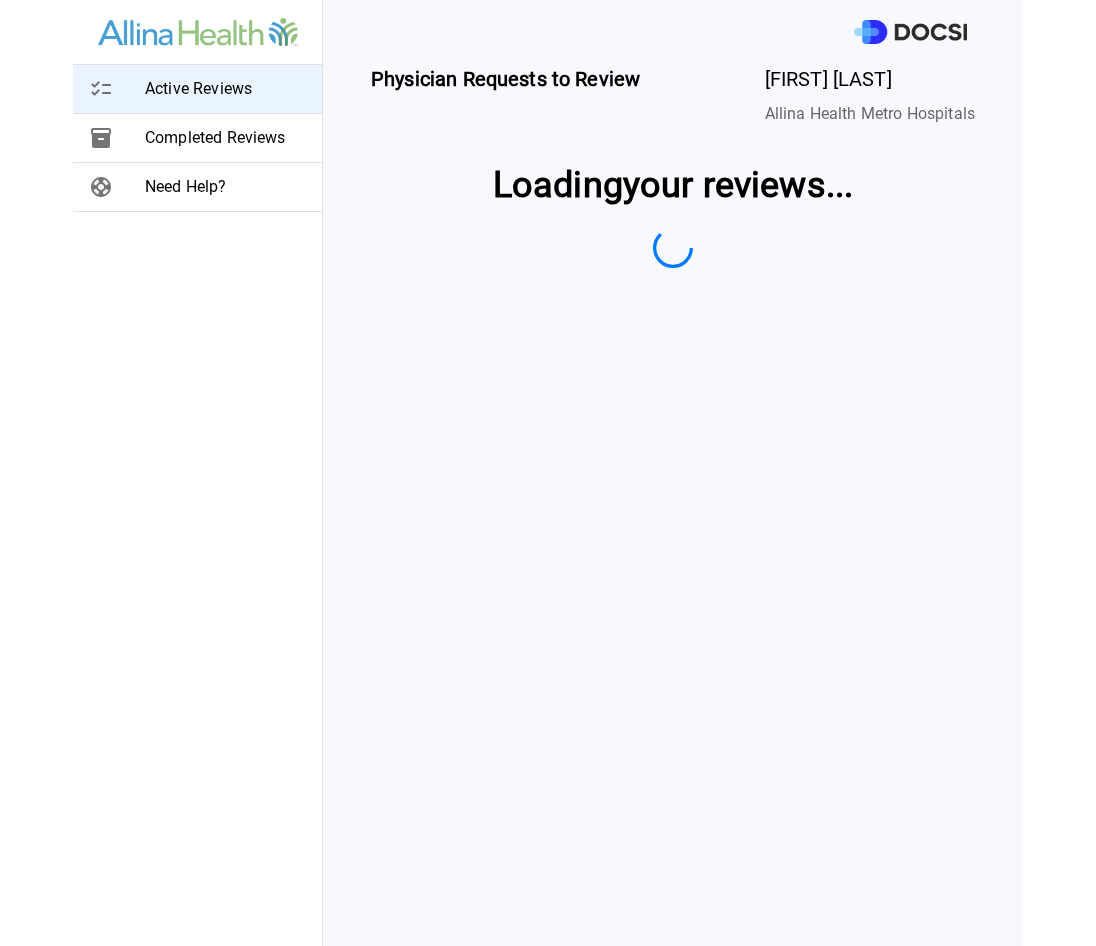 scroll, scrollTop: 0, scrollLeft: 0, axis: both 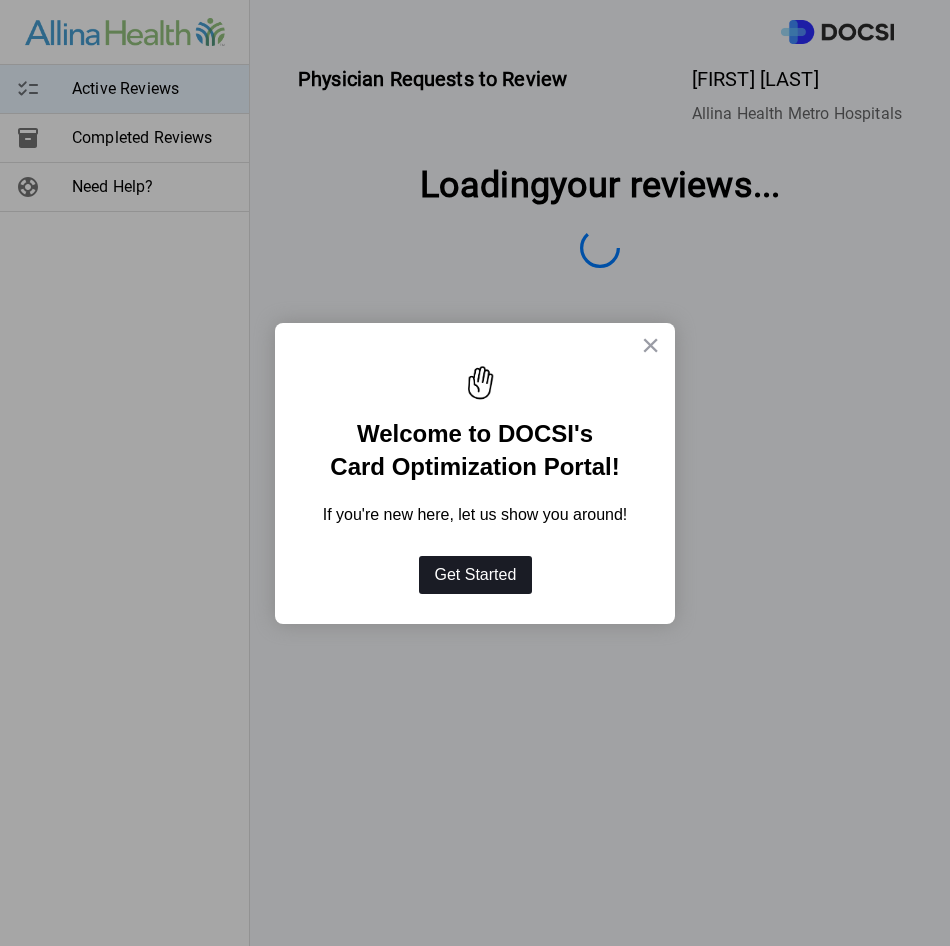 click on "Get Started" at bounding box center (476, 575) 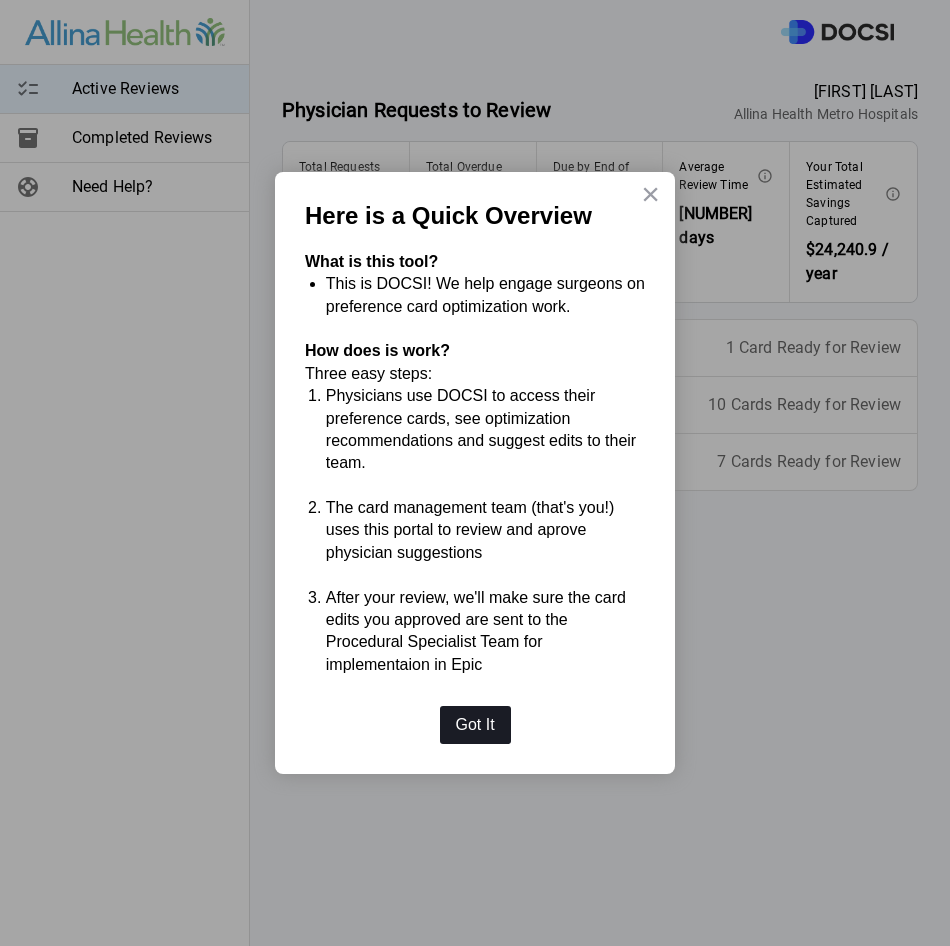 click on "Got It" at bounding box center [475, 725] 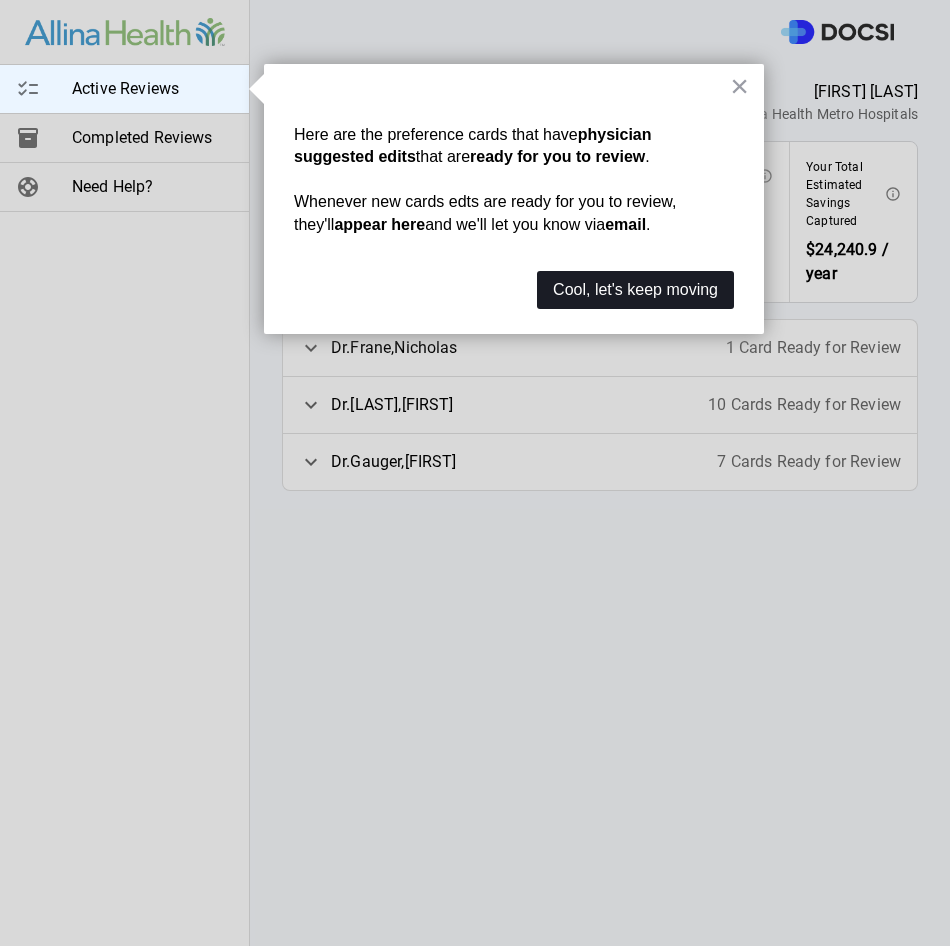click on "Cool, let's keep moving" at bounding box center [635, 290] 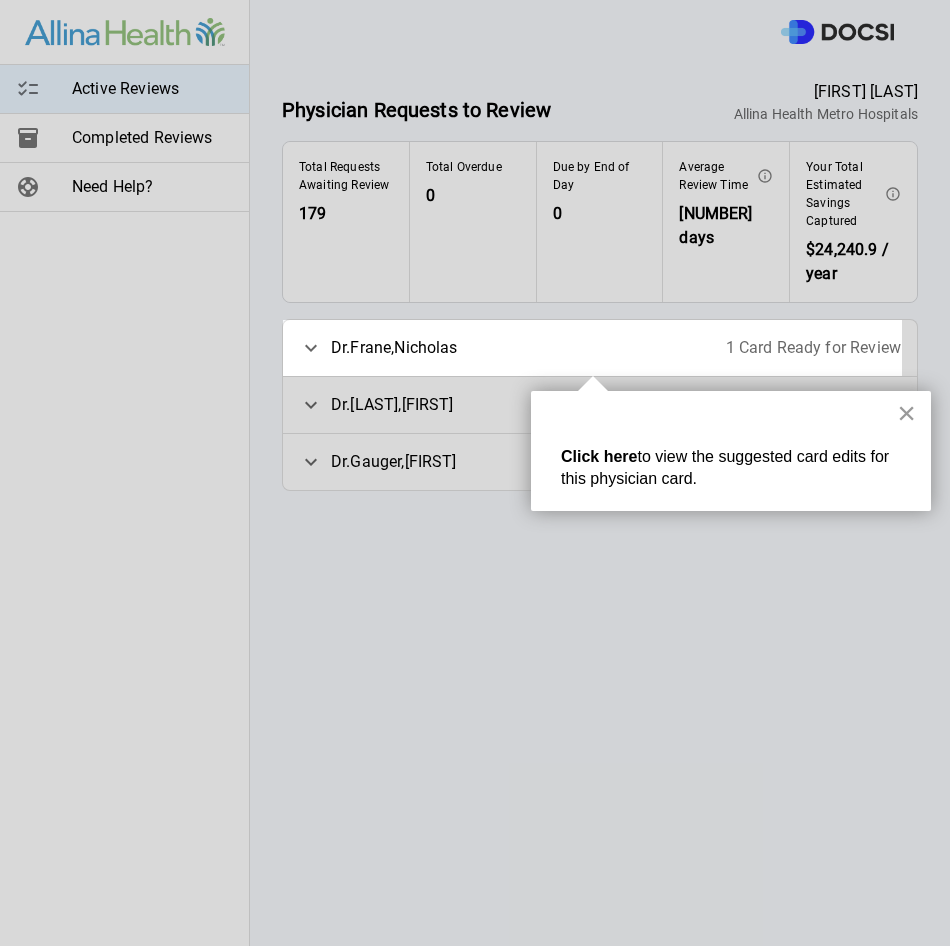 click on "×" at bounding box center (906, 413) 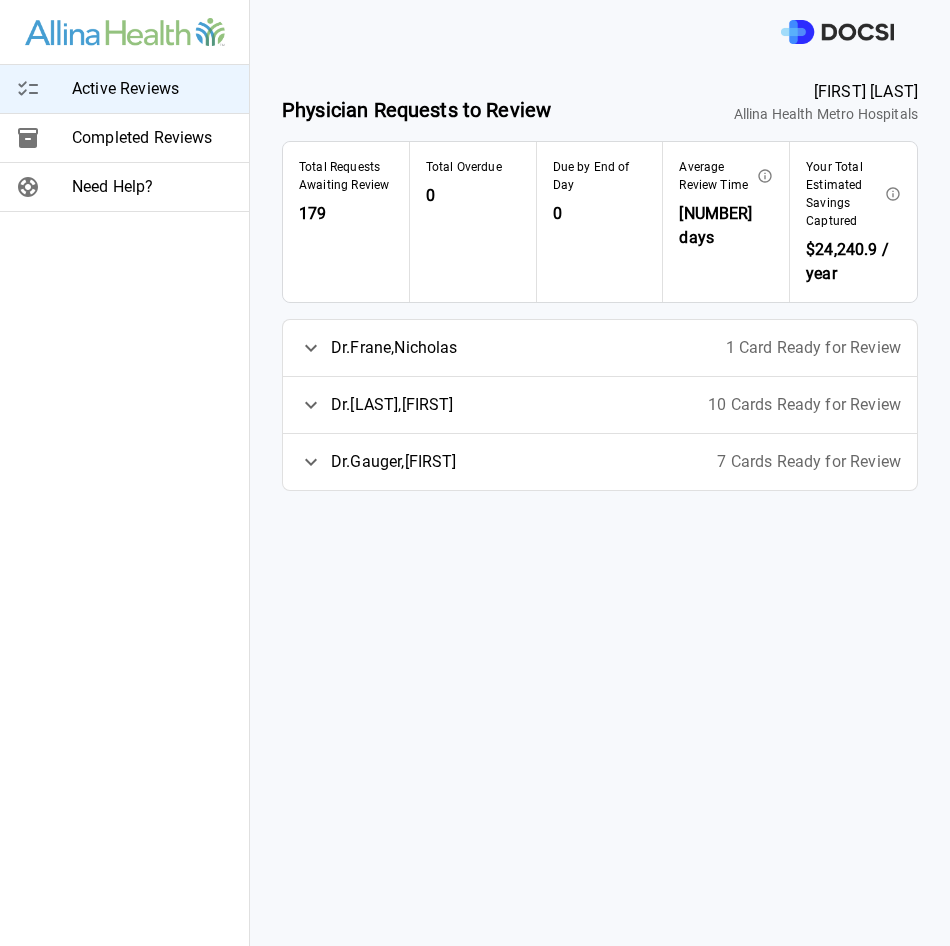 click on "Dr.  [FIRST] ,  [LAST]" at bounding box center (394, 348) 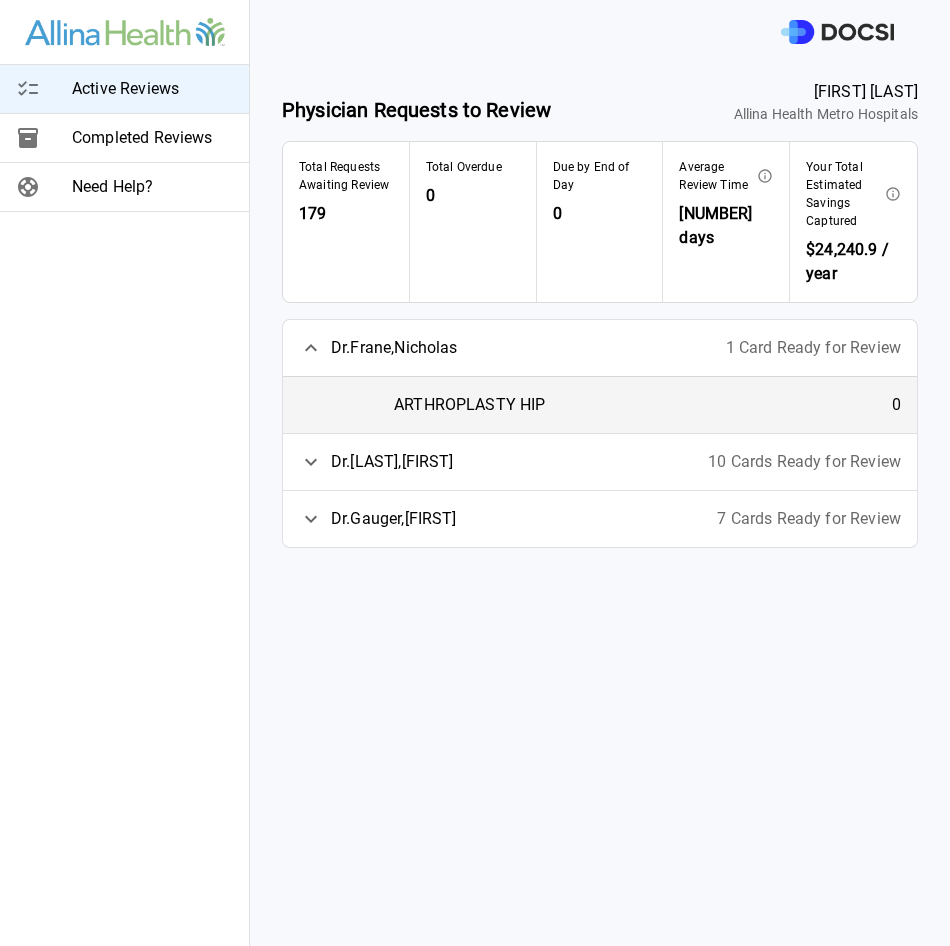 click on "ARTHROPLASTY HIP" at bounding box center [469, 405] 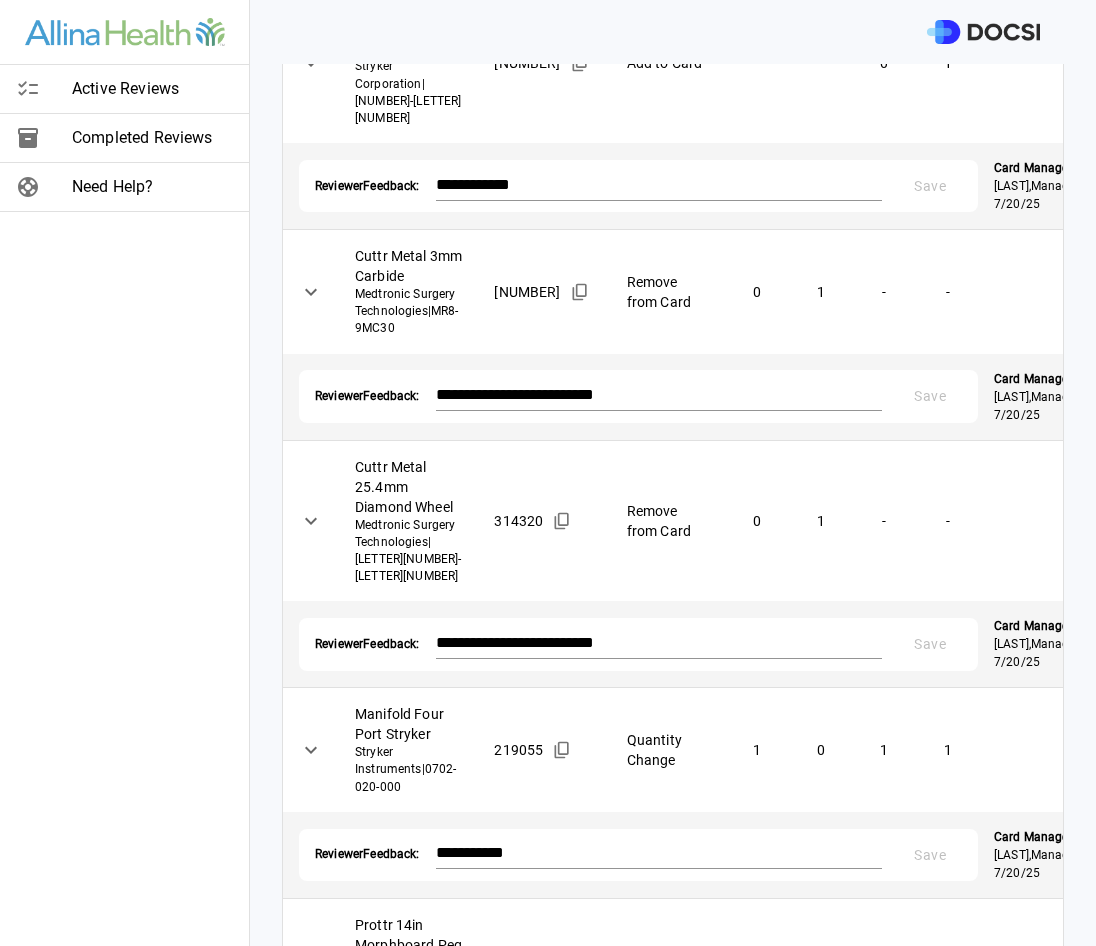 scroll, scrollTop: 2061, scrollLeft: 0, axis: vertical 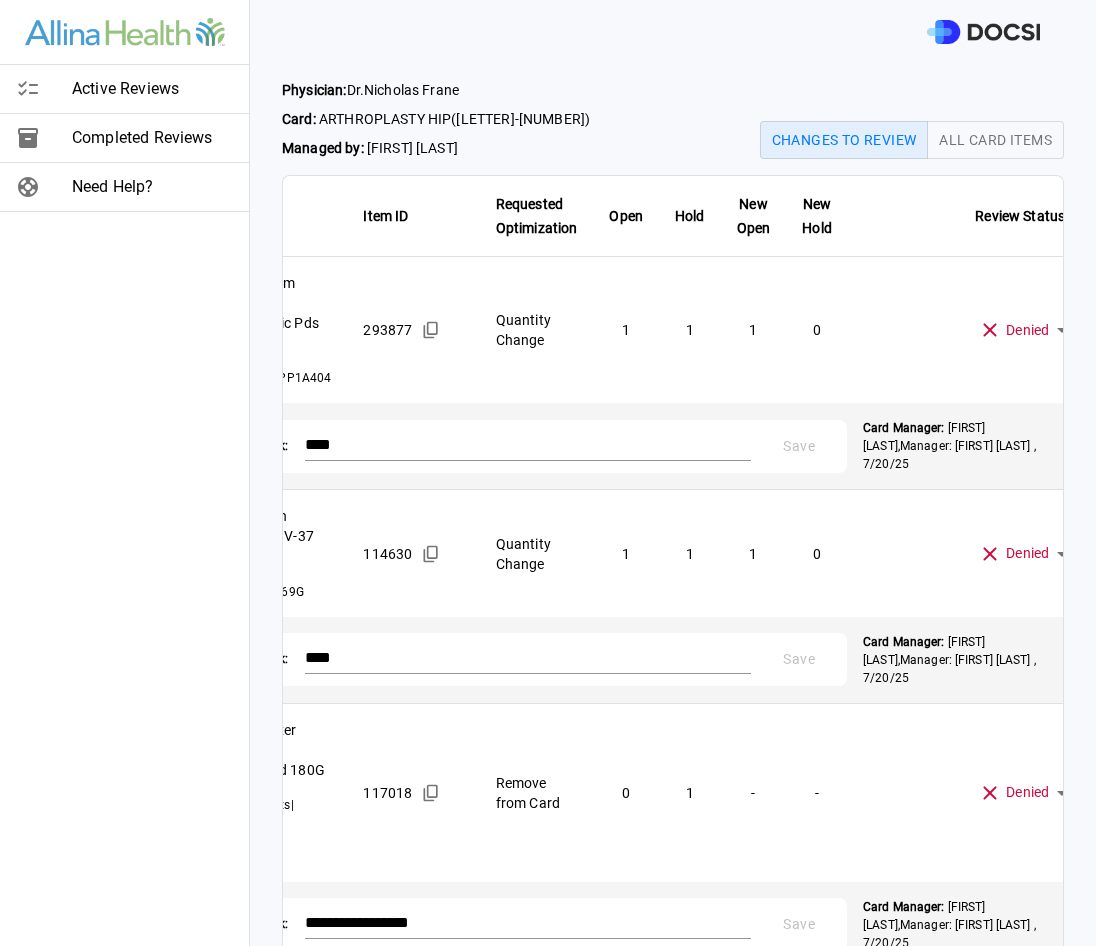 click on "Changes to Review" at bounding box center (844, 140) 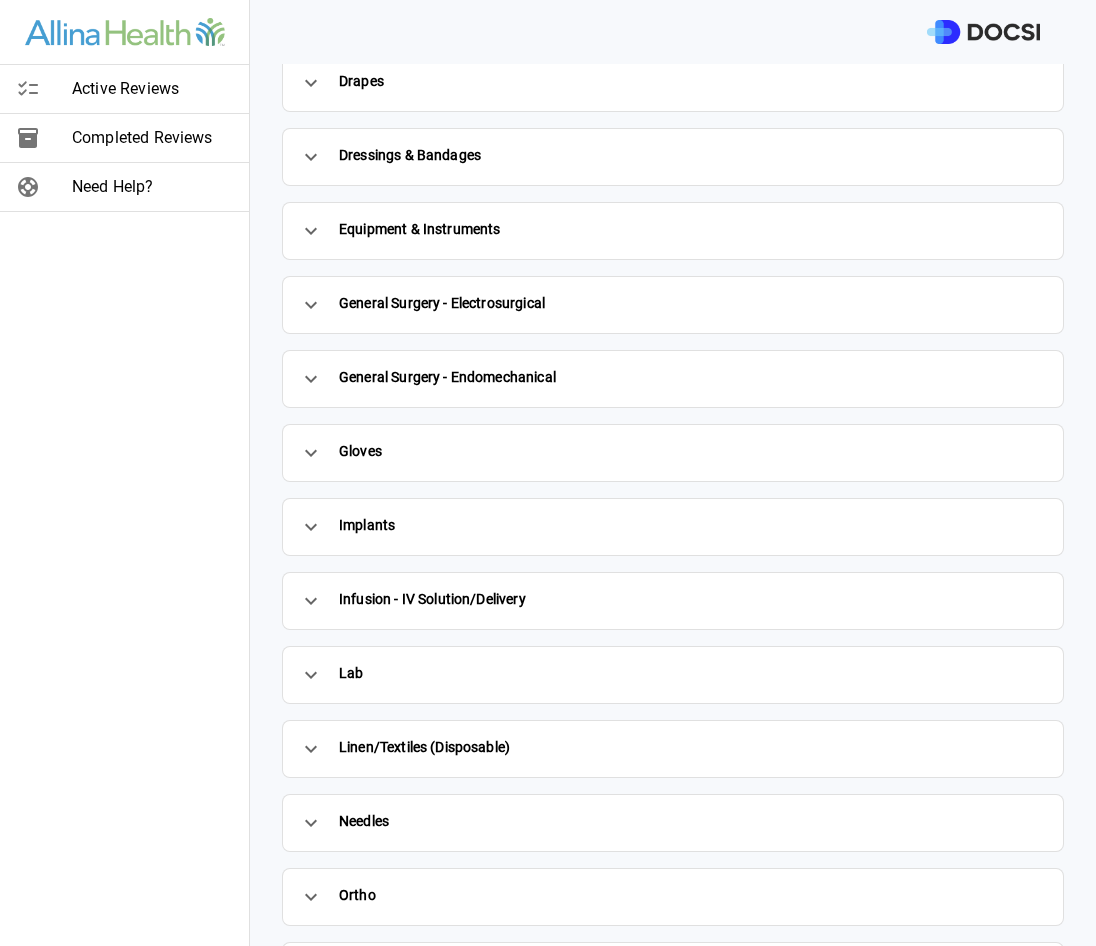 scroll, scrollTop: 0, scrollLeft: 0, axis: both 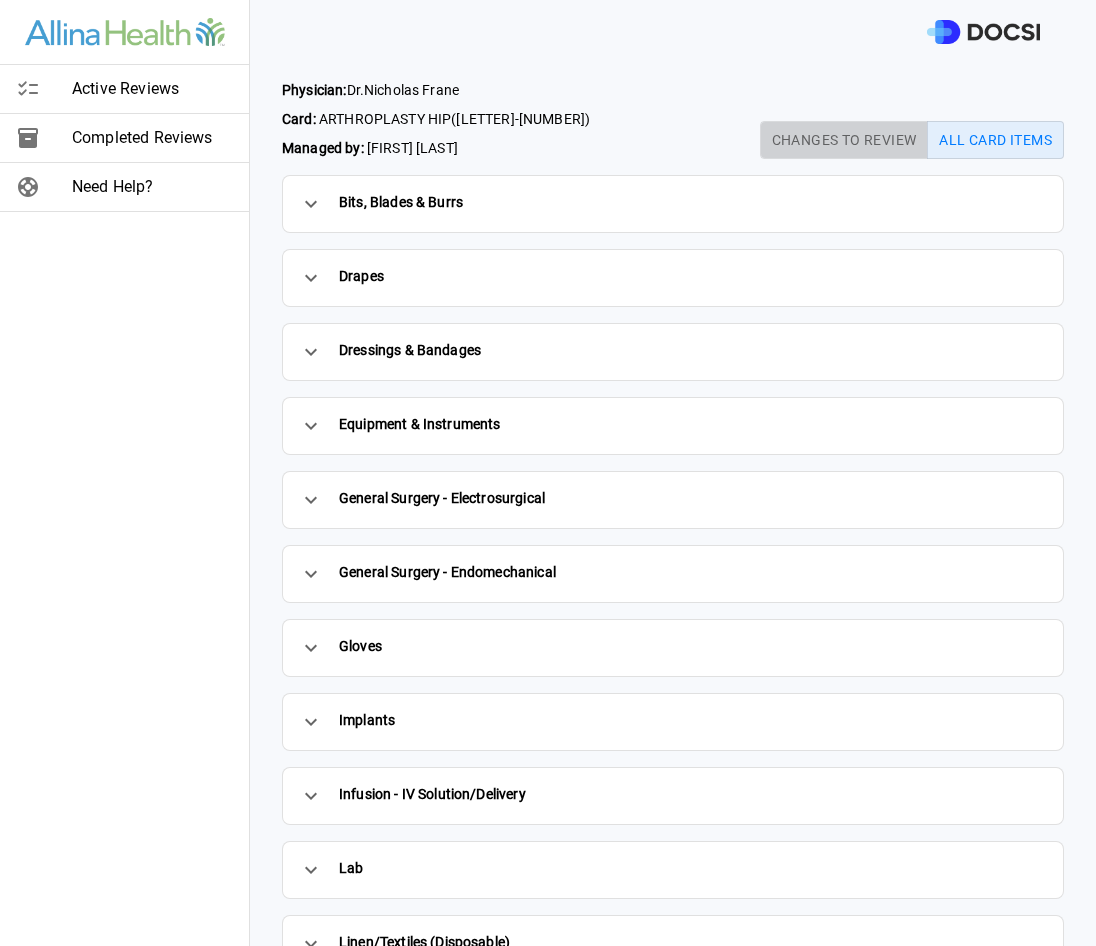 click on "Changes to Review" at bounding box center [844, 140] 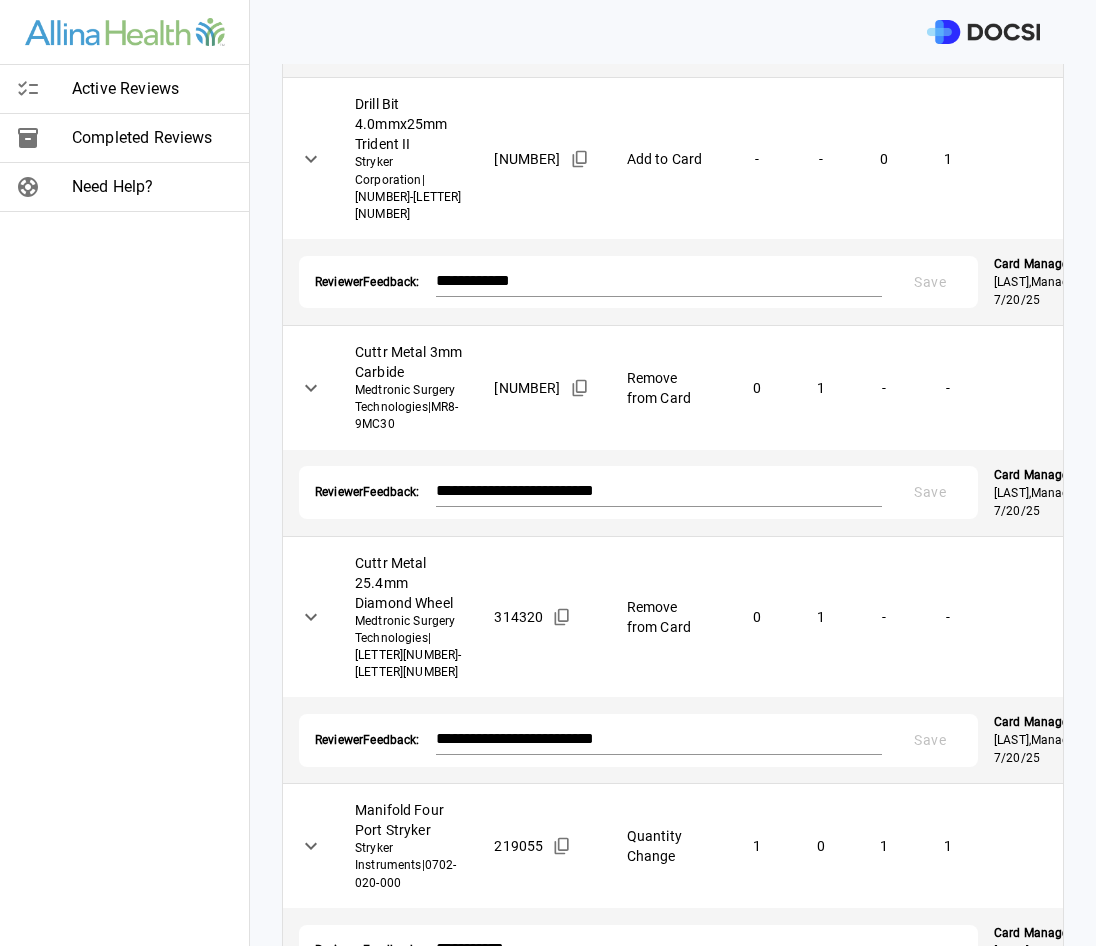 scroll, scrollTop: 2061, scrollLeft: 0, axis: vertical 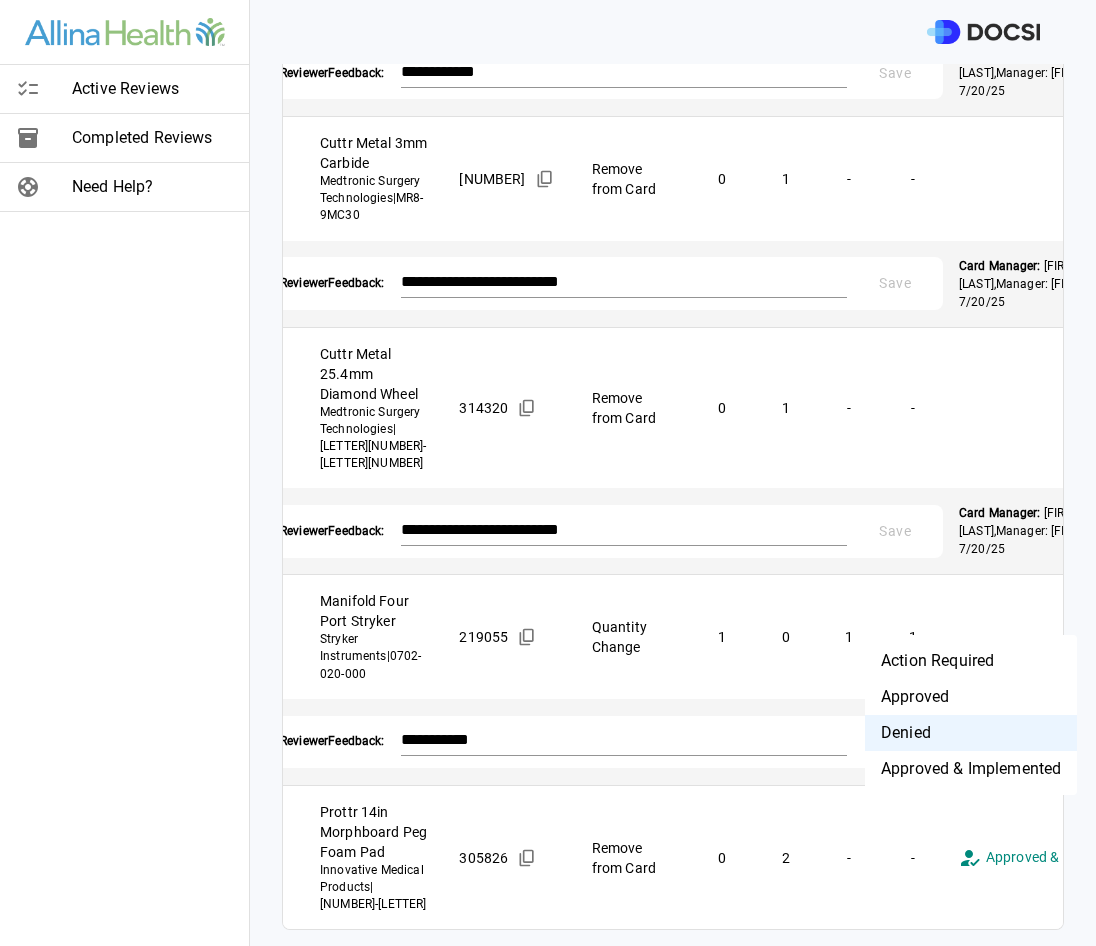 click on "**********" at bounding box center [548, 473] 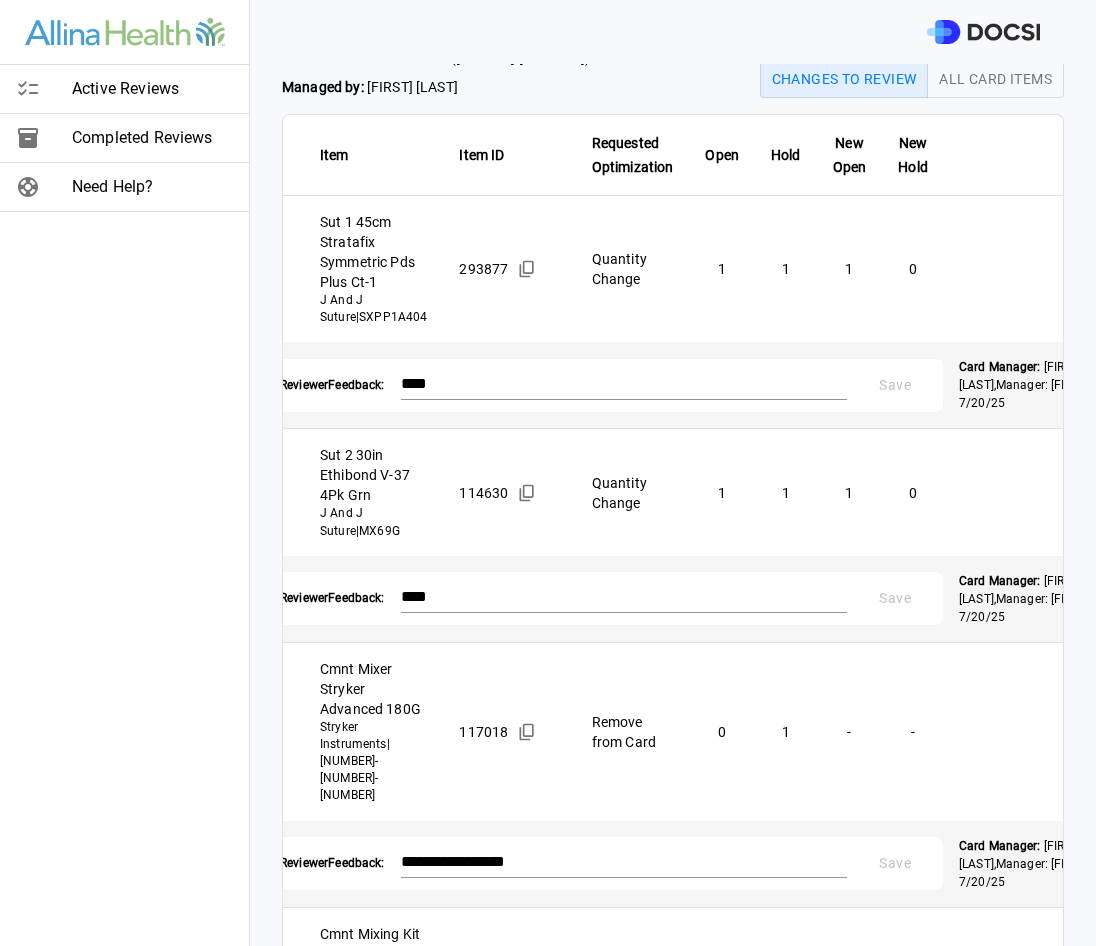 scroll, scrollTop: 0, scrollLeft: 0, axis: both 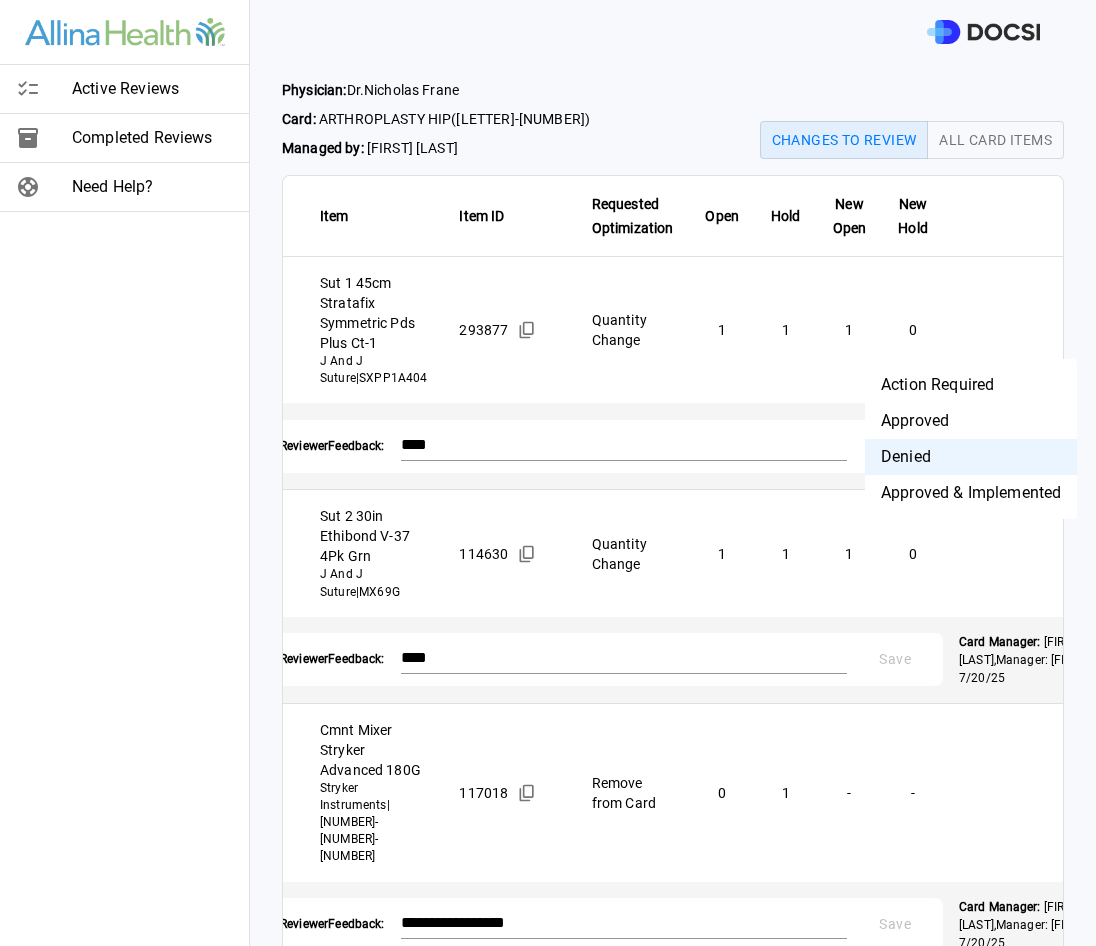 click on "**********" at bounding box center [548, 473] 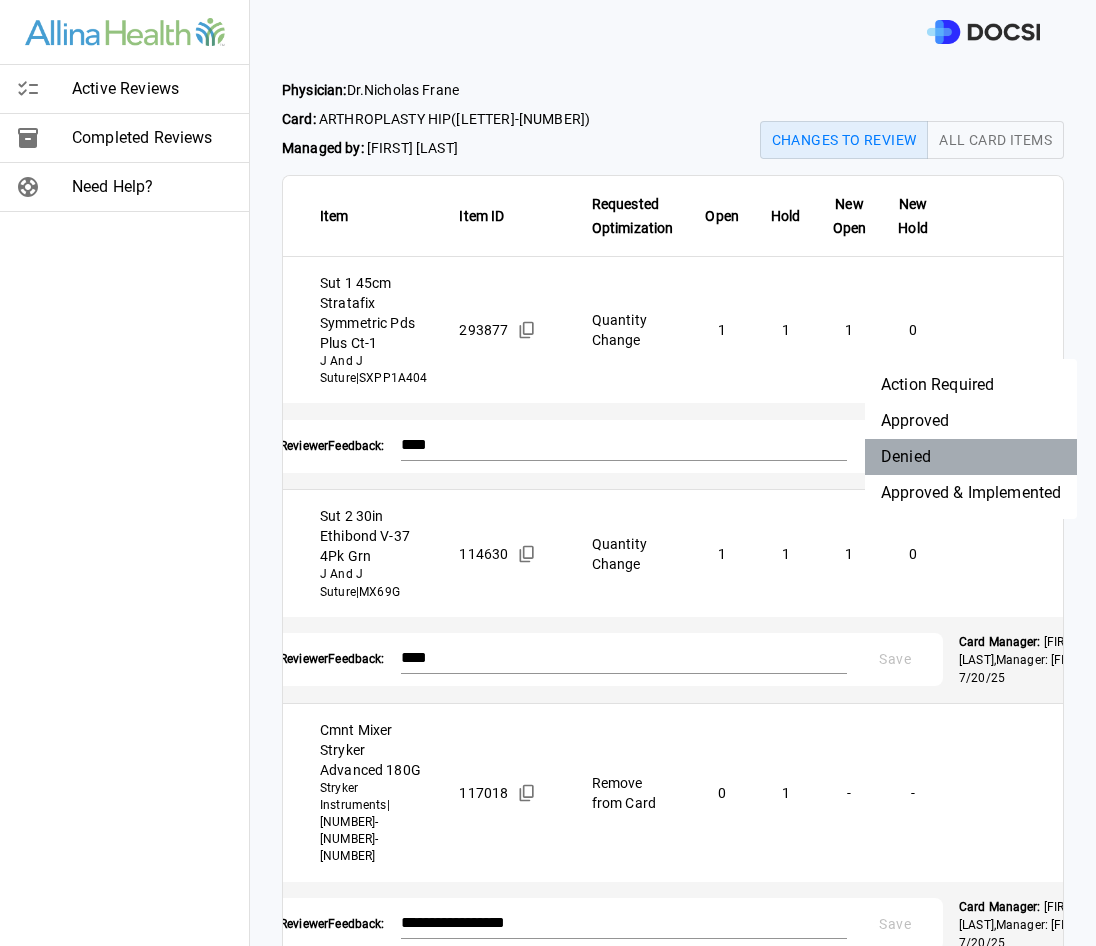 click on "Denied" at bounding box center [971, 457] 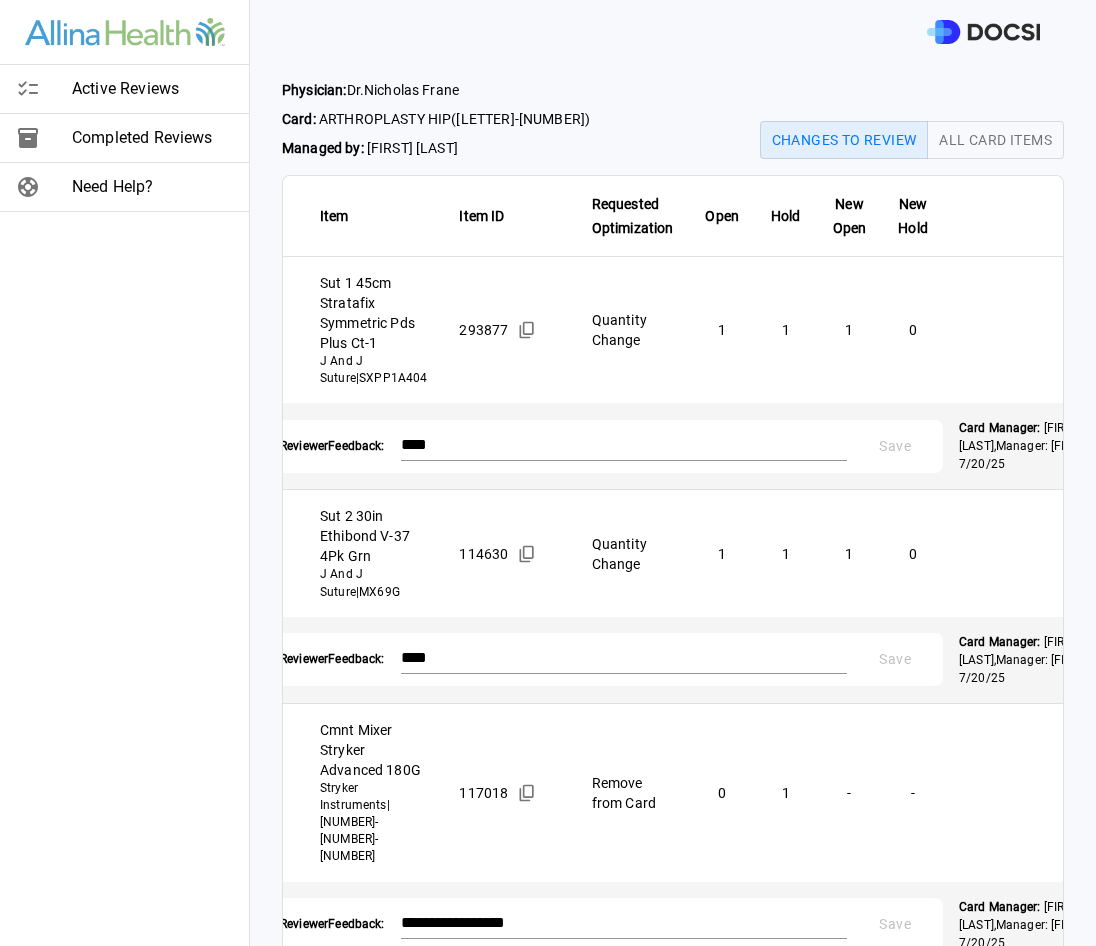 scroll, scrollTop: 100, scrollLeft: 0, axis: vertical 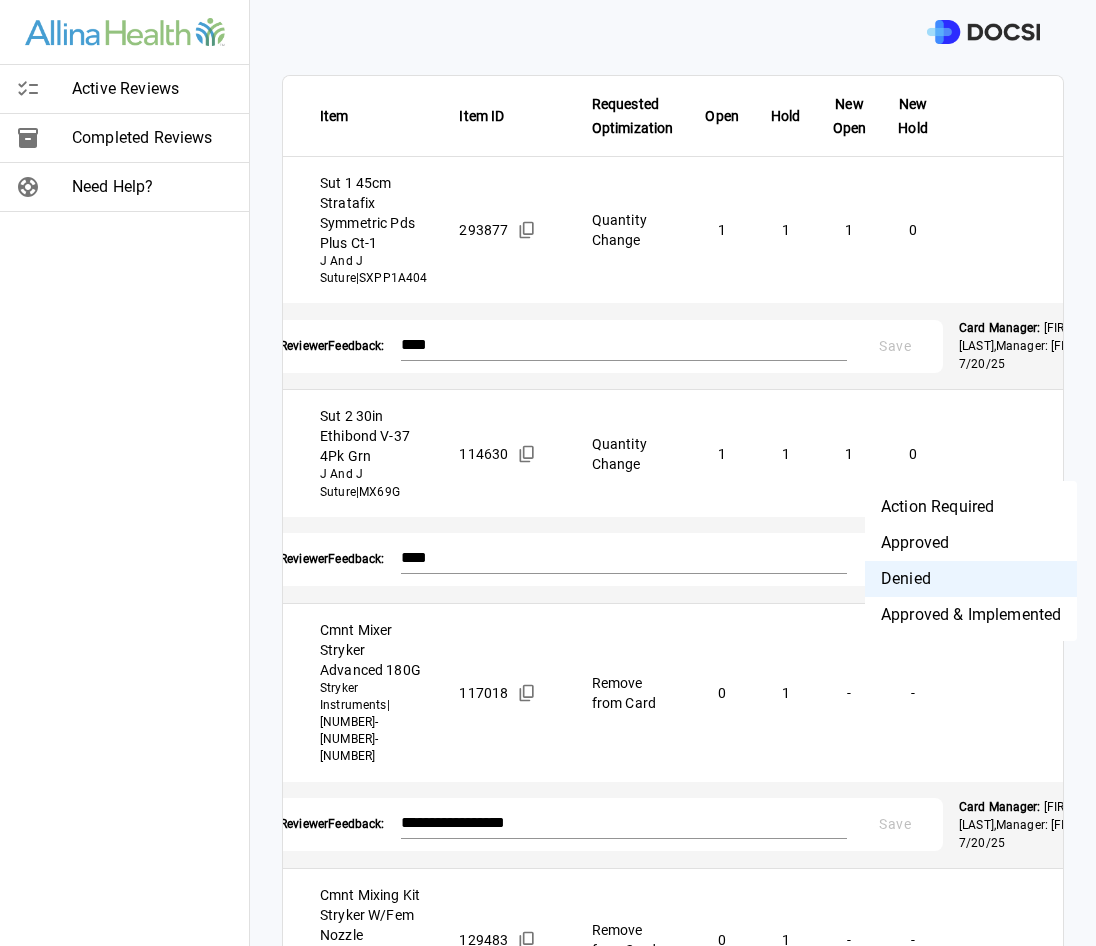 click on "**********" at bounding box center [548, 473] 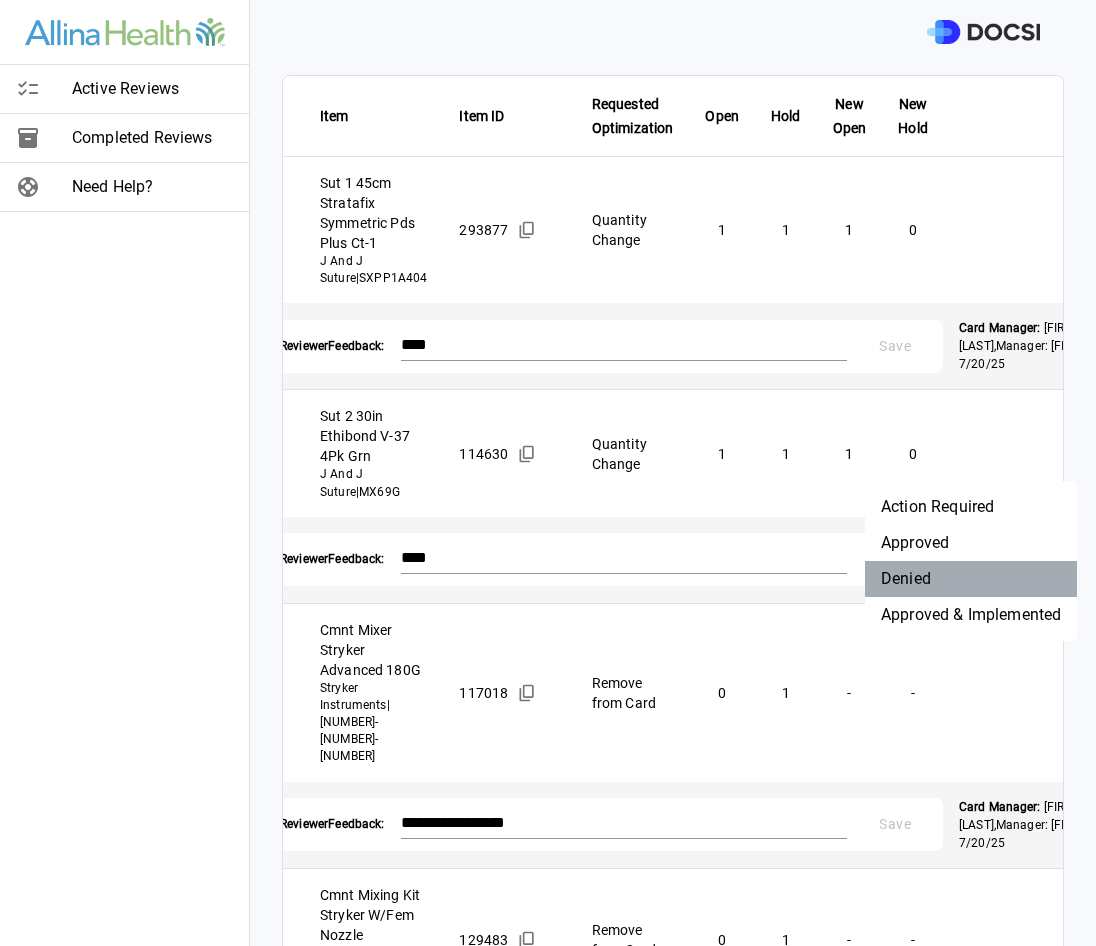 click on "Denied" at bounding box center (971, 579) 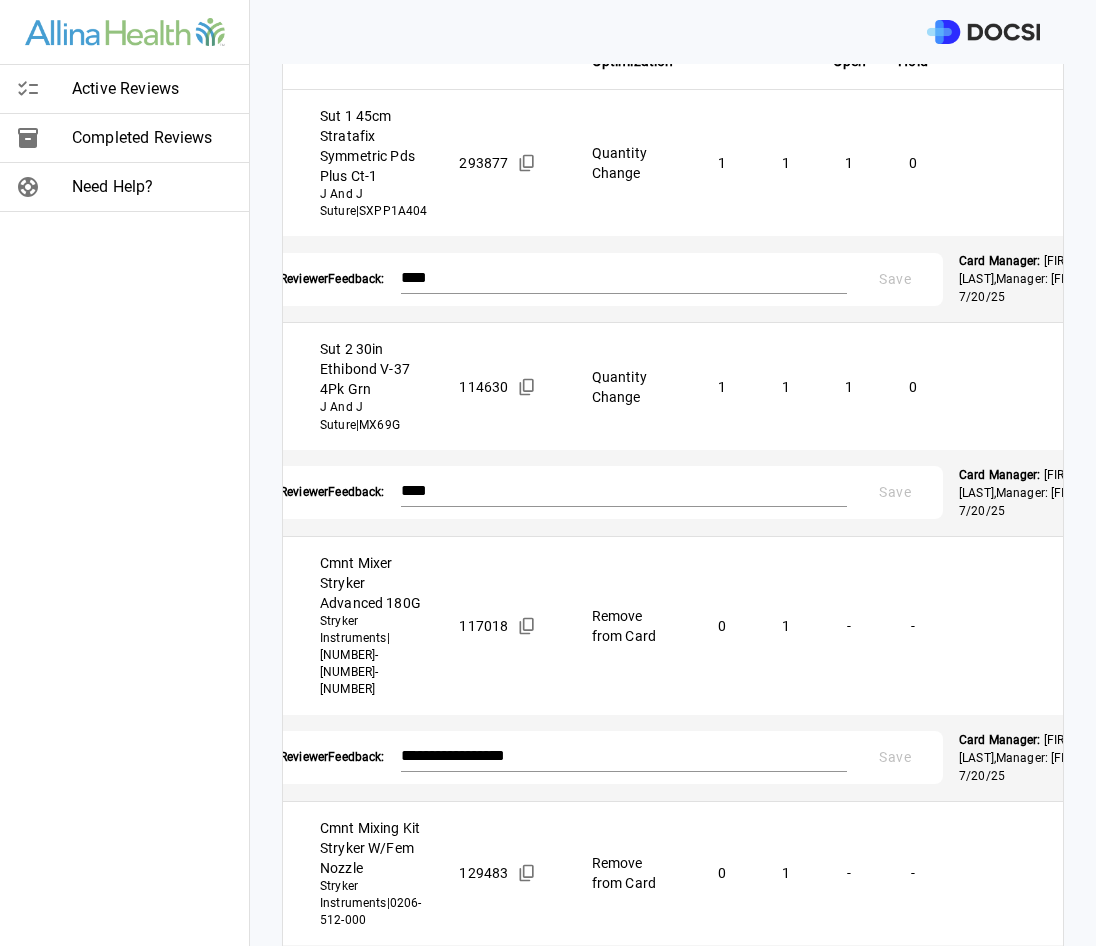 scroll, scrollTop: 200, scrollLeft: 0, axis: vertical 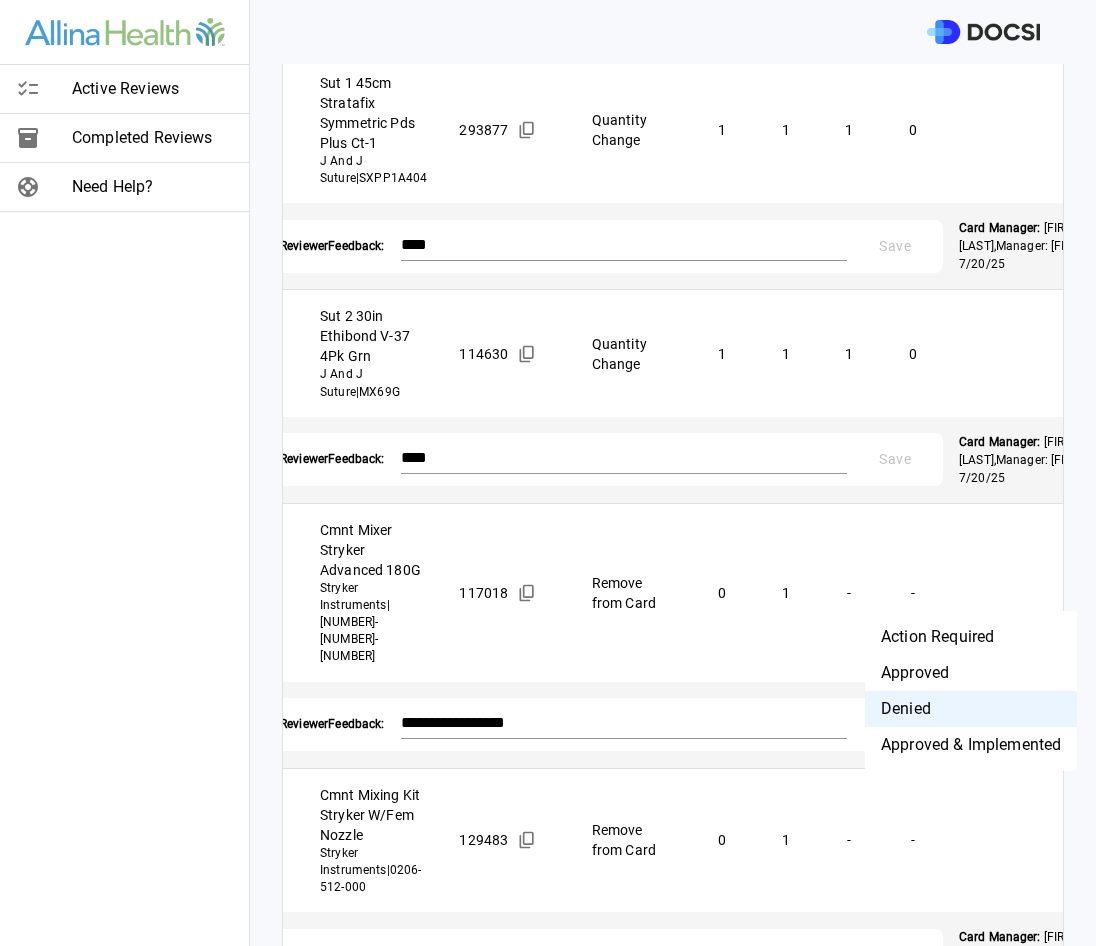 click on "**********" at bounding box center (548, 473) 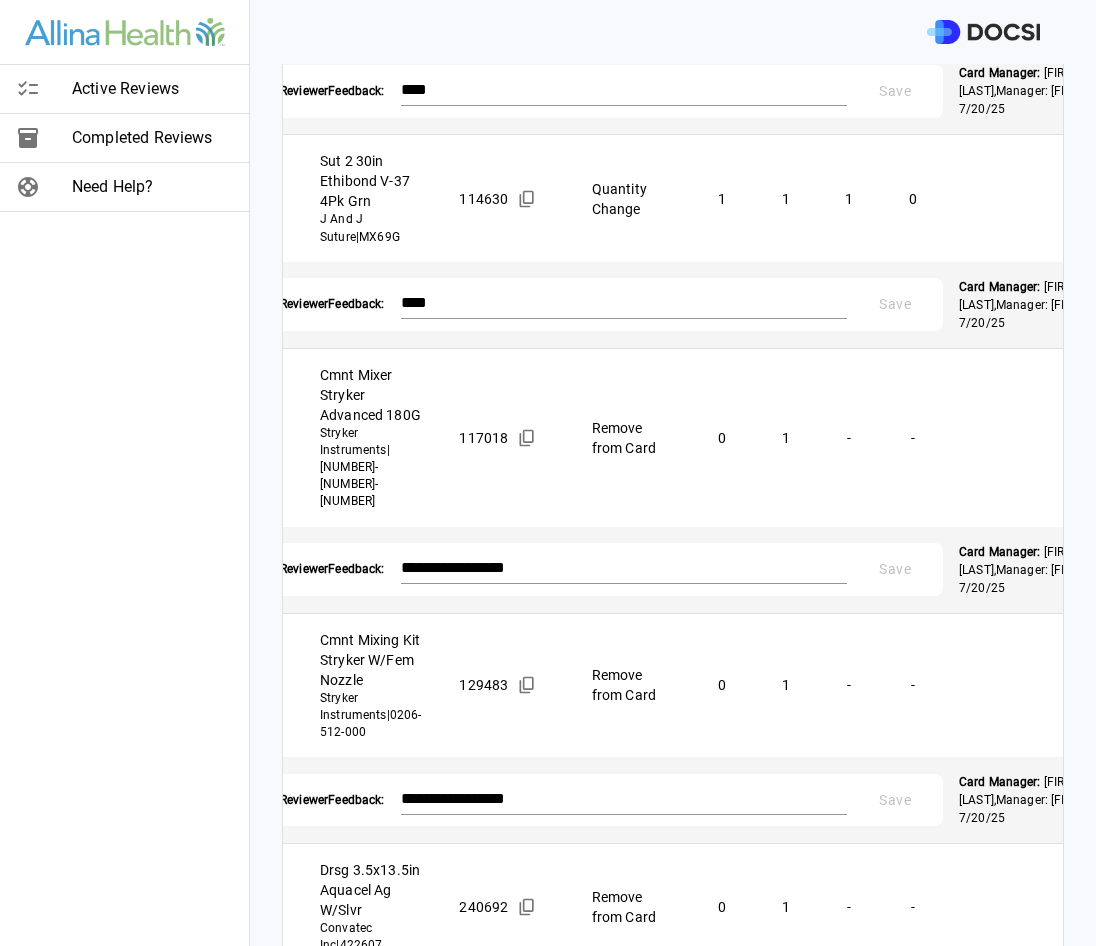 scroll, scrollTop: 400, scrollLeft: 0, axis: vertical 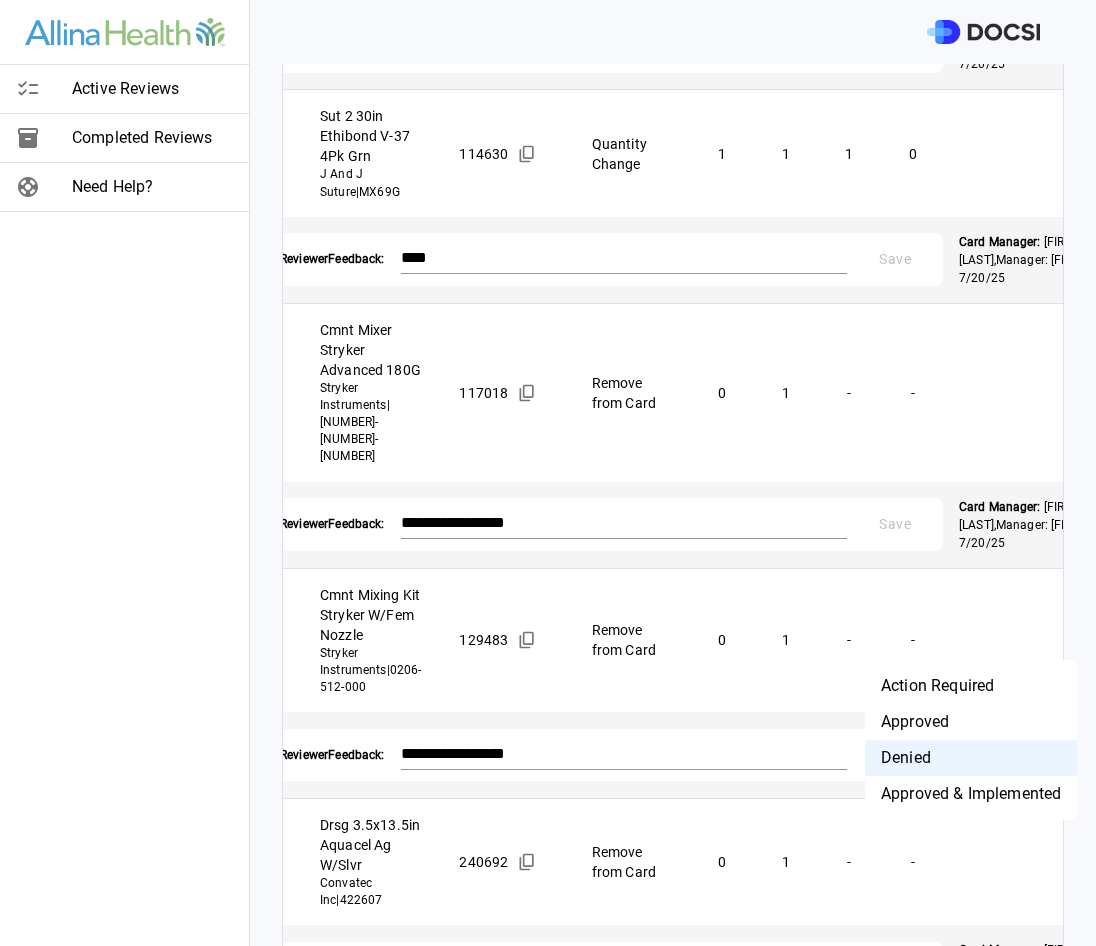 click on "**********" at bounding box center (548, 473) 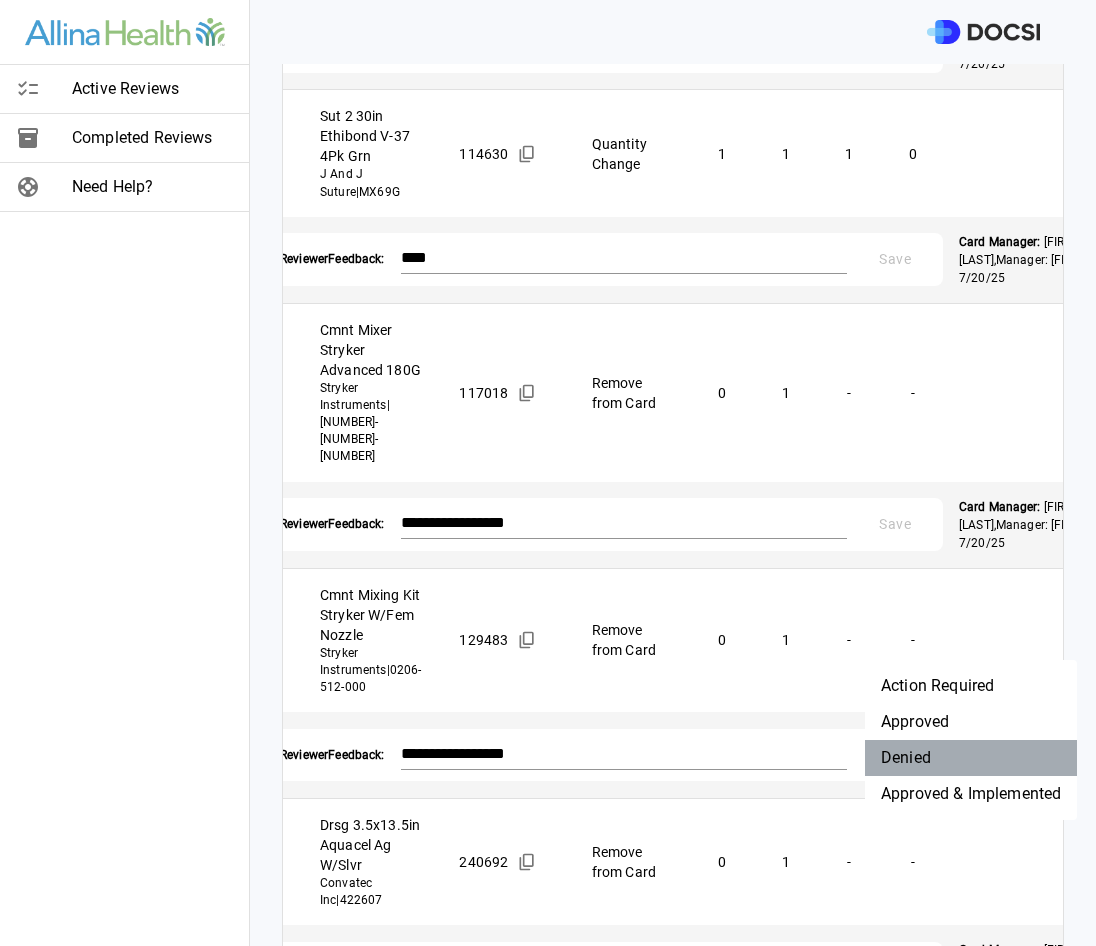 click on "Denied" at bounding box center [971, 758] 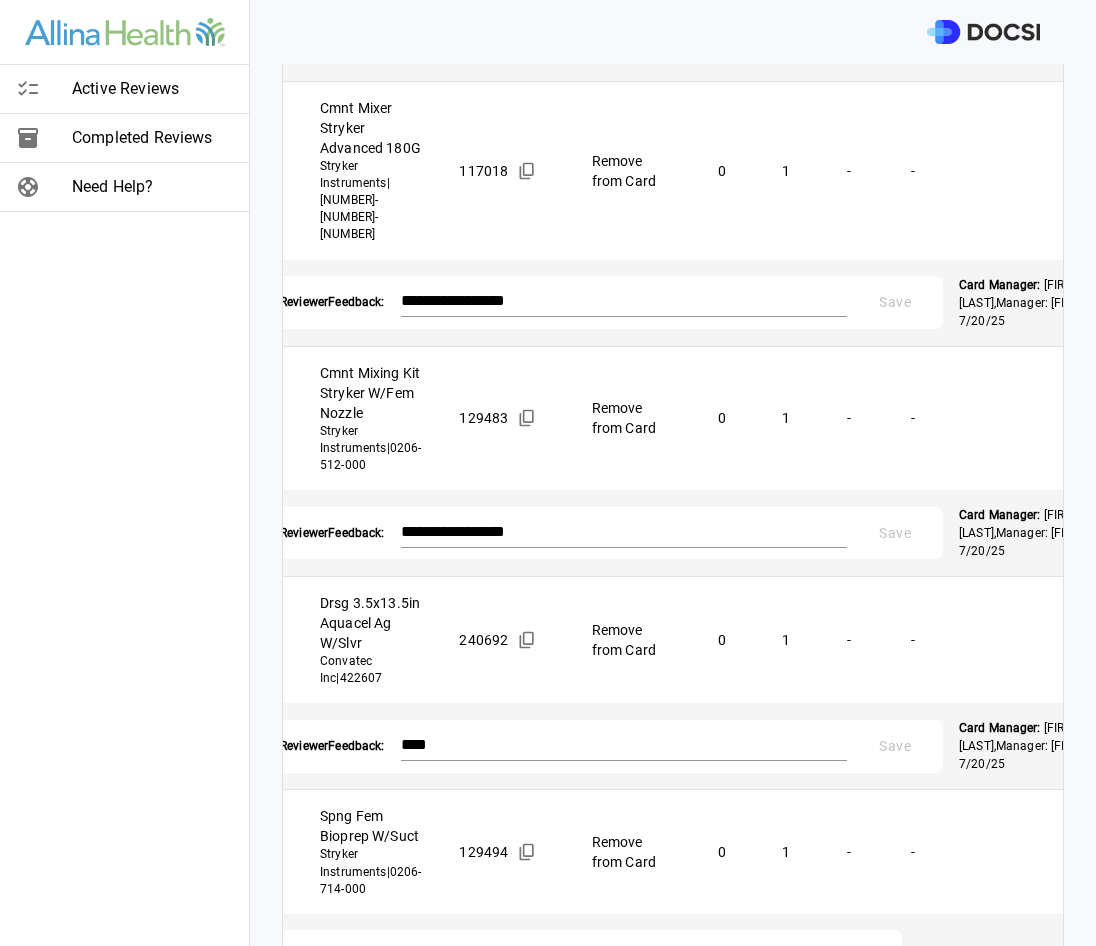 scroll, scrollTop: 700, scrollLeft: 0, axis: vertical 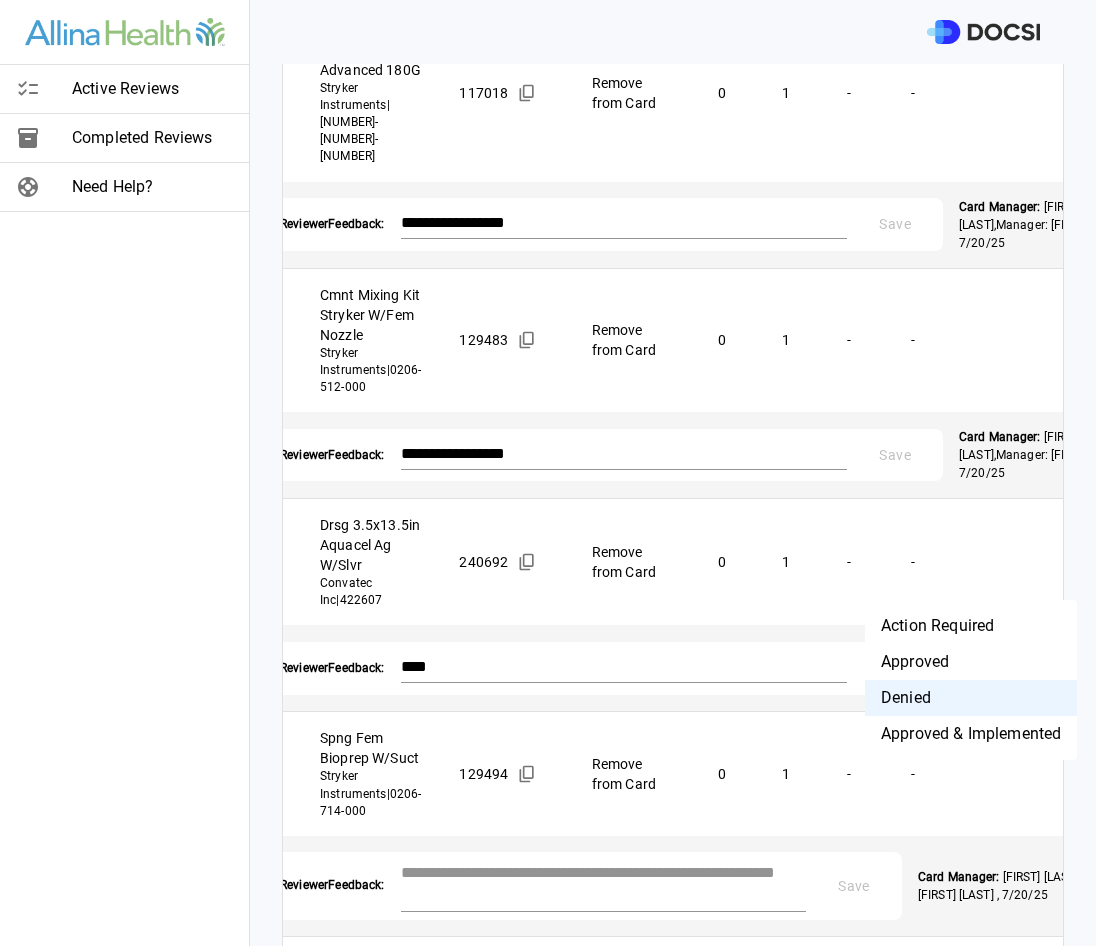 click on "**********" at bounding box center [548, 473] 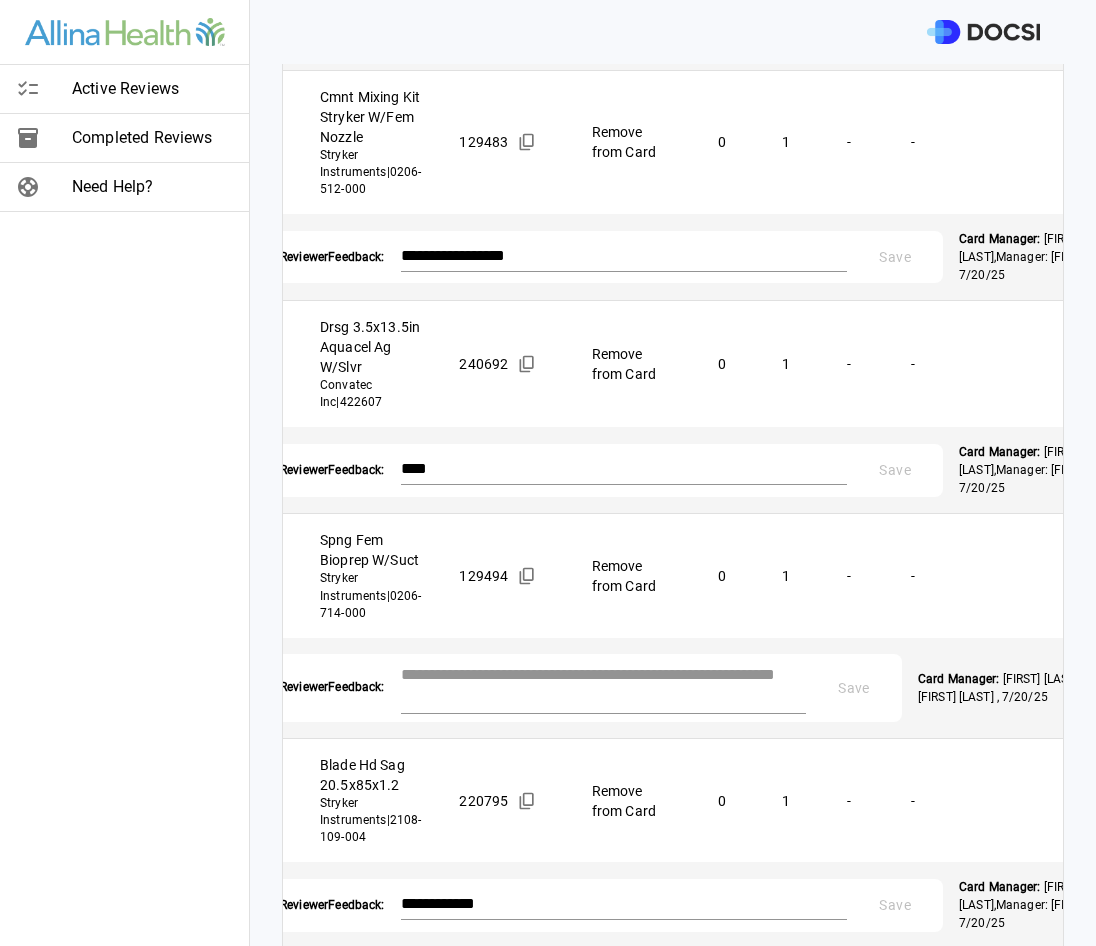 scroll, scrollTop: 900, scrollLeft: 0, axis: vertical 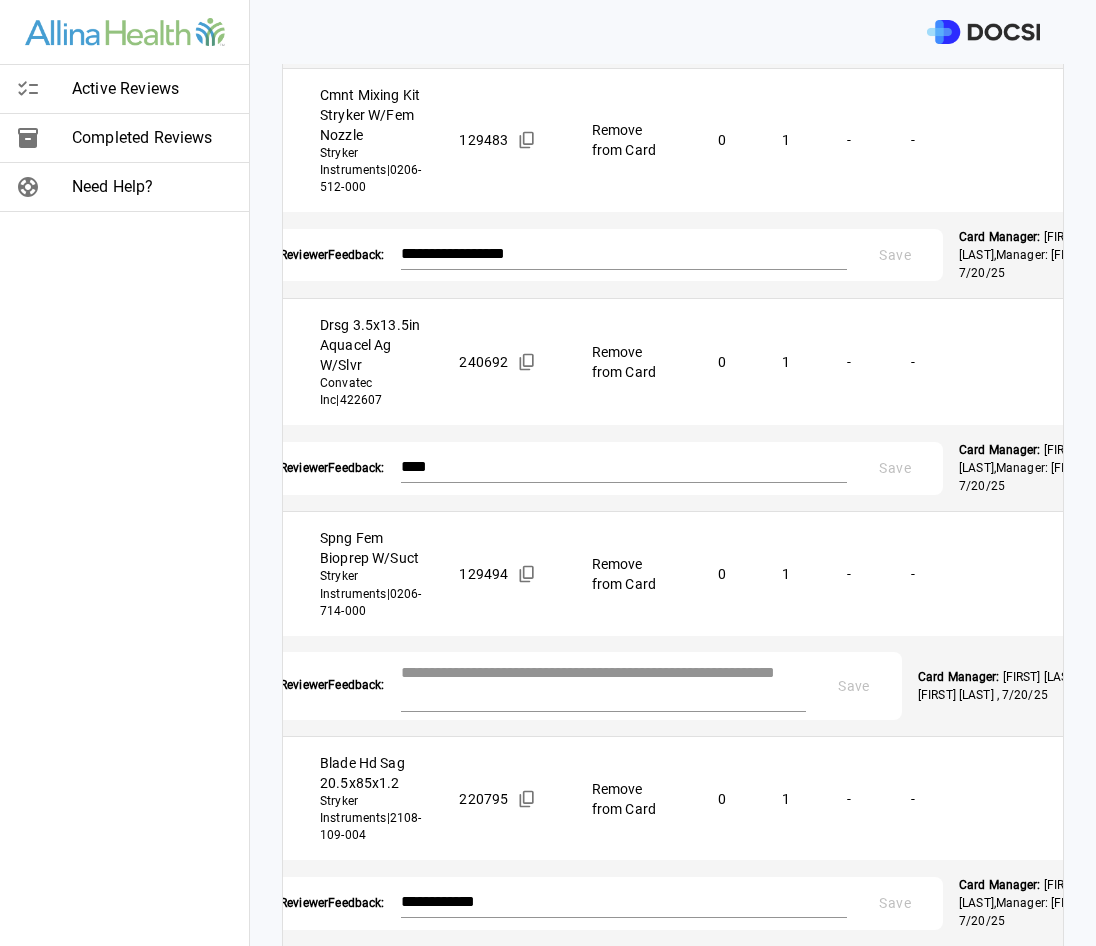 click on "**********" at bounding box center [548, 473] 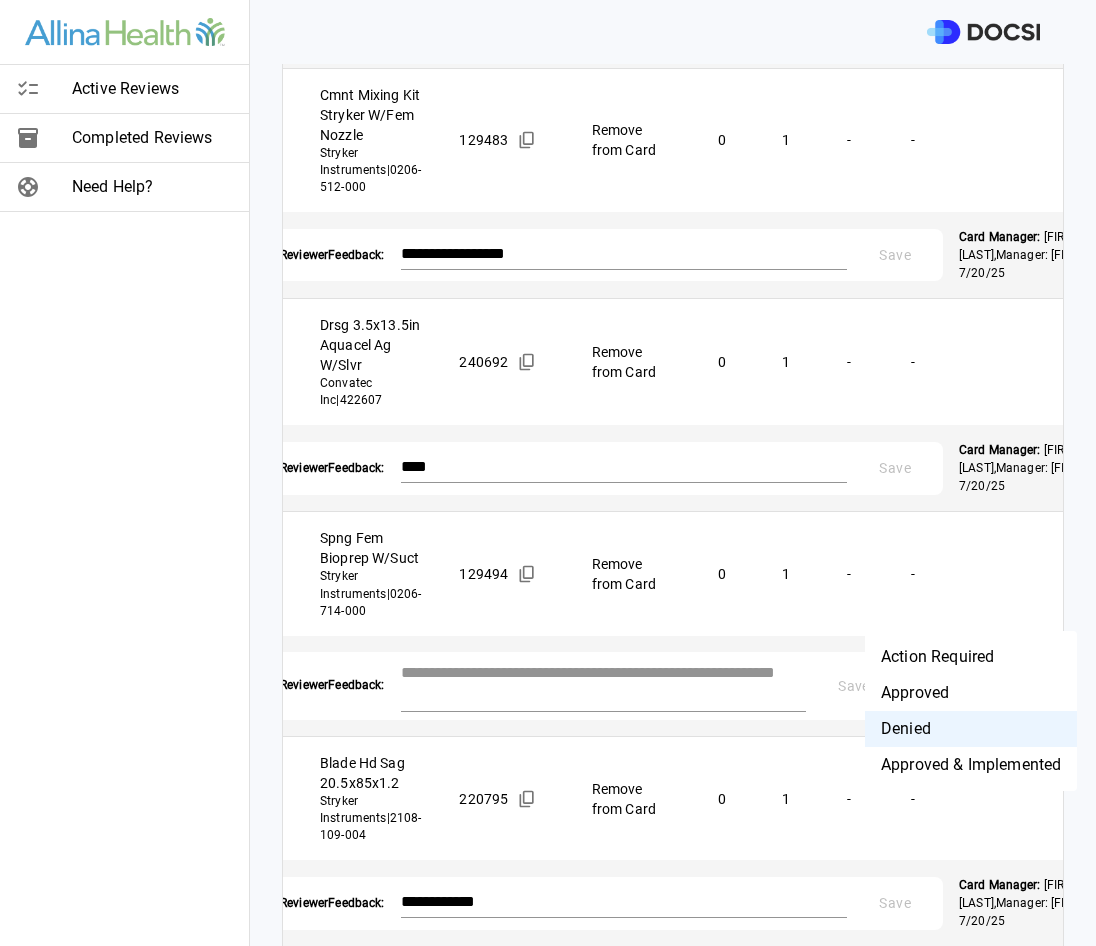click on "Denied" at bounding box center (971, 729) 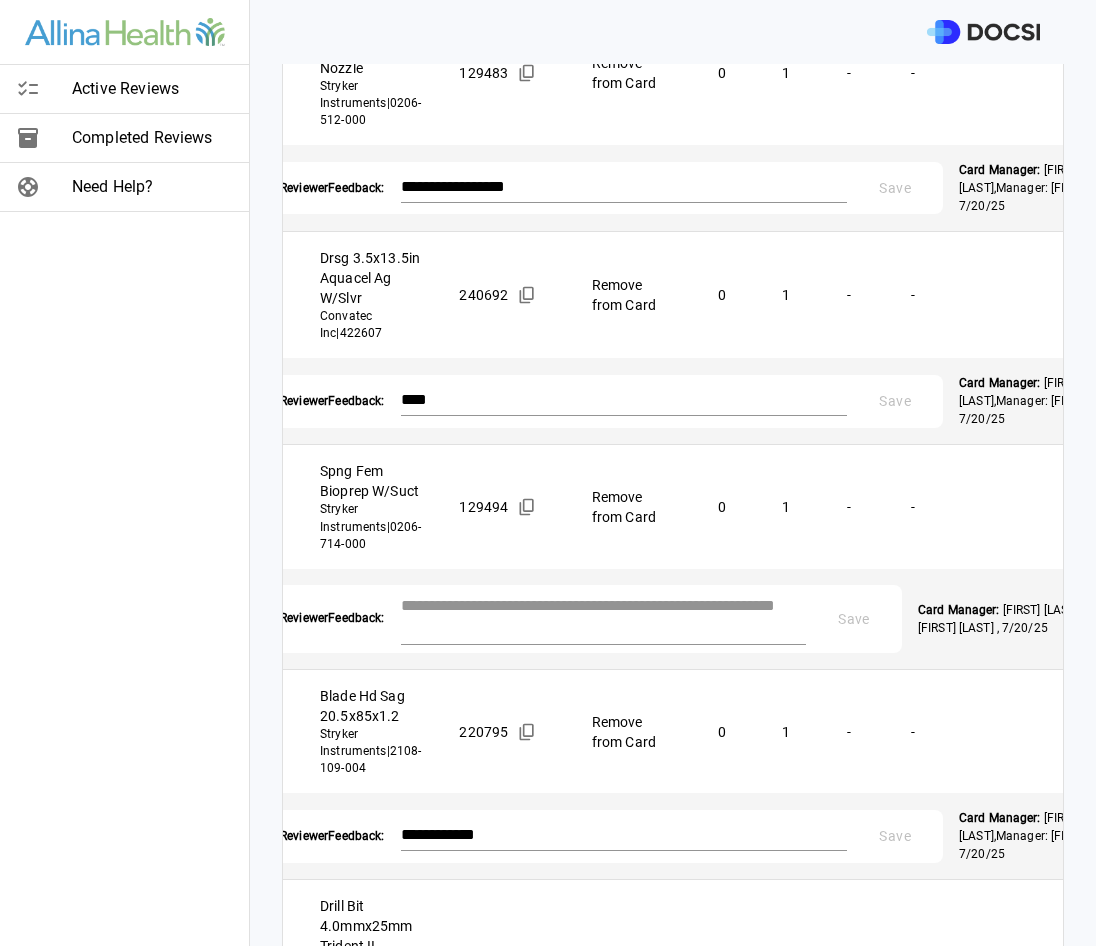 scroll, scrollTop: 1100, scrollLeft: 0, axis: vertical 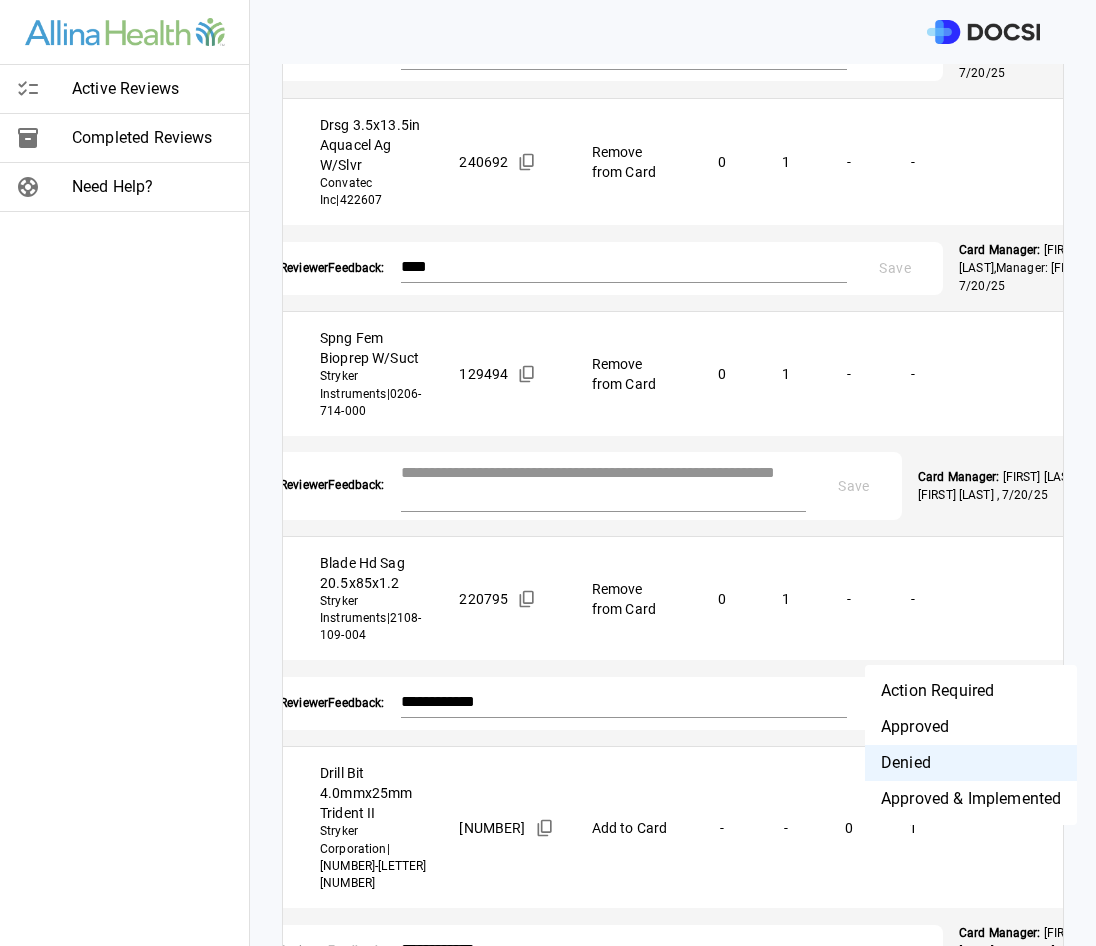 click on "**********" at bounding box center [548, 473] 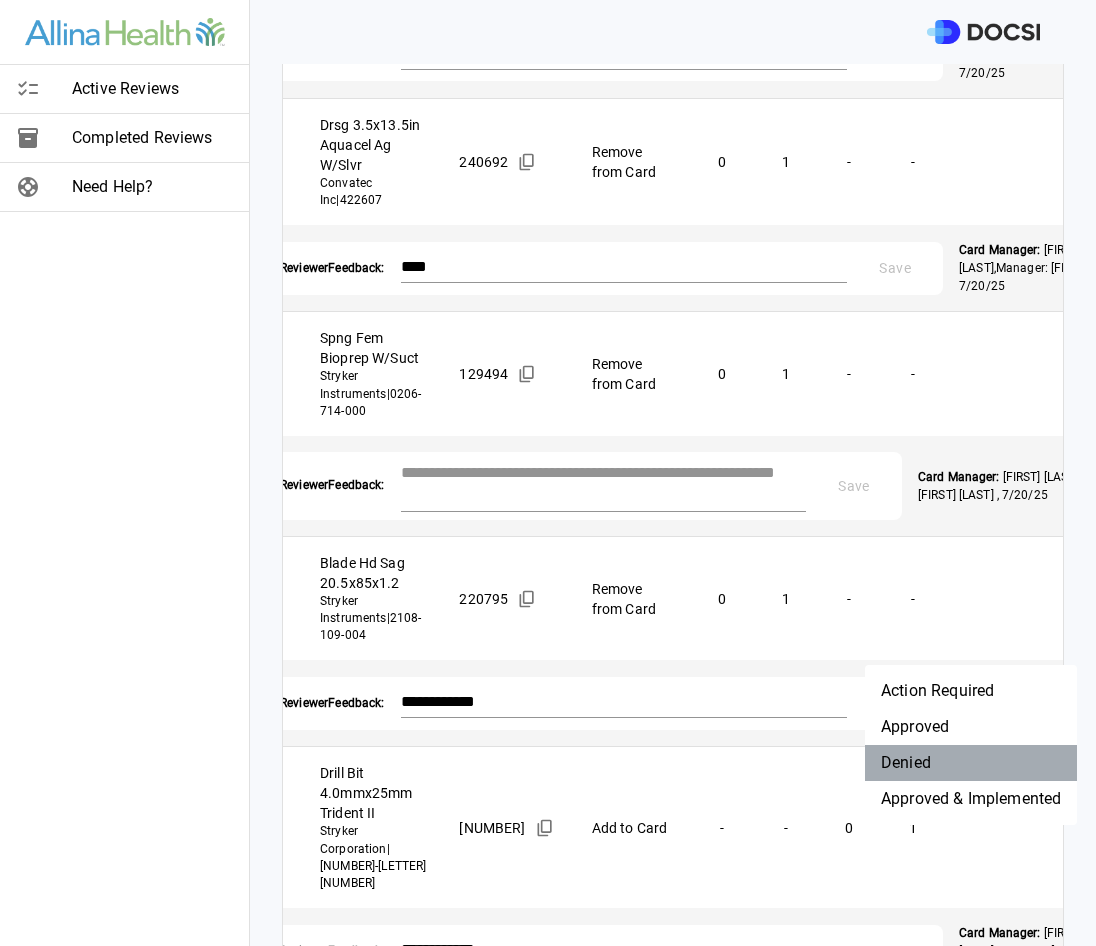 click on "Denied" at bounding box center (971, 763) 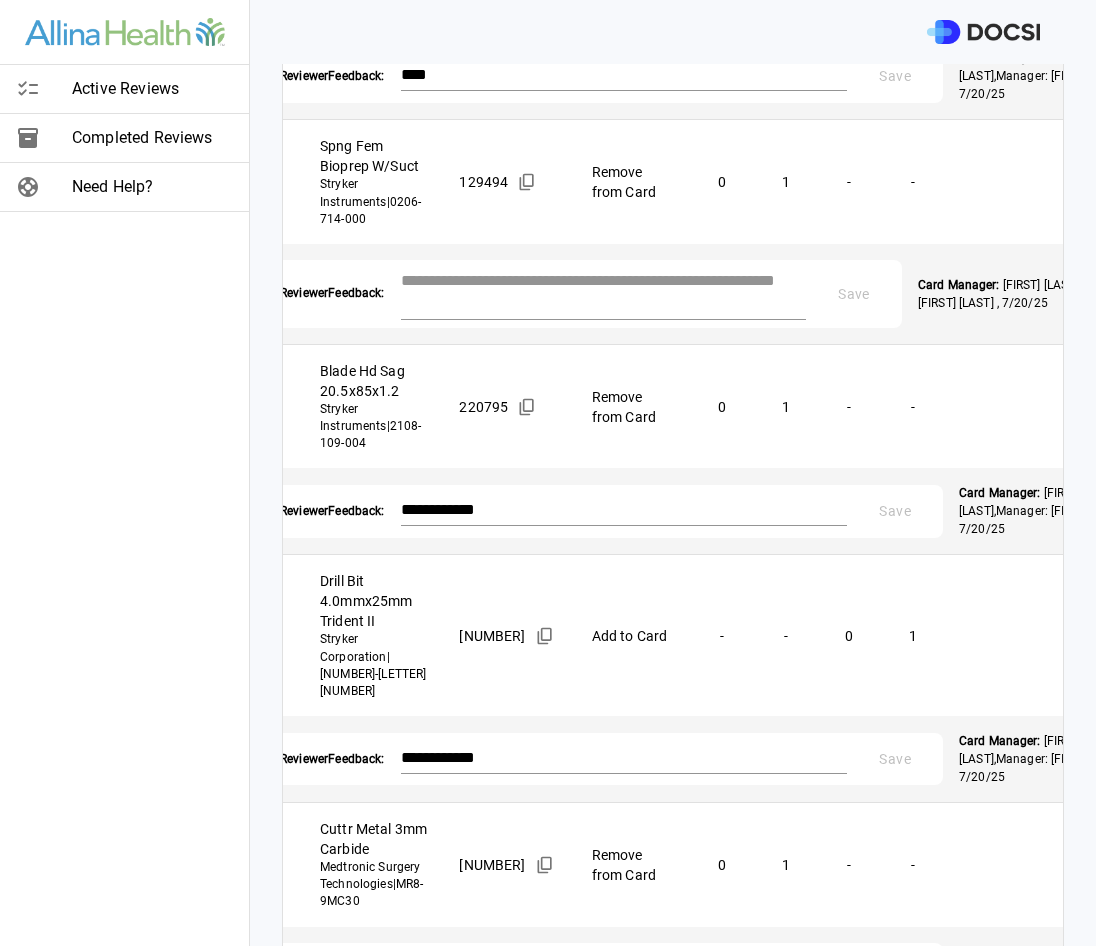 scroll, scrollTop: 1300, scrollLeft: 0, axis: vertical 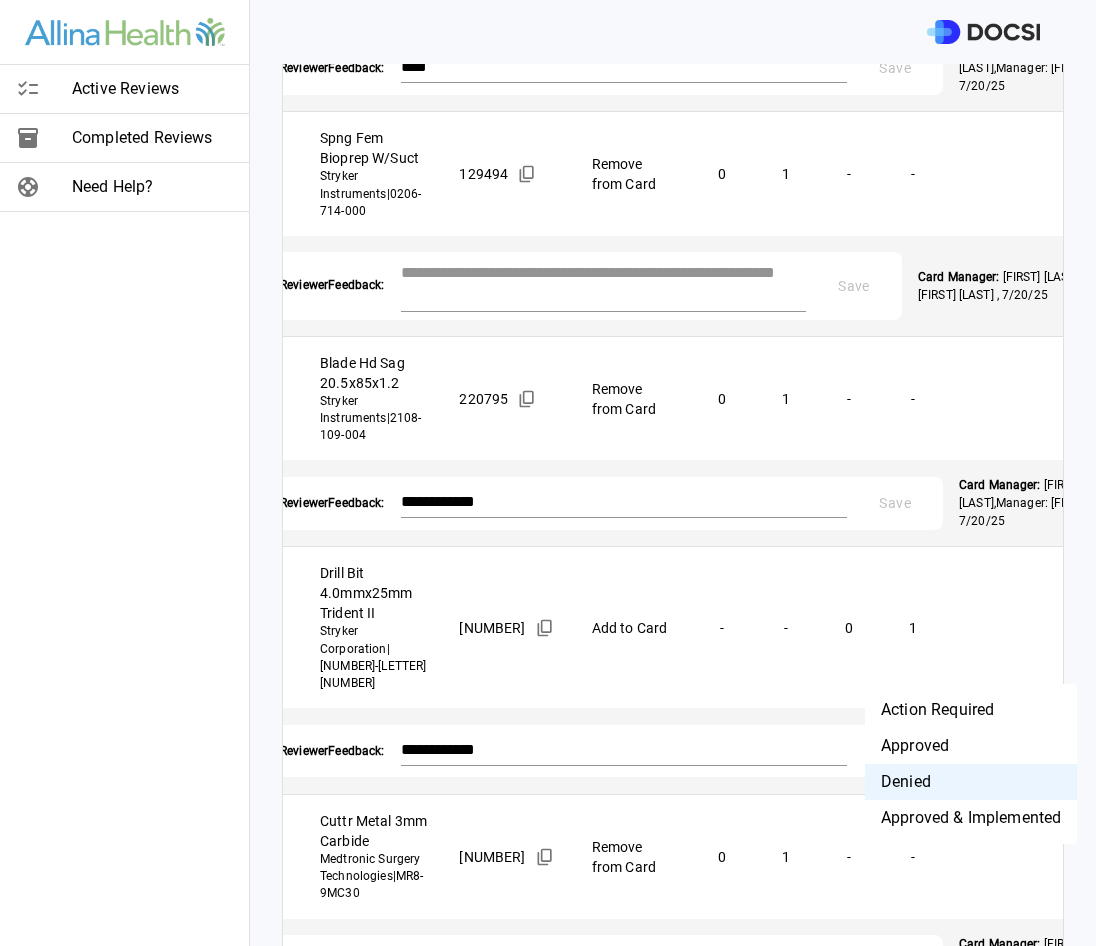 click on "**********" at bounding box center [548, 473] 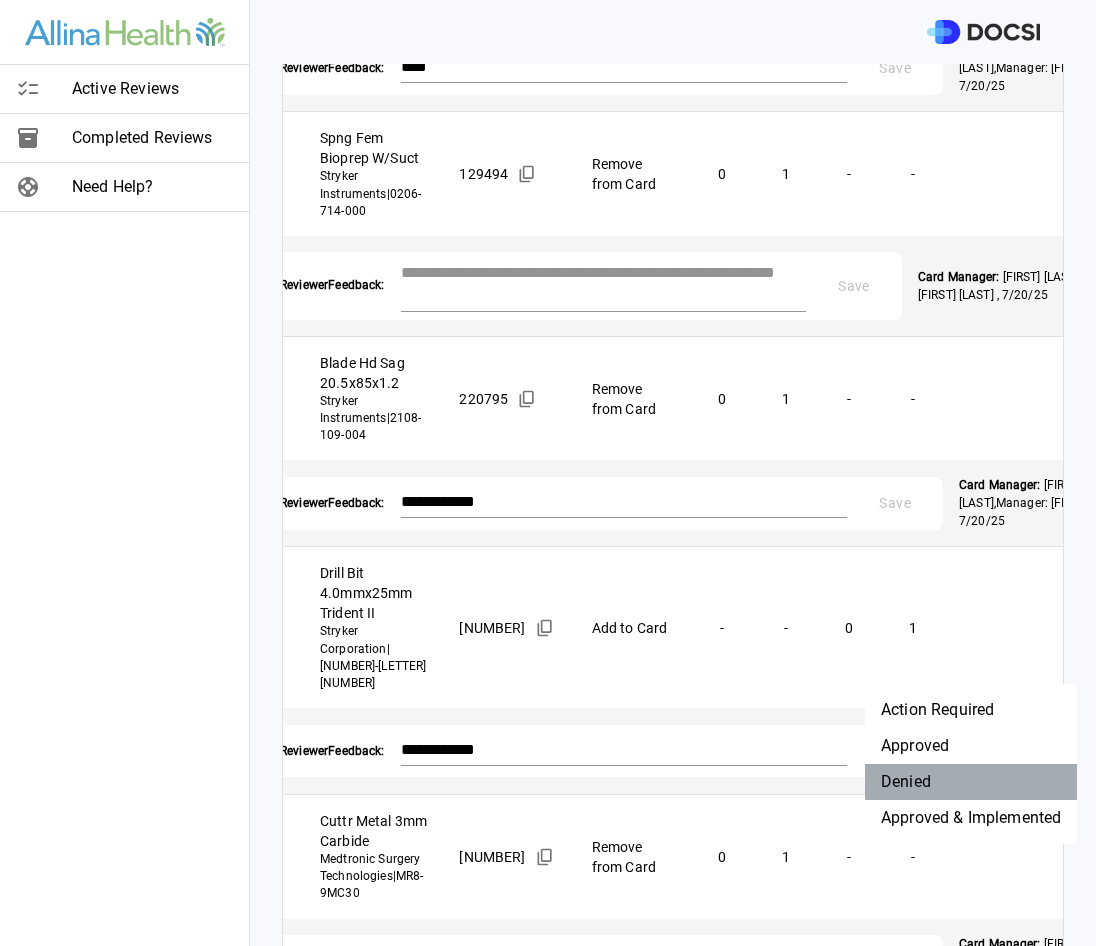 click on "Denied" at bounding box center [971, 782] 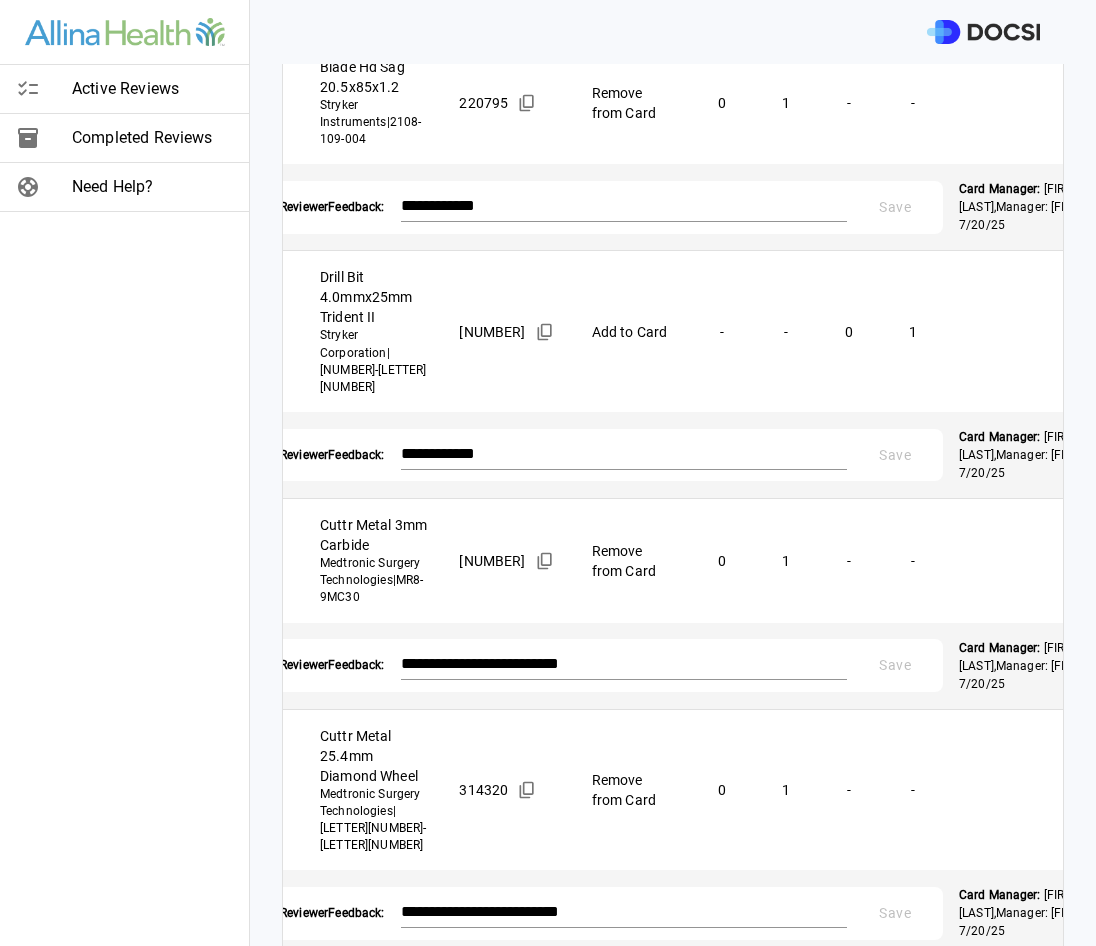 scroll, scrollTop: 1600, scrollLeft: 0, axis: vertical 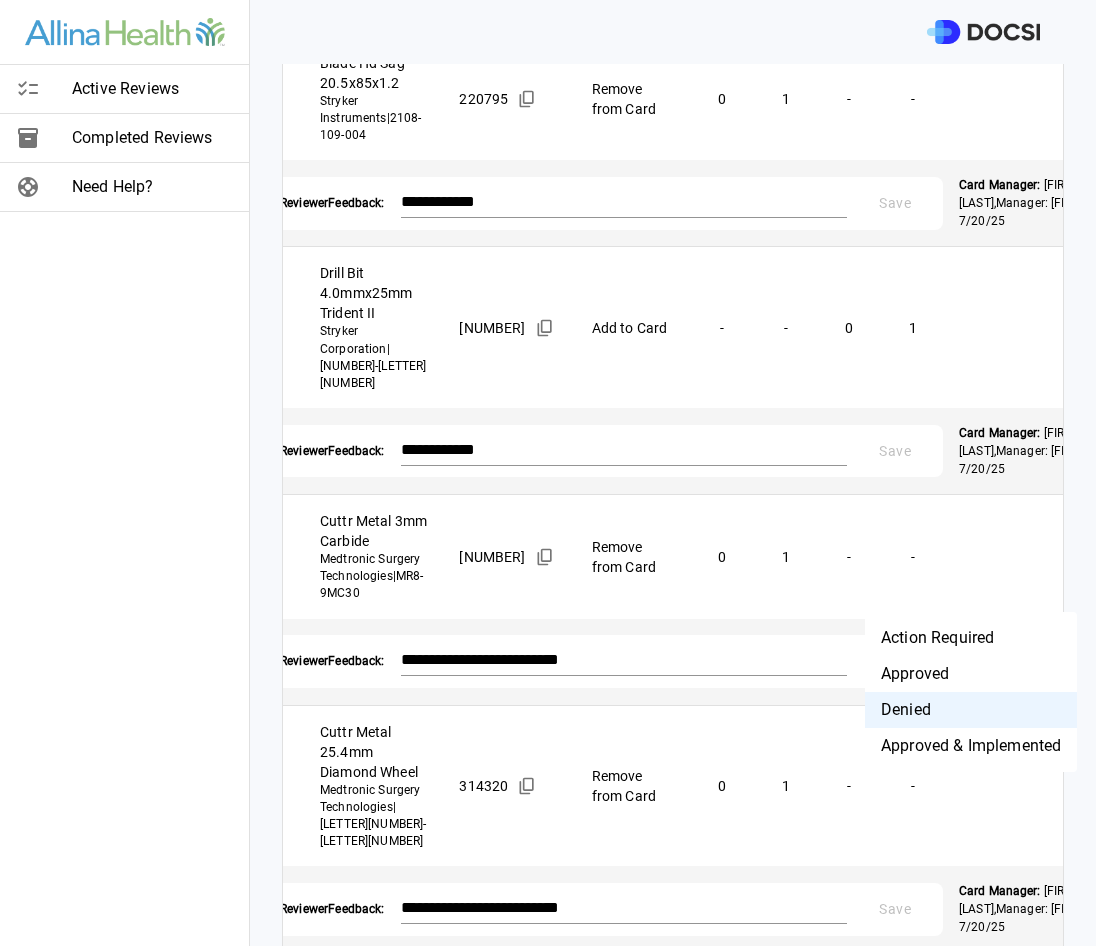 click on "**********" at bounding box center (548, 473) 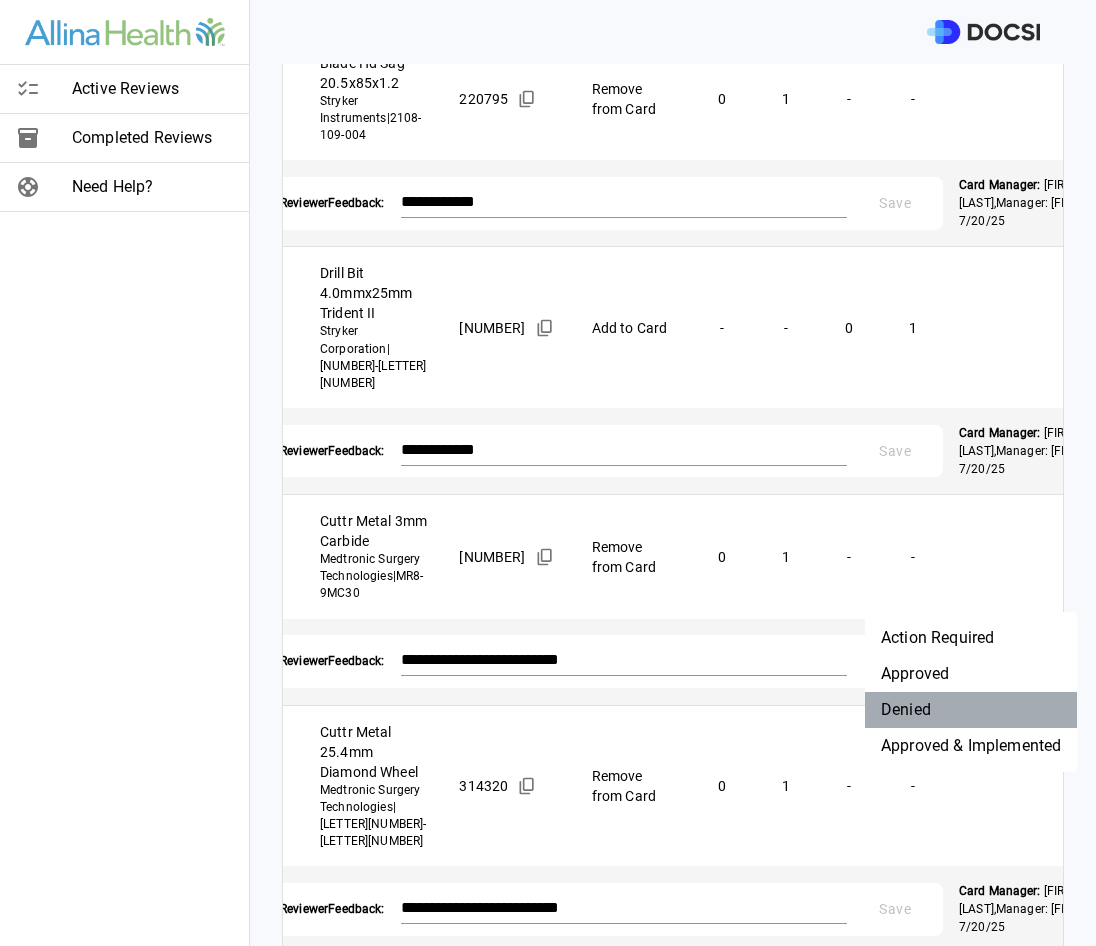 click on "Denied" at bounding box center (971, 710) 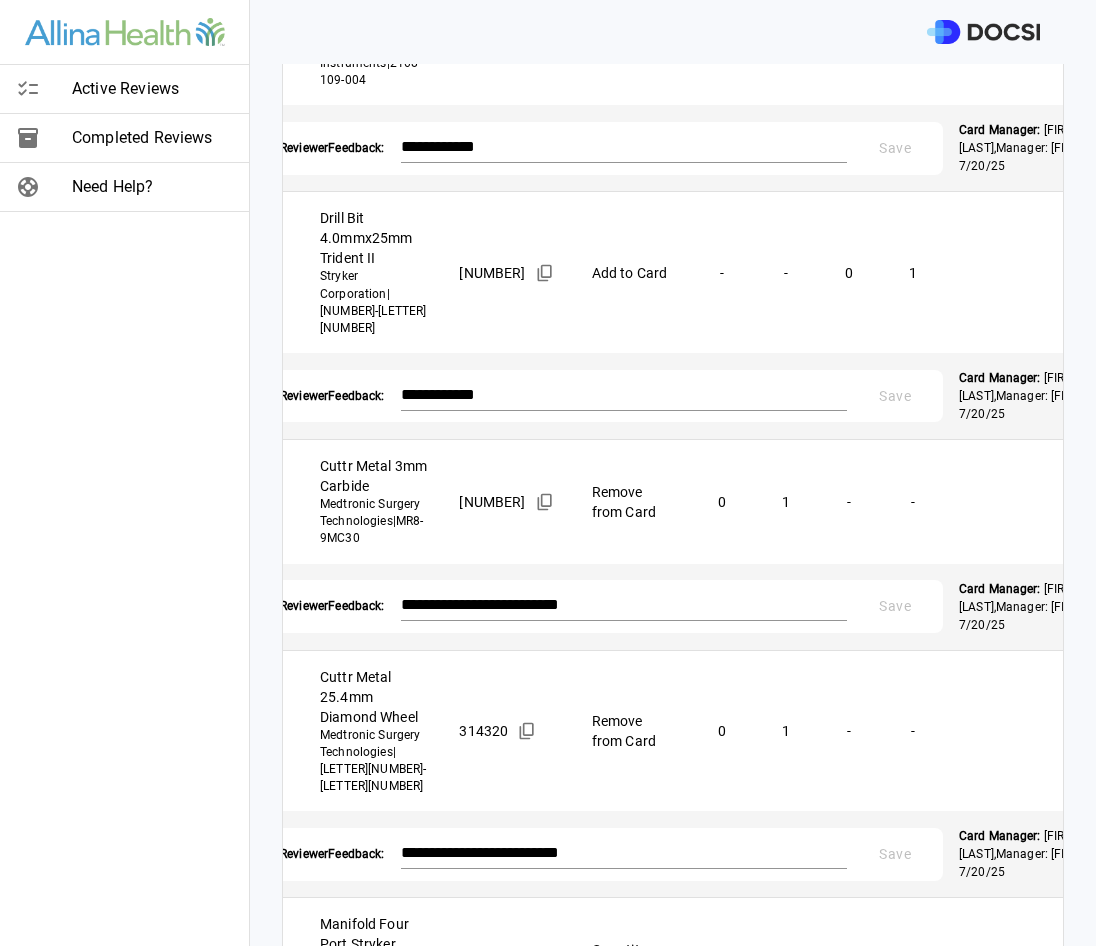 scroll, scrollTop: 1700, scrollLeft: 0, axis: vertical 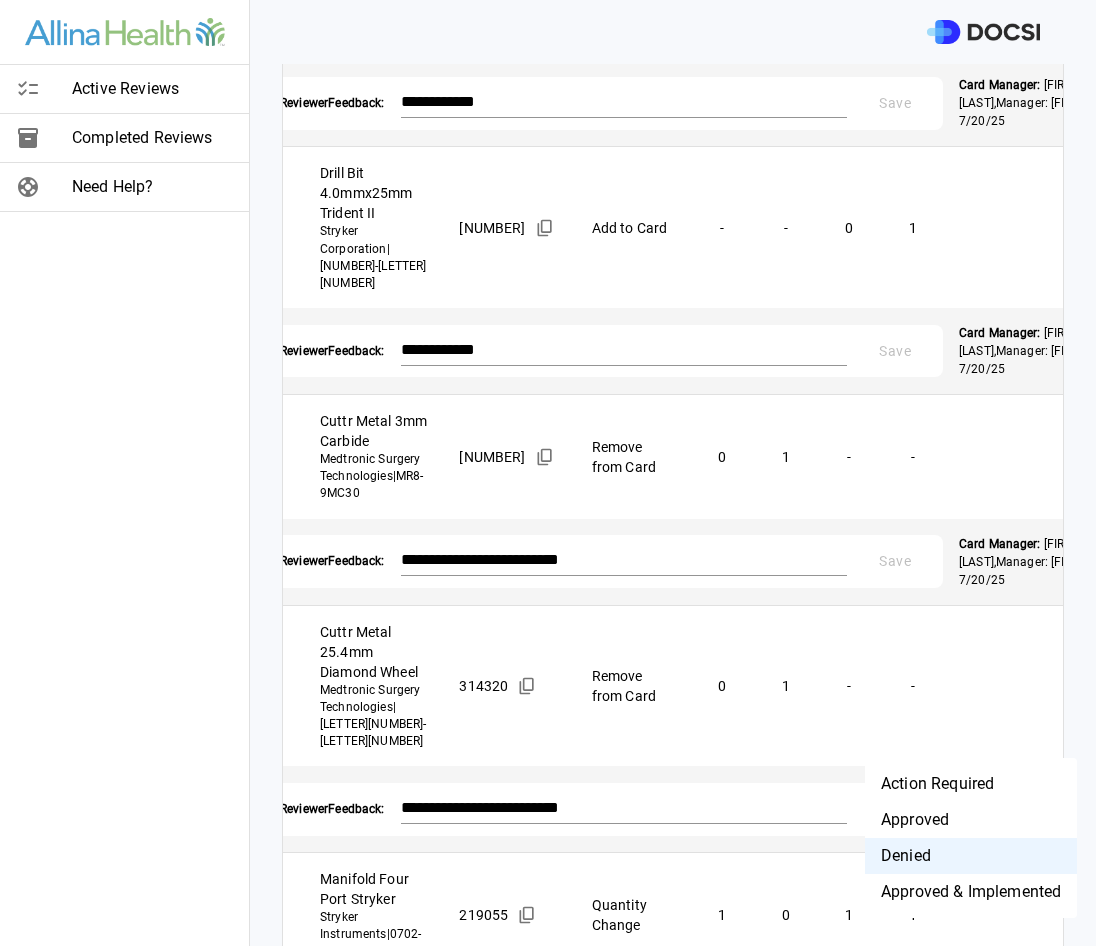 click on "**********" at bounding box center [548, 473] 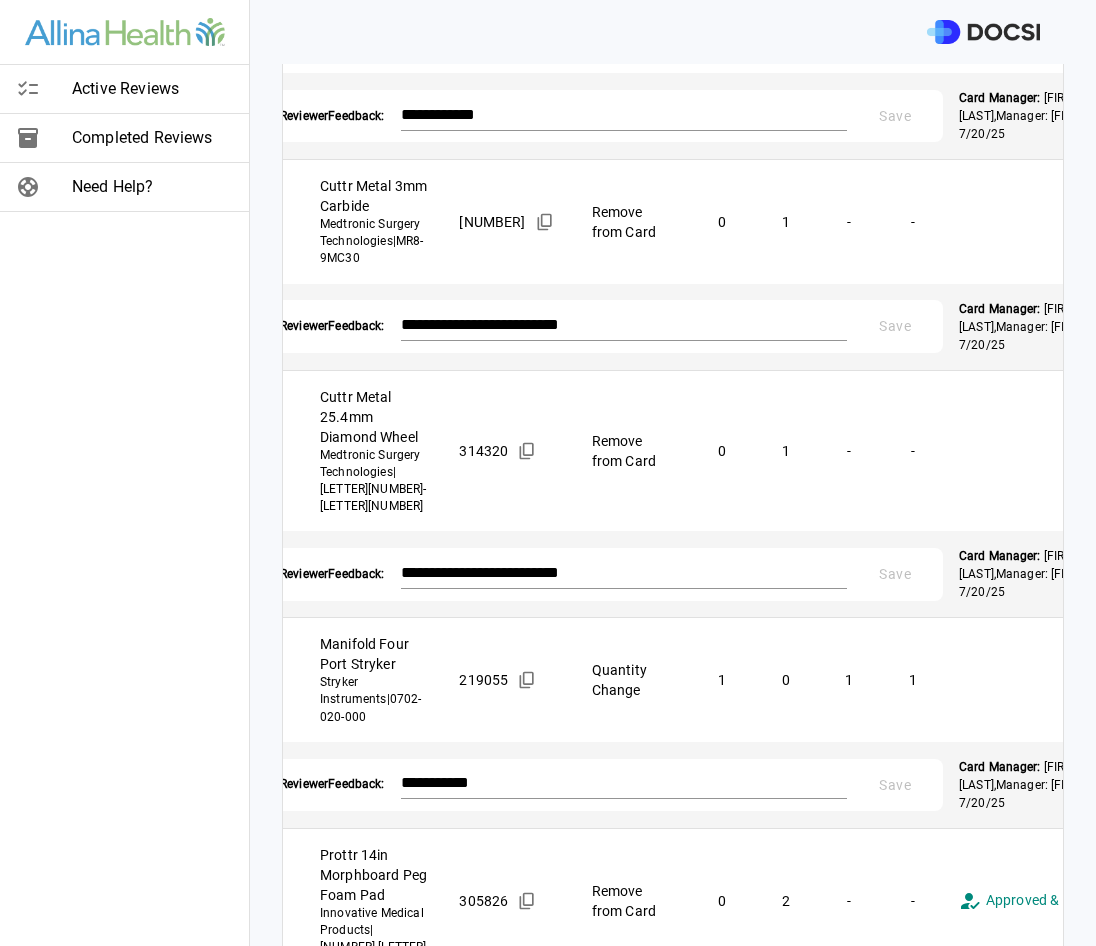 scroll, scrollTop: 2000, scrollLeft: 0, axis: vertical 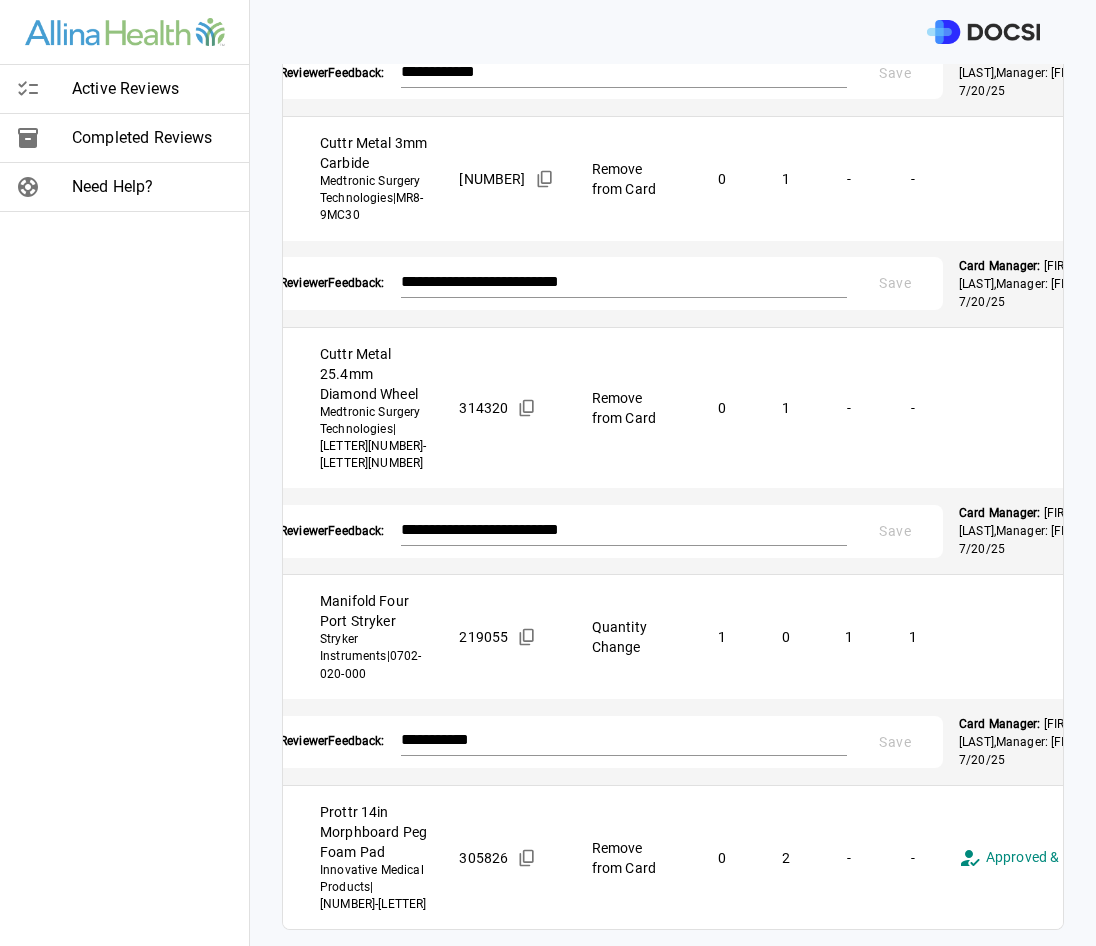 click on "**********" at bounding box center [548, 473] 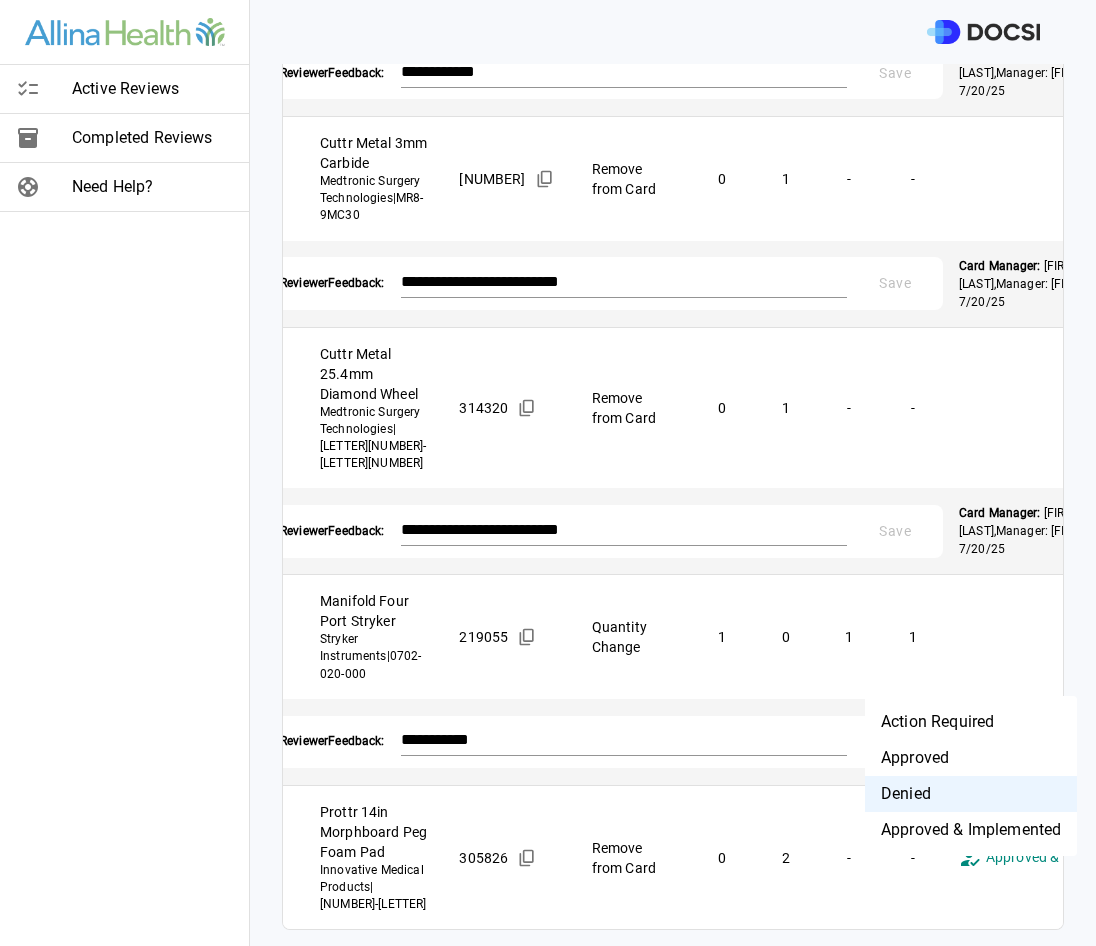 click on "Denied" at bounding box center [971, 794] 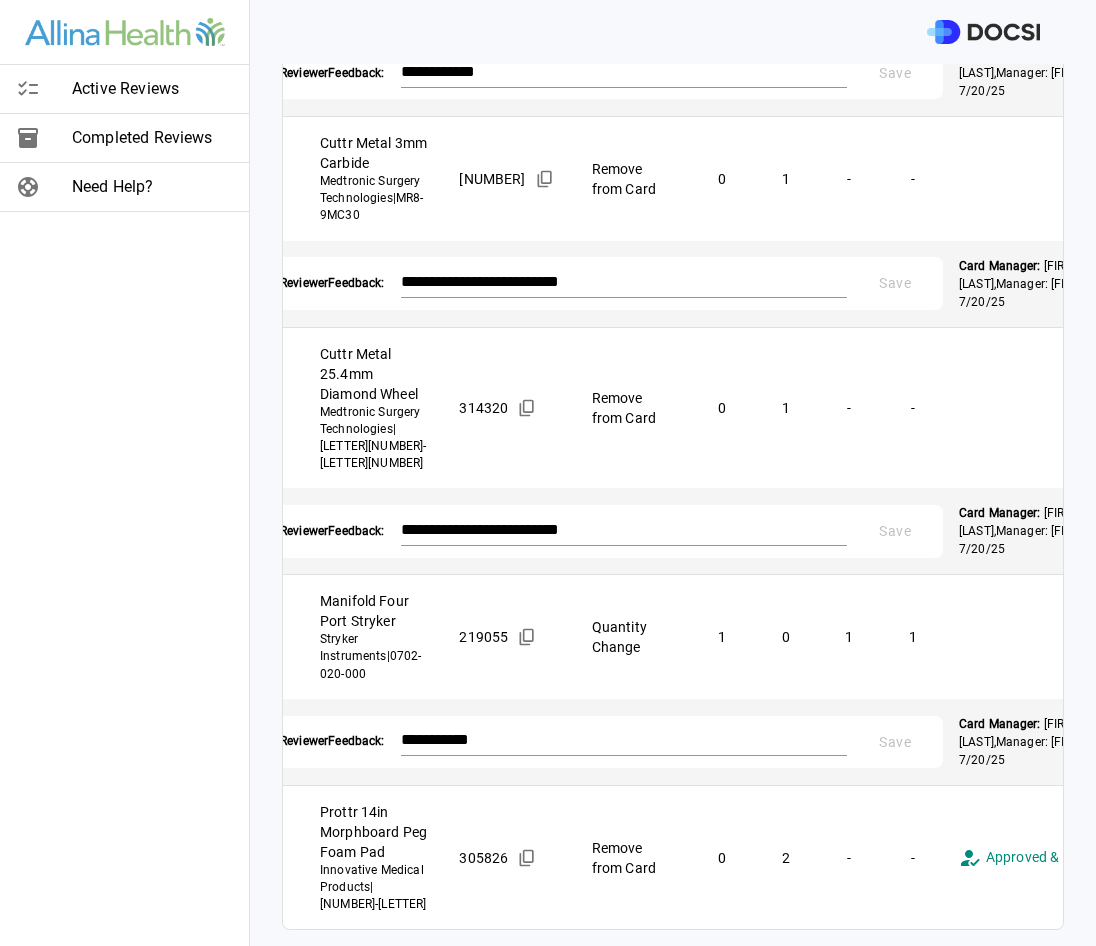 scroll, scrollTop: 2061, scrollLeft: 0, axis: vertical 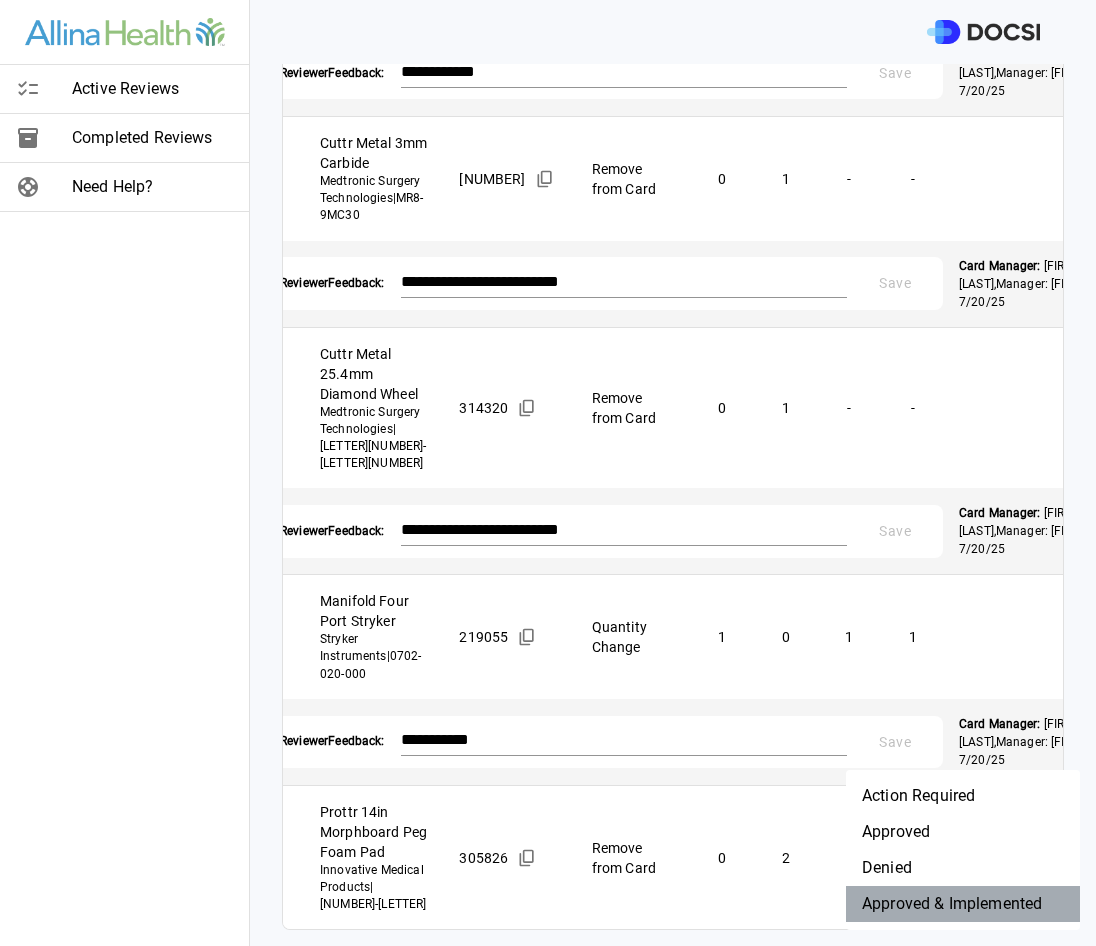 click on "Approved & Implemented" at bounding box center (963, 904) 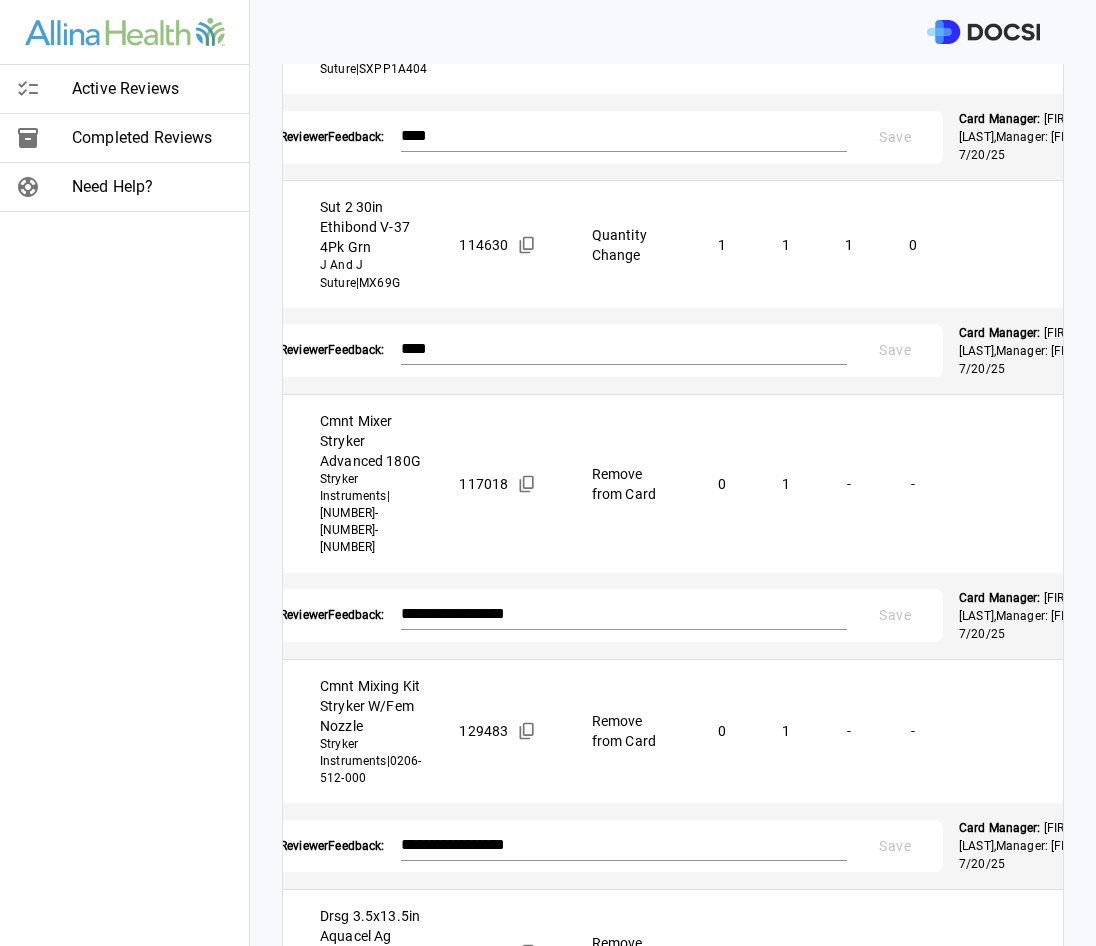 scroll, scrollTop: 0, scrollLeft: 0, axis: both 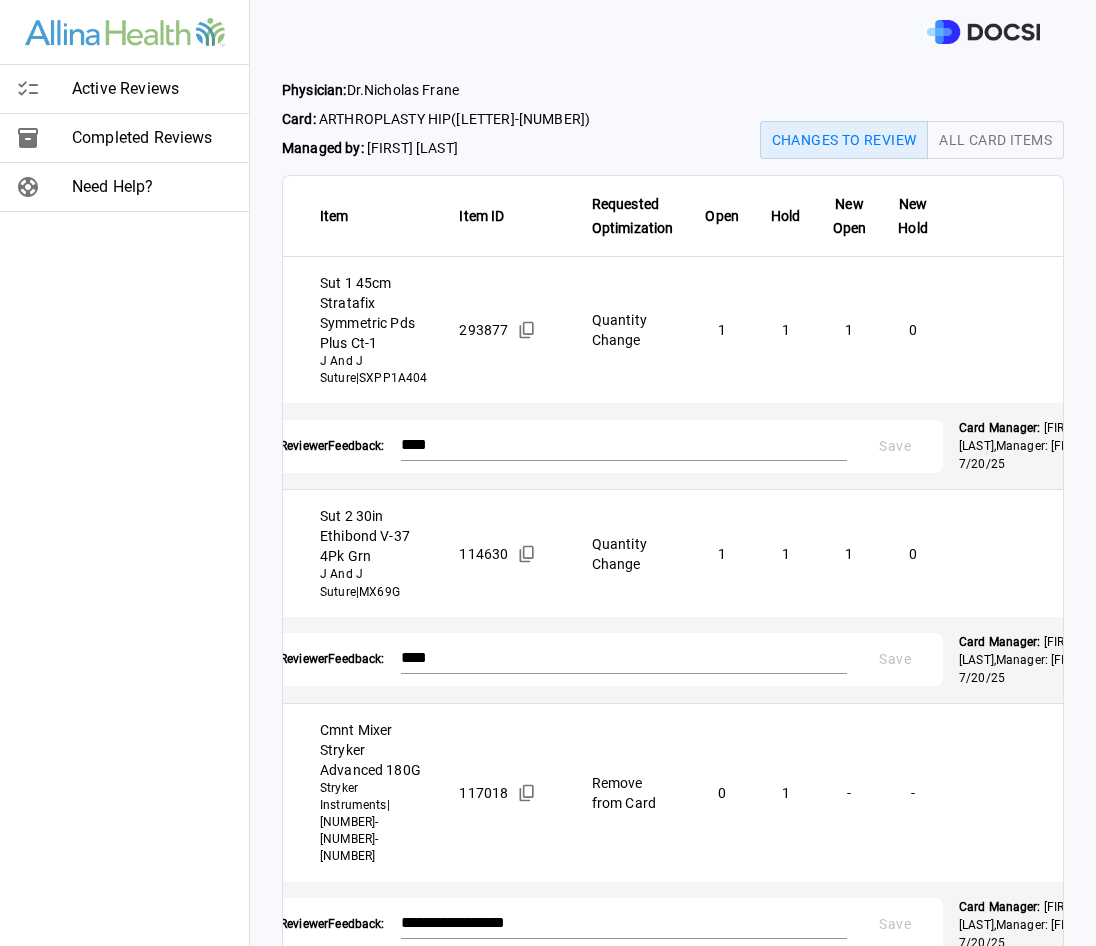click on "Active Reviews" at bounding box center (152, 89) 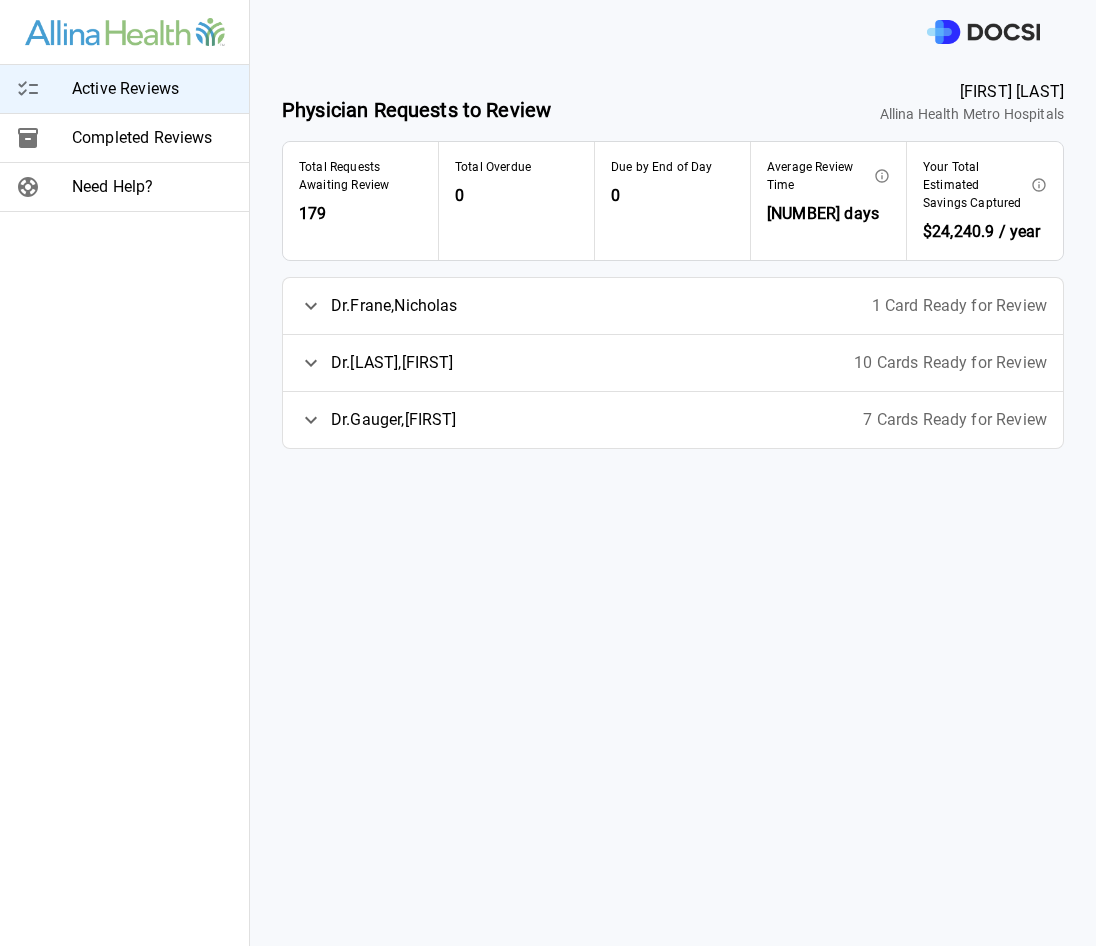 click on "Dr.  [LAST] ,  [FIRST] 7 Cards Ready for Review" at bounding box center (673, 420) 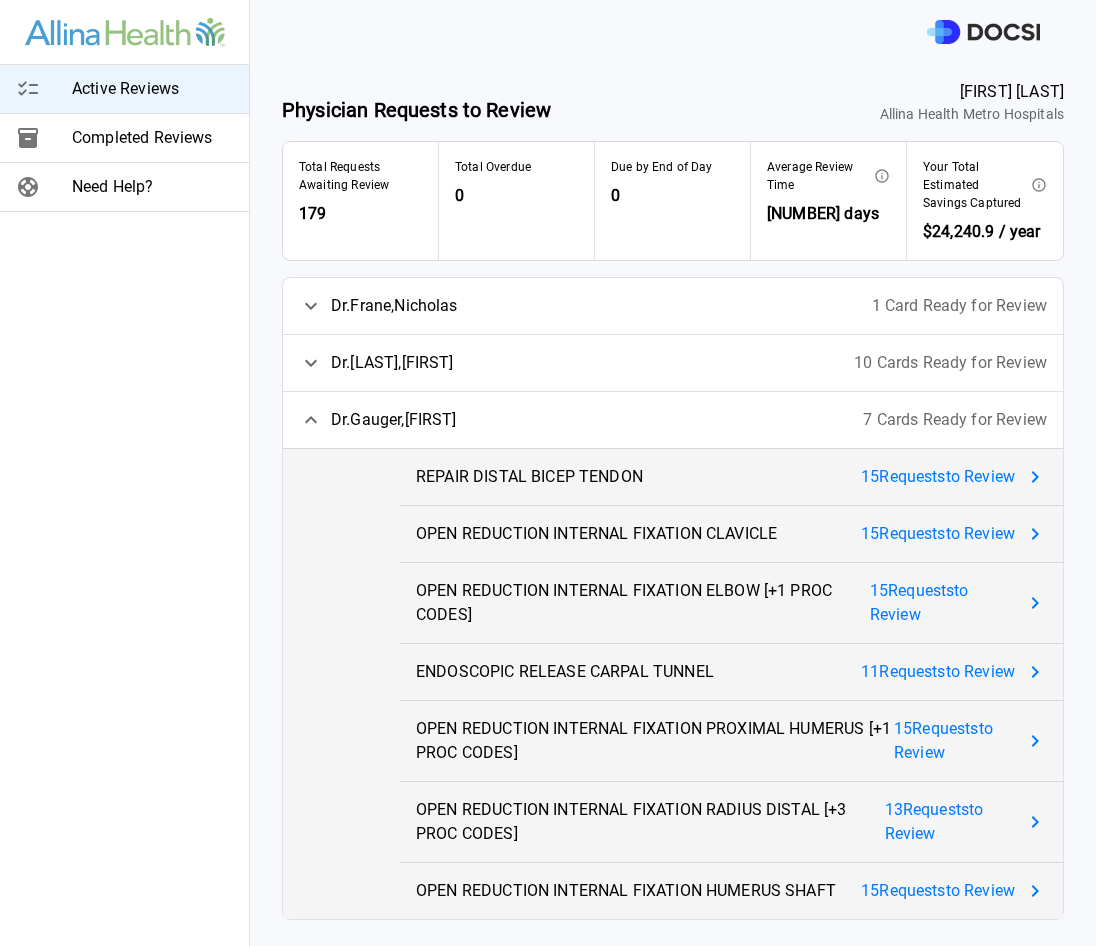 click on "15  Request s  to Review" at bounding box center [938, 477] 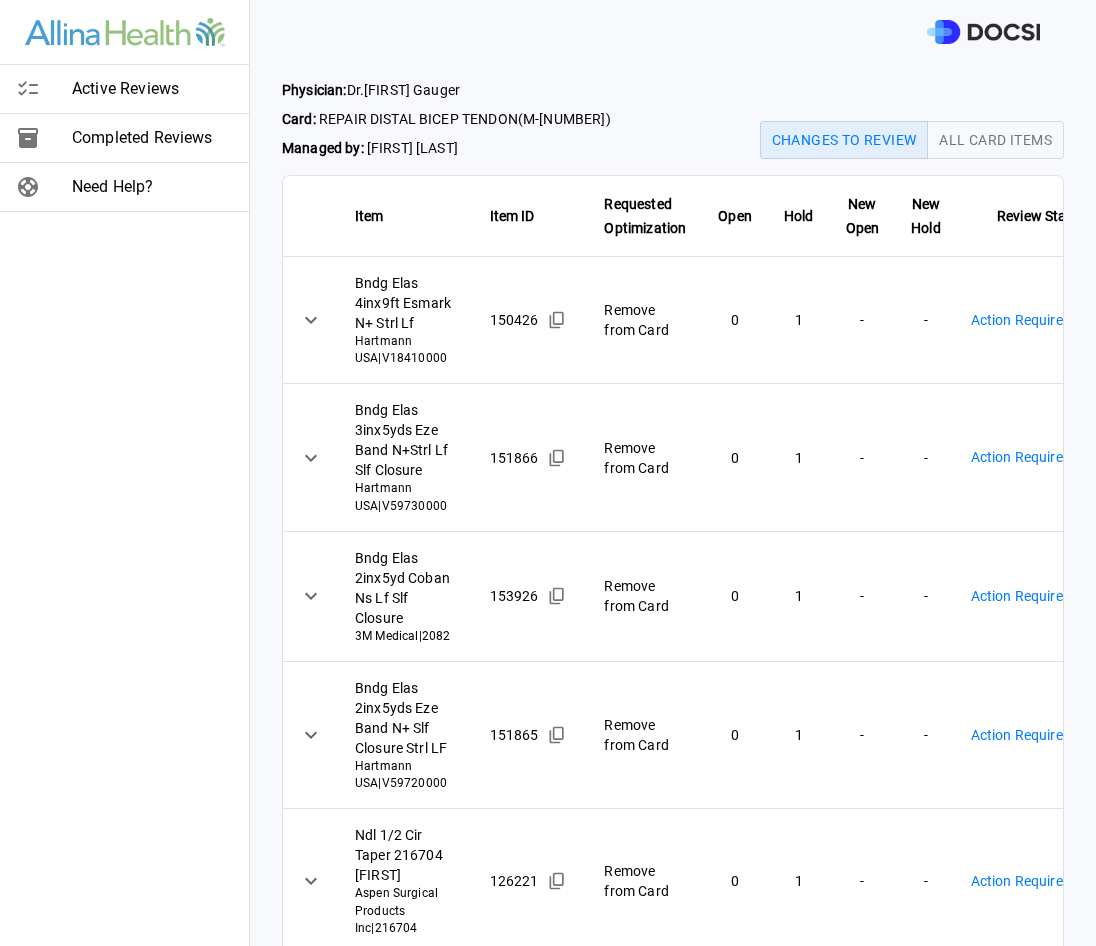 click on "Physician:   Dr.  [FIRST] [LAST] Card:    [PROCEDURE]  ( M-107608 ) Managed by:    [FIRST] [LAST] Changes to Review All Card Items Item Item ID Requested Optimization Open Hold New Open New Hold Review Status Bndg Elas 4inx9ft Esmark N+ Strl Lf Hartmann USA  |  V18410000 150426 Remove from Card 0 1 - - Action Required **** ​ Bndg Elas 3inx5yds Eze Band N+Strl Lf Slf Closure Hartmann USA  |  V59730000 151866 Remove from Card 0 1 - - Action Required **** ​ Bndg Elas 2inx5yd Coban Ns Lf Slf Closure 3M Medical  |  2082 153926 Remove from Card 0 1 - - Action Required **** ​ Bndg Elas 2inx5yds Eze Band N+ Slf Closure Strl LF Hartmann USA  |  V59720000 151865 Remove from Card 0 1 - - Action Required **** ​ Ndl 1/2 Cir Taper 216704 Richard Allen Aspen Surgical Products Inc  |  216704 126221 Remove from Card 0 1 - - Action Required **** ​ Ndl Or 1/2 Cir Sz 7 Taper Mayo 2Pk 2167-7 Aspen Surgical Products Inc  |  2167-7 137150 0 1 - - **** 1" at bounding box center (548, 473) 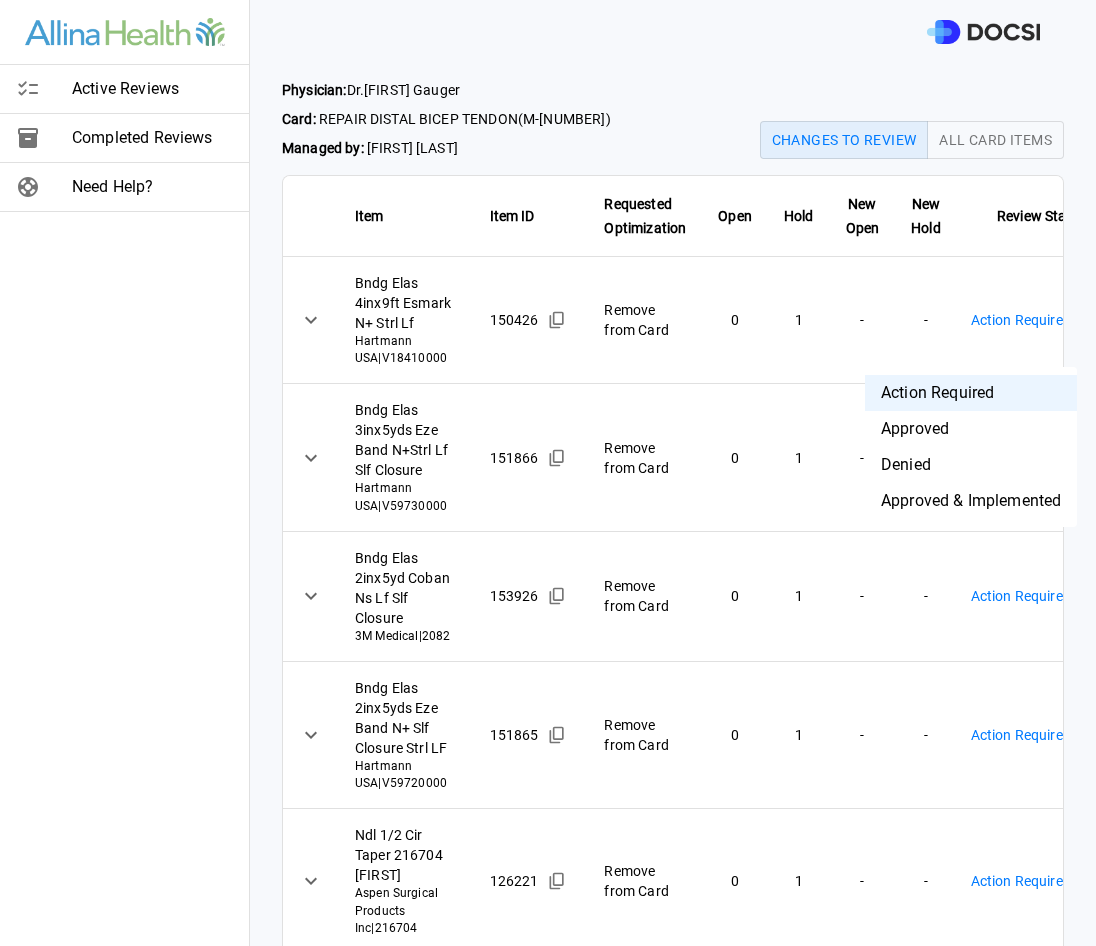 click on "Denied" at bounding box center [971, 465] 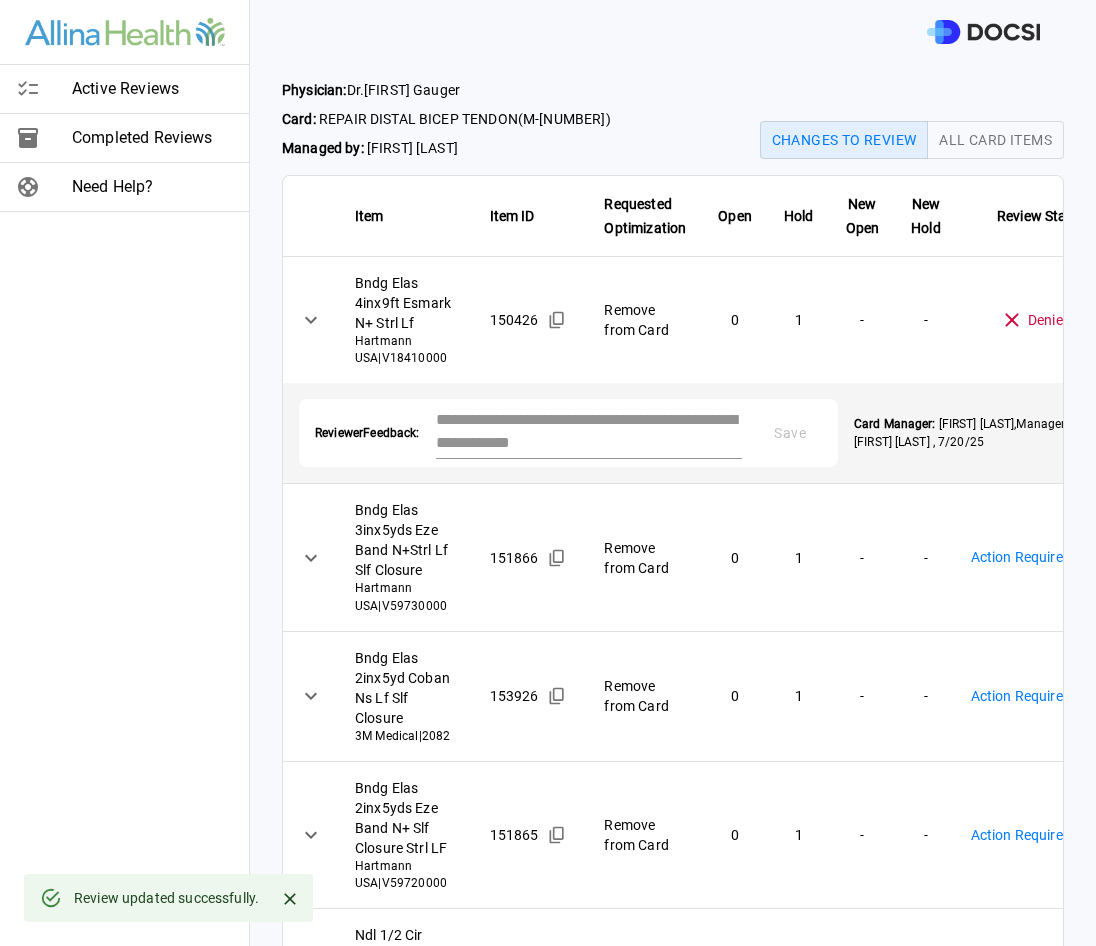 click at bounding box center [589, 431] 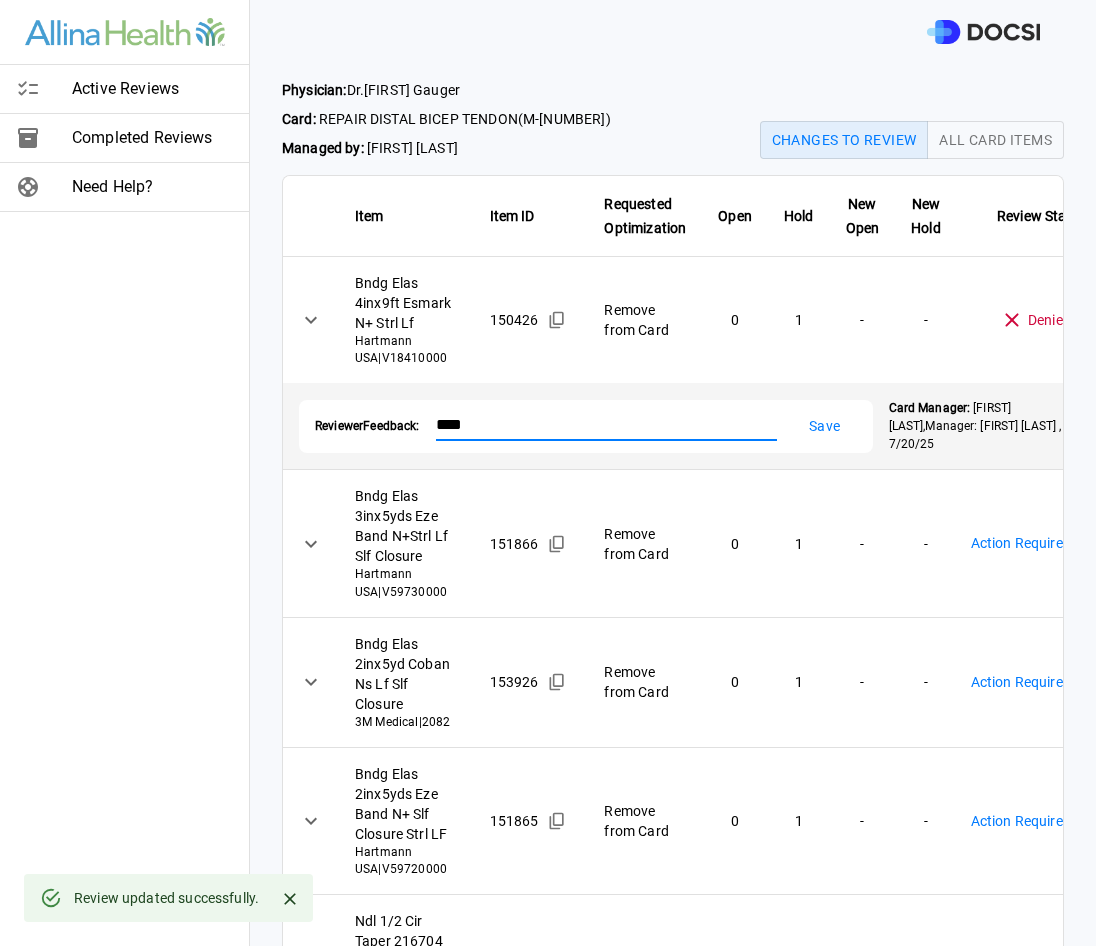 type on "****" 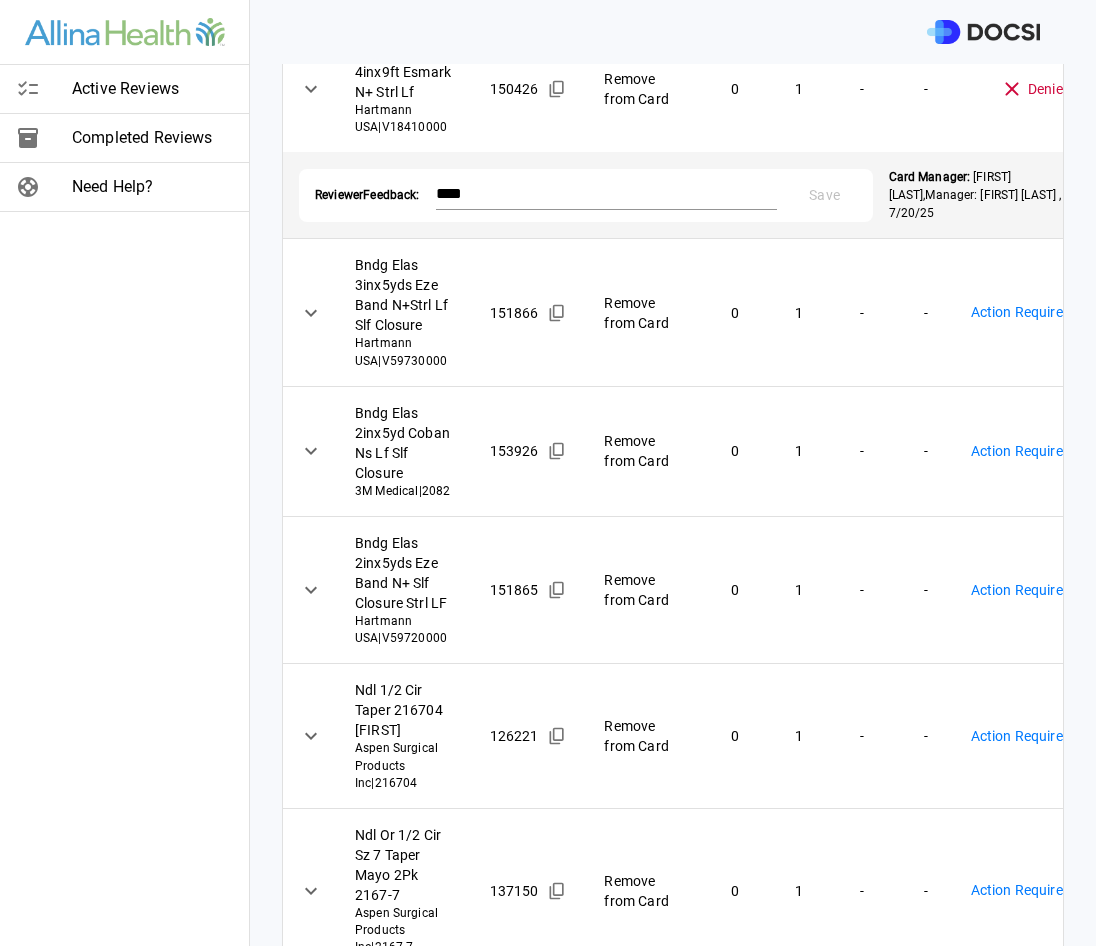 scroll, scrollTop: 200, scrollLeft: 0, axis: vertical 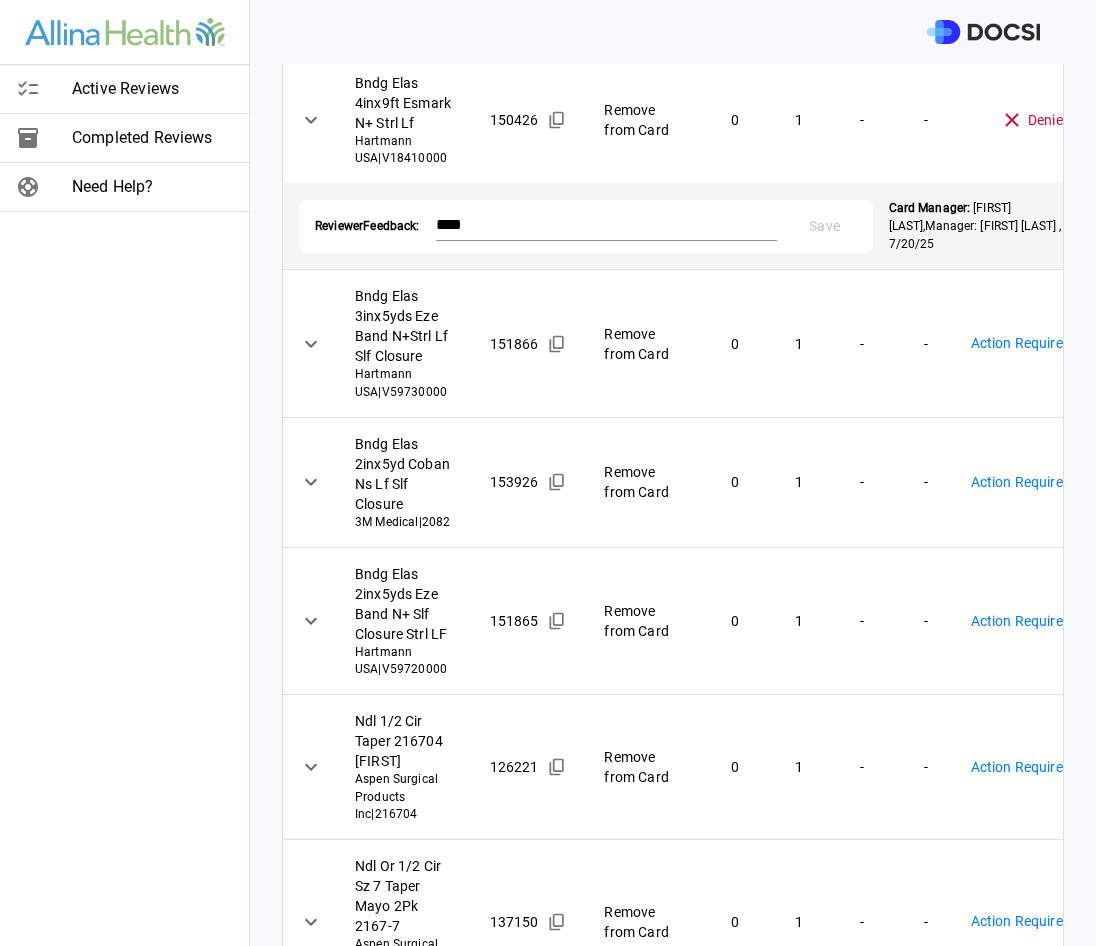 click on "Physician:   Dr.  [FIRST] [LAST] Card:    [PROCEDURE]  ( M-107608 ) Managed by:    [FIRST] [LAST] Changes to Review All Card Items Item Item ID Requested Optimization Open Hold New Open New Hold Review Status Bndg Elas 4inx9ft Esmark N+ Strl Lf Hartmann USA  |  V18410000 150426 Remove from Card 0 1 - - Denied ******** ​ Reviewer  Feedback:  **** * Save Card Manager:    [FIRST] [LAST] ,  7/20/25   Bndg Elas 3inx5yds Eze Band N+Strl Lf Slf Closure Hartmann USA  |  V59730000 151866 Remove from Card 0 1 - - Action Required **** ​ Bndg Elas 2inx5yd Coban Ns Lf Slf Closure 3M Medical  |  2082 153926 Remove from Card 0 1 - - Action Required **** ​ Bndg Elas 2inx5yds Eze Band N+ Slf Closure Strl LF Hartmann USA  |  V59720000 151865 Remove from Card 0 1 - - Action Required **** ​ Ndl 1/2 Cir Taper 216704 Richard Allen Aspen Surgical Products Inc  |  216704 126221 Remove from Card 0 1 - - Action Required **** ​ Aspen Surgical Products Inc" at bounding box center (548, 473) 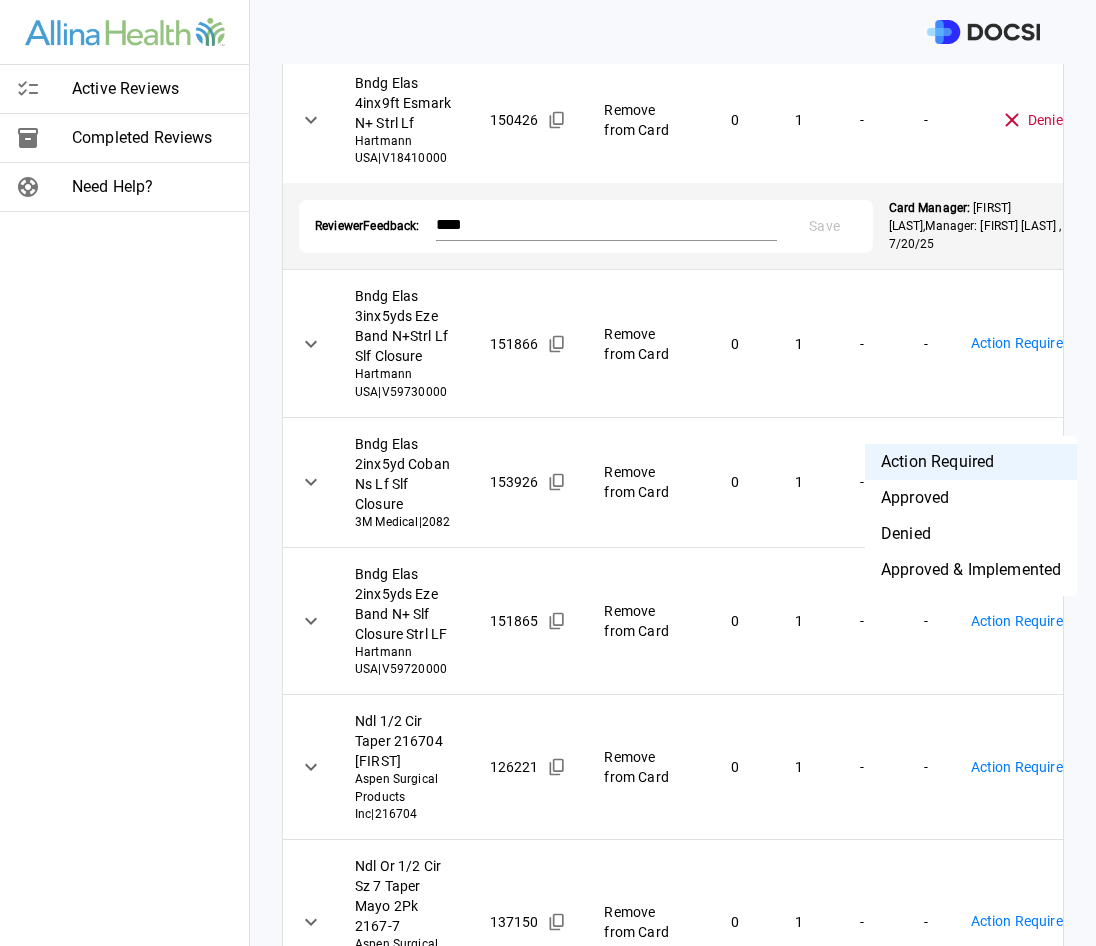 click on "Approved & Implemented" at bounding box center (971, 570) 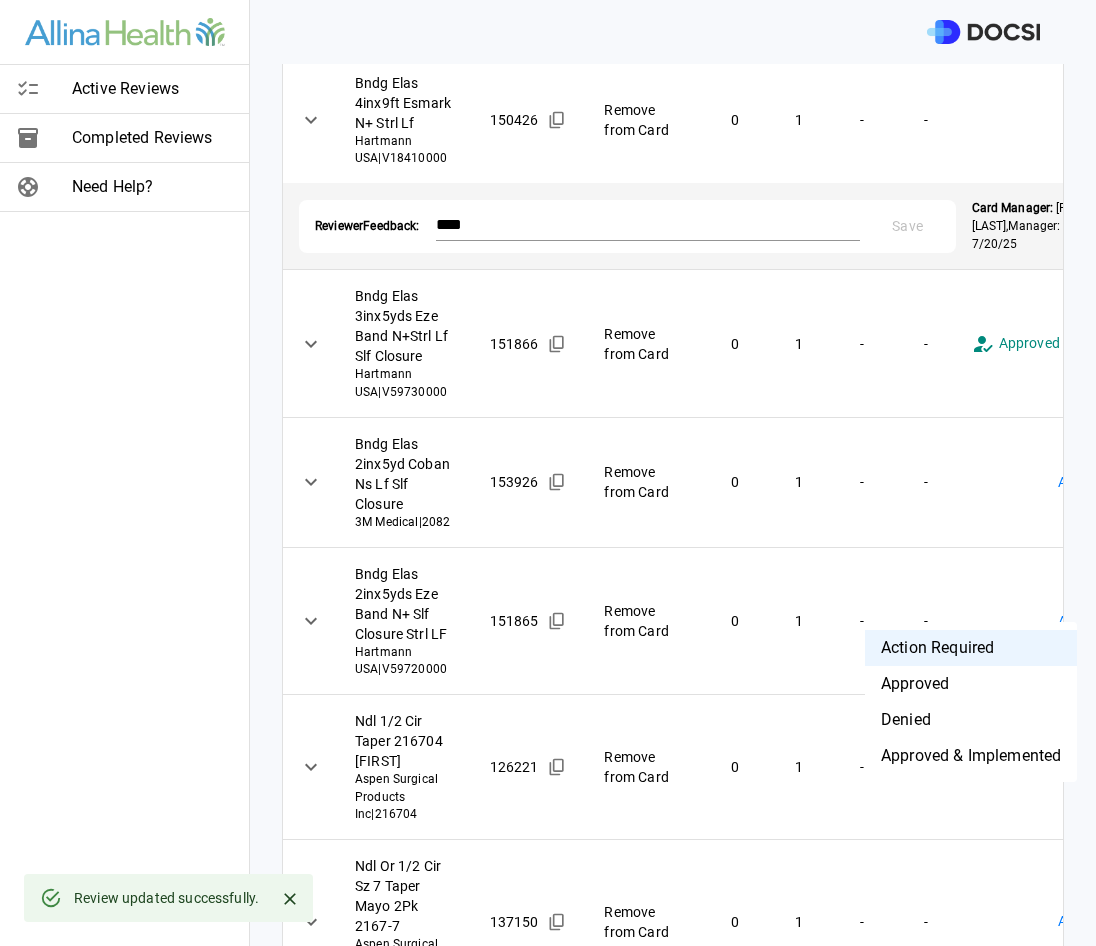 click on "**********" at bounding box center [548, 473] 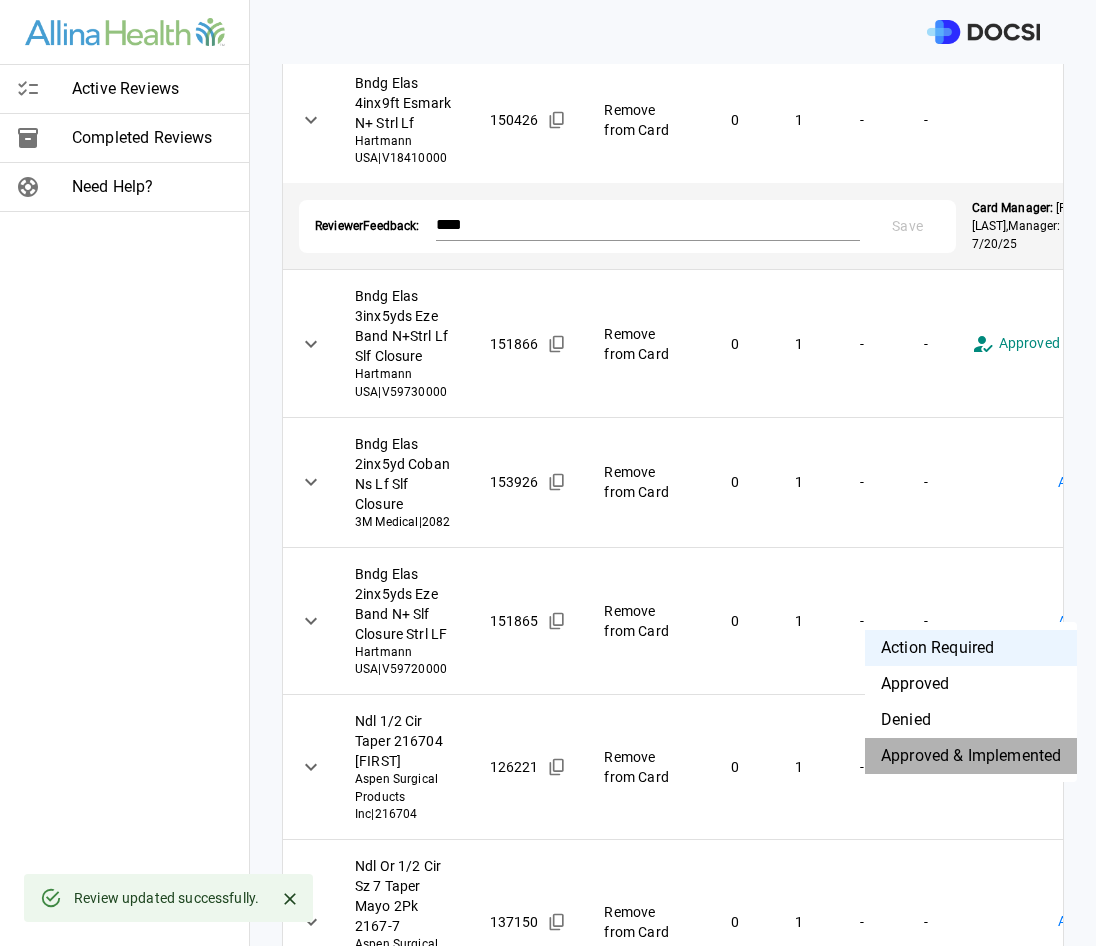 click on "Approved & Implemented" at bounding box center [971, 756] 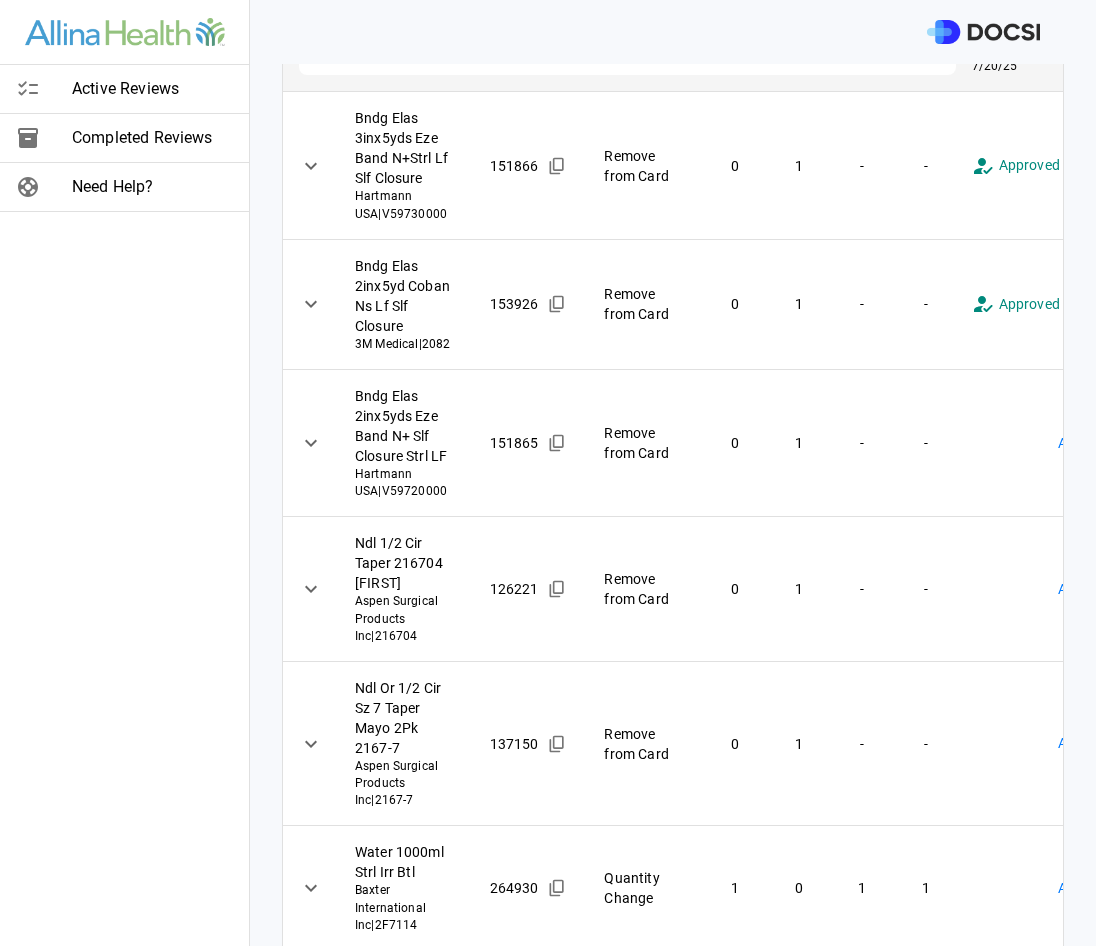 scroll, scrollTop: 400, scrollLeft: 0, axis: vertical 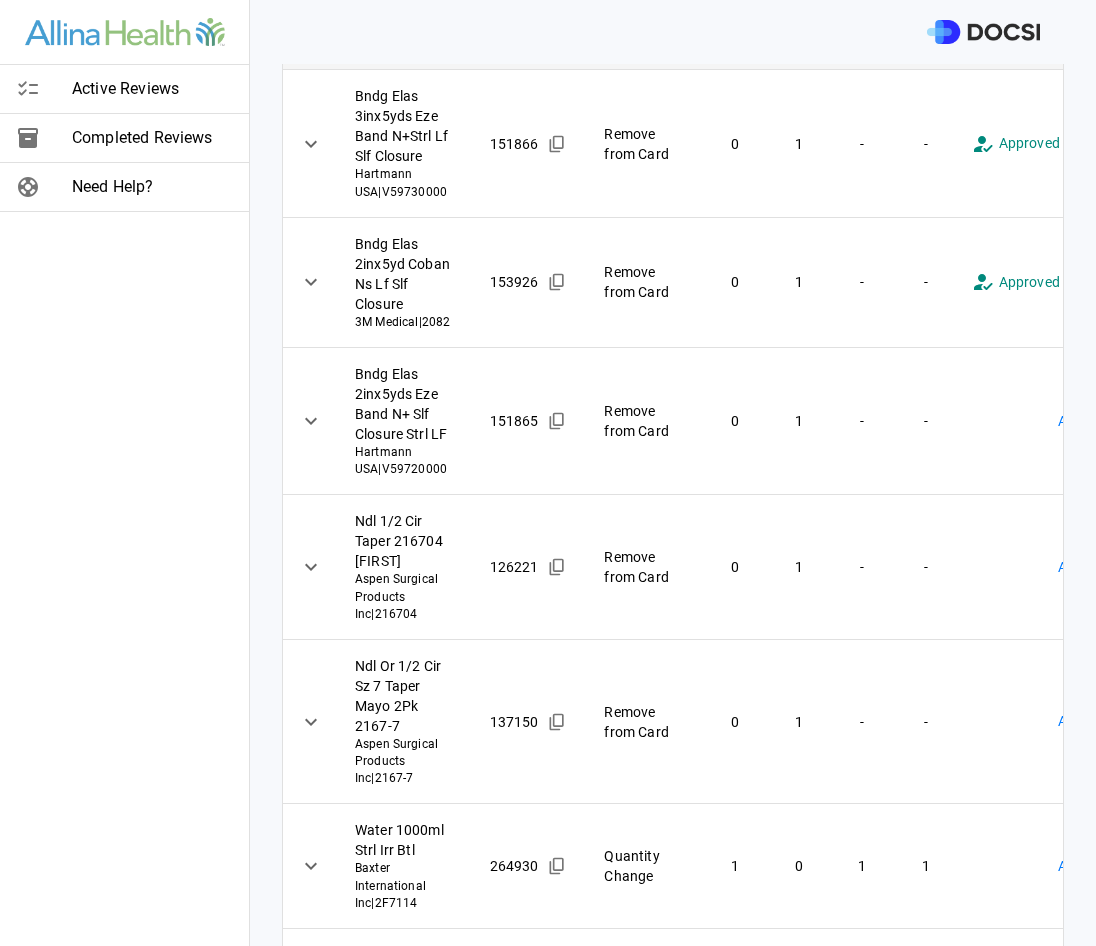 click on "**********" at bounding box center (548, 473) 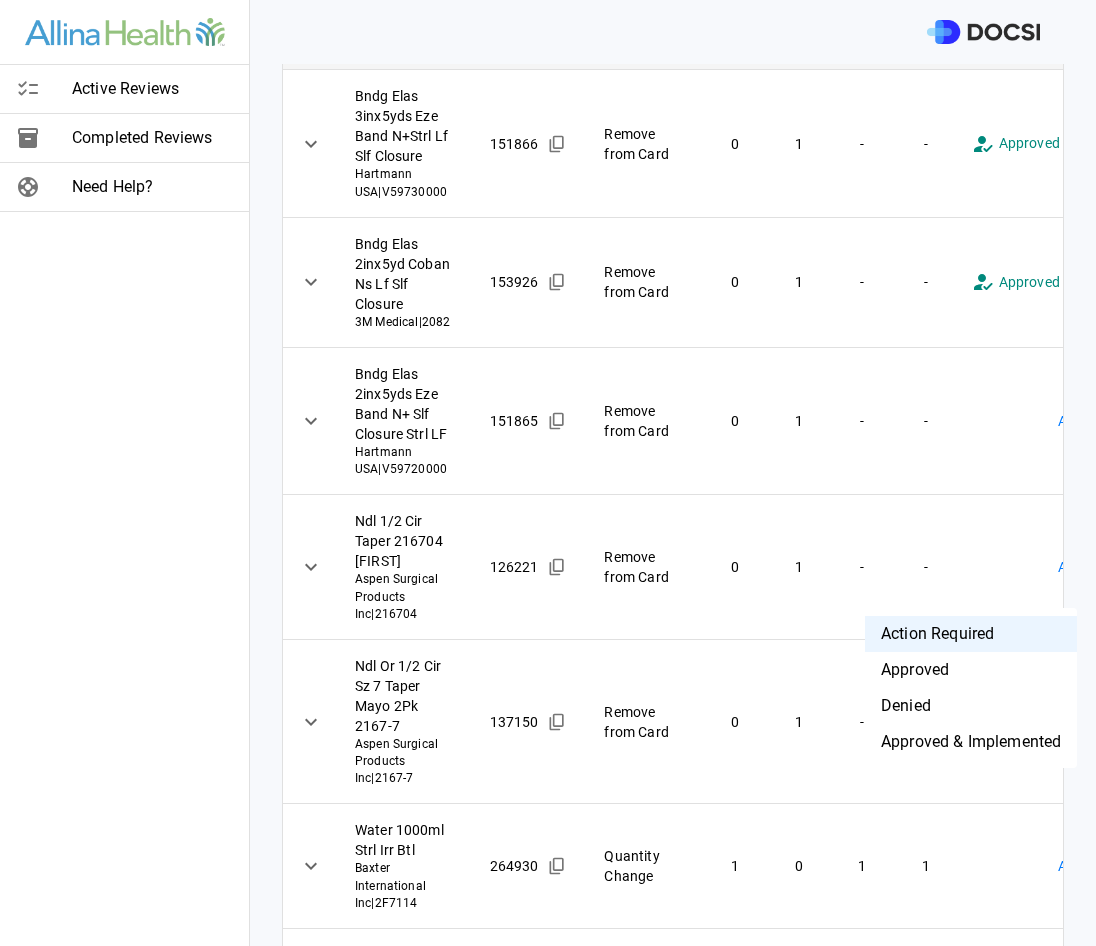 click on "Approved & Implemented" at bounding box center (971, 742) 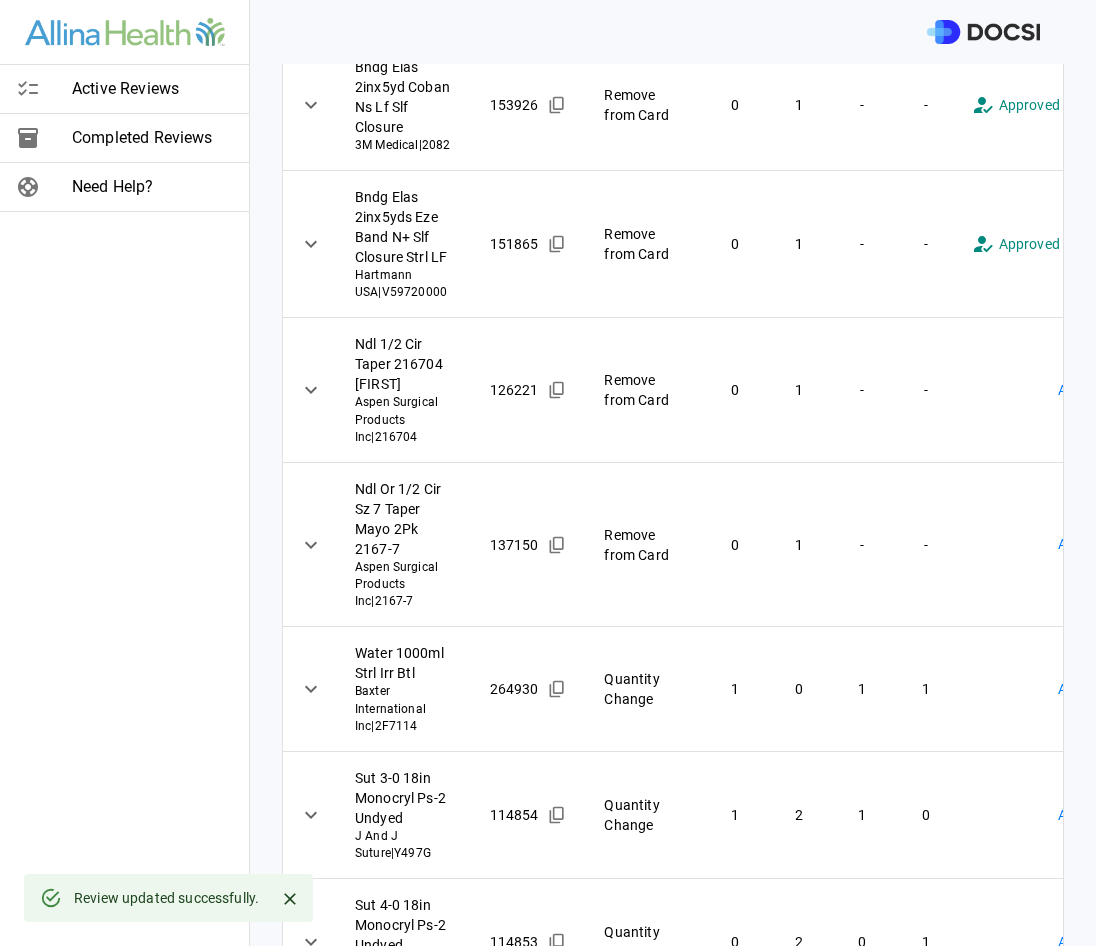 scroll, scrollTop: 600, scrollLeft: 0, axis: vertical 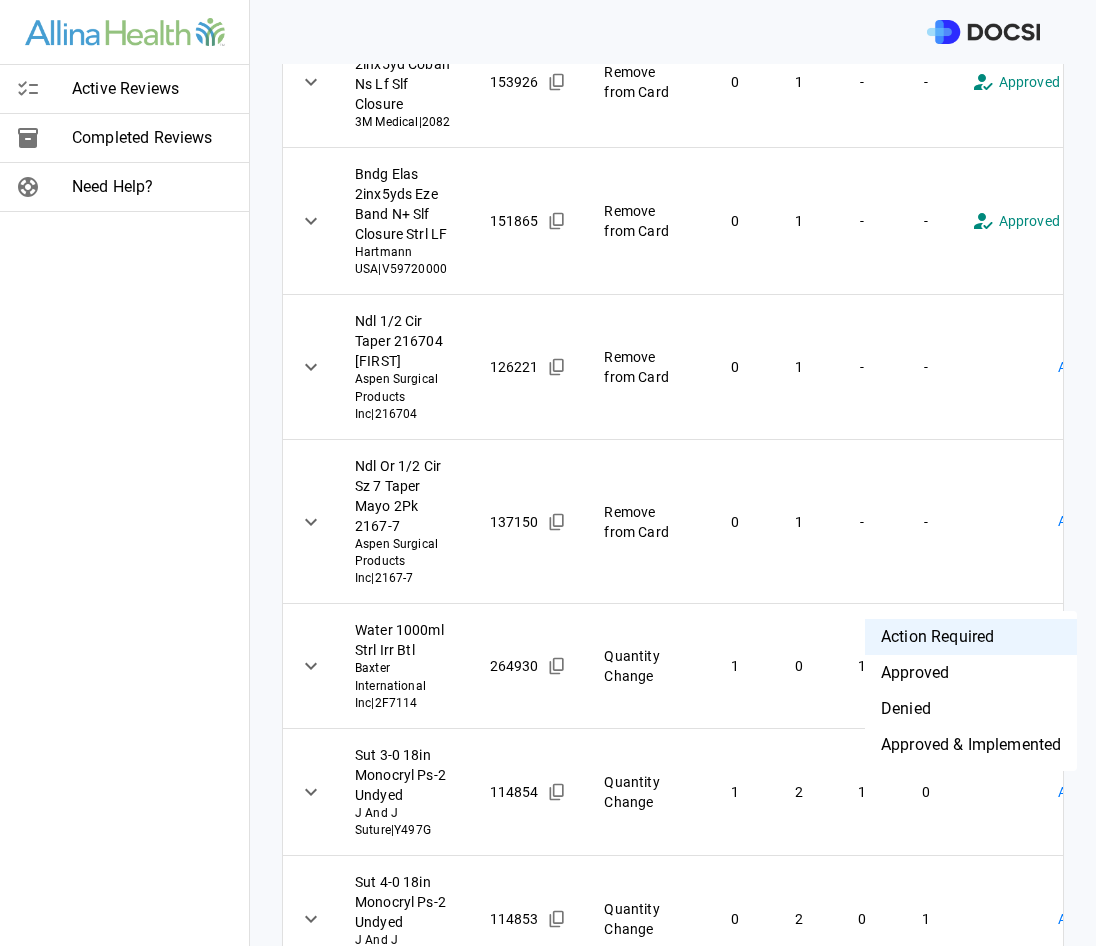 click on "**********" at bounding box center (548, 473) 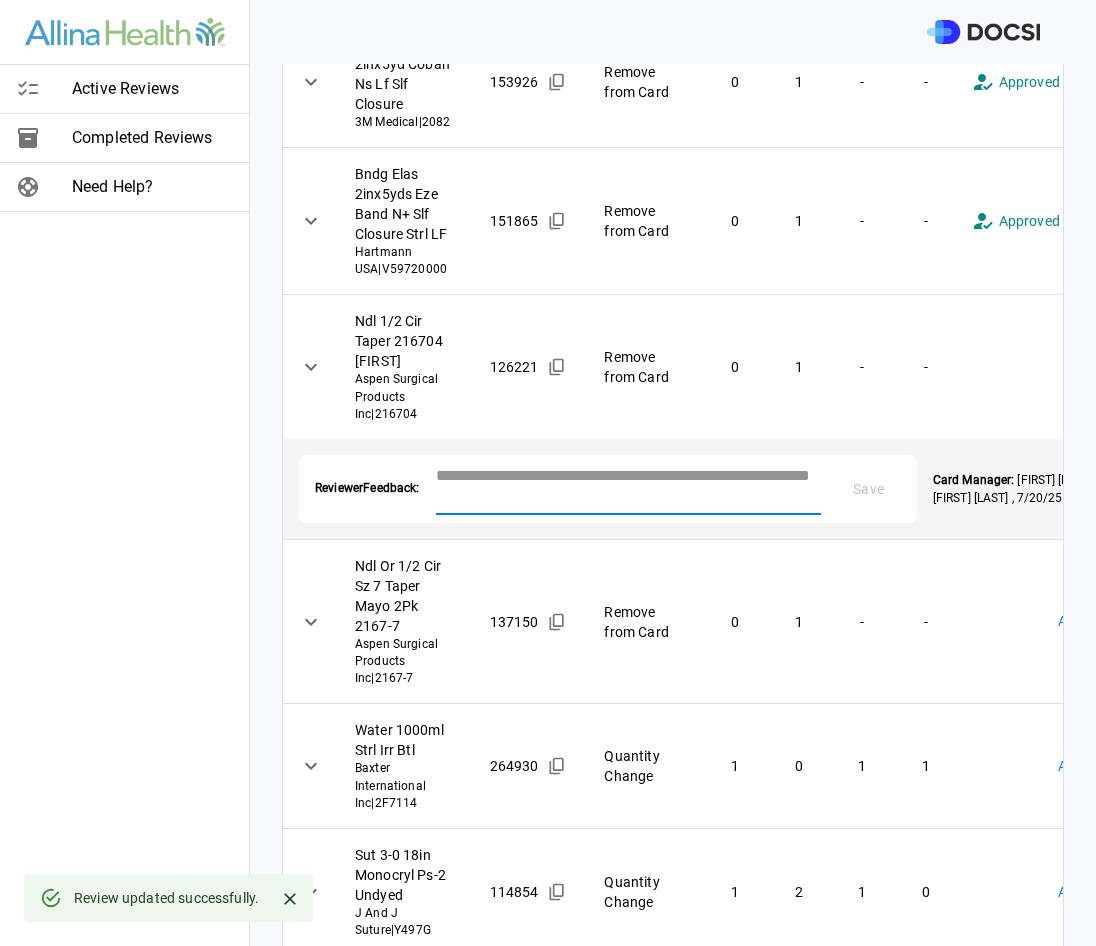click at bounding box center [628, 487] 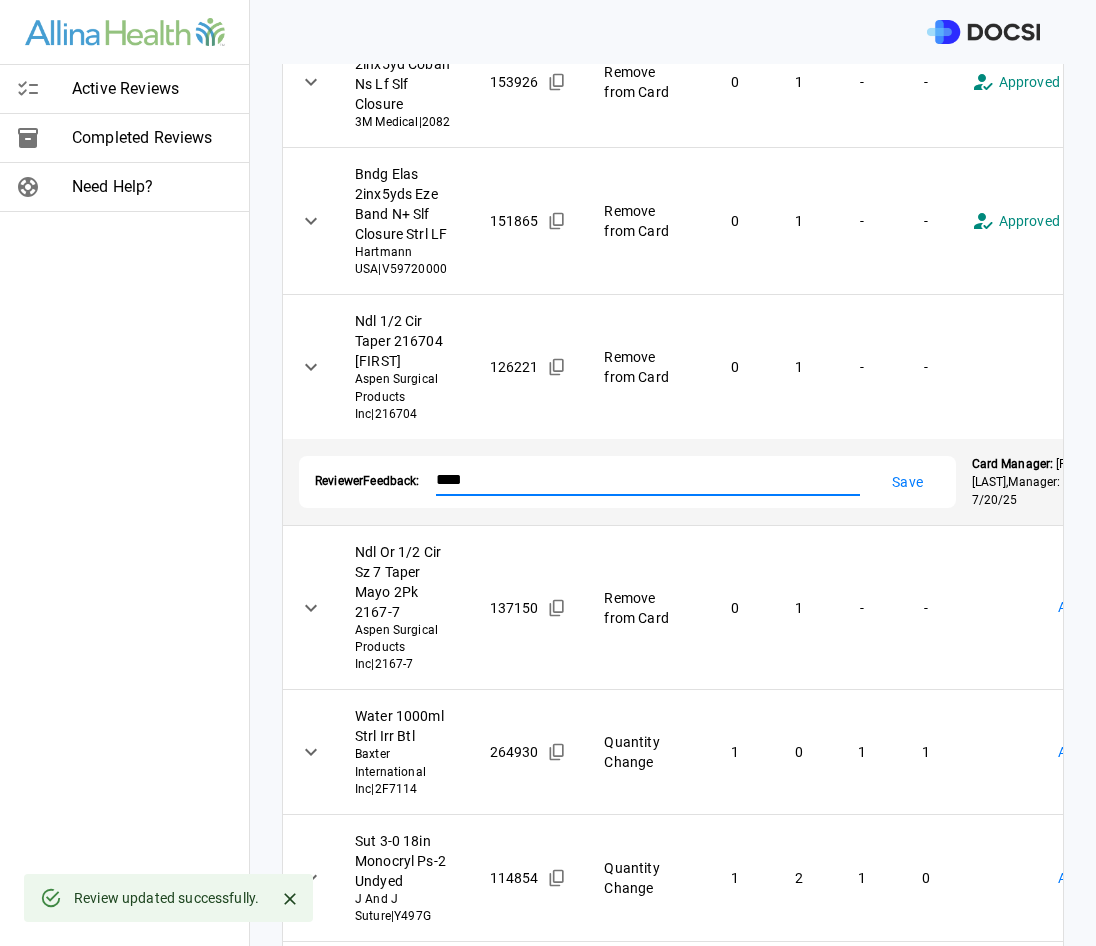 type on "****" 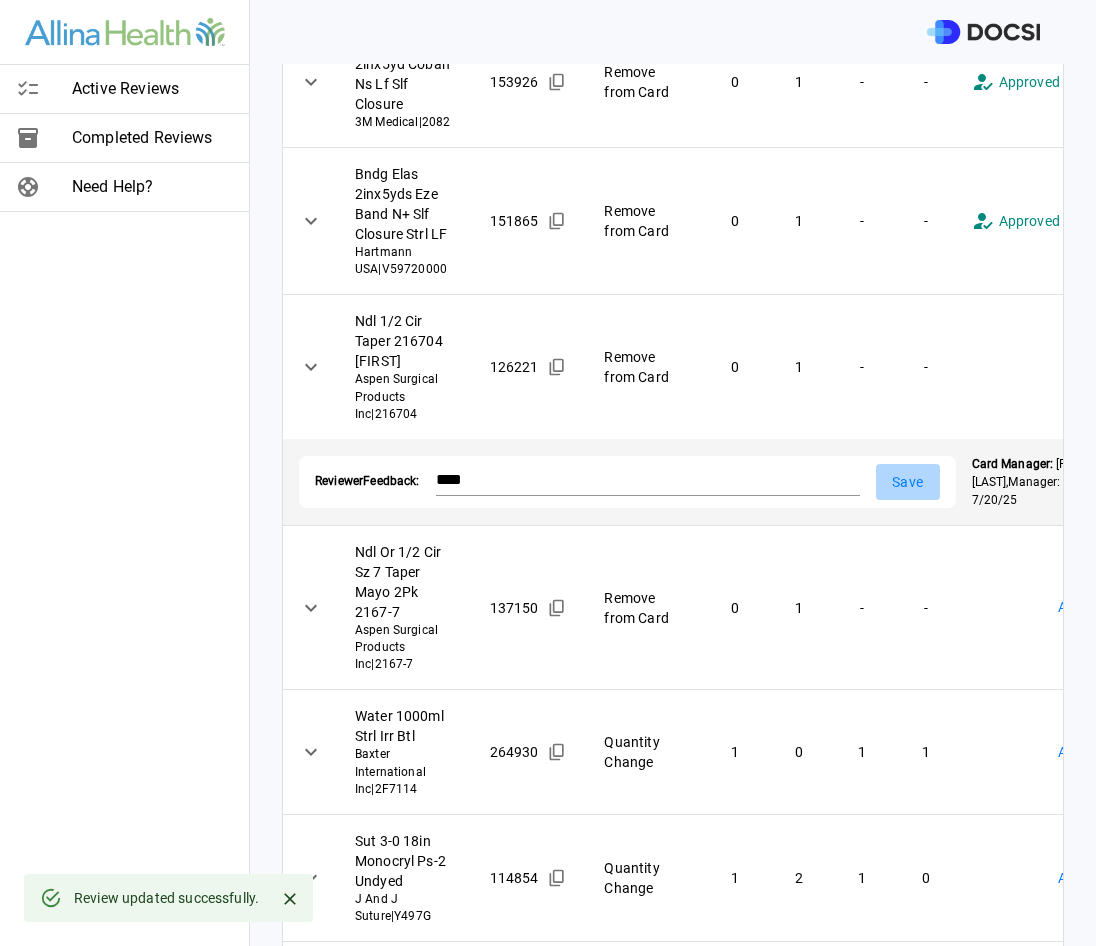 click on "Save" at bounding box center (908, 482) 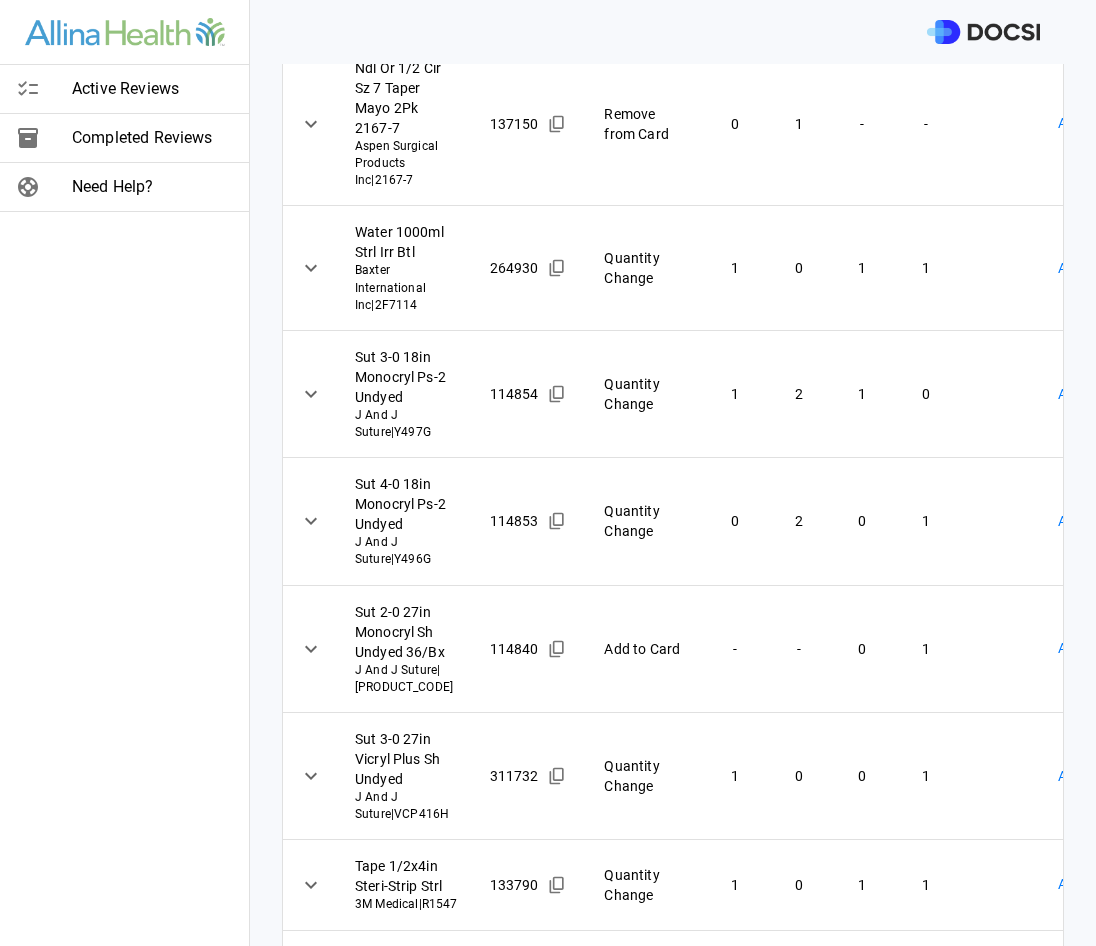 scroll, scrollTop: 1100, scrollLeft: 0, axis: vertical 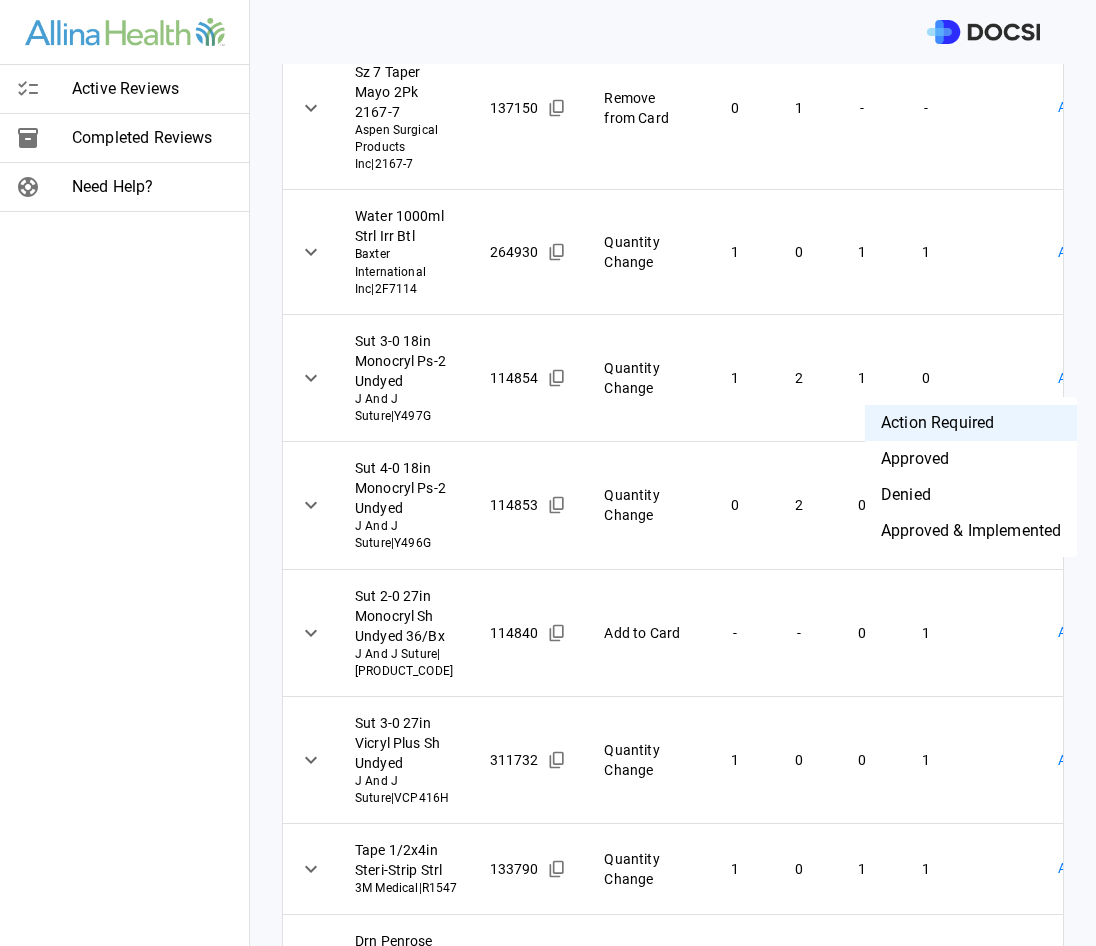 click on "**********" at bounding box center (548, 473) 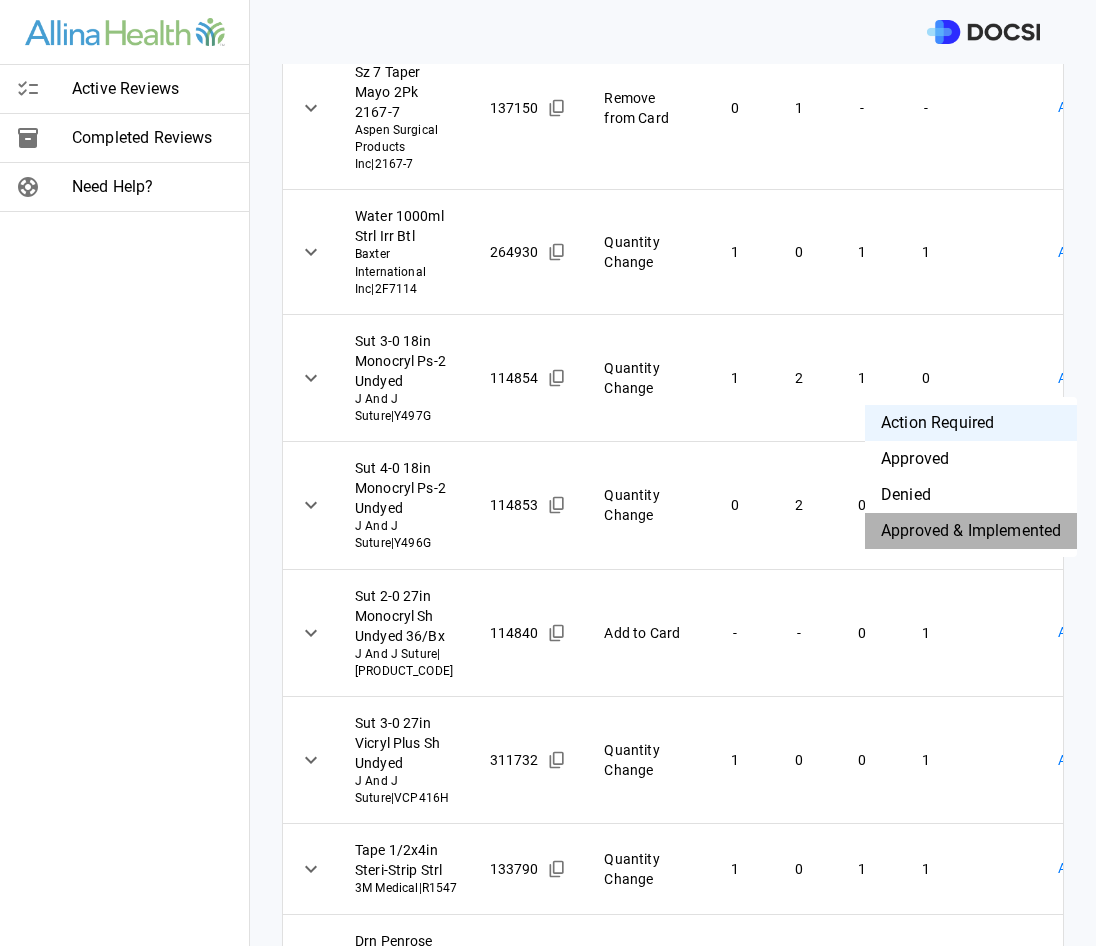 click on "Approved & Implemented" at bounding box center (971, 531) 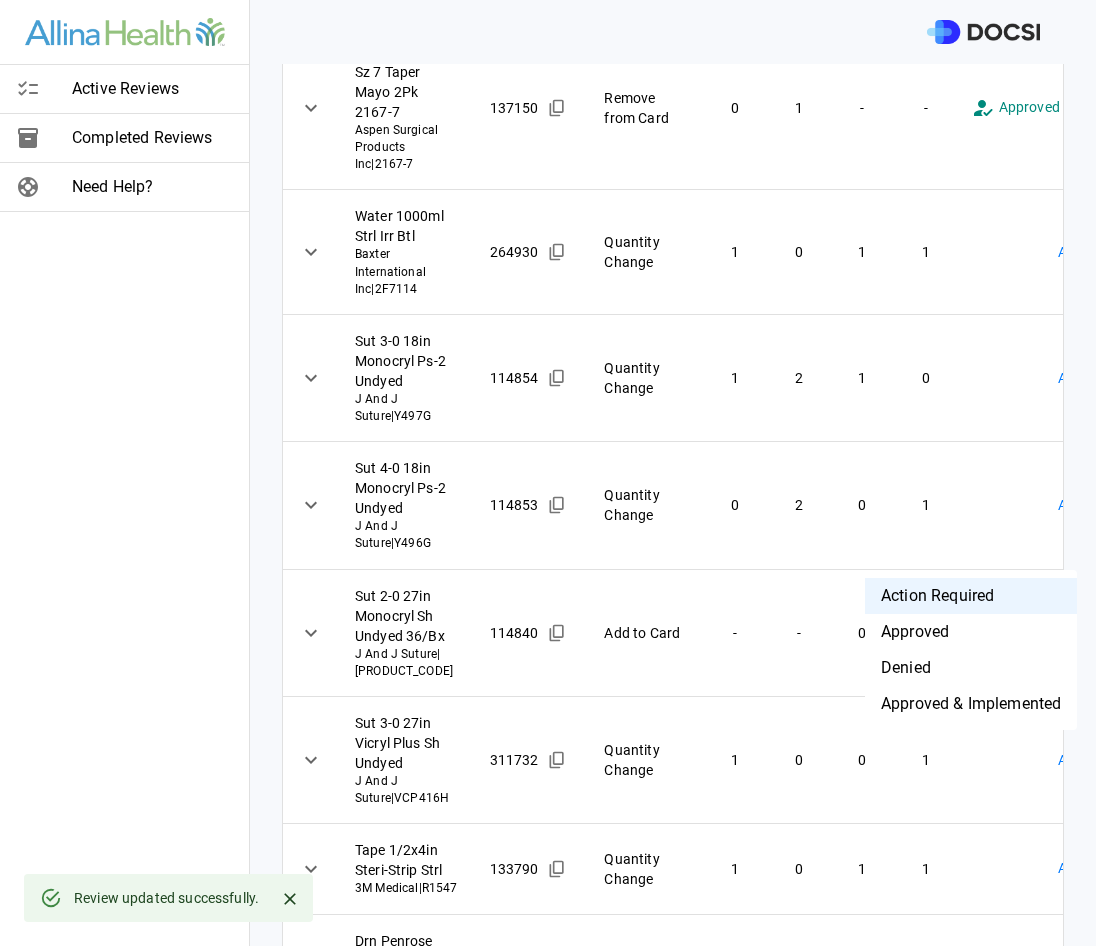 click on "**********" at bounding box center (548, 473) 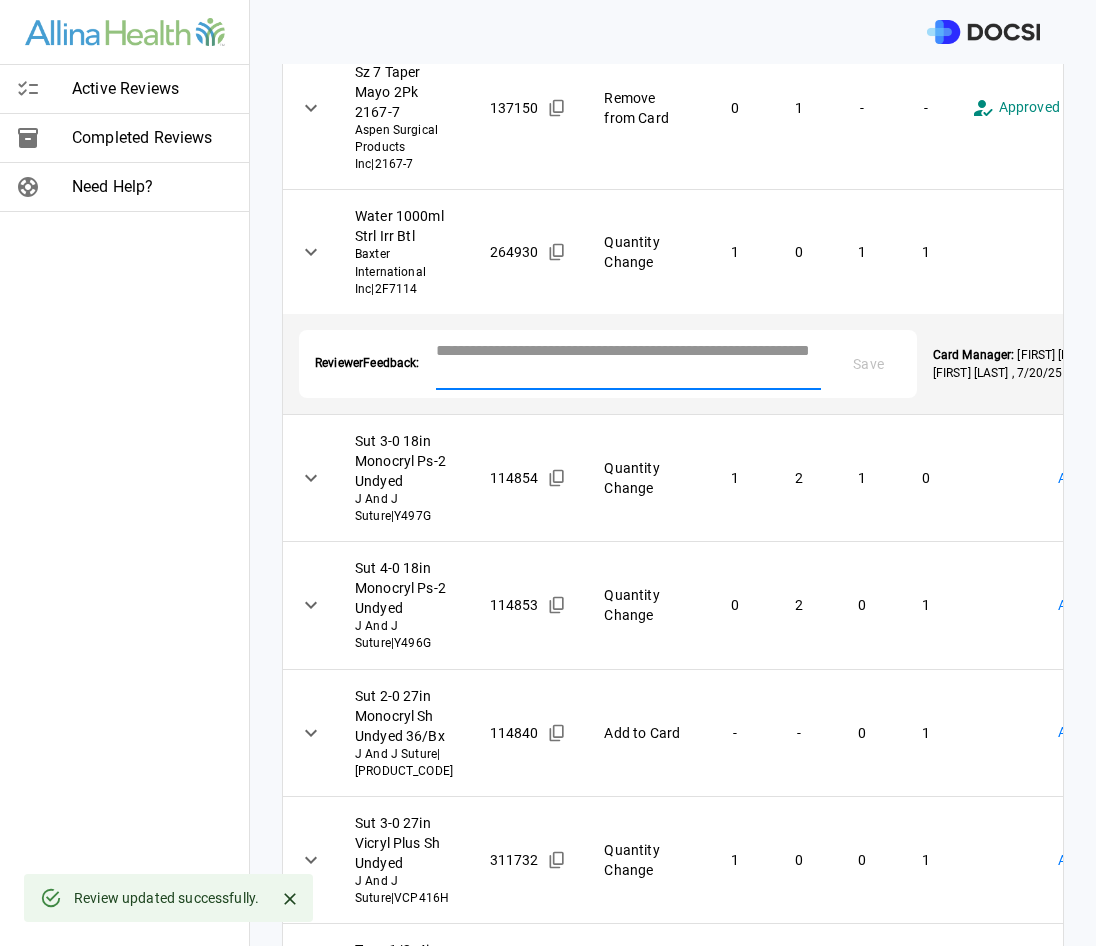 click at bounding box center [628, 362] 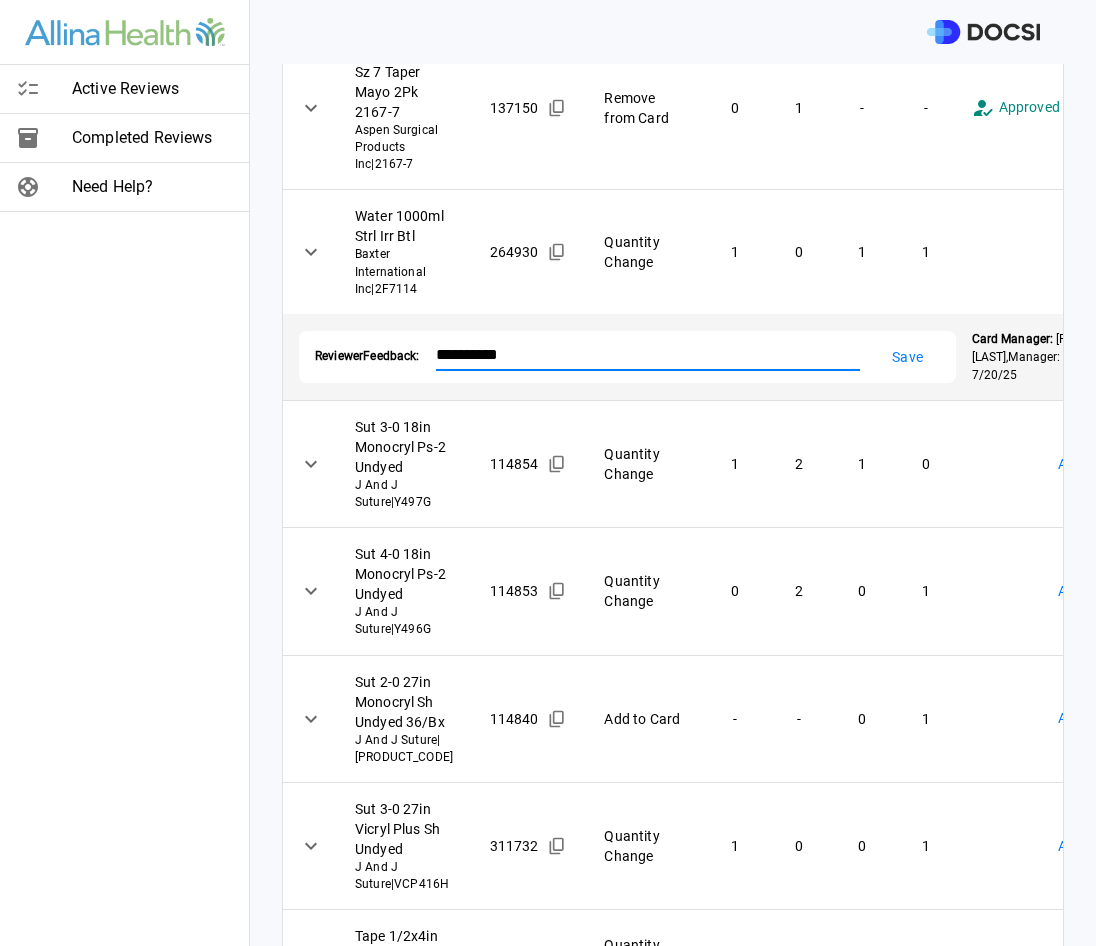click on "**********" at bounding box center [648, 354] 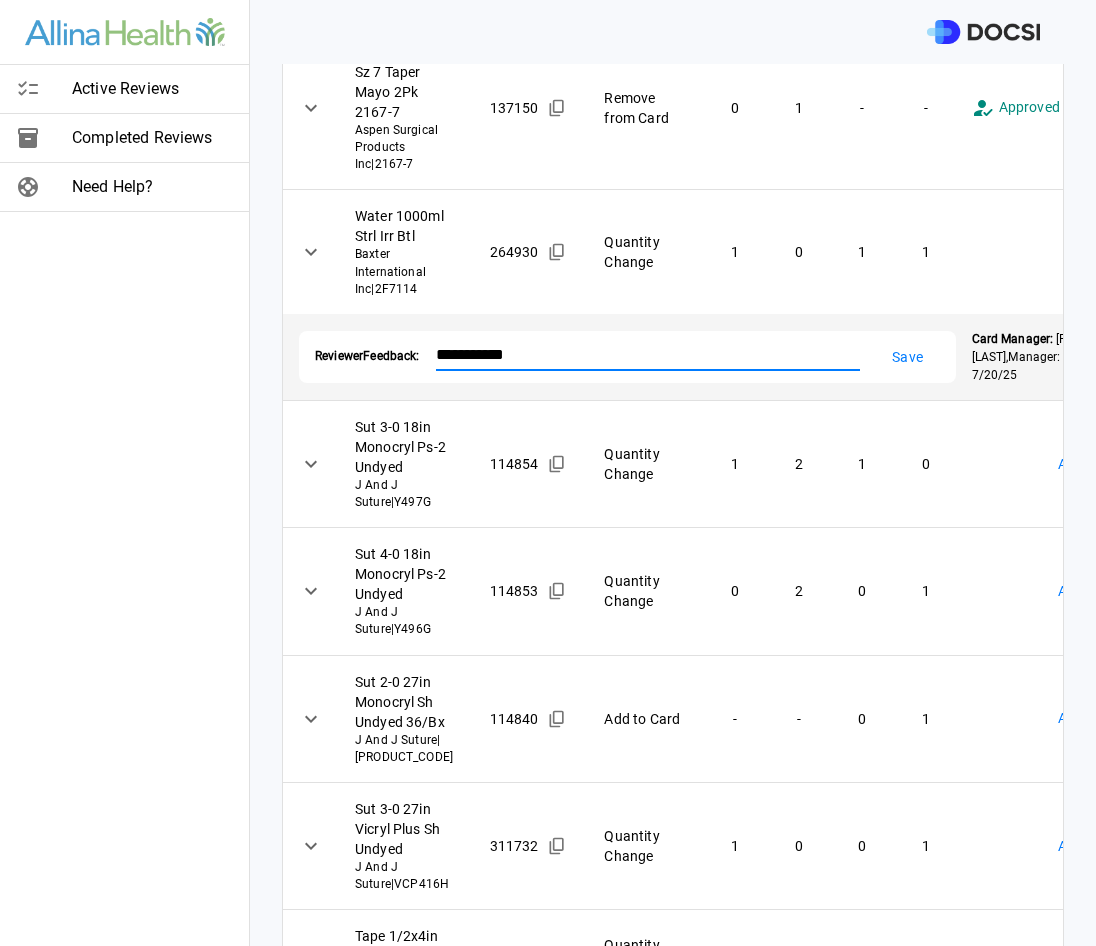 type on "**********" 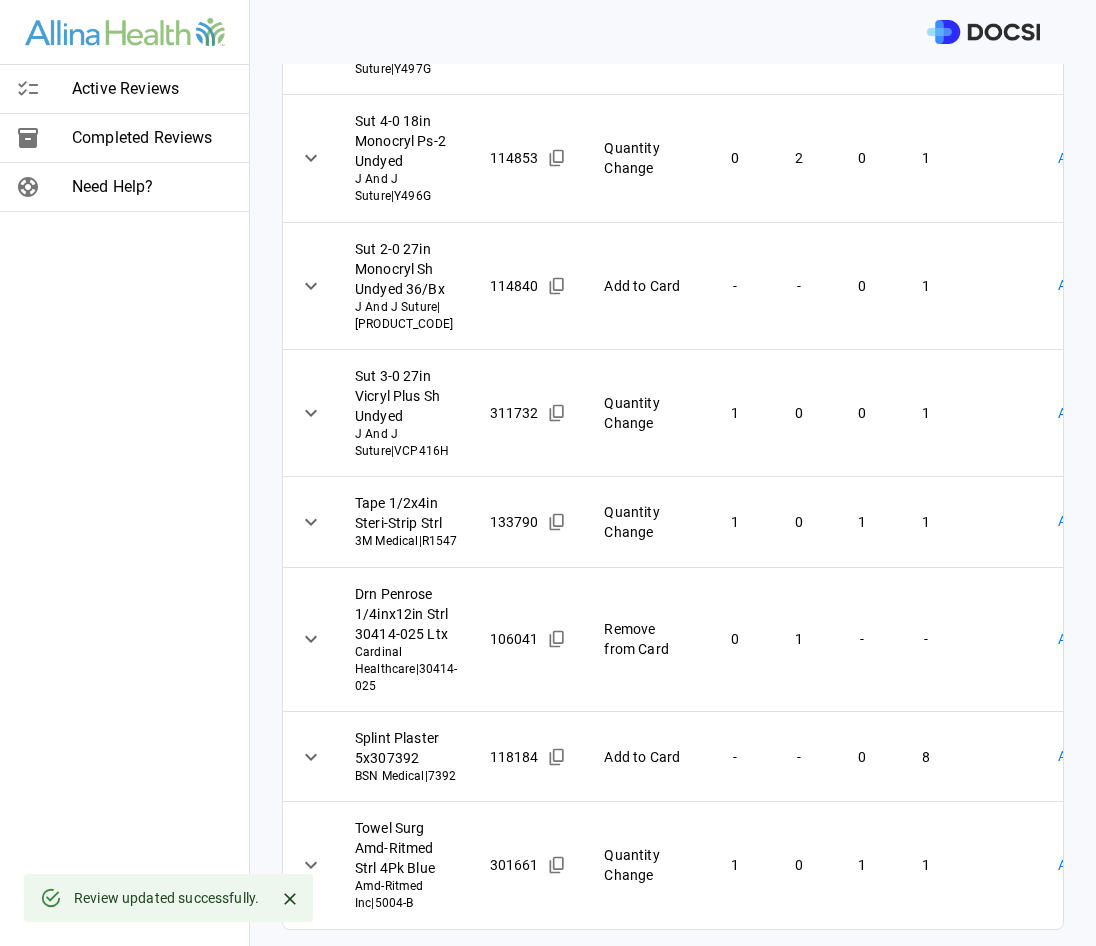 scroll, scrollTop: 1600, scrollLeft: 0, axis: vertical 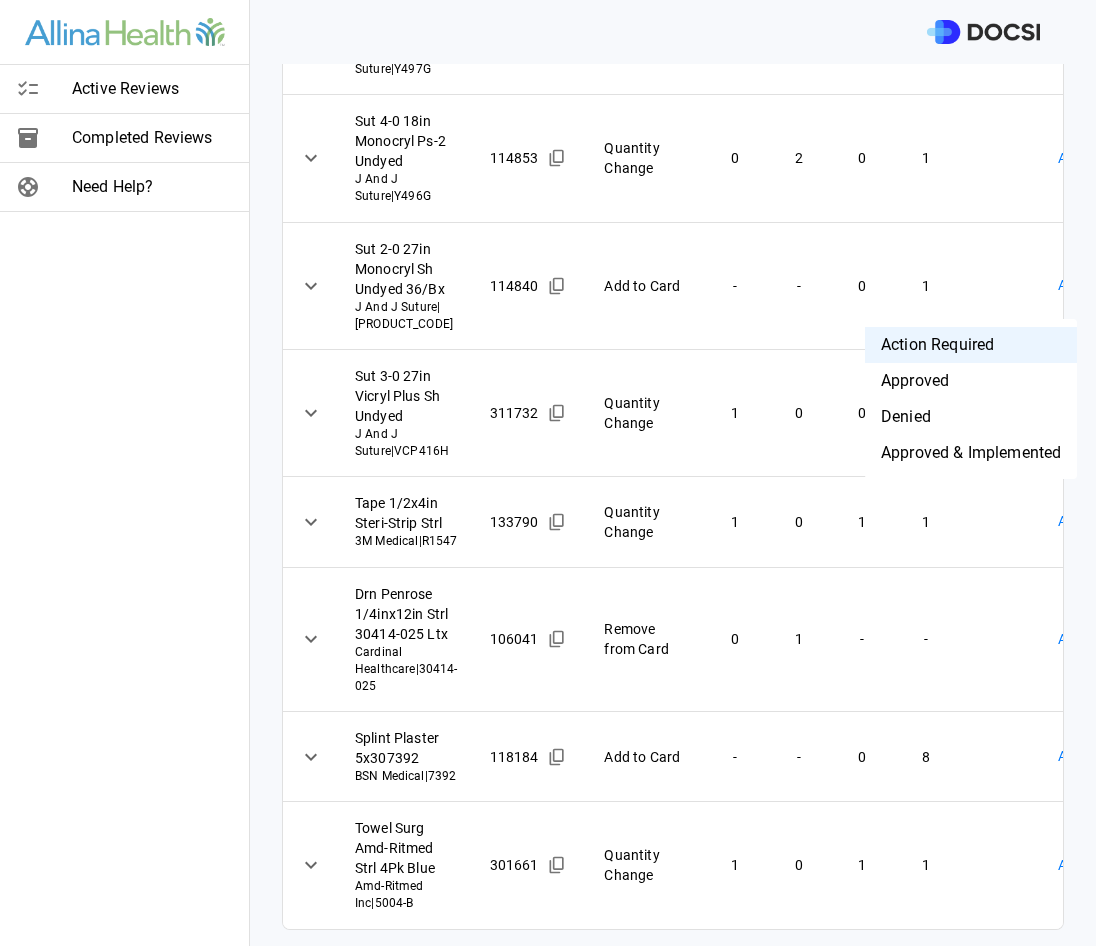 click on "**********" at bounding box center [548, 473] 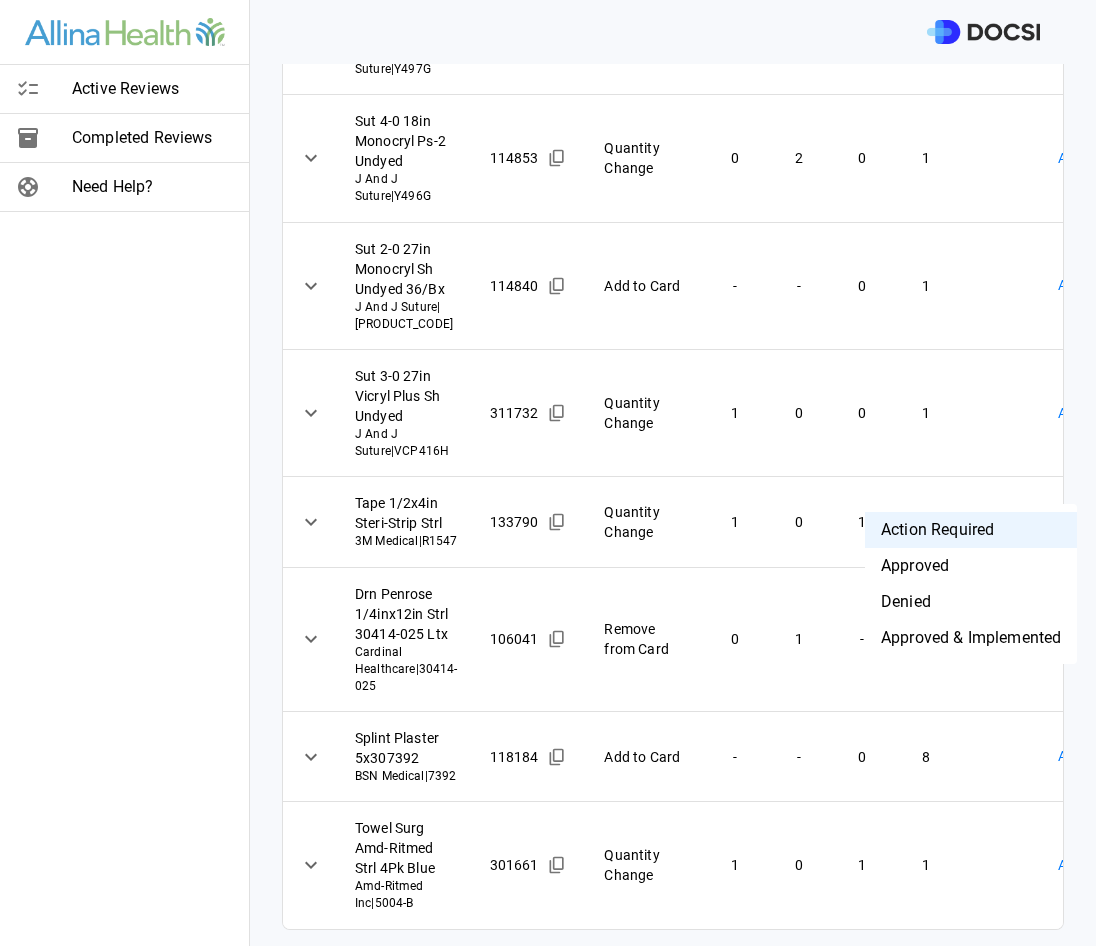 click on "**********" at bounding box center [548, 473] 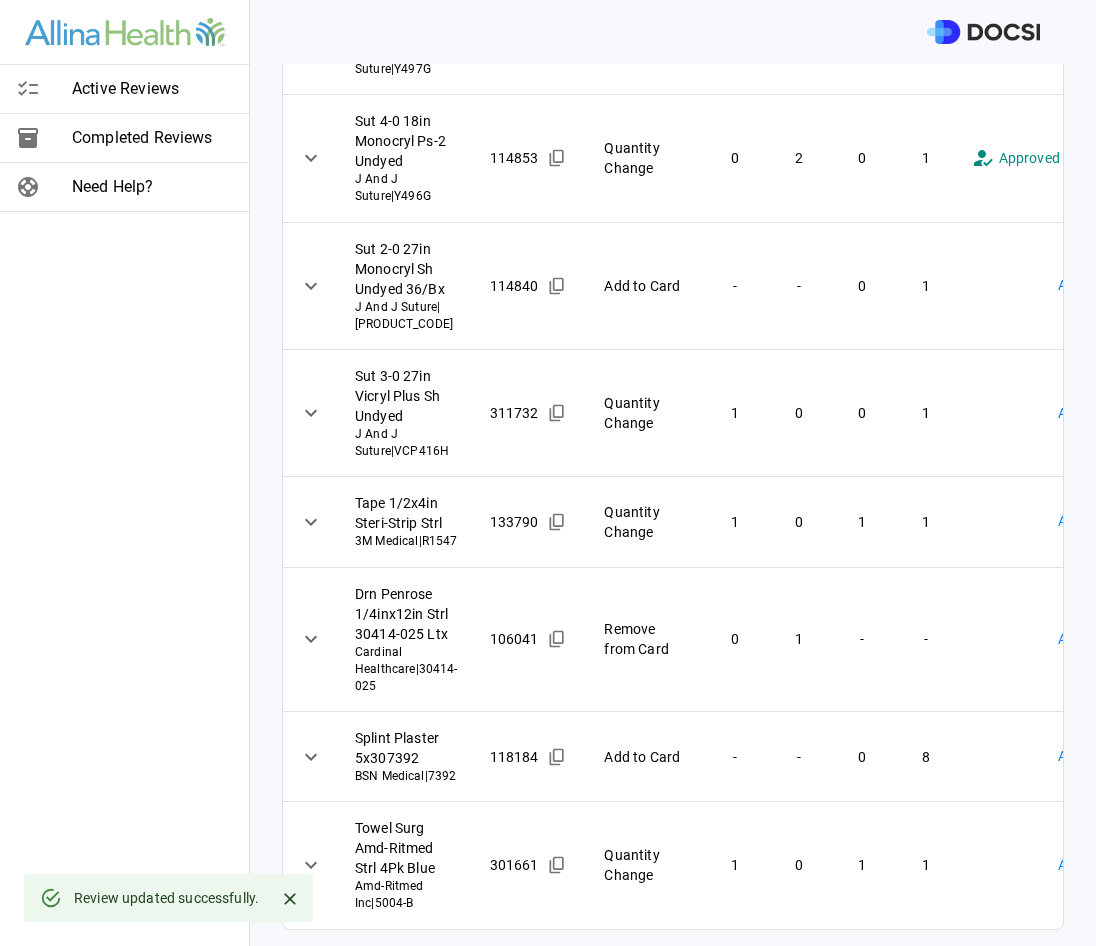 scroll, scrollTop: 1700, scrollLeft: 0, axis: vertical 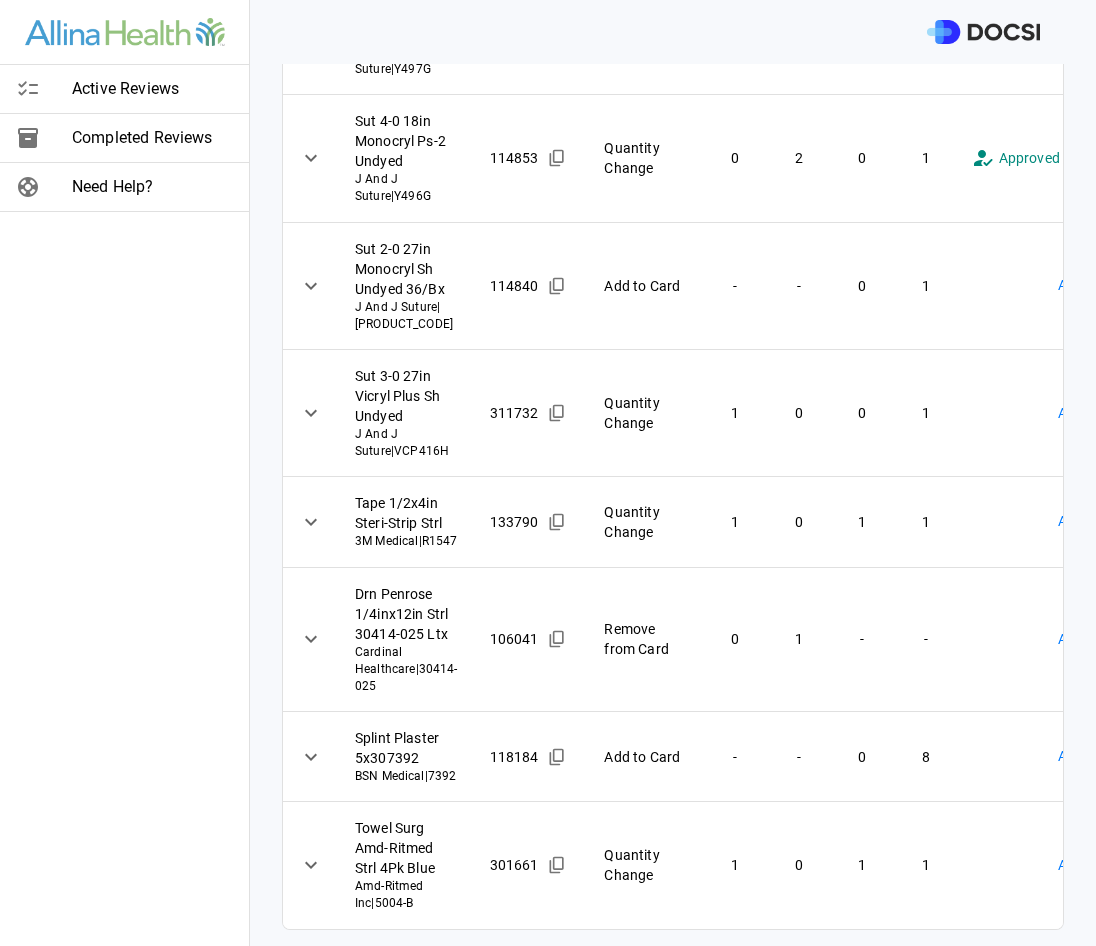 click on "**********" at bounding box center [548, 473] 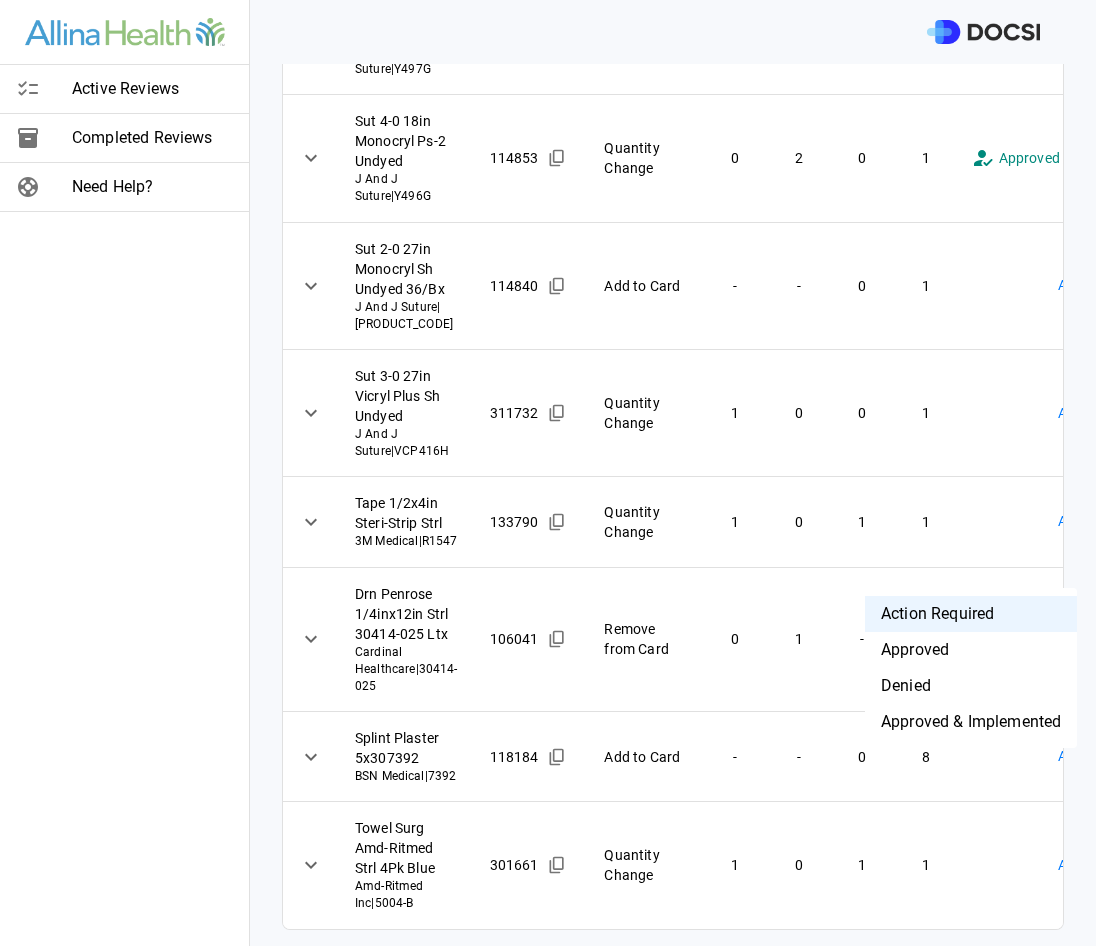 click on "Approved & Implemented" at bounding box center (971, 722) 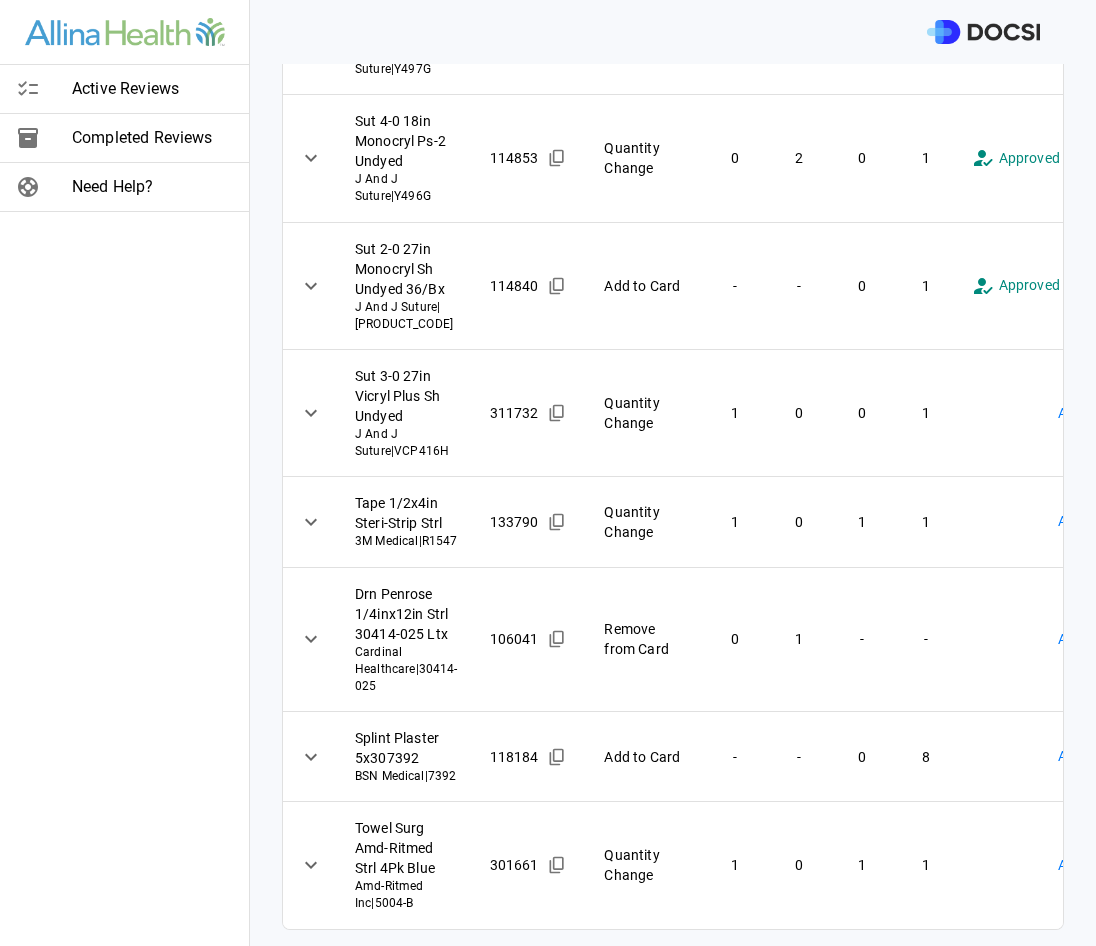 type on "**********" 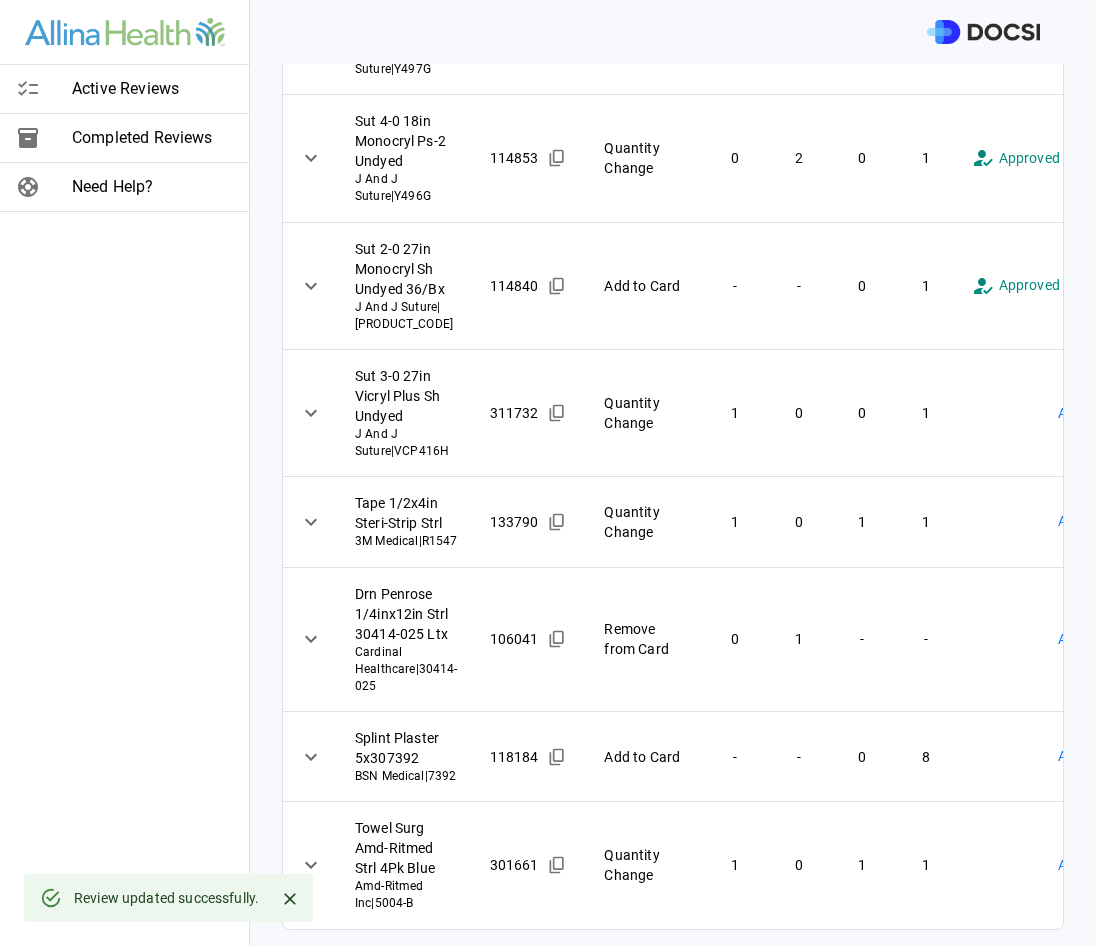 scroll, scrollTop: 1900, scrollLeft: 0, axis: vertical 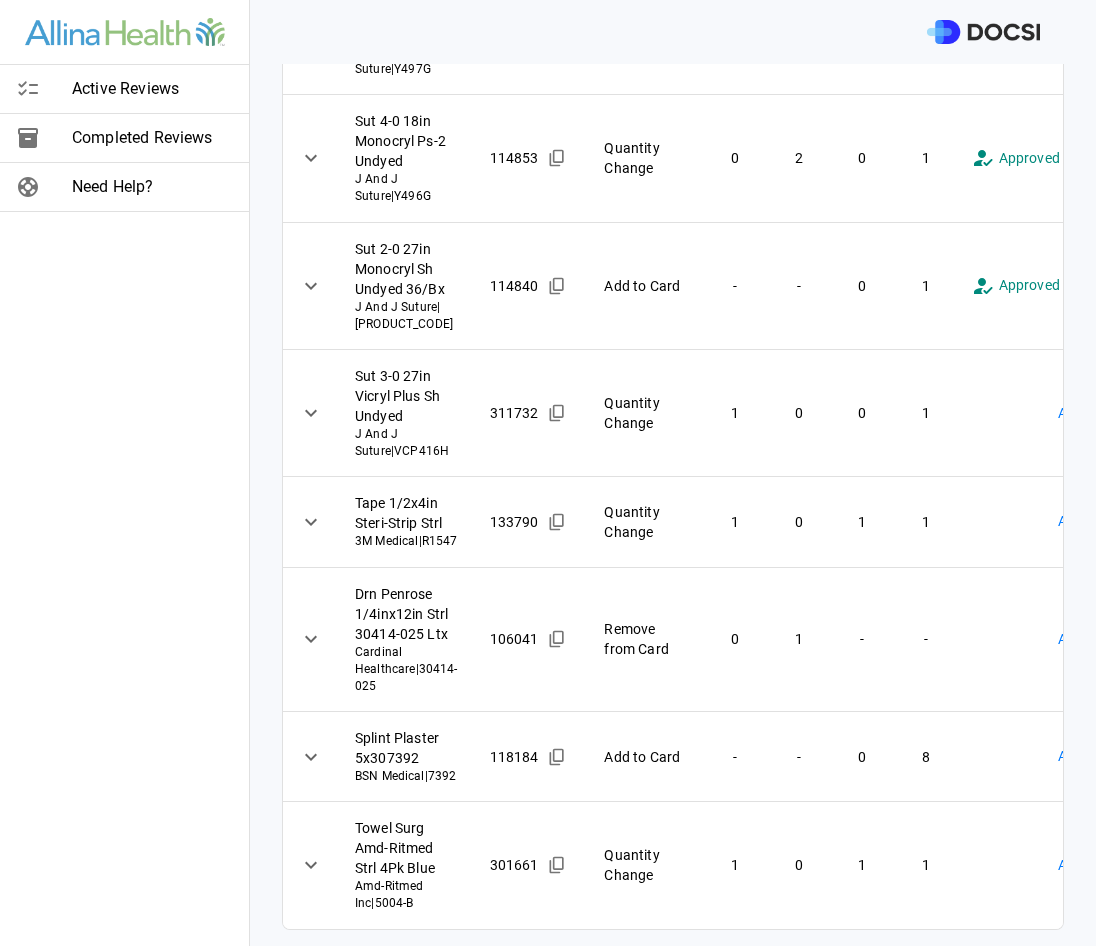click on "**********" at bounding box center [548, 473] 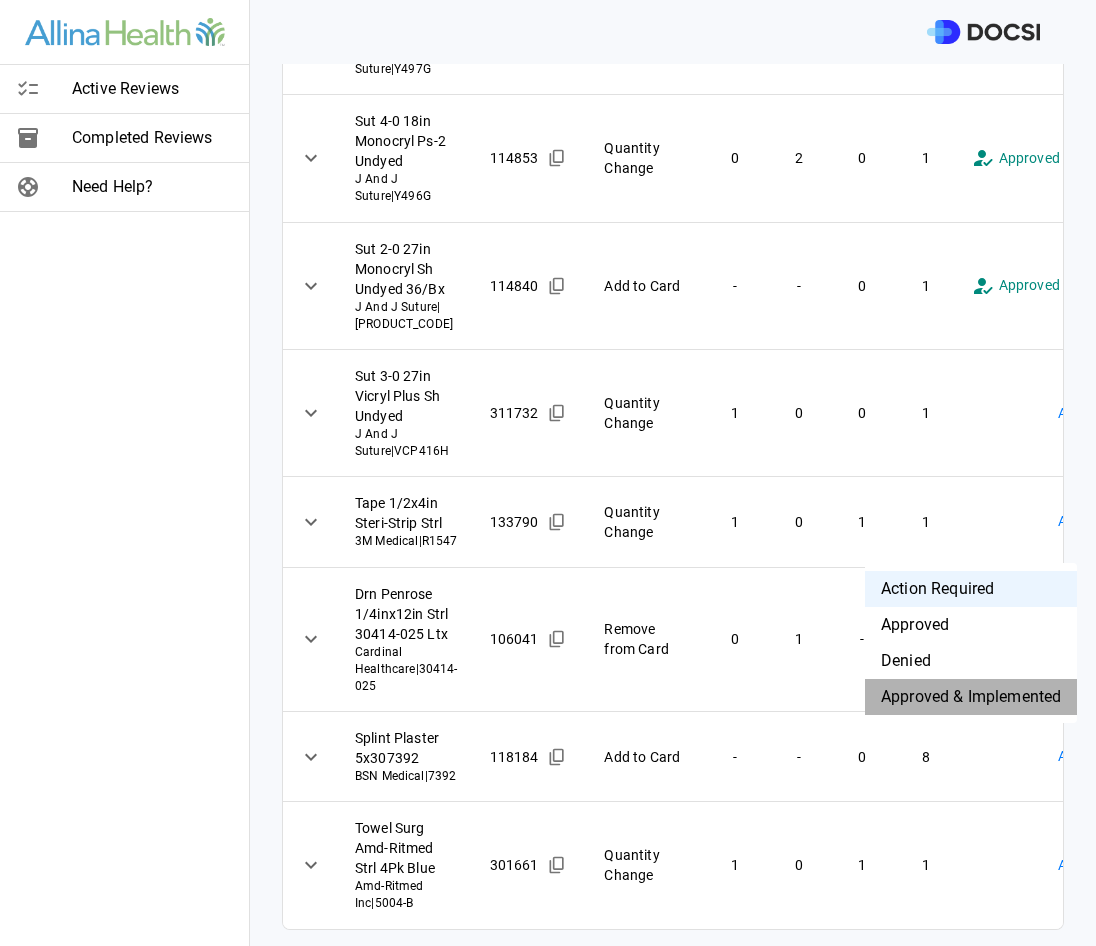 click on "Approved & Implemented" at bounding box center [971, 697] 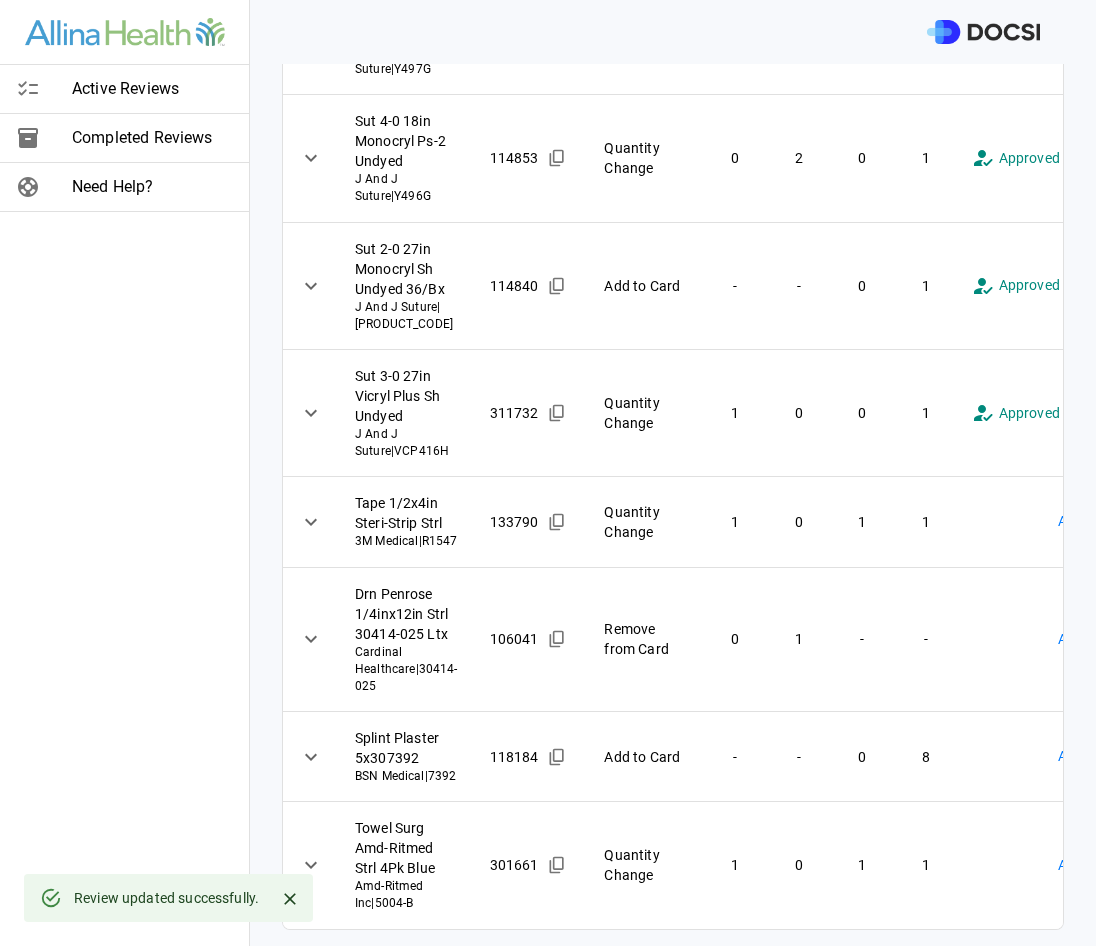 scroll, scrollTop: 2100, scrollLeft: 0, axis: vertical 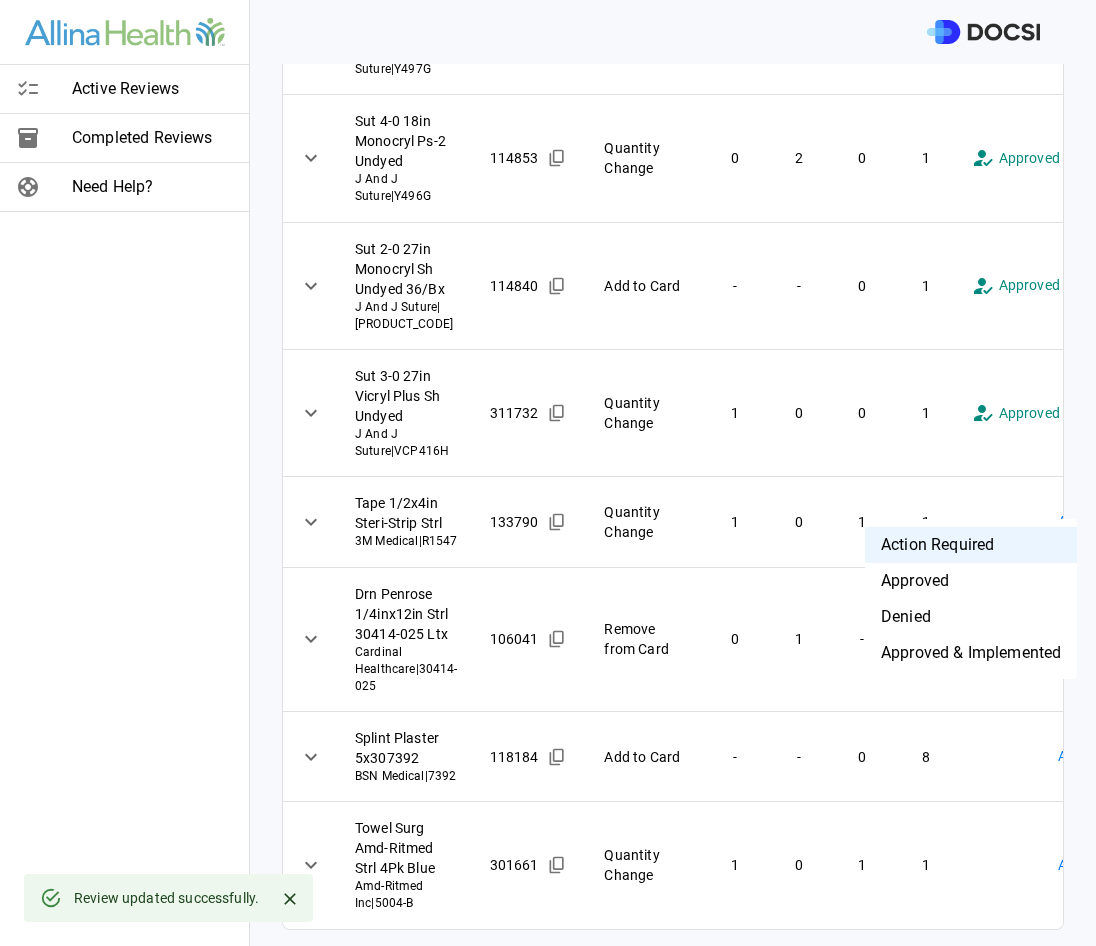 click on "**********" at bounding box center (548, 473) 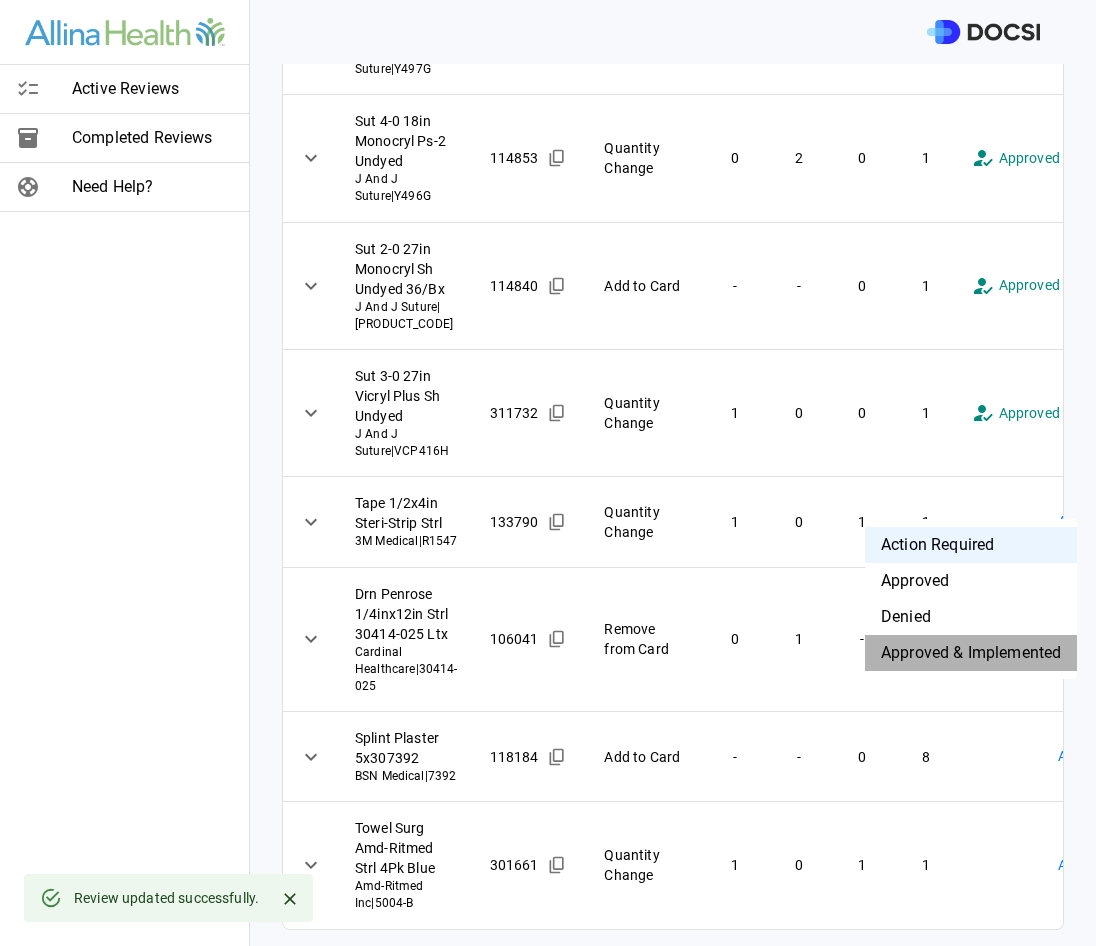 click on "Approved & Implemented" at bounding box center [971, 653] 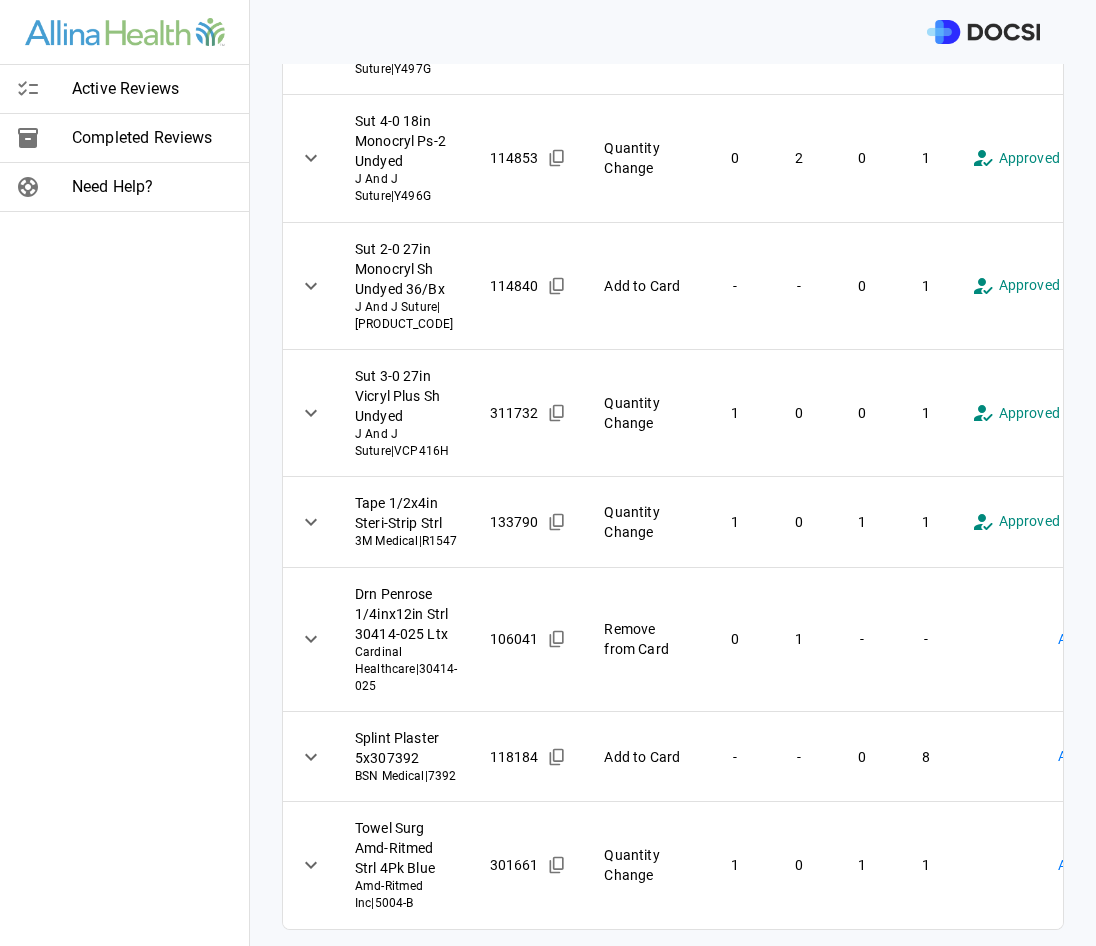 click on "**********" at bounding box center [548, 473] 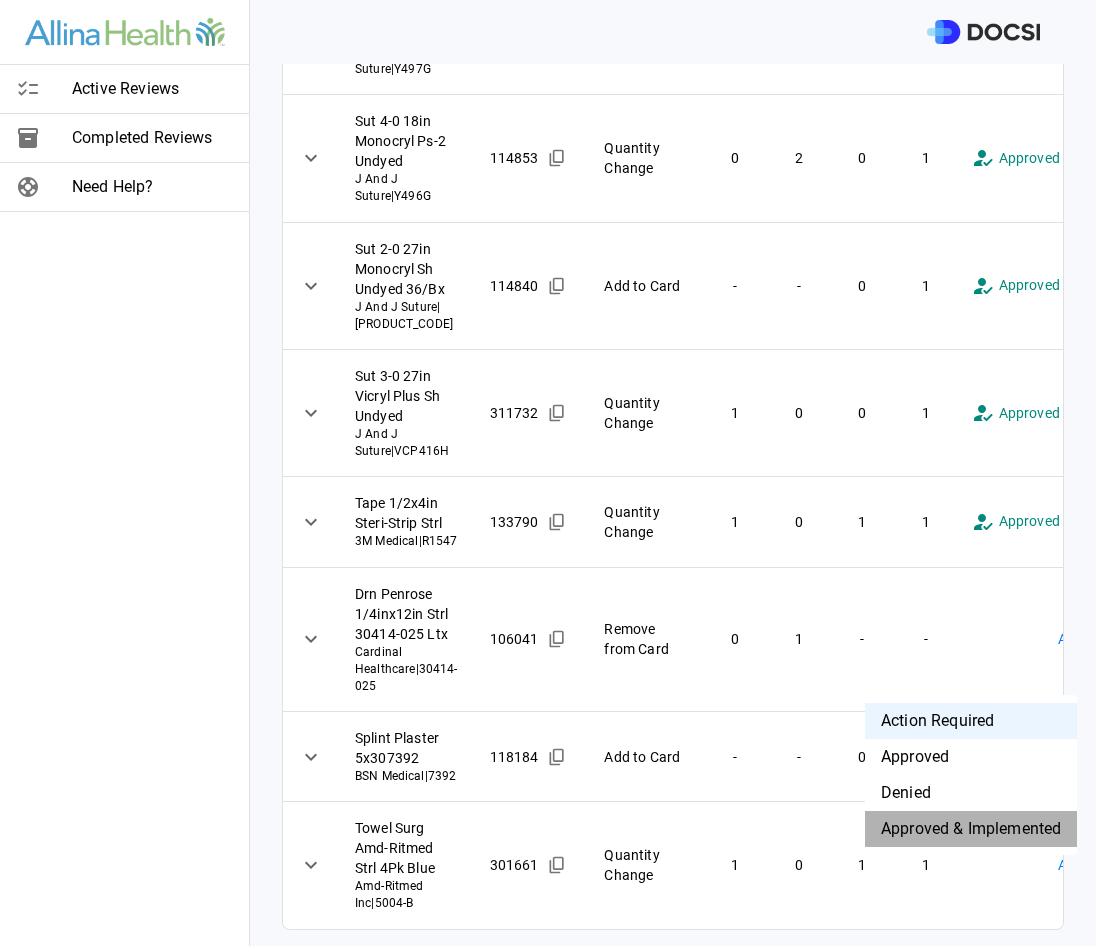 click on "Approved & Implemented" at bounding box center (971, 829) 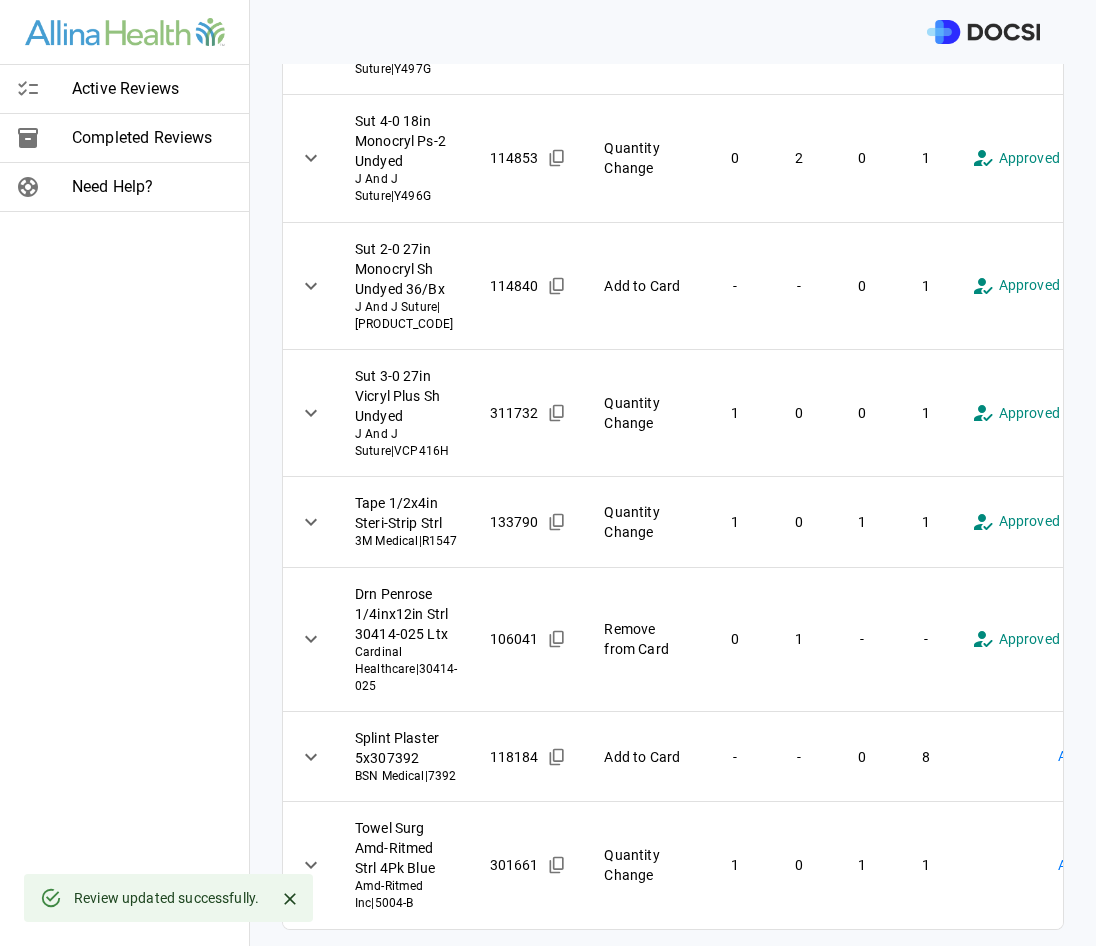 scroll, scrollTop: 2266, scrollLeft: 0, axis: vertical 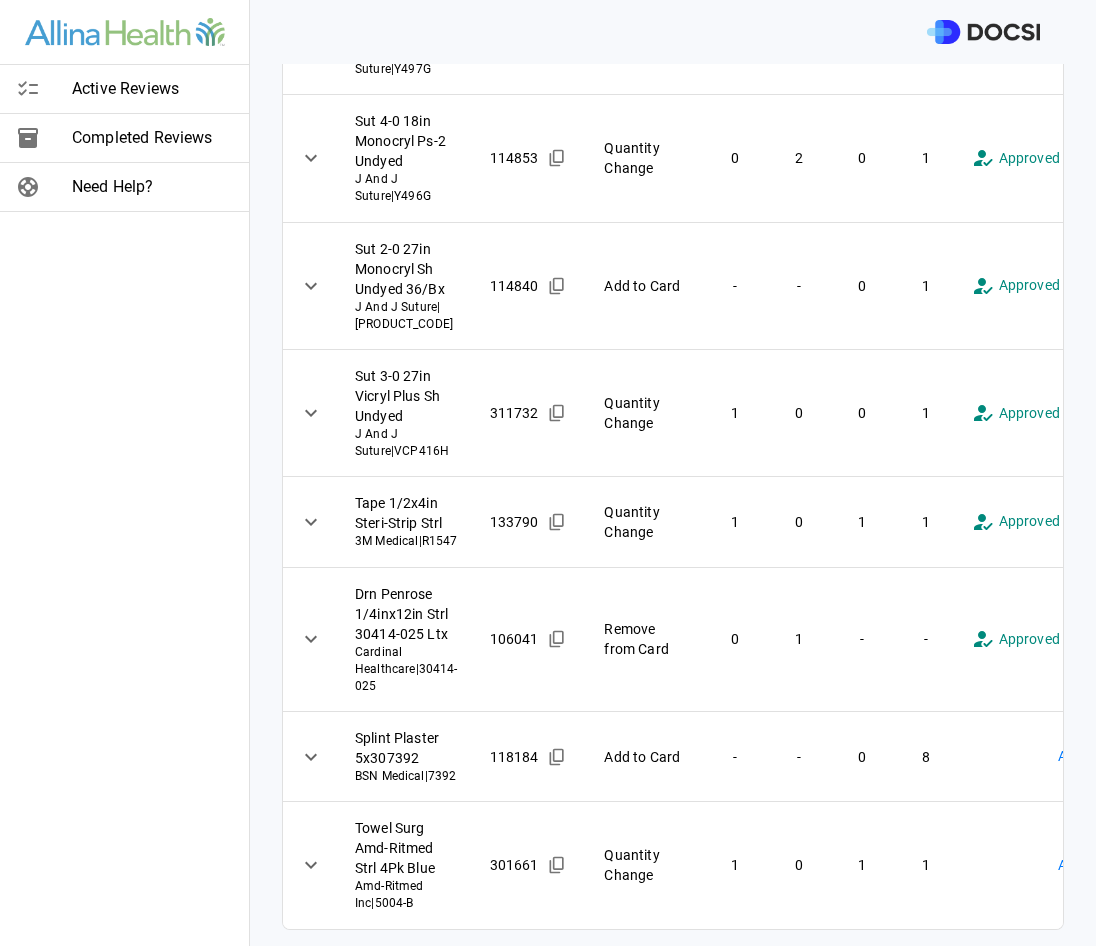 click on "**********" at bounding box center (548, 473) 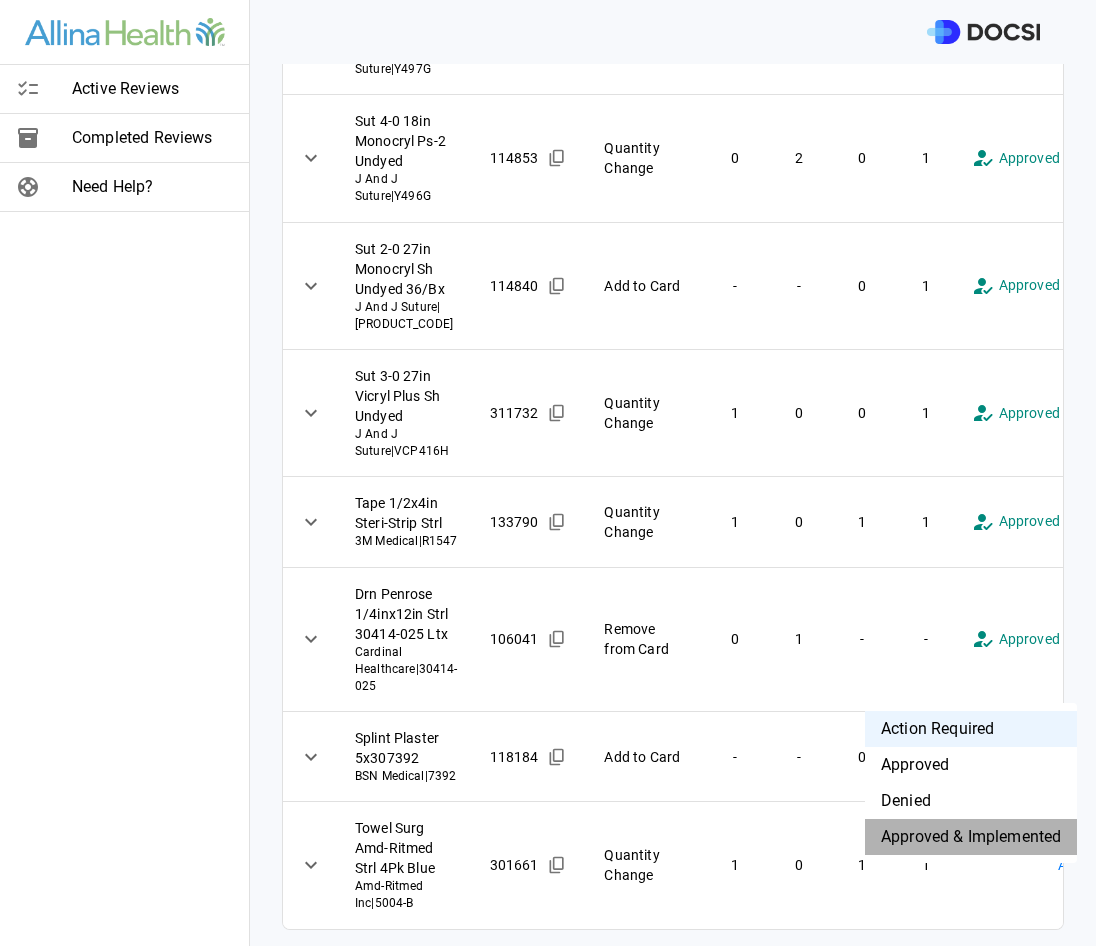 click on "Approved & Implemented" at bounding box center [971, 837] 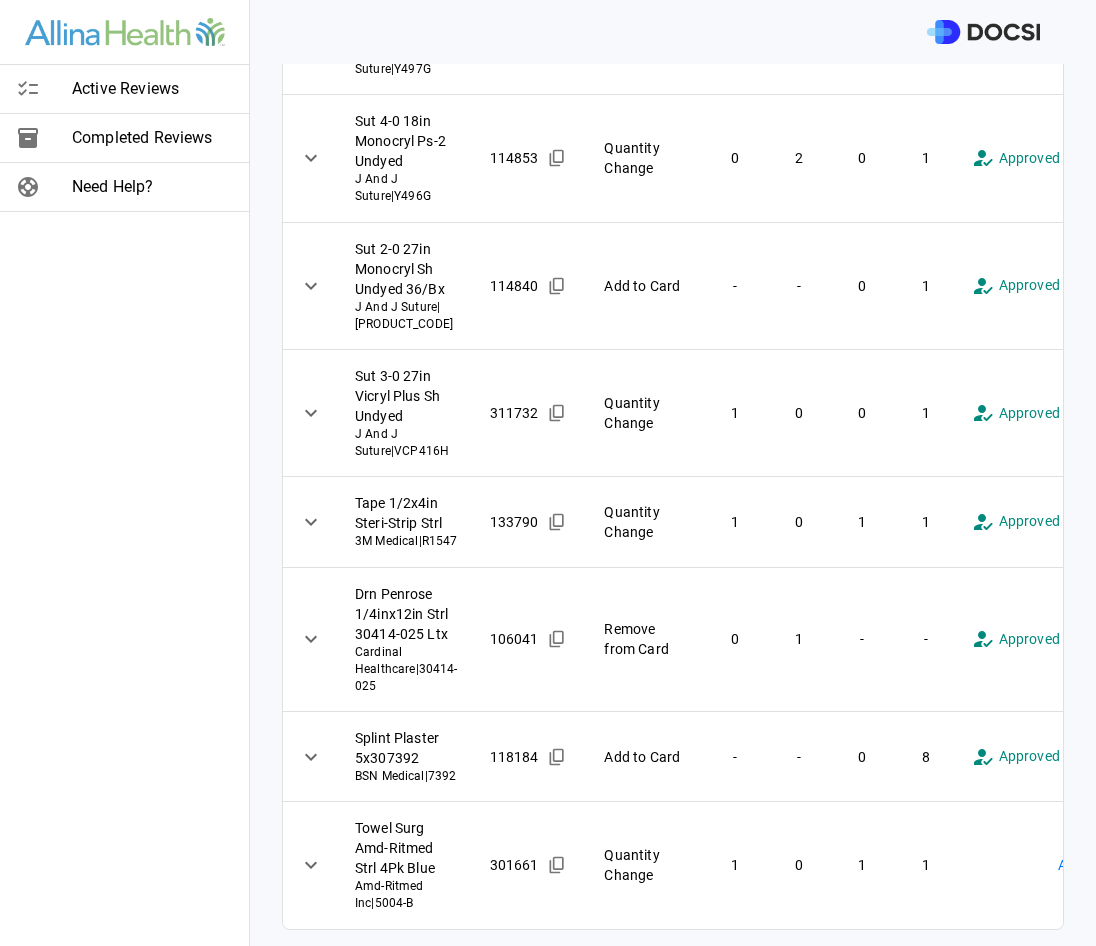 click on "**********" at bounding box center (548, 473) 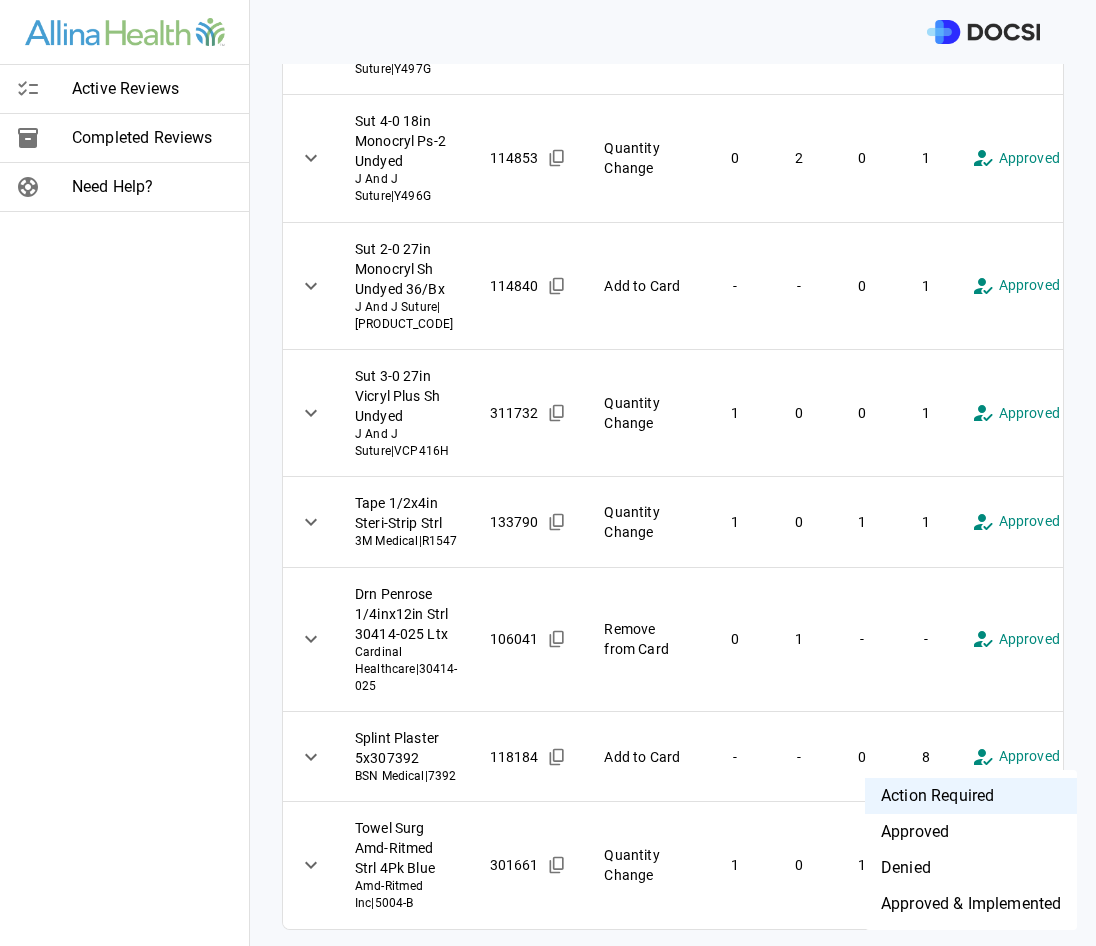 click on "Approved & Implemented" at bounding box center [971, 904] 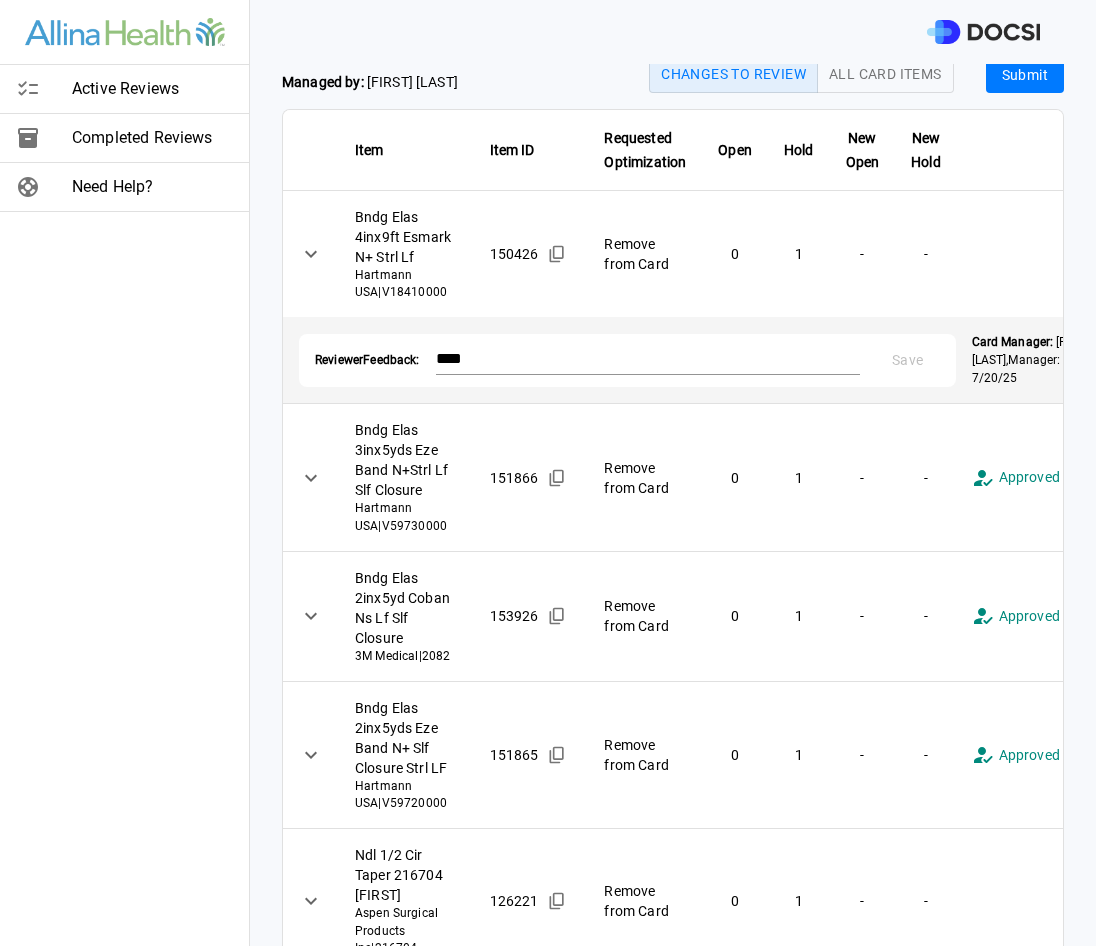 scroll, scrollTop: 0, scrollLeft: 0, axis: both 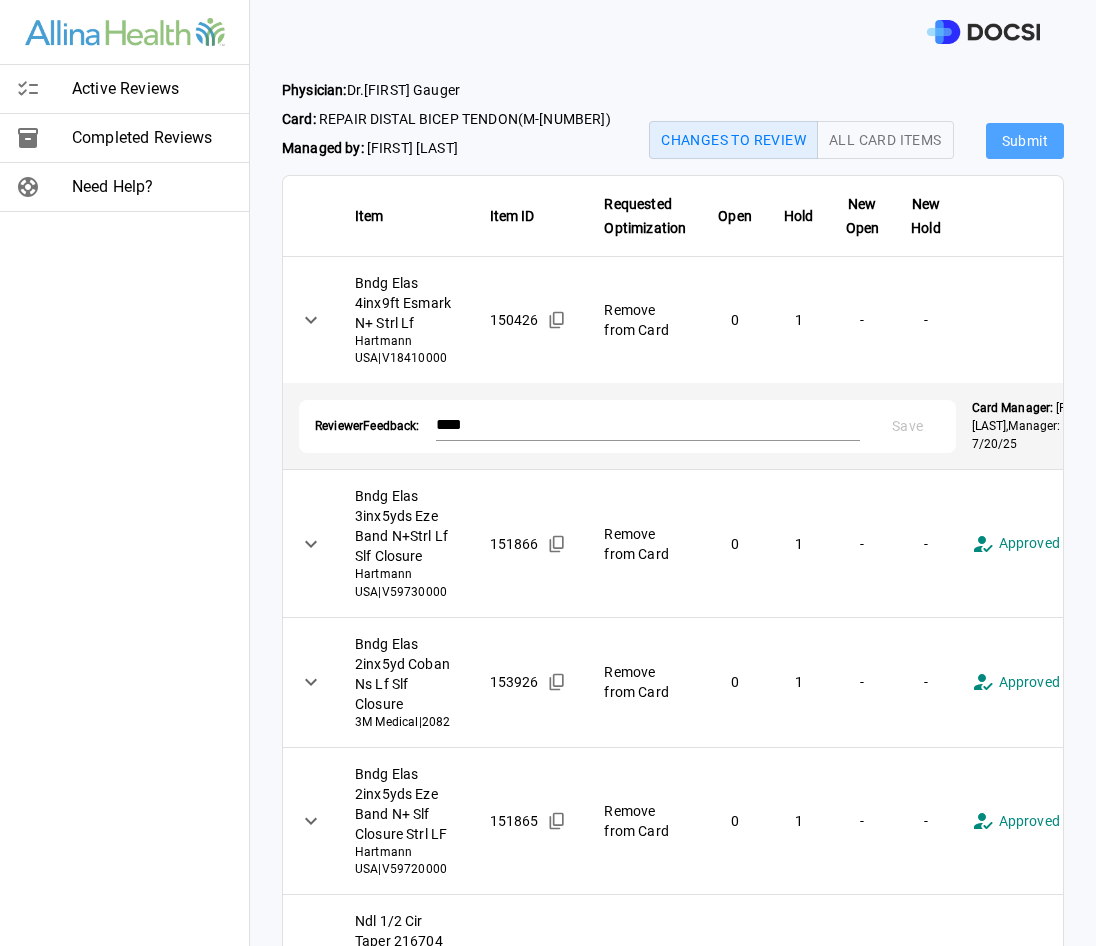 click on "Submit" at bounding box center (1025, 141) 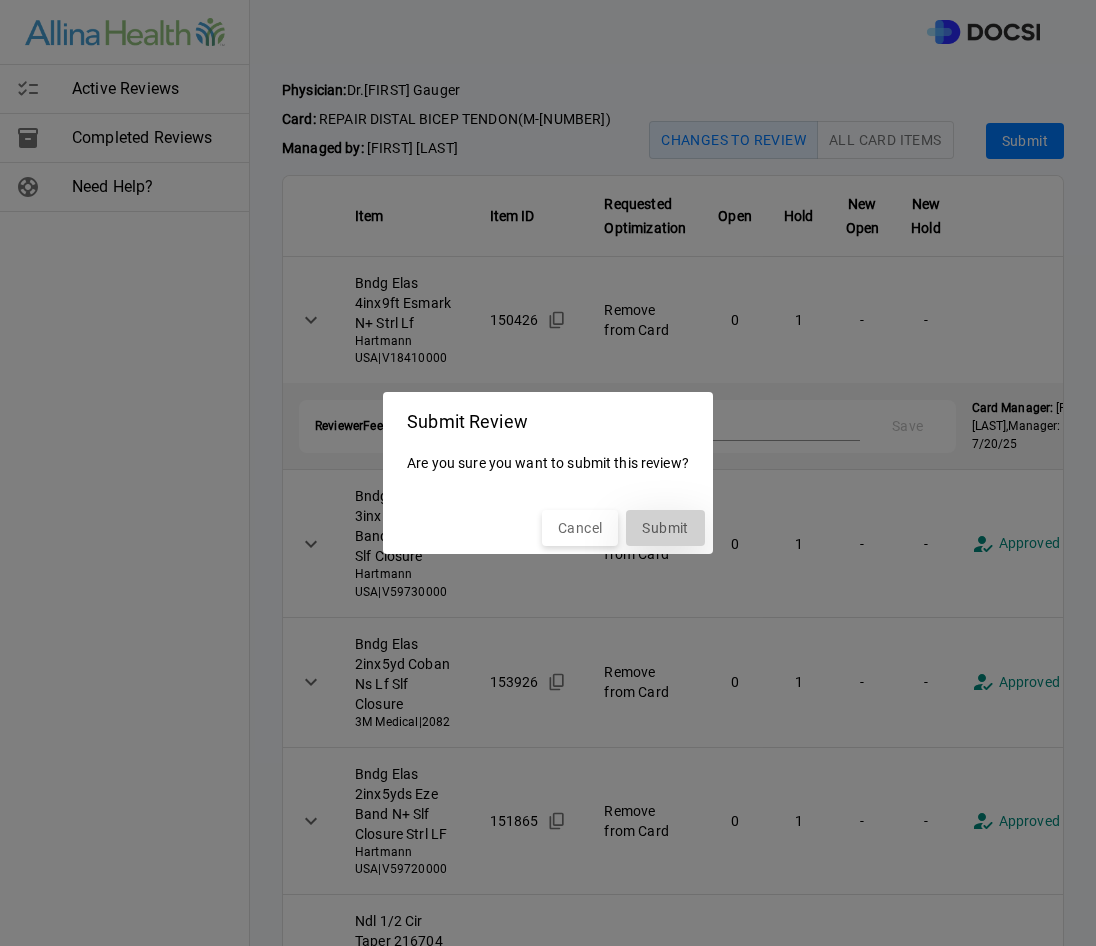 click on "Submit" at bounding box center [665, 528] 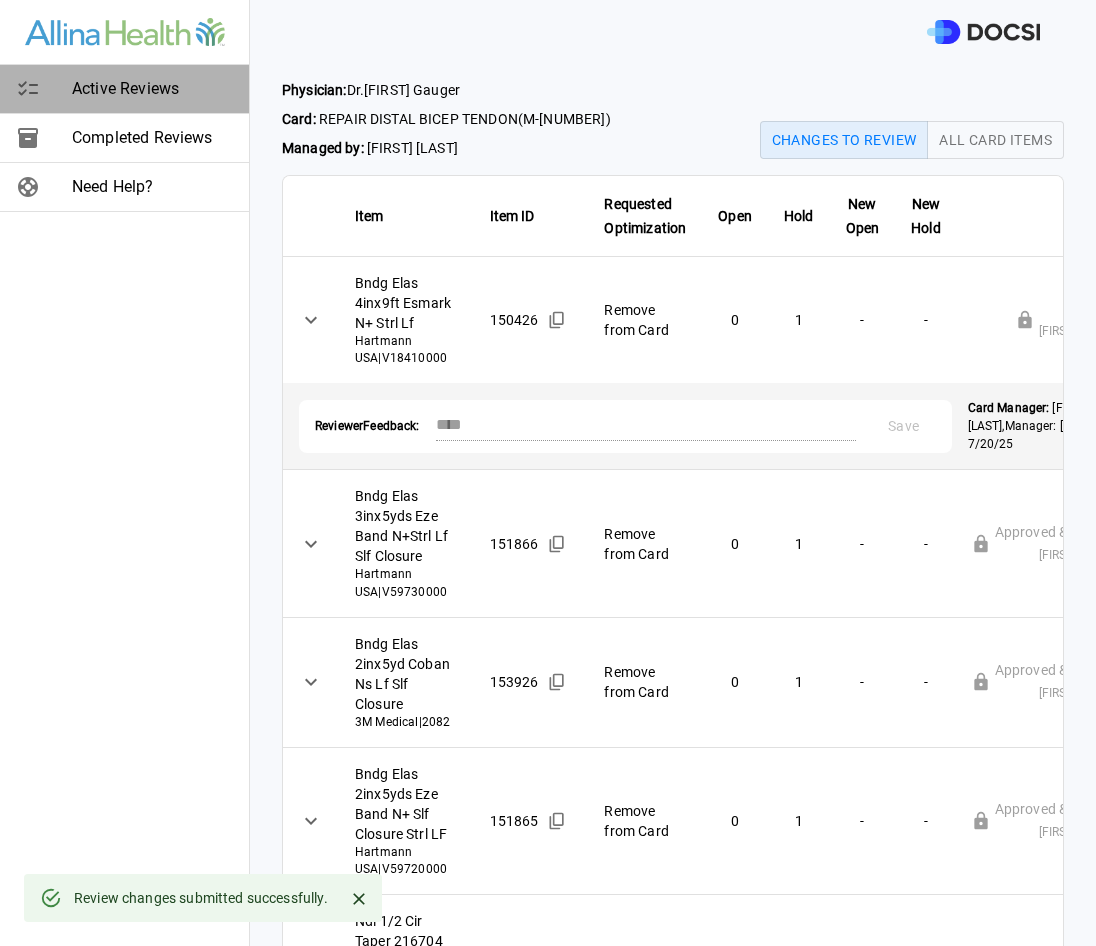 click on "Active Reviews" at bounding box center (152, 89) 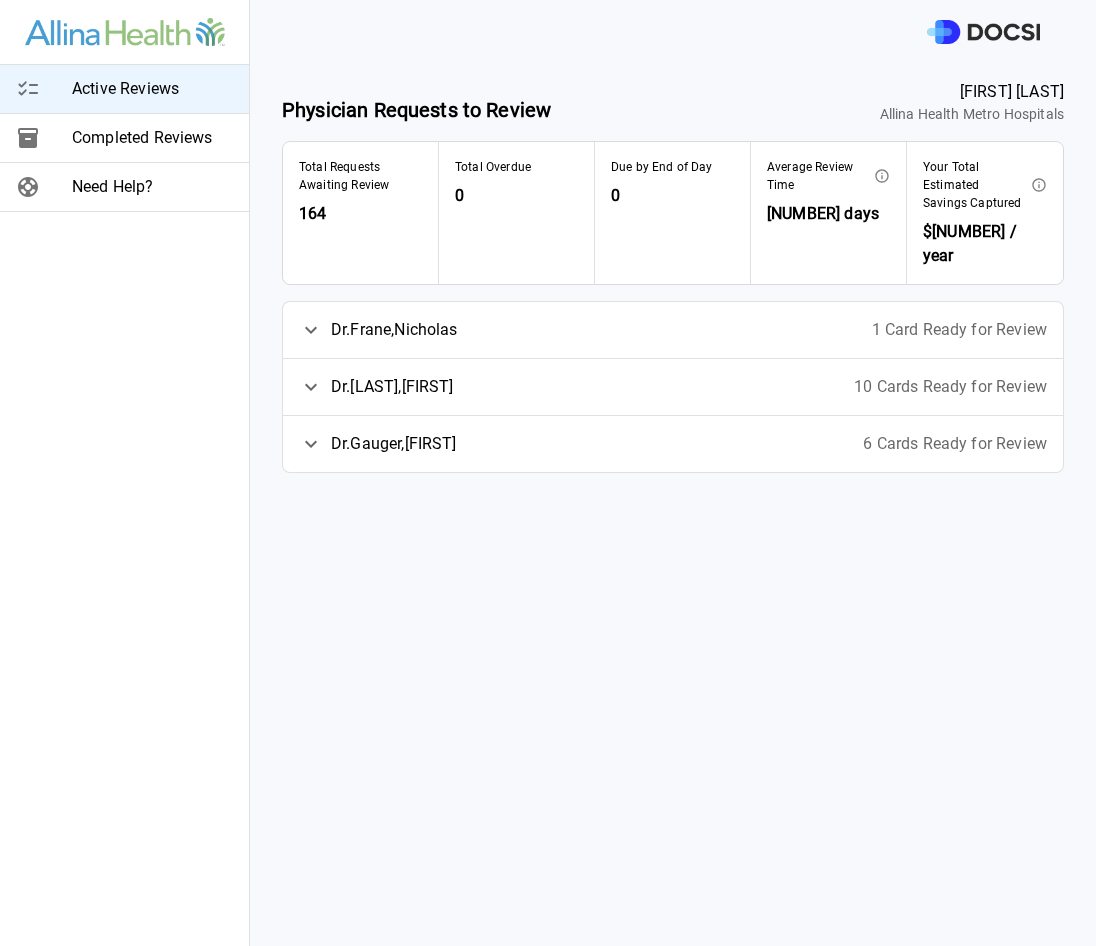 click on "Dr.  [LAST] ,  [FIRST]" at bounding box center (394, 444) 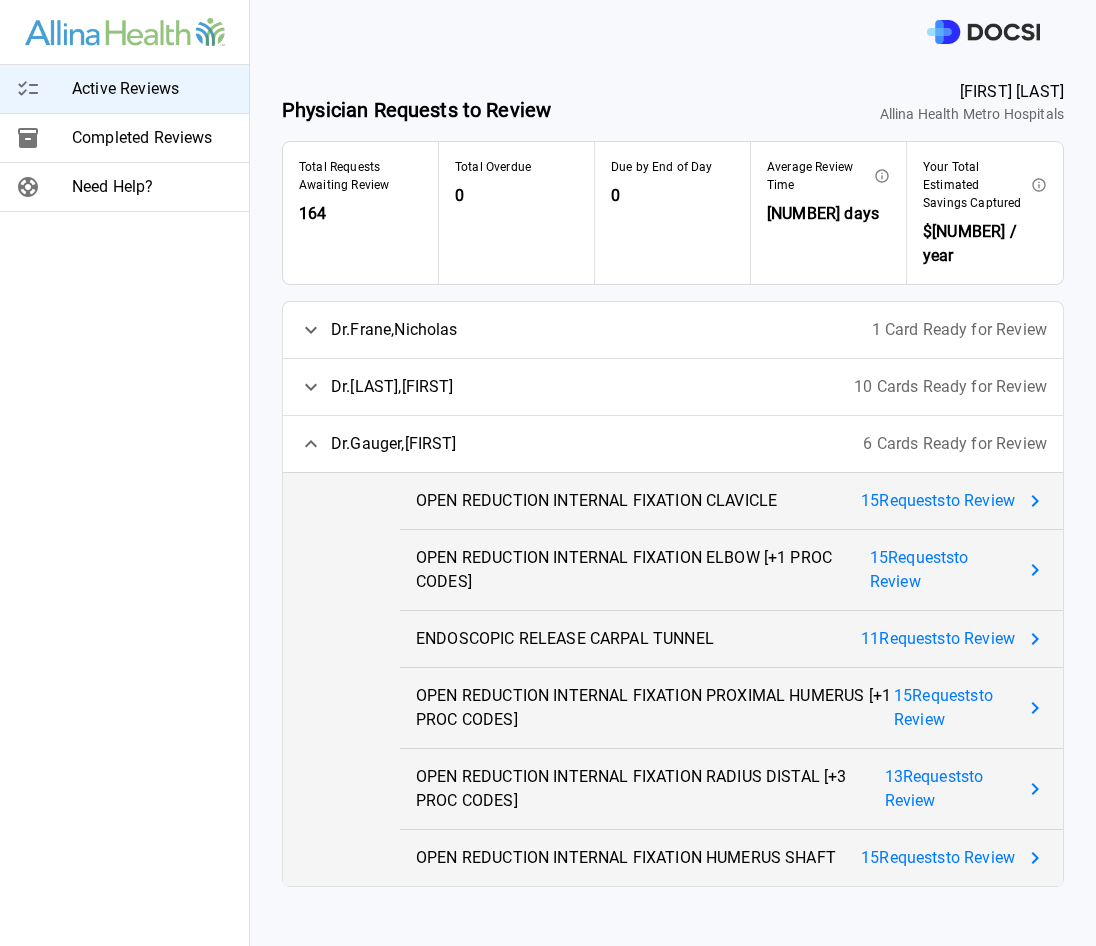 click on "15  Request s  to Review" at bounding box center [938, 501] 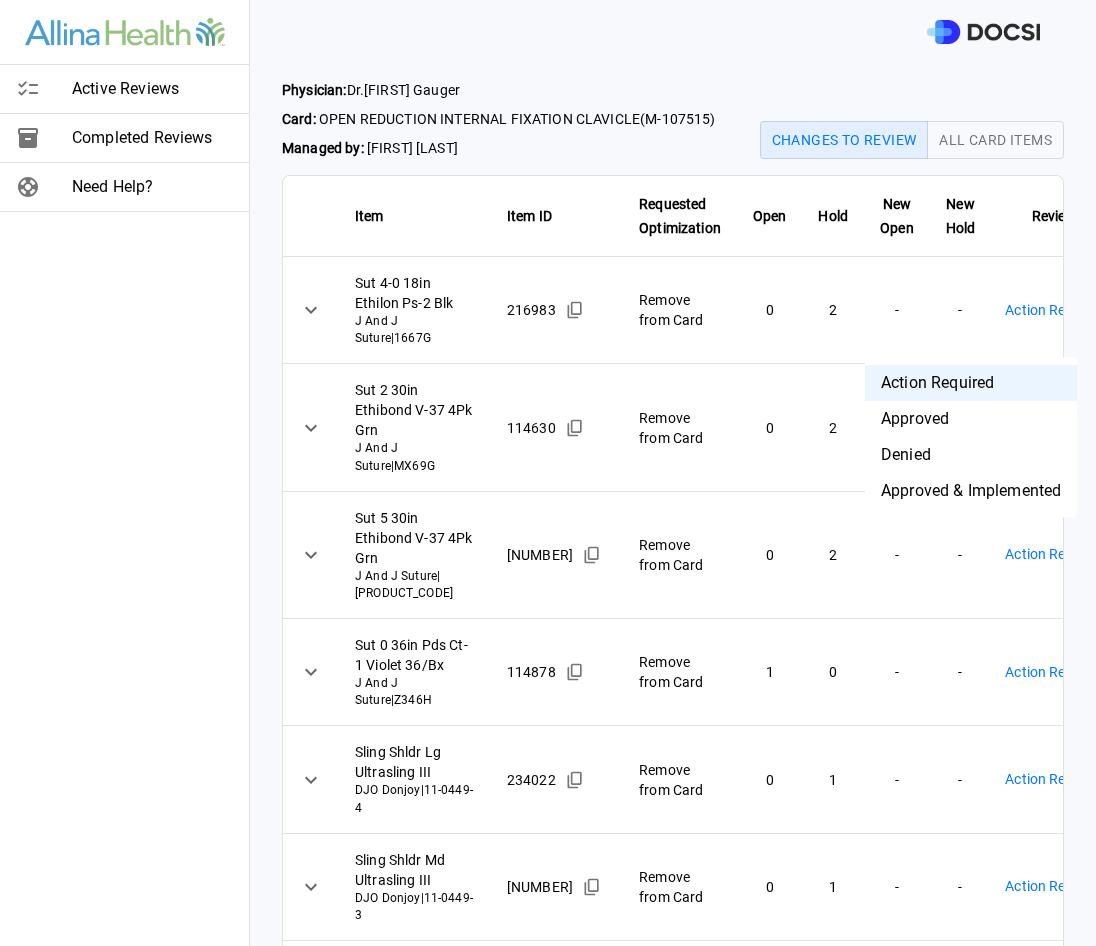 click on "Active Reviews Completed Reviews Need Help? Physician:   Dr.  [LAST] [LAST] Card:    OPEN REDUCTION INTERNAL FIXATION CLAVICLE  ( M-107515 ) Managed by:    [FIRST] [LAST] Changes to Review All Card Items Item Item ID Requested Optimization Open Hold New Open New Hold Review Status Sut 4-0 18in Ethilon Ps-2 Blk J And J Suture  |  1667G 216983 Remove from Card 0 2 - - Action Required **** ​ Sut 2 30in Ethibond V-37 4Pk Grn J And J Suture  |  MX69G 114630 Remove from Card 0 2 - - Action Required **** ​ Sut 5 30in Ethibond V-37 4Pk Grn J And J Suture  |  MB66G 114624 Remove from Card 0 2 - - Action Required **** ​ Sut 0 36in Pds Ct-1 Violet 36/Bx J And J Suture  |  Z346H 114878 Remove from Card 1 0 - - Action Required **** ​ Sling Shldr Lg Ultrasling III DJO Donjoy  |  11-0449-4 234022 Remove from Card 0 1 - - Action Required **** ​ Sling Shldr Md Ultrasling III DJO Donjoy  |  11-0449-3 234021 Remove from Card 0 1 - - Action Required **** ​ Drsg 3.5x4in Aquacel Ag W/Slvr Convatec Inc  |  0" at bounding box center (548, 473) 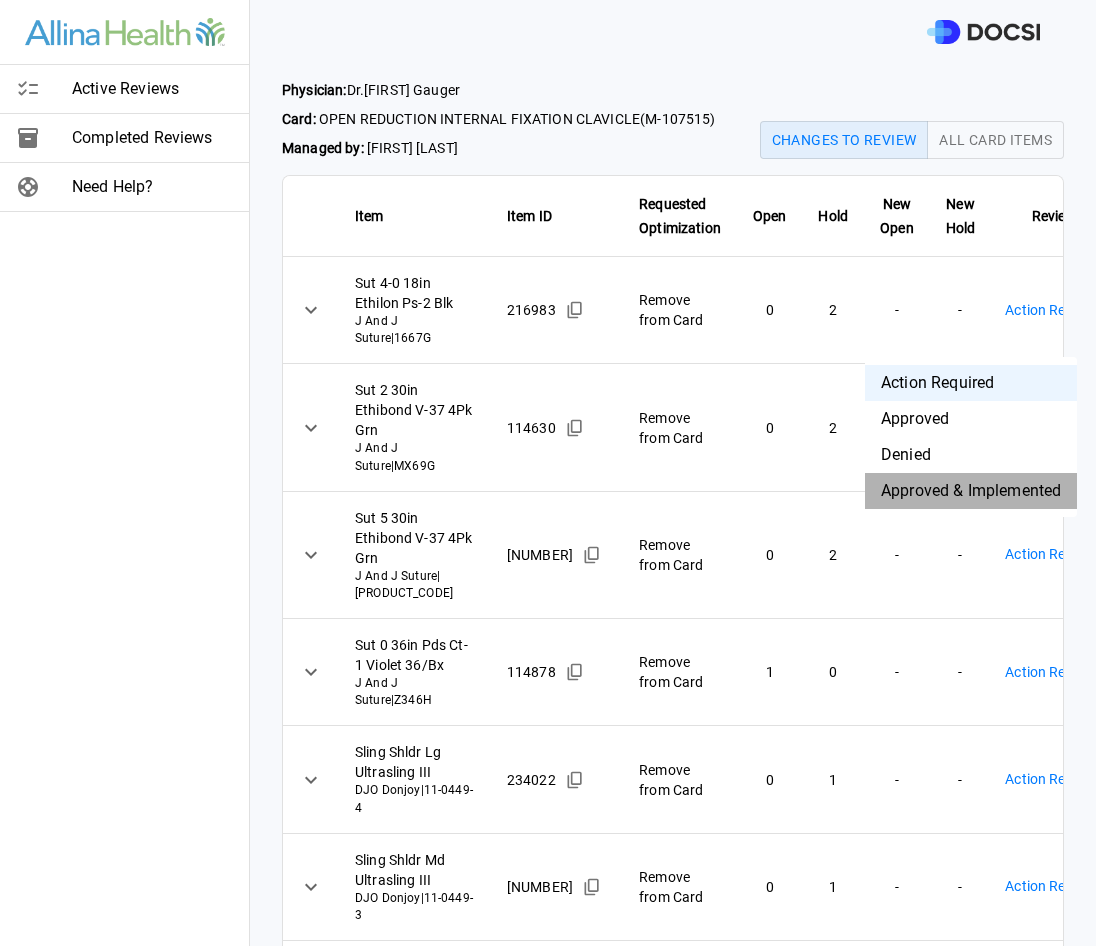 click on "Approved & Implemented" at bounding box center [971, 491] 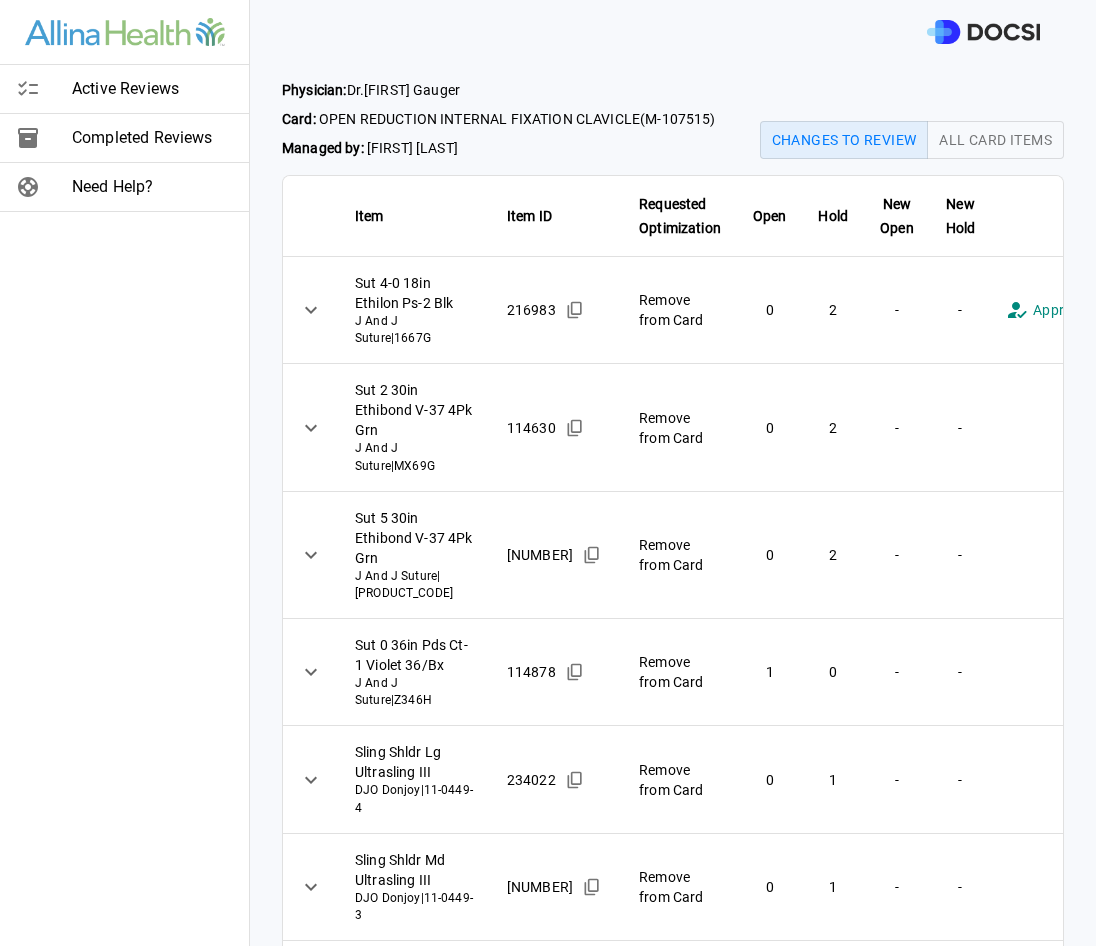 click on "**********" at bounding box center (548, 473) 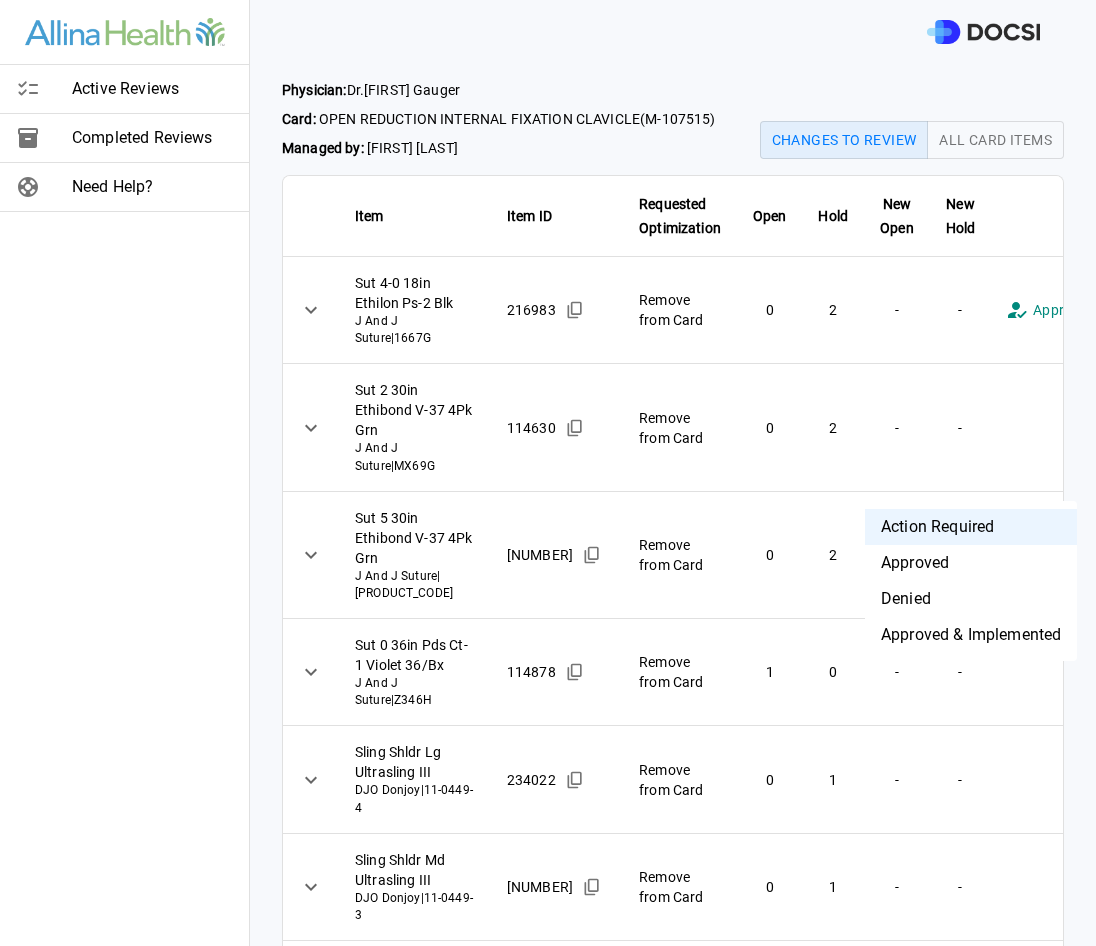 click on "Denied" at bounding box center [971, 599] 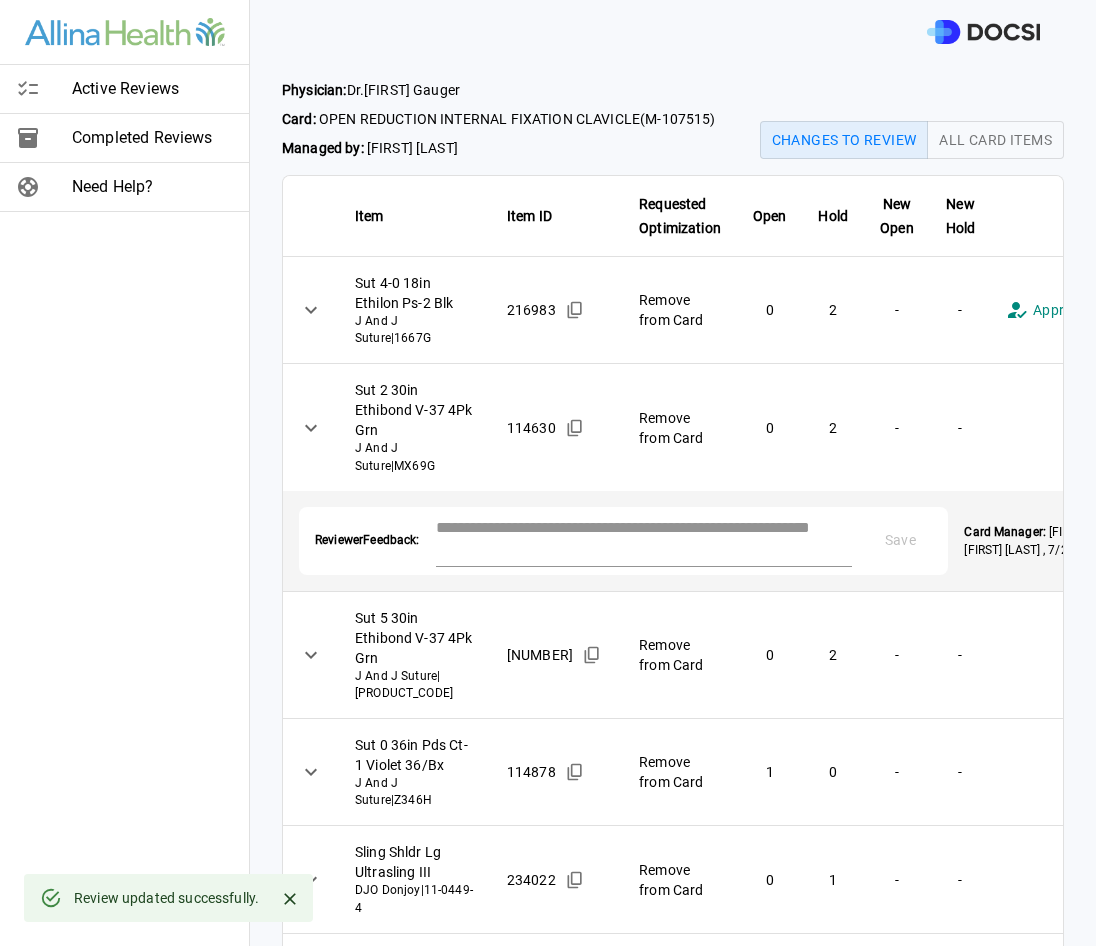 click at bounding box center (644, 539) 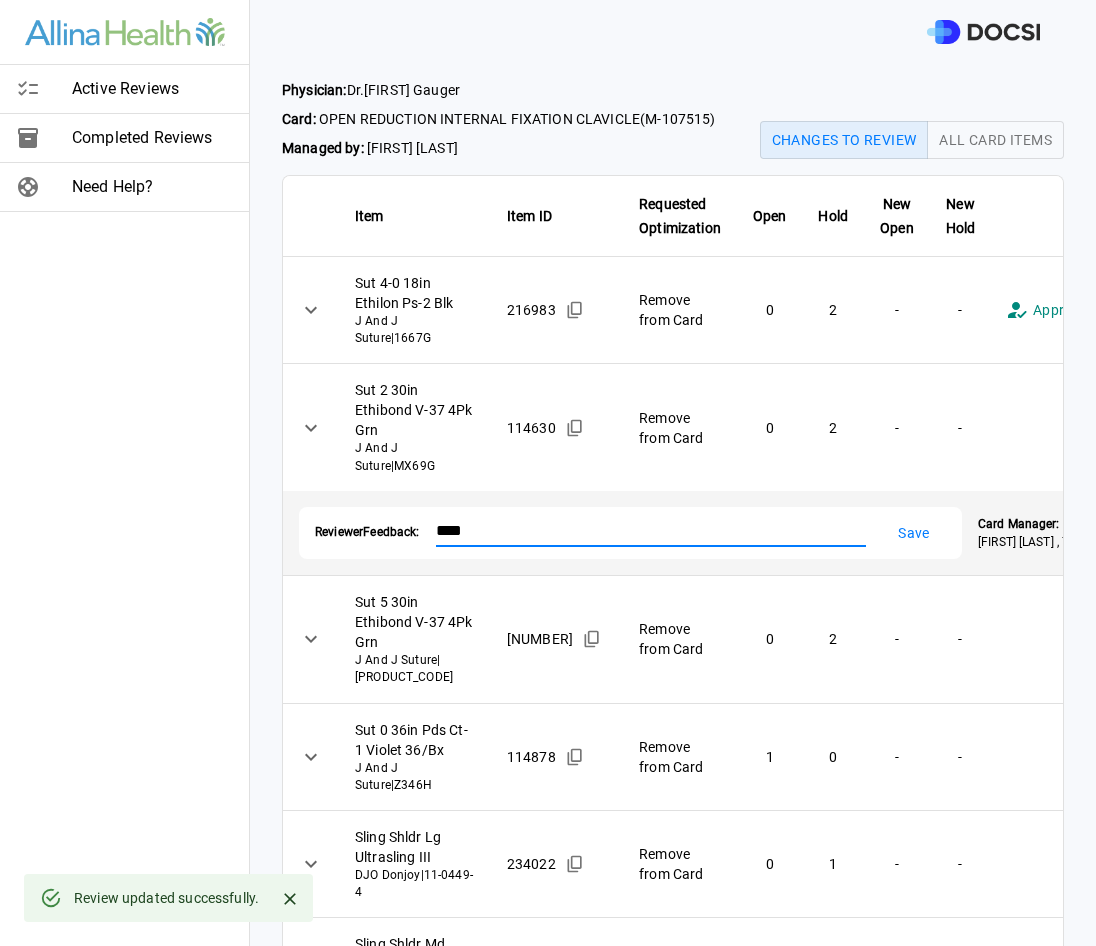 type on "****" 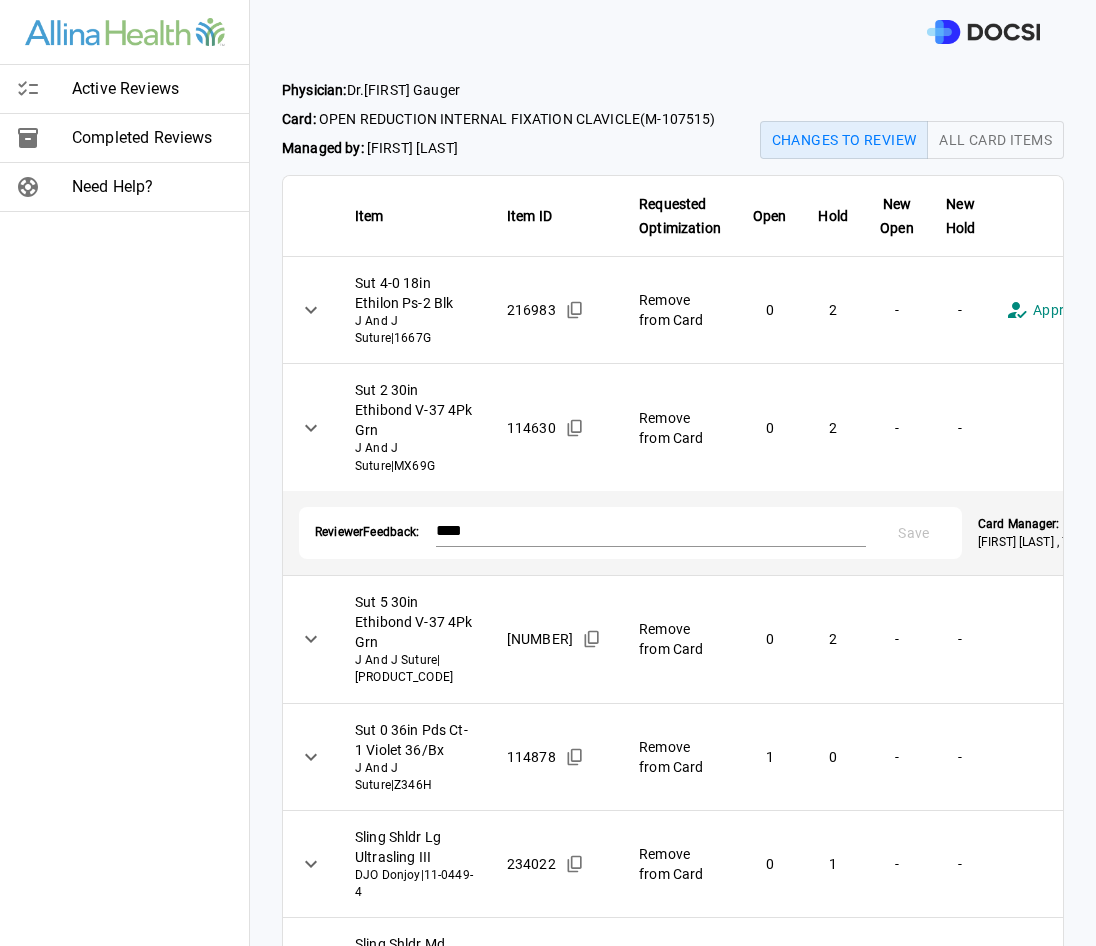 click on "**********" at bounding box center [548, 473] 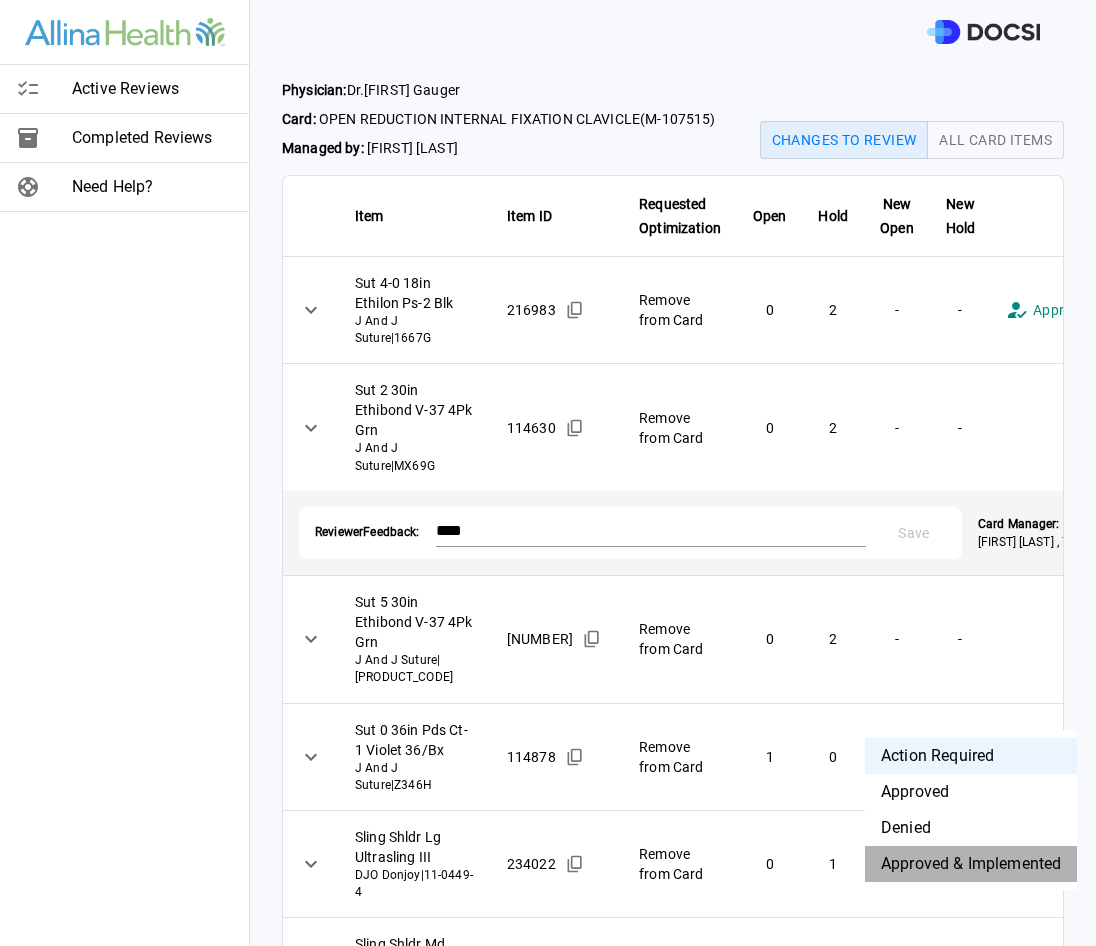 click on "Approved & Implemented" at bounding box center (971, 864) 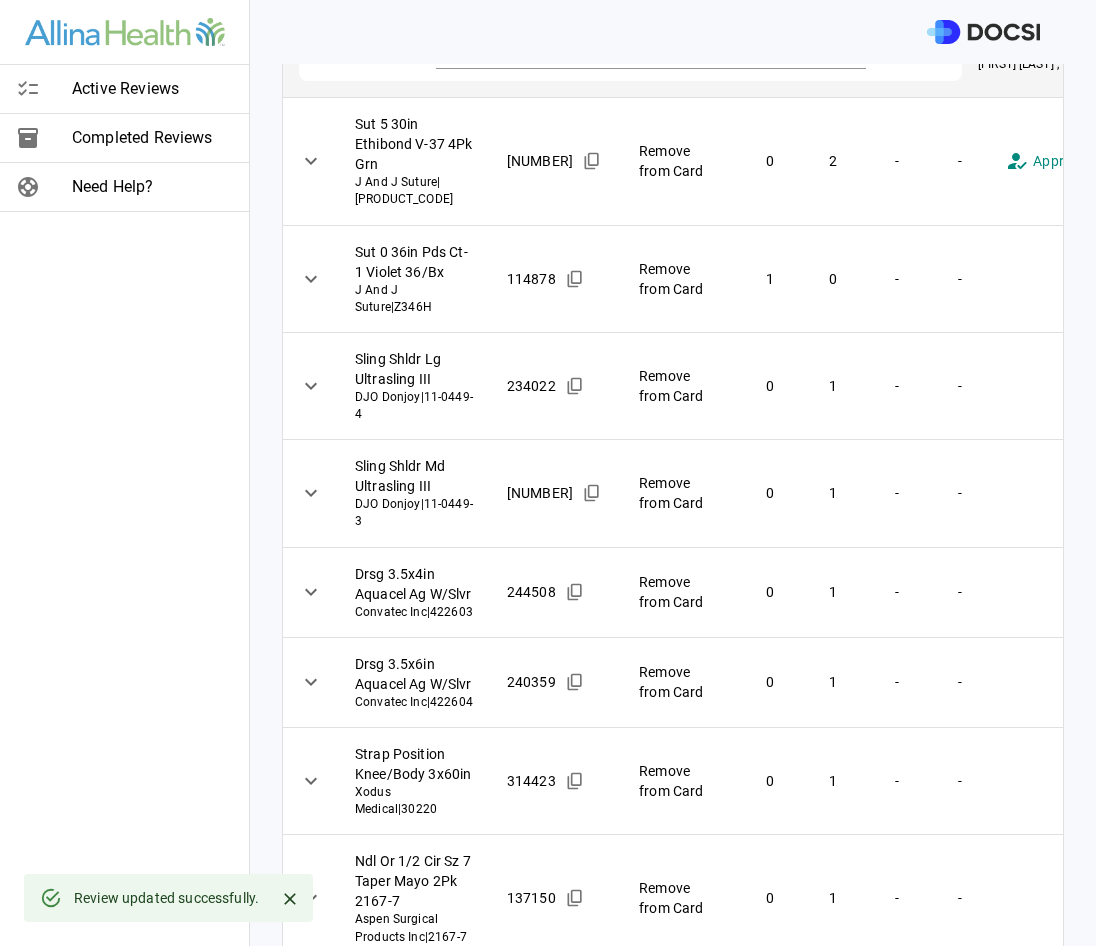 scroll, scrollTop: 500, scrollLeft: 0, axis: vertical 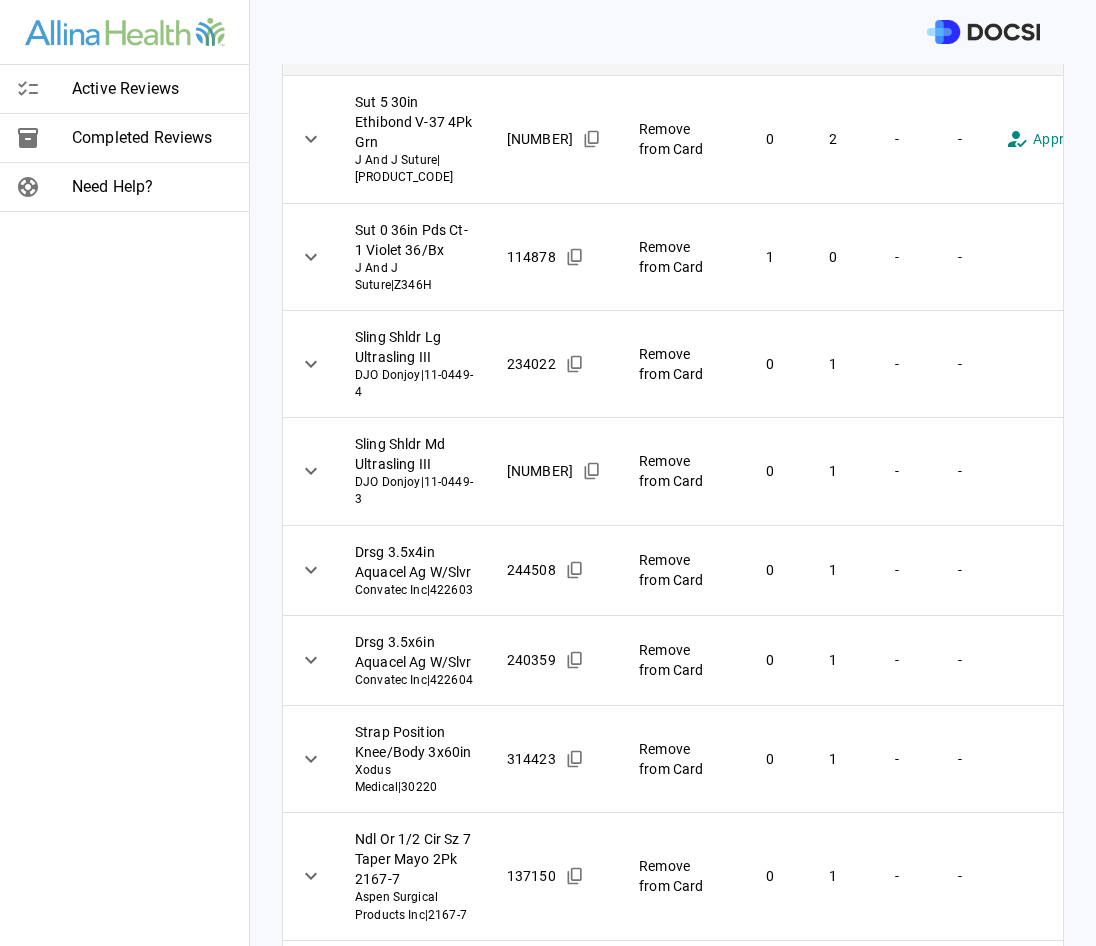 click on "**********" at bounding box center (548, 473) 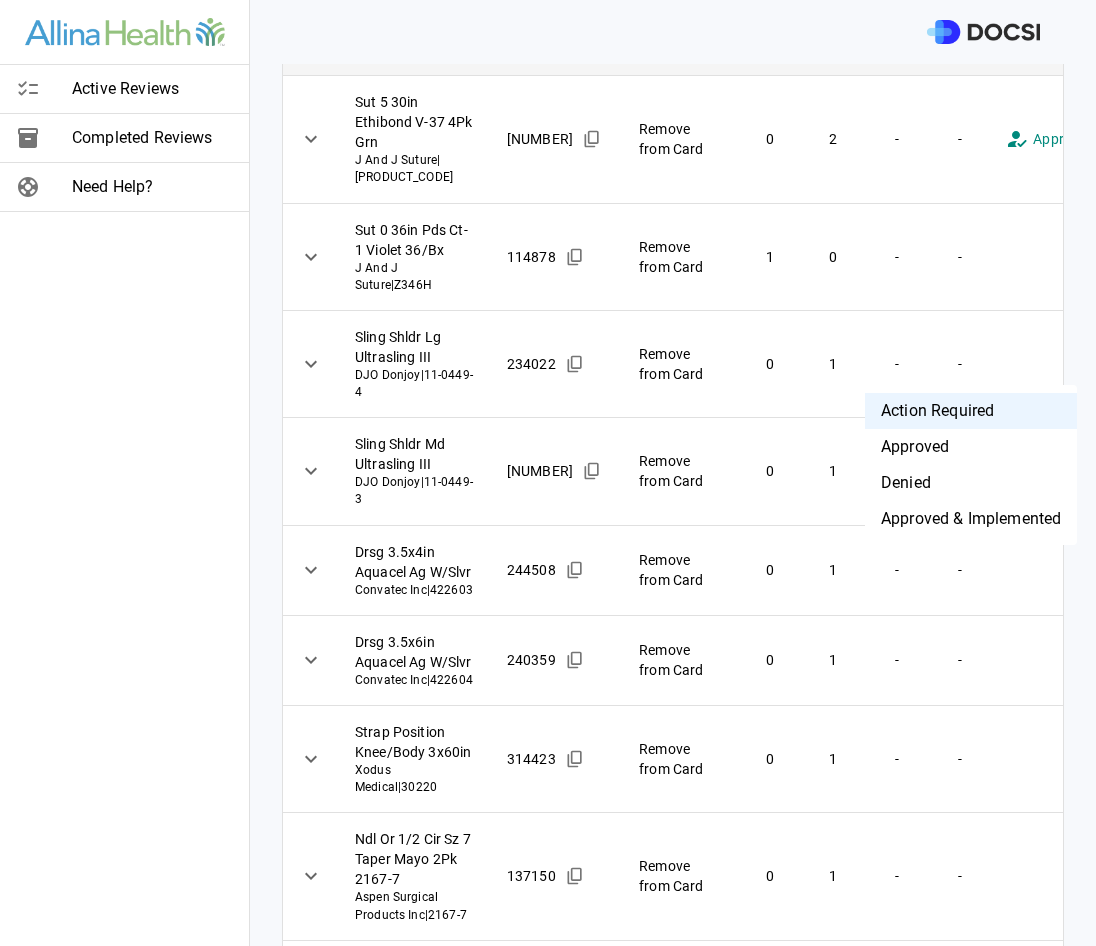 click on "Denied" at bounding box center [971, 483] 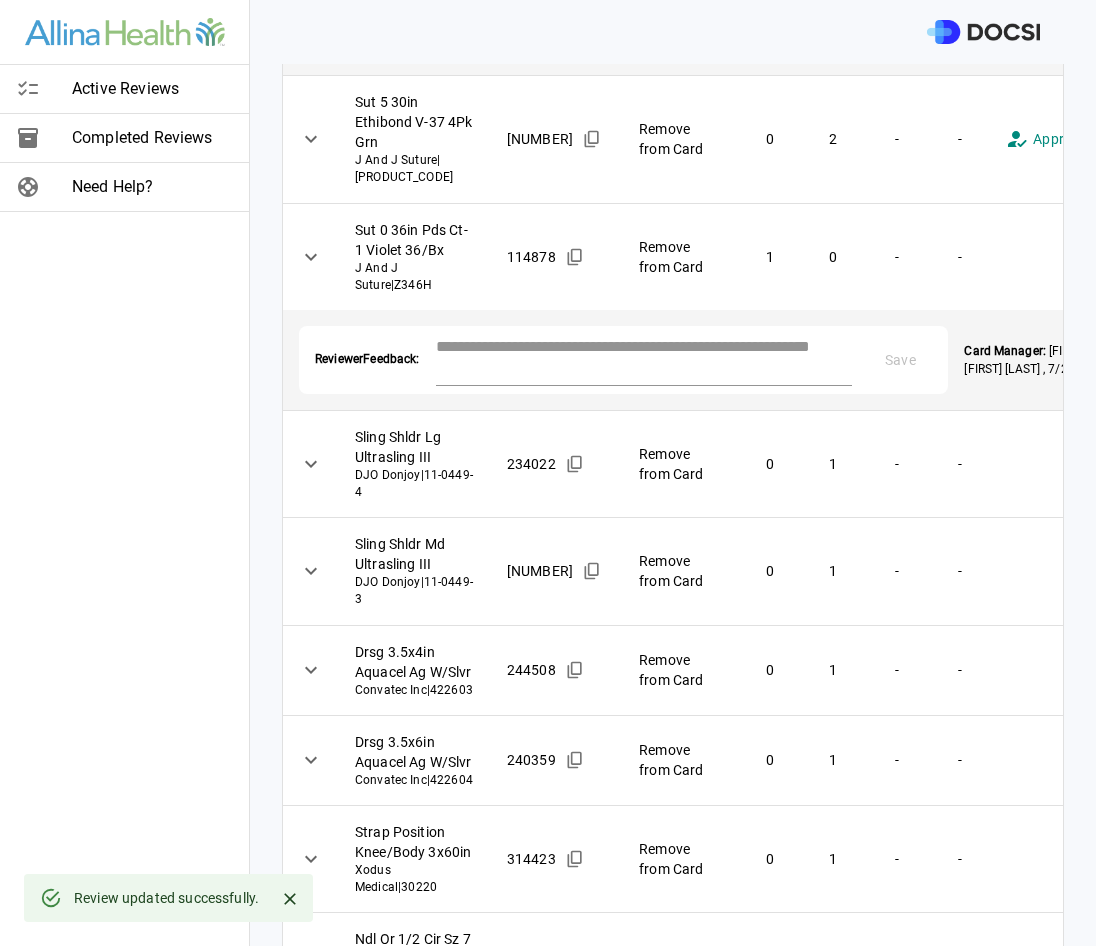 click at bounding box center [644, 358] 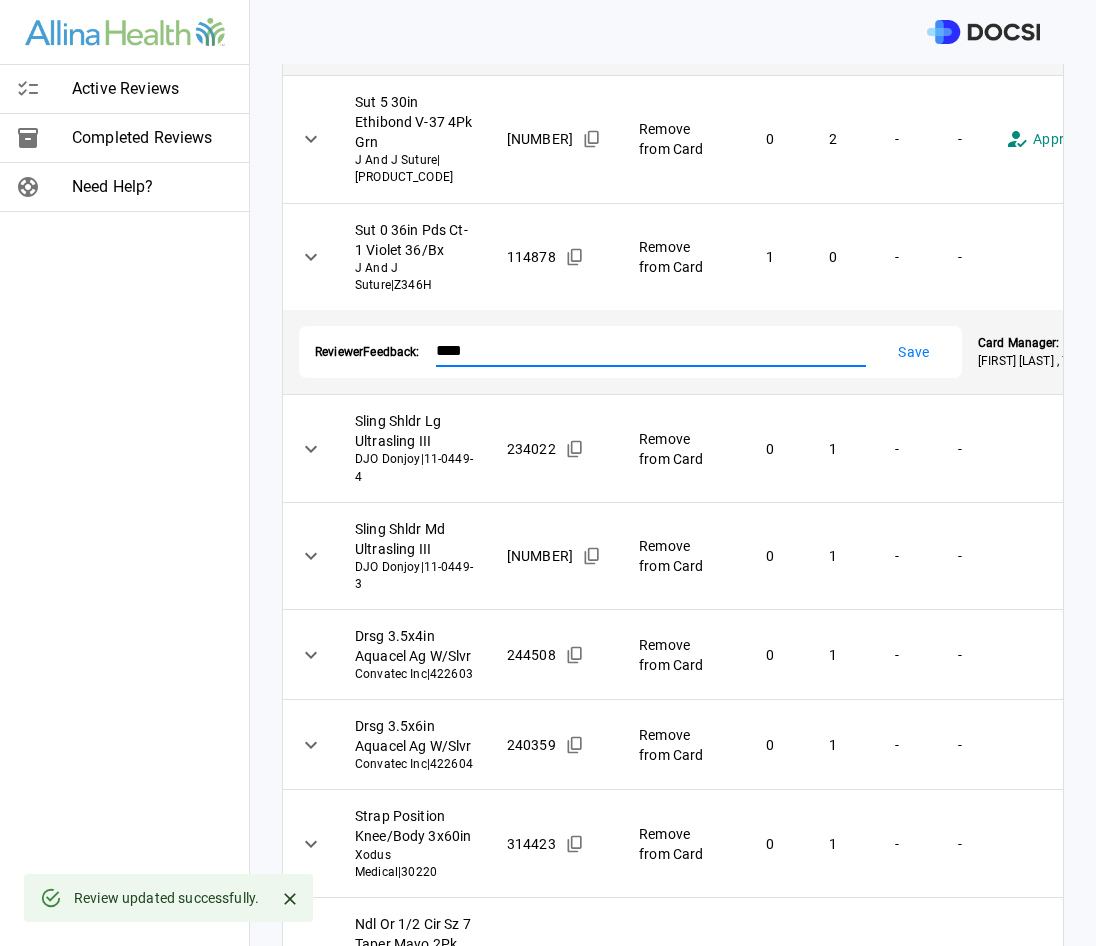 type on "****" 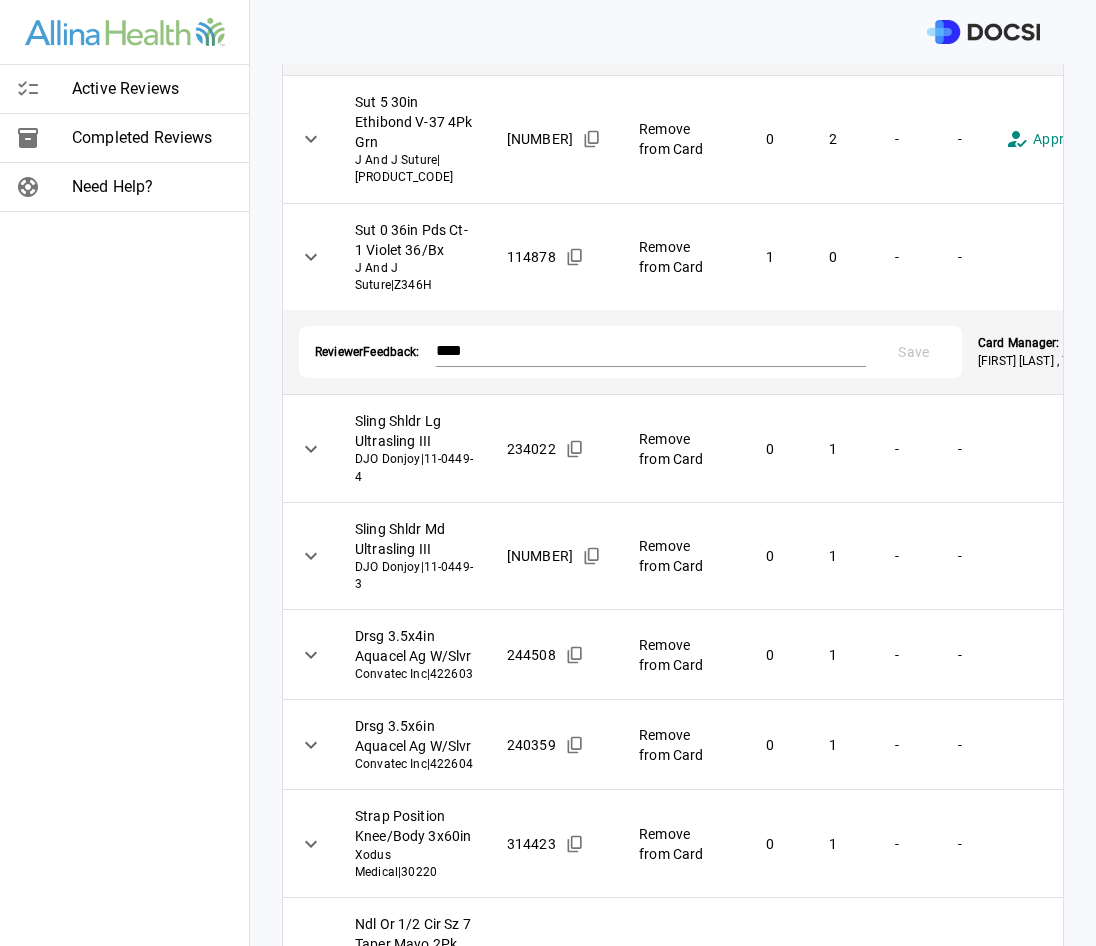 click on "**********" at bounding box center [548, 473] 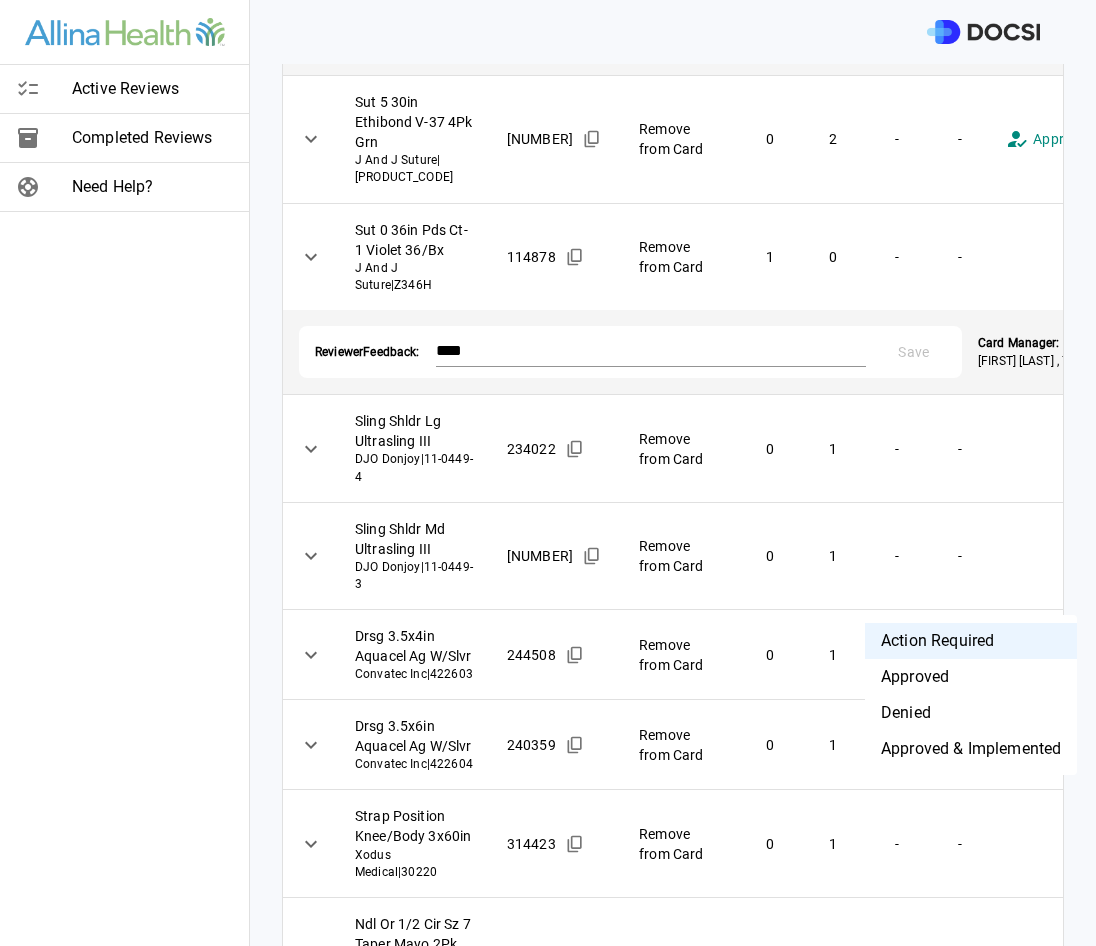 click on "Denied" at bounding box center [971, 713] 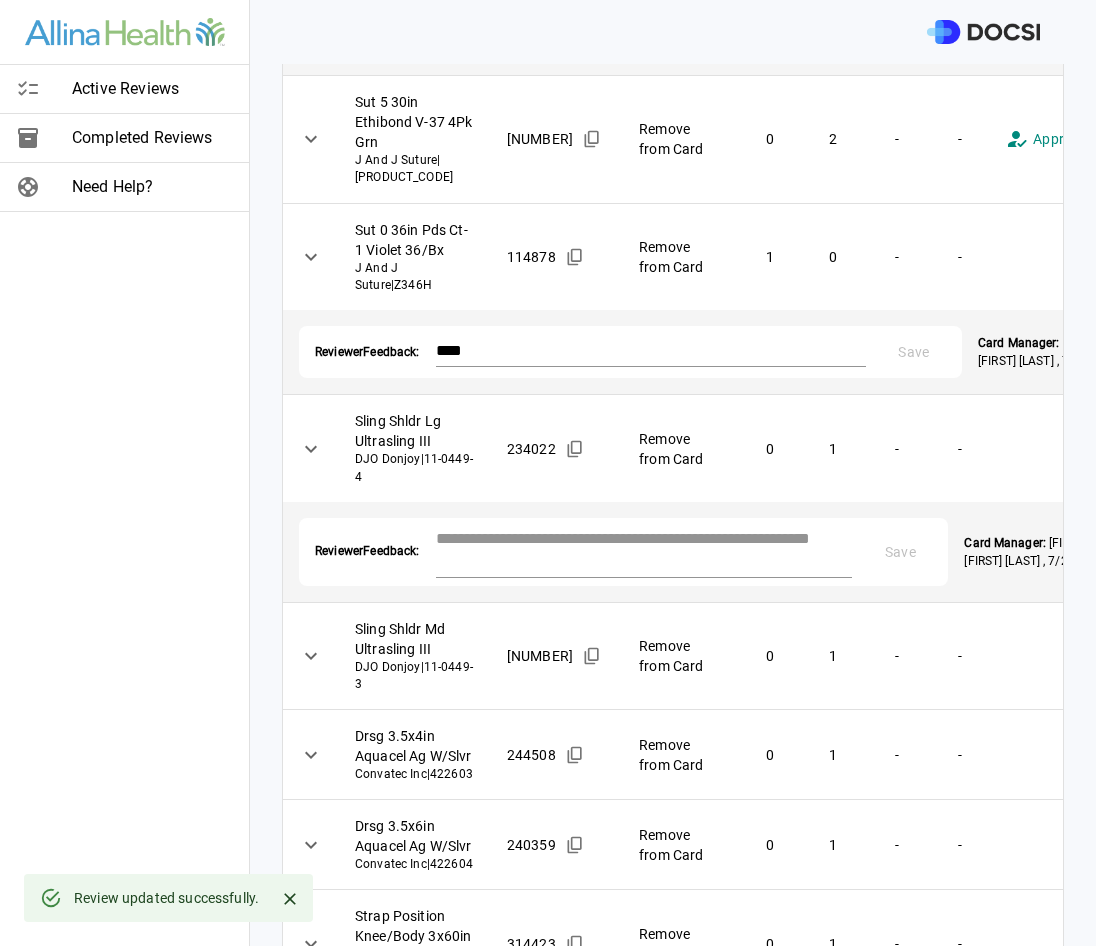 click at bounding box center [644, 550] 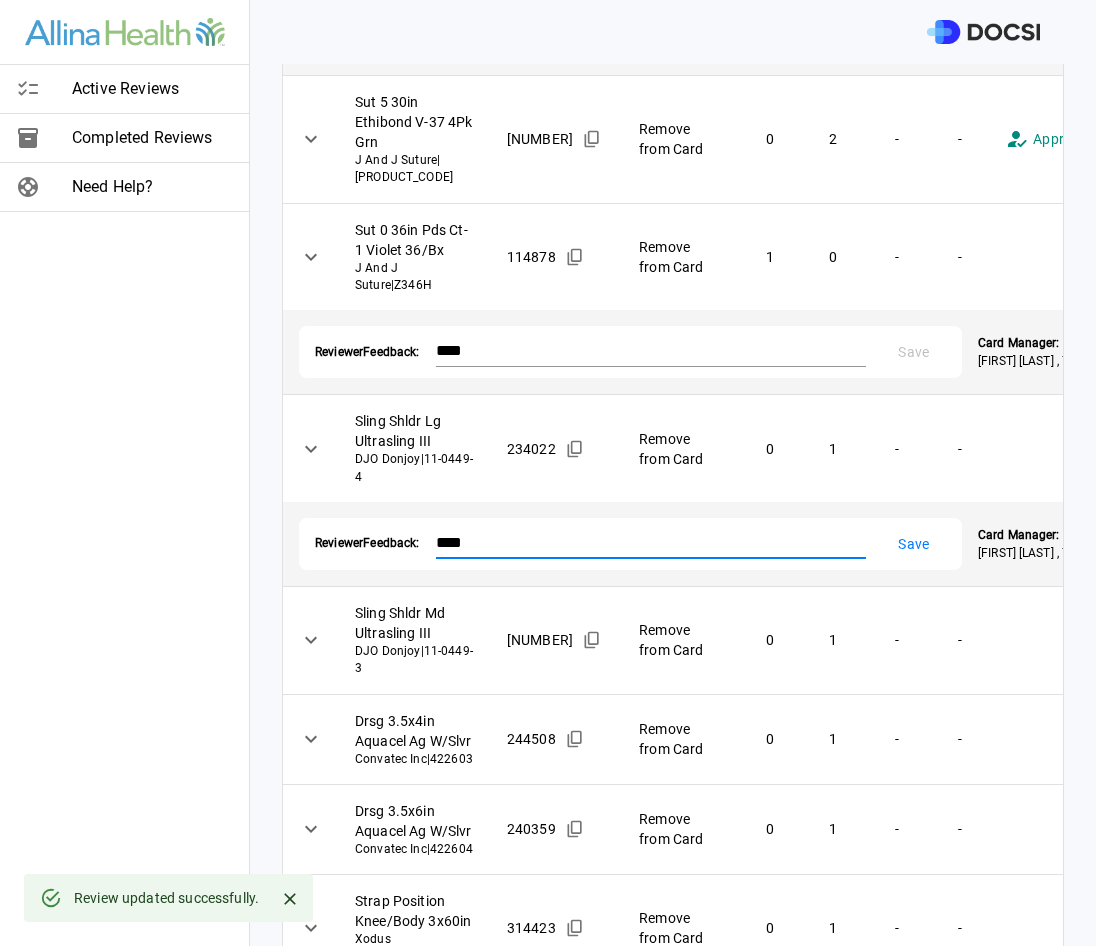 type on "****" 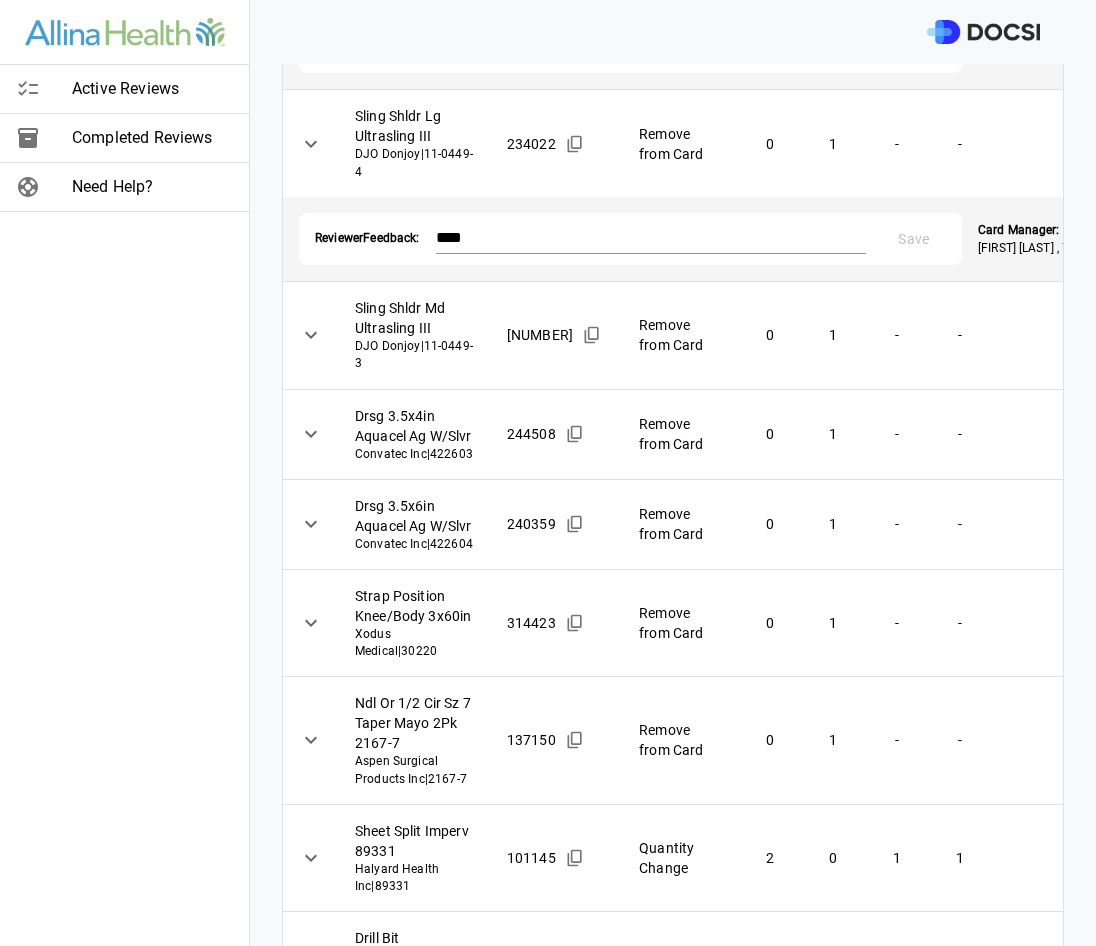scroll, scrollTop: 900, scrollLeft: 0, axis: vertical 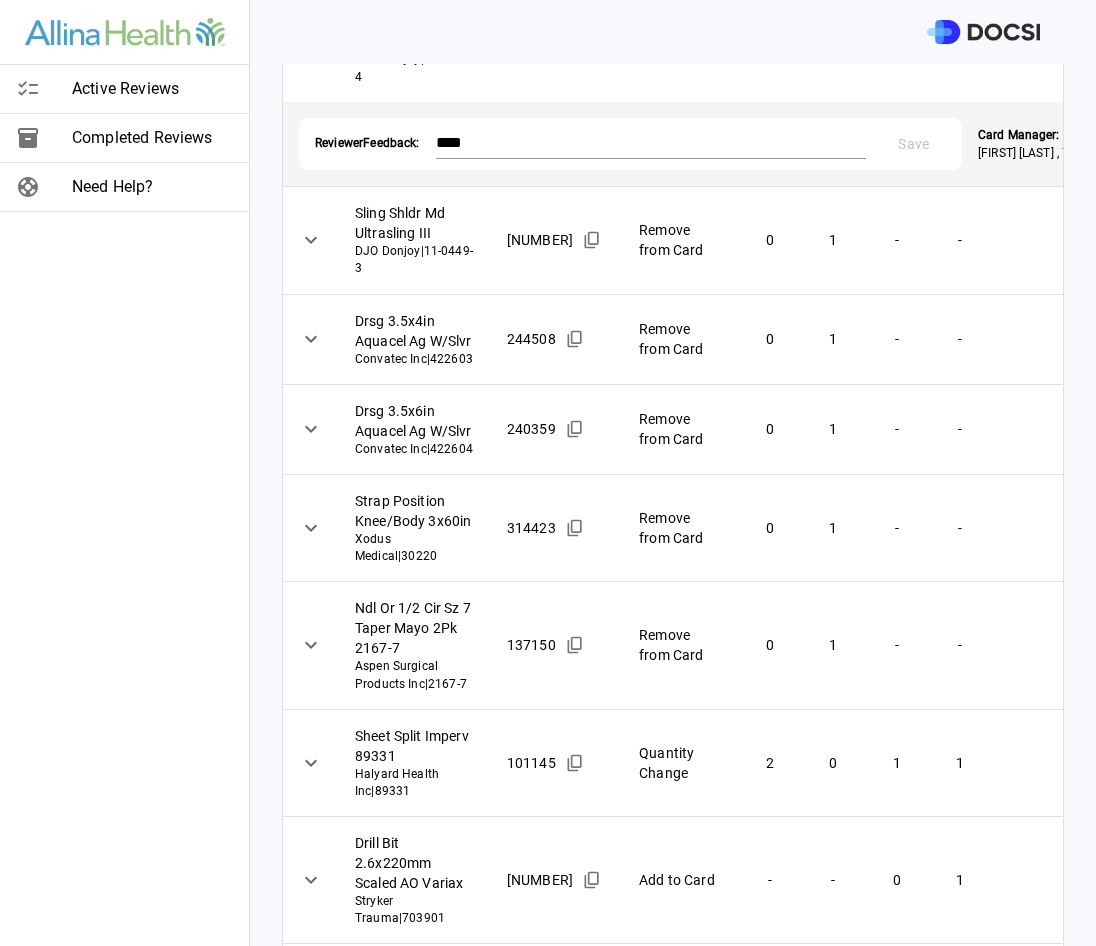 click on "**********" at bounding box center (548, 473) 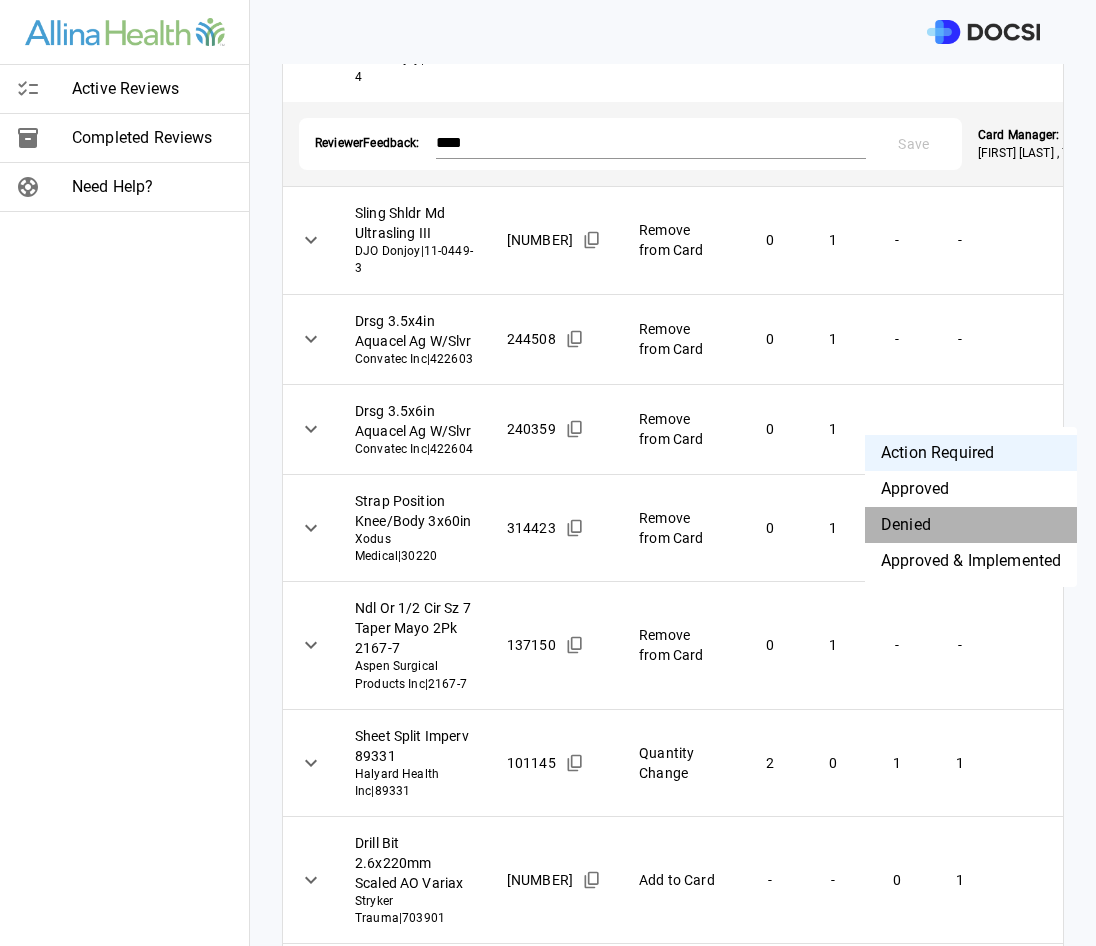 click on "Denied" at bounding box center (971, 525) 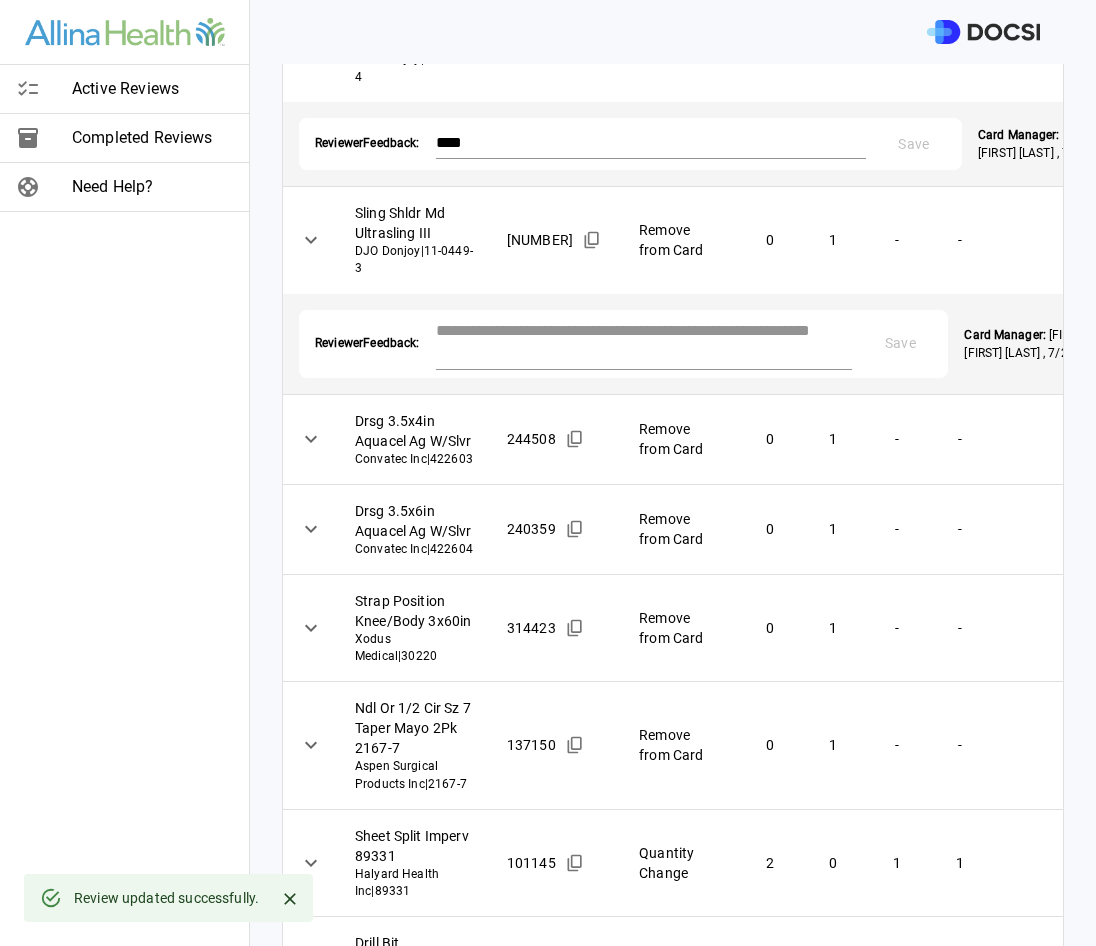 click at bounding box center (644, 342) 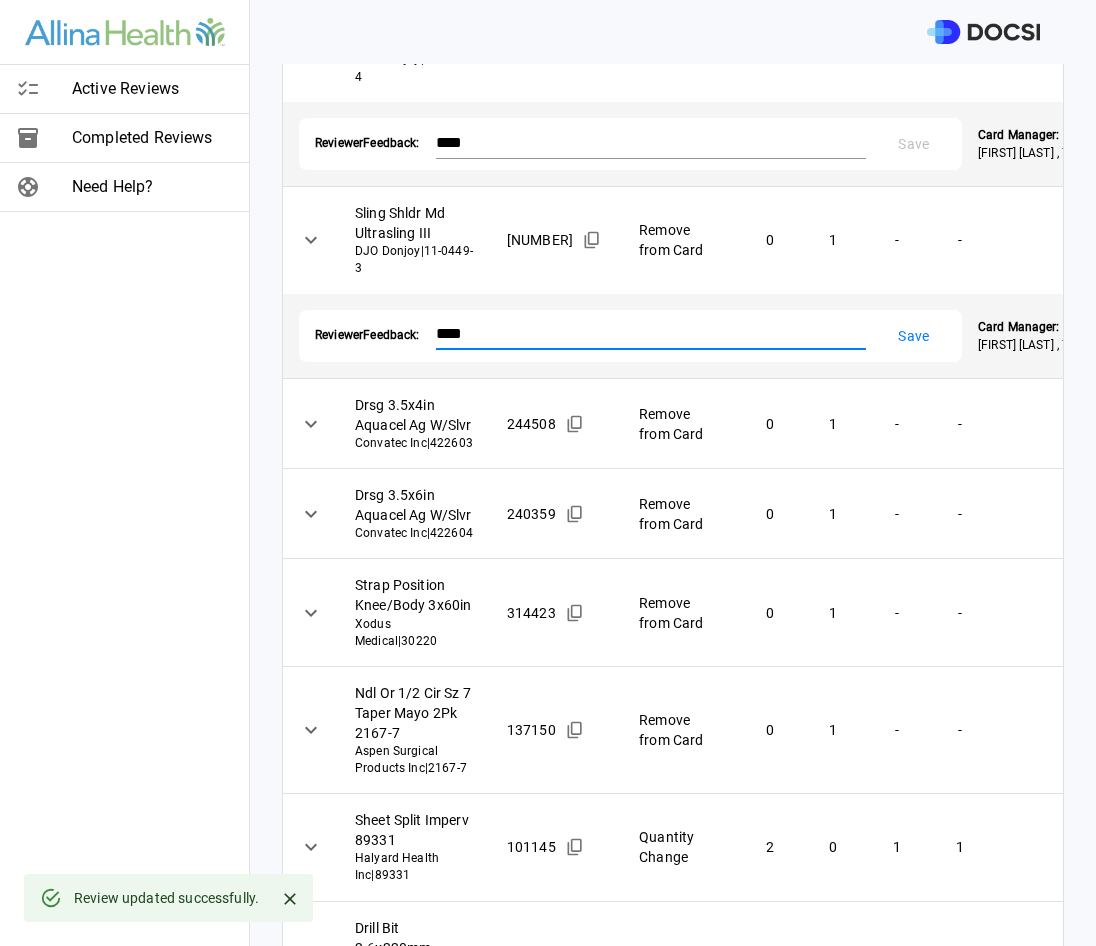type on "****" 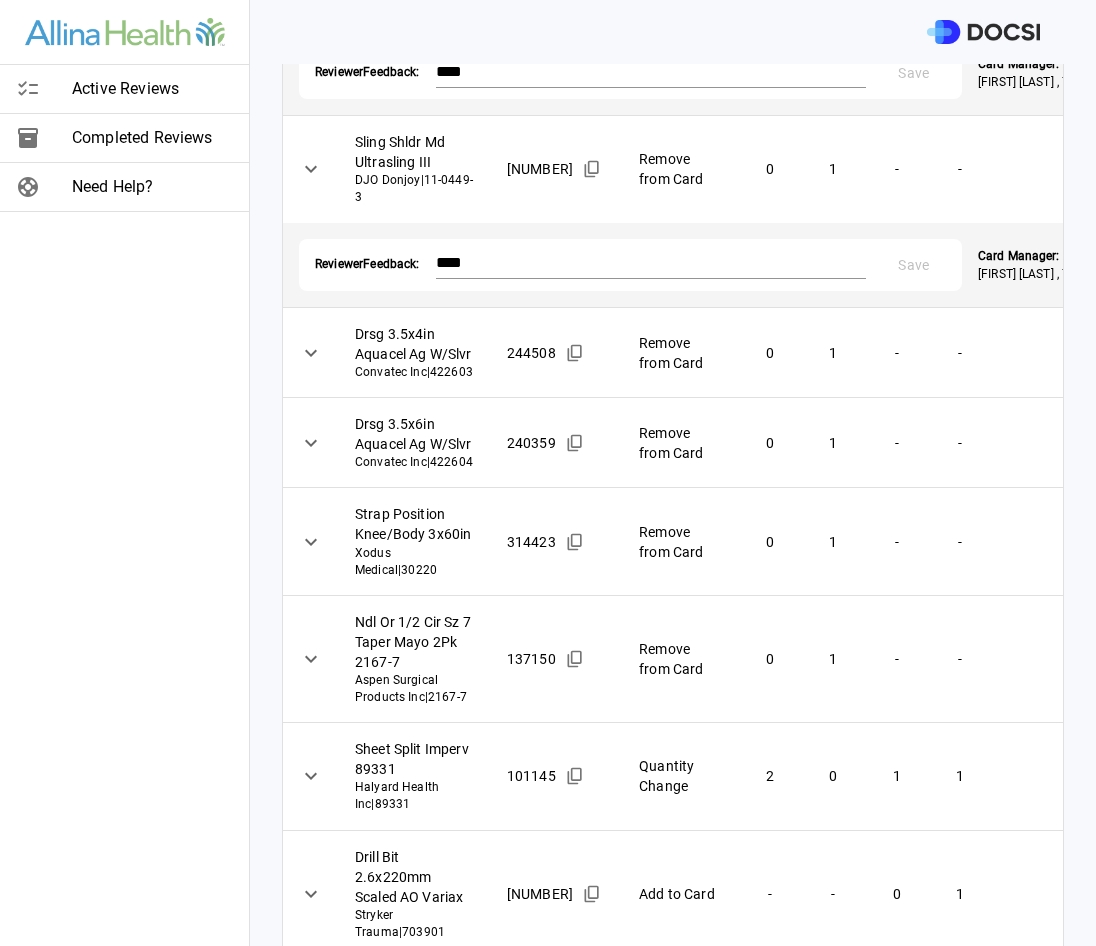 scroll, scrollTop: 1100, scrollLeft: 0, axis: vertical 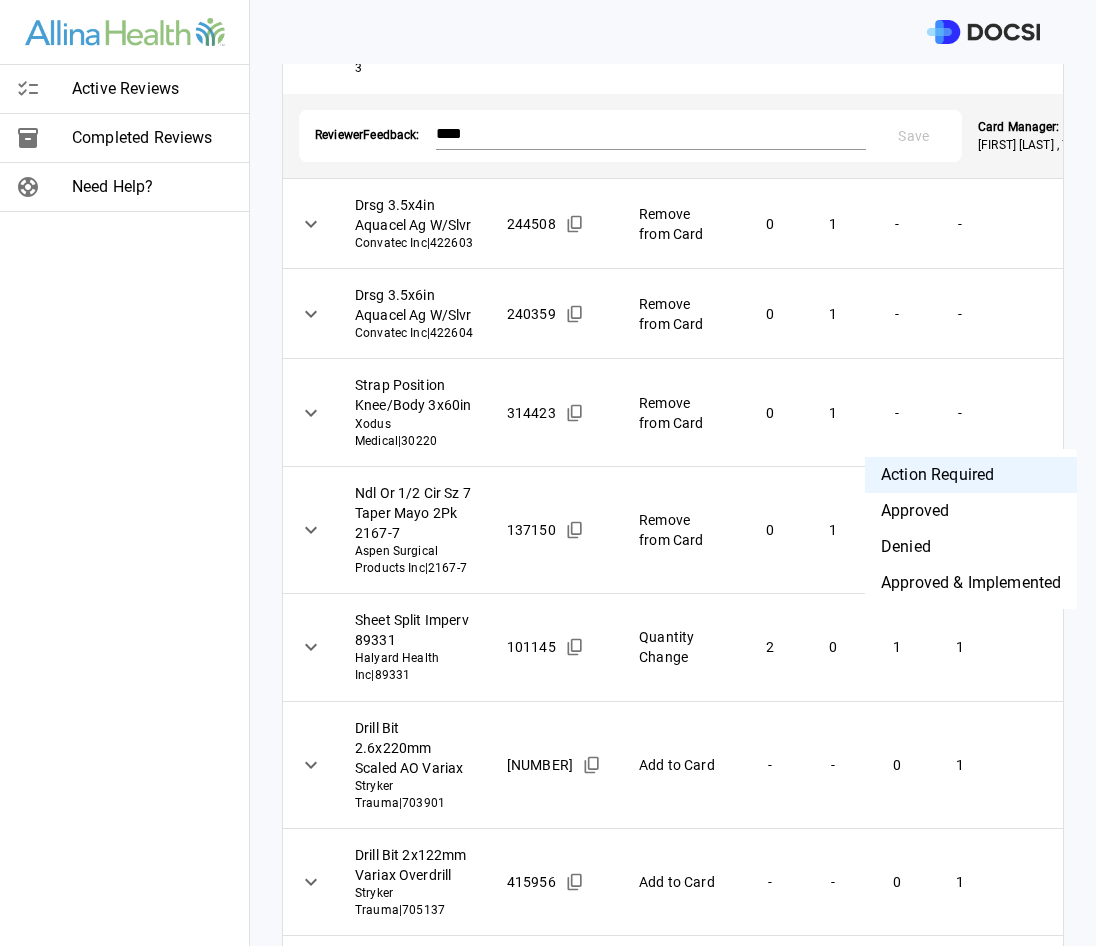 click on "**********" at bounding box center [548, 473] 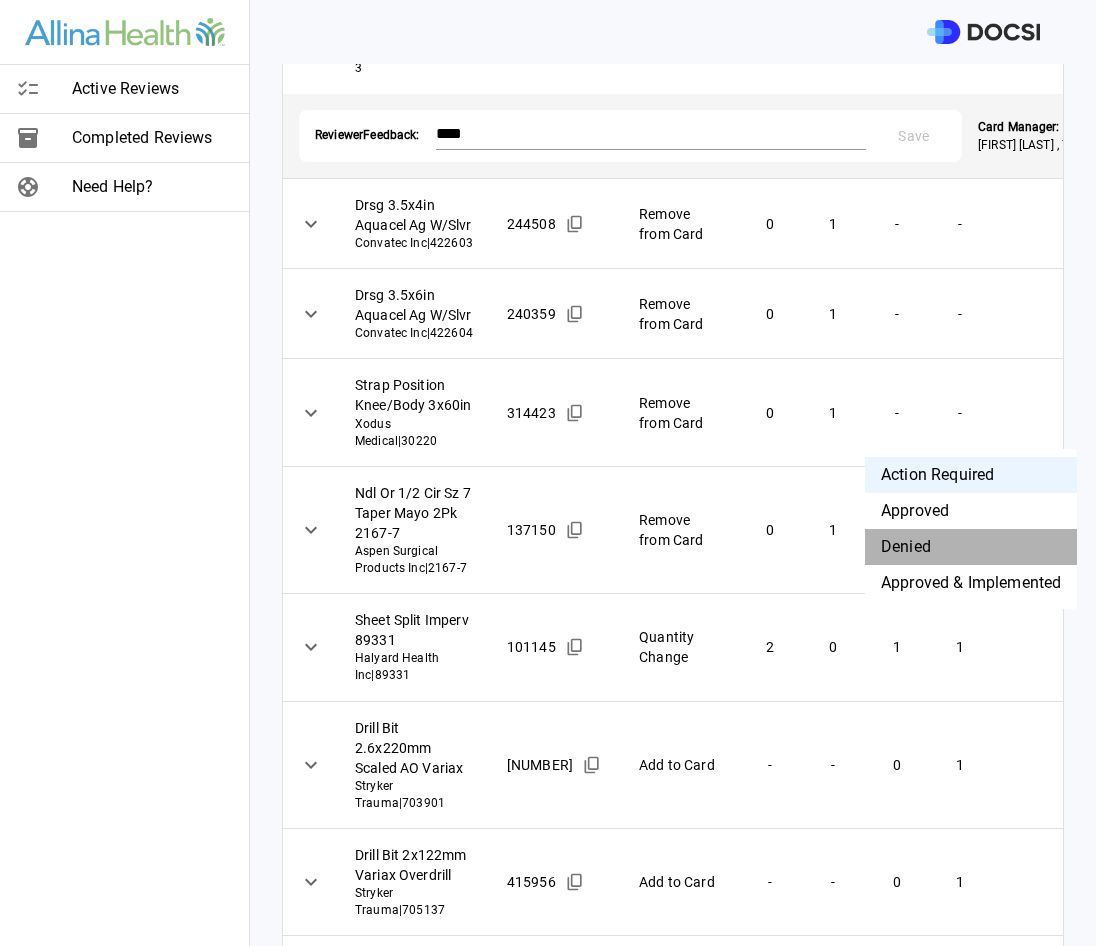 click on "Denied" at bounding box center (971, 547) 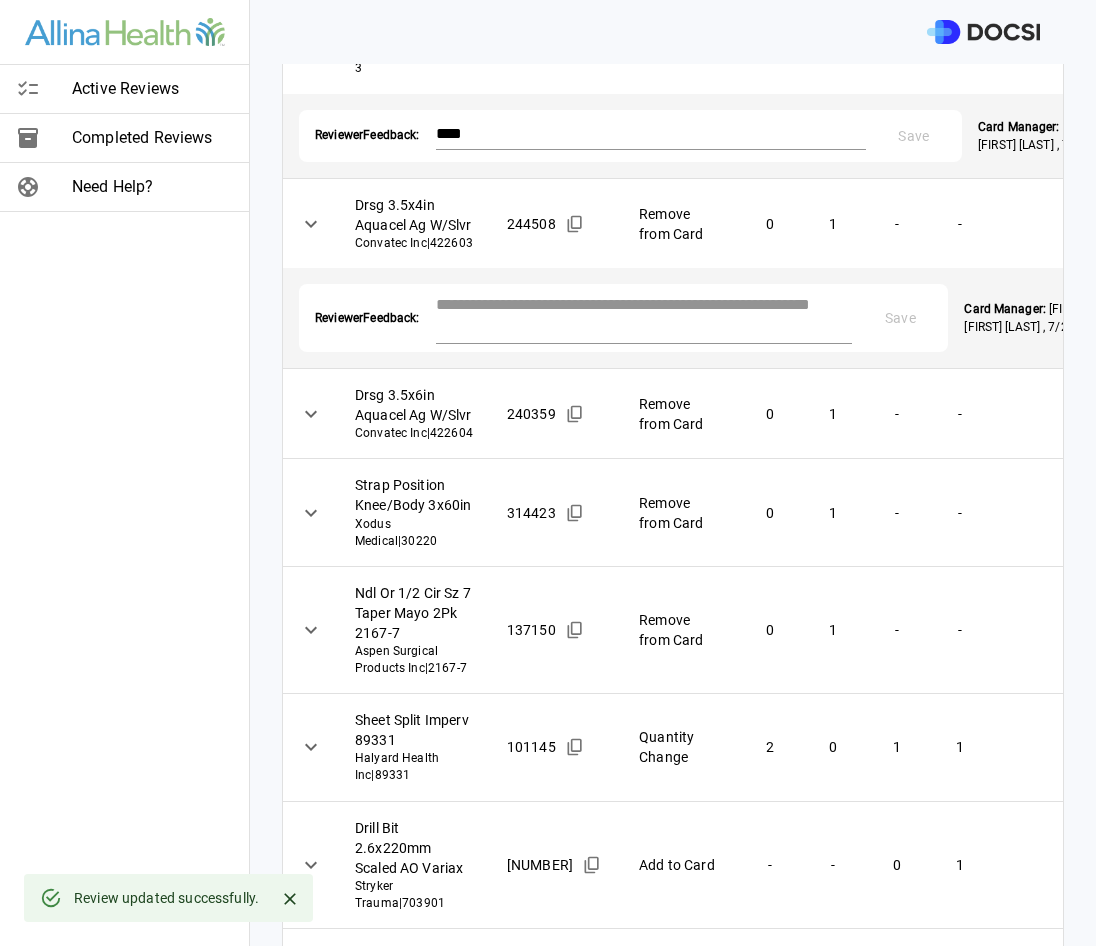 click at bounding box center (644, 316) 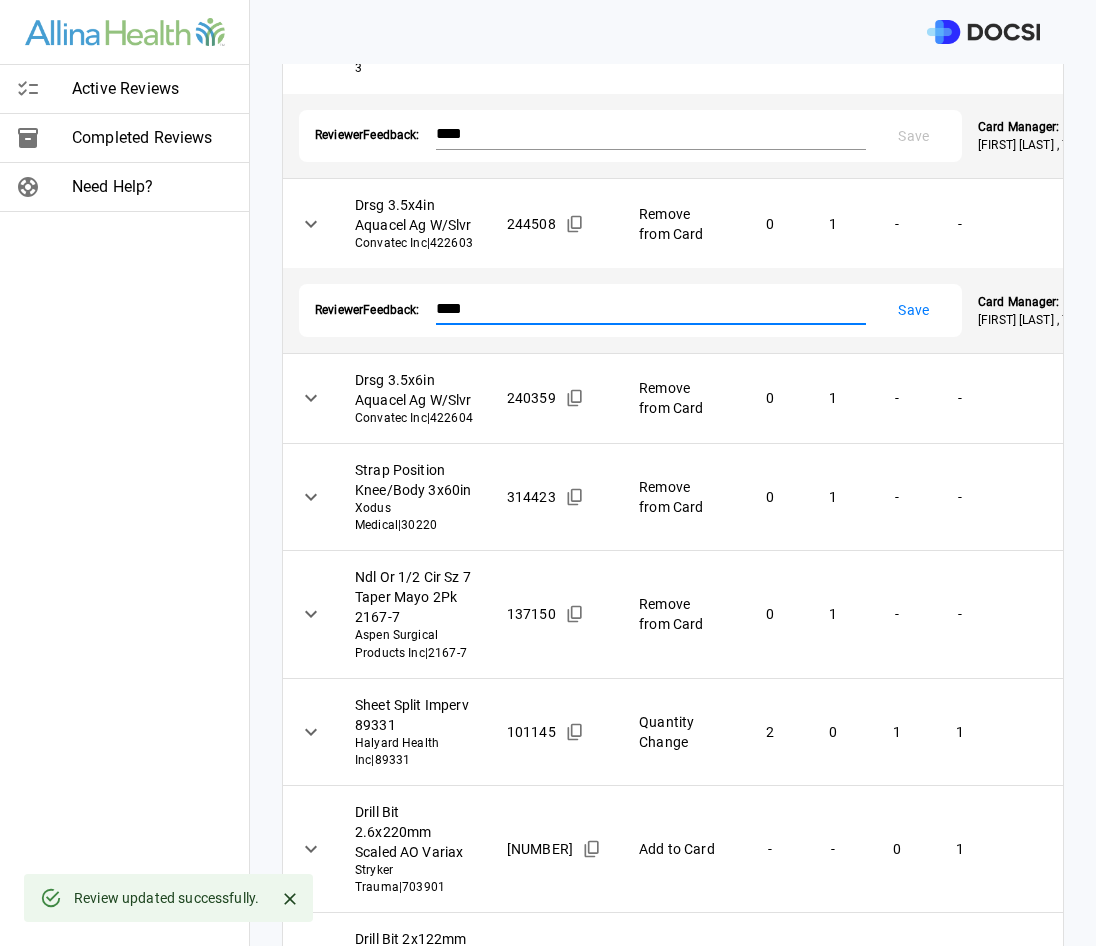 type on "****" 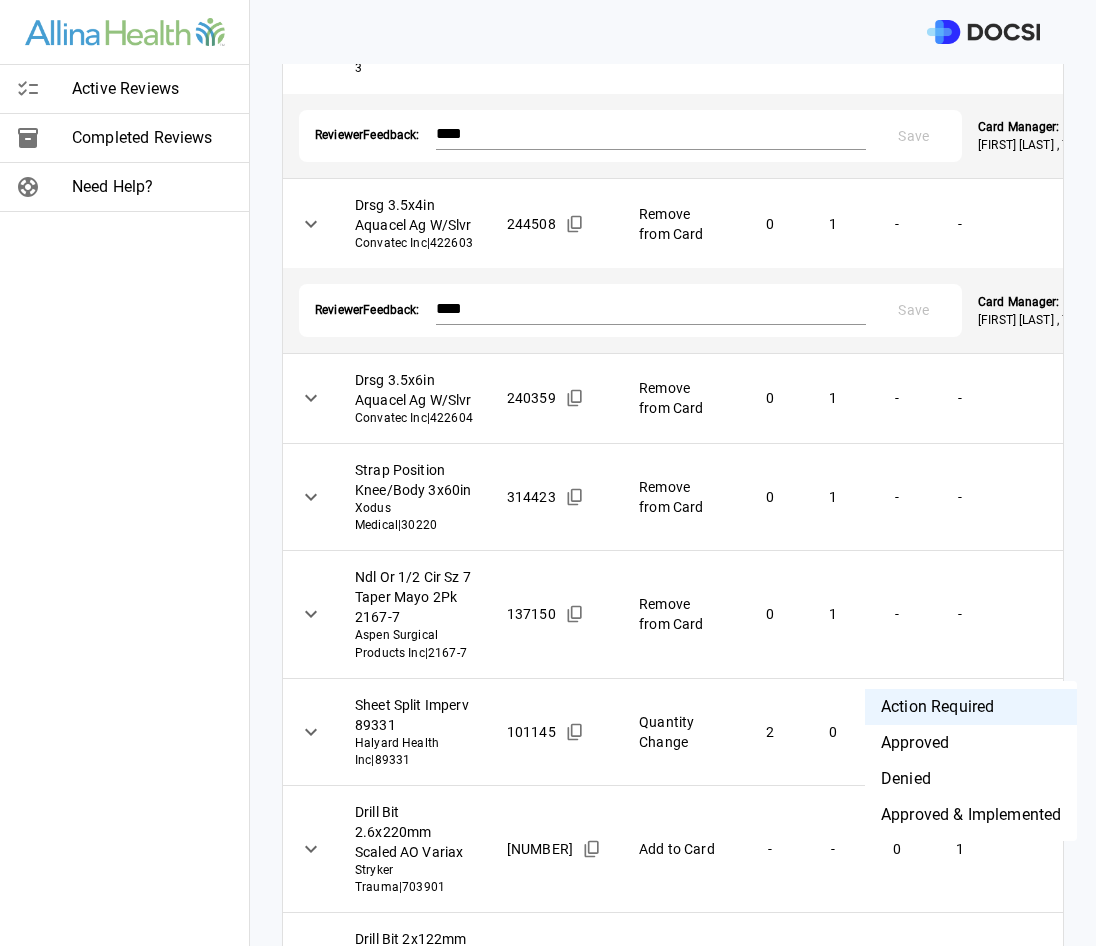 click on "**********" at bounding box center [548, 473] 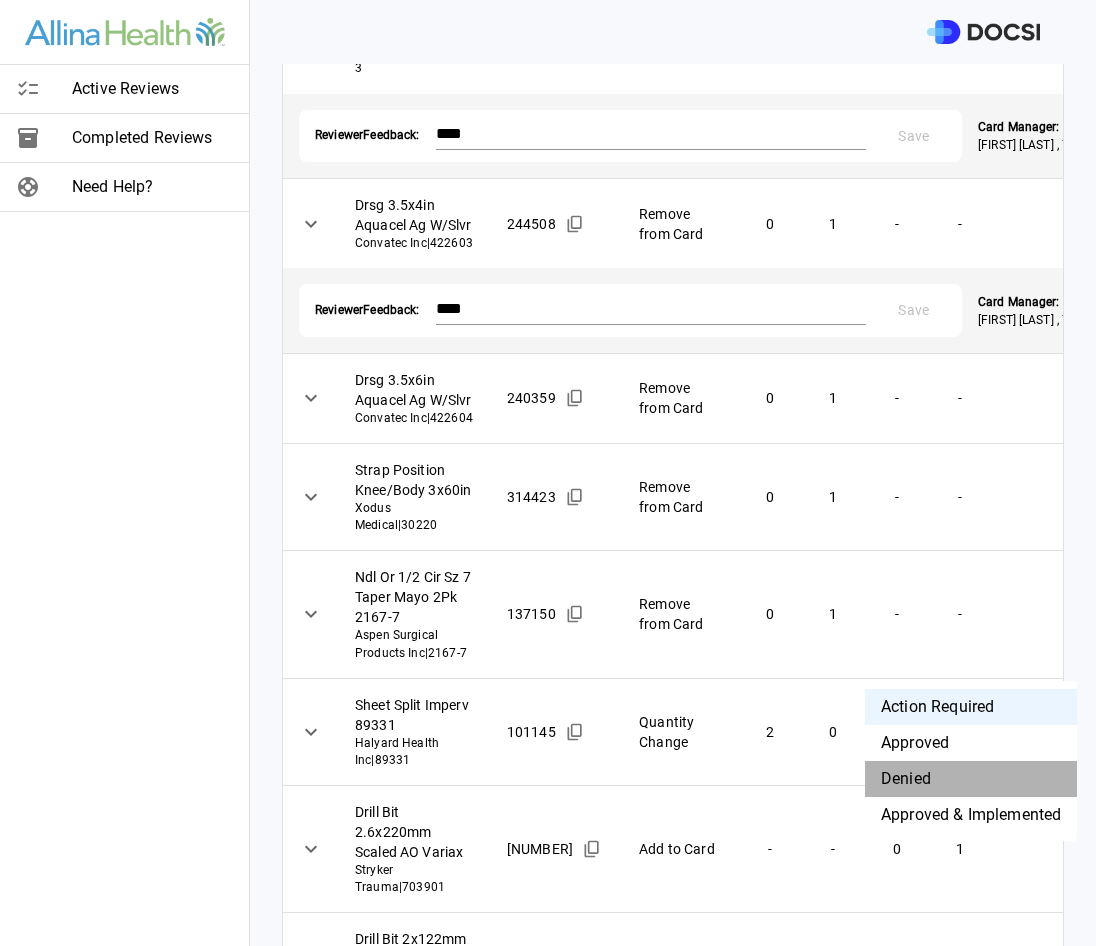 click on "Denied" at bounding box center [971, 779] 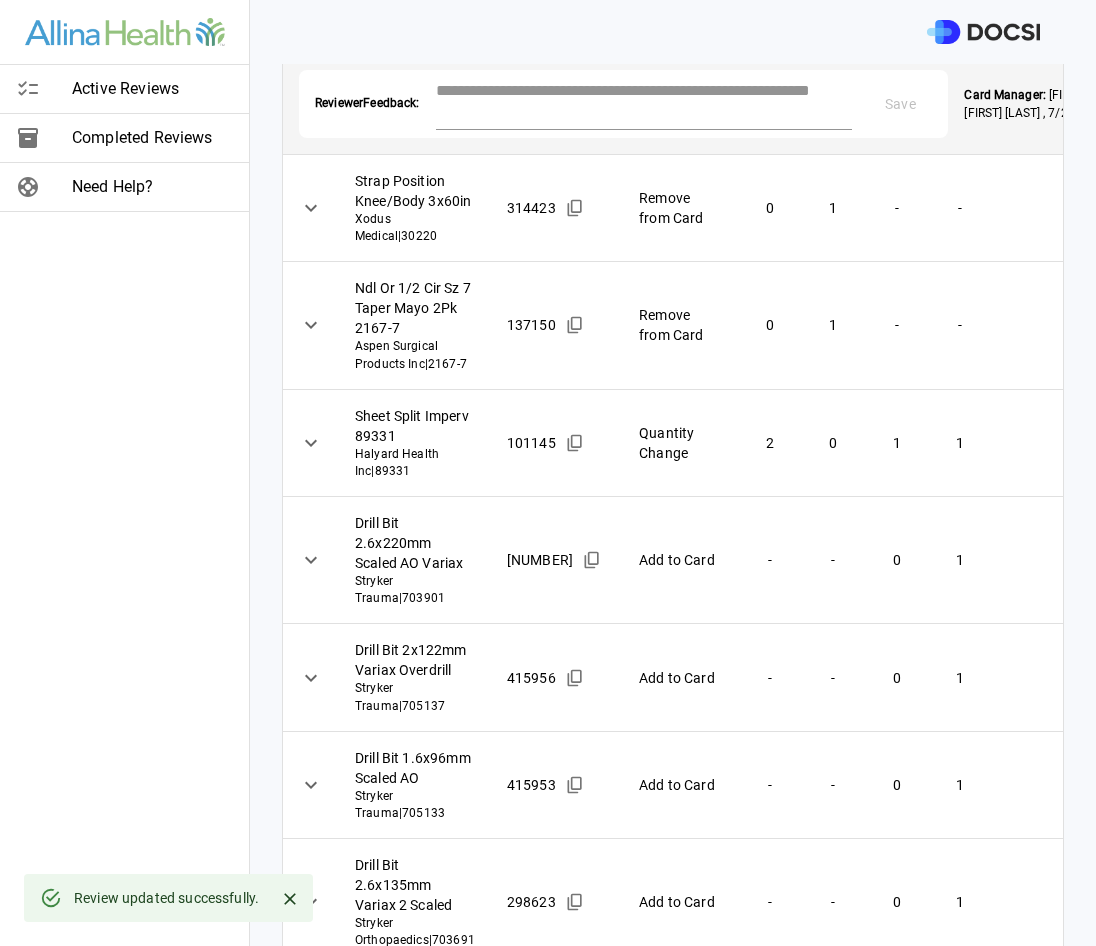 scroll, scrollTop: 1500, scrollLeft: 0, axis: vertical 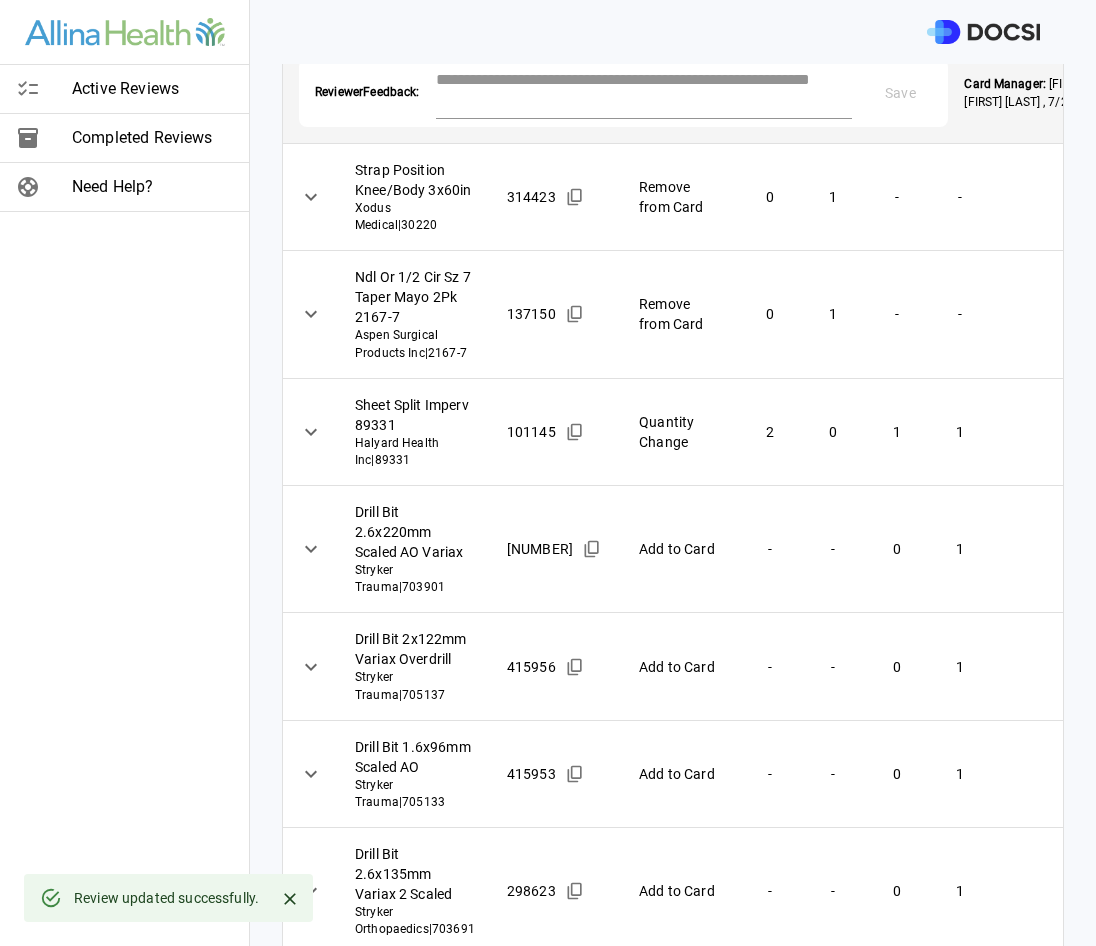 click at bounding box center [644, 91] 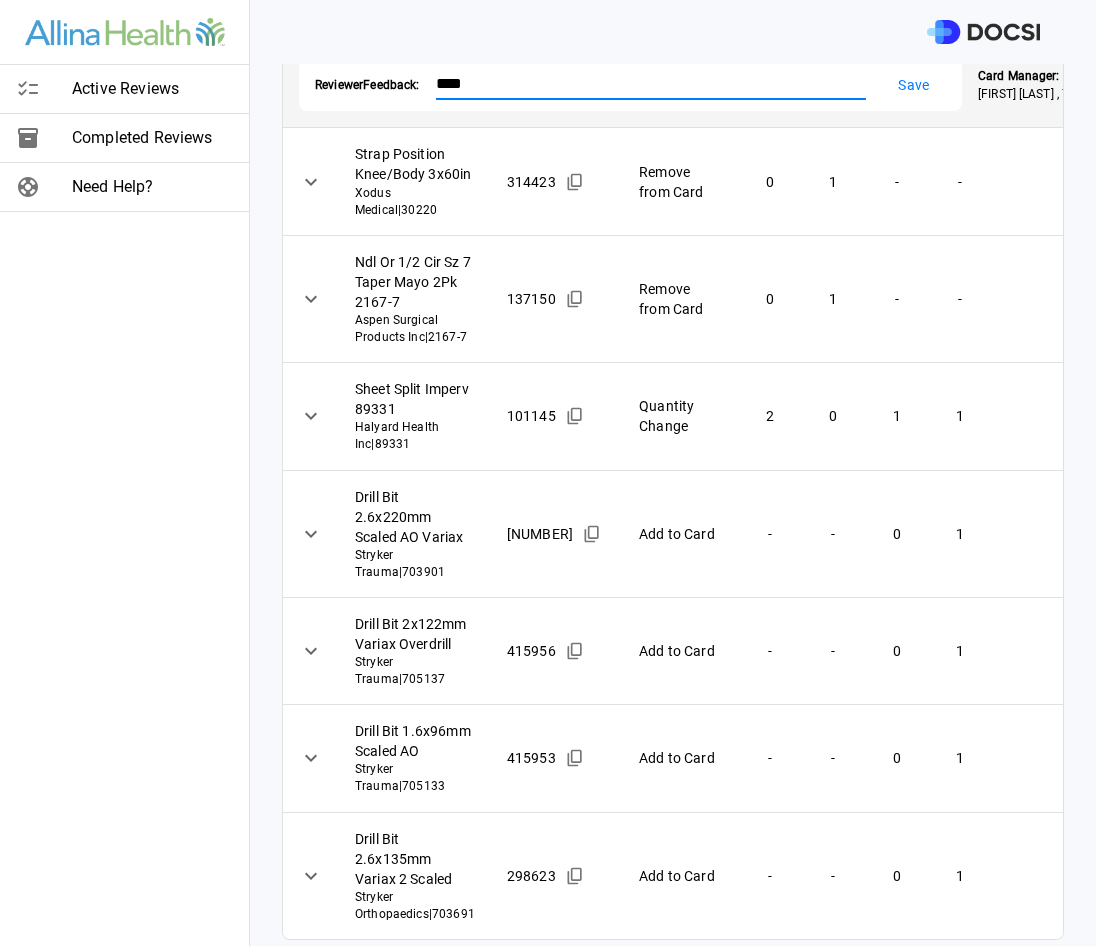 type on "****" 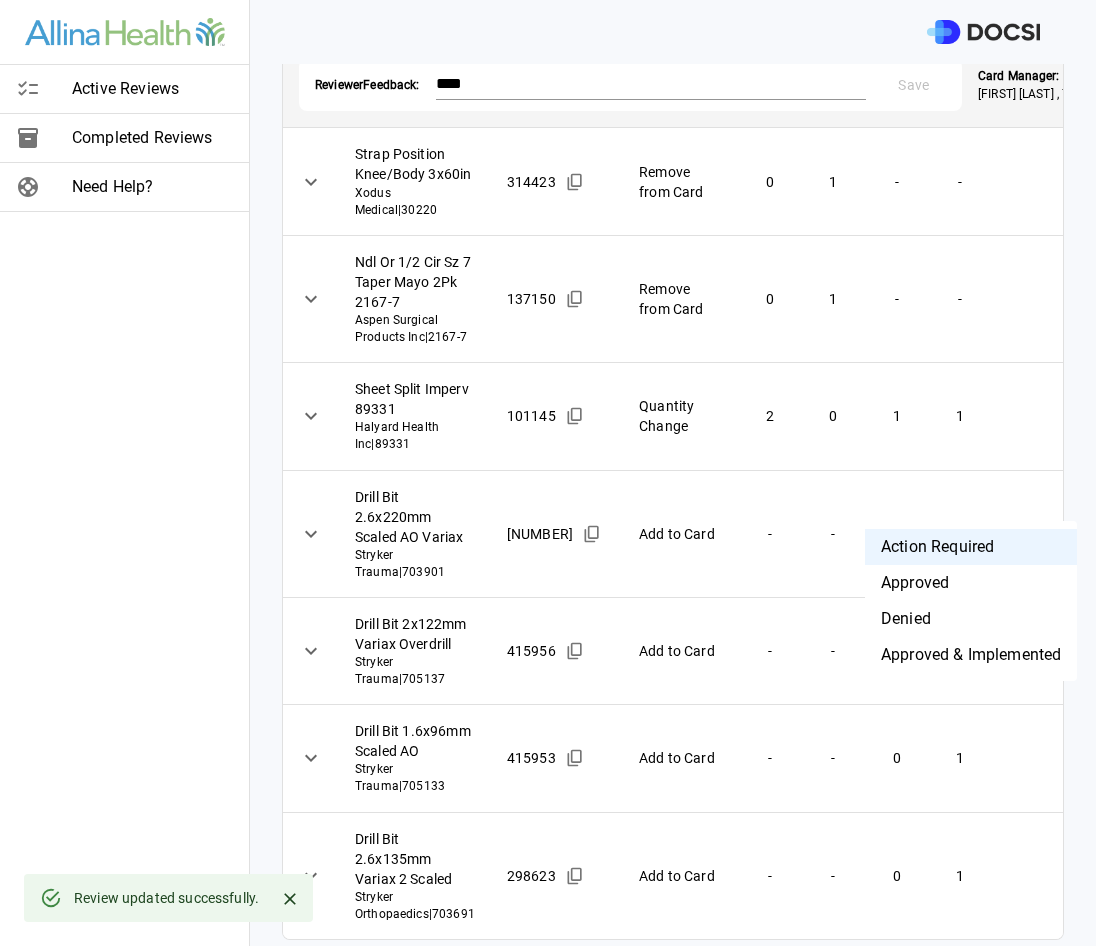 click on "**********" at bounding box center (548, 473) 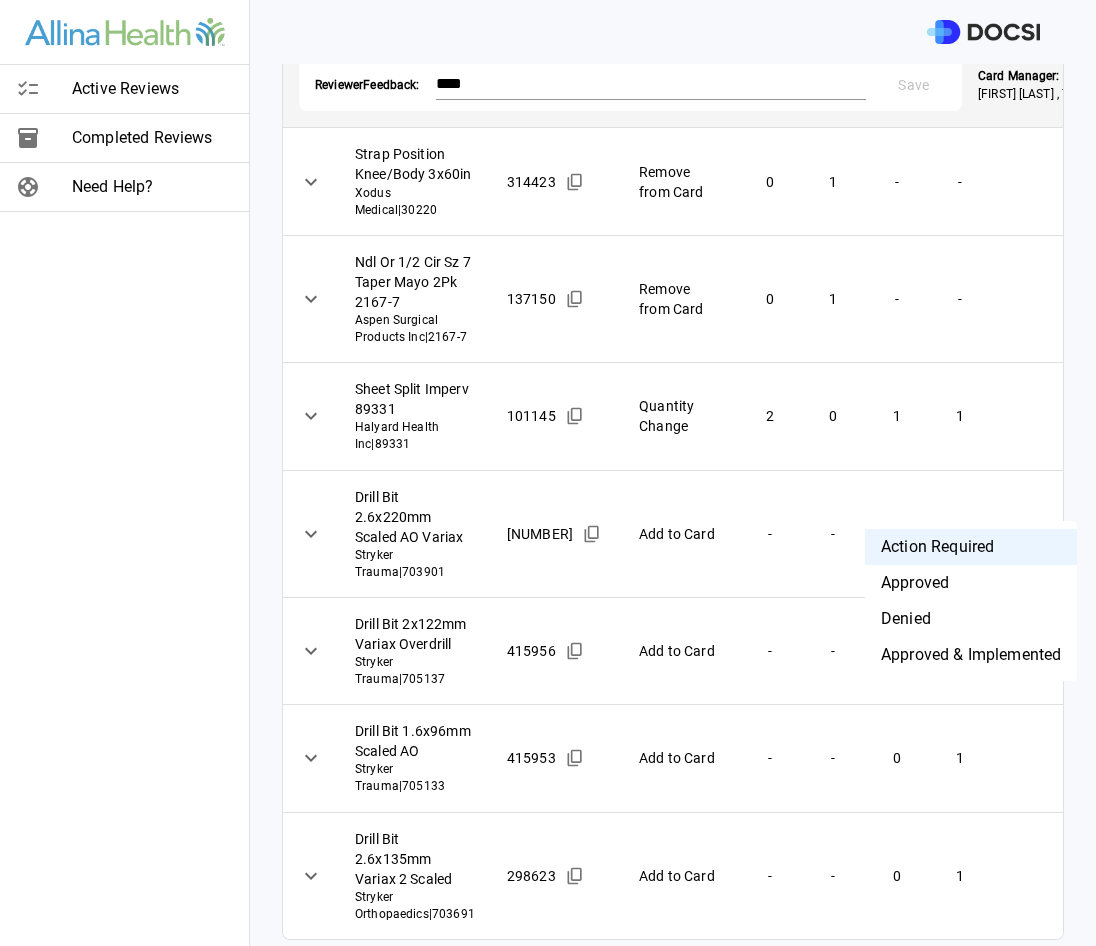 click on "Denied" at bounding box center (971, 619) 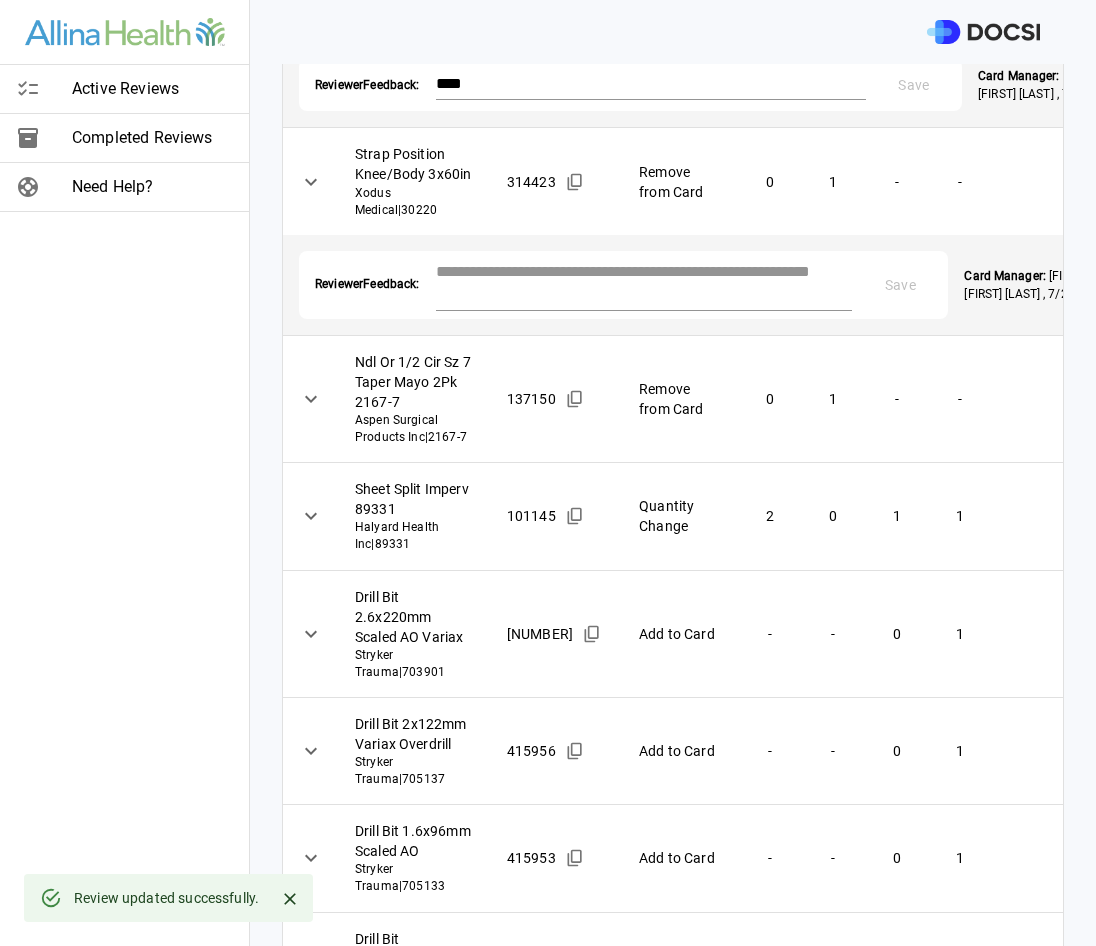 click at bounding box center [644, 283] 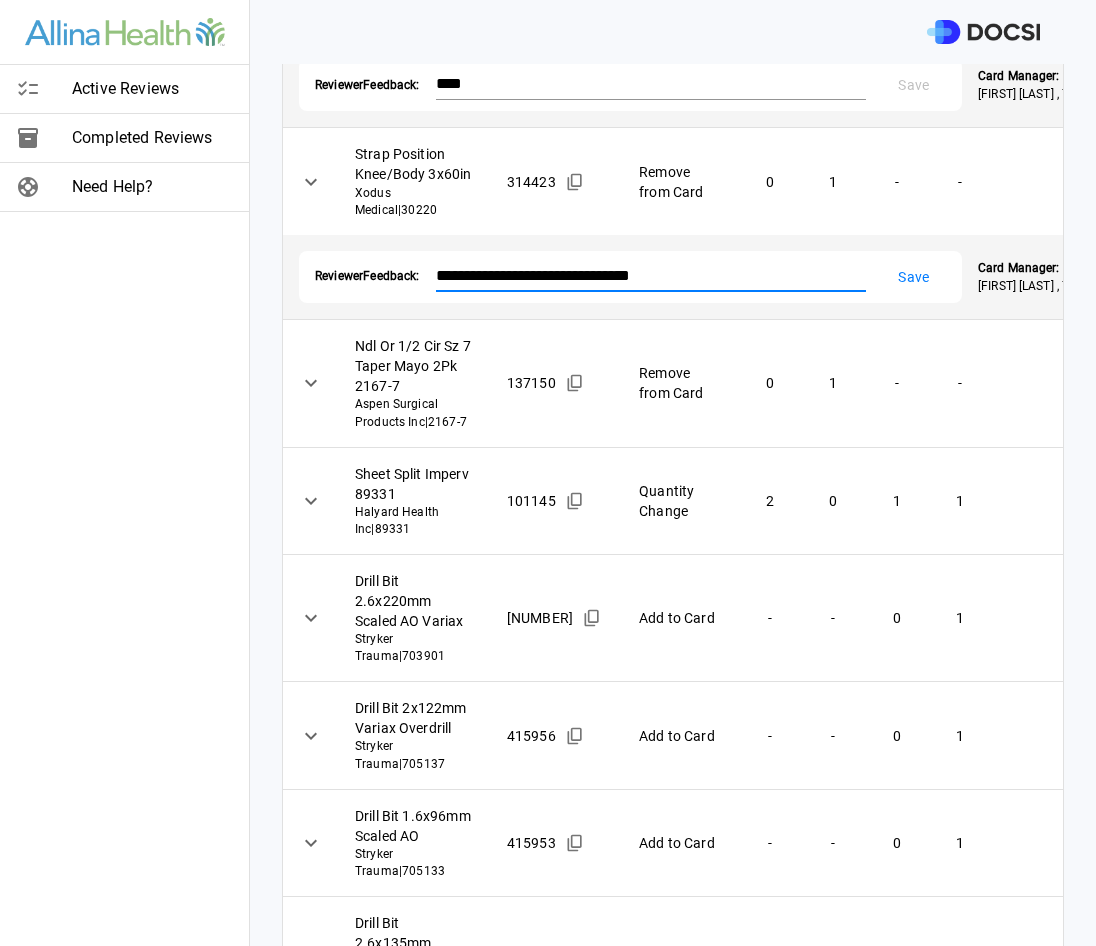 type on "**********" 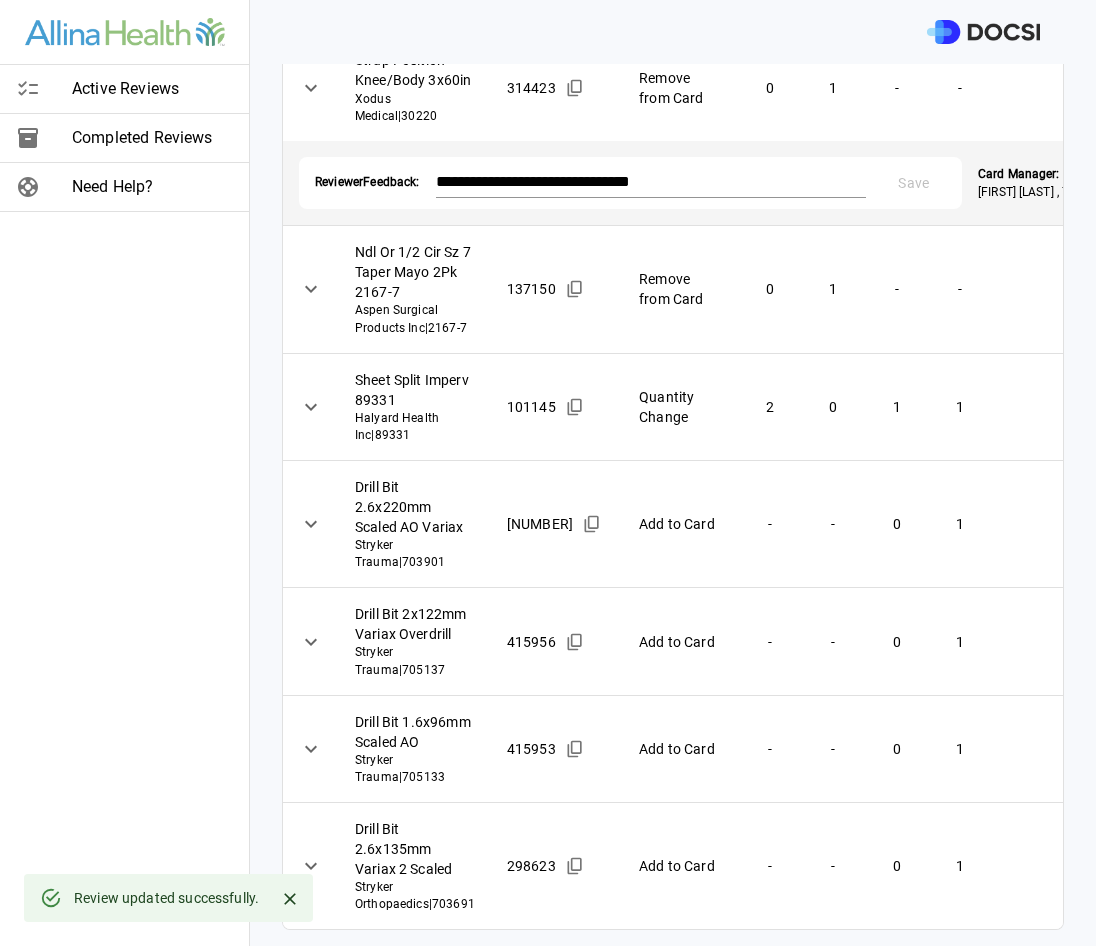 scroll, scrollTop: 1800, scrollLeft: 0, axis: vertical 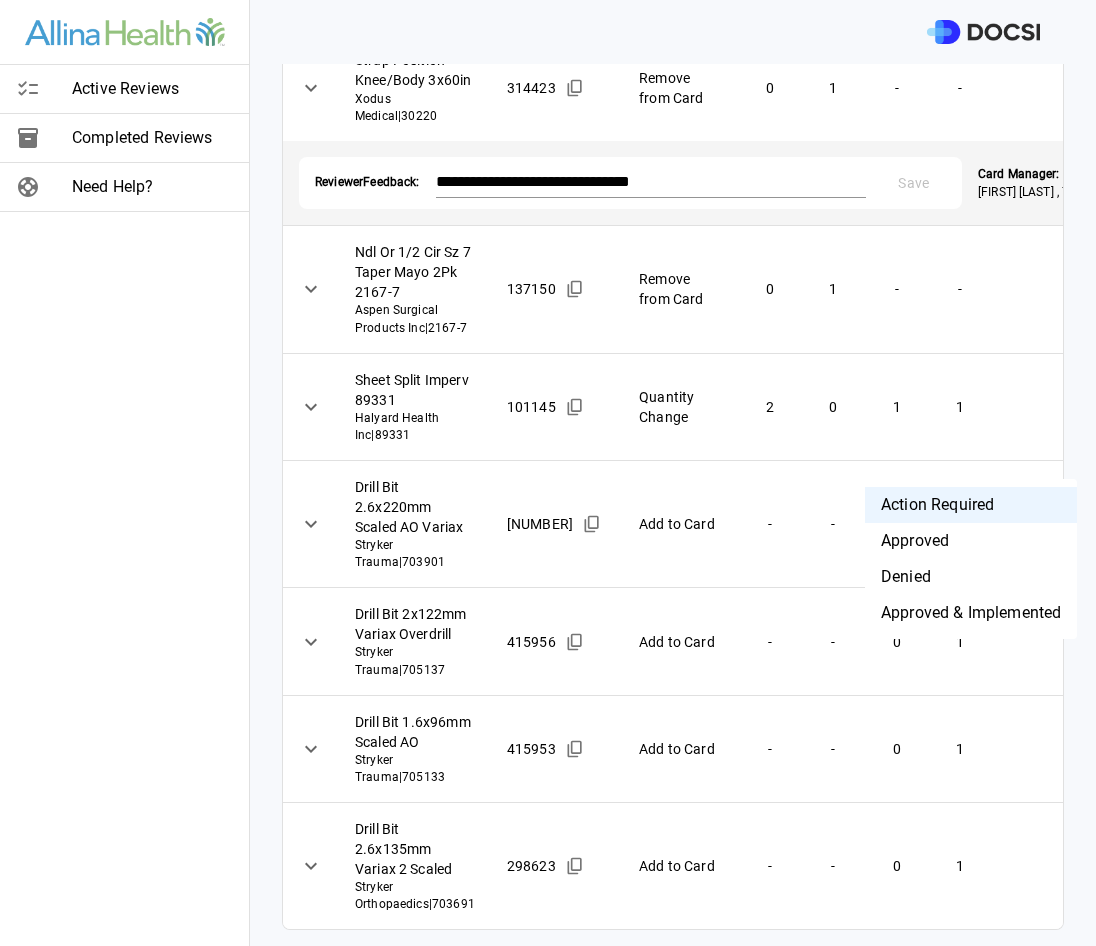 click on "**********" at bounding box center [548, 473] 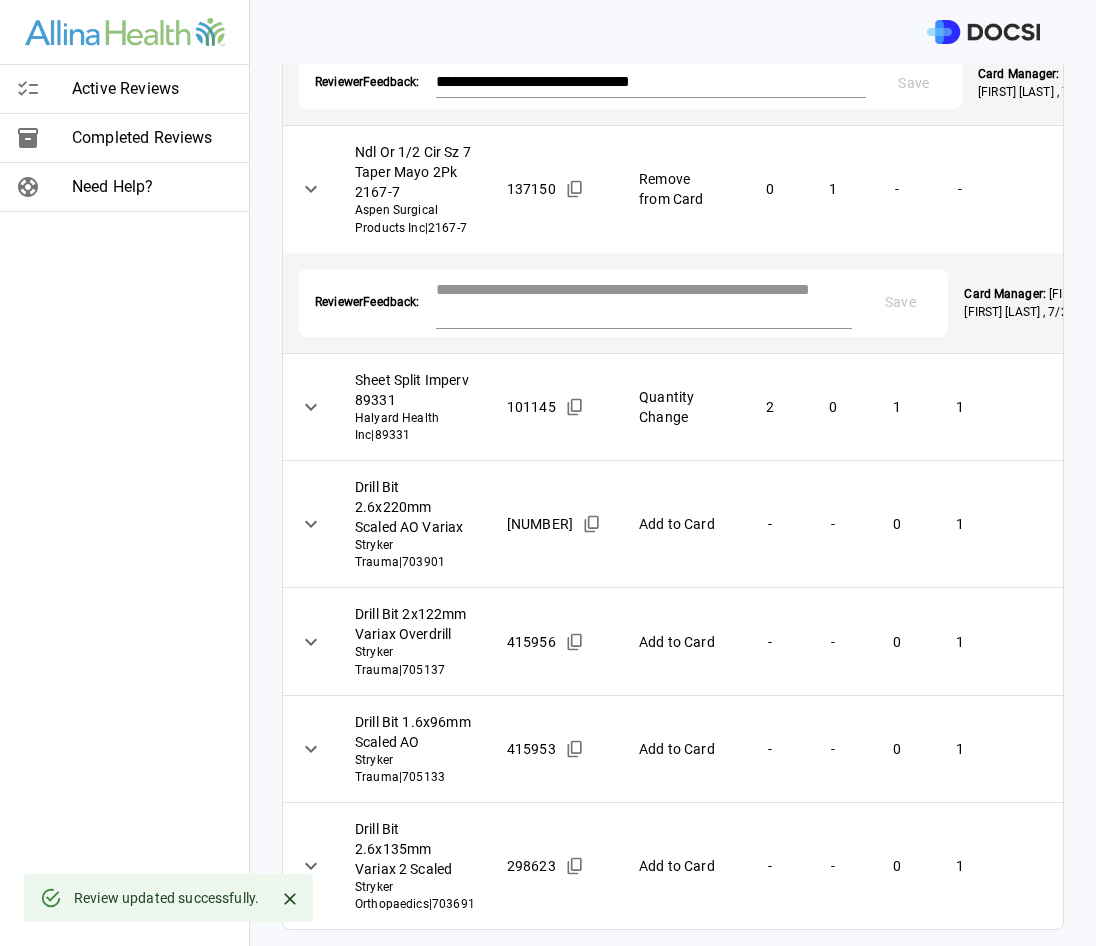 click at bounding box center [644, 301] 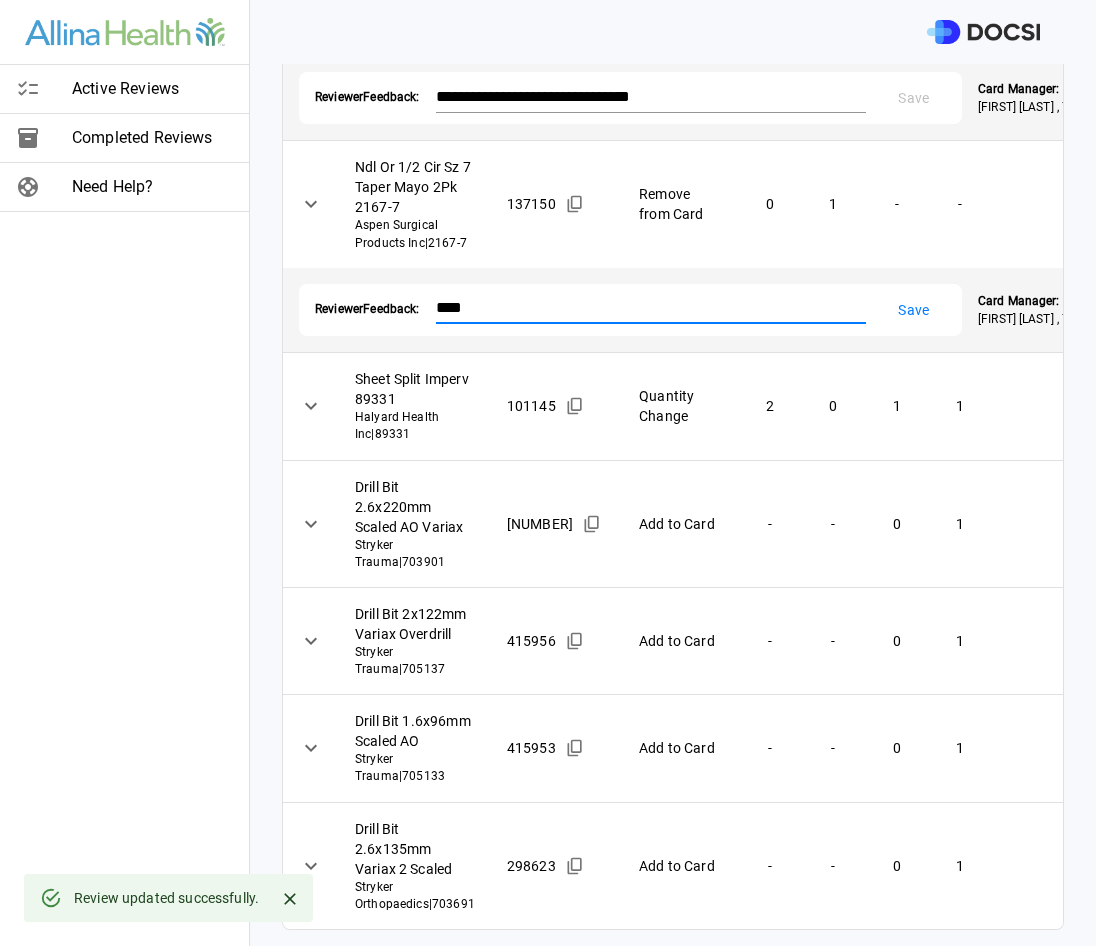 type on "****" 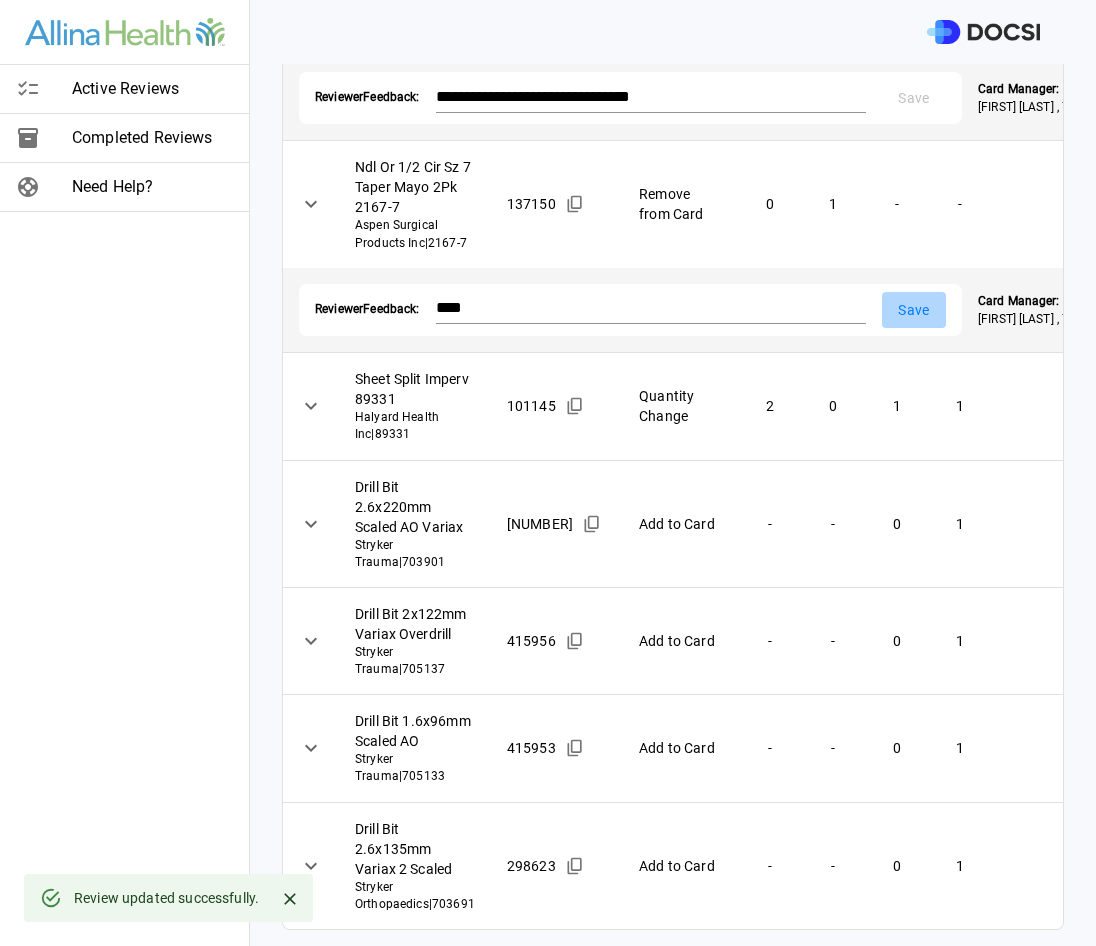 click on "Save" at bounding box center (914, 310) 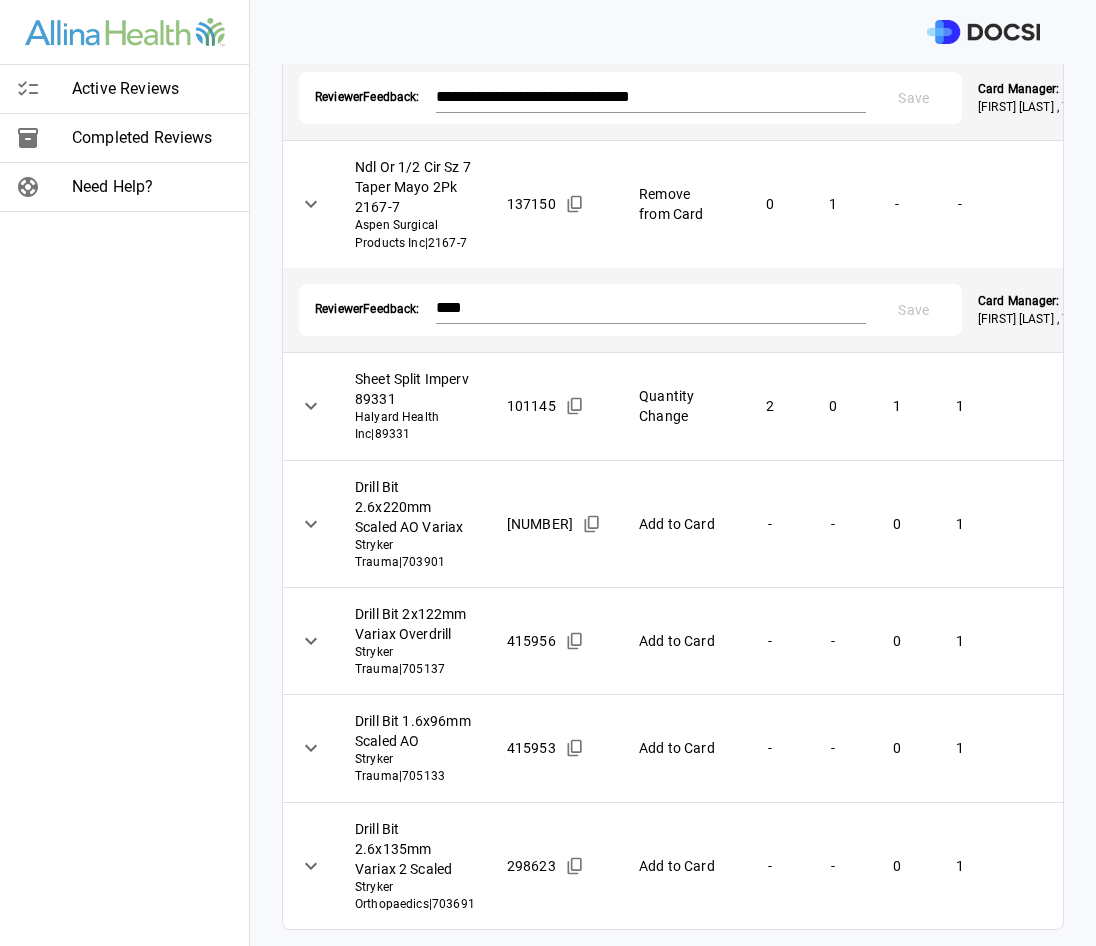 scroll, scrollTop: 2000, scrollLeft: 0, axis: vertical 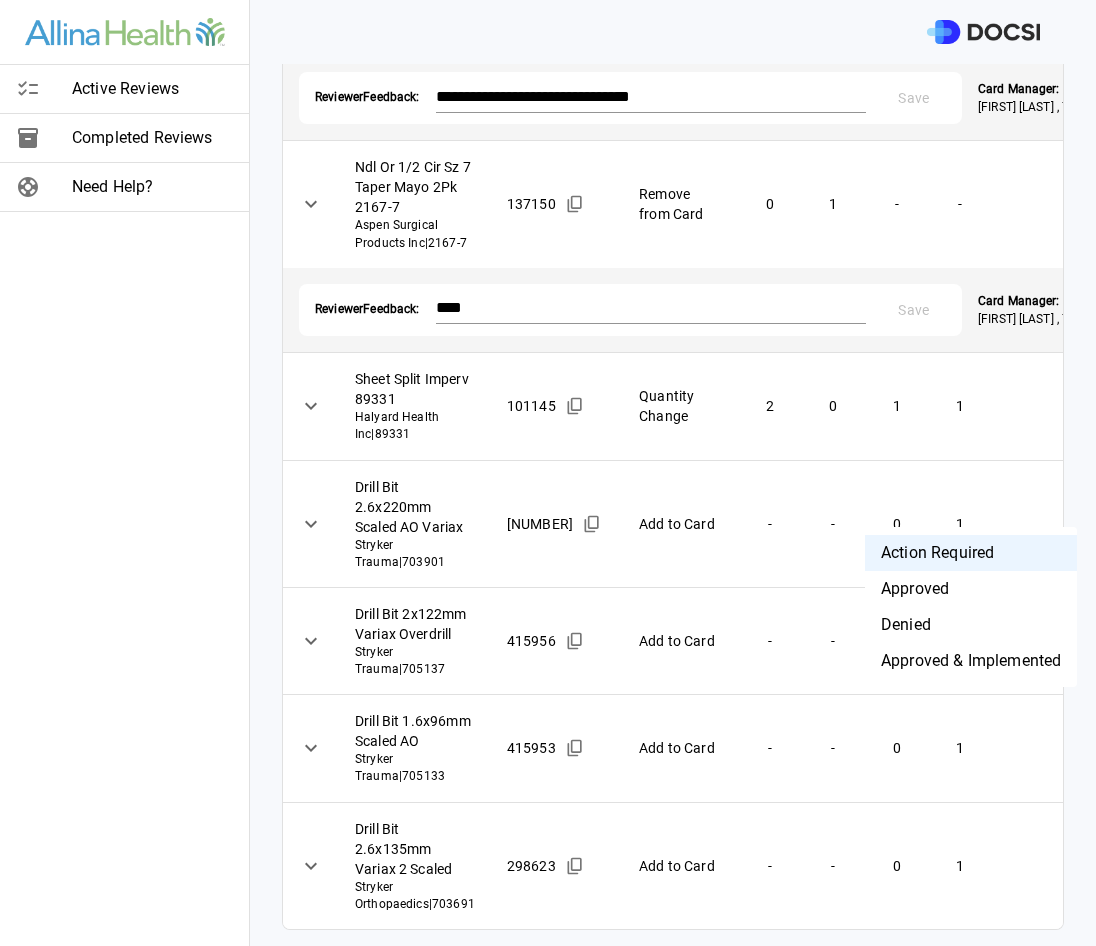 click on "Denied" at bounding box center [971, 625] 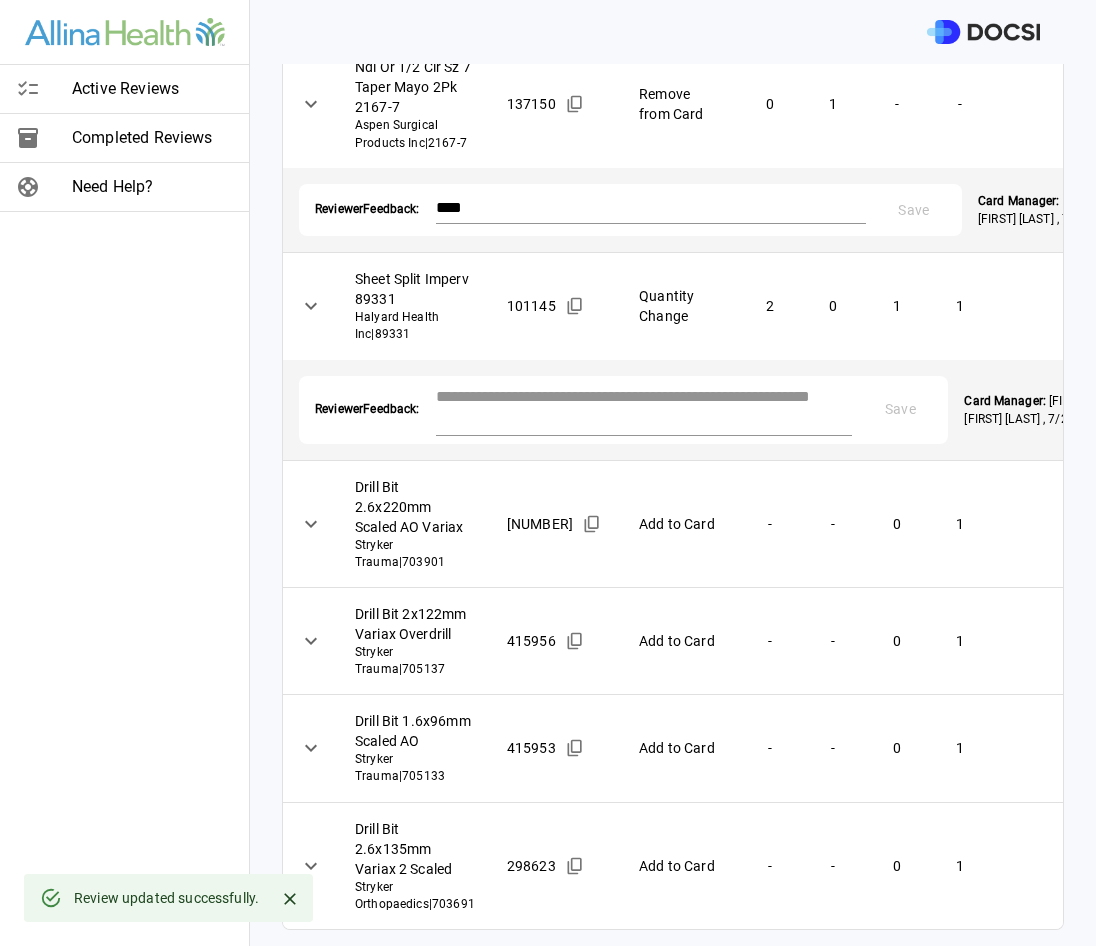 click at bounding box center [644, 408] 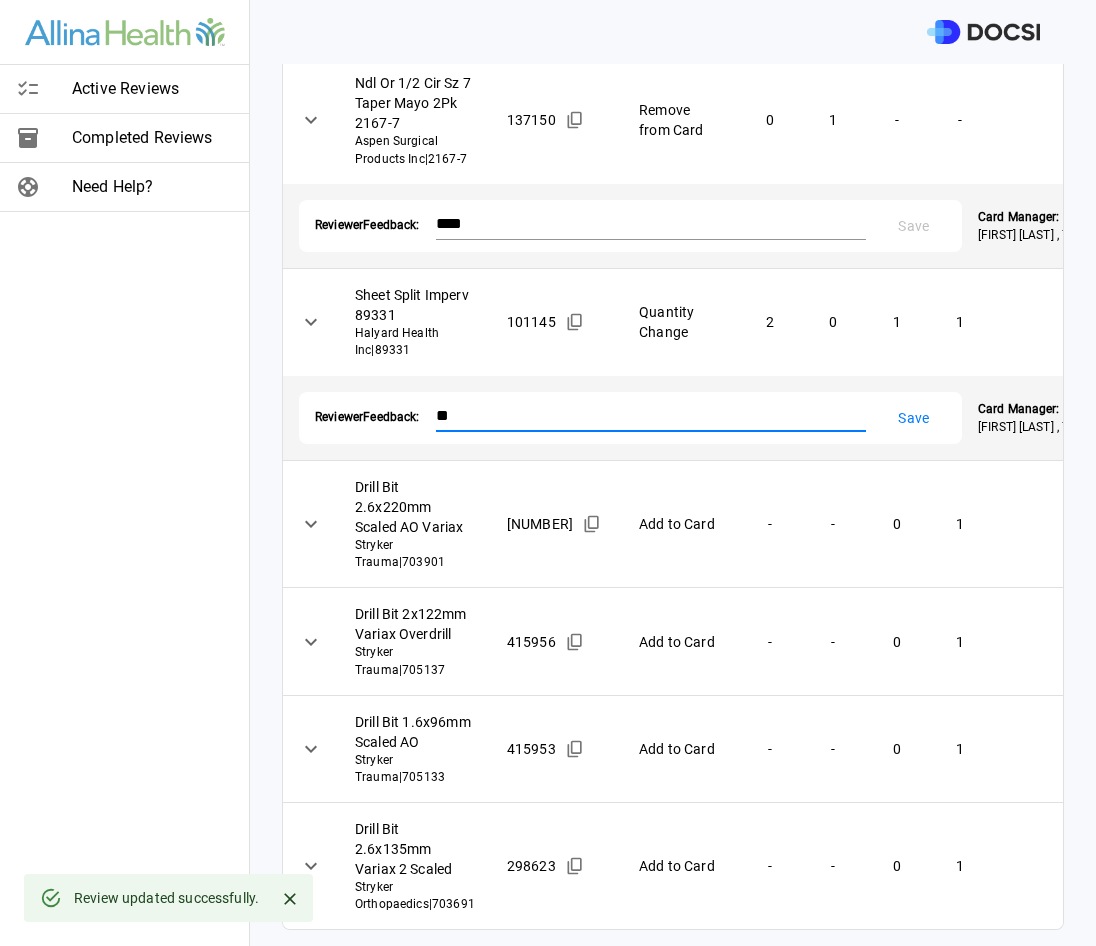 type on "*" 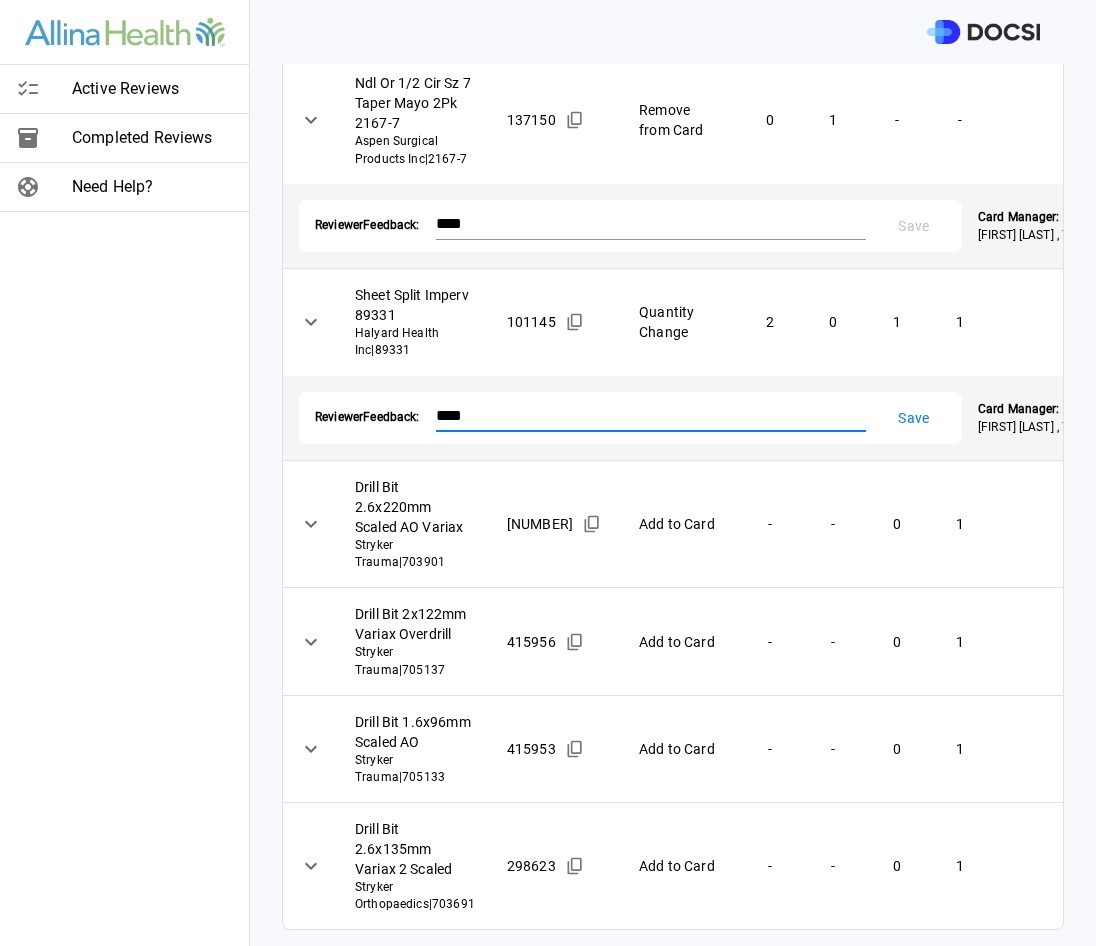 type on "****" 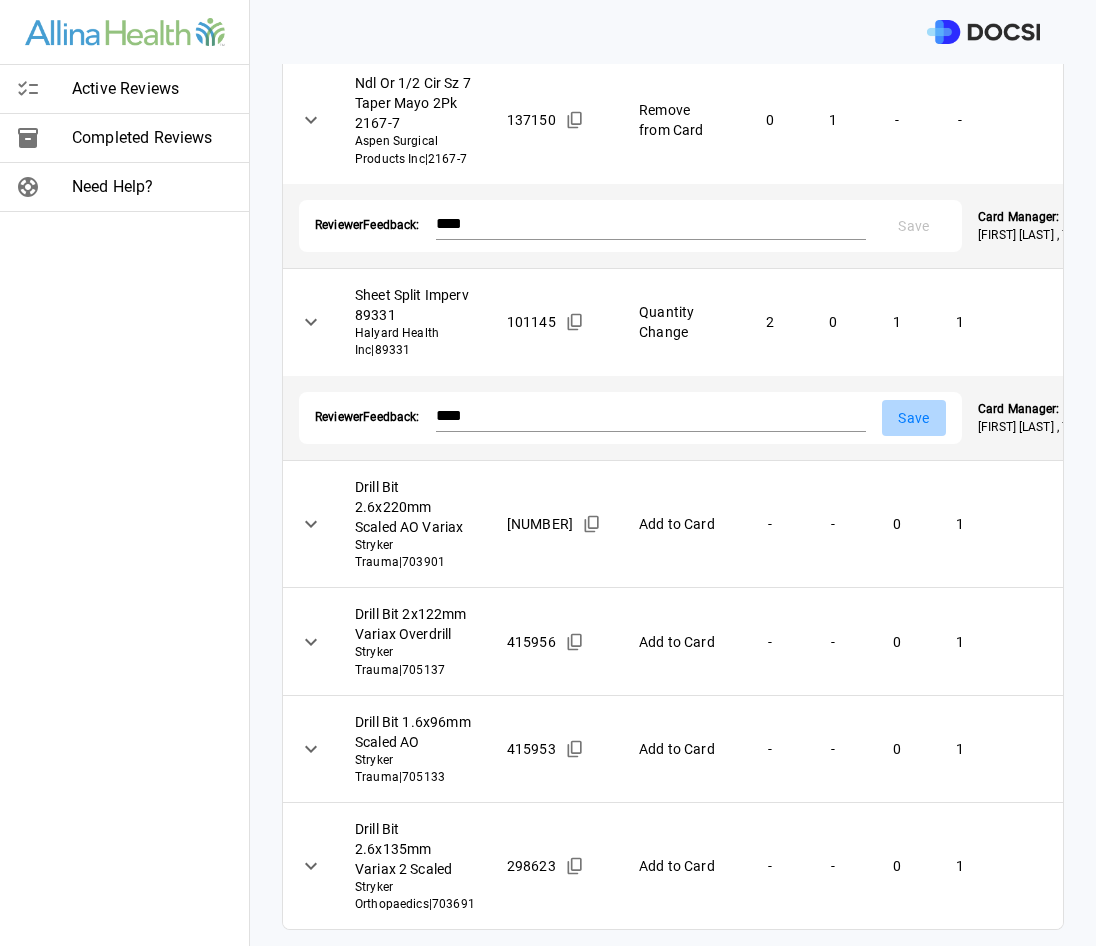 click on "Save" at bounding box center (914, 418) 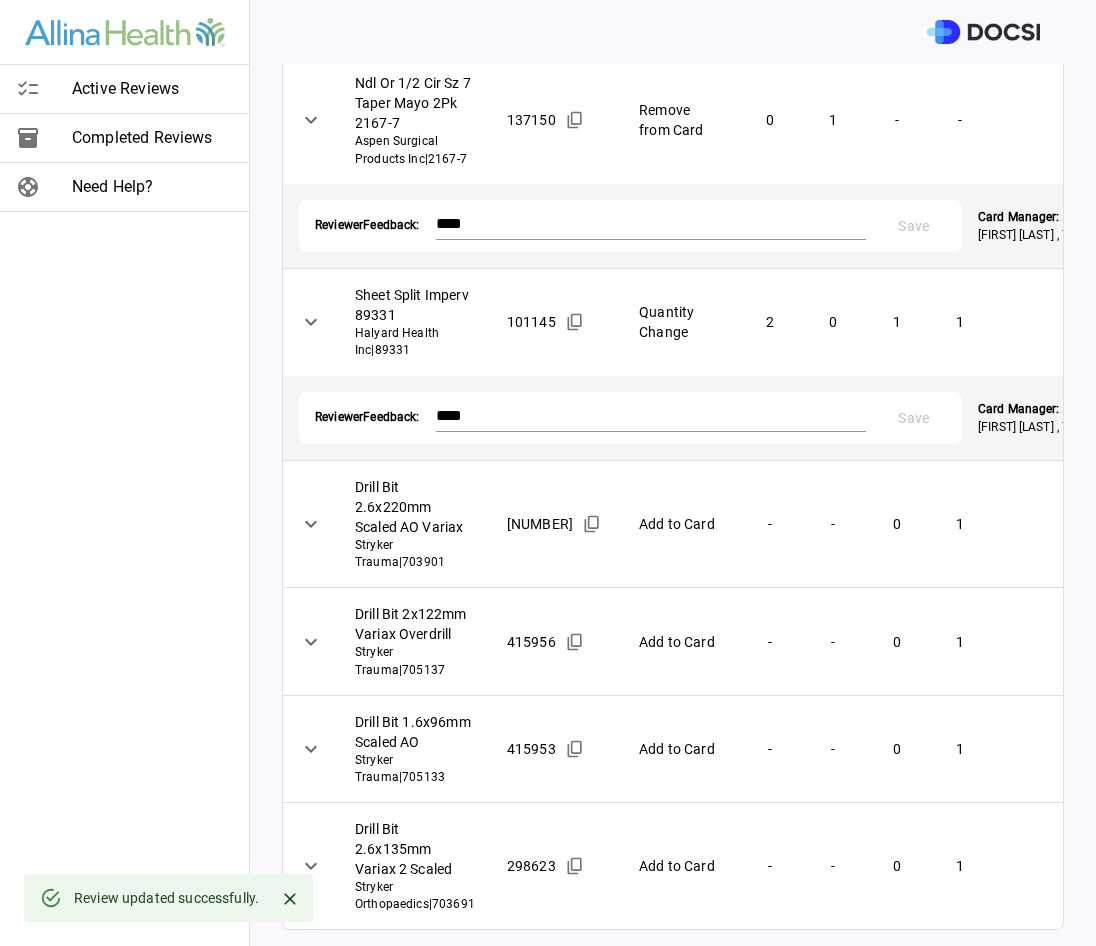 scroll, scrollTop: 2200, scrollLeft: 0, axis: vertical 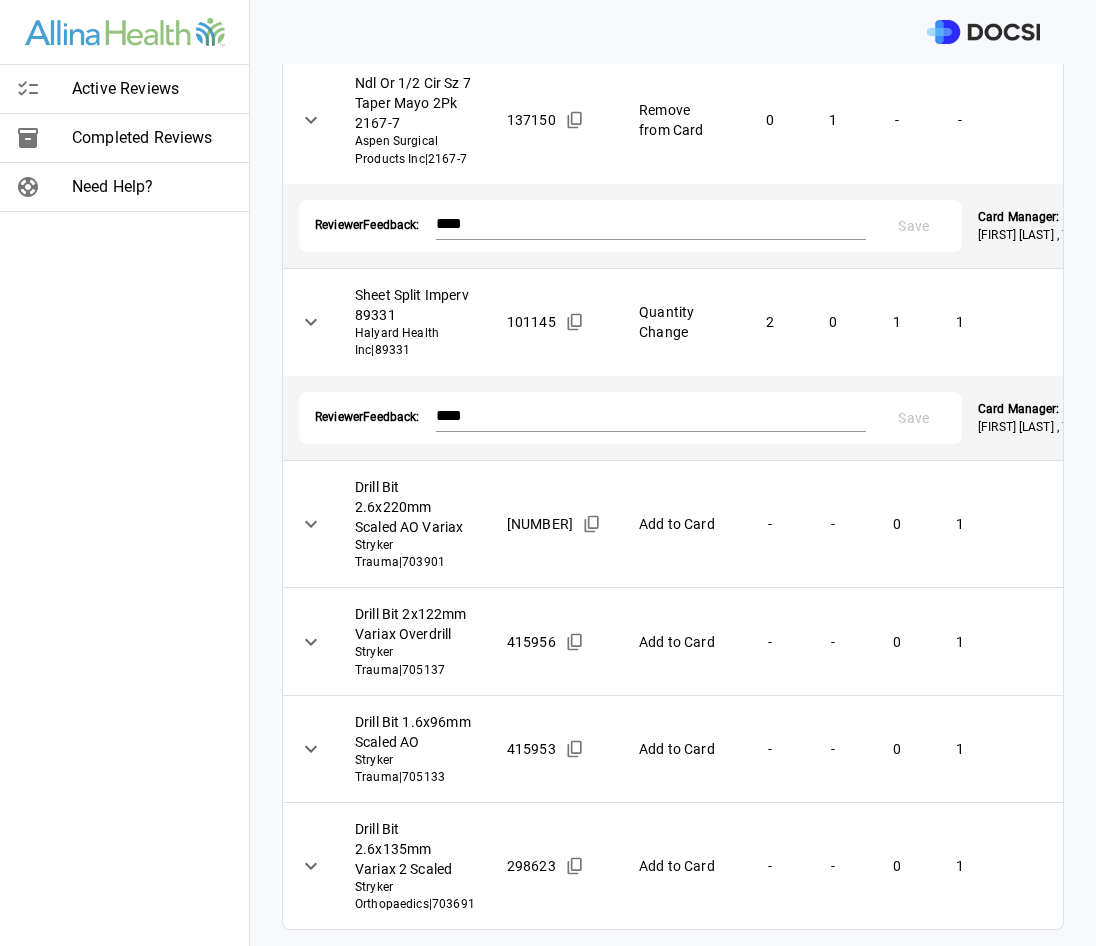 click on "**********" at bounding box center (548, 473) 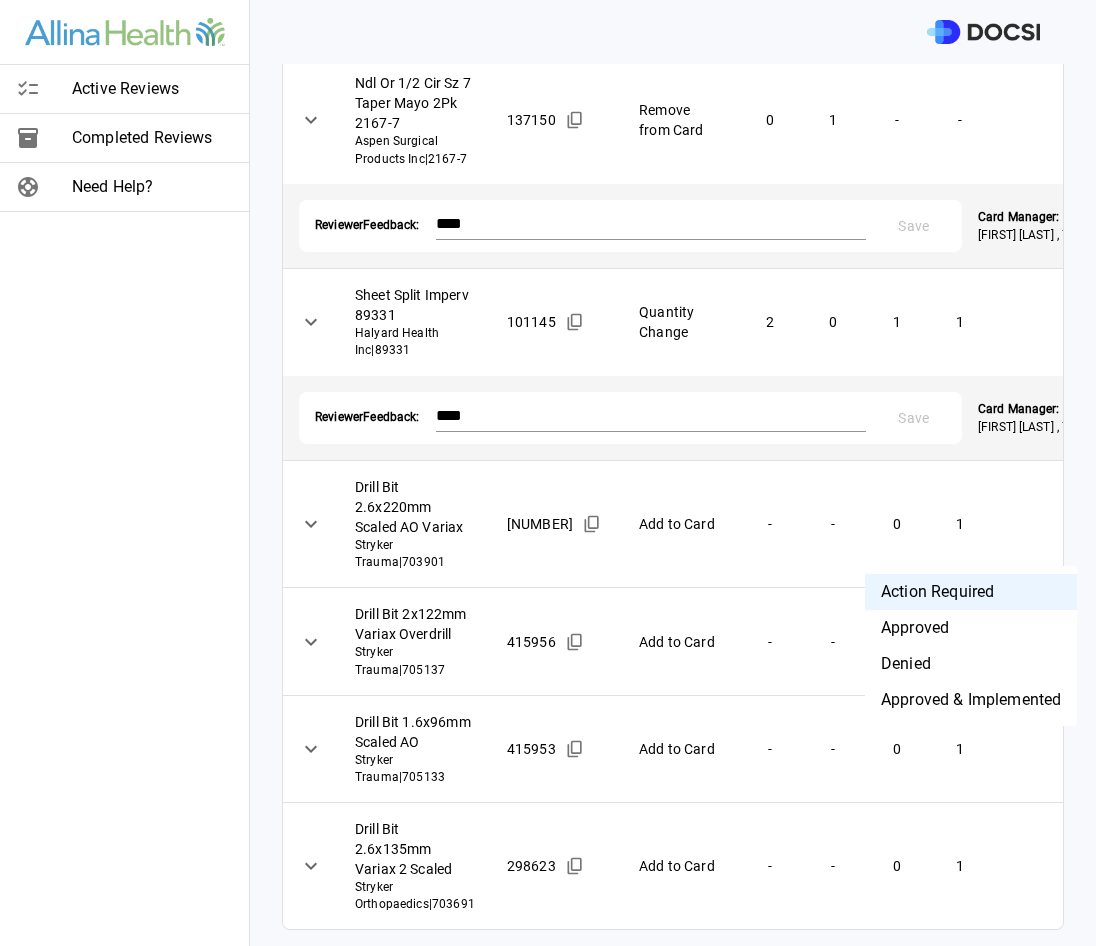 click on "Denied" at bounding box center (971, 664) 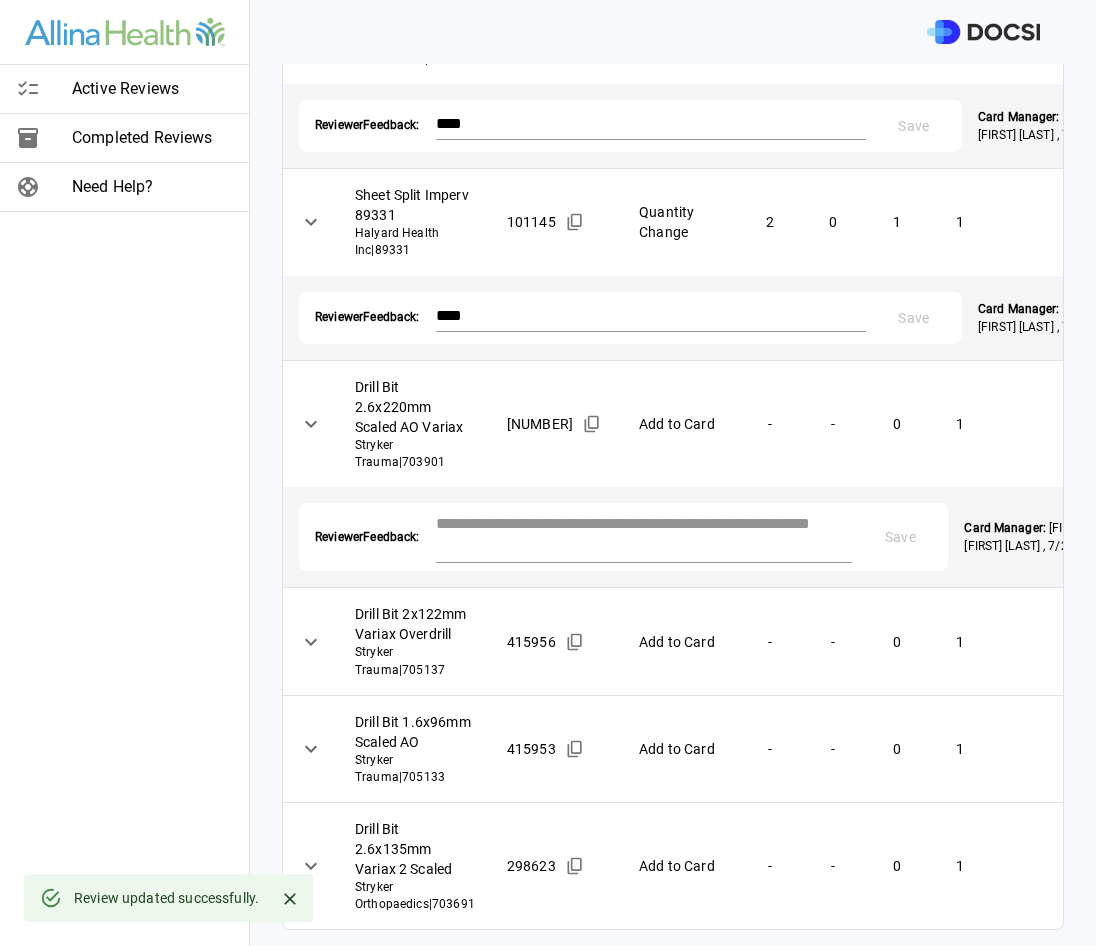 click at bounding box center [644, 535] 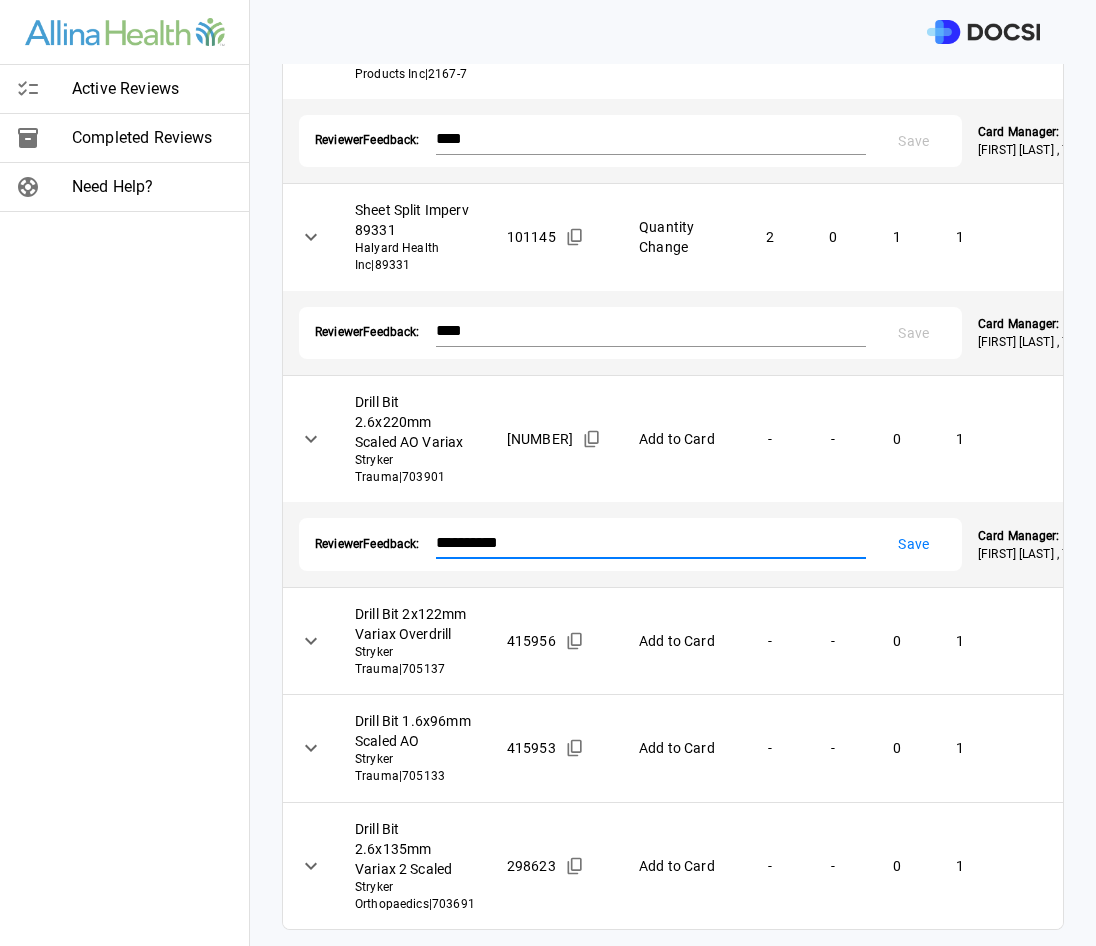 type on "**********" 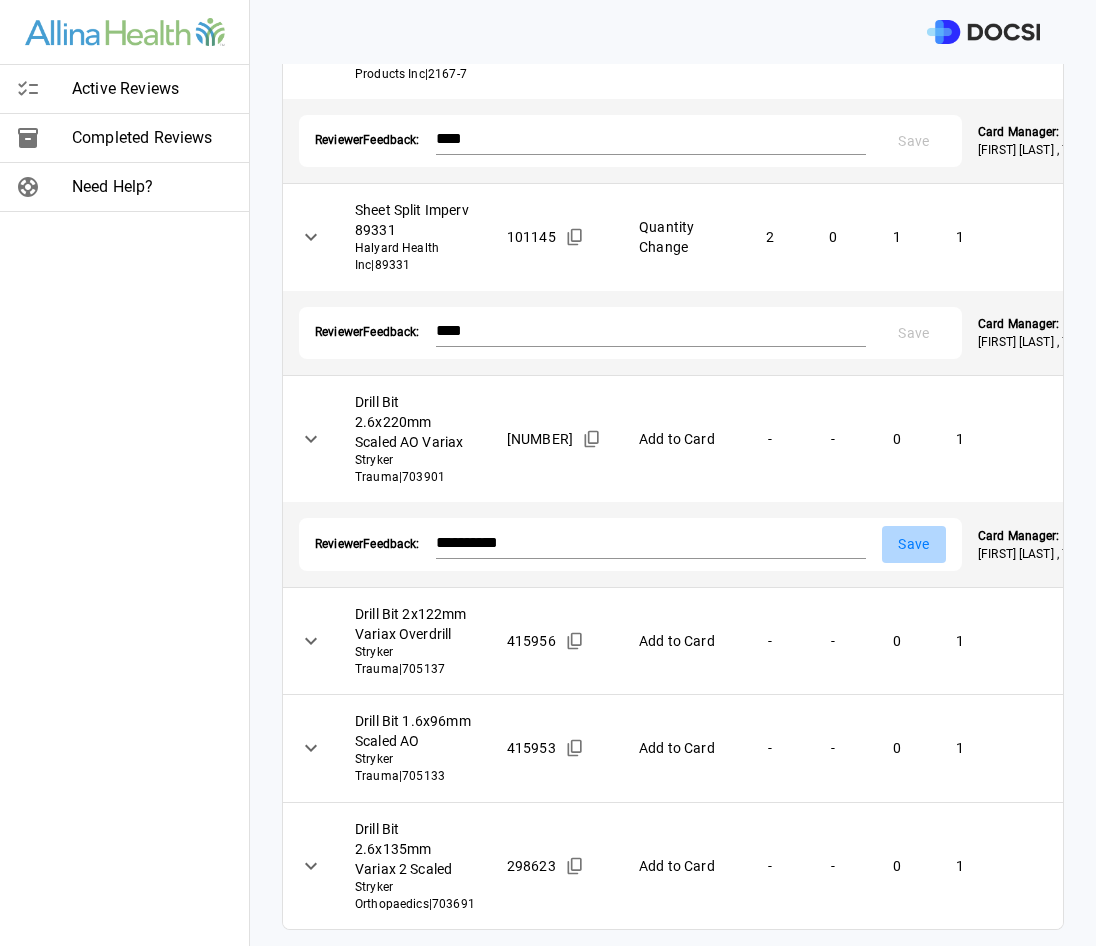 click on "Save" at bounding box center [914, 544] 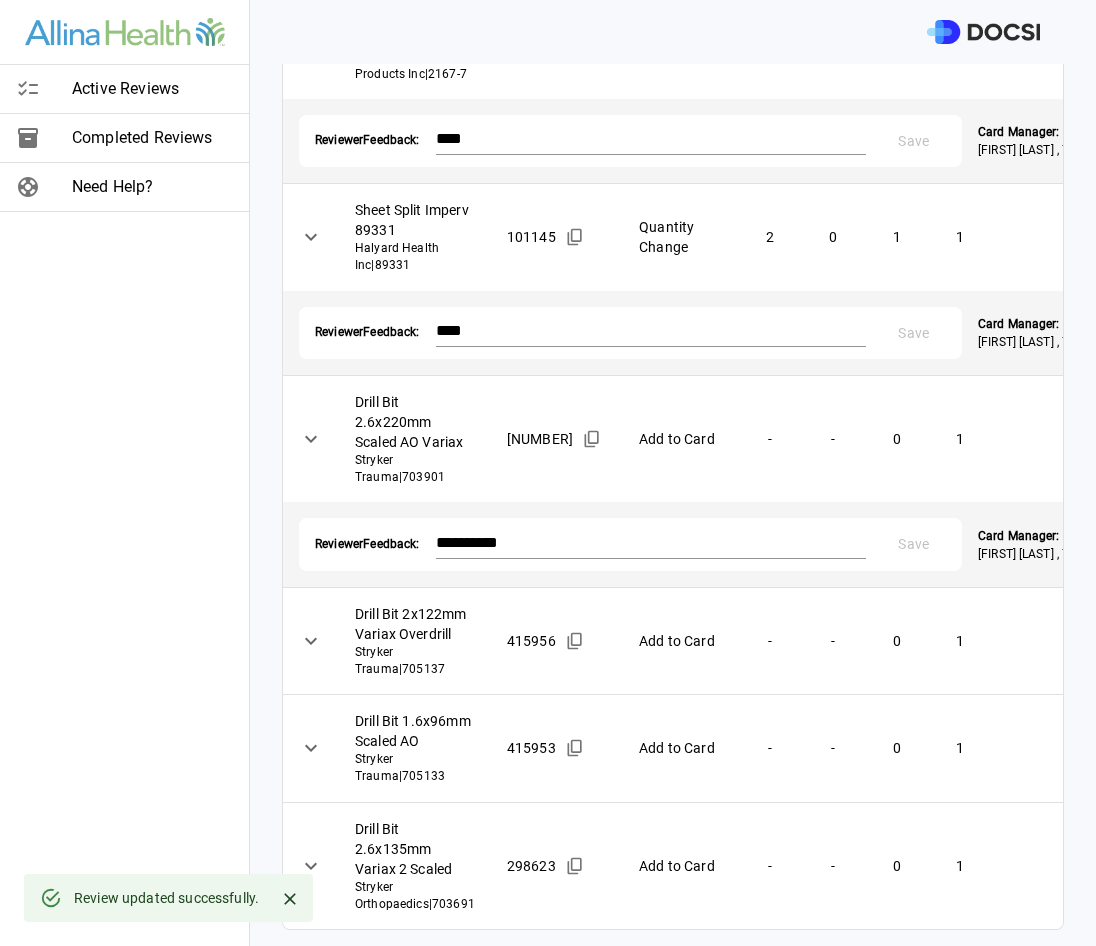 scroll, scrollTop: 2463, scrollLeft: 0, axis: vertical 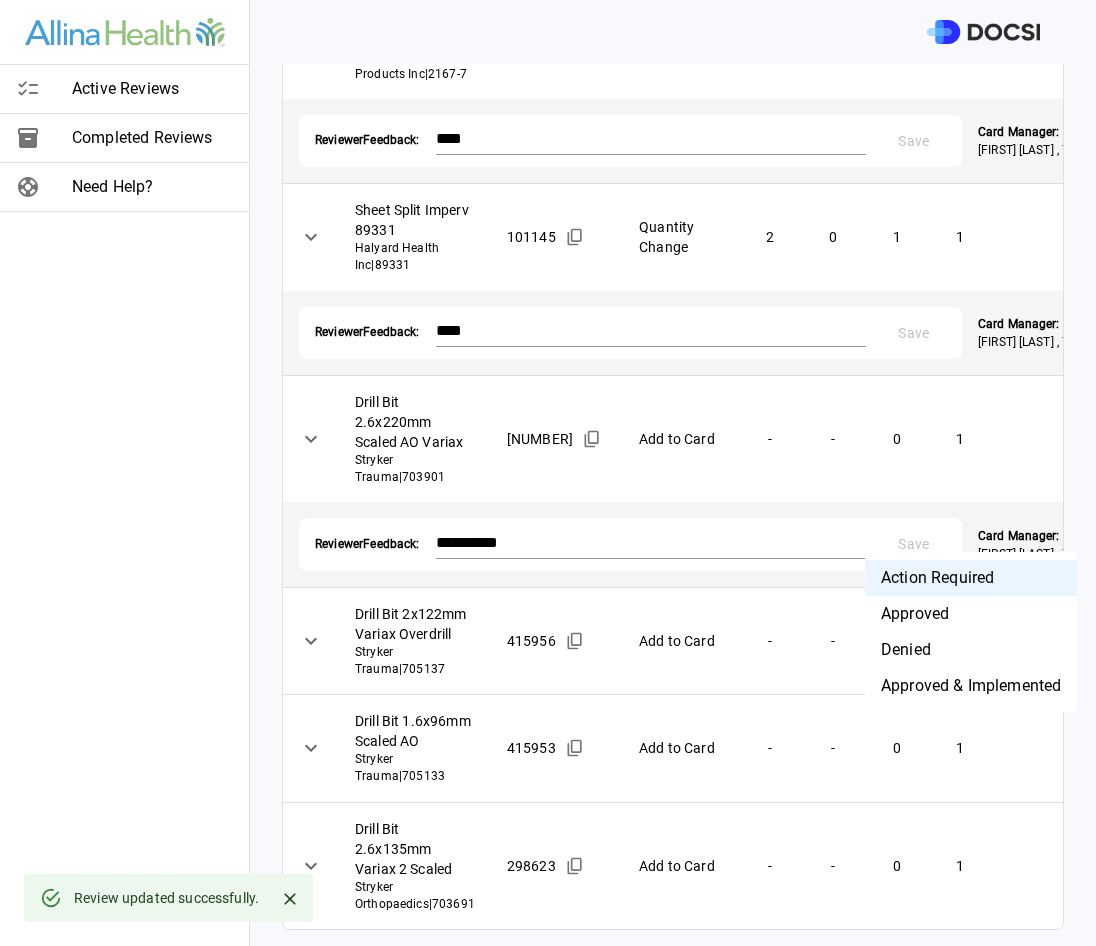 click on "**********" at bounding box center (548, 473) 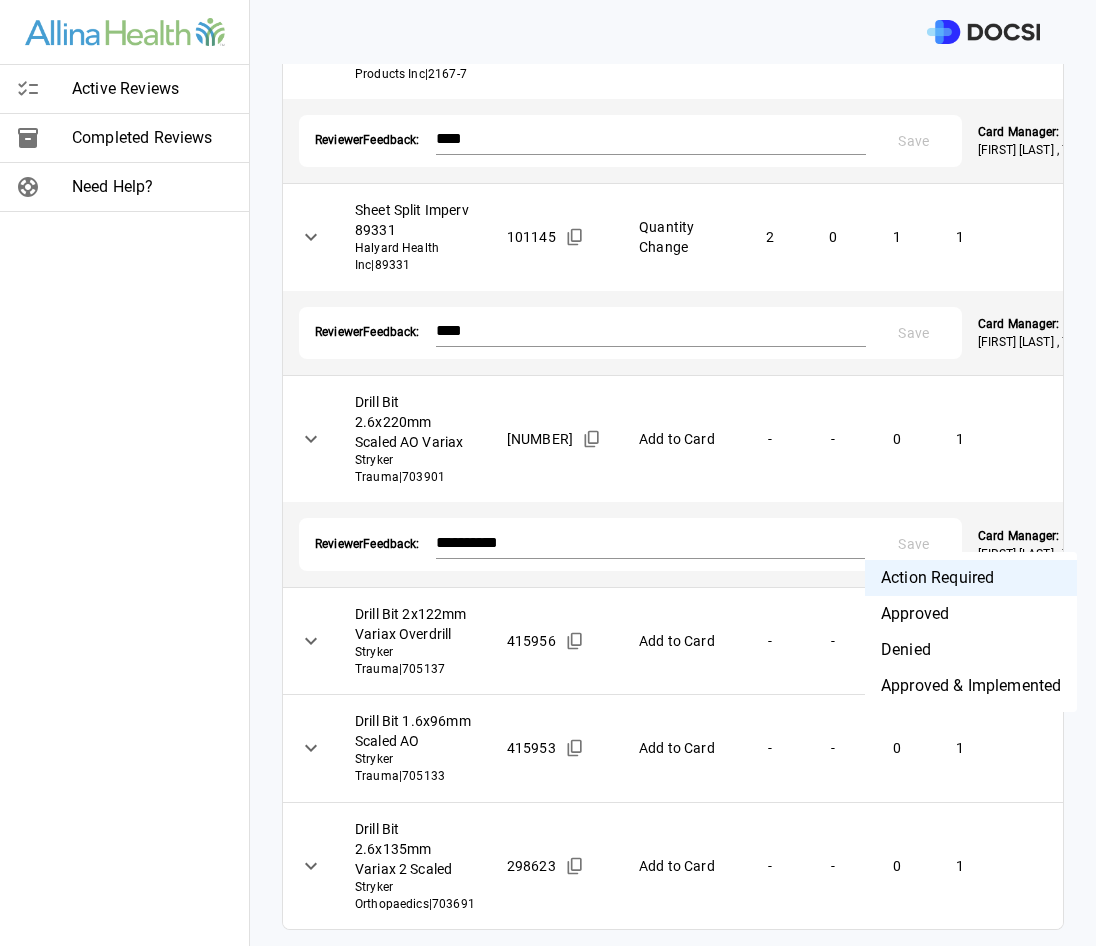click on "Denied" at bounding box center [971, 650] 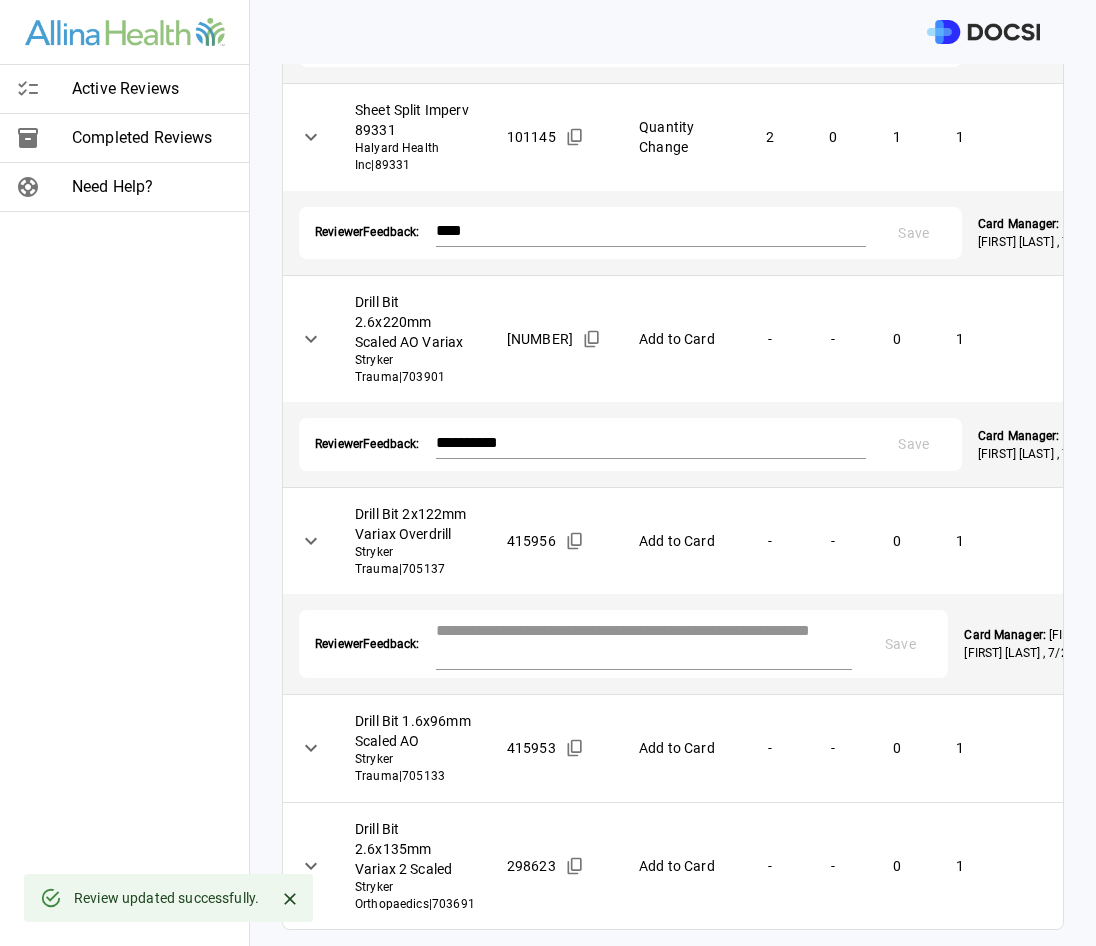 click at bounding box center (644, 642) 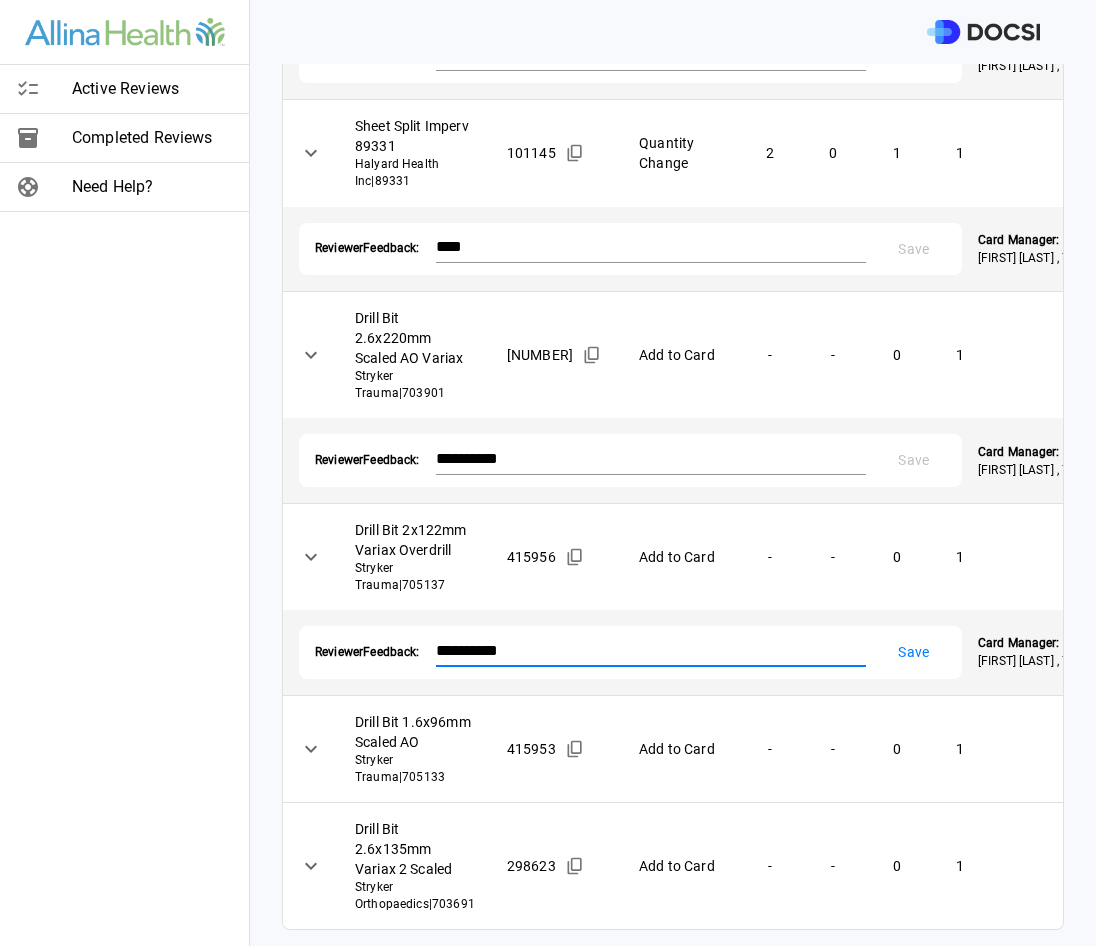 type on "**********" 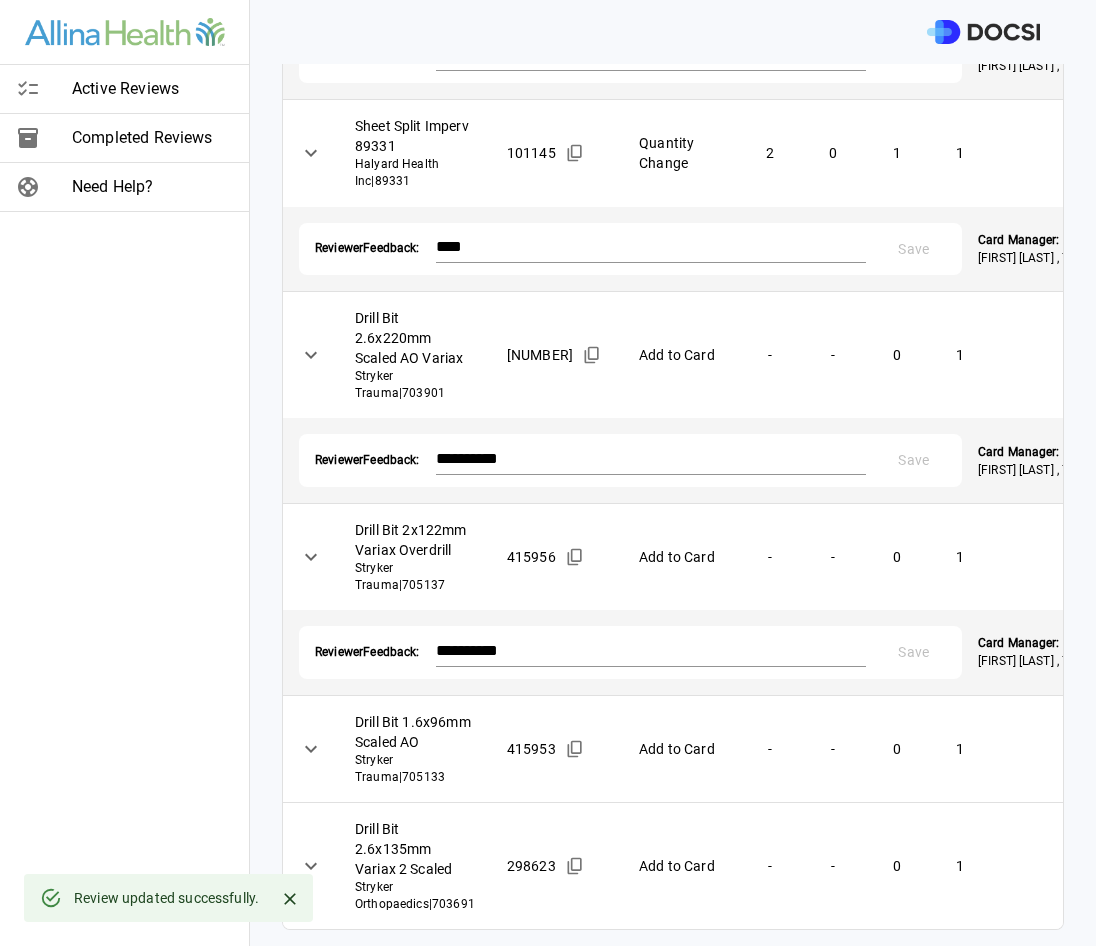 scroll, scrollTop: 2548, scrollLeft: 0, axis: vertical 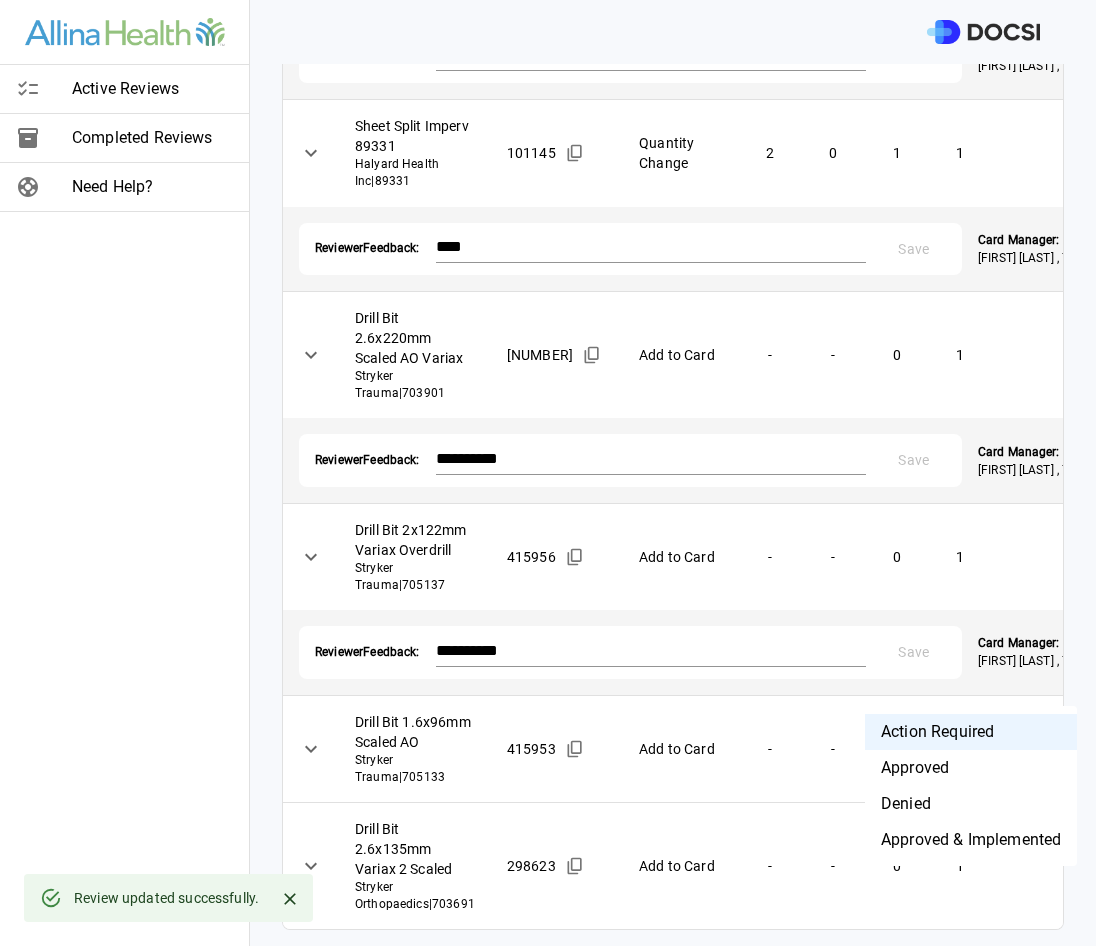 click on "**********" at bounding box center (548, 473) 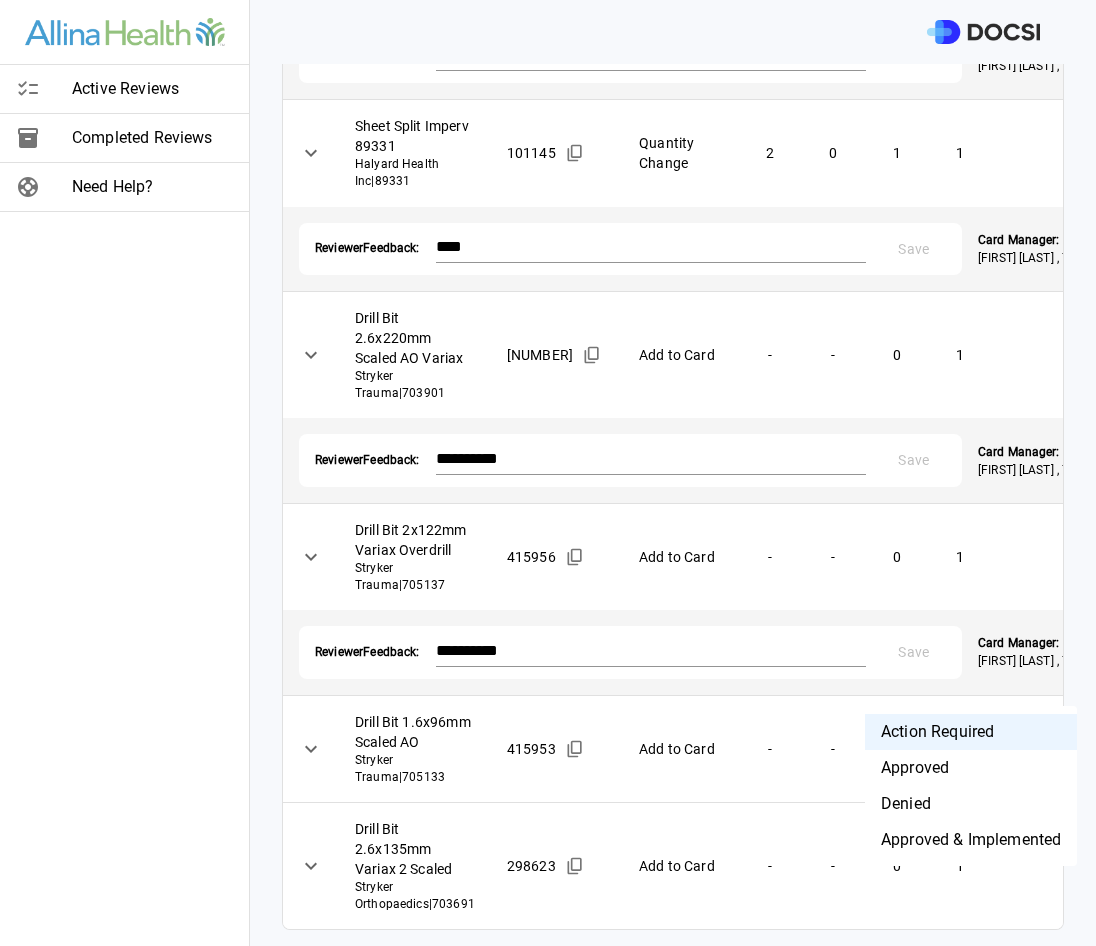 click on "Denied" at bounding box center (971, 804) 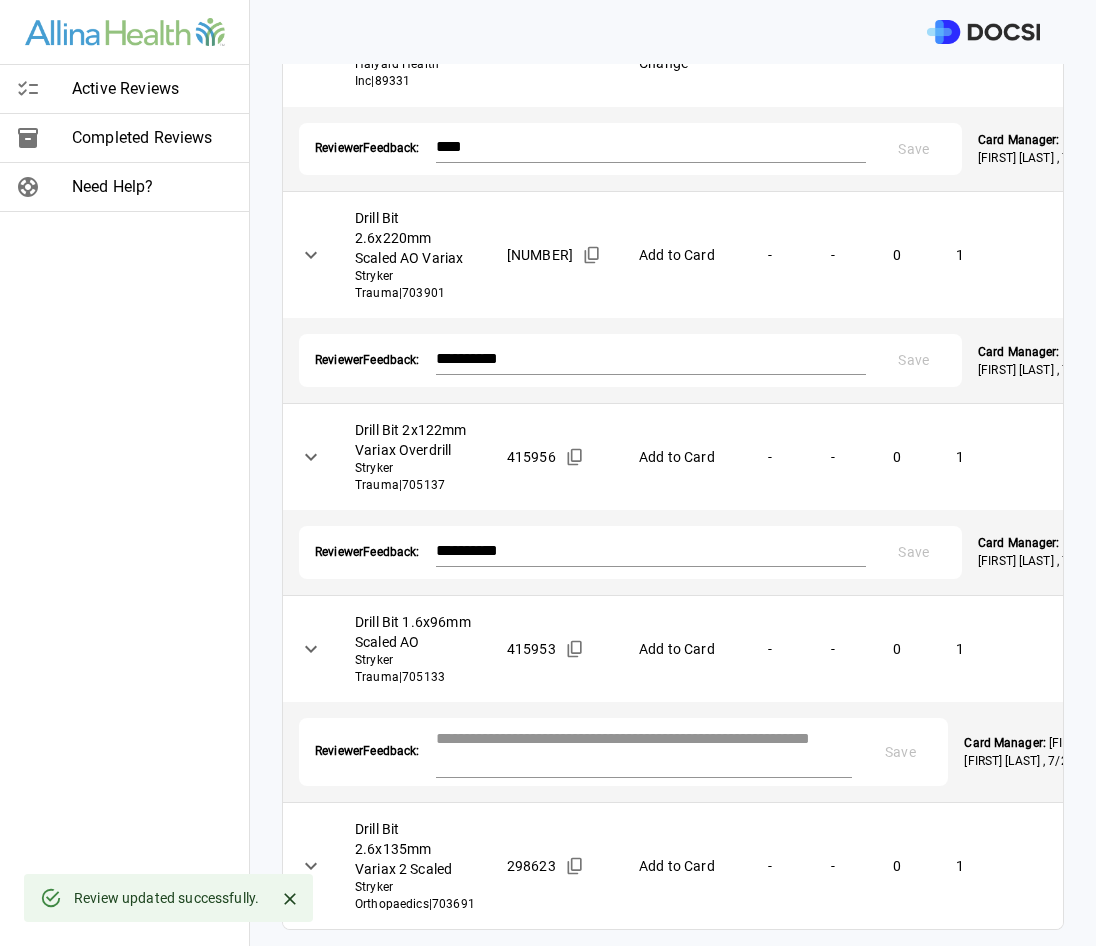 click at bounding box center [644, 750] 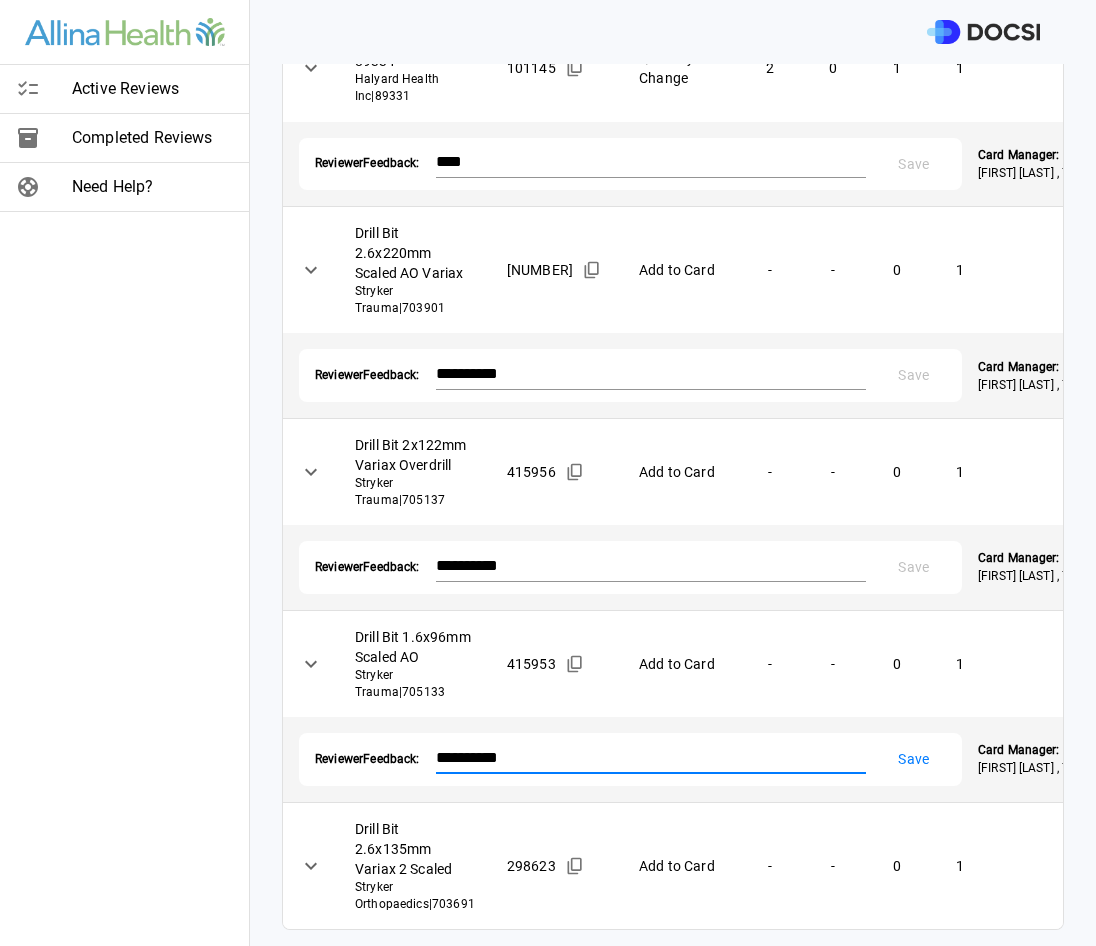 type on "**********" 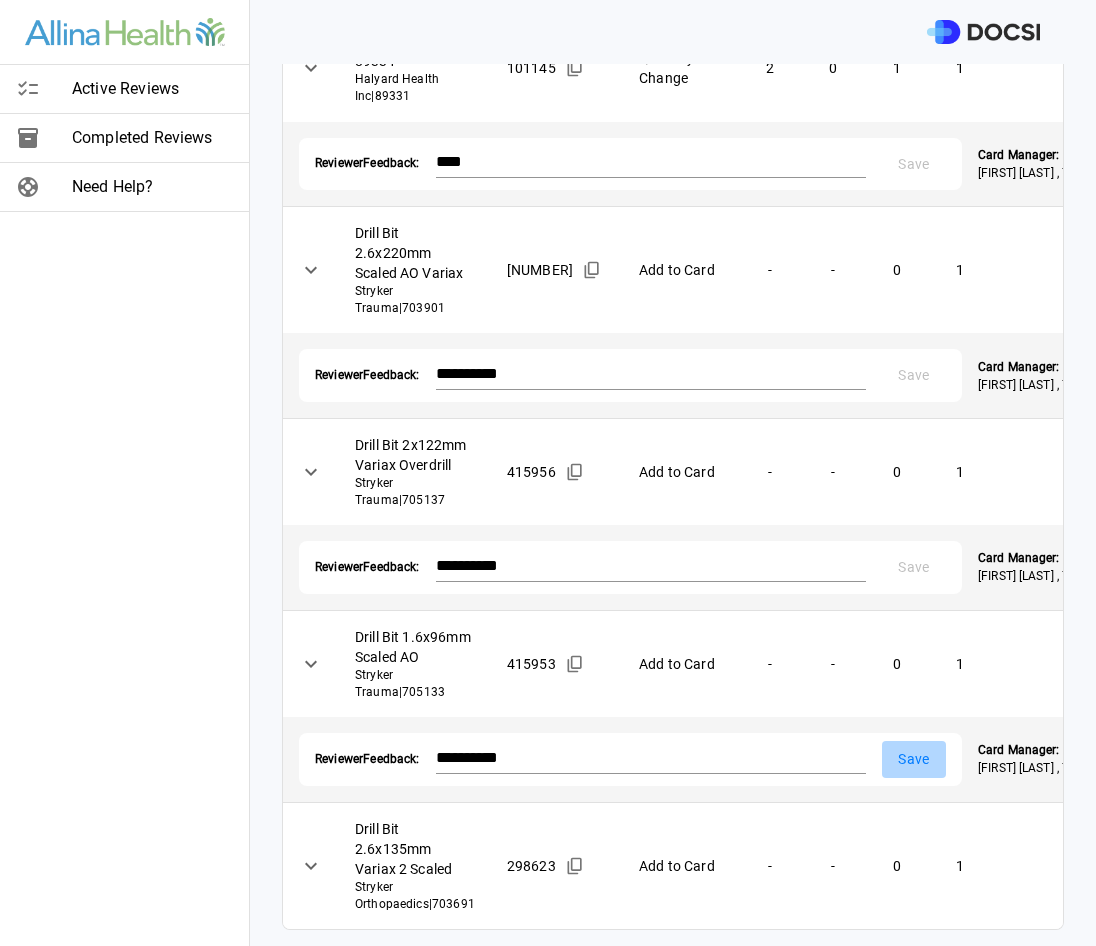 click on "Save" at bounding box center [914, 759] 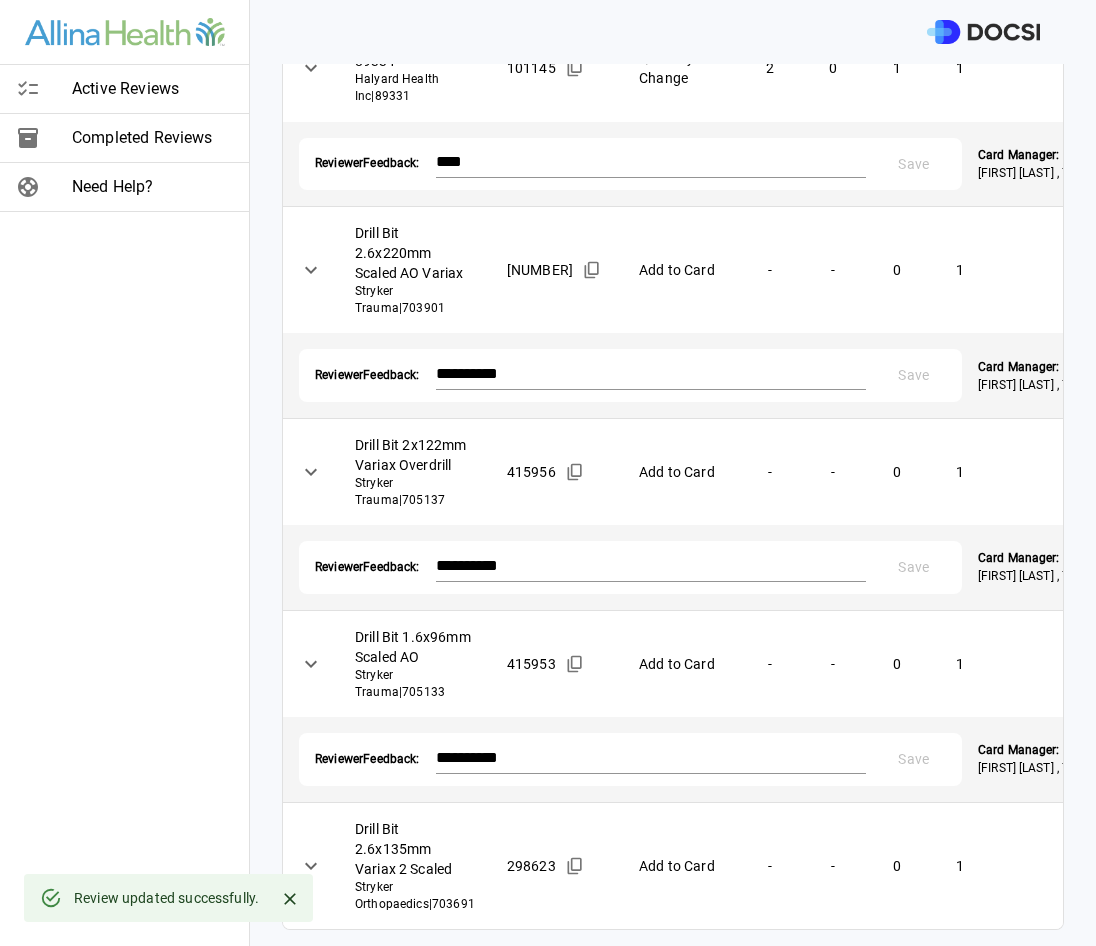 scroll, scrollTop: 2632, scrollLeft: 0, axis: vertical 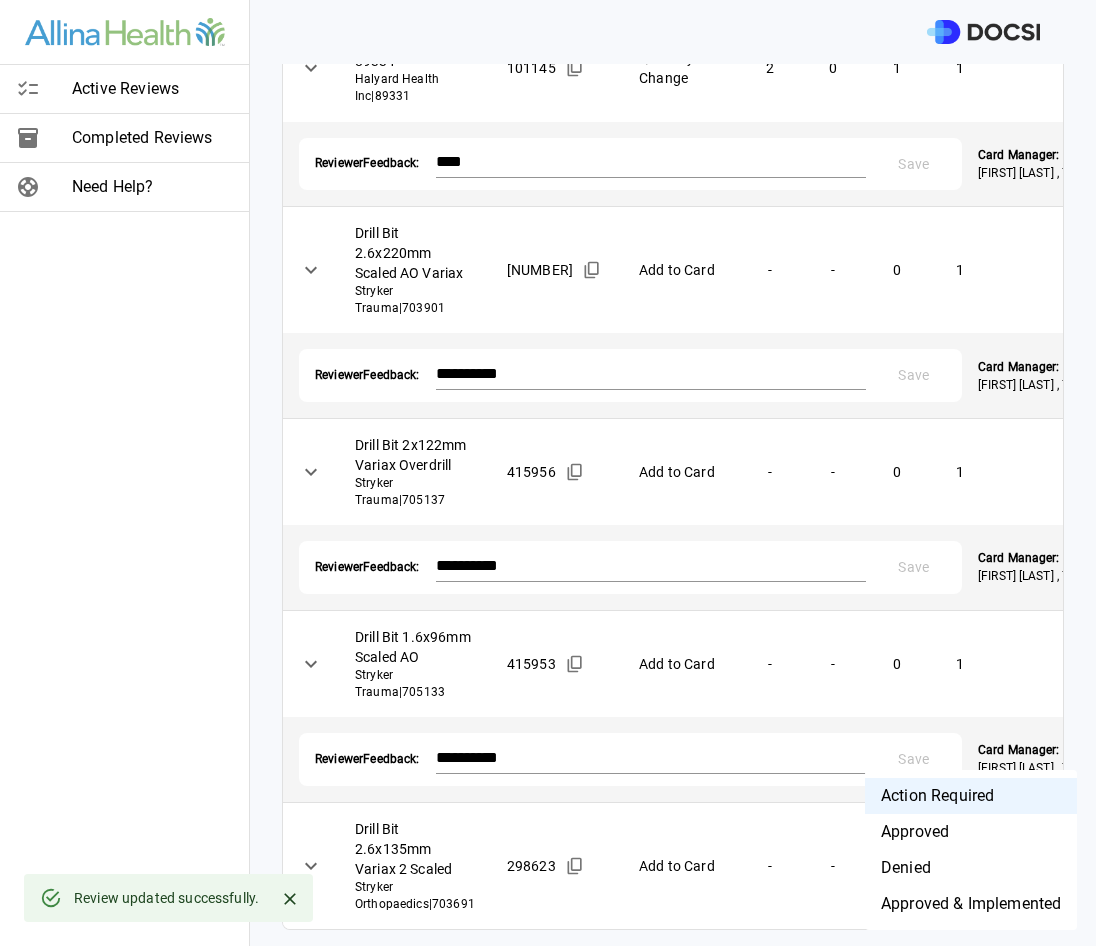 click on "**********" at bounding box center [548, 473] 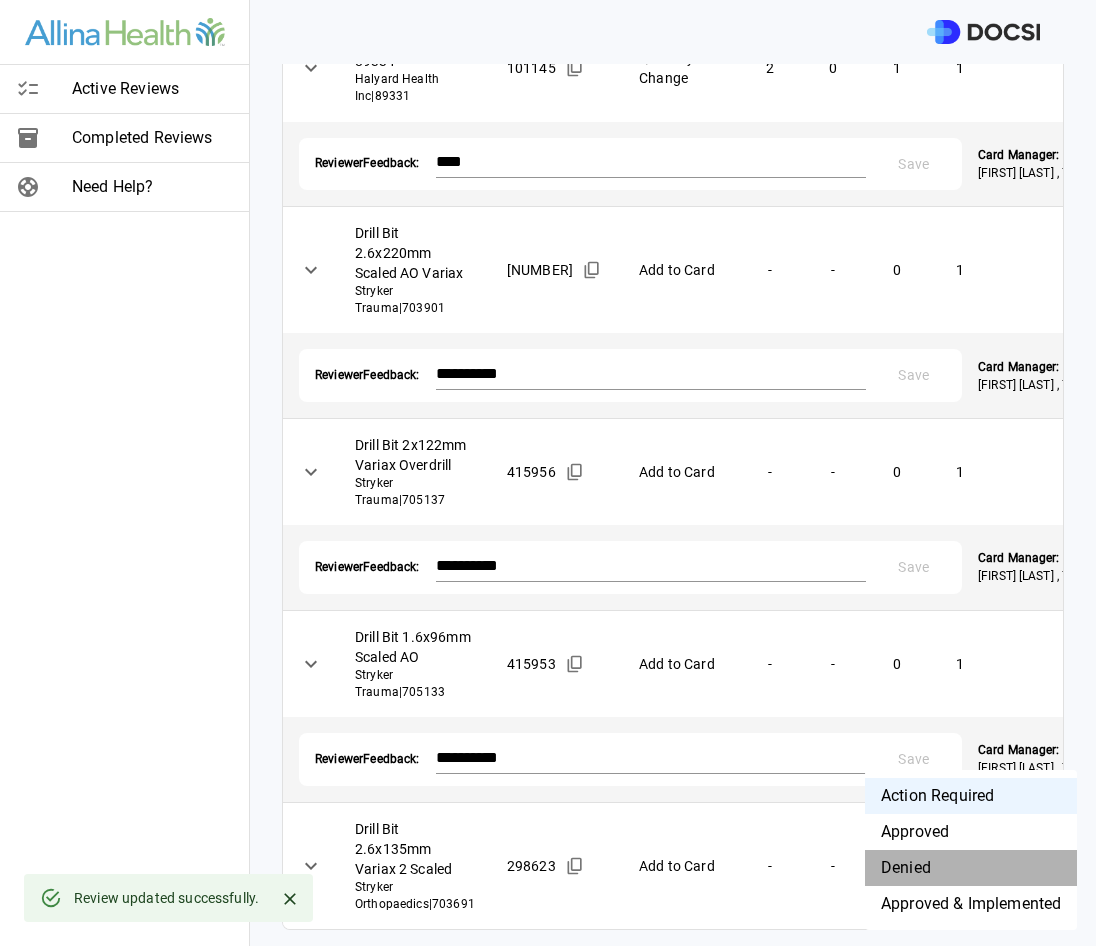 click on "Denied" at bounding box center [971, 868] 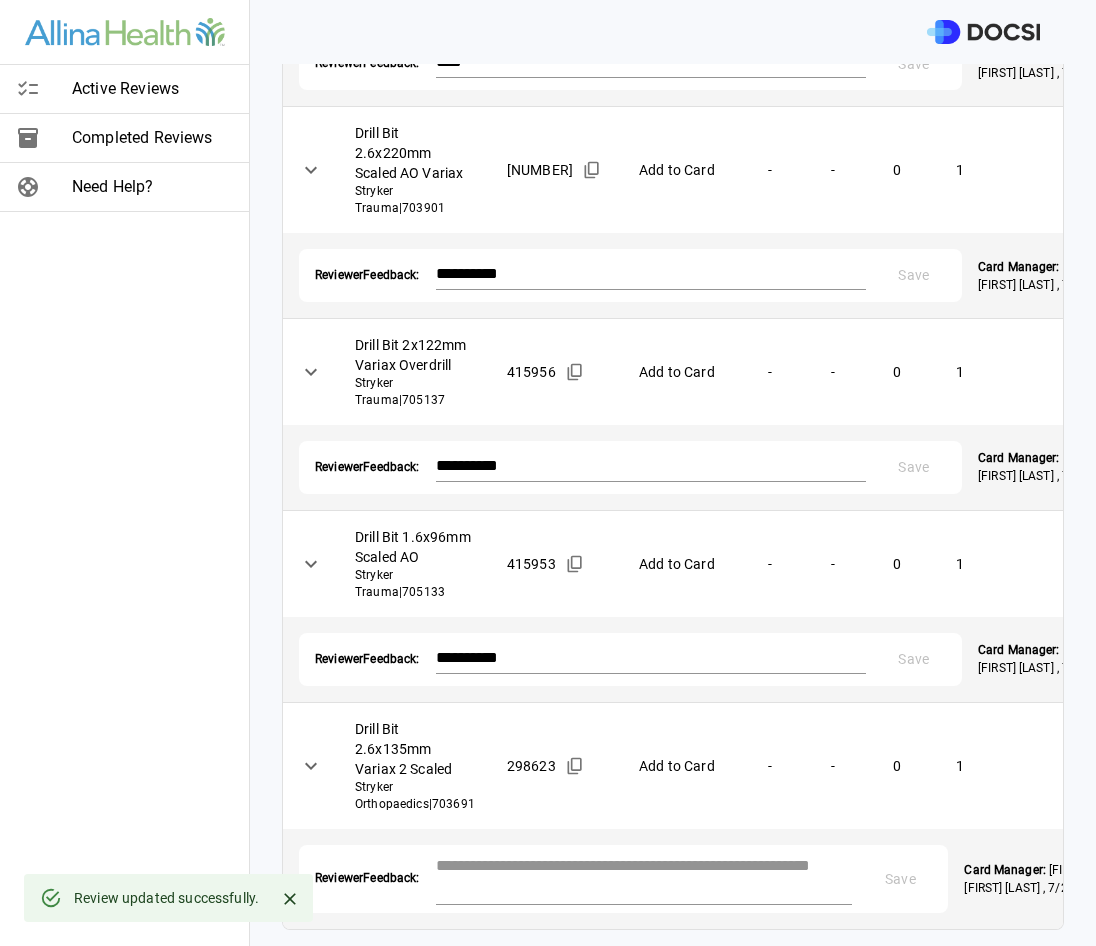 scroll, scrollTop: 2732, scrollLeft: 0, axis: vertical 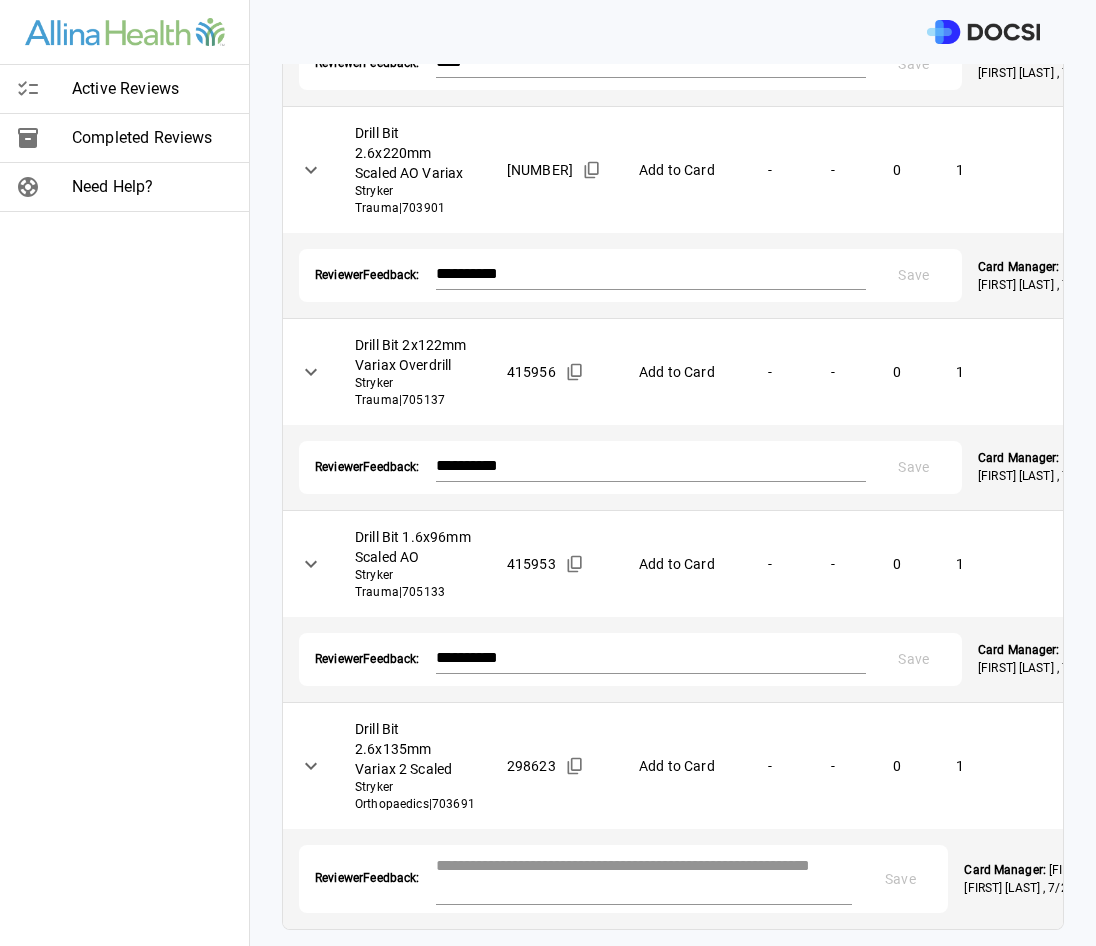 click at bounding box center [644, 877] 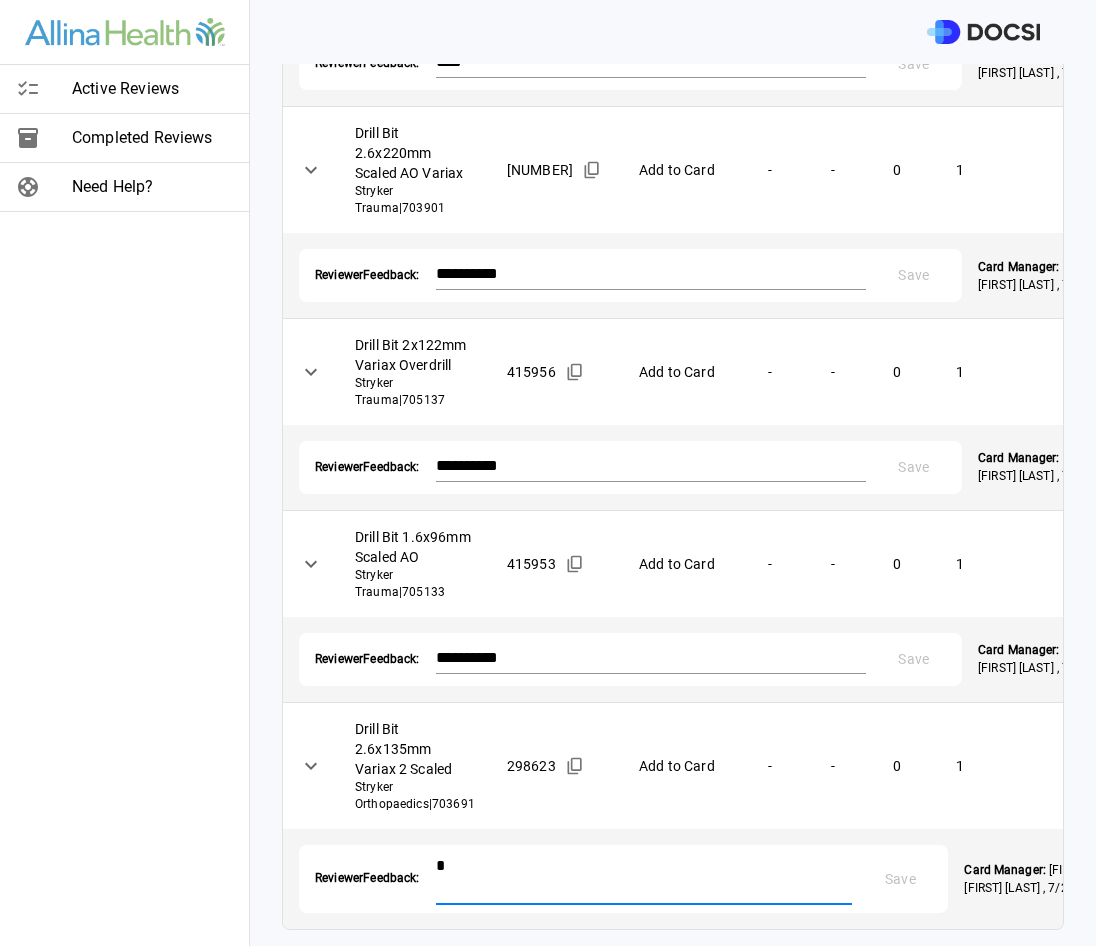 scroll, scrollTop: 2717, scrollLeft: 0, axis: vertical 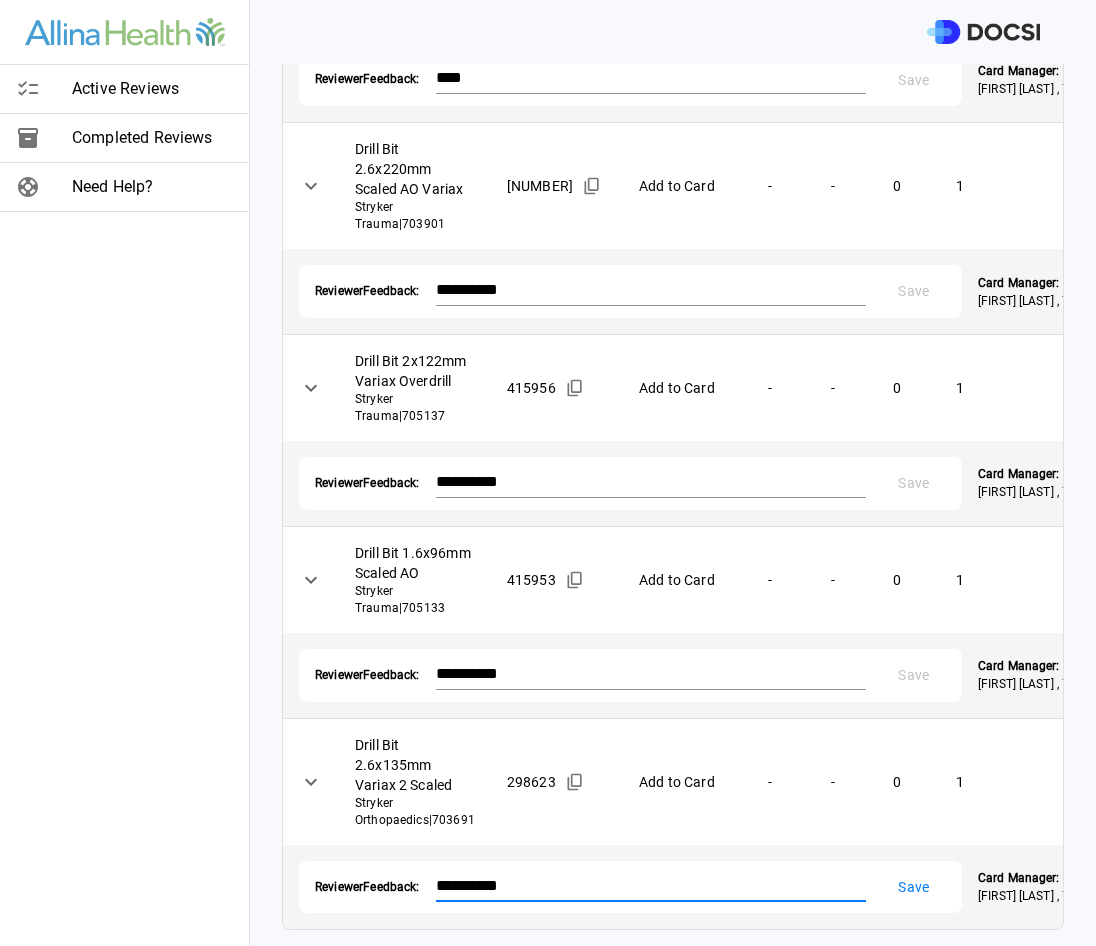type on "**********" 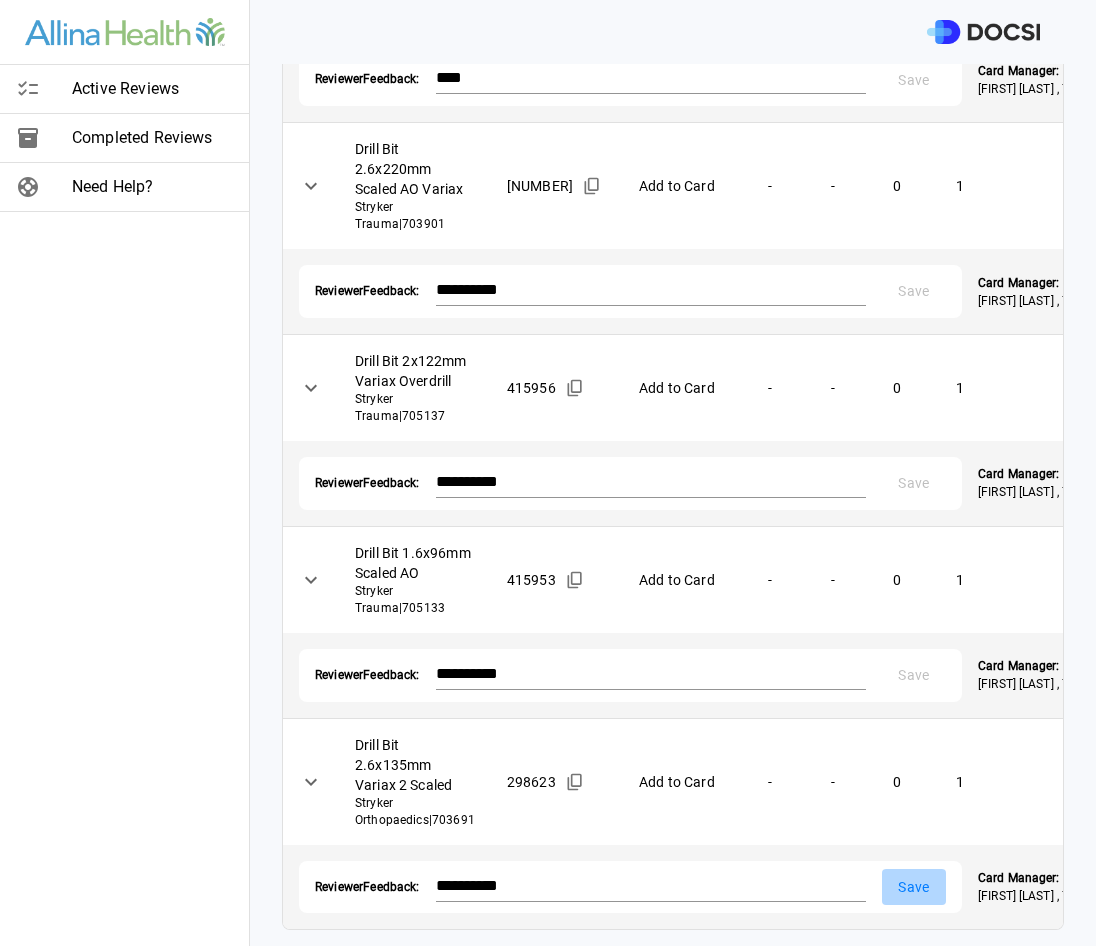click on "Save" at bounding box center [914, 887] 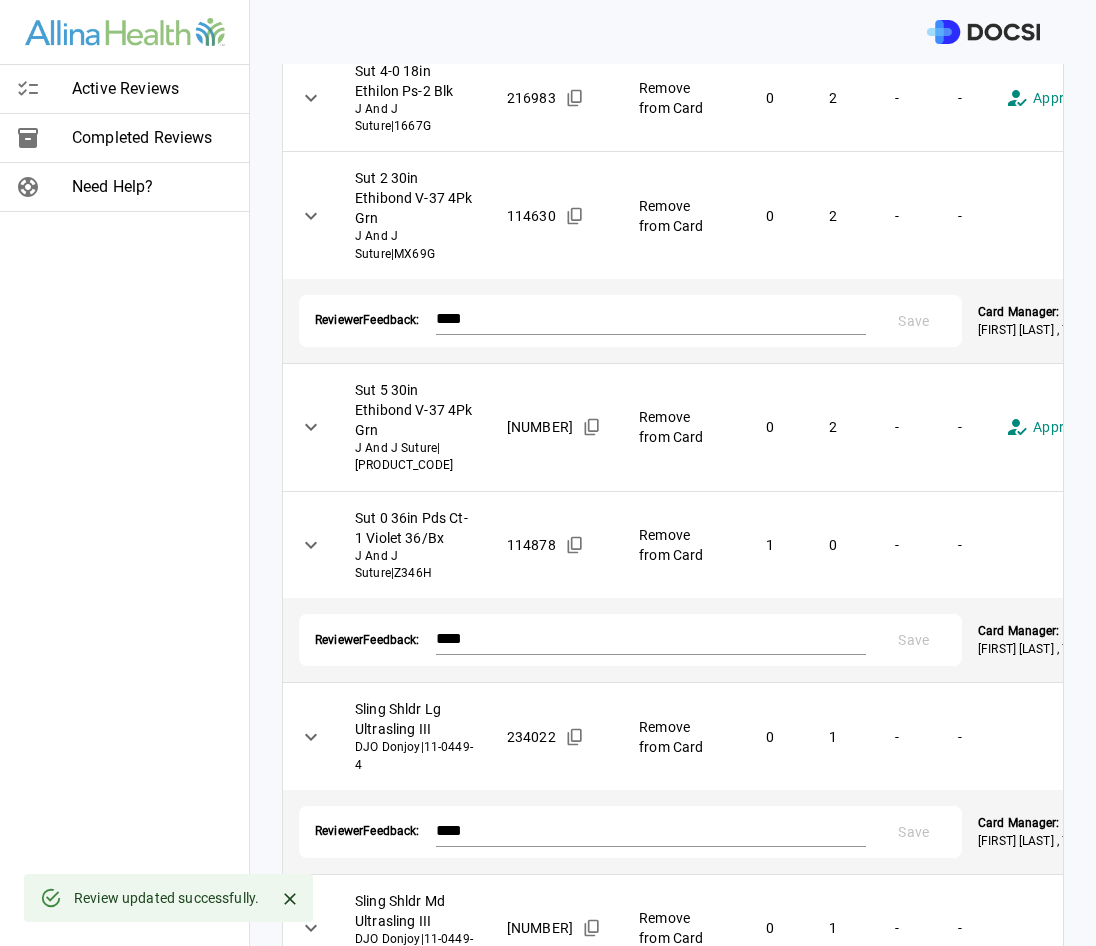 scroll, scrollTop: 0, scrollLeft: 0, axis: both 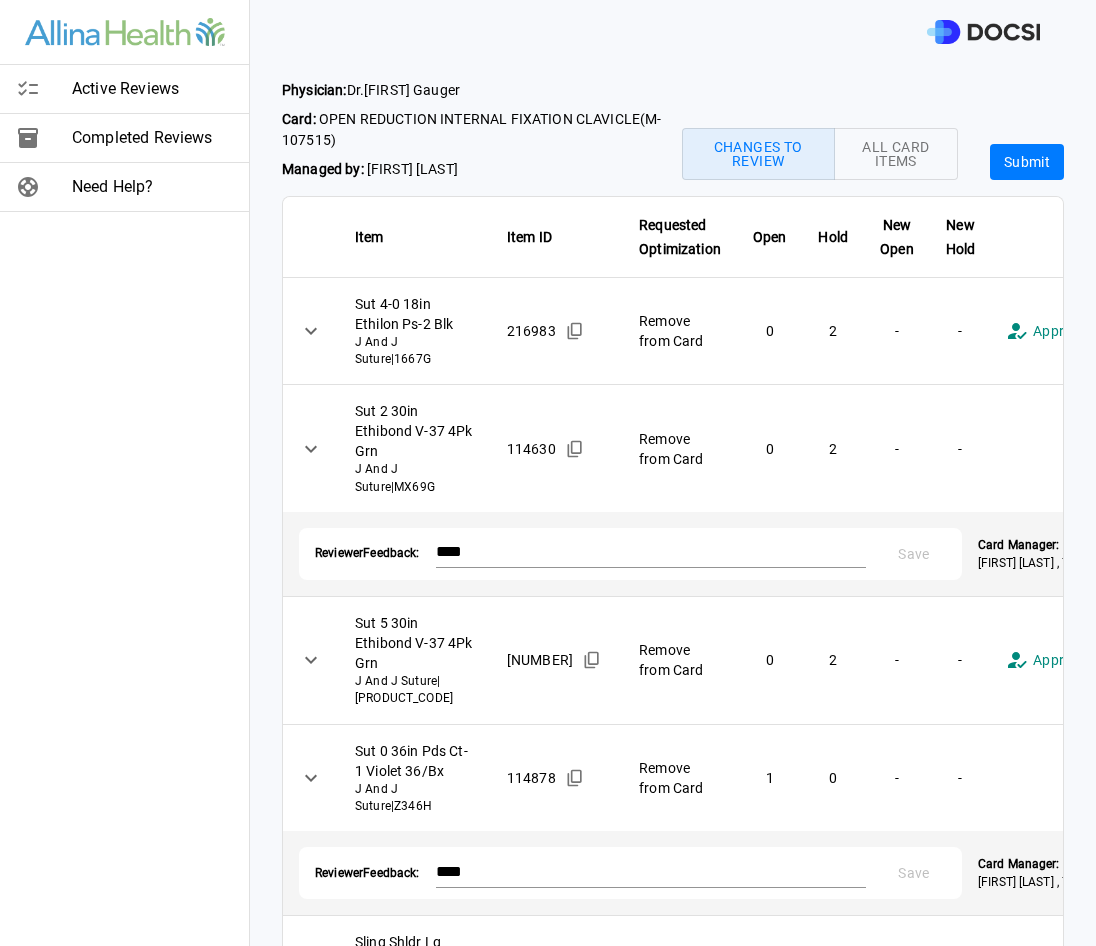click on "Submit" at bounding box center [1027, 162] 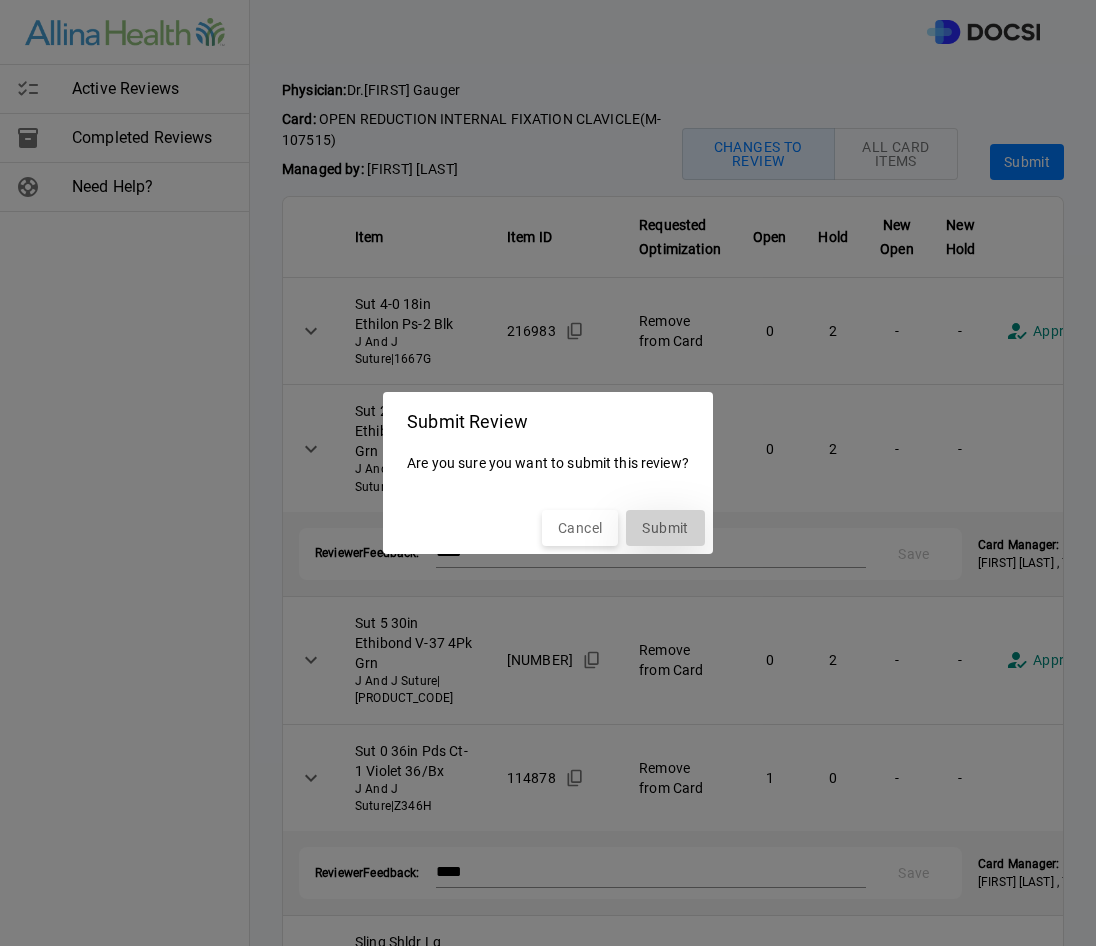 click on "Submit" at bounding box center (665, 528) 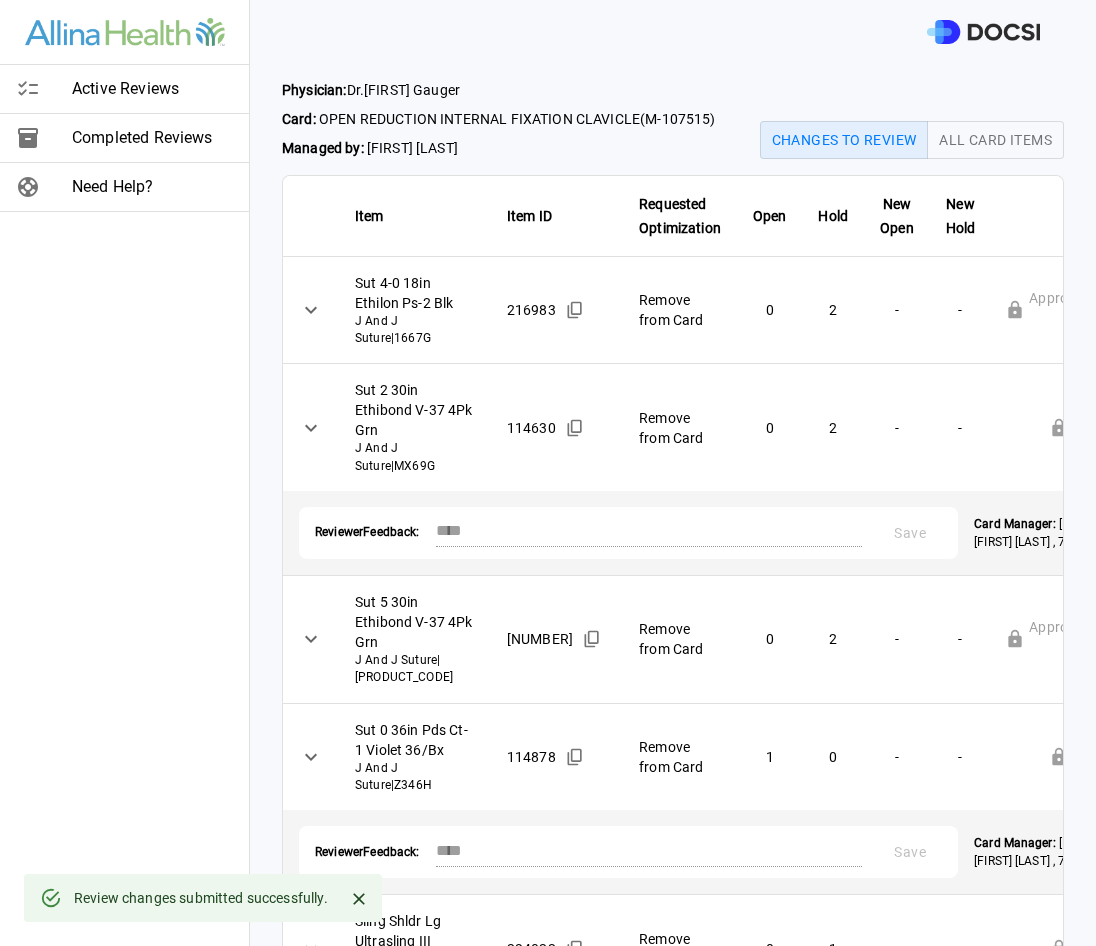 click on "Active Reviews" at bounding box center [152, 89] 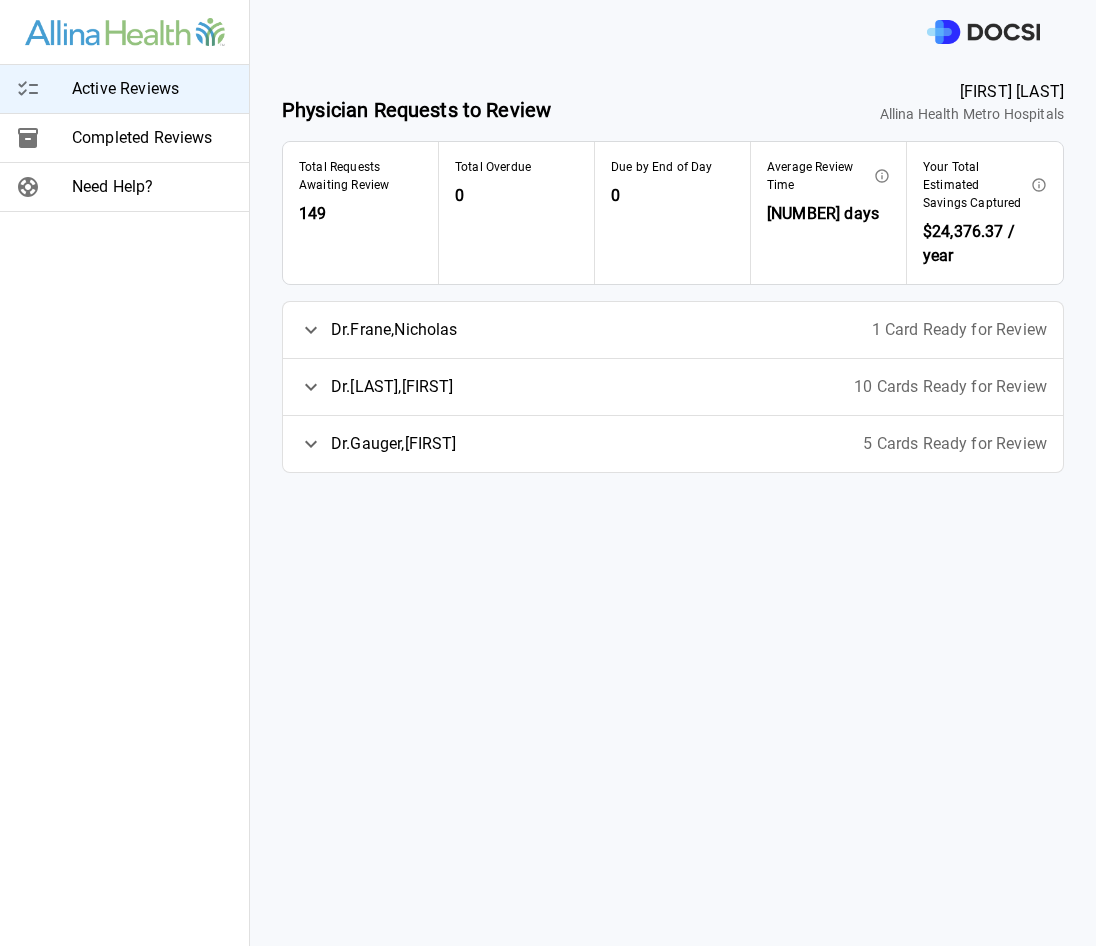 click on "Dr.  [LAST] ,  [FIRST]" at bounding box center (394, 444) 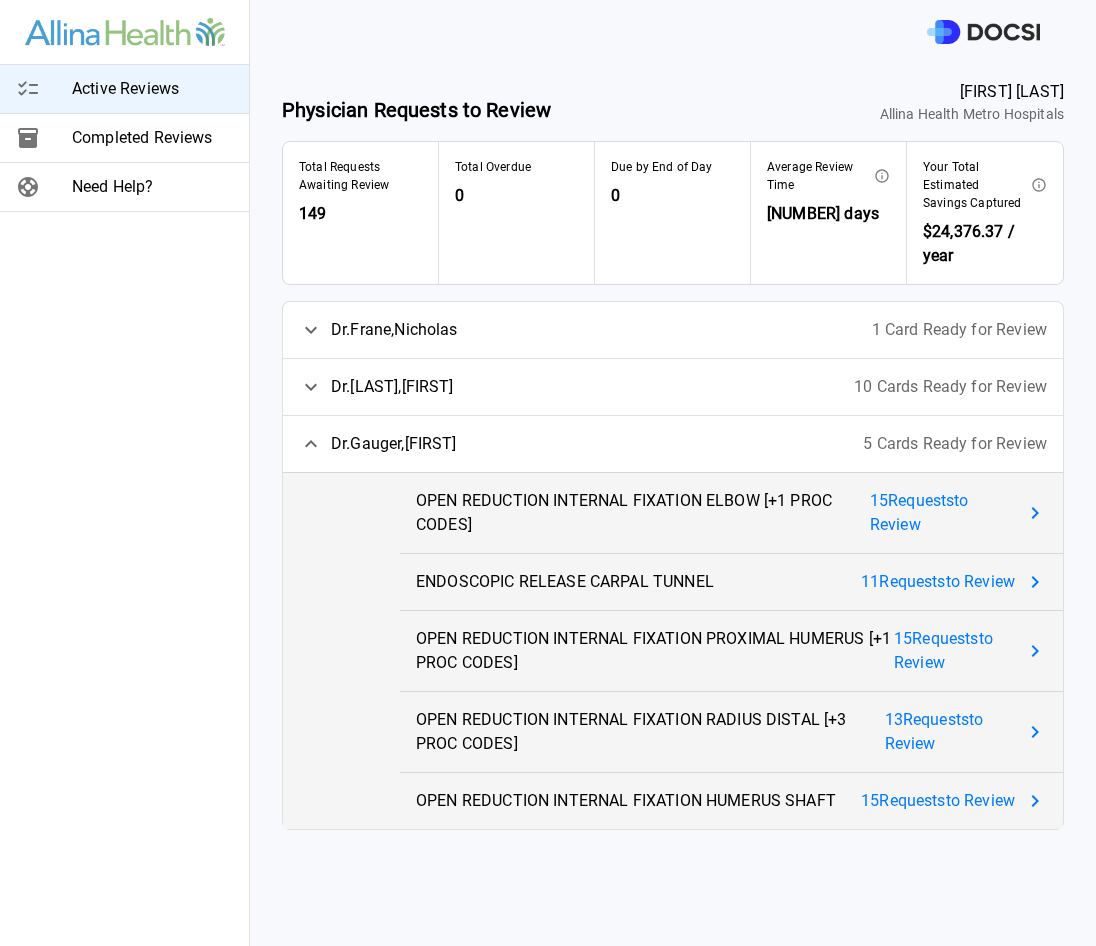 click on "15  Request s  to Review" at bounding box center [942, 513] 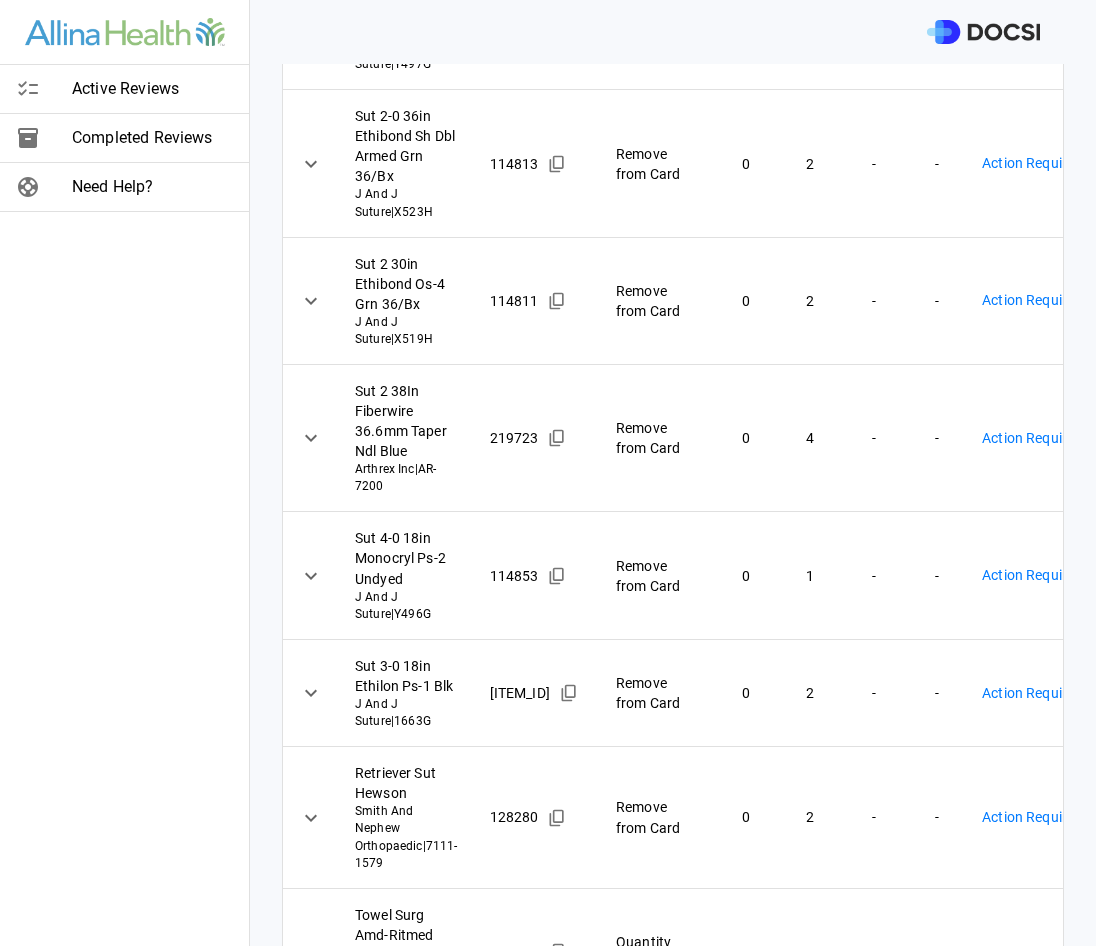 scroll, scrollTop: 0, scrollLeft: 0, axis: both 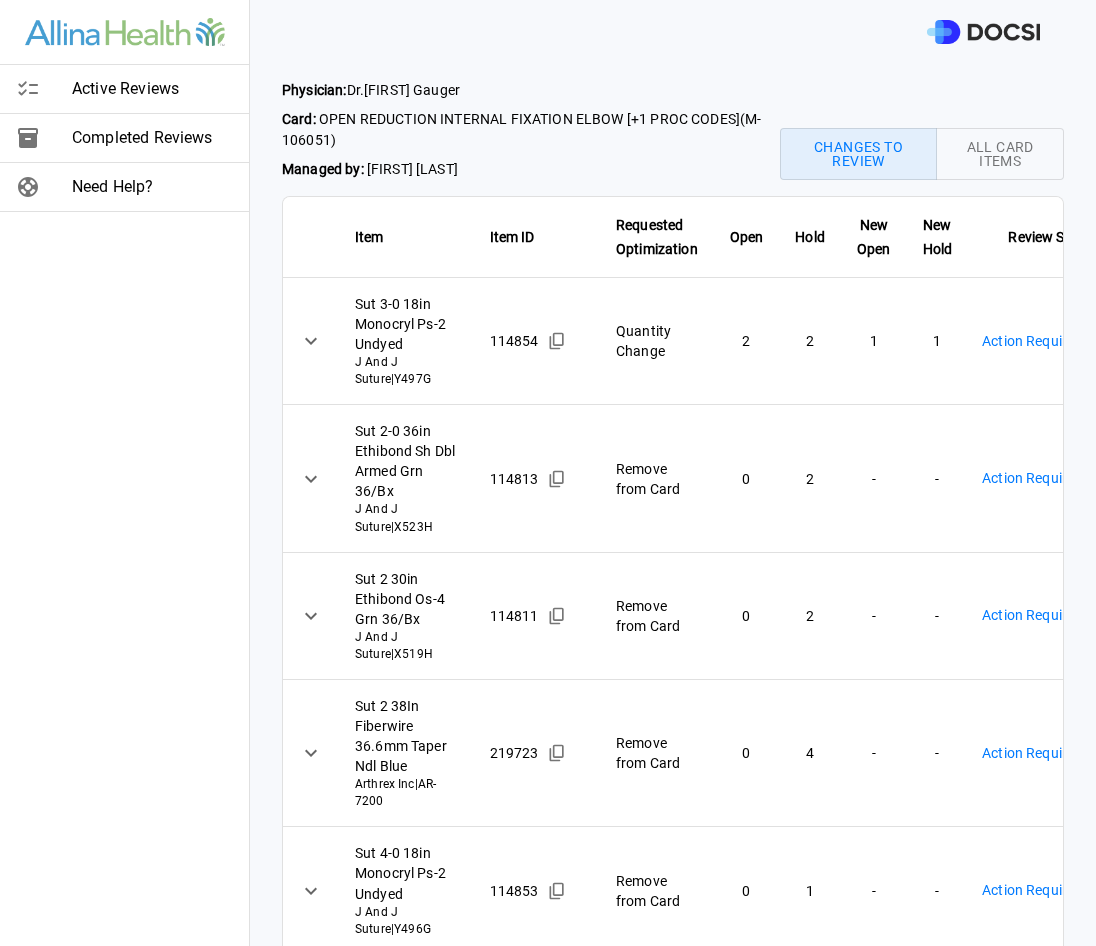 click on "Physician:   Dr.  [FIRST] [LAST] Card:    [PROCEDURE]  ( M-106051 ) Managed by:    [FIRST] [LAST] Changes to Review All Card Items Item Item ID Requested Optimization Open Hold New Open New Hold Review Status Sut 3-0 18in Monocryl Sh Undyed J And J Suture  |  Y497G 114854 Quantity Change 2 2 1 1 Action Required **** ​ Sut 2-0 36in Ethibond Sh Dbl Armed Grn 36/Bx J And J Suture  |  X523H 114813 Remove from Card 0 2 - - Action Required **** ​ Sut 2 30in Ethibond Os-4 Grn 36/Bx J And J Suture  |  X519H 114811 Remove from Card 0 2 - - Action Required **** ​ Sut 2 38In Fiberwire 36.6mm Taper Ndl Blue Arthrex Inc  |  AR-7200 219723 Remove from Card 0 4 - - Action Required **** ​ Sut 4-0 18in Monocryl Ps-2 Undyed J And J Suture  |  Y496G 114853 Remove from Card 0 1 - - Action Required **** ​ Sut 3-0 18in Ethilon Ps-1 Blk J And J Suture  |  1663G 115275 Remove from Card 0 2 - - Action Required ****
|  0 2" at bounding box center [548, 473] 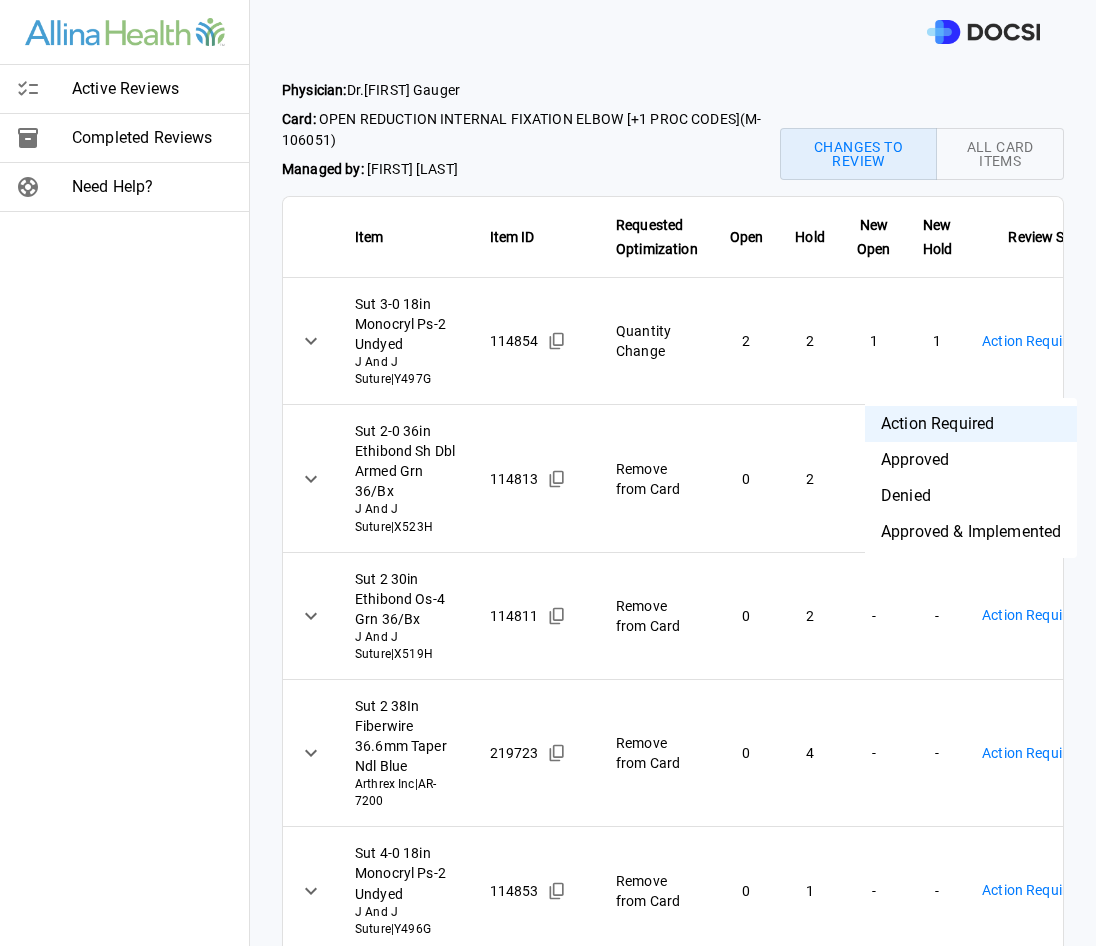 click on "Approved & Implemented" at bounding box center [971, 532] 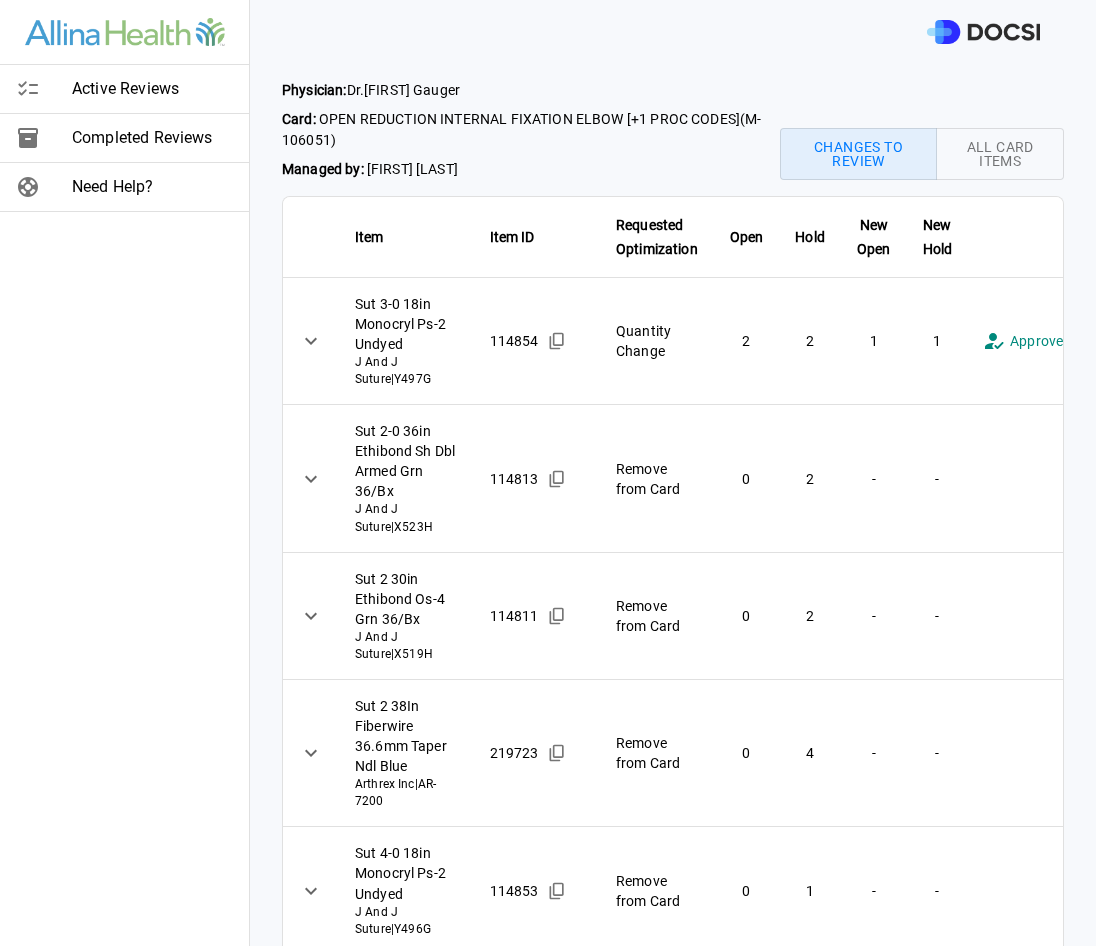 click on "**********" at bounding box center [548, 473] 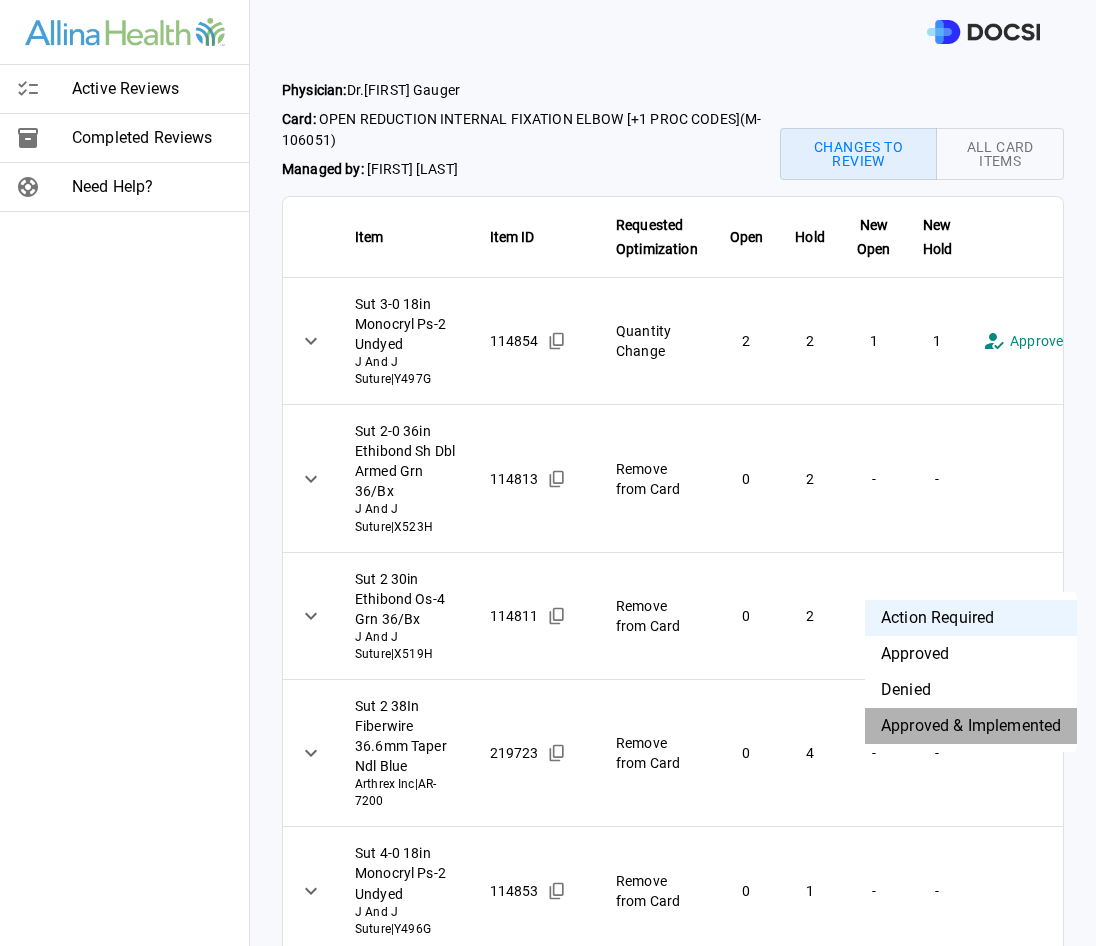 click on "Approved & Implemented" at bounding box center (971, 726) 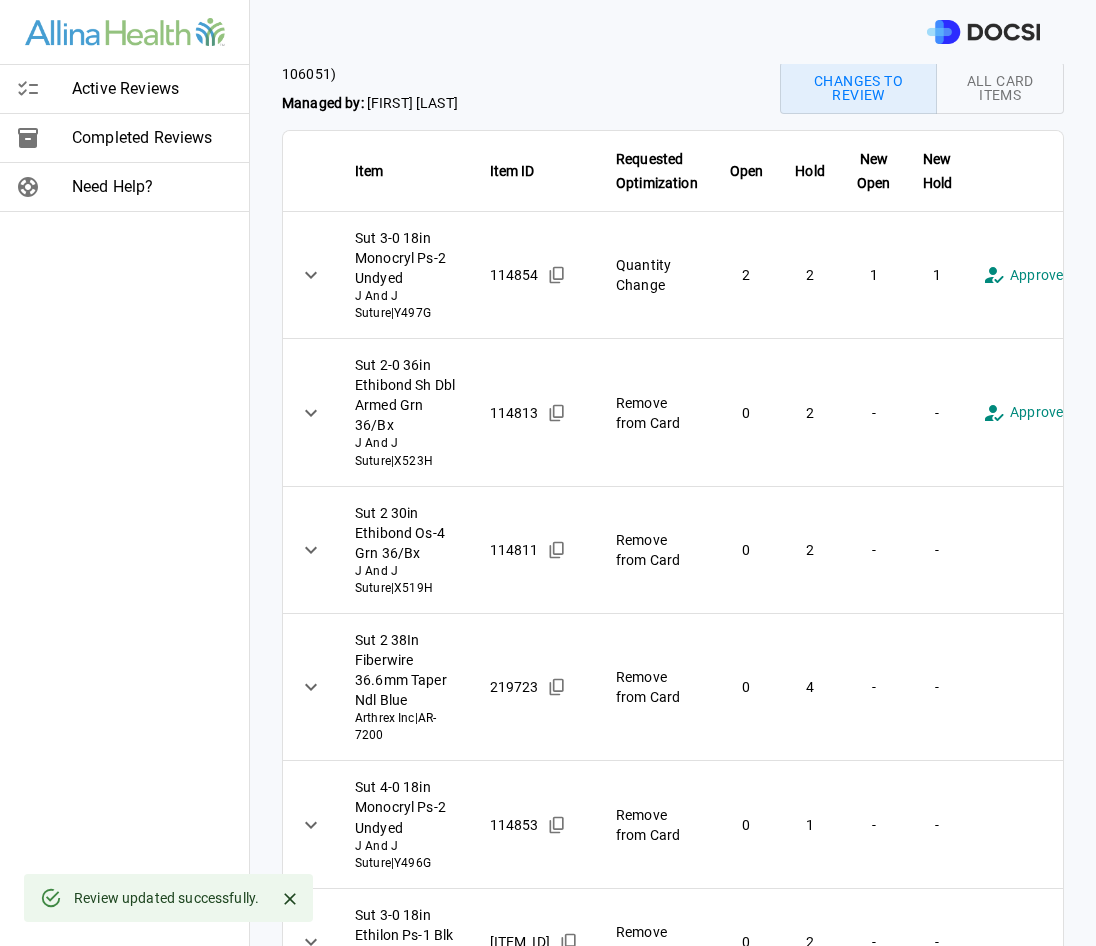 scroll, scrollTop: 200, scrollLeft: 0, axis: vertical 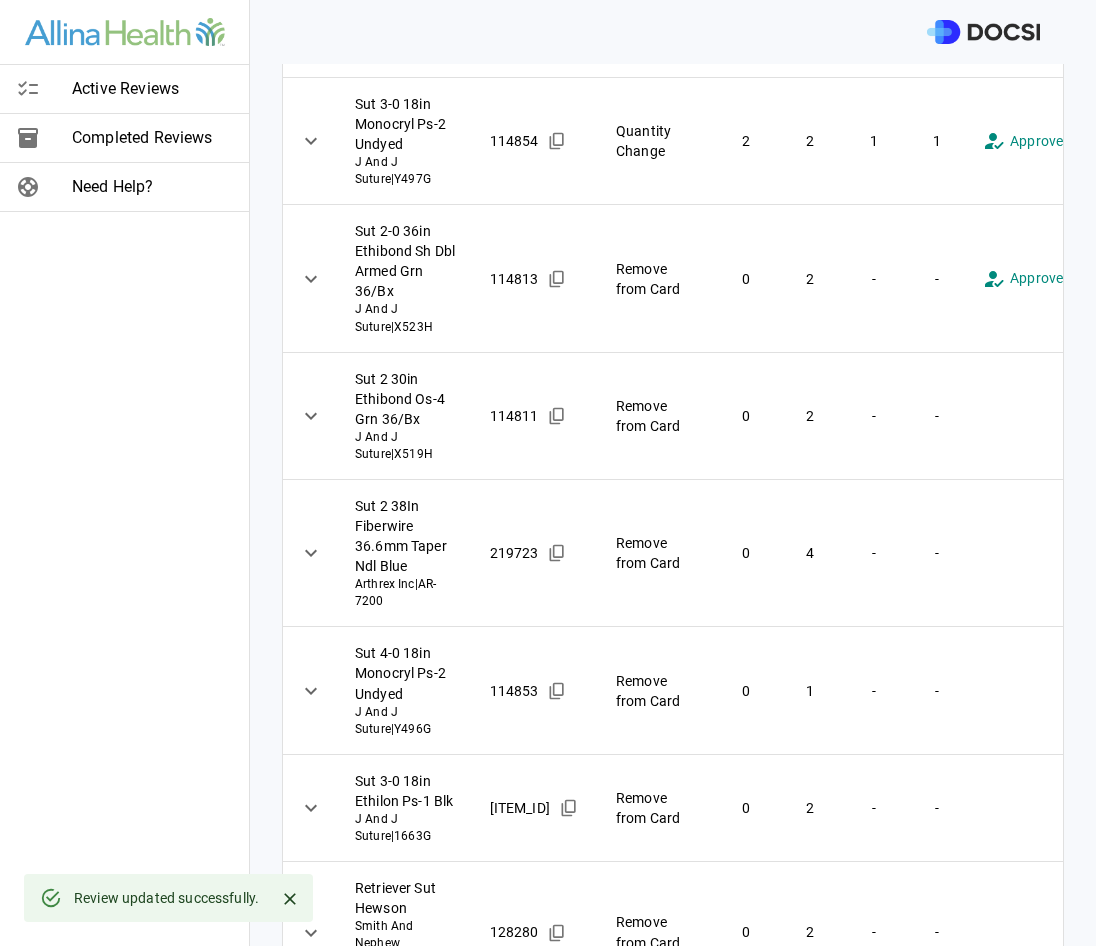 click on "114811" at bounding box center [537, 415] 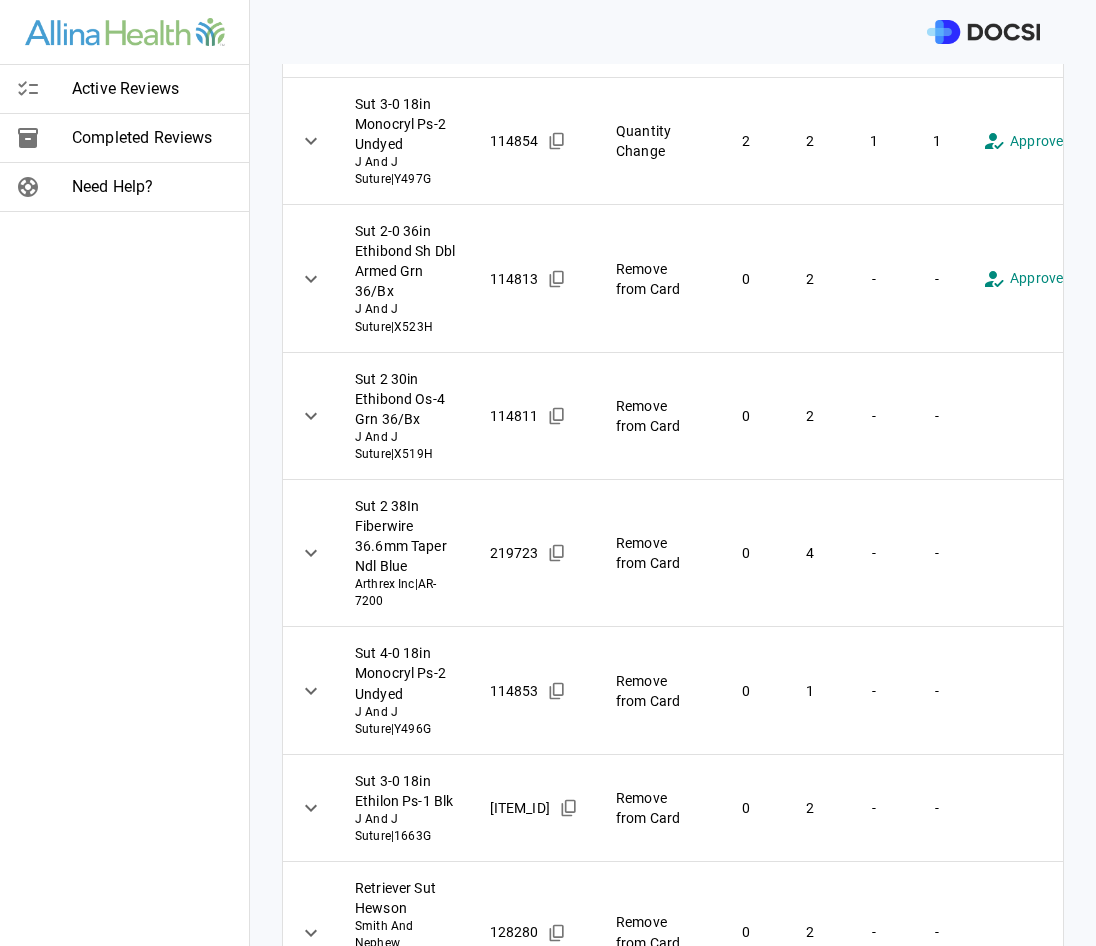 click on "**********" at bounding box center [548, 473] 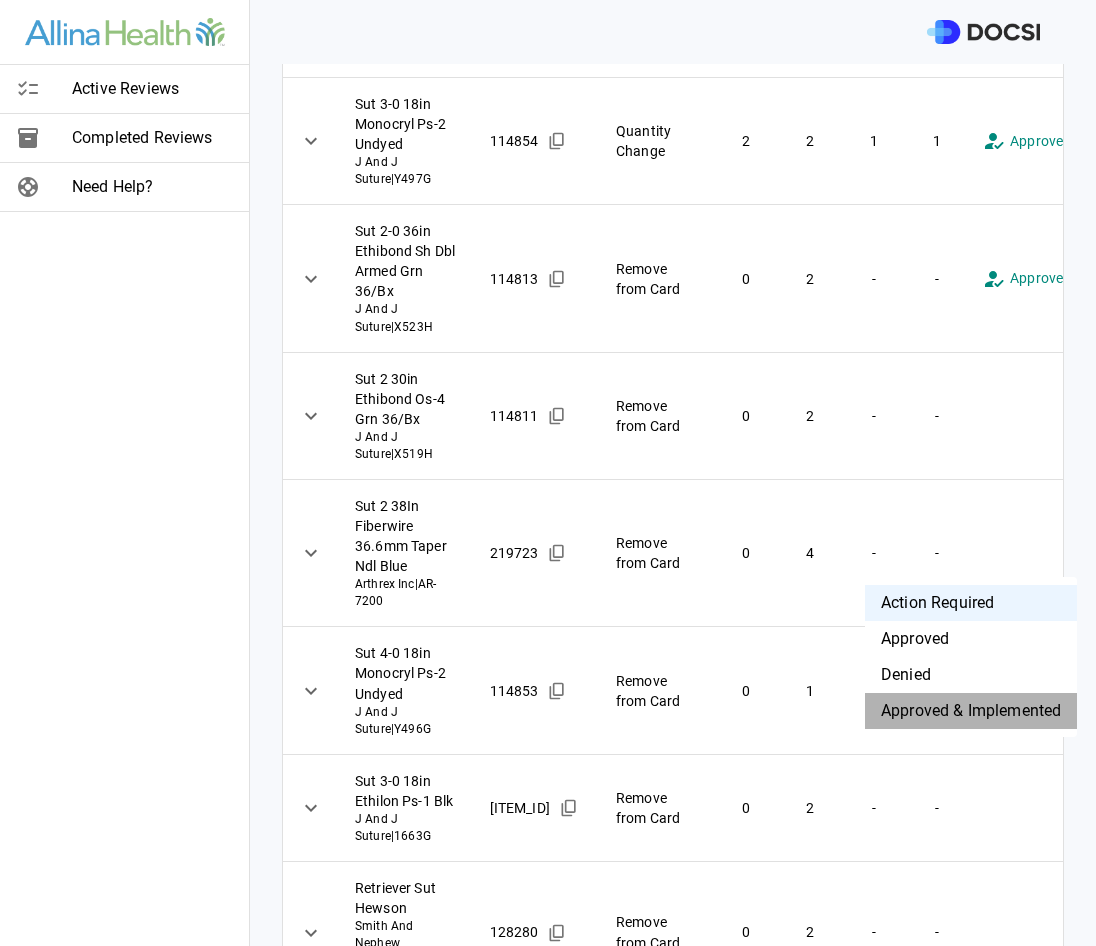 click on "Approved & Implemented" at bounding box center (971, 711) 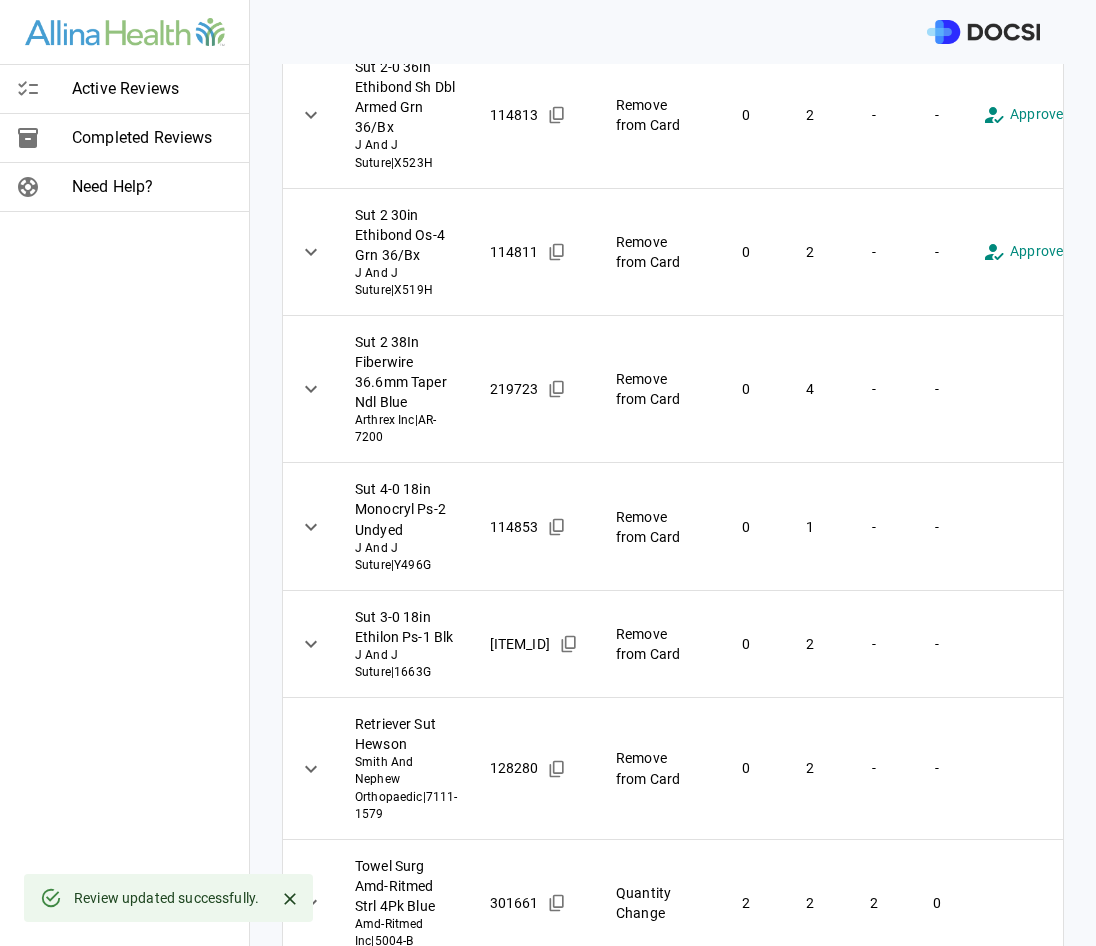 scroll, scrollTop: 400, scrollLeft: 0, axis: vertical 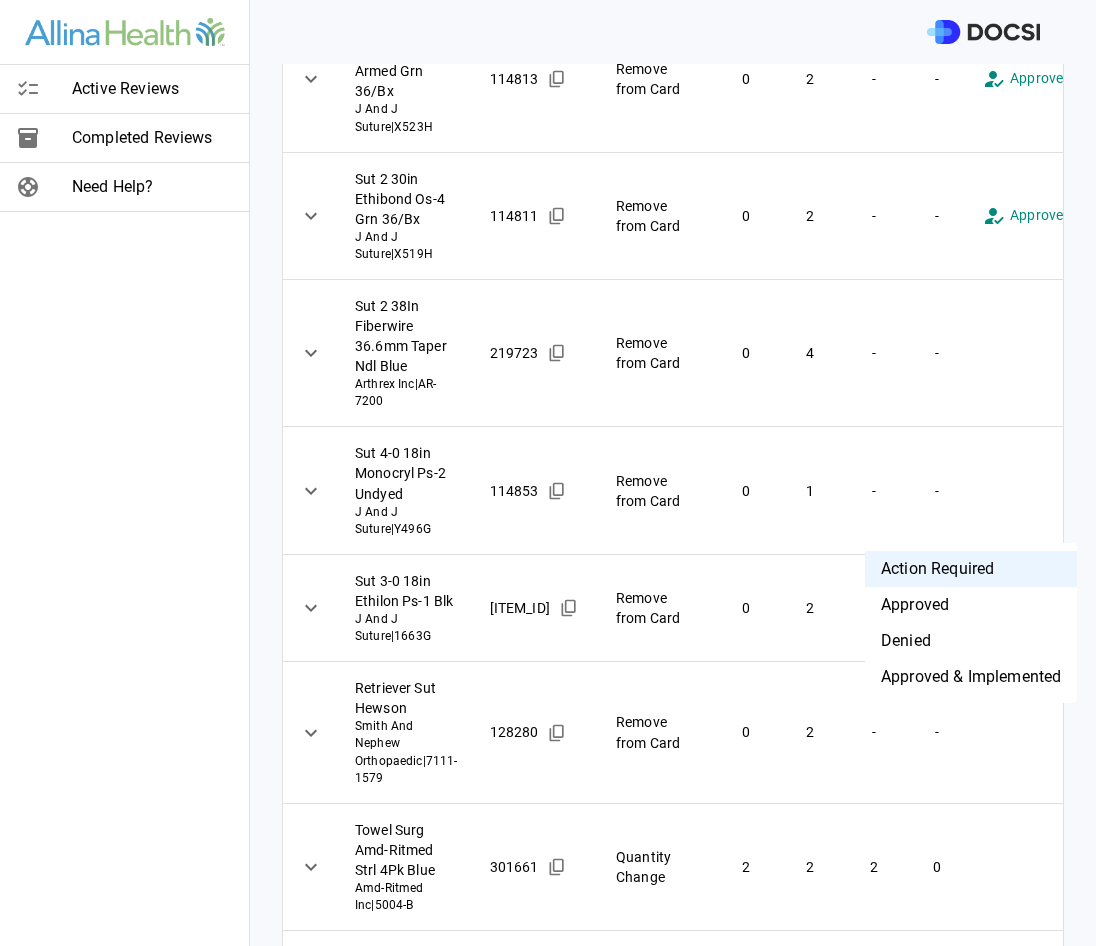 click on "**********" at bounding box center (548, 473) 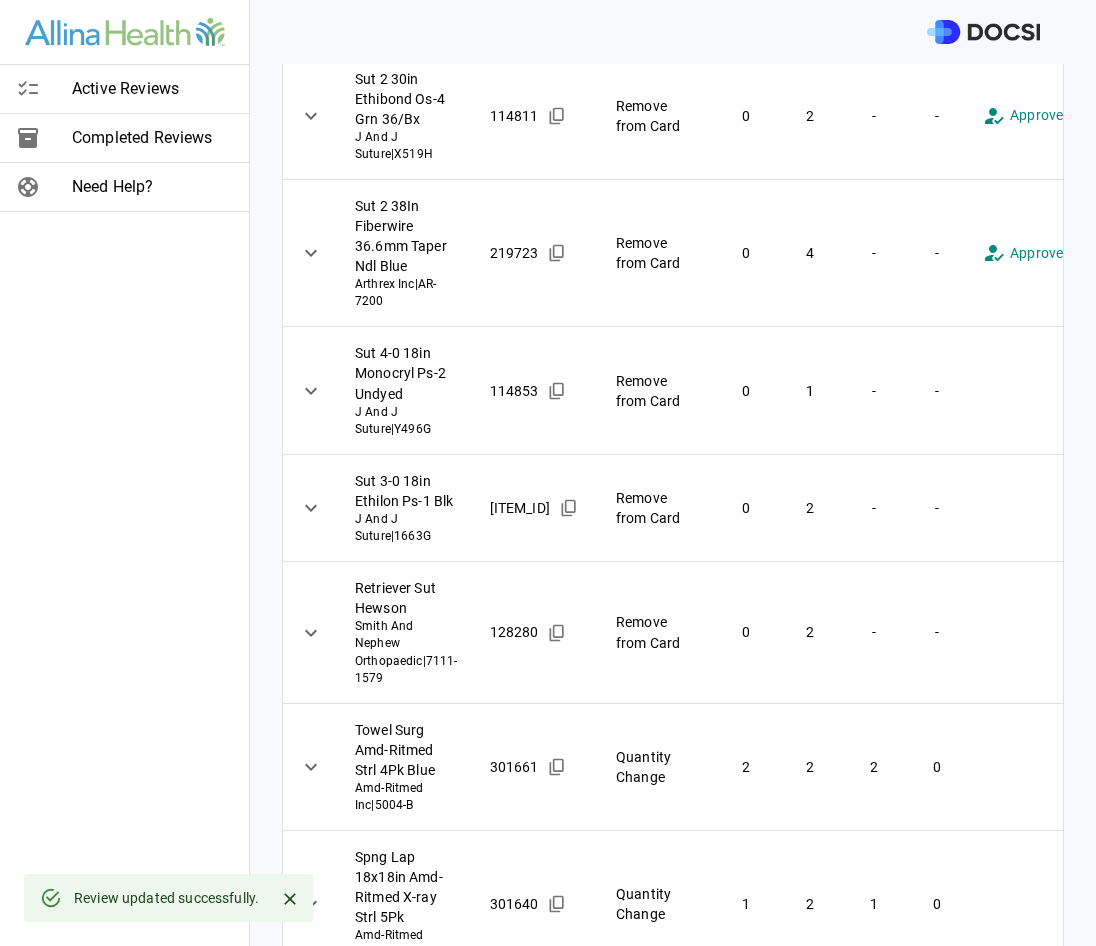 scroll, scrollTop: 600, scrollLeft: 0, axis: vertical 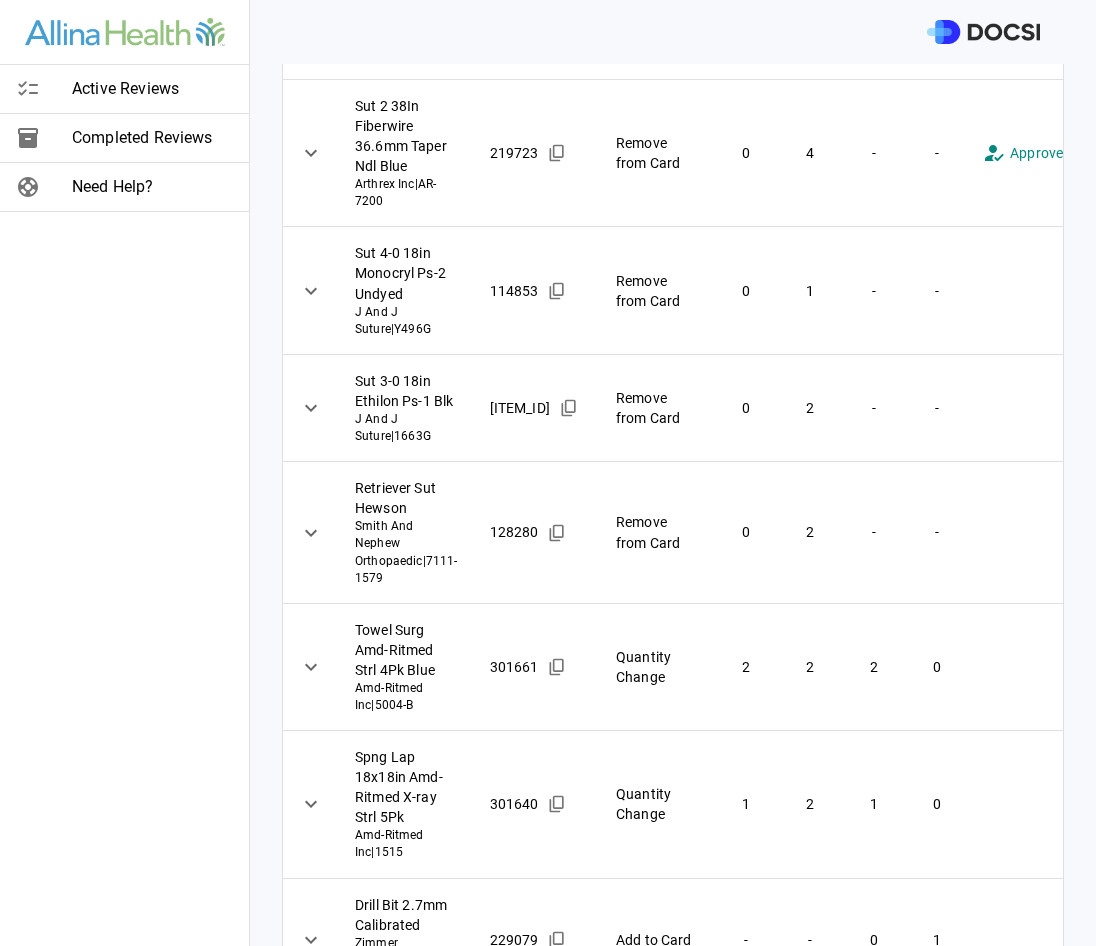 click on "**********" at bounding box center (548, 473) 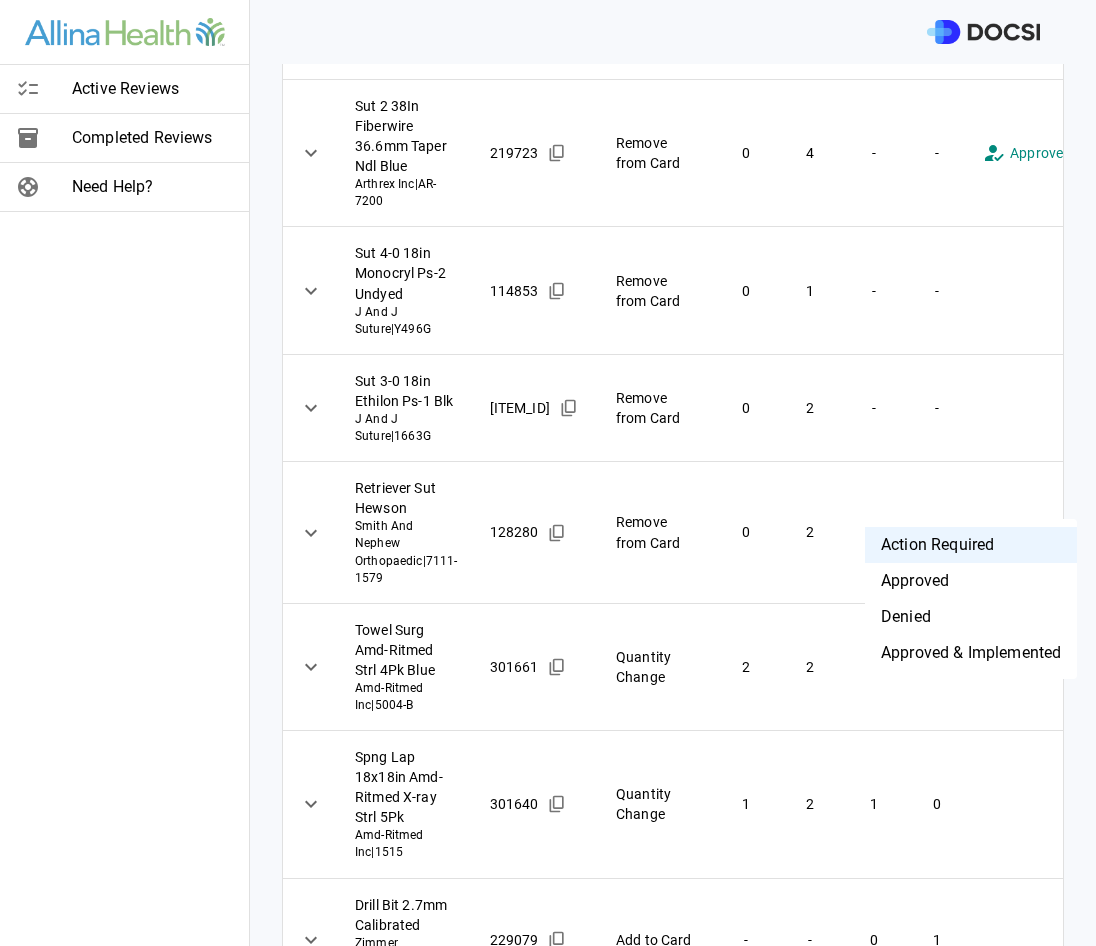 click on "Approved & Implemented" at bounding box center (971, 653) 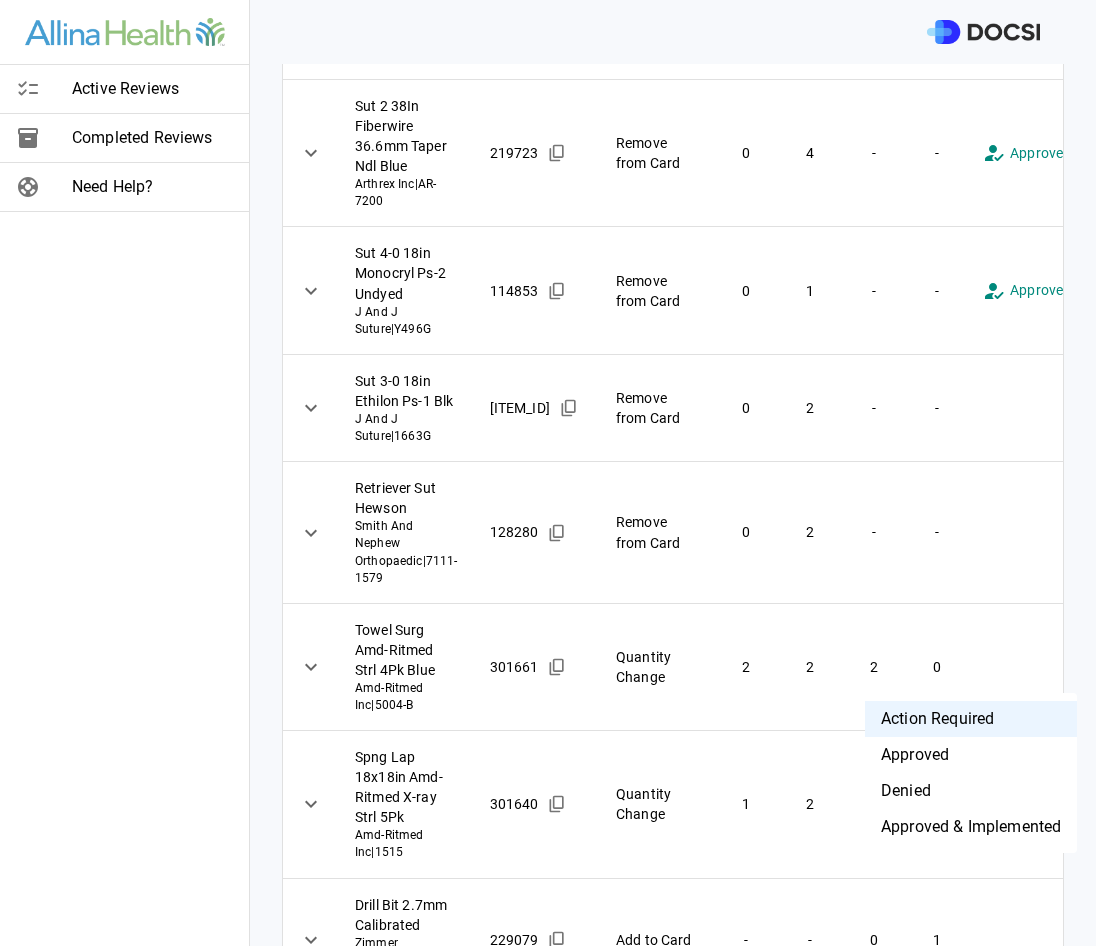 click on "**********" at bounding box center [548, 473] 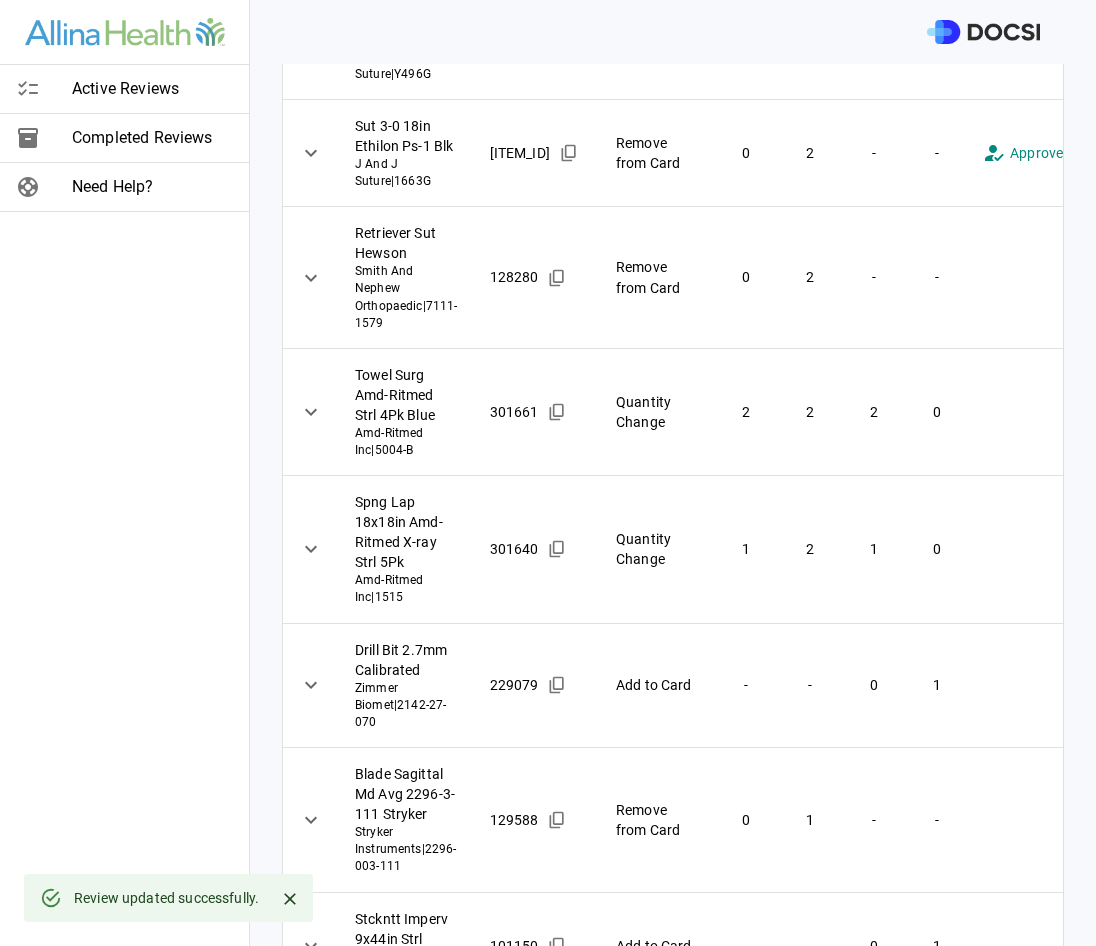scroll, scrollTop: 900, scrollLeft: 0, axis: vertical 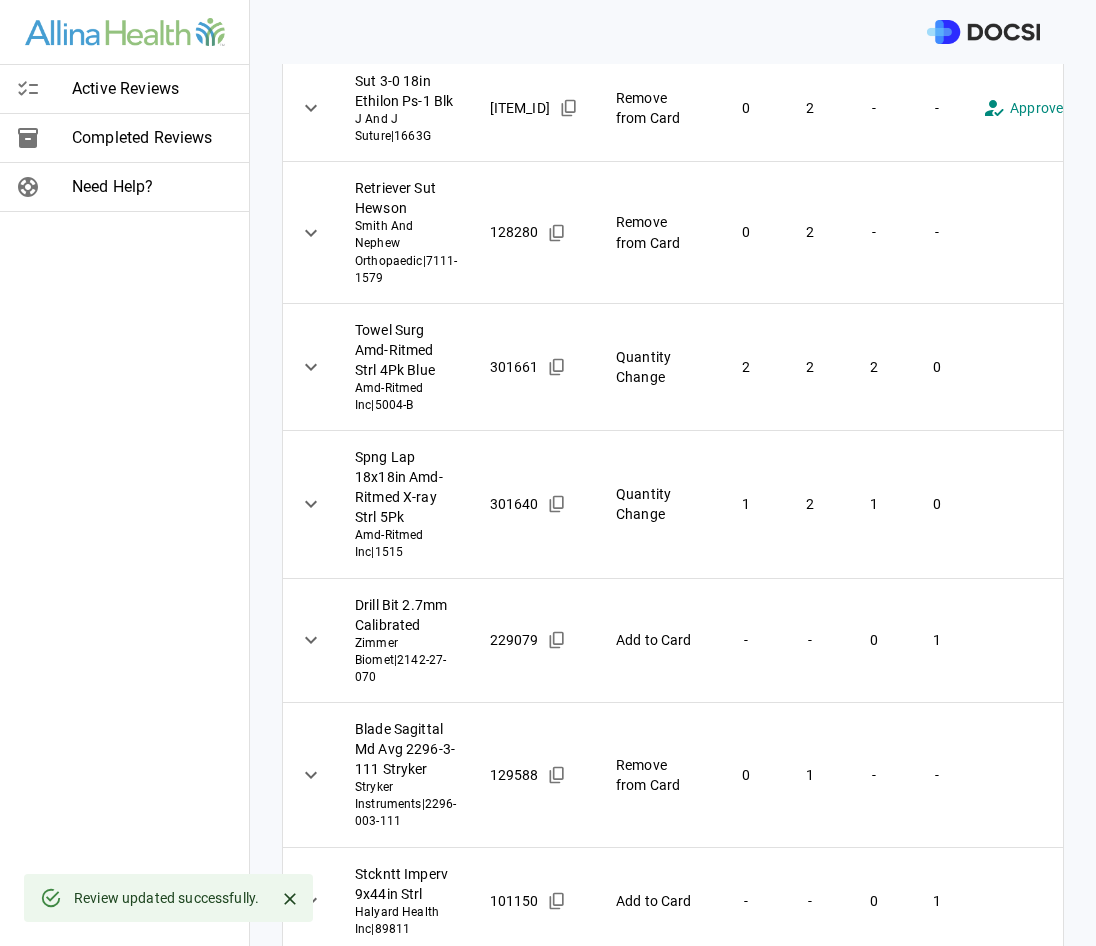 click on "**********" at bounding box center [548, 473] 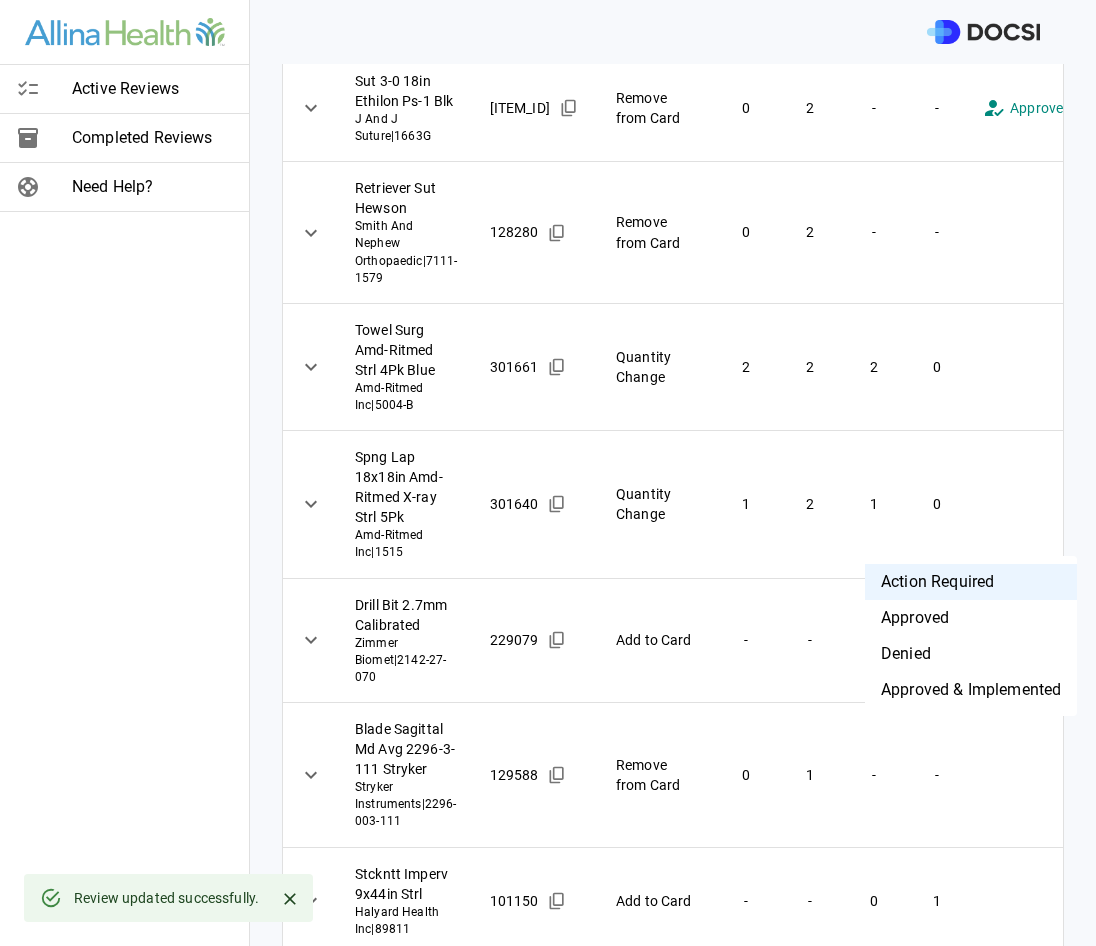 click on "Approved & Implemented" at bounding box center [971, 690] 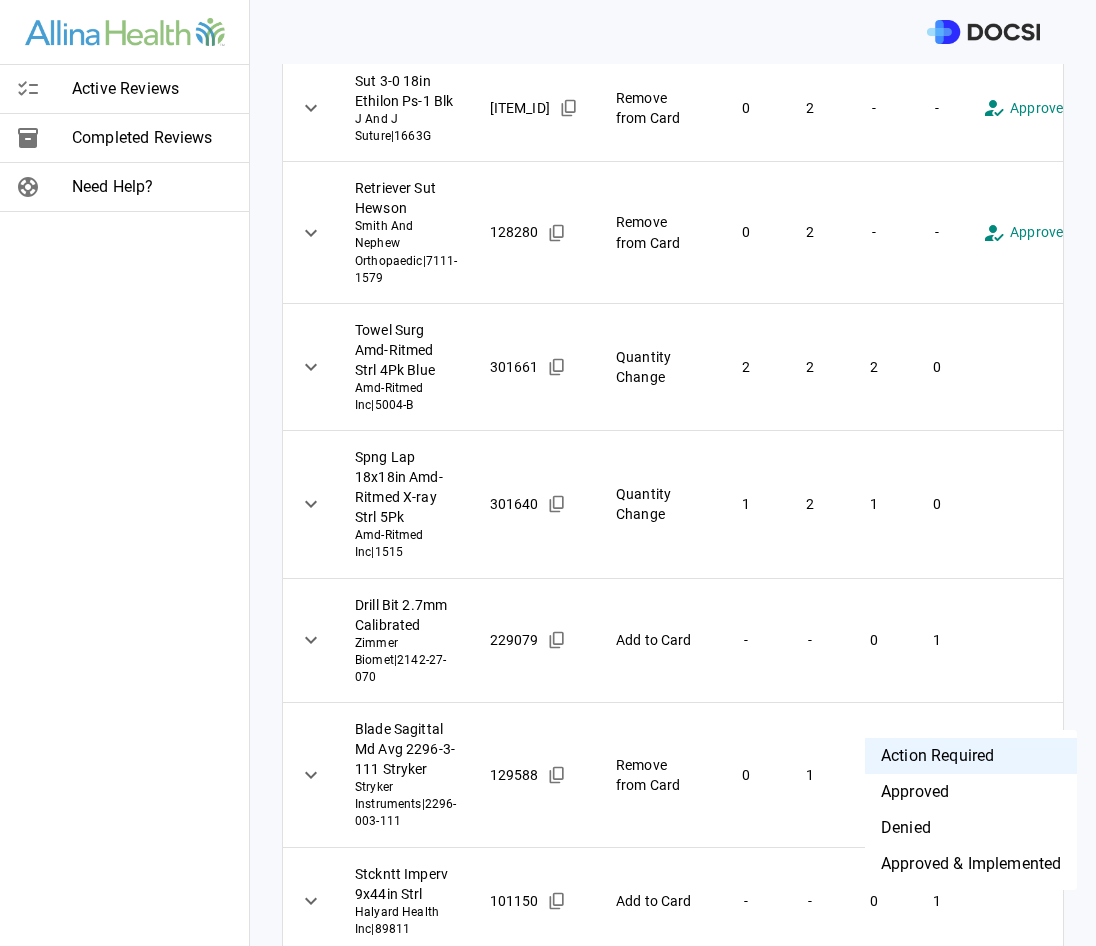 click on "**********" at bounding box center (548, 473) 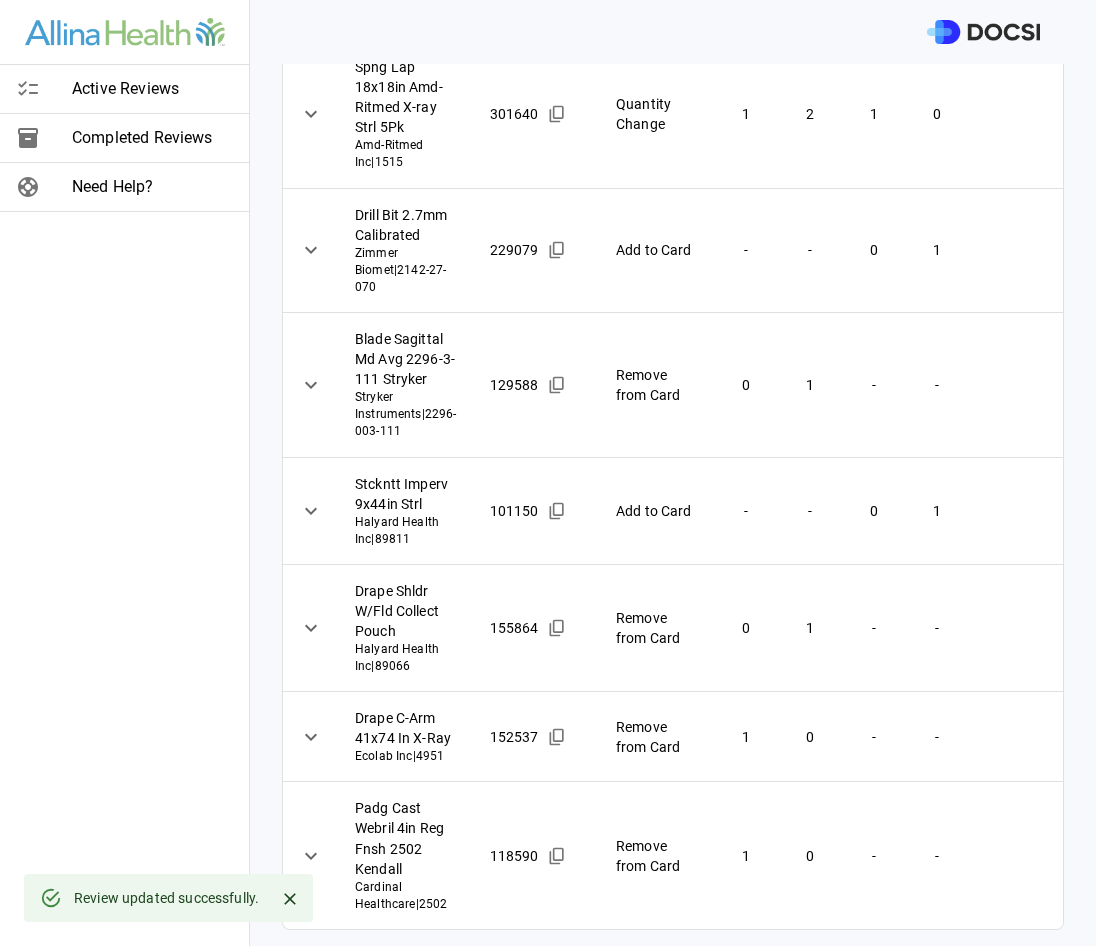 scroll, scrollTop: 1400, scrollLeft: 0, axis: vertical 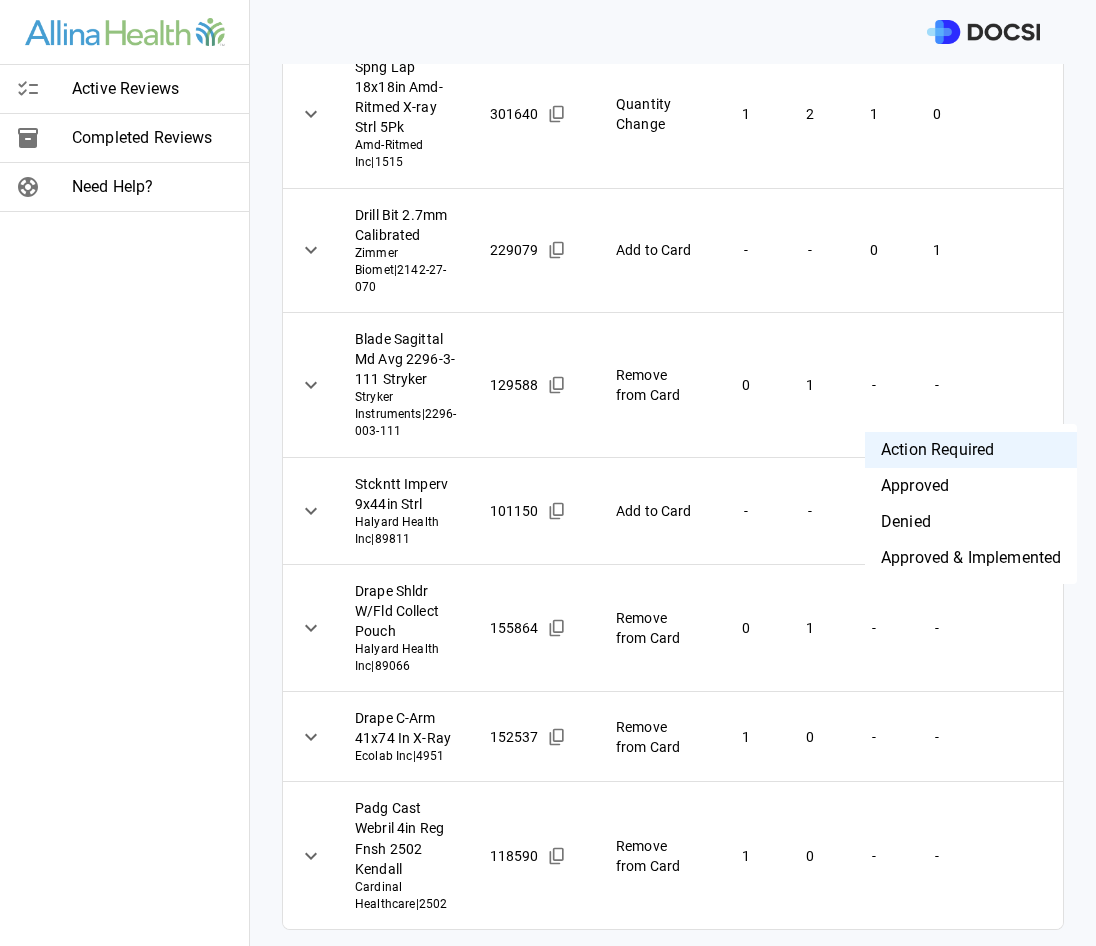 click on "**********" at bounding box center [548, 473] 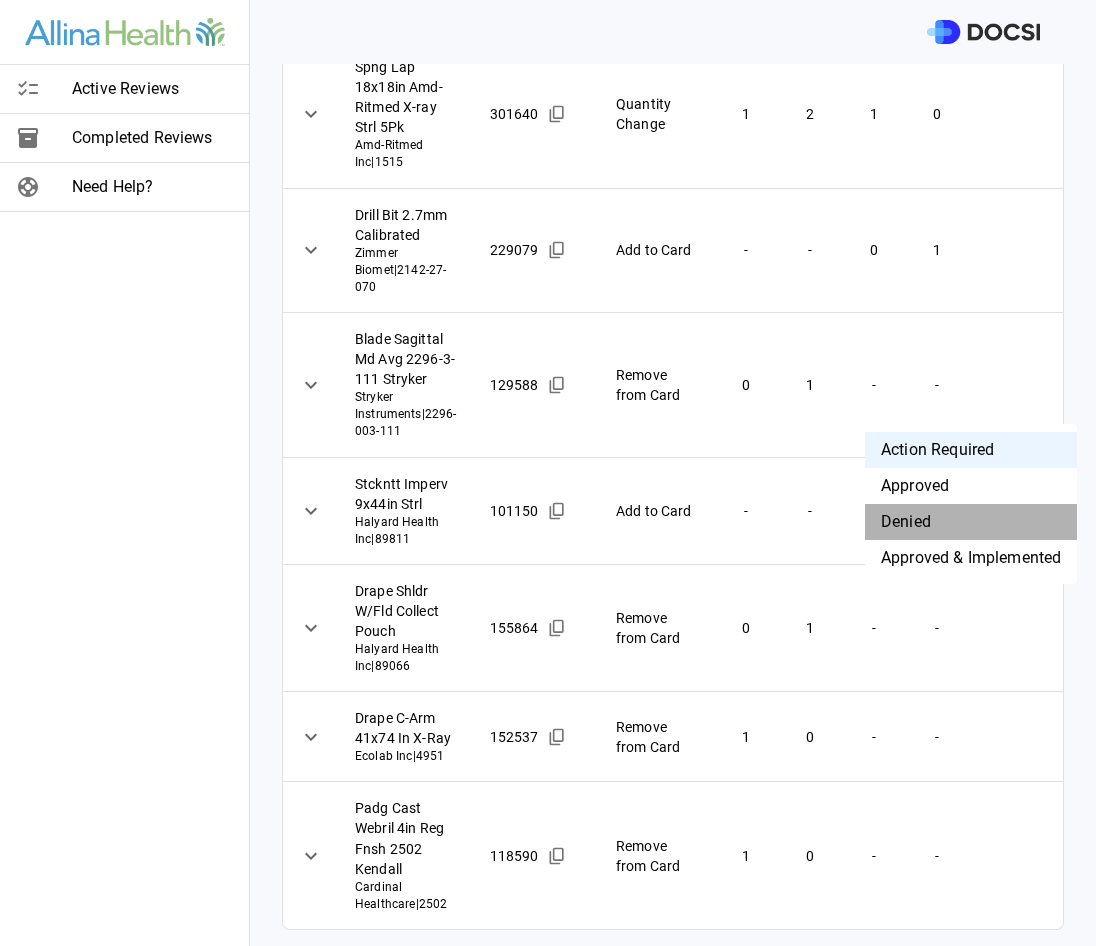 click on "Denied" at bounding box center [971, 522] 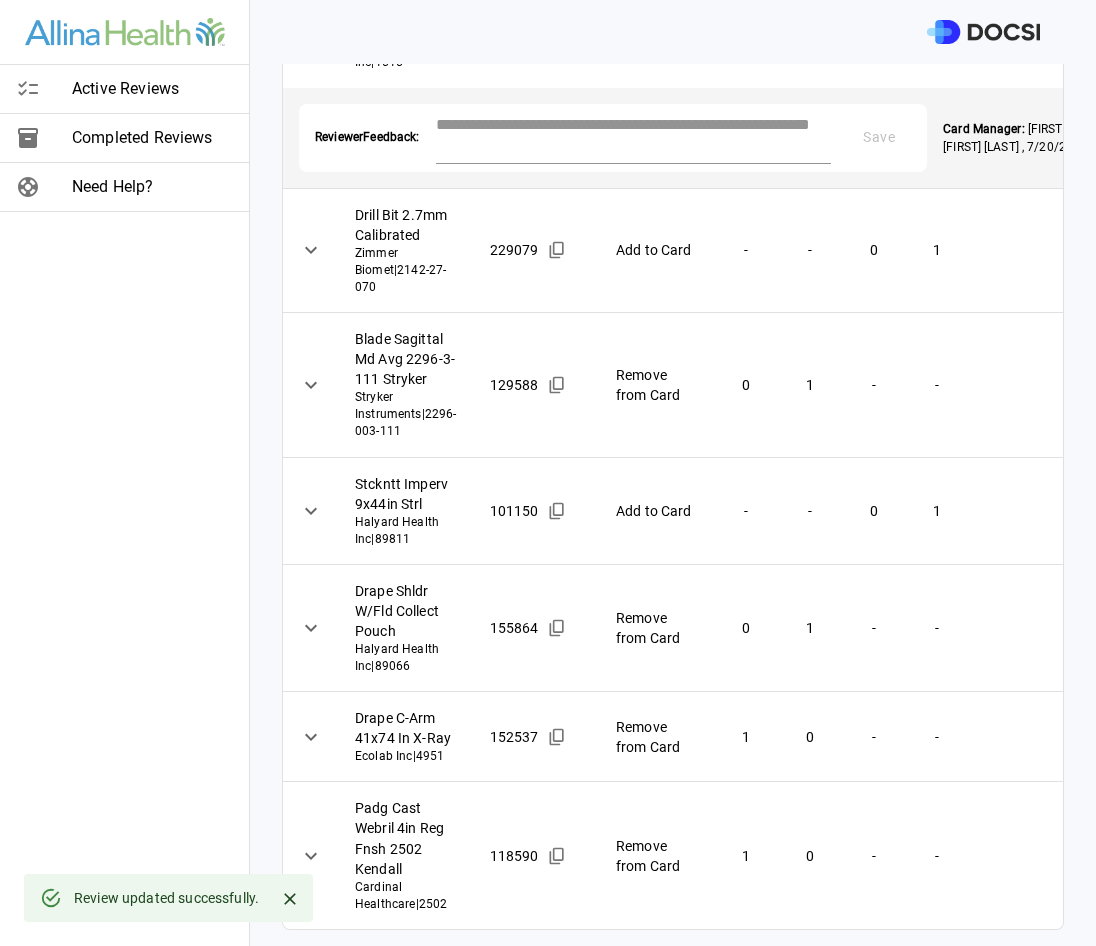 click at bounding box center (634, 136) 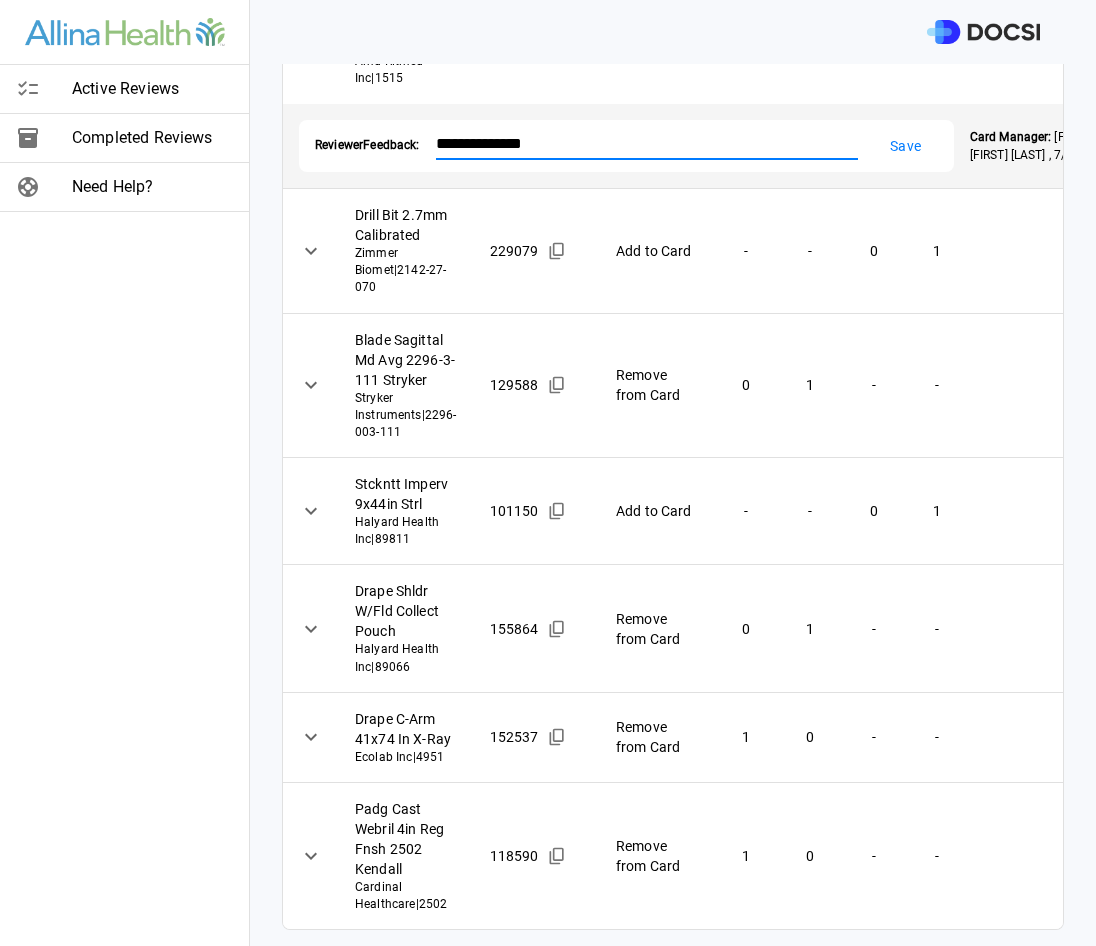 type on "**********" 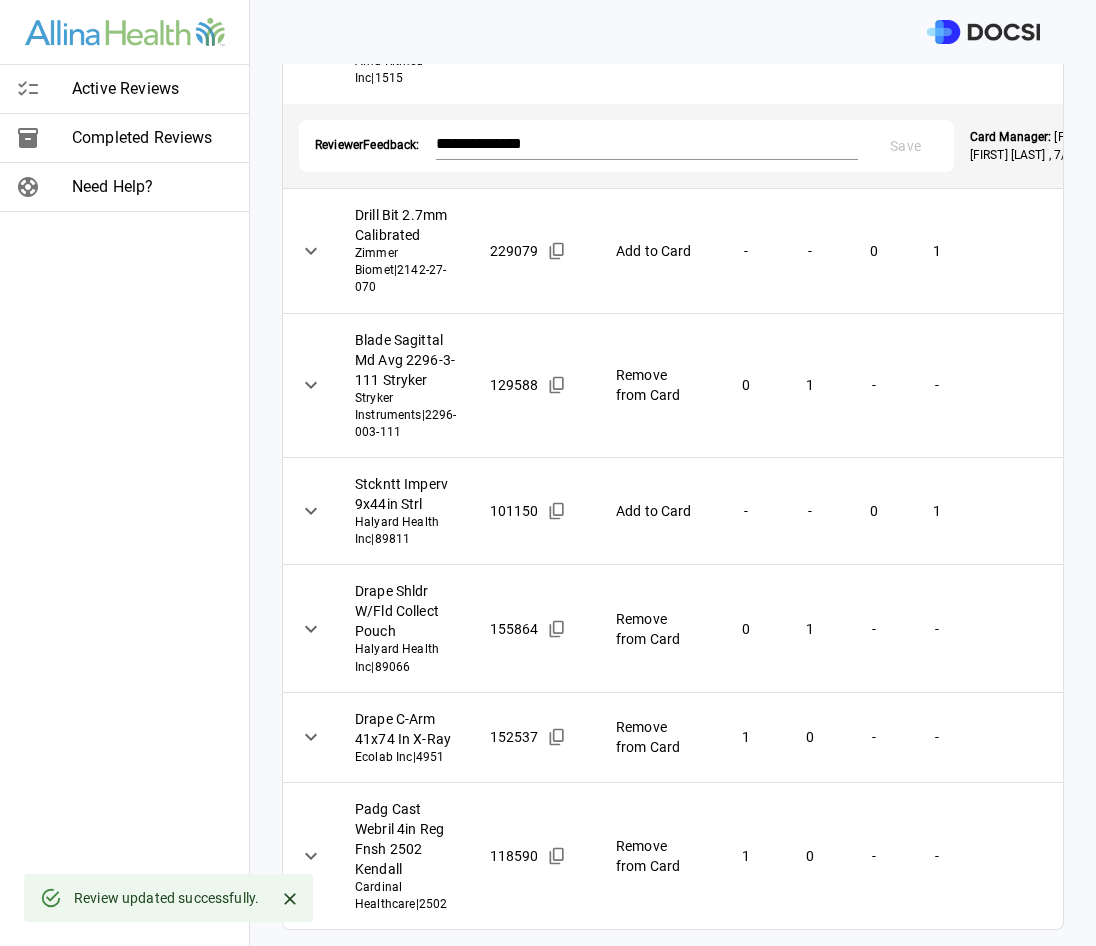 scroll, scrollTop: 1600, scrollLeft: 0, axis: vertical 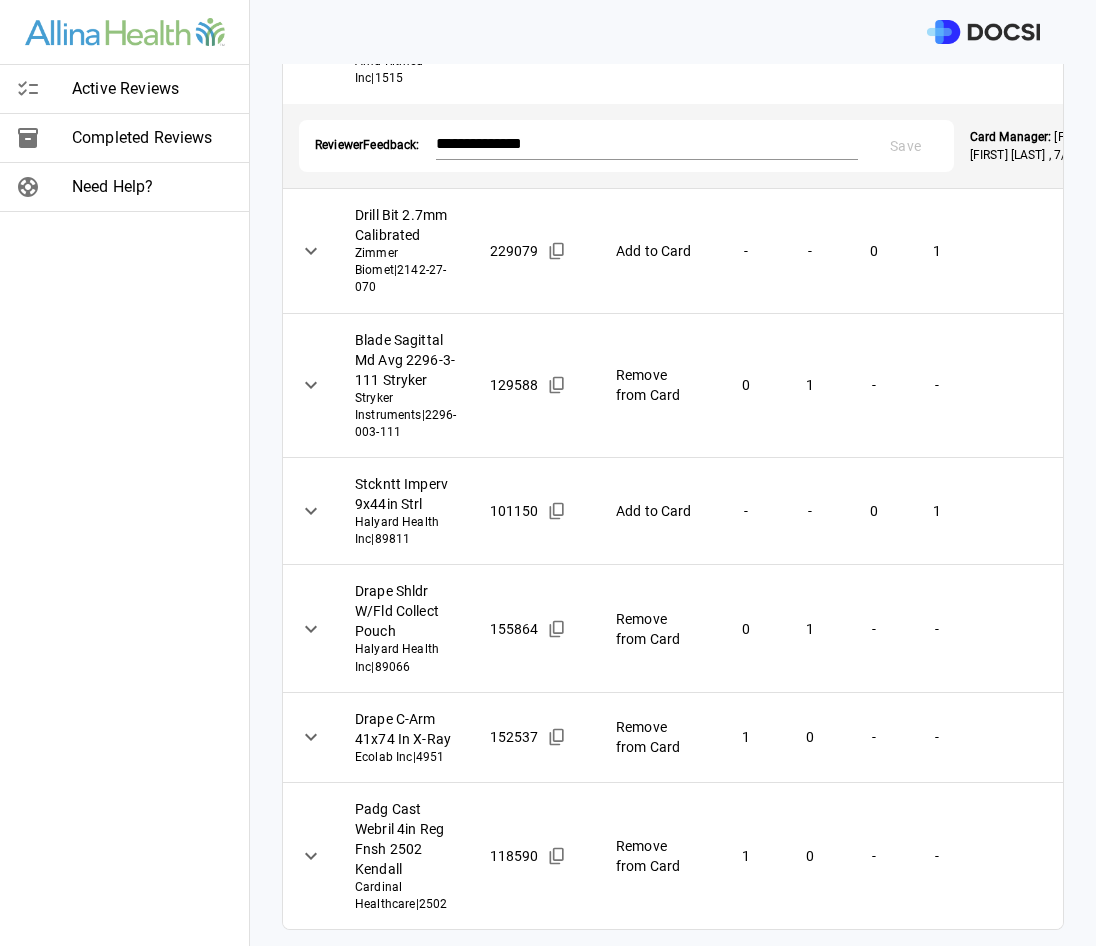 click on "**********" at bounding box center [548, 473] 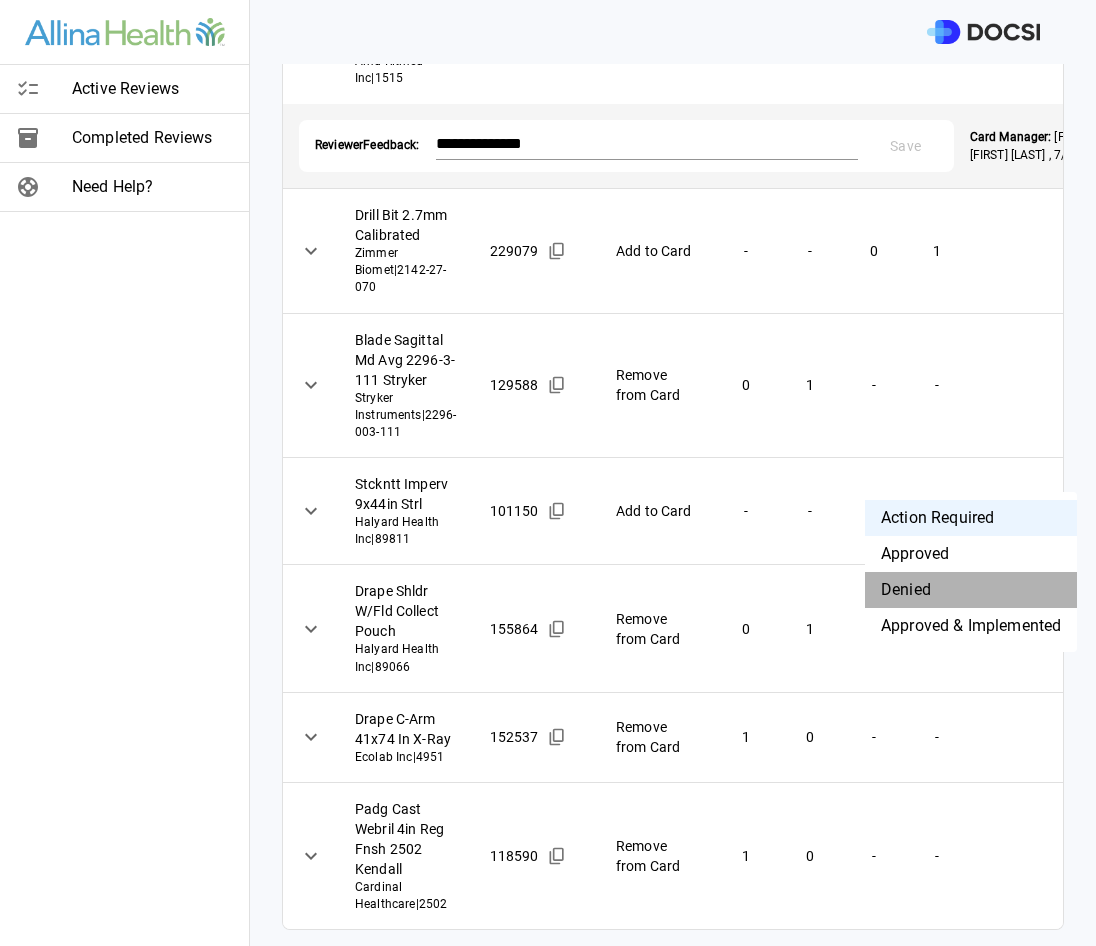 click on "Denied" at bounding box center [971, 590] 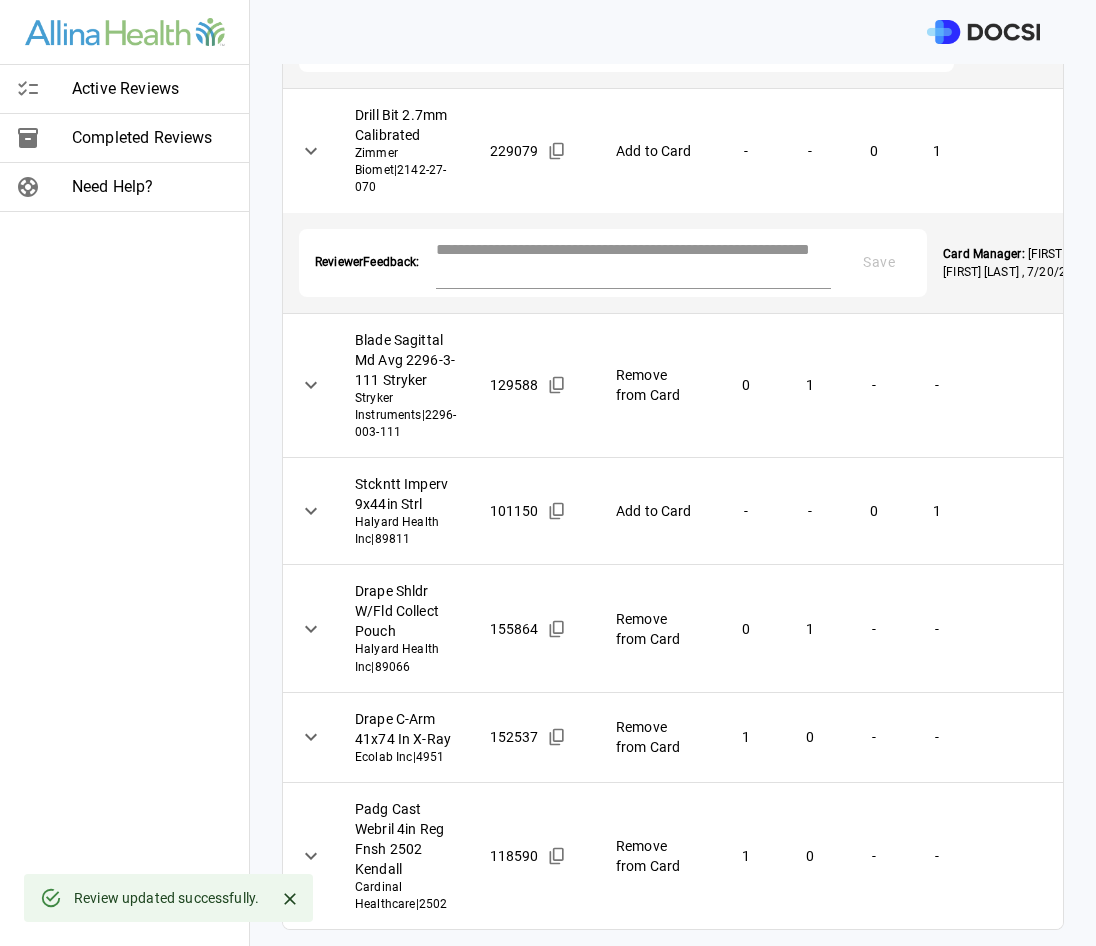 click at bounding box center (634, 261) 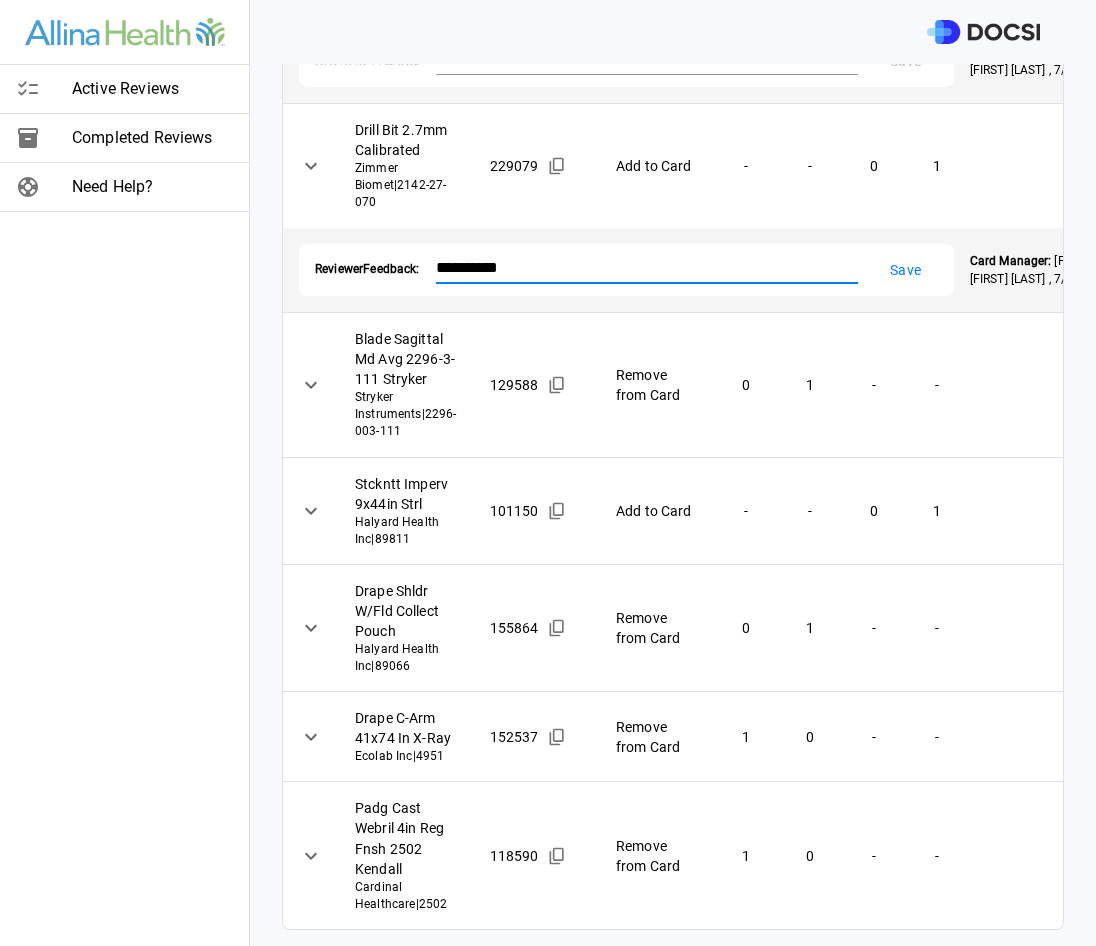 type on "**********" 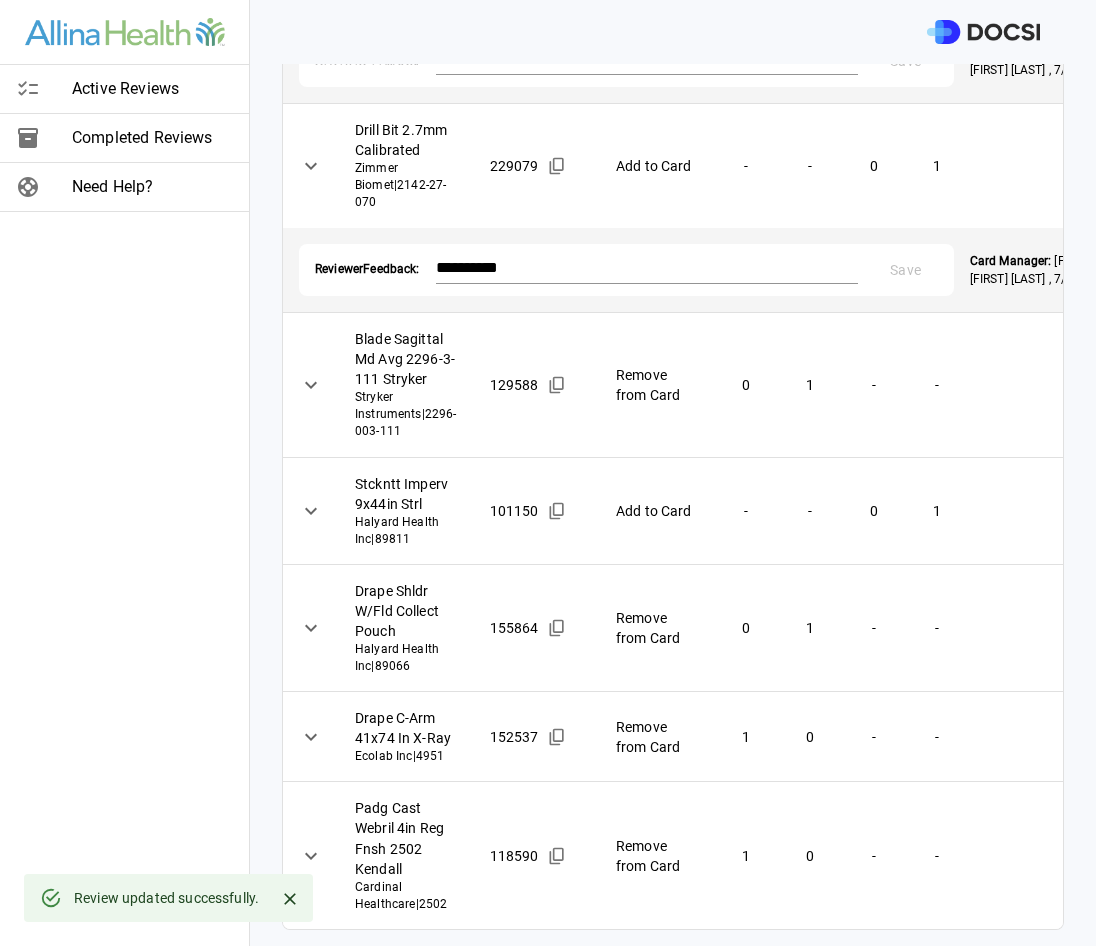 scroll, scrollTop: 1900, scrollLeft: 0, axis: vertical 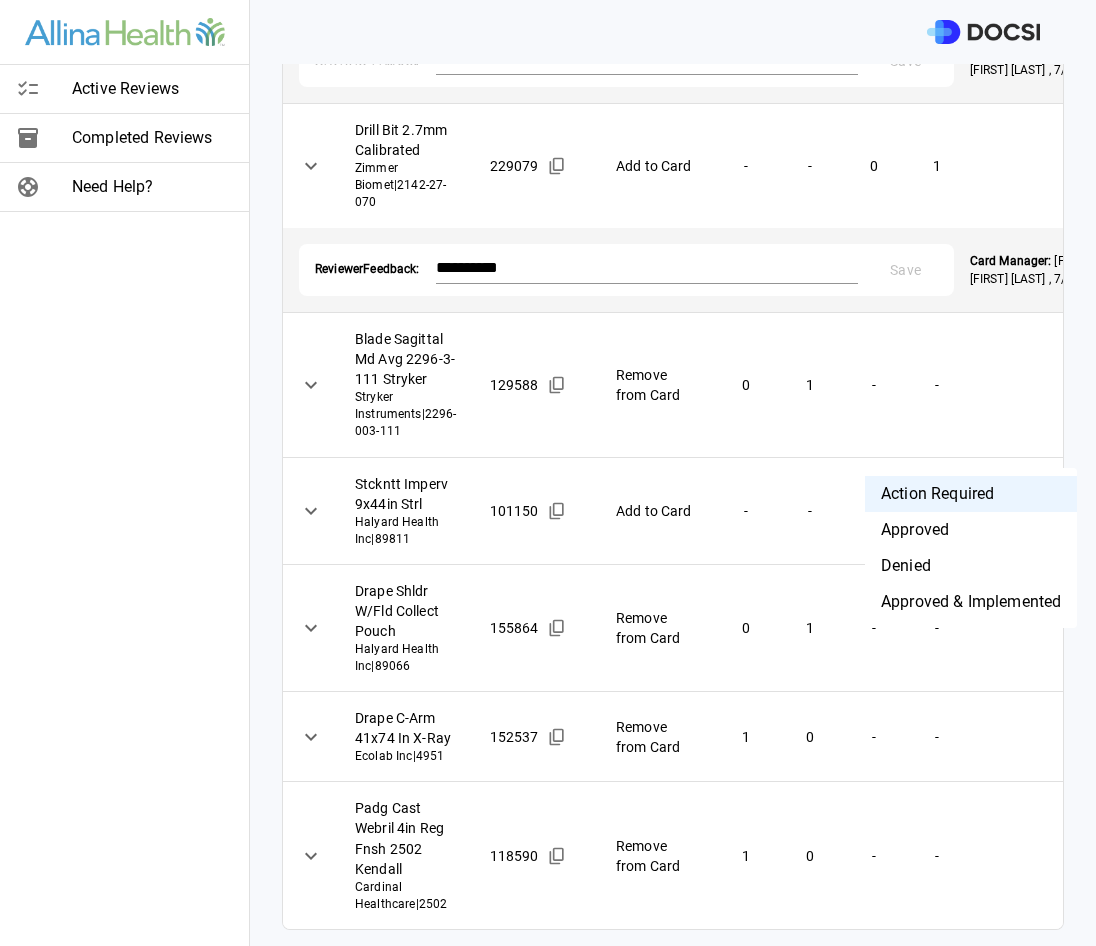 click on "**********" at bounding box center (548, 473) 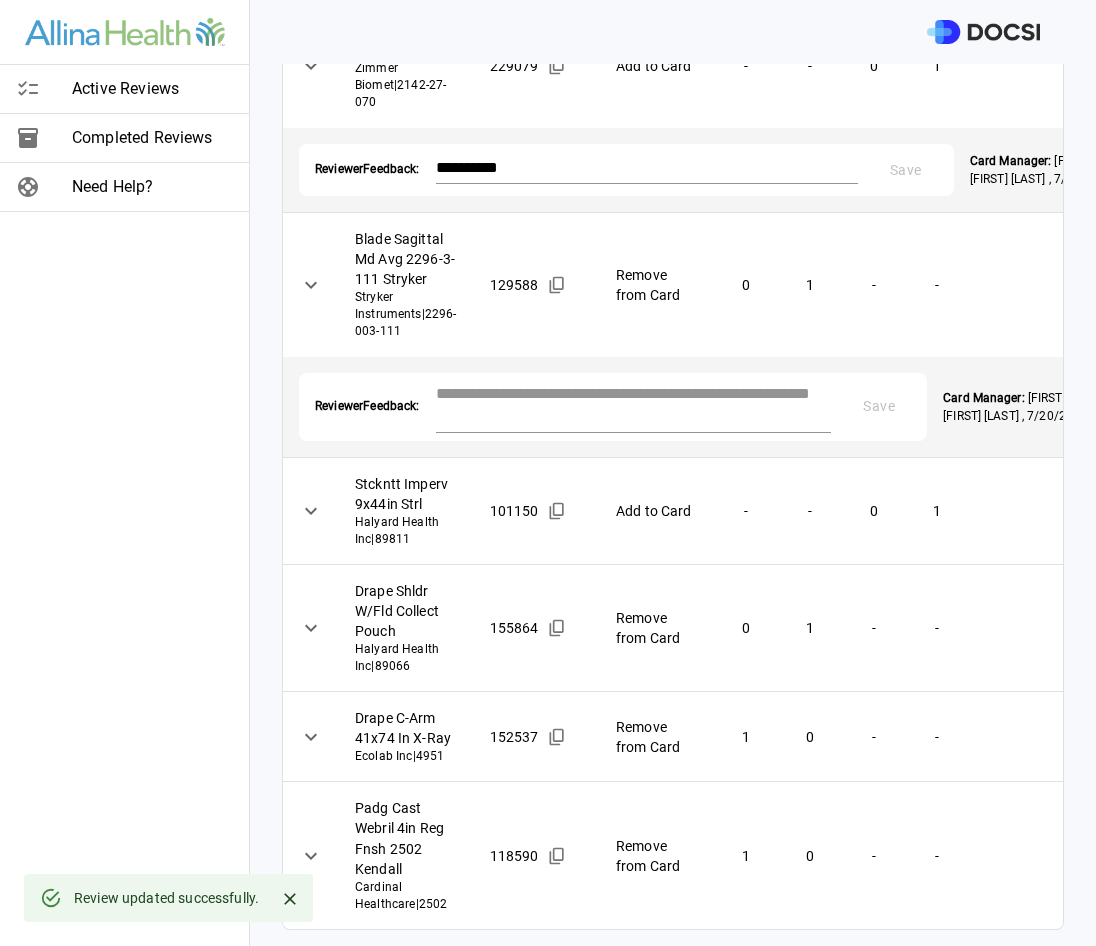 click at bounding box center (634, 405) 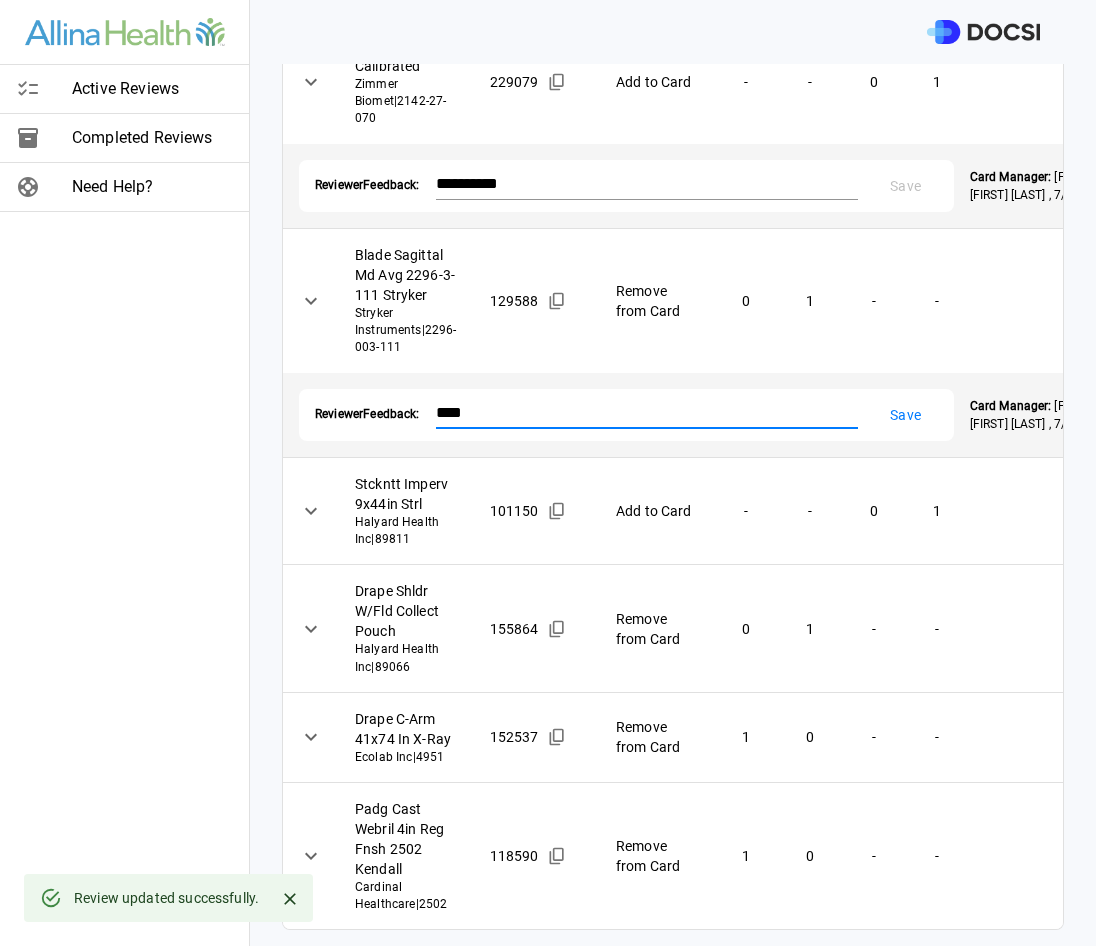type on "****" 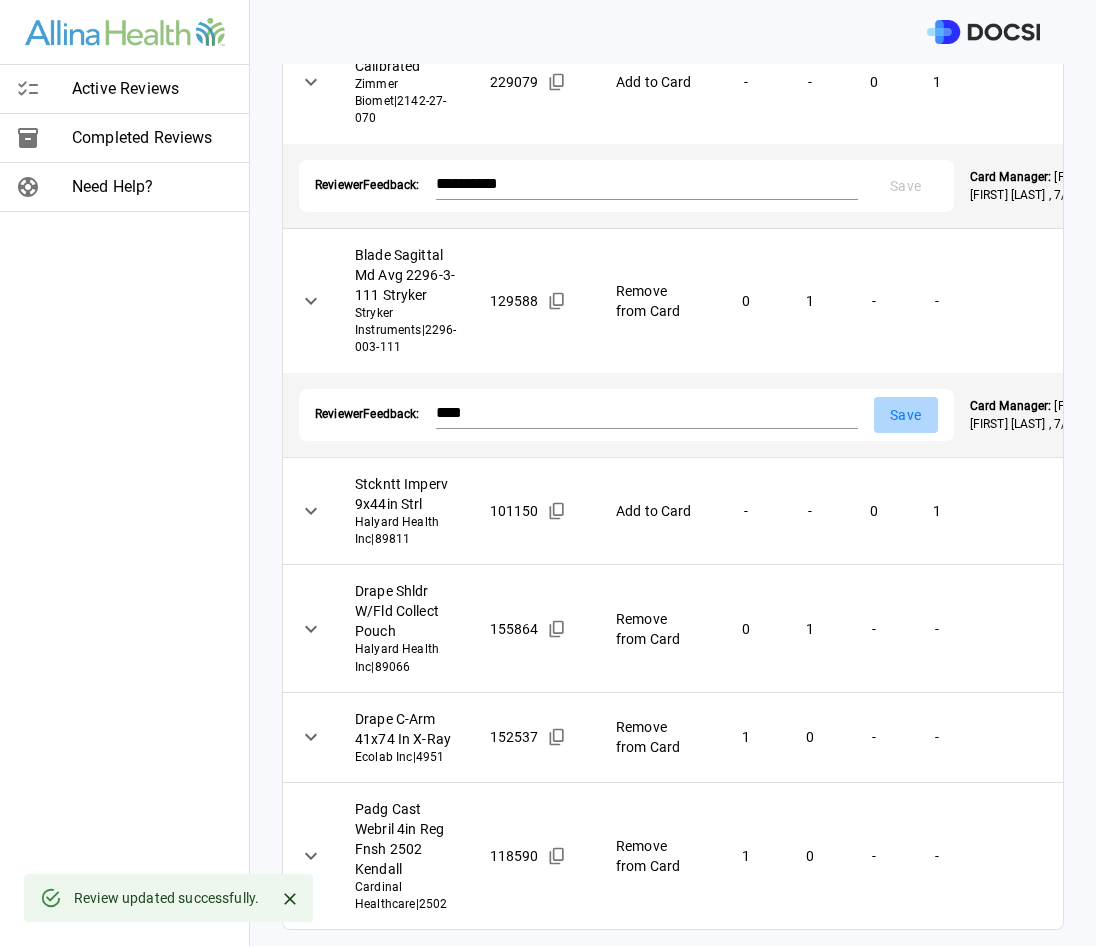 click on "Save" at bounding box center (906, 415) 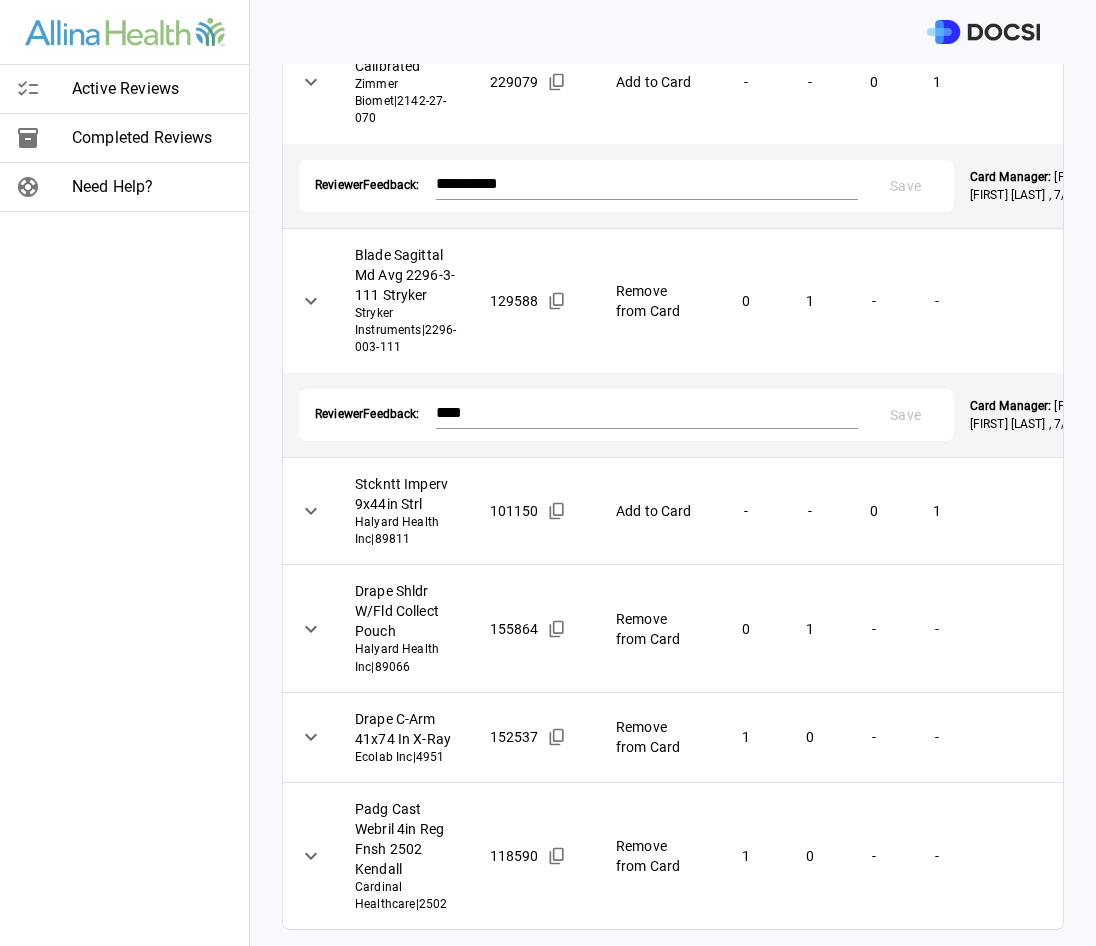 scroll, scrollTop: 2000, scrollLeft: 0, axis: vertical 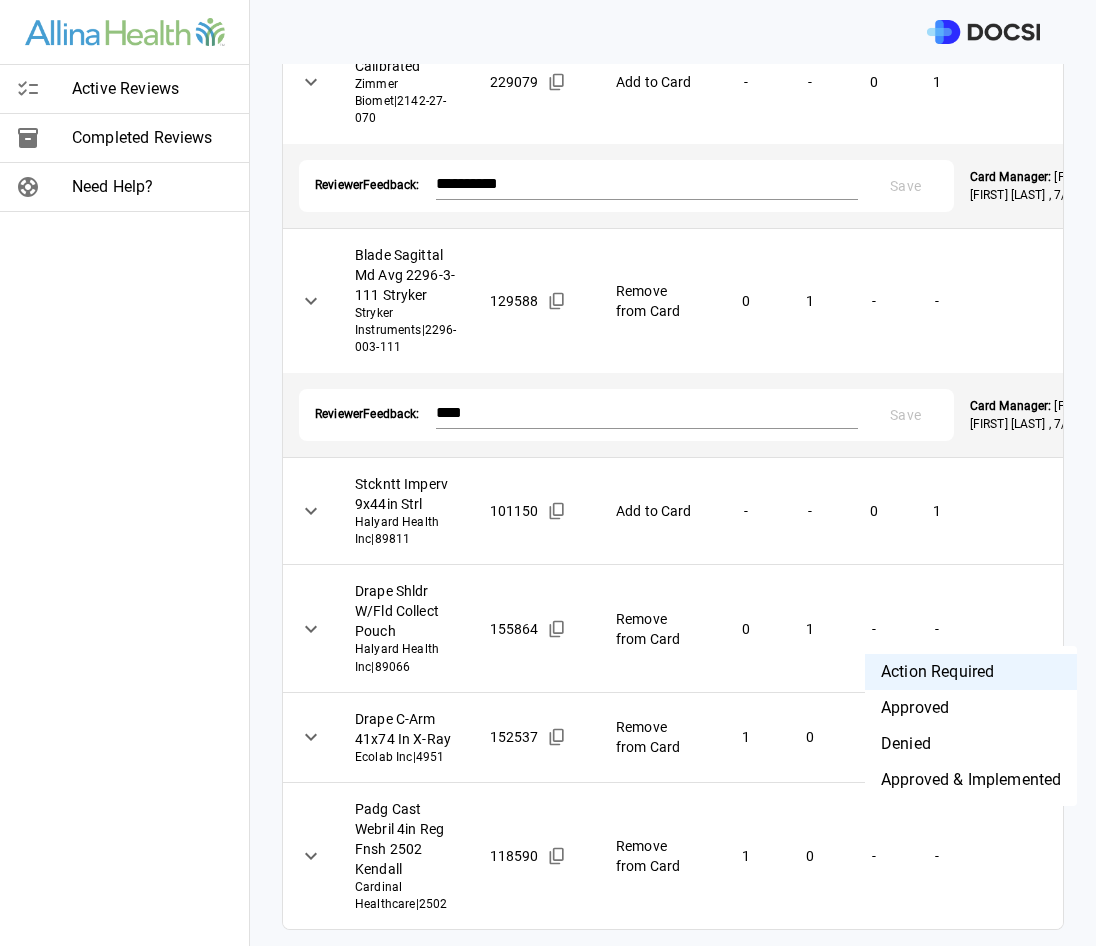 click on "**********" at bounding box center (548, 473) 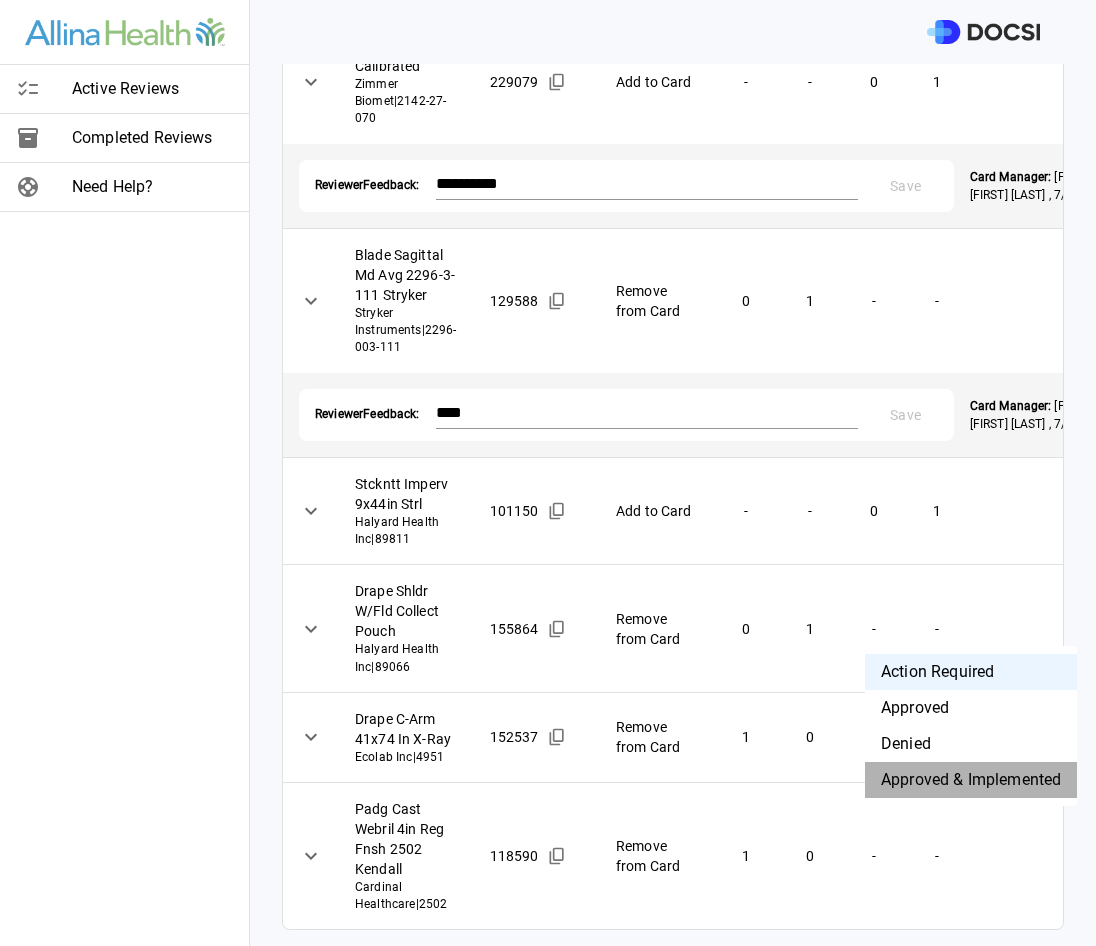 click on "Approved & Implemented" at bounding box center [971, 780] 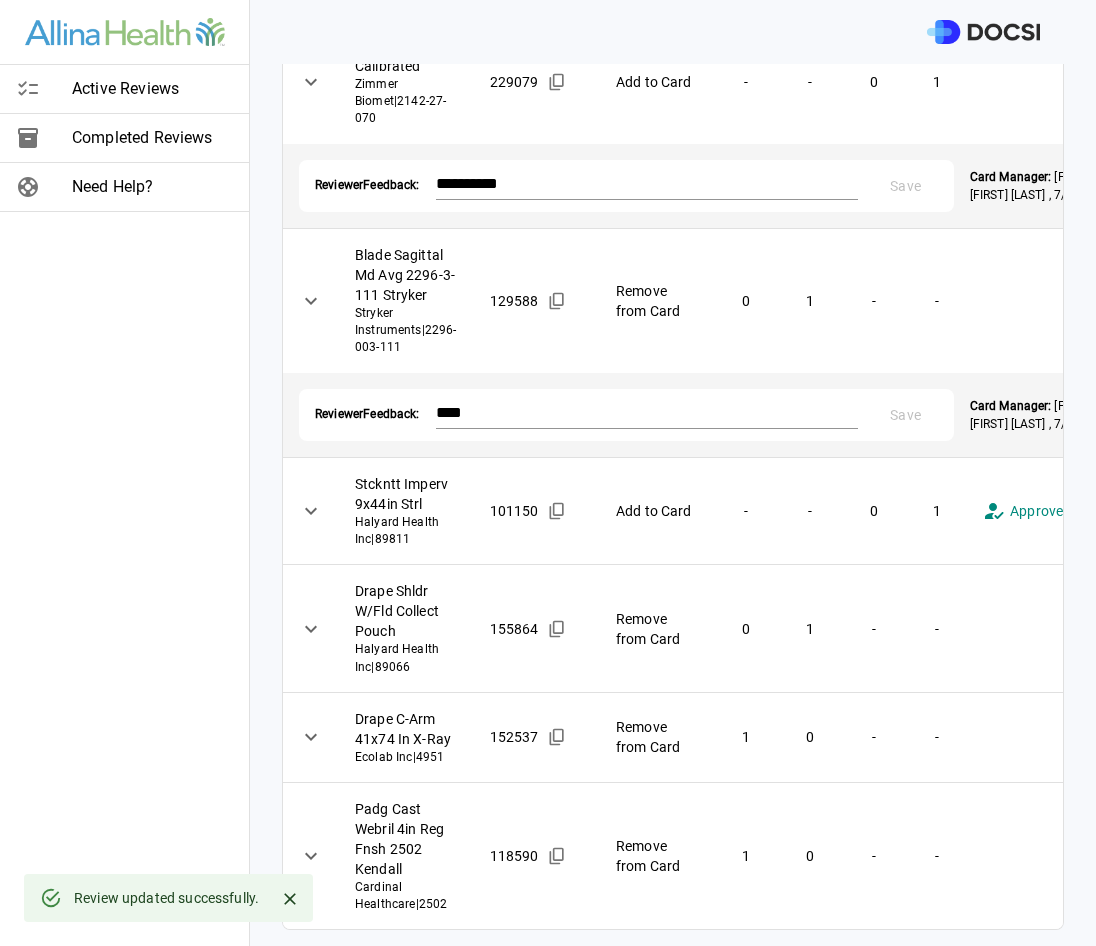 scroll, scrollTop: 2100, scrollLeft: 0, axis: vertical 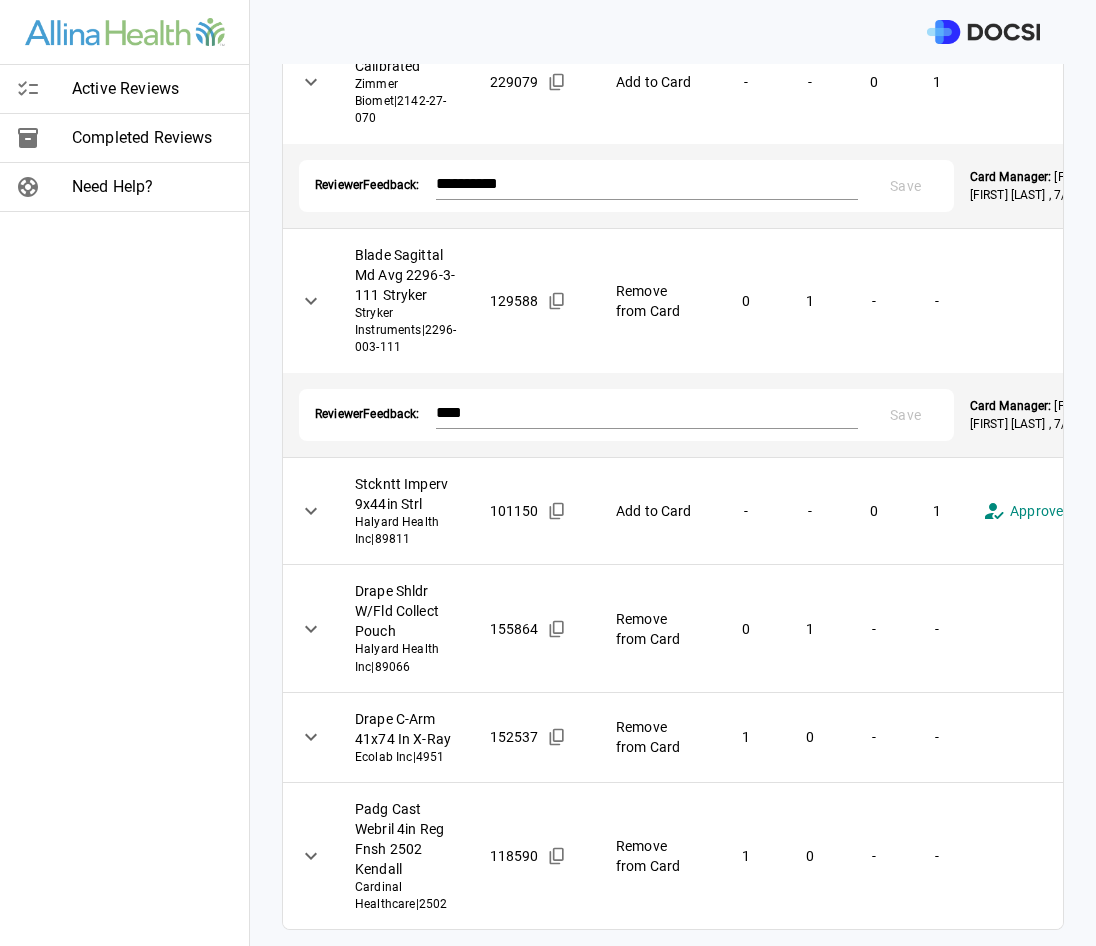 click on "**********" at bounding box center (548, 473) 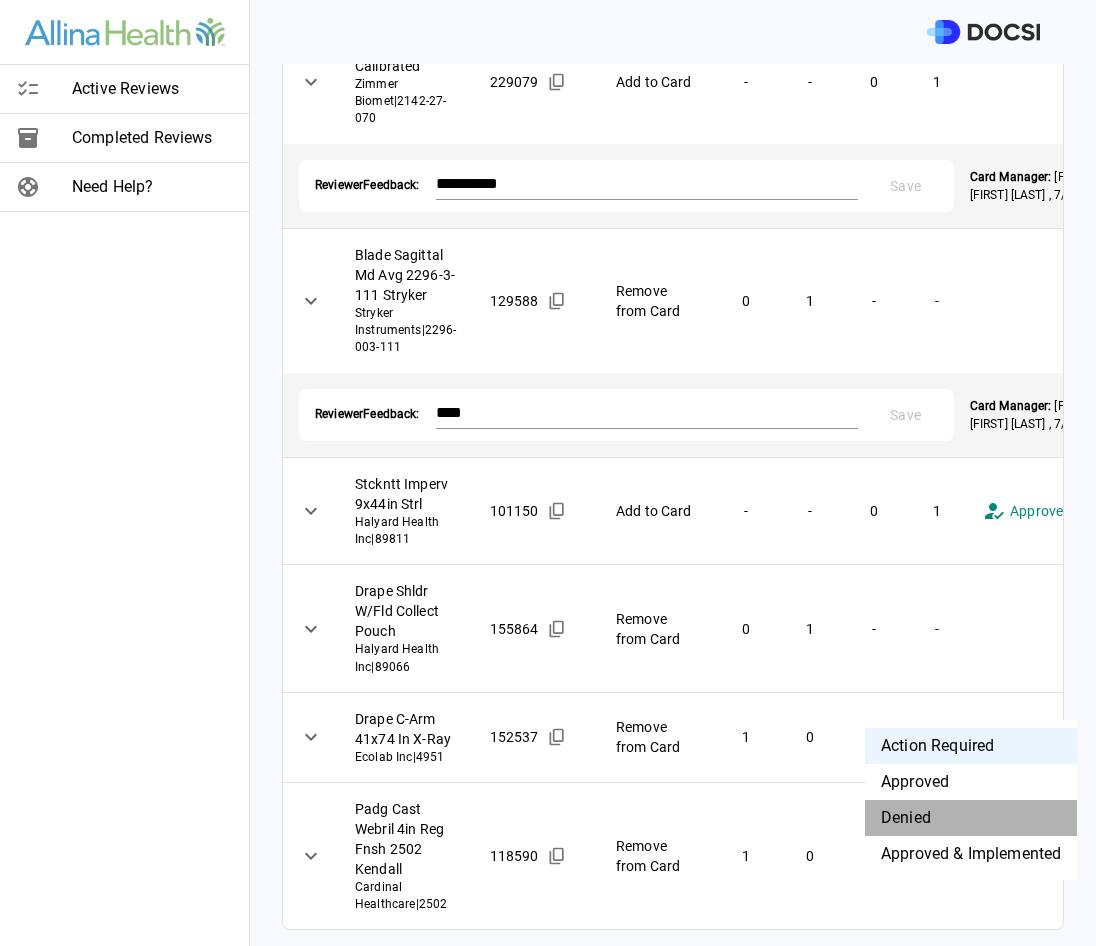 click on "Denied" at bounding box center (971, 818) 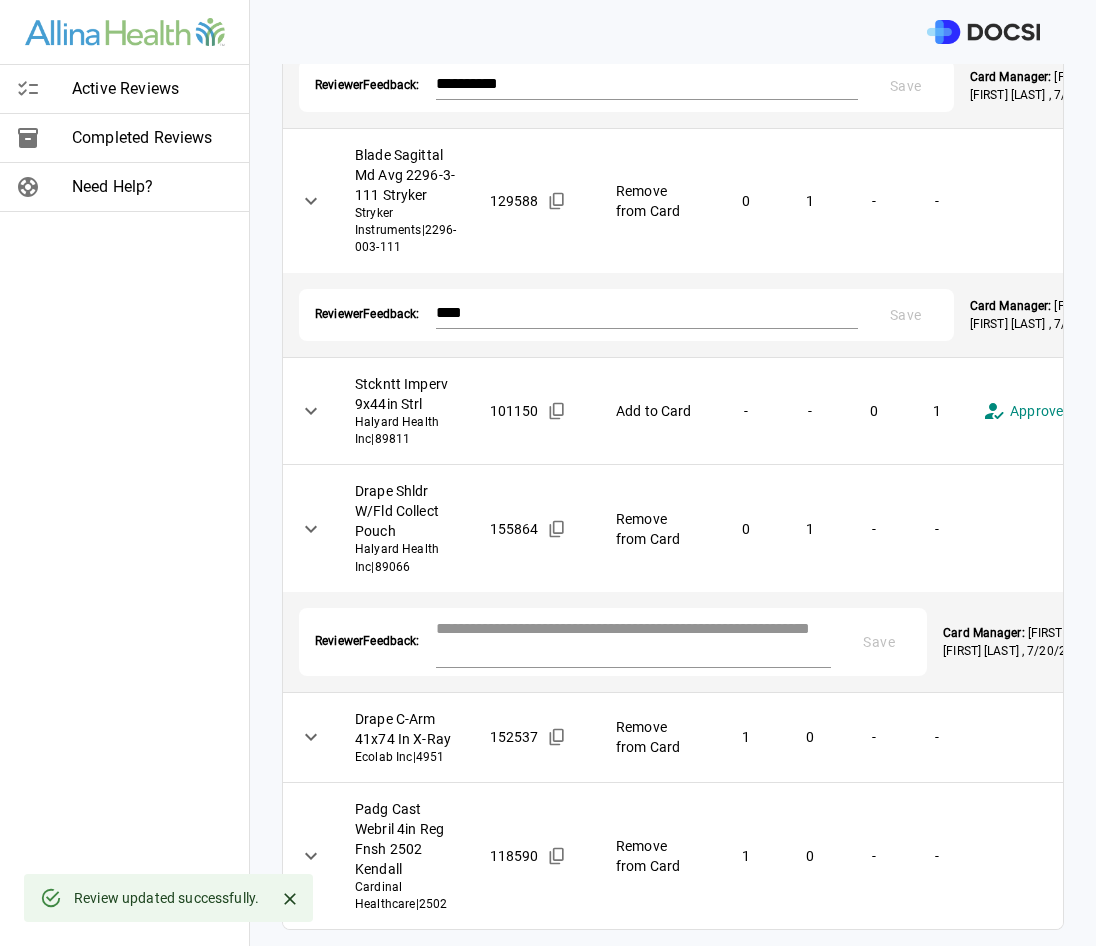 click at bounding box center [634, 640] 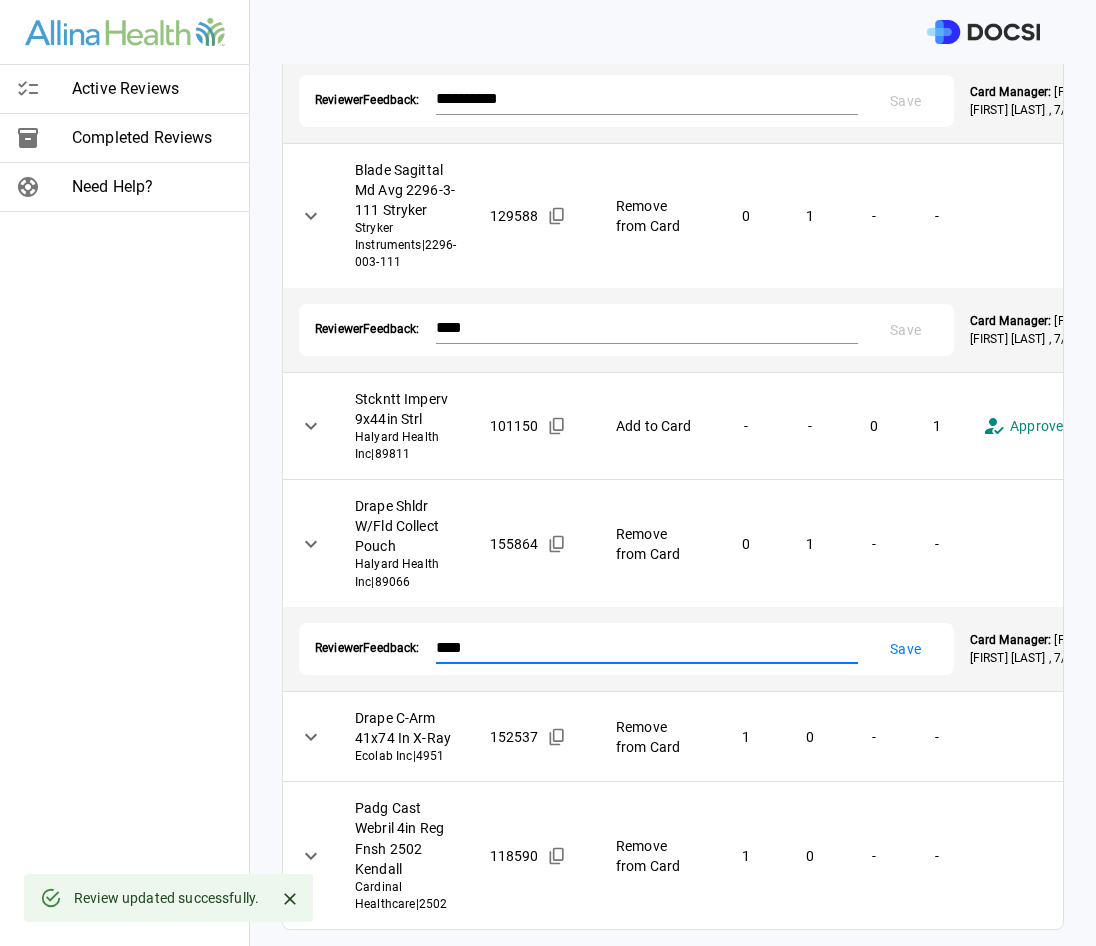 type on "****" 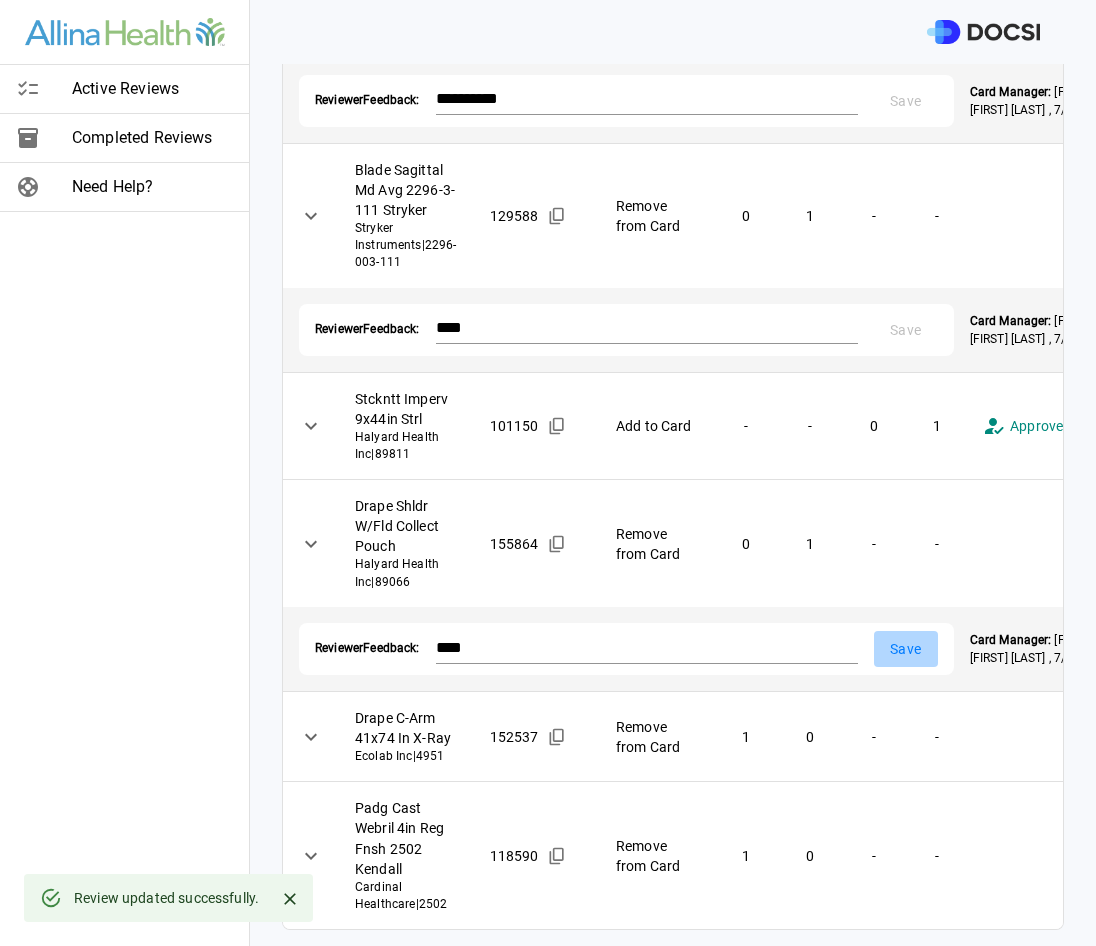 click on "Save" at bounding box center [906, 649] 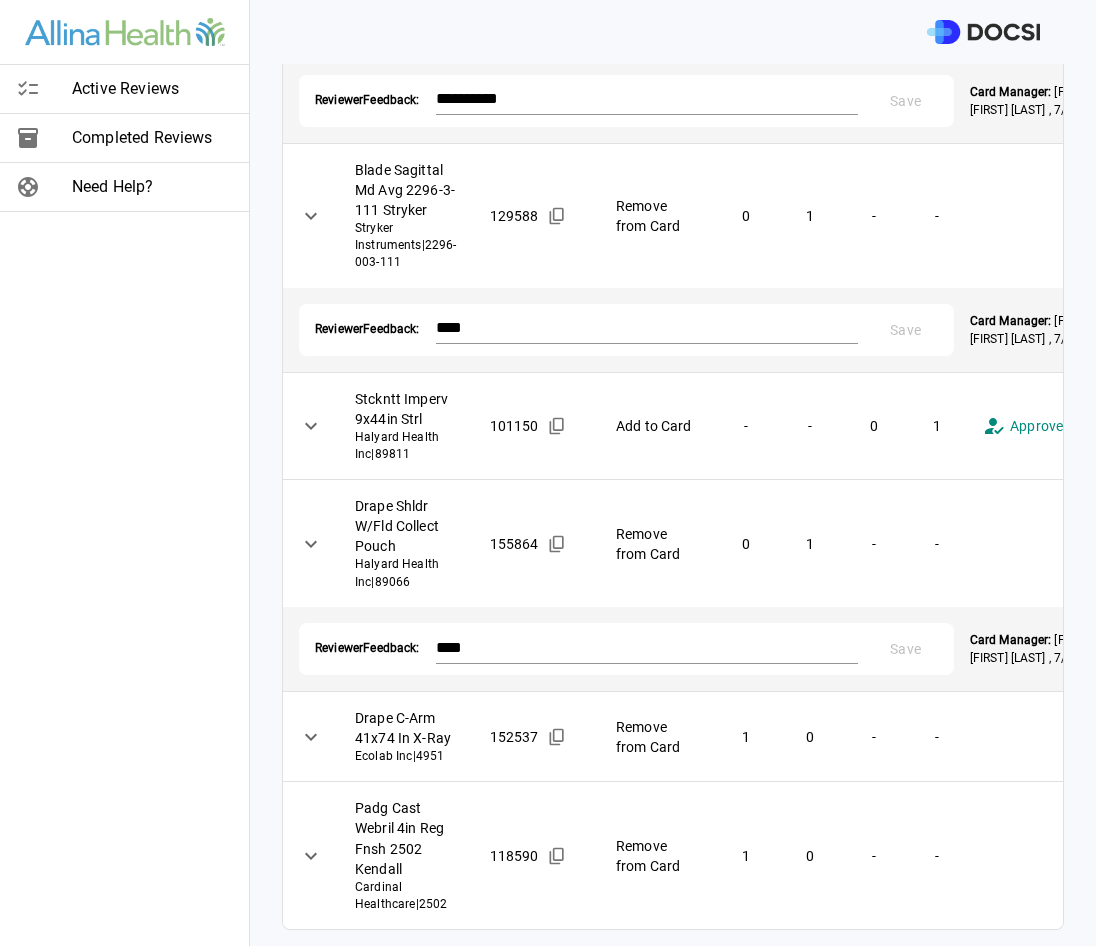 scroll, scrollTop: 2386, scrollLeft: 0, axis: vertical 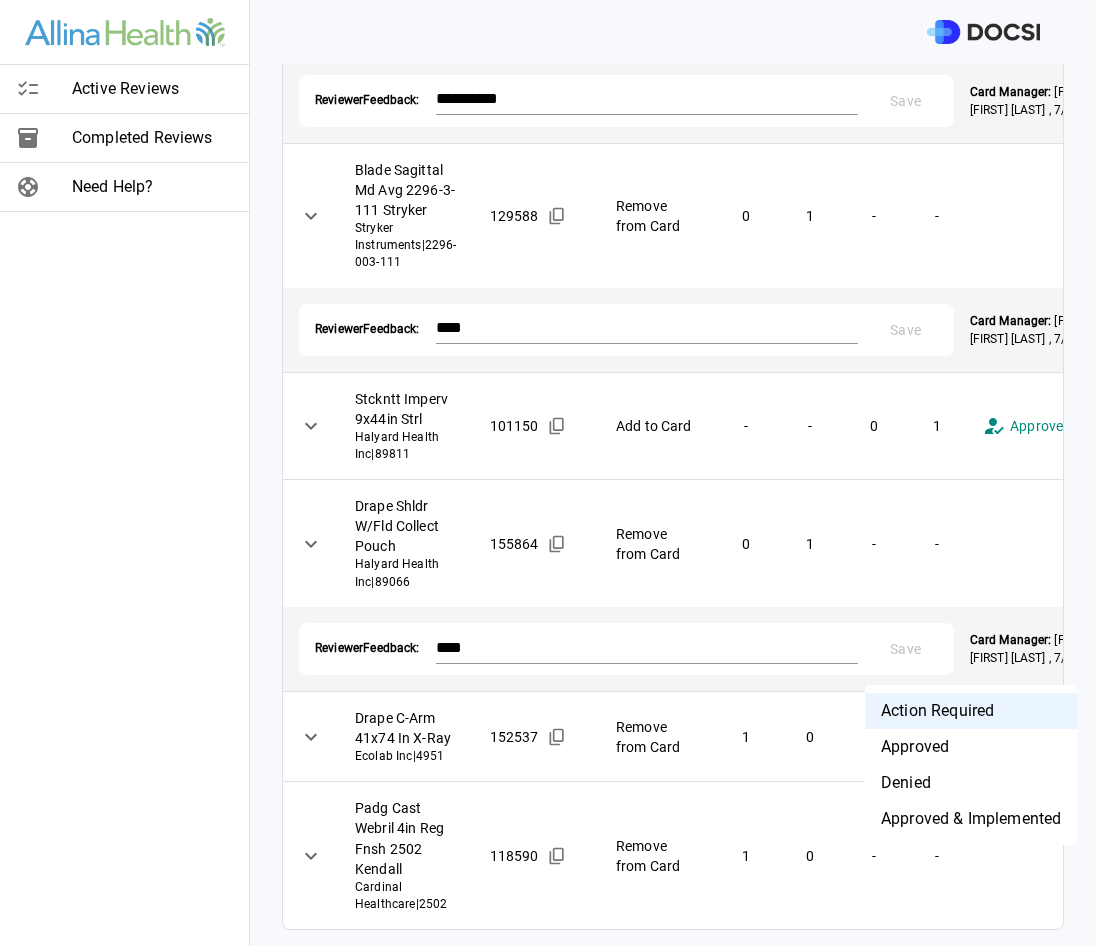 click on "**********" at bounding box center (548, 473) 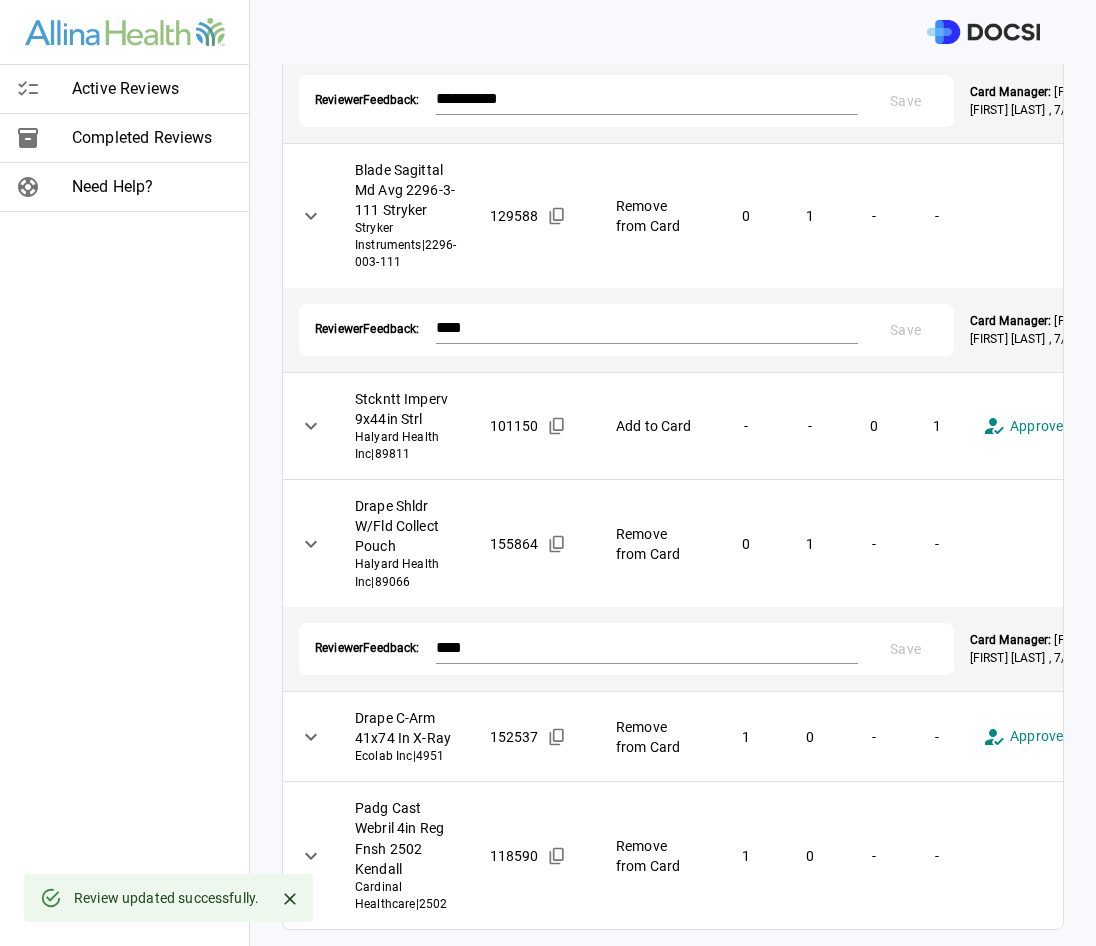 click on "**********" at bounding box center (548, 473) 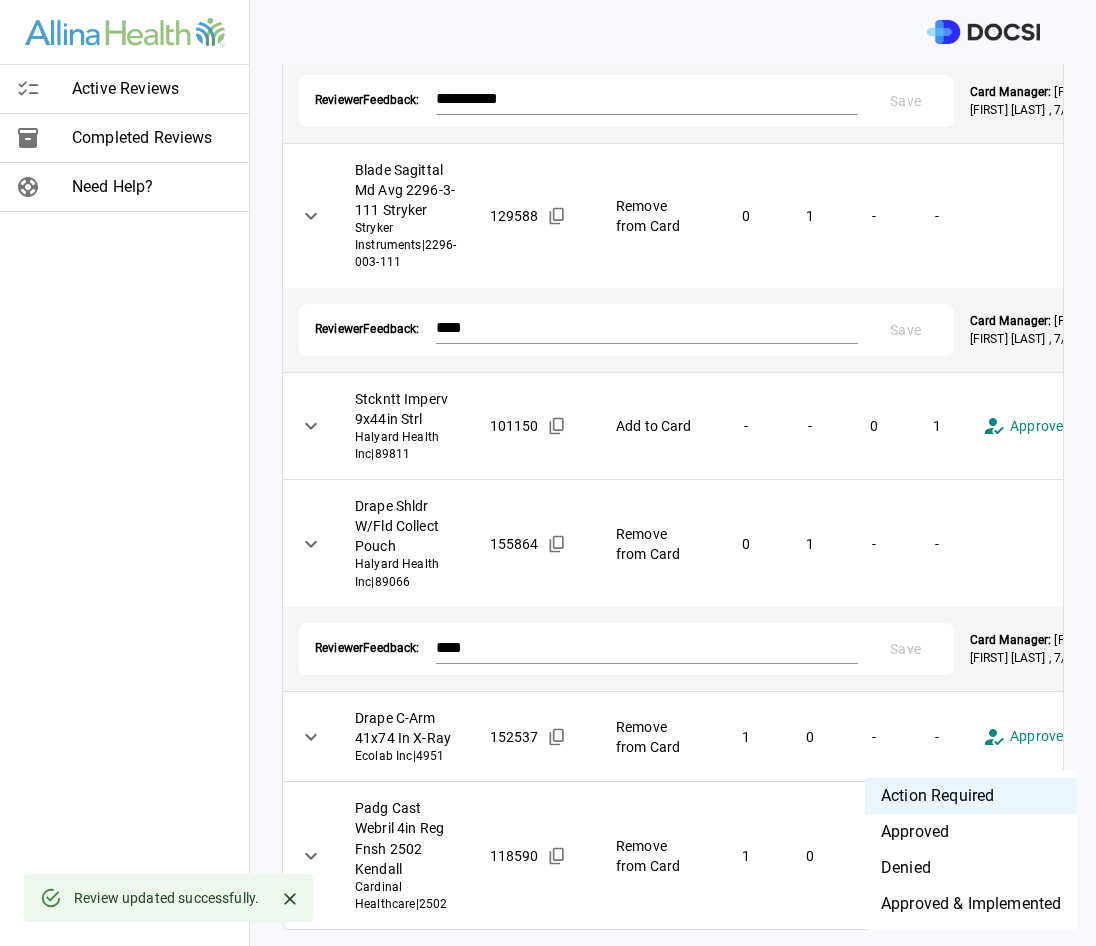 click on "Denied" at bounding box center (971, 868) 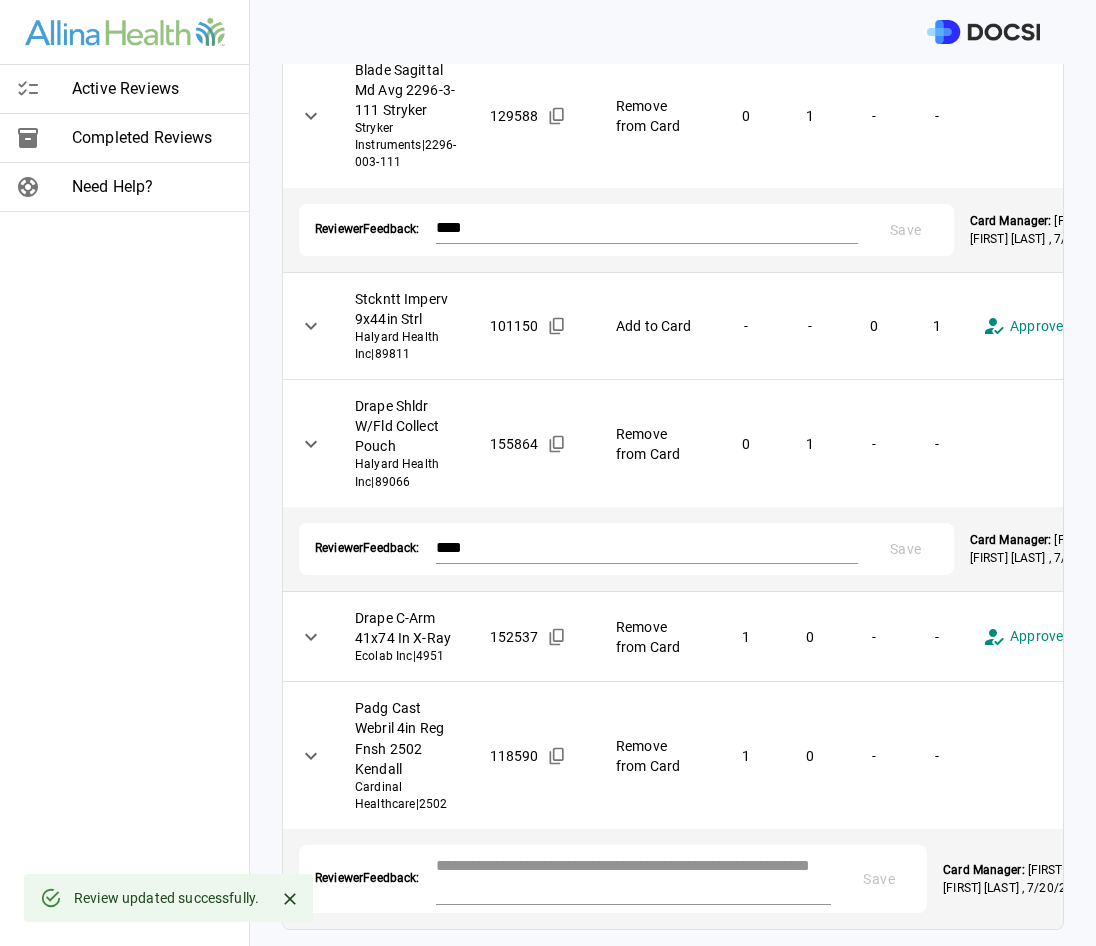 scroll, scrollTop: 2486, scrollLeft: 0, axis: vertical 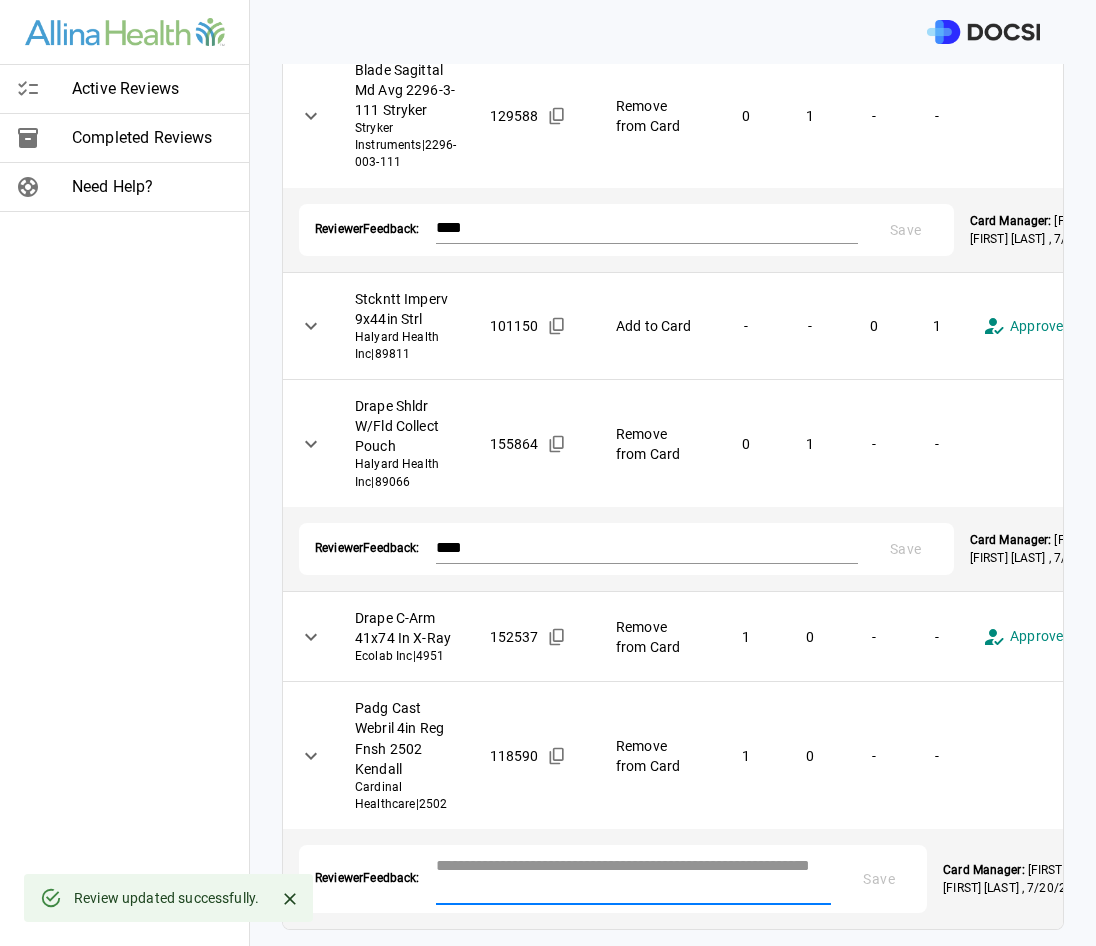click at bounding box center [634, 877] 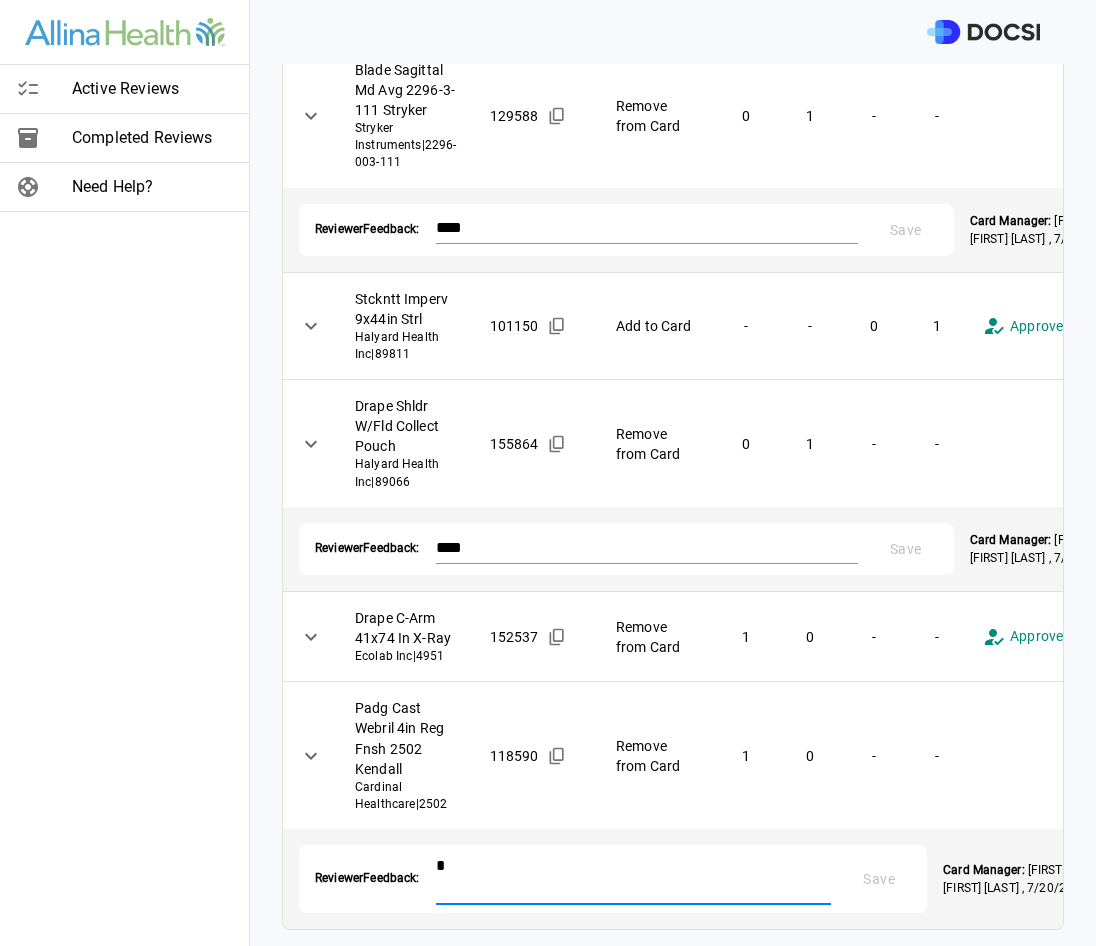scroll, scrollTop: 2471, scrollLeft: 0, axis: vertical 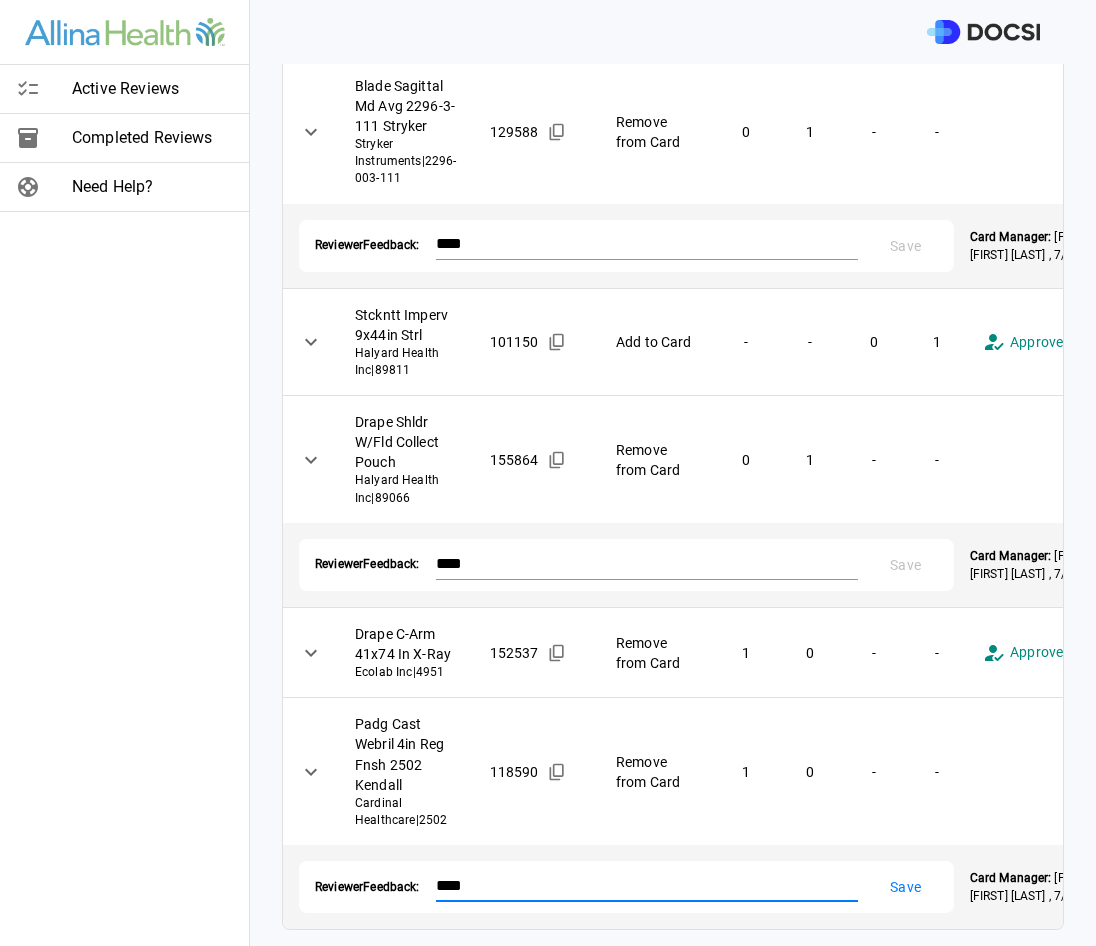 type on "****" 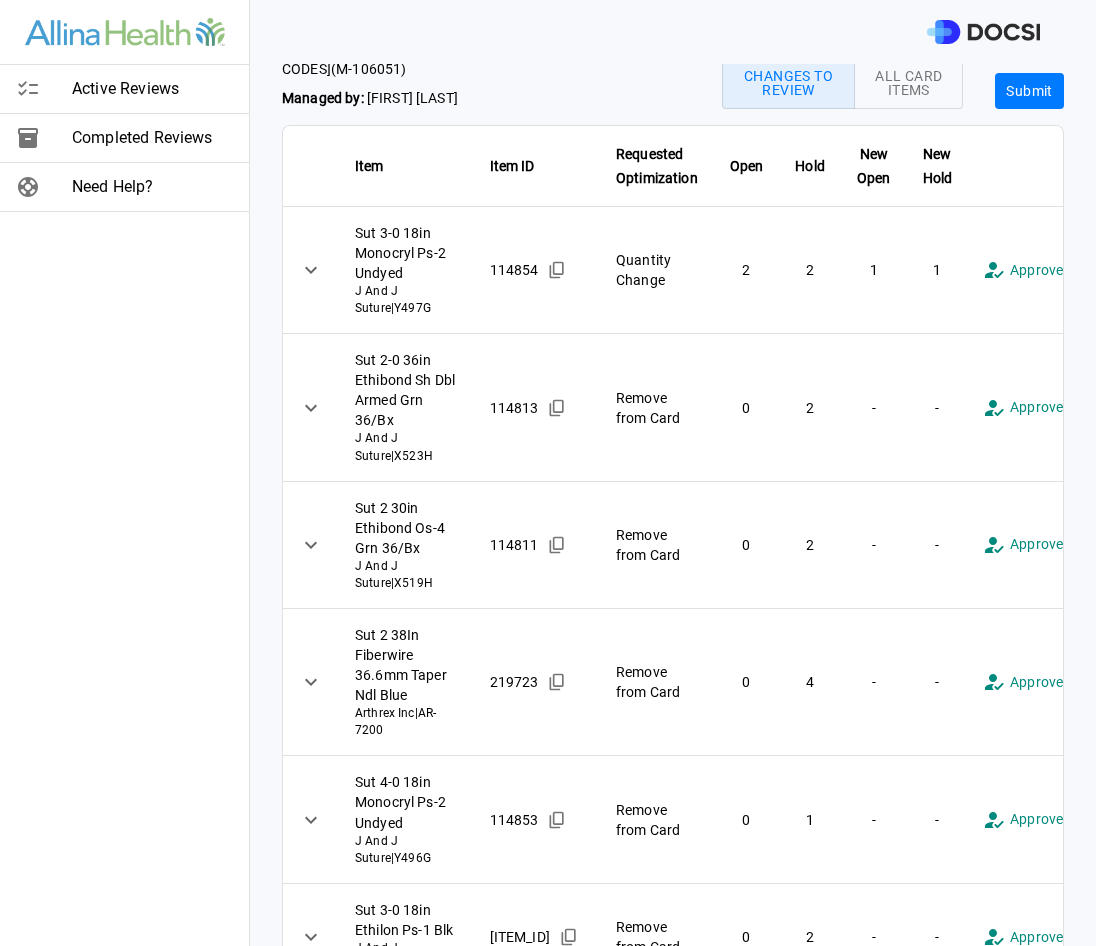 scroll, scrollTop: 0, scrollLeft: 0, axis: both 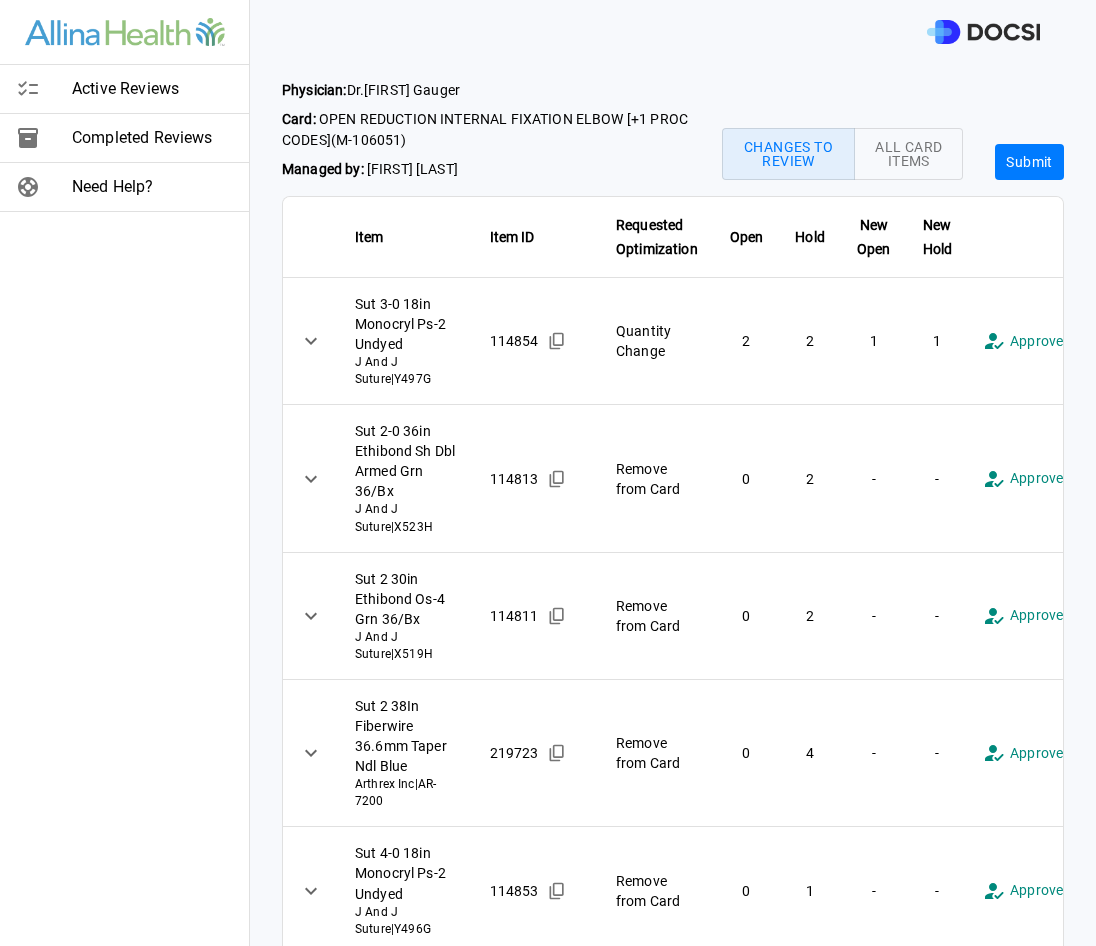 click on "Submit" at bounding box center (1029, 162) 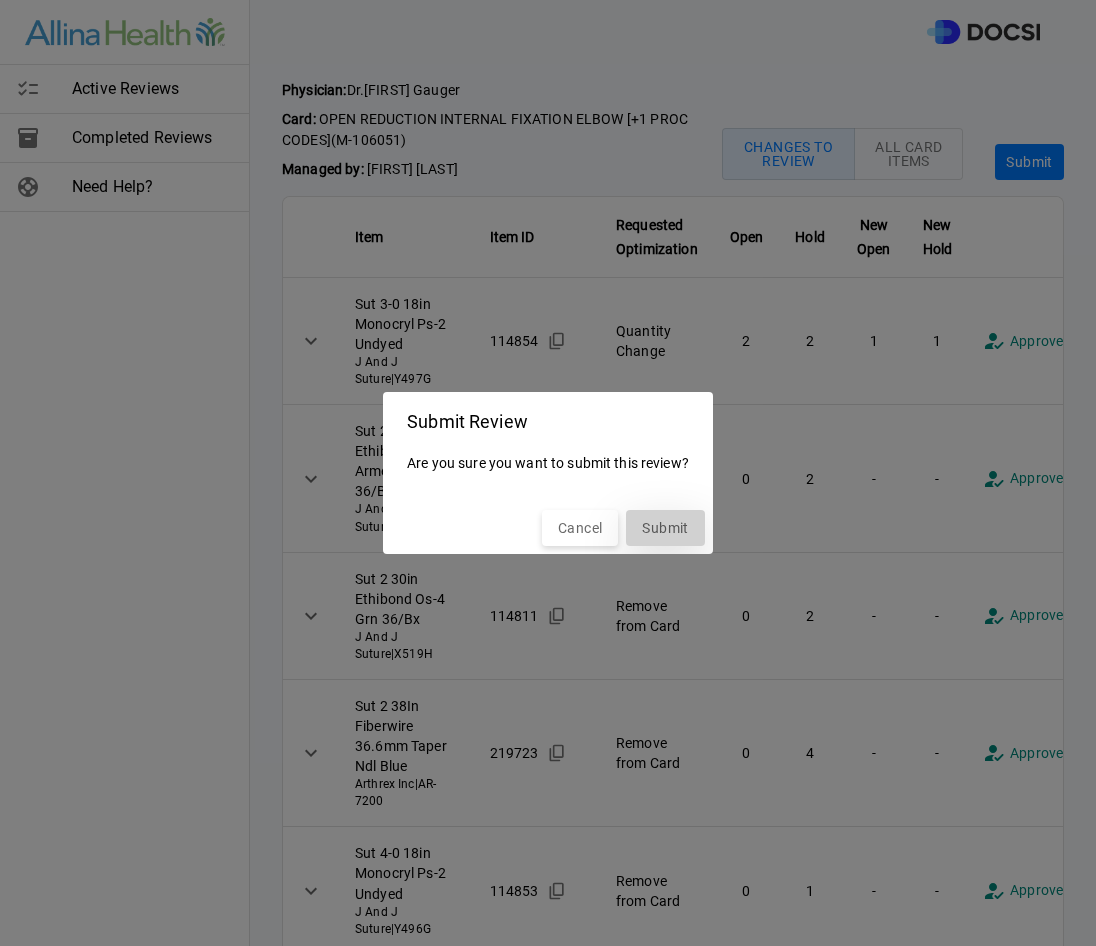 click on "Submit" at bounding box center (665, 528) 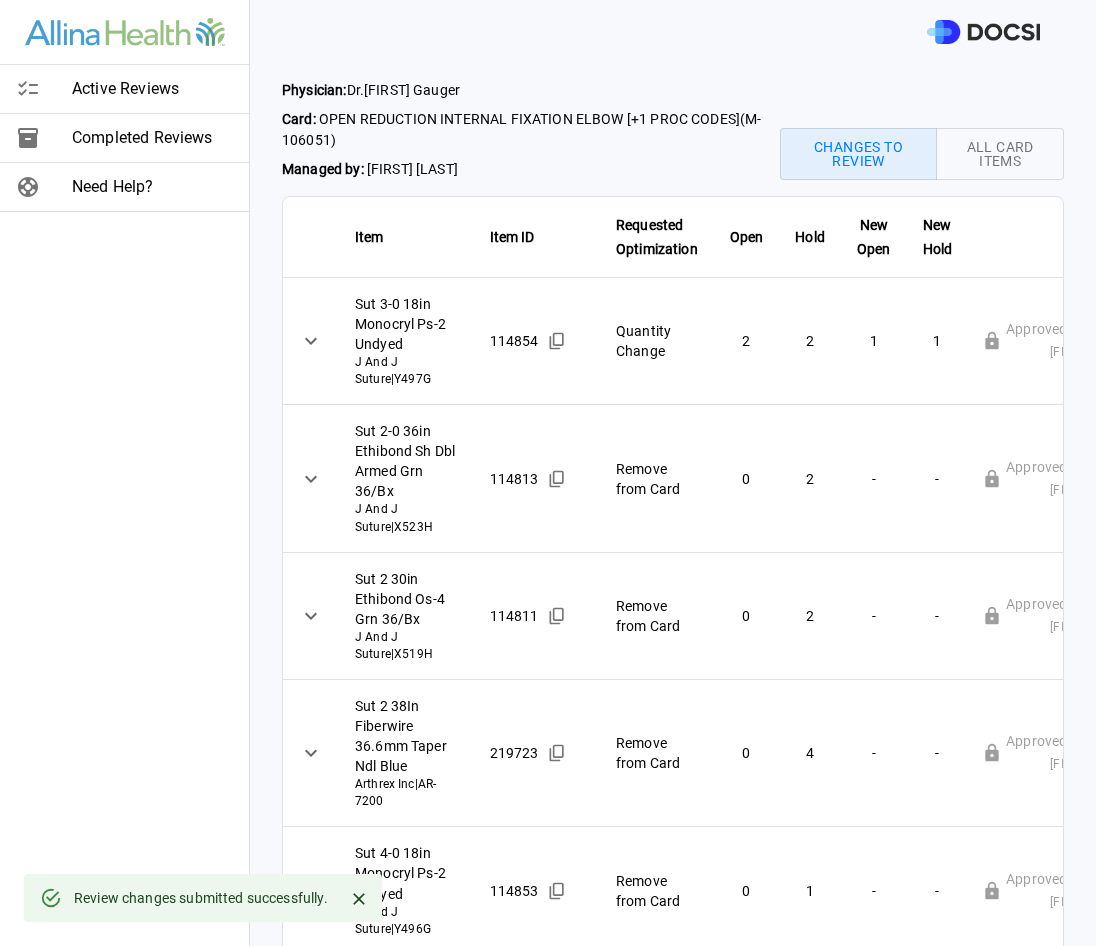 click on "Active Reviews" at bounding box center [152, 89] 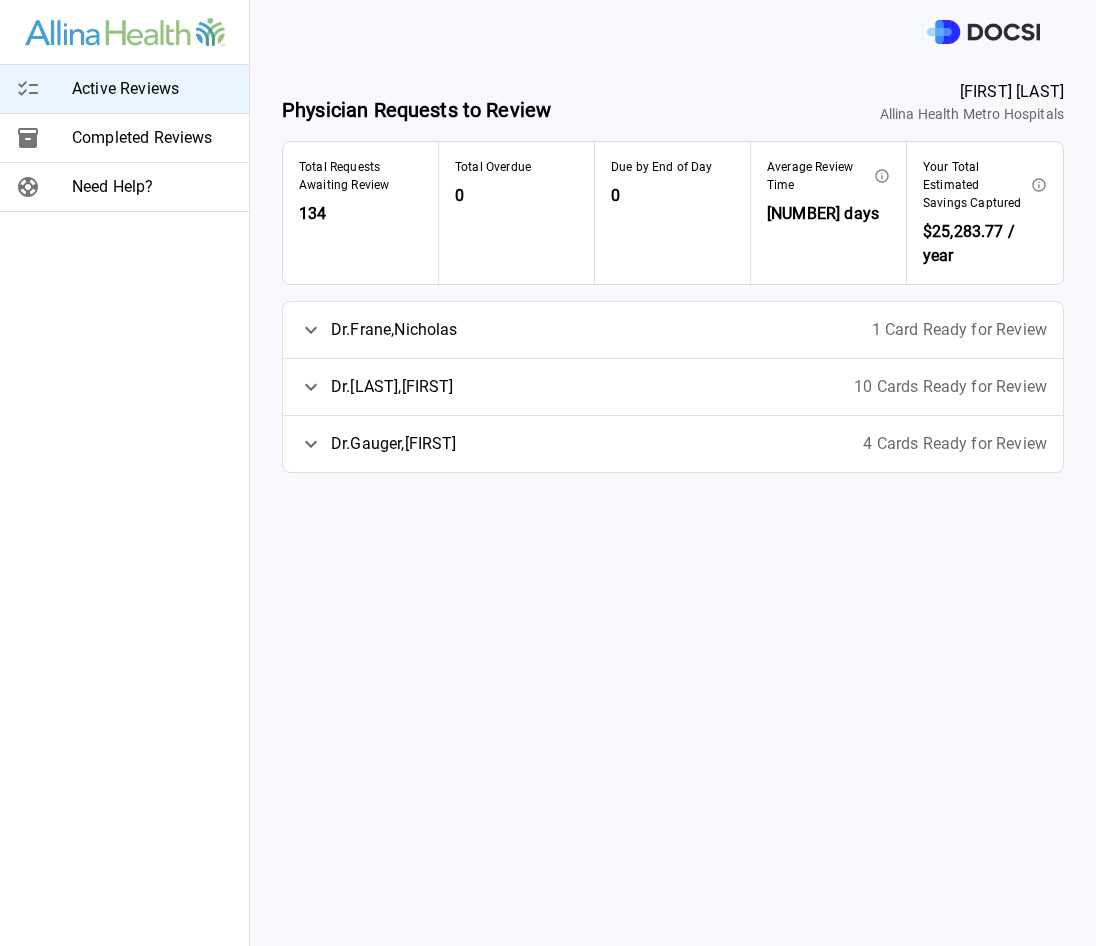click on "Dr.  [LAST] ,  [FIRST] 4 Cards Ready for Review" at bounding box center [673, 444] 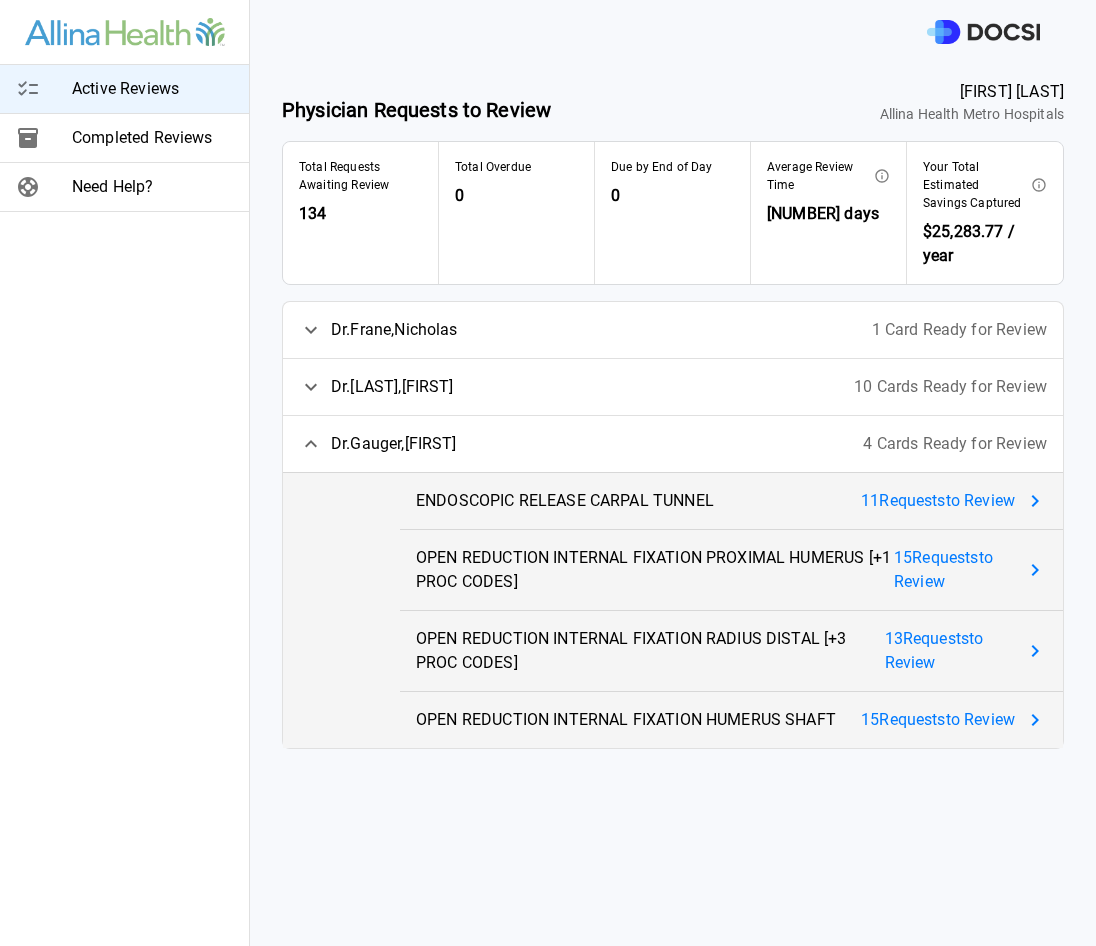 click on "11  Request s  to Review" at bounding box center (938, 501) 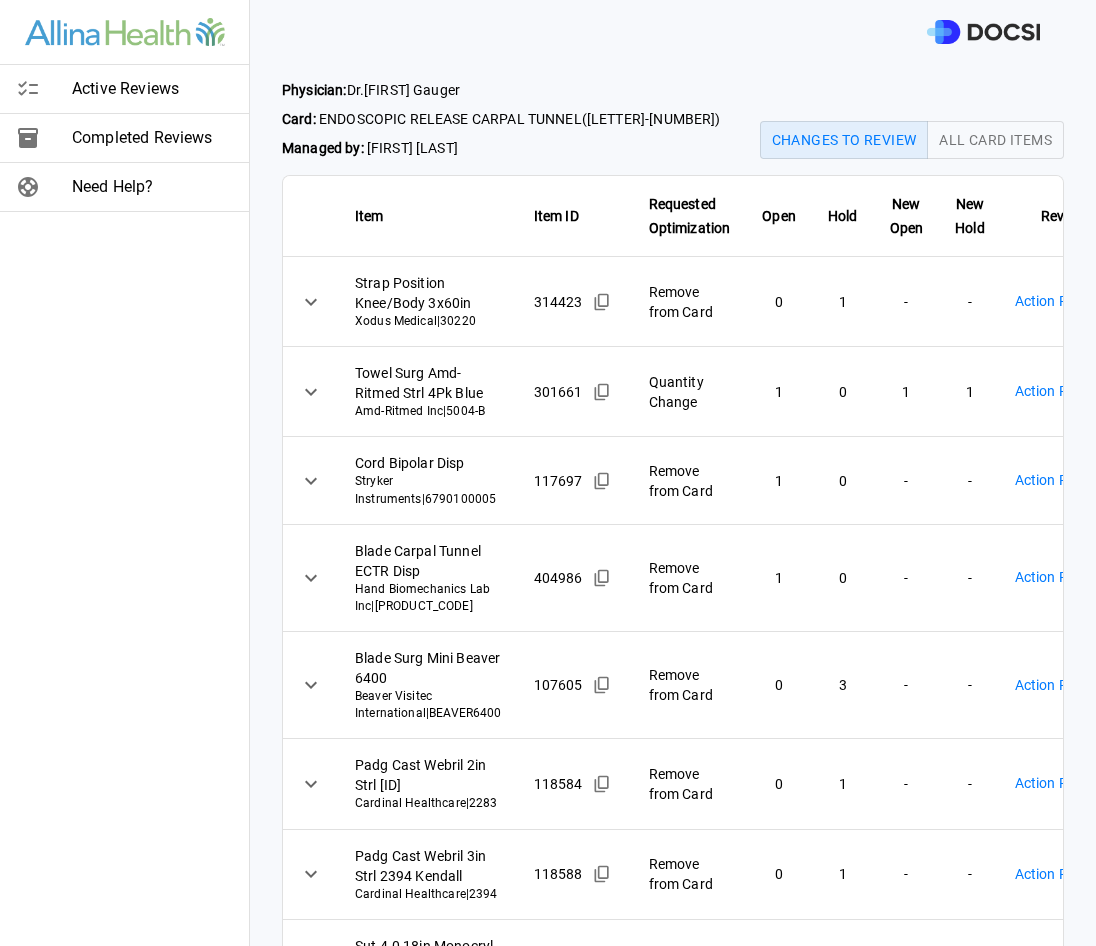 click on "Physician:   Dr.  [FIRST] [LAST] Card:    [PROCEDURE]  ( M-106040 ) Managed by:    [FIRST] [LAST] Changes to Review All Card Items Item Item ID Requested Optimization Open Hold New Open New Hold Review Status Strap Position Knee/Body 3x60in Xodus Medical  |  30220 314423 Remove from Card 0 1 - - Action Required **** ​ Towel Surg Amd-Ritmed Strl 4Pk Blue Amd-Ritmed Inc  |  5004-B 301661 Quantity Change 1 0 1 1 Action Required **** ​ Cord Bipolar Disp Stryker Instruments  |  6790100005 117697 Remove from Card 1 0 - - Action Required **** ​ Blade Carpal Tunnel ECTR Disp Hand Biomechanics Lab Inc  |  CTR-455 404986 Remove from Card 1 0 - - Action Required **** ​ Blade Surg Mini Beaver 6400 Beaver Visitec International  |  BEAVER6400 107605 Remove from Card 0 3 - - Action Required **** ​ Padg Cast Webril 2in Strl 2283 Kendall Cardinal Healthcare  |  2283 118584 Remove from Card 0 1 - - Action Required **** ​ Cardinal Healthcare" at bounding box center (548, 473) 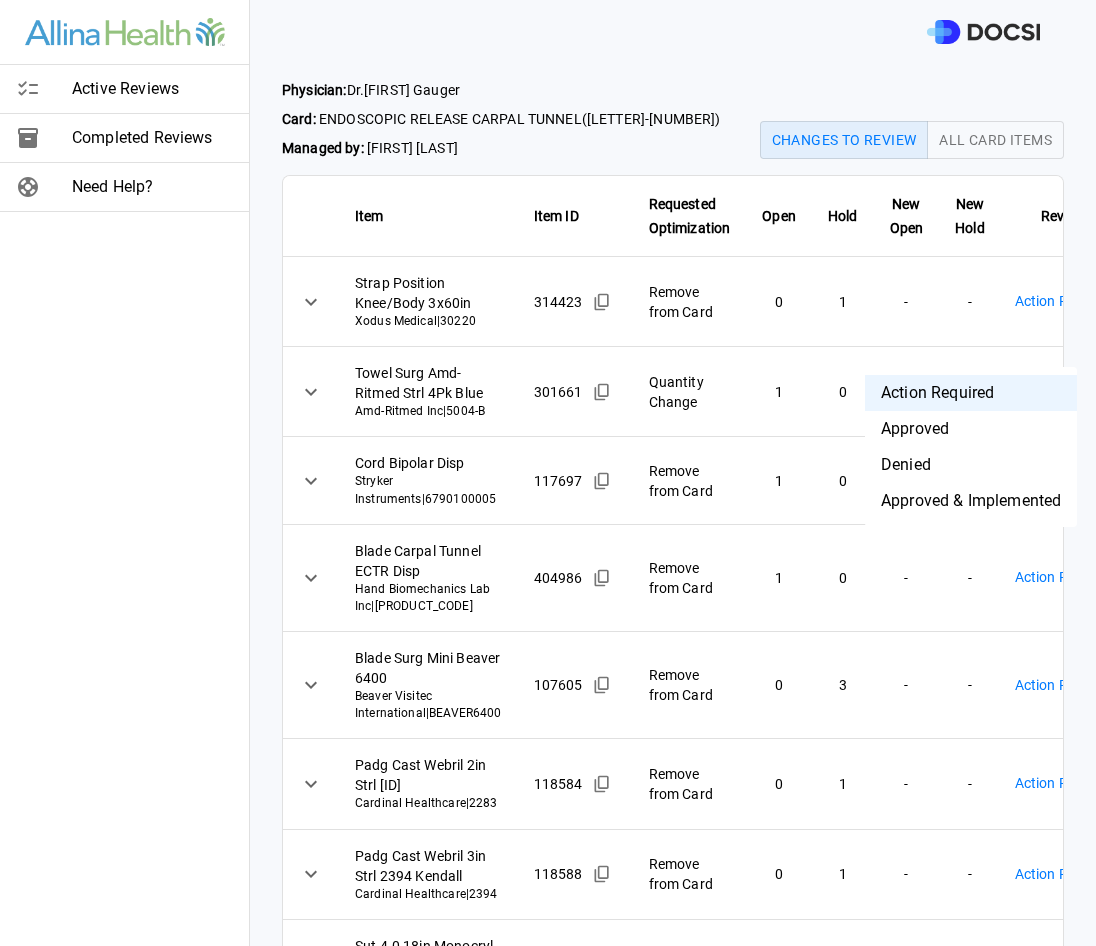 click on "Denied" at bounding box center (971, 465) 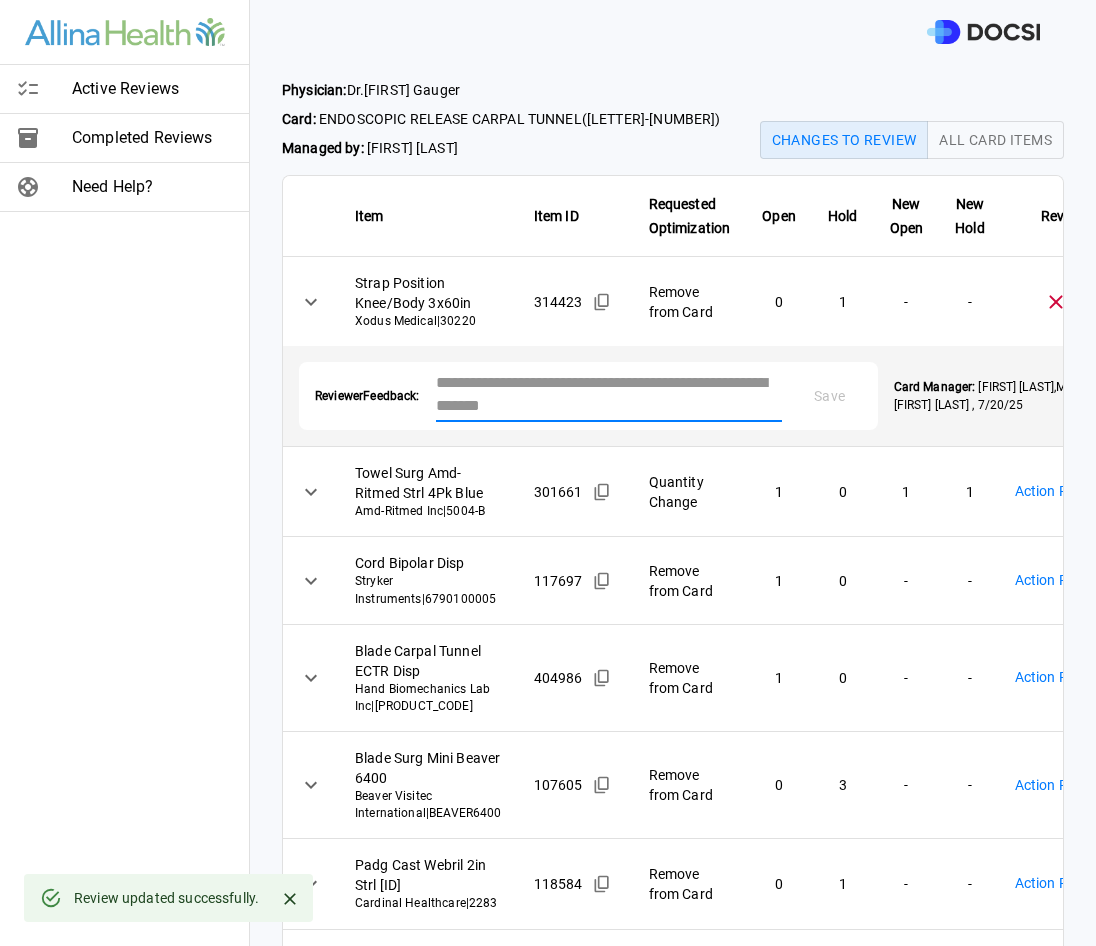 click at bounding box center (609, 394) 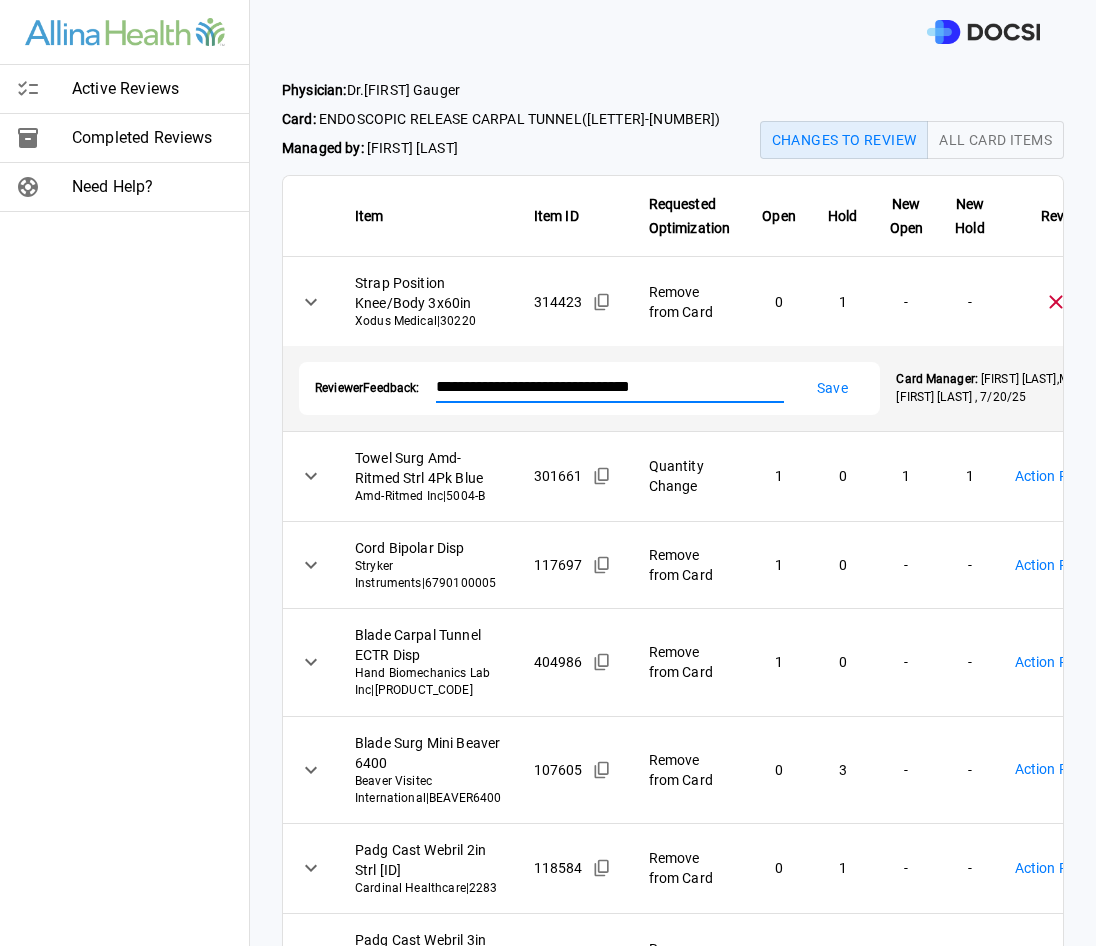 type on "**********" 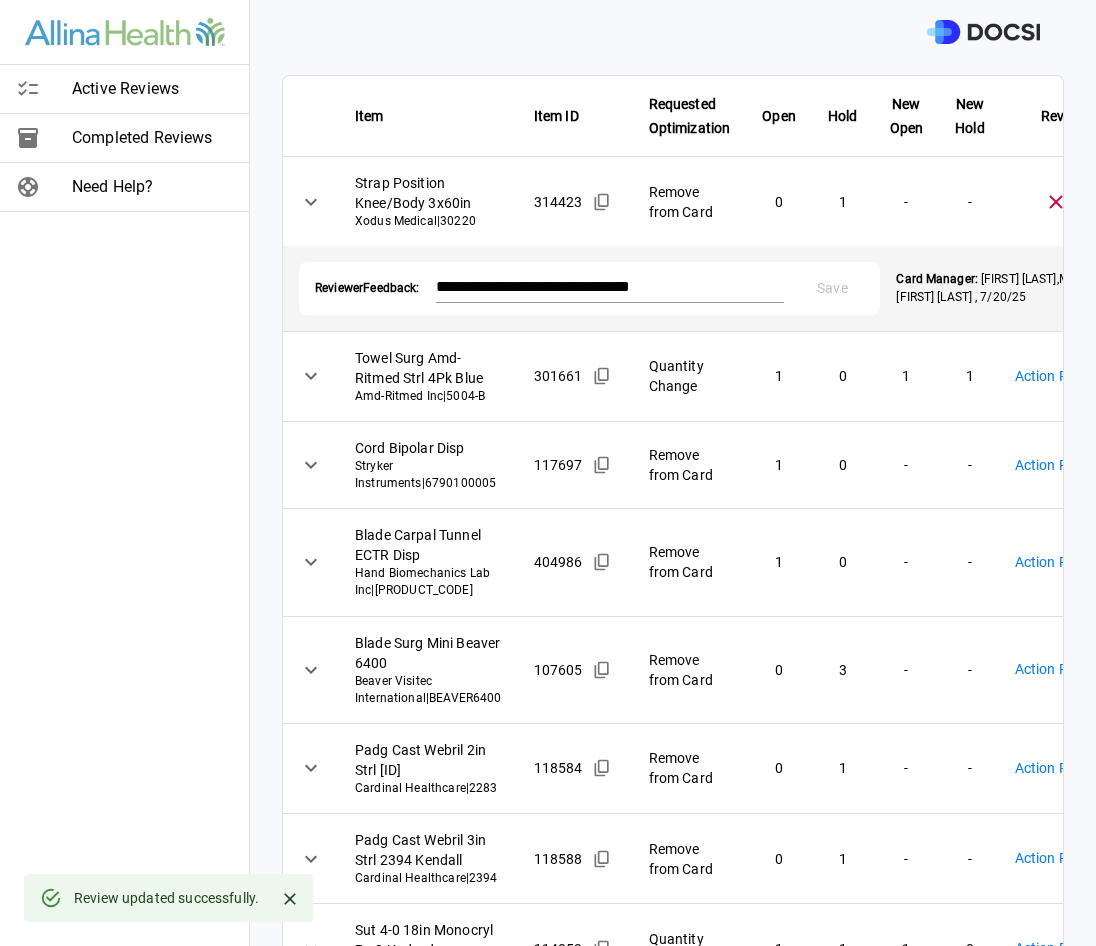 scroll, scrollTop: 200, scrollLeft: 0, axis: vertical 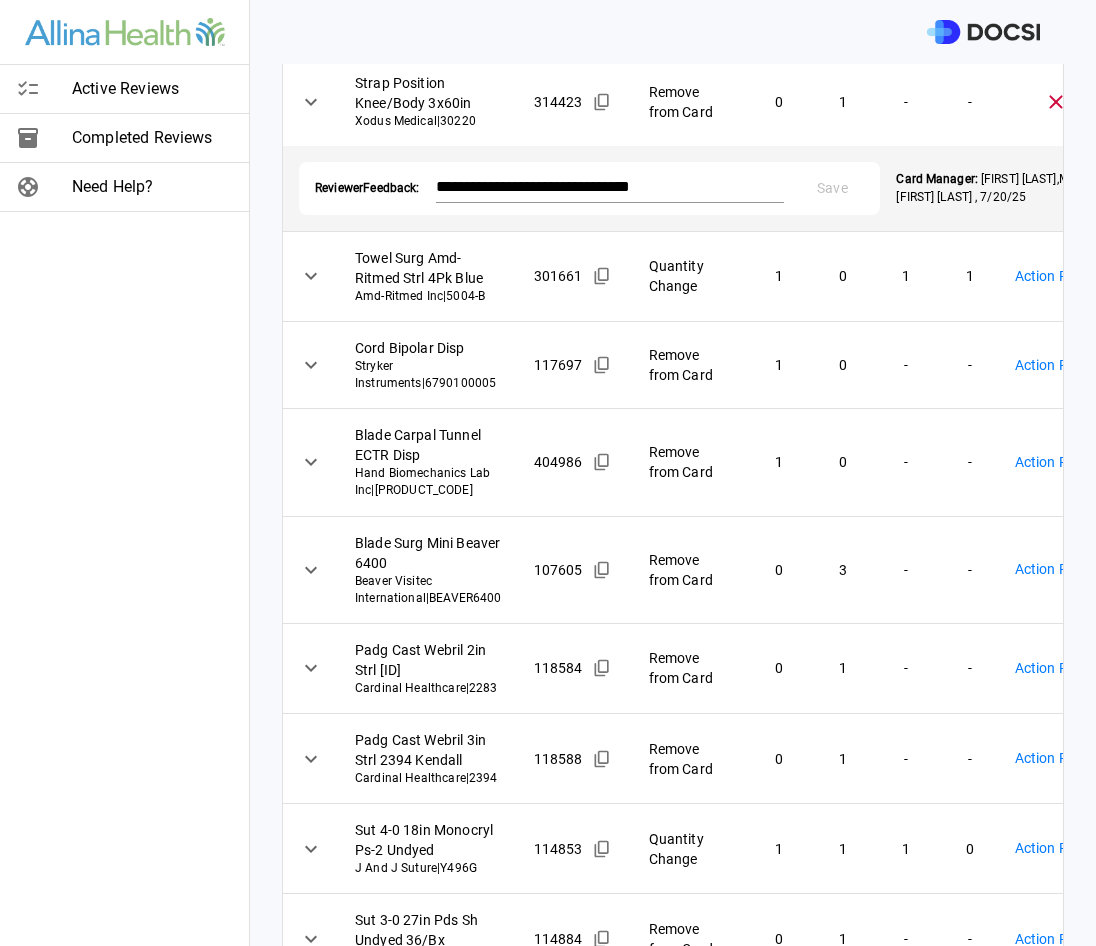 click on "**********" at bounding box center (548, 473) 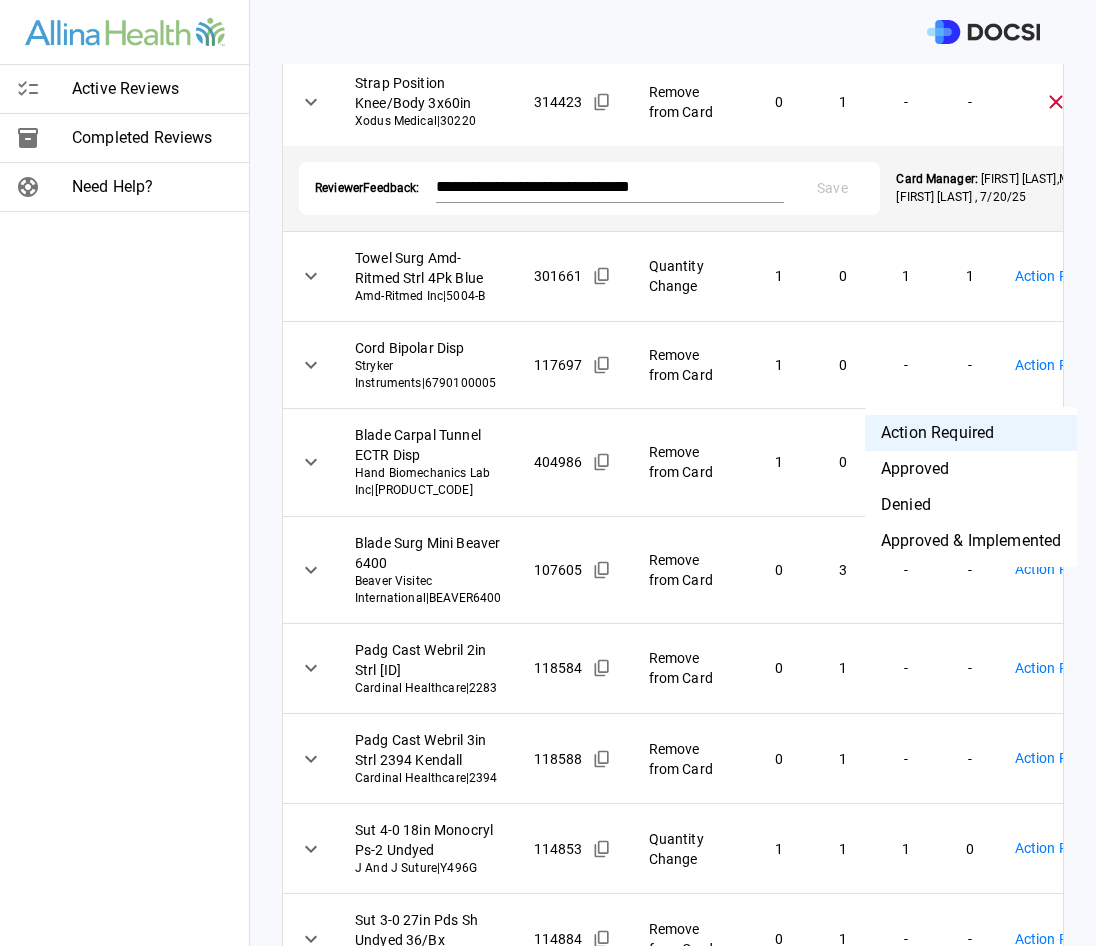 click on "Approved & Implemented" at bounding box center (971, 541) 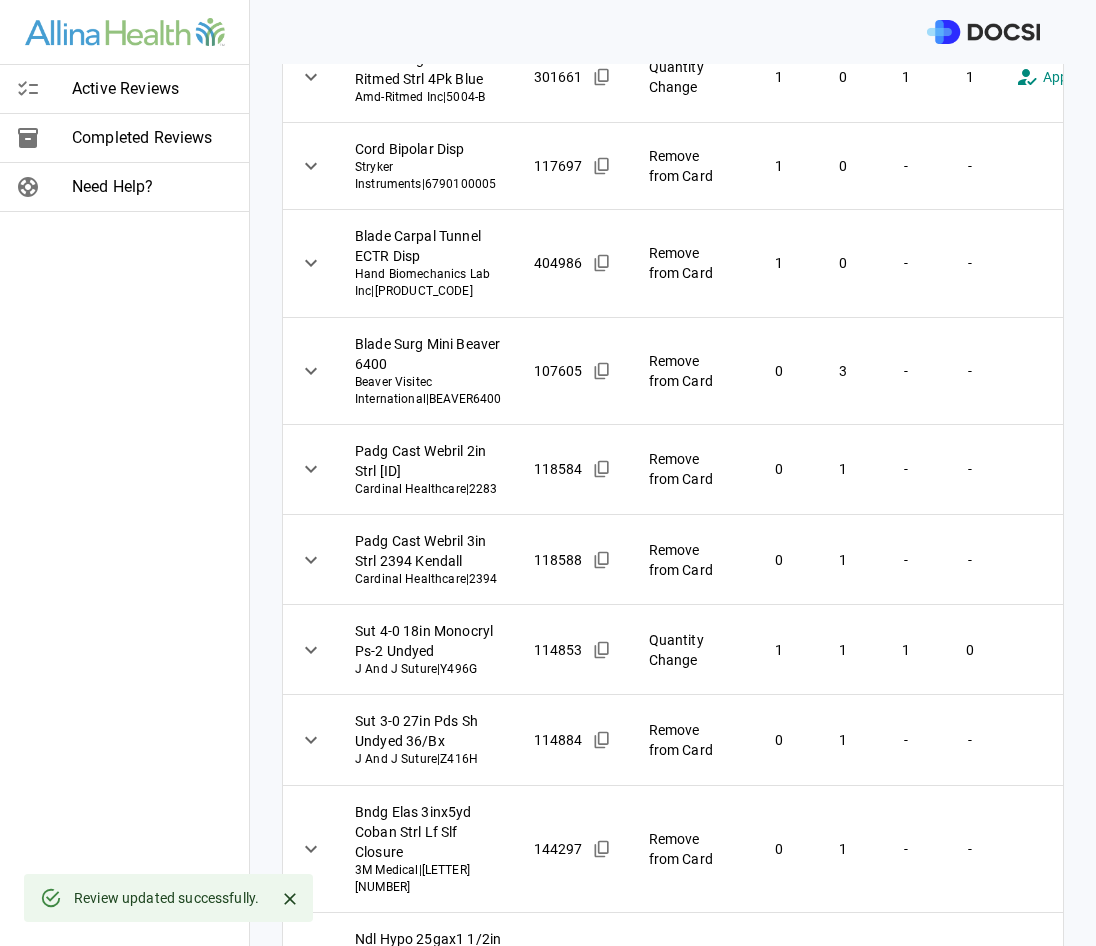 scroll, scrollTop: 400, scrollLeft: 0, axis: vertical 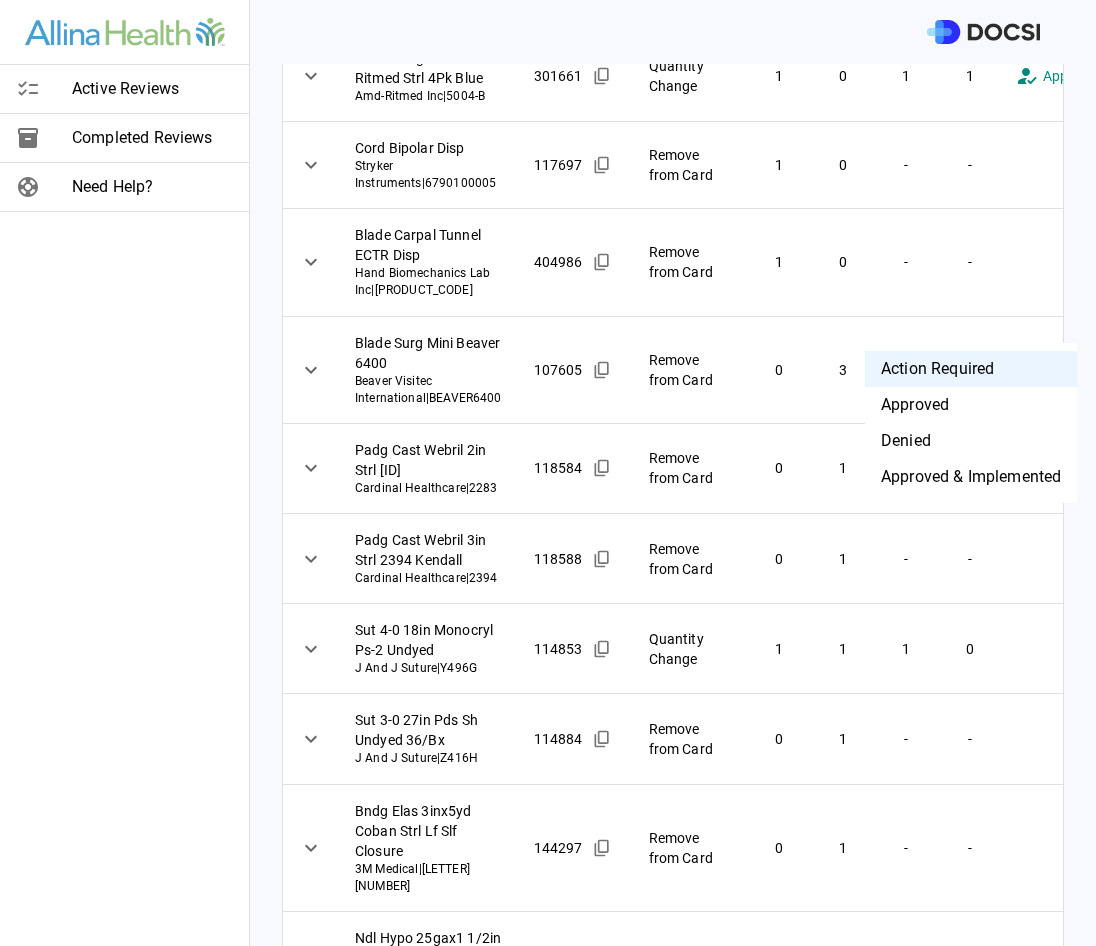 click on "**********" at bounding box center (548, 473) 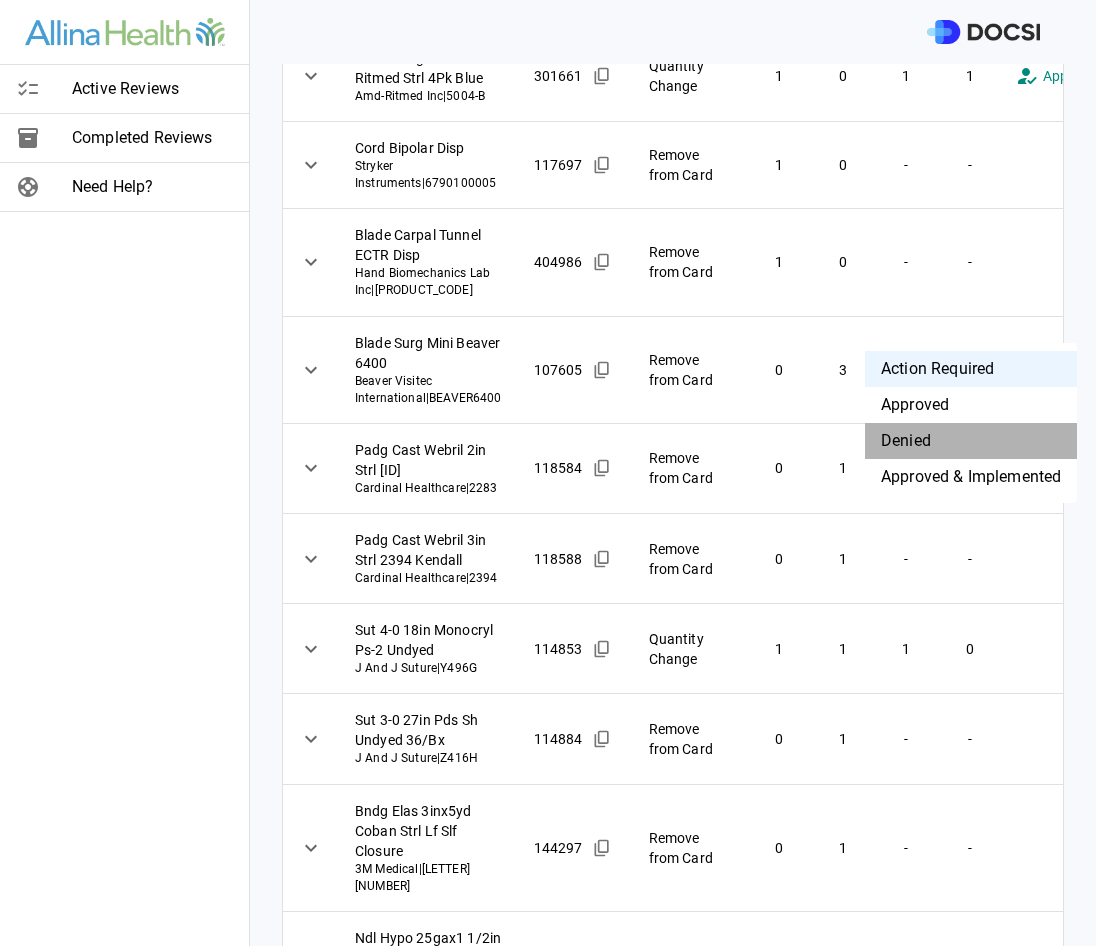 click on "Denied" at bounding box center [971, 441] 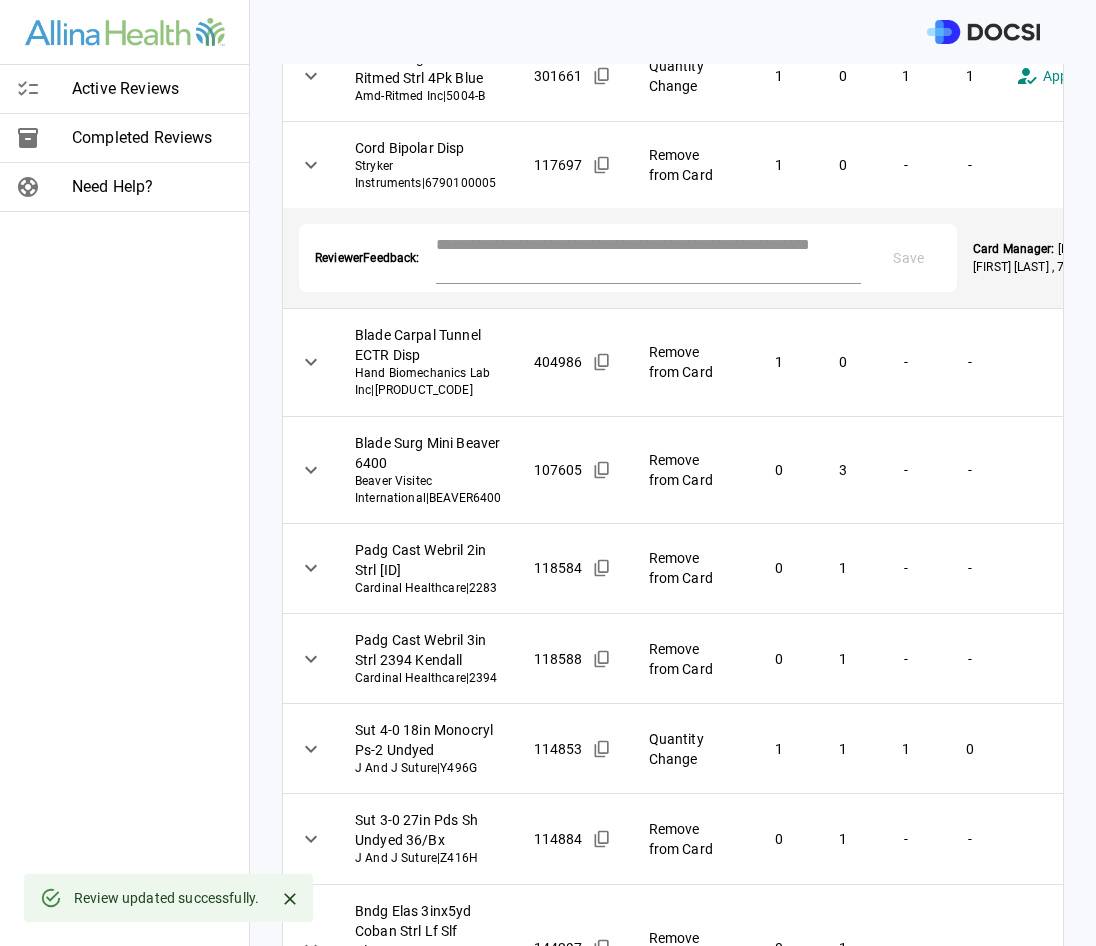 click at bounding box center (649, 256) 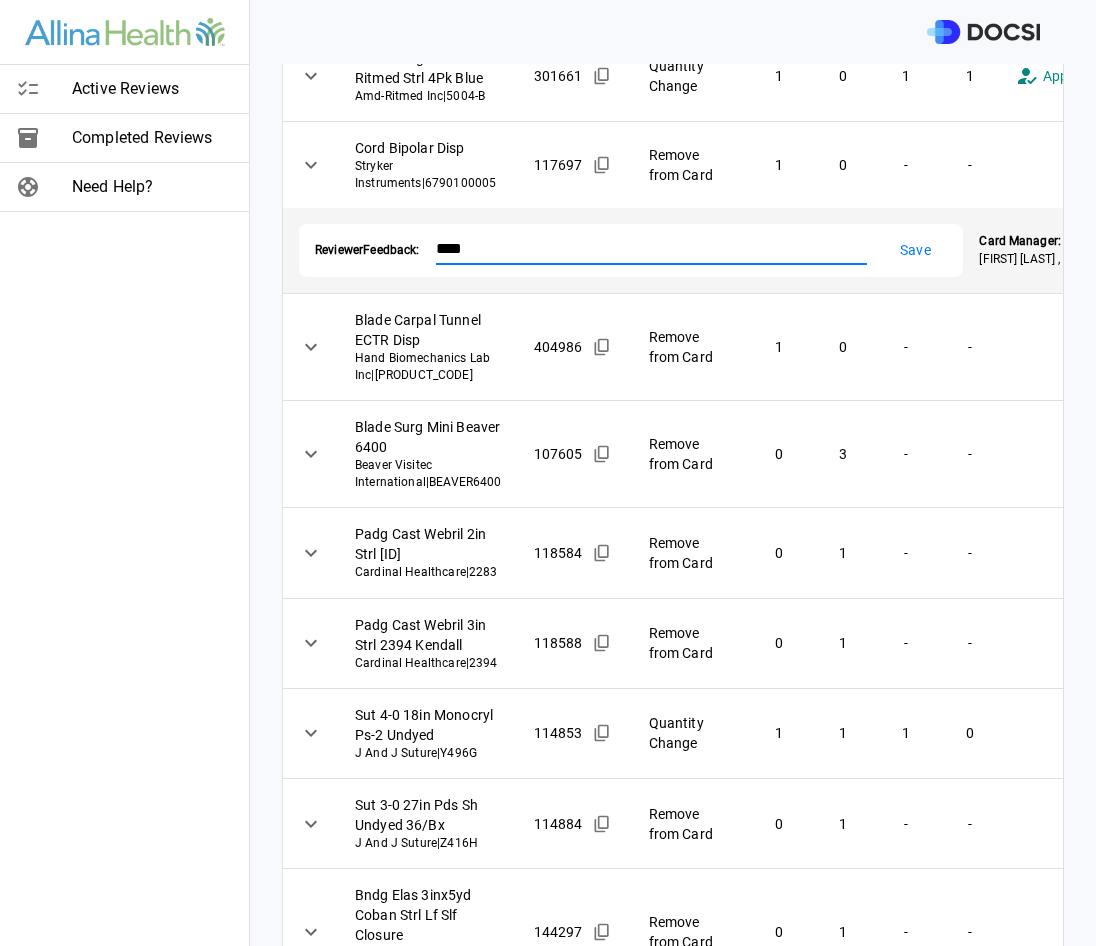 type on "****" 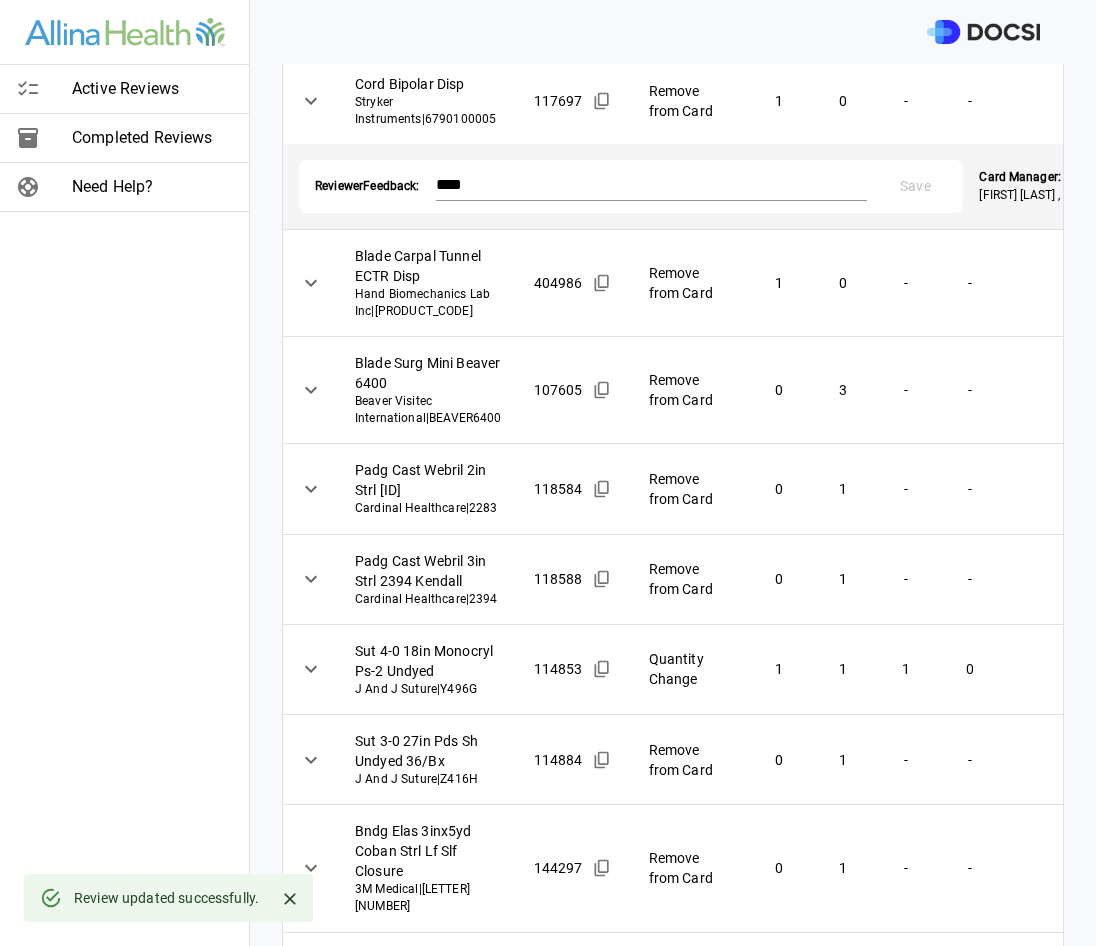 scroll, scrollTop: 500, scrollLeft: 0, axis: vertical 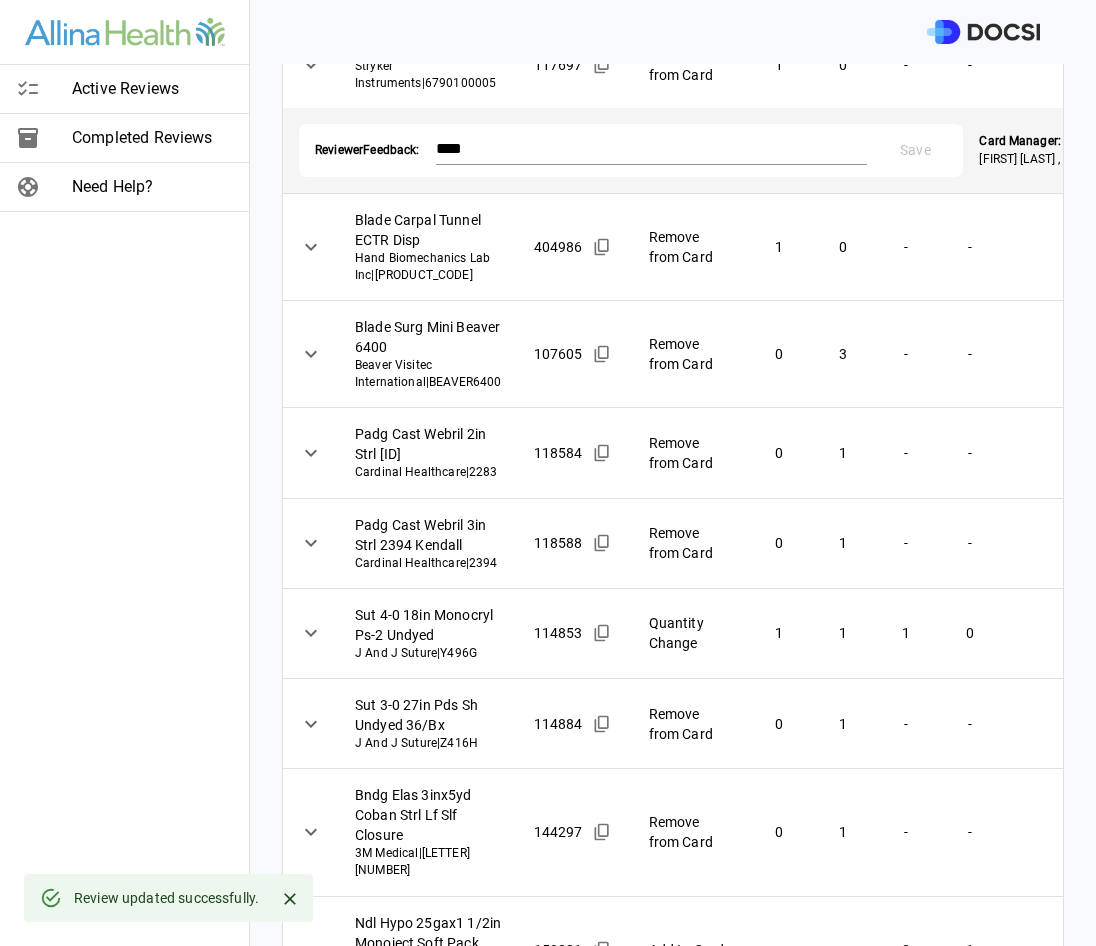 click on "**********" at bounding box center [548, 473] 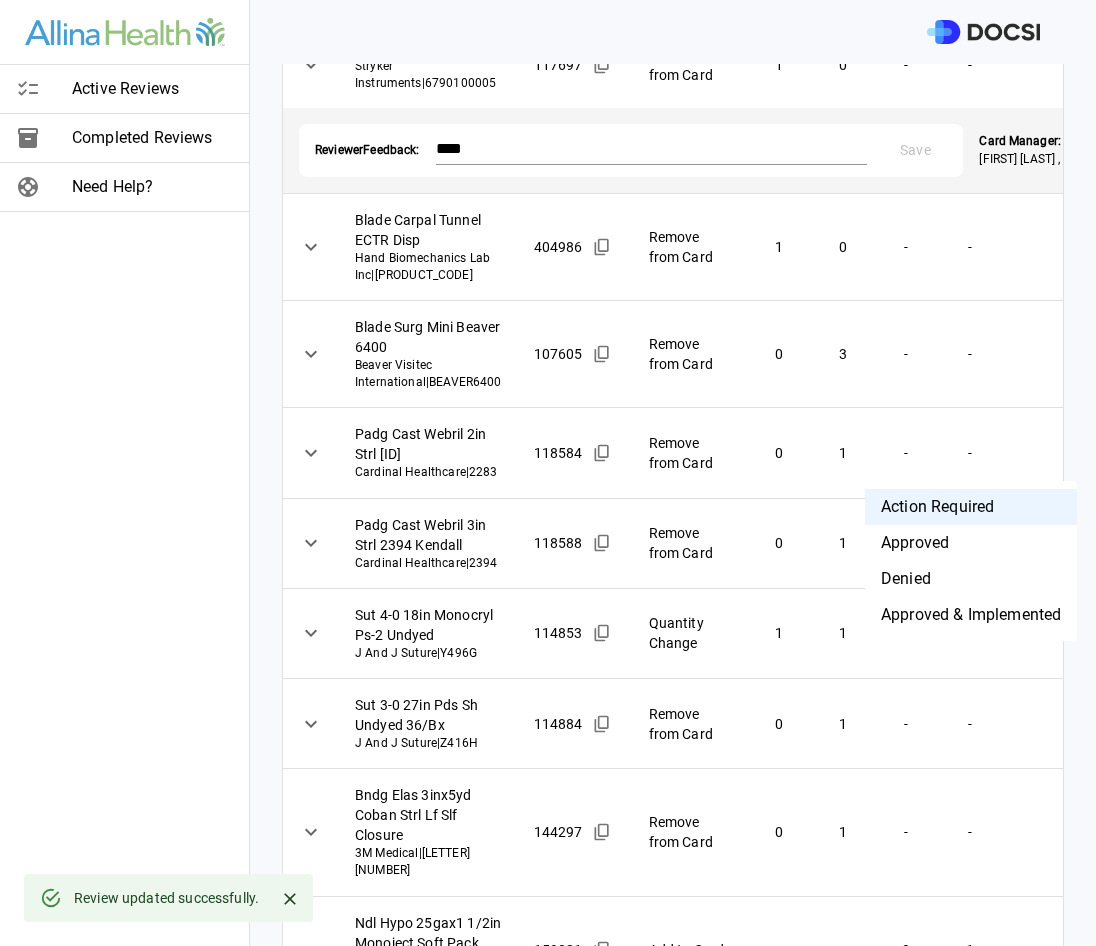 click on "Denied" at bounding box center (971, 579) 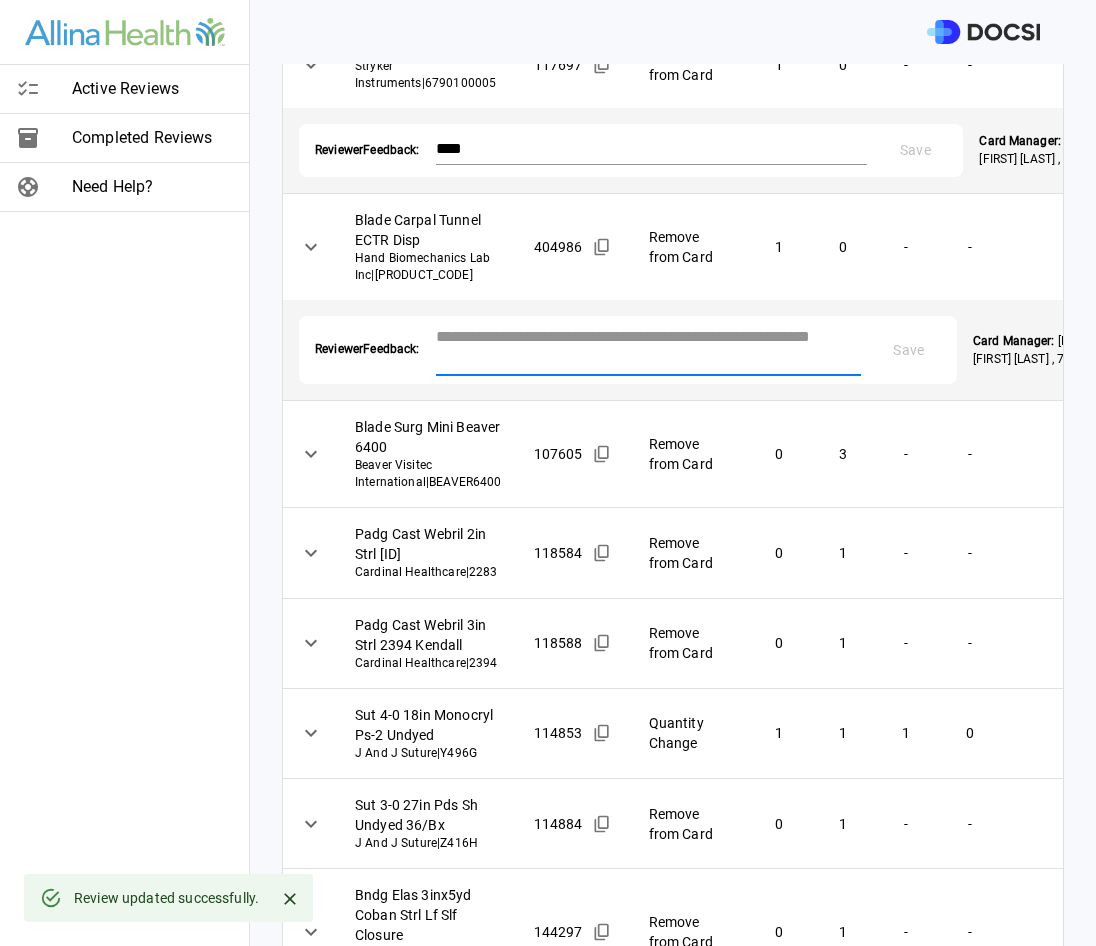 click at bounding box center (649, 348) 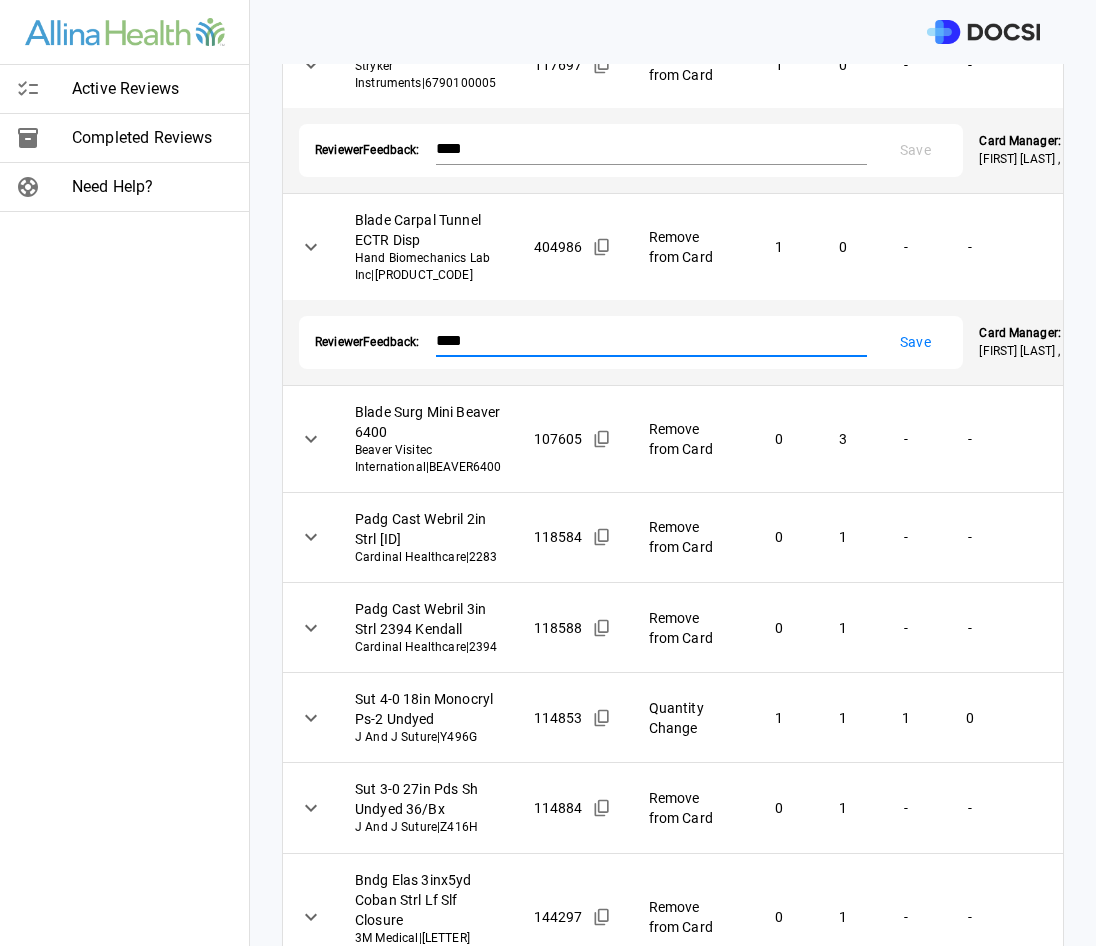 type on "****" 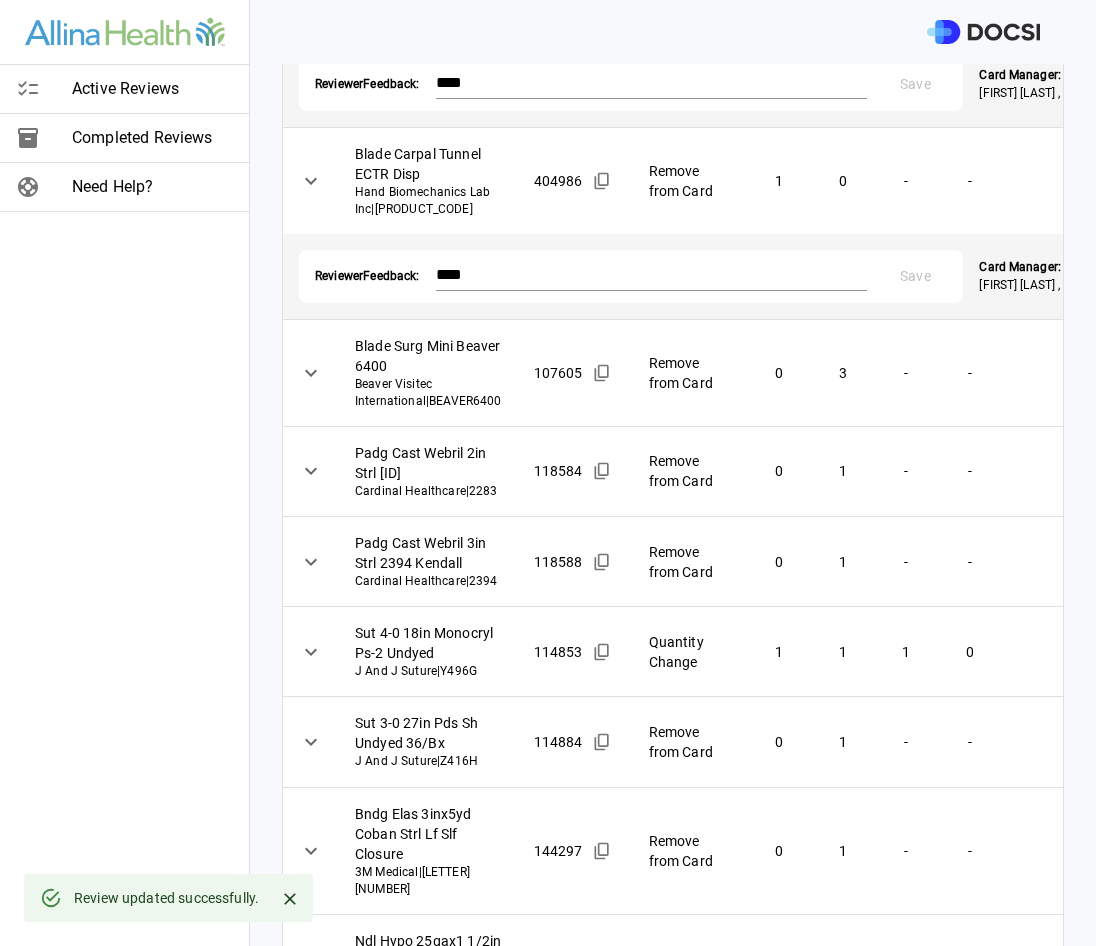 scroll, scrollTop: 700, scrollLeft: 0, axis: vertical 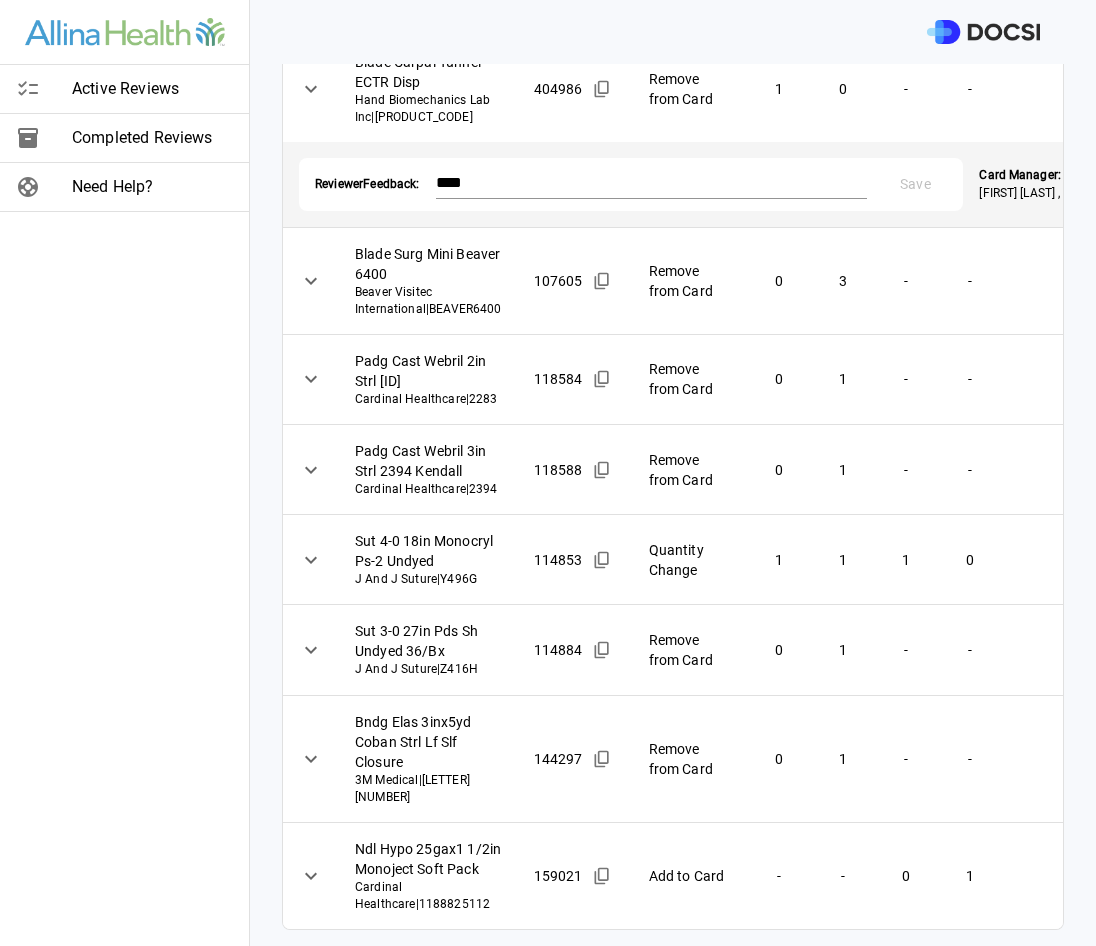 click on "**********" at bounding box center [548, 473] 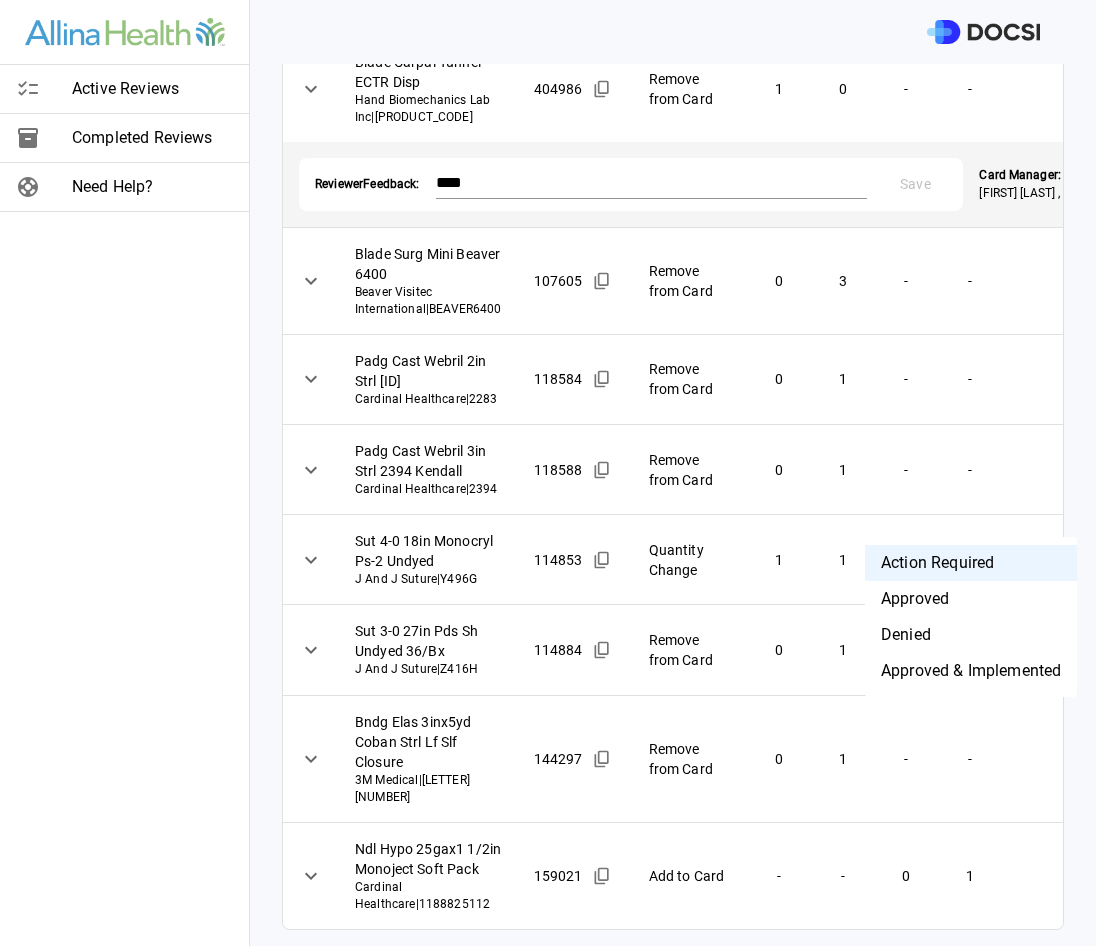 click on "Denied" at bounding box center (971, 635) 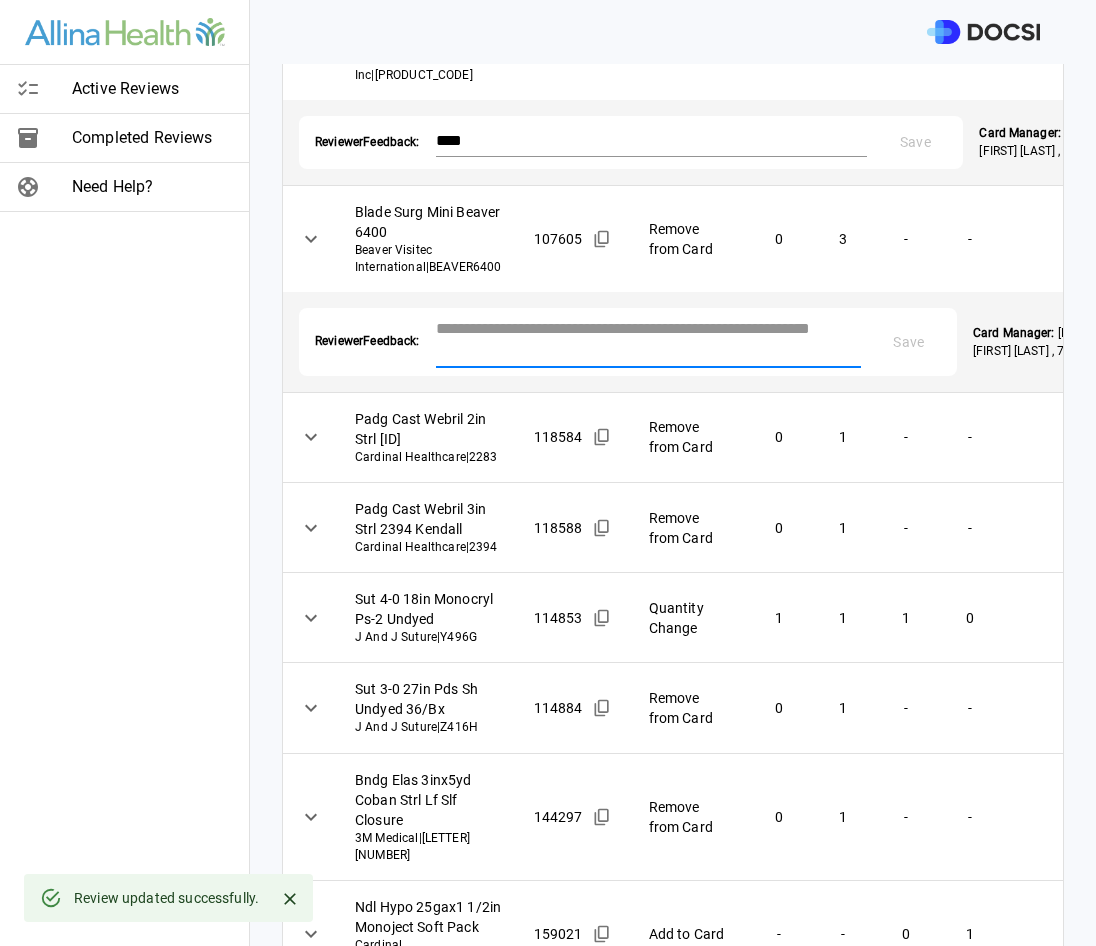 click at bounding box center [649, 340] 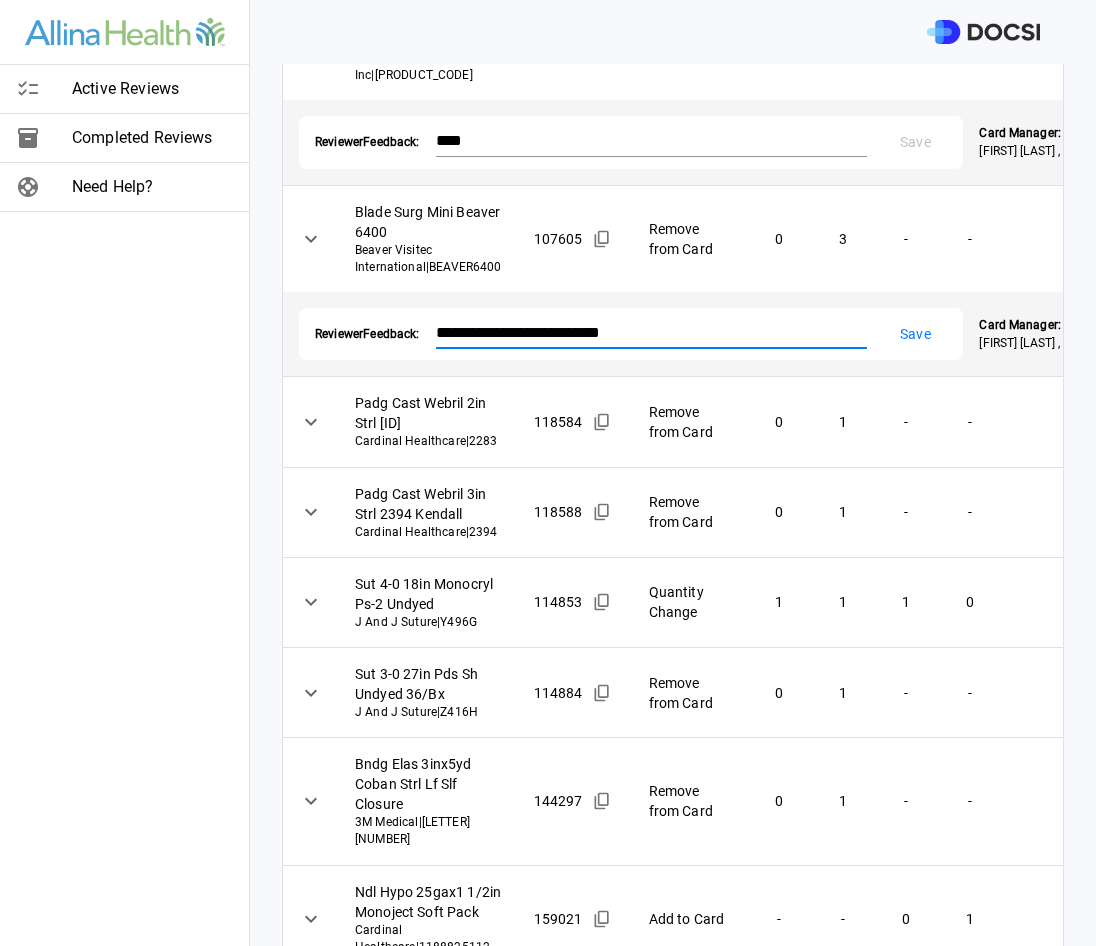 type on "**********" 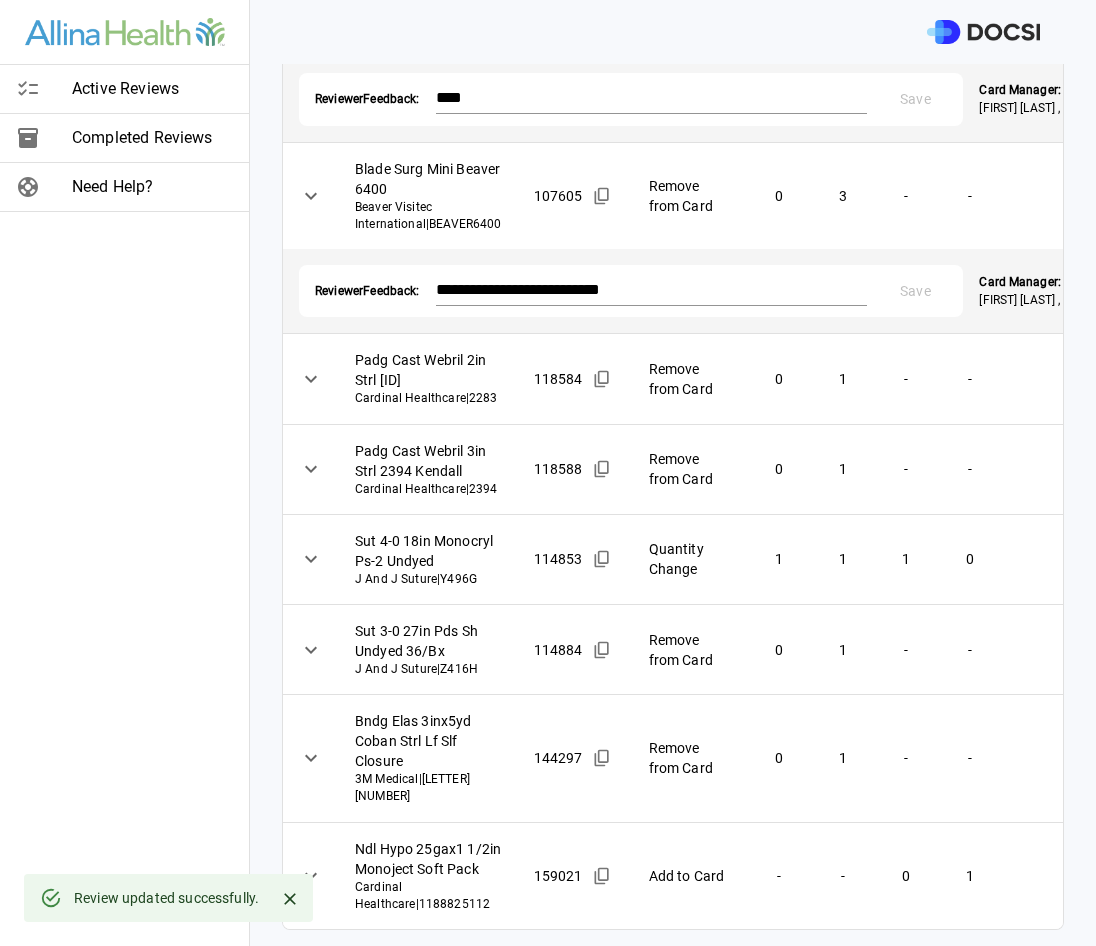 scroll, scrollTop: 1000, scrollLeft: 0, axis: vertical 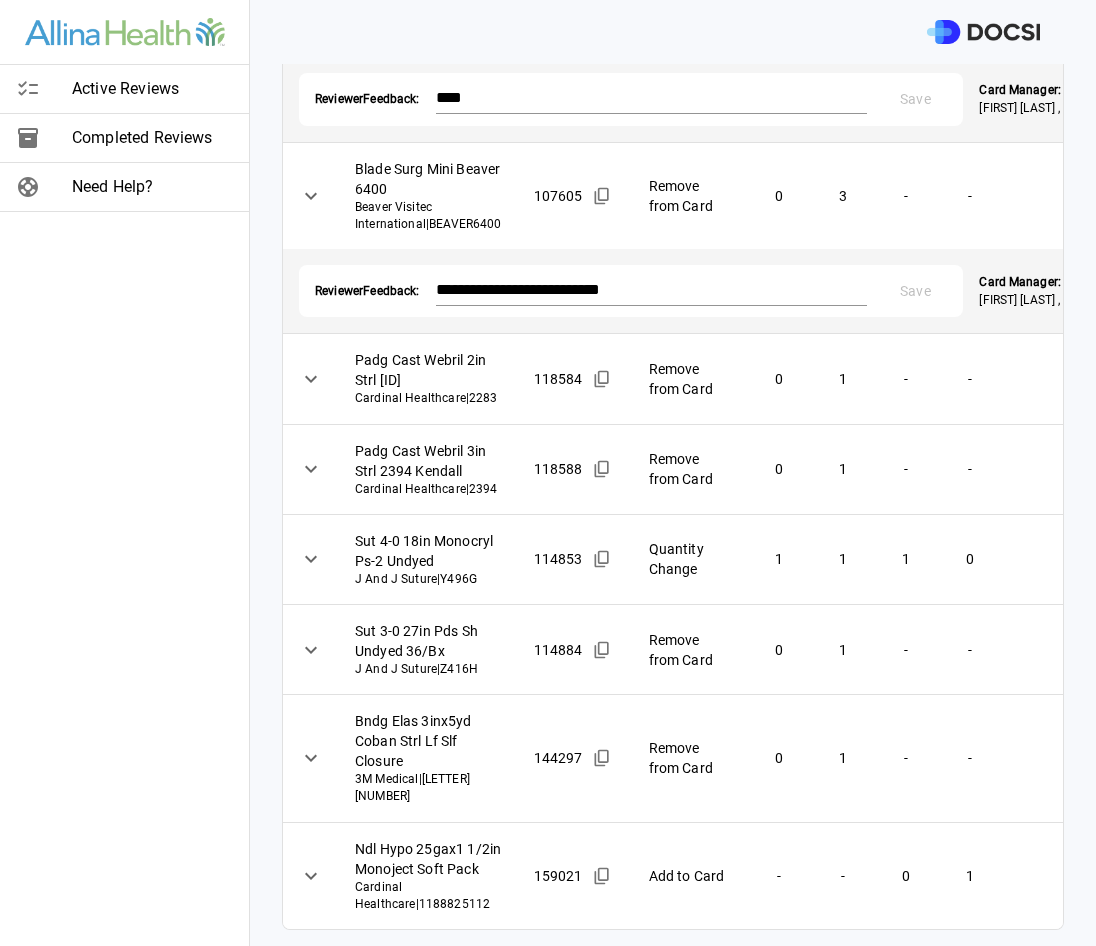 click on "**********" at bounding box center [548, 473] 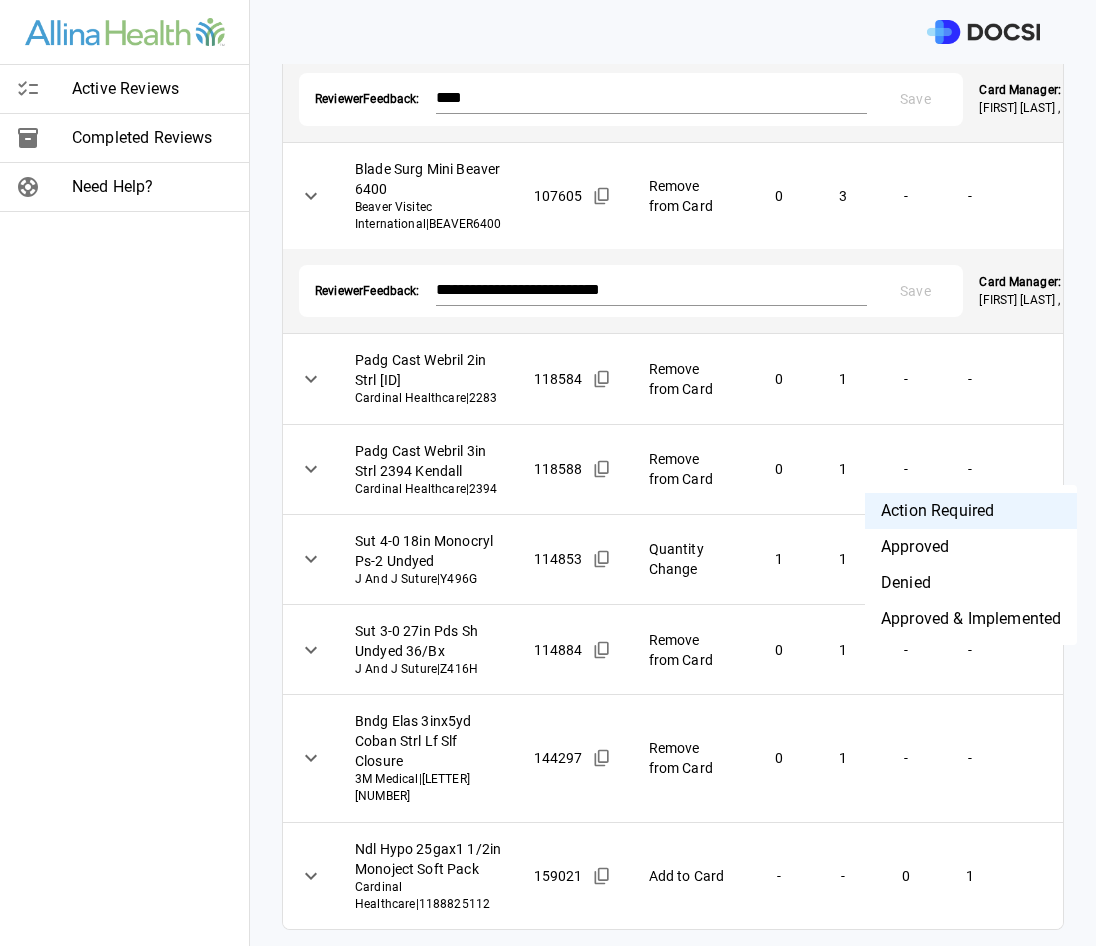 click on "Denied" at bounding box center [971, 583] 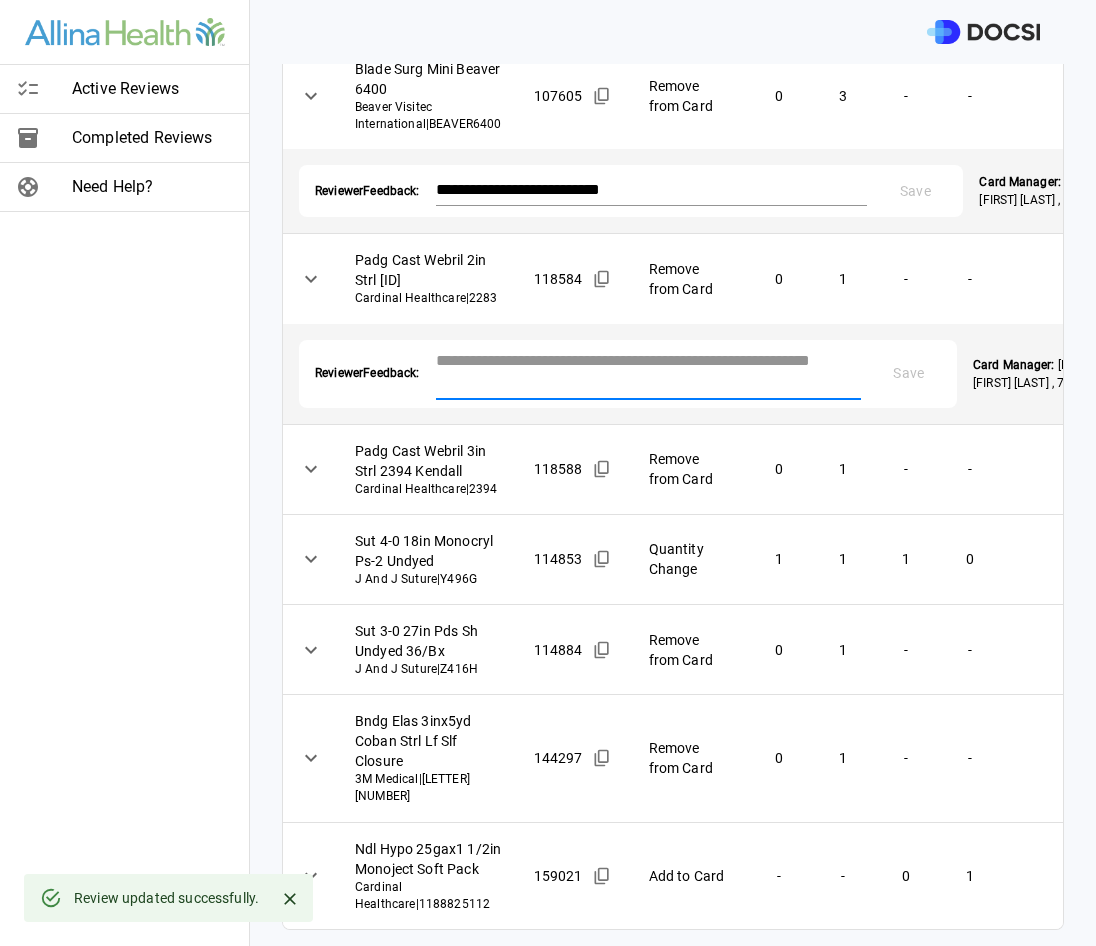 click at bounding box center [649, 372] 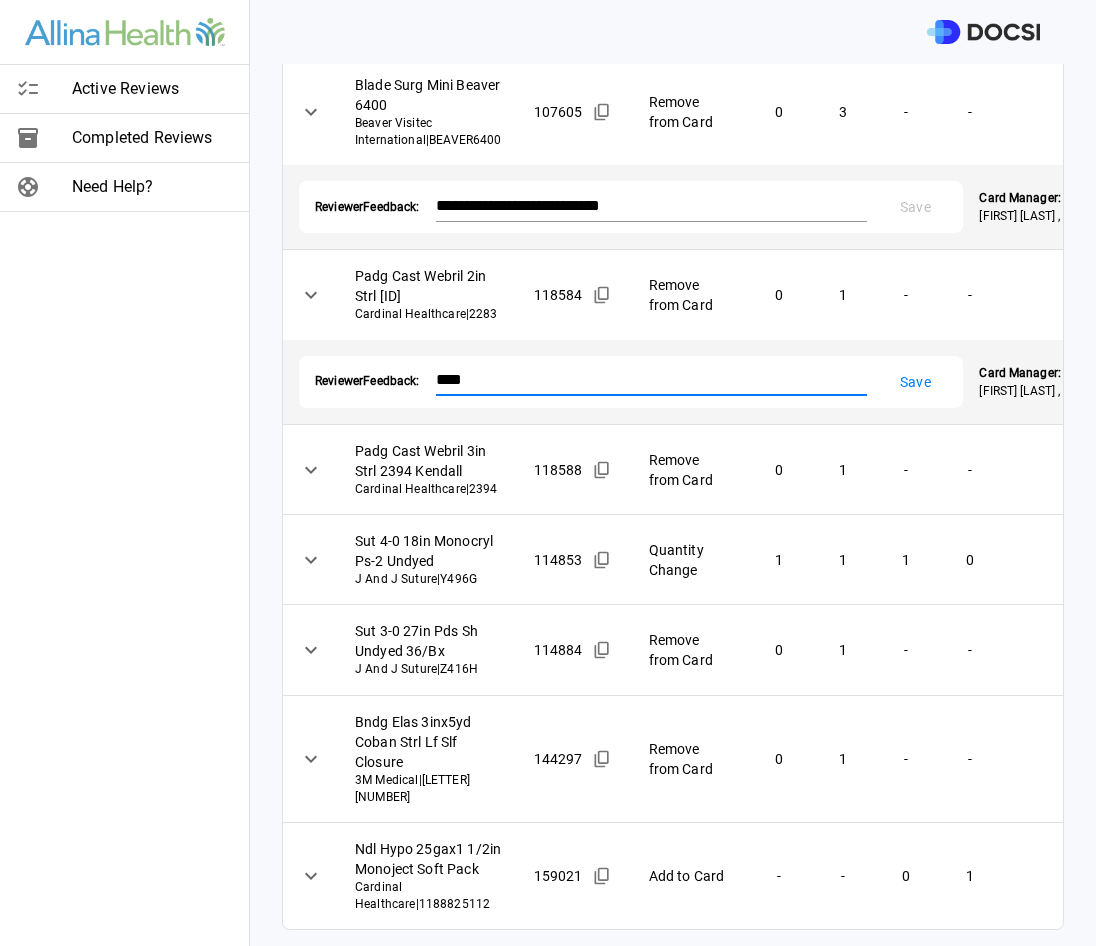 type on "****" 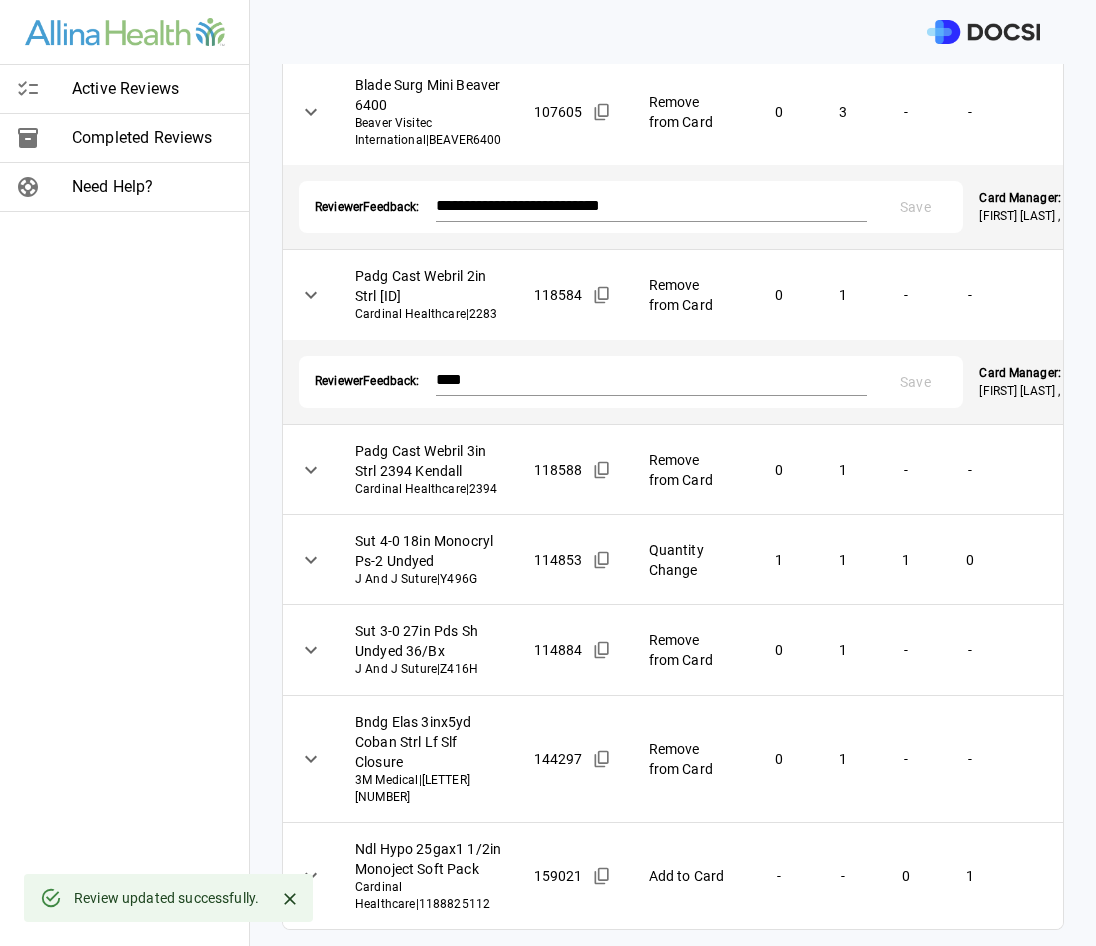 scroll, scrollTop: 1200, scrollLeft: 0, axis: vertical 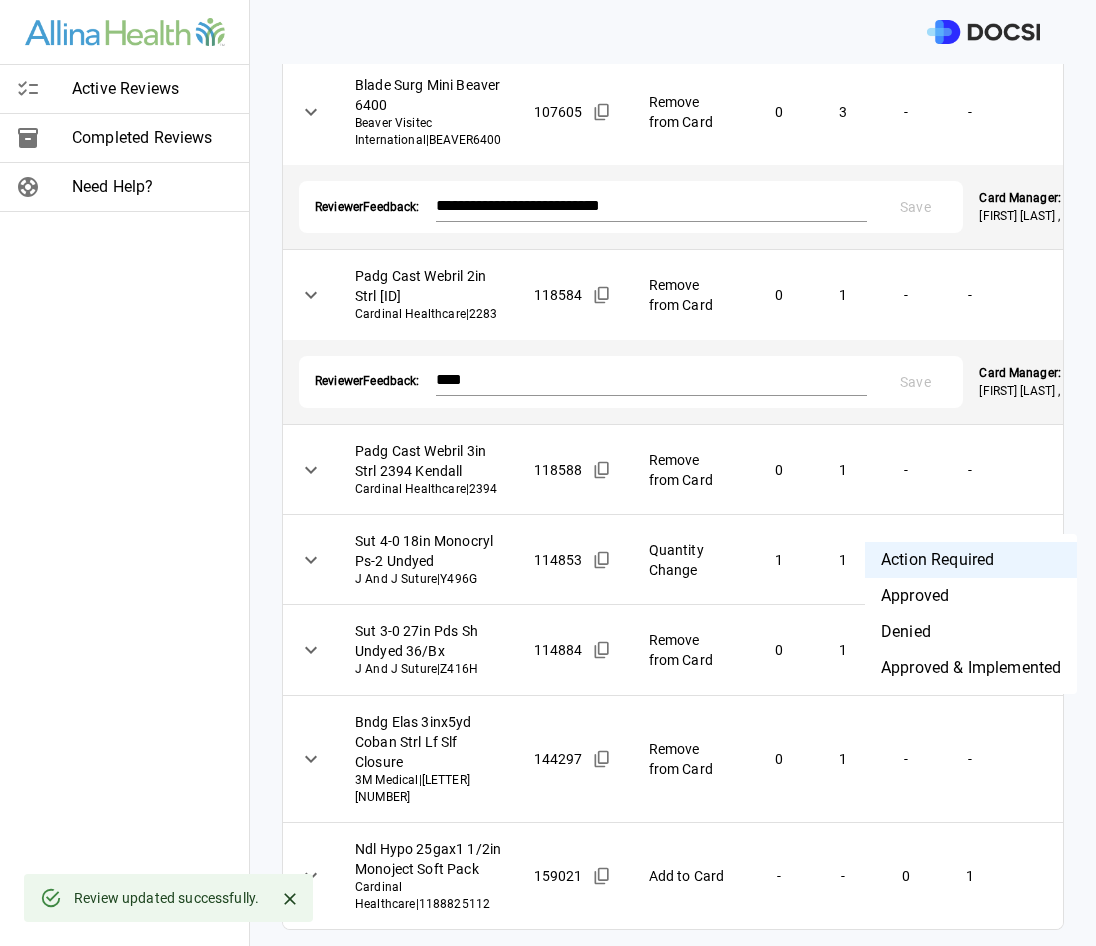 click on "Denied" at bounding box center (971, 632) 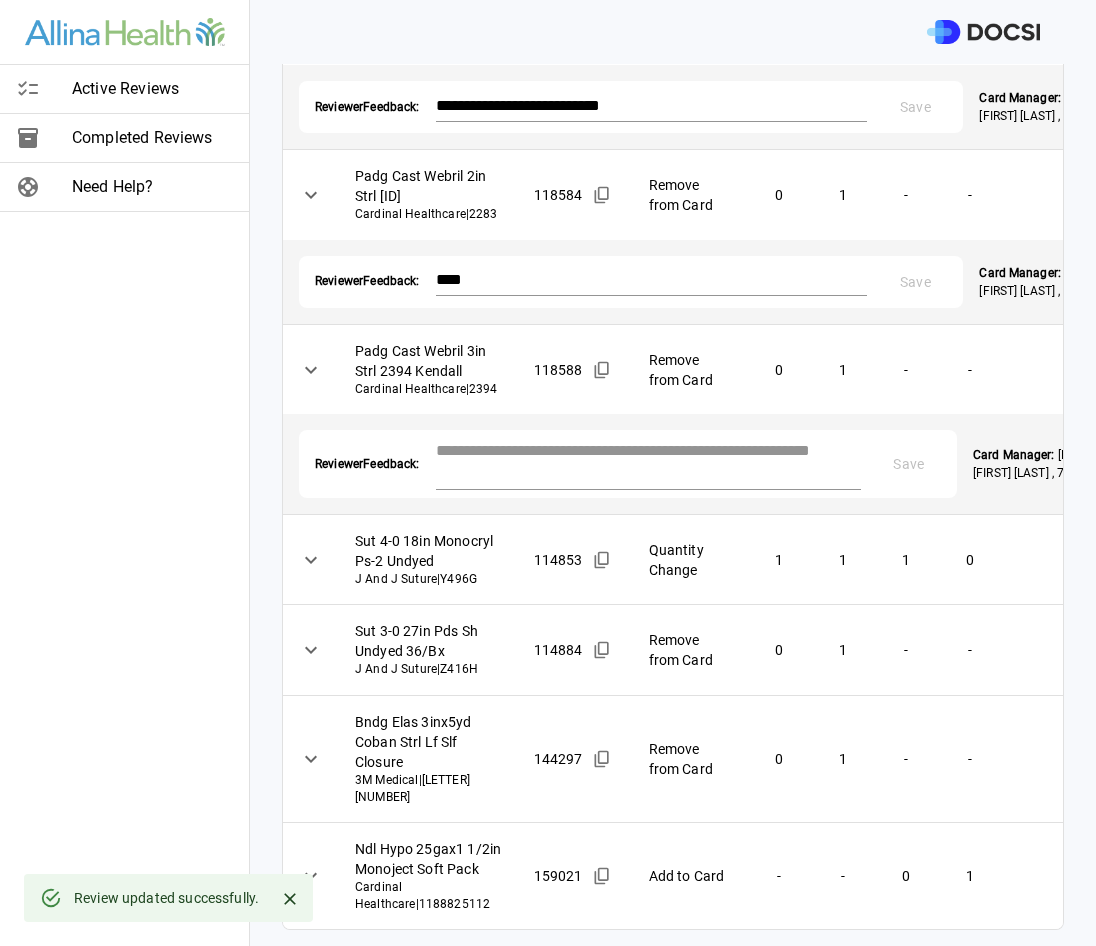 click at bounding box center [649, 462] 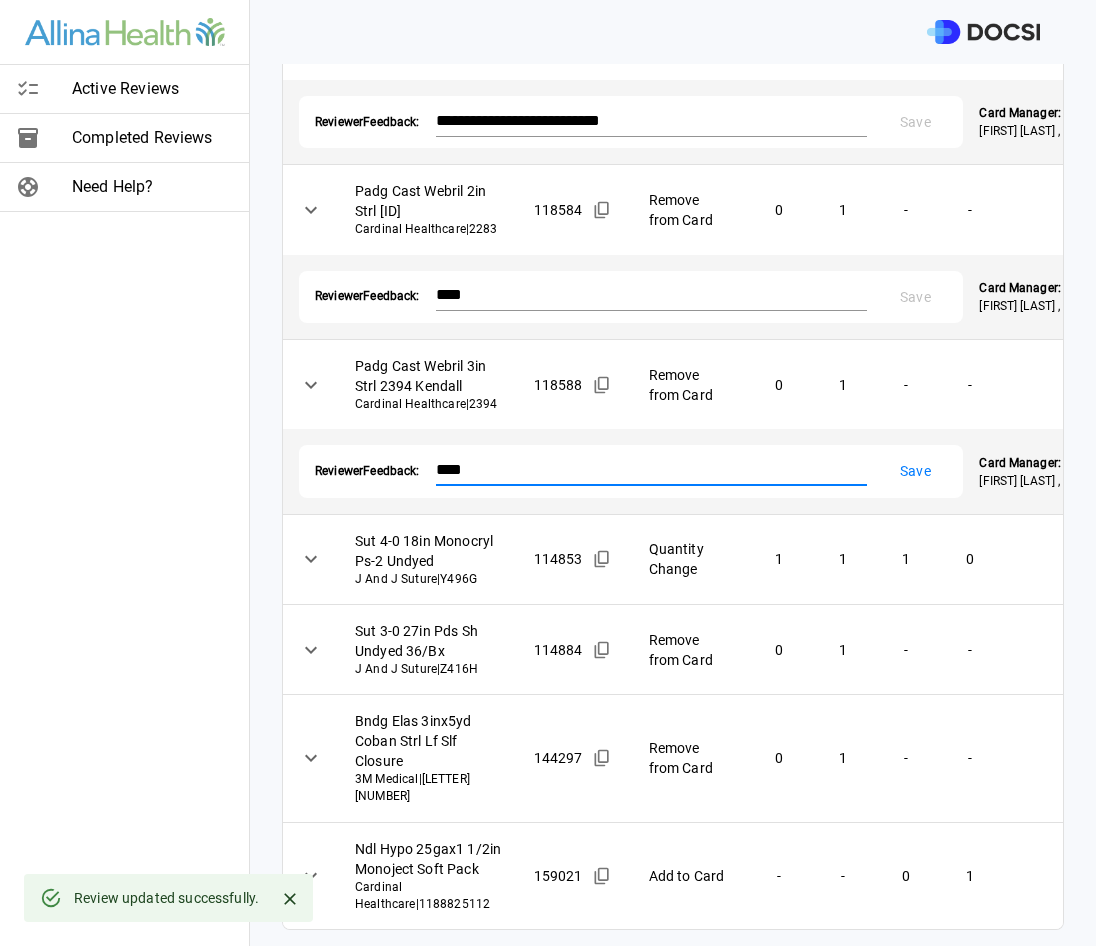 type on "****" 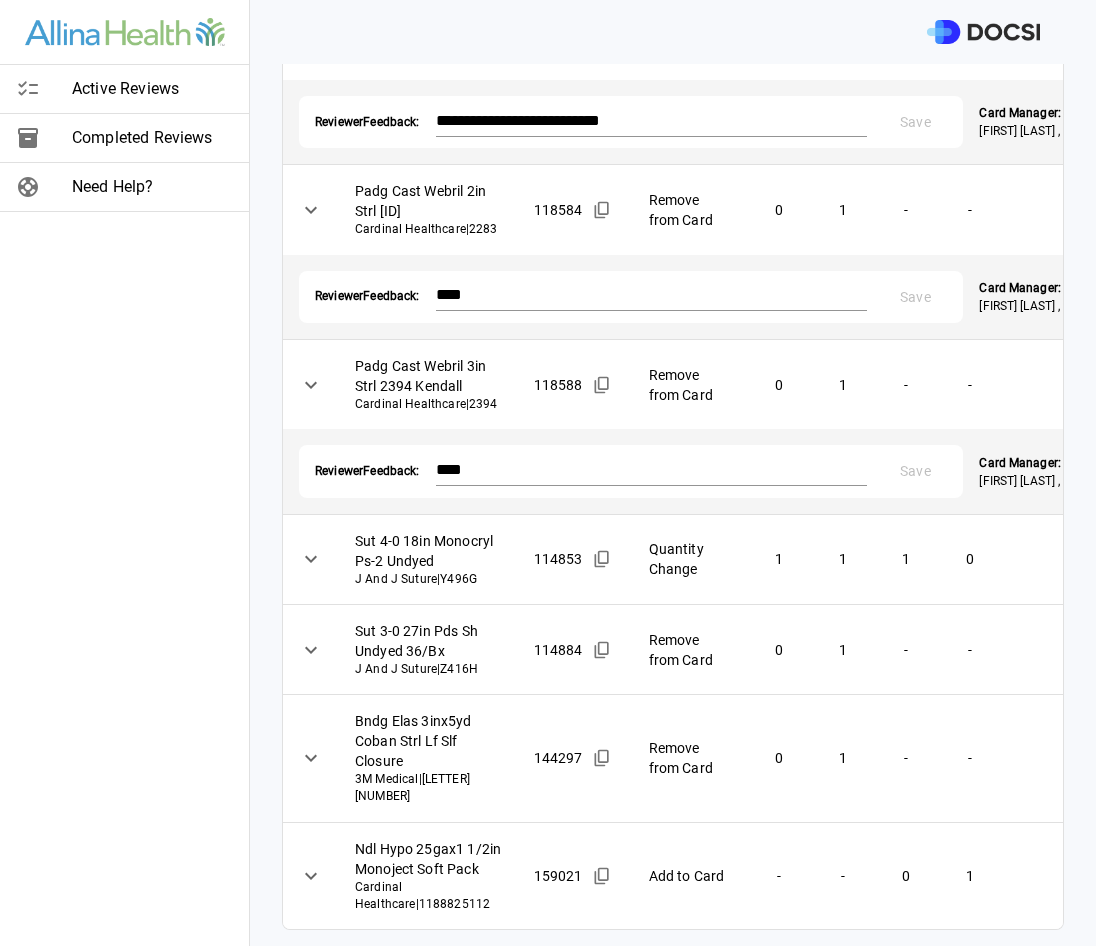 scroll, scrollTop: 1439, scrollLeft: 0, axis: vertical 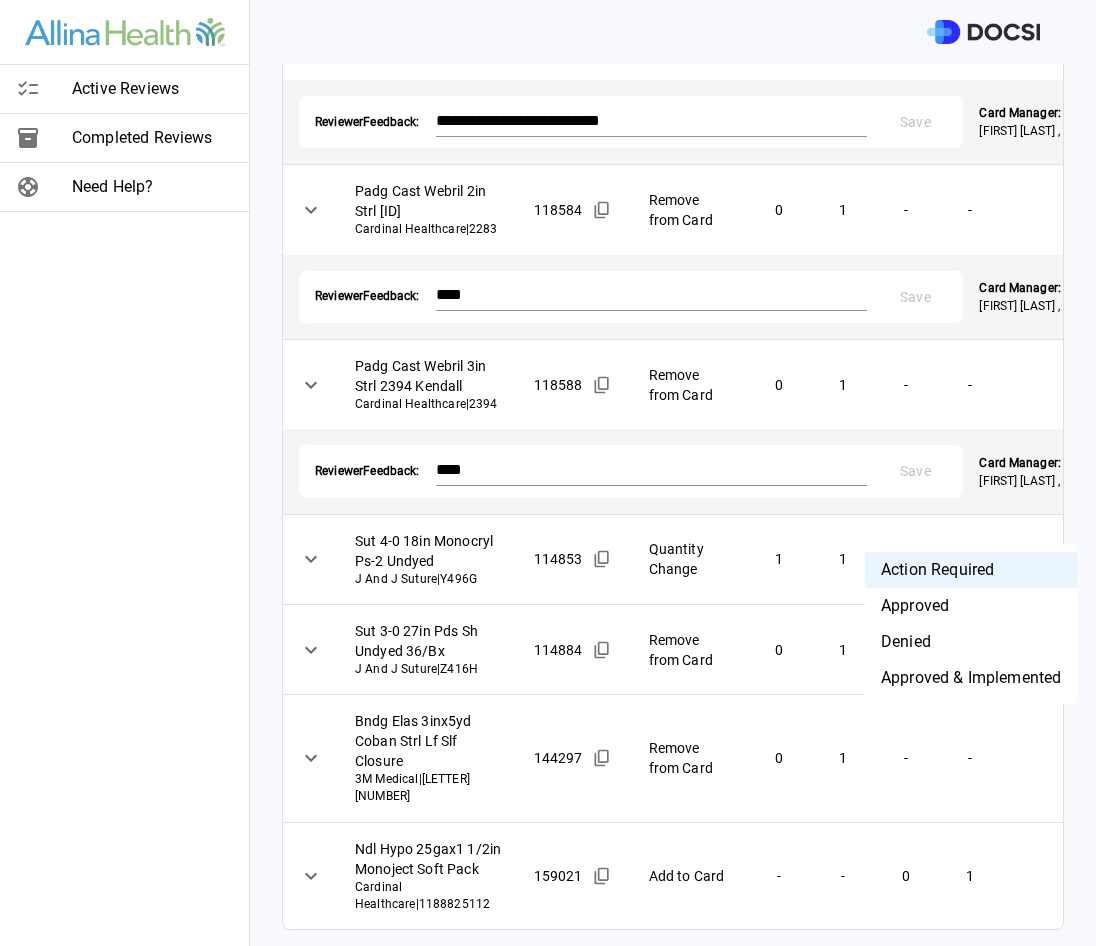 click on "Denied" at bounding box center (971, 642) 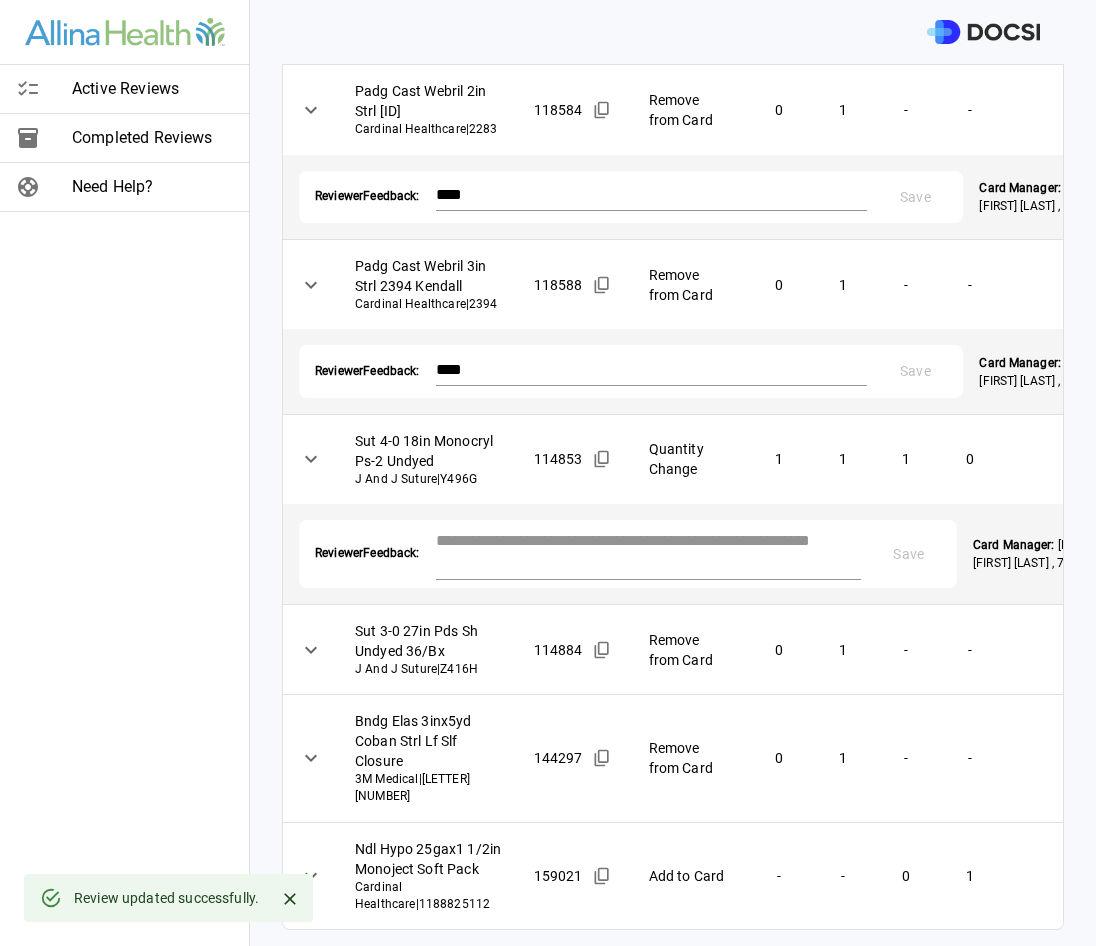 click at bounding box center [649, 552] 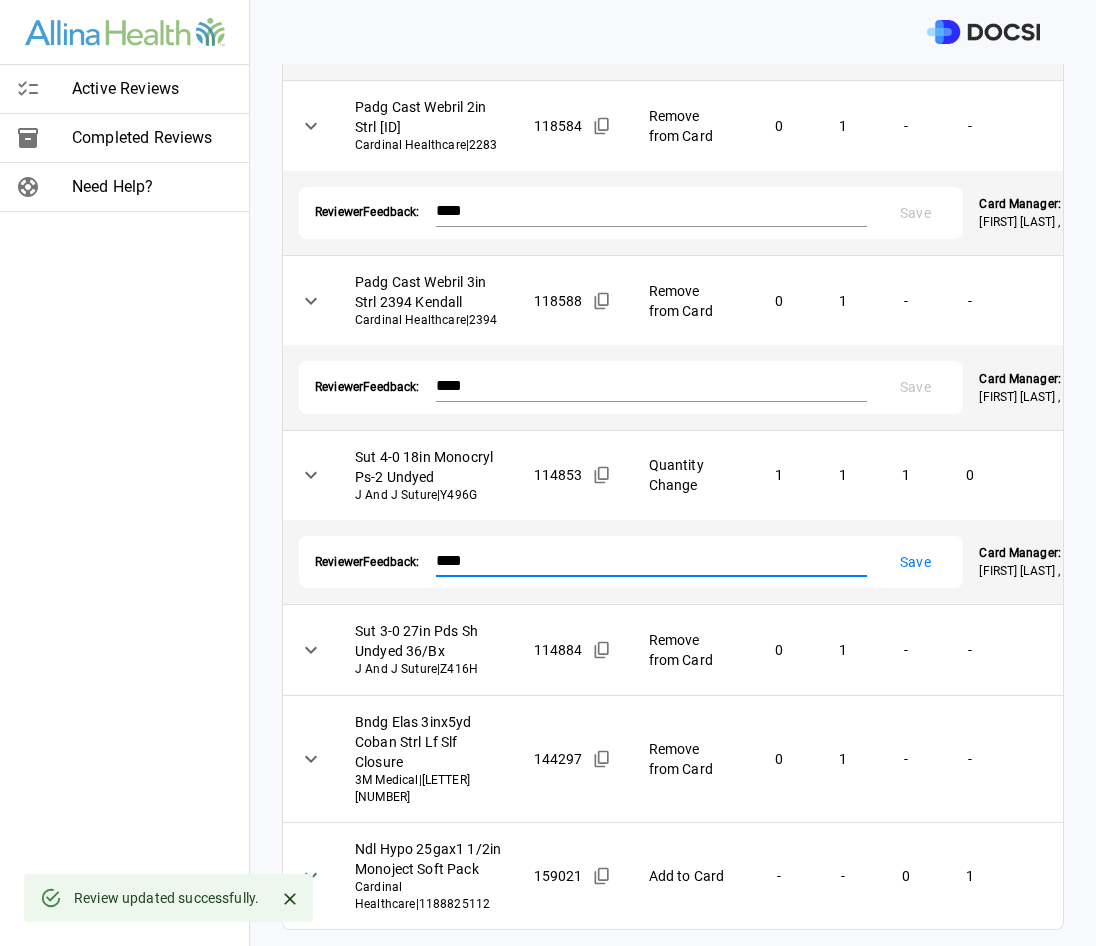 type on "****" 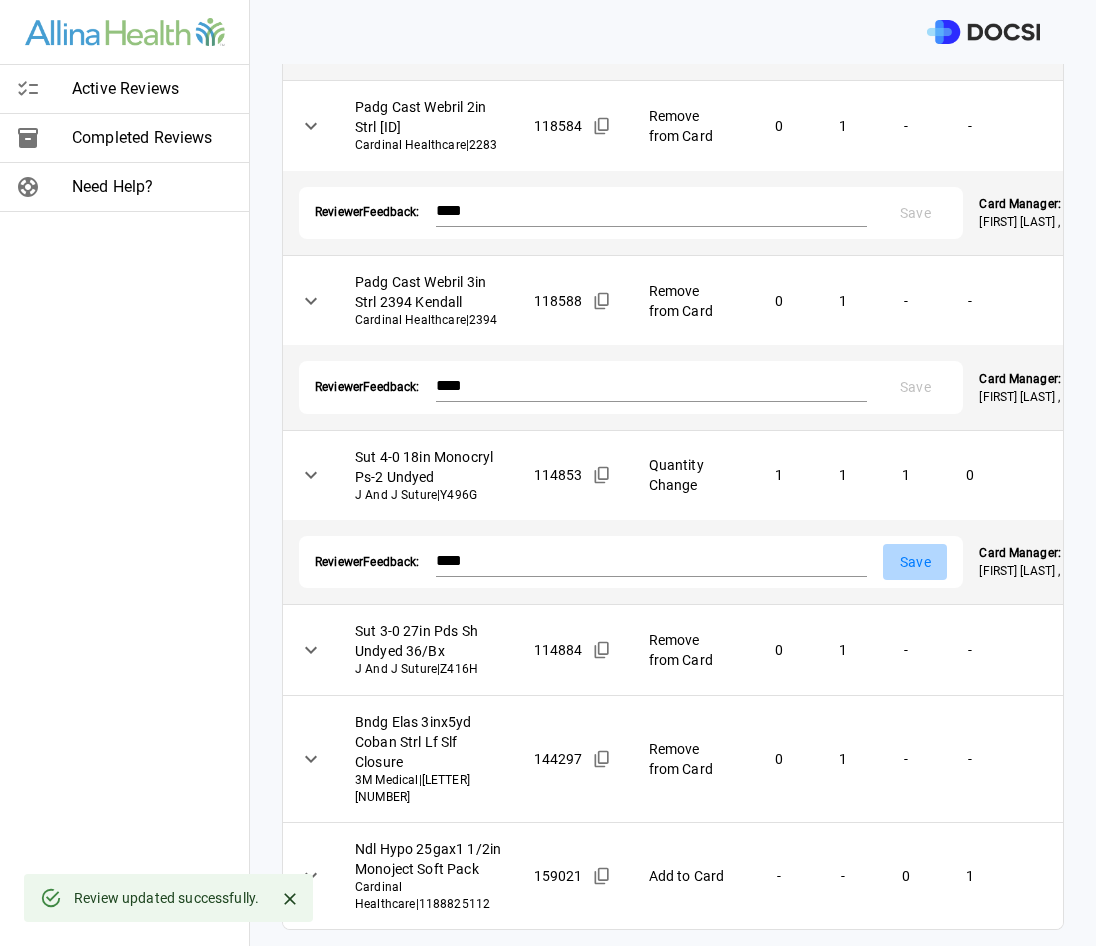click on "Save" at bounding box center (915, 562) 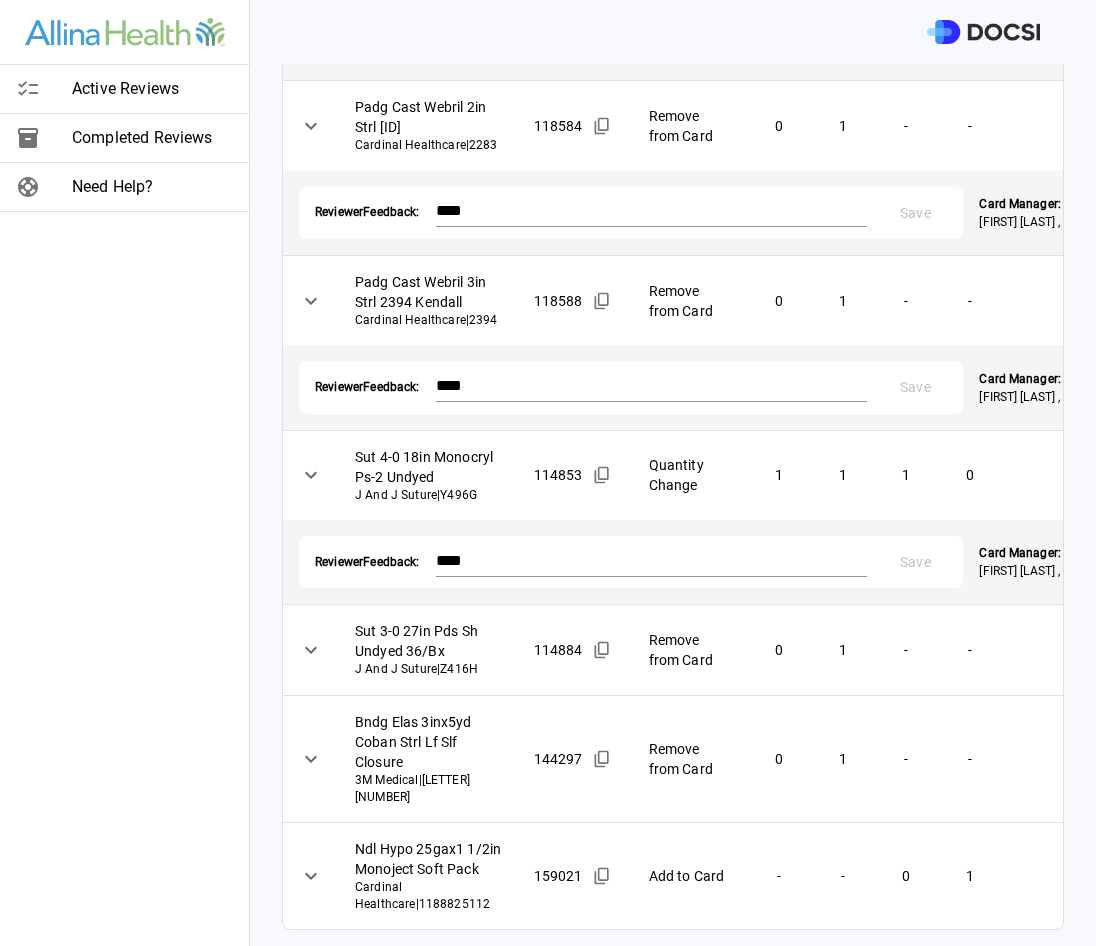 scroll, scrollTop: 1723, scrollLeft: 0, axis: vertical 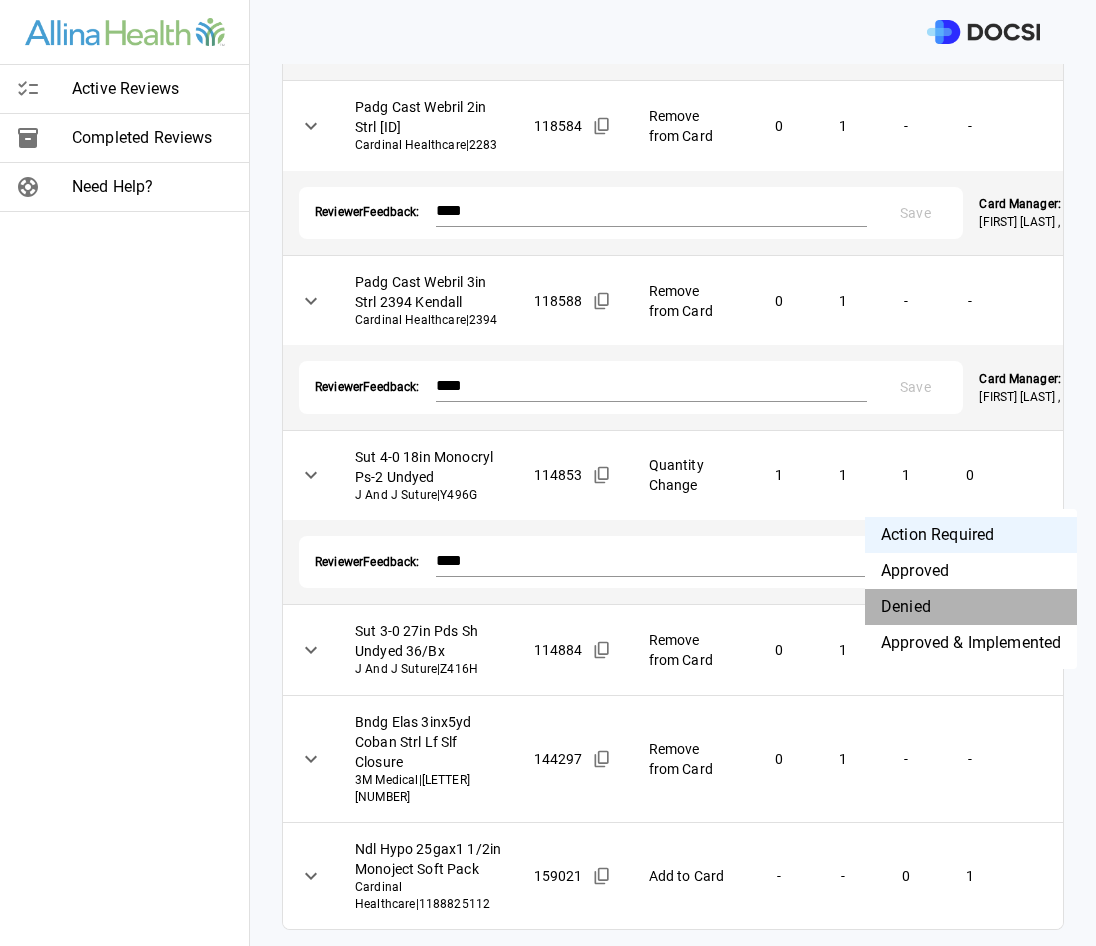 click on "Denied" at bounding box center (971, 607) 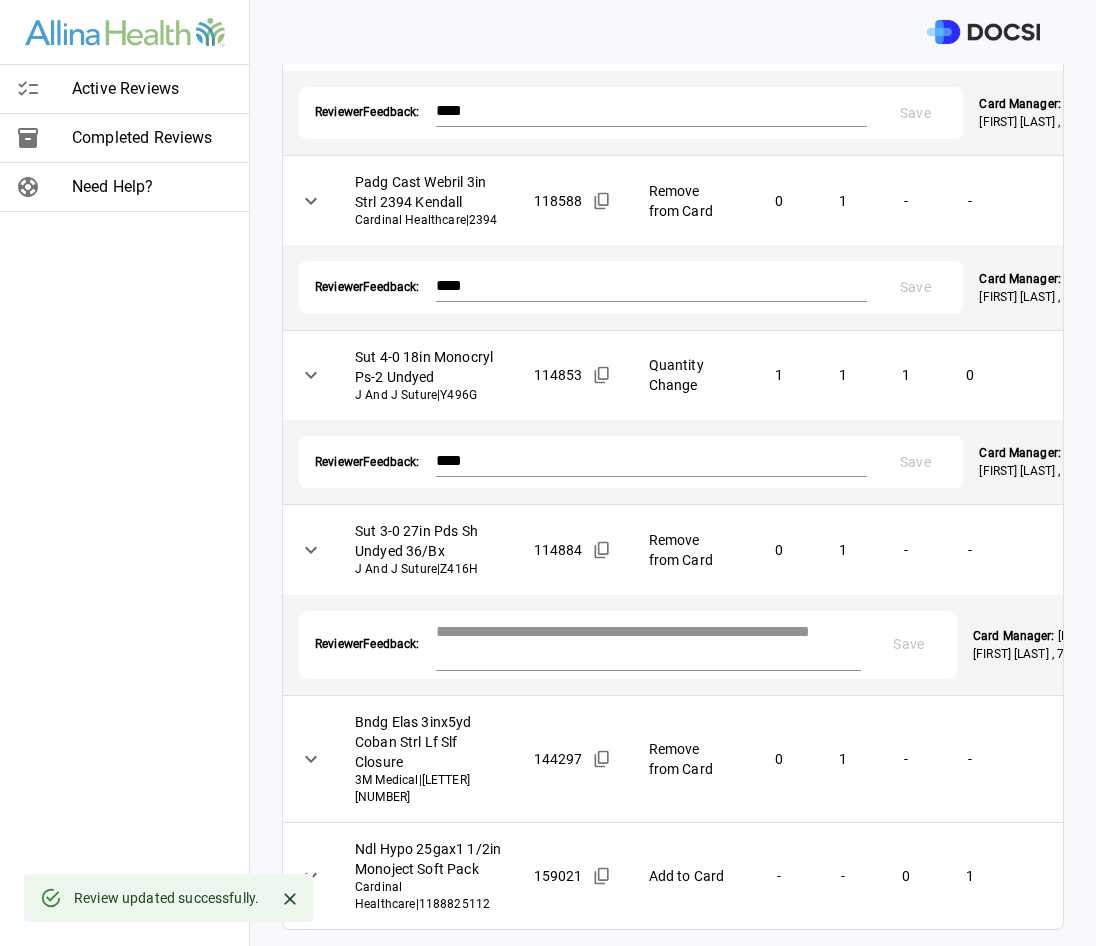 click at bounding box center (649, 643) 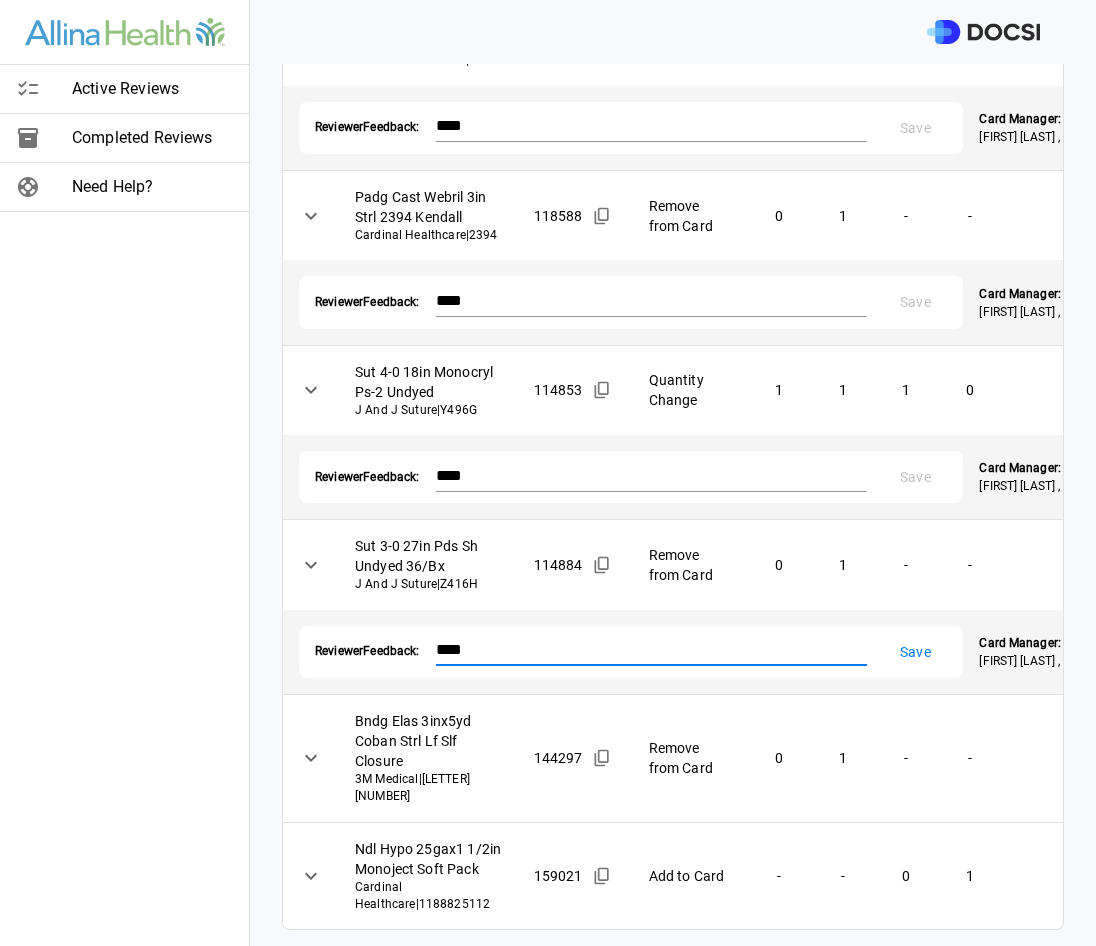 type on "****" 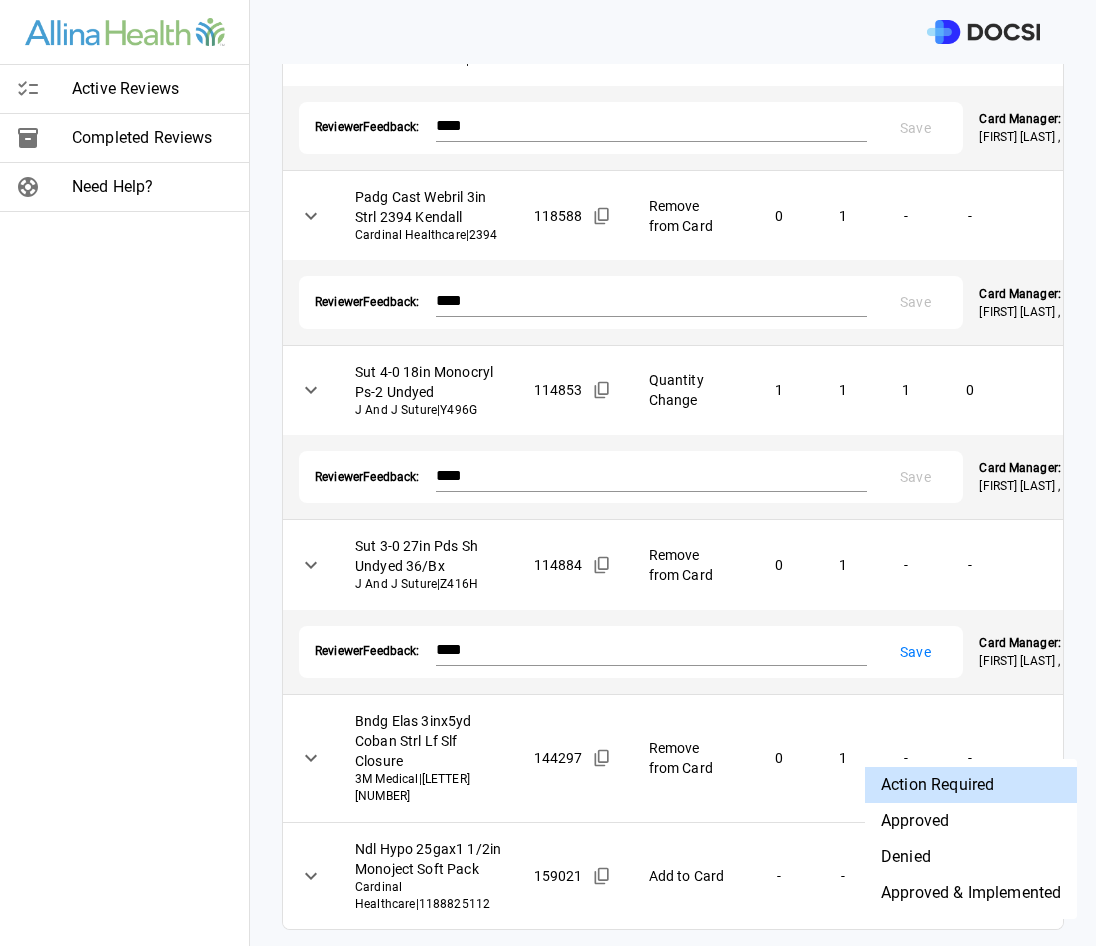 click on "**********" at bounding box center (548, 473) 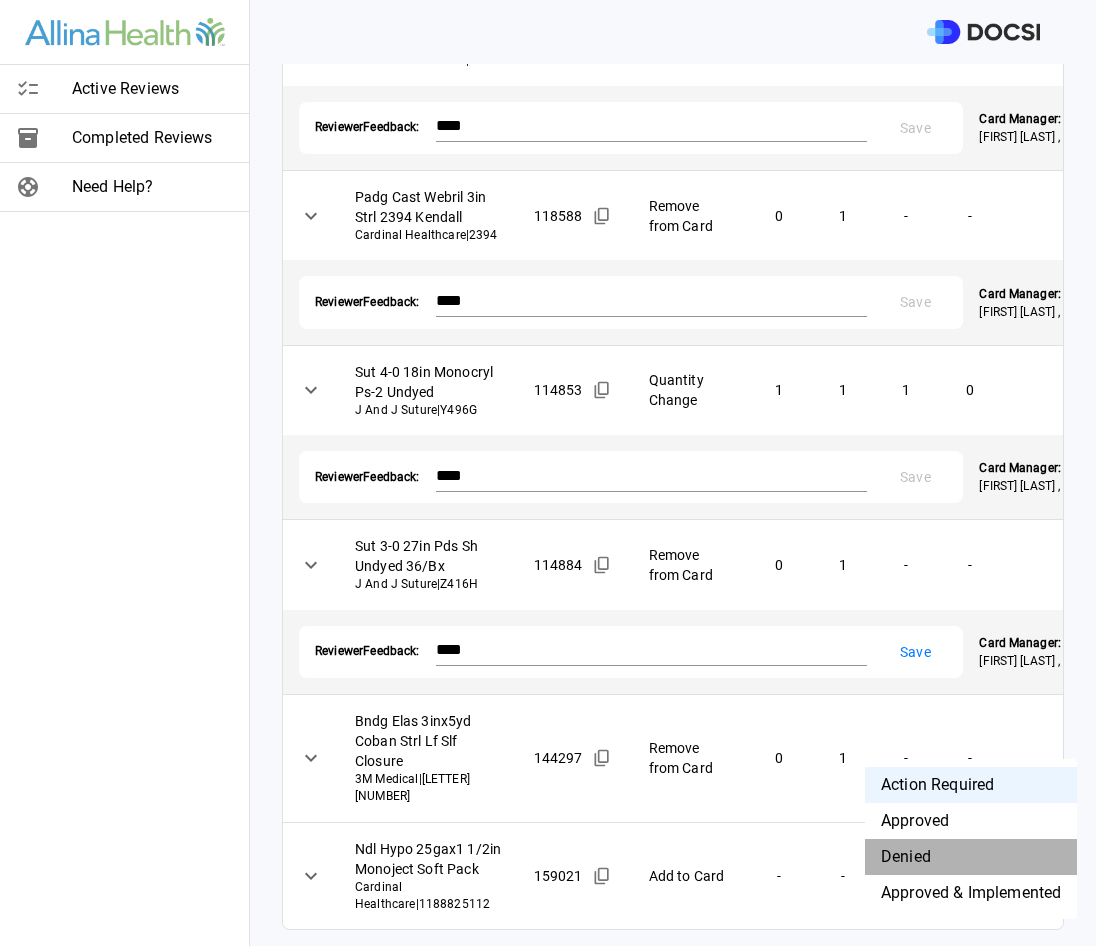 click on "Denied" at bounding box center [971, 857] 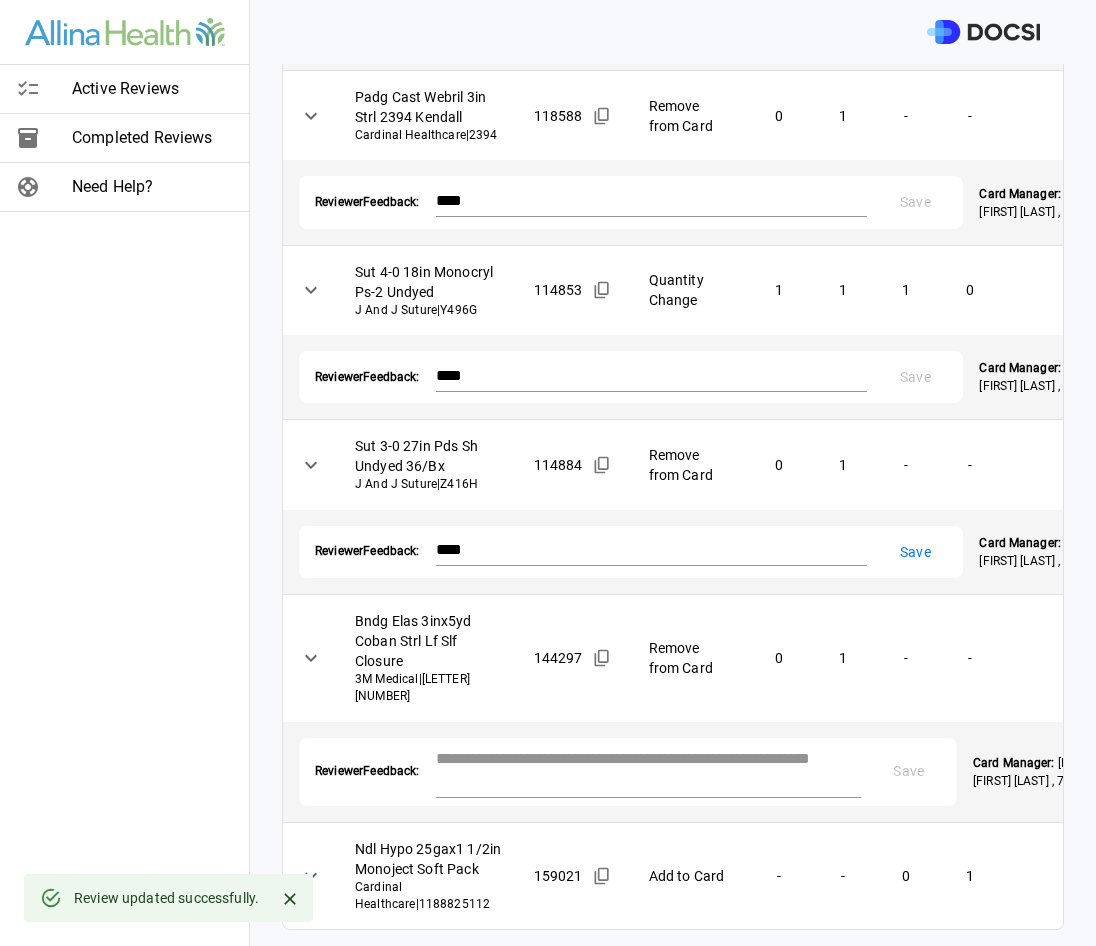 click at bounding box center (649, 770) 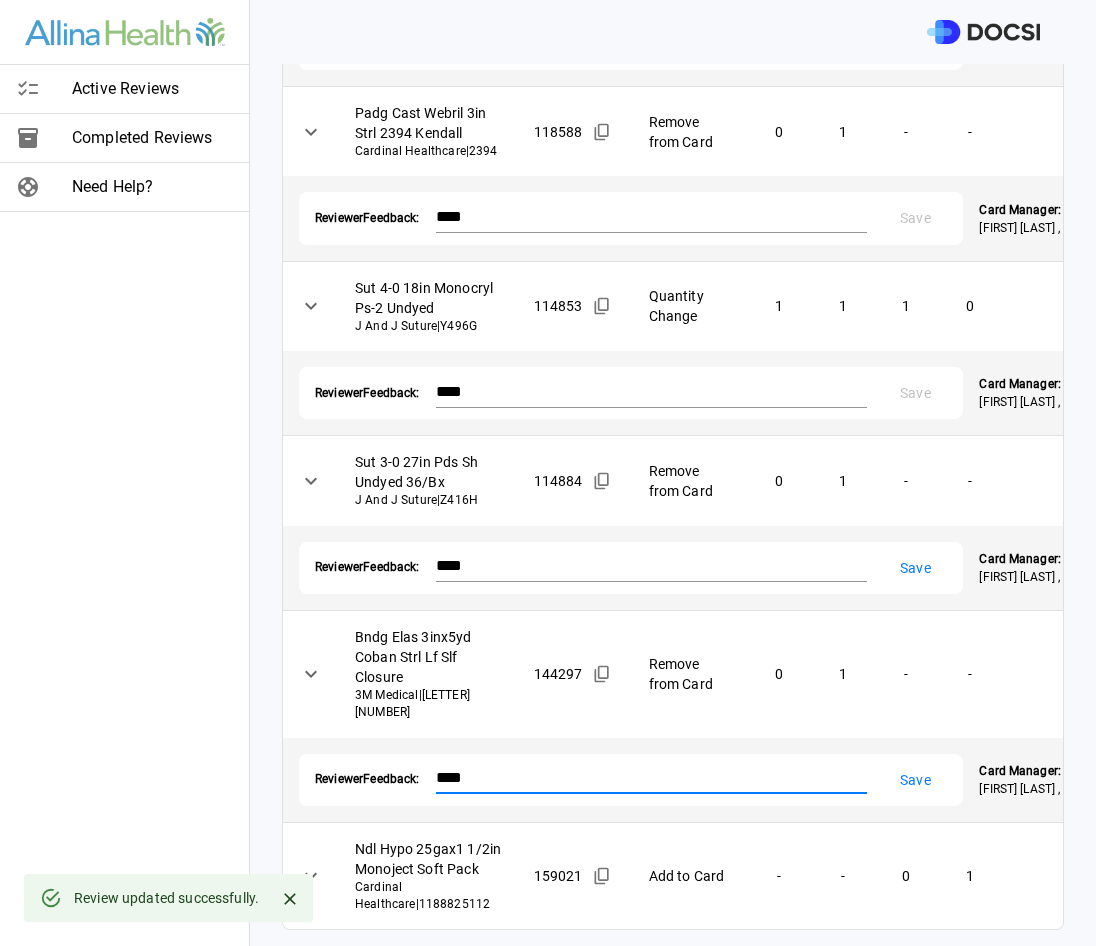 type on "****" 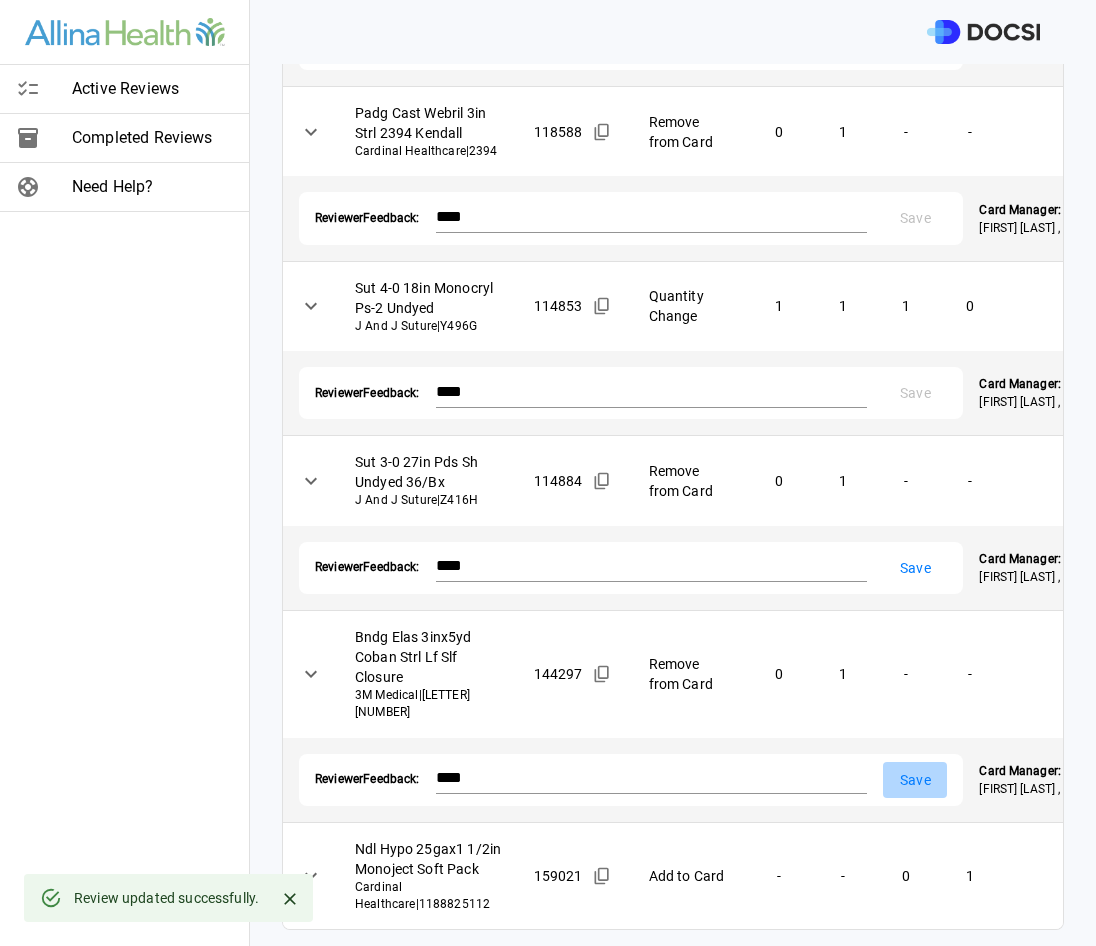 click on "Save" at bounding box center [915, 780] 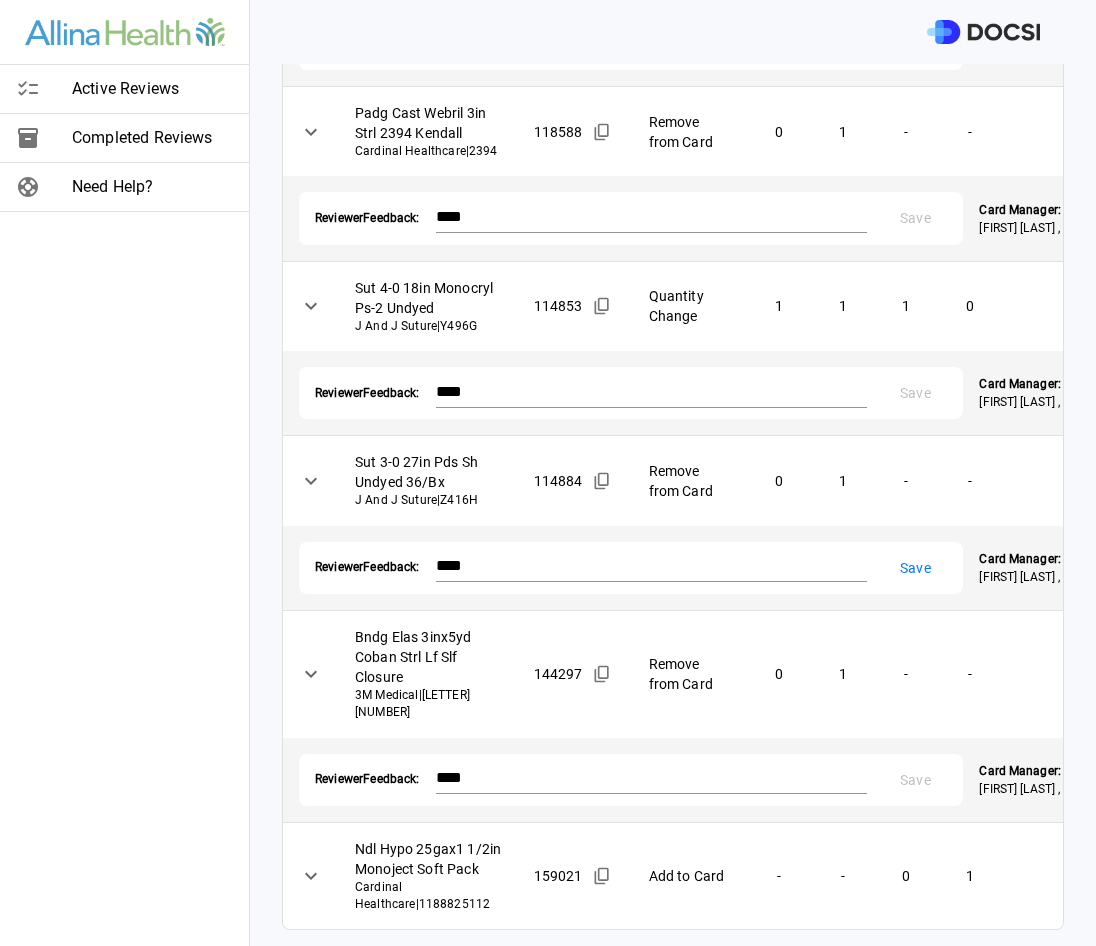 scroll, scrollTop: 1892, scrollLeft: 0, axis: vertical 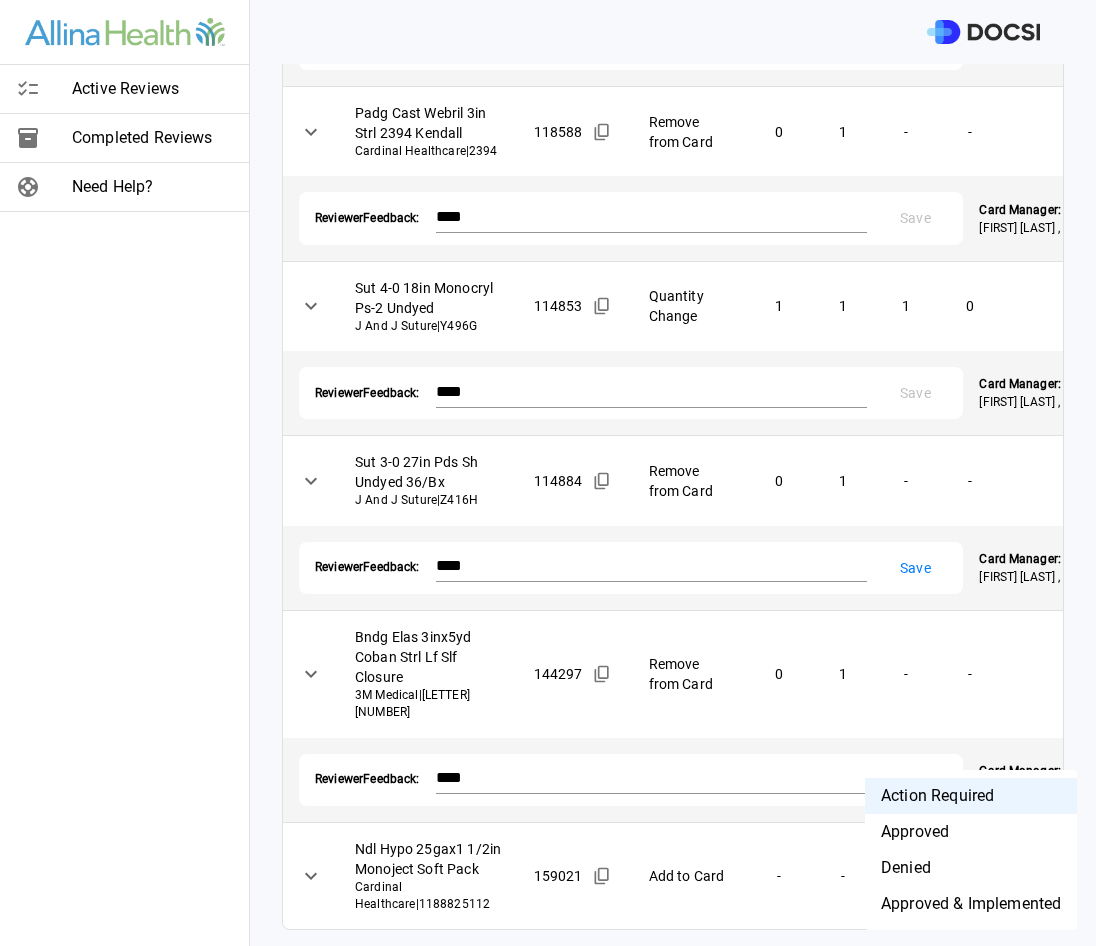 click on "**********" at bounding box center [548, 473] 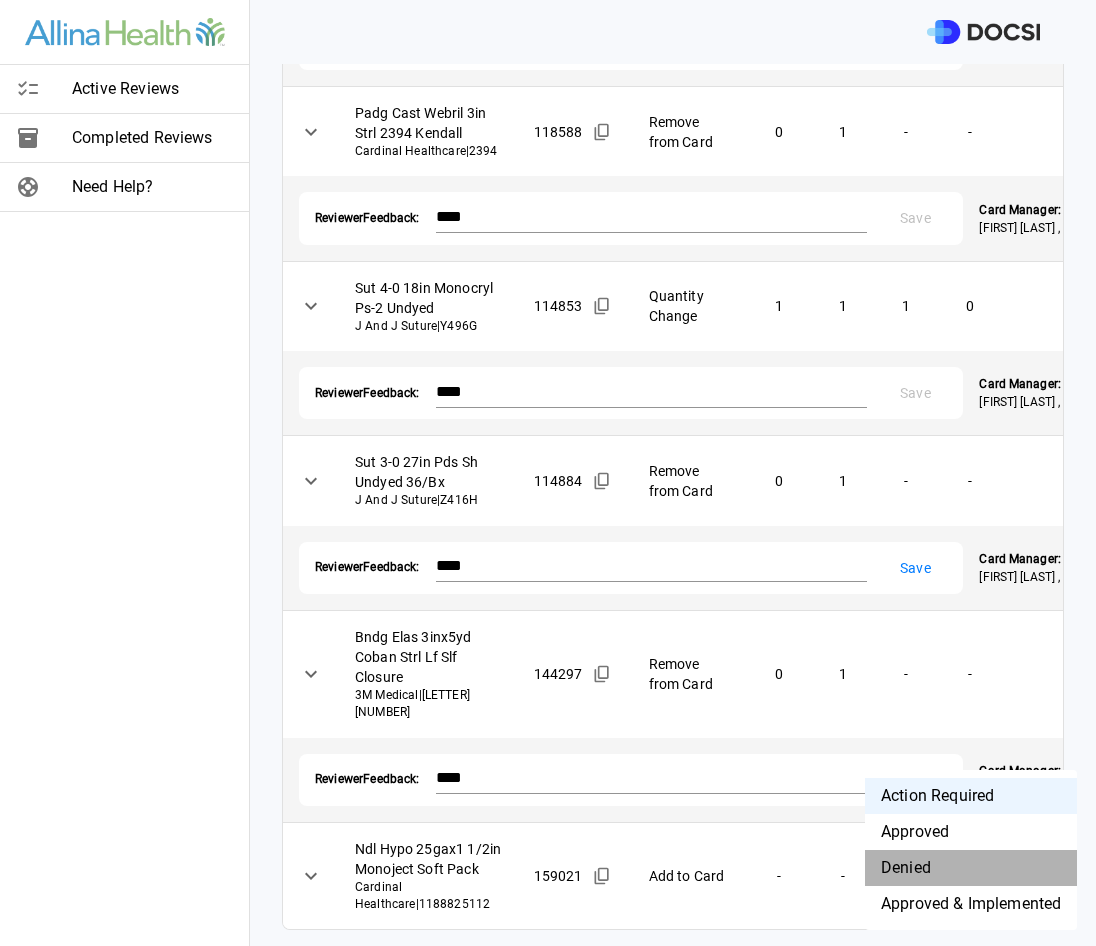 click on "Denied" at bounding box center (971, 868) 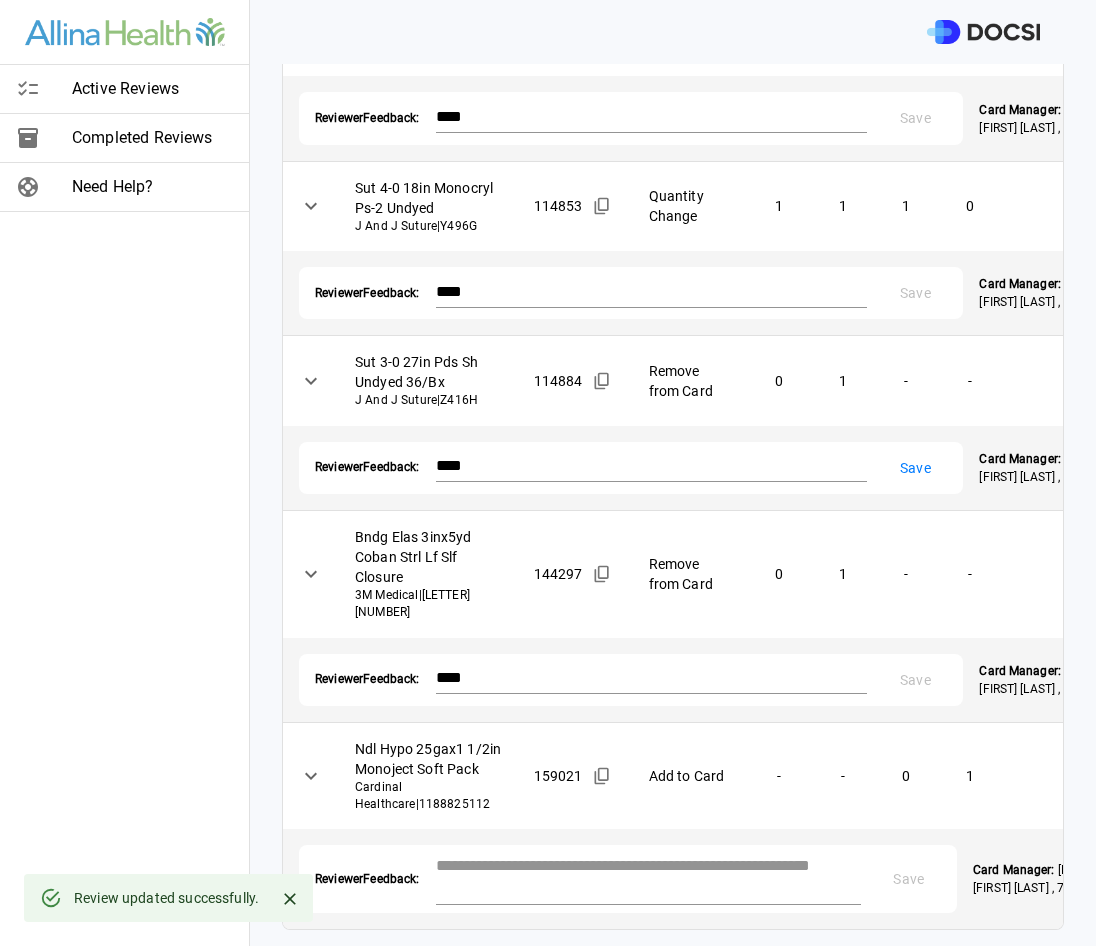scroll, scrollTop: 1992, scrollLeft: 0, axis: vertical 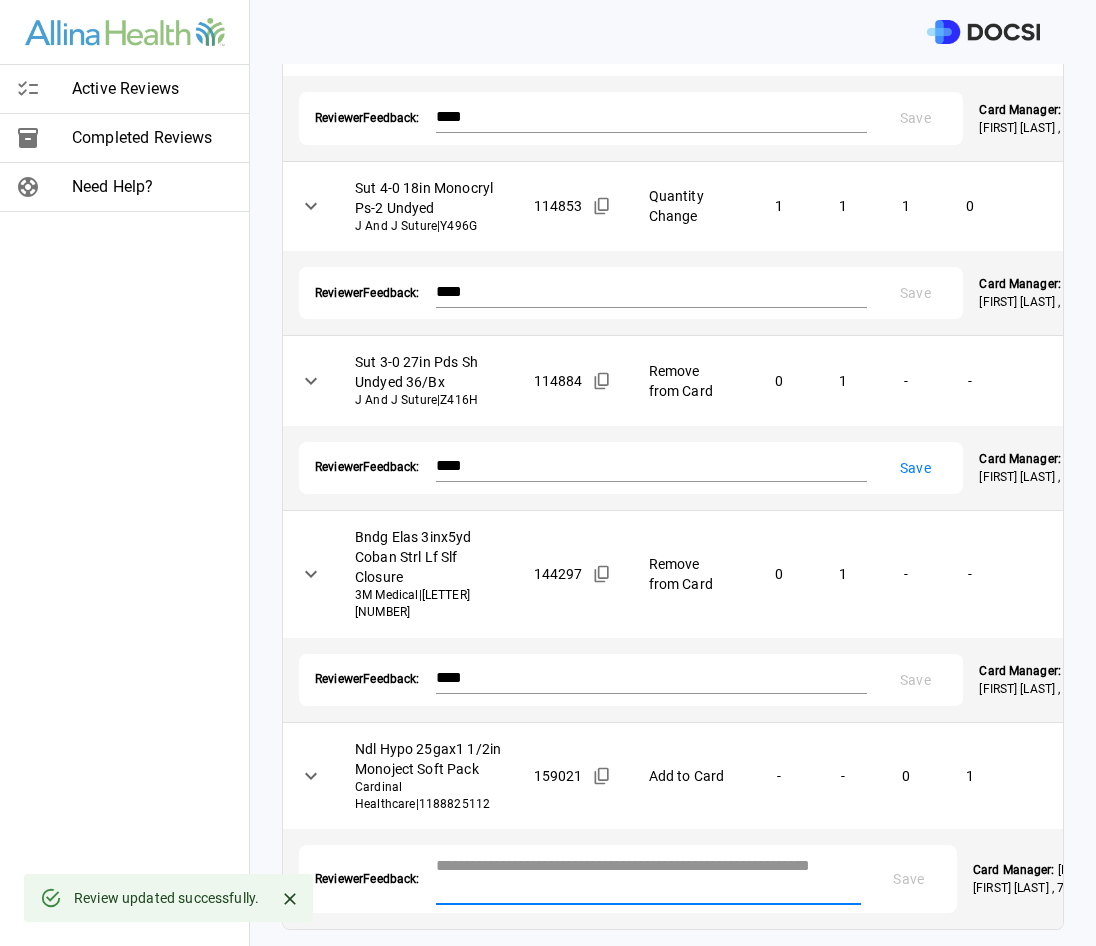 click at bounding box center [649, 877] 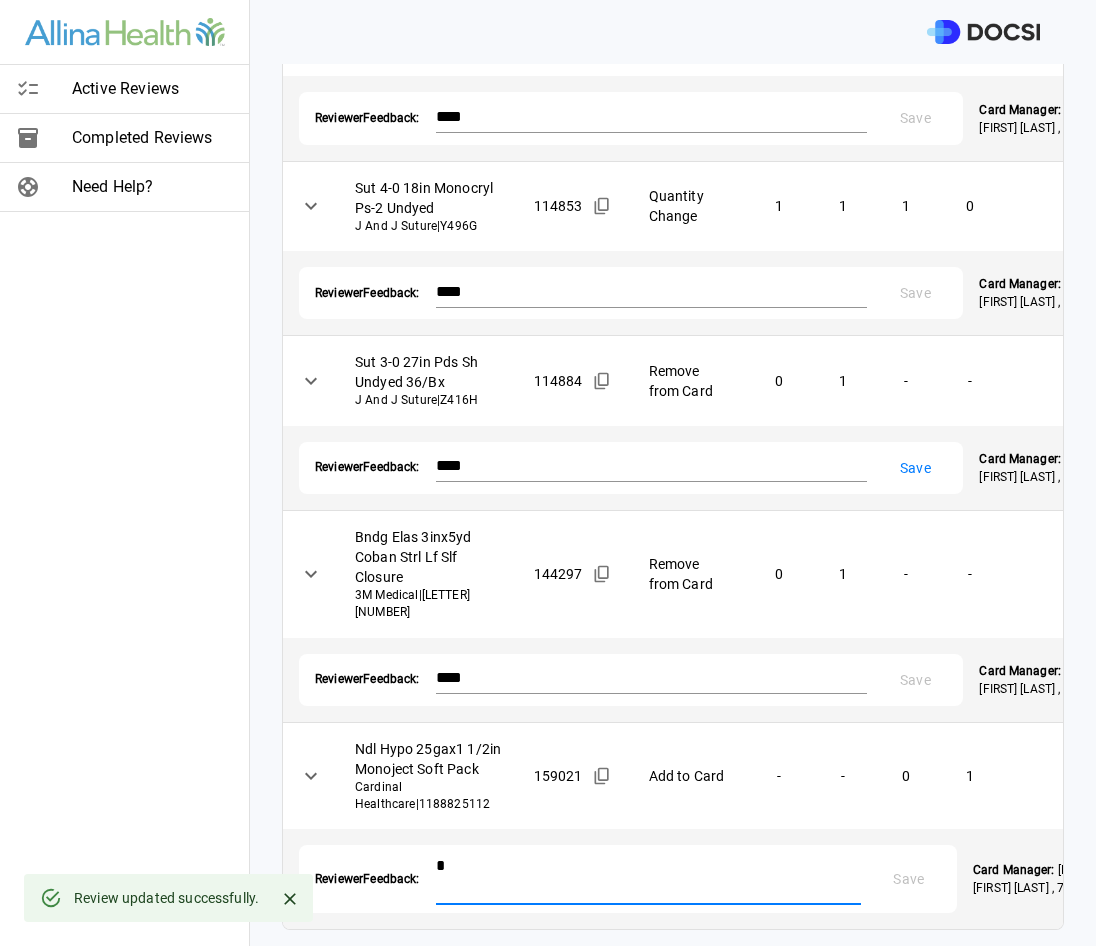 scroll, scrollTop: 1977, scrollLeft: 0, axis: vertical 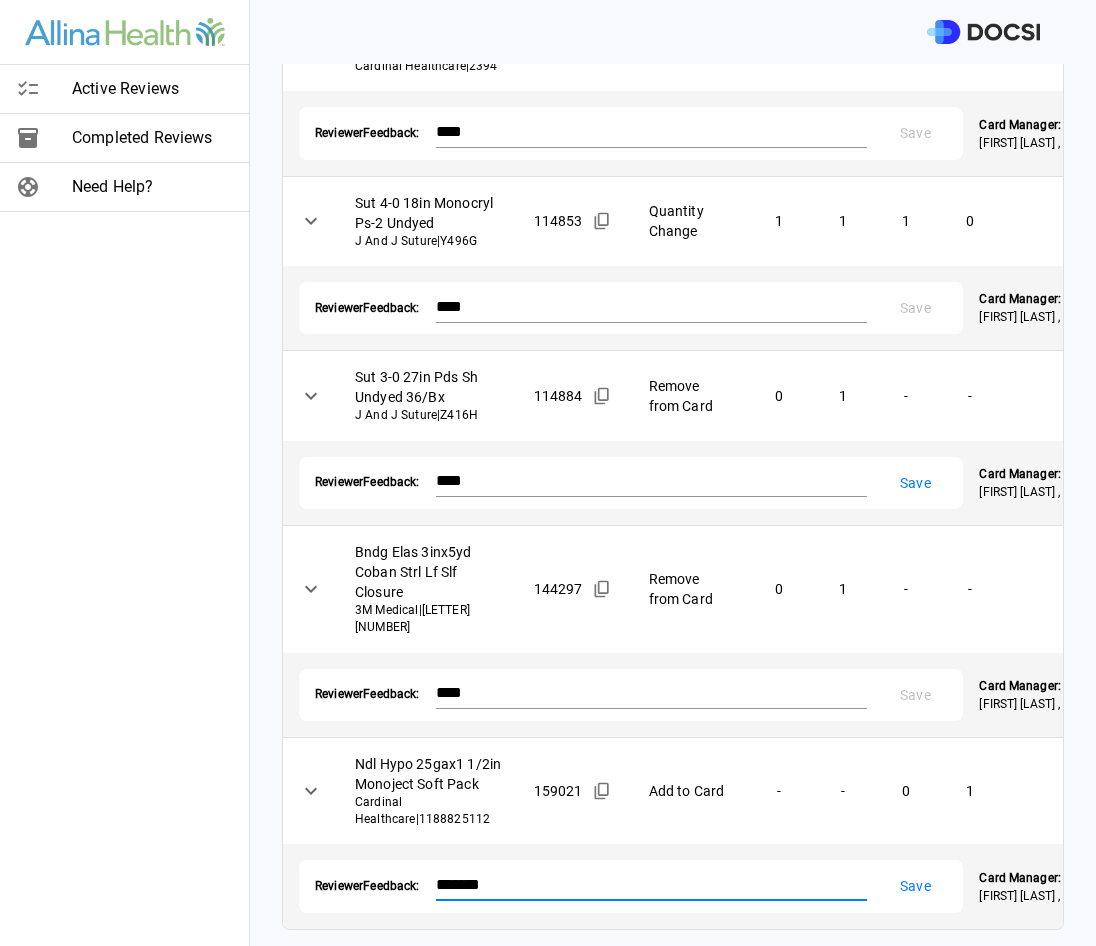 type on "*******" 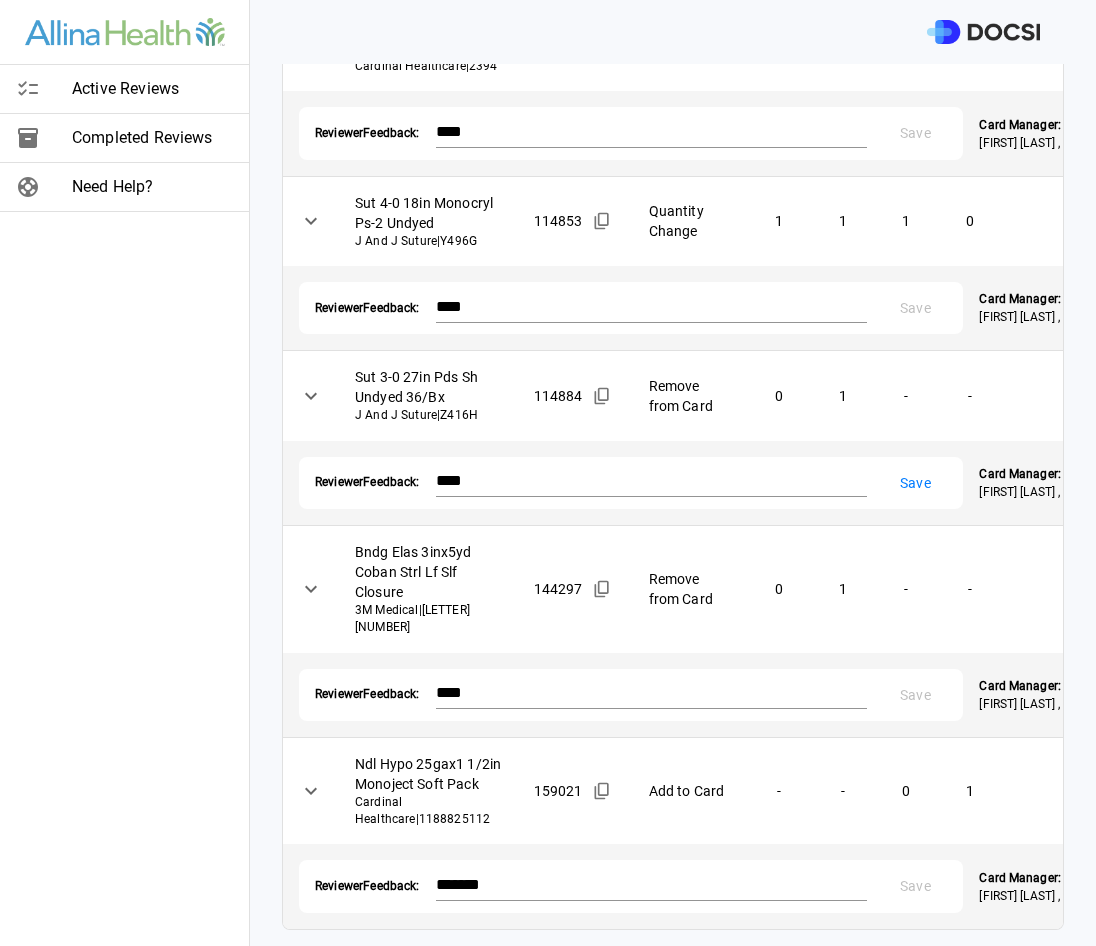 scroll, scrollTop: 1600, scrollLeft: 0, axis: vertical 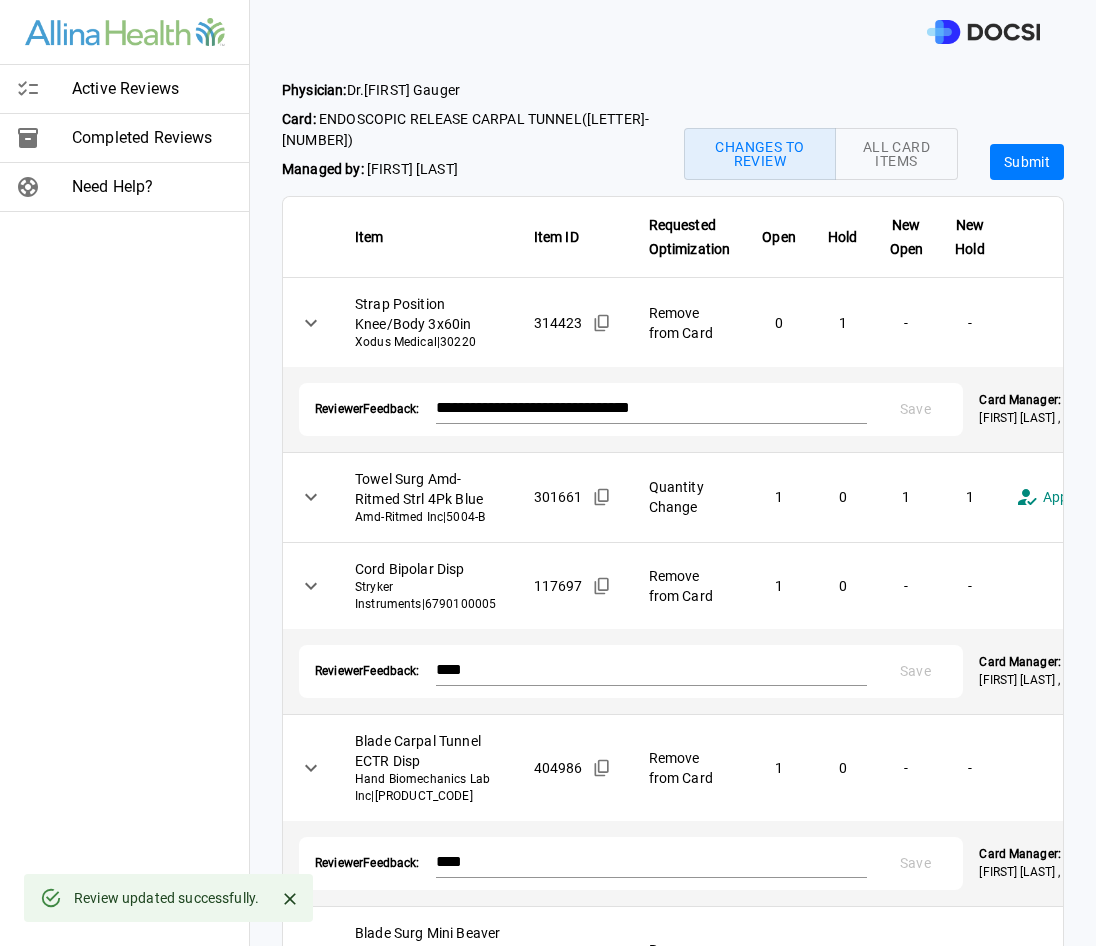 click on "Submit" at bounding box center (1027, 162) 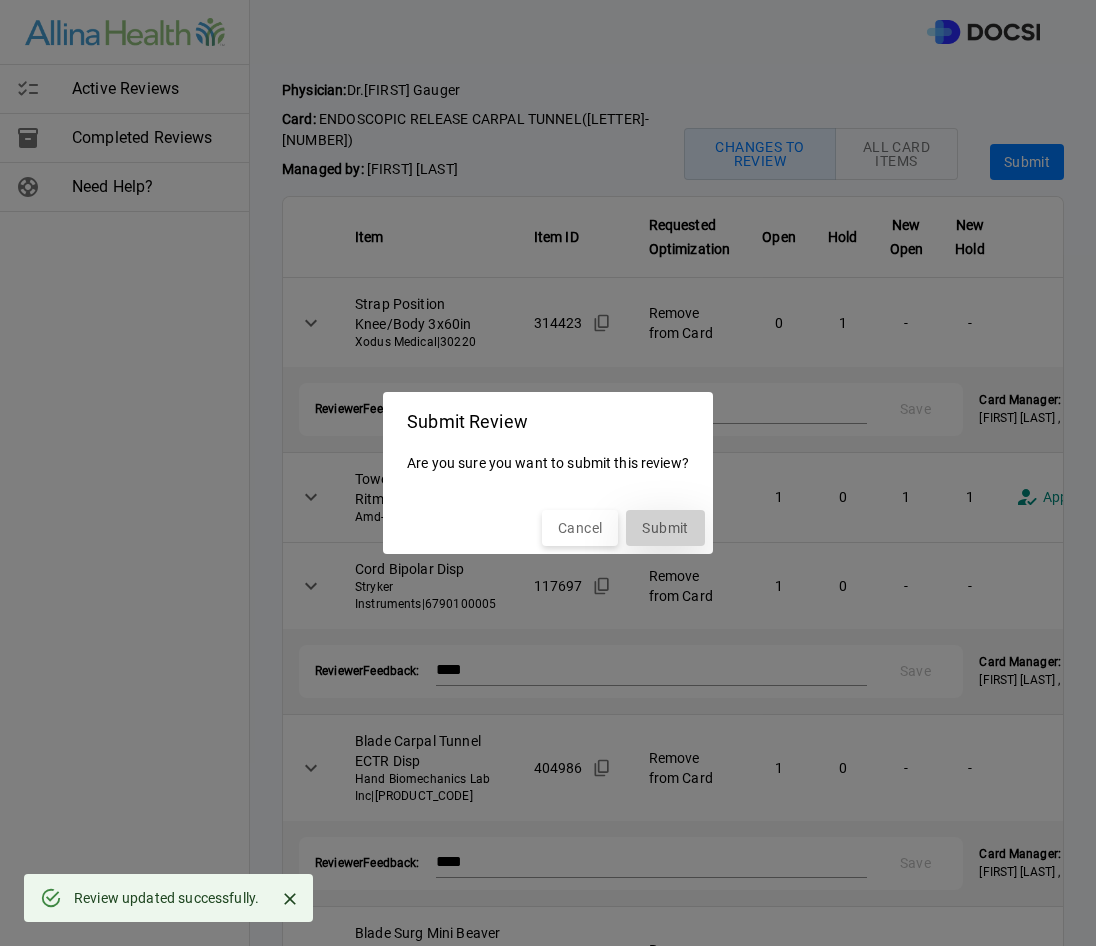 click on "Submit" at bounding box center [665, 528] 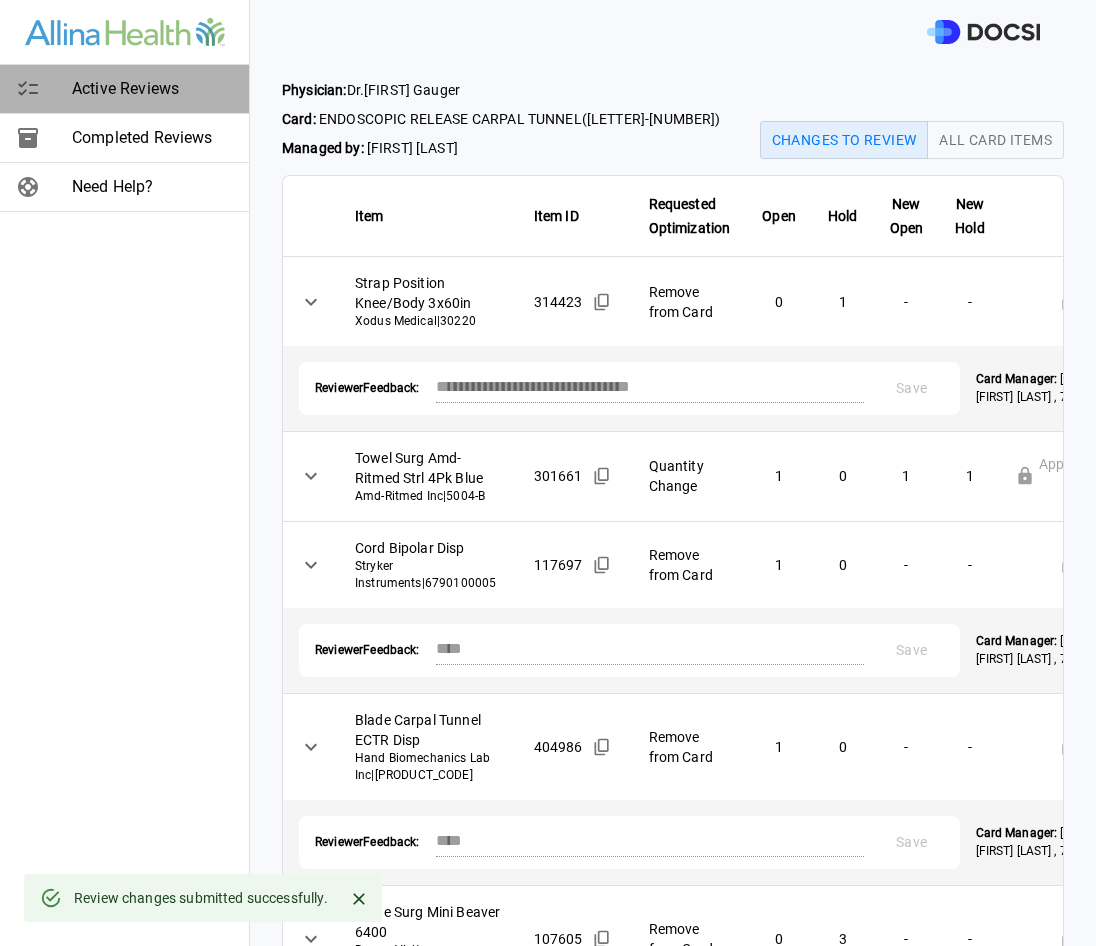click on "Active Reviews" at bounding box center (152, 89) 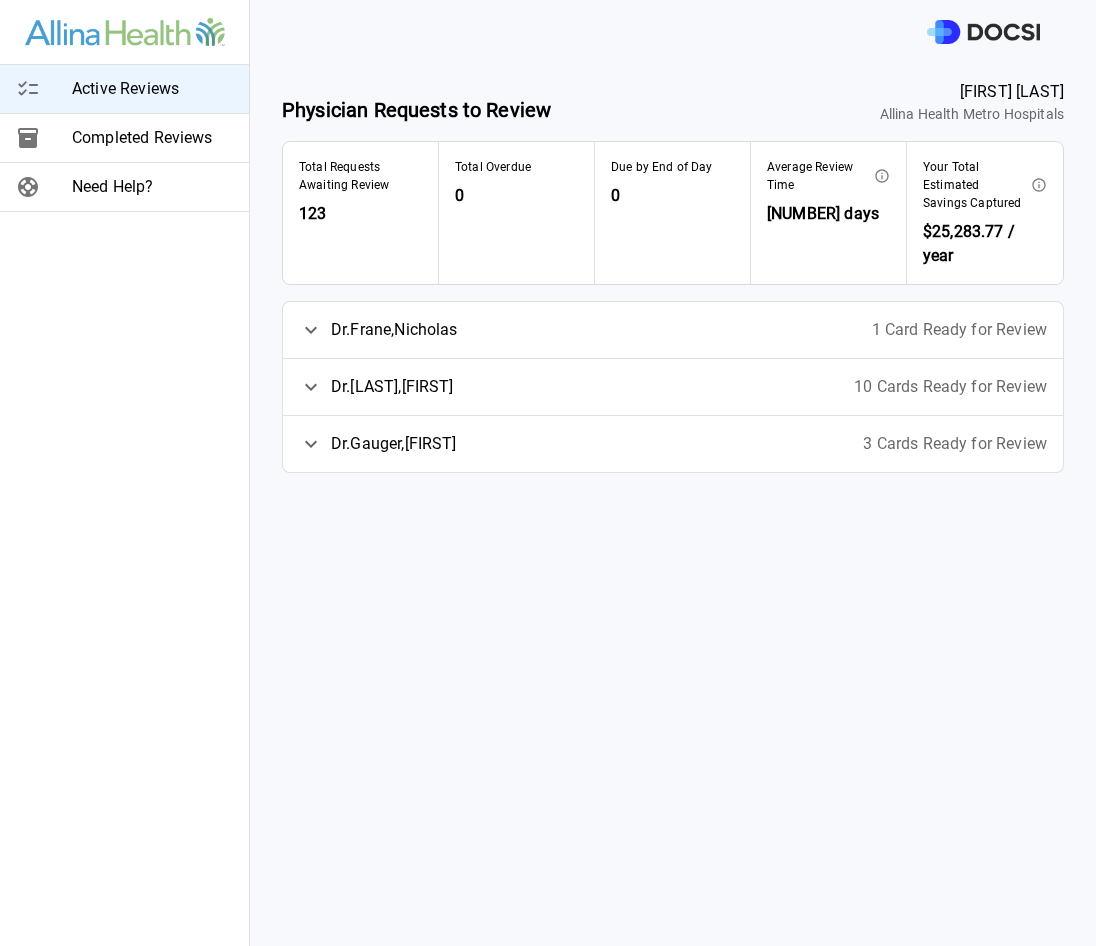 click on "Dr.  [LAST] ,  [FIRST] 3 Cards Ready for Review" at bounding box center (673, 444) 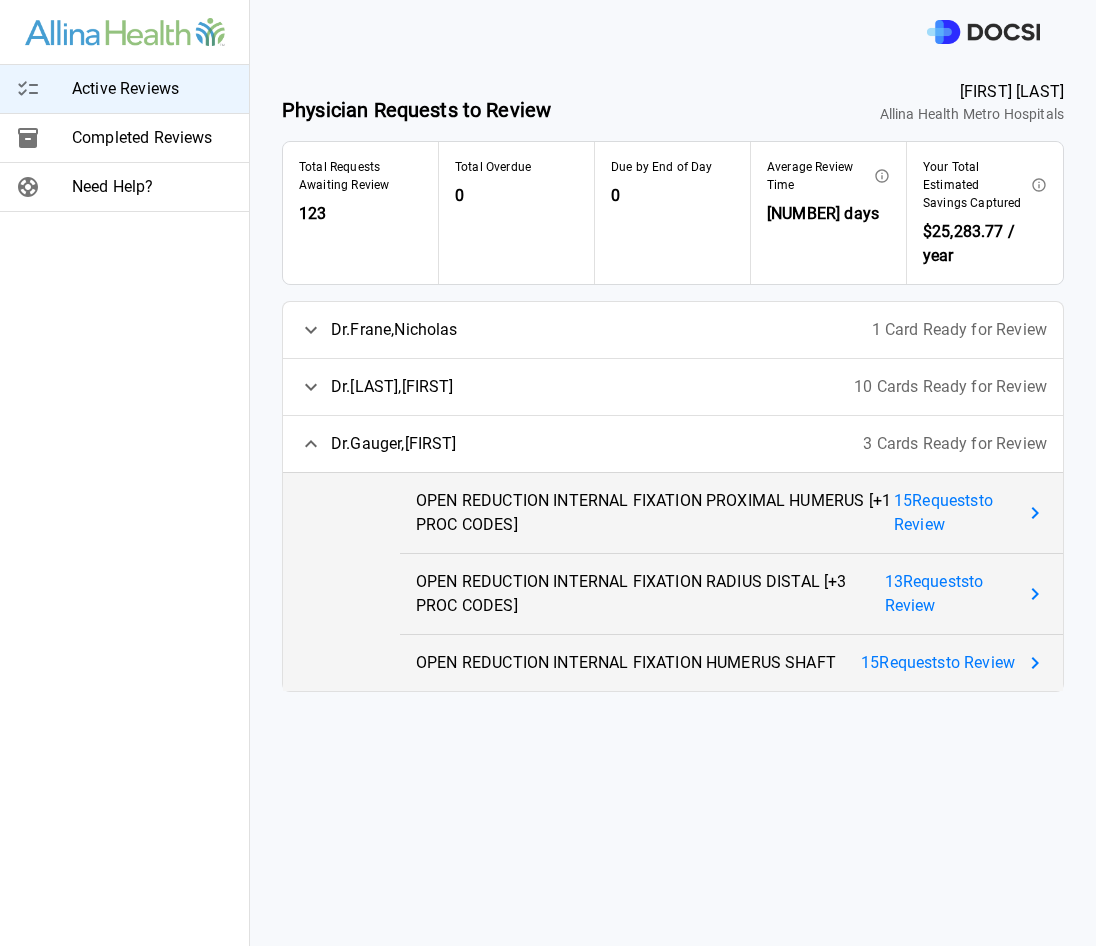 click on "15  Request s  to Review" at bounding box center [954, 513] 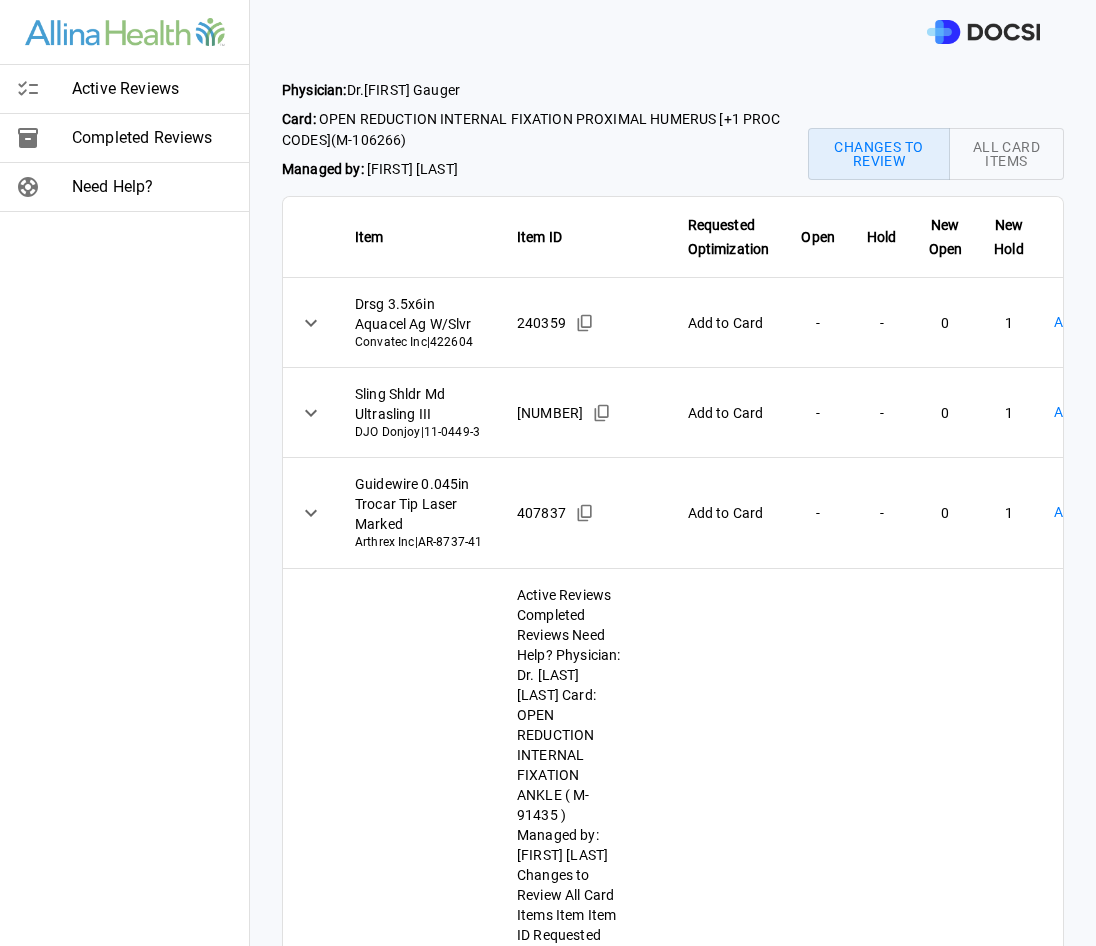 click on "Physician:   Dr.  [FIRST] [LAST] Card:    [PROCEDURE]  ( M-106266 ) Managed by:    [FIRST] [LAST] Changes to Review All Card Items Item Item ID Requested Optimization Open Hold New Open New Hold Review Status Drsg 3.5x6in Aquacel Ag W/Slvr Convatec Inc  |  422604 240359 Add to Card - - 0 1 Action Required **** ​ Sling Shldr Md Ultrasling III DJO Donjoy  |  11-0449-3 234021 Add to Card - - 0 1 Action Required **** ​ Guidewire 0.045in Trocar Tip Laser Marked Arthrex Inc  |  AR-8737-41 407837 Add to Card - - 0 1 Action Required **** ​ Guide Wire Trocar Tip 1.35x130mm Arthrex Inc  |  AR-8943-01 239316 Add to Card - - 0 1 Action Required **** ​ Sut 2-0 27in Monocryl Sh Undyed 36/Bx J And J Suture  |  Y417H 114840 Quantity Change 1 2 0 1 Action Required **** ​ Sut 5 30in Ethibond V-37 4Pk Grn J And J Suture  |  MB66G 114624 Quantity Change 1 3 0 2 Action Required **** ​ J And J Suture  |  MX69G 2" at bounding box center (548, 473) 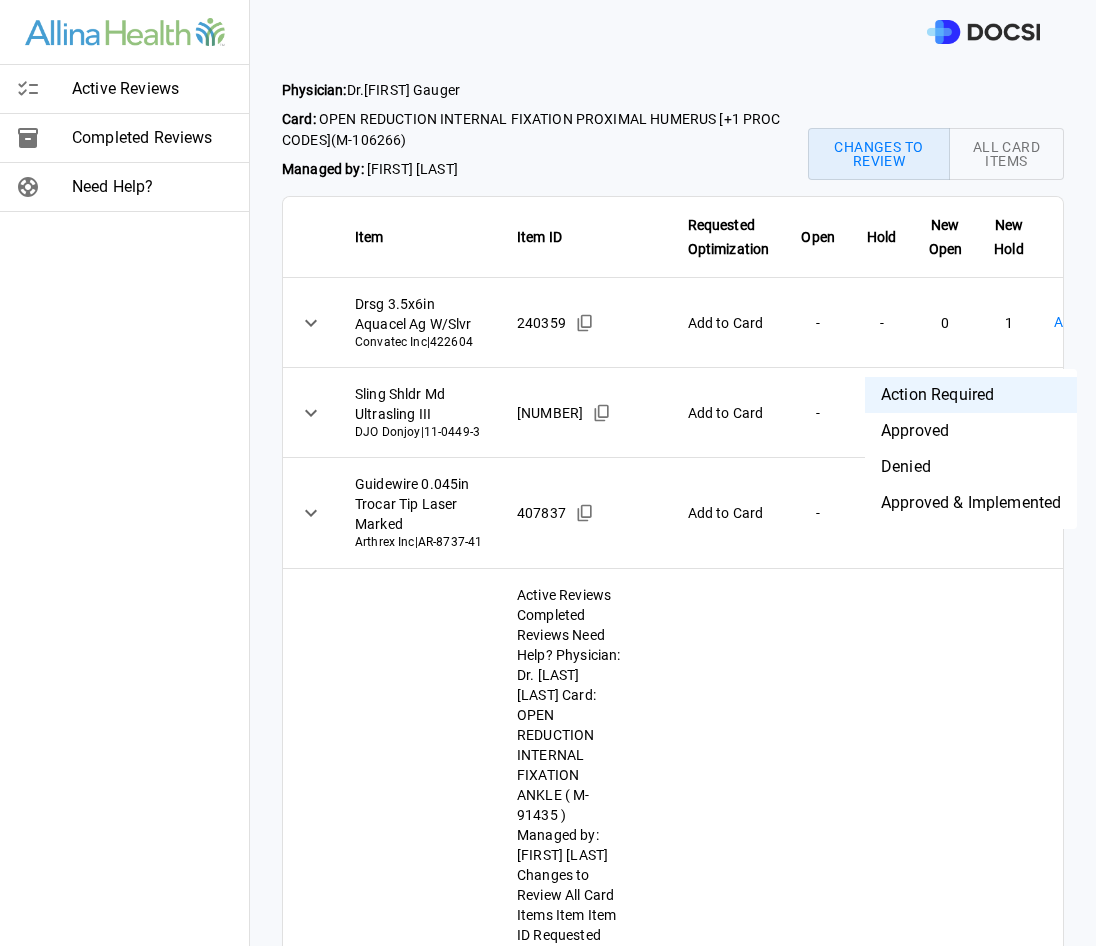 click on "Approved" at bounding box center (971, 431) 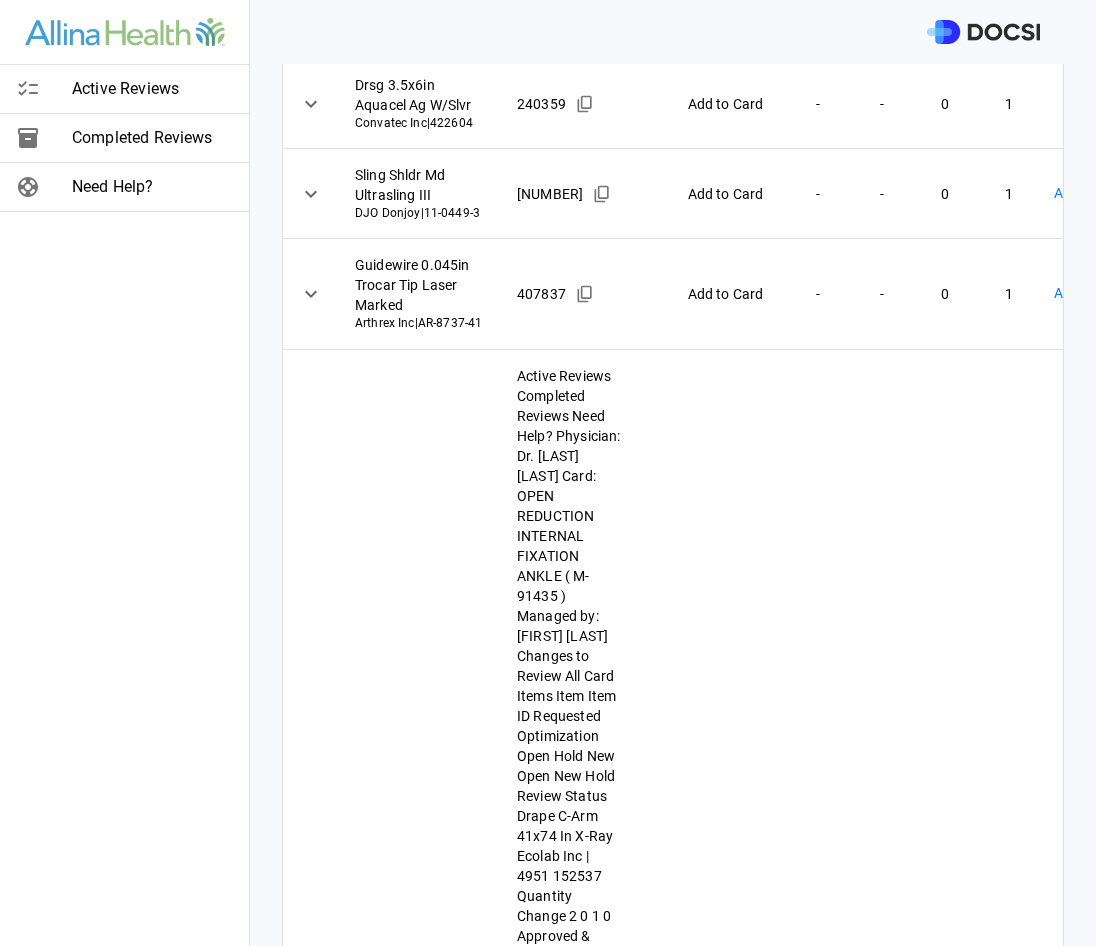 scroll, scrollTop: 0, scrollLeft: 0, axis: both 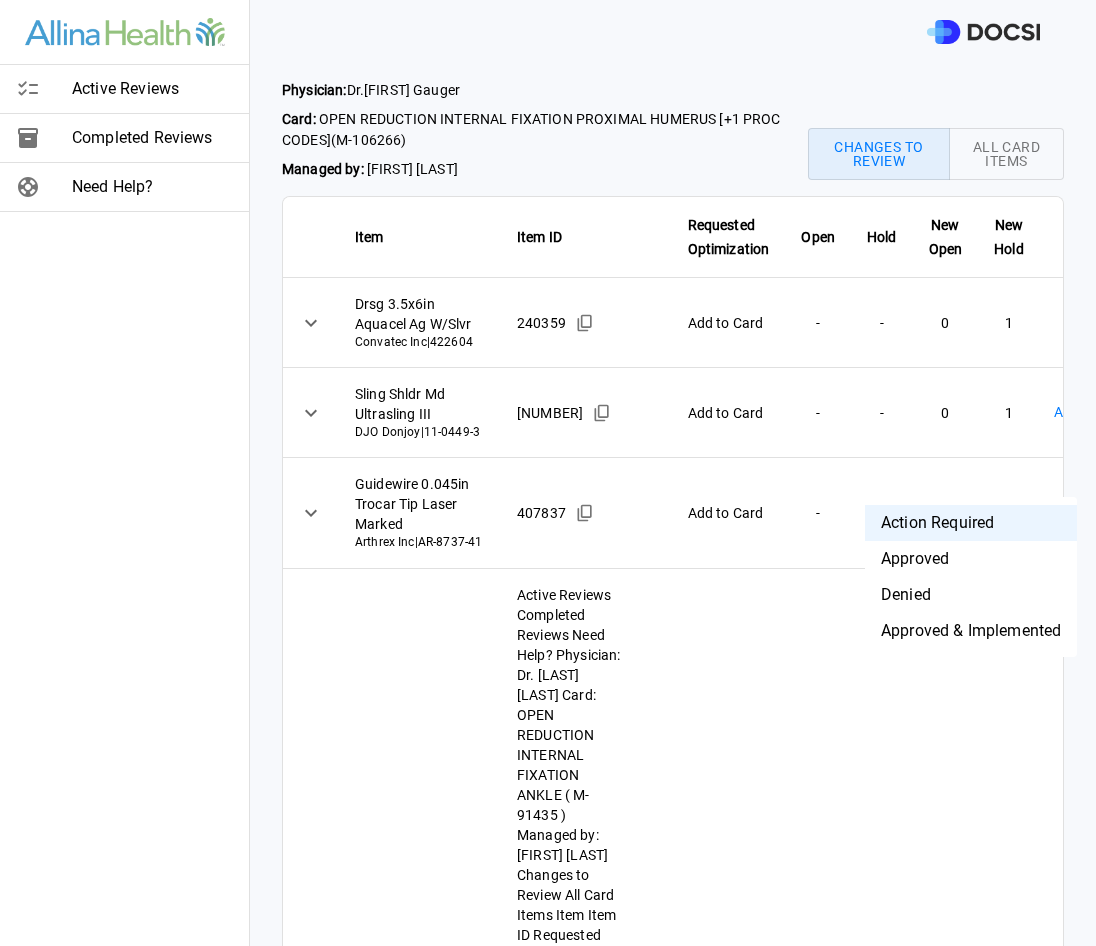 click on "Physician:   Dr.  [FIRST]   [GAUGER] Card:    OPEN REDUCTION INTERNAL FIXATION PROXIMAL HUMERUS [+1 PROC CODES]  ( M-106266 ) Managed by:    [FIRST] [LAST] Changes to Review All Card Items Item Item ID Requested Optimization Open Hold New Open New Hold Review Status Drsg 3.5x6in Aquacel Ag W/Slvr Convatec Inc  |  422604 240359 Add to Card - - 0 1 Approved ******** ​ Sling Shldr Md Ultrasling III DJO Donjoy  |  11-0449-3 234021 Add to Card - - 0 1 Action Required **** ​ Guidewire 0.045in Trocar Tip Laser Marked Arthrex Inc  |  AR-8737-41 407837 Add to Card - - 0 1 Action Required **** ​ Guide Wire Trocar Tip 1.35x130mm Arthrex Inc  |  AR-8943-01 239316 Add to Card - - 0 1 Action Required **** ​ Sut 2-0 27in Monocryl Sh Undyed 36/Bx J And J Suture  |  Y417H 114840 Quantity Change 1 2 0 1 Action Required **** ​ Sut 5 30in Ethibond V-37 4Pk Grn J And J Suture  |  MB66G 114624 Quantity Change 1 3 0 2 Action Required **** ​ J And J Suture  |  MX69G 2 2 2" at bounding box center (548, 473) 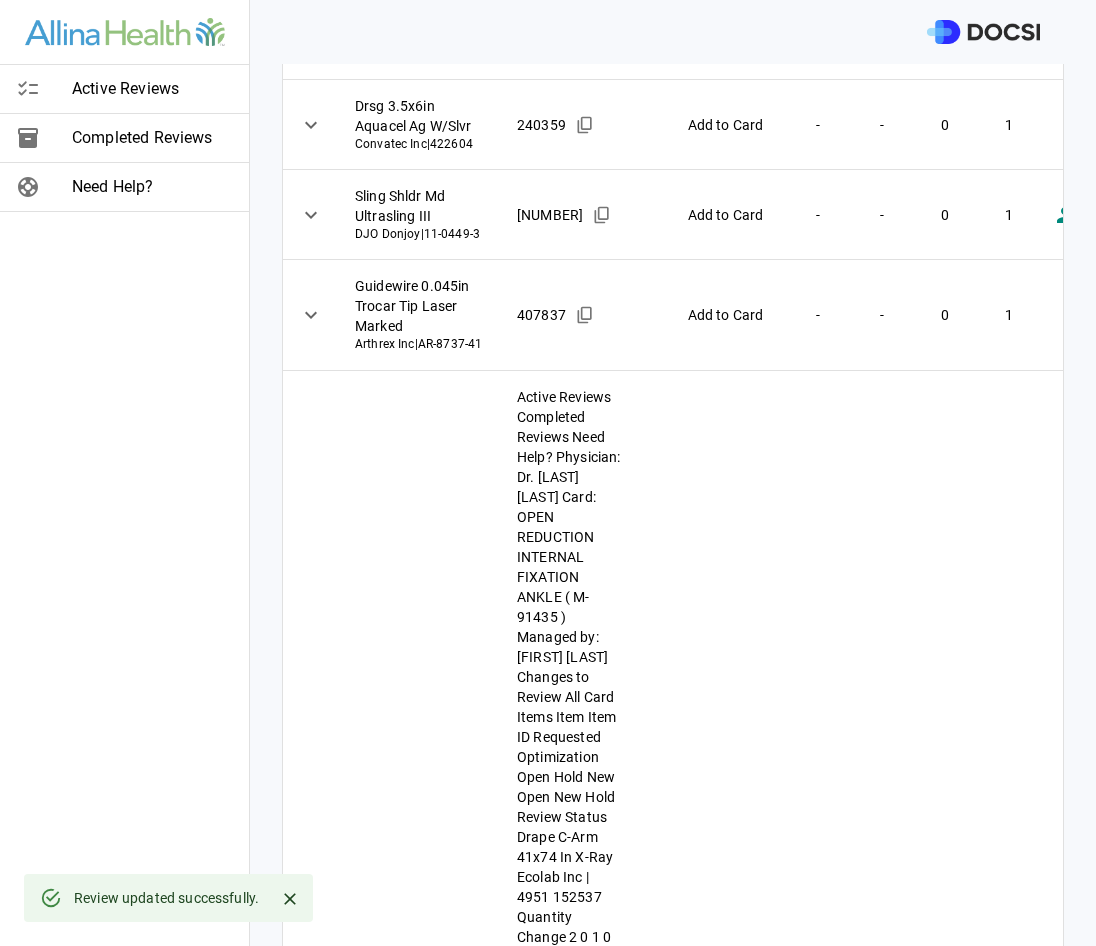 scroll, scrollTop: 200, scrollLeft: 0, axis: vertical 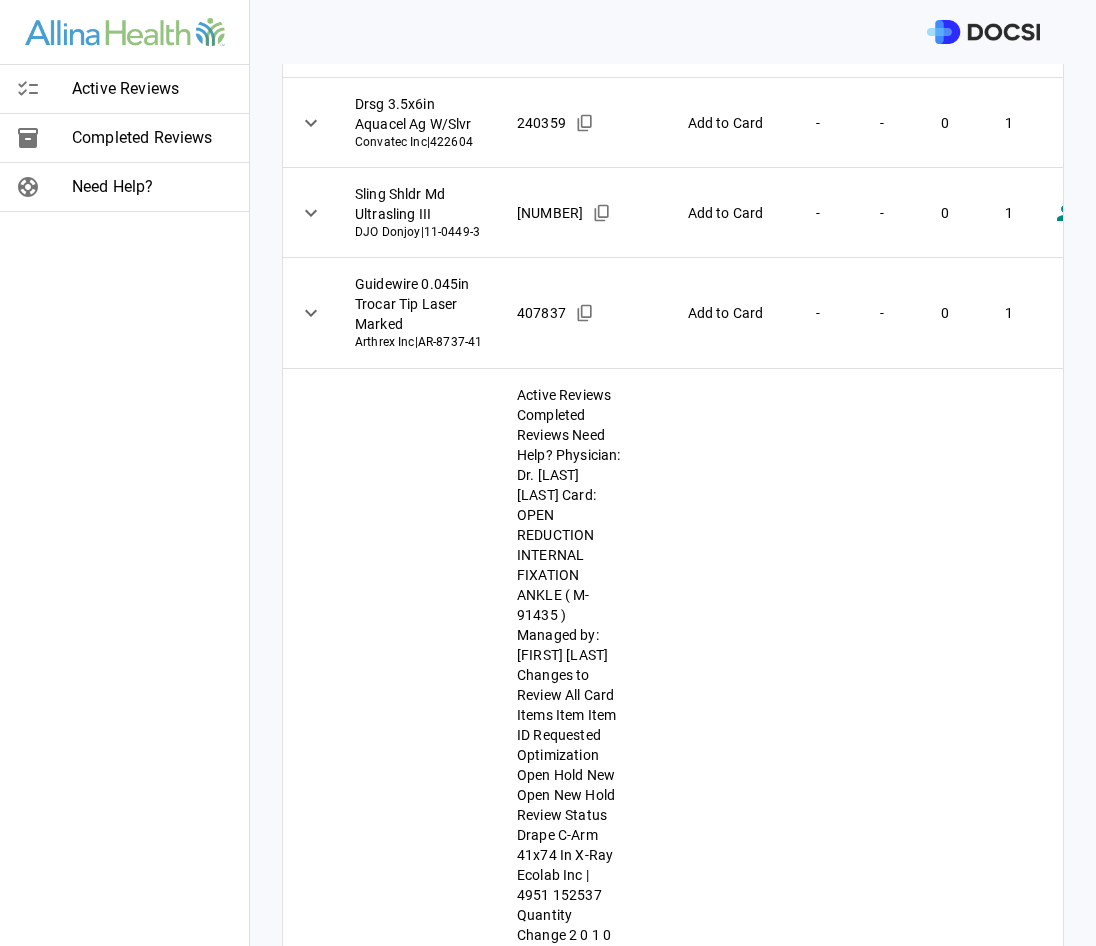 click on "**********" at bounding box center [548, 473] 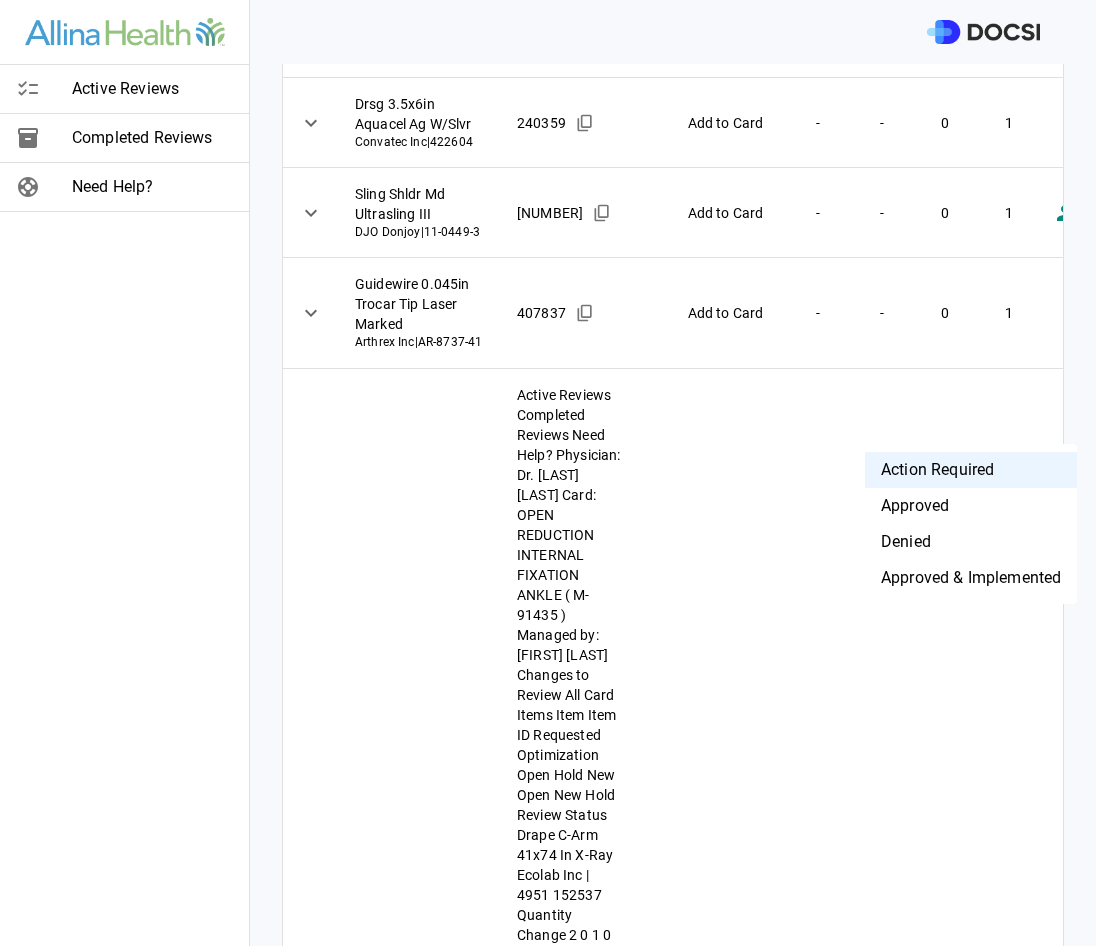 click on "Denied" at bounding box center [971, 542] 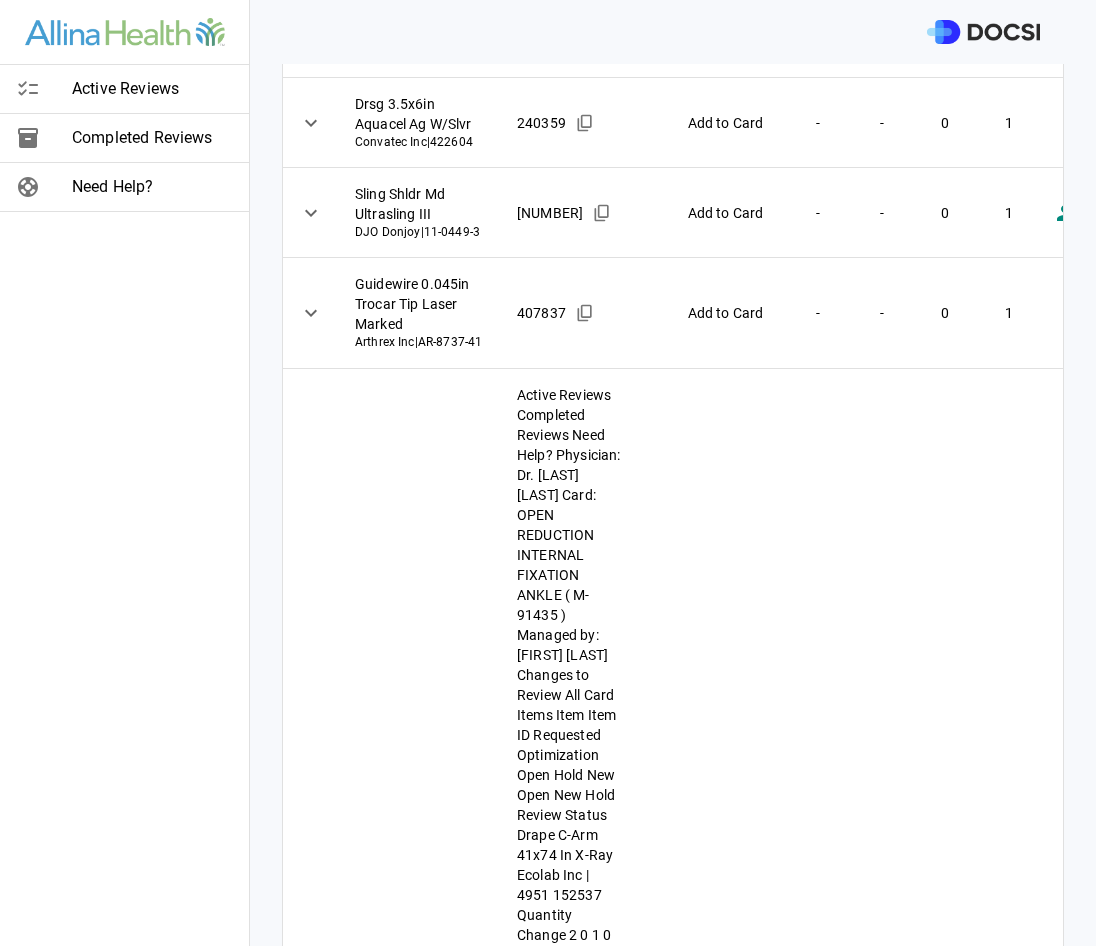 scroll, scrollTop: 0, scrollLeft: 123, axis: horizontal 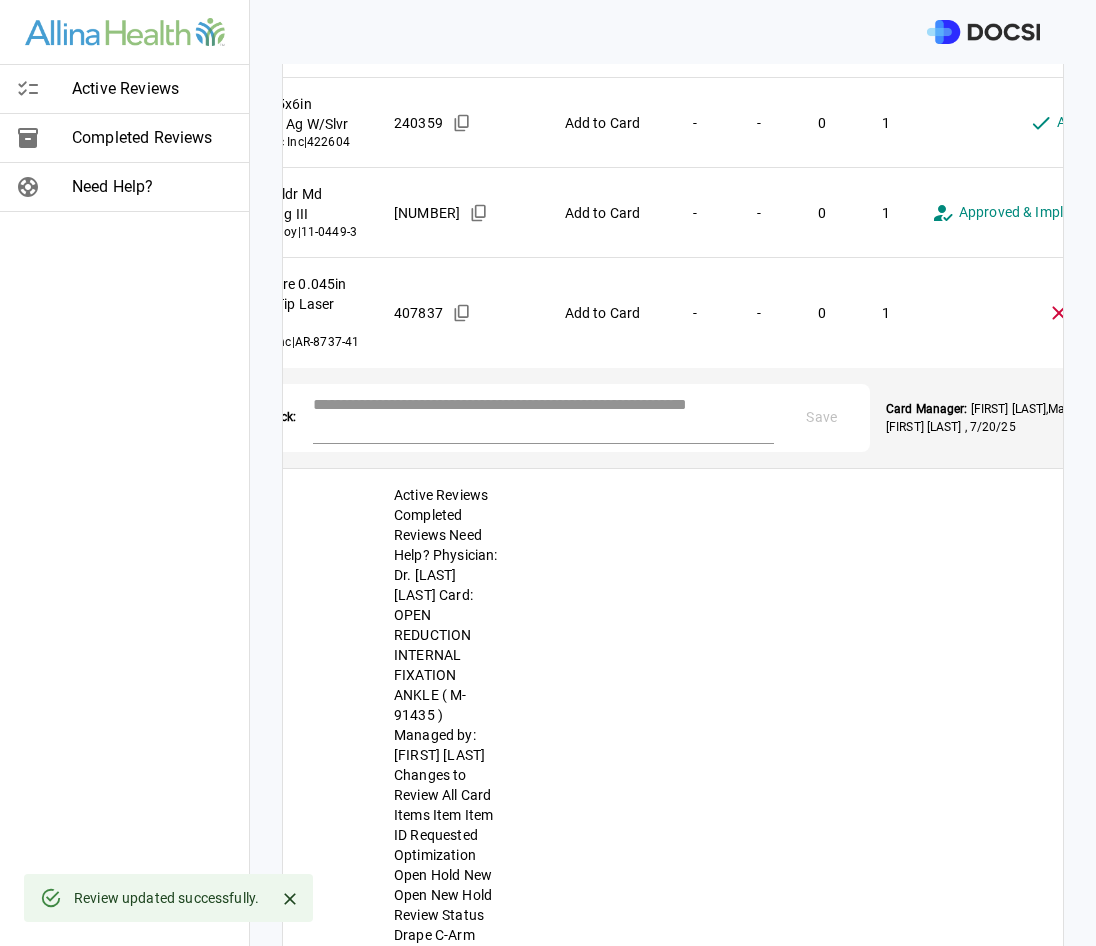 click at bounding box center [543, 416] 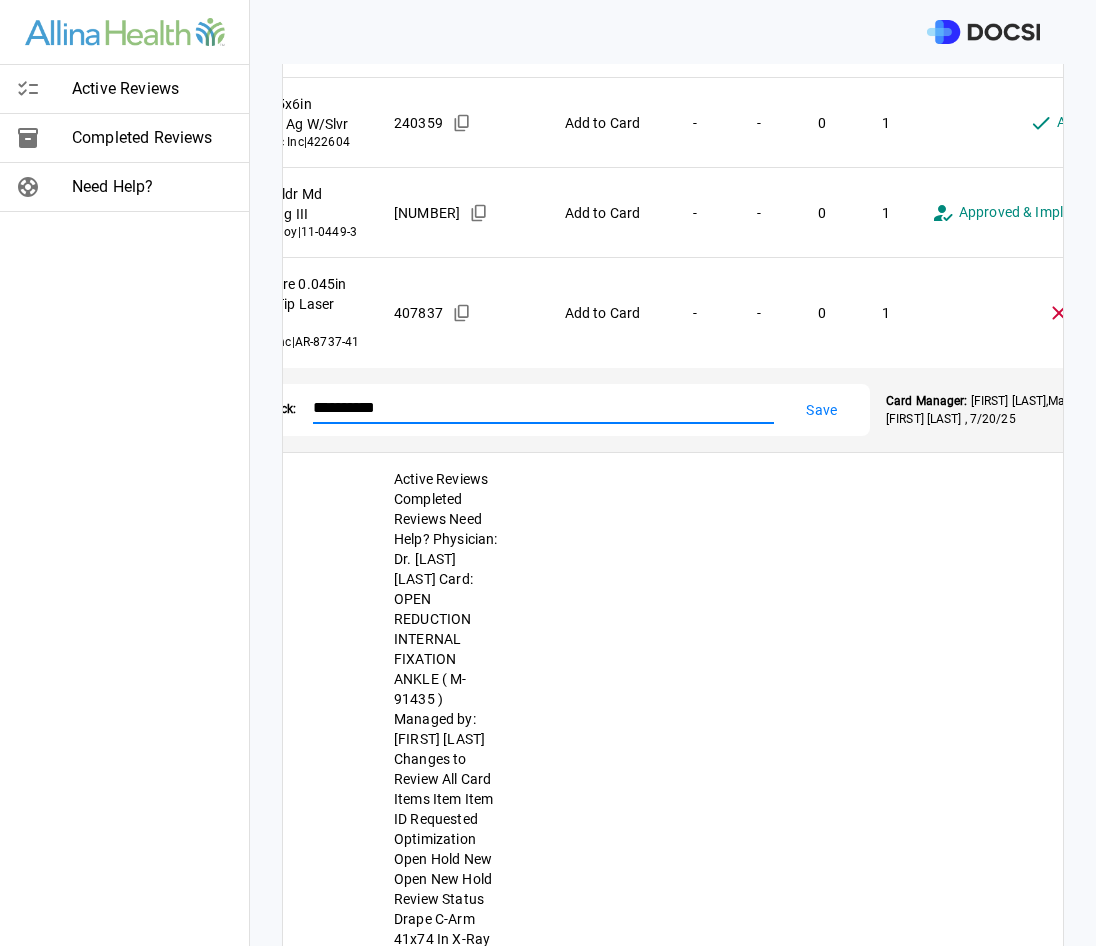 type on "**********" 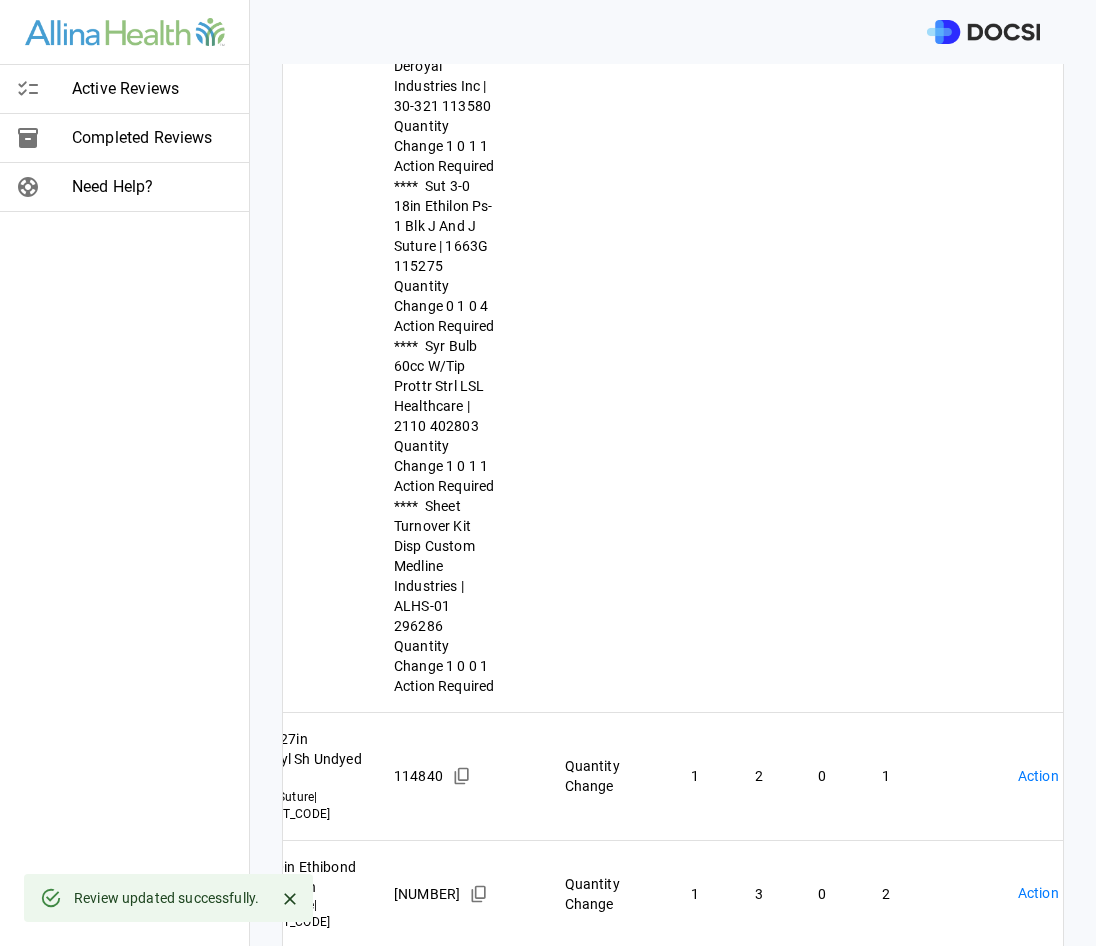 scroll, scrollTop: 1495, scrollLeft: 0, axis: vertical 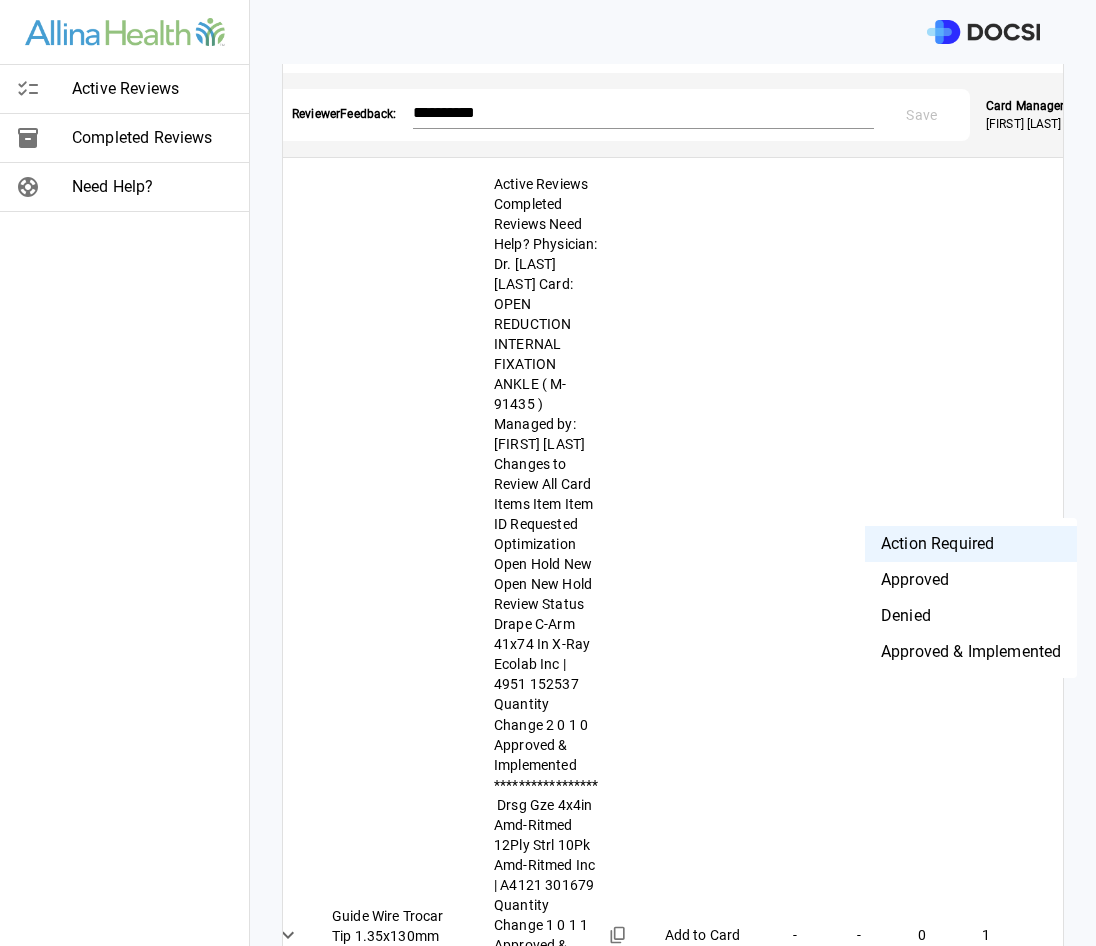 click on "**********" at bounding box center [548, 473] 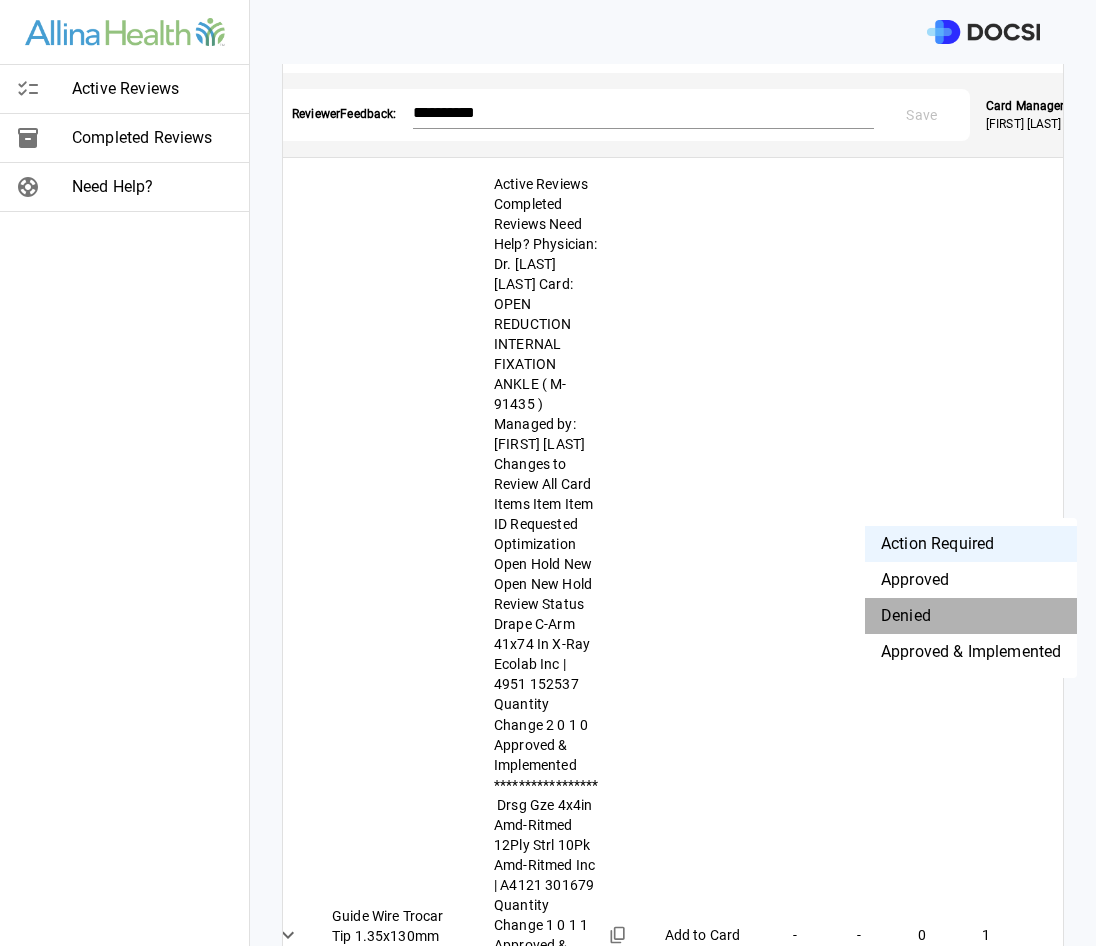 click on "Denied" at bounding box center (971, 616) 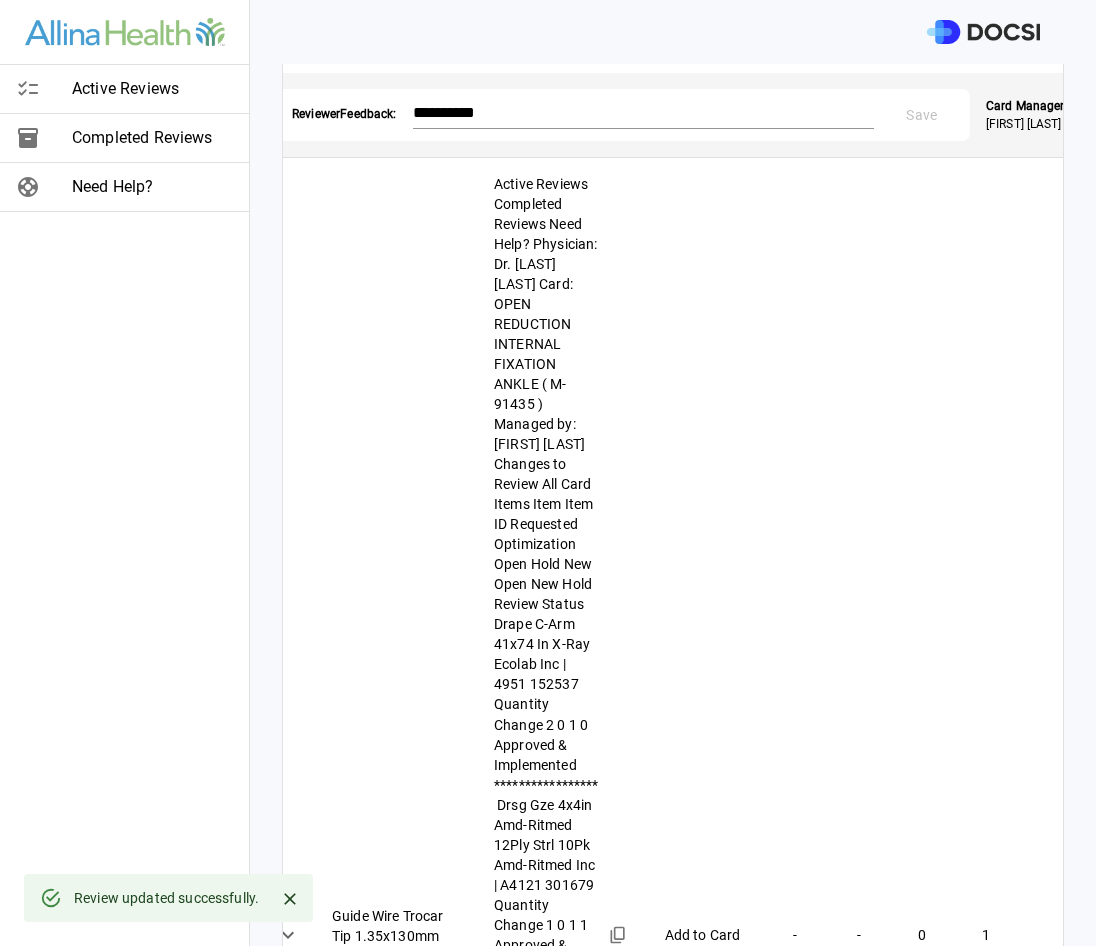 click on "*" at bounding box center [643, 1889] 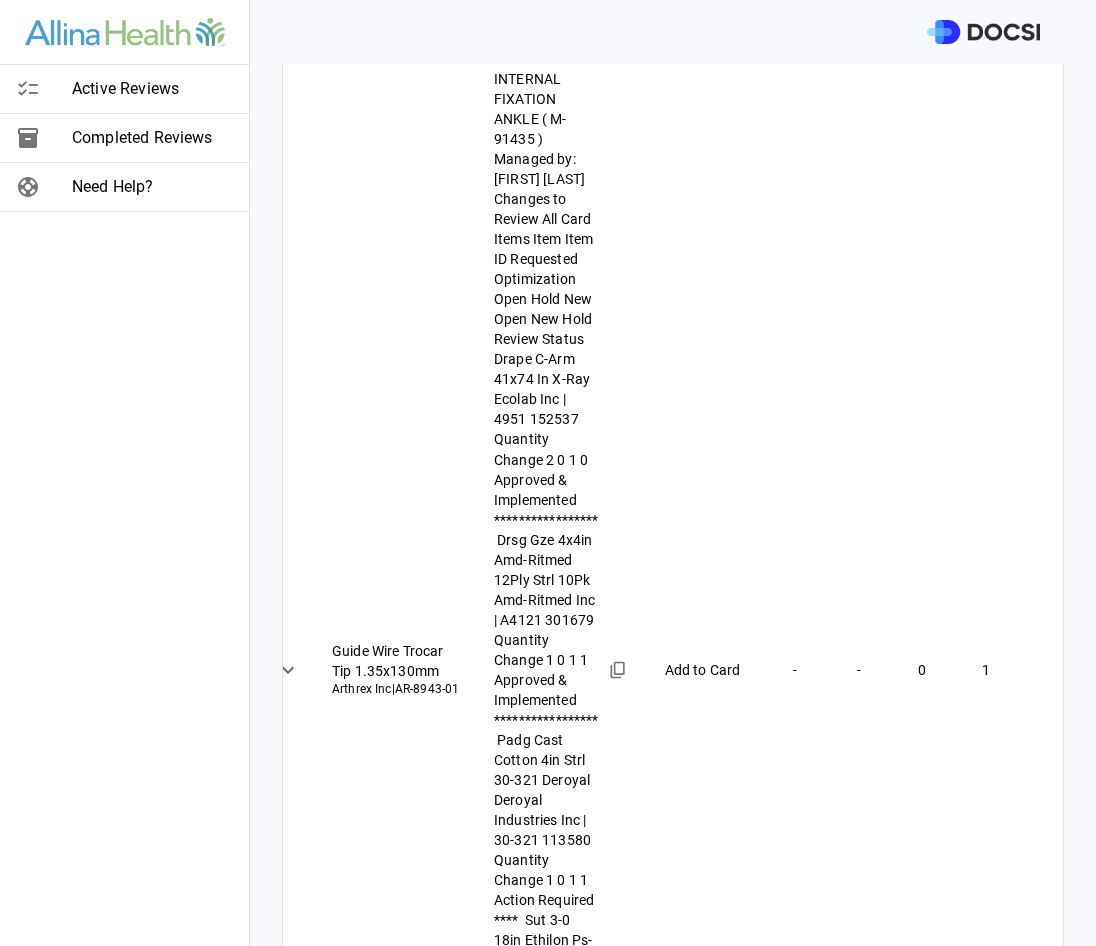 scroll, scrollTop: 795, scrollLeft: 0, axis: vertical 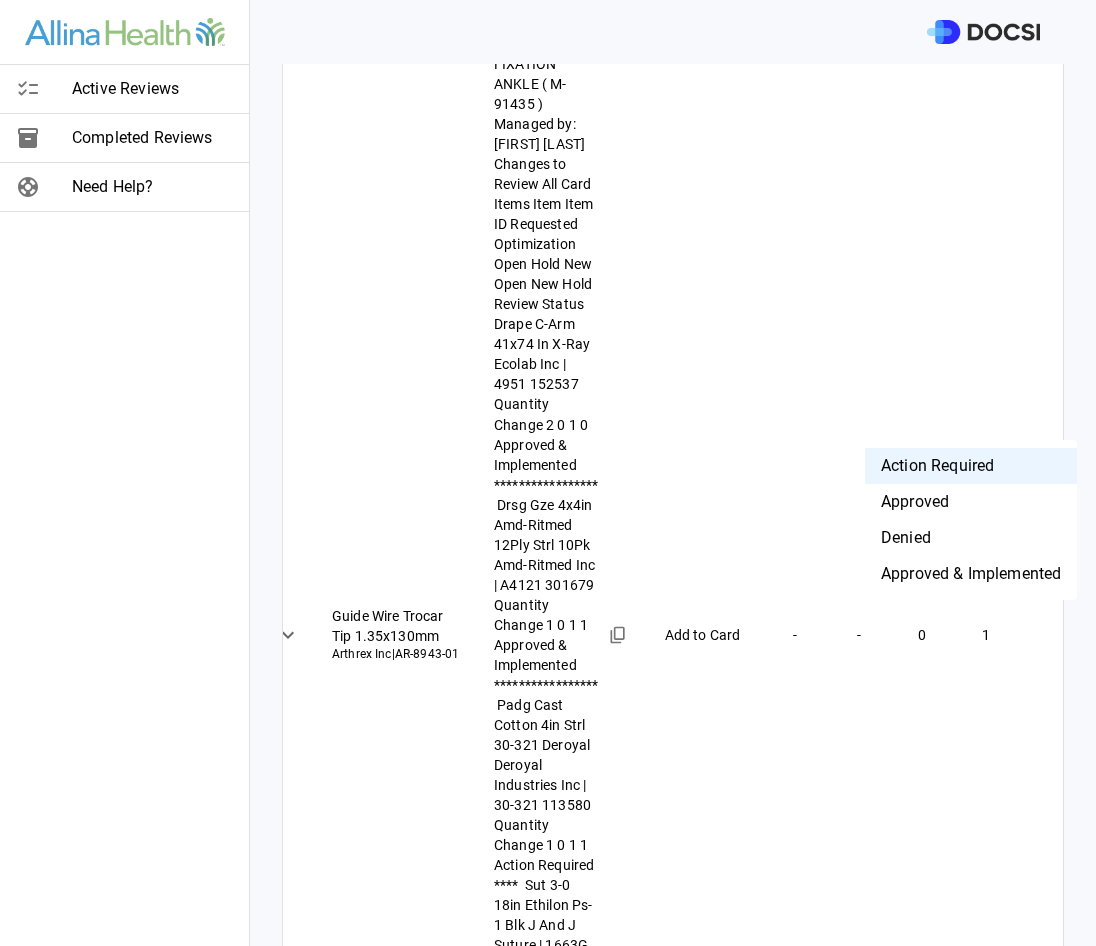 click on "Active Reviews Completed Reviews Need Help? Physician:   Dr.  [LAST]   [LAST] Card:    ARTHROPLASTY KNEE  ( M-71485 ) Managed by:    [FIRST] [LAST] Changes to Review All Card Items Item Item ID Requested Optimization Open Hold New Open New Hold Review Status Sut 1 36x36cm Stratafix Spiral Pds+ J And J Suture  |  SXPP2B405 412445 Quantity Change 1 1 1 0 Denied ******** ​ Reviewer  Feedback:  **** * Save Card Manager:    [FIRST]   [LAST] ,  7/20/25   Sut 3-0 18in Ethilon Ps-1 Blk J And J Suture  |  1663G 115275 Add to Card - - 0 2 Action Required **** ​ Immob Knee 18in X-Wide Quick Wrap Univ Bird And Cronin Inc  |  08142635 234100 Add to Card - - 0 1 Action Required **** ​ Pin Knee 65mm Non-Rimmed St-St Strl Smith And Nephew Orthopaedic  |  74013480 278274 Remove from Card 0 1 - - Action Required **** ​ Cuff Tourniquet 34x4in Dual Port Sngl Bladder Pur Disp Stryker Instruments  |  5921-034-235 266784 Add to Card - - 0 1 Action Required **** ​ Post Stress Replacemnt Pad/Univ  |  NS.0011" at bounding box center [548, 473] 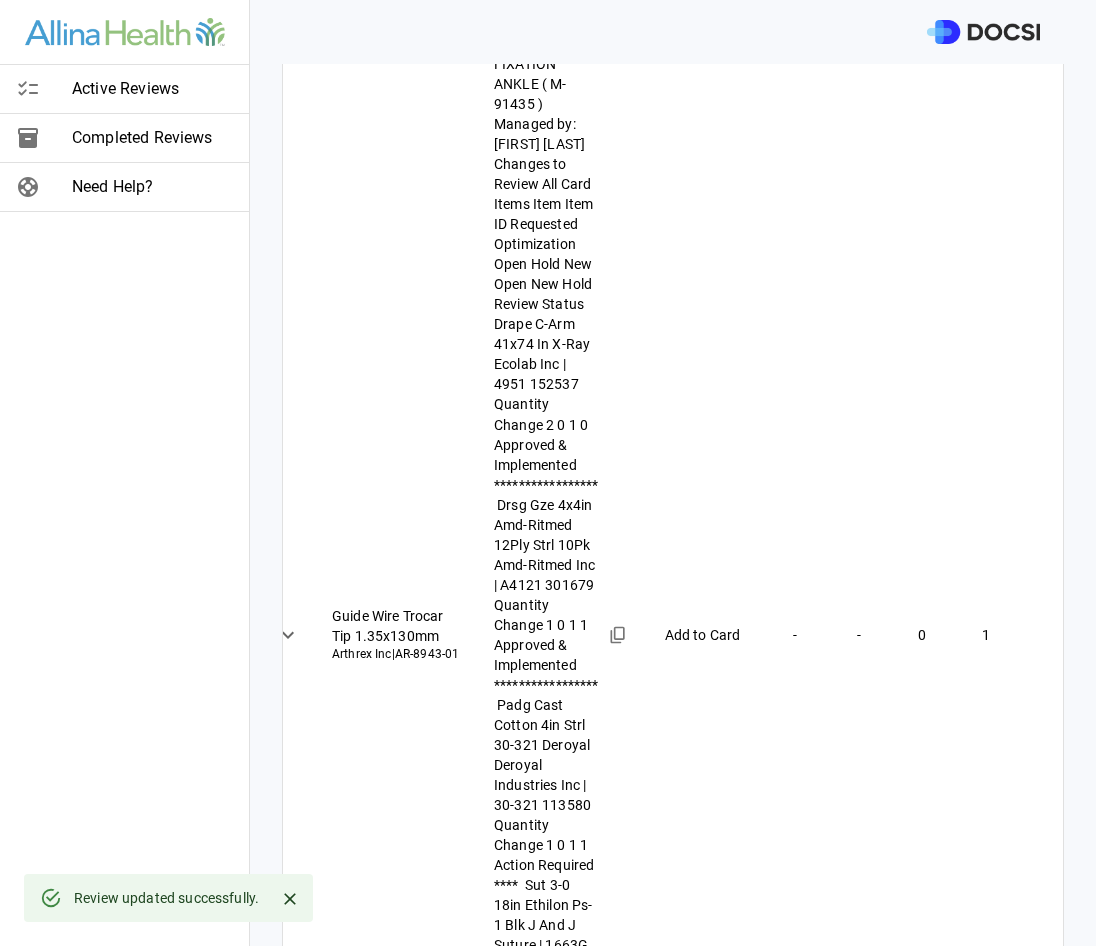 click at bounding box center (643, 1778) 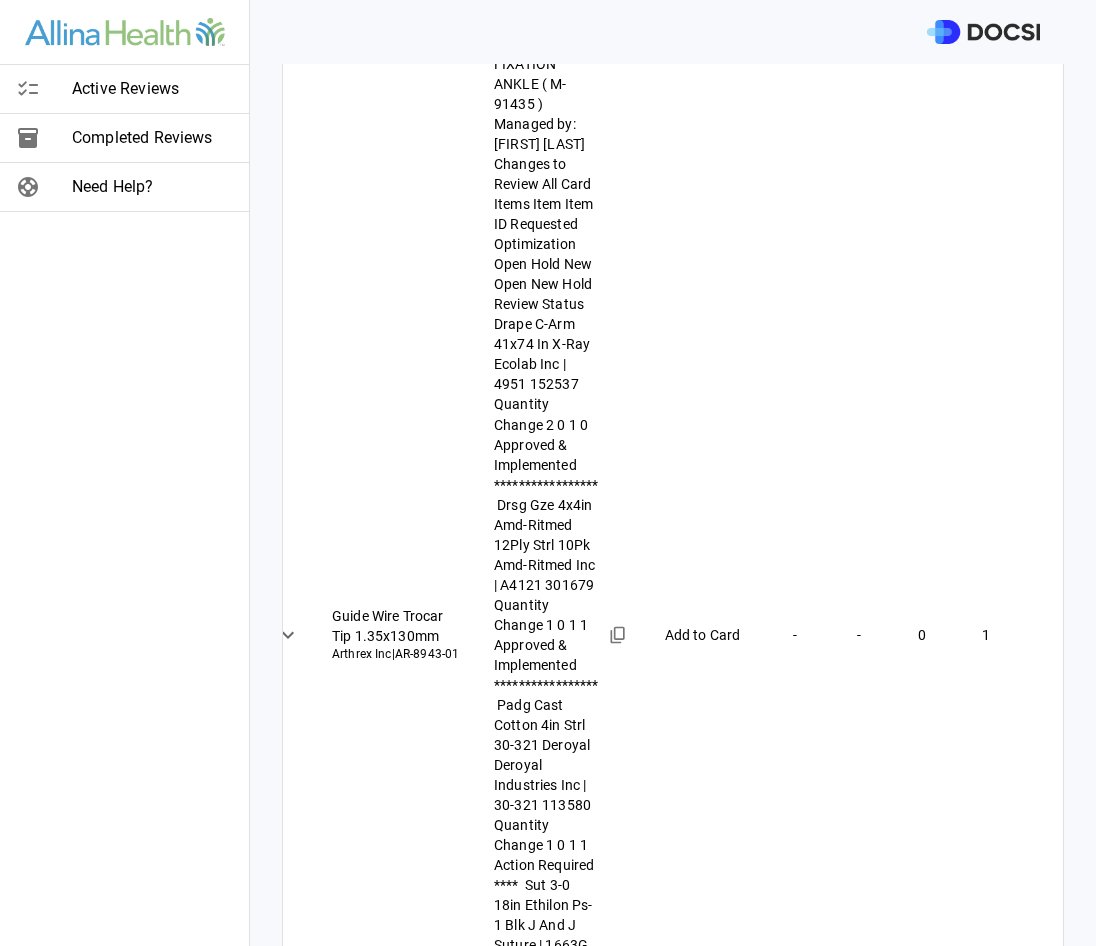 type on "**********" 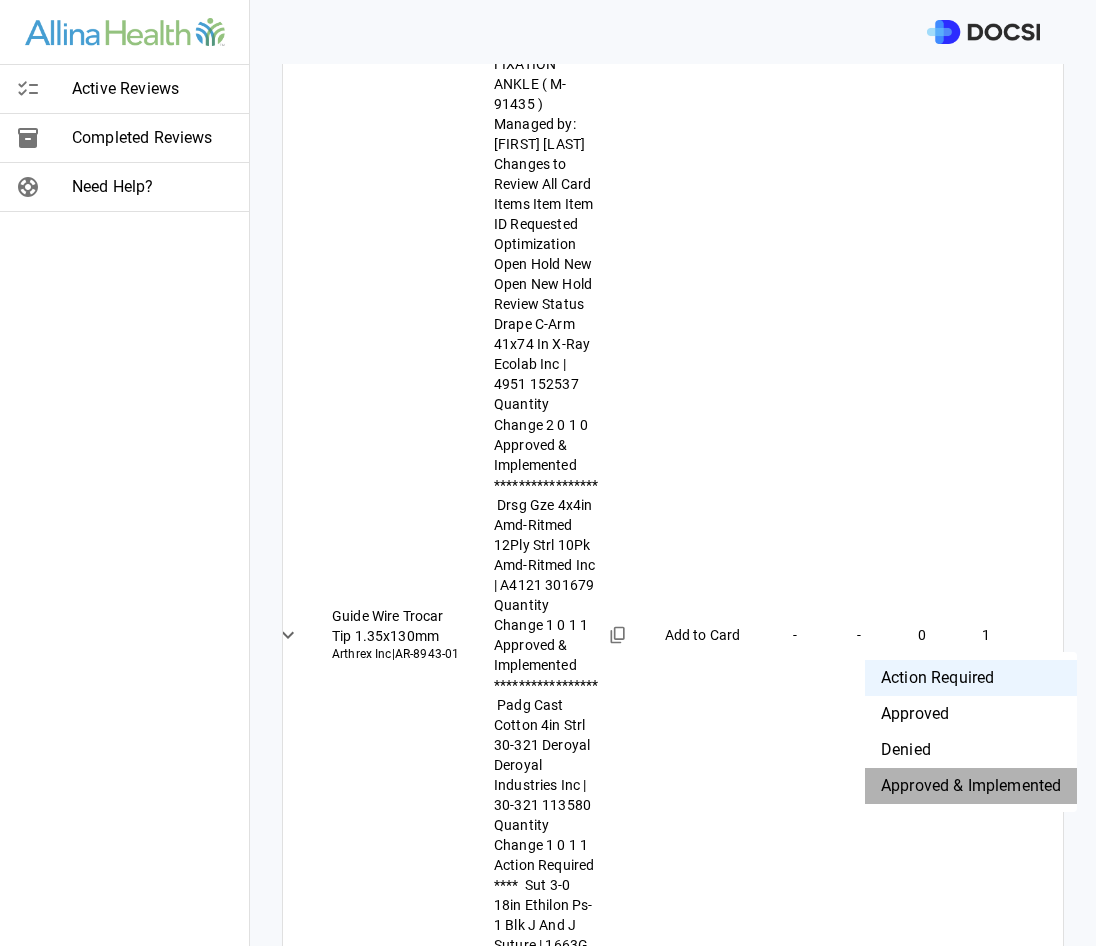 click on "Approved & Implemented" at bounding box center [971, 786] 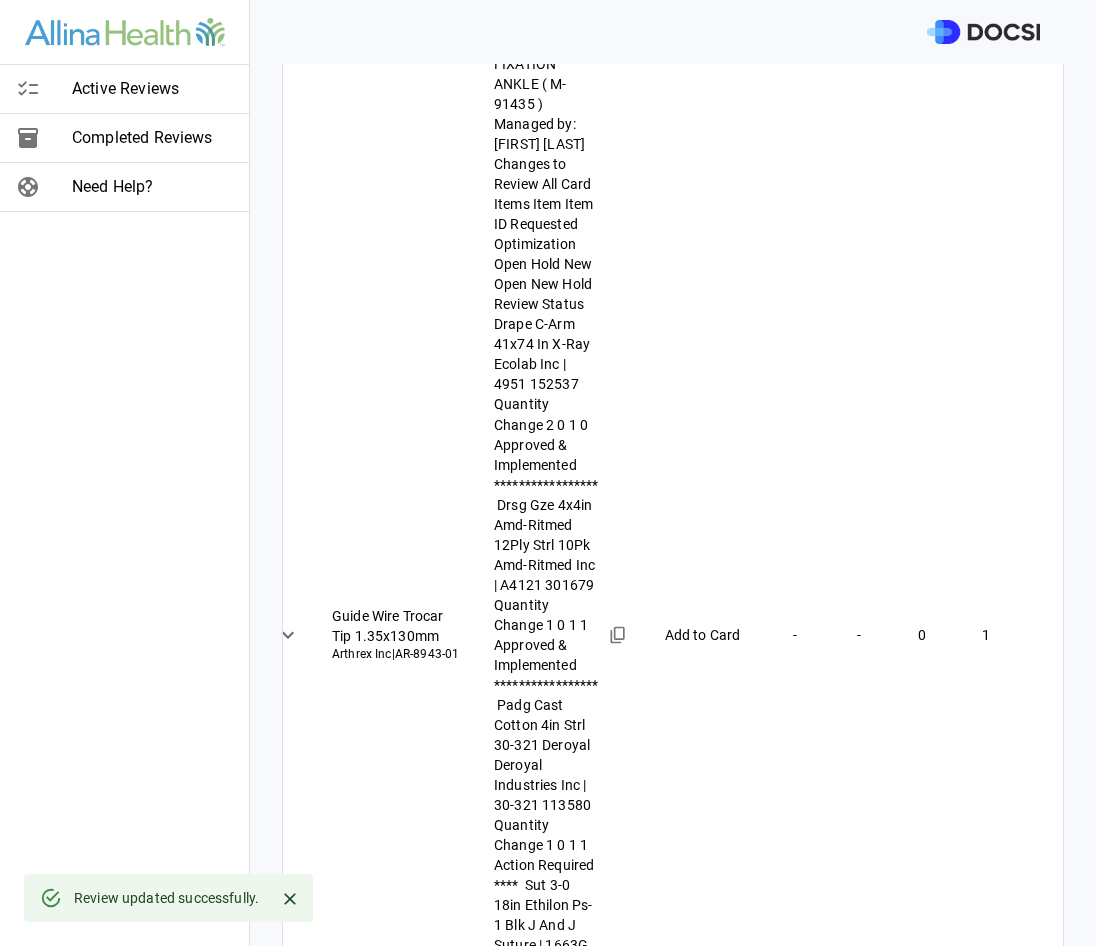 click on "Active Reviews Completed Reviews Need Help? Physician:   Dr.  [LAST]   [LAST] Card:    ARTHROPLASTY KNEE  ( M-71485 ) Managed by:    [FIRST] [LAST] Changes to Review All Card Items Item Item ID Requested Optimization Open Hold New Open New Hold Review Status Sut 1 36x36cm Stratafix Spiral Pds+ J And J Suture  |  SXPP2B405 412445 Quantity Change 1 1 1 0 Denied ******** ​ Reviewer  Feedback:  **** * Save Card Manager:    [FIRST]   [LAST] ,  7/20/25   Sut 3-0 18in Ethilon Ps-1 Blk J And J Suture  |  1663G 115275 Add to Card - - 0 2 Action Required **** ​ Immob Knee 18in X-Wide Quick Wrap Univ Bird And Cronin Inc  |  08142635 234100 Add to Card - - 0 1 Action Required **** ​ Pin Knee 65mm Non-Rimmed St-St Strl Smith And Nephew Orthopaedic  |  74013480 278274 Remove from Card 0 1 - - Action Required **** ​ Cuff Tourniquet 34x4in Dual Port Sngl Bladder Pur Disp Stryker Instruments  |  5921-034-235 266784 Add to Card - - 0 1 Action Required **** ​ Post Stress Replacemnt Pad/Univ  |  NS.0011" at bounding box center (548, 473) 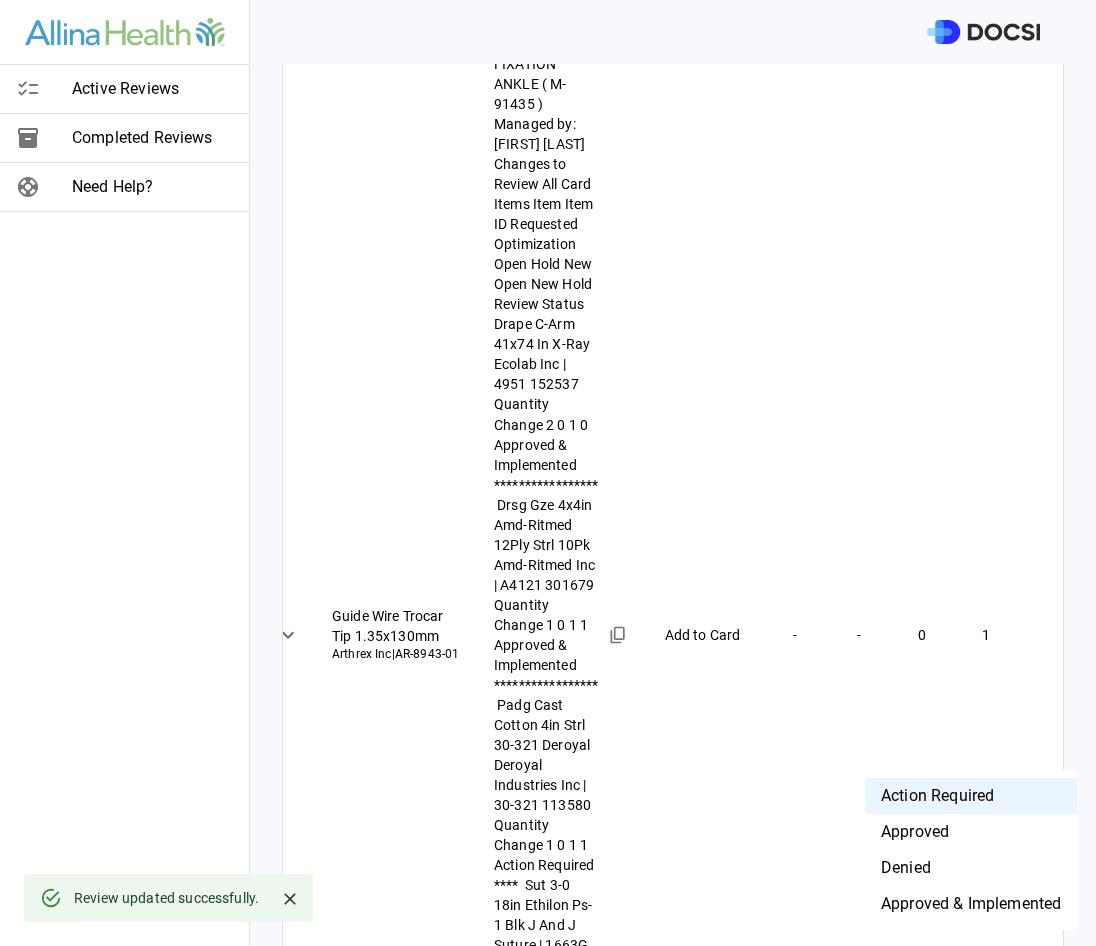 click on "Denied" at bounding box center (971, 868) 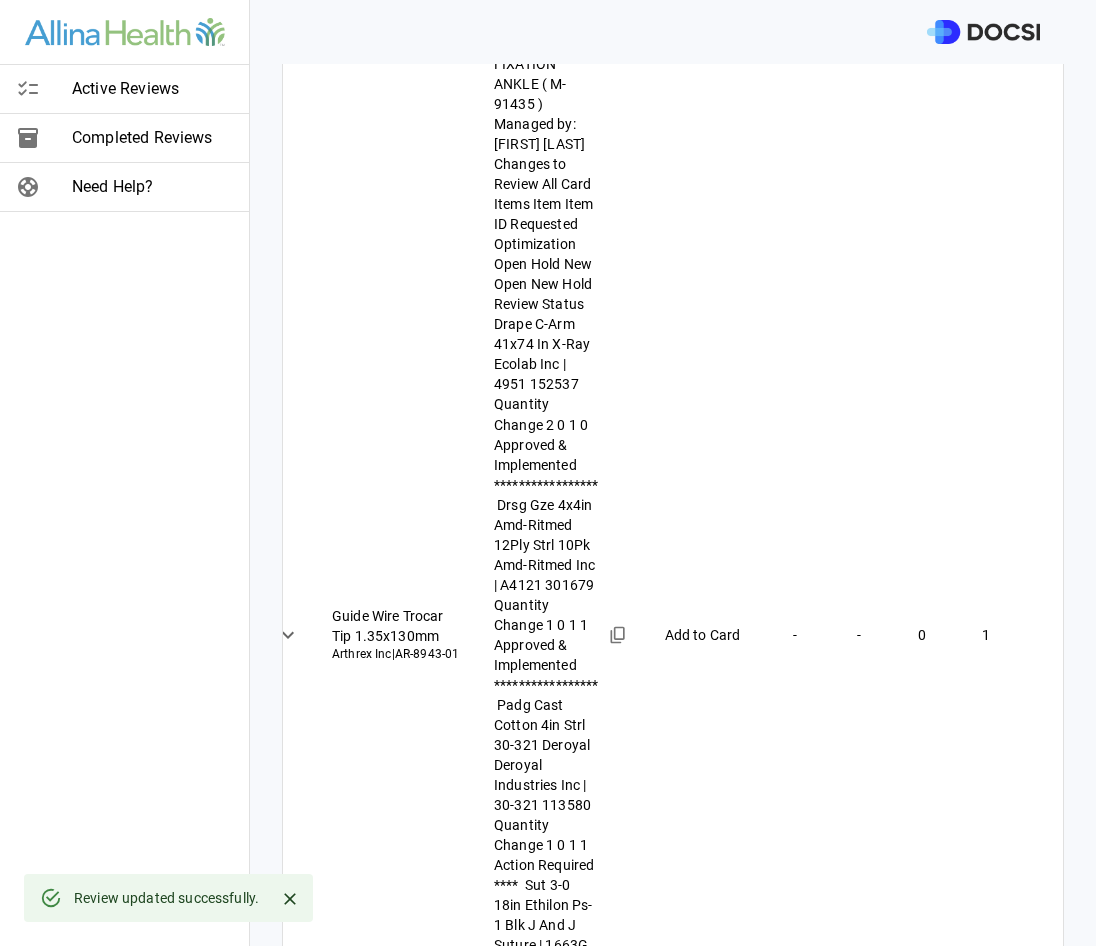 click at bounding box center [643, 2043] 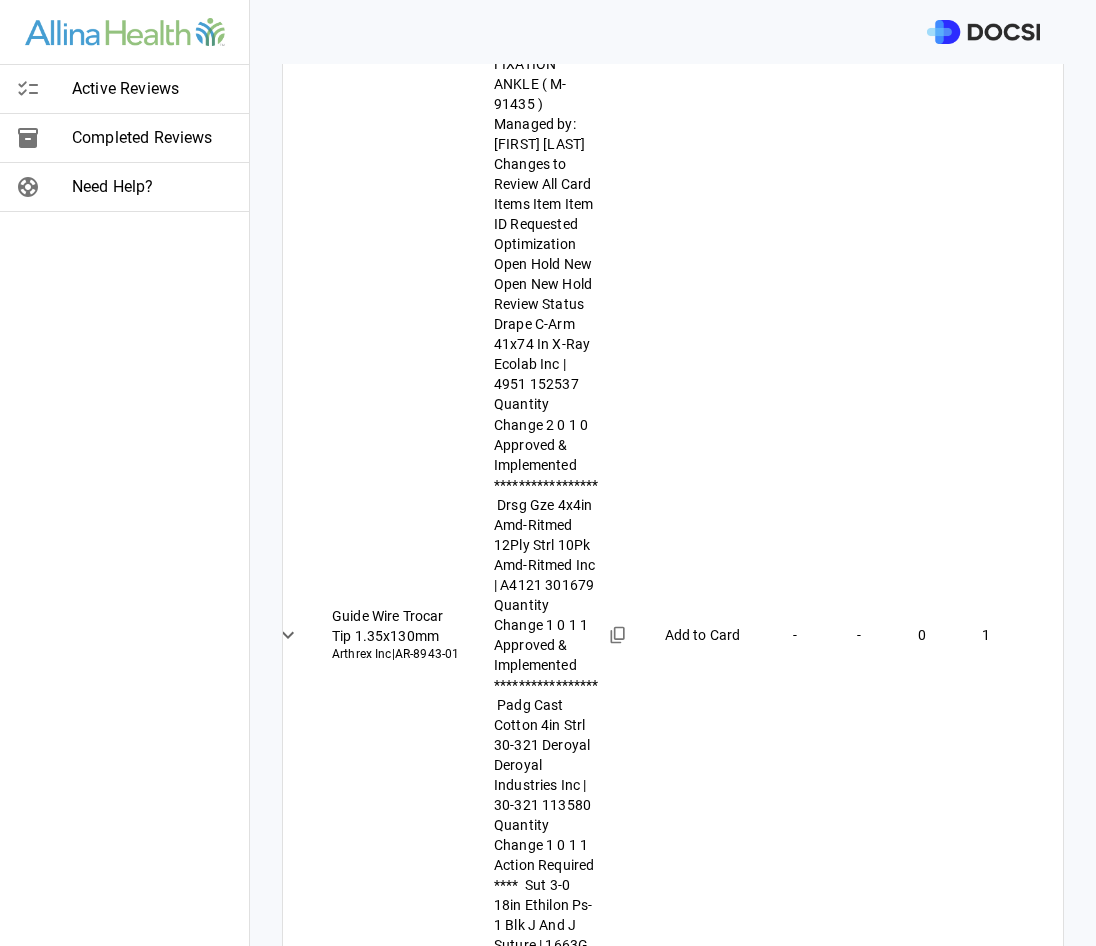 type on "**********" 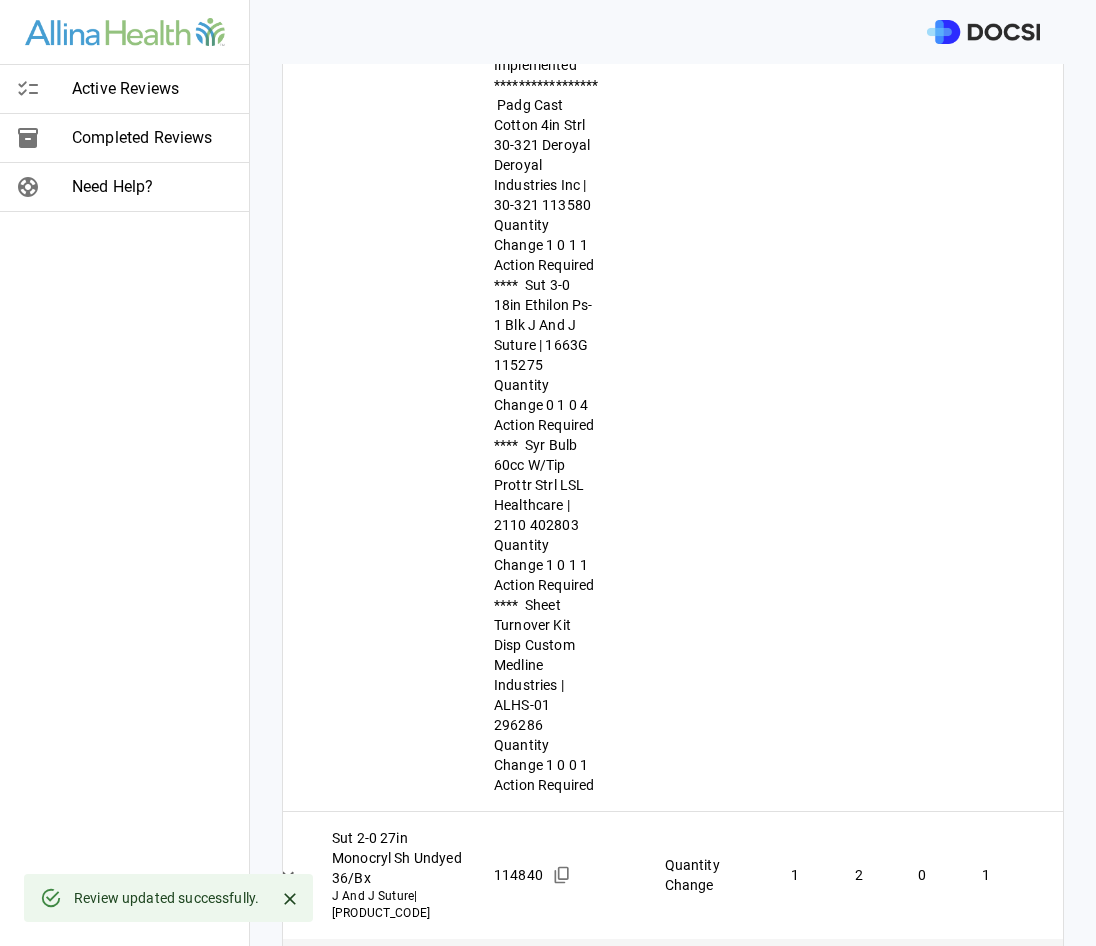 scroll, scrollTop: 1495, scrollLeft: 0, axis: vertical 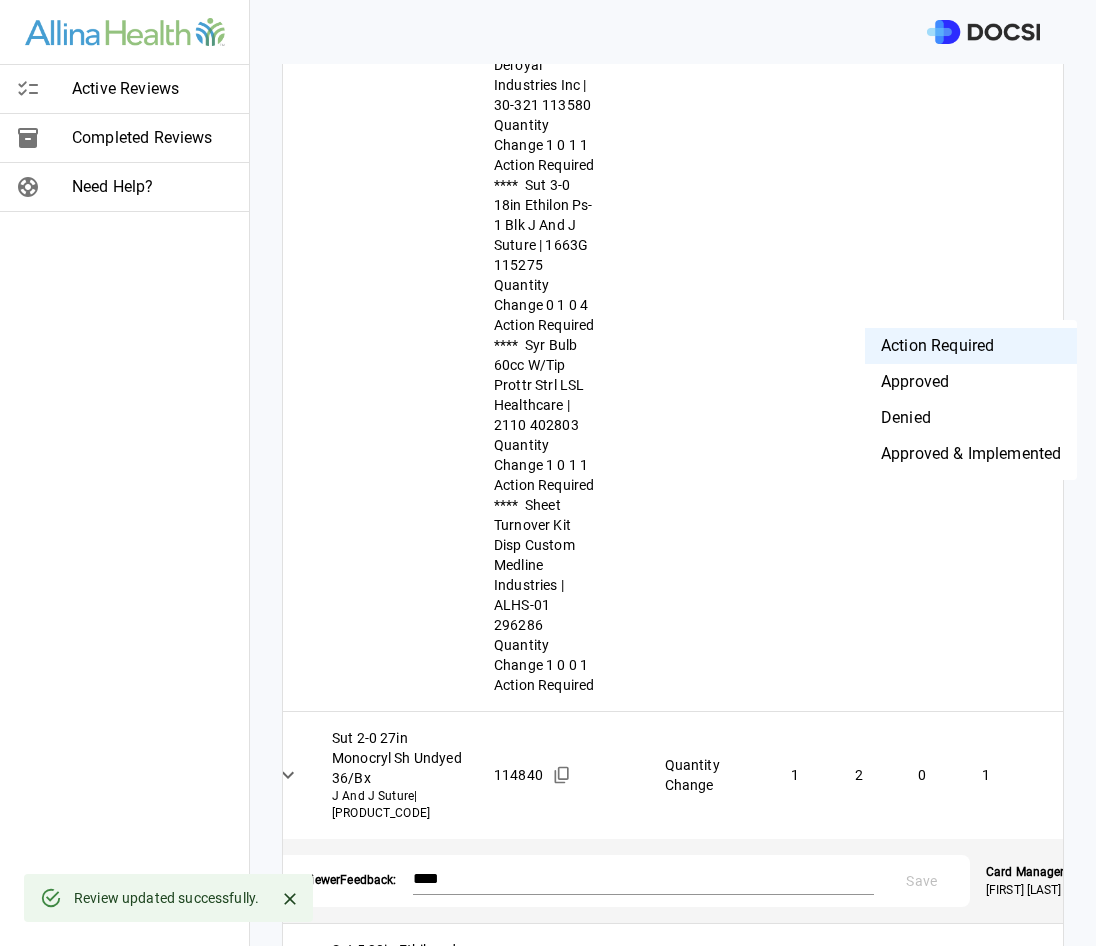 click on "Active Reviews Completed Reviews Need Help? Physician:   Dr.  [LAST]   [LAST] Card:    ARTHROPLASTY KNEE  ( M-71485 ) Managed by:    [FIRST] [LAST] Changes to Review All Card Items Item Item ID Requested Optimization Open Hold New Open New Hold Review Status Sut 1 36x36cm Stratafix Spiral Pds+ J And J Suture  |  SXPP2B405 412445 Quantity Change 1 1 1 0 Denied ******** ​ Reviewer  Feedback:  **** * Save Card Manager:    [FIRST]   [LAST] ,  7/20/25   Sut 3-0 18in Ethilon Ps-1 Blk J And J Suture  |  1663G 115275 Add to Card - - 0 2 Action Required **** ​ Immob Knee 18in X-Wide Quick Wrap Univ Bird And Cronin Inc  |  08142635 234100 Add to Card - - 0 1 Action Required **** ​ Pin Knee 65mm Non-Rimmed St-St Strl Smith And Nephew Orthopaedic  |  74013480 278274 Remove from Card 0 1 - - Action Required **** ​ Cuff Tourniquet 34x4in Dual Port Sngl Bladder Pur Disp Stryker Instruments  |  5921-034-235 266784 Add to Card - - 0 1 Action Required **** ​ Post Stress Replacemnt Pad/Univ  |  NS.0011" at bounding box center [548, 473] 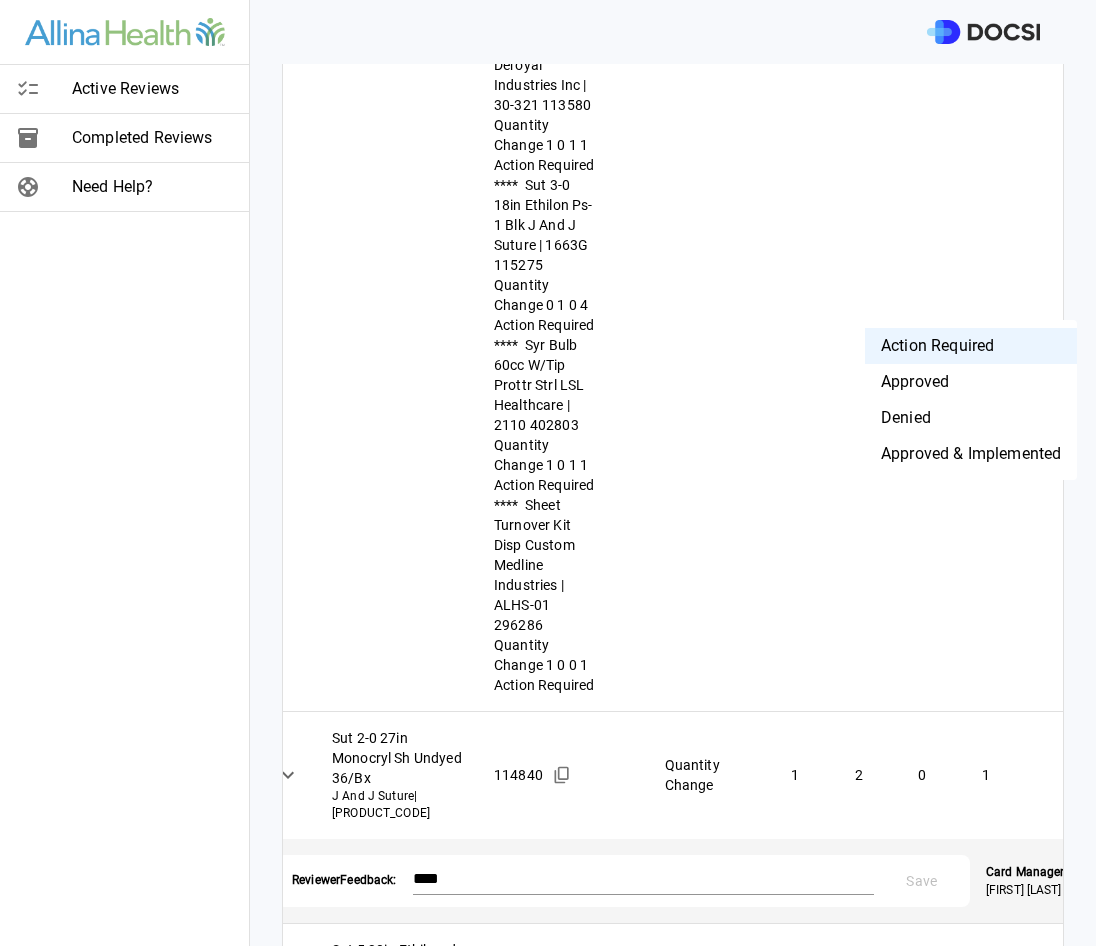 click on "Denied" at bounding box center [971, 418] 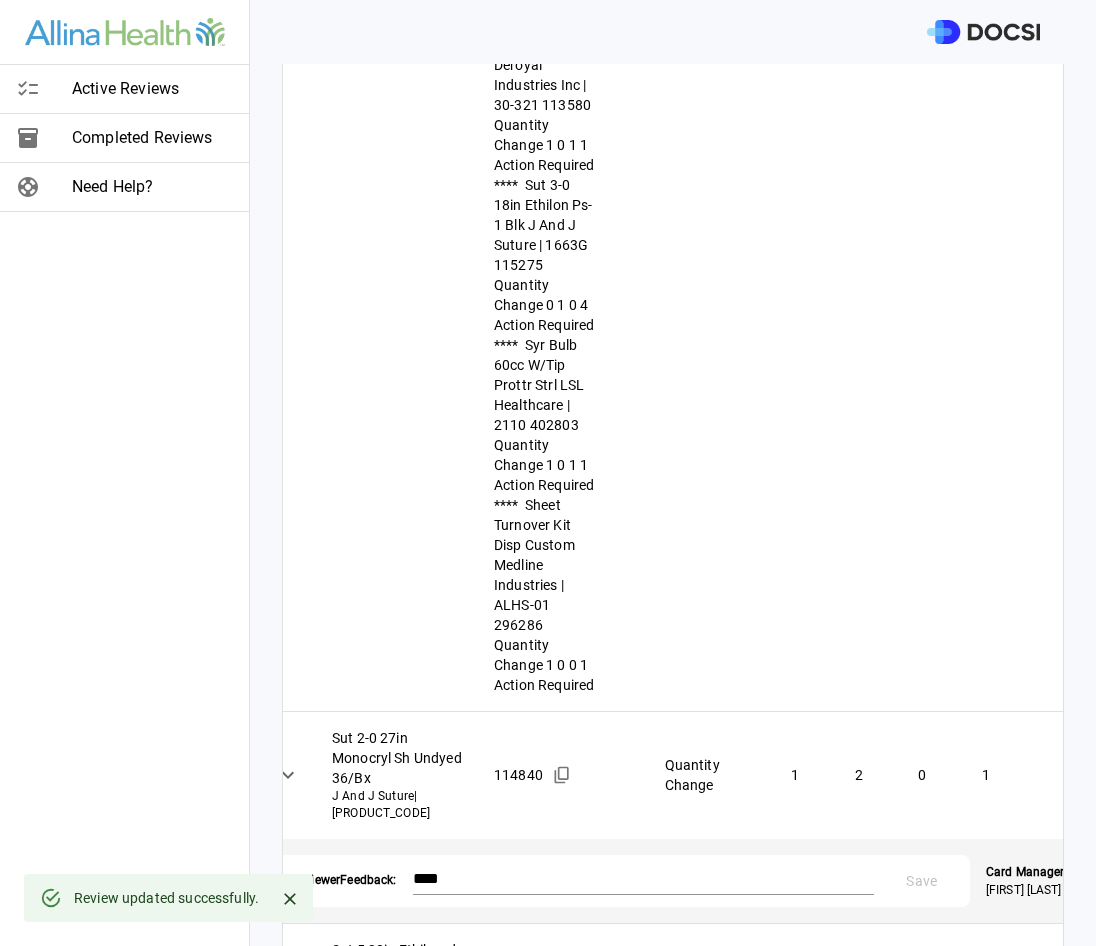 click at bounding box center [643, 1535] 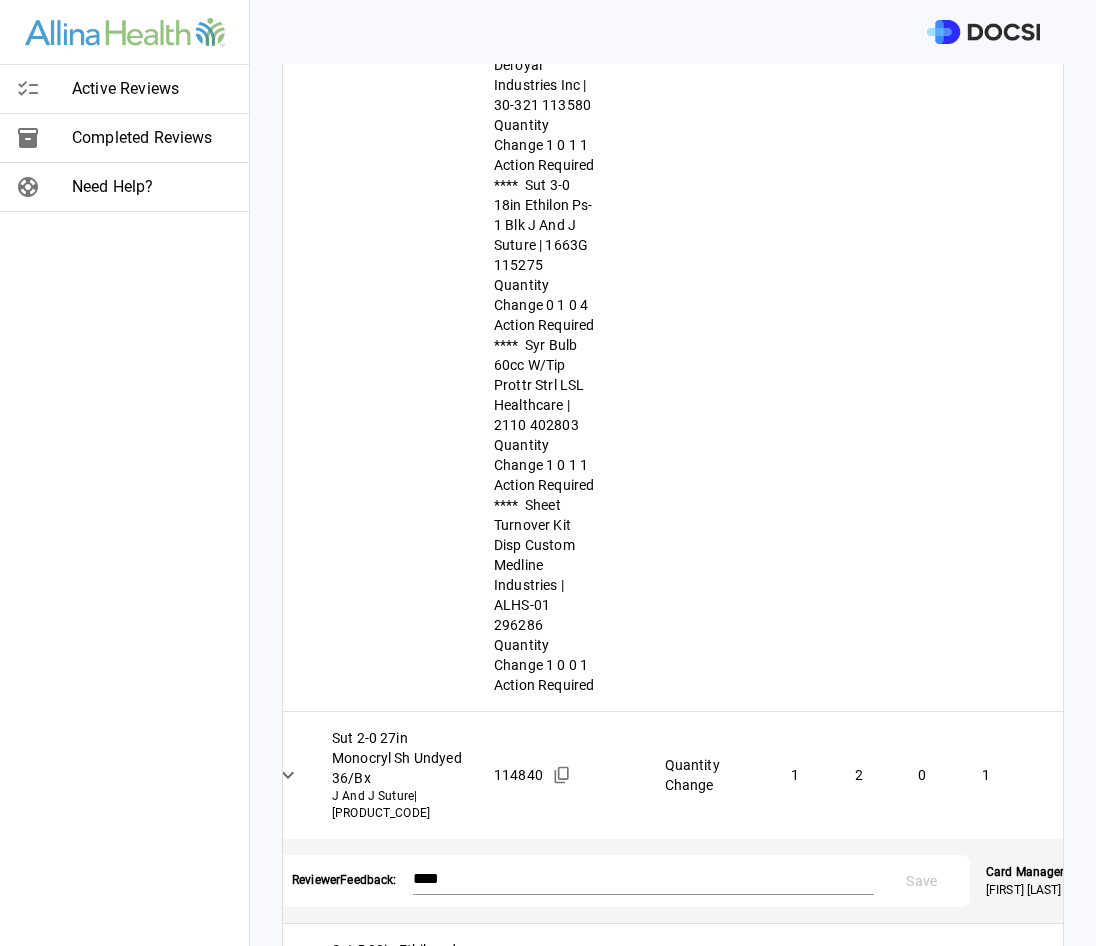 type on "**********" 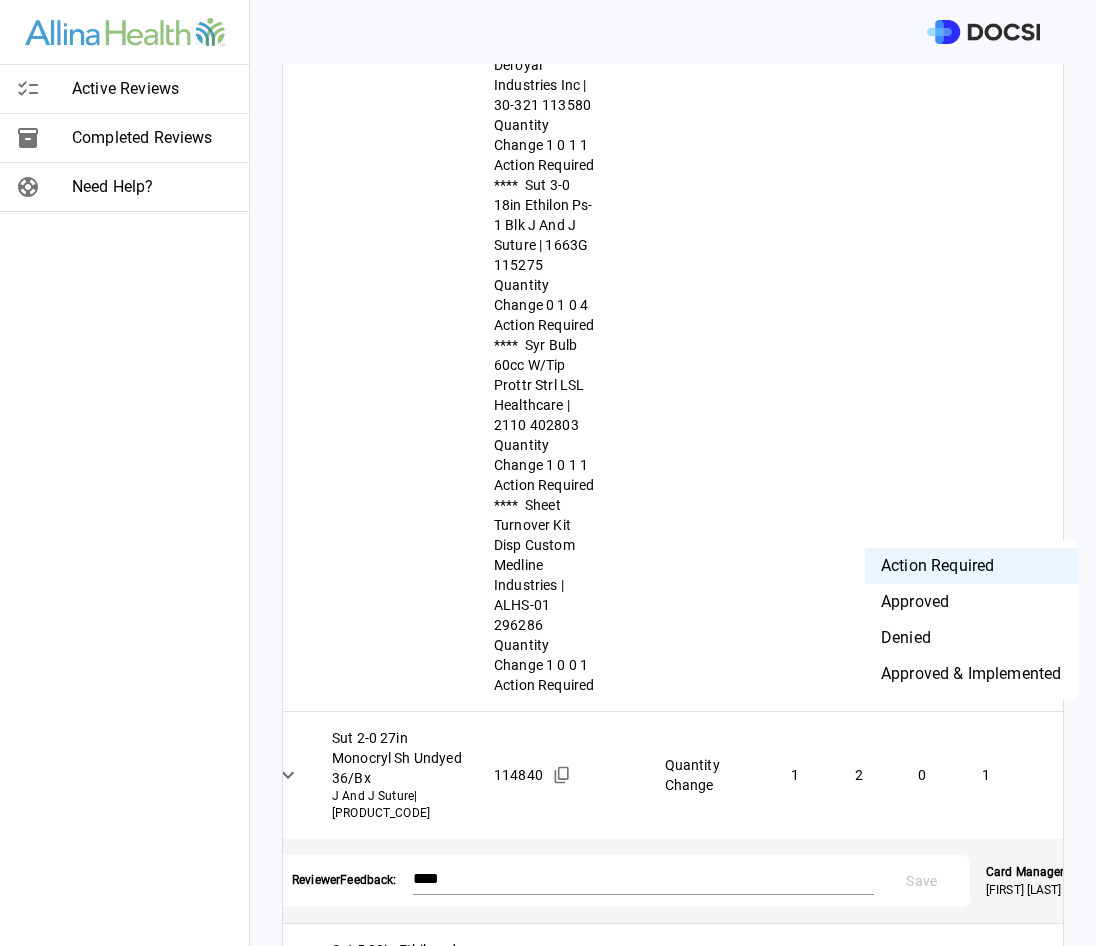 click on "Active Reviews Completed Reviews Need Help? Physician:   Dr.  [LAST]   [LAST] Card:    ARTHROPLASTY KNEE  ( M-71485 ) Managed by:    [FIRST] [LAST] Changes to Review All Card Items Item Item ID Requested Optimization Open Hold New Open New Hold Review Status Sut 1 36x36cm Stratafix Spiral Pds+ J And J Suture  |  SXPP2B405 412445 Quantity Change 1 1 1 0 Denied ******** ​ Reviewer  Feedback:  **** * Save Card Manager:    [FIRST]   [LAST] ,  7/20/25   Sut 3-0 18in Ethilon Ps-1 Blk J And J Suture  |  1663G 115275 Add to Card - - 0 2 Action Required **** ​ Immob Knee 18in X-Wide Quick Wrap Univ Bird And Cronin Inc  |  08142635 234100 Add to Card - - 0 1 Action Required **** ​ Pin Knee 65mm Non-Rimmed St-St Strl Smith And Nephew Orthopaedic  |  74013480 278274 Remove from Card 0 1 - - Action Required **** ​ Cuff Tourniquet 34x4in Dual Port Sngl Bladder Pur Disp Stryker Instruments  |  5921-034-235 266784 Add to Card - - 0 1 Action Required **** ​ Post Stress Replacemnt Pad/Univ  |  NS.0011" at bounding box center [548, 473] 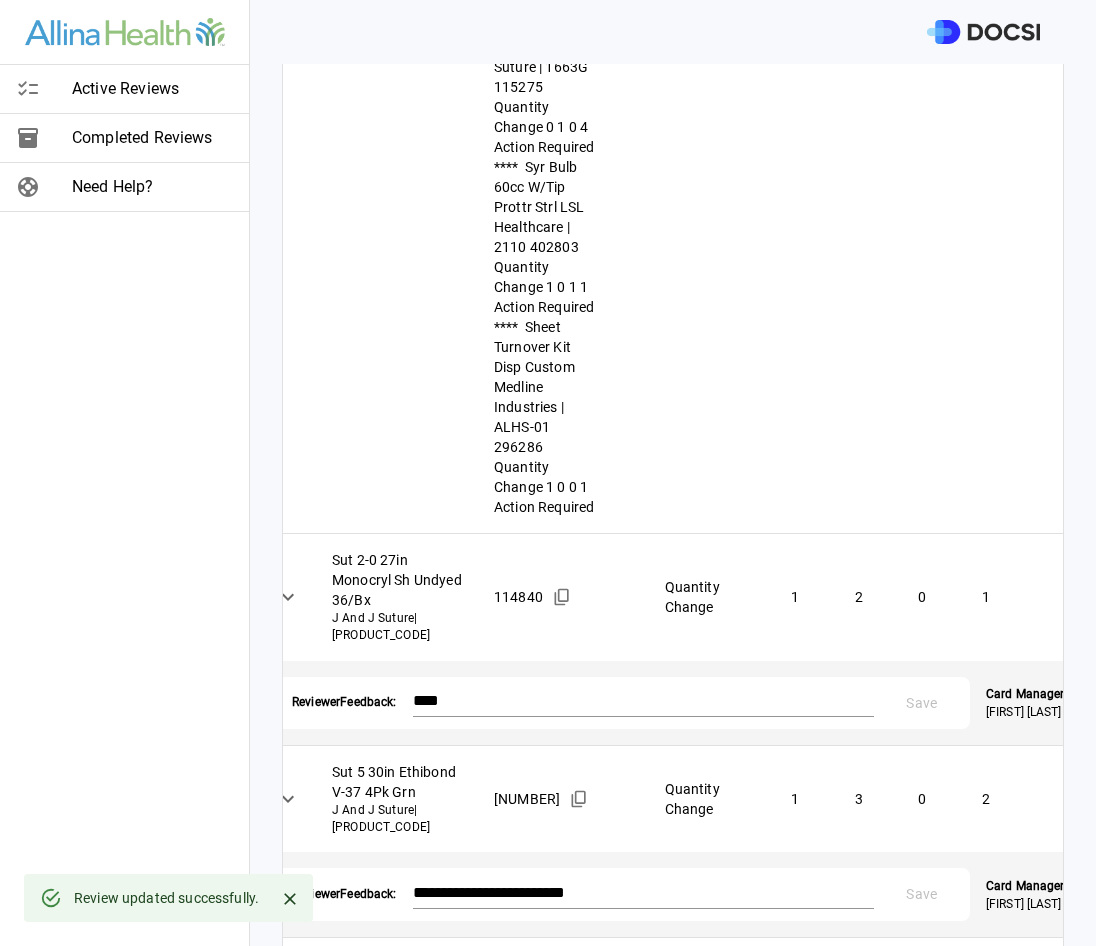 scroll, scrollTop: 1695, scrollLeft: 0, axis: vertical 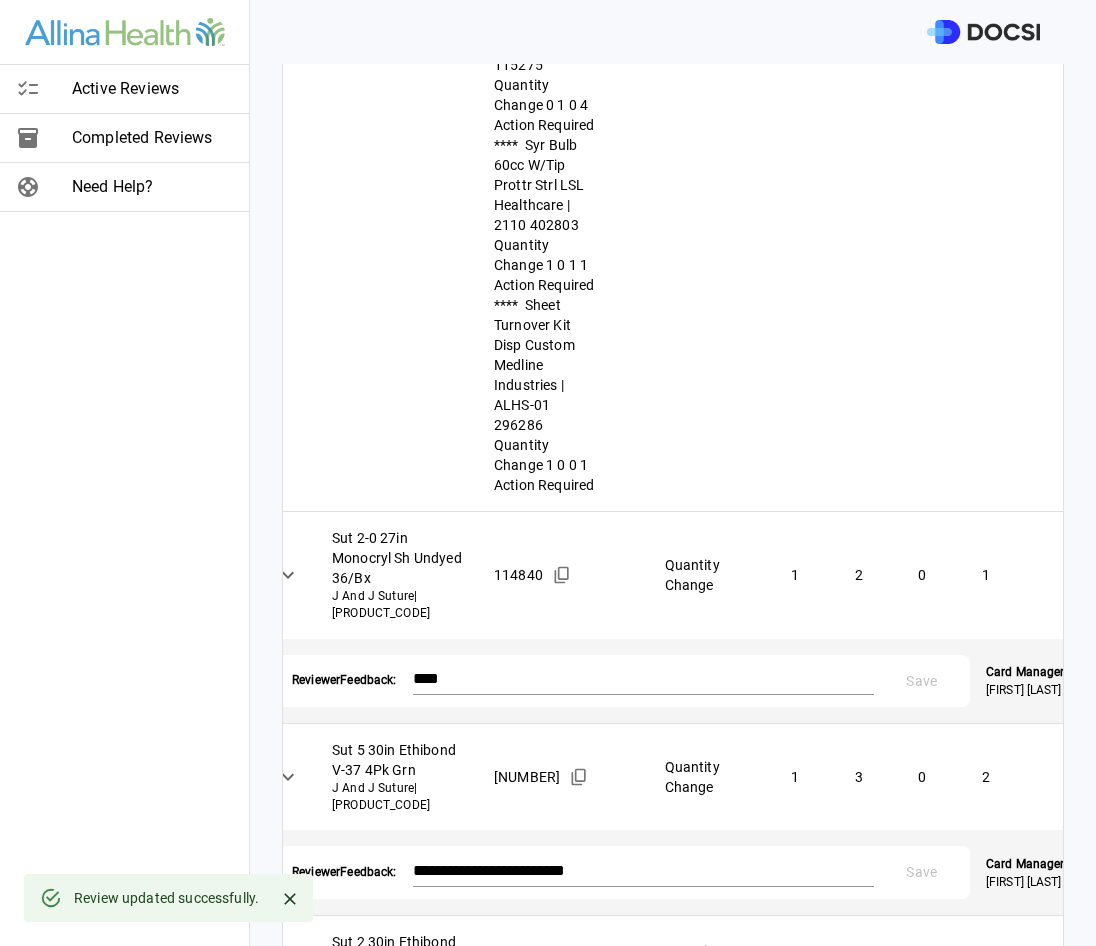 click on "Active Reviews Completed Reviews Need Help? Physician:   Dr.  [LAST]   [LAST] Card:    ARTHROPLASTY KNEE  ( M-71485 ) Managed by:    [FIRST] [LAST] Changes to Review All Card Items Item Item ID Requested Optimization Open Hold New Open New Hold Review Status Sut 1 36x36cm Stratafix Spiral Pds+ J And J Suture  |  SXPP2B405 412445 Quantity Change 1 1 1 0 Denied ******** ​ Reviewer  Feedback:  **** * Save Card Manager:    [FIRST]   [LAST] ,  7/20/25   Sut 3-0 18in Ethilon Ps-1 Blk J And J Suture  |  1663G 115275 Add to Card - - 0 2 Action Required **** ​ Immob Knee 18in X-Wide Quick Wrap Univ Bird And Cronin Inc  |  08142635 234100 Add to Card - - 0 1 Action Required **** ​ Pin Knee 65mm Non-Rimmed St-St Strl Smith And Nephew Orthopaedic  |  74013480 278274 Remove from Card 0 1 - - Action Required **** ​ Cuff Tourniquet 34x4in Dual Port Sngl Bladder Pur Disp Stryker Instruments  |  5921-034-235 266784 Add to Card - - 0 1 Action Required **** ​ Post Stress Replacemnt Pad/Univ  |  NS.0011" at bounding box center (548, 473) 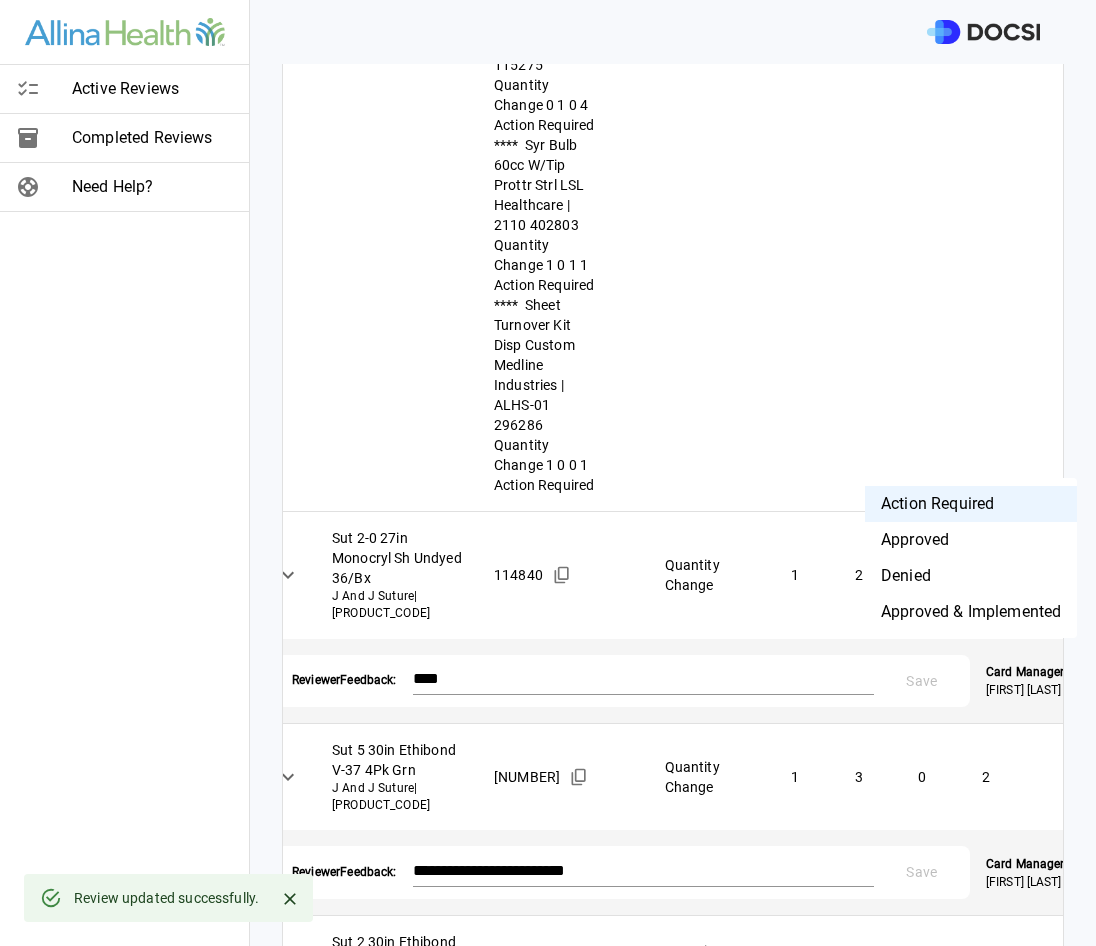 click on "Denied" at bounding box center [971, 576] 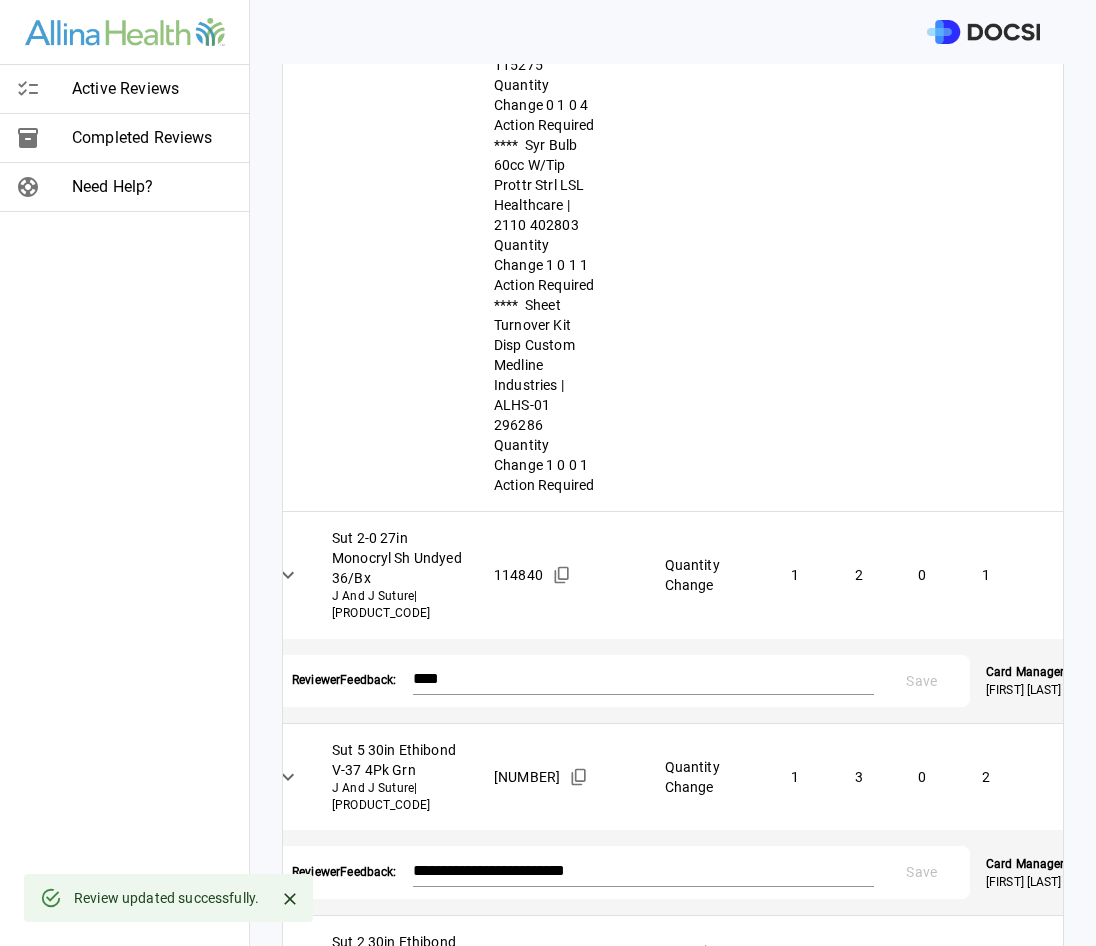 click at bounding box center (643, 1617) 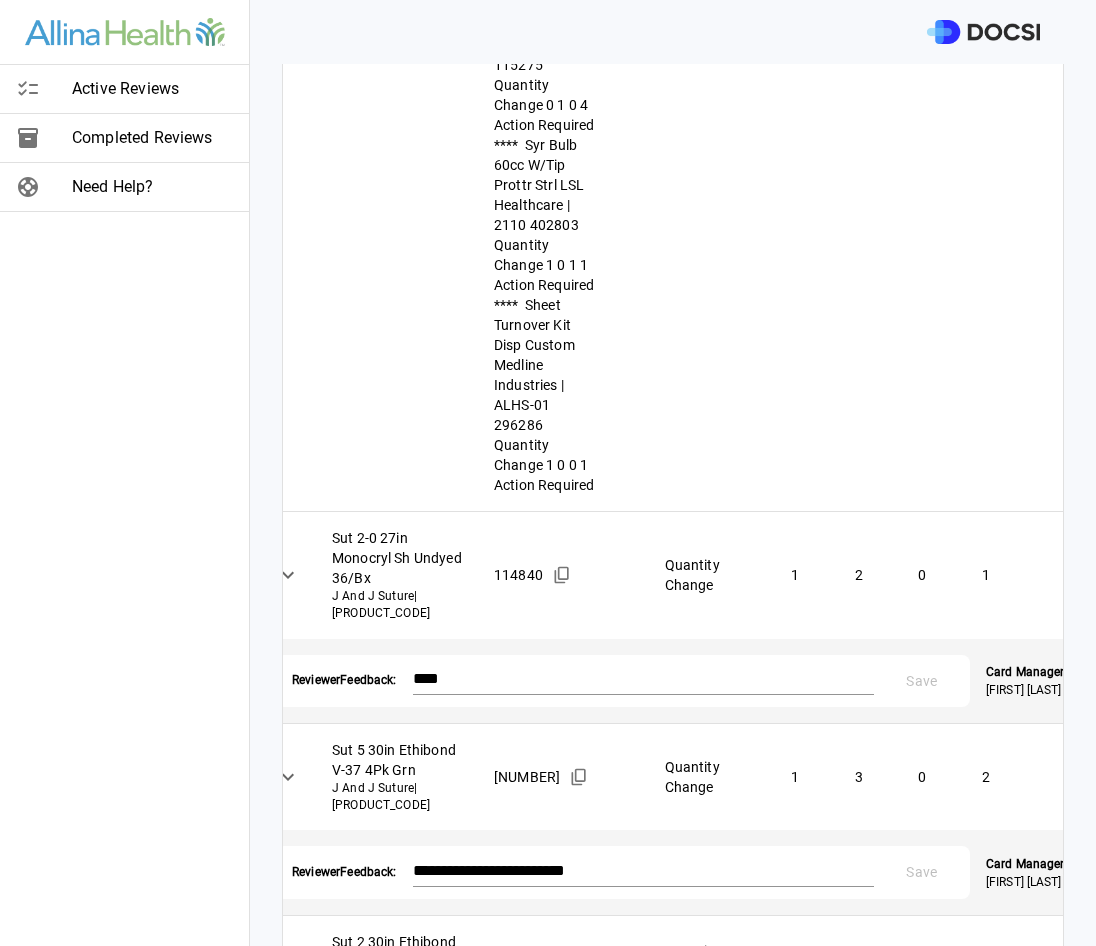 type on "****" 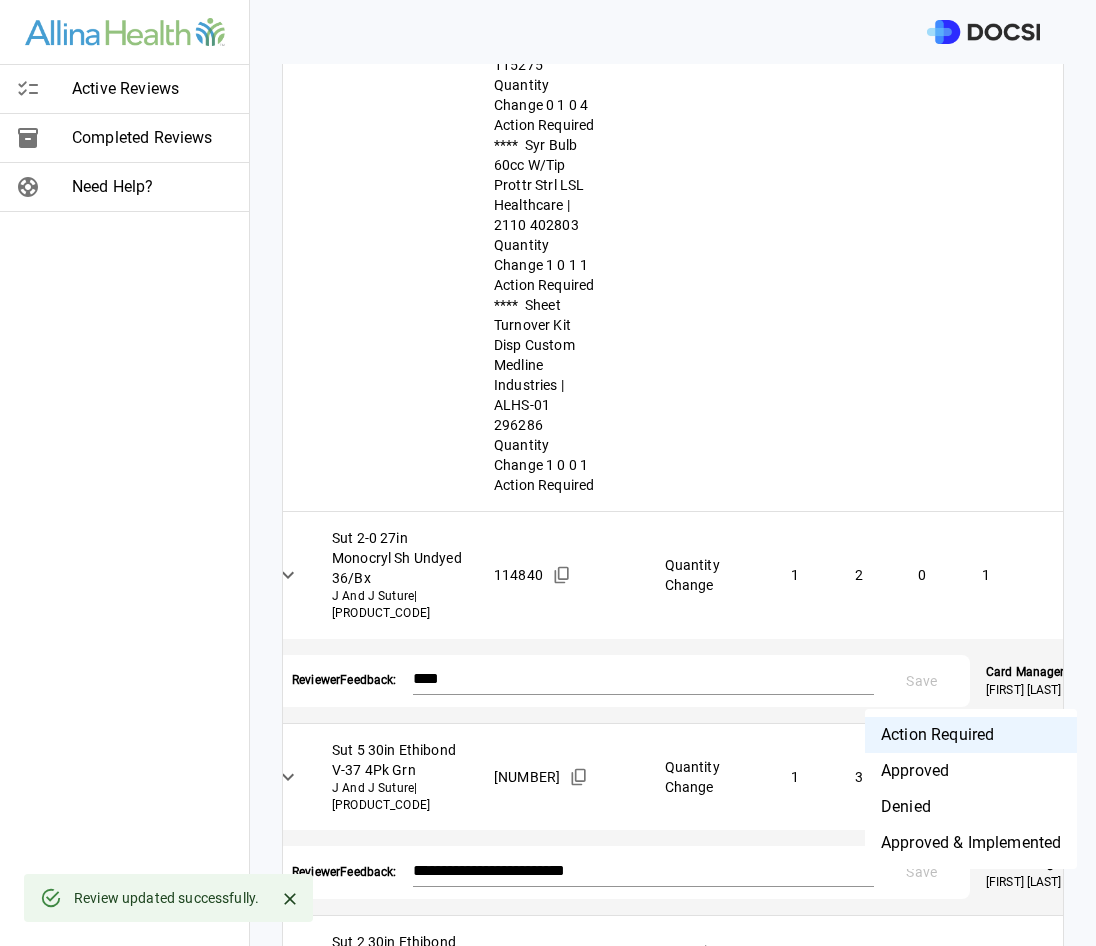 click on "Active Reviews Completed Reviews Need Help? Physician:   Dr.  [LAST]   [LAST] Card:    ARTHROPLASTY KNEE  ( M-71485 ) Managed by:    [FIRST] [LAST] Changes to Review All Card Items Item Item ID Requested Optimization Open Hold New Open New Hold Review Status Sut 1 36x36cm Stratafix Spiral Pds+ J And J Suture  |  SXPP2B405 412445 Quantity Change 1 1 1 0 Denied ******** ​ Reviewer  Feedback:  **** * Save Card Manager:    [FIRST]   [LAST] ,  7/20/25   Sut 3-0 18in Ethilon Ps-1 Blk J And J Suture  |  1663G 115275 Add to Card - - 0 2 Action Required **** ​ Immob Knee 18in X-Wide Quick Wrap Univ Bird And Cronin Inc  |  08142635 234100 Add to Card - - 0 1 Action Required **** ​ Pin Knee 65mm Non-Rimmed St-St Strl Smith And Nephew Orthopaedic  |  74013480 278274 Remove from Card 0 1 - - Action Required **** ​ Cuff Tourniquet 34x4in Dual Port Sngl Bladder Pur Disp Stryker Instruments  |  5921-034-235 266784 Add to Card - - 0 1 Action Required **** ​ Post Stress Replacemnt Pad/Univ  |  NS.0011" at bounding box center (548, 473) 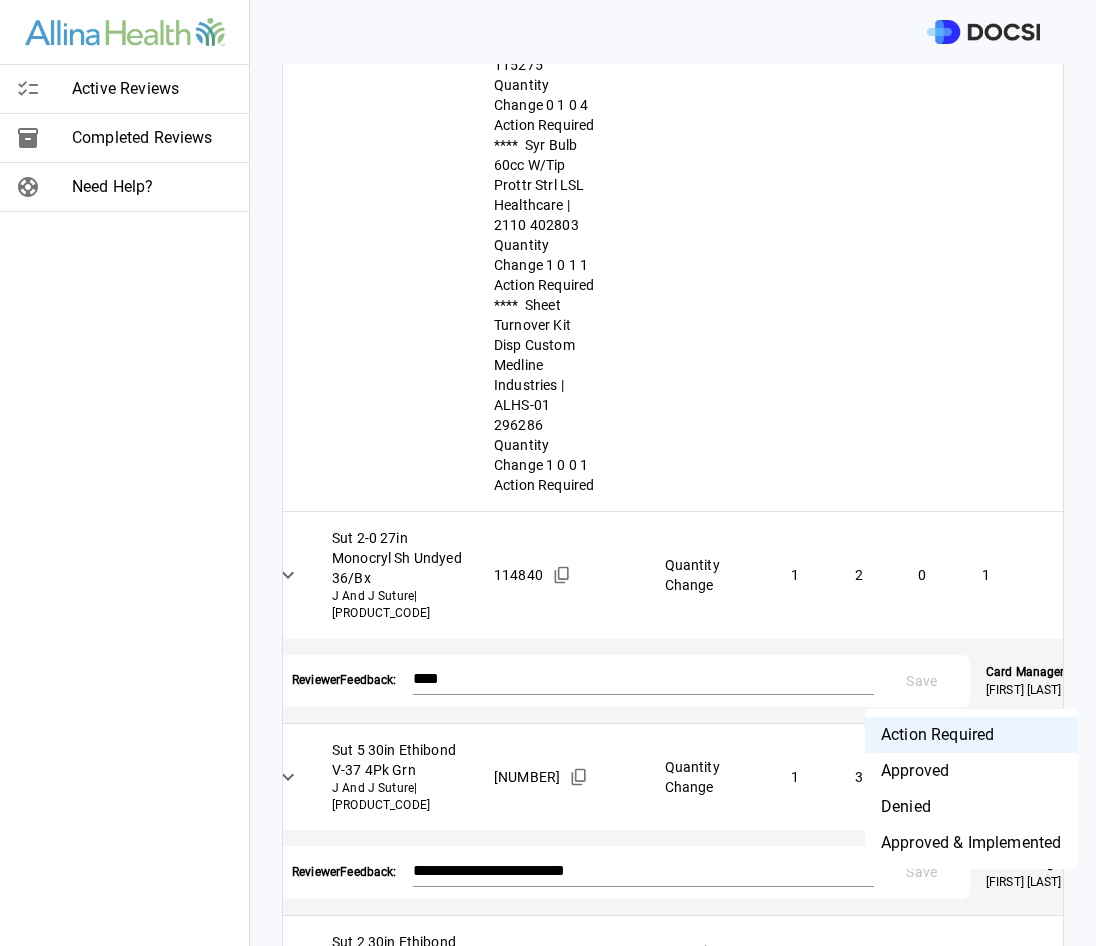 click on "Denied" at bounding box center (971, 807) 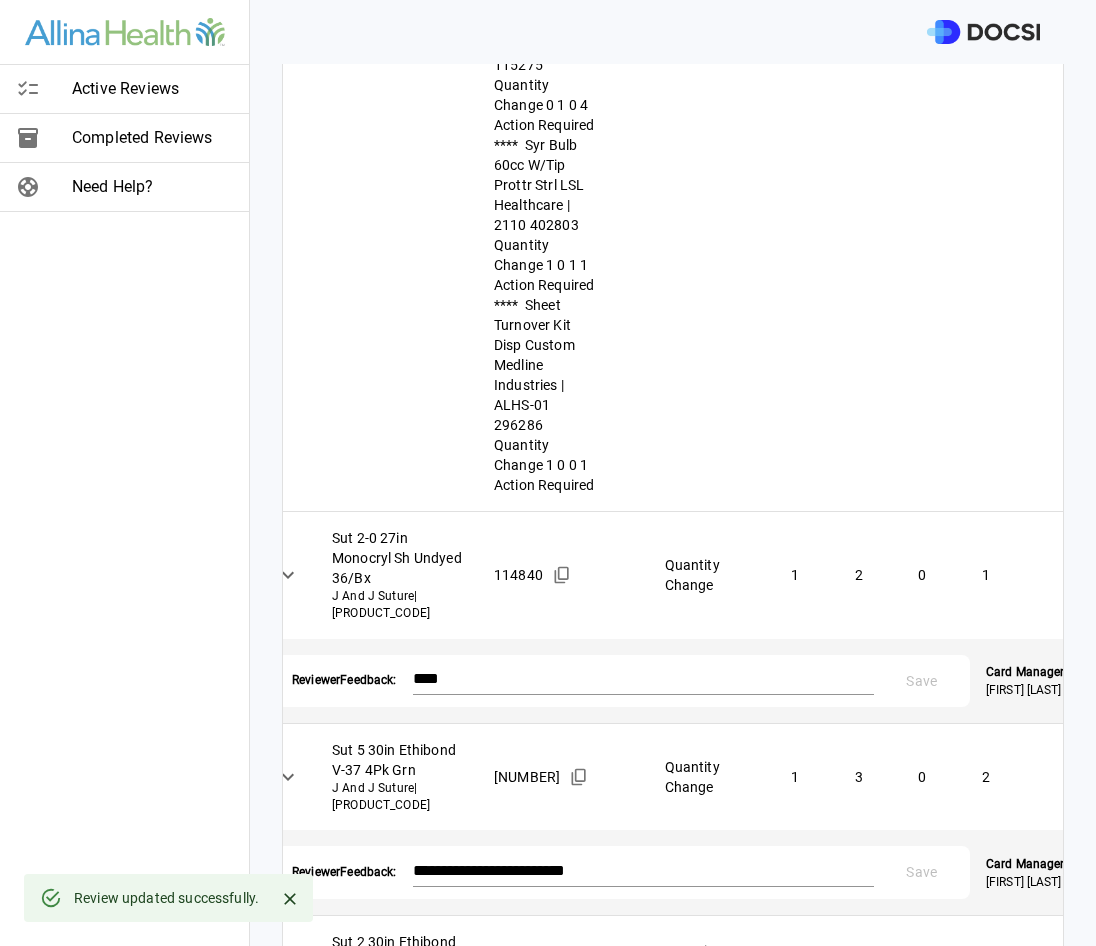 click at bounding box center [643, 1809] 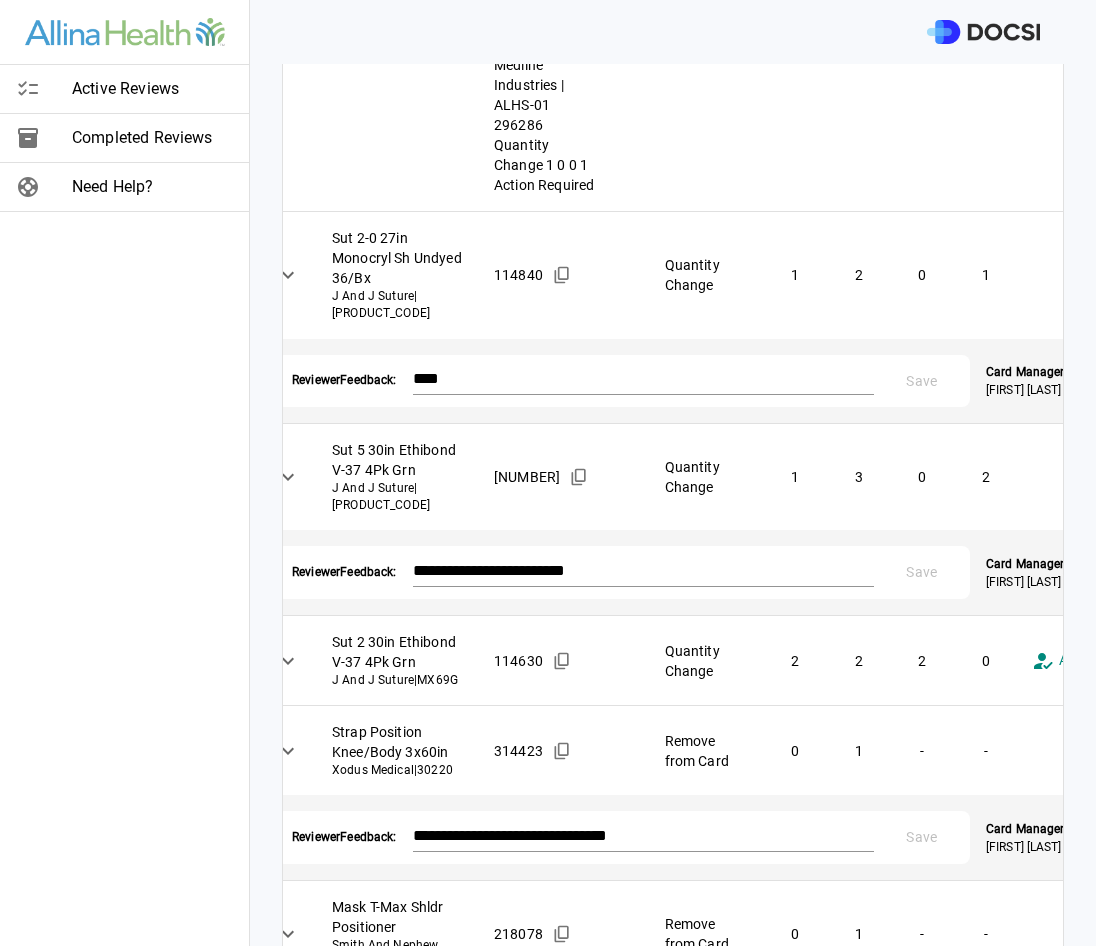 scroll, scrollTop: 2002, scrollLeft: 0, axis: vertical 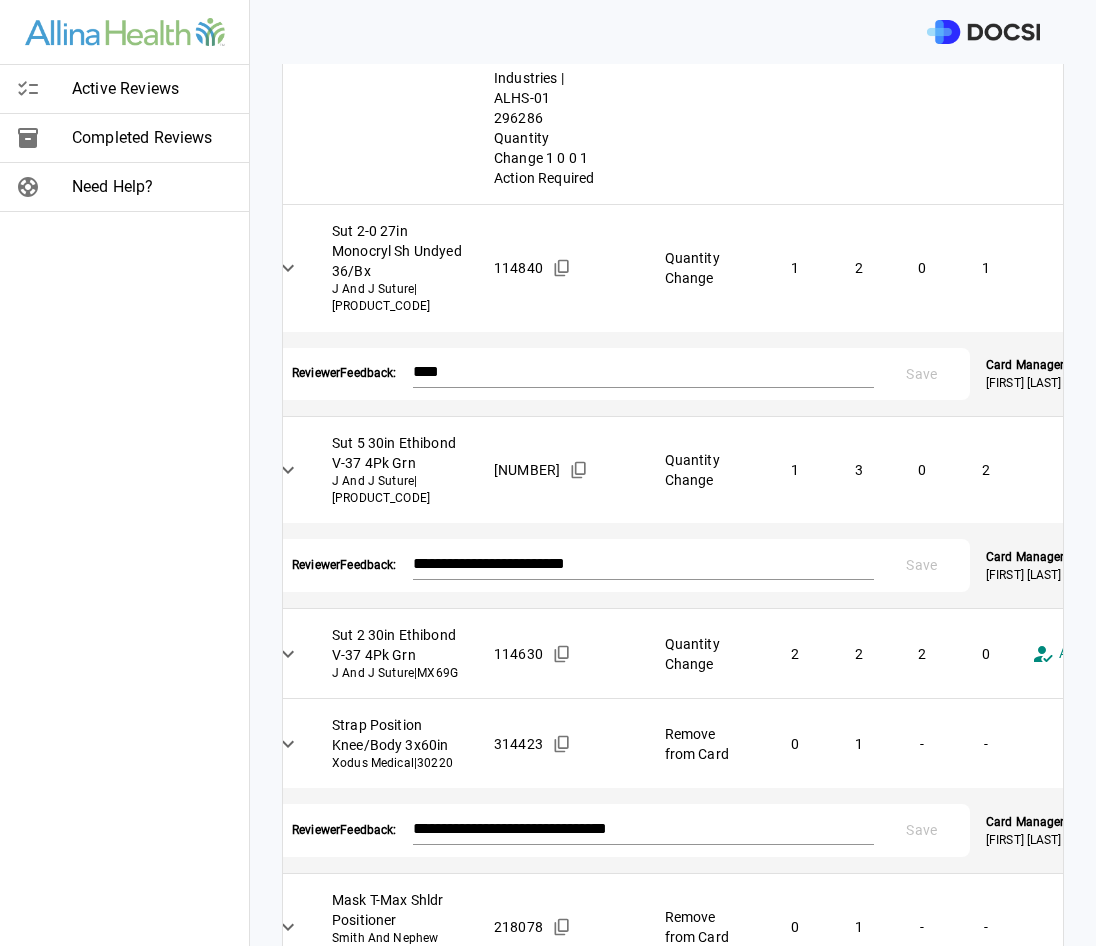 click on "Active Reviews Completed Reviews Need Help? Physician:   Dr.  [LAST]   [LAST] Card:    ARTHROPLASTY KNEE  ( M-71485 ) Managed by:    [FIRST] [LAST] Changes to Review All Card Items Item Item ID Requested Optimization Open Hold New Open New Hold Review Status Sut 1 36x36cm Stratafix Spiral Pds+ J And J Suture  |  SXPP2B405 412445 Quantity Change 1 1 1 0 Denied ******** ​ Reviewer  Feedback:  **** * Save Card Manager:    [FIRST]   [LAST] ,  7/20/25   Sut 3-0 18in Ethilon Ps-1 Blk J And J Suture  |  1663G 115275 Add to Card - - 0 2 Action Required **** ​ Immob Knee 18in X-Wide Quick Wrap Univ Bird And Cronin Inc  |  08142635 234100 Add to Card - - 0 1 Action Required **** ​ Pin Knee 65mm Non-Rimmed St-St Strl Smith And Nephew Orthopaedic  |  74013480 278274 Remove from Card 0 1 - - Action Required **** ​ Cuff Tourniquet 34x4in Dual Port Sngl Bladder Pur Disp Stryker Instruments  |  5921-034-235 266784 Add to Card - - 0 1 Action Required **** ​ Post Stress Replacemnt Pad/Univ  |  NS.0011" at bounding box center (548, 473) 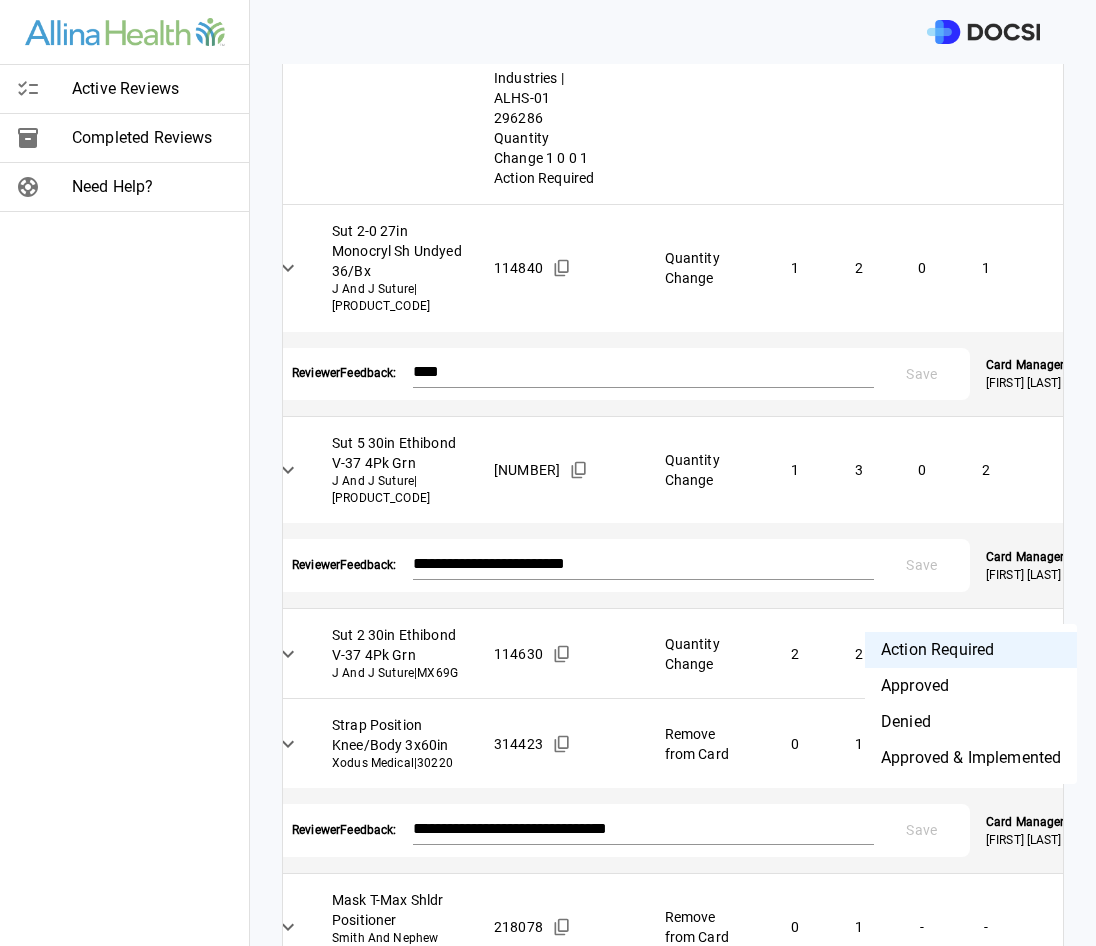 click on "Approved & Implemented" at bounding box center (971, 758) 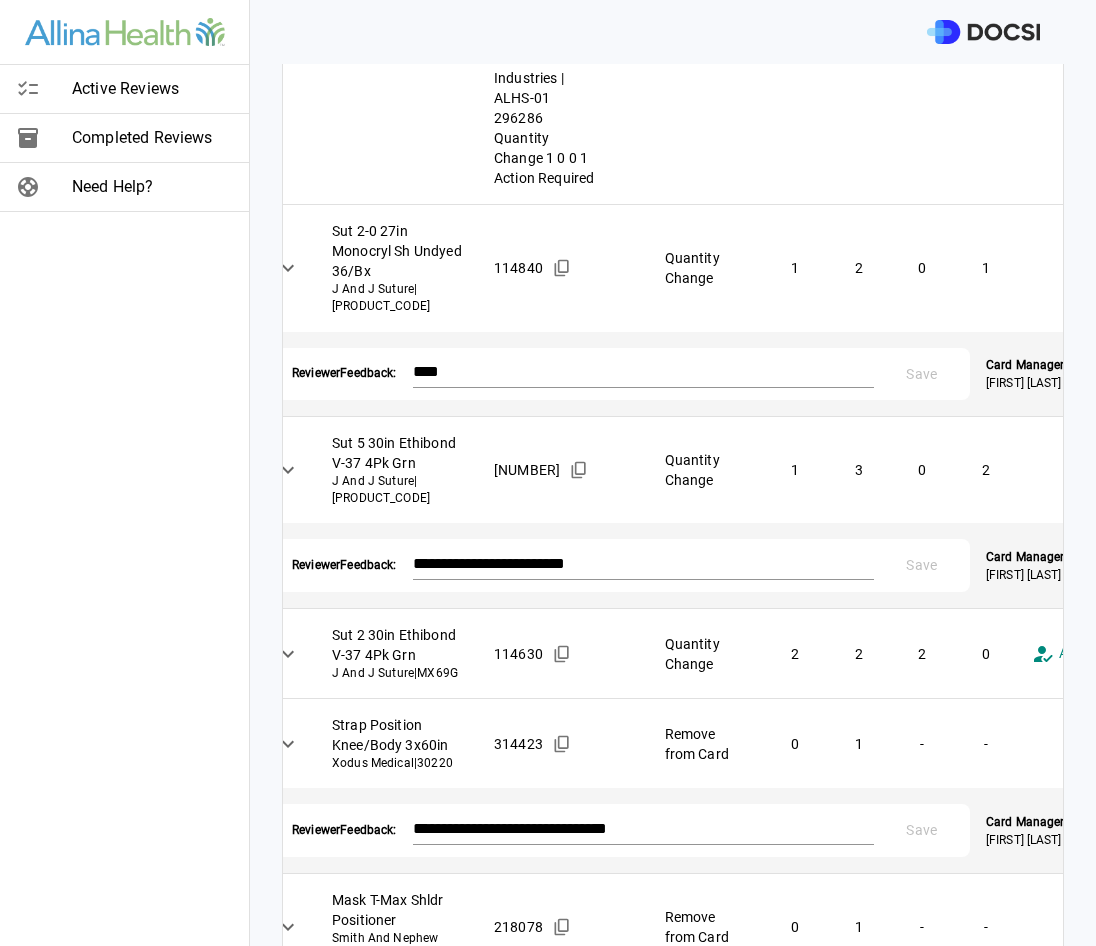 click on "Active Reviews Completed Reviews Need Help? Physician:   Dr.  [LAST]   [LAST] Card:    ARTHROPLASTY KNEE  ( M-71485 ) Managed by:    [FIRST] [LAST] Changes to Review All Card Items Item Item ID Requested Optimization Open Hold New Open New Hold Review Status Sut 1 36x36cm Stratafix Spiral Pds+ J And J Suture  |  SXPP2B405 412445 Quantity Change 1 1 1 0 Denied ******** ​ Reviewer  Feedback:  **** * Save Card Manager:    [FIRST]   [LAST] ,  7/20/25   Sut 3-0 18in Ethilon Ps-1 Blk J And J Suture  |  1663G 115275 Add to Card - - 0 2 Action Required **** ​ Immob Knee 18in X-Wide Quick Wrap Univ Bird And Cronin Inc  |  08142635 234100 Add to Card - - 0 1 Action Required **** ​ Pin Knee 65mm Non-Rimmed St-St Strl Smith And Nephew Orthopaedic  |  74013480 278274 Remove from Card 0 1 - - Action Required **** ​ Cuff Tourniquet 34x4in Dual Port Sngl Bladder Pur Disp Stryker Instruments  |  5921-034-235 266784 Add to Card - - 0 1 Action Required **** ​ Post Stress Replacemnt Pad/Univ  |  NS.0011" at bounding box center (548, 473) 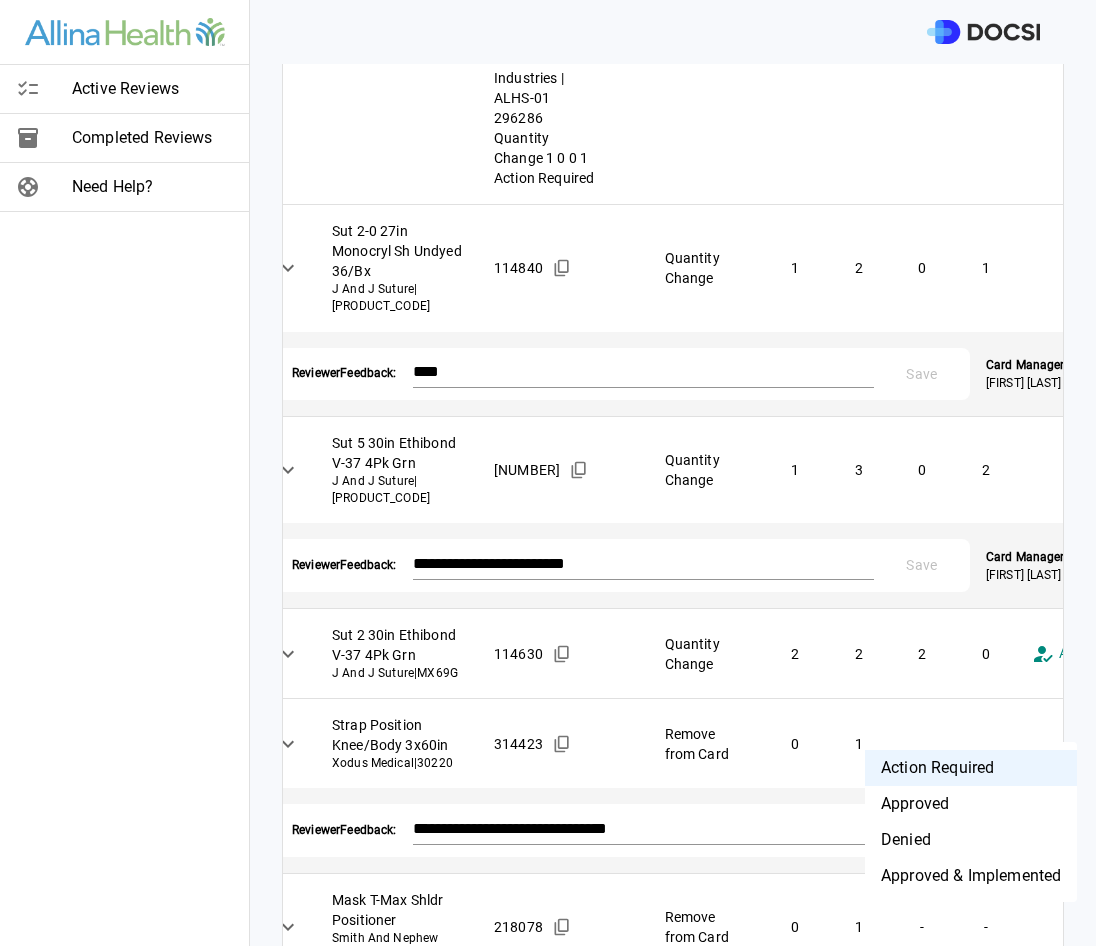 click on "Denied" at bounding box center [971, 840] 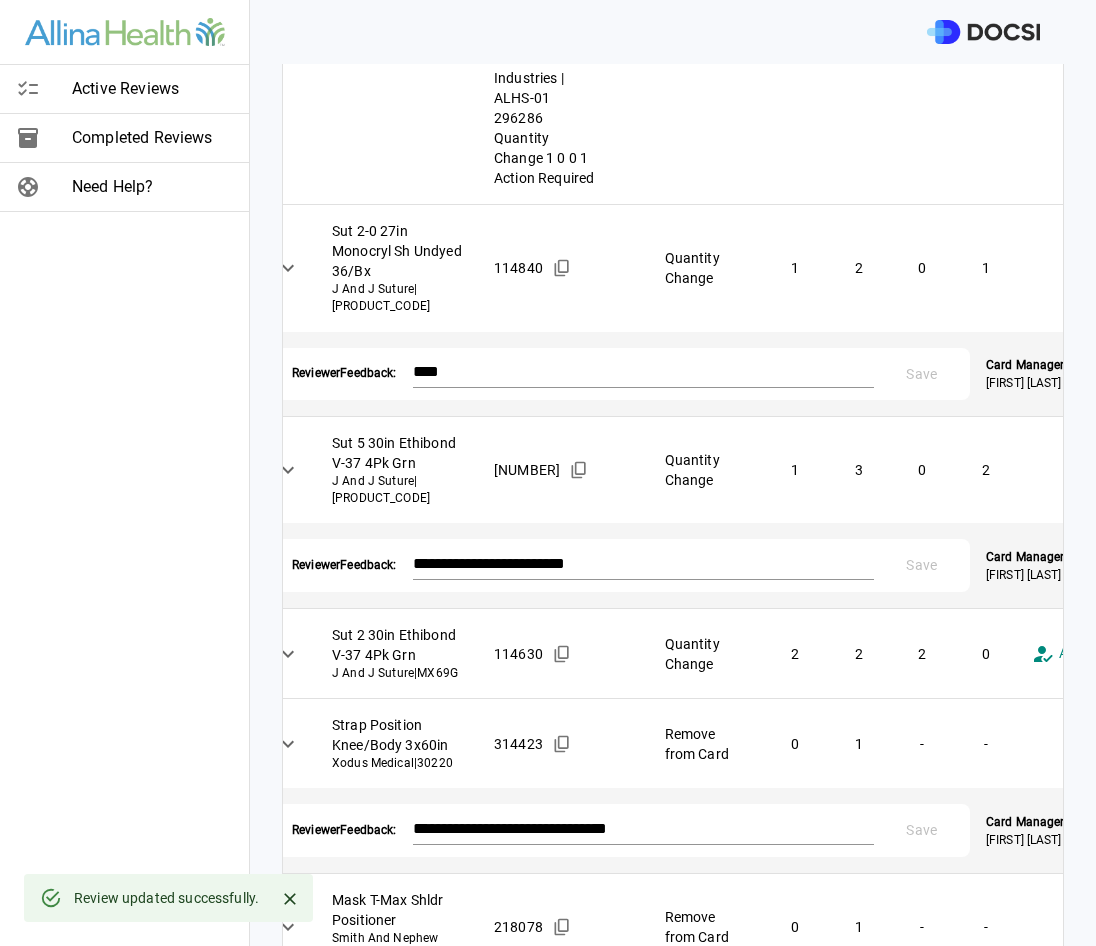 click at bounding box center (643, 1767) 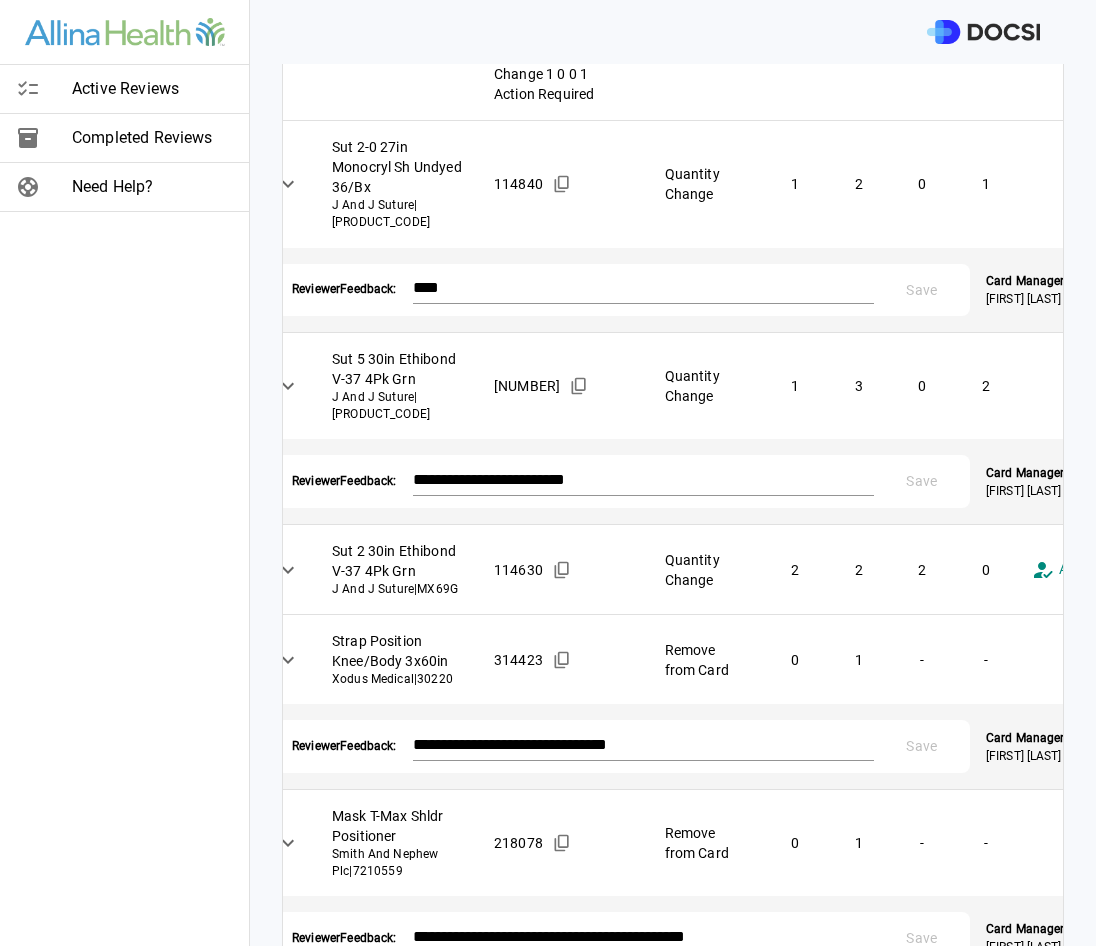 scroll, scrollTop: 2087, scrollLeft: 0, axis: vertical 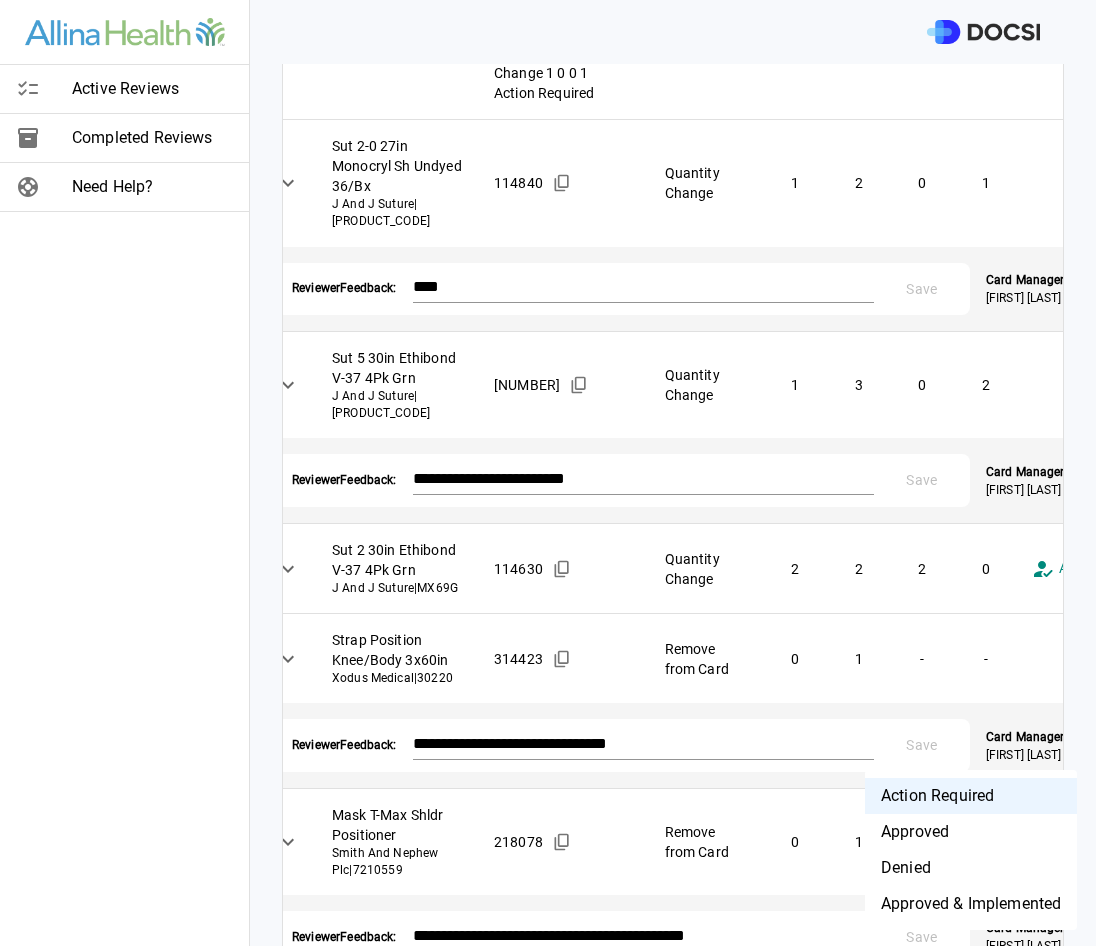 click on "Active Reviews Completed Reviews Need Help? Physician:   Dr.  [LAST]   [LAST] Card:    ARTHROPLASTY KNEE  ( M-71485 ) Managed by:    [FIRST] [LAST] Changes to Review All Card Items Item Item ID Requested Optimization Open Hold New Open New Hold Review Status Sut 1 36x36cm Stratafix Spiral Pds+ J And J Suture  |  SXPP2B405 412445 Quantity Change 1 1 1 0 Denied ******** ​ Reviewer  Feedback:  **** * Save Card Manager:    [FIRST]   [LAST] ,  7/20/25   Sut 3-0 18in Ethilon Ps-1 Blk J And J Suture  |  1663G 115275 Add to Card - - 0 2 Action Required **** ​ Immob Knee 18in X-Wide Quick Wrap Univ Bird And Cronin Inc  |  08142635 234100 Add to Card - - 0 1 Action Required **** ​ Pin Knee 65mm Non-Rimmed St-St Strl Smith And Nephew Orthopaedic  |  74013480 278274 Remove from Card 0 1 - - Action Required **** ​ Cuff Tourniquet 34x4in Dual Port Sngl Bladder Pur Disp Stryker Instruments  |  5921-034-235 266784 Add to Card - - 0 1 Action Required **** ​ Post Stress Replacemnt Pad/Univ  |  NS.0011" at bounding box center (548, 473) 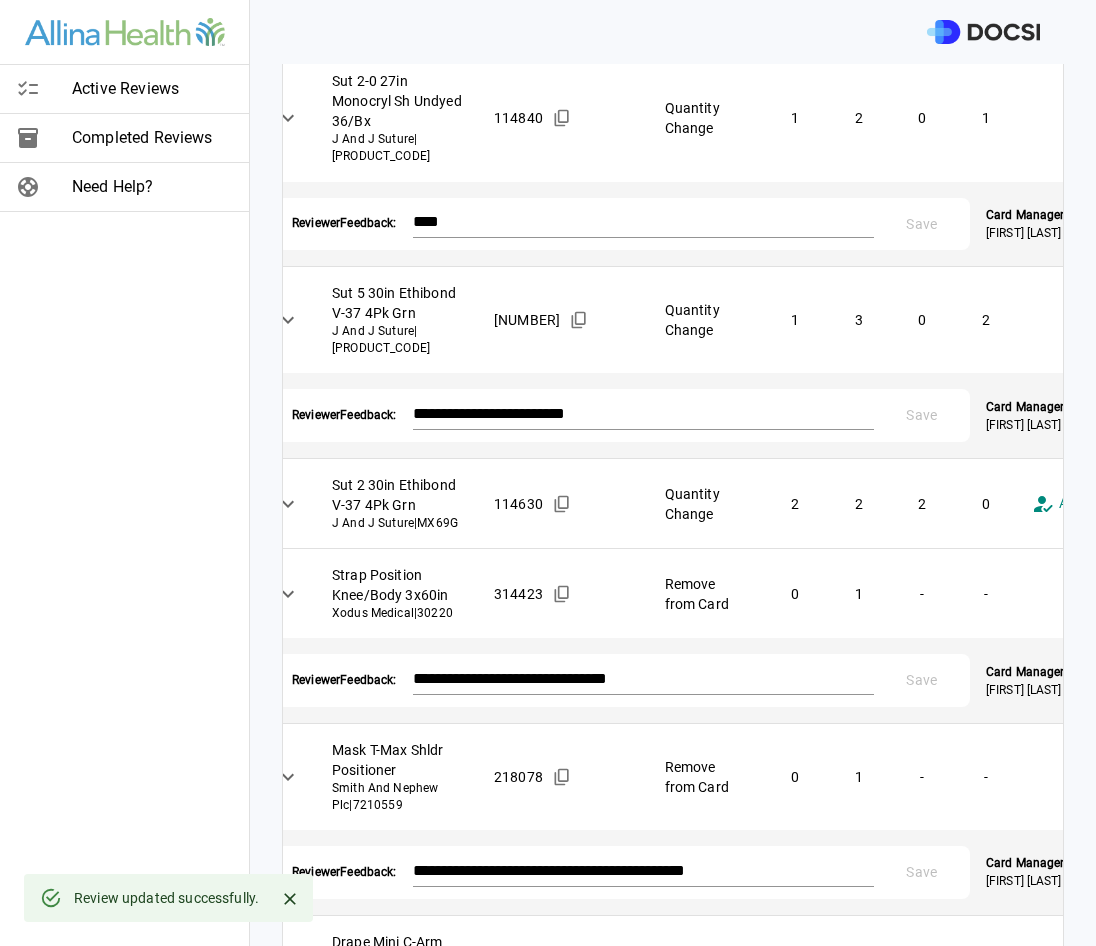 scroll, scrollTop: 2187, scrollLeft: 0, axis: vertical 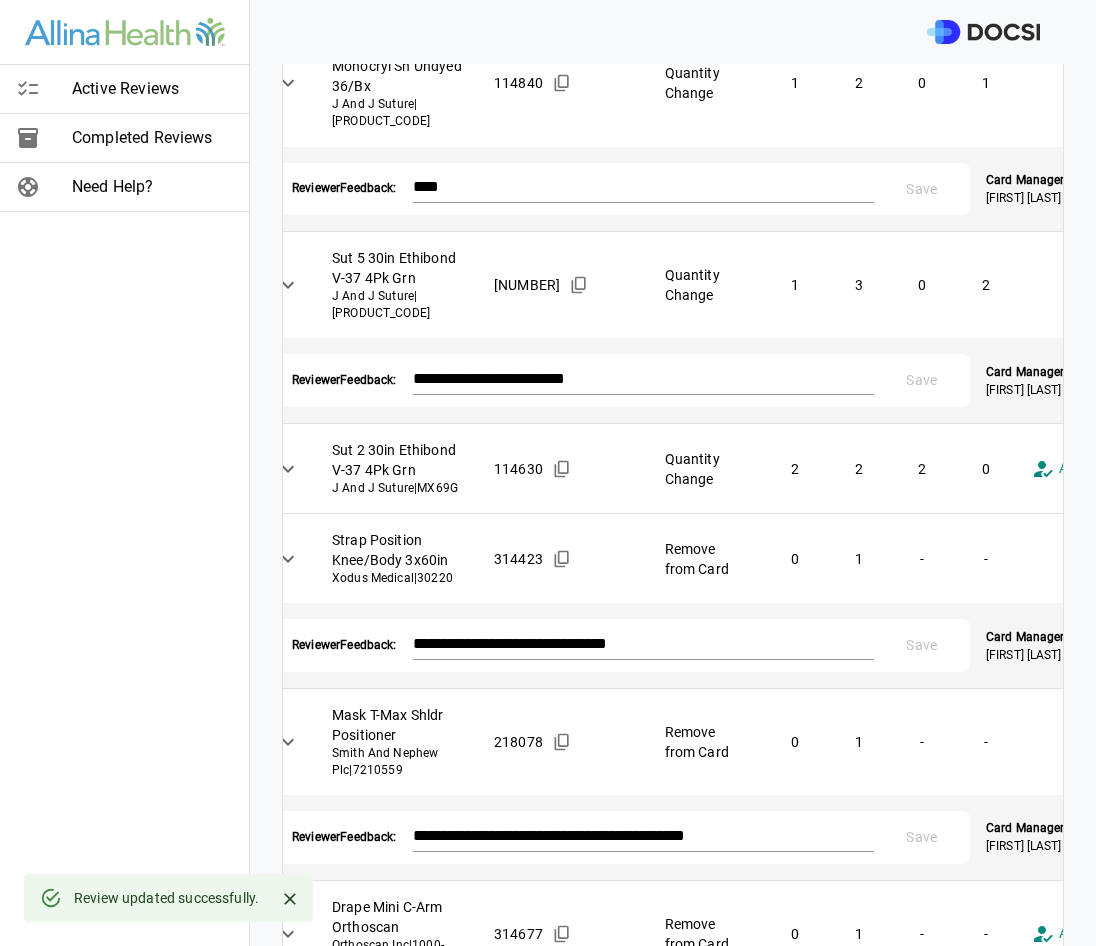 click at bounding box center [643, 3181] 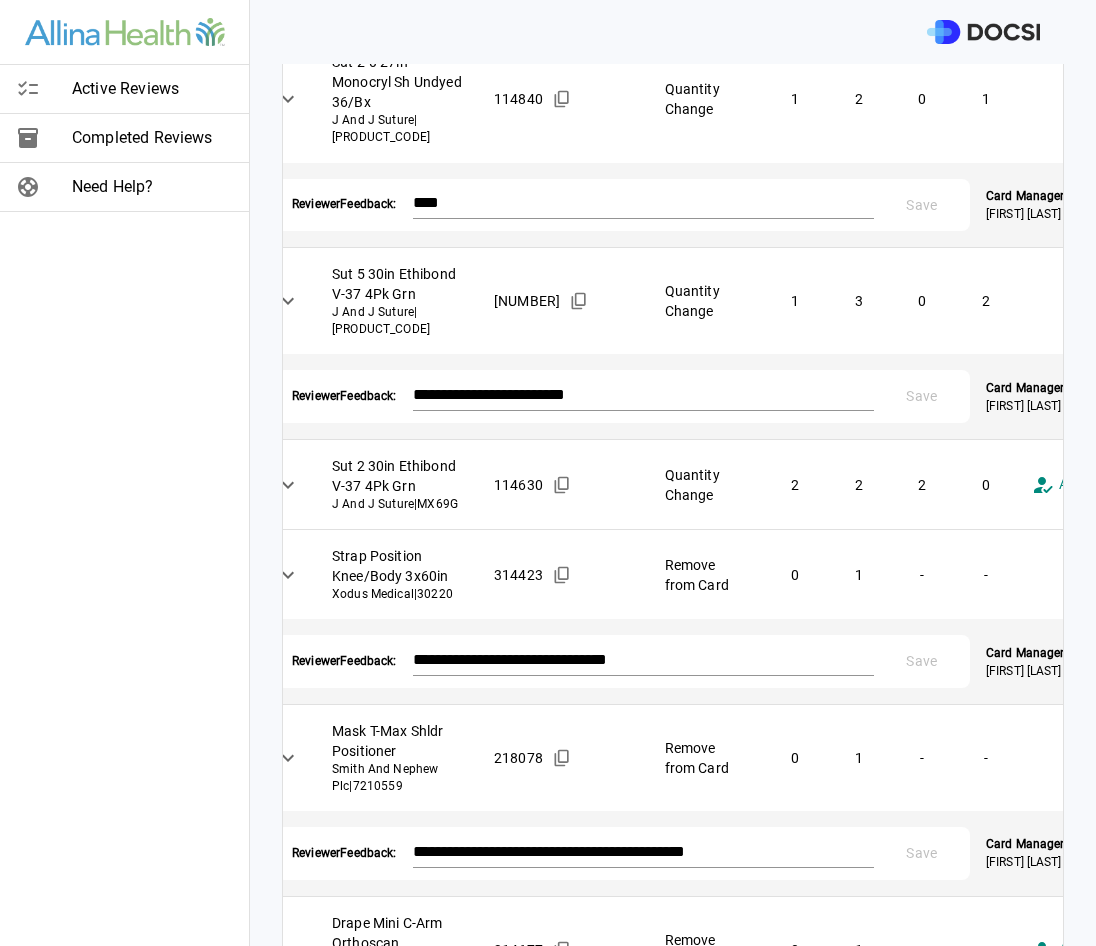 type on "**********" 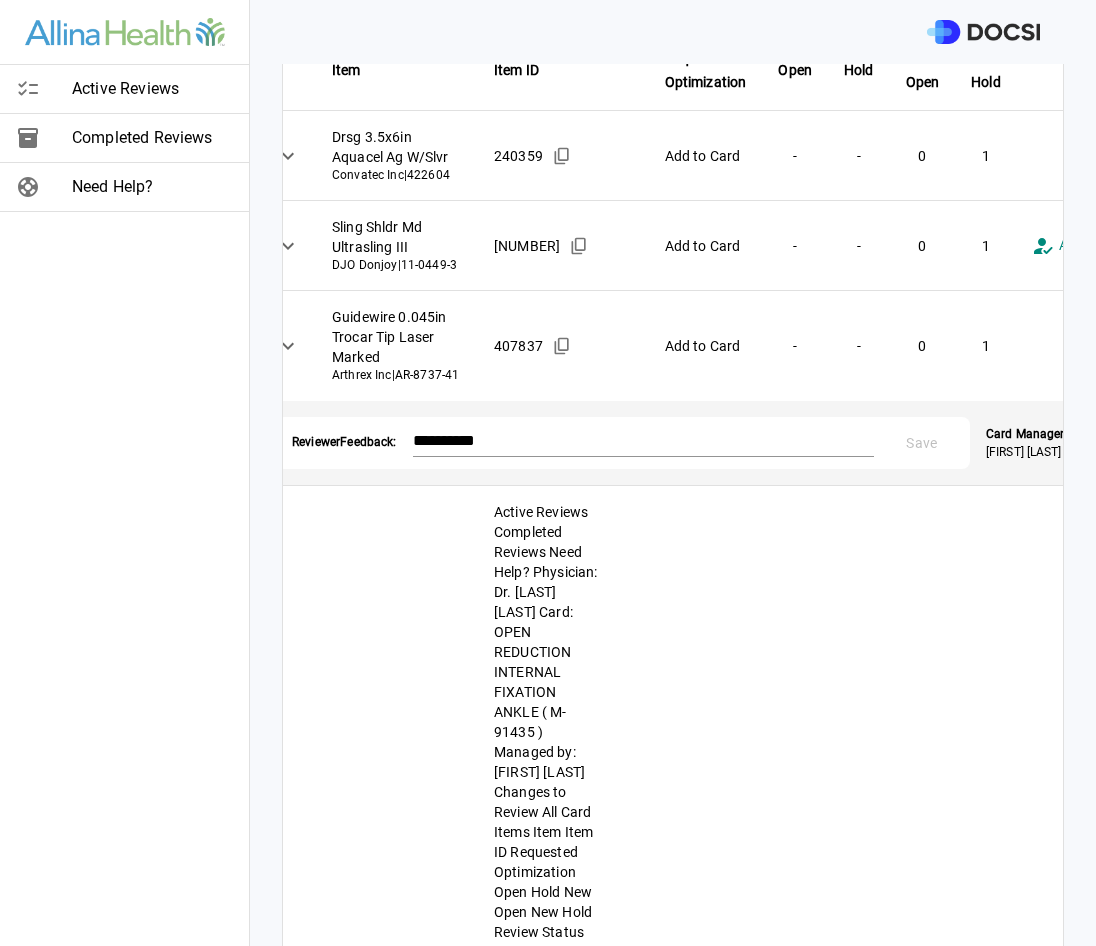 scroll, scrollTop: 200, scrollLeft: 0, axis: vertical 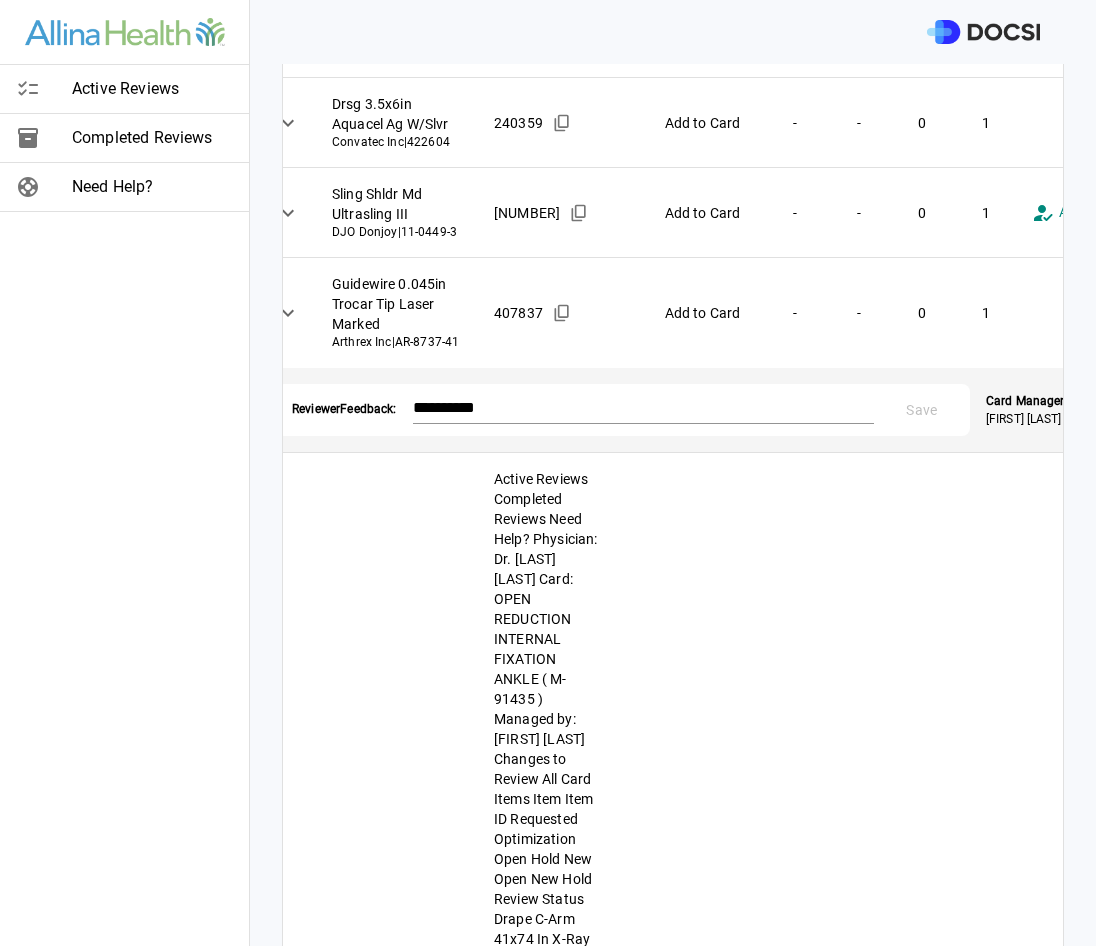 click on "Active Reviews Completed Reviews Need Help? Physician:   Dr.  [LAST]   [LAST] Card:    ARTHROPLASTY KNEE  ( M-71485 ) Managed by:    [FIRST] [LAST] Changes to Review All Card Items Item Item ID Requested Optimization Open Hold New Open New Hold Review Status Sut 1 36x36cm Stratafix Spiral Pds+ J And J Suture  |  SXPP2B405 412445 Quantity Change 1 1 1 0 Denied ******** ​ Reviewer  Feedback:  **** * Save Card Manager:    [FIRST]   [LAST] ,  7/20/25   Sut 3-0 18in Ethilon Ps-1 Blk J And J Suture  |  1663G 115275 Add to Card - - 0 2 Action Required **** ​ Immob Knee 18in X-Wide Quick Wrap Univ Bird And Cronin Inc  |  08142635 234100 Add to Card - - 0 1 Action Required **** ​ Pin Knee 65mm Non-Rimmed St-St Strl Smith And Nephew Orthopaedic  |  74013480 278274 Remove from Card 0 1 - - Action Required **** ​ Cuff Tourniquet 34x4in Dual Port Sngl Bladder Pur Disp Stryker Instruments  |  5921-034-235 266784 Add to Card - - 0 1 Action Required **** ​ Post Stress Replacemnt Pad/Univ  |  NS.0011" at bounding box center (548, 473) 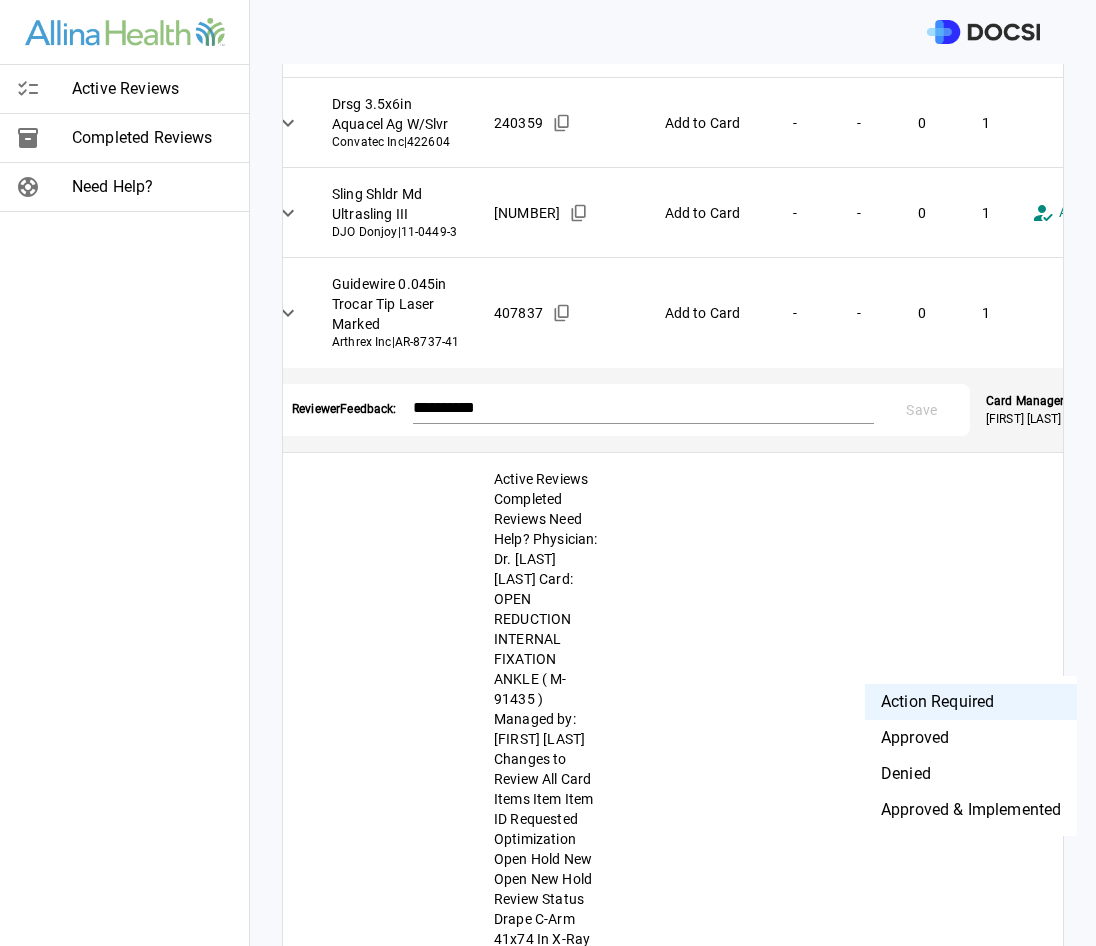 click on "Denied" at bounding box center (971, 774) 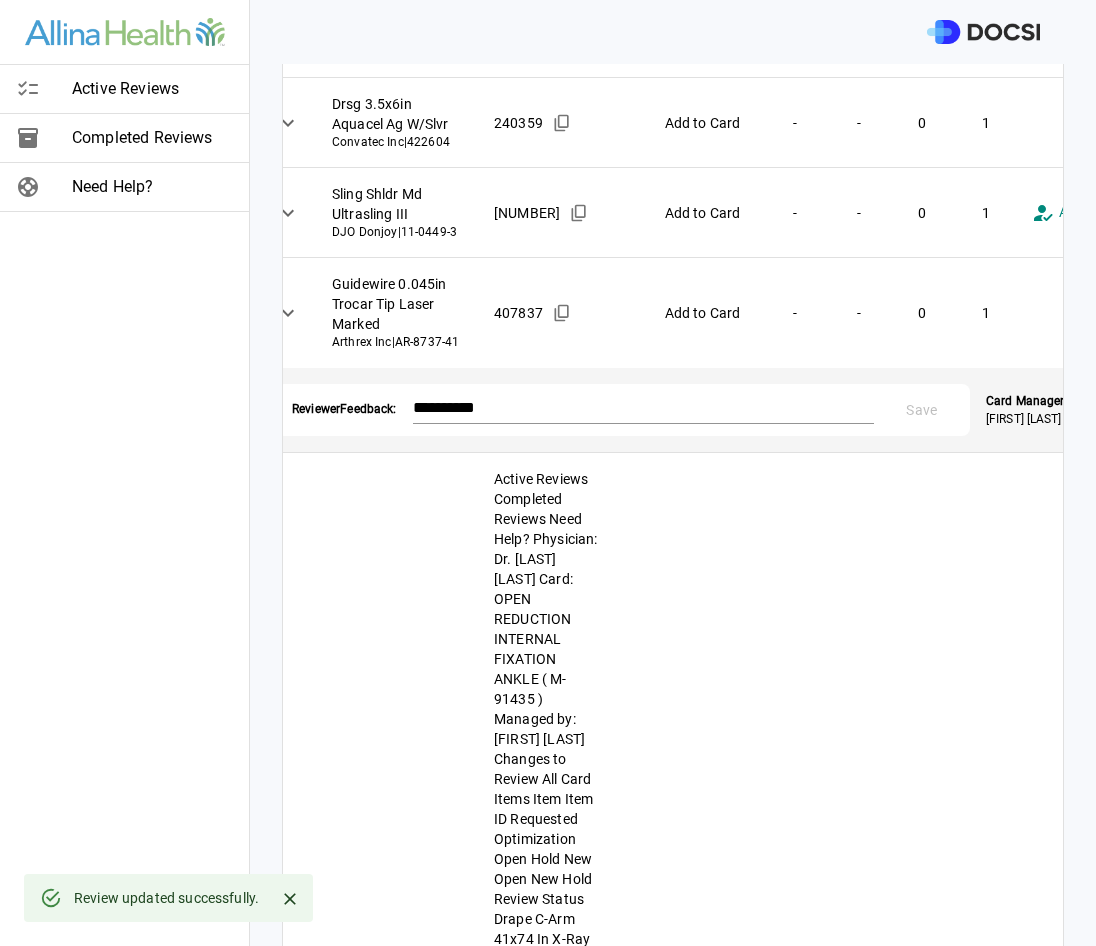 click at bounding box center [643, 2054] 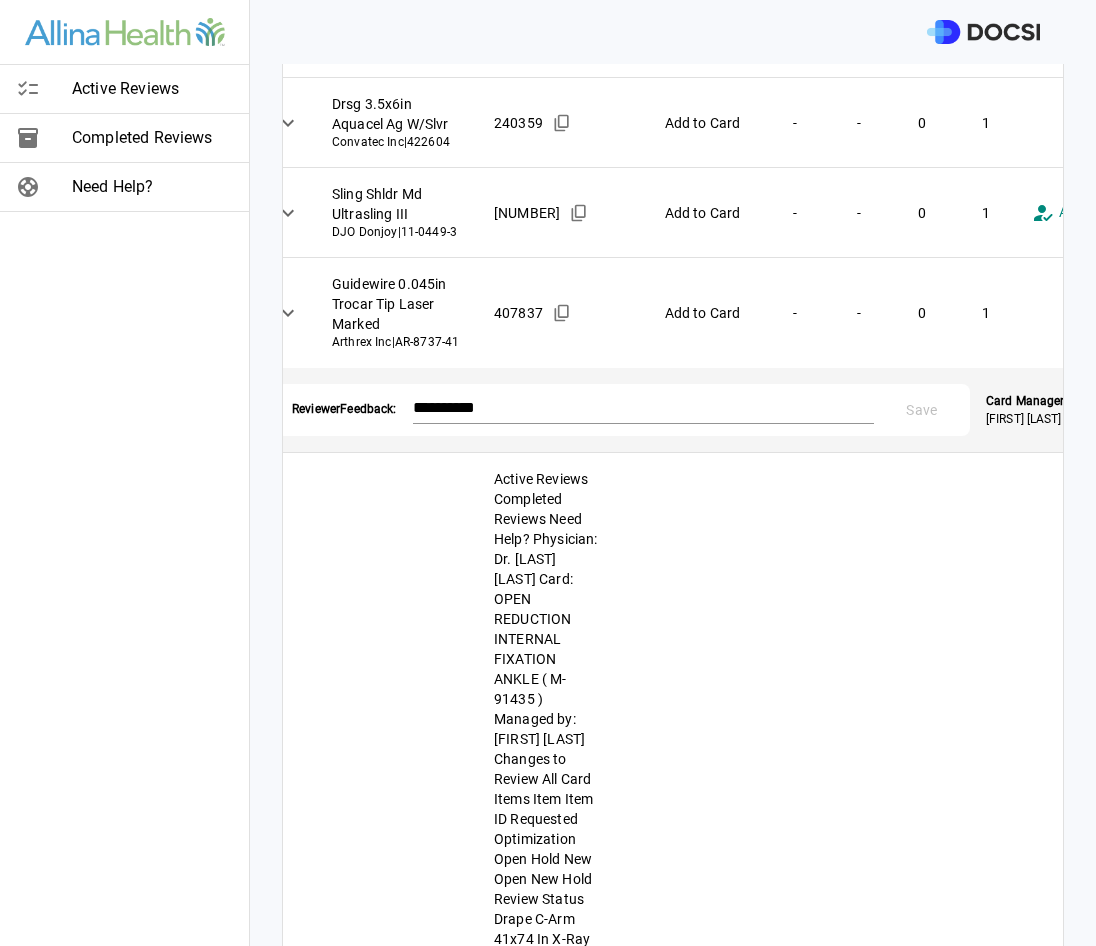 type on "**********" 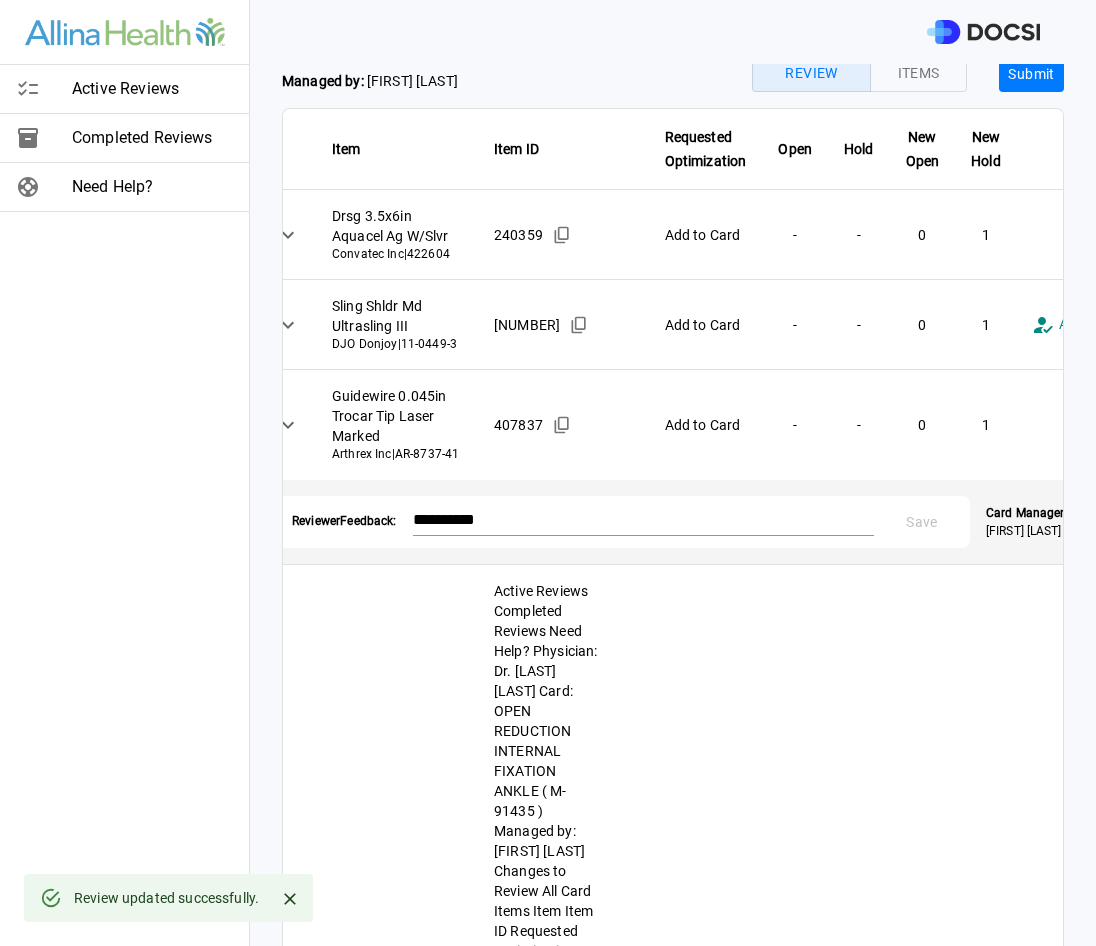 scroll, scrollTop: 0, scrollLeft: 0, axis: both 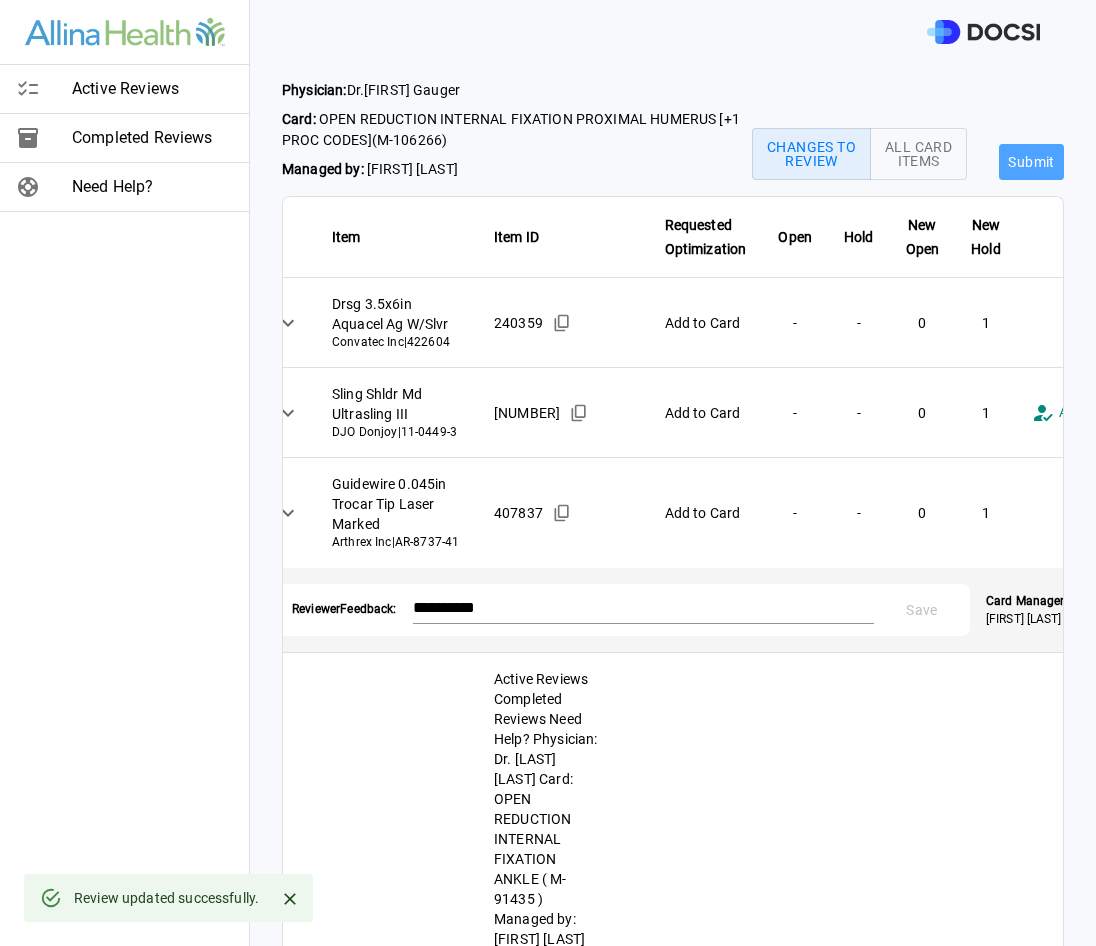 click on "Submit" at bounding box center [1031, 162] 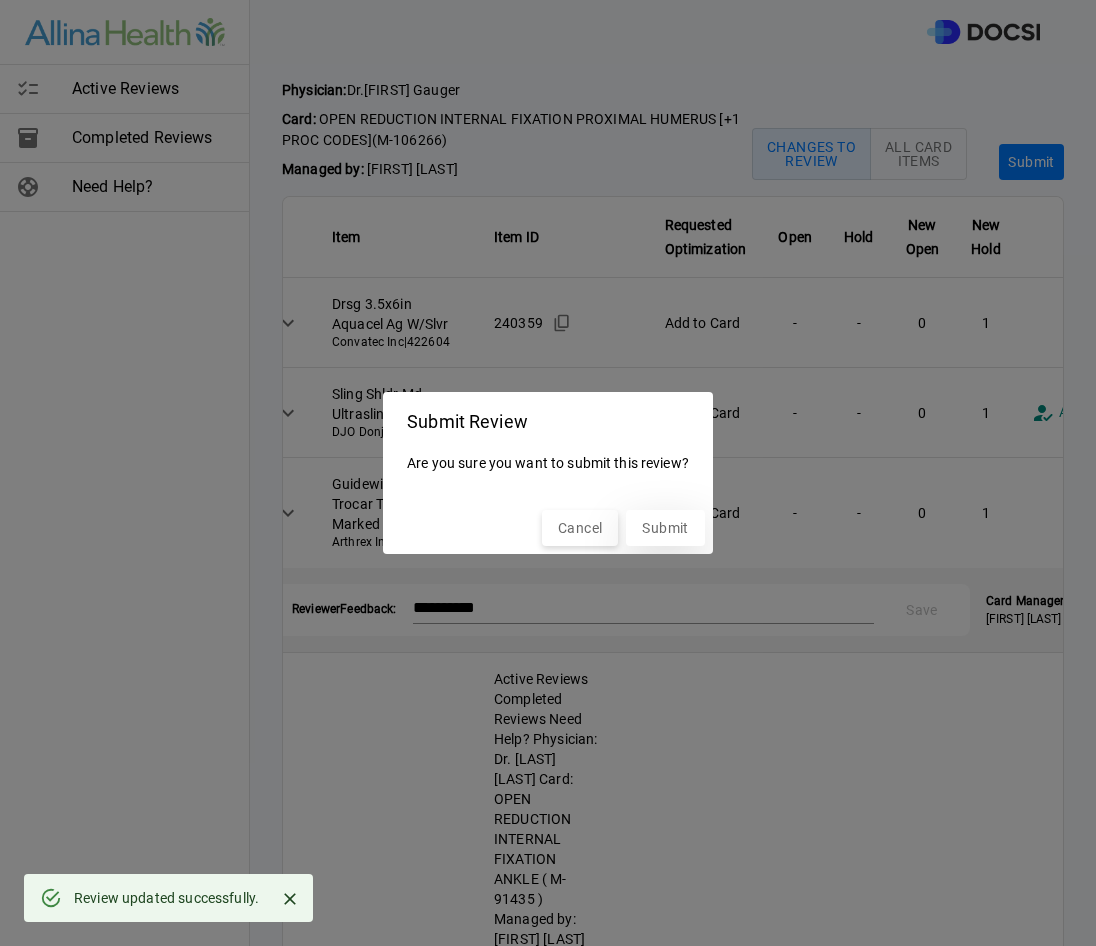 click on "Submit" at bounding box center [665, 528] 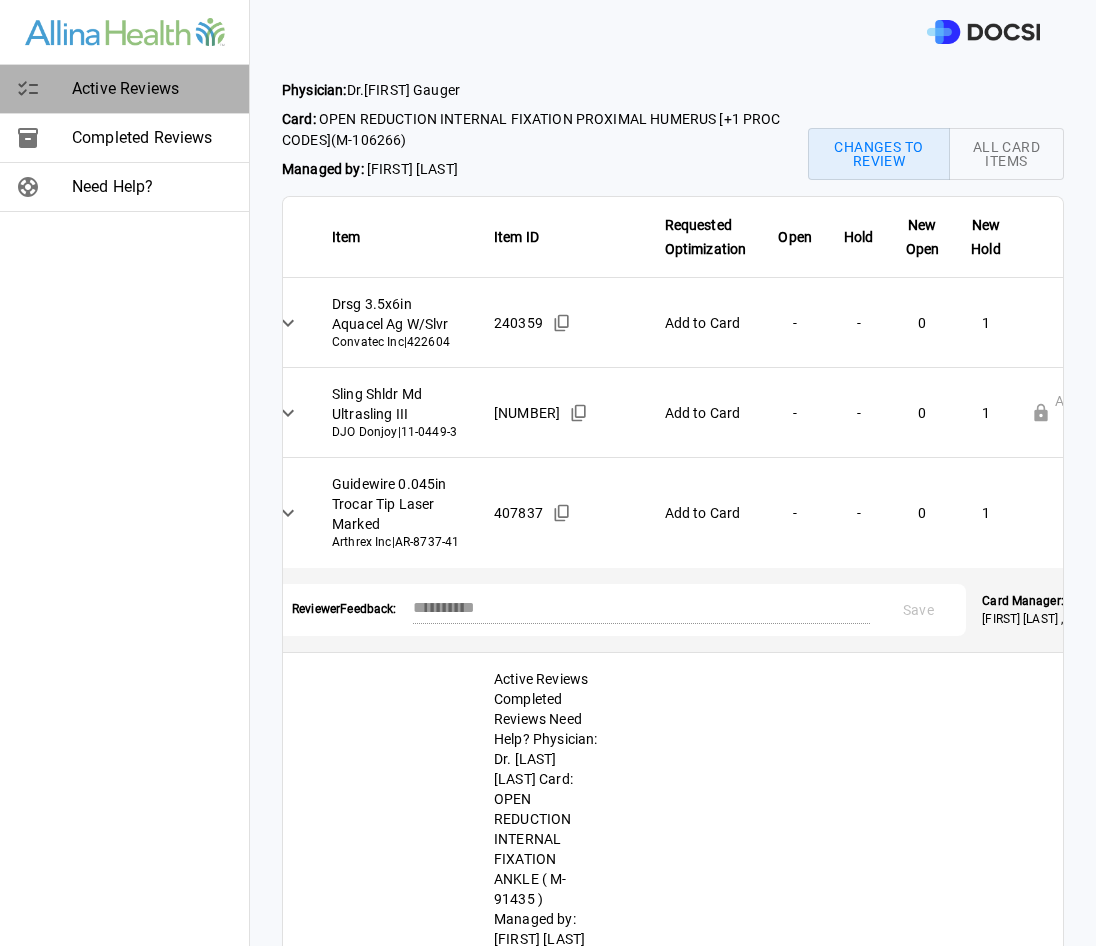 click on "Active Reviews" at bounding box center (152, 89) 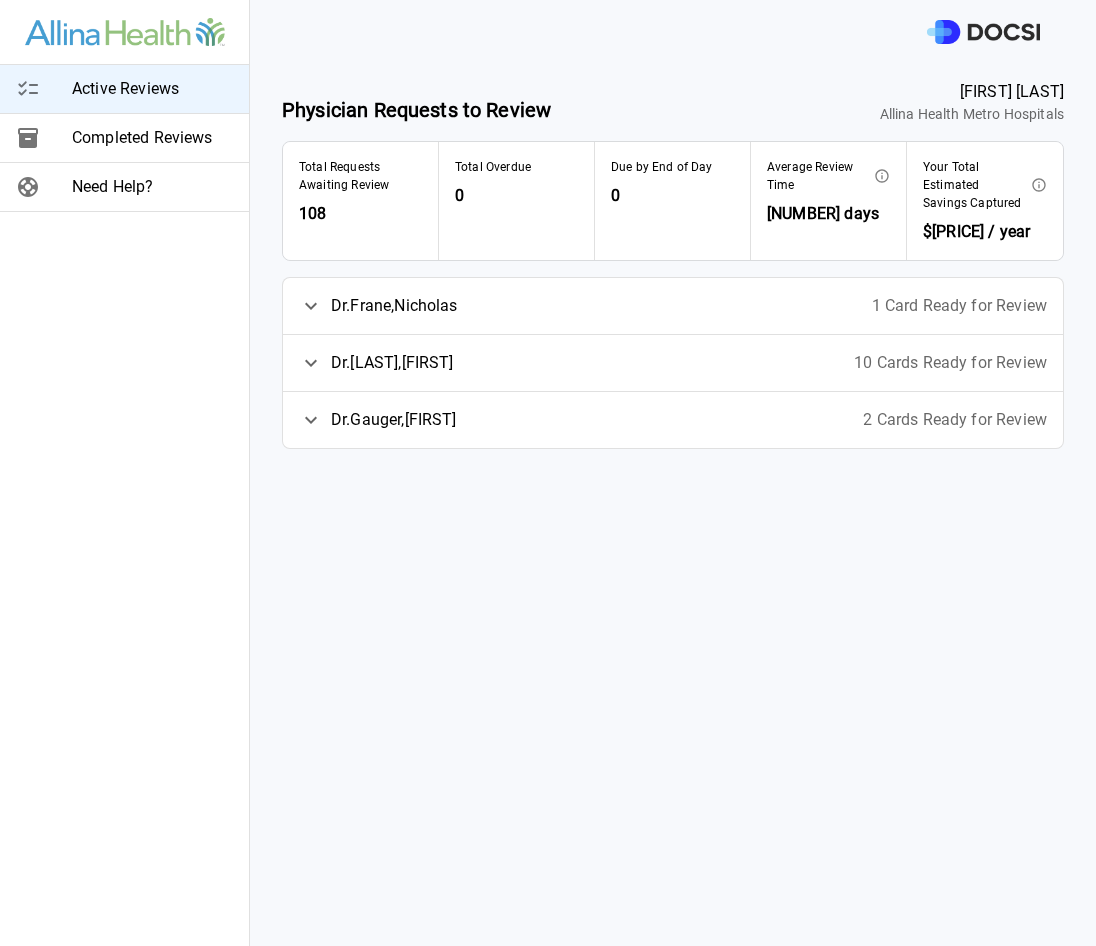 click on "2 Cards Ready for Review" at bounding box center [955, 420] 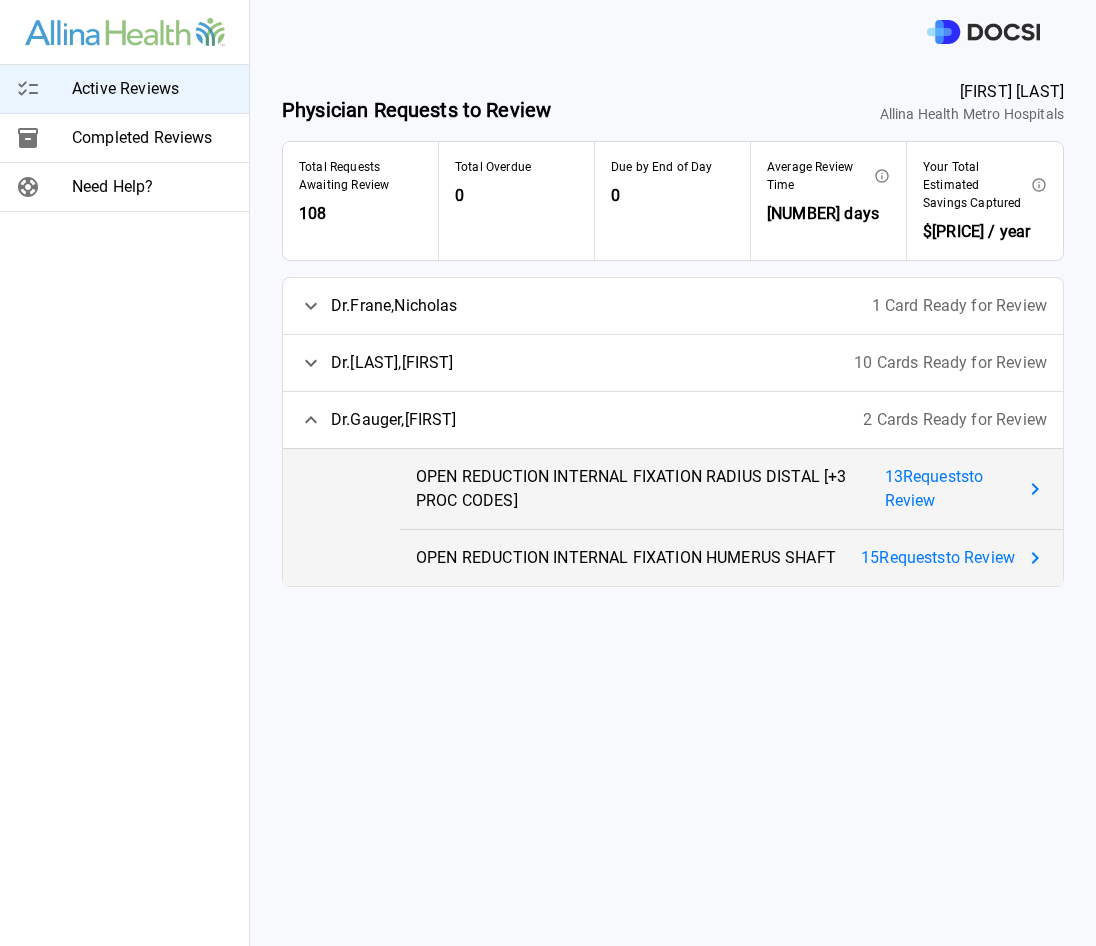 click on "13  Request s  to Review" at bounding box center (950, 489) 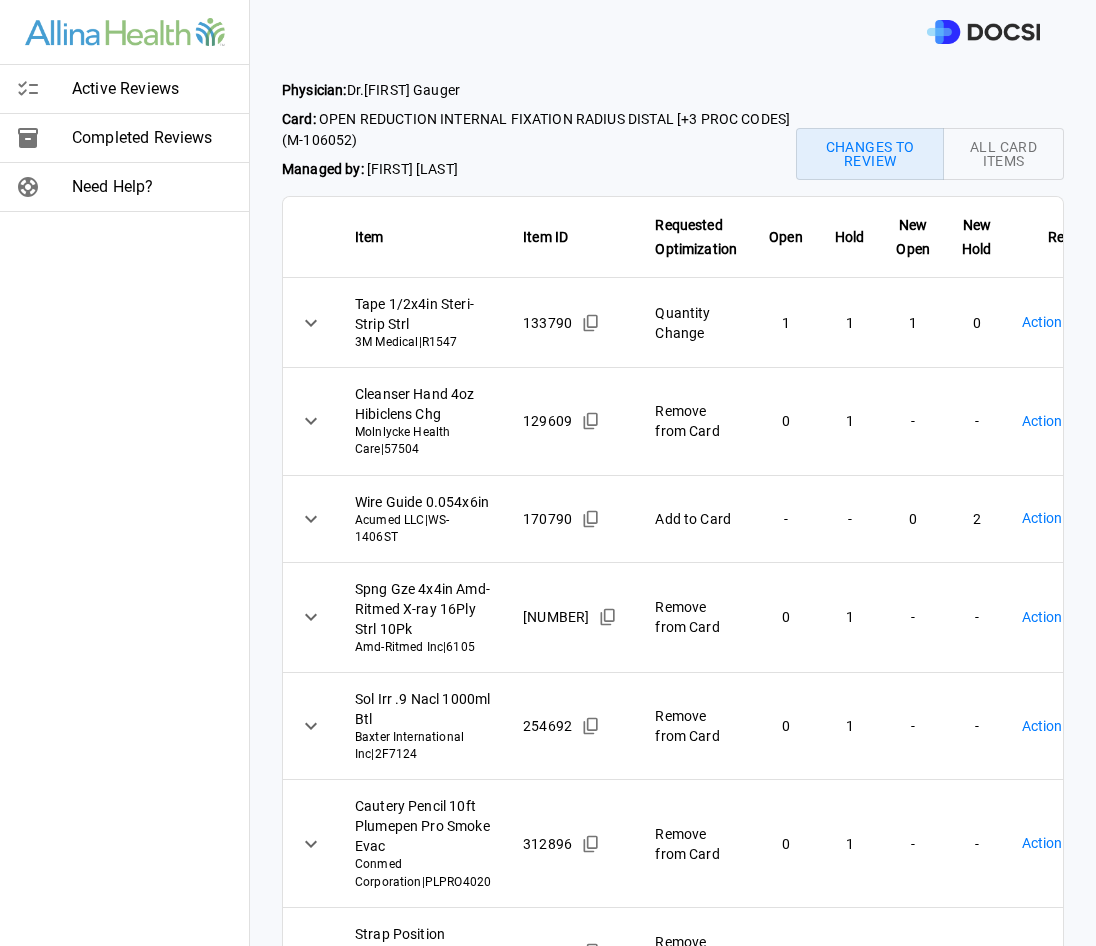 click on "Physician:   Dr.  [FIRST]   [GAUGER] Card:    [PROCEDURE]  ( [ID] ) Managed by:    [FIRST] Changes to Review All Card Items Item Item ID Requested Optimization Open Hold New Open New Hold Review Status Tape 1/2x4in Steri-Strip Strl 3M Medical  |  [ID] [NUMBER] Change [NUMBER] [NUMBER] [NUMBER] [NUMBER] Action Required **** ​ Cleanser Hand 4oz Hibiclens Chg Molnlycke Health Care  |  [ID] [NUMBER] Remove from Card [NUMBER] [NUMBER] - - Action Required **** ​ Wire Guide 0.054x6in Acumed LLC  |  [ID] [NUMBER] Add to Card - - [NUMBER] [NUMBER] Action Required **** ​ Spng Gze 4x4in Amd-Ritmed X-ray 16Ply Strl 10Pk Amd-Ritmed Inc  |  [ID] [NUMBER] Remove from Card [NUMBER] [NUMBER] - - Action Required **** ​ Sol Irr .9 Nacl 1000ml Btl Baxter International Inc  |  [ID] [NUMBER] Remove from Card [NUMBER] [NUMBER] - - Action Required **** ​ Cautery Pencil 10ft Plumepen Pro Smoke Evac Conmed Corporation  |  [ID] [NUMBER] Remove from Card [NUMBER] [NUMBER] - - Action Required **** ​ [NUMBER]" at bounding box center [548, 473] 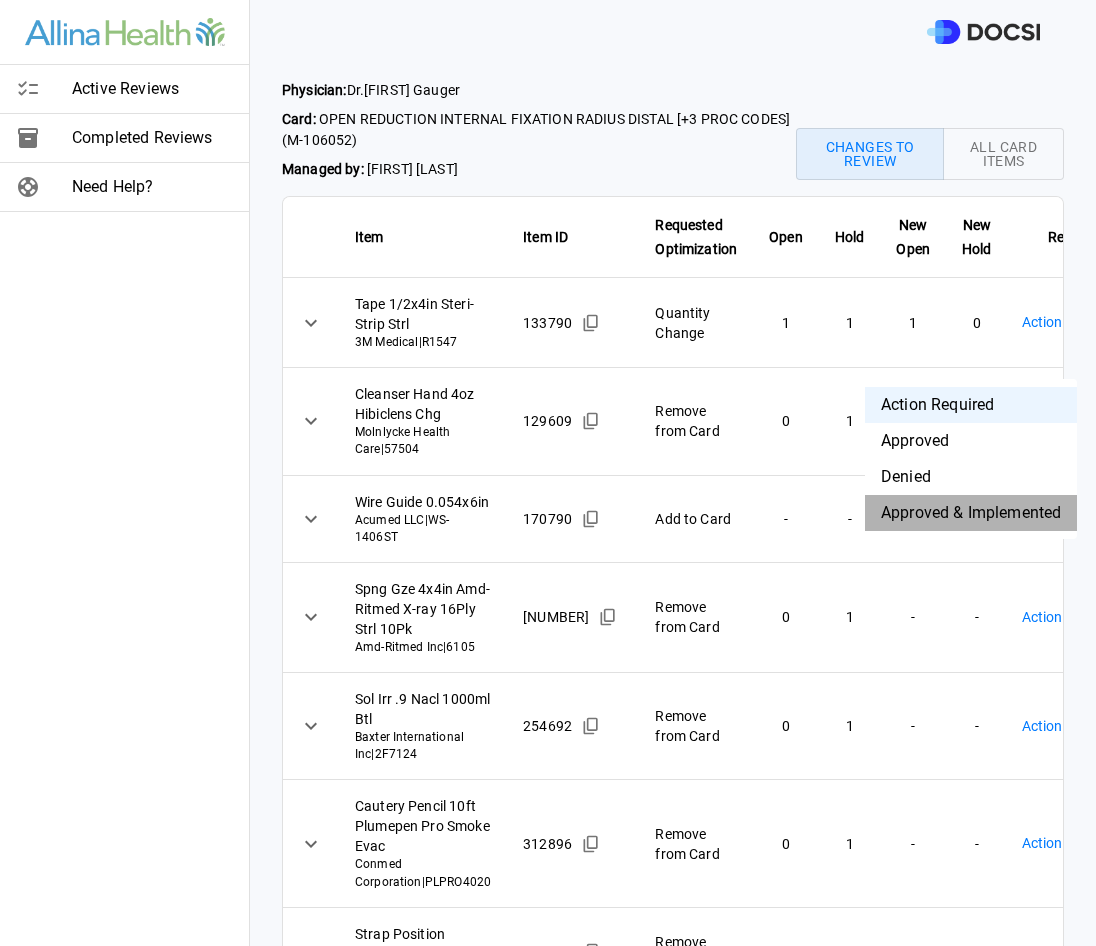 click on "Approved & Implemented" at bounding box center (971, 513) 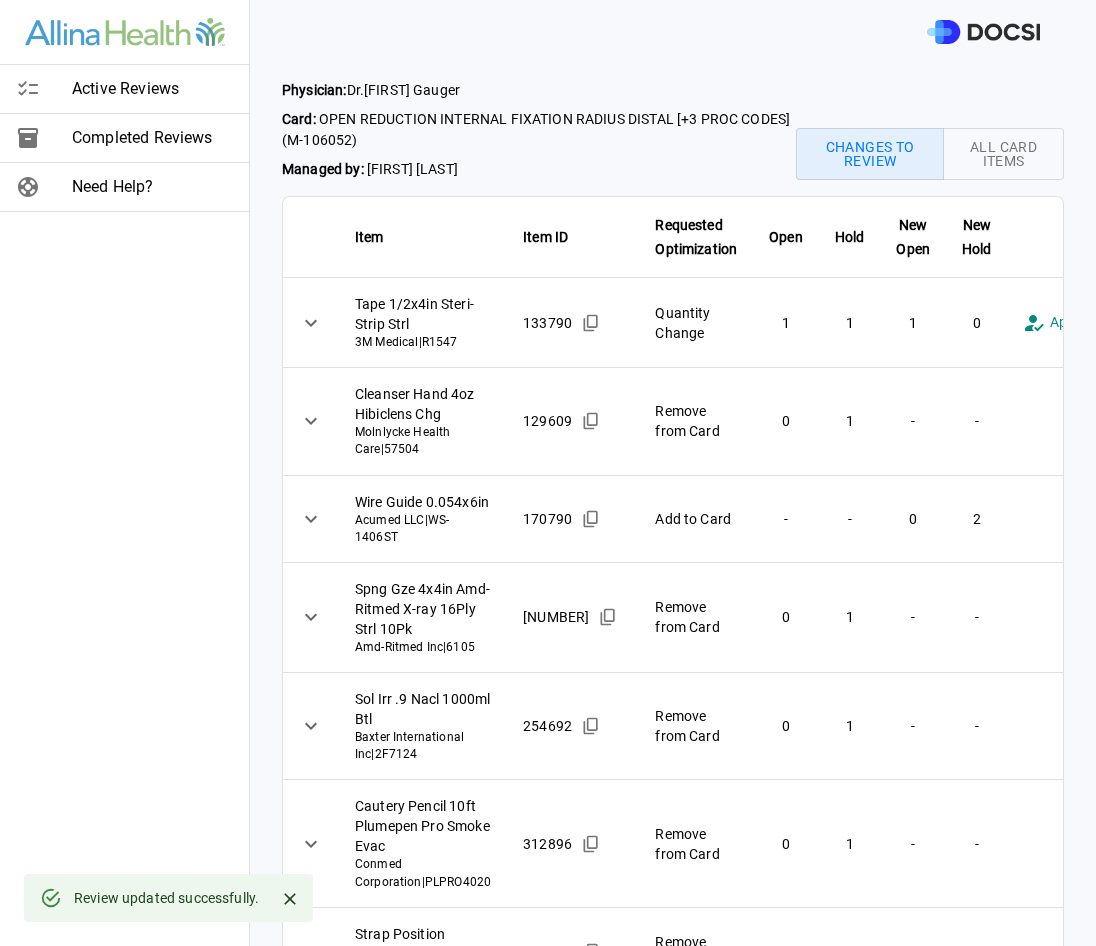 click on "**********" at bounding box center (548, 473) 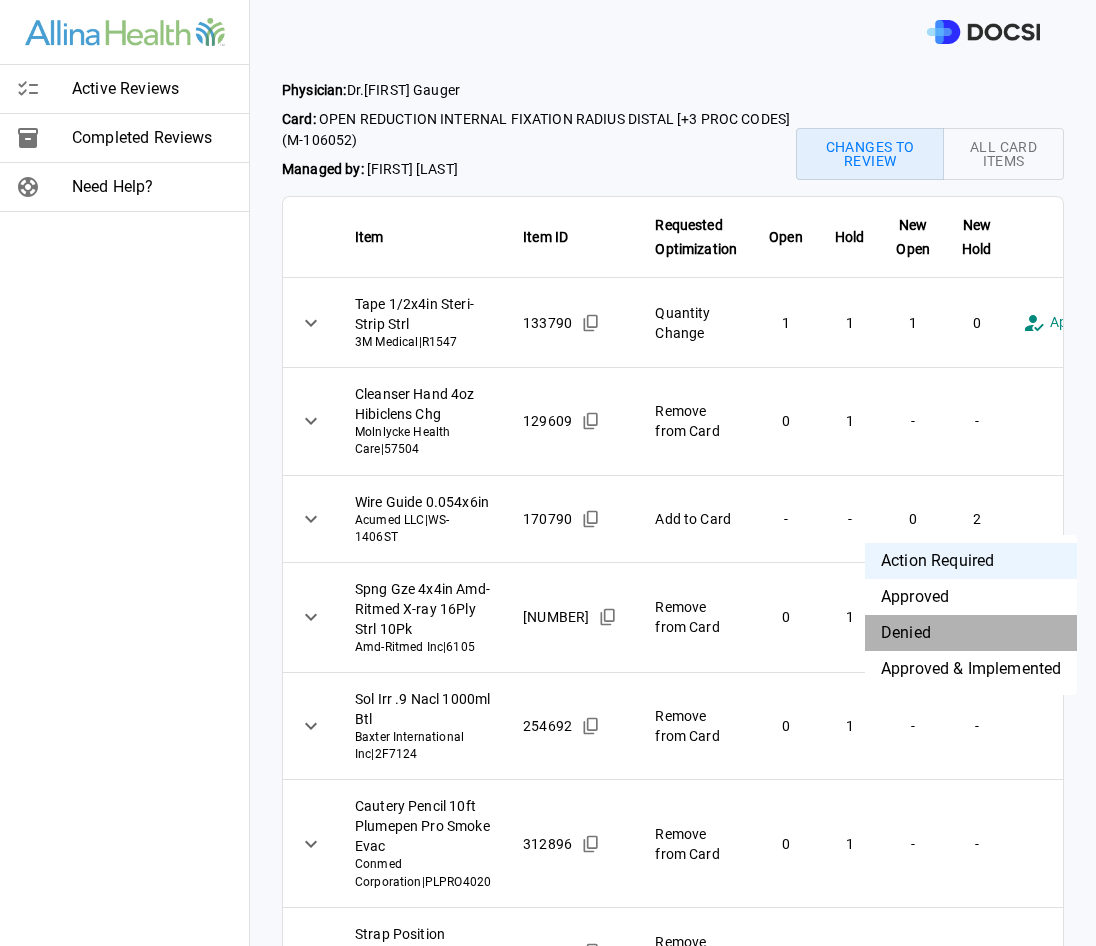 click on "Denied" at bounding box center [971, 633] 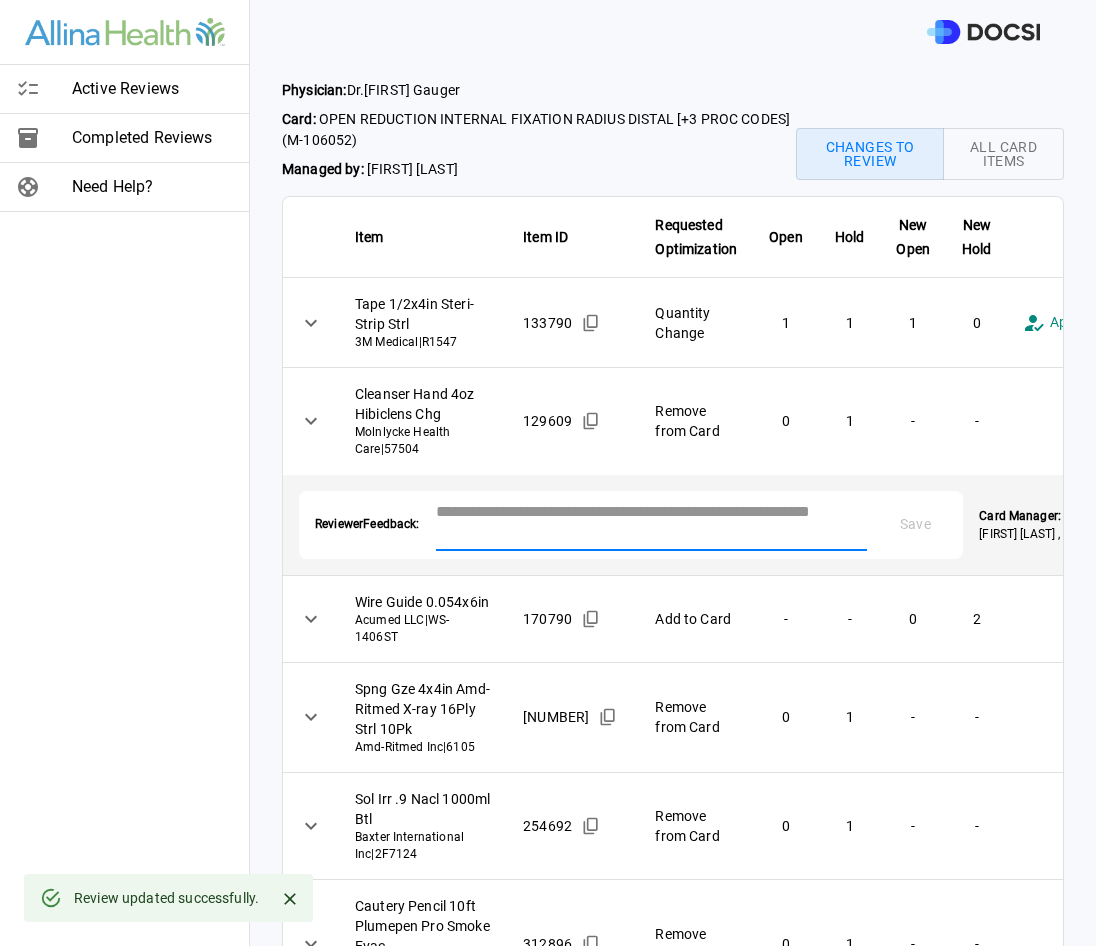 click at bounding box center [652, 523] 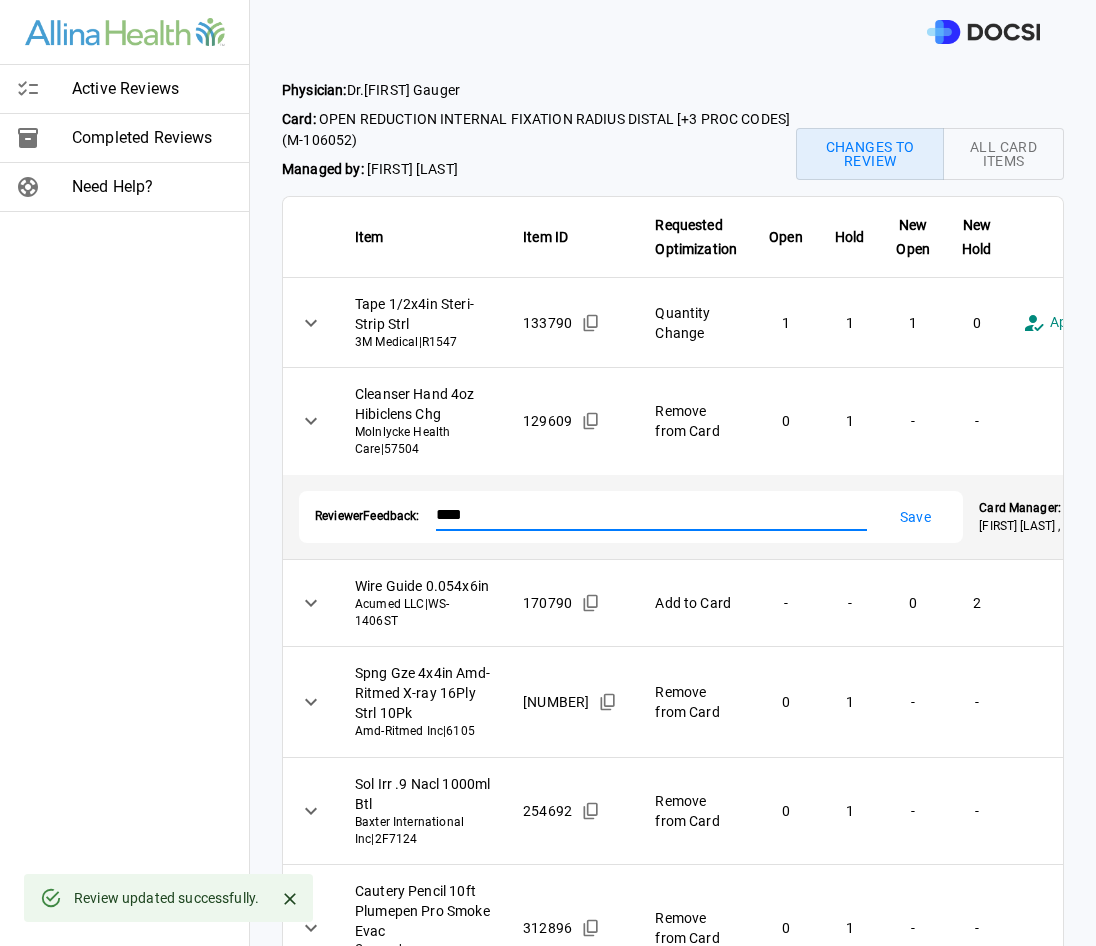 type on "****" 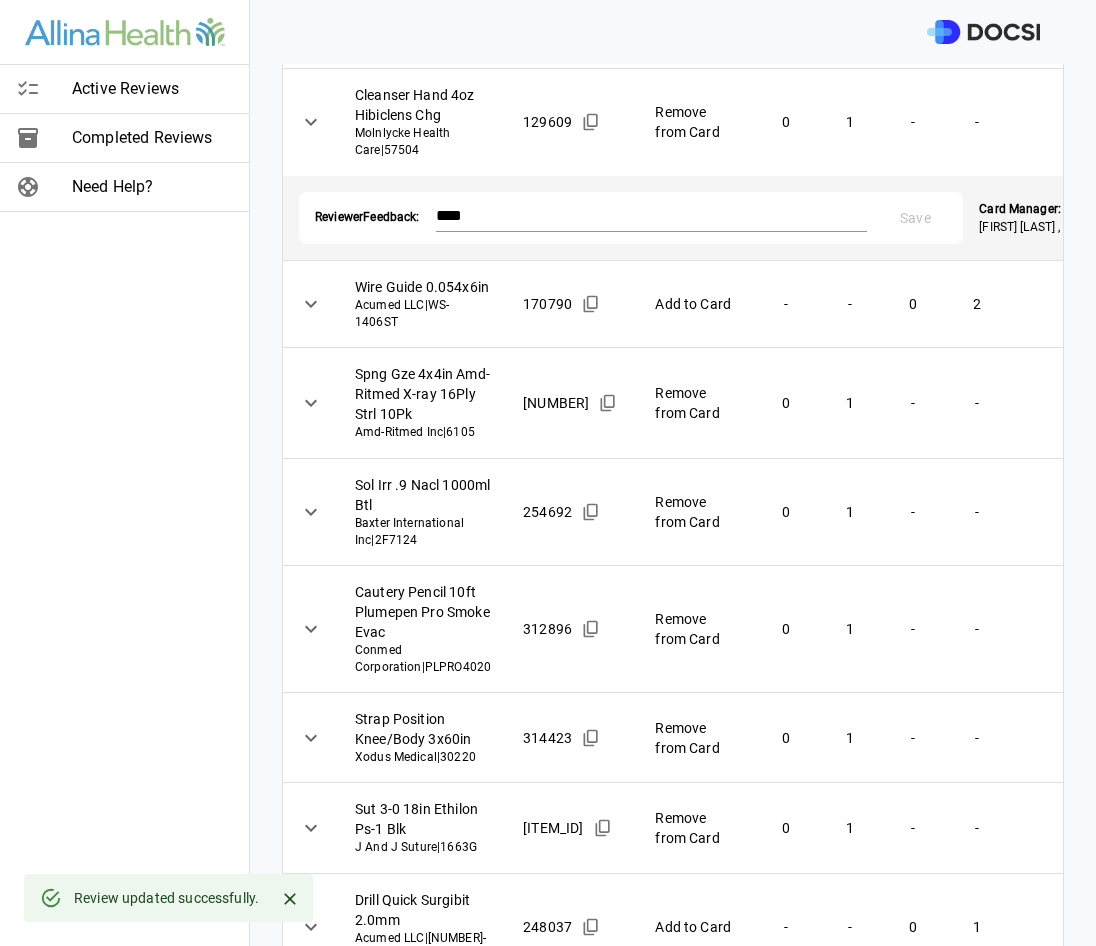 scroll, scrollTop: 300, scrollLeft: 0, axis: vertical 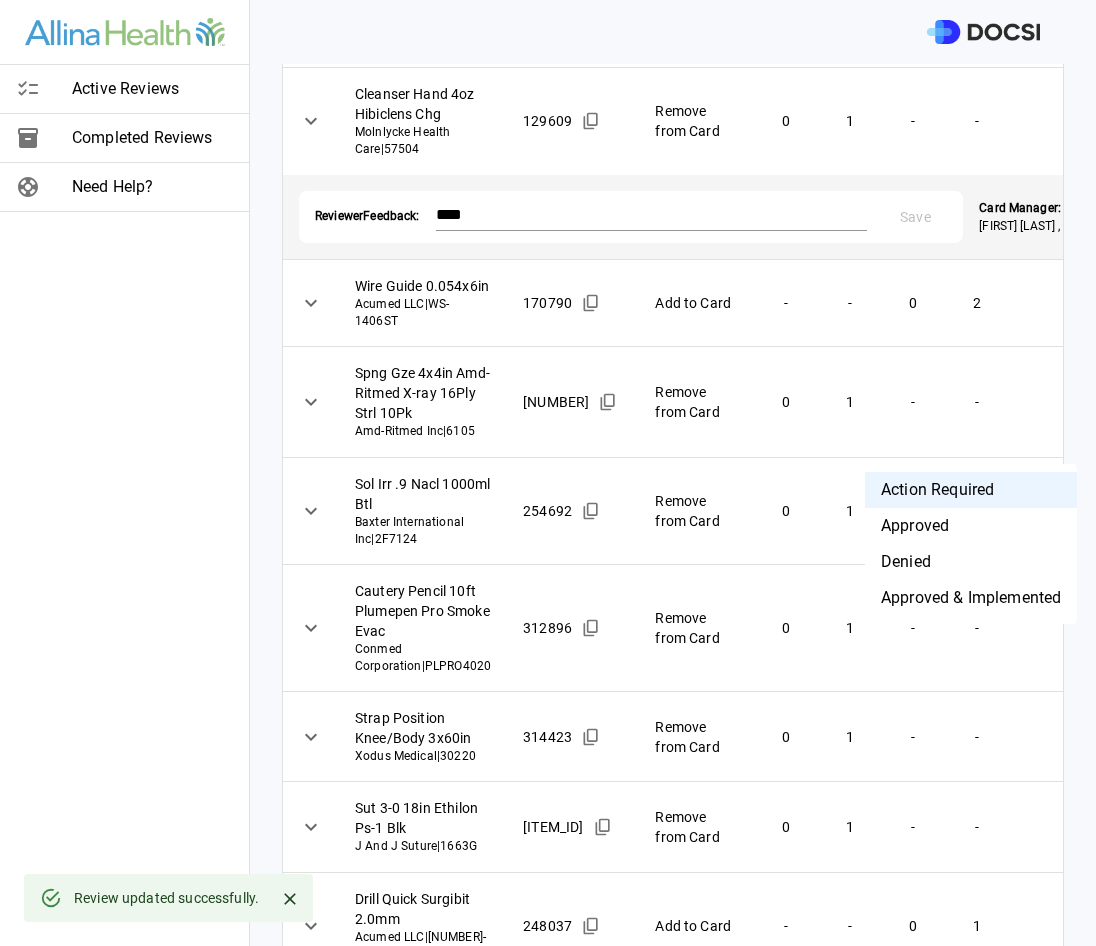 click on "**********" at bounding box center (548, 473) 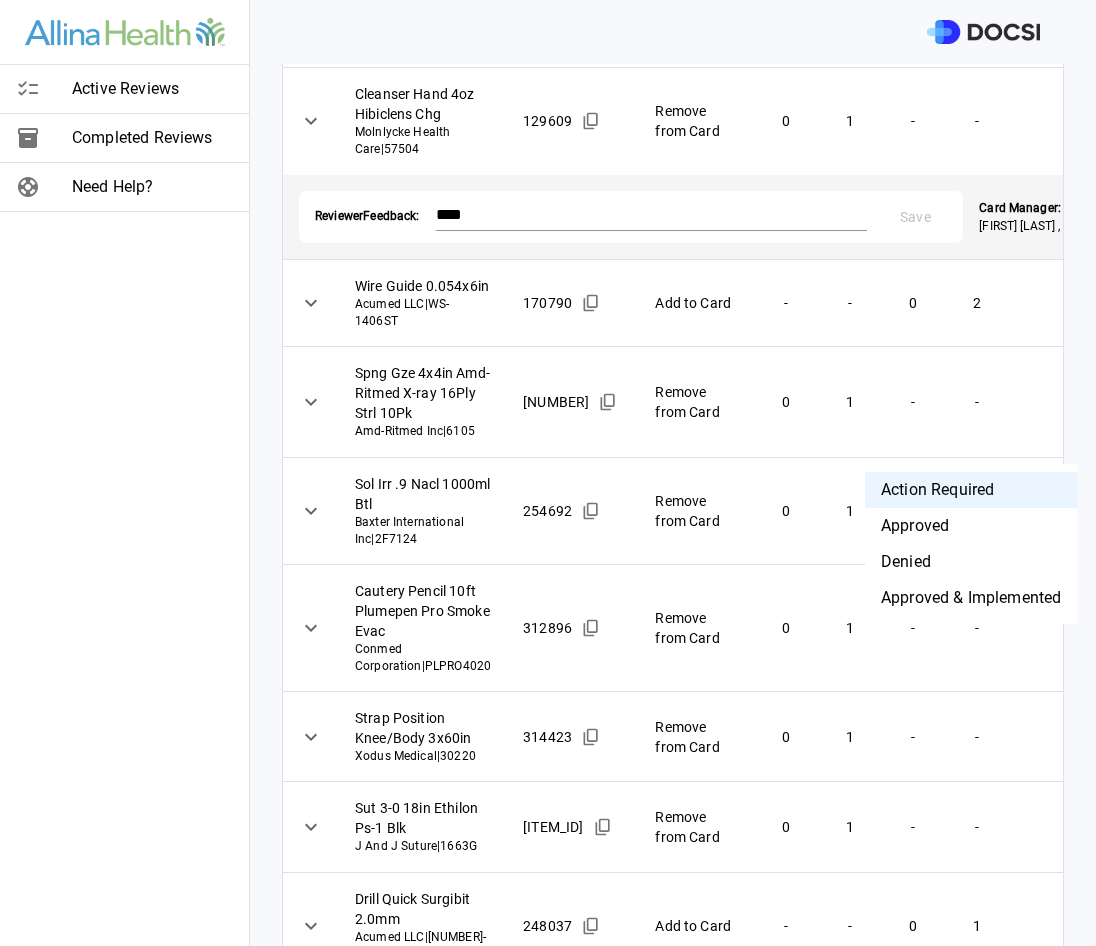 click on "Denied" at bounding box center [971, 562] 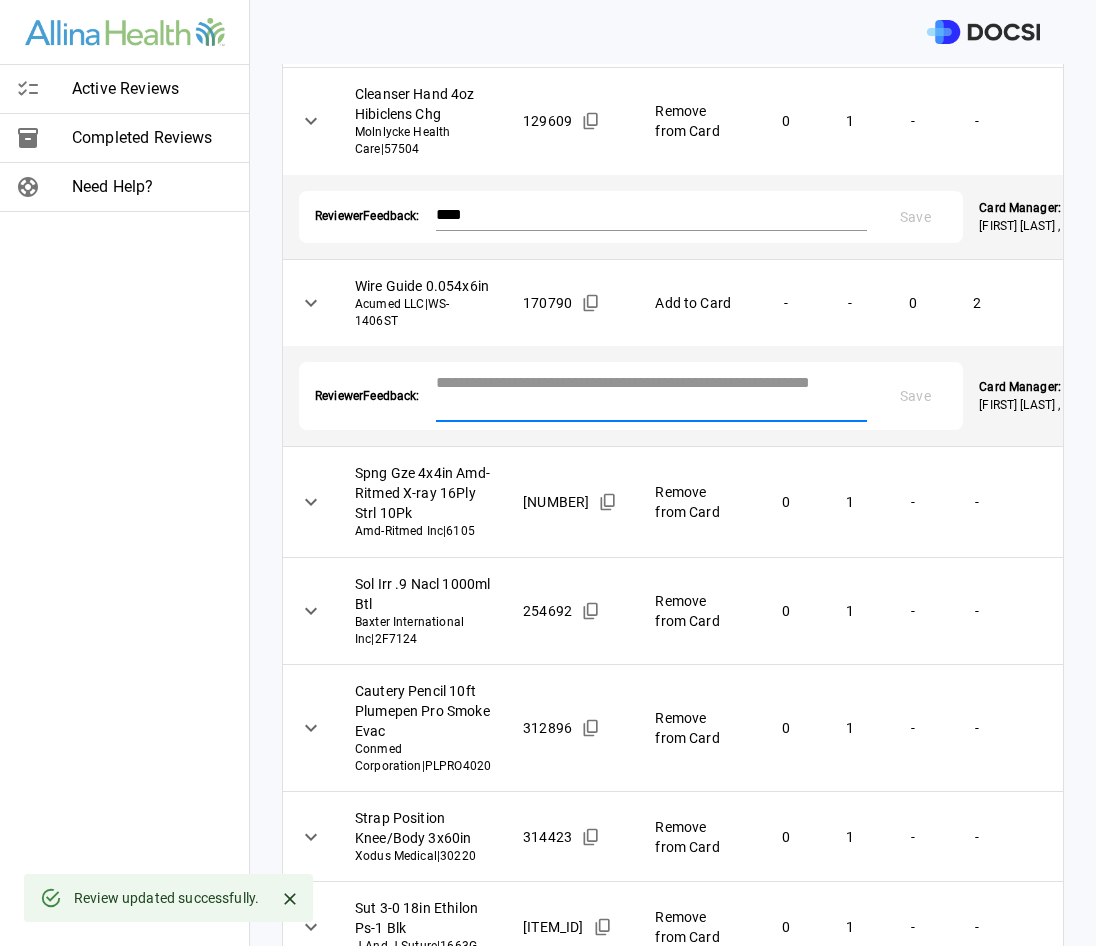 click at bounding box center (652, 394) 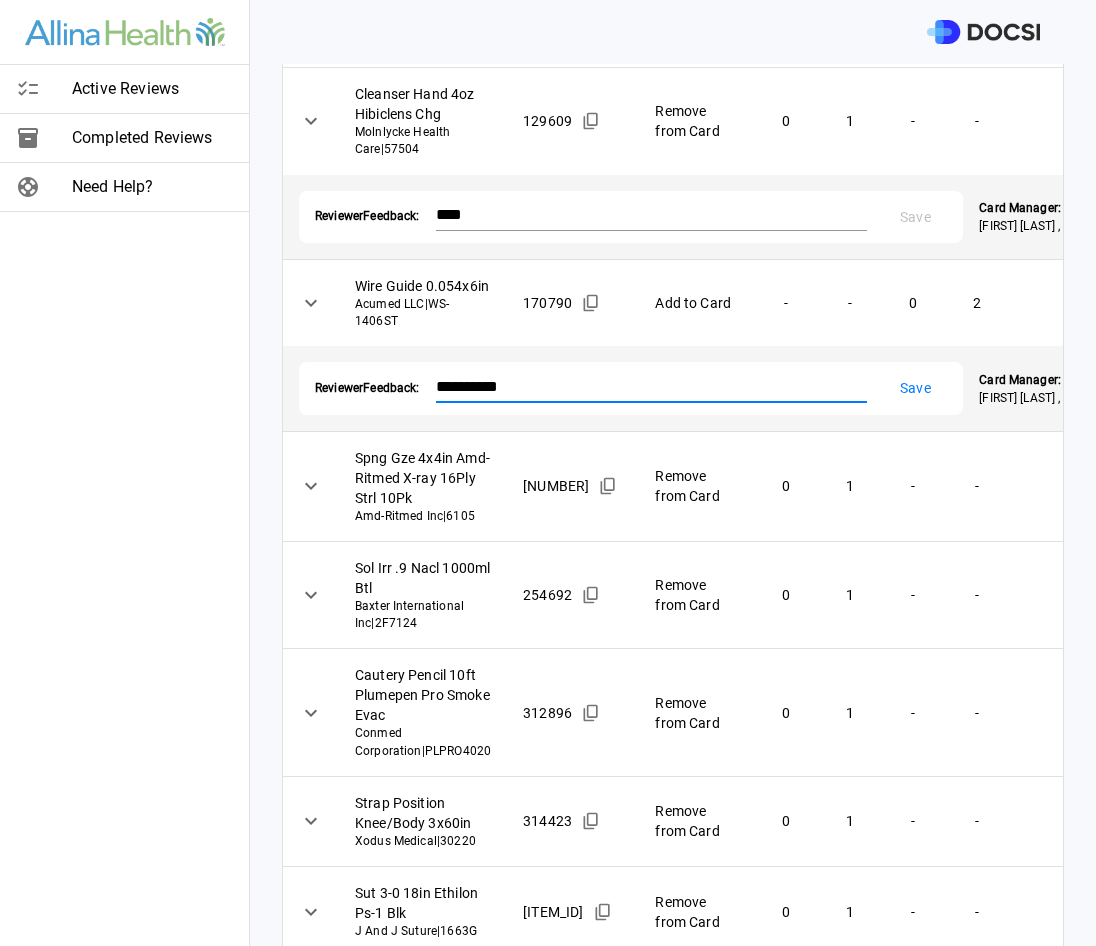 type on "**********" 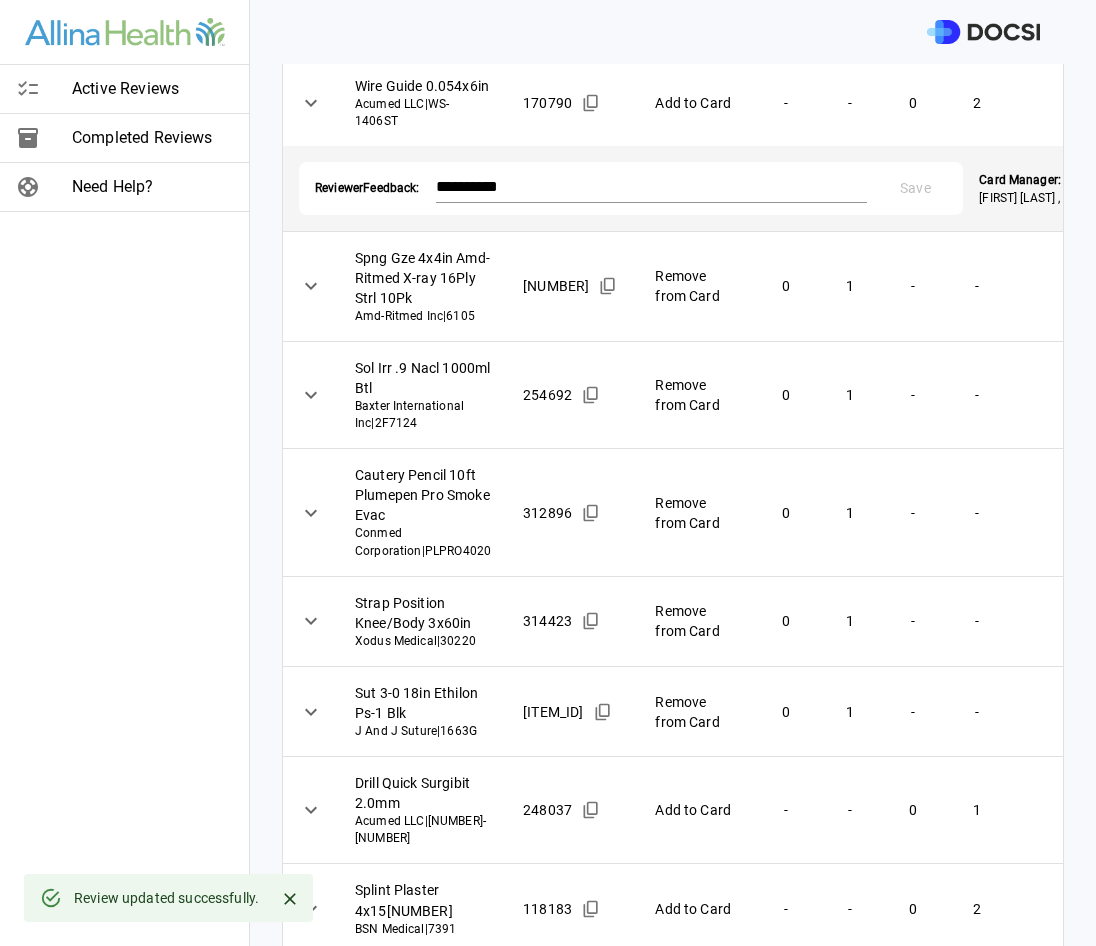 scroll, scrollTop: 600, scrollLeft: 0, axis: vertical 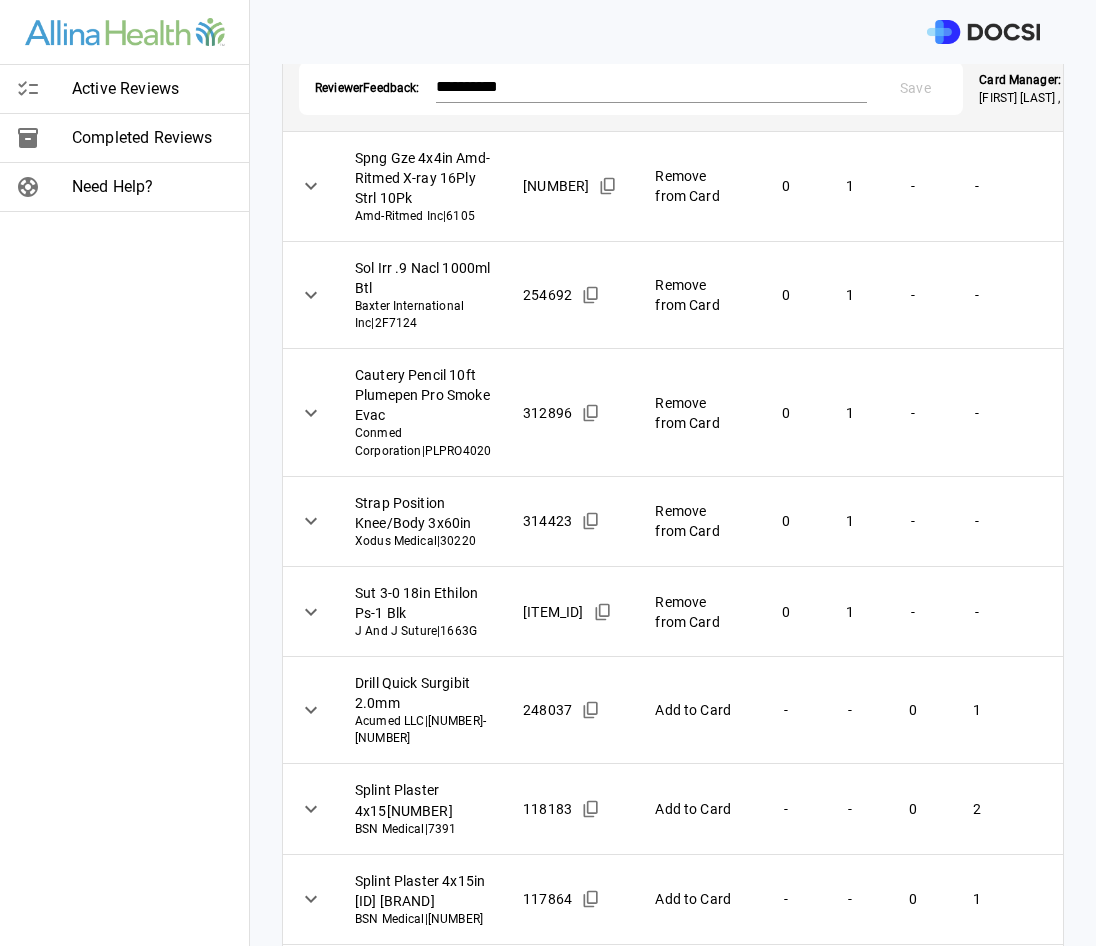 click on "**********" at bounding box center [548, 473] 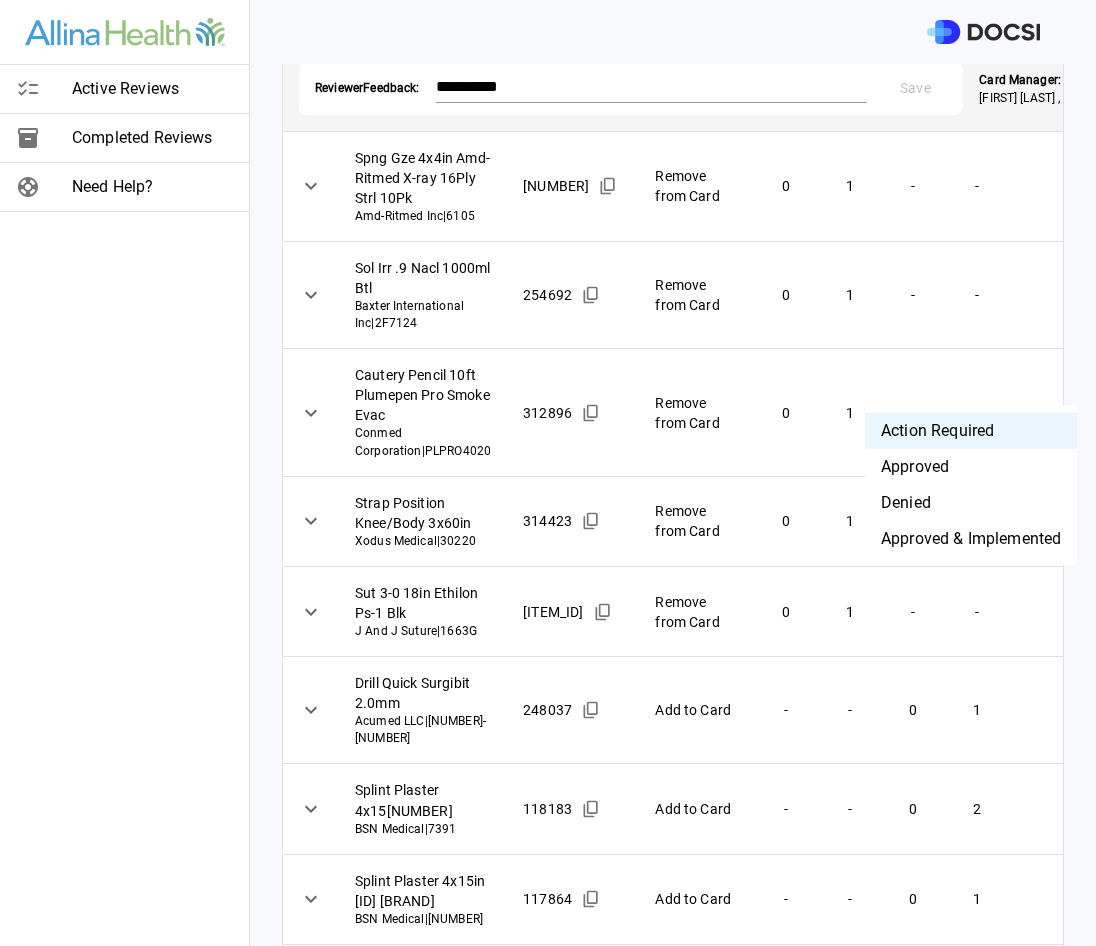 click on "Denied" at bounding box center (971, 503) 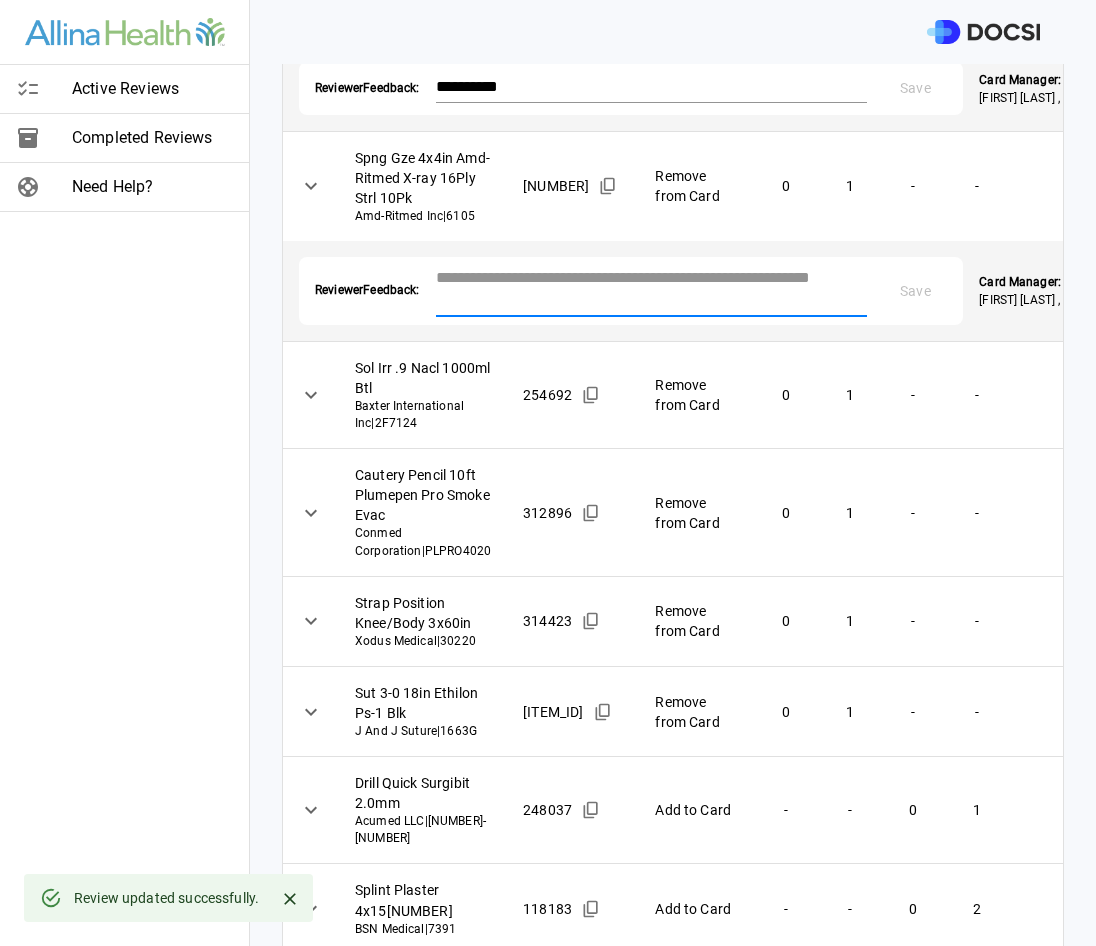click at bounding box center (652, 289) 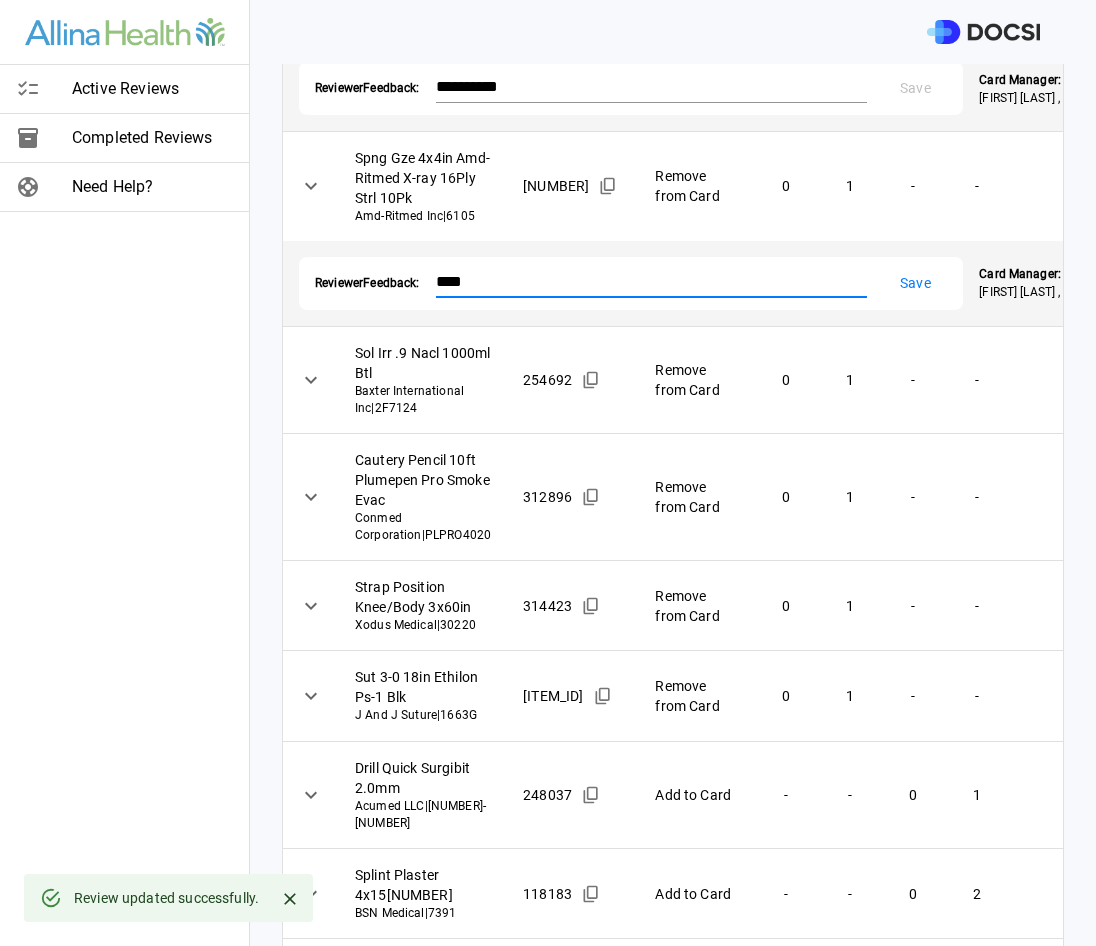 type on "****" 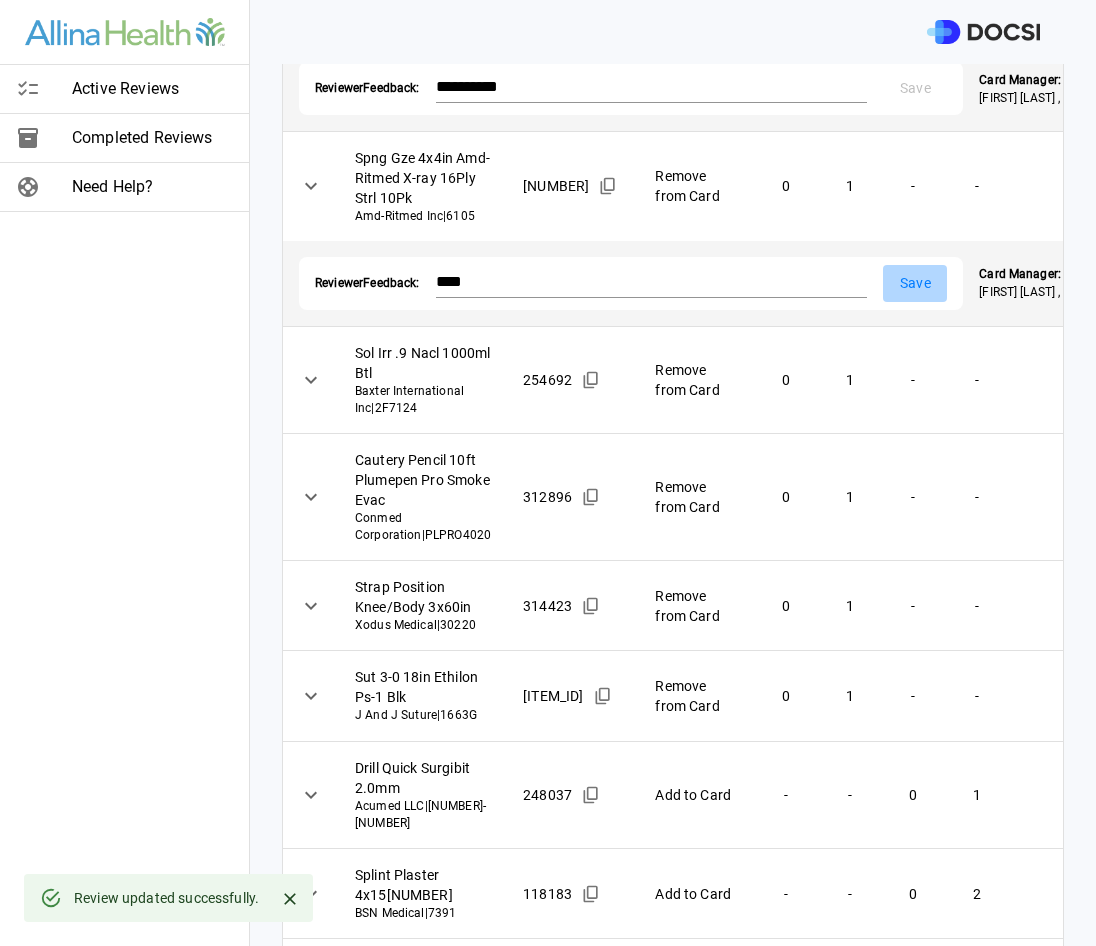 click on "Save" at bounding box center (915, 283) 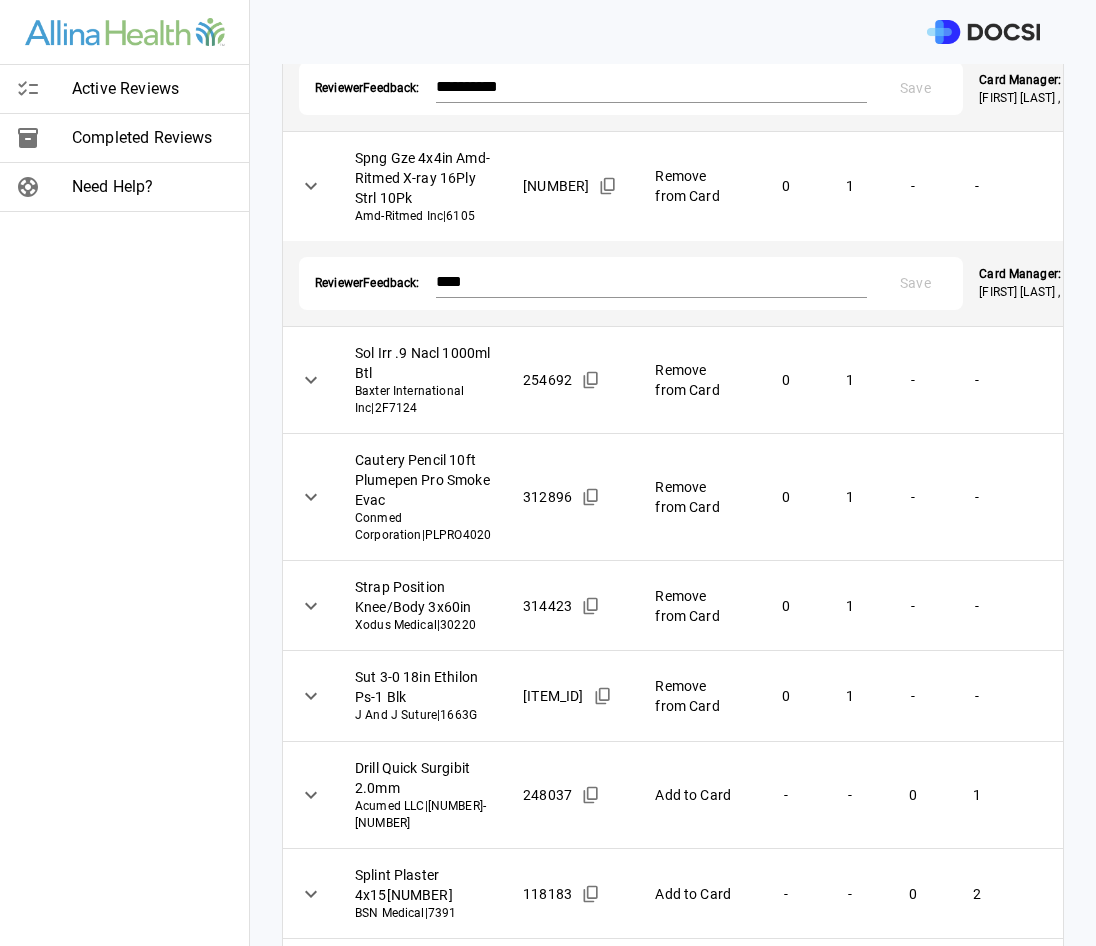 click on "**********" at bounding box center (548, 473) 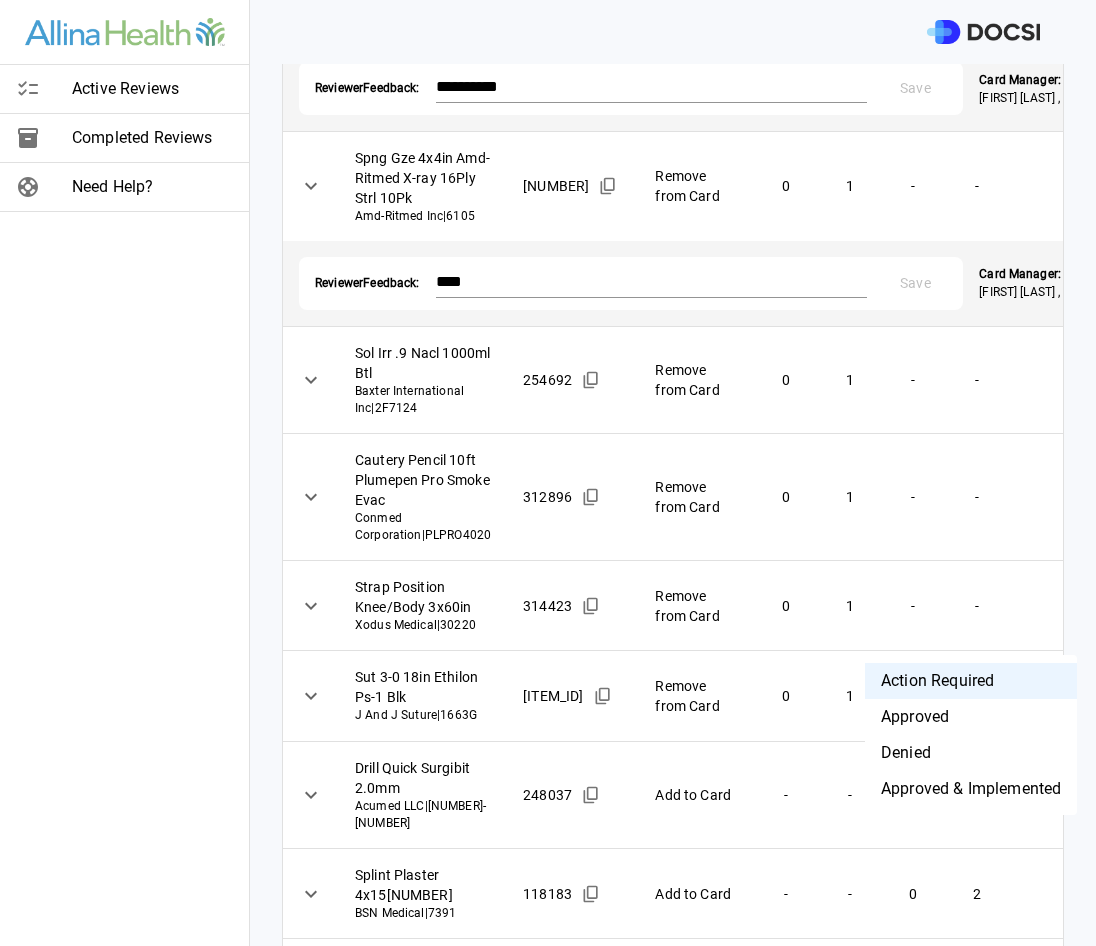 click on "Denied" at bounding box center (971, 753) 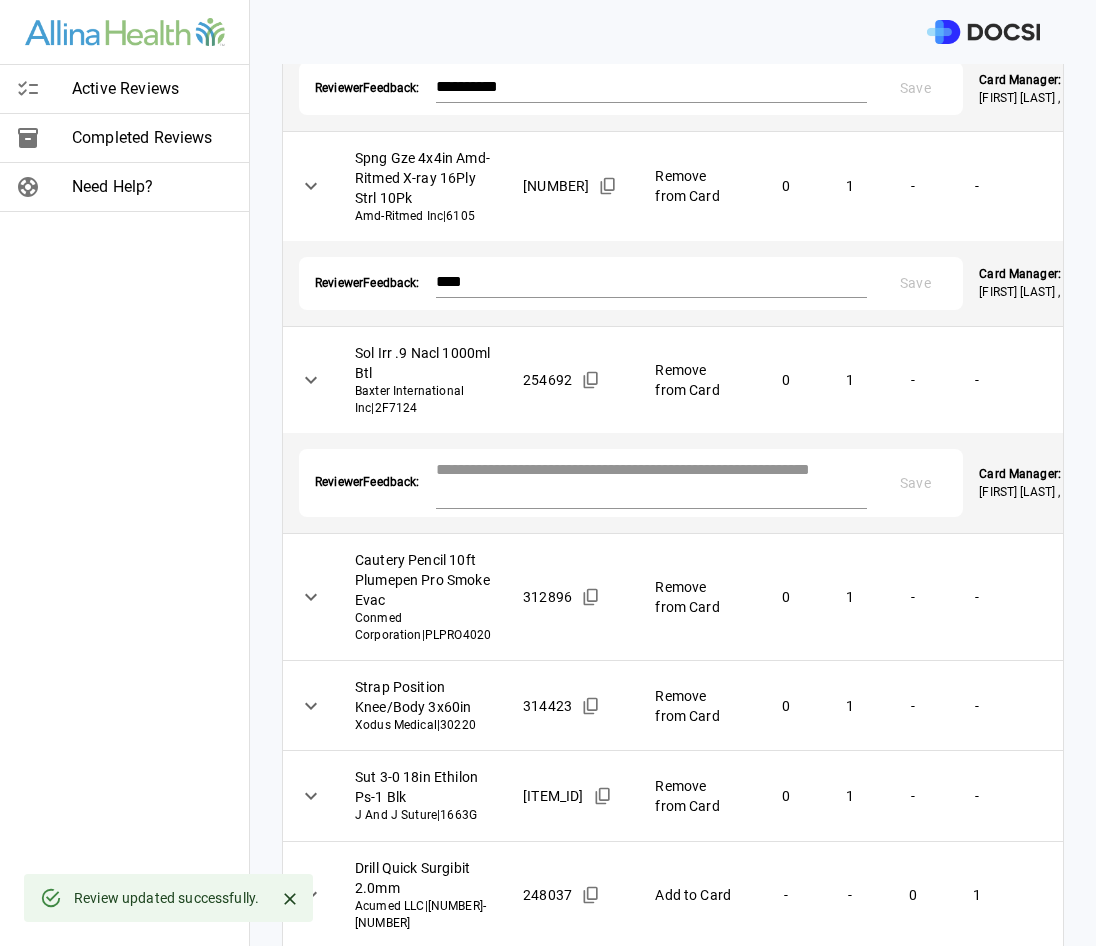 click at bounding box center [652, 481] 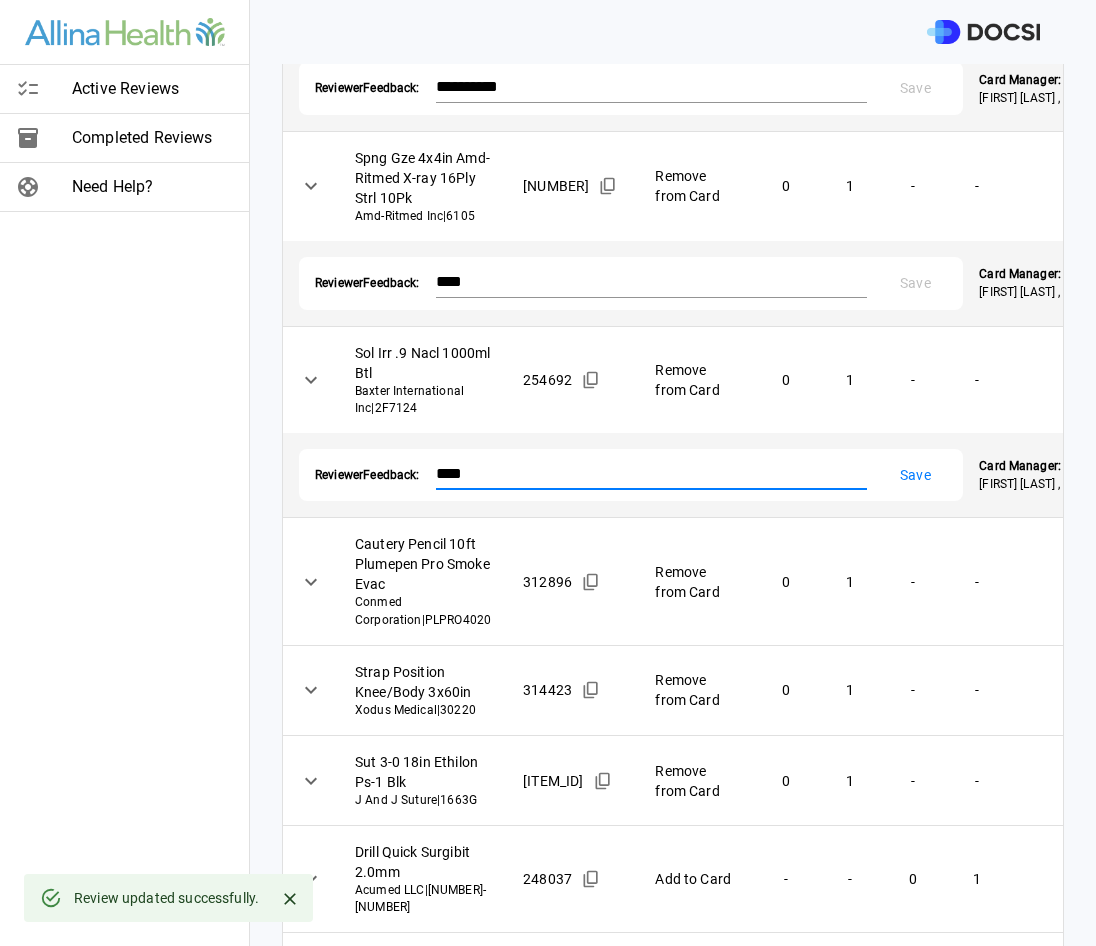 type on "****" 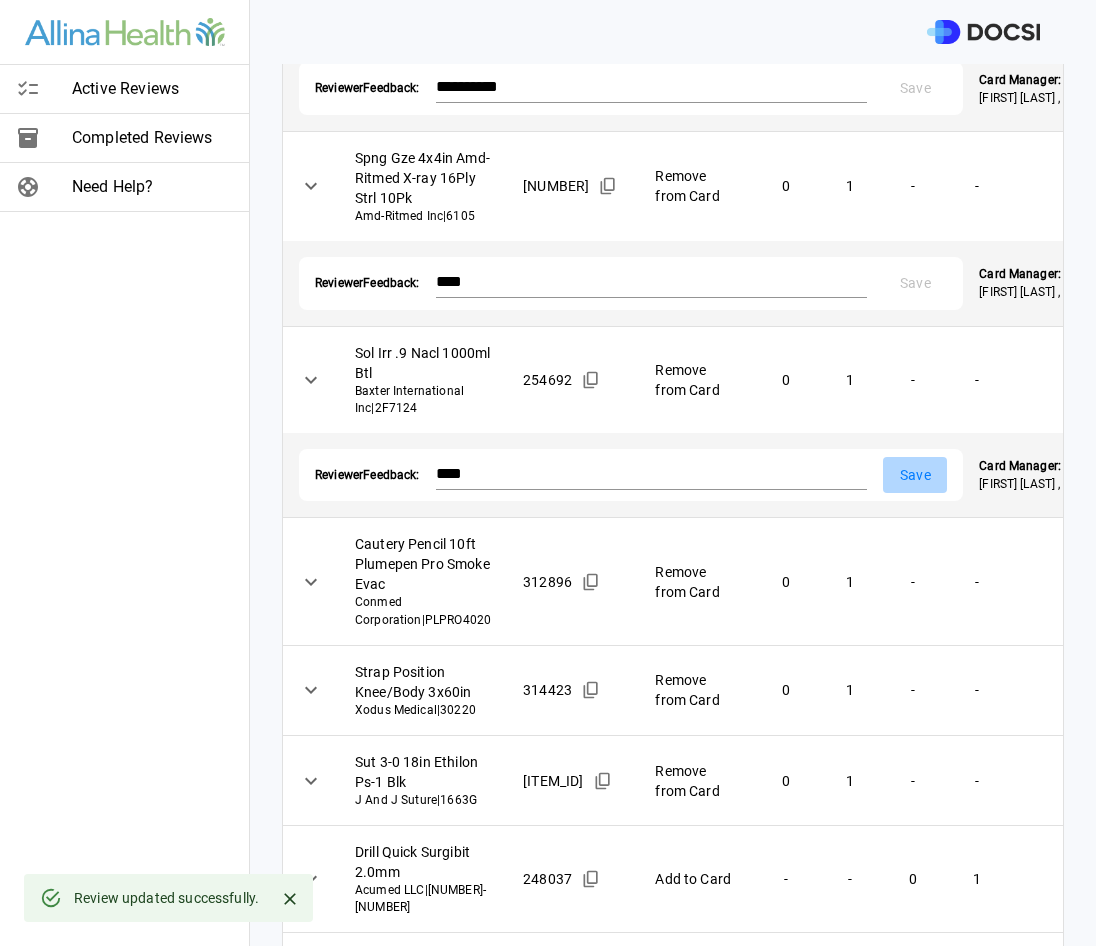click on "Save" at bounding box center (915, 475) 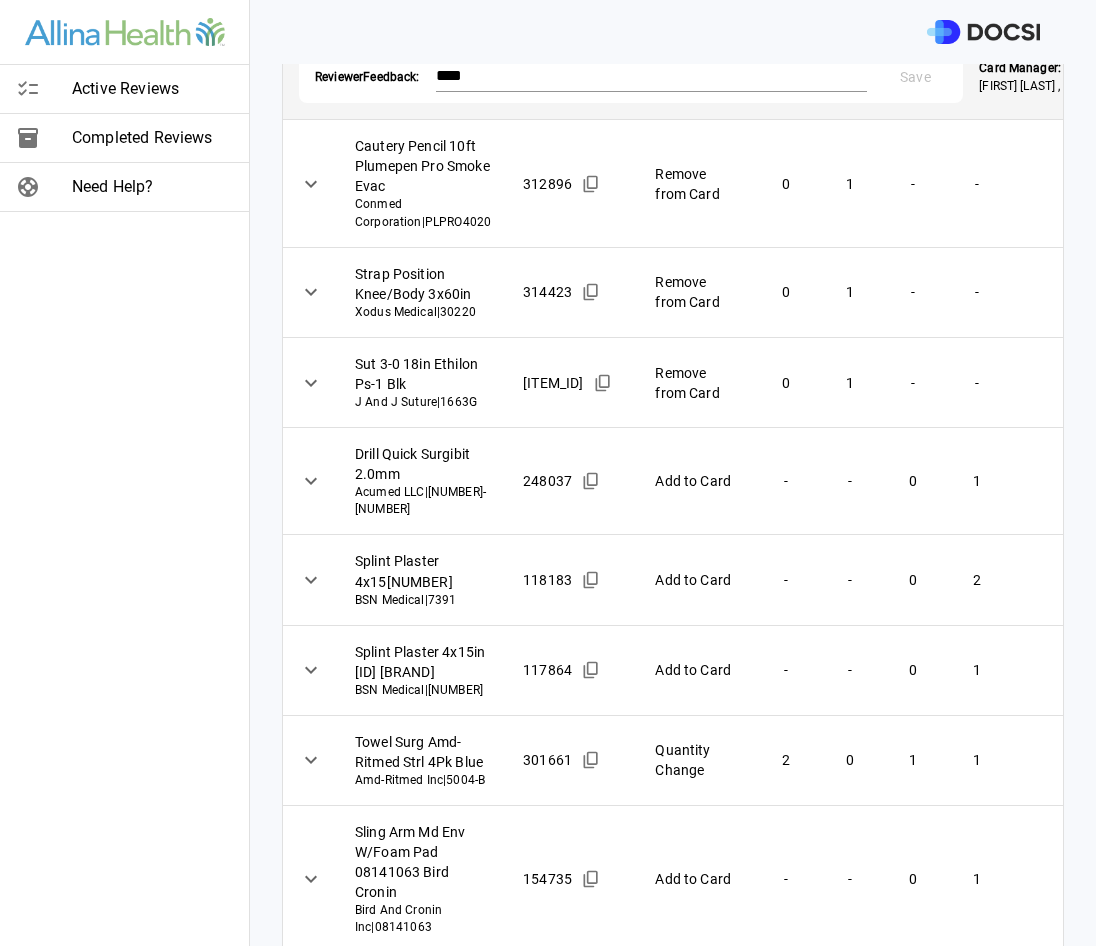 scroll, scrollTop: 1000, scrollLeft: 0, axis: vertical 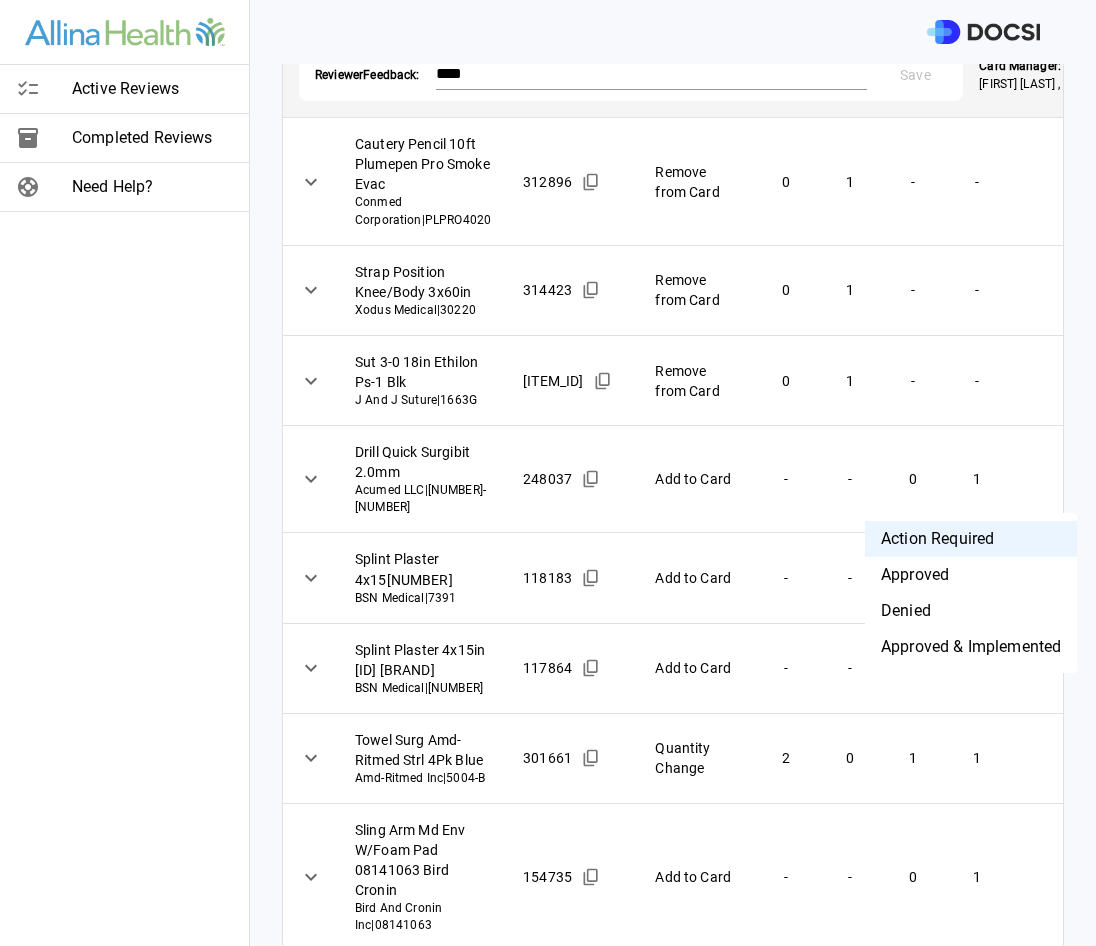 click on "**********" at bounding box center [548, 473] 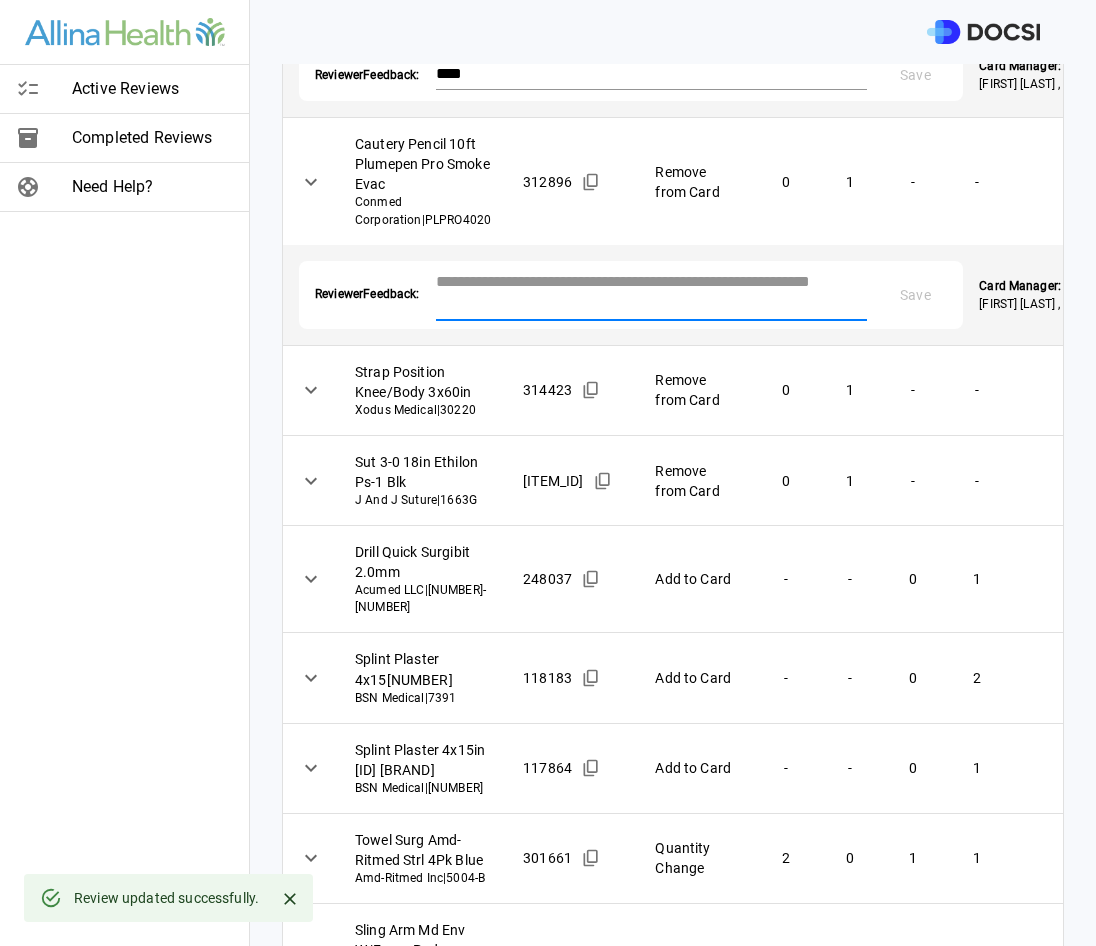 click at bounding box center [652, 293] 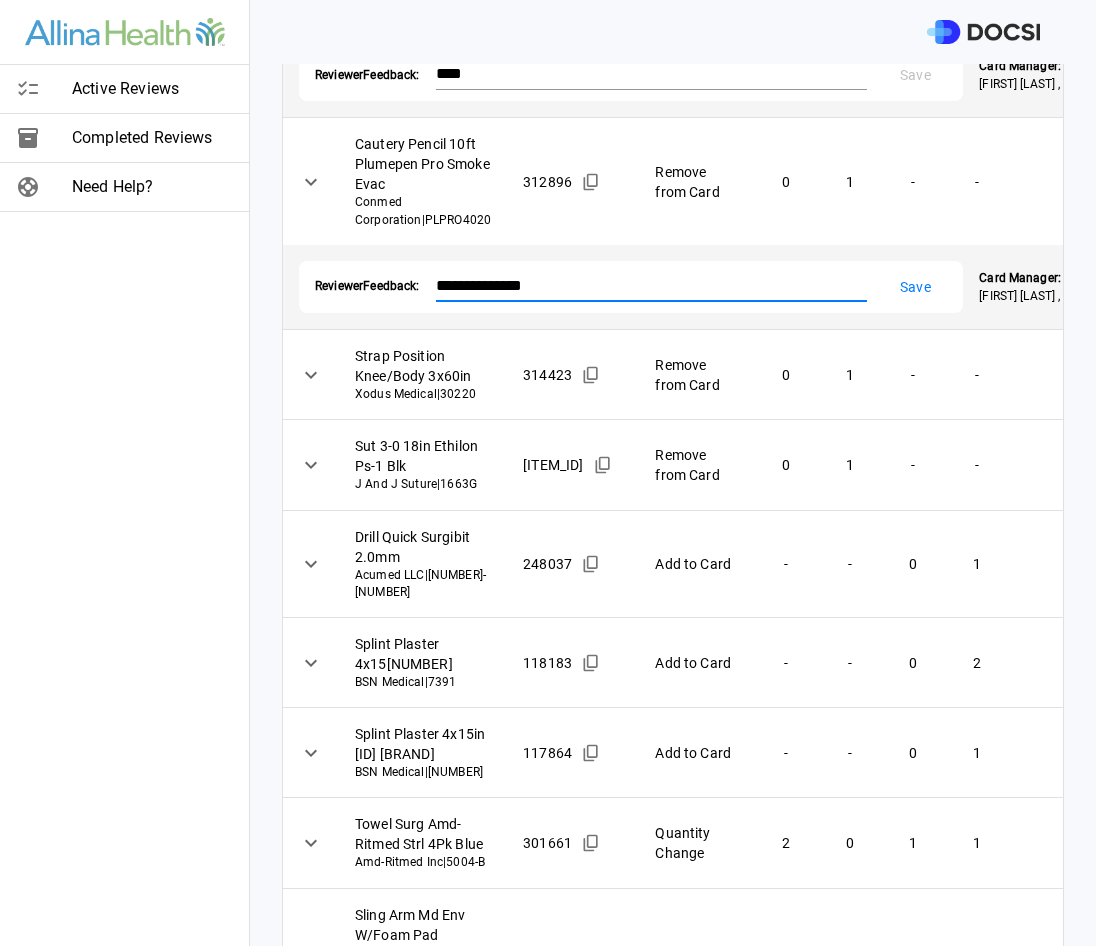 type on "**********" 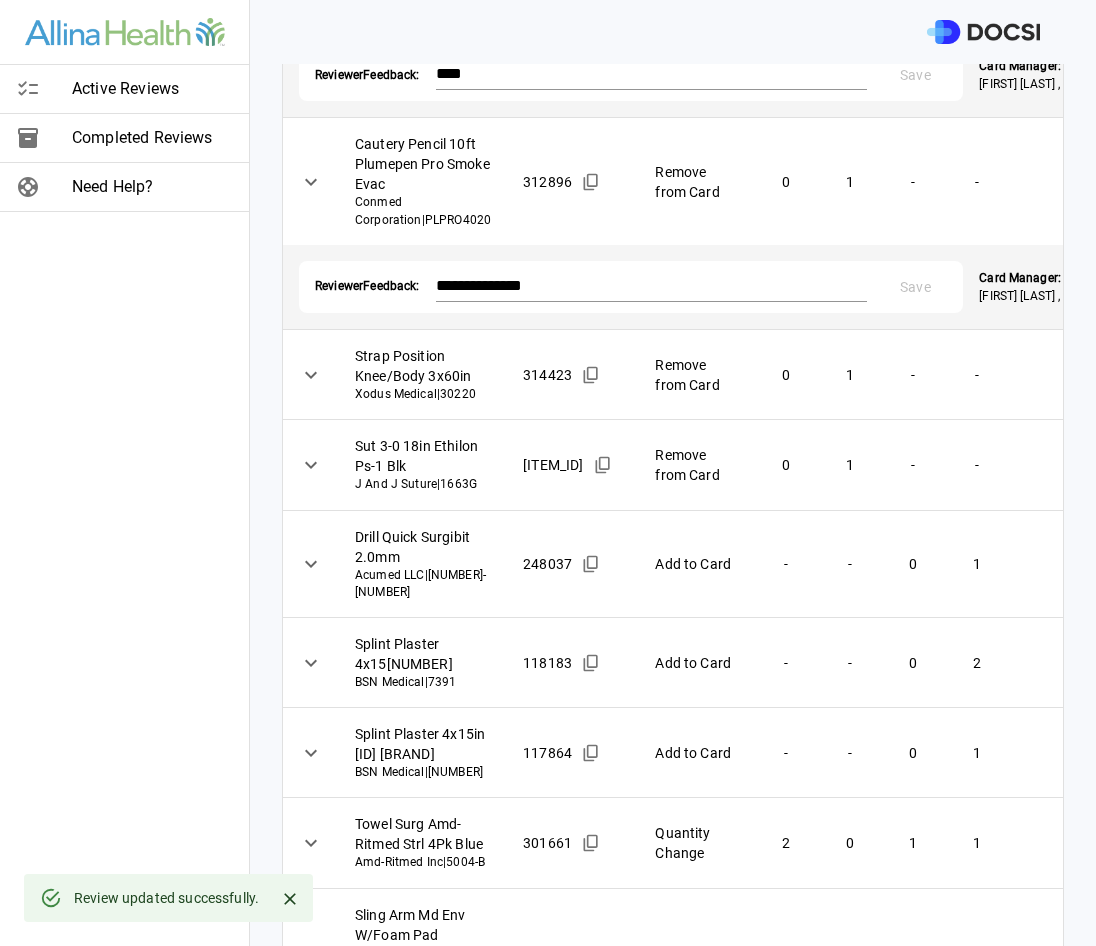 click on "**********" at bounding box center (548, 473) 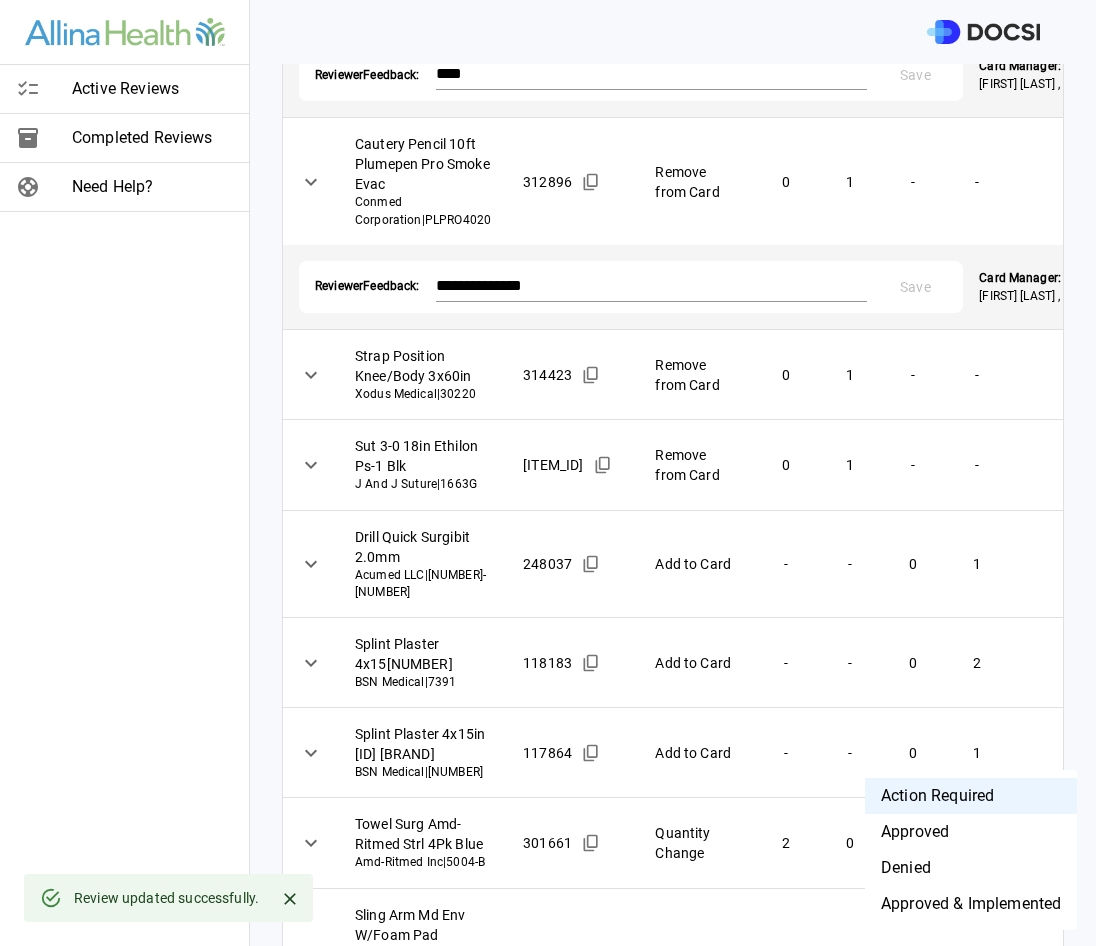 click on "Denied" at bounding box center (971, 868) 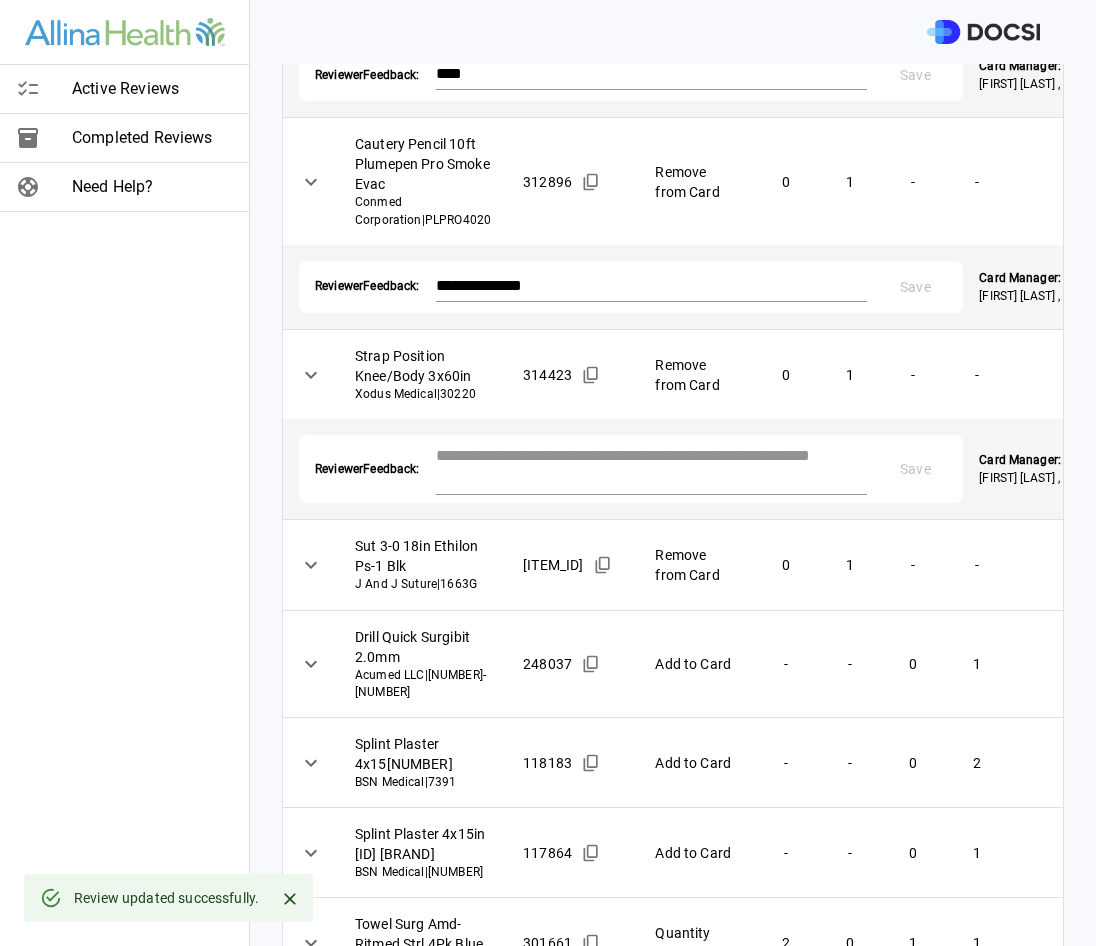 click at bounding box center (652, 467) 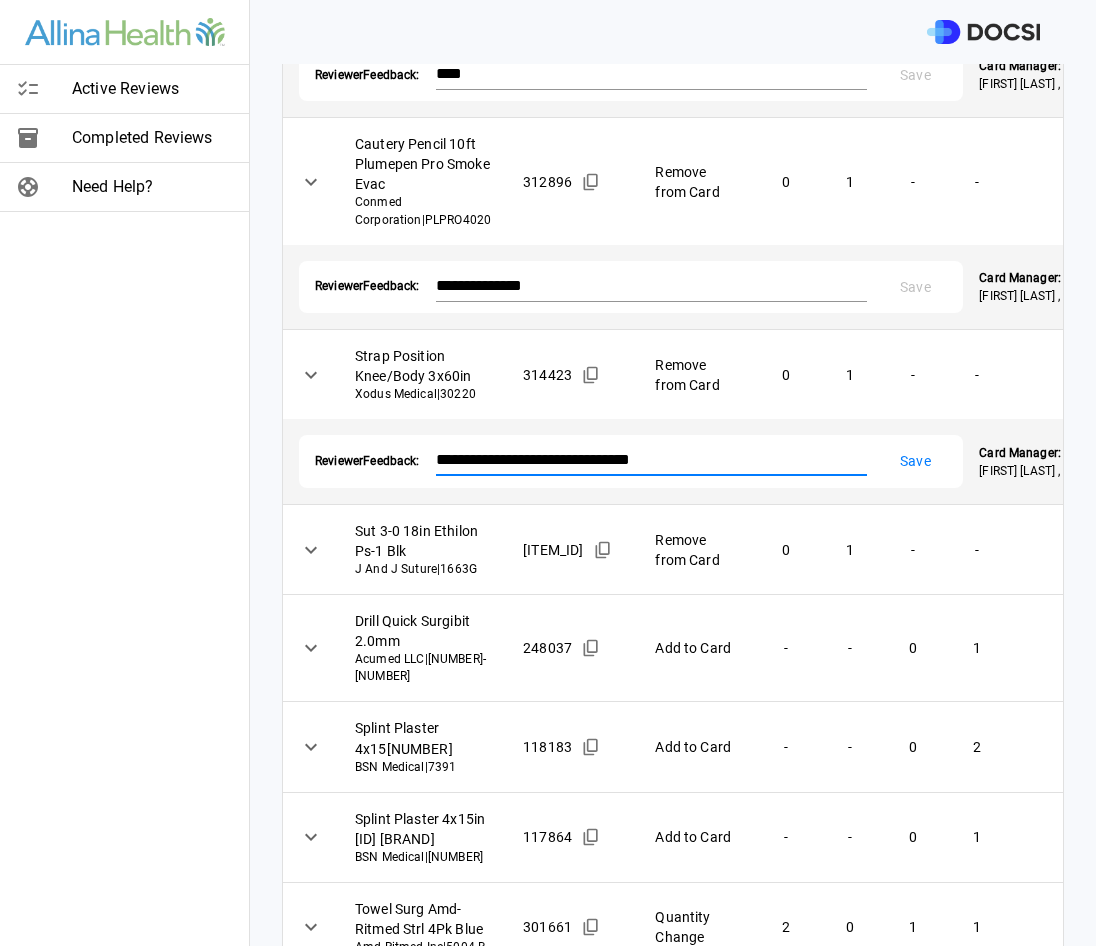 type on "**********" 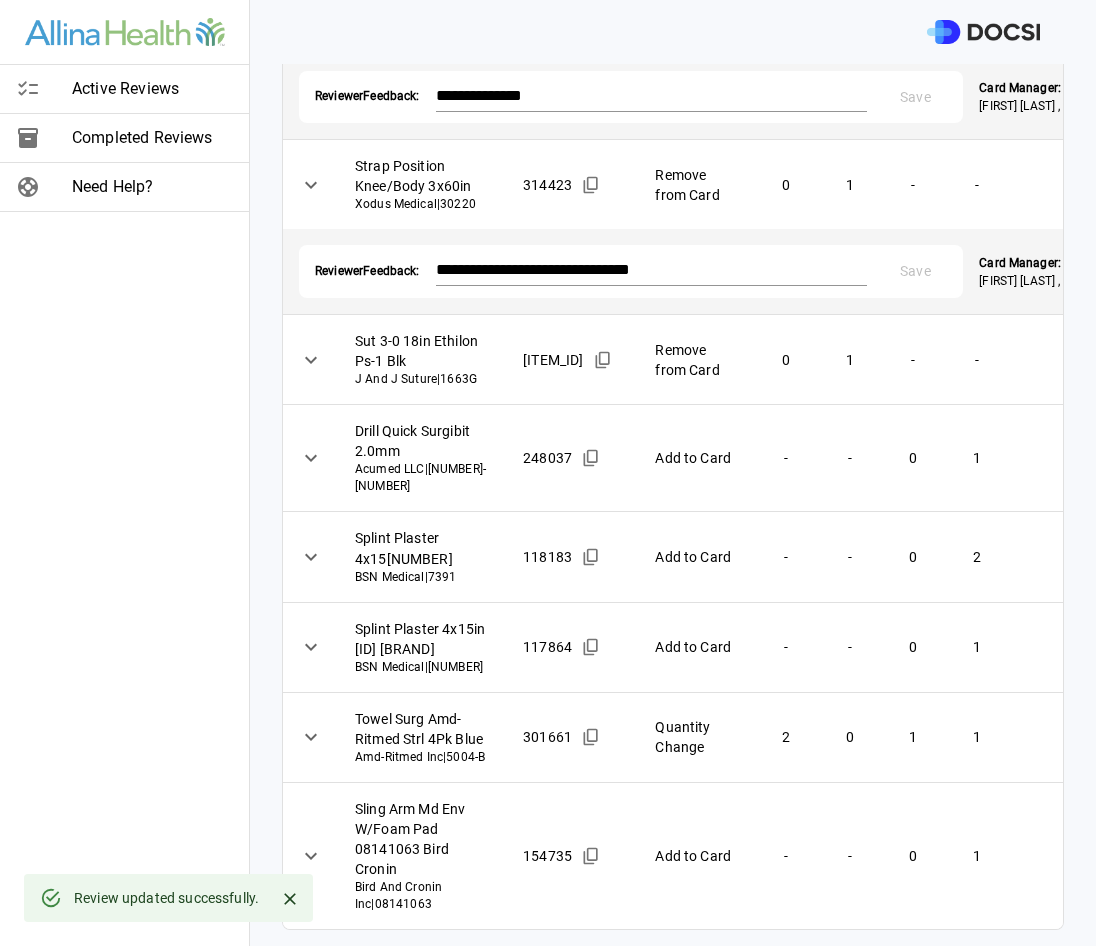 scroll, scrollTop: 1500, scrollLeft: 0, axis: vertical 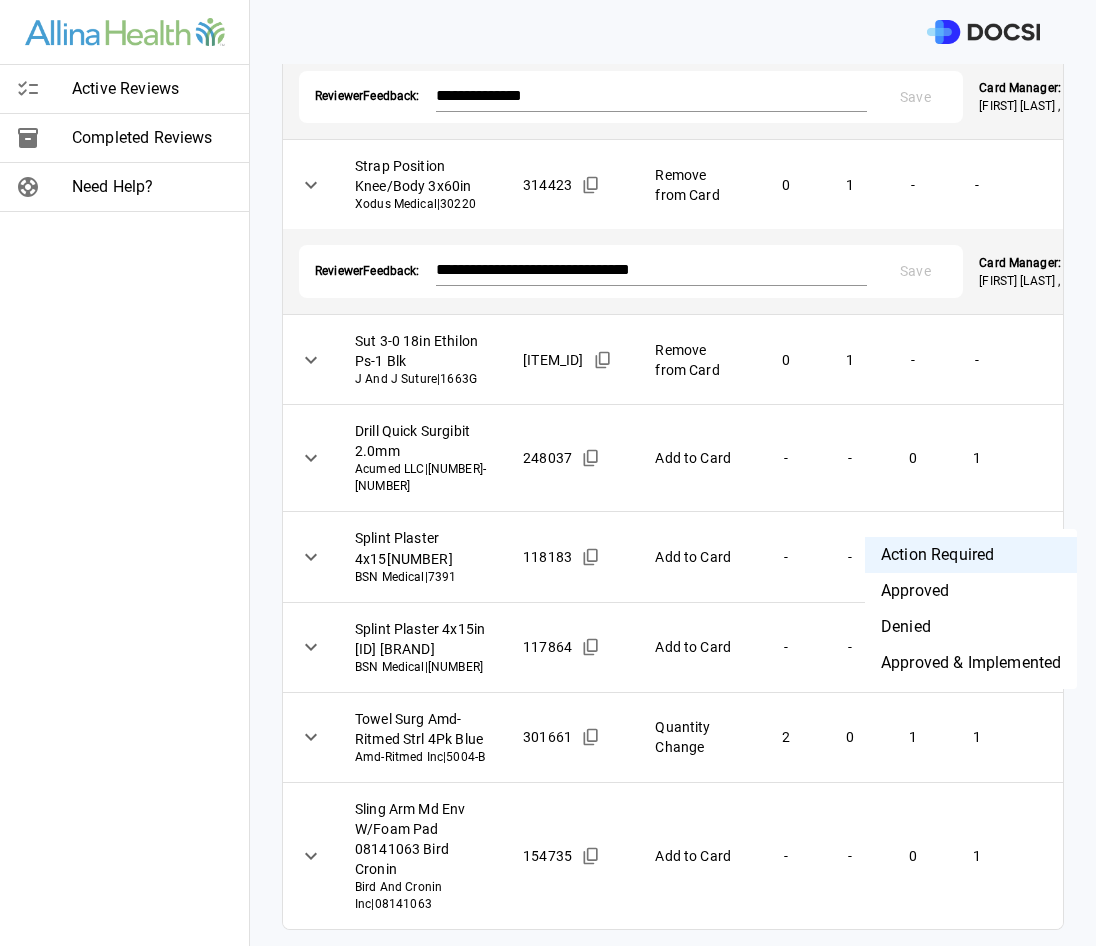 click on "**********" at bounding box center [548, 473] 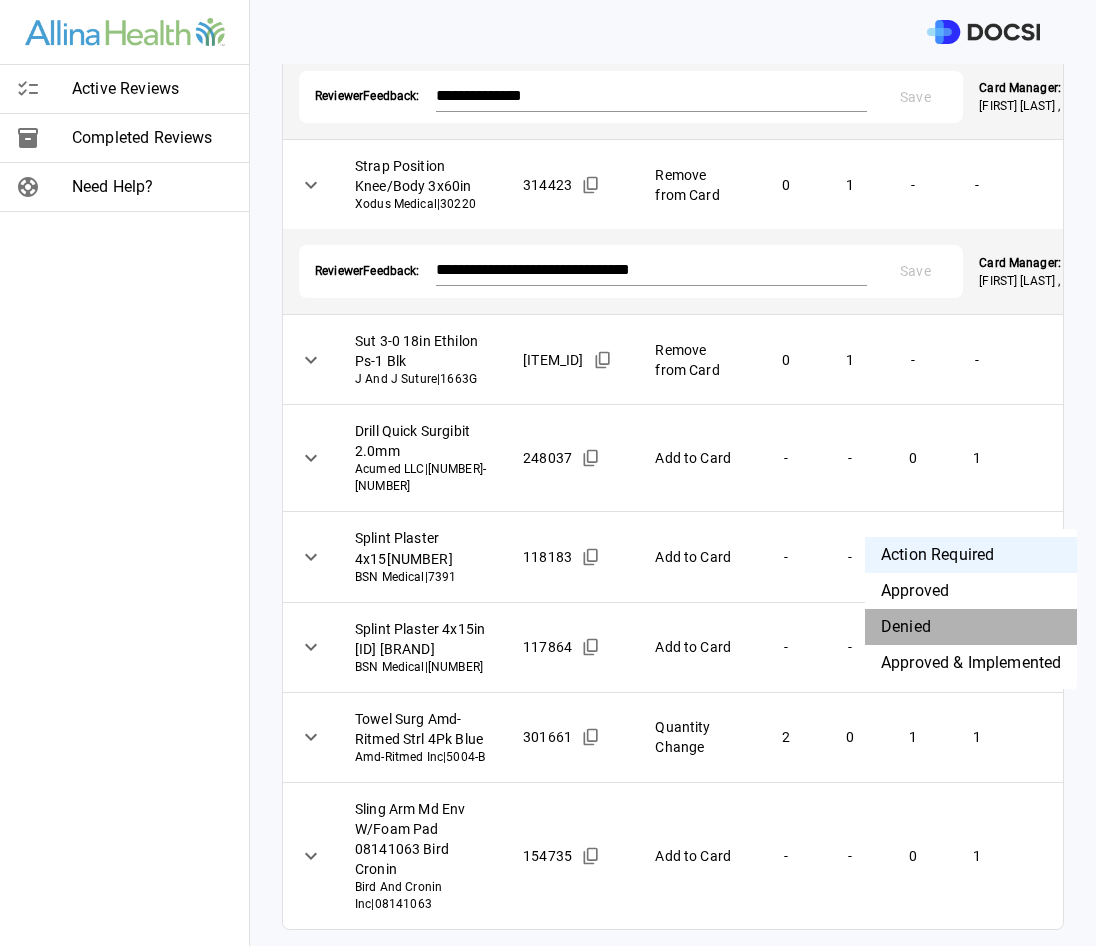 click on "Denied" at bounding box center (971, 627) 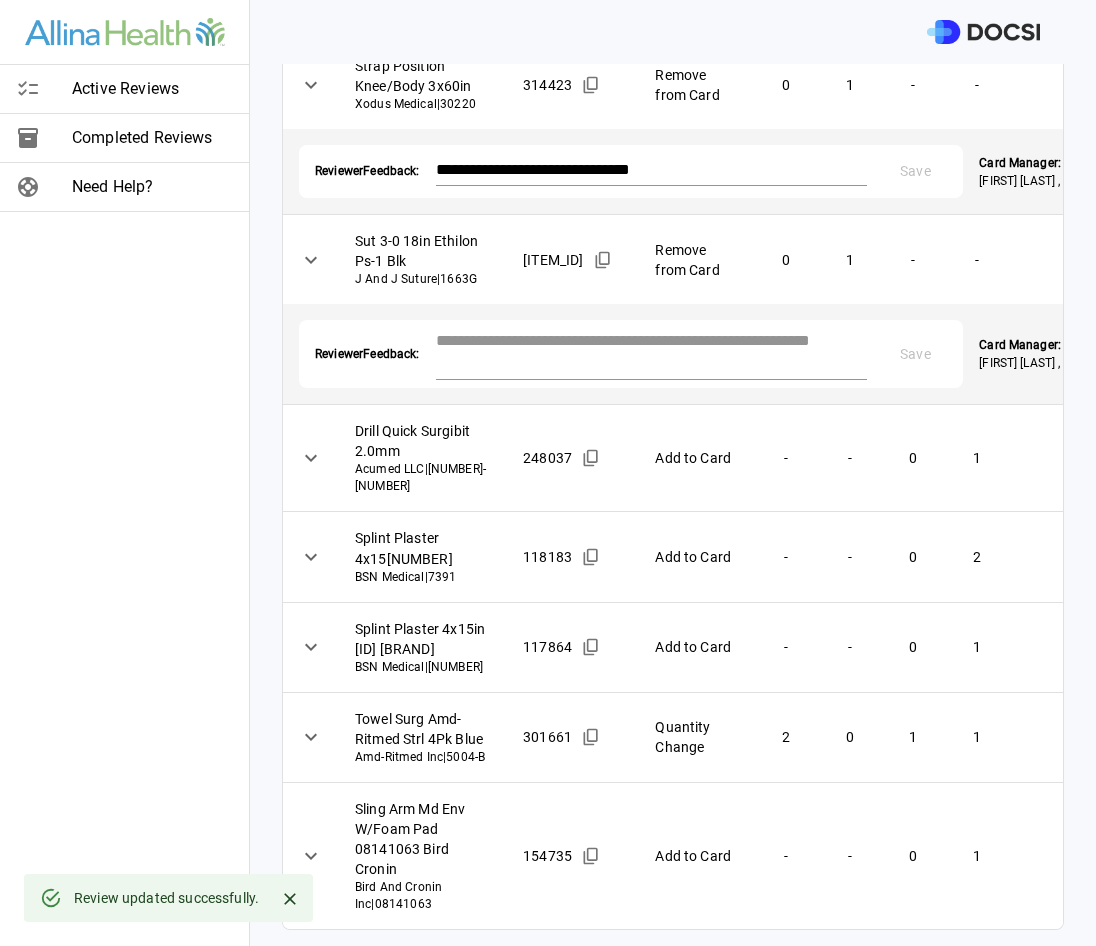 click at bounding box center [652, 352] 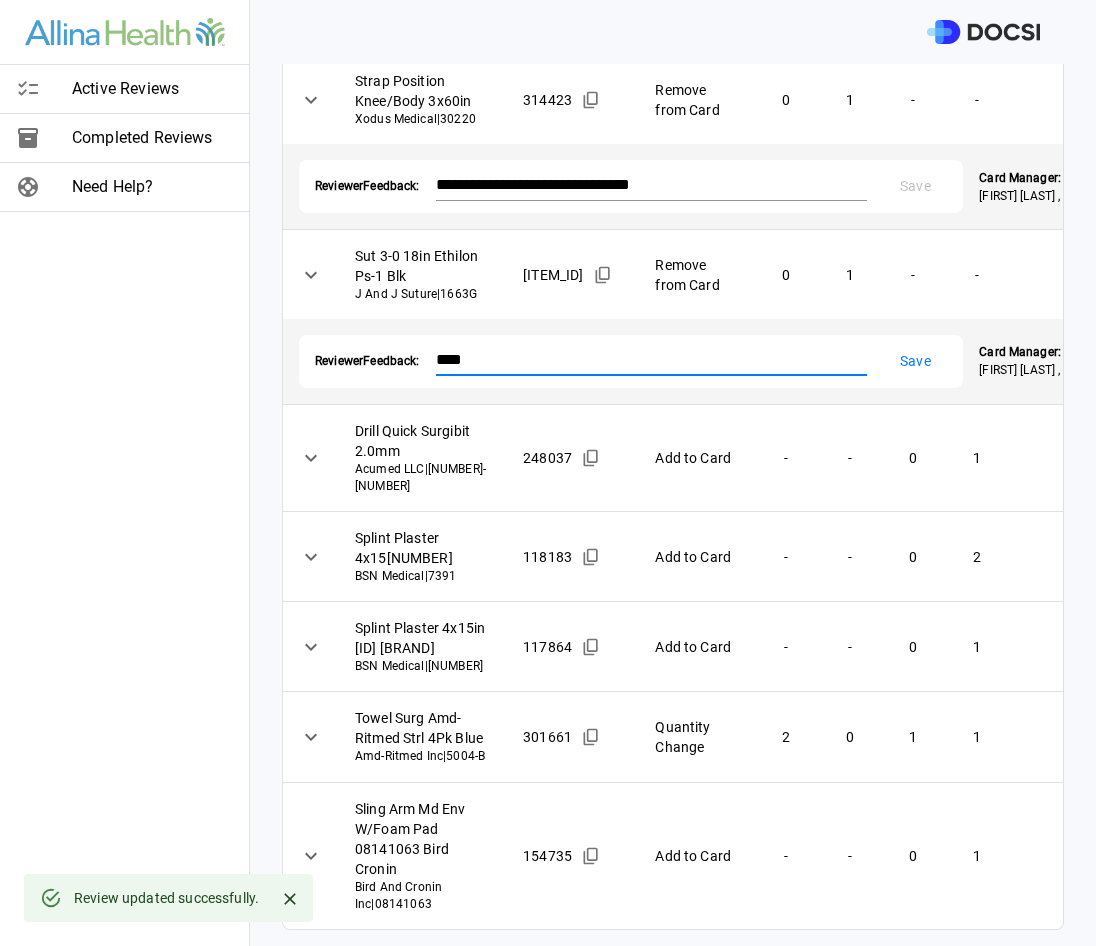 type on "****" 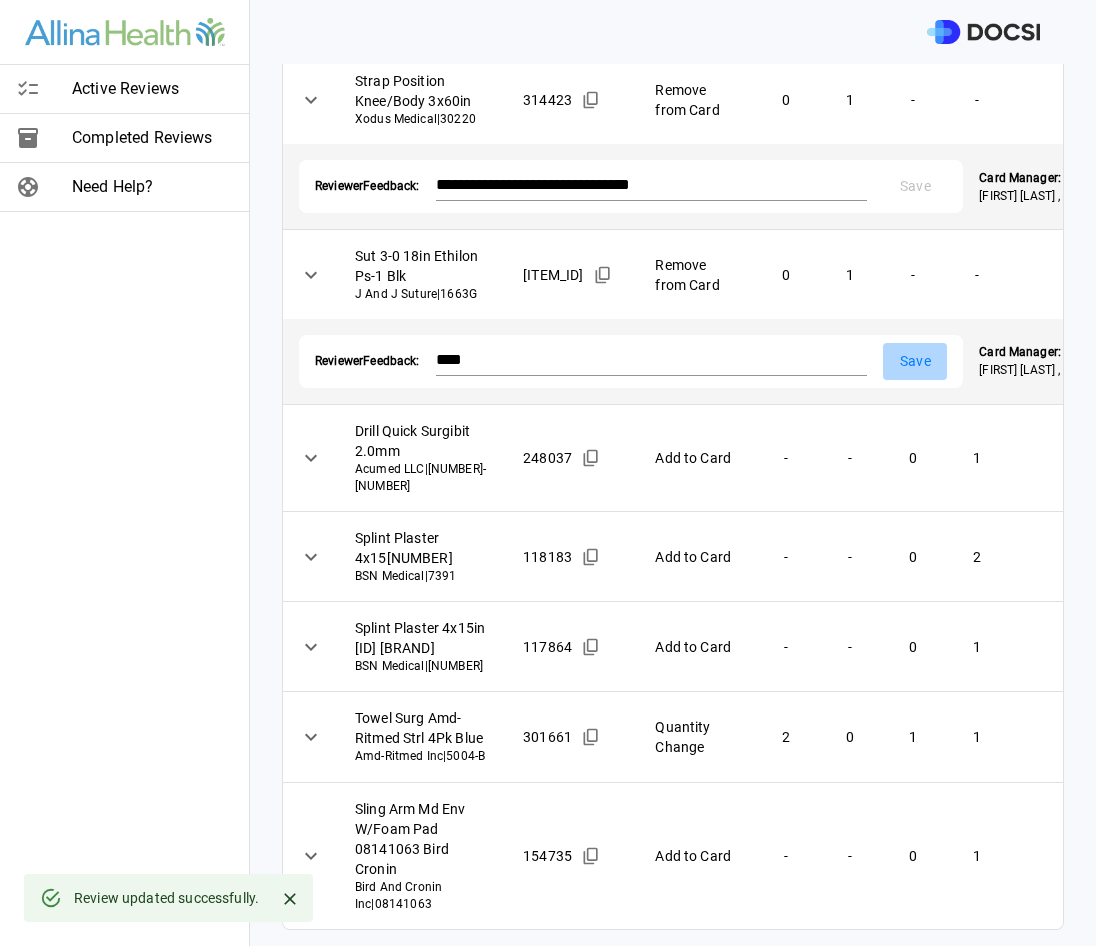 click on "Save" at bounding box center (915, 361) 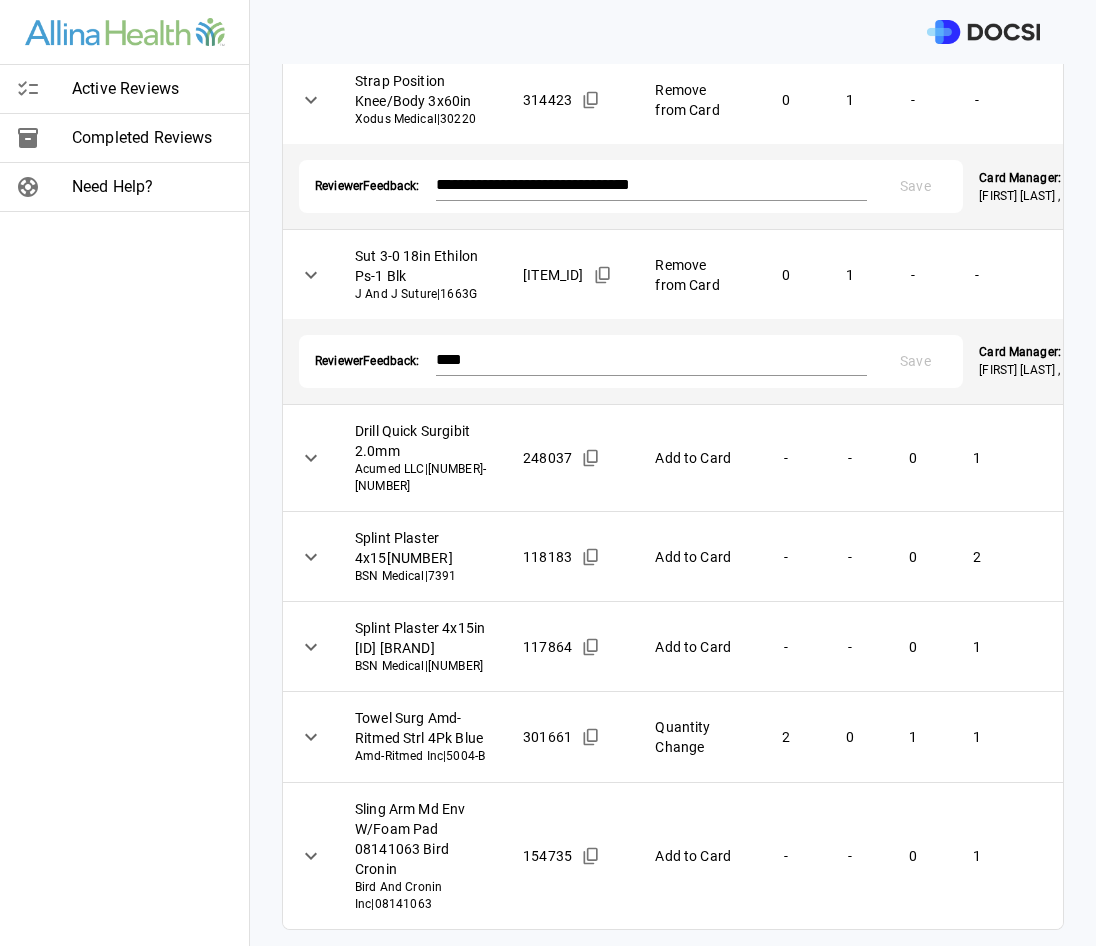 scroll, scrollTop: 1800, scrollLeft: 0, axis: vertical 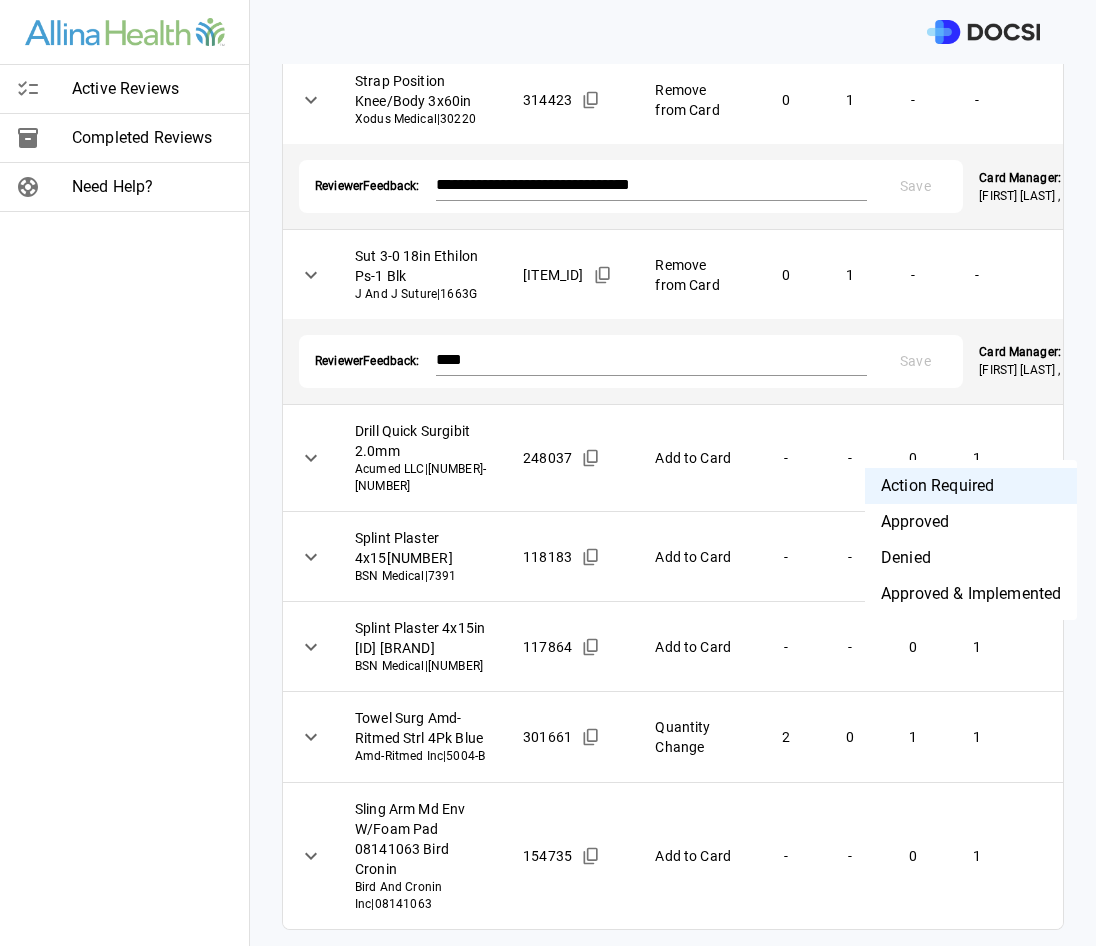 click on "**********" at bounding box center (548, 473) 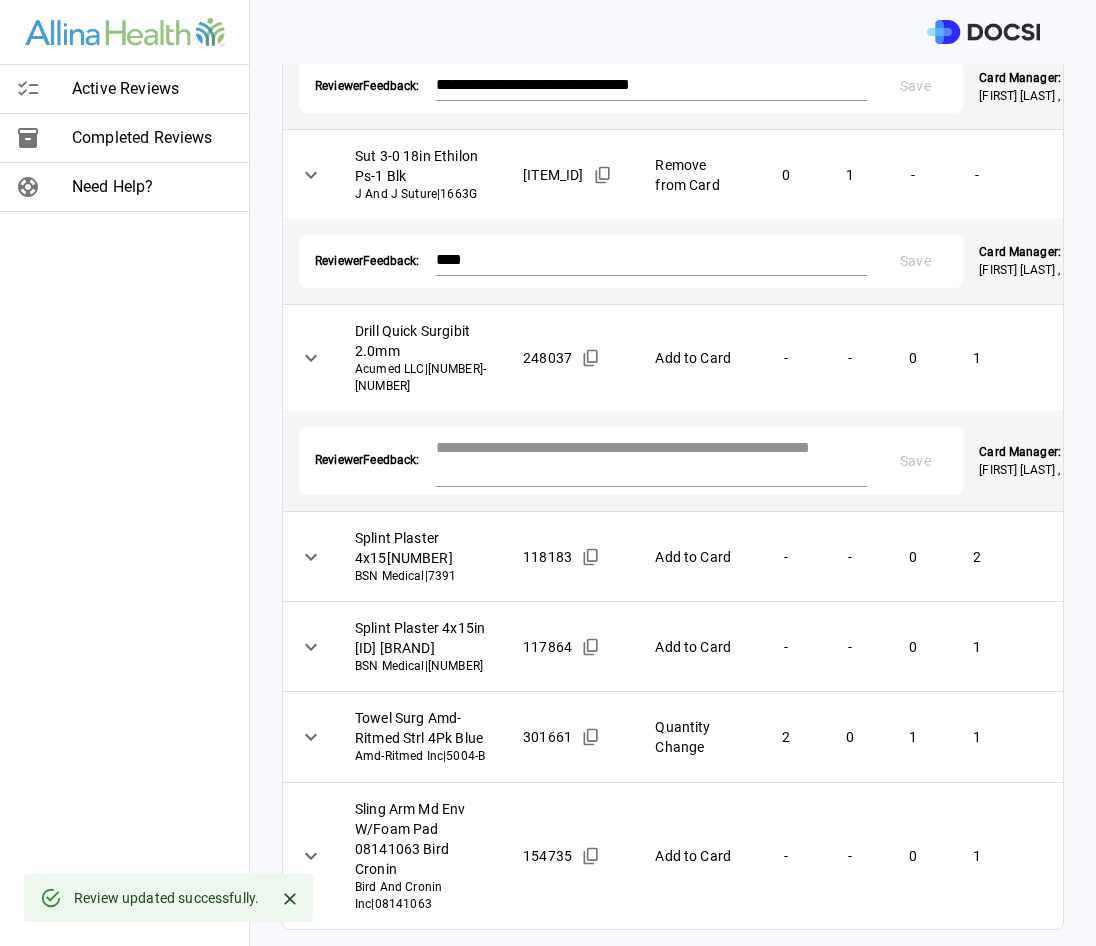 click at bounding box center [652, 459] 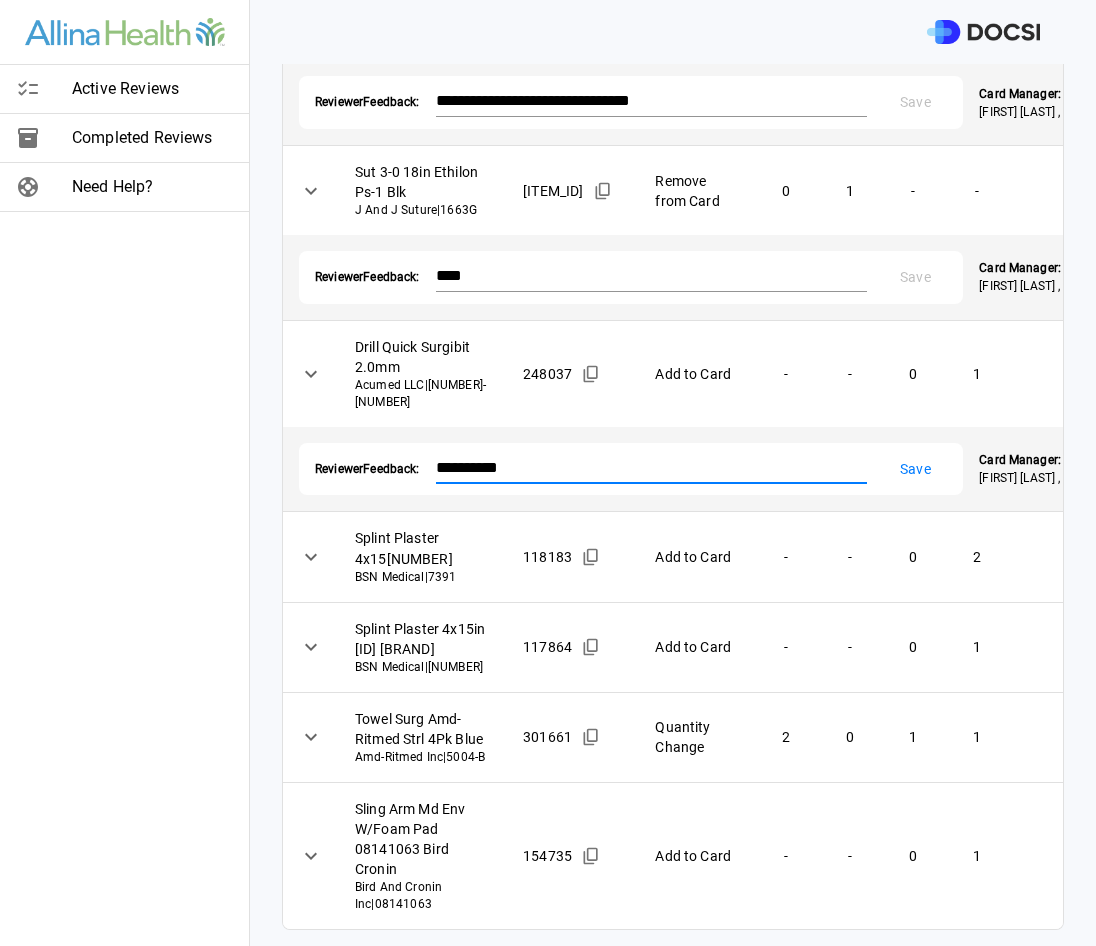 type on "**********" 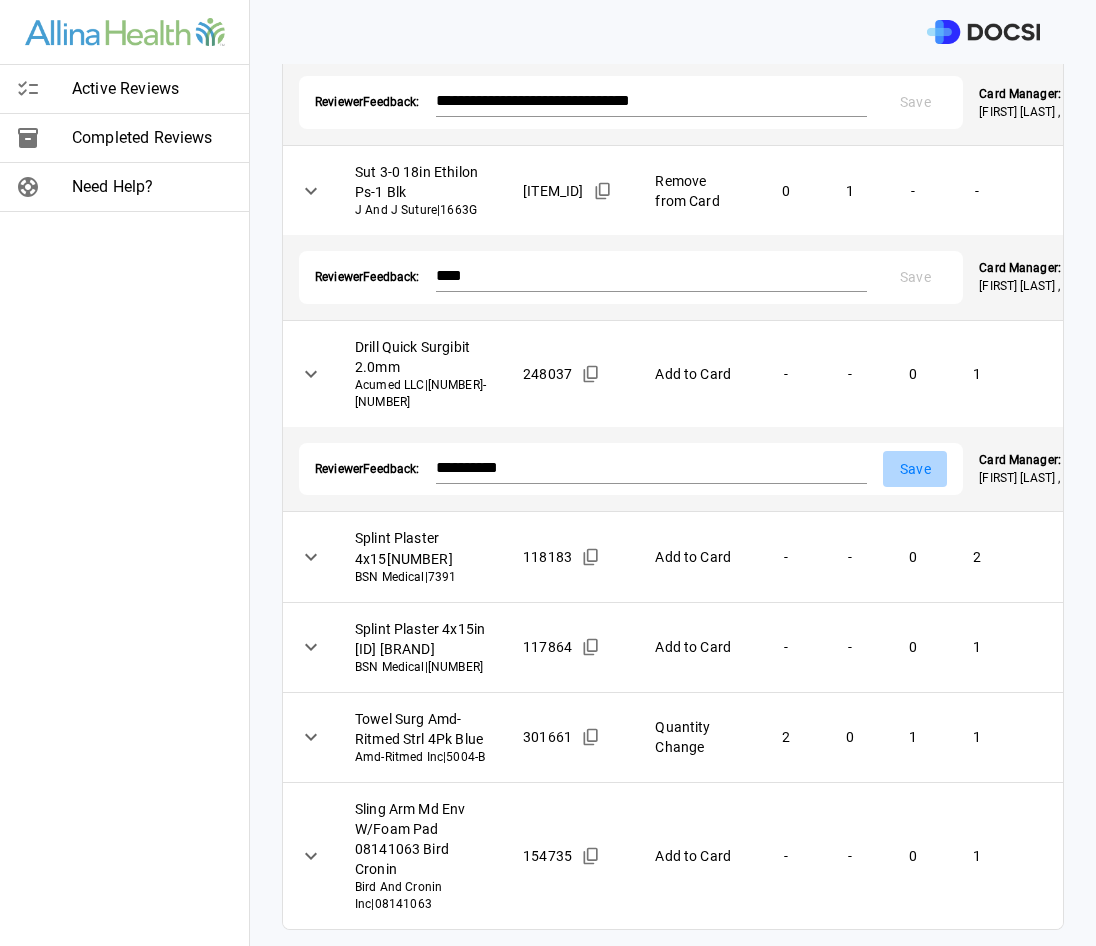 click on "Save" at bounding box center (915, 469) 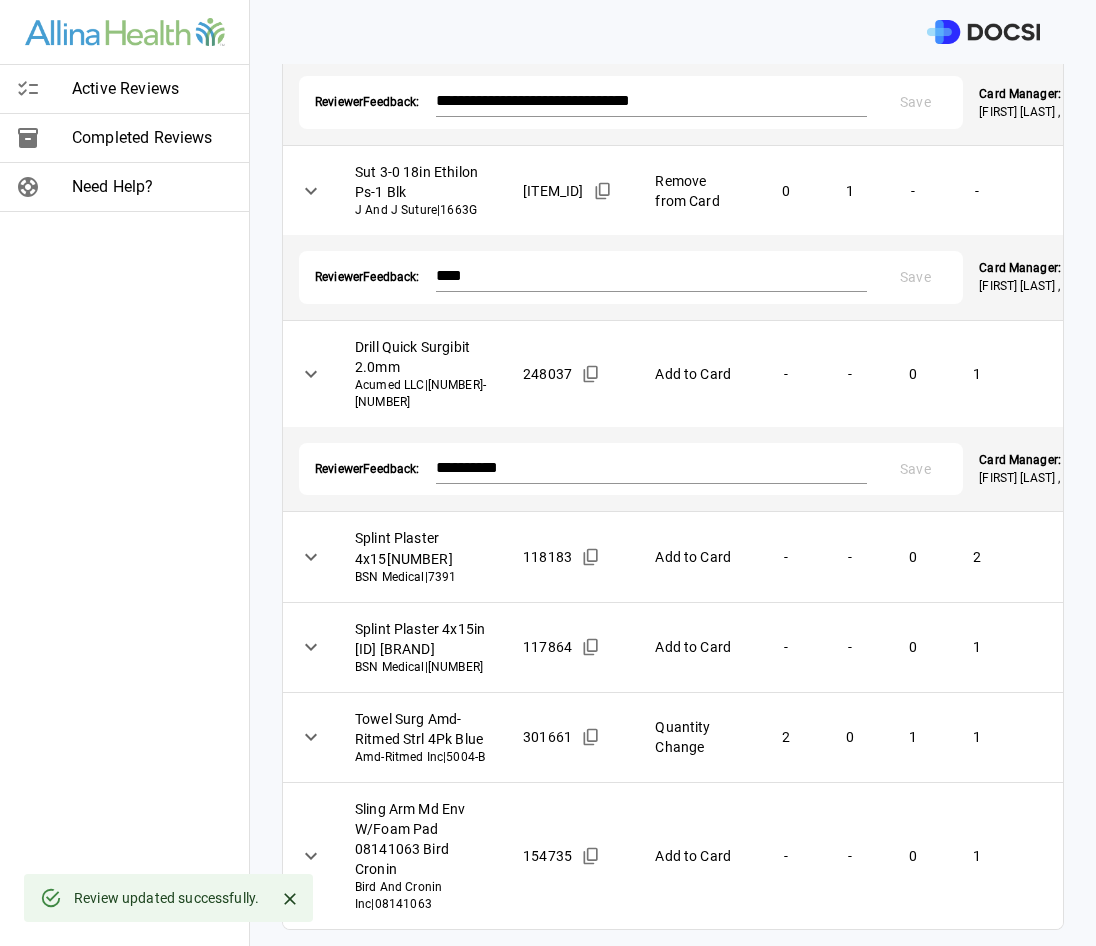 scroll, scrollTop: 2000, scrollLeft: 0, axis: vertical 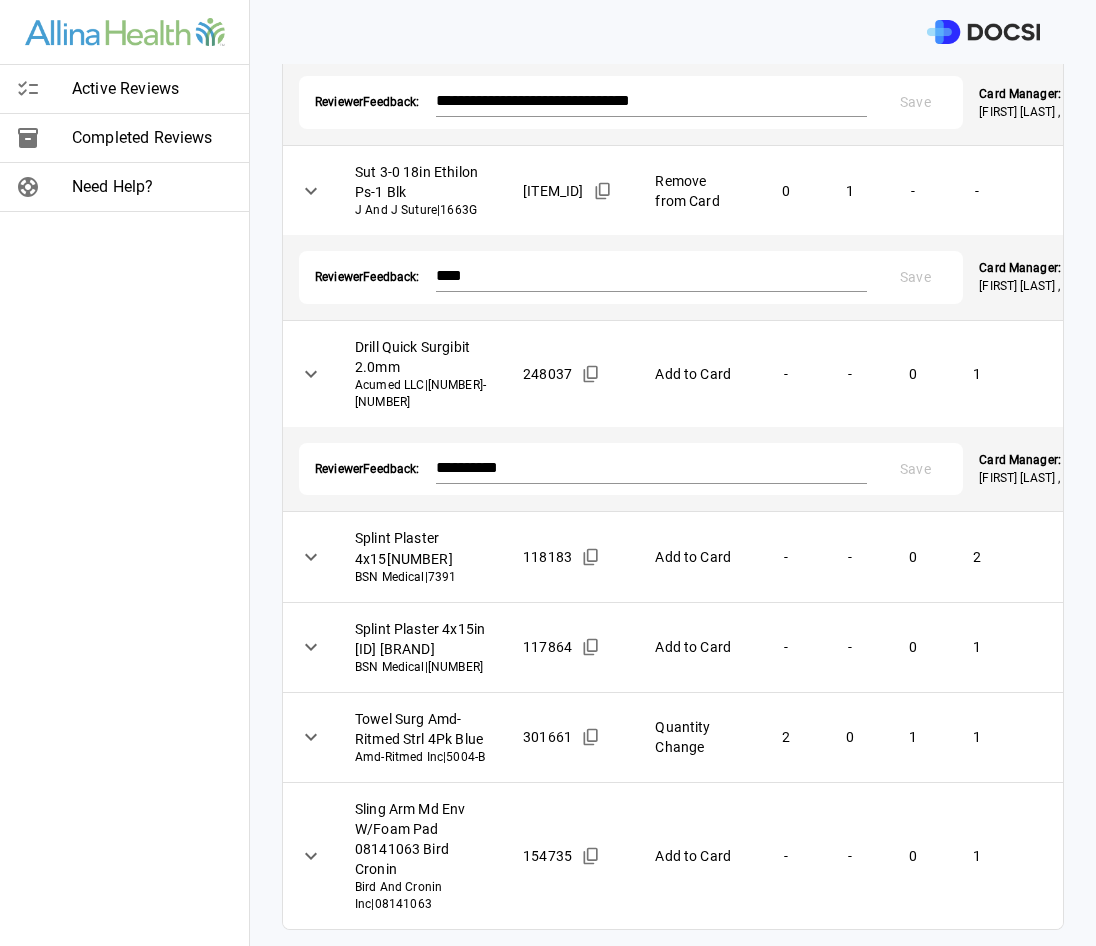 click on "**********" at bounding box center (548, 473) 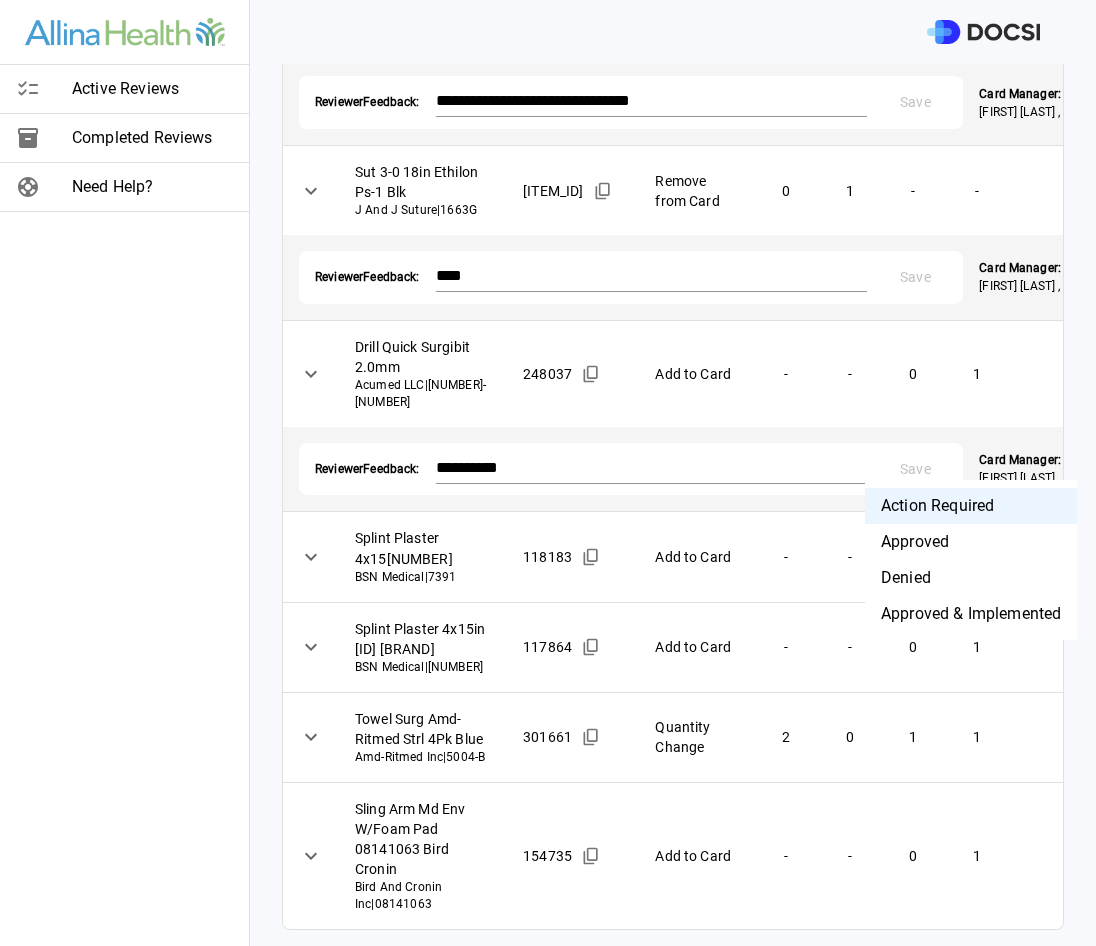 click on "Denied" at bounding box center (971, 578) 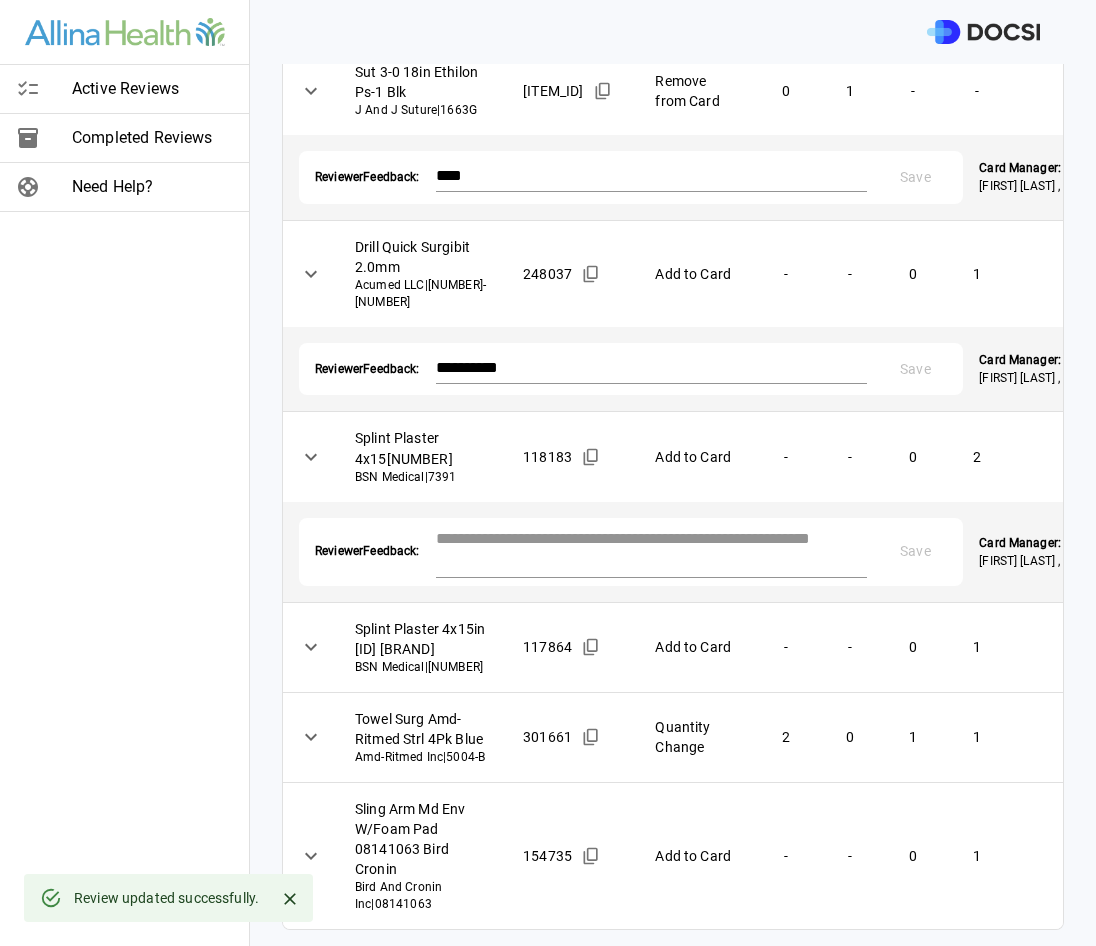 click on "**********" at bounding box center [548, 473] 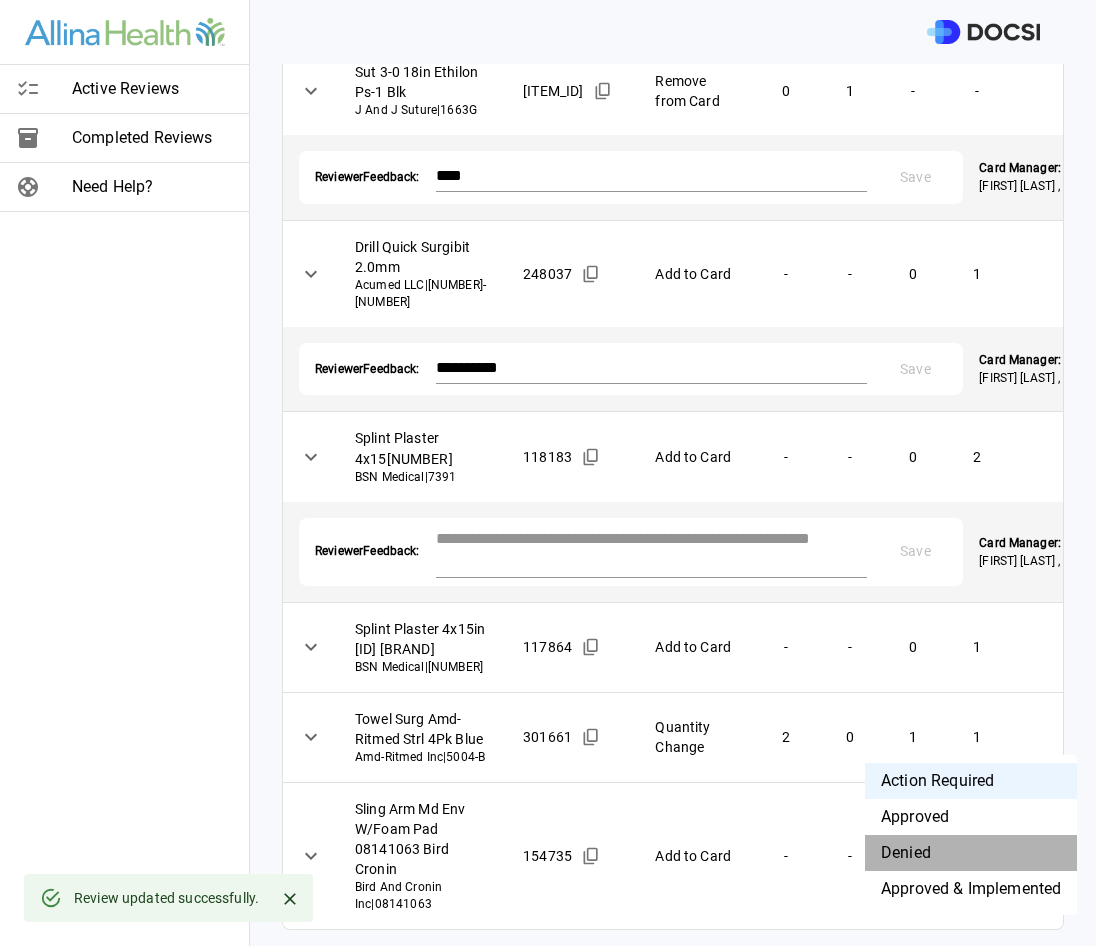 click on "Denied" at bounding box center [971, 853] 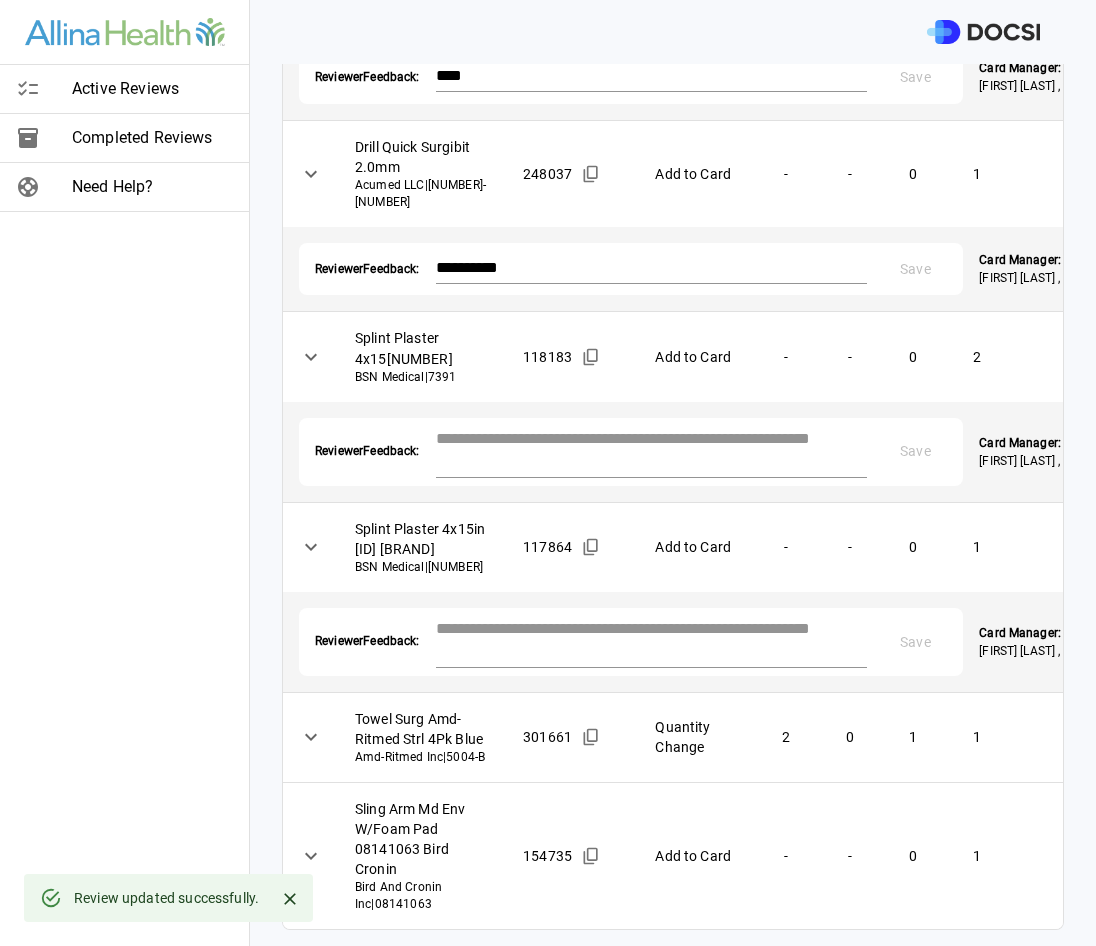 scroll, scrollTop: 2407, scrollLeft: 0, axis: vertical 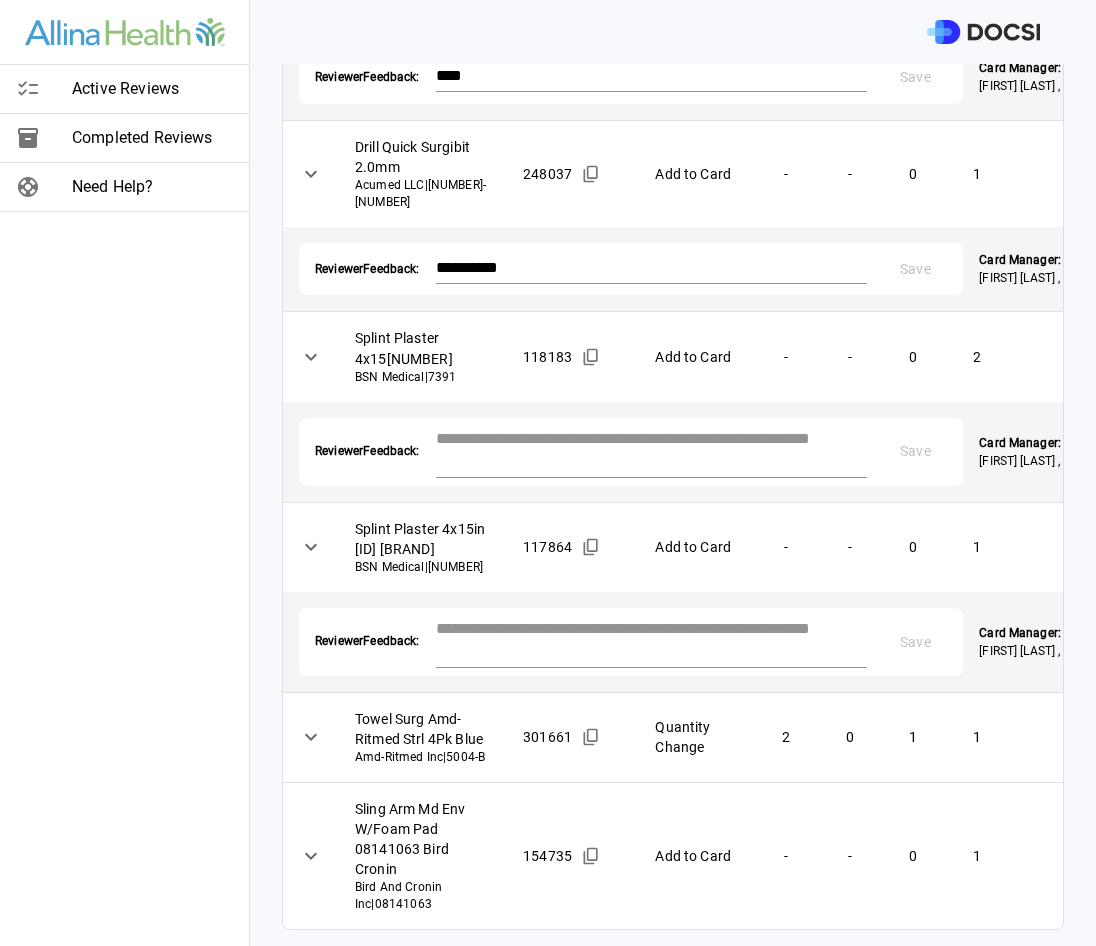 click on "**********" at bounding box center [548, 473] 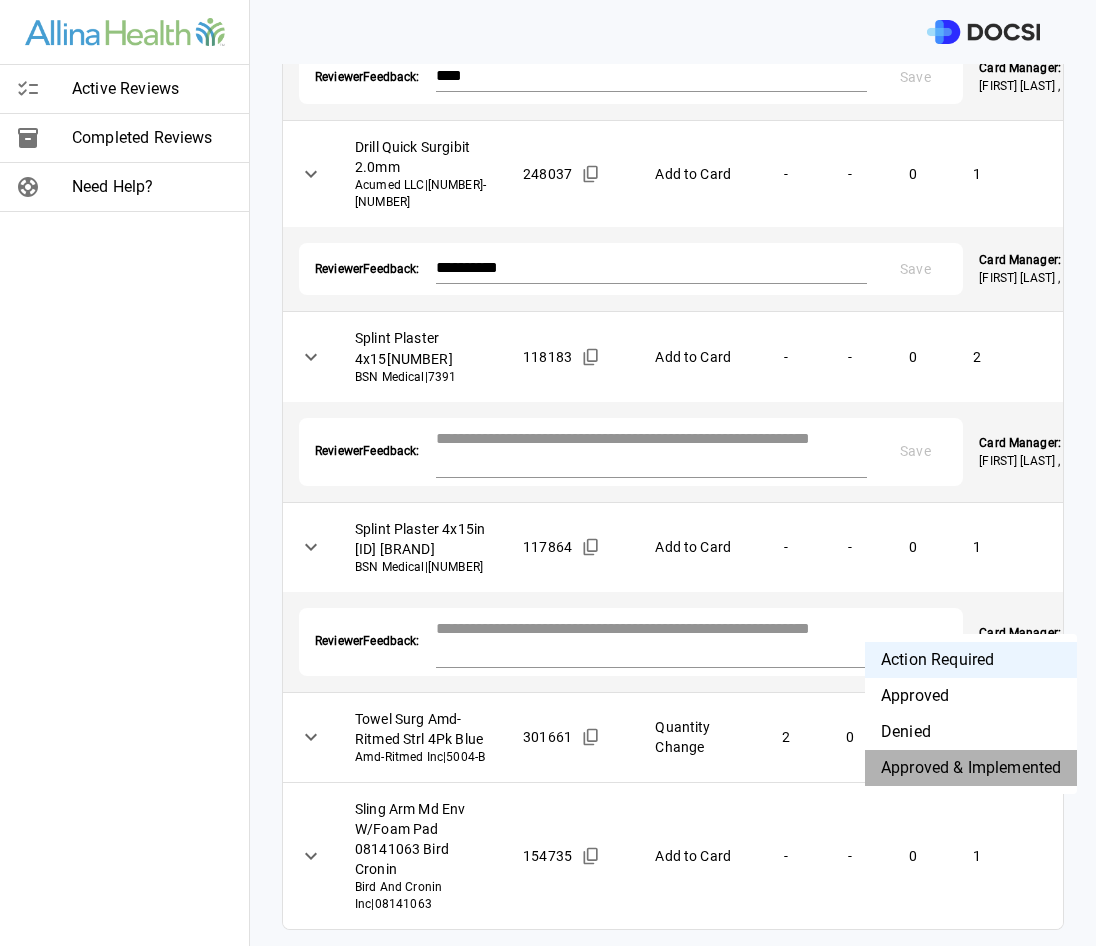 click on "Approved & Implemented" at bounding box center [971, 768] 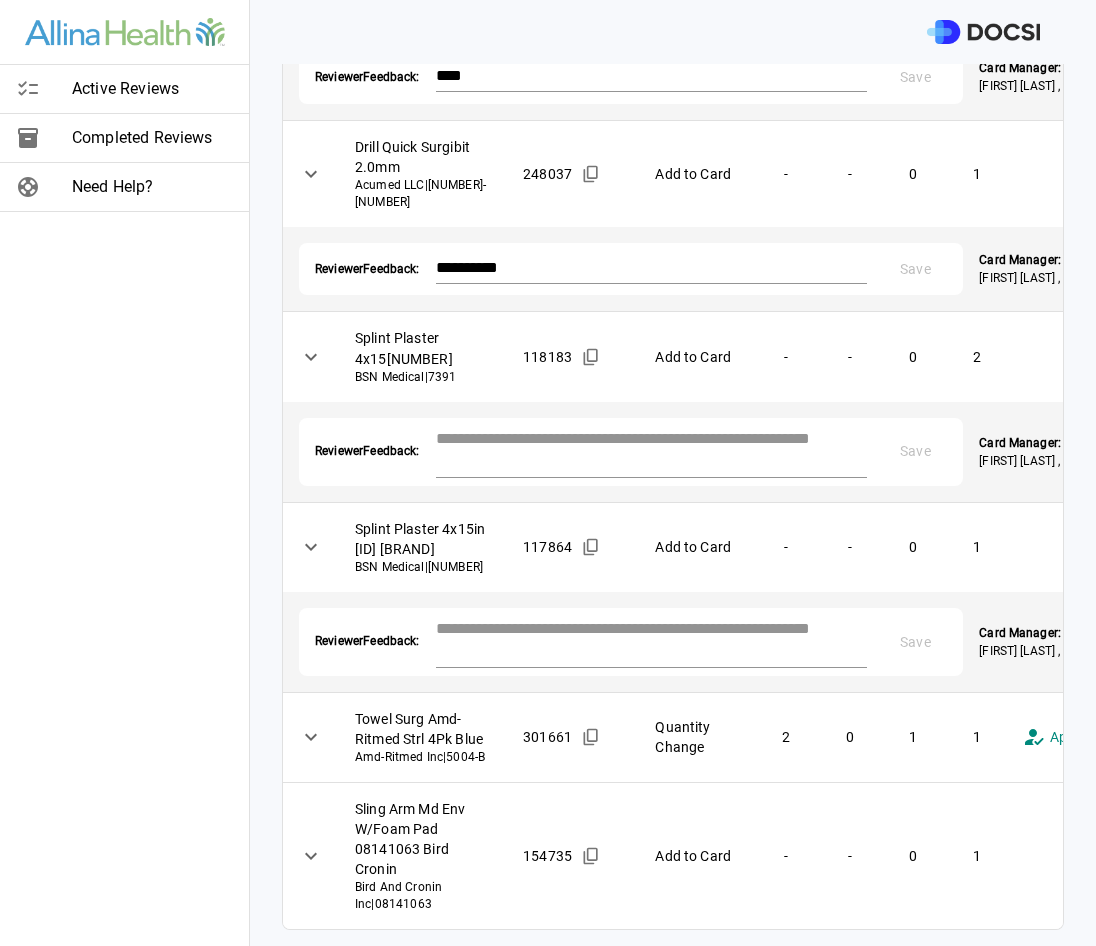 click on "**********" at bounding box center [548, 473] 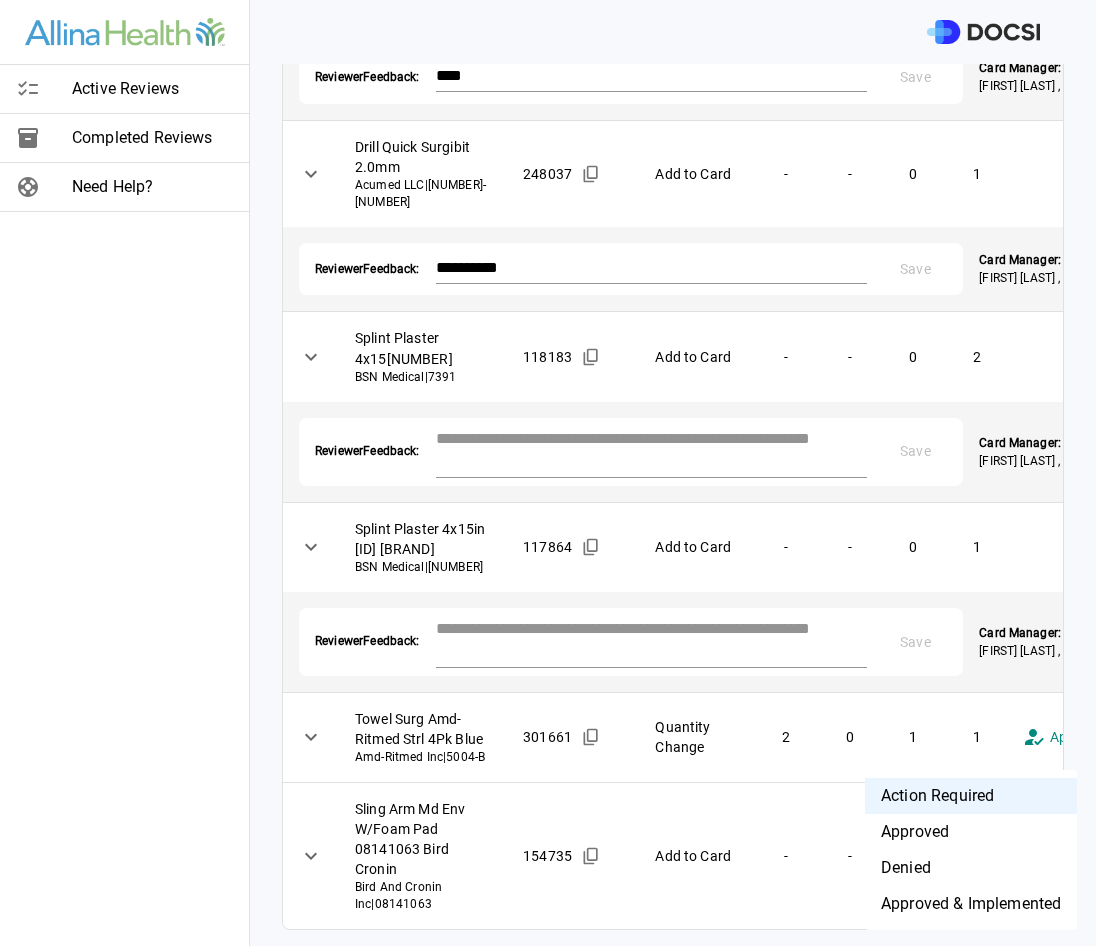 click on "Approved & Implemented" at bounding box center (971, 904) 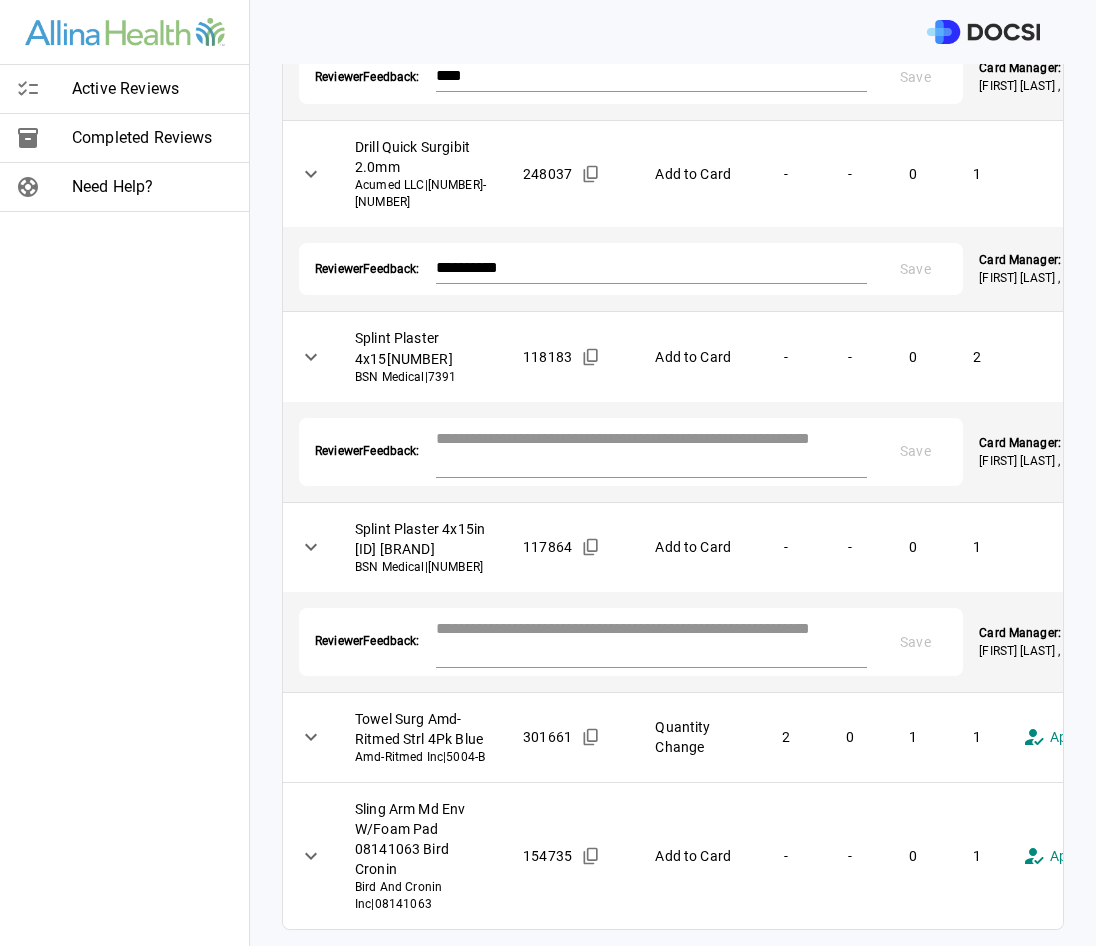 scroll, scrollTop: 1900, scrollLeft: 0, axis: vertical 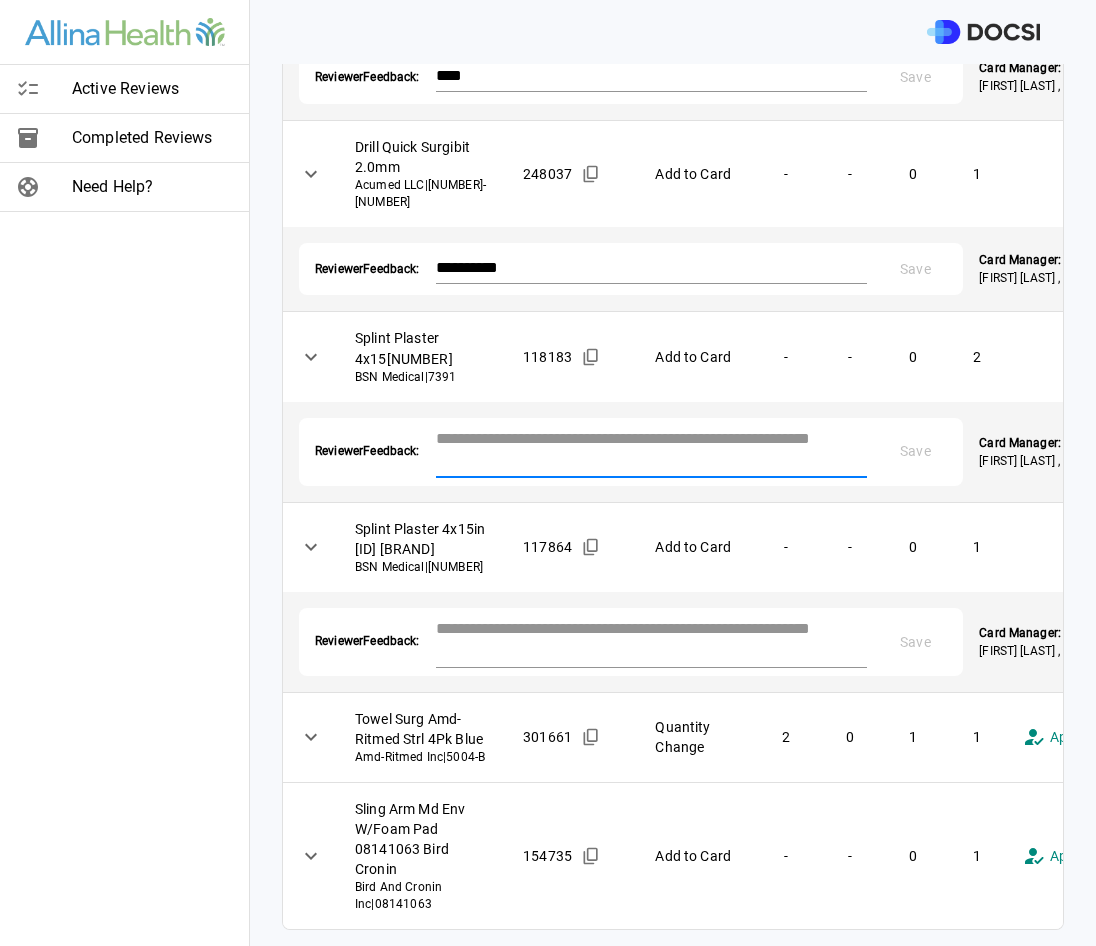 click at bounding box center (652, 450) 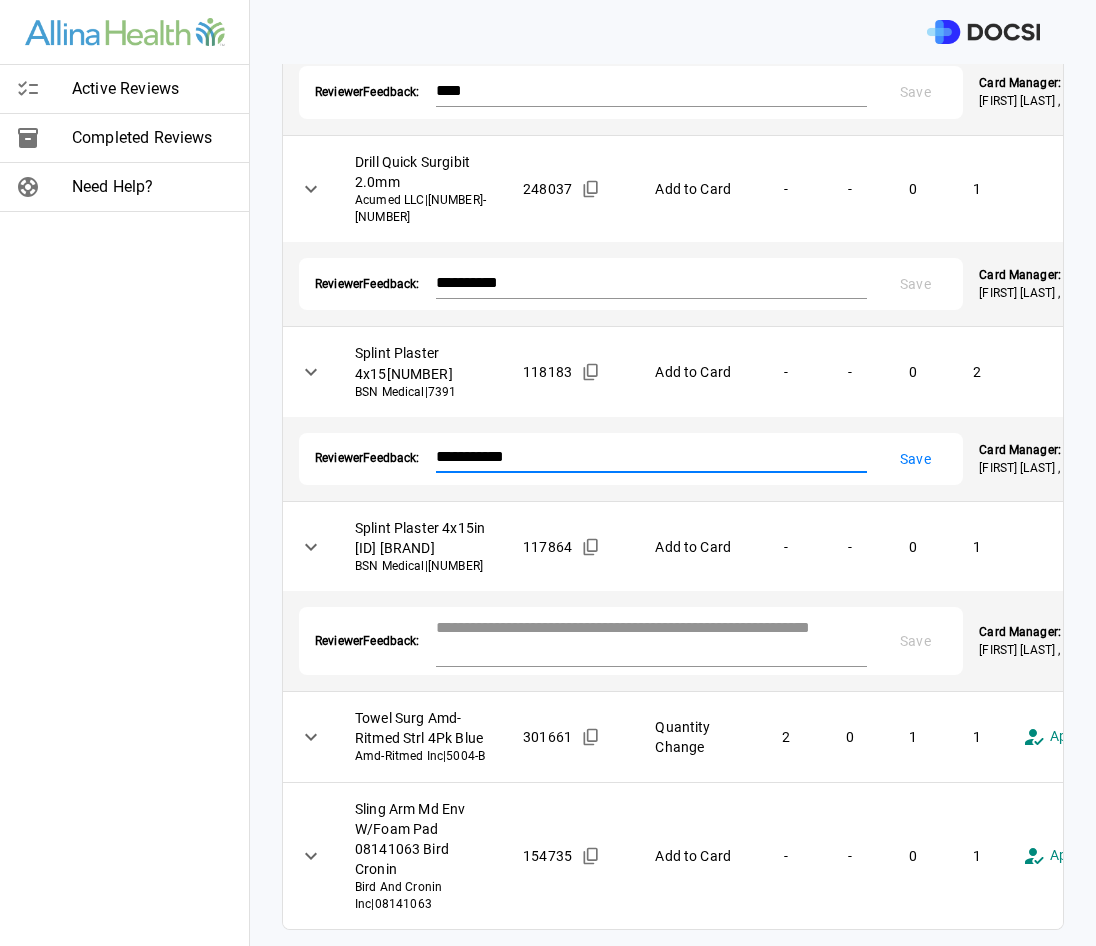 type on "**********" 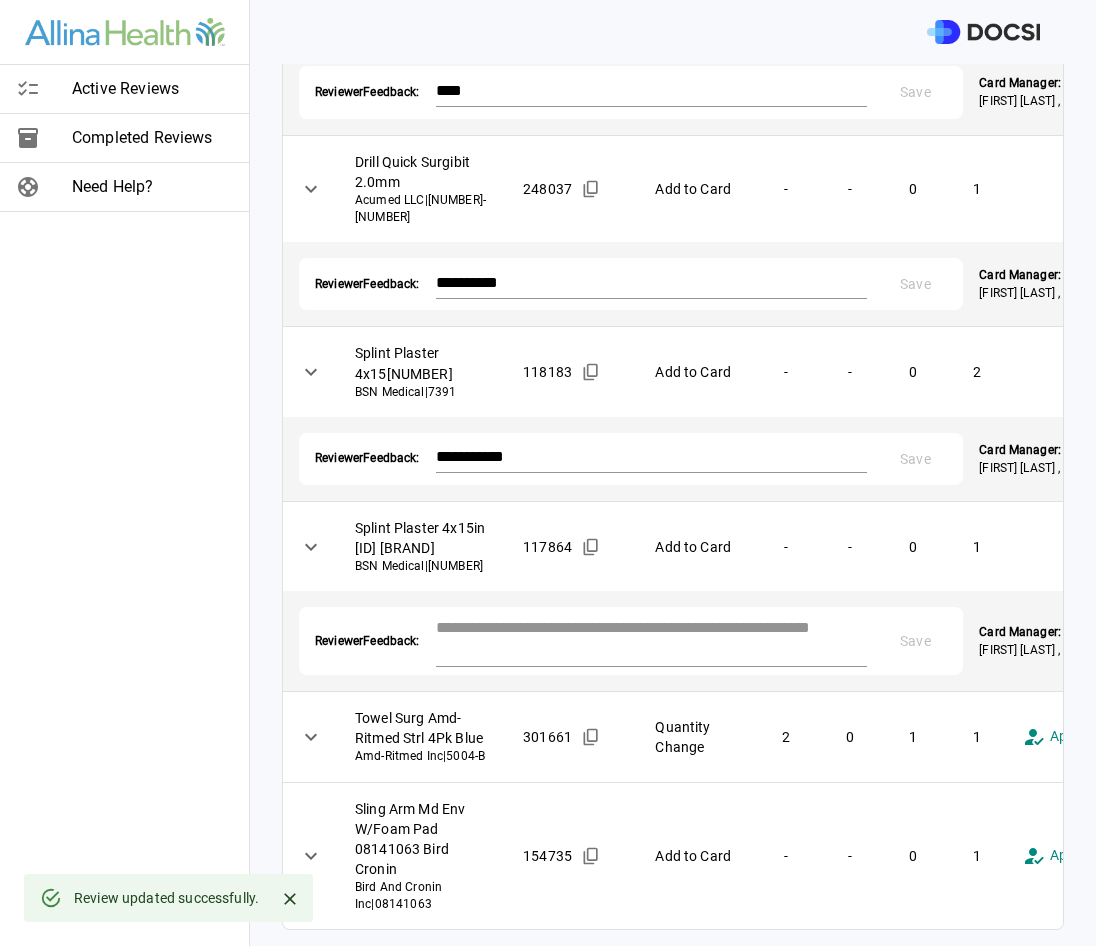 scroll, scrollTop: 2200, scrollLeft: 0, axis: vertical 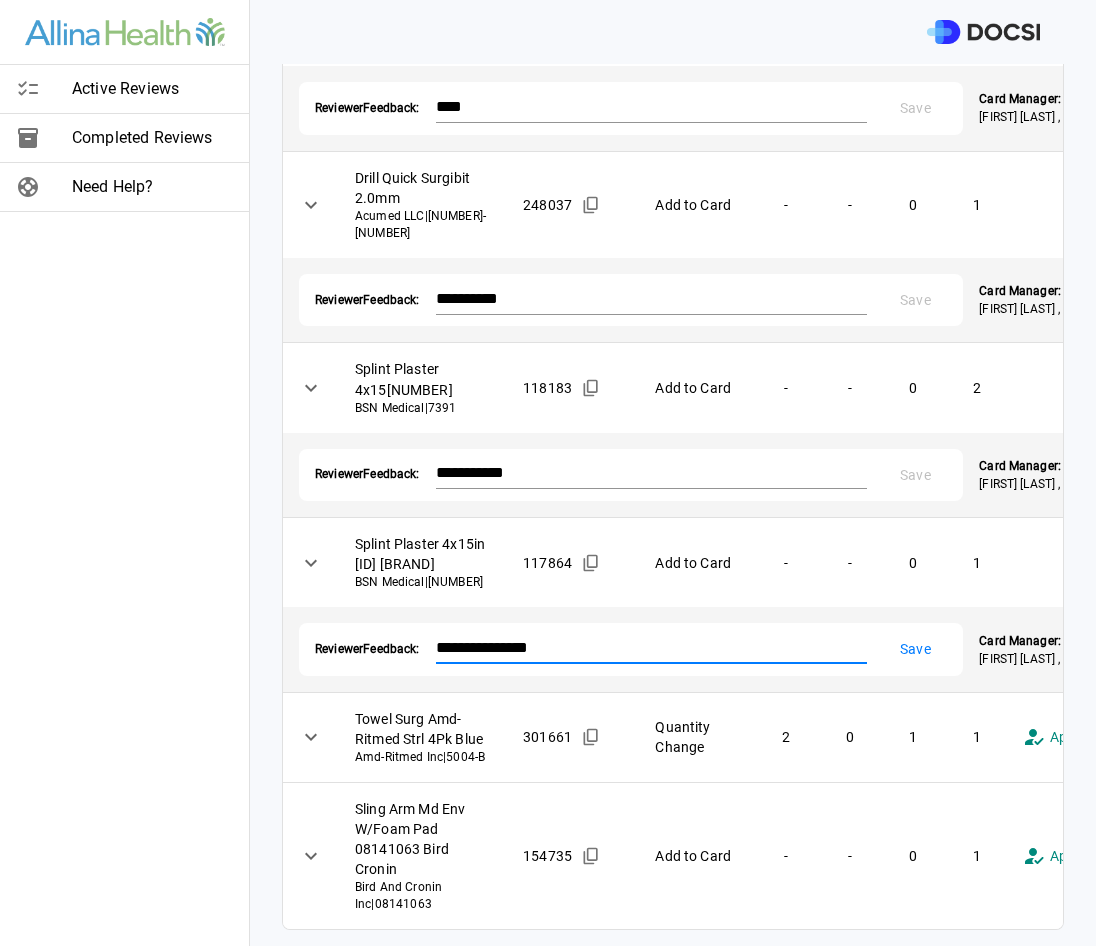 type on "**********" 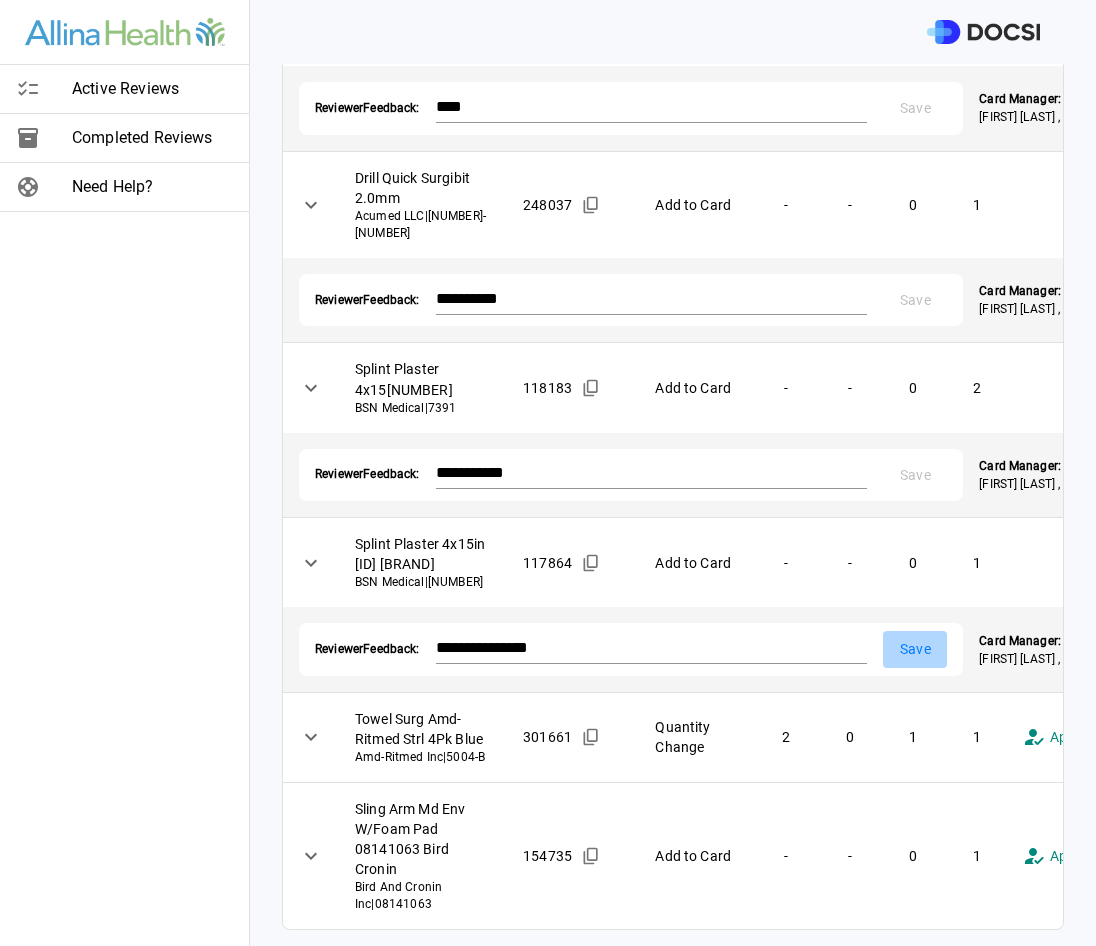 click on "Save" at bounding box center [915, 649] 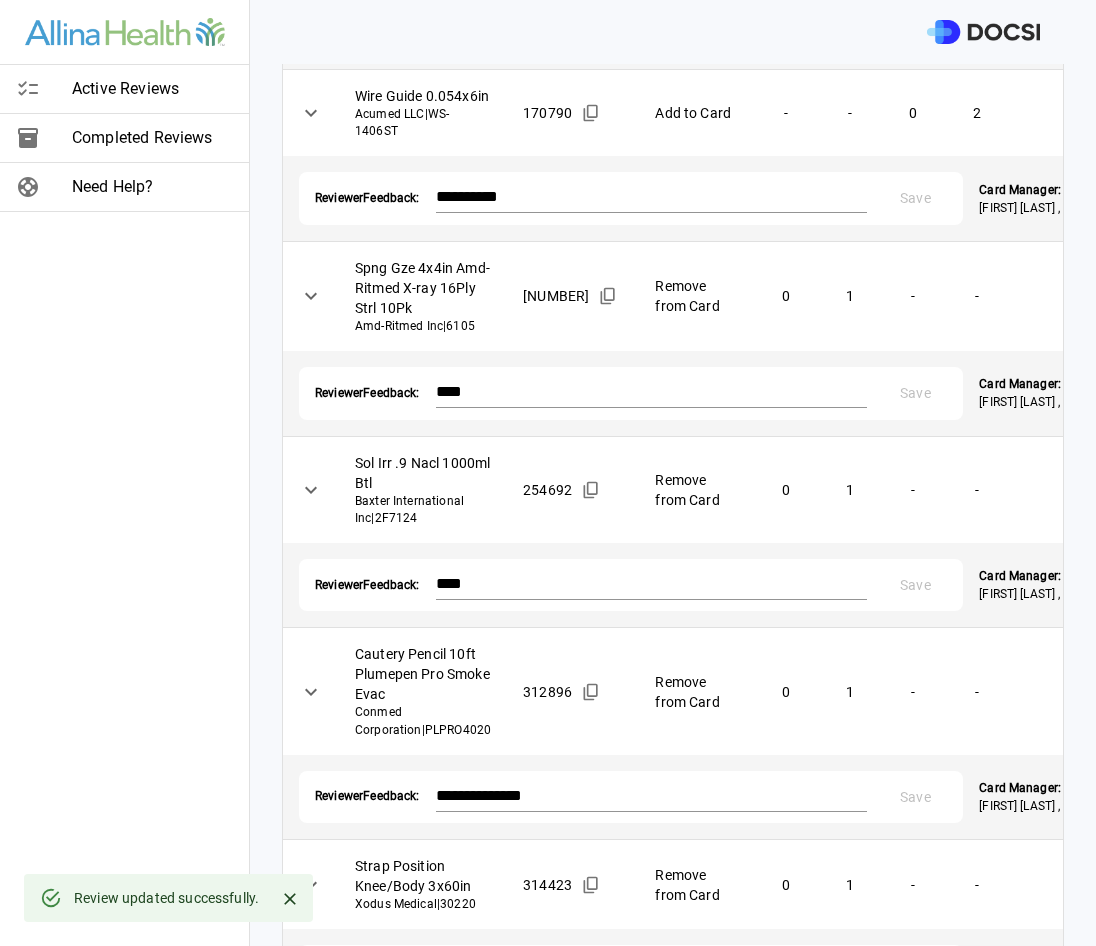 scroll, scrollTop: 0, scrollLeft: 0, axis: both 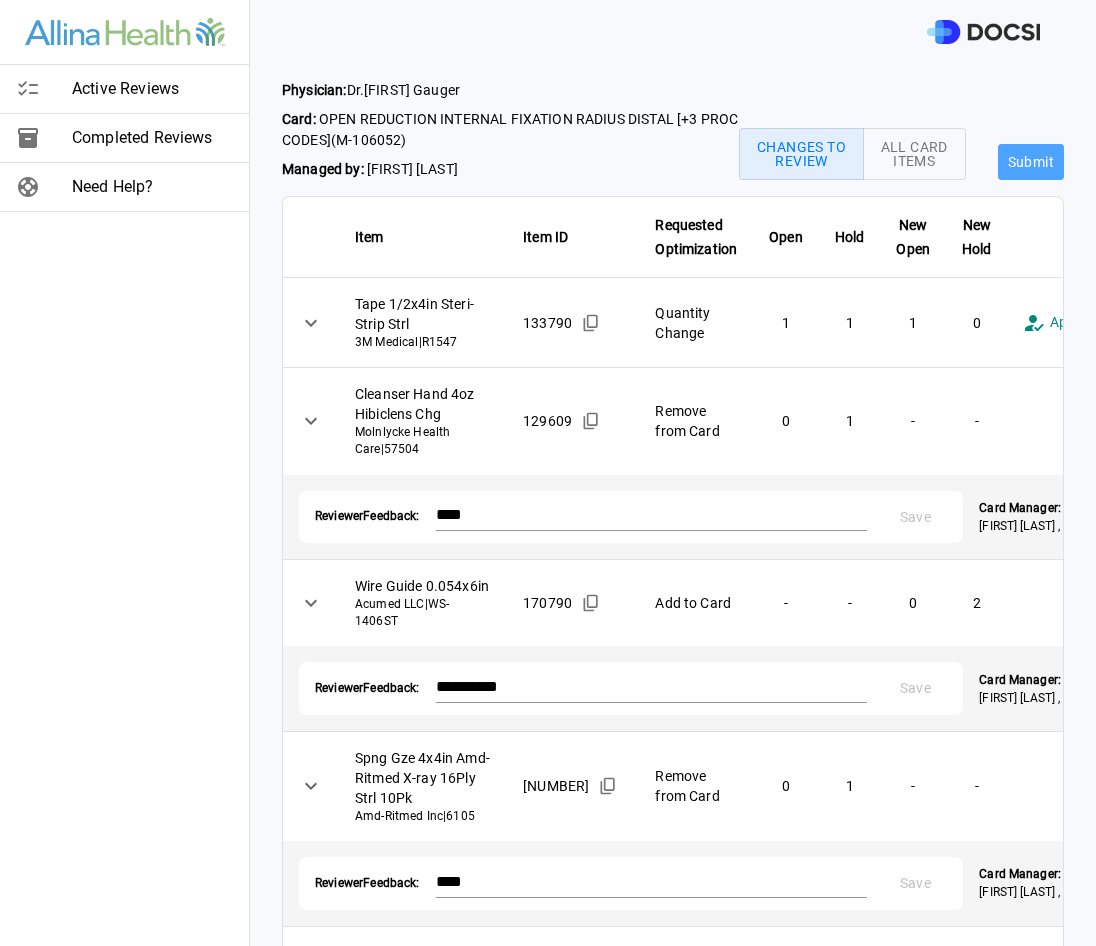click on "Submit" at bounding box center [1031, 162] 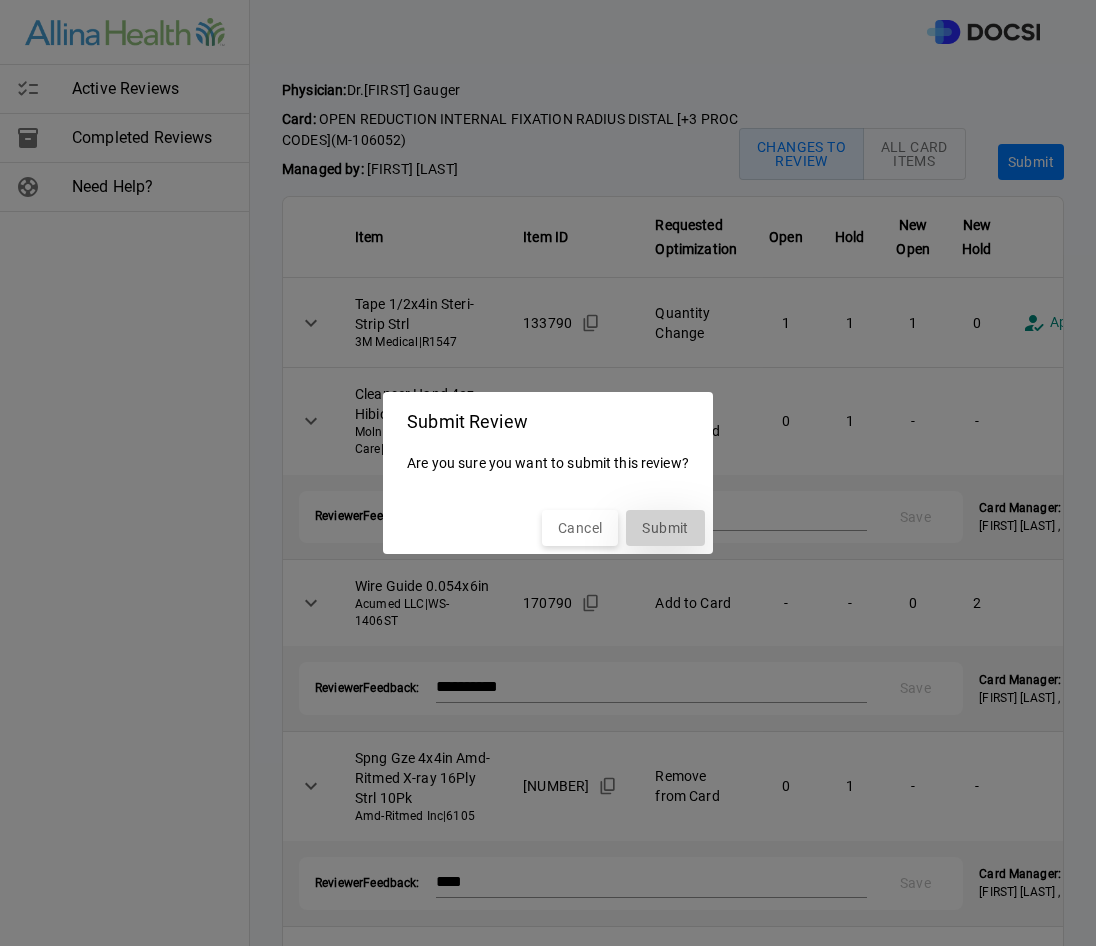 click on "Submit" at bounding box center [665, 528] 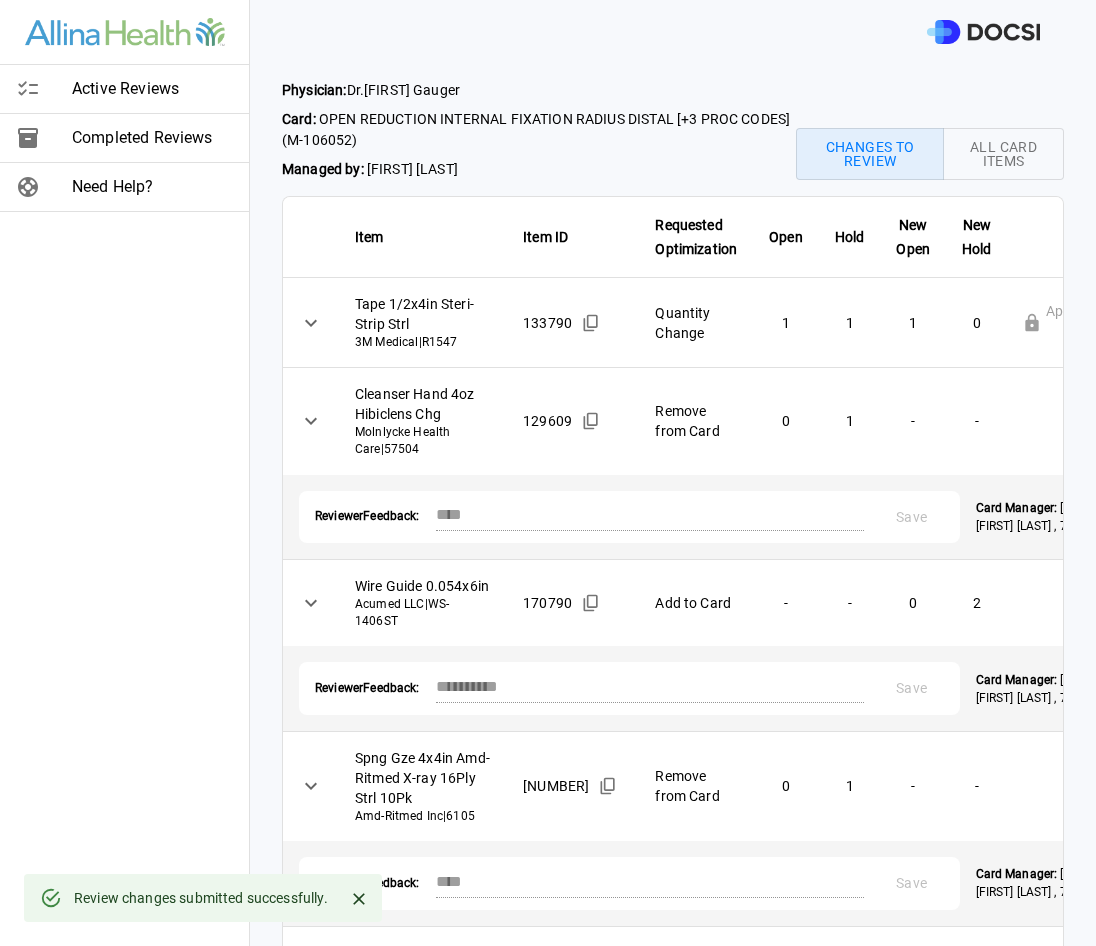 click on "Active Reviews" at bounding box center [152, 89] 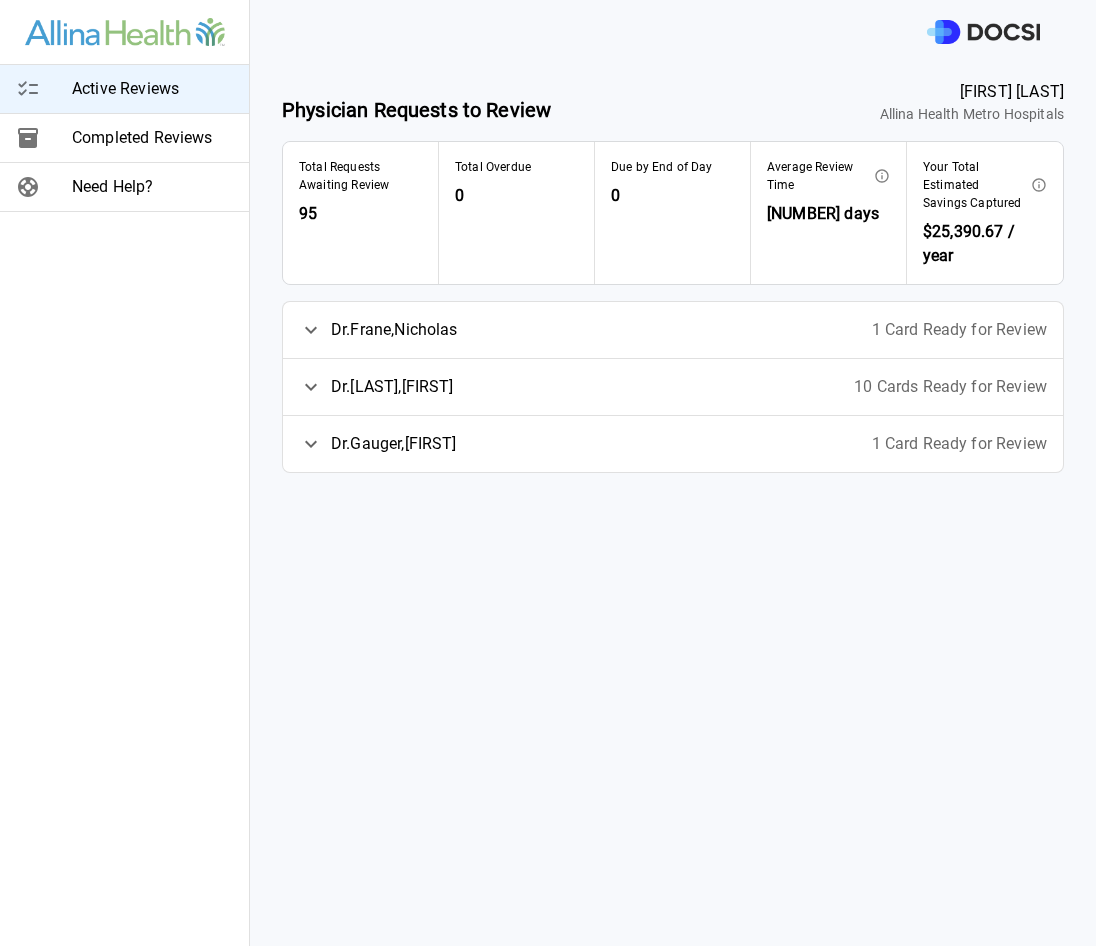 click on "1 Card Ready for Review" at bounding box center [959, 444] 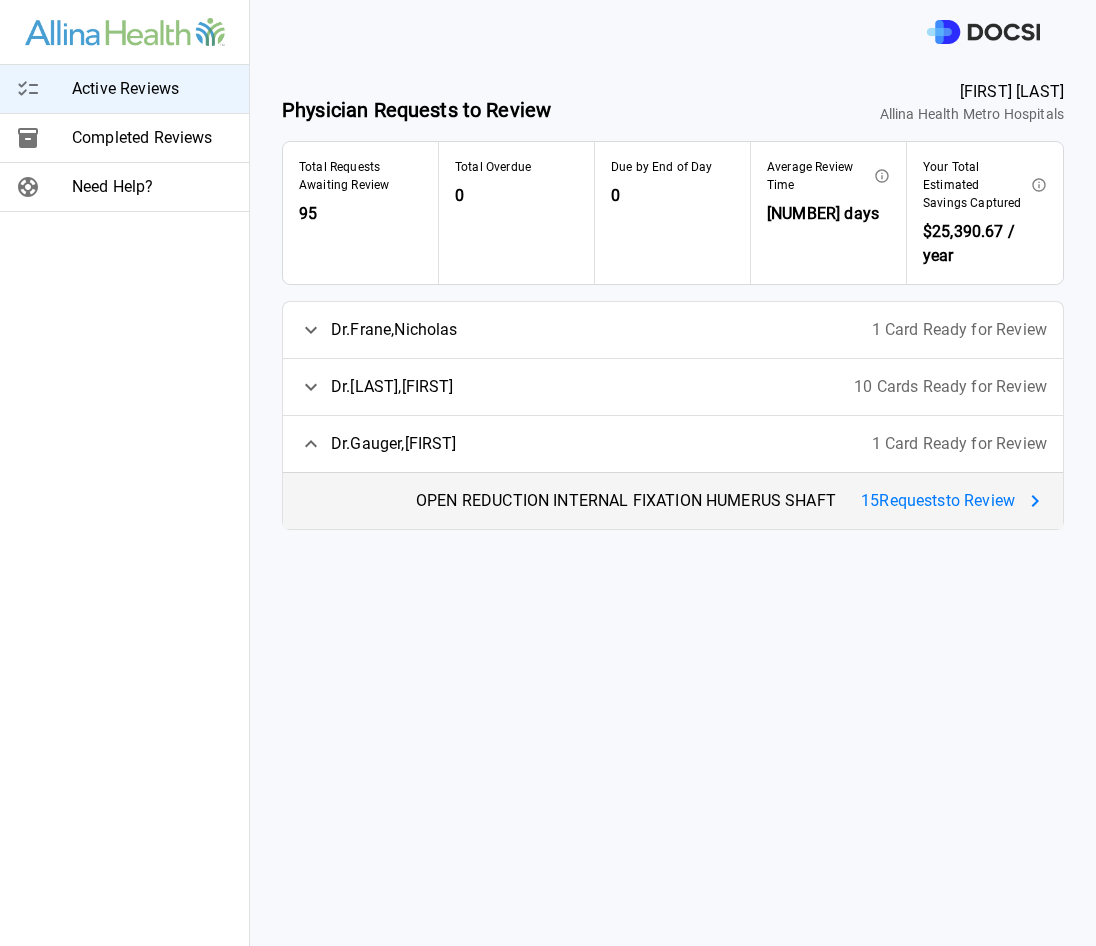 click on "15  Request s  to Review" at bounding box center (938, 501) 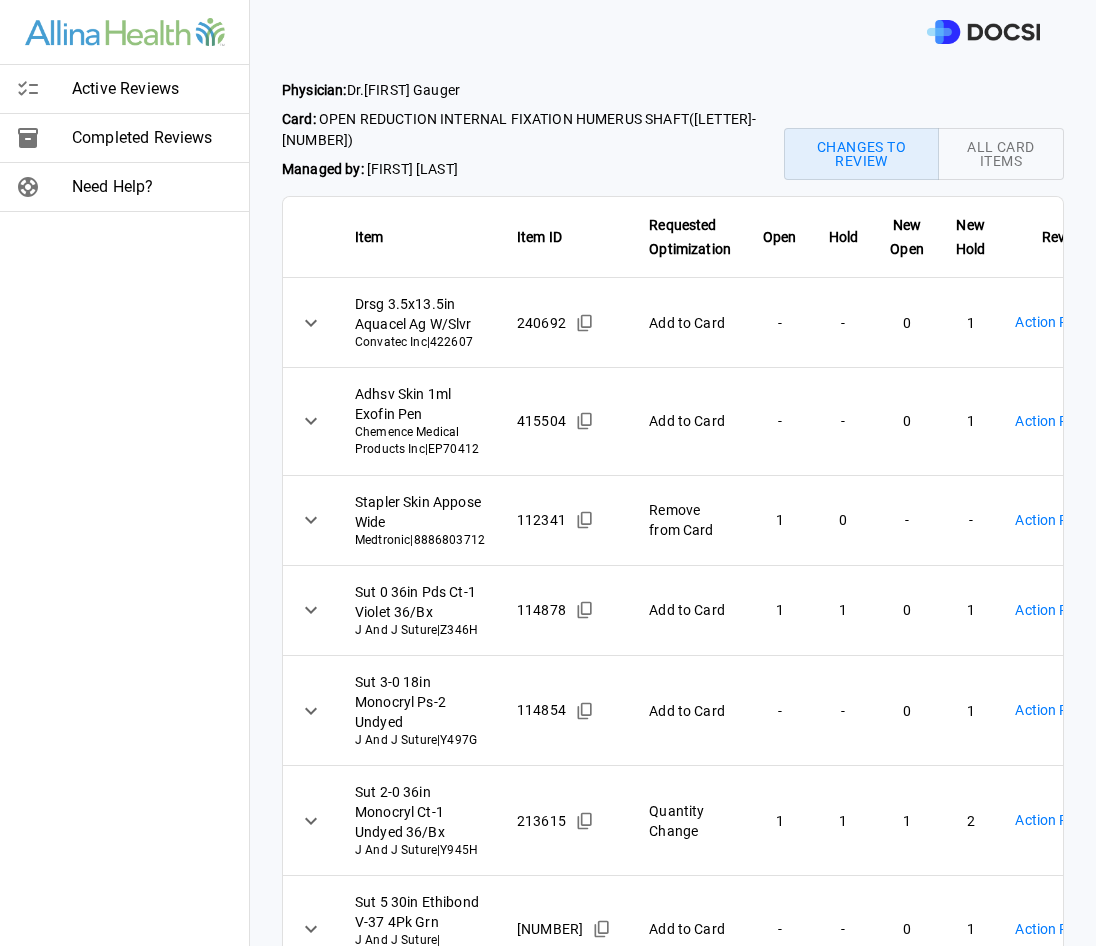 click on "Physician:   Dr.  [FIRST]   [GAUGER] Card:    [PROCEDURE]  ( [ID] ) Managed by:    [FIRST] Changes to Review All Card Items Item Item ID Requested Optimization Open Hold New Open New Hold Review Status Drsg 3.5x13.5in Aquacel Ag W/Slvr Convatec Inc  |  [ID] [NUMBER] Add to Card - - [NUMBER] [NUMBER] Action Required **** ​ Adhsv Skin 1ml Exofin Pen Chemence Medical Products Inc  |  [ID] [NUMBER] Add to Card - - [NUMBER] [NUMBER] Action Required **** ​ Stapler Skin Appose Wide Medtronic  |  [ID] [NUMBER] Remove from Card [NUMBER] [NUMBER] - - Action Required **** ​ Sut 0 36in Pds Ct-1 Violet 36/Bx J And J Suture  |  [ID] [NUMBER] Add to Card [NUMBER] [NUMBER] [NUMBER] [NUMBER] Action Required **** ​ Sut 3-0 18in Monocryl Ps-2 Undyed J And J Suture  |  [ID] [NUMBER] Add to Card - - [NUMBER] [NUMBER] Action Required **** ​ Sut 2-0 36in Monocryl Ct-1 Undyed 36/Bx J And J Suture  |  [ID] [NUMBER] Change [NUMBER] [NUMBER] [NUMBER] [NUMBER] Action Required **** ​ Sut 5 30in Ethibond V-37 4Pk Grn J And J Suture" at bounding box center (548, 473) 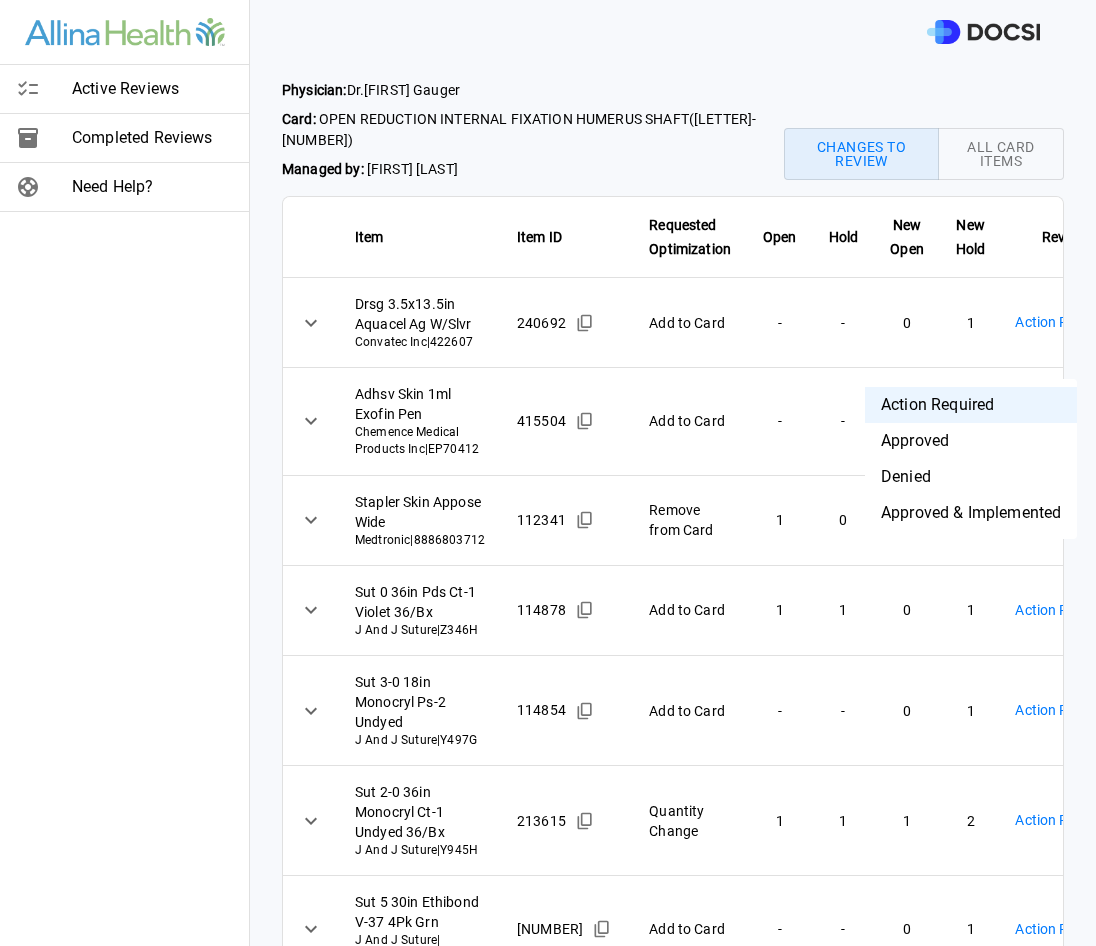 click on "Approved & Implemented" at bounding box center (971, 513) 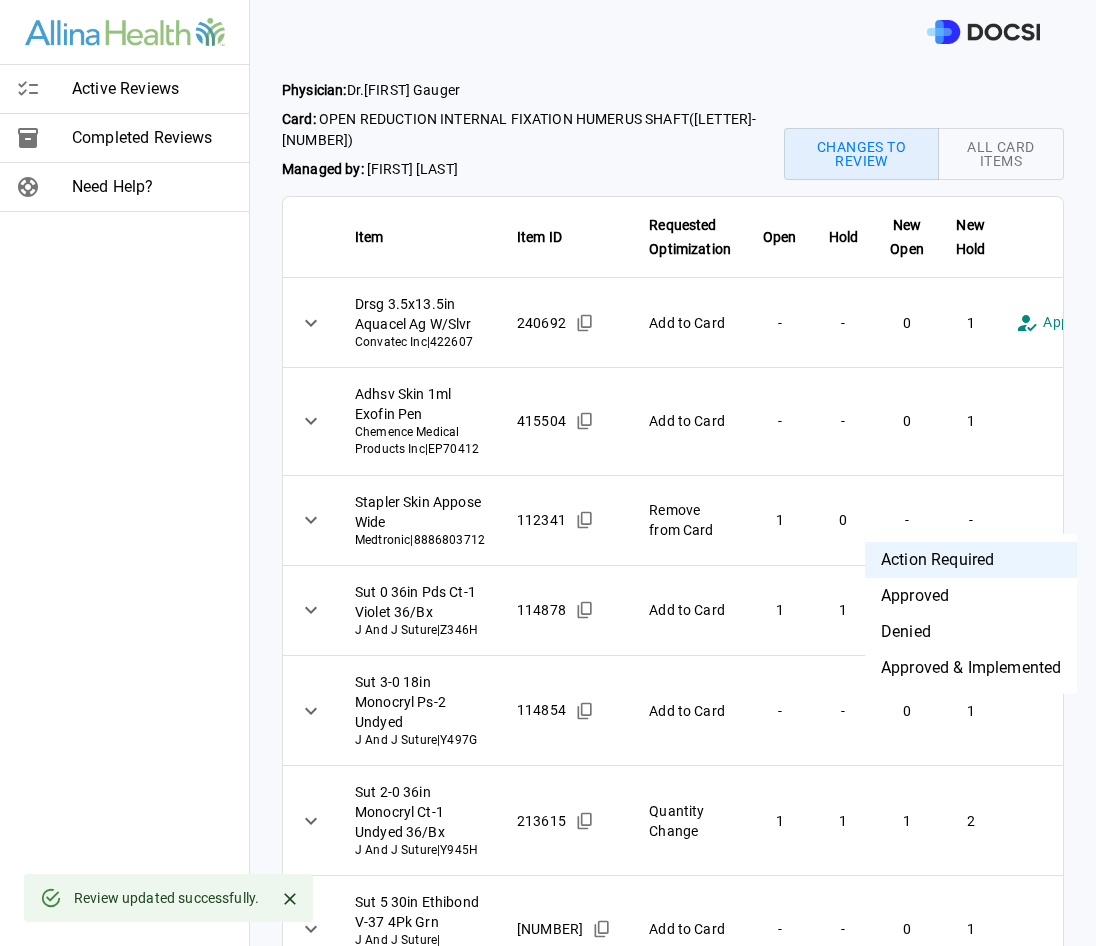 click on "**********" at bounding box center [548, 473] 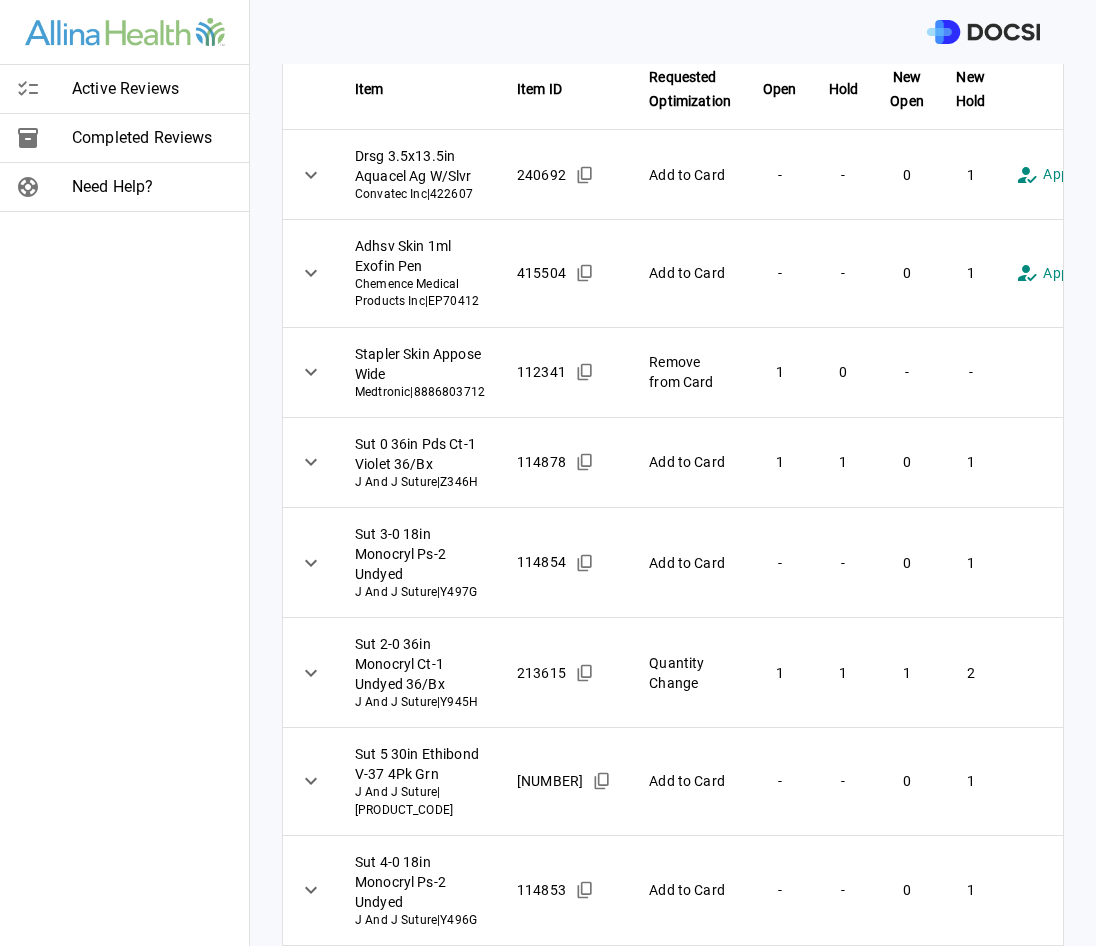 scroll, scrollTop: 200, scrollLeft: 0, axis: vertical 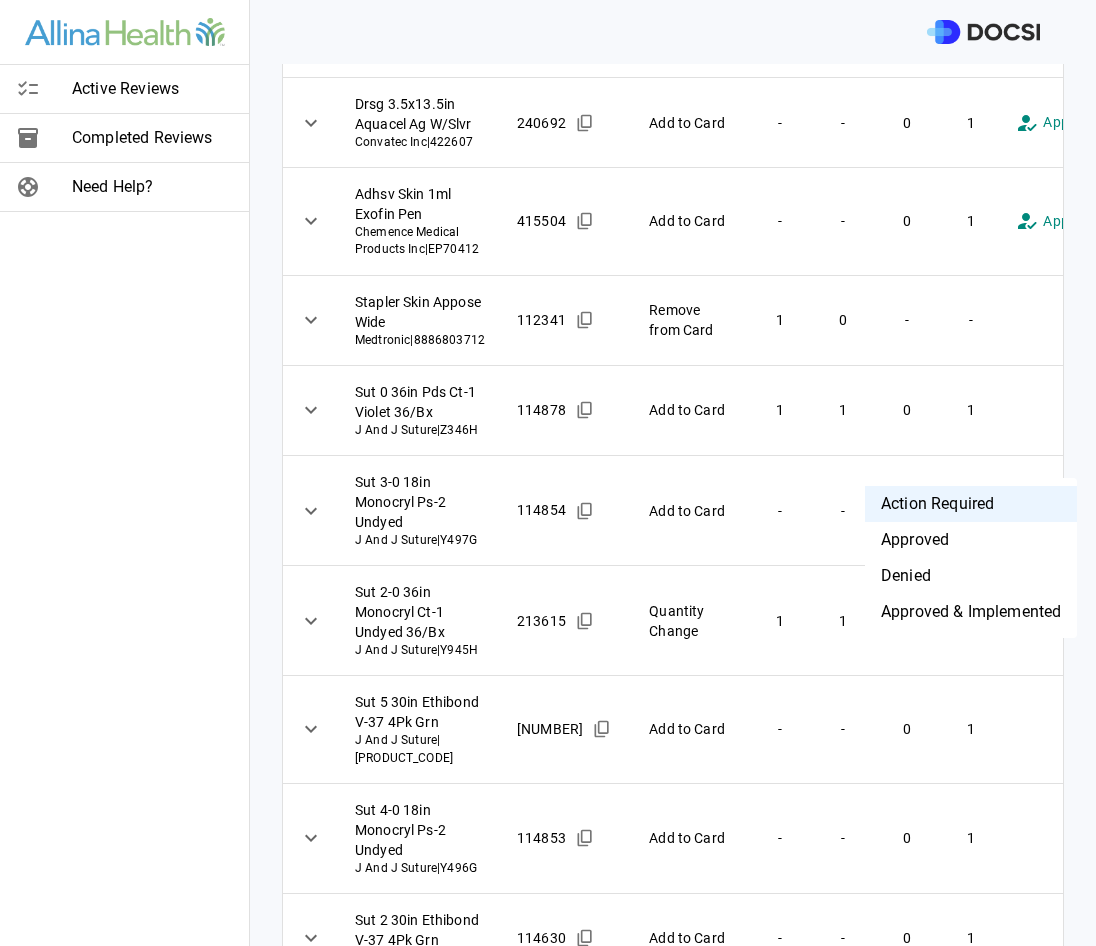 click on "**********" at bounding box center [548, 473] 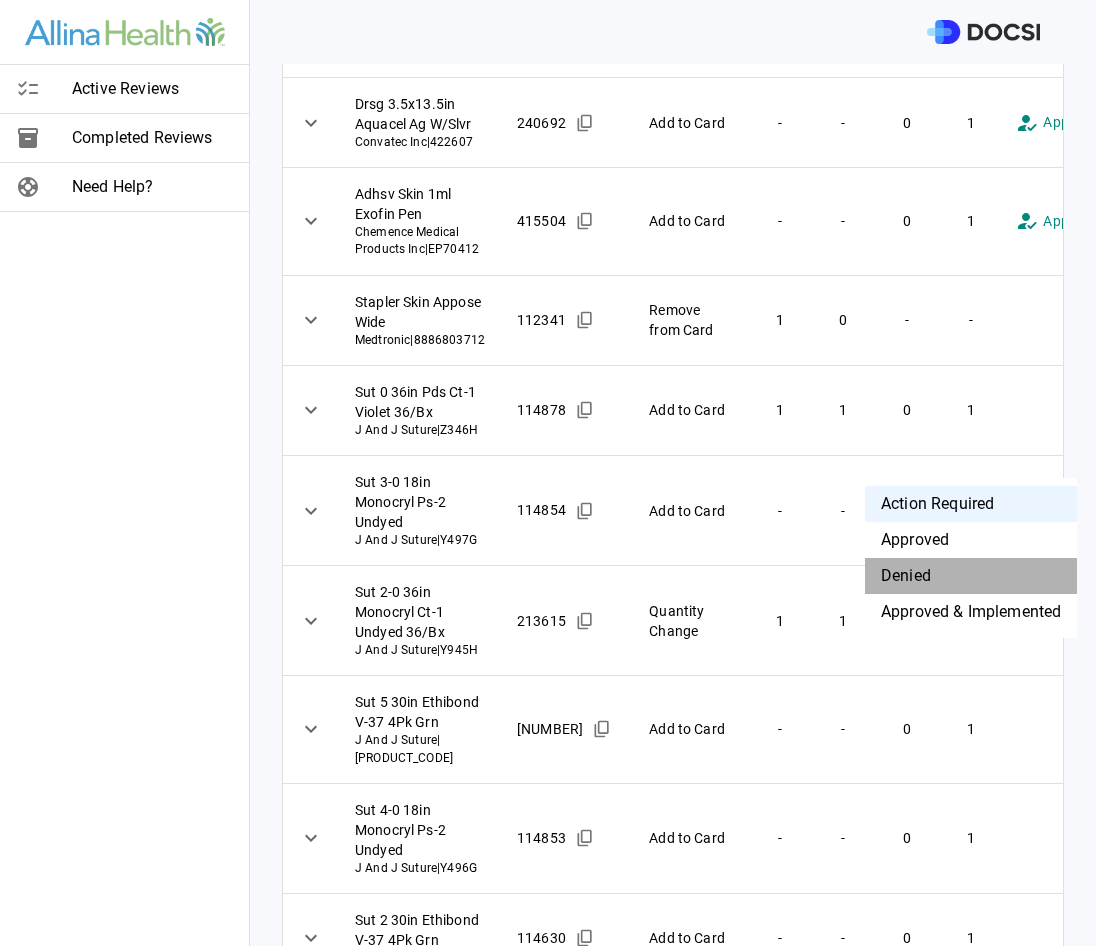 click on "Denied" at bounding box center [971, 576] 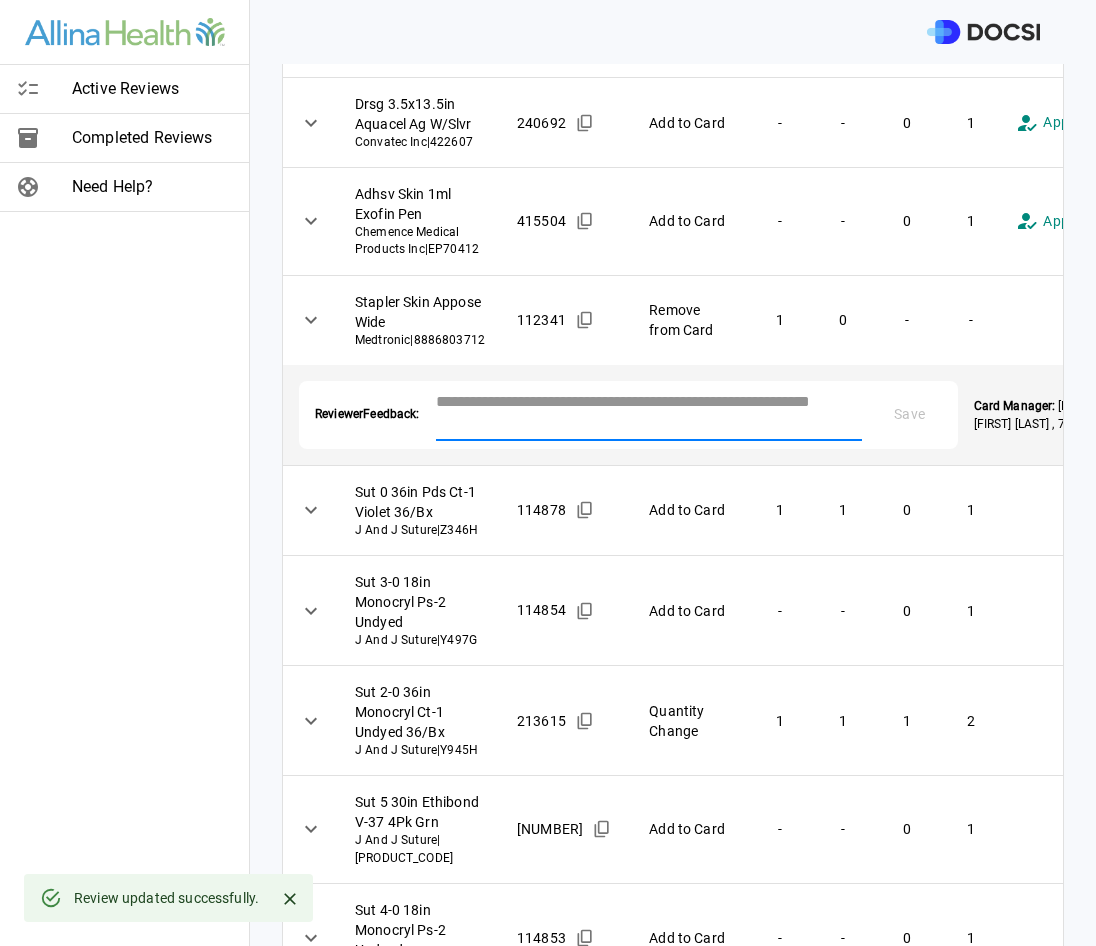 click at bounding box center [649, 413] 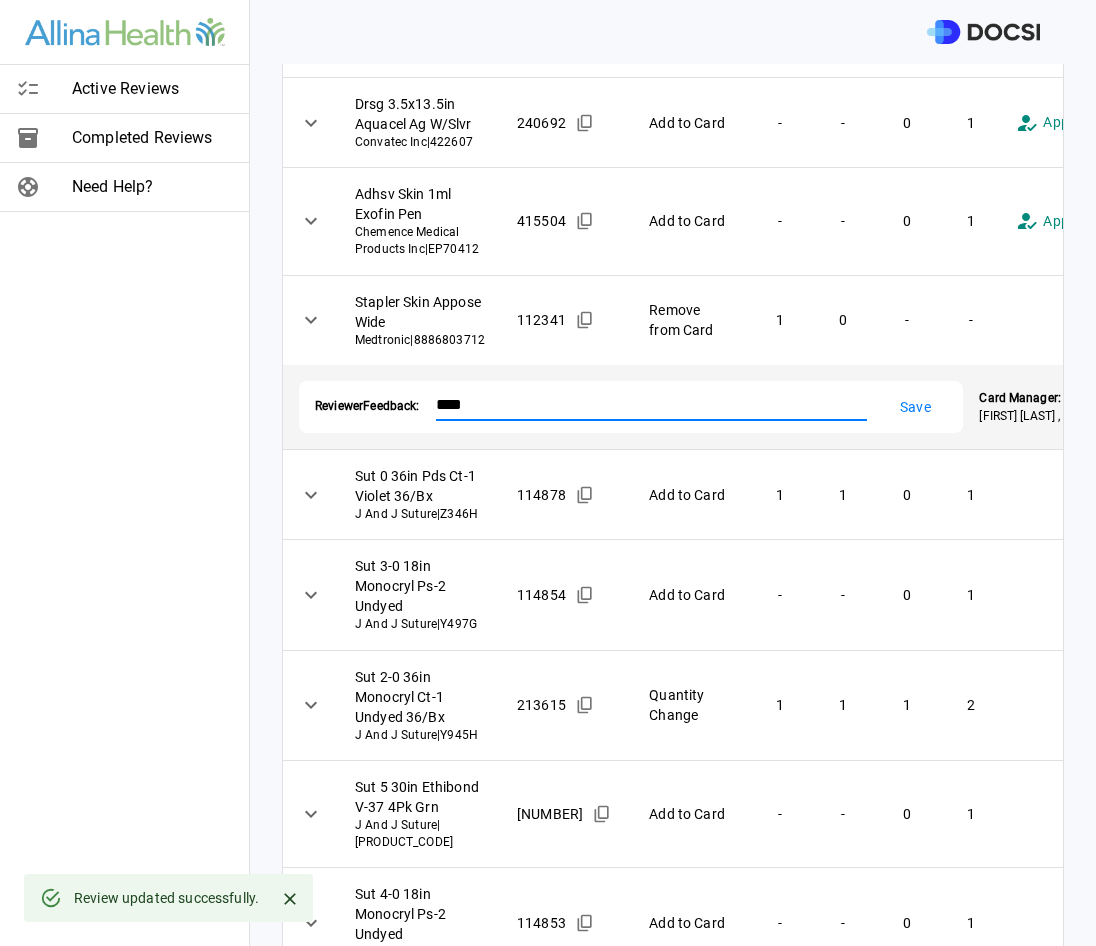 type on "****" 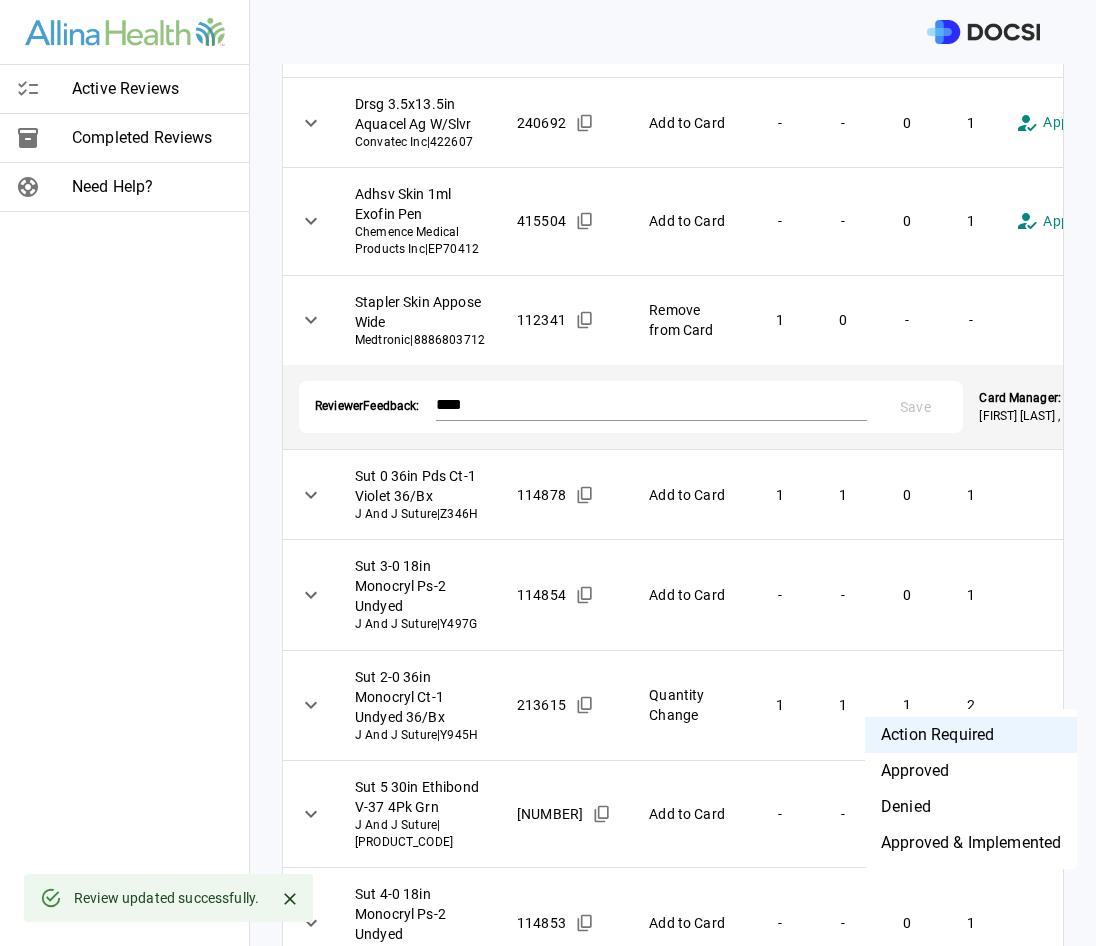 click on "**********" at bounding box center (548, 473) 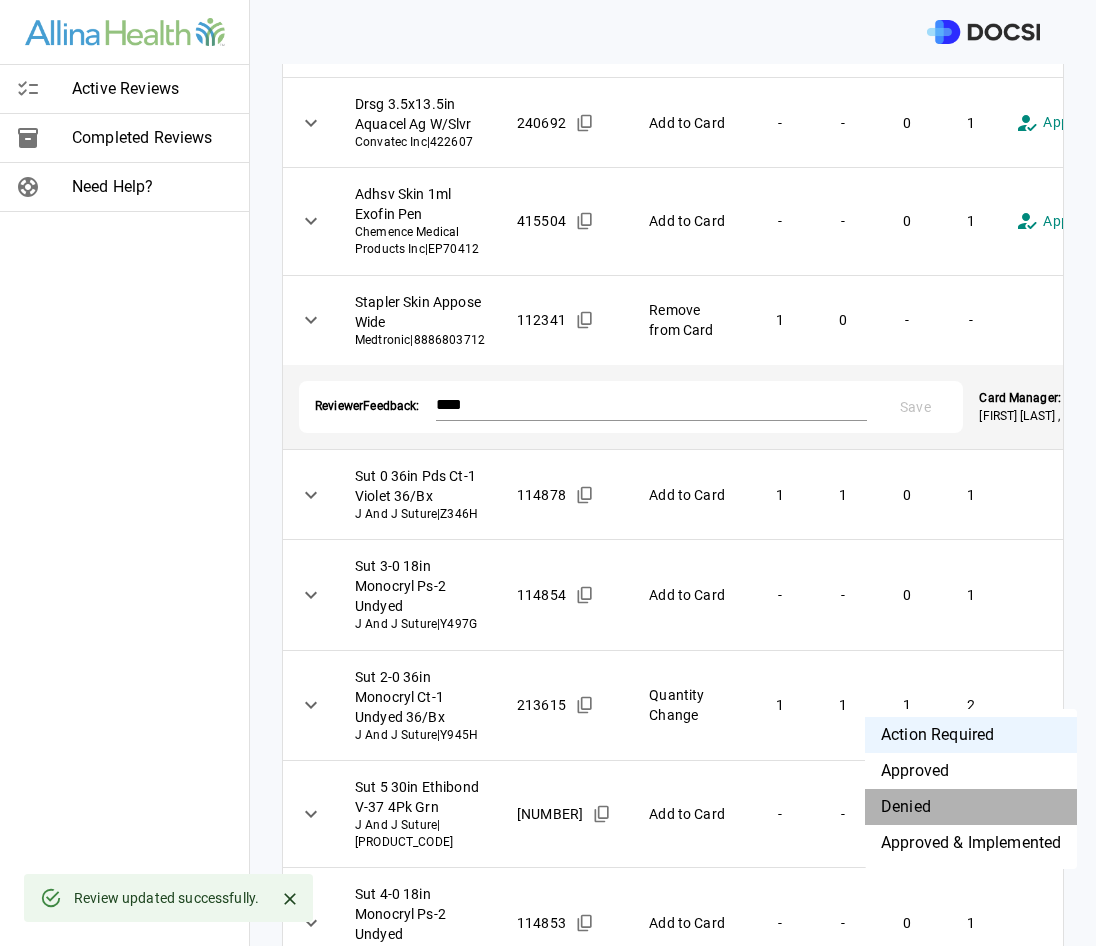 click on "Denied" at bounding box center (971, 807) 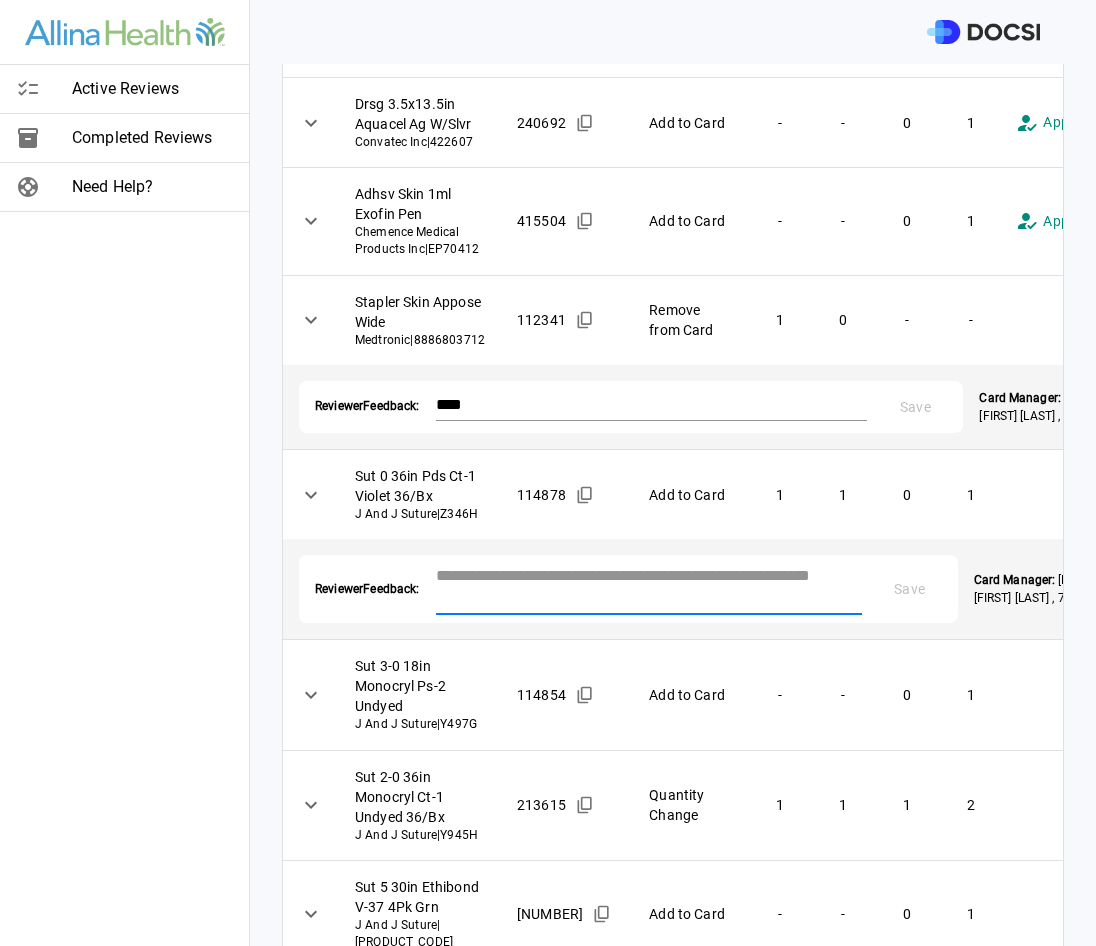 click at bounding box center [649, 587] 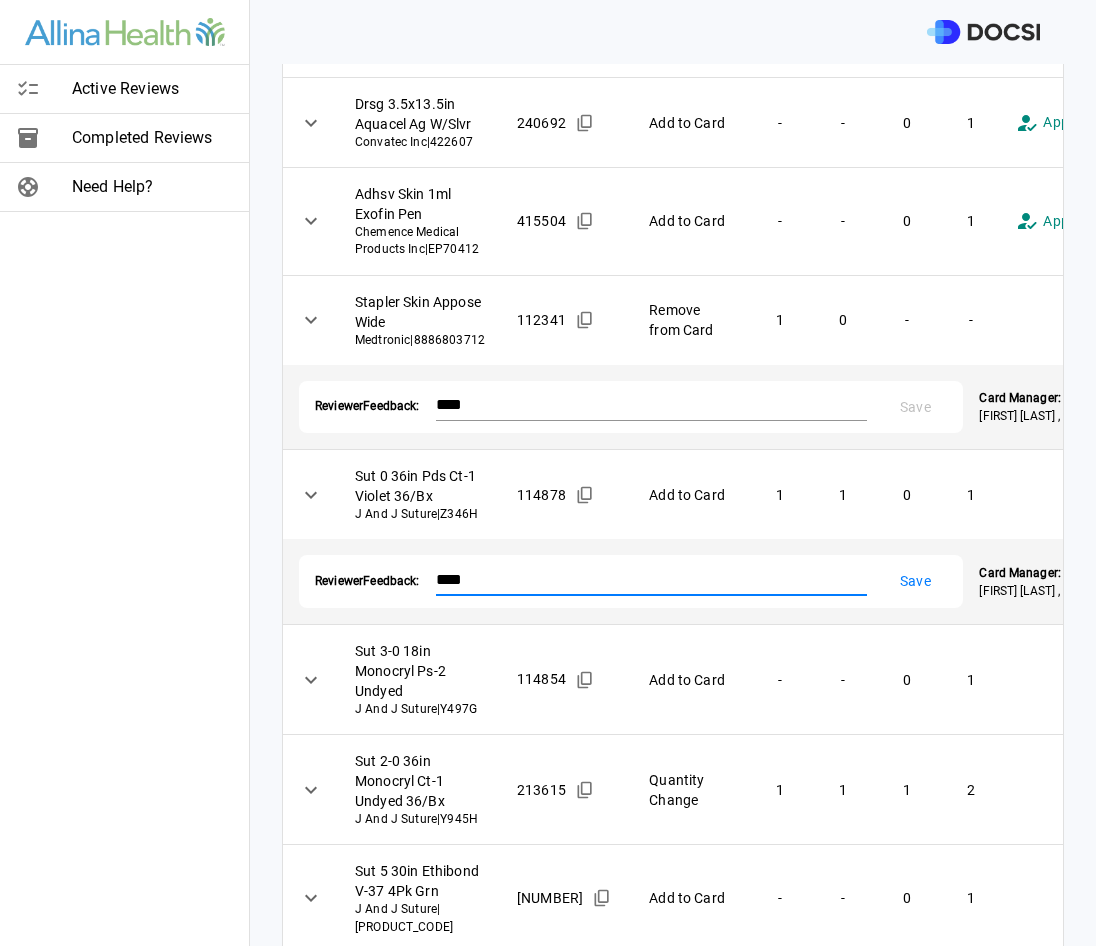 type on "****" 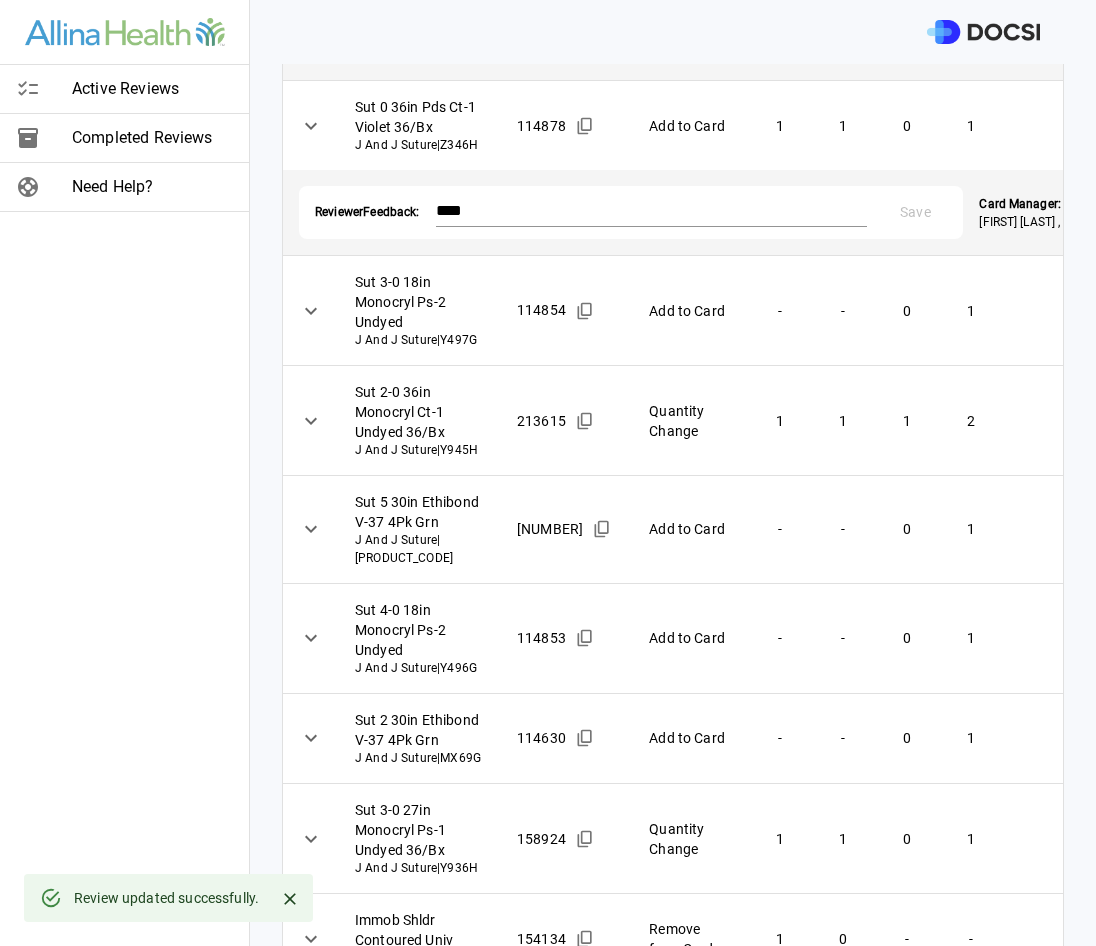 scroll, scrollTop: 600, scrollLeft: 0, axis: vertical 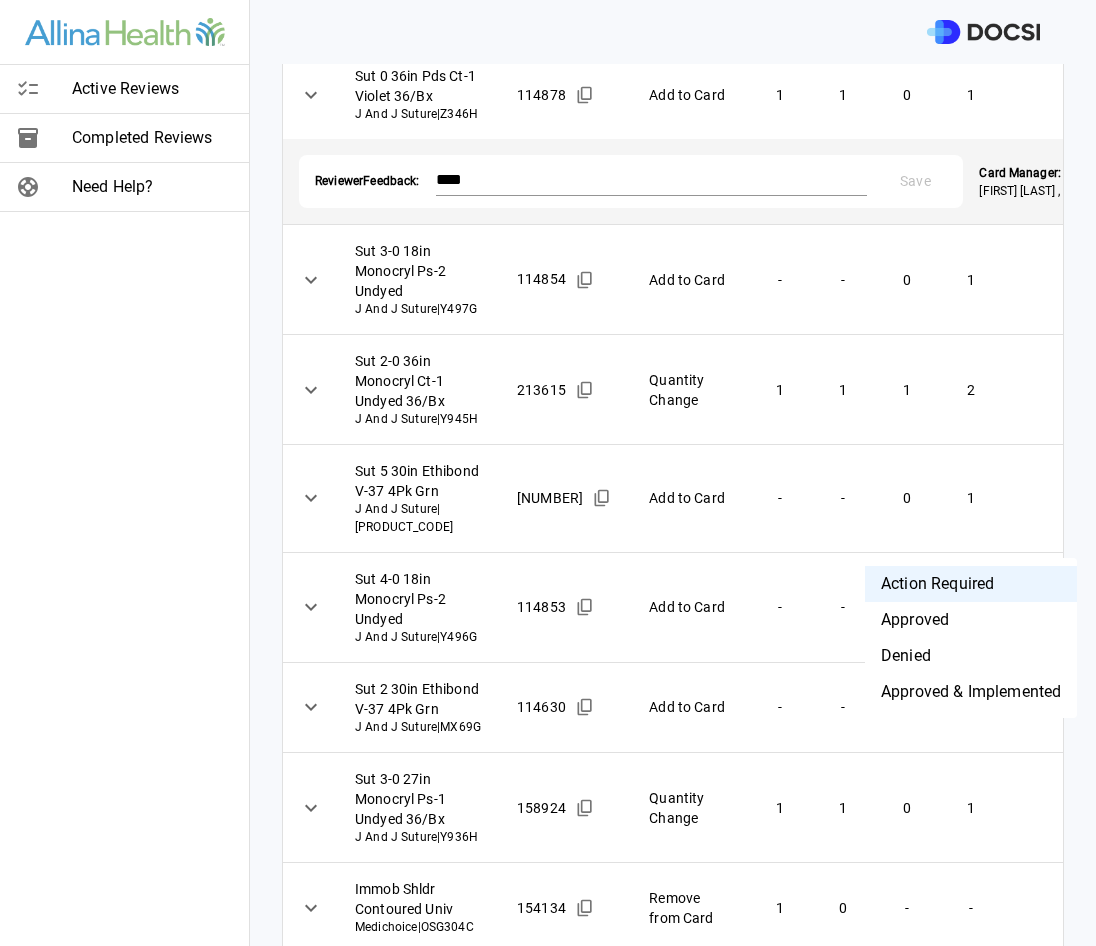 click on "**********" at bounding box center [548, 473] 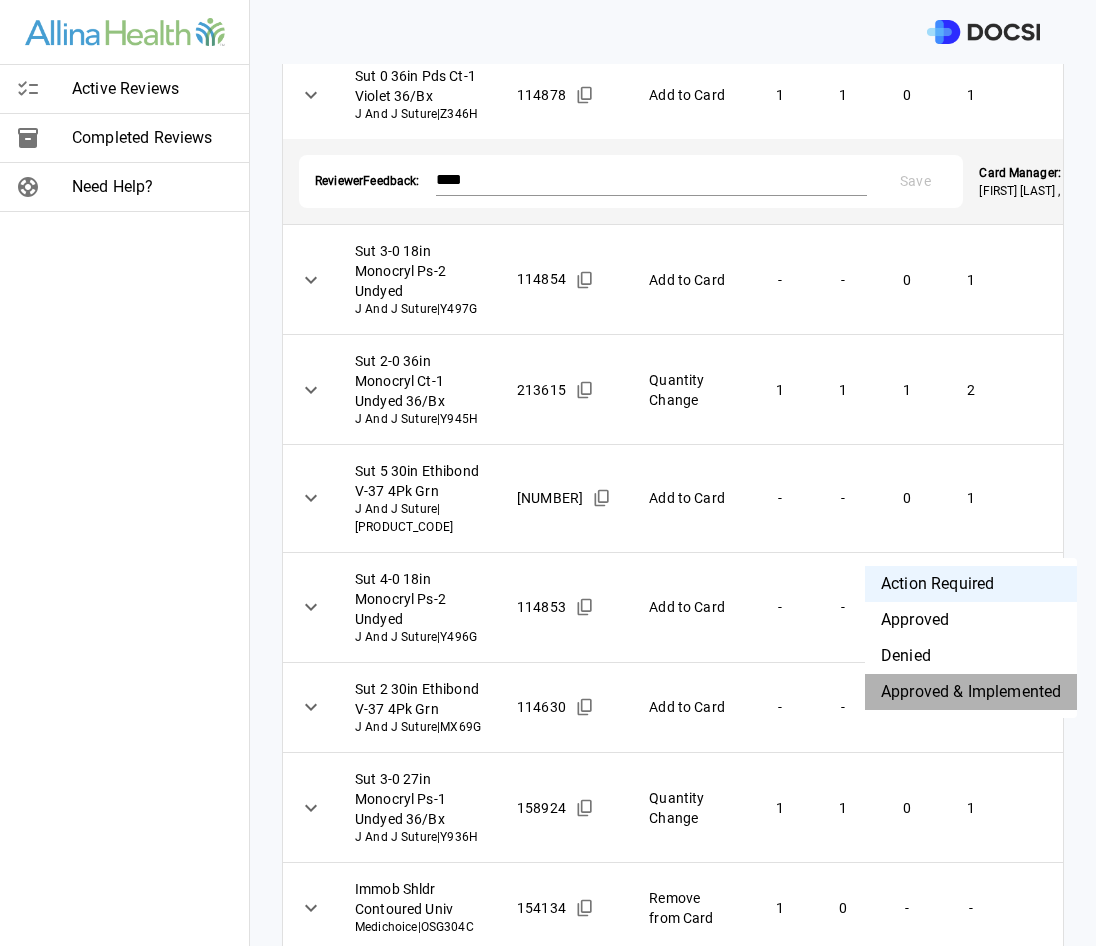 click on "Approved & Implemented" at bounding box center [971, 692] 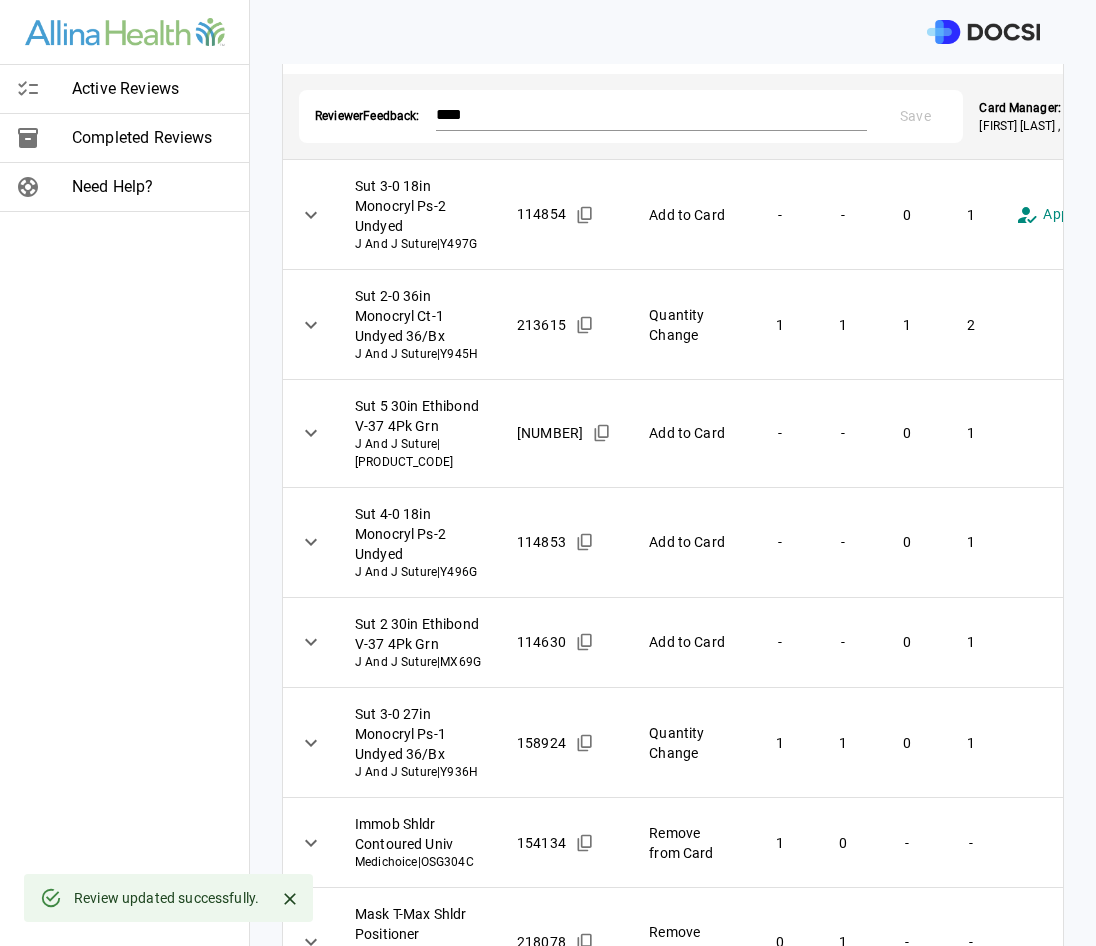scroll, scrollTop: 700, scrollLeft: 0, axis: vertical 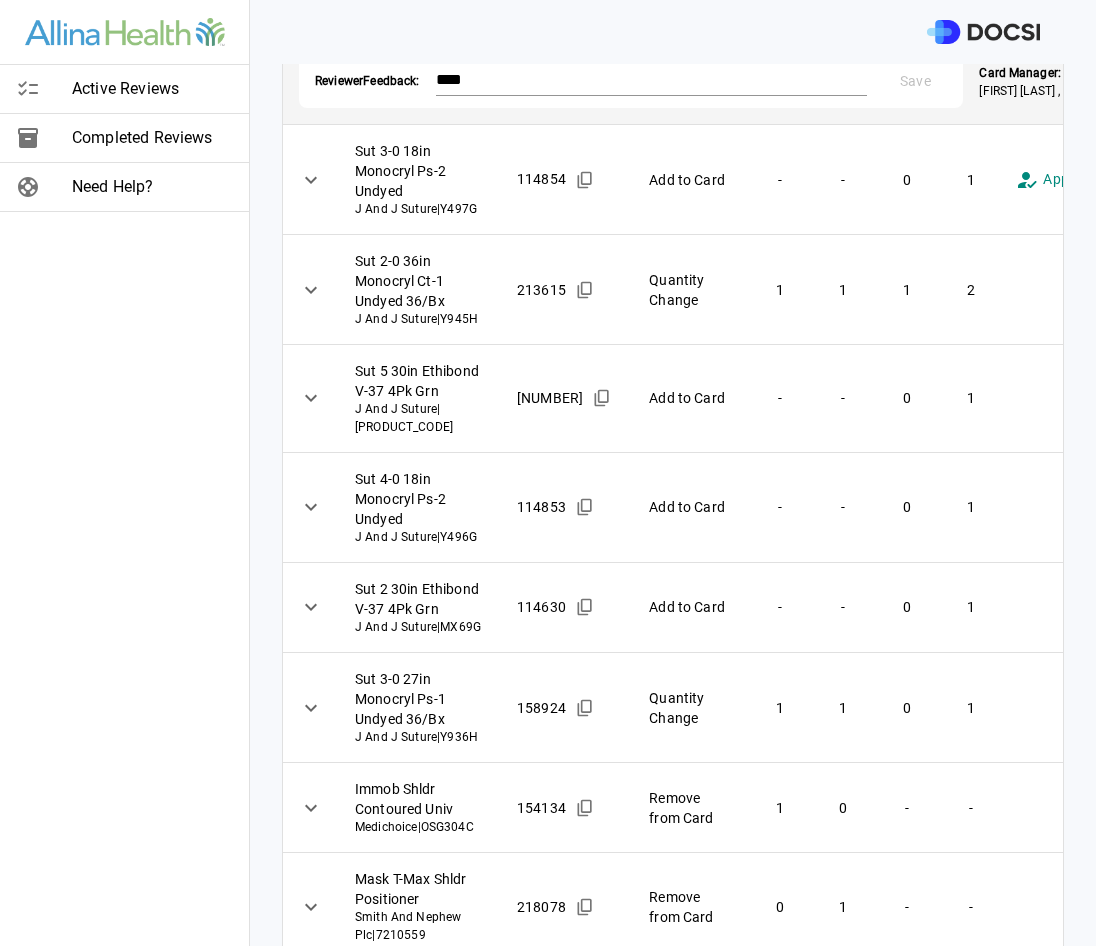 click on "**********" at bounding box center [548, 473] 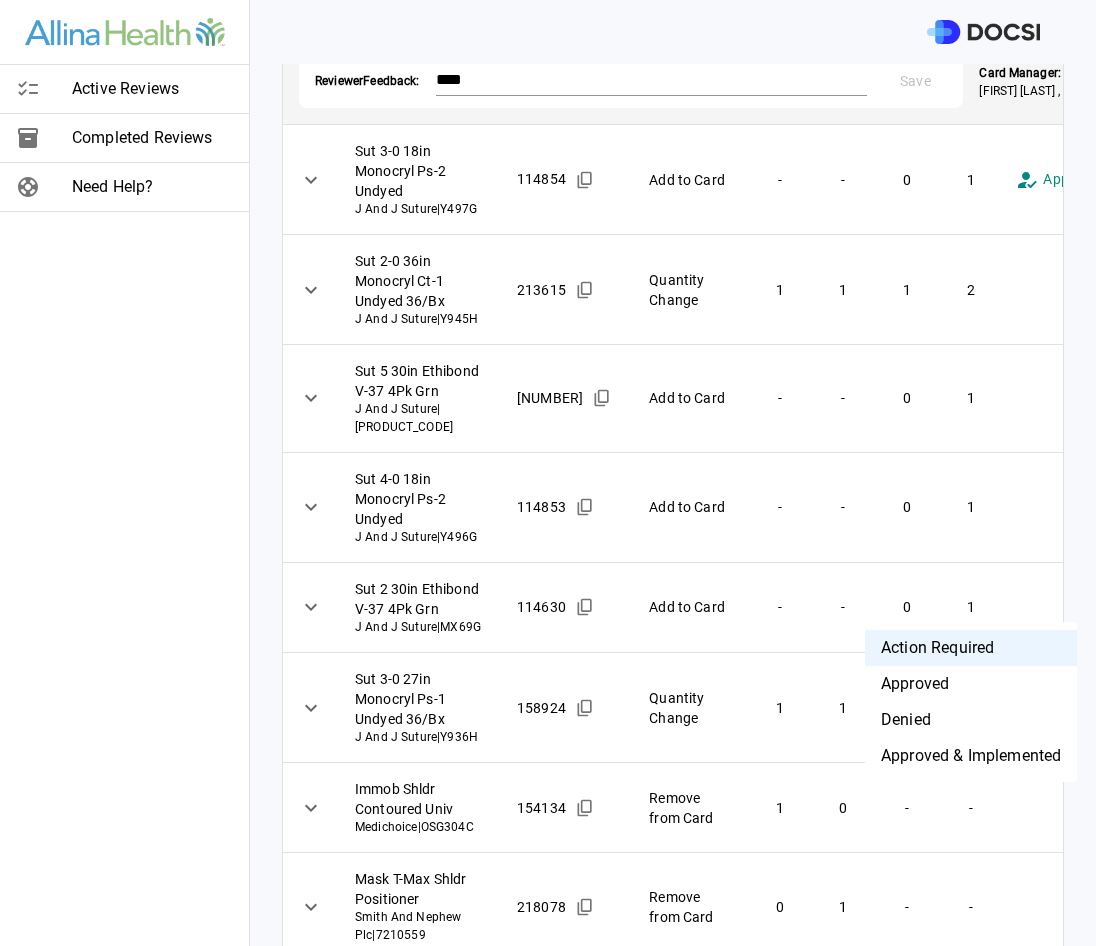 click on "Approved & Implemented" at bounding box center [971, 756] 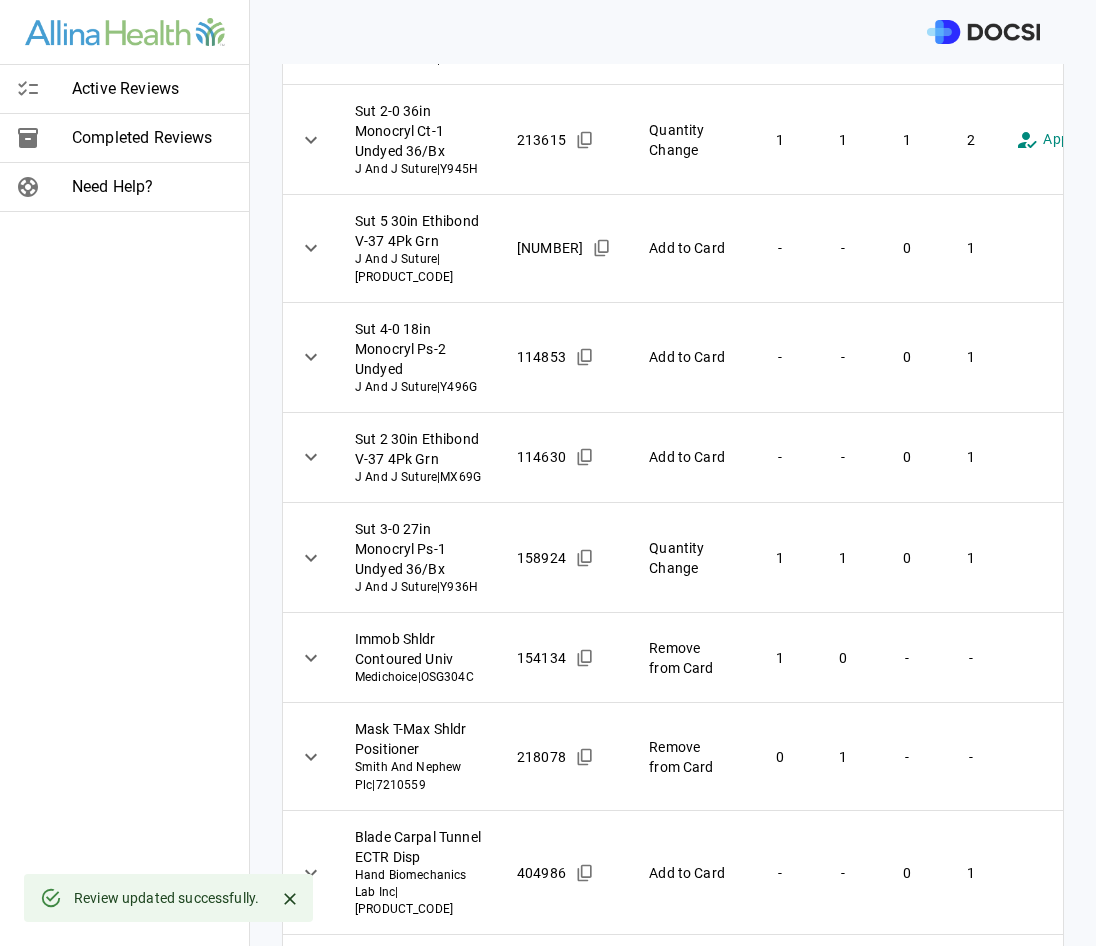 scroll, scrollTop: 900, scrollLeft: 0, axis: vertical 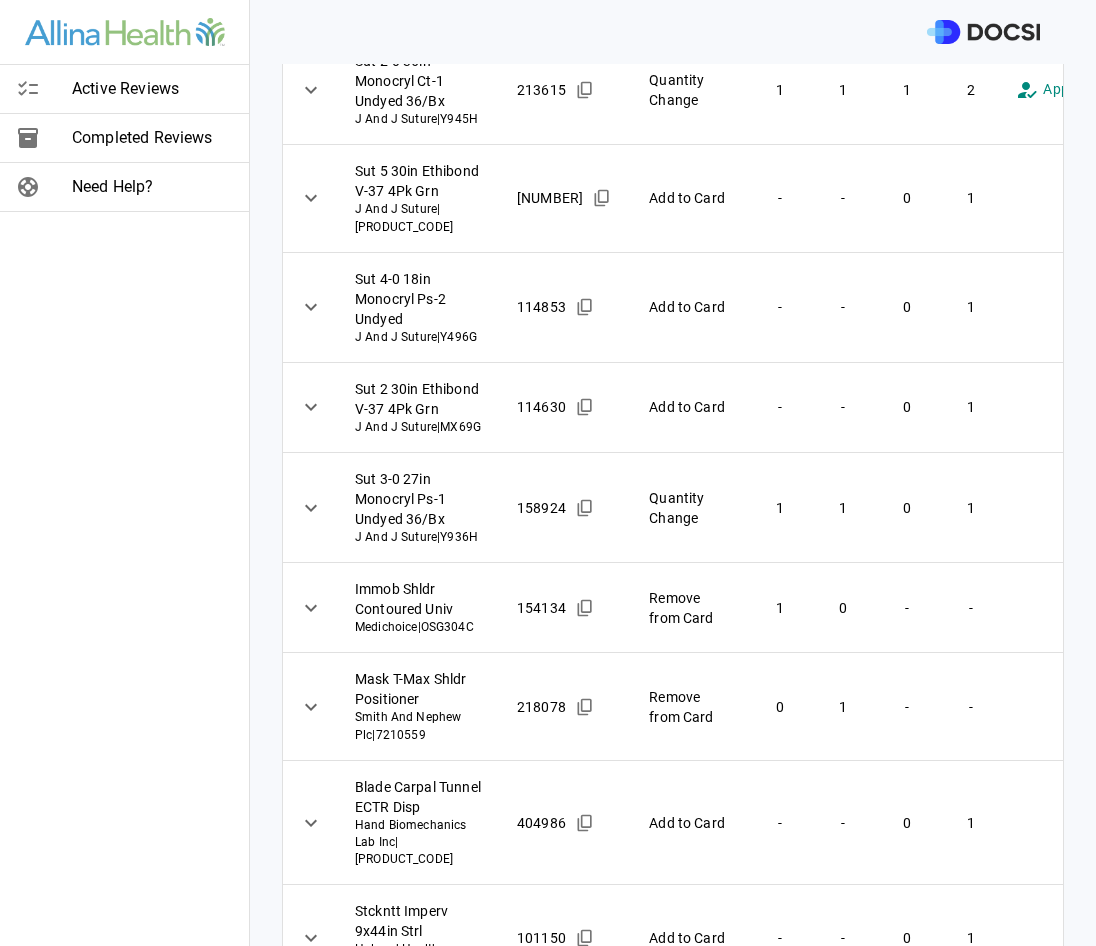click on "**********" at bounding box center (548, 473) 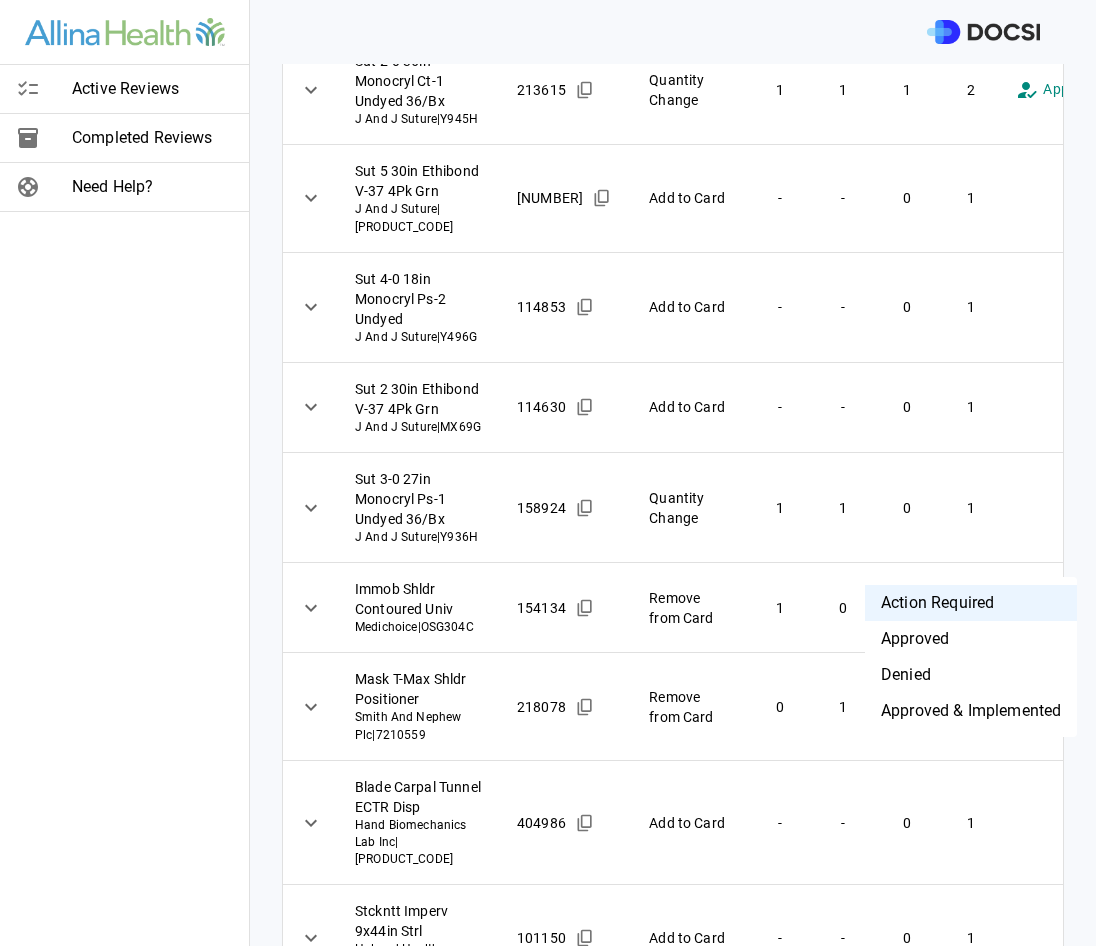 click on "Approved & Implemented" at bounding box center [971, 711] 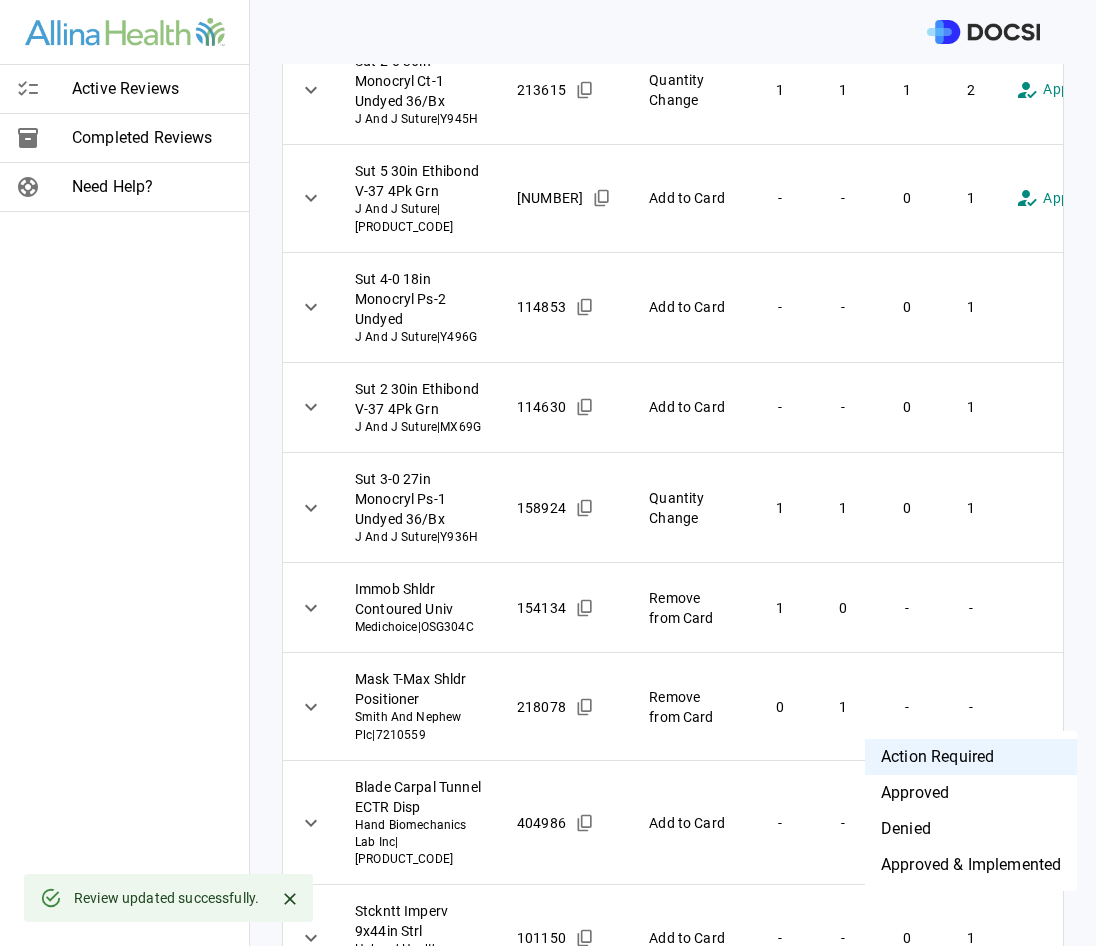 click on "**********" at bounding box center [548, 473] 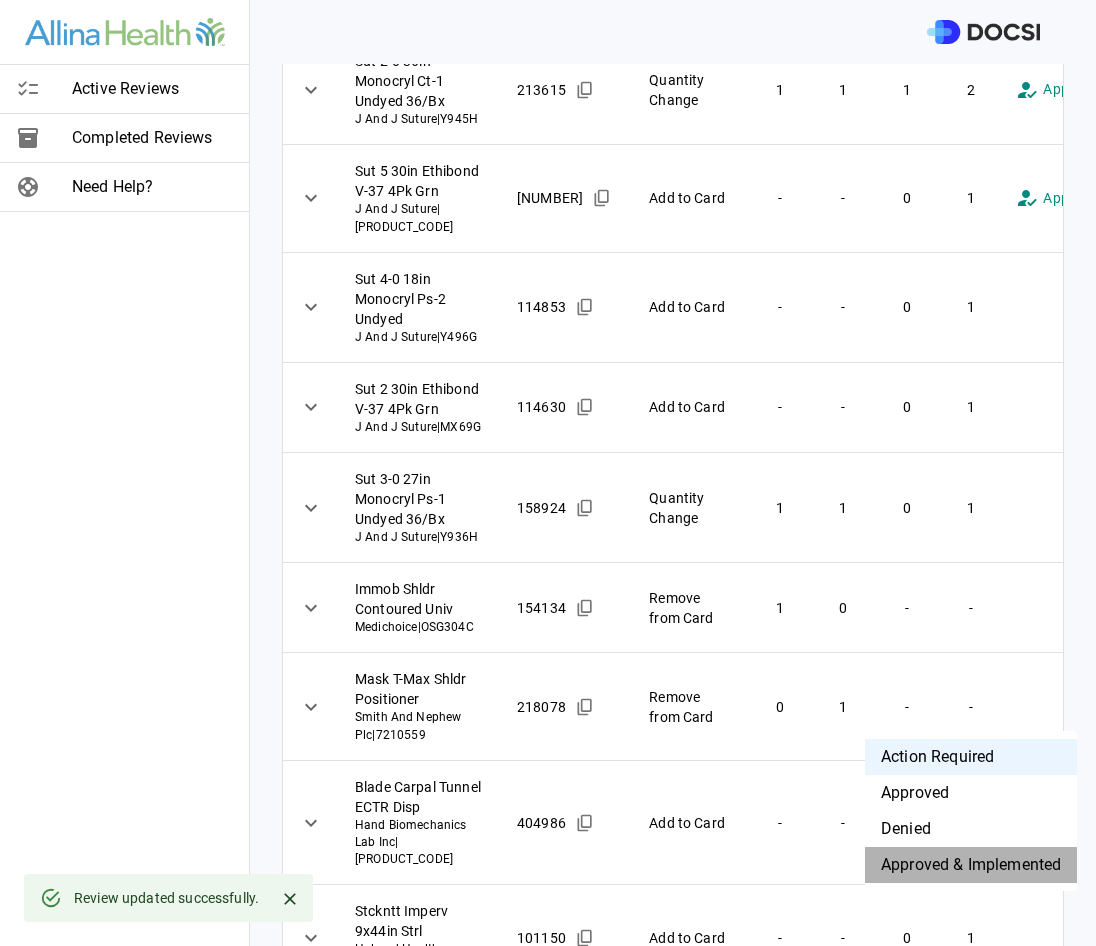 click on "Approved & Implemented" at bounding box center (971, 865) 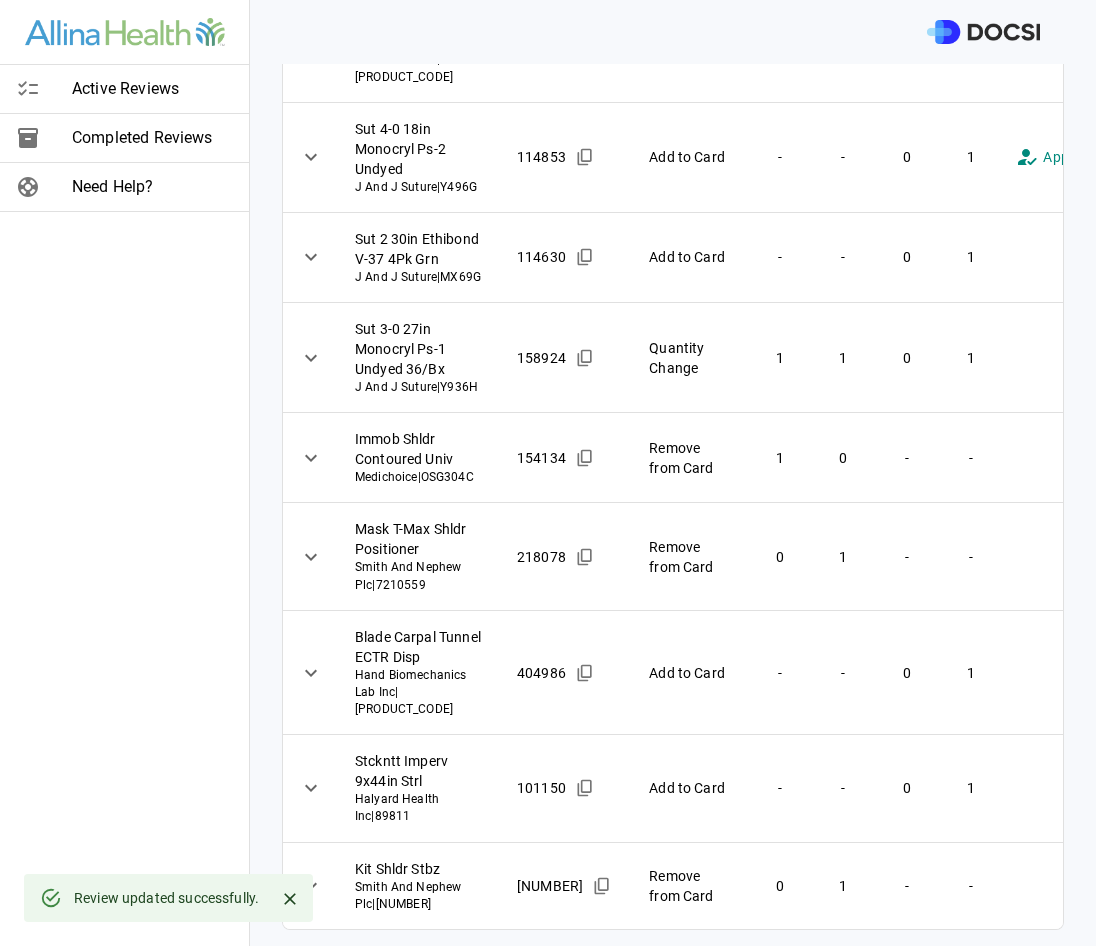 scroll, scrollTop: 1300, scrollLeft: 0, axis: vertical 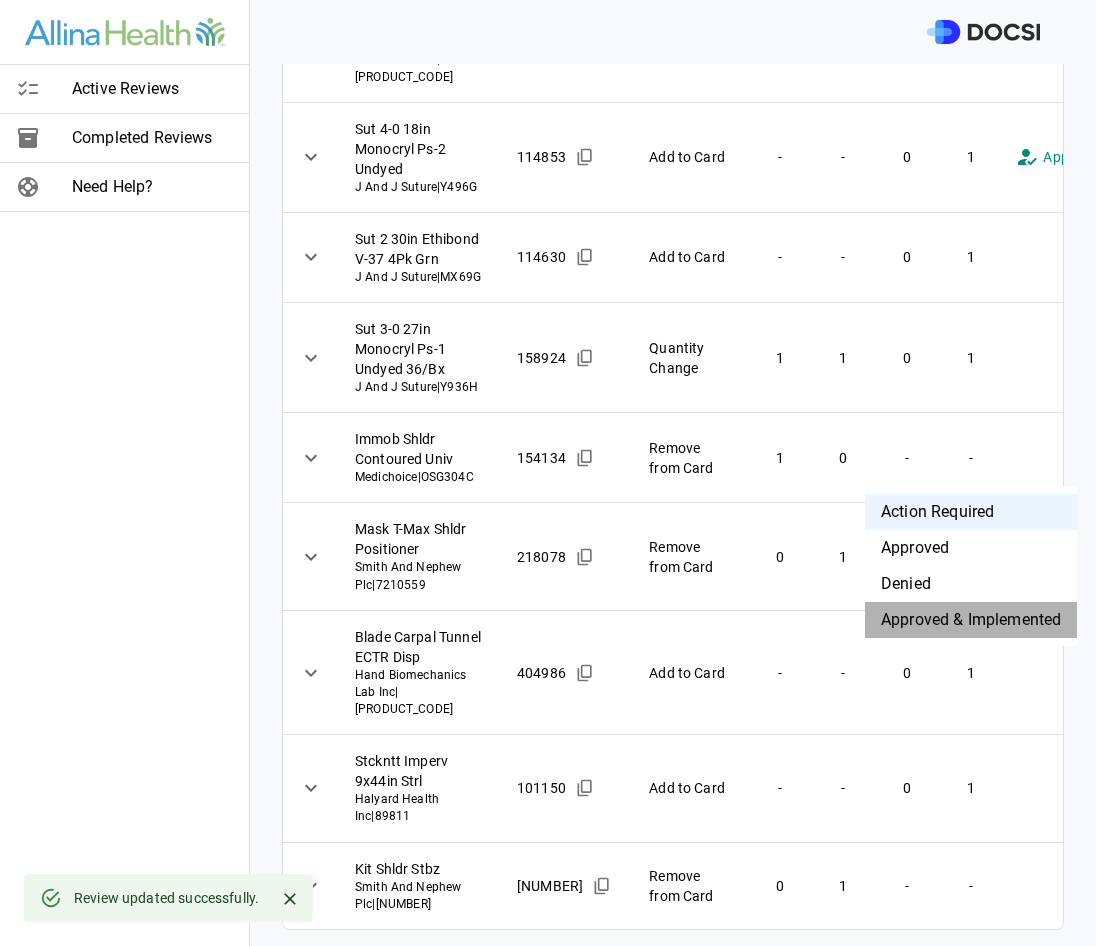 click on "Approved & Implemented" at bounding box center [971, 620] 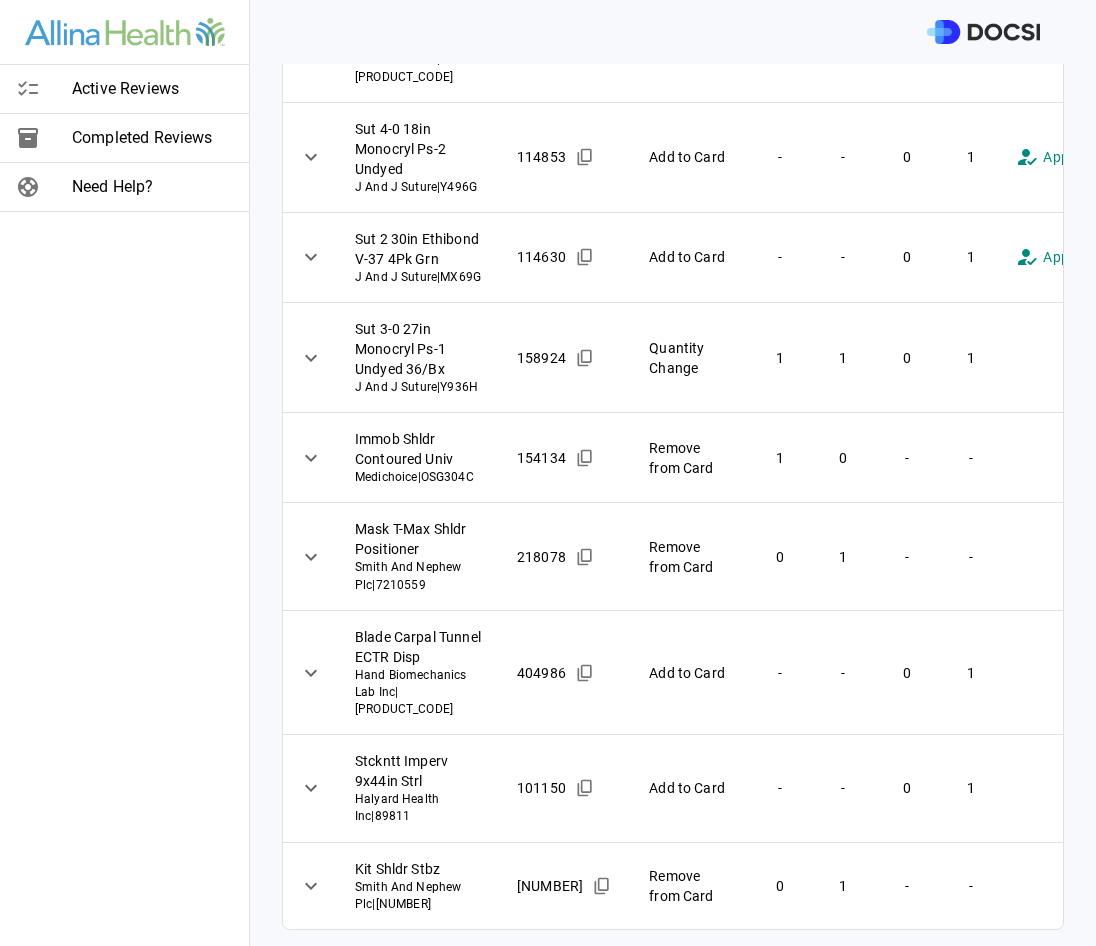 click on "**********" at bounding box center [548, 473] 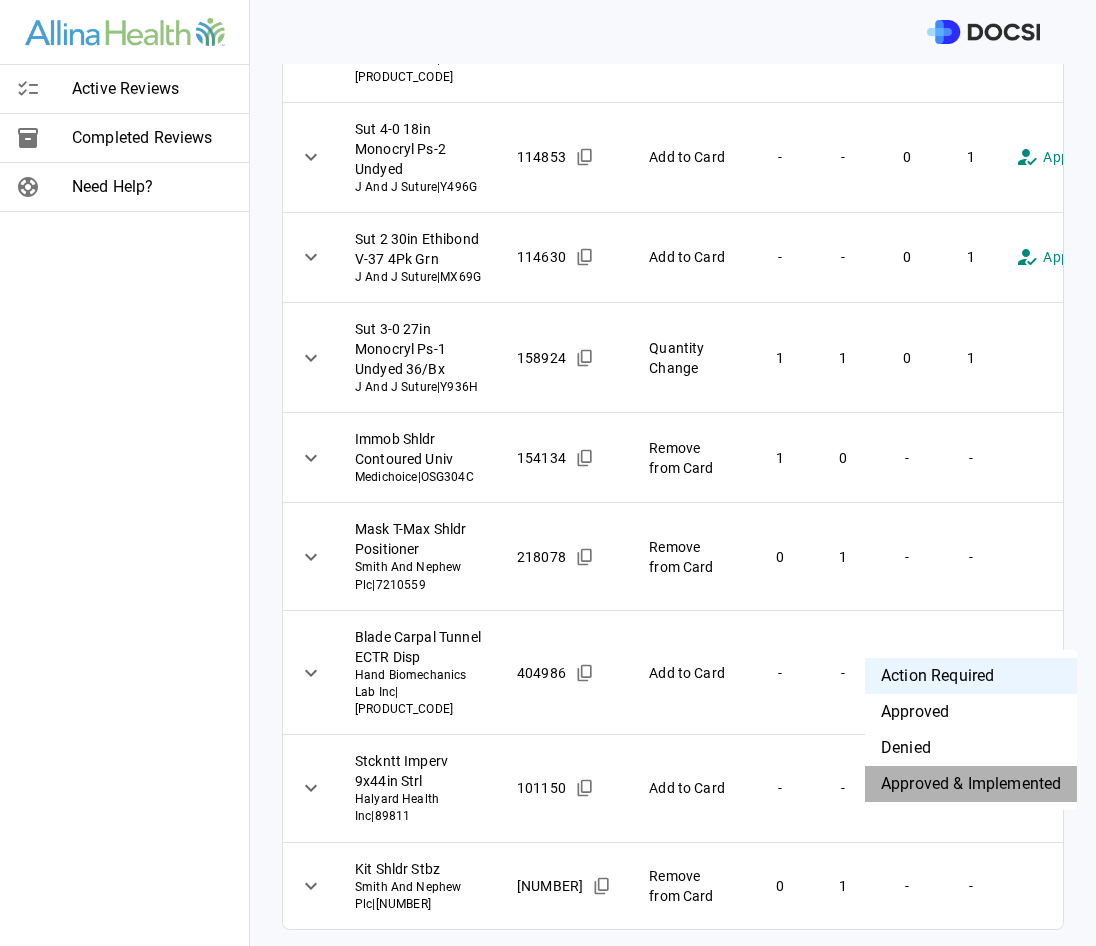 click on "Approved & Implemented" at bounding box center (971, 784) 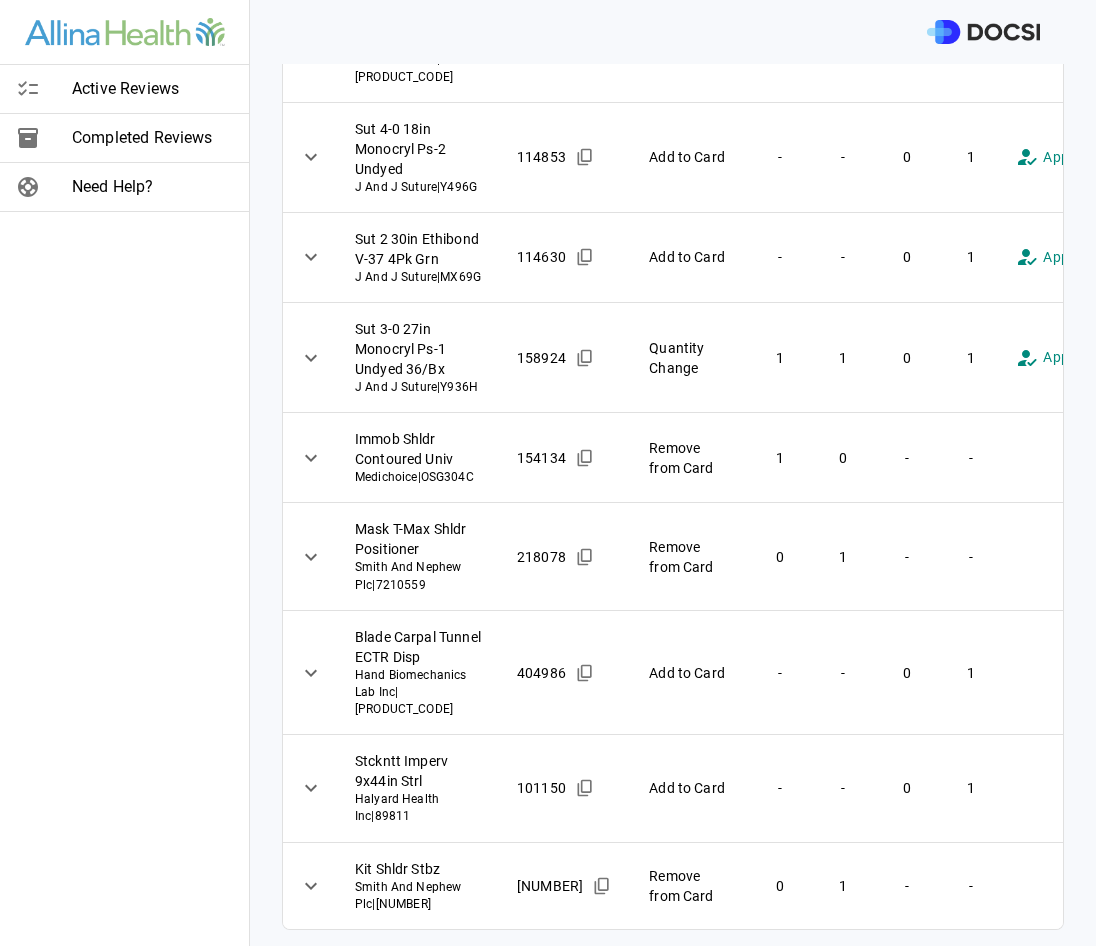 scroll, scrollTop: 1400, scrollLeft: 0, axis: vertical 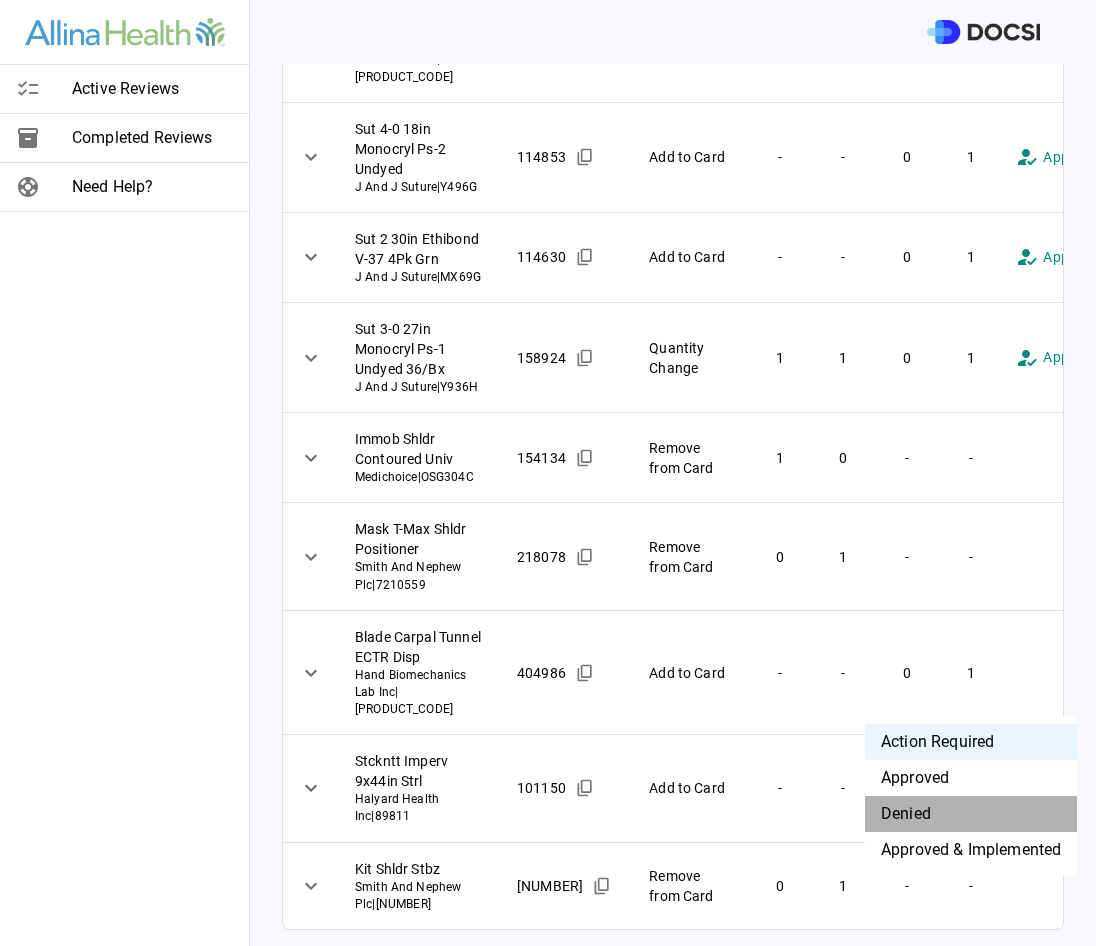 click on "Denied" at bounding box center [971, 814] 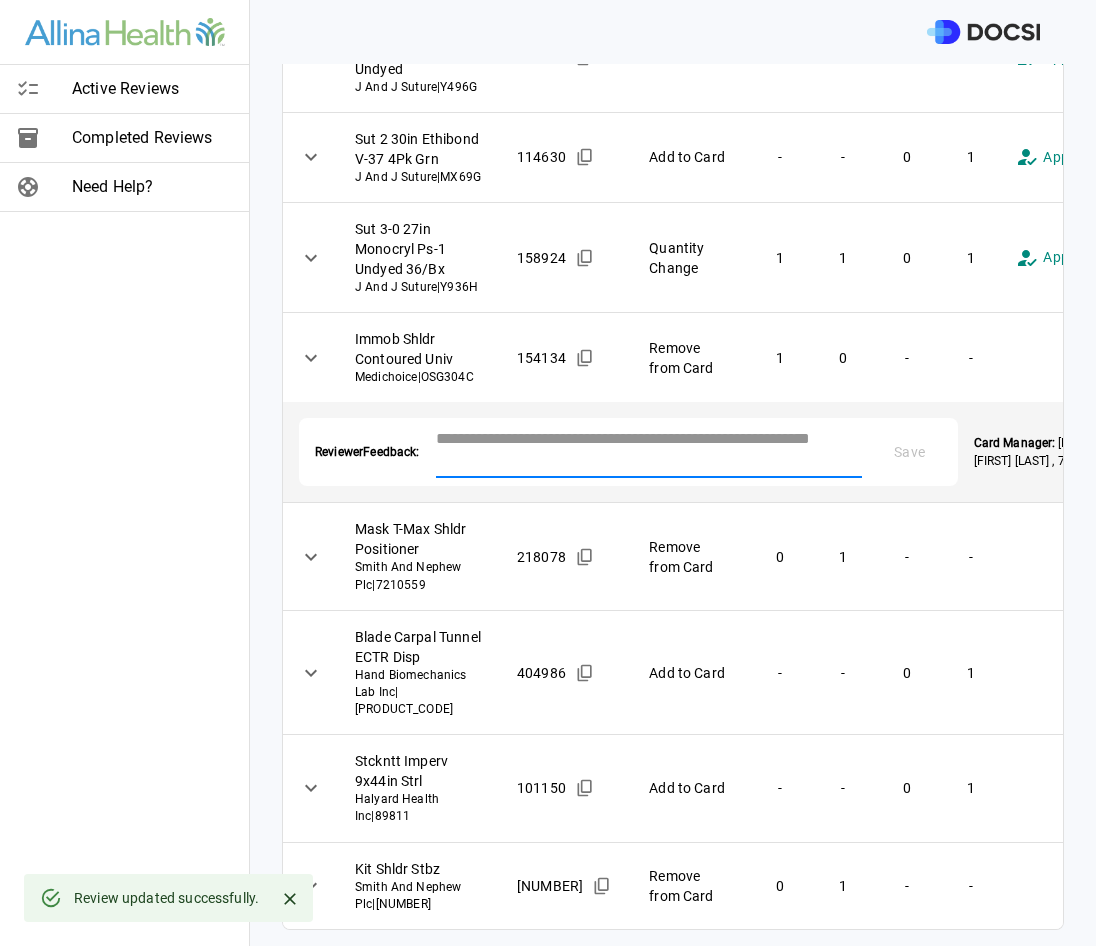 click at bounding box center [649, 450] 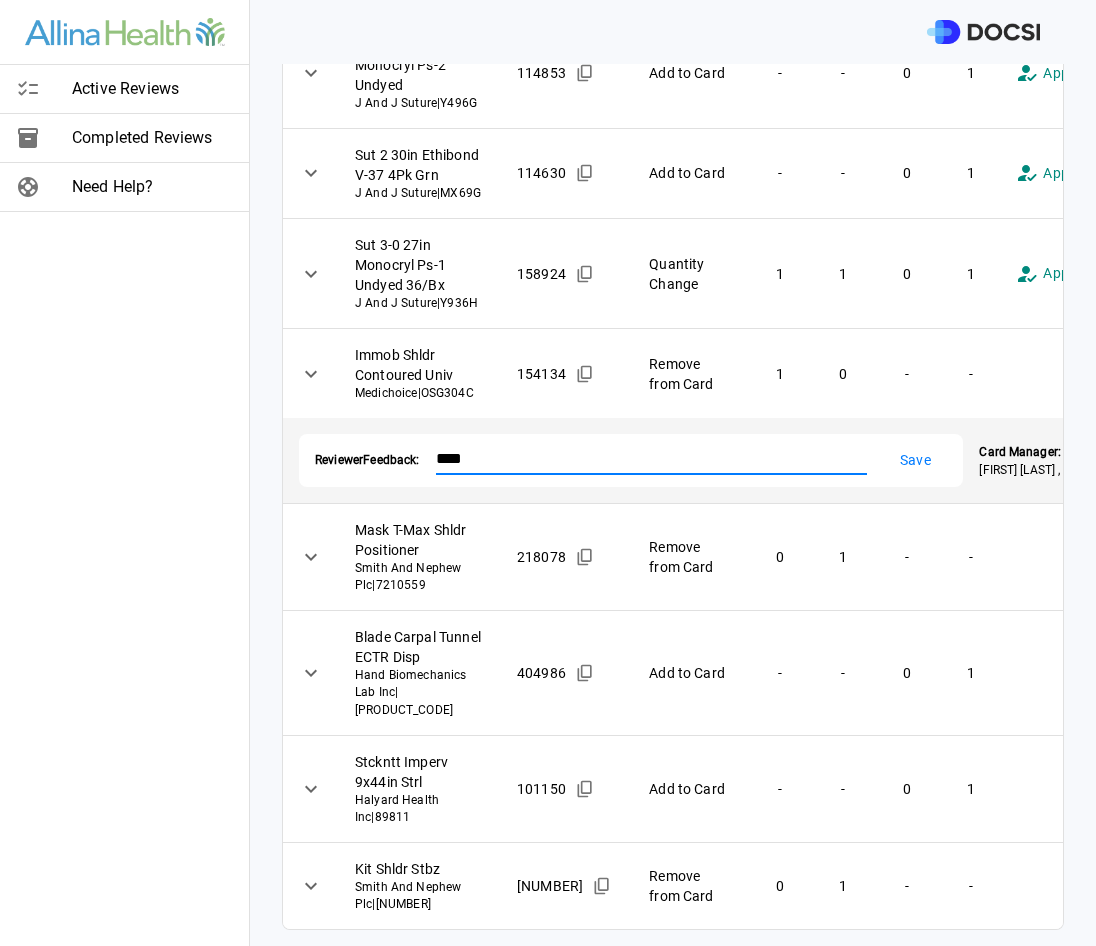 type on "****" 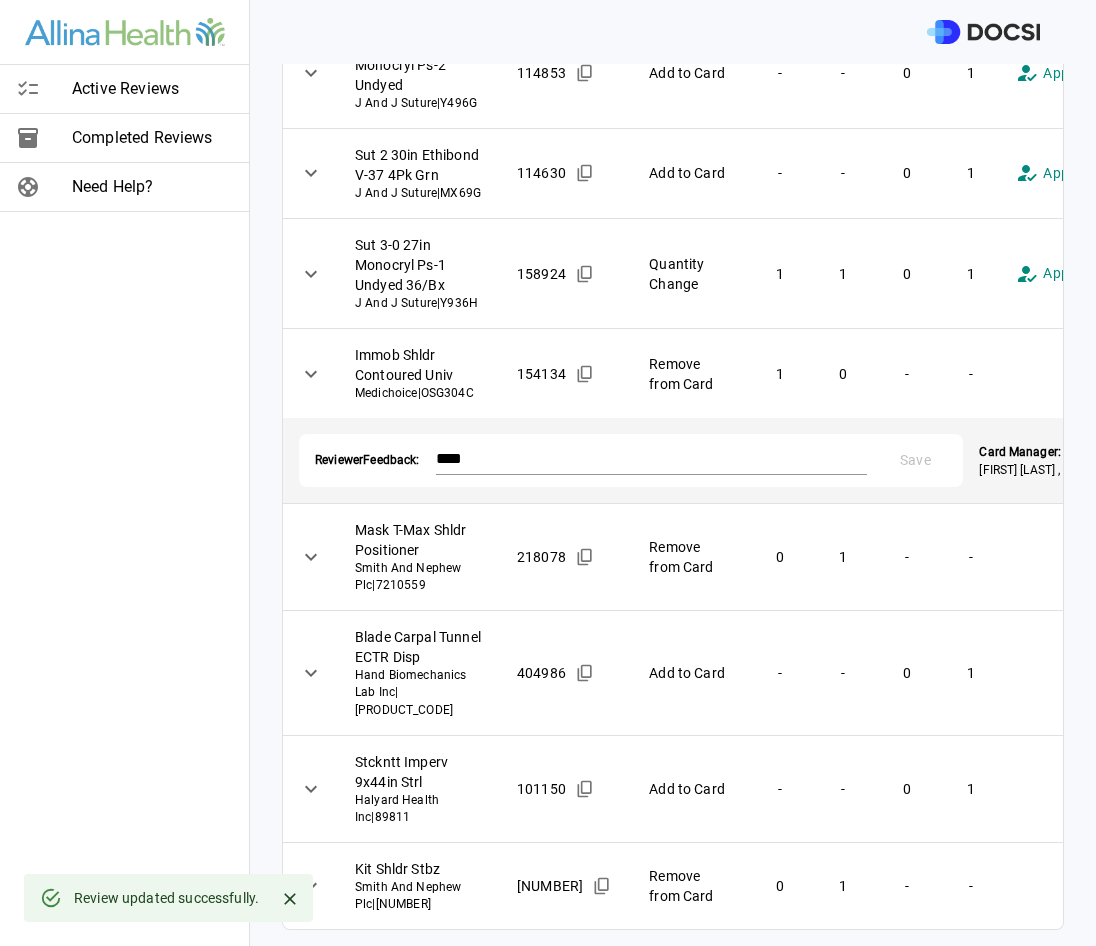scroll, scrollTop: 1800, scrollLeft: 0, axis: vertical 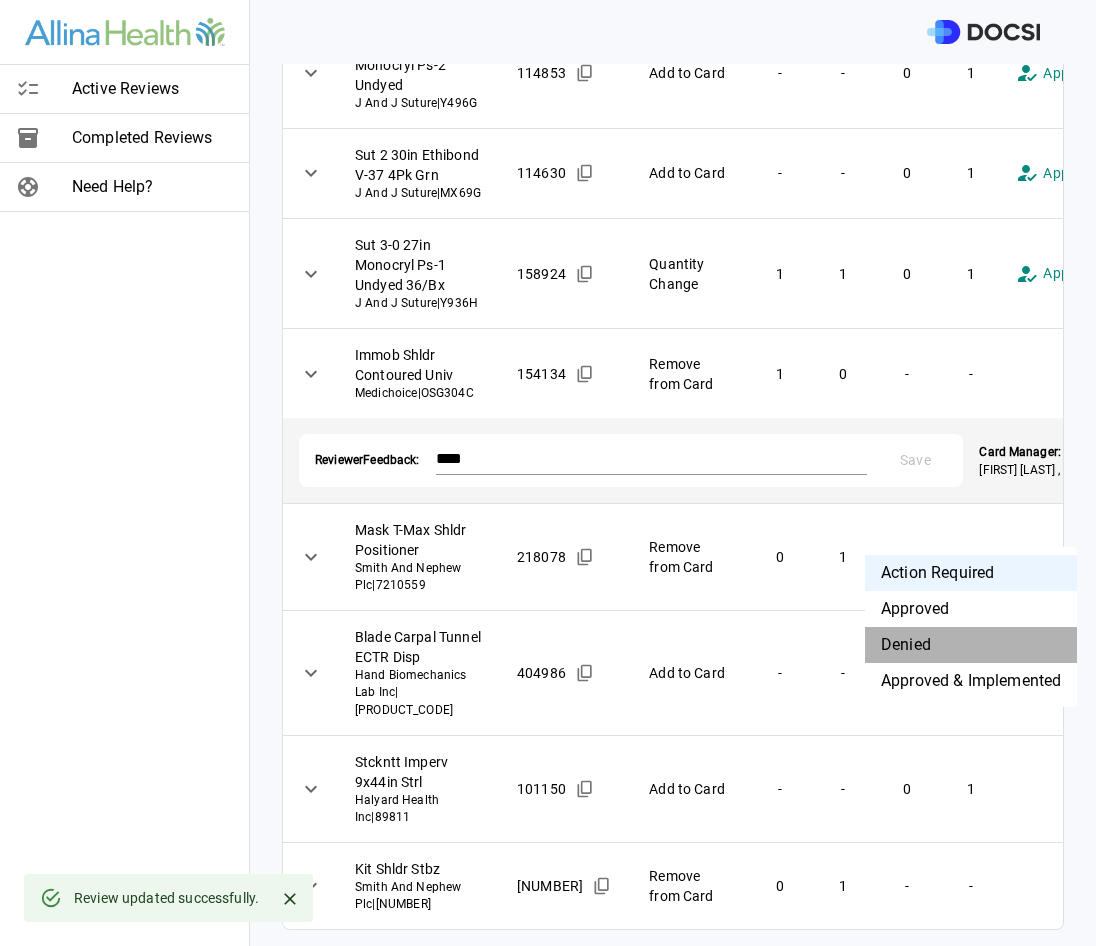 click on "Denied" at bounding box center (971, 645) 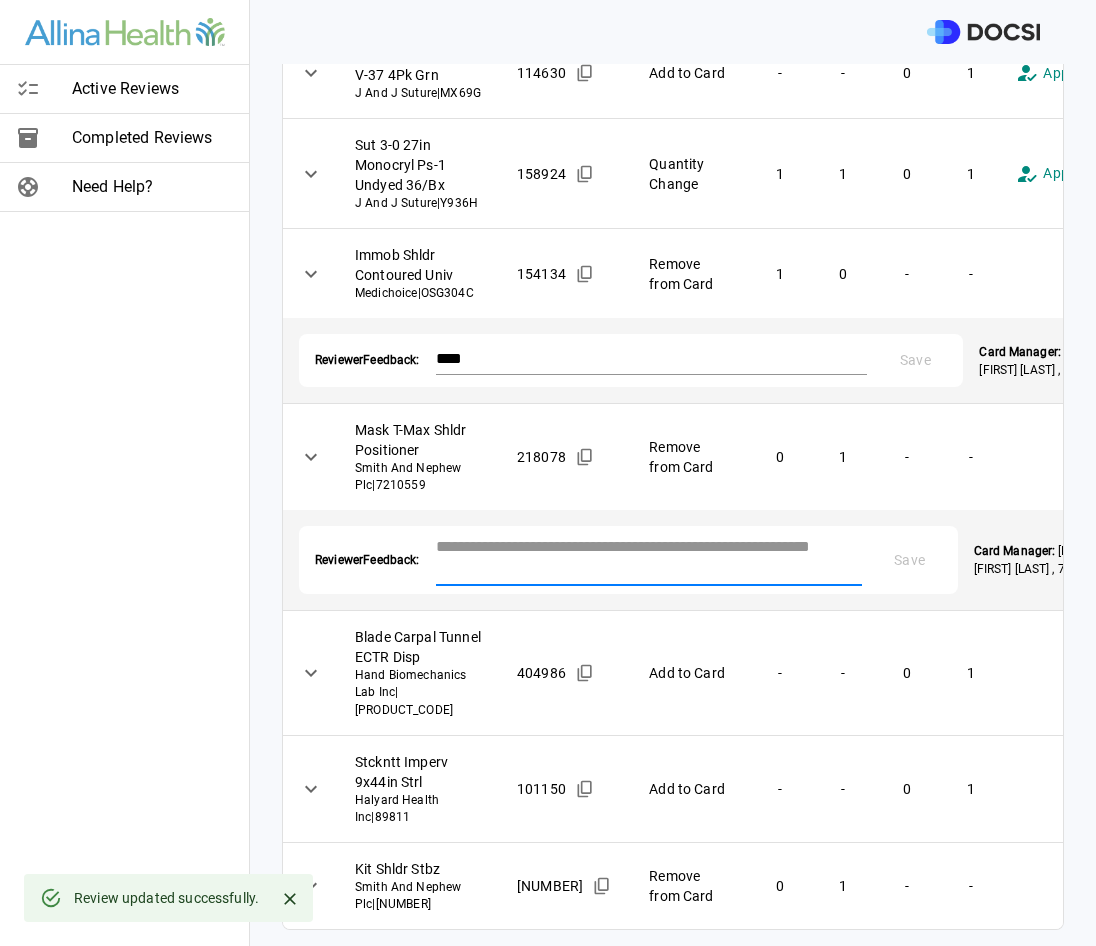 click at bounding box center [649, 558] 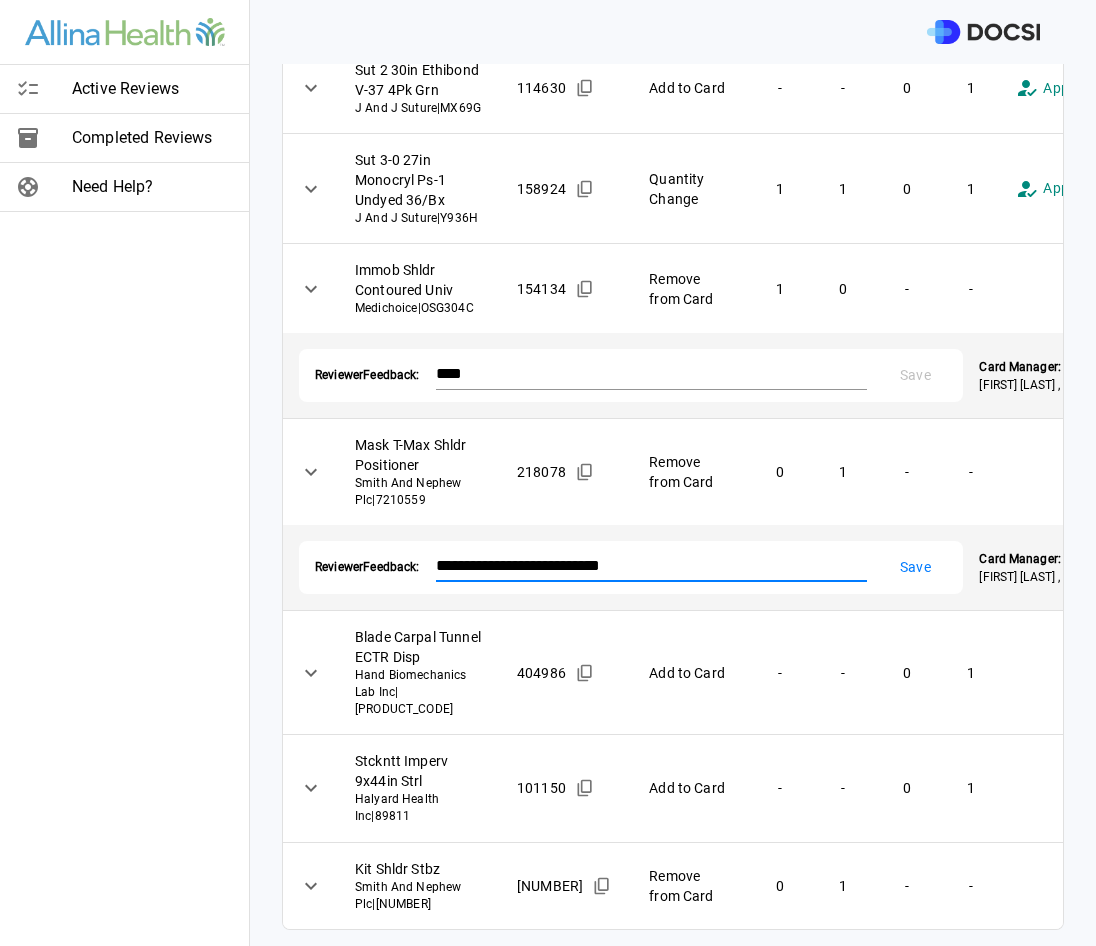 type on "**********" 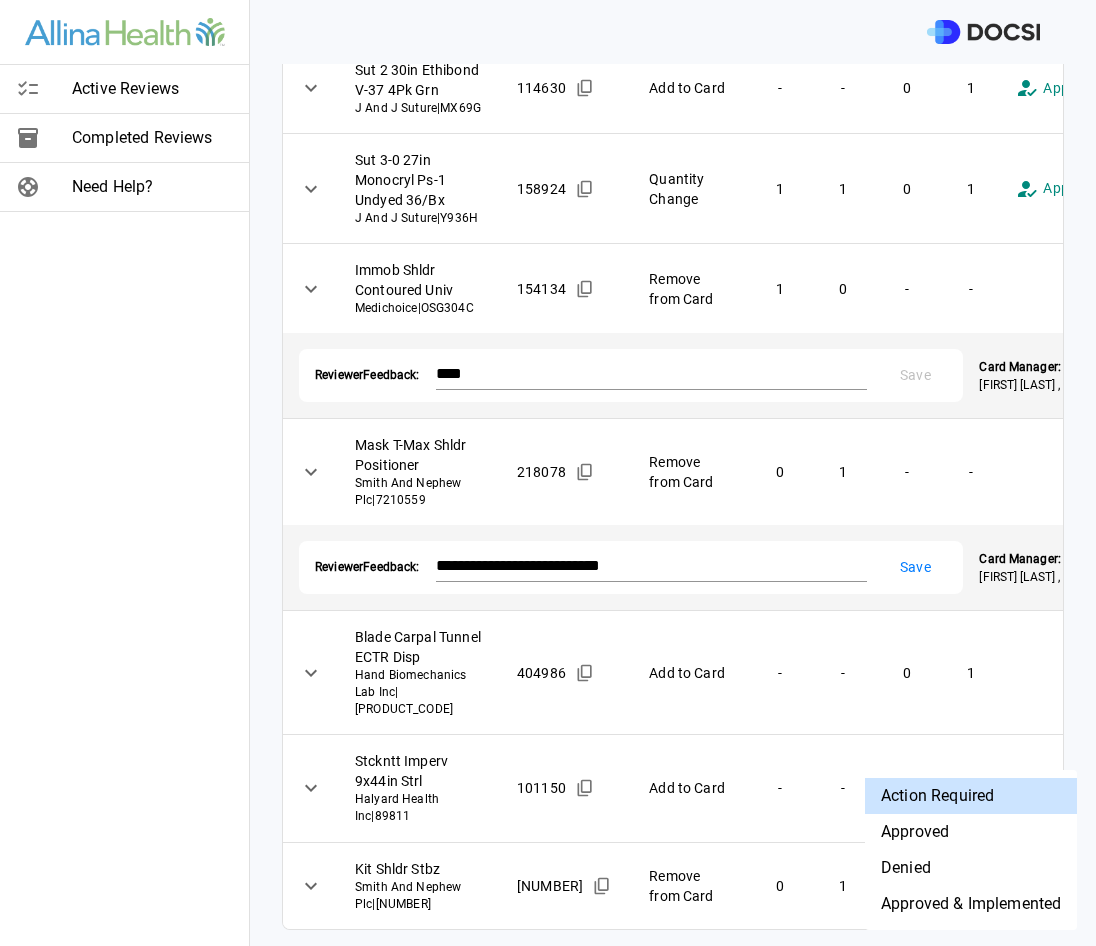 click on "Denied" at bounding box center (971, 868) 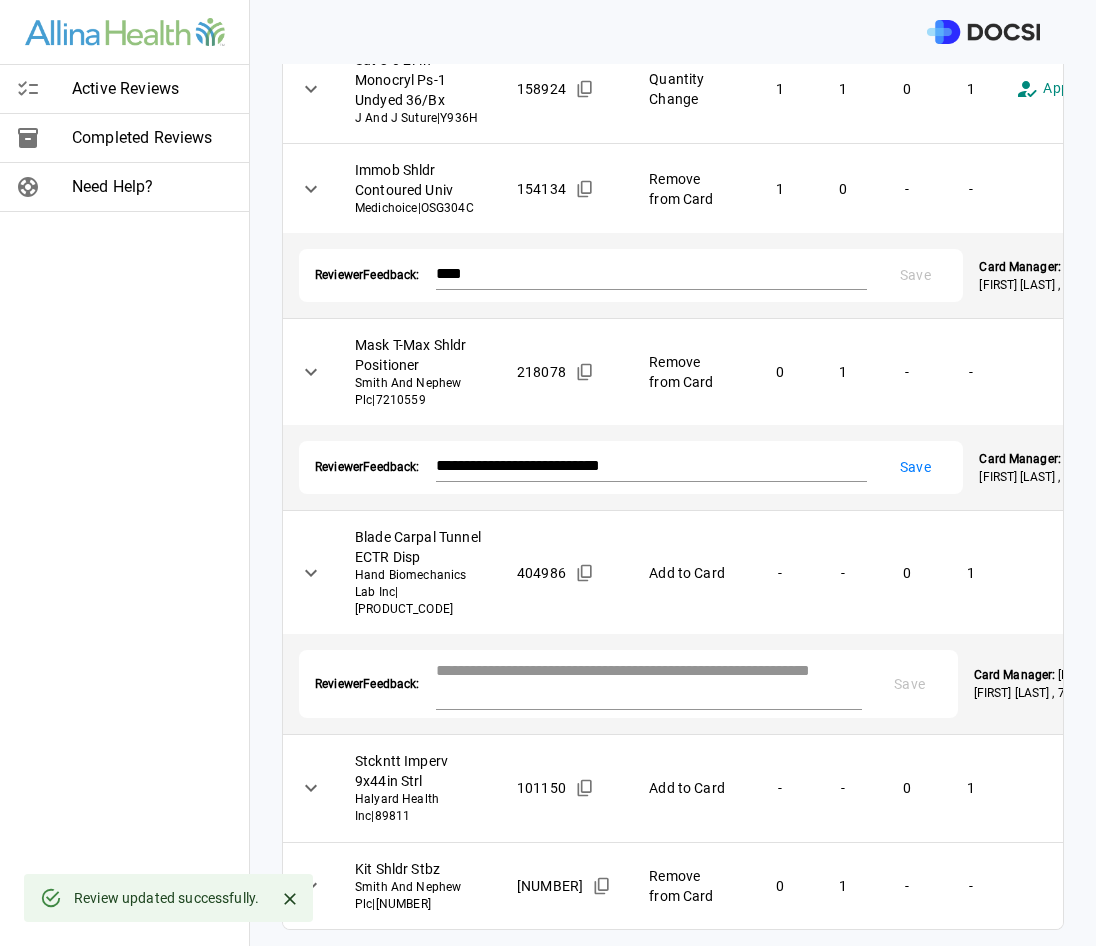 scroll, scrollTop: 2112, scrollLeft: 0, axis: vertical 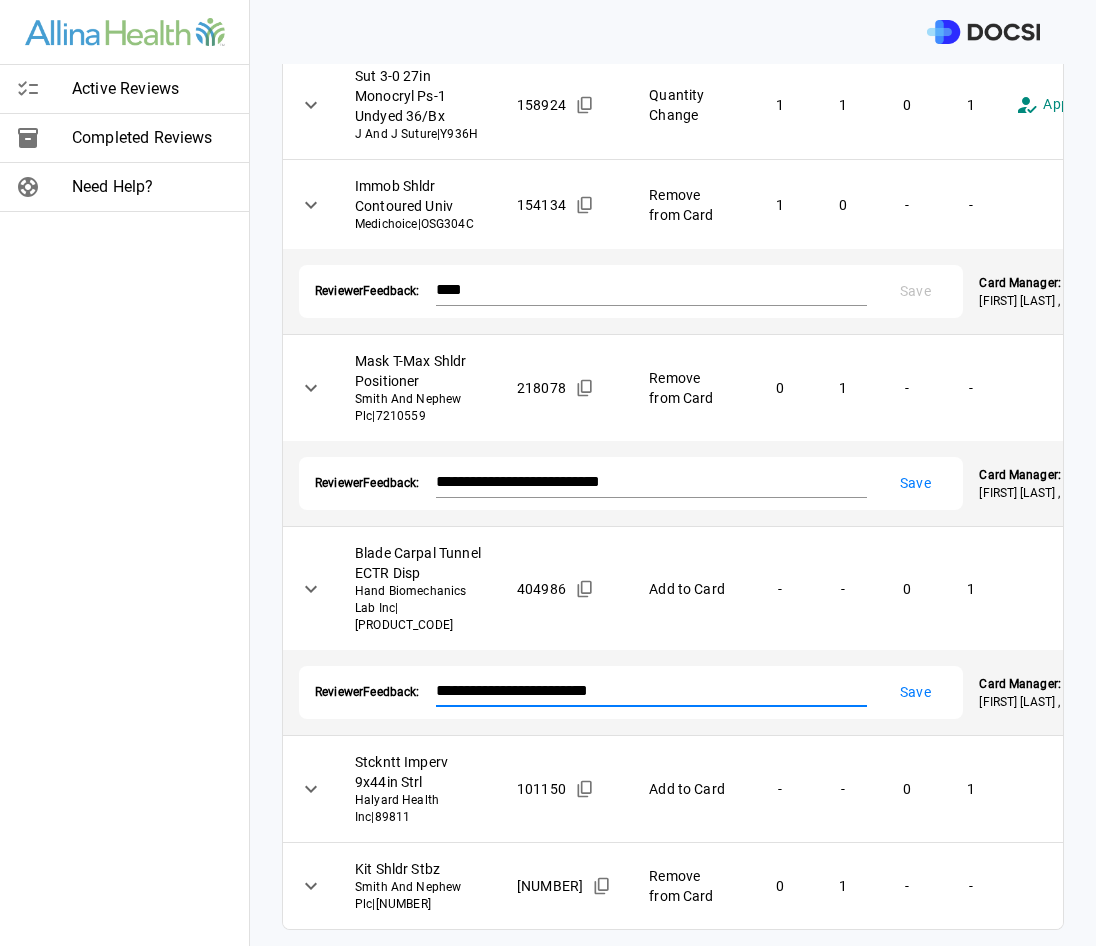 type on "**********" 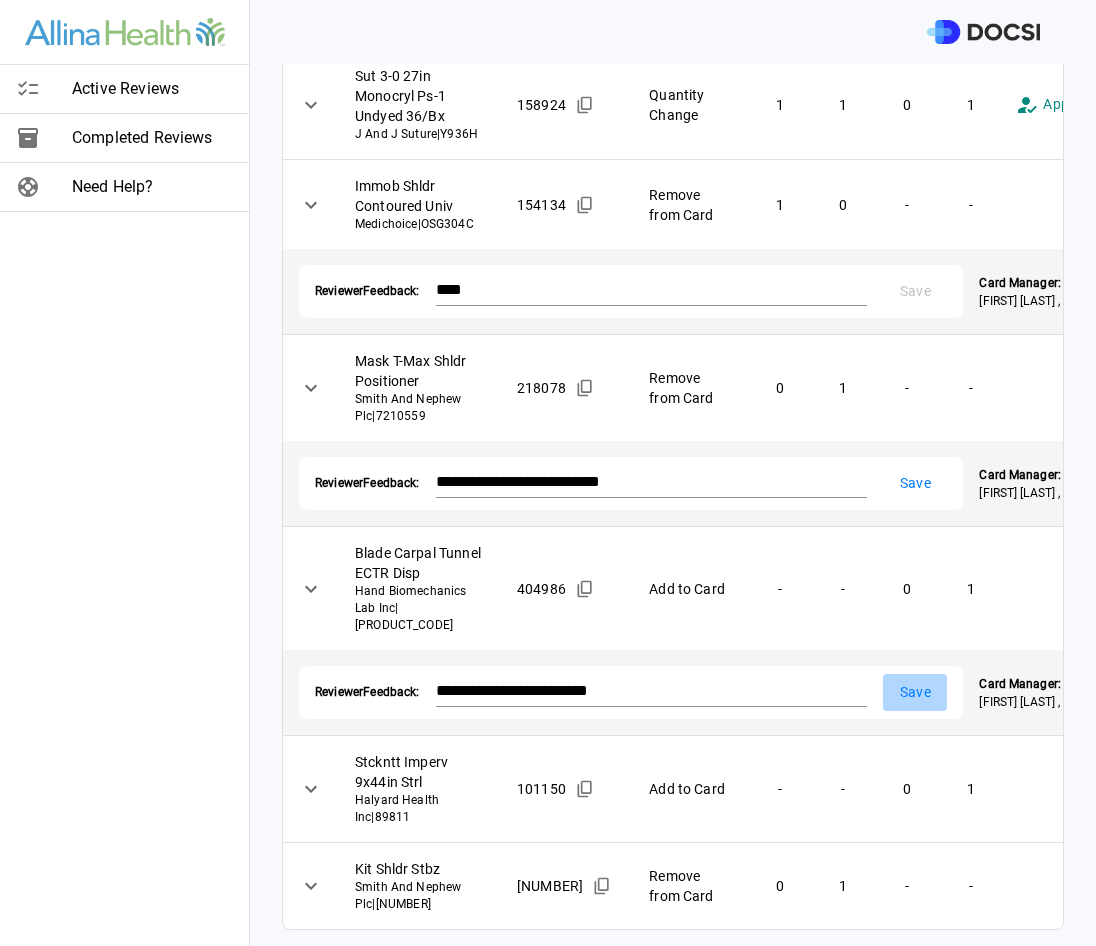 click on "Save" at bounding box center (915, 692) 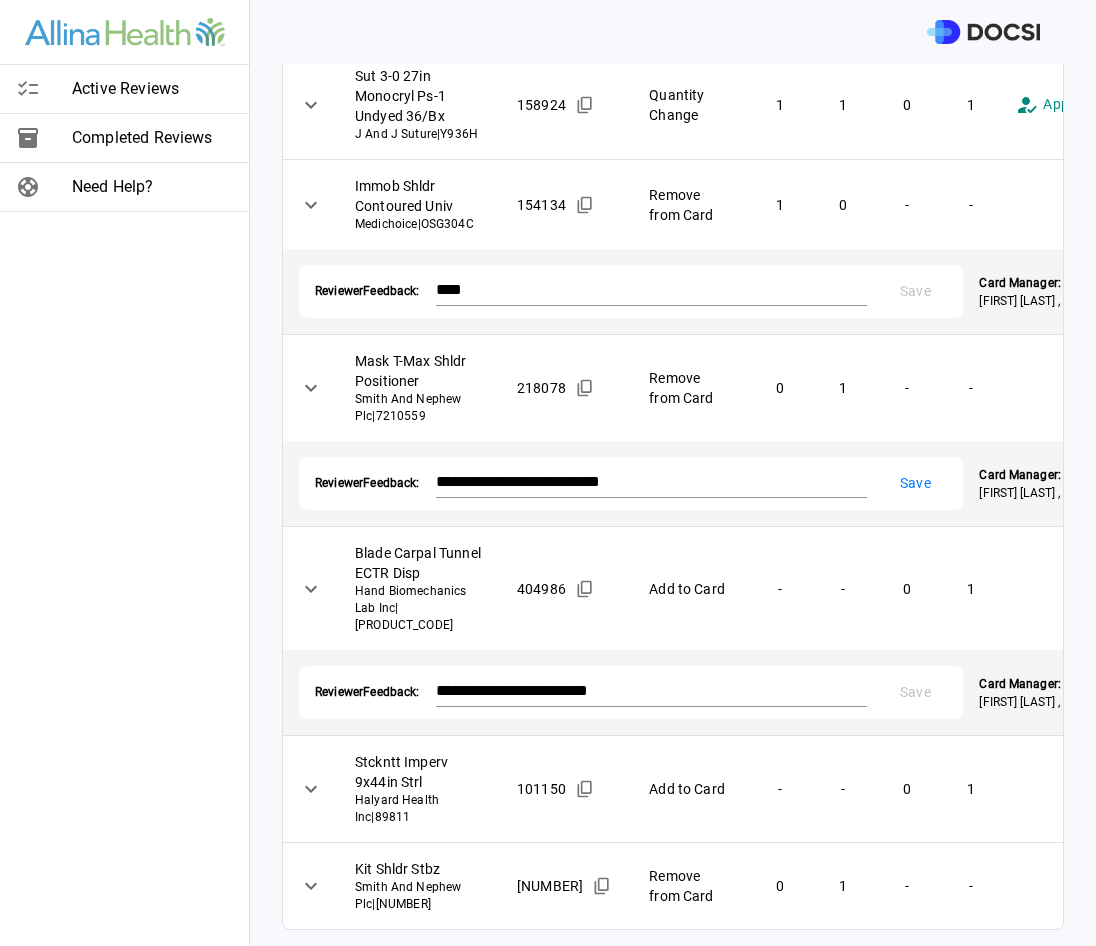 click on "**********" at bounding box center (548, 473) 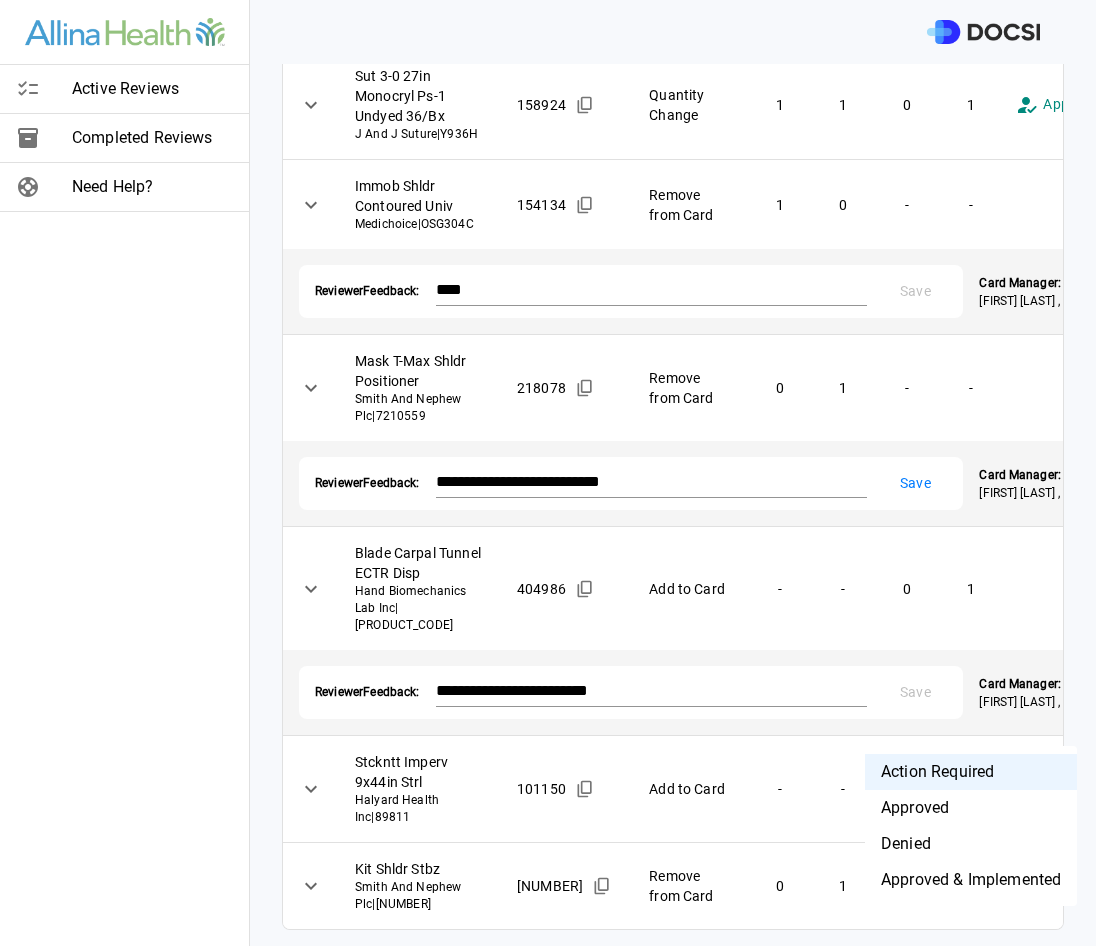 click on "Denied" at bounding box center [971, 844] 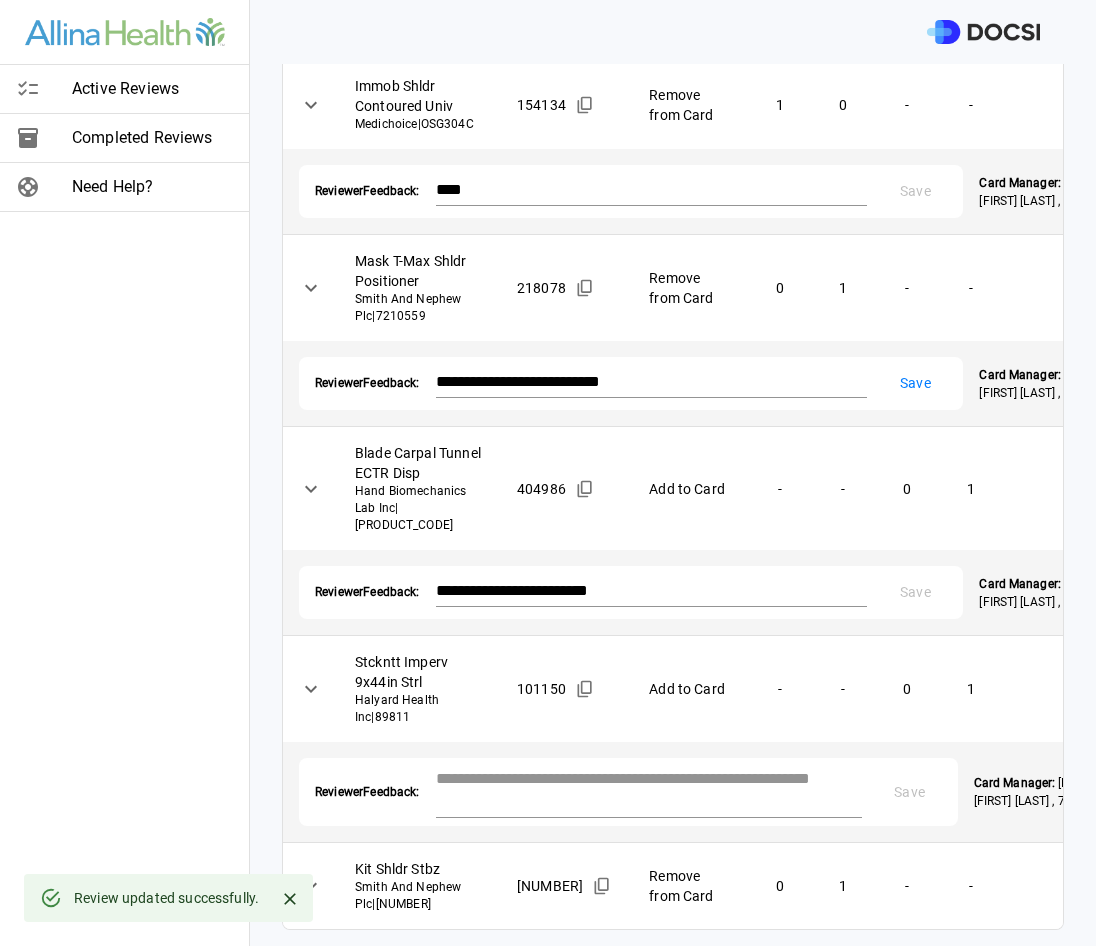 click at bounding box center [649, 790] 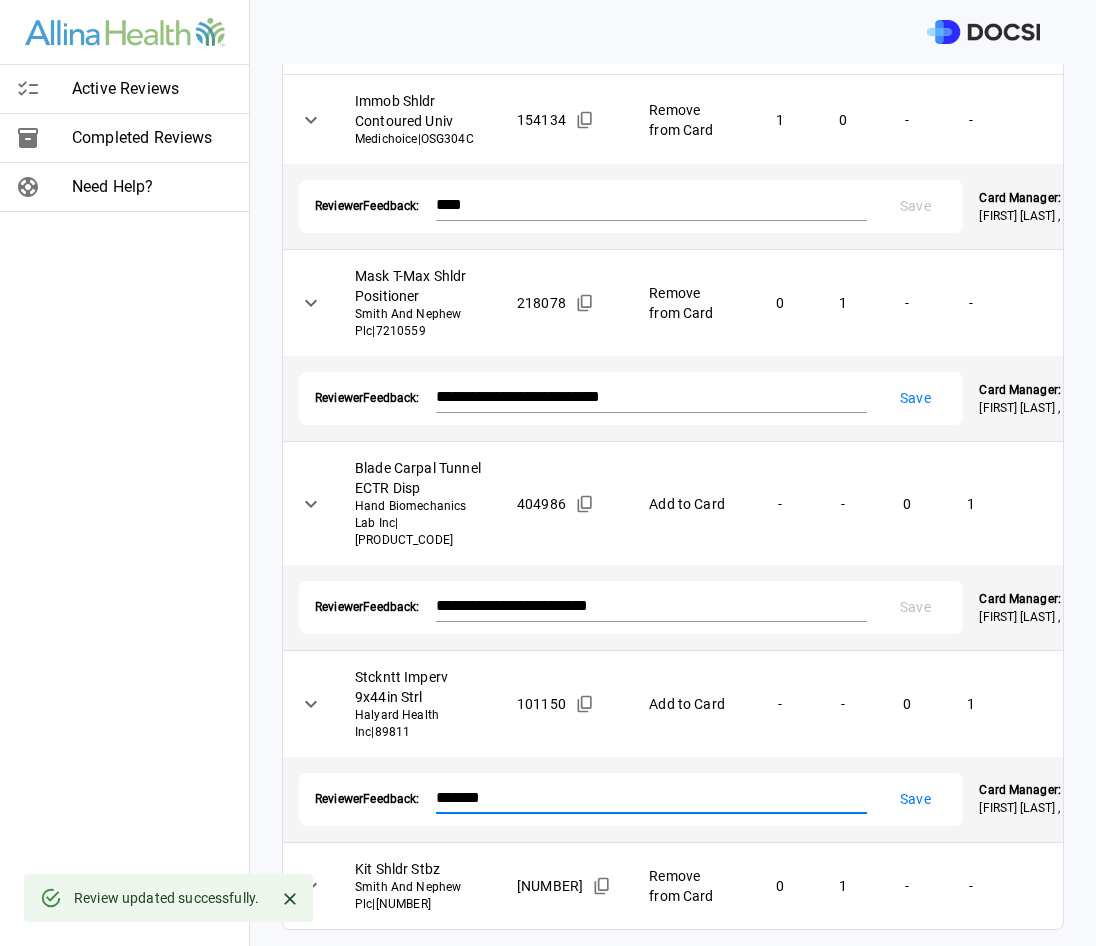 type on "*******" 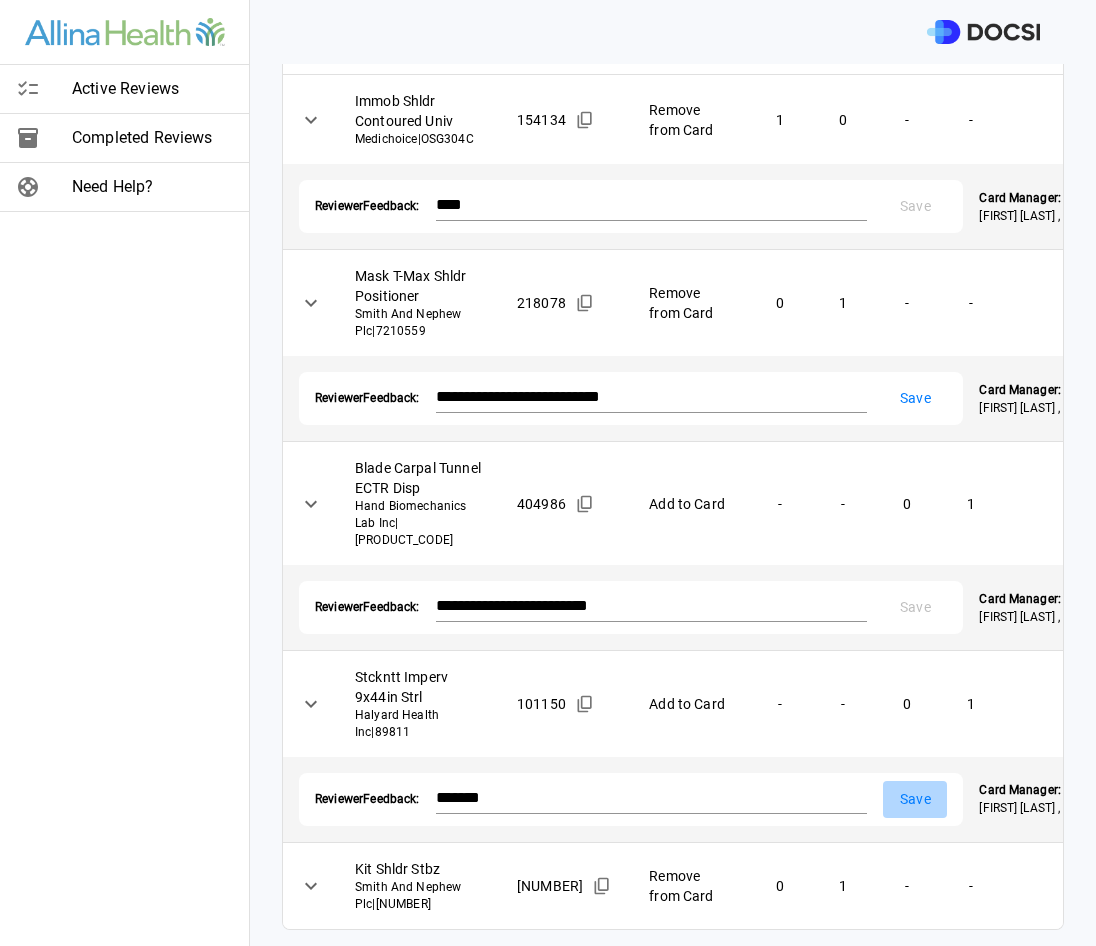 click on "Save" at bounding box center [915, 799] 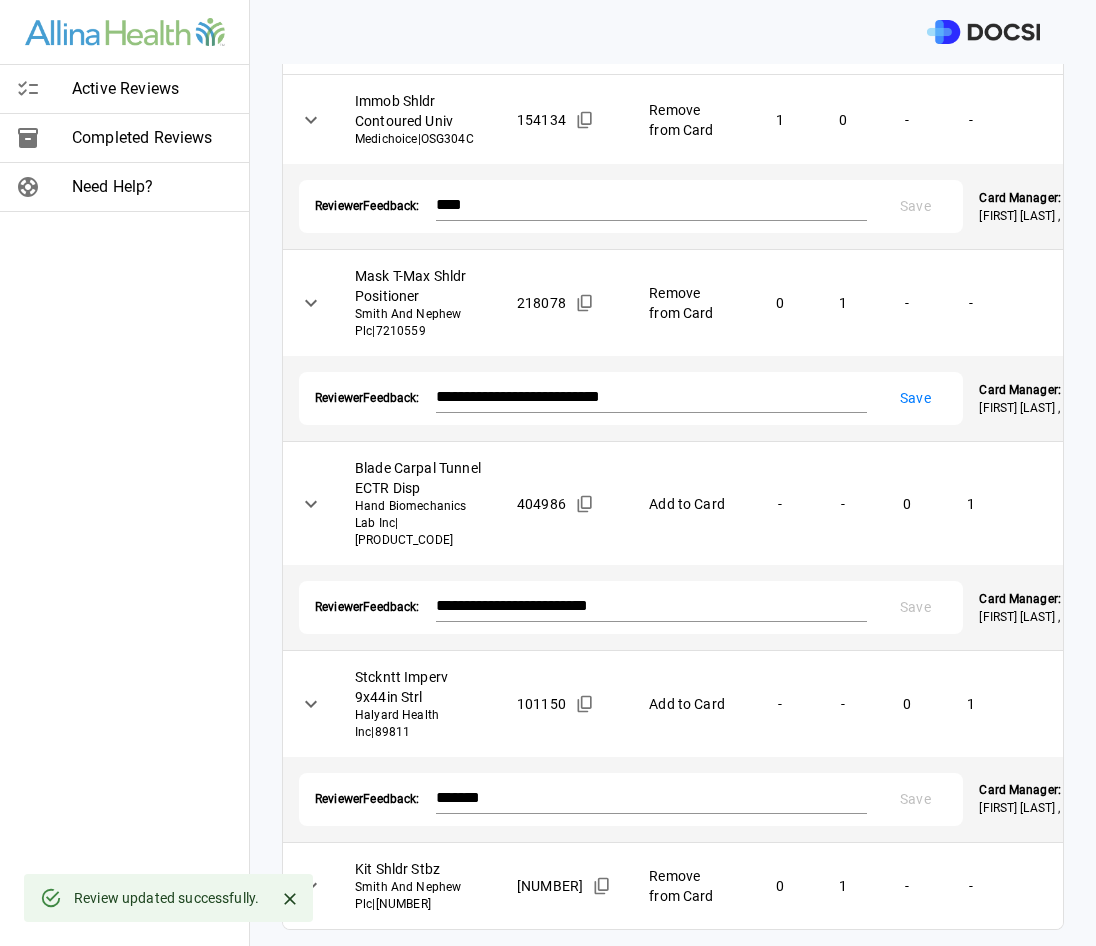 scroll, scrollTop: 2181, scrollLeft: 0, axis: vertical 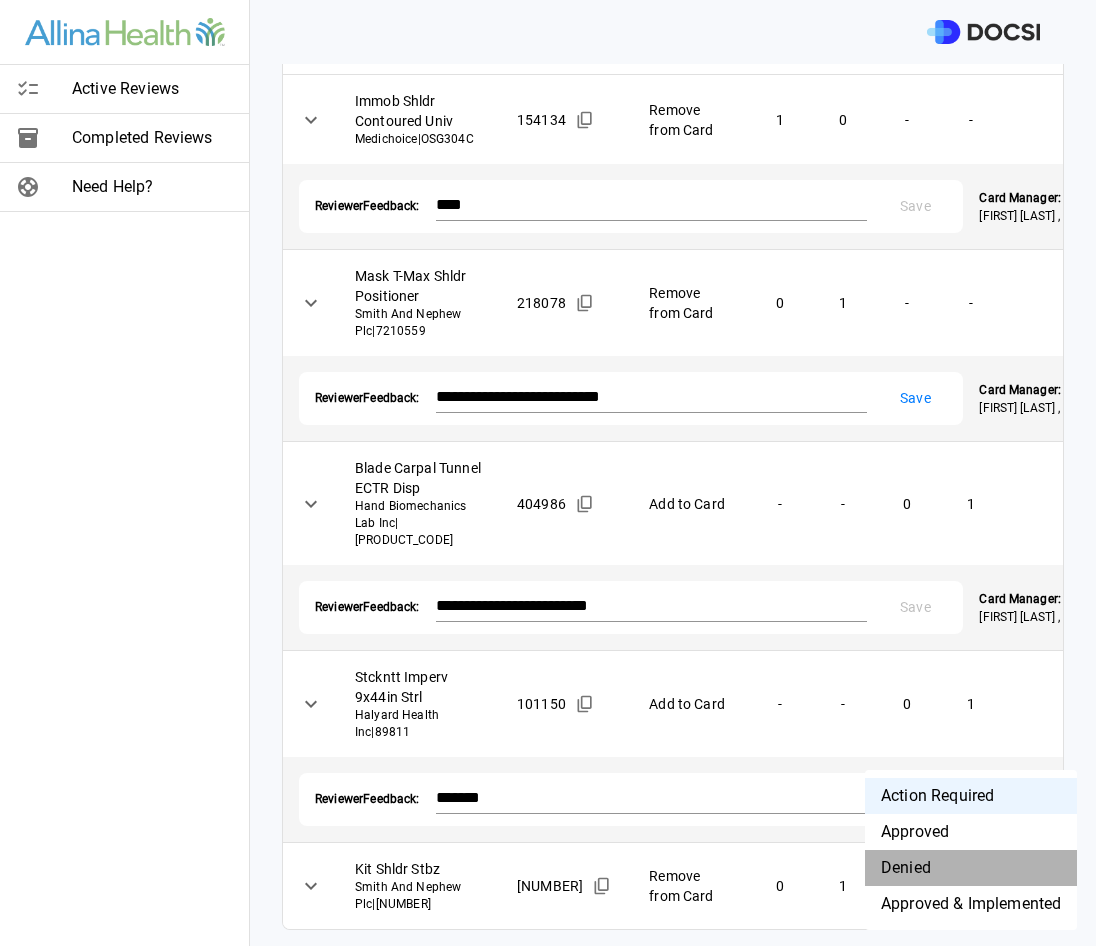 click on "Denied" at bounding box center (971, 868) 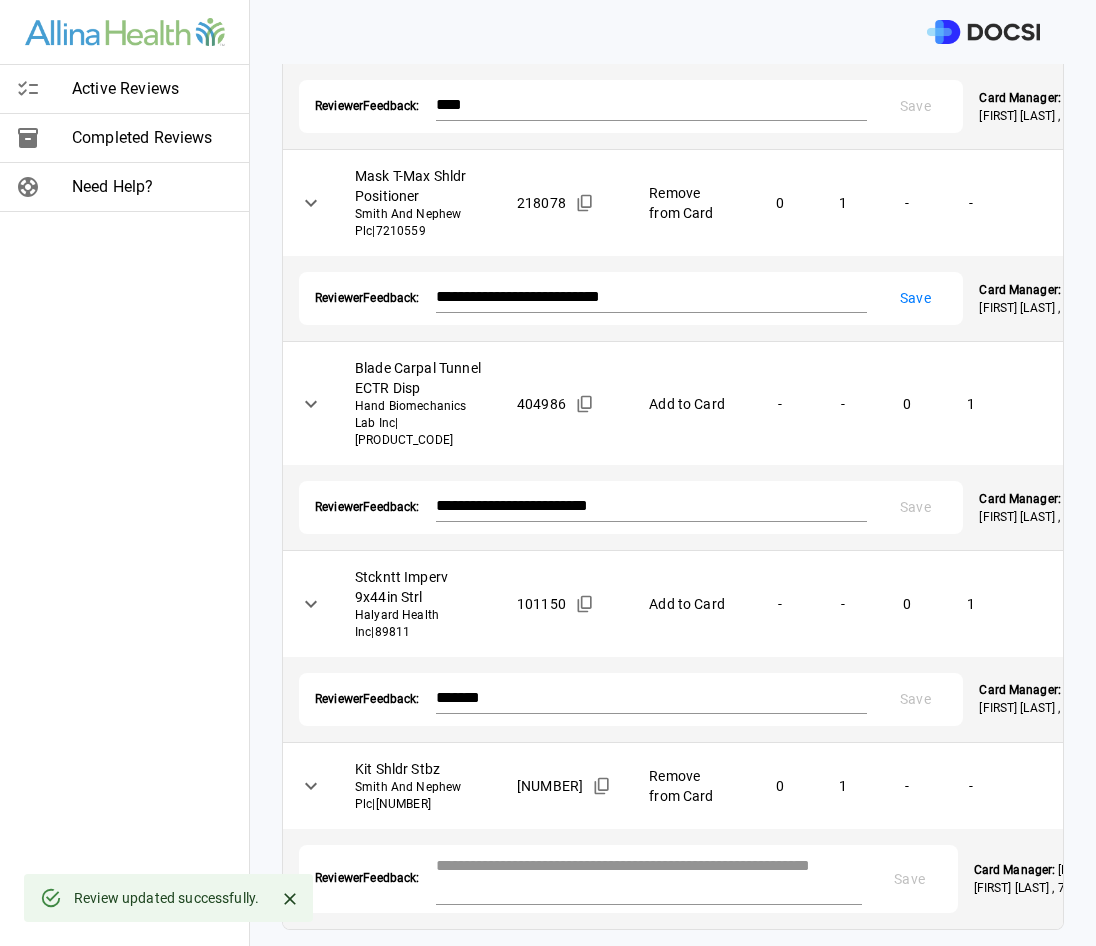 scroll, scrollTop: 2281, scrollLeft: 0, axis: vertical 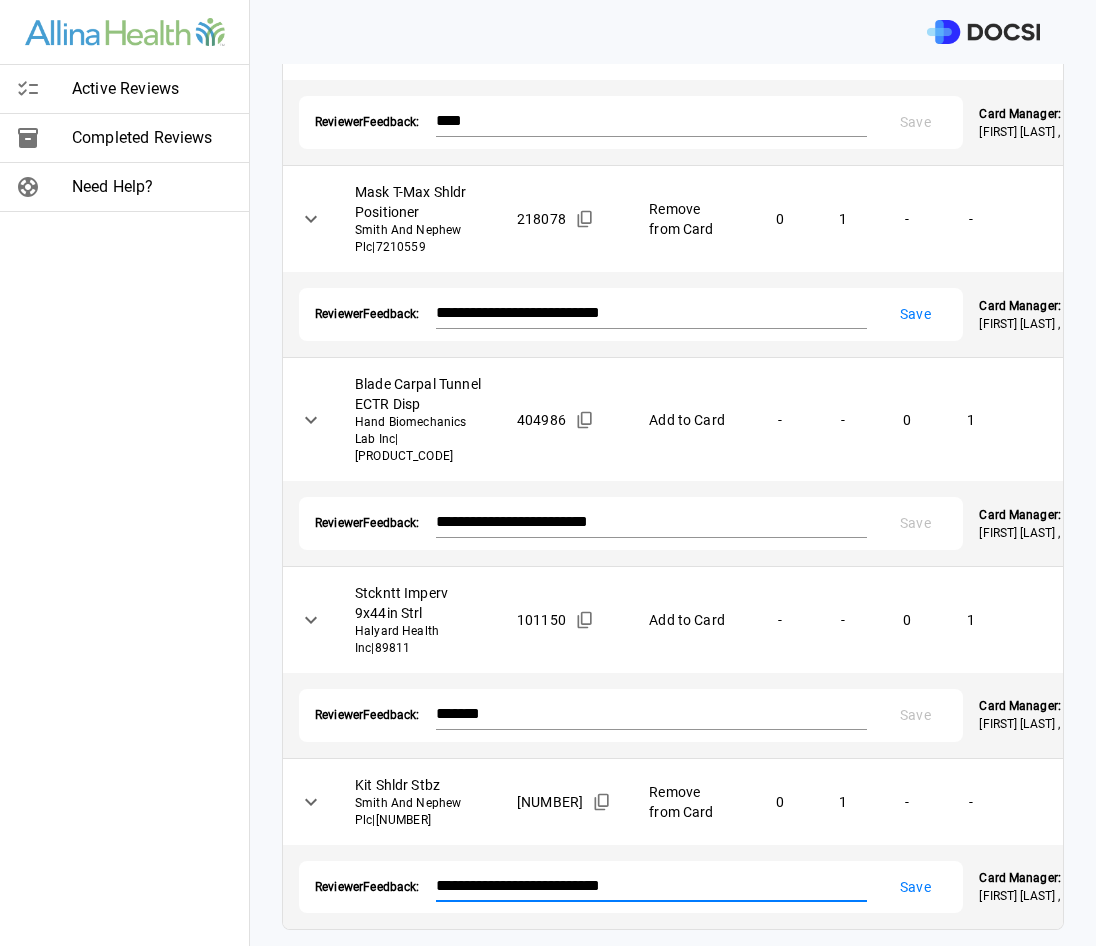 type on "**********" 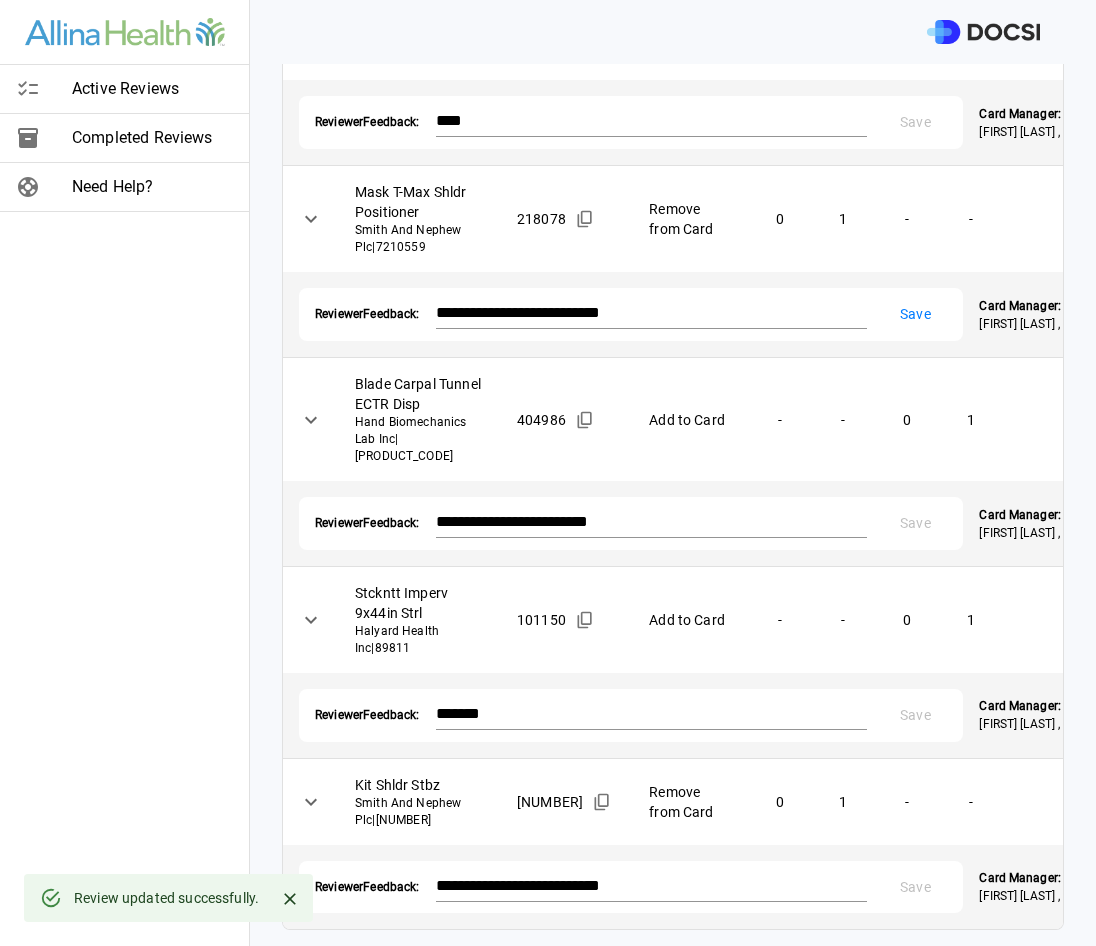 scroll, scrollTop: 1765, scrollLeft: 0, axis: vertical 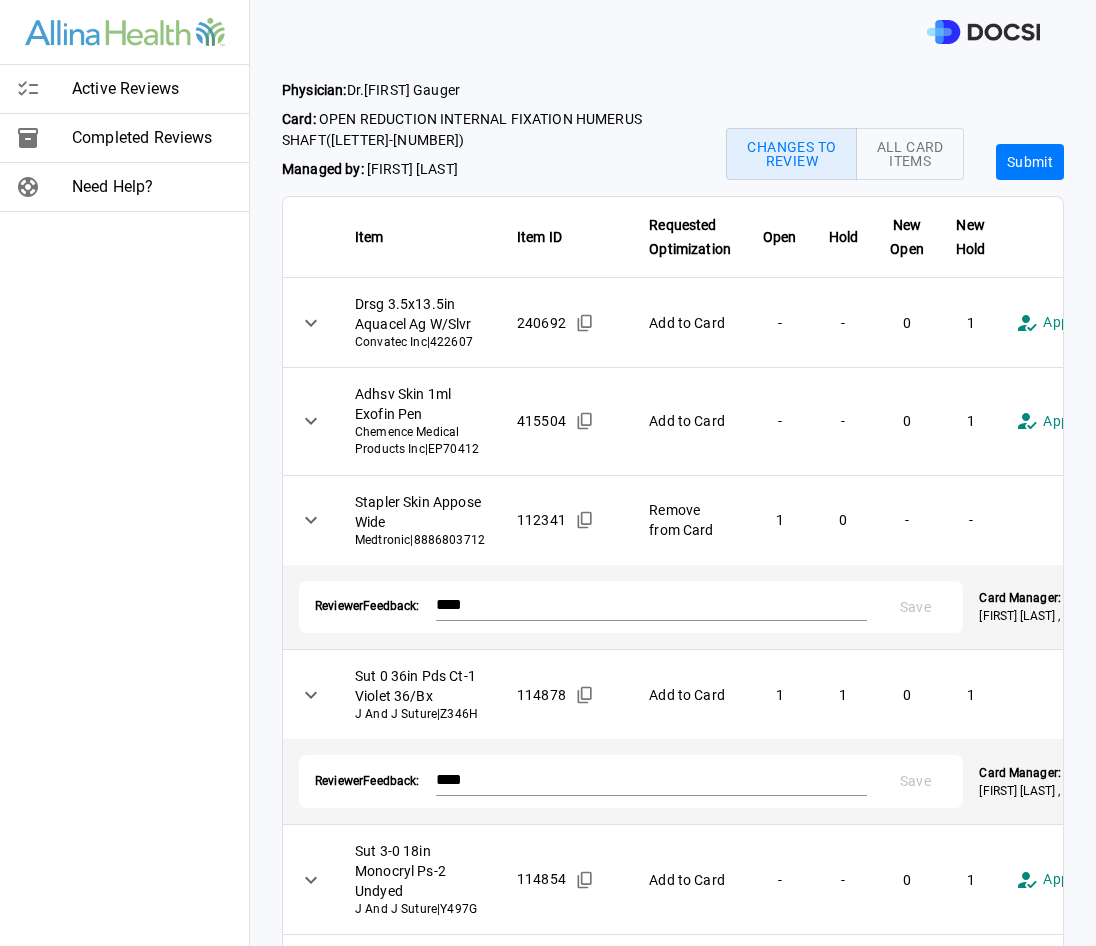 click on "Submit" at bounding box center (1030, 162) 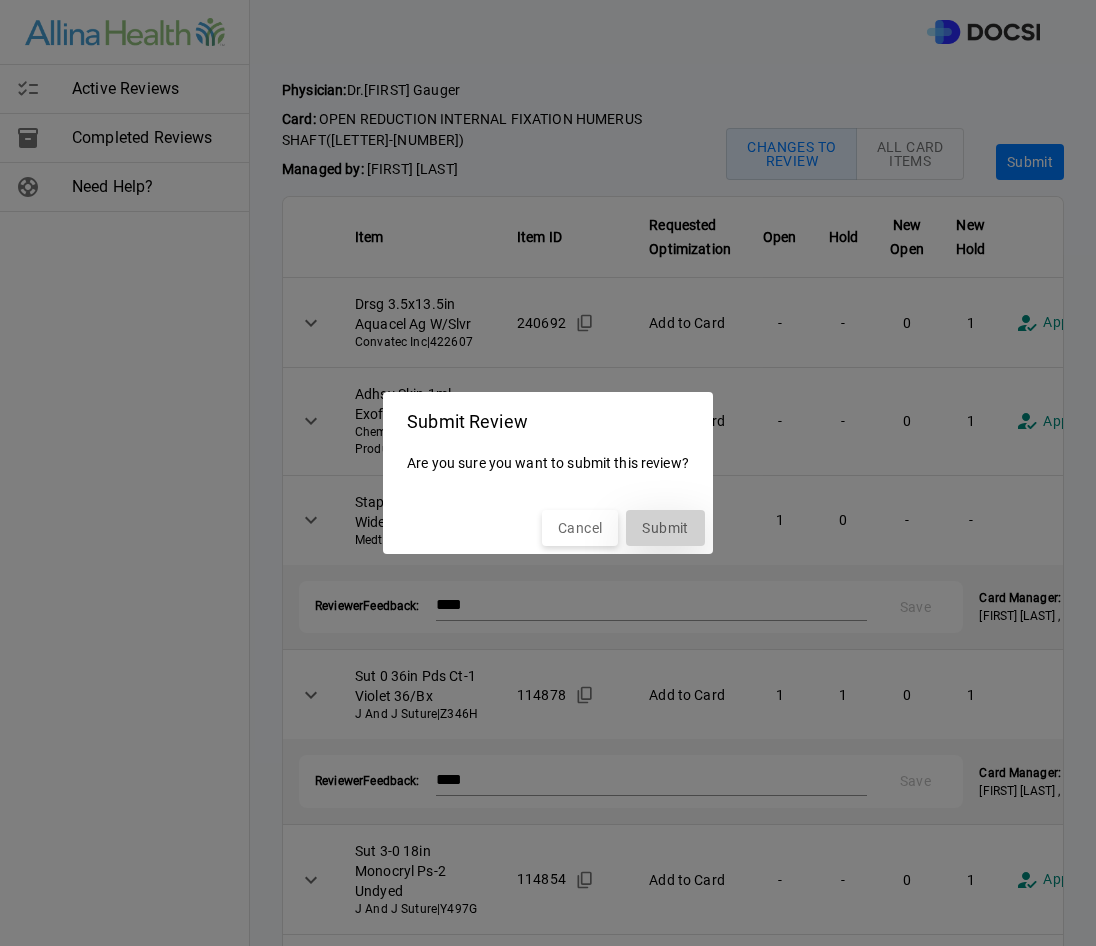 click on "Submit" at bounding box center [665, 528] 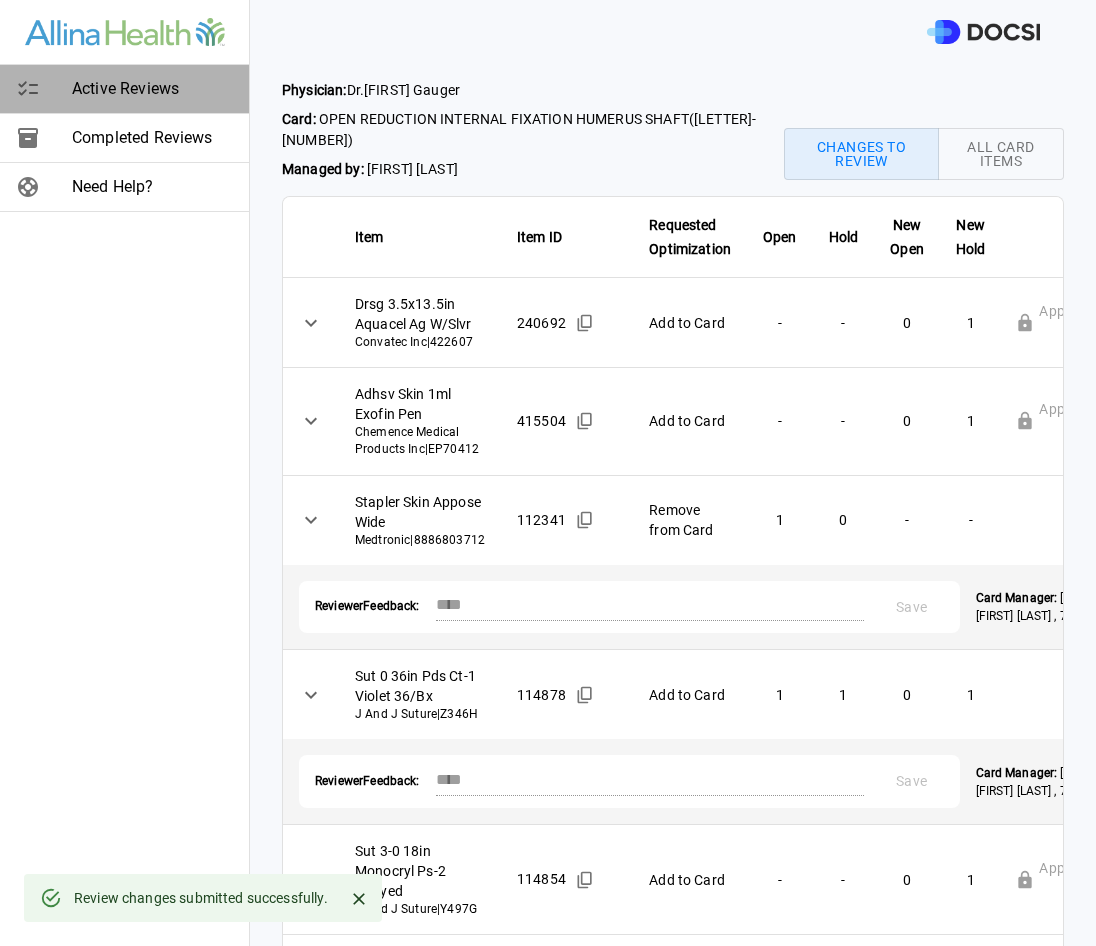 click on "Active Reviews" at bounding box center (152, 89) 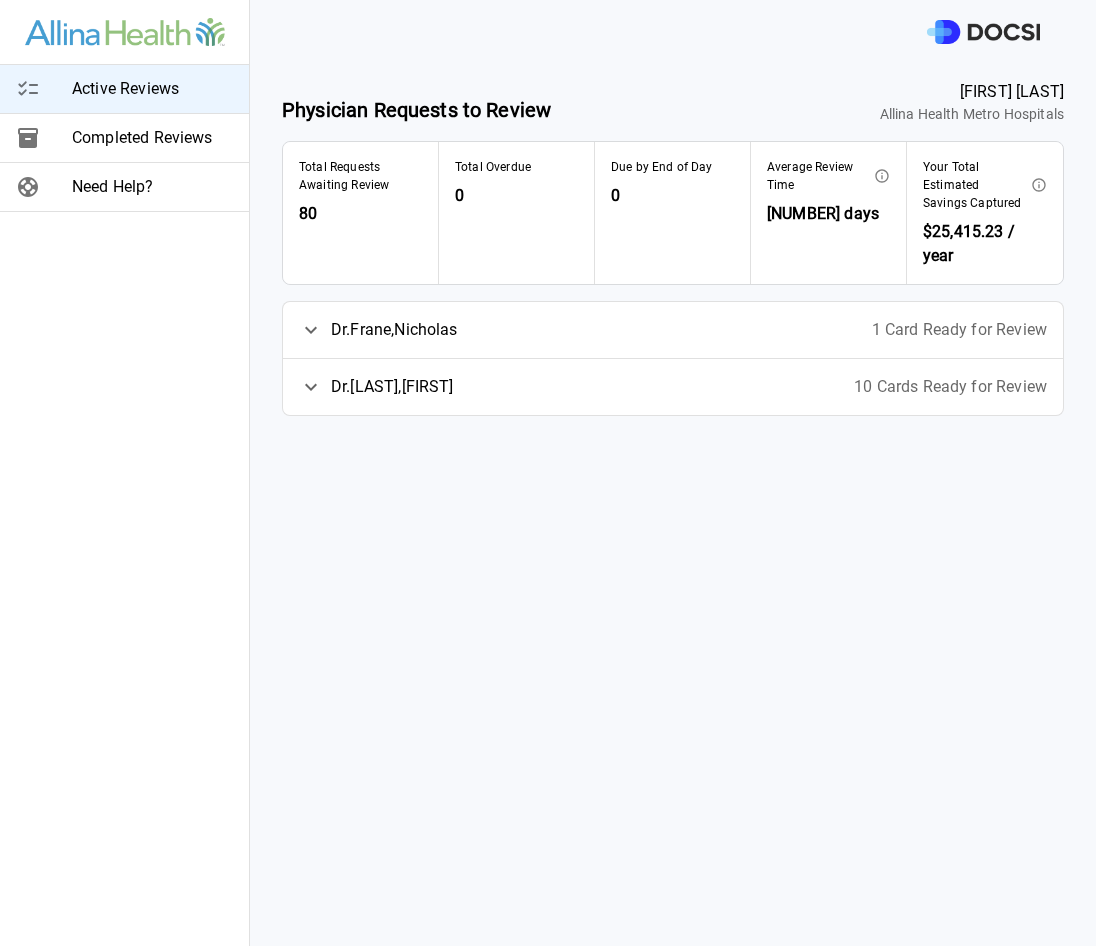click on "Dr.  [LAST] ,  [FIRST]" at bounding box center (392, 387) 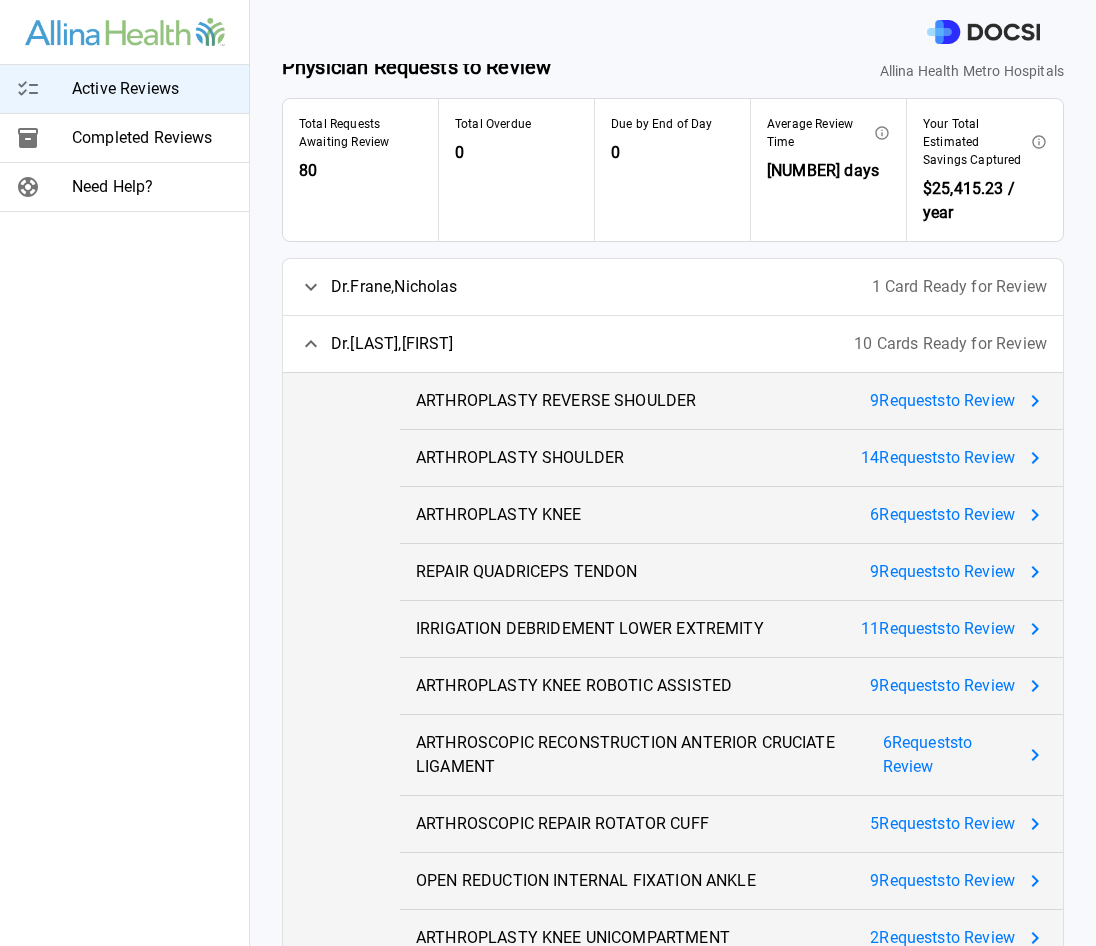 scroll, scrollTop: 80, scrollLeft: 0, axis: vertical 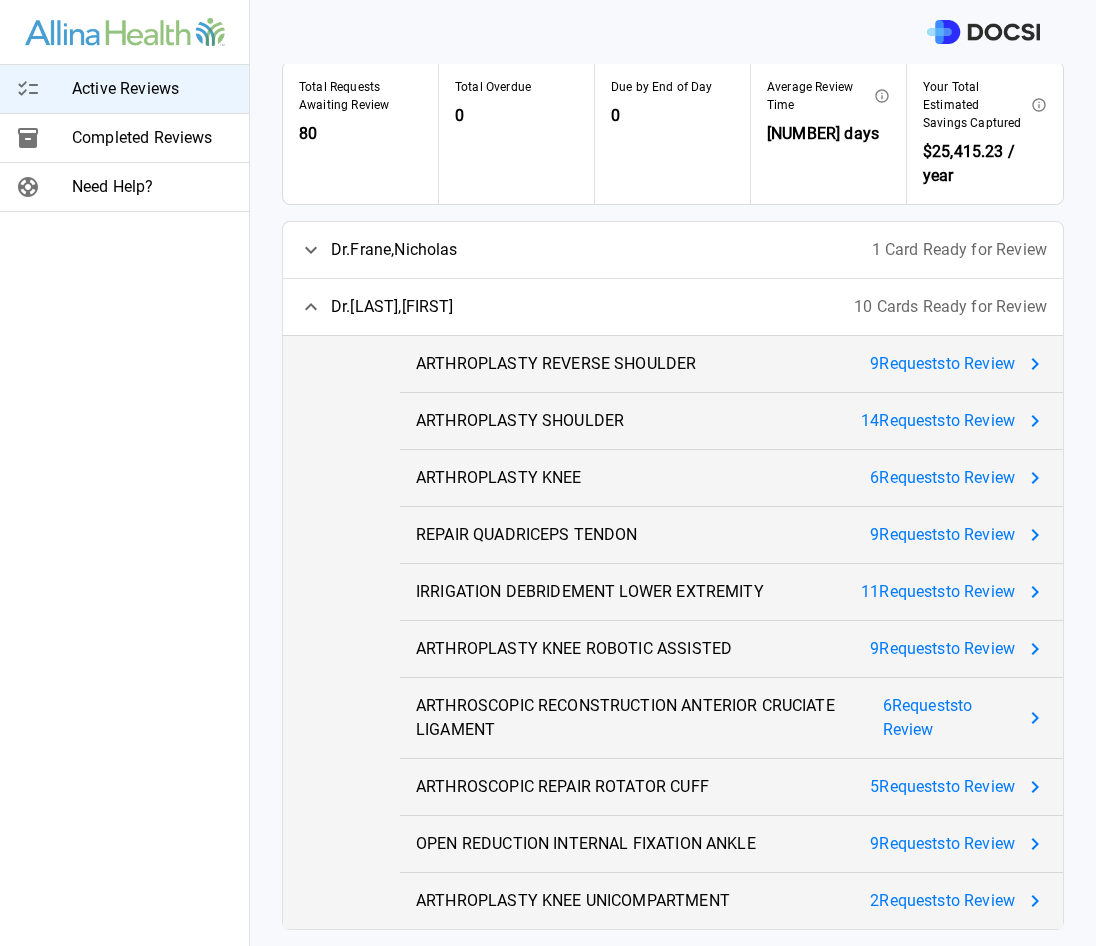 click on "2  Request s  to Review" at bounding box center [942, 901] 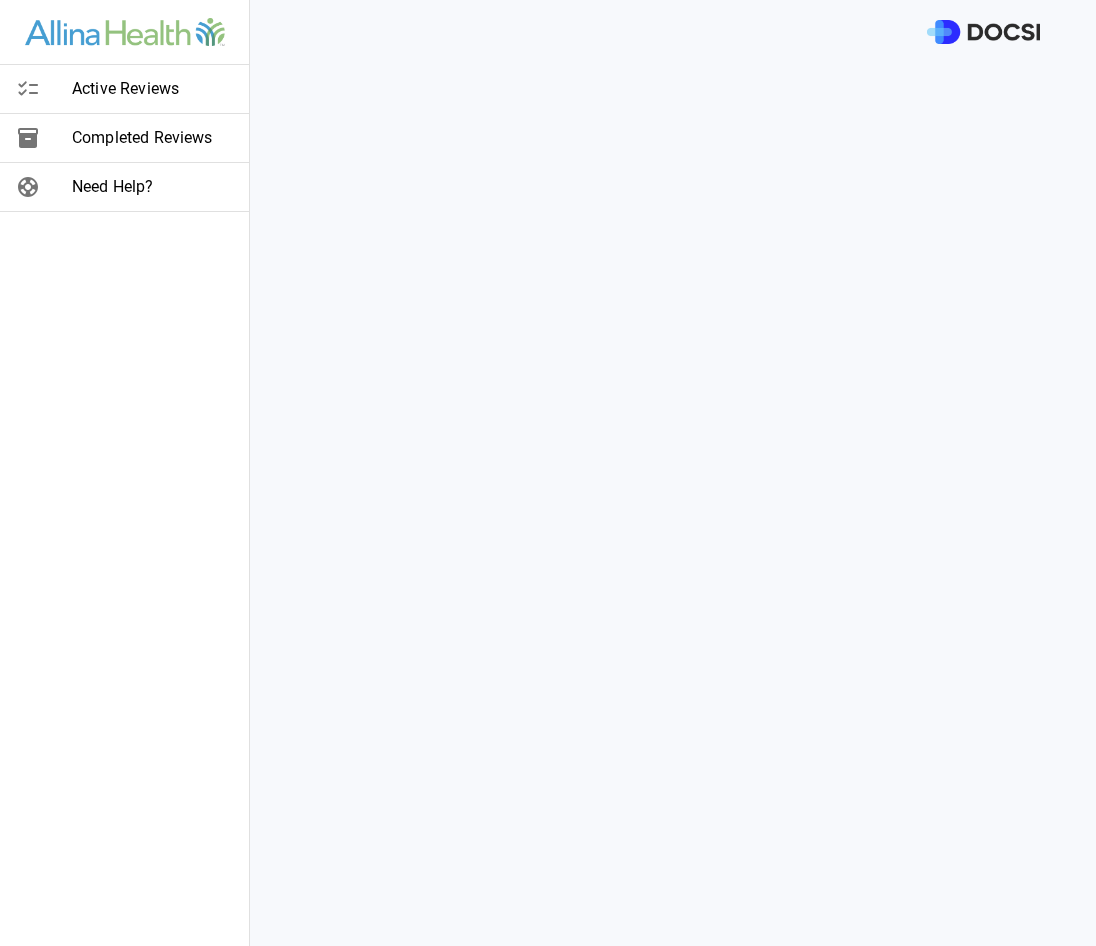 scroll, scrollTop: 0, scrollLeft: 0, axis: both 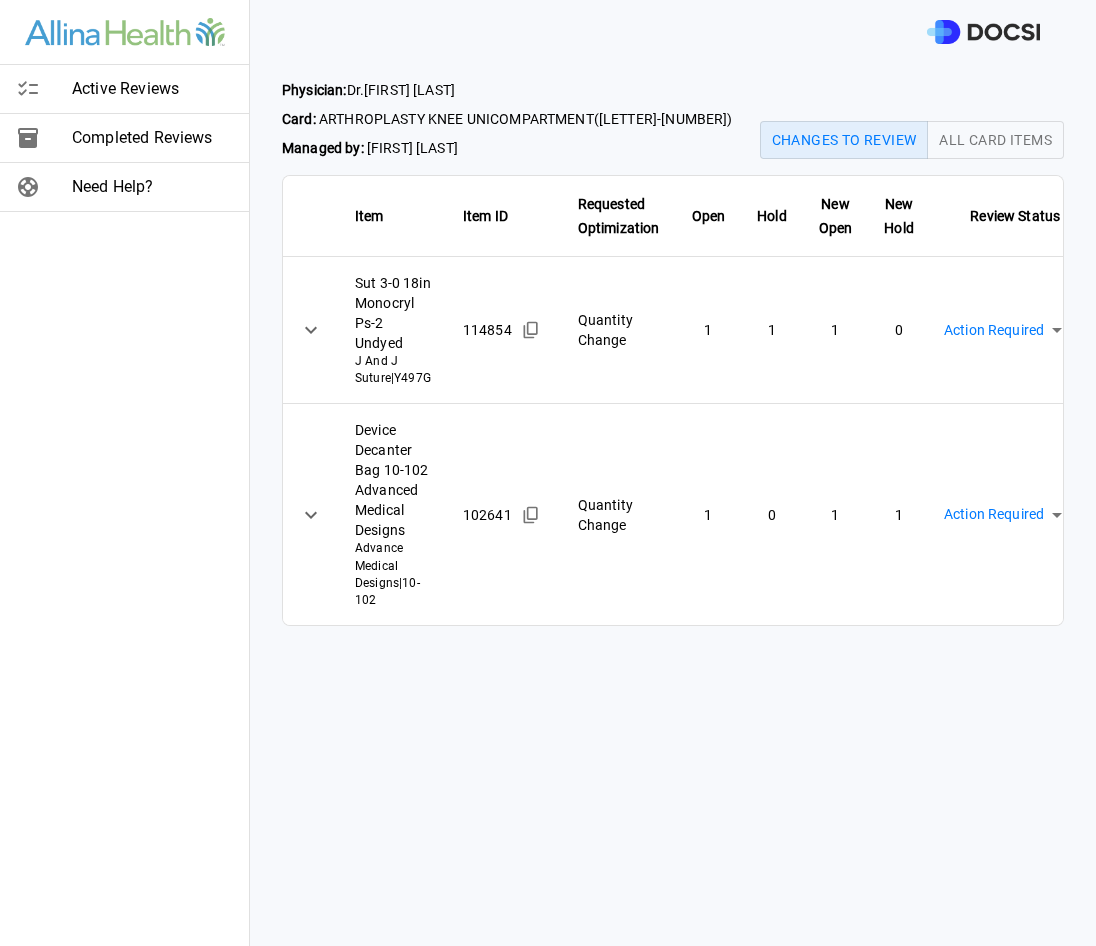 click on "Physician:   Dr.  [FIRST]   [LAST] Card:    ARTHROPLASTY KNEE UNICOMPARTMENT  ( M-130697 ) Managed by:    [FIRST] [LAST] Changes to Review All Card Items Item Item ID Requested Optimization Open Hold New Open New Hold Review Status Sut 3-0 18in Monocryl Ps-2 Undyed J And J Suture  |  Y497G 114854 Quantity Change 1 1 1 0 Action Required **** ​ Device Decanter Bag 10-102 Advanced Medical Designs Advance Medical Designs  |  10-102 102641 Quantity Change 1 0 1 1 Action Required ****
Active Reviews Completed Reviews Need Help?" at bounding box center [548, 473] 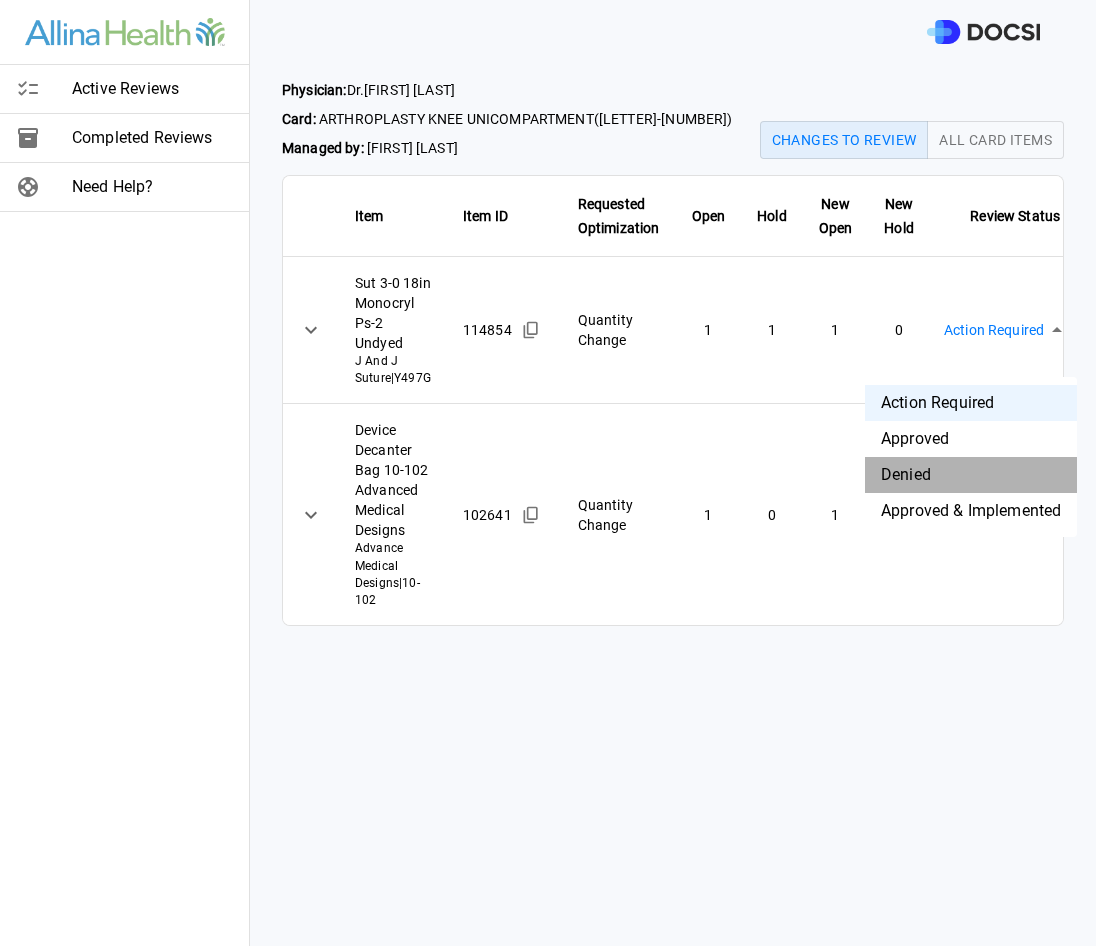 click on "Denied" at bounding box center [971, 475] 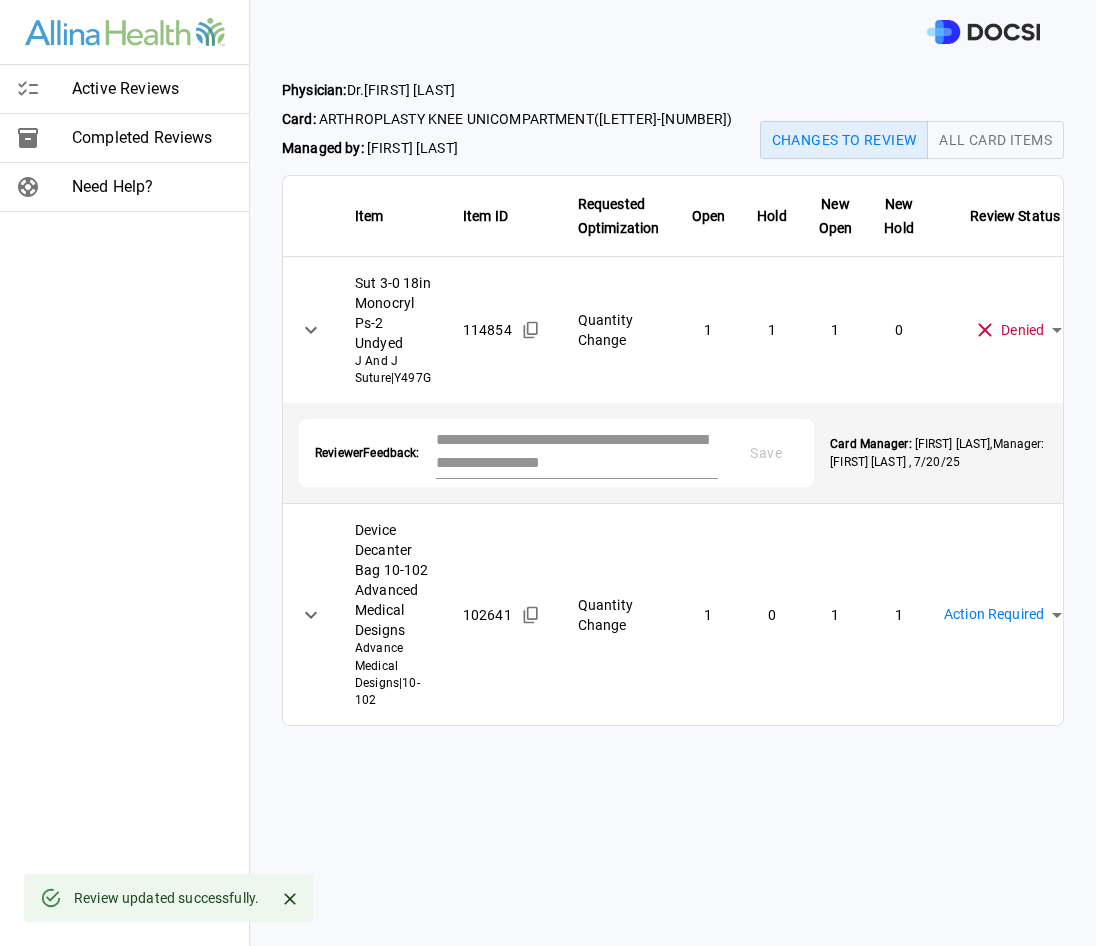 click at bounding box center [577, 451] 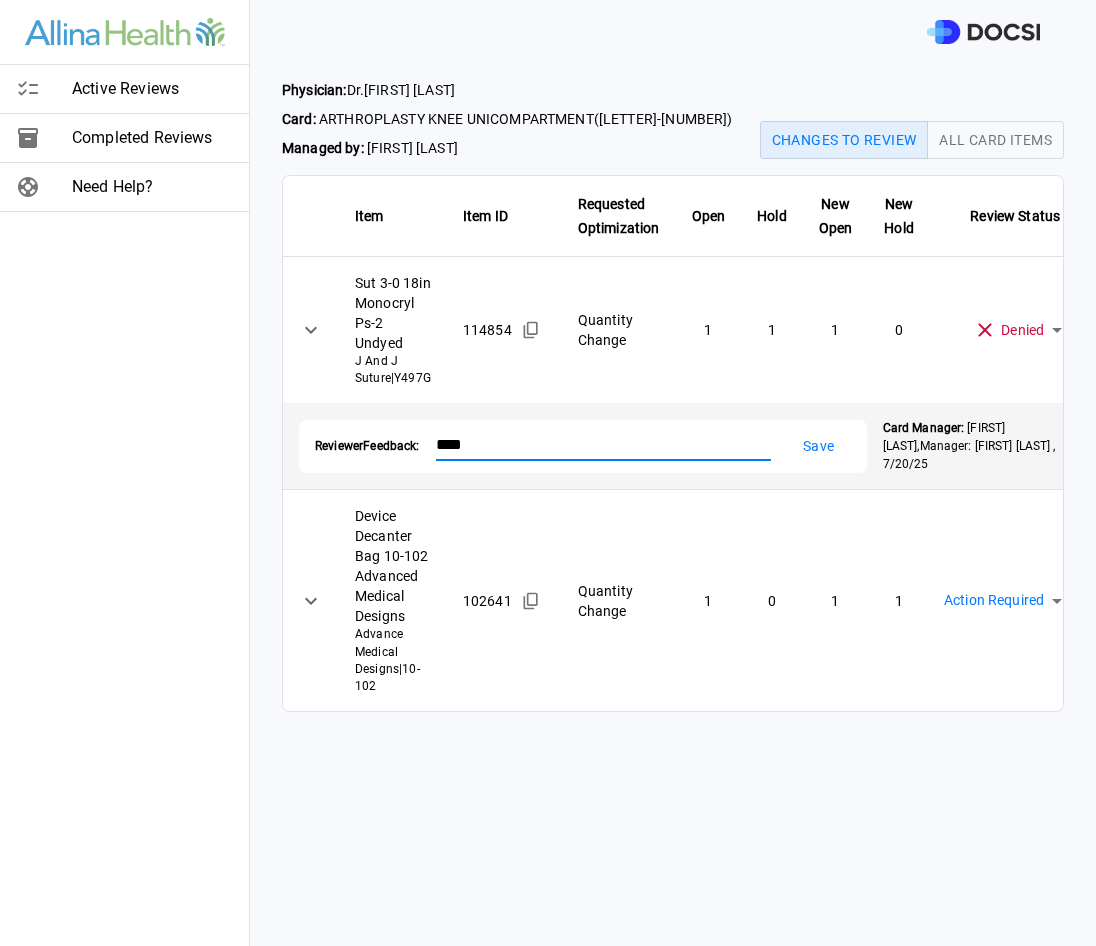 type on "****" 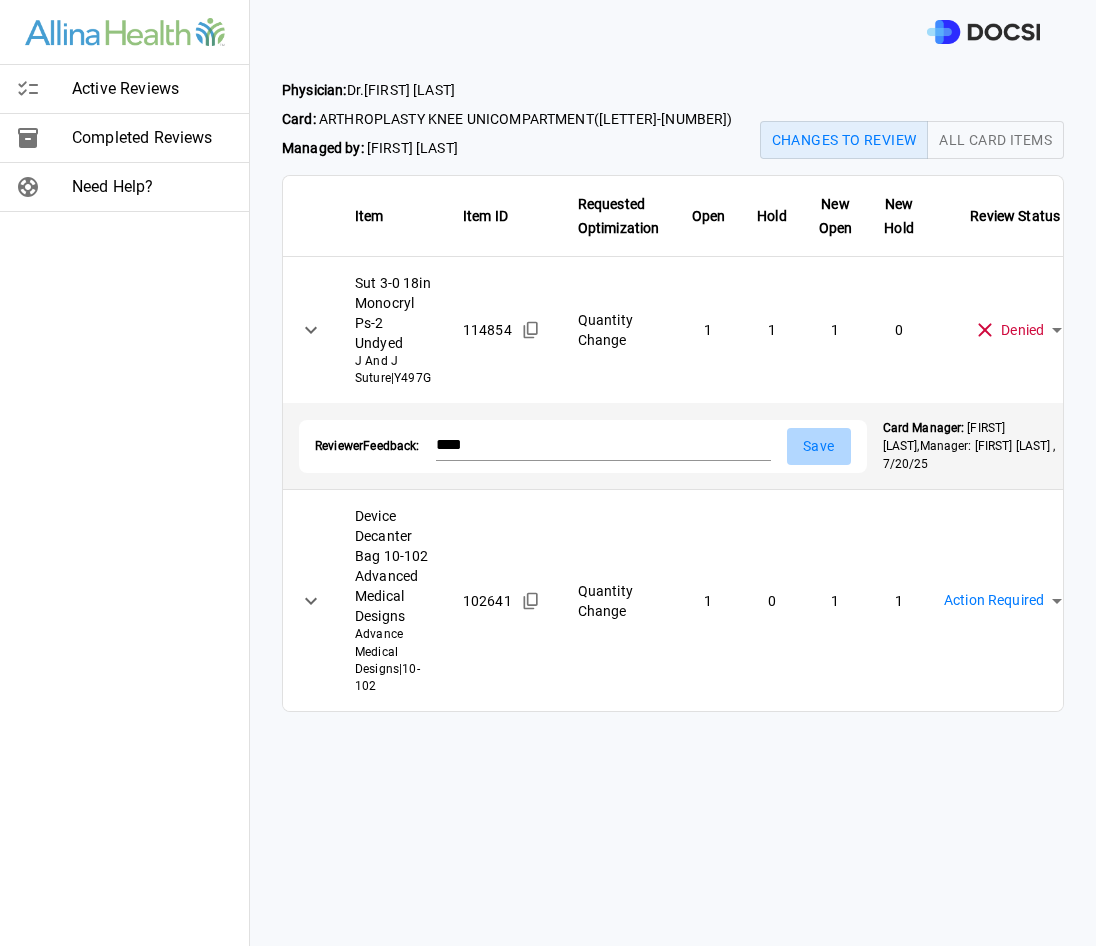 click on "Save" at bounding box center [819, 446] 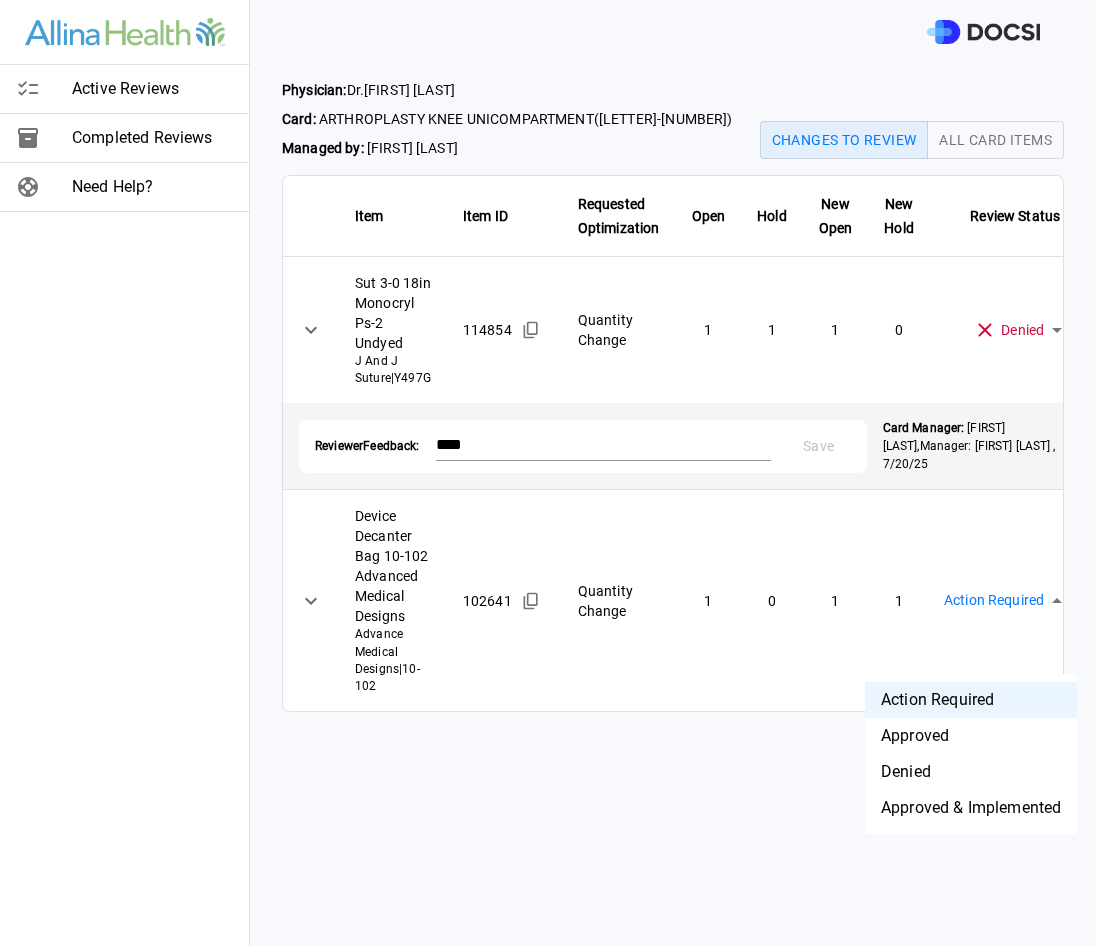 click on "Physician:   Dr.  [FIRST]   [LAST] Card:    ARTHROPLASTY KNEE UNICOMPARTMENT  ( M-130697 ) Managed by:    [FIRST] [LAST] Changes to Review All Card Items Item Item ID Requested Optimization Open Hold New Open New Hold Review Status Sut 3-0 18in Monocryl Ps-2 Undyed J And J Suture  |  Y497G 114854 Quantity Change 1 1 1 0 Denied ******** ​ Reviewer  Feedback:  **** * Save Card Manager:    [FIRST]   [LAST] ,  [DATE]   Device Decanter Bag 10-102 Advanced Medical Designs Advance Medical Designs  |  10-102 102641 Quantity Change 1 0 1 1 Action Required ****
Active Reviews Completed Reviews Need Help? Action Required Approved Denied Approved & Implemented" at bounding box center (548, 473) 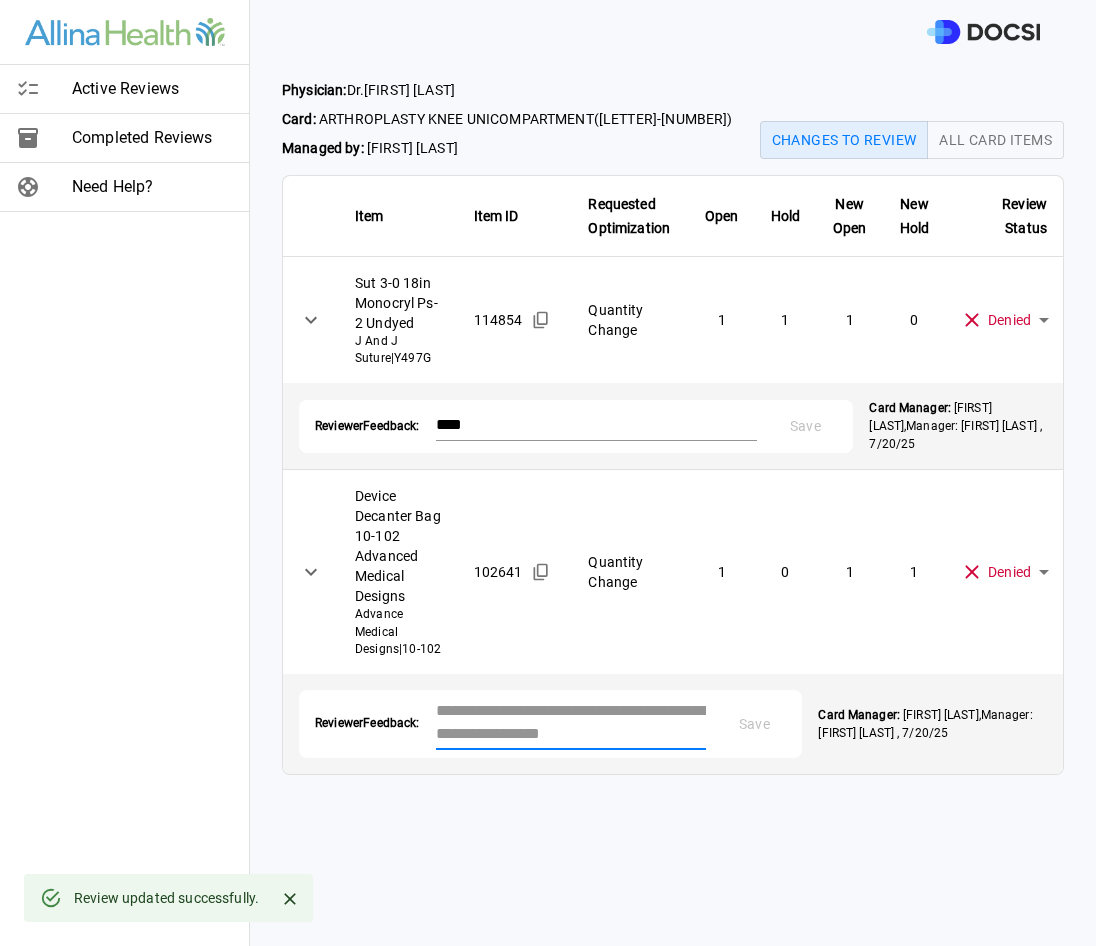 click at bounding box center [571, 722] 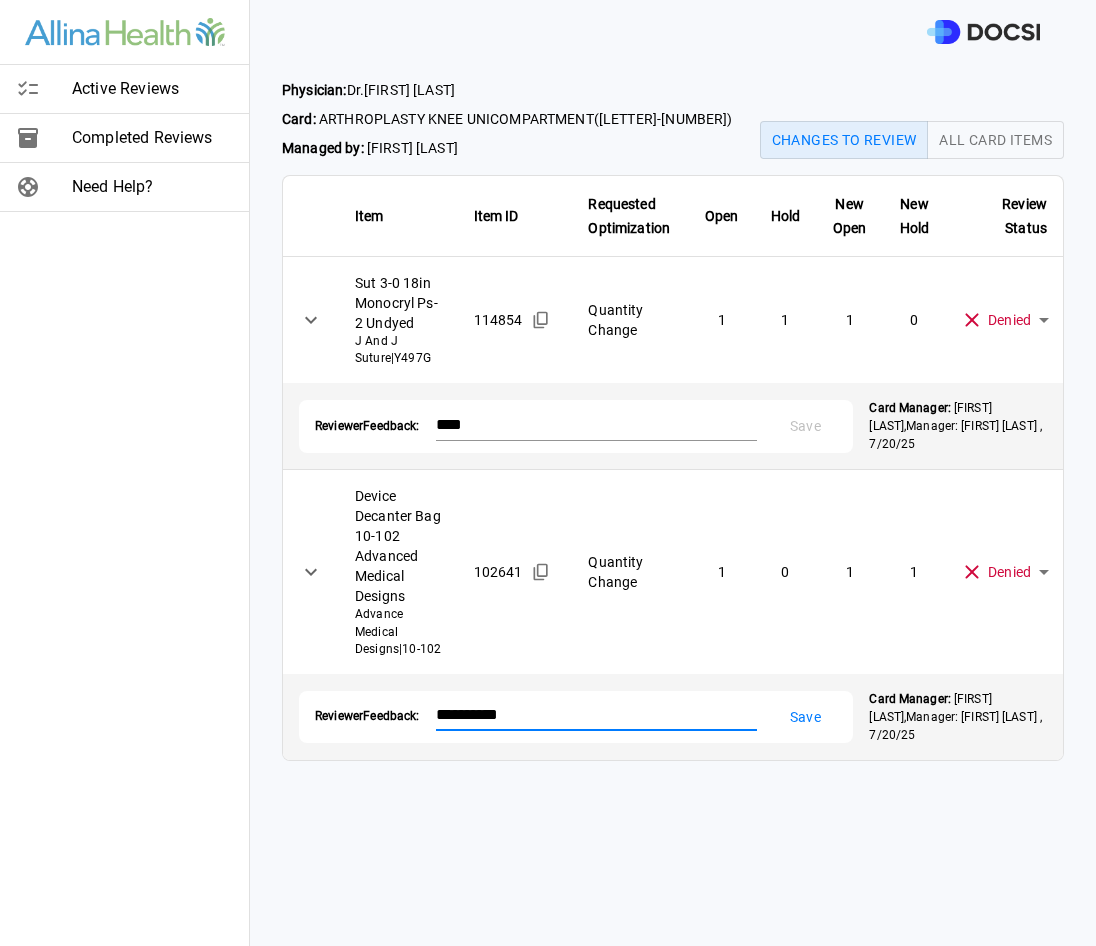 type on "**********" 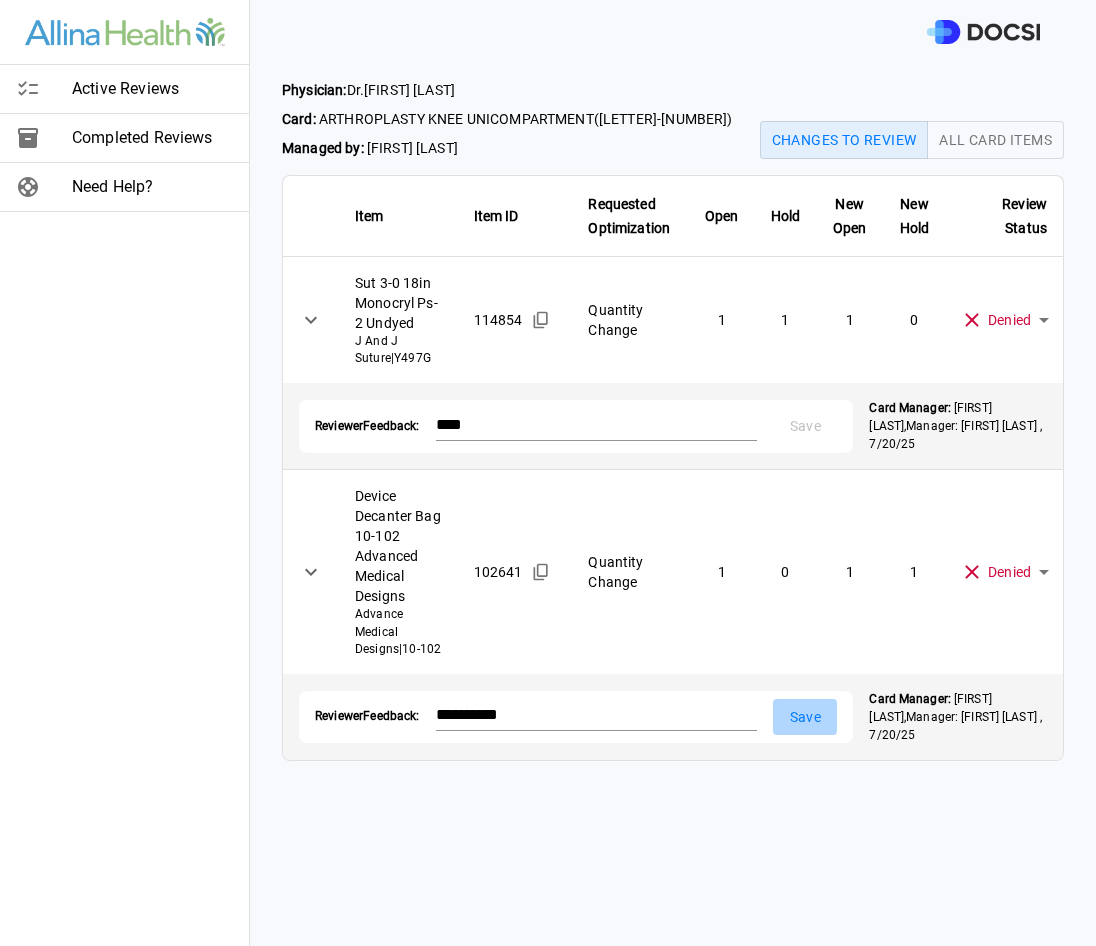 click on "Save" at bounding box center [805, 717] 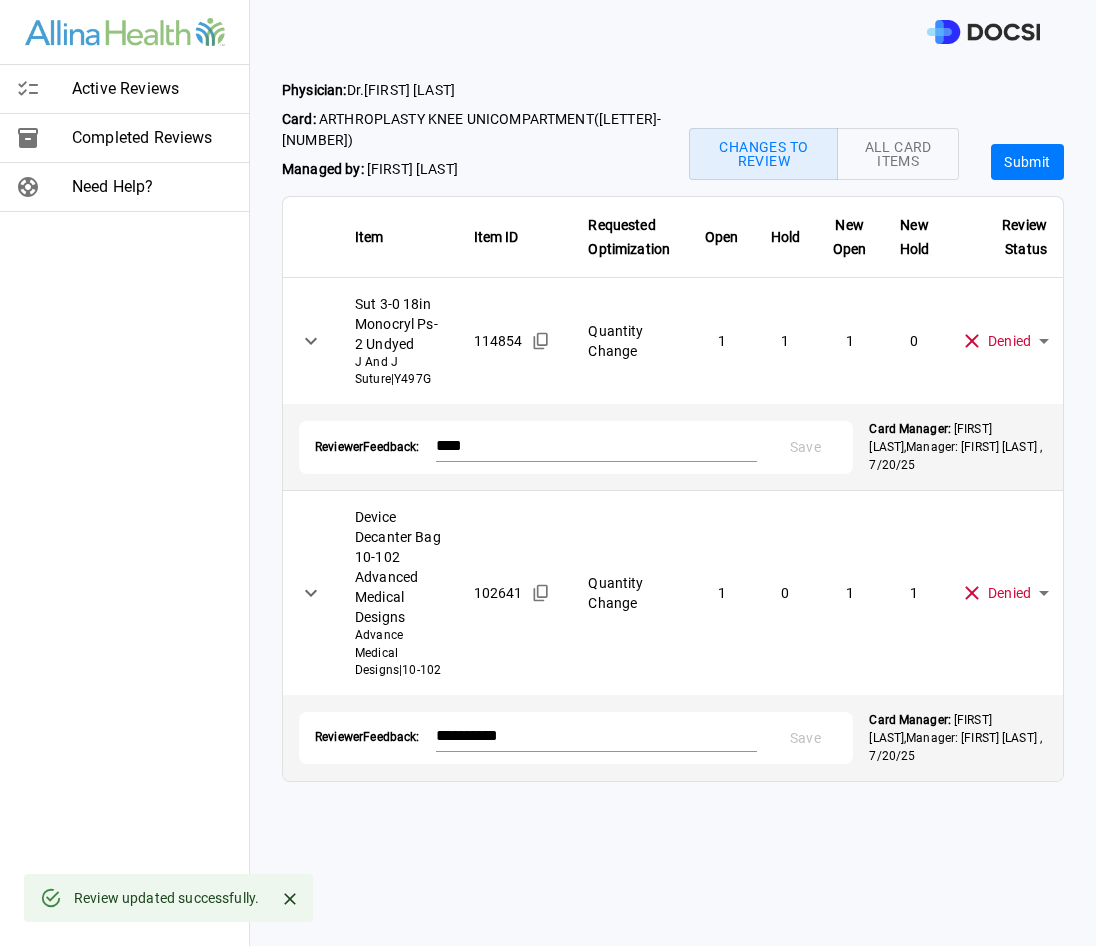 click on "Submit" at bounding box center [1027, 162] 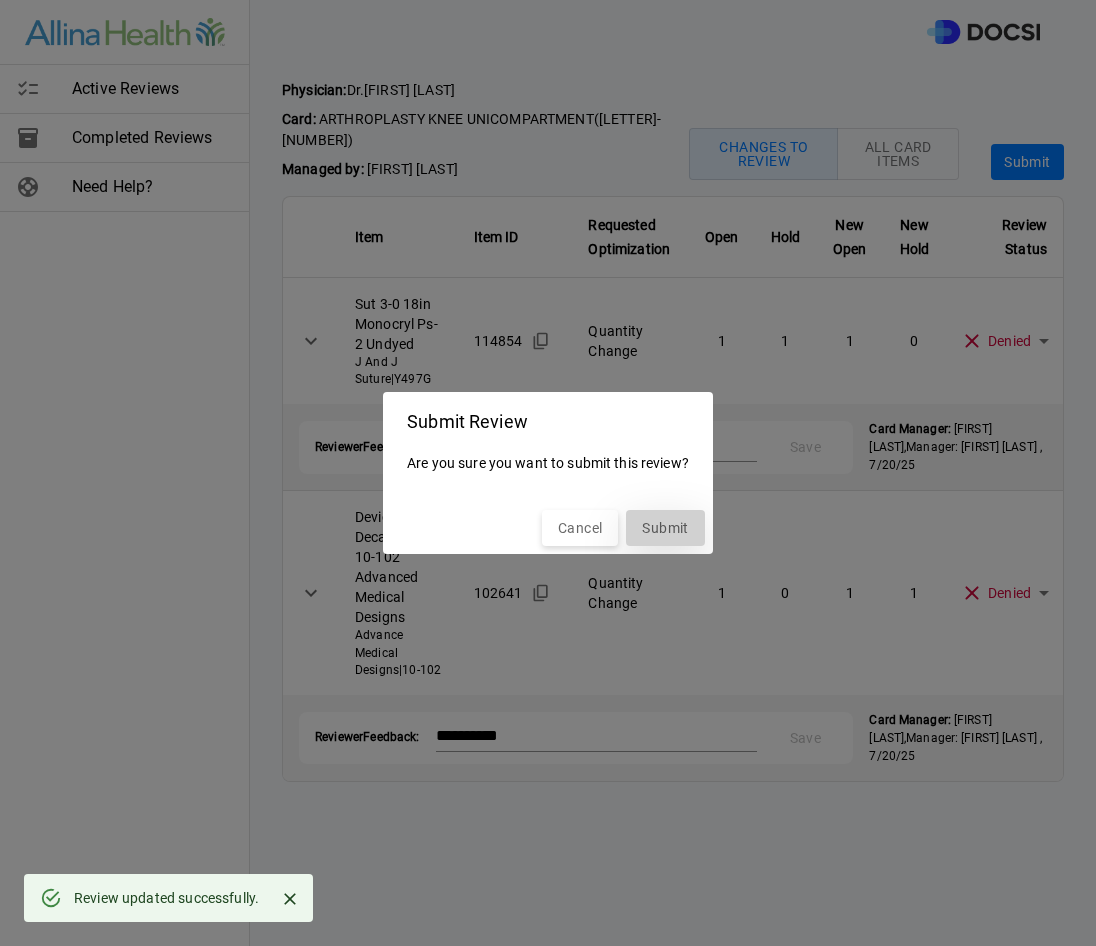 click on "Submit" at bounding box center [665, 528] 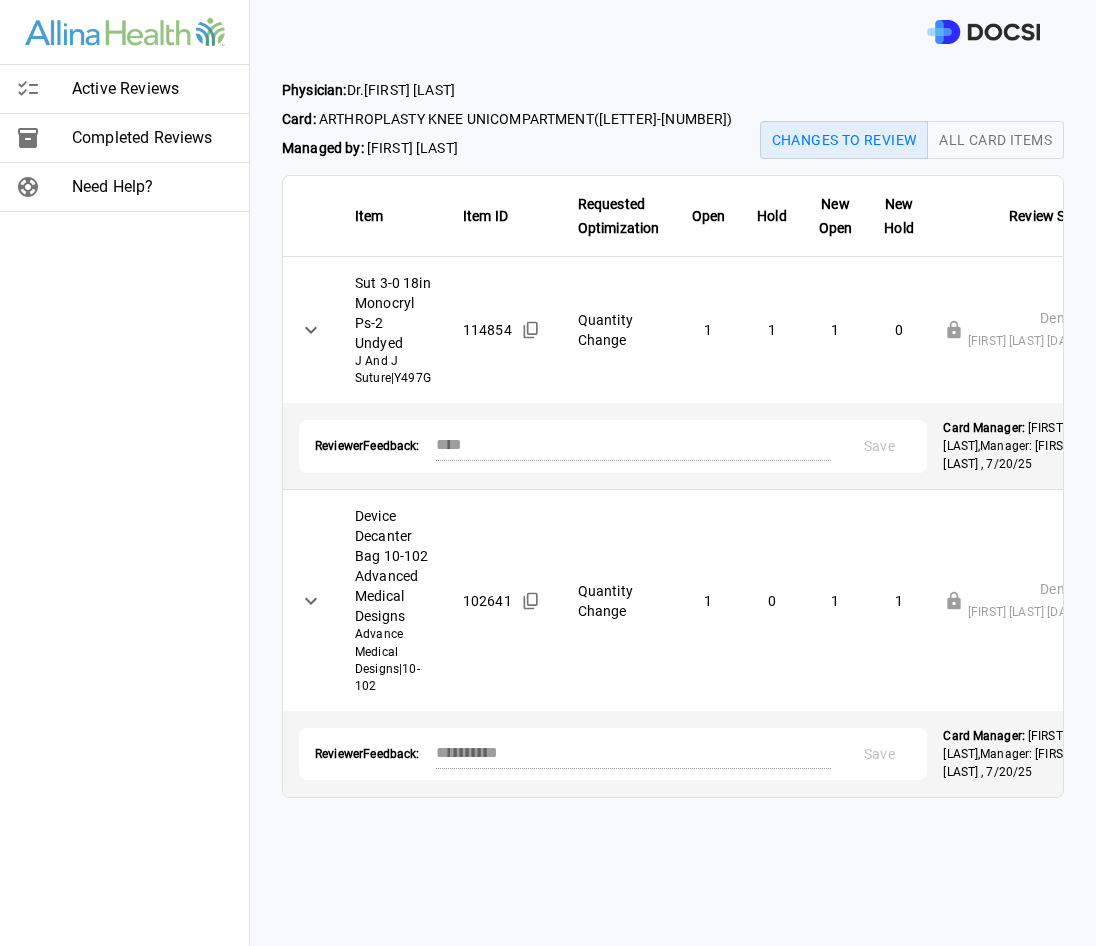click on "Active Reviews" at bounding box center (152, 89) 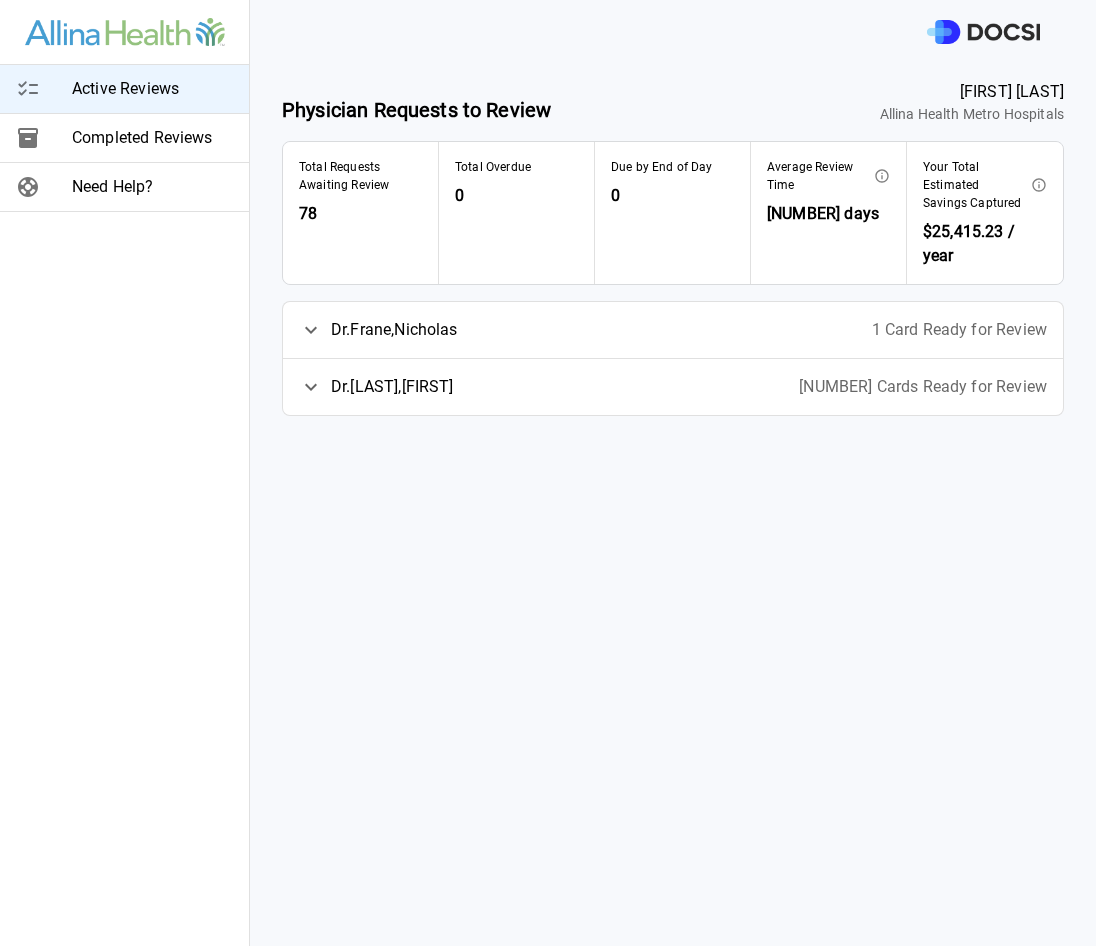 click on "Dr.  [LAST] ,  [FIRST]" at bounding box center (392, 387) 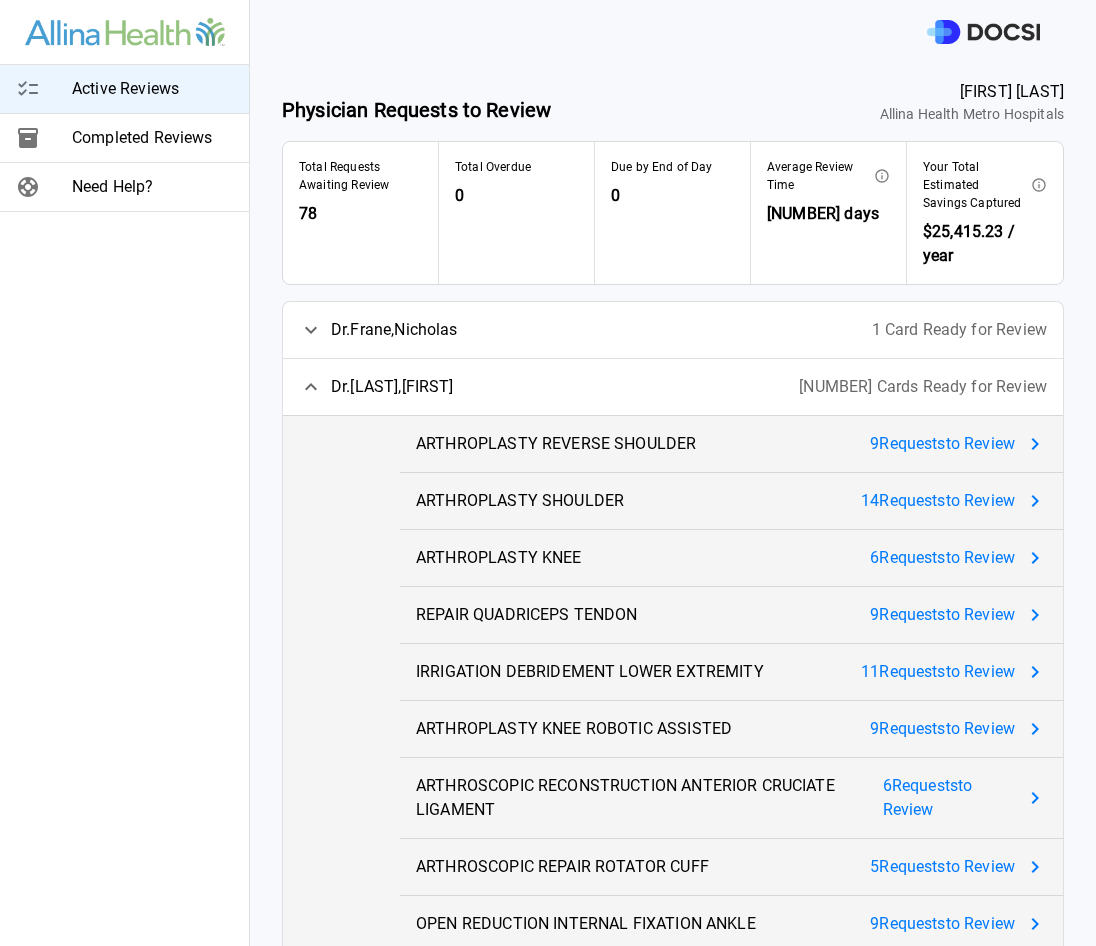 click on "ARTHROPLASTY REVERSE SHOULDER" at bounding box center [556, 444] 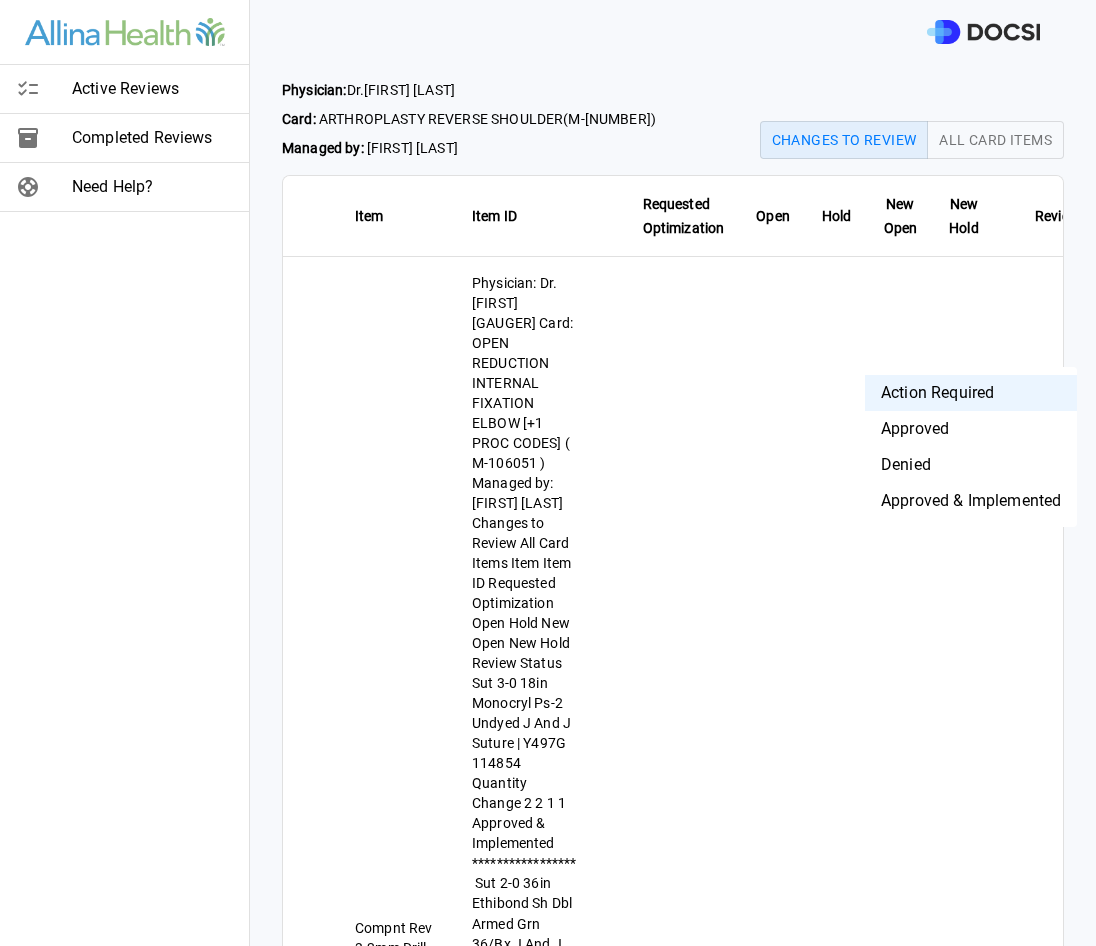 click on "Physician:   Dr.  [FIRST]   [LAST] Card:    REPAIR QUADRICEPS TENDON  ( M-91449 ) Managed by:    [FIRST] [LAST] Changes to Review All Card Items Item Item ID Requested Optimization Open Hold New Open New Hold Review Status Sheet Turnover Kit Disp Custom Medline Industries  |  ALHS-01 296286 Quantity Change 1 0 0 1 Action Required **** ​ Cuff Tourniquet 30x4in Dual Port Sngl Bladder Royal Blue Dis Stryker Instruments  |  5921-030-235 260265 Quantity Change 1 0 0 1 Action Required **** ​ Spng Lap 18x18in Amd-Ritmed X-ray Strl 5Pk Amd-Ritmed Inc  |  1515 301640 Quantity Change 1 0 1 1 Action Required **** ​ Drsg Gze 4x4in Amd-Ritmed 12Ply Strl 10Pk Amd-Ritmed Inc  |  A4121 301679 Remove from Card 1 0 - - Action Required **** ​ Sut 2-0 27in Vicryl Ct-1 Undyed 36/Bx J And J Suture  |  J259H 114364 Quantity Change 1 0 1 1 Action Required **** ​ Syr Bulb 60cc W/Tip Prottr Strl LSL Healthcare  |  2110 402803 Quantity Change 2 0 1 0 Action Required 2" at bounding box center [548, 473] 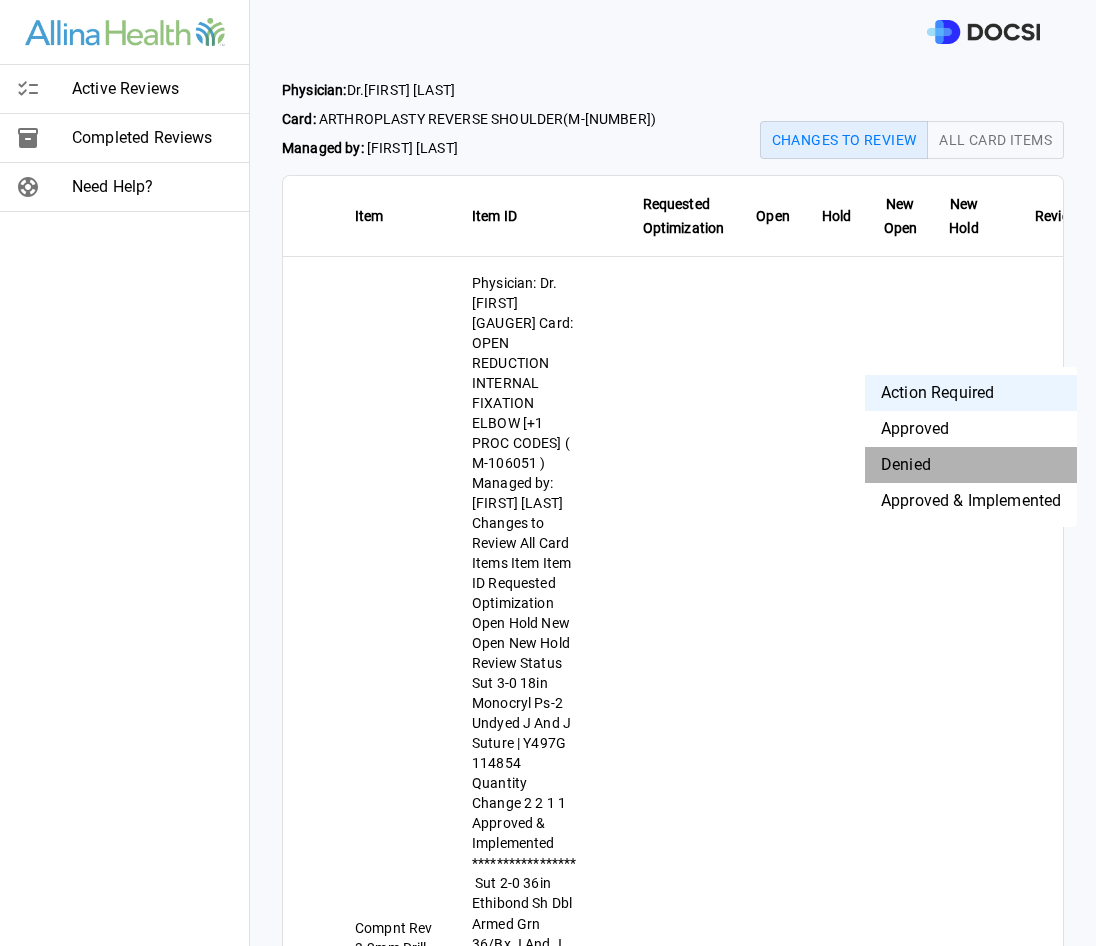 click on "Denied" at bounding box center (971, 465) 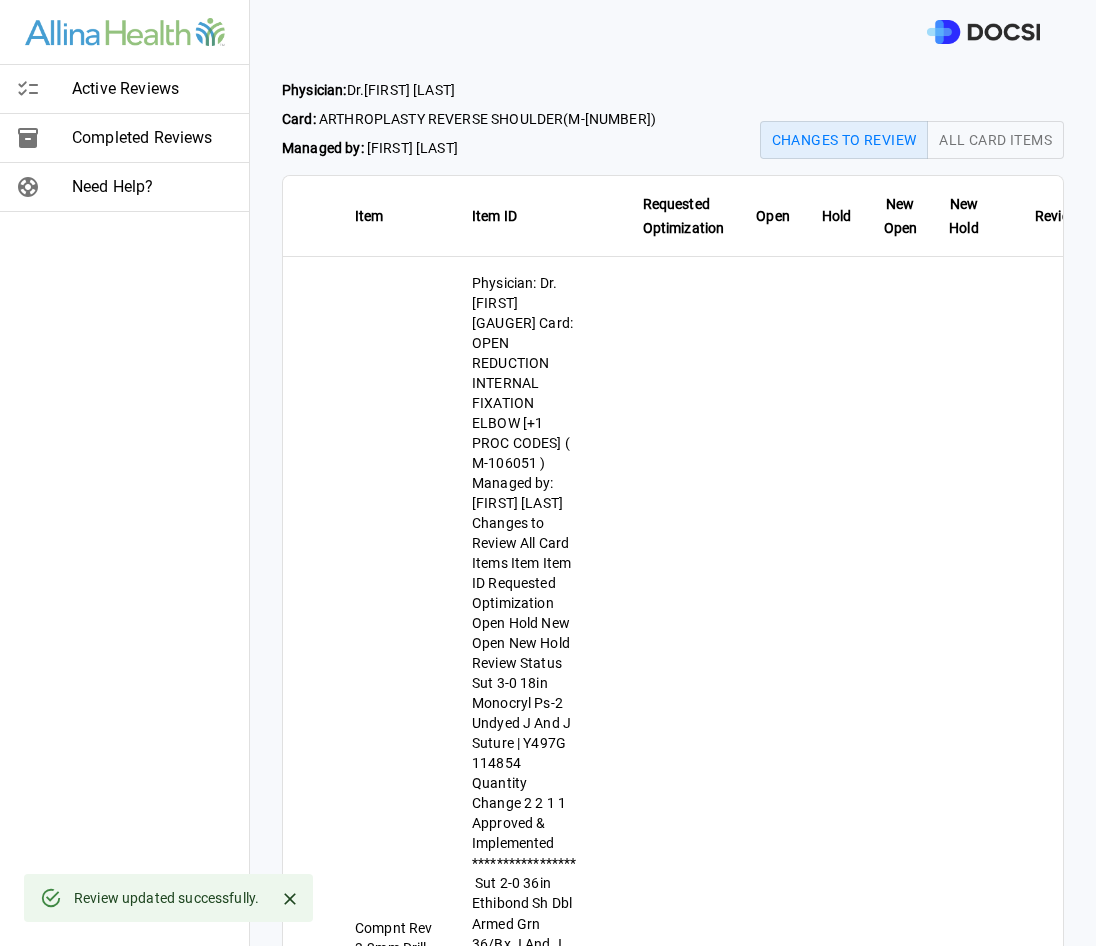 click at bounding box center (606, 1718) 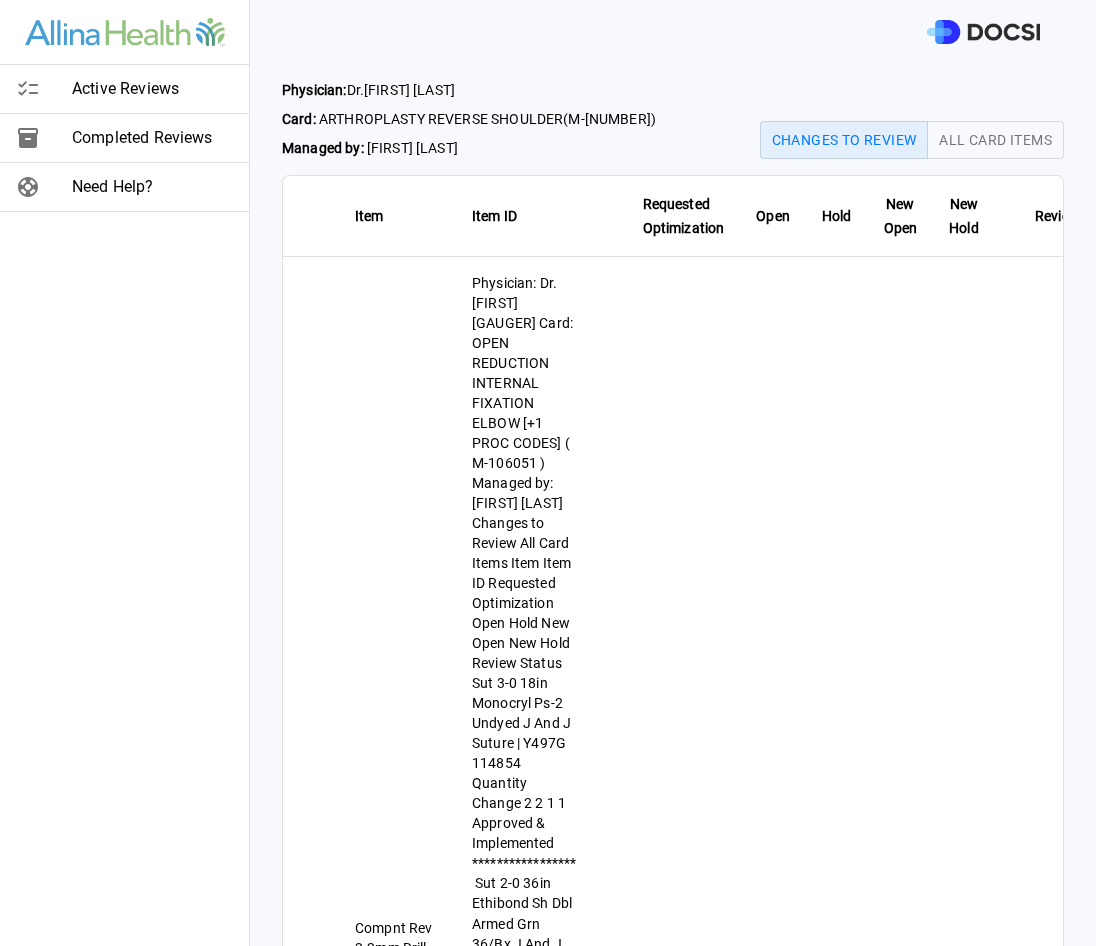 type on "**********" 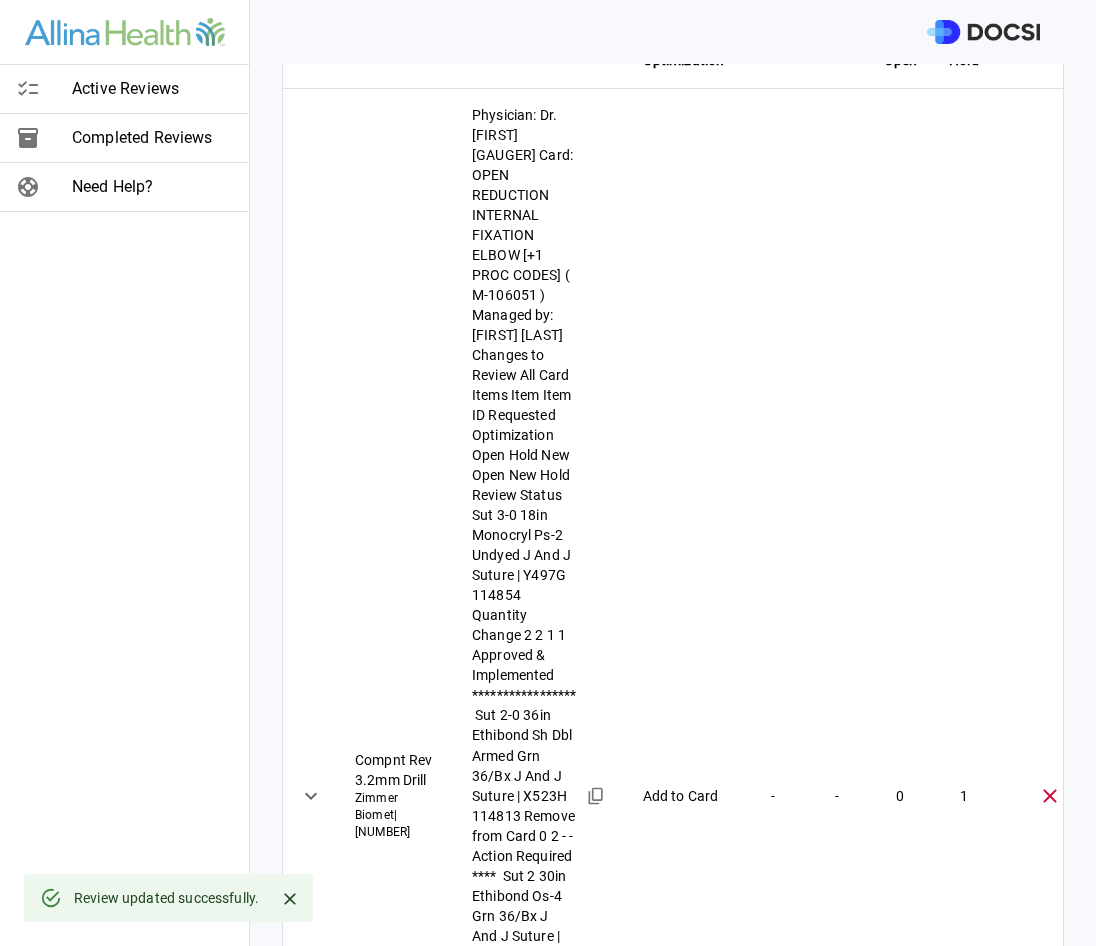 scroll, scrollTop: 200, scrollLeft: 0, axis: vertical 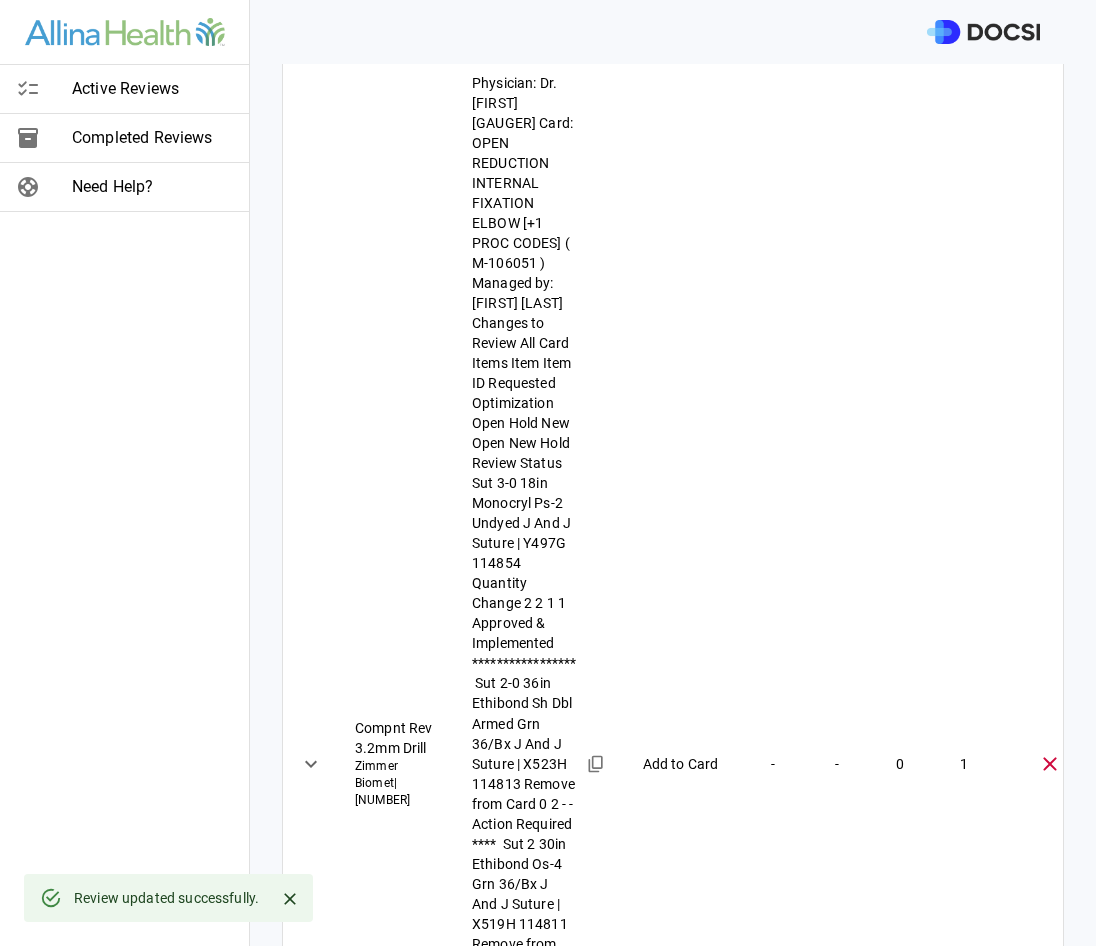 click on "Active Reviews Completed Reviews Need Help? Physician:   Dr.  [LAST]   [LAST] Card:    OPEN REDUCTION INTERNAL FIXATION ANKLE  ( M-91435 ) Managed by:    [FIRST] [LAST] Changes to Review All Card Items Item Item ID Requested Optimization Open Hold New Open New Hold Review Status Drape C-Arm 41x74 In X-Ray Ecolab Inc  |  4951 152537 Quantity Change 2 0 1 0 Action Required **** ​ Drsg Gze 4x4in Amd-Ritmed 12Ply Strl 10Pk Amd-Ritmed Inc  |  A4121 301679 Quantity Change 1 0 1 1 Action Required **** ​ Padg Cast Cotton 4in Strl 30-321 Deroyal Deroyal Industries Inc  |  30-321 113580 Quantity Change 1 0 1 1 Action Required **** ​ Sut 3-0 18in Ethilon Ps-1 Blk J And J Suture  |  1663G 115275 Quantity Change 0 1 0 4 Action Required **** ​ Syr Bulb 60cc W/Tip Prottr Strl LSL Healthcare  |  2110 402803 Quantity Change 1 0 1 1 Action Required **** ​ Sheet Turnover Kit Disp Custom Medline Industries  |  ALHS-01 296286 Quantity Change 1 0 0 1 Action Required" at bounding box center (548, 473) 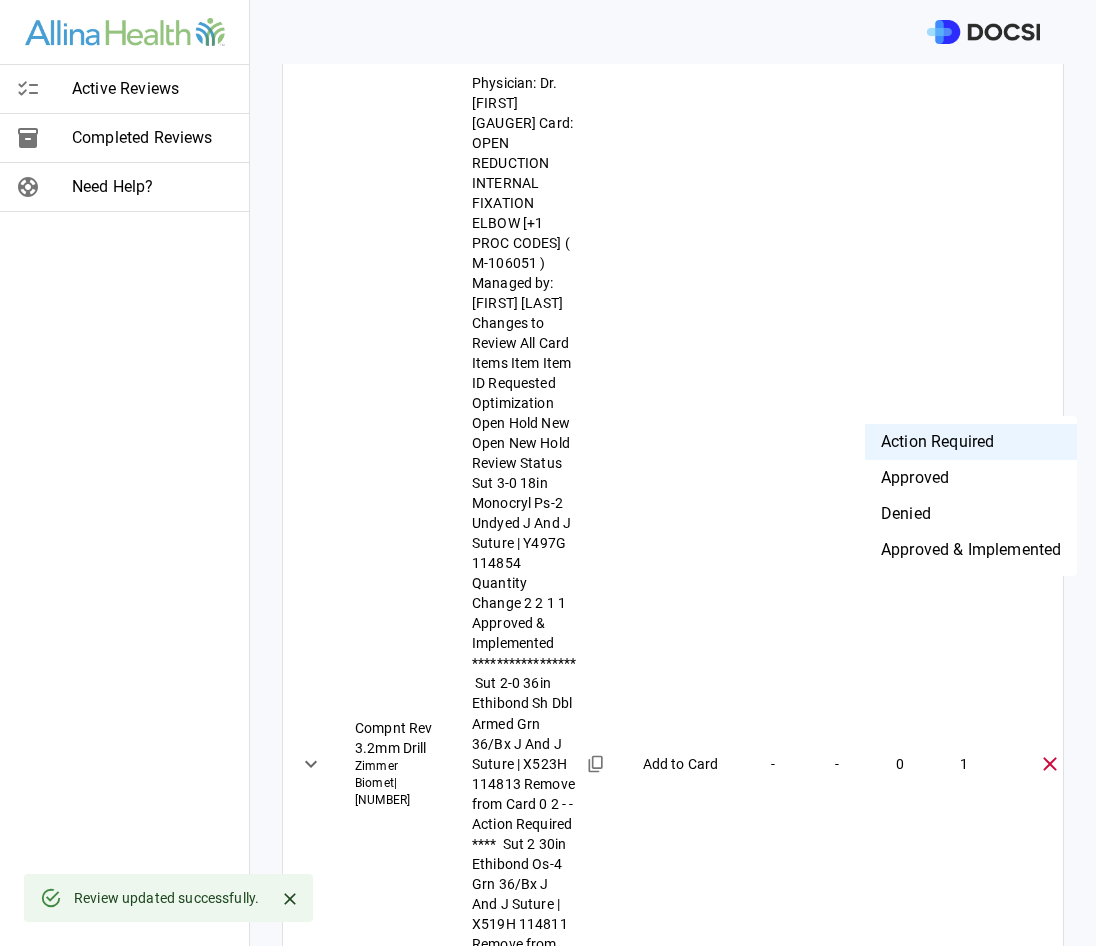 click on "Denied" at bounding box center [971, 514] 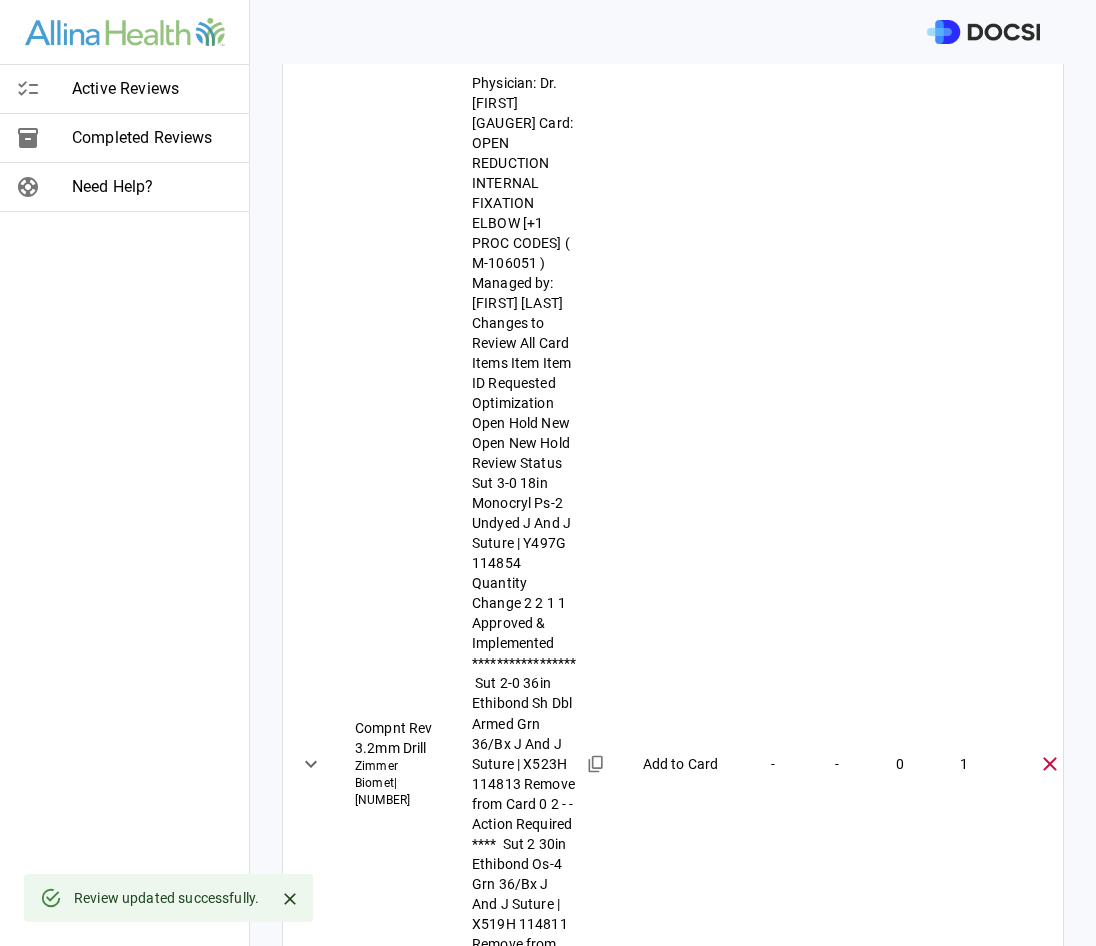 click at bounding box center [606, 1710] 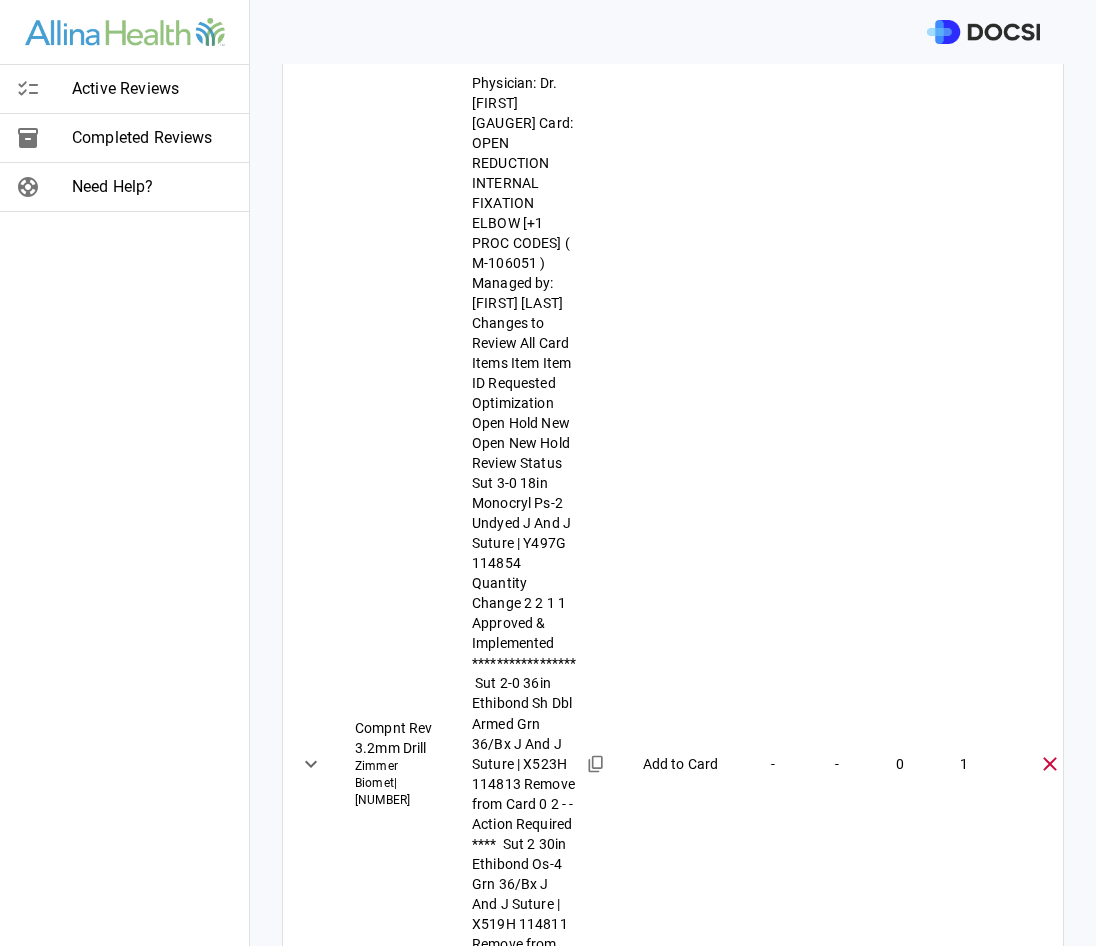 type on "**********" 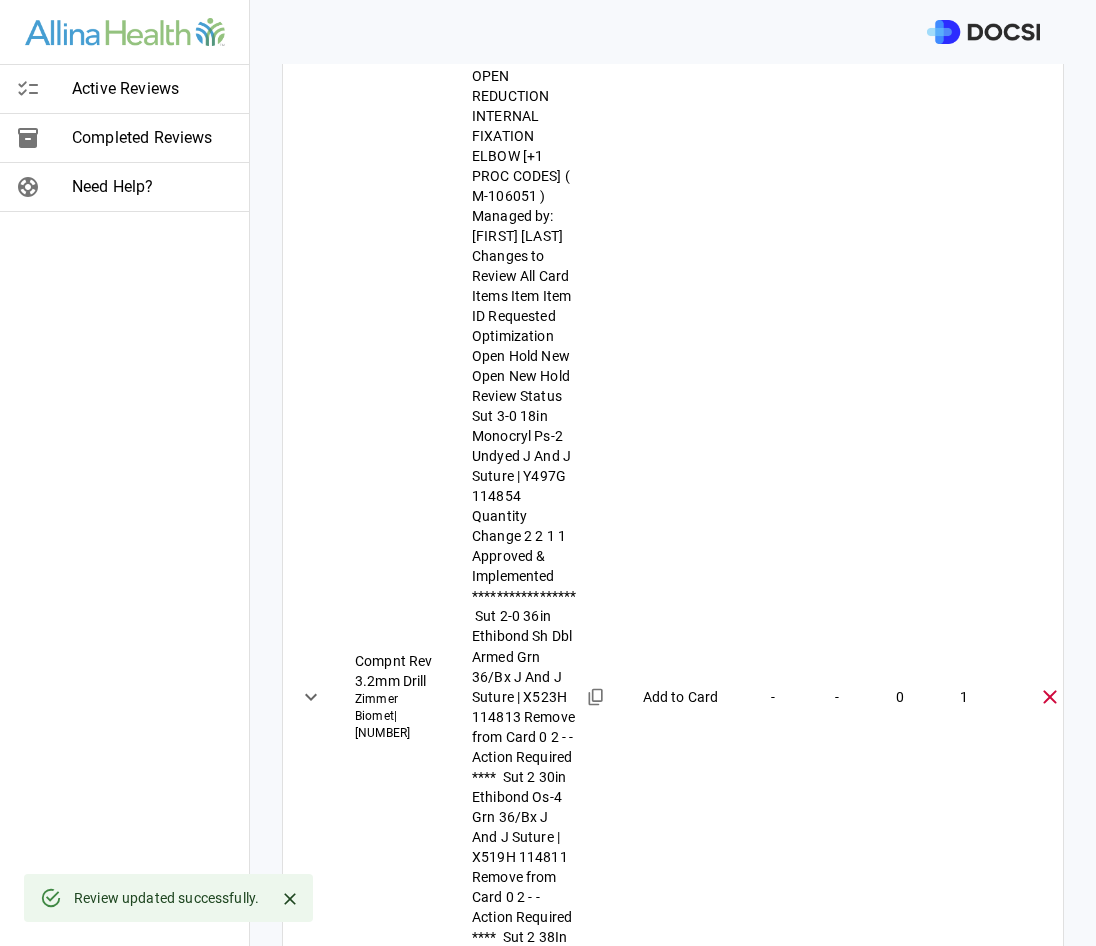 scroll, scrollTop: 300, scrollLeft: 0, axis: vertical 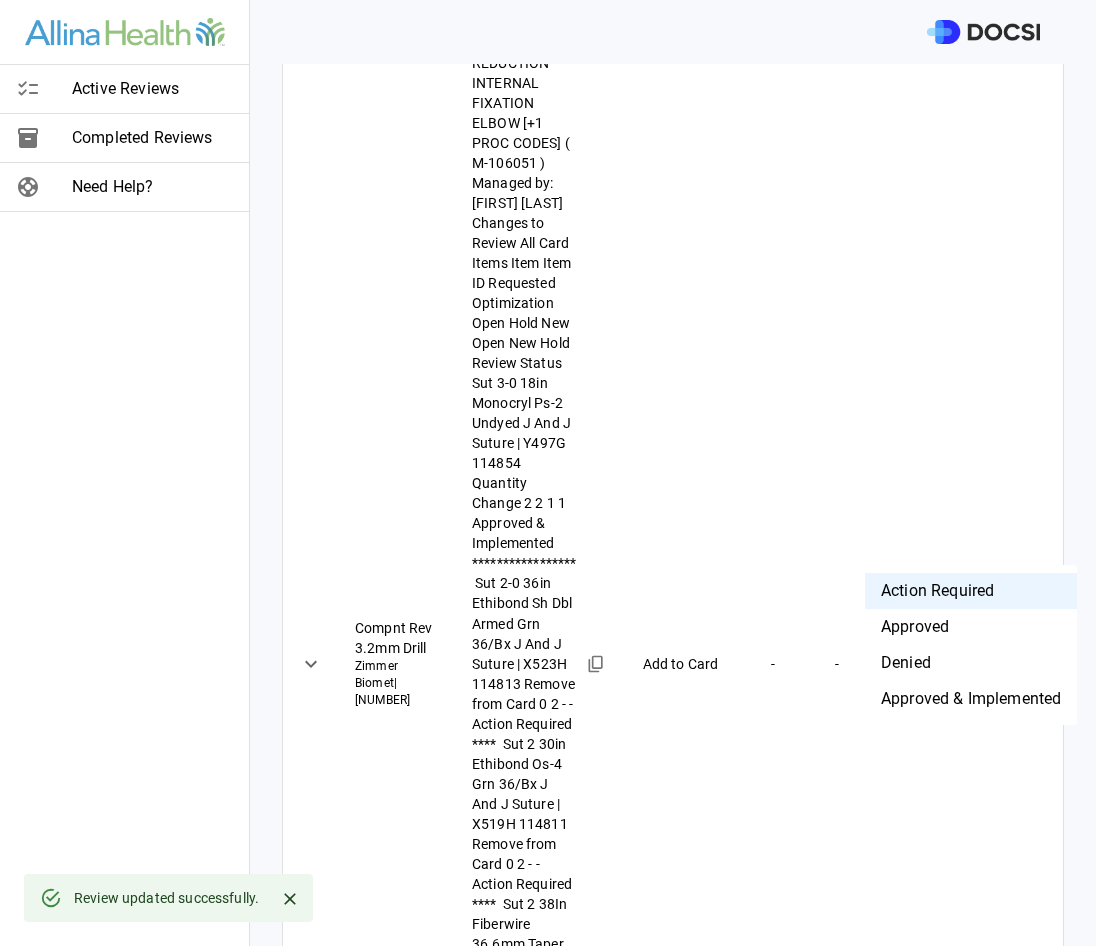 click on "**********" at bounding box center [548, 473] 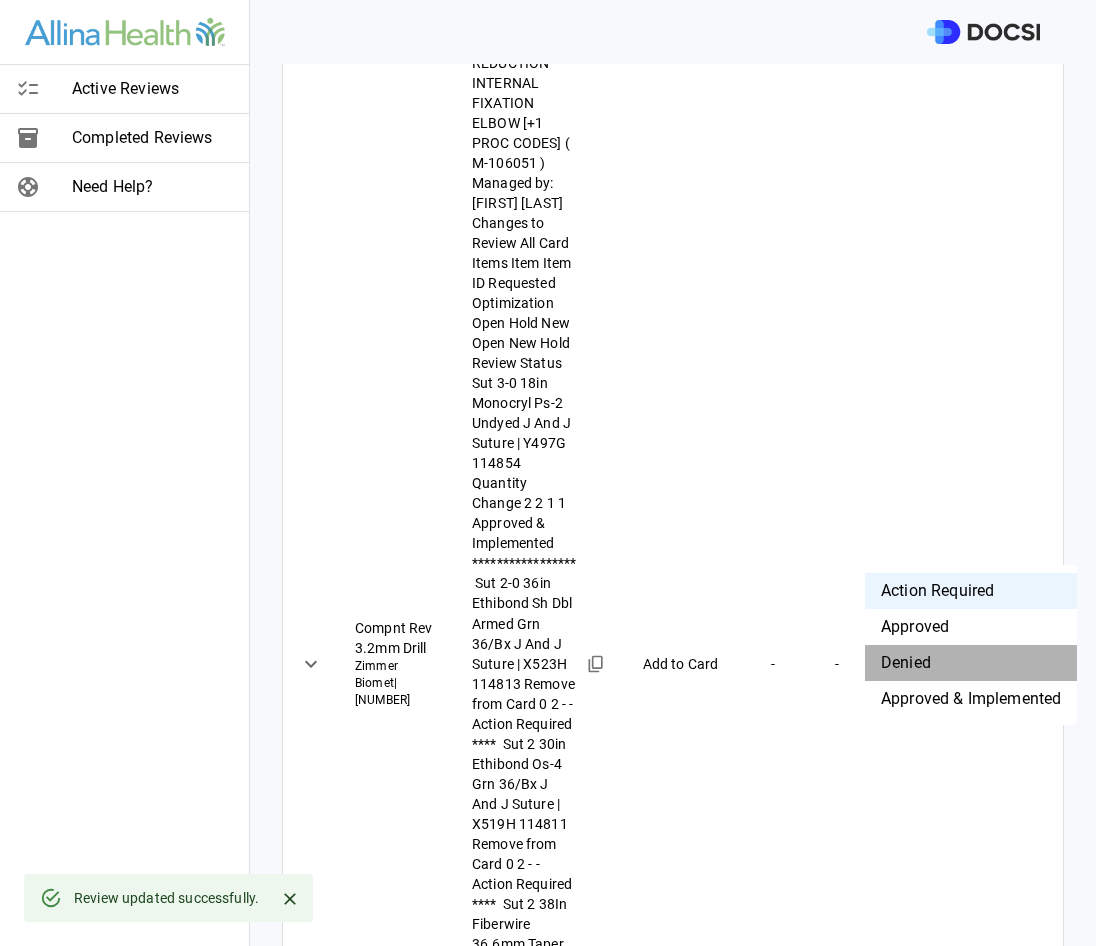 click on "Denied" at bounding box center (971, 663) 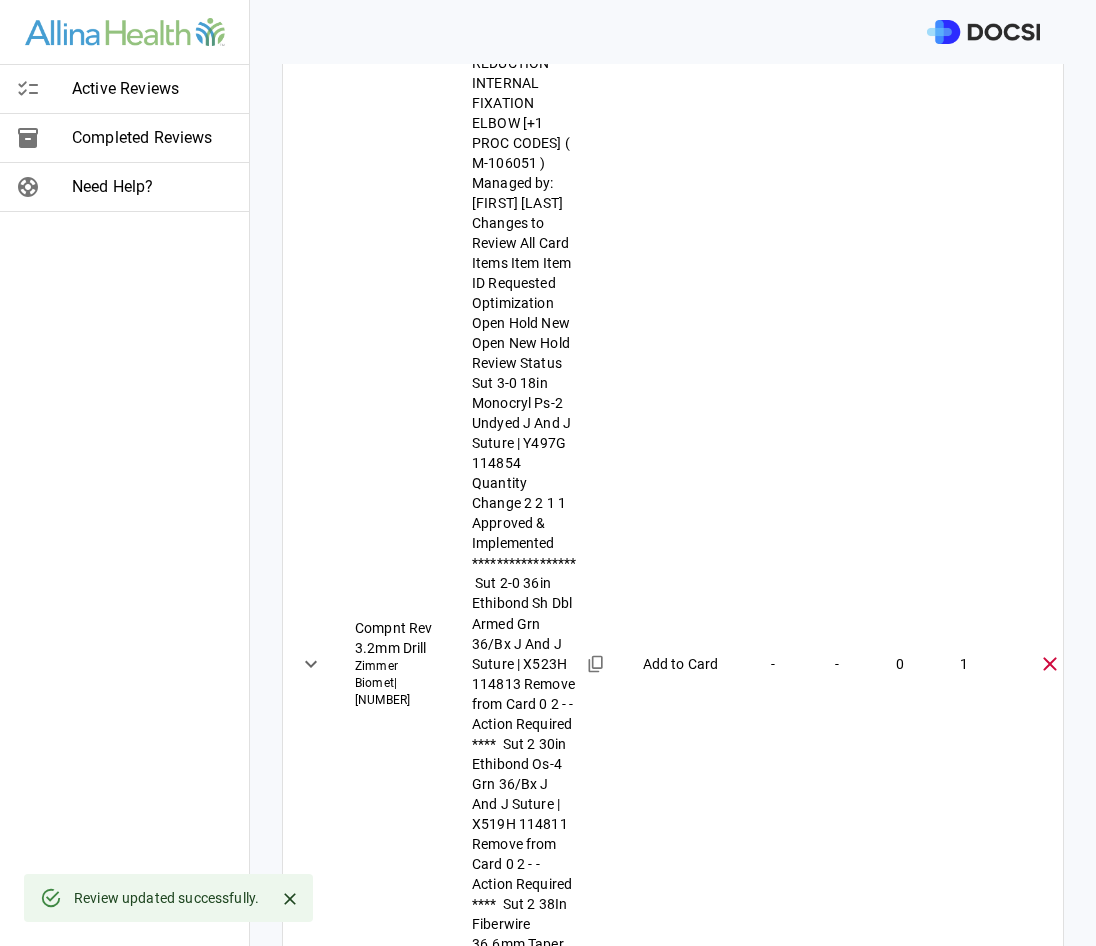 click at bounding box center [606, 1822] 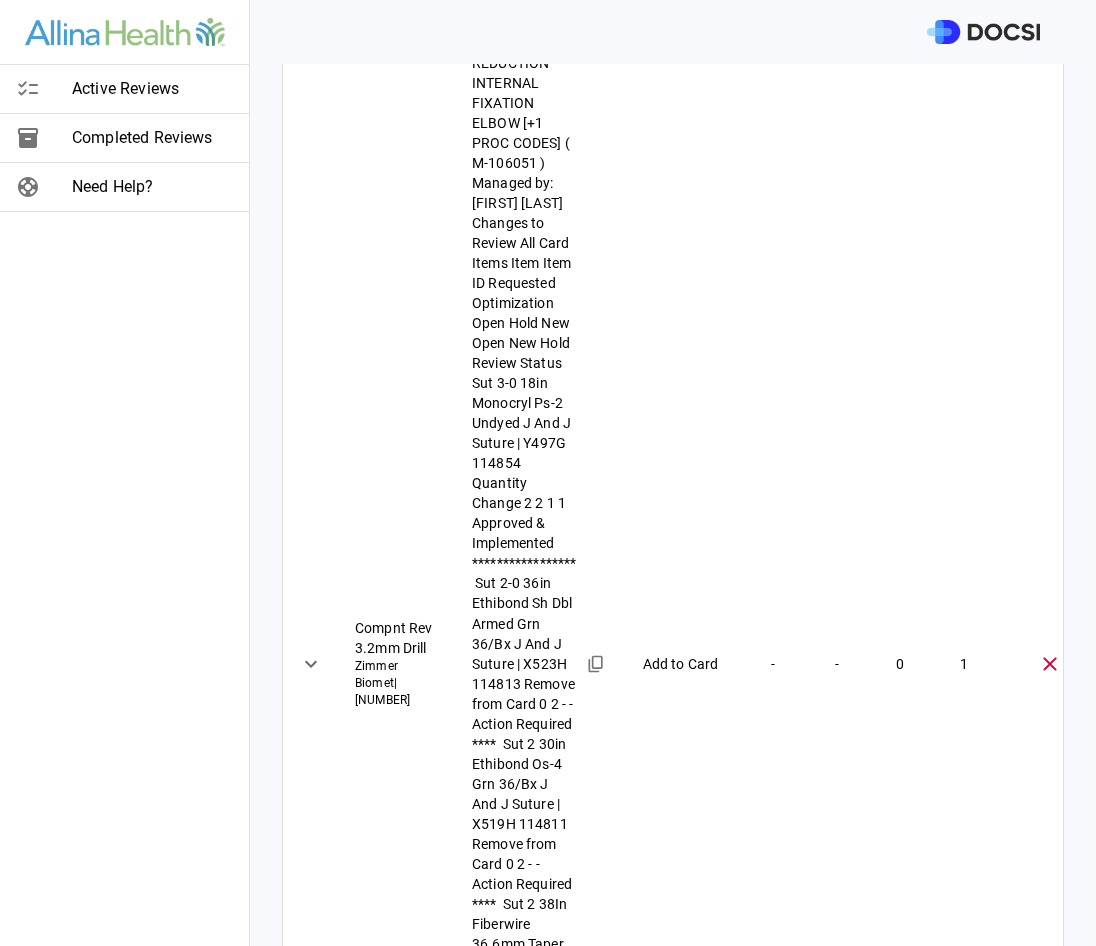 type on "********" 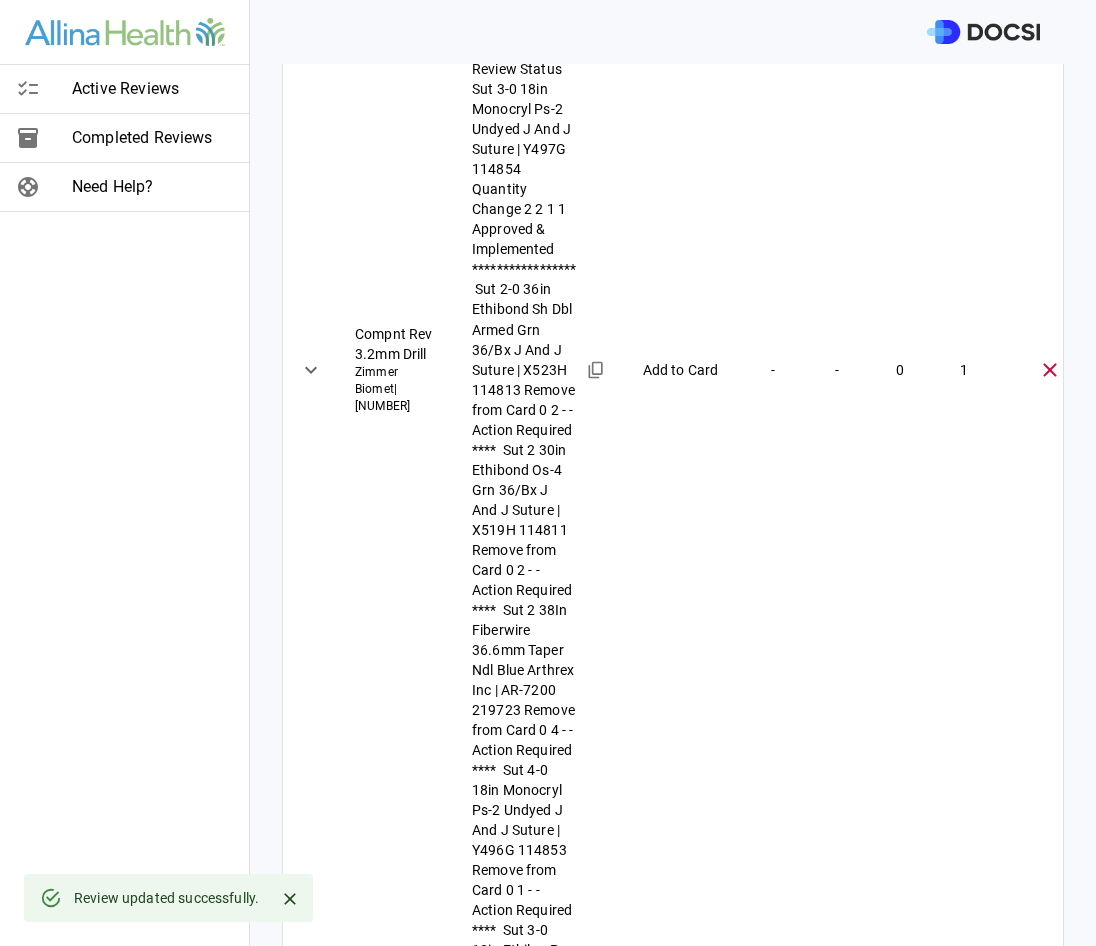 scroll, scrollTop: 600, scrollLeft: 0, axis: vertical 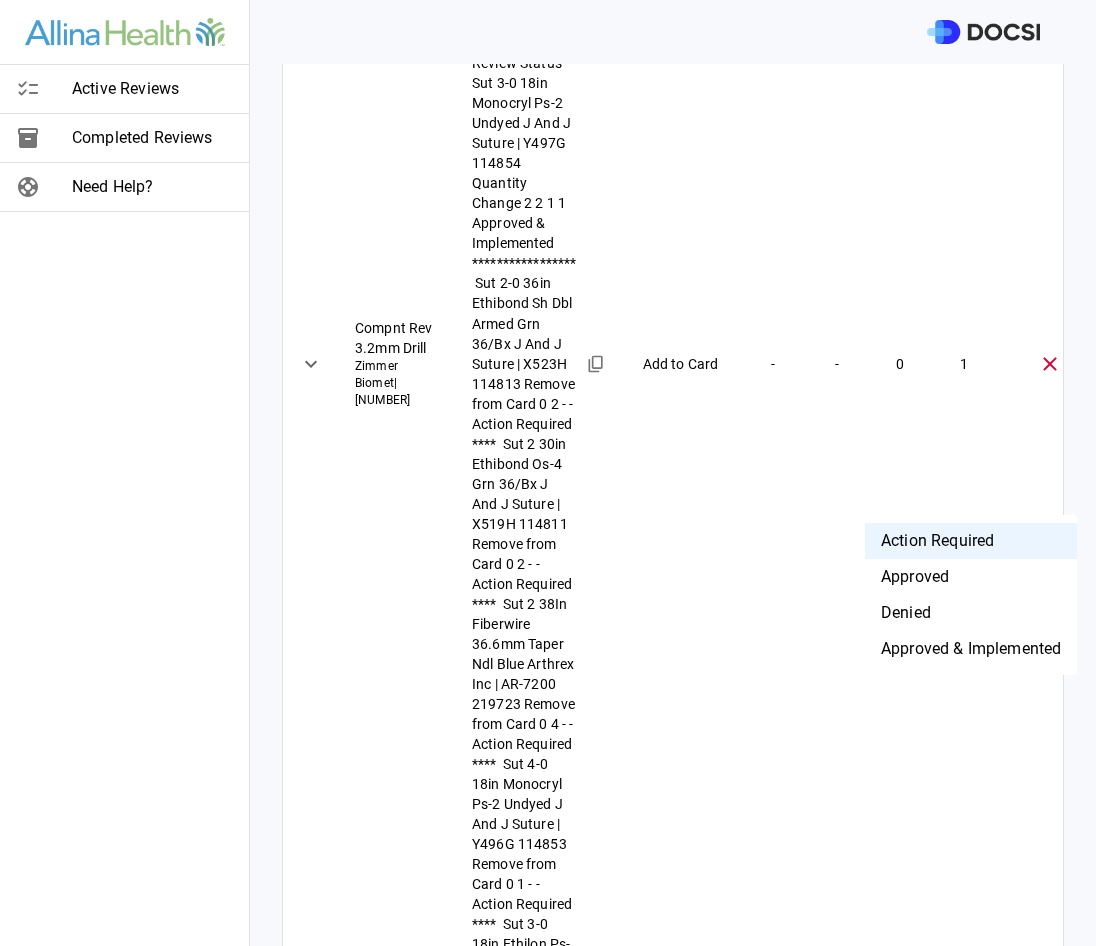 click on "**********" at bounding box center [548, 473] 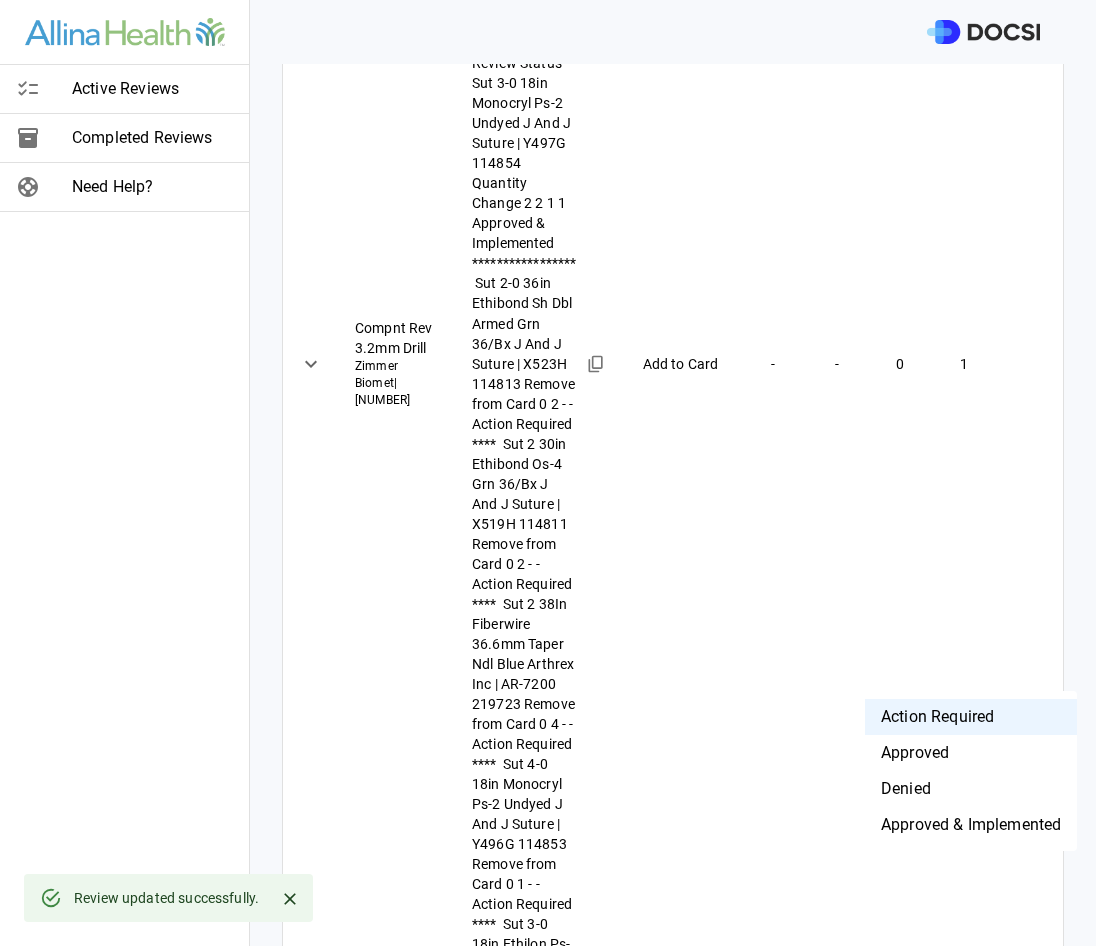 click on "**********" at bounding box center [548, 473] 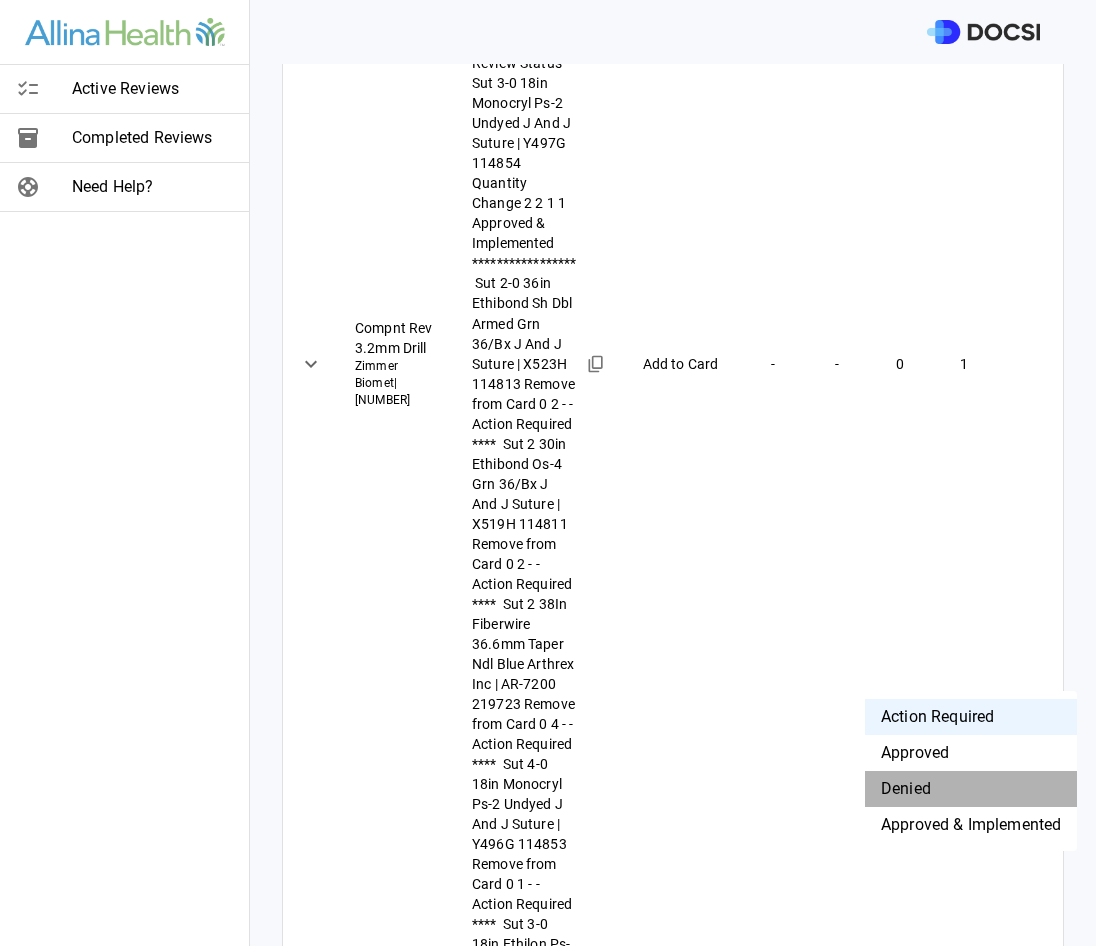 click on "Denied" at bounding box center [971, 789] 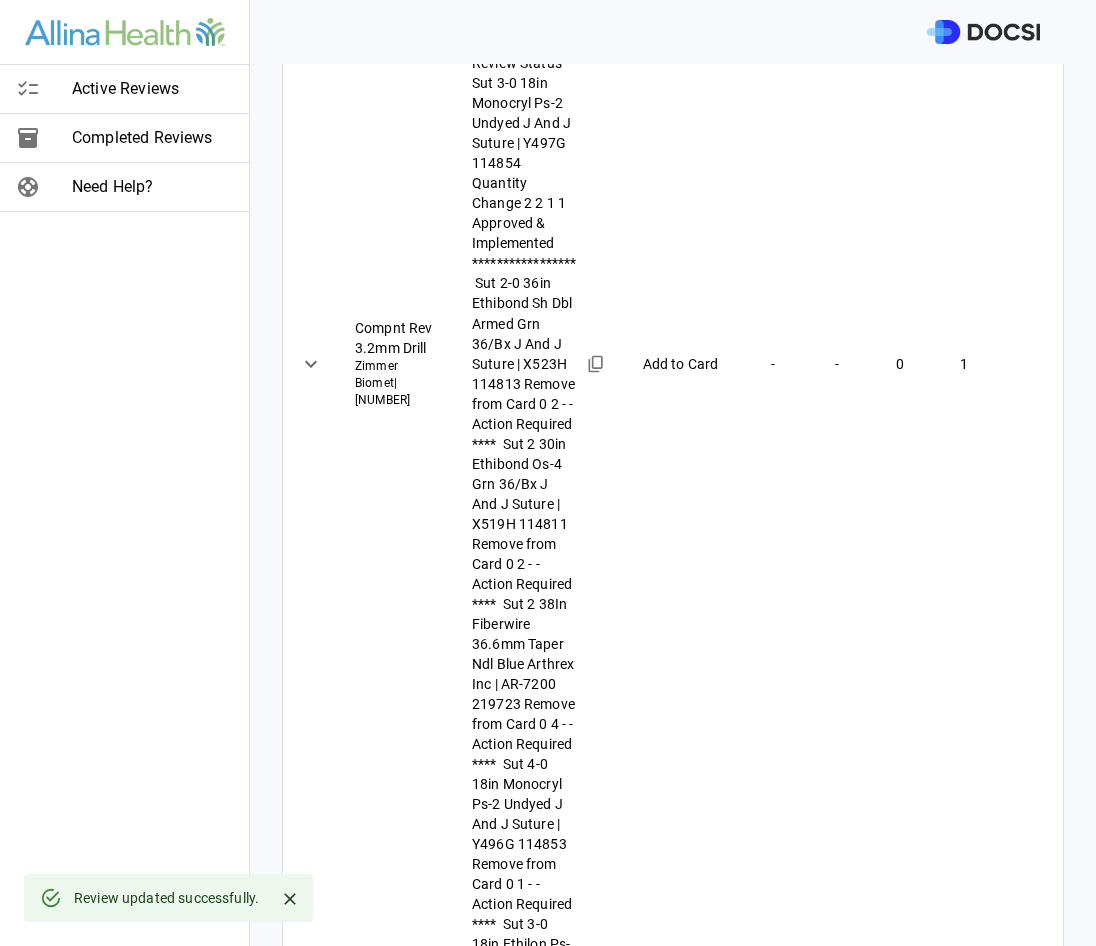 click at bounding box center [646, 1921] 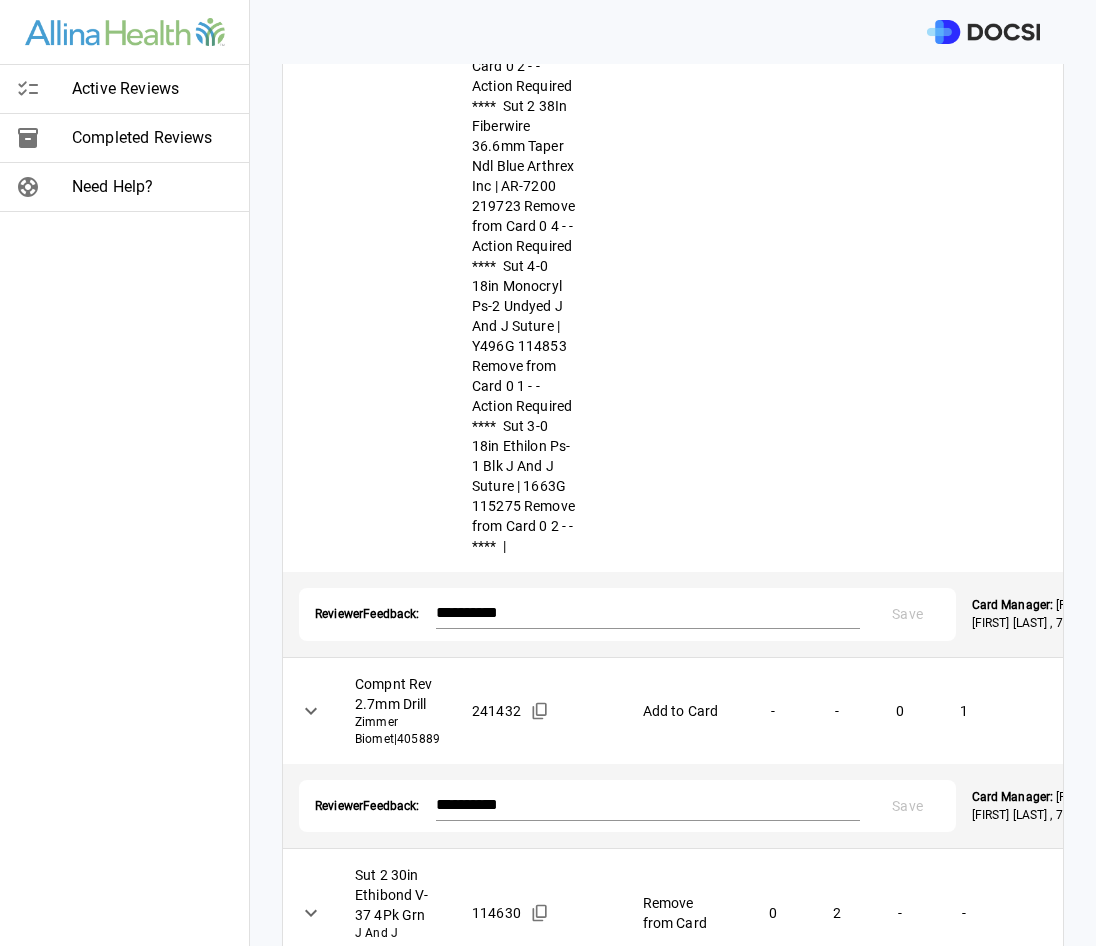 scroll, scrollTop: 1100, scrollLeft: 0, axis: vertical 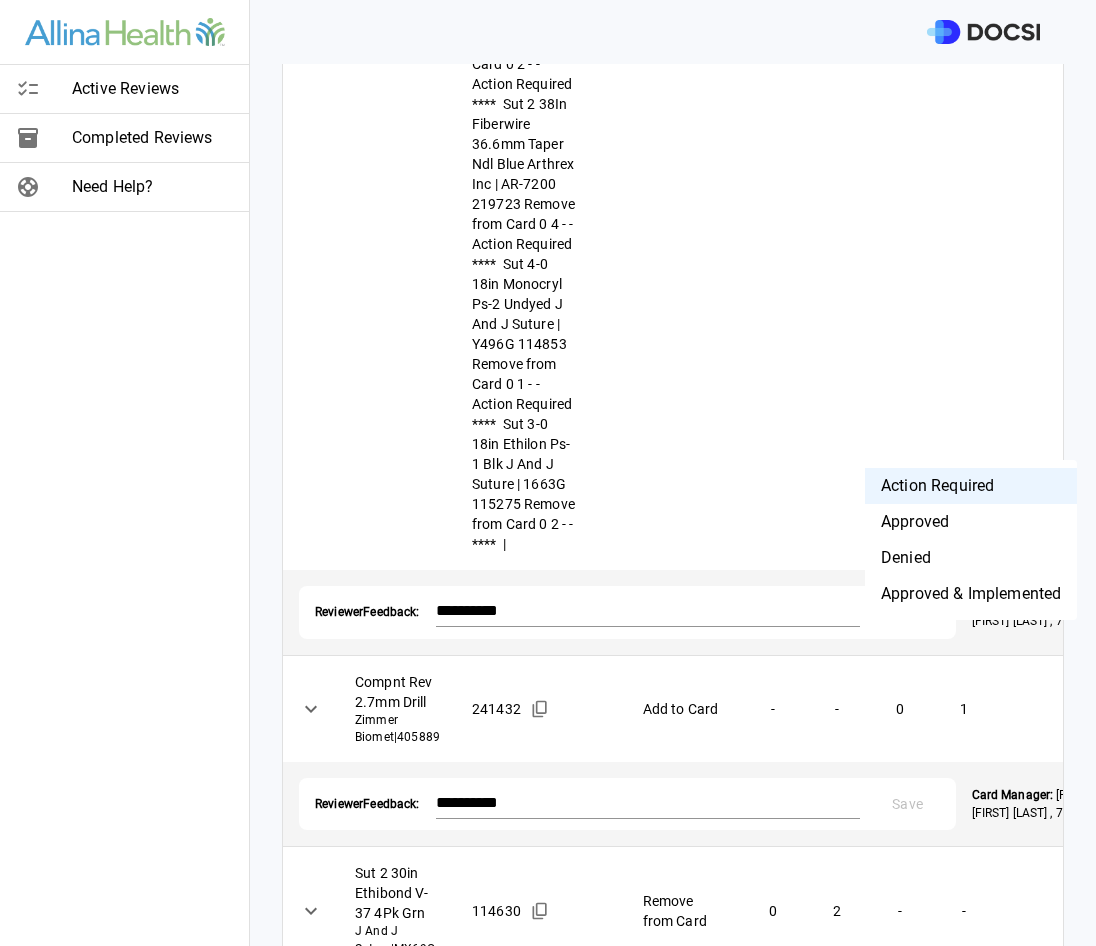 click on "**********" at bounding box center [548, 473] 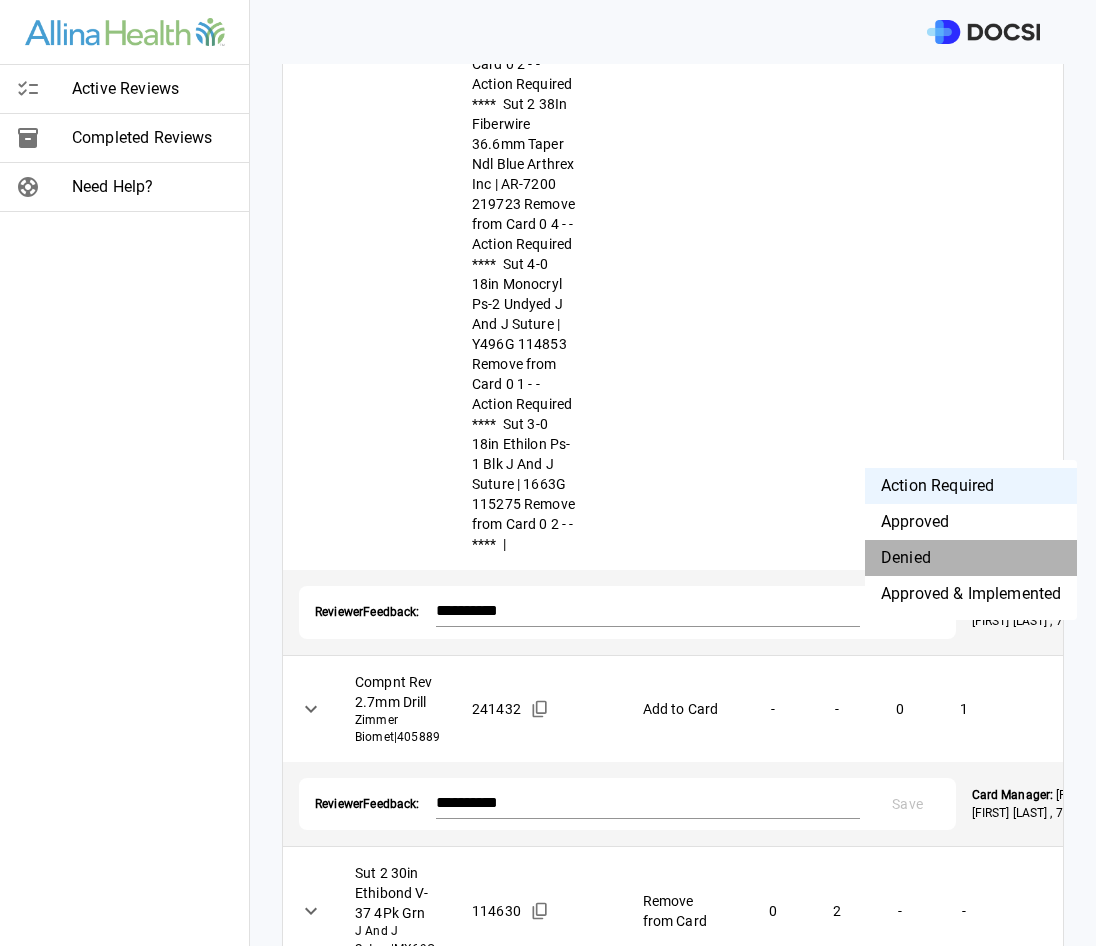 click on "Denied" at bounding box center [971, 558] 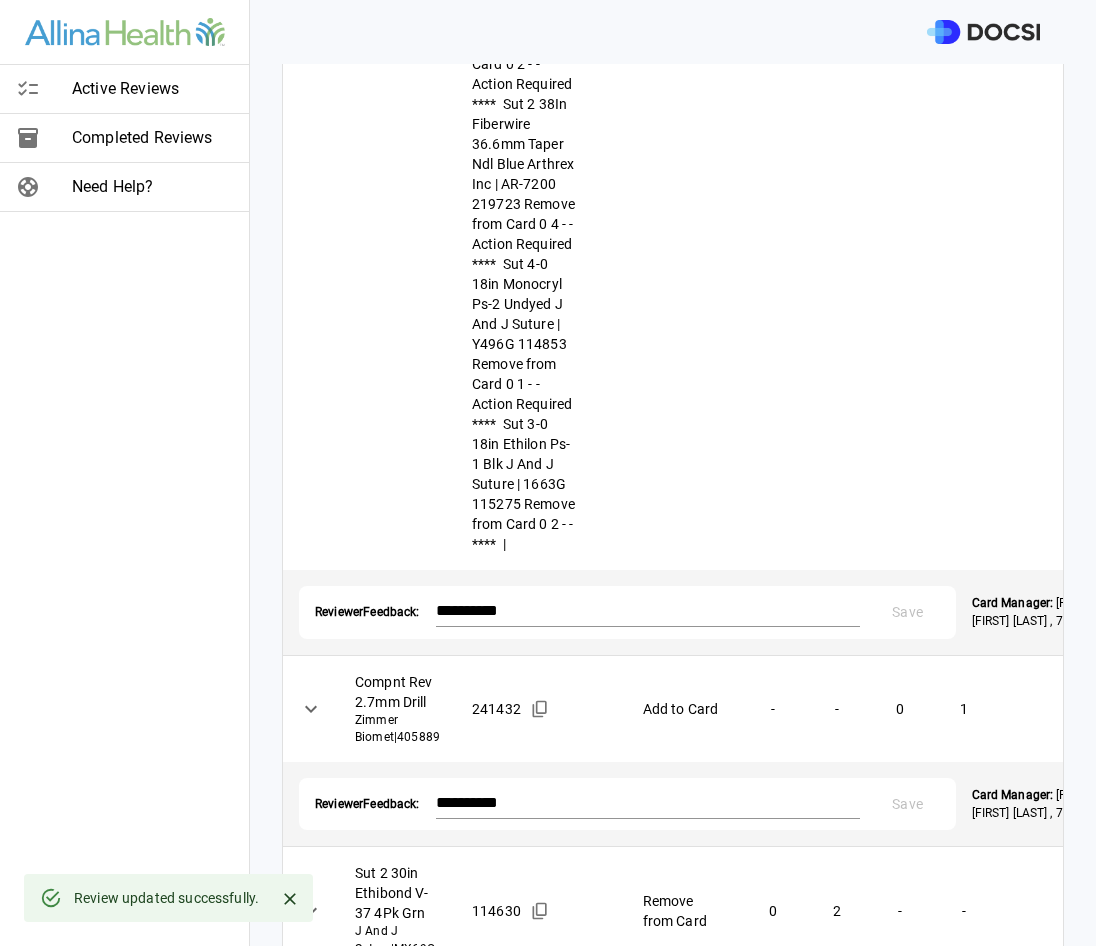 click at bounding box center (646, 1633) 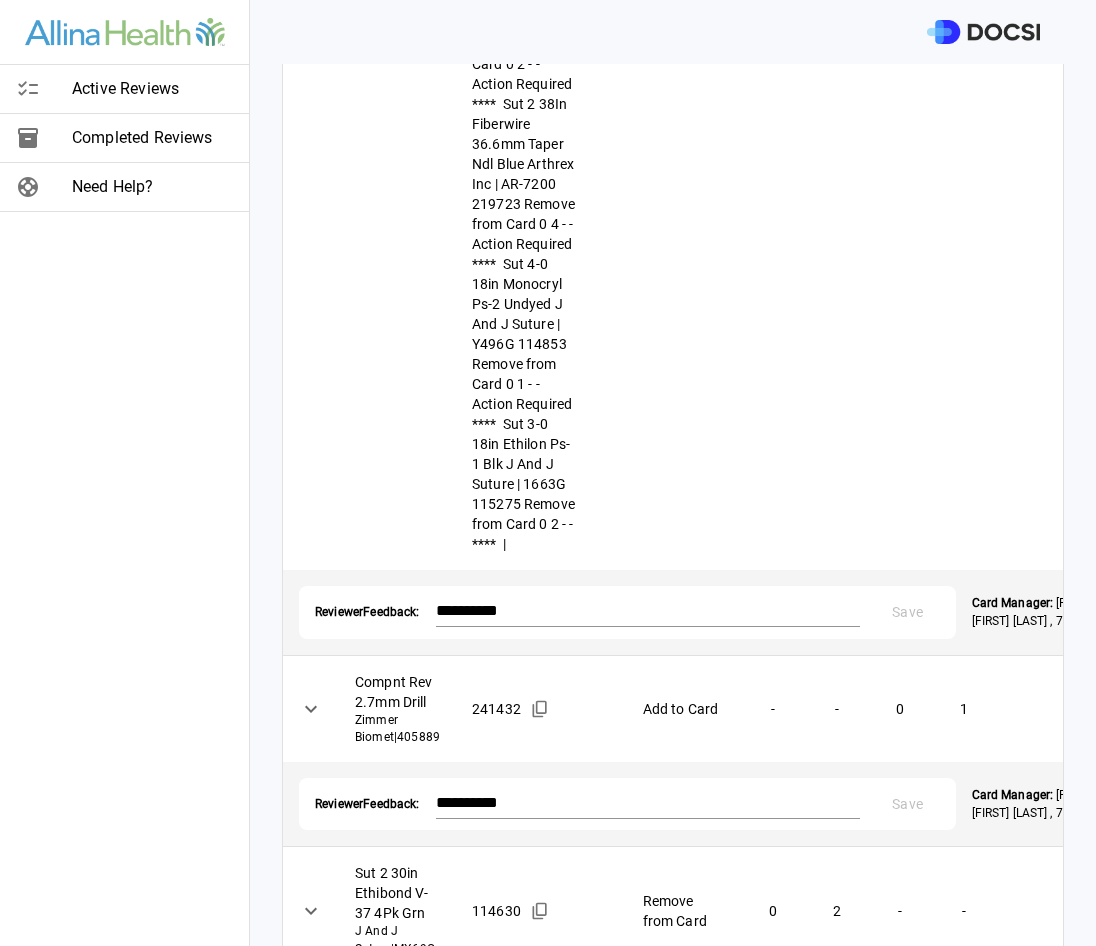 type on "****" 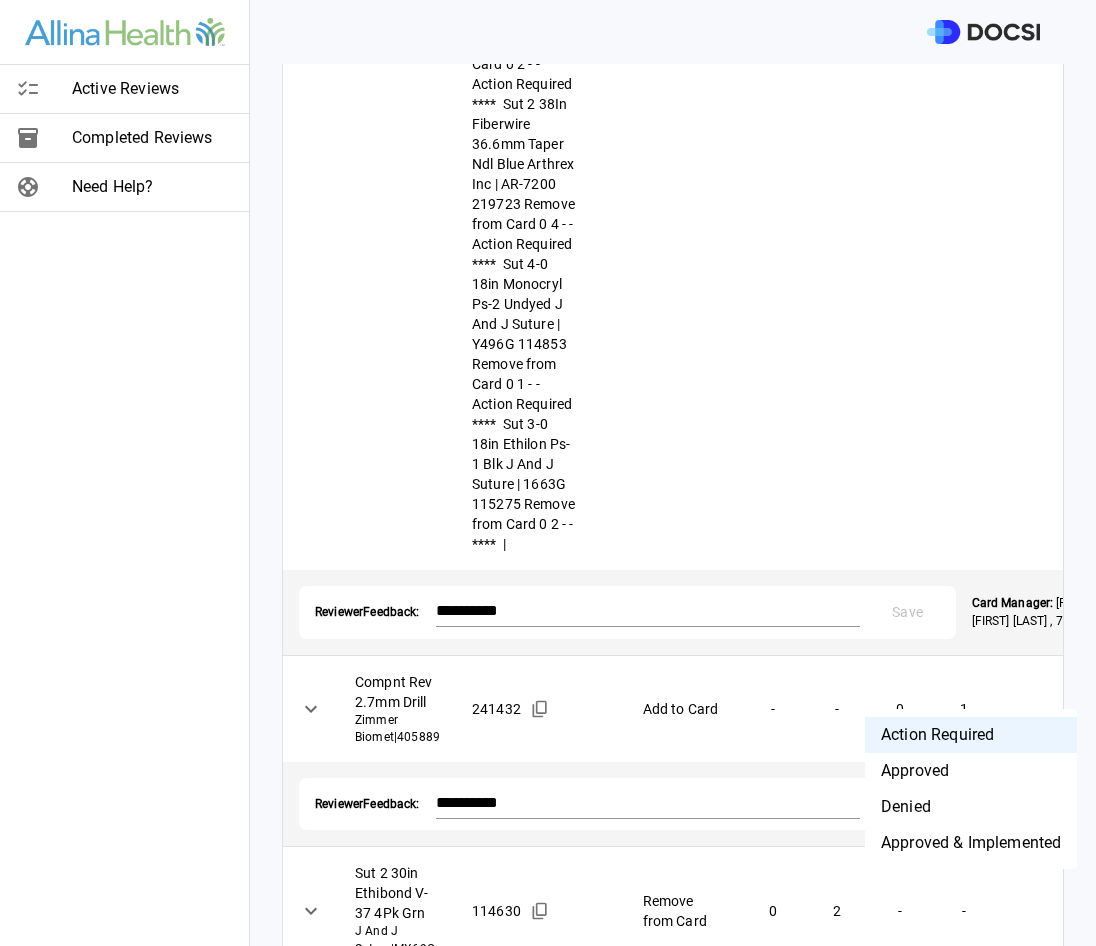 click on "**********" at bounding box center (548, 473) 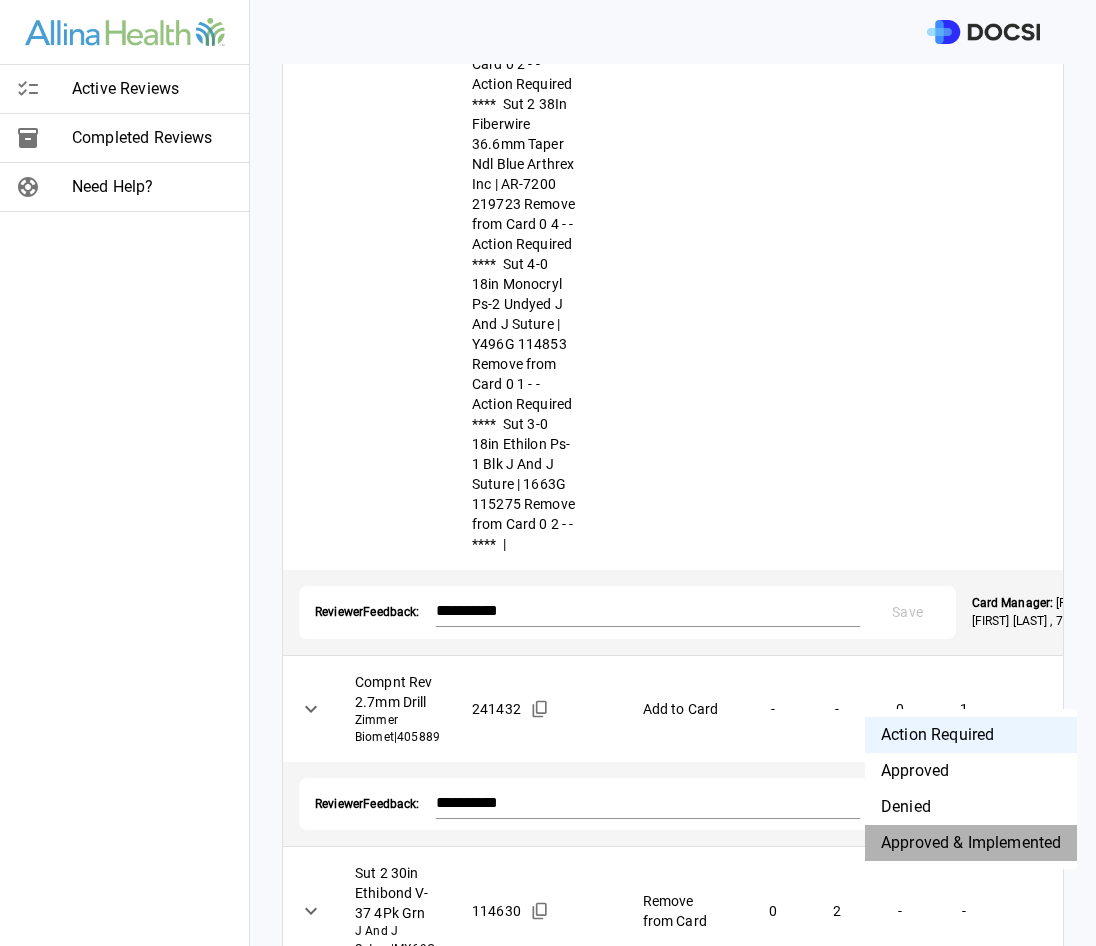 click on "Approved & Implemented" at bounding box center (971, 843) 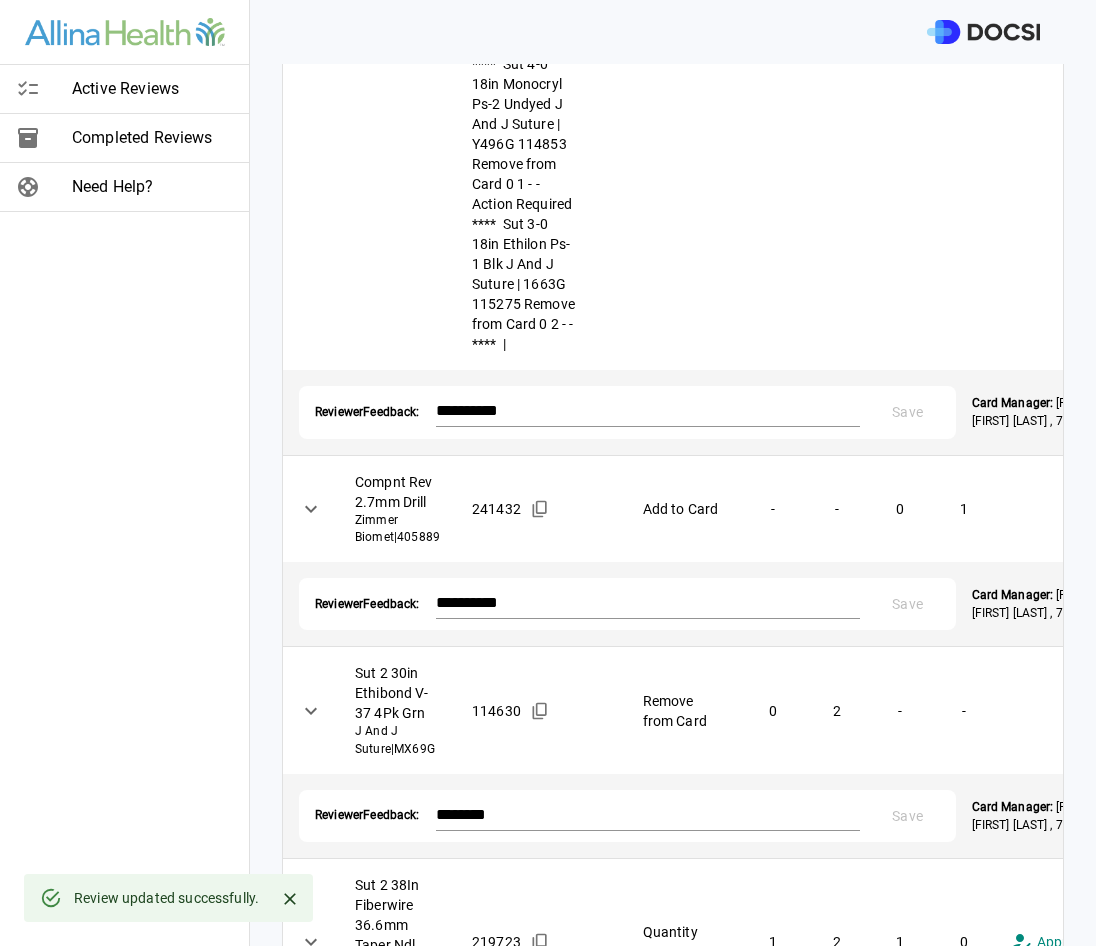 scroll, scrollTop: 1322, scrollLeft: 0, axis: vertical 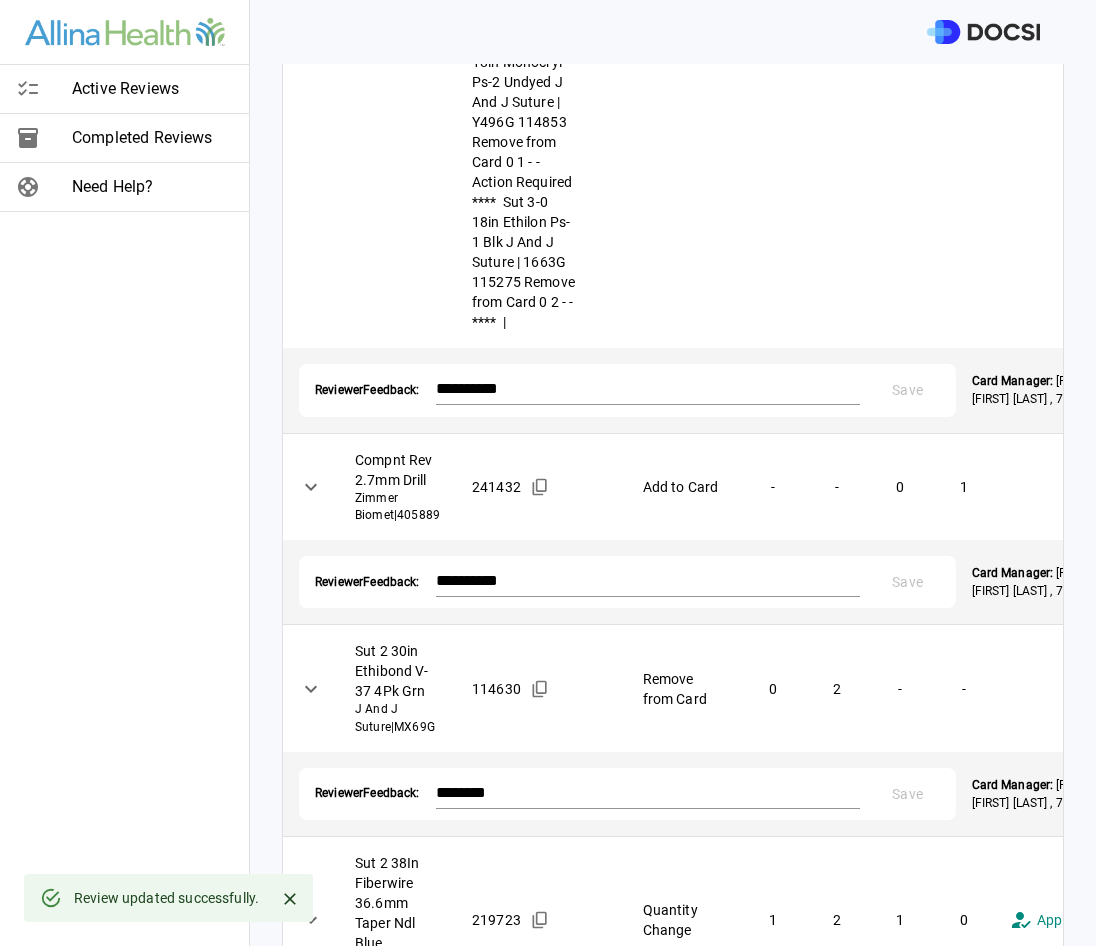 click on "**********" at bounding box center (548, 473) 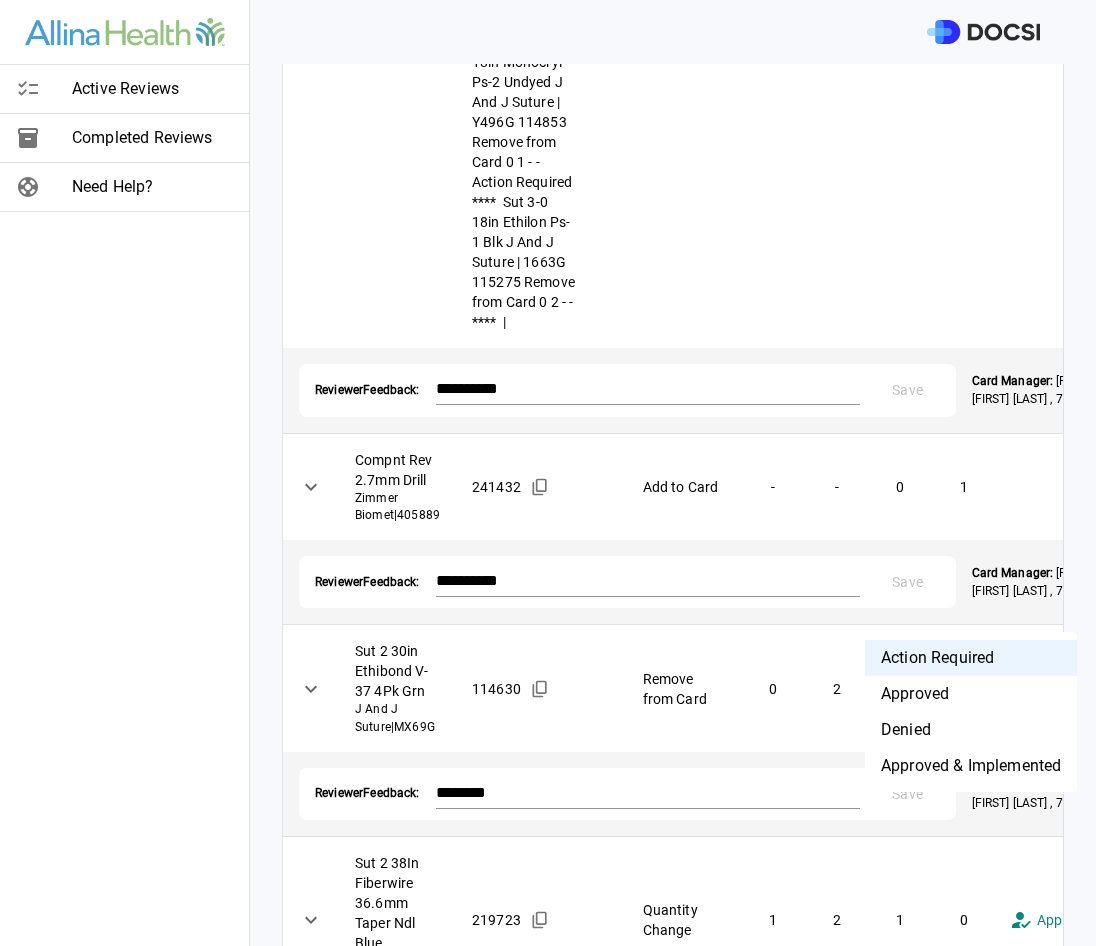 click on "Denied" at bounding box center [971, 730] 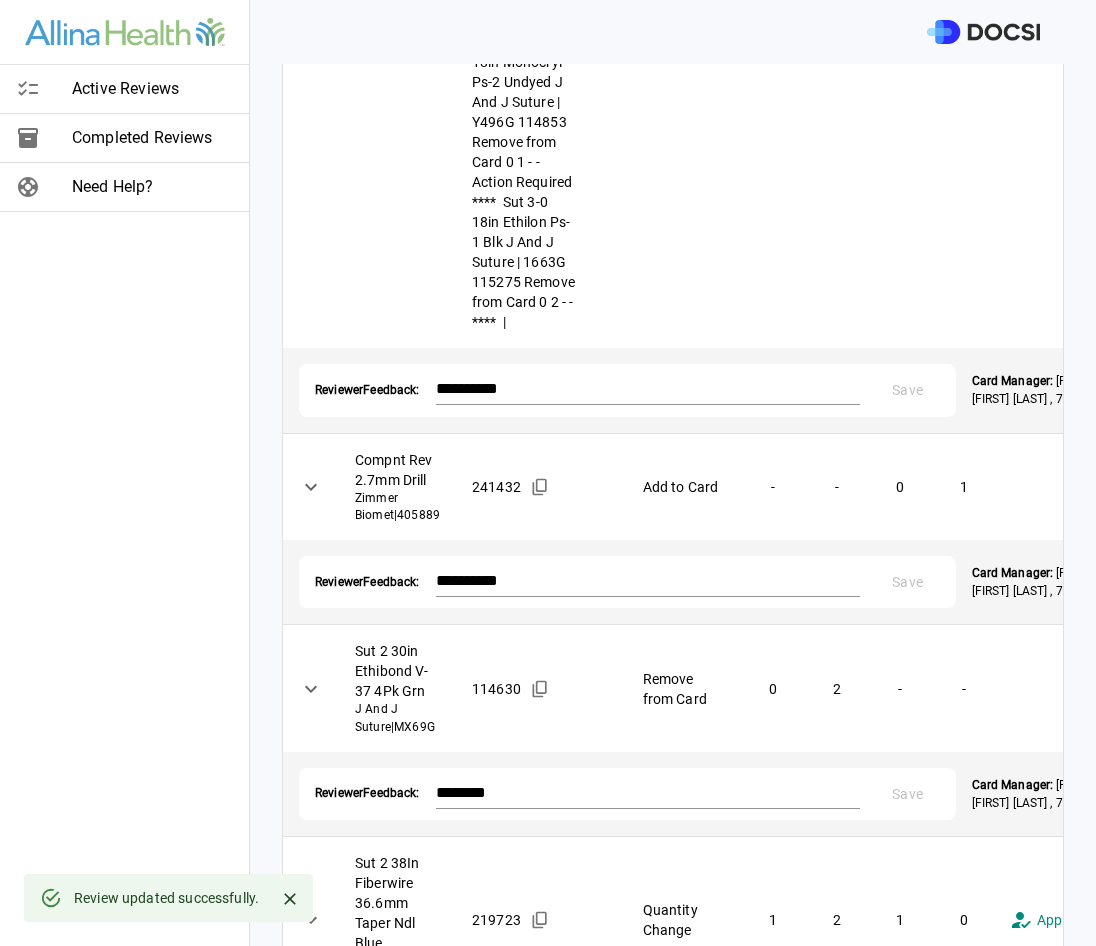 click at bounding box center [646, 1747] 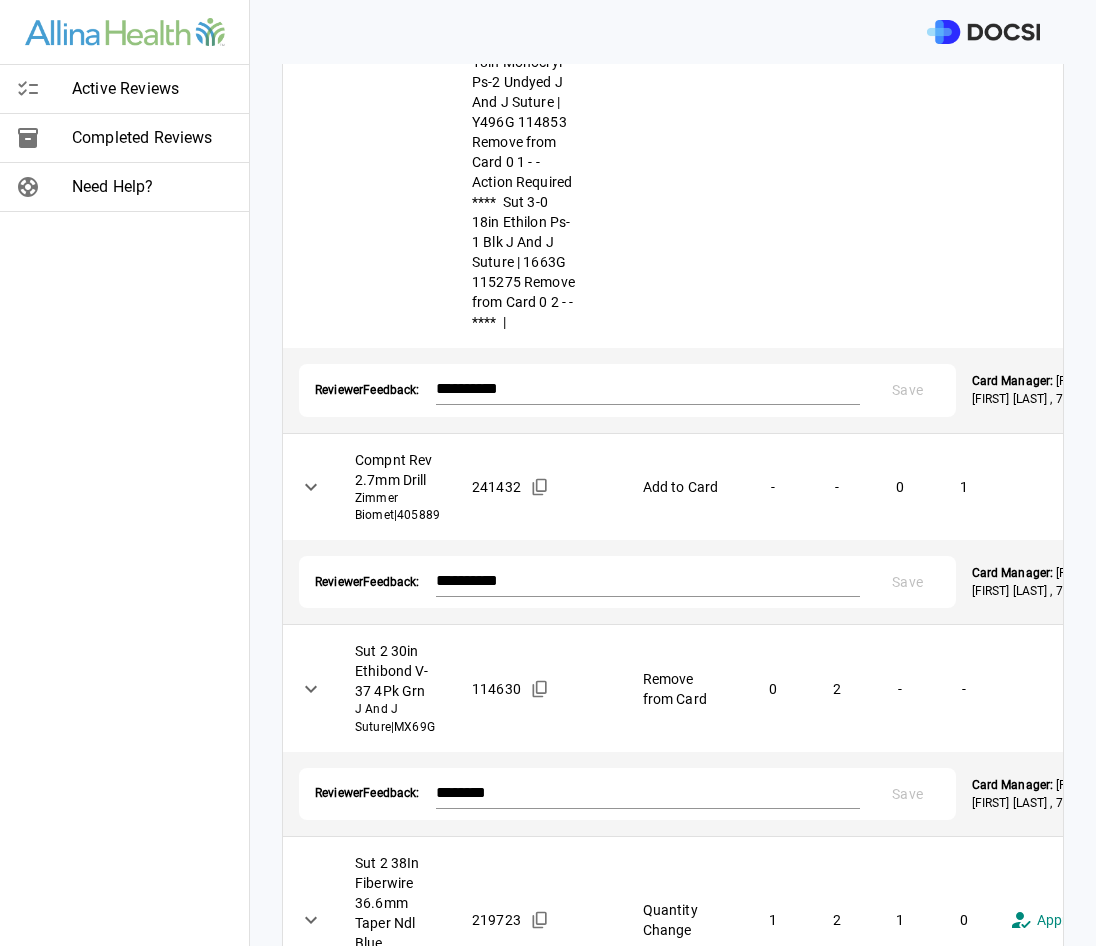 type on "**********" 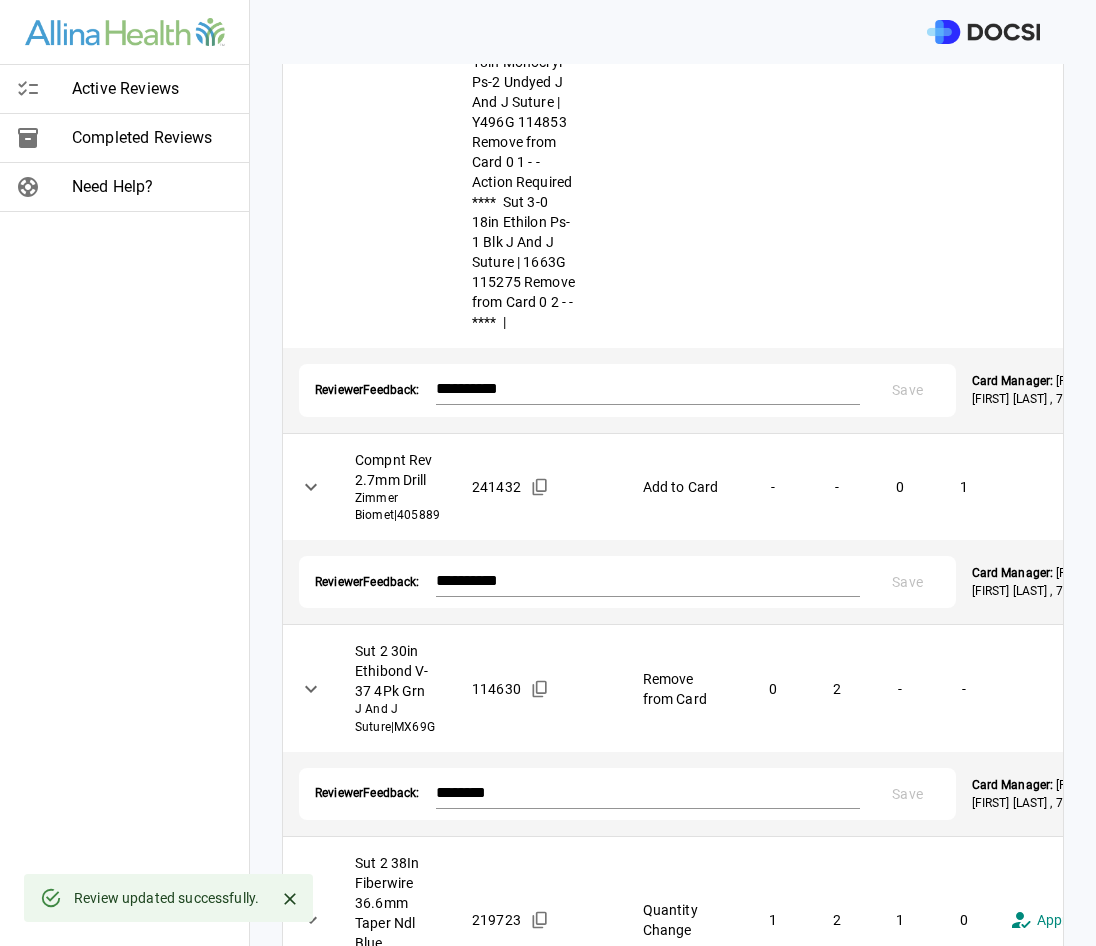 scroll, scrollTop: 1407, scrollLeft: 0, axis: vertical 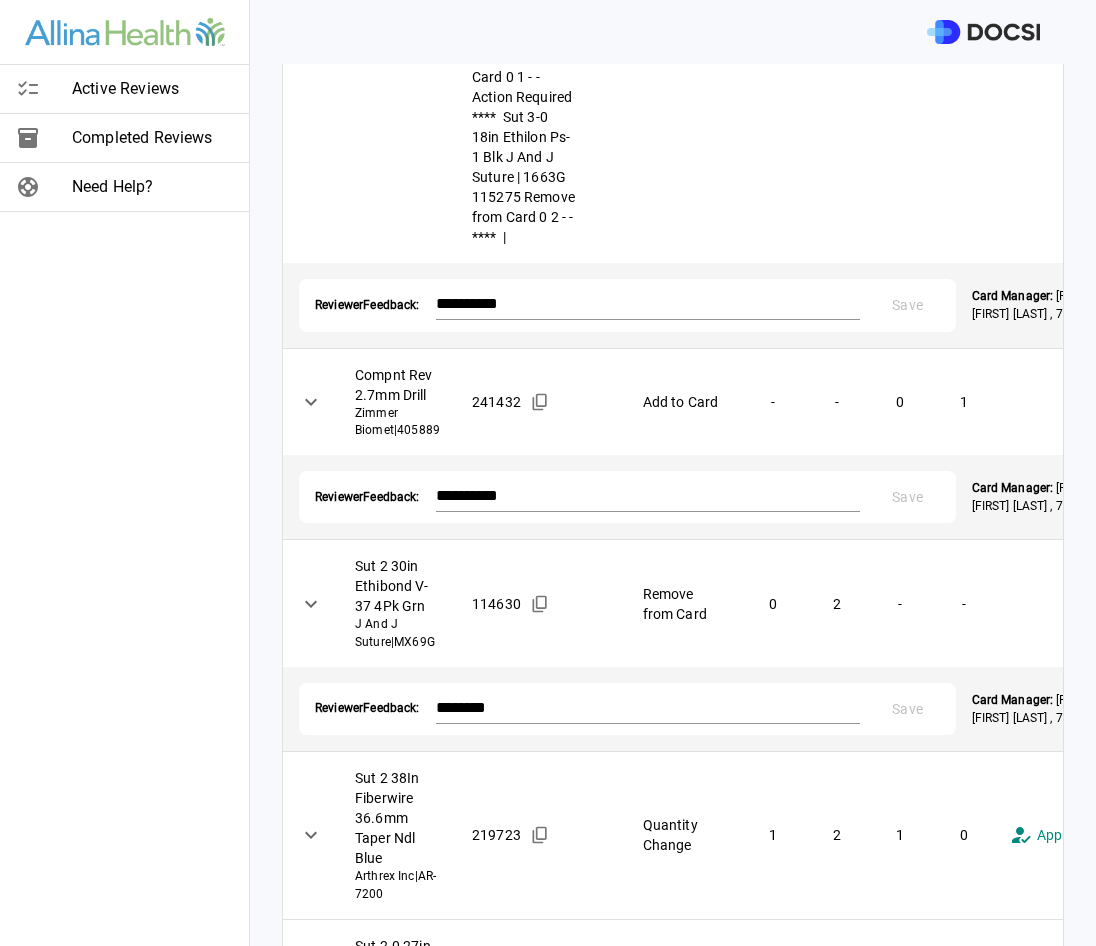 click on "**********" at bounding box center (548, 473) 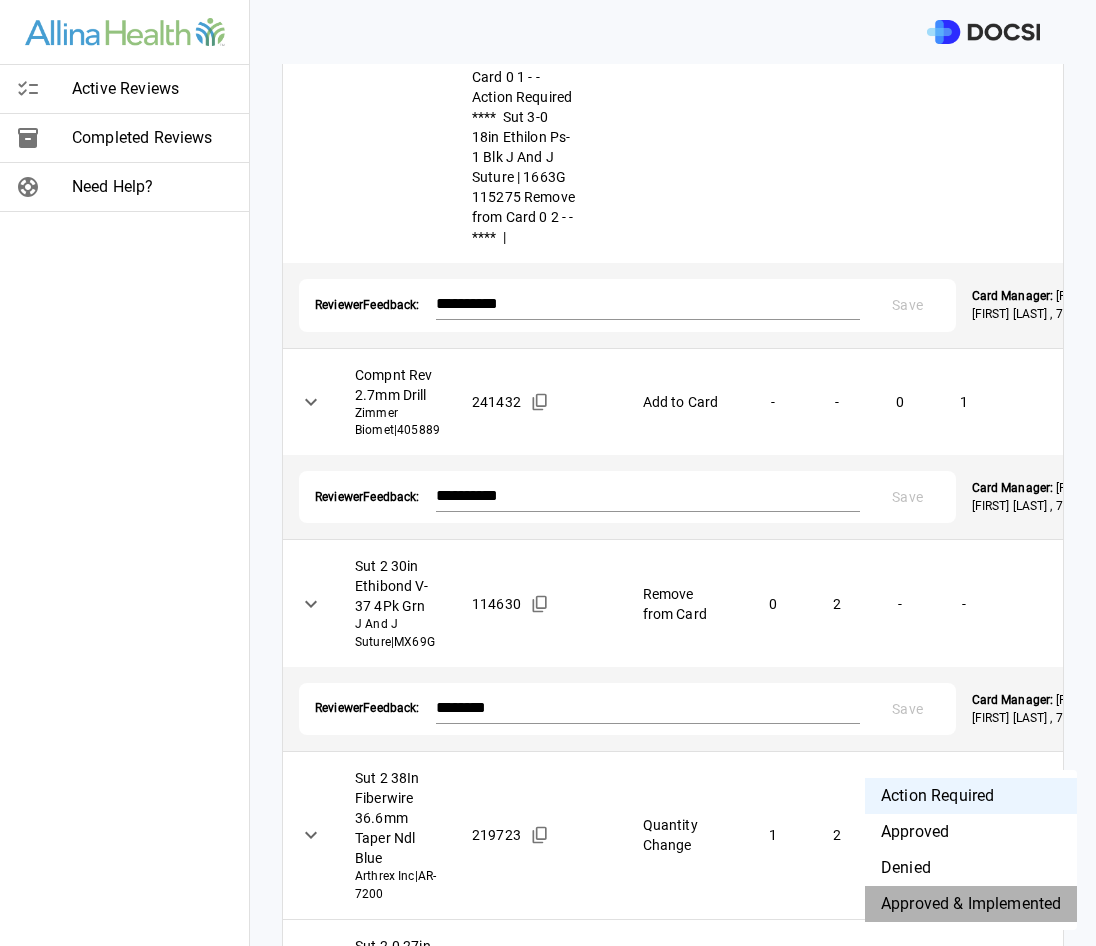 click on "Approved & Implemented" at bounding box center (971, 904) 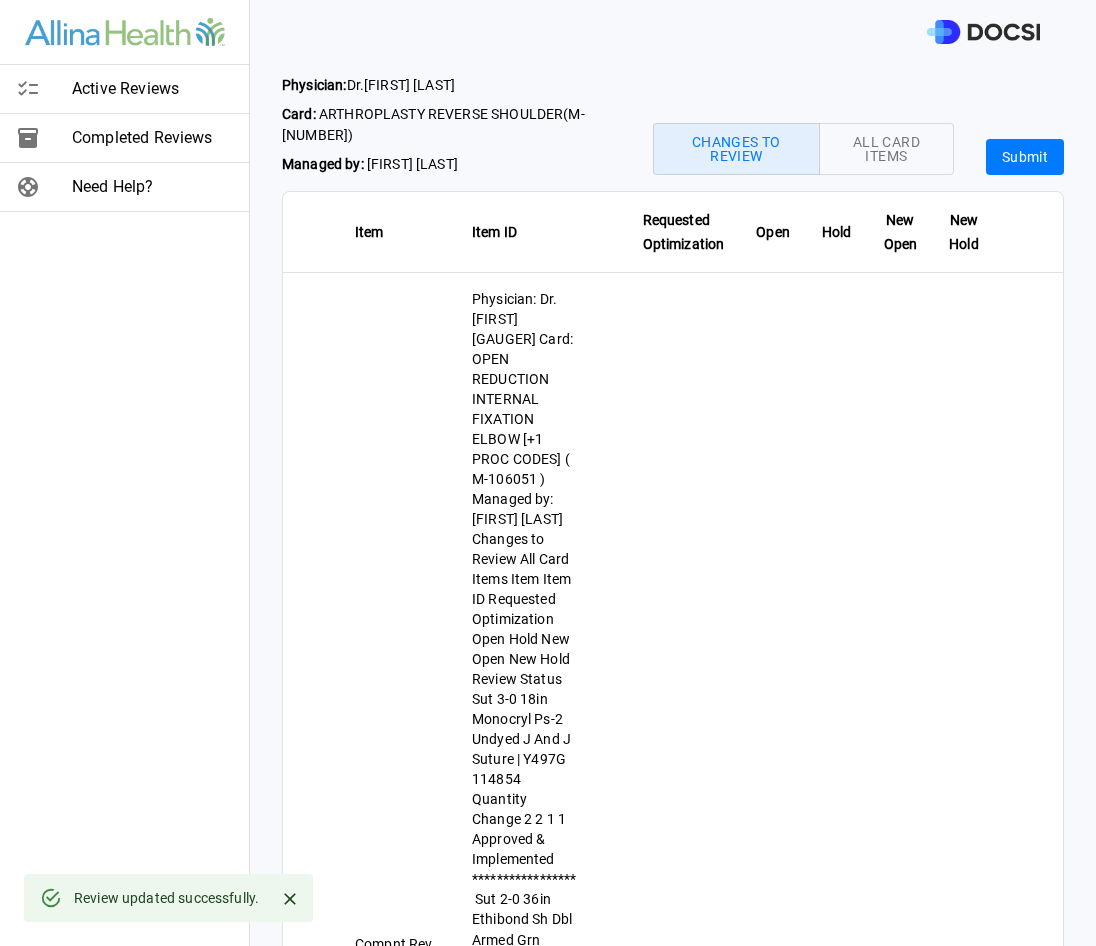 scroll, scrollTop: 0, scrollLeft: 0, axis: both 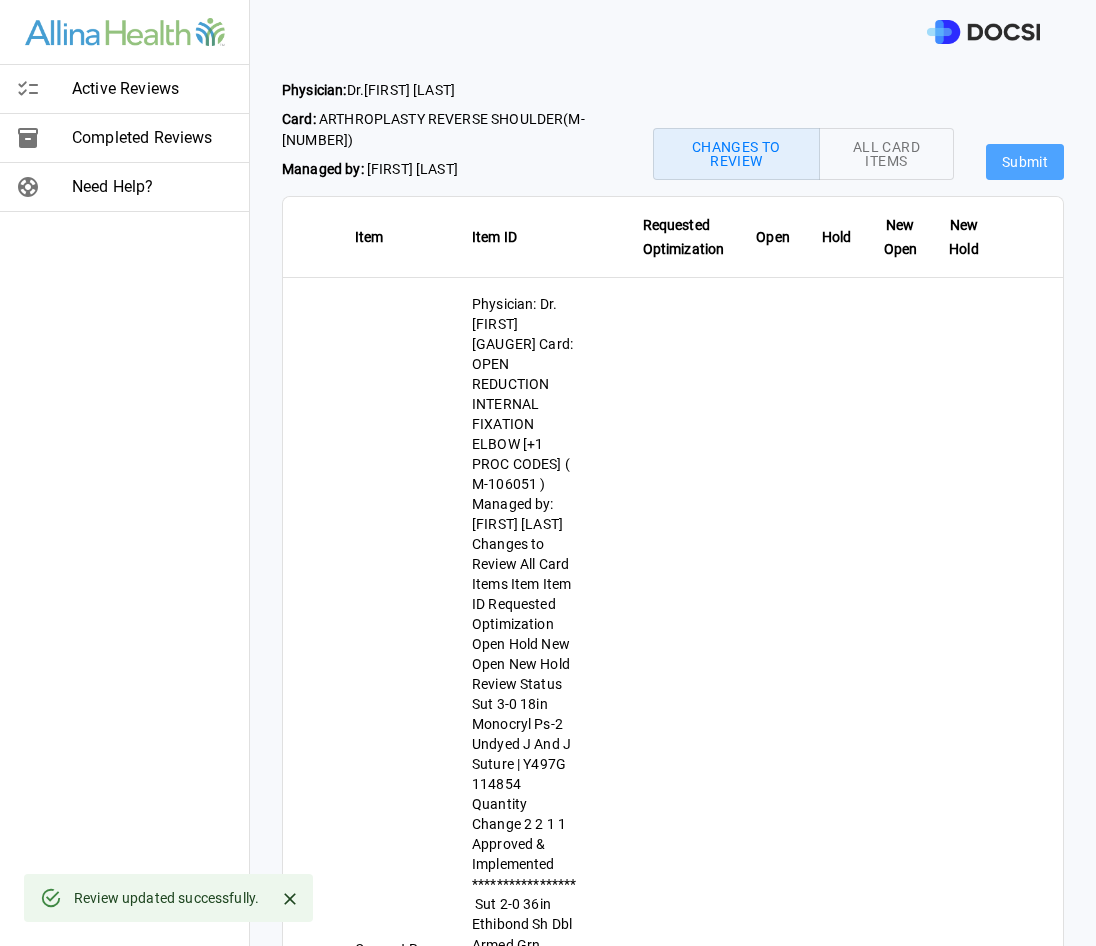click on "Submit" at bounding box center (1025, 162) 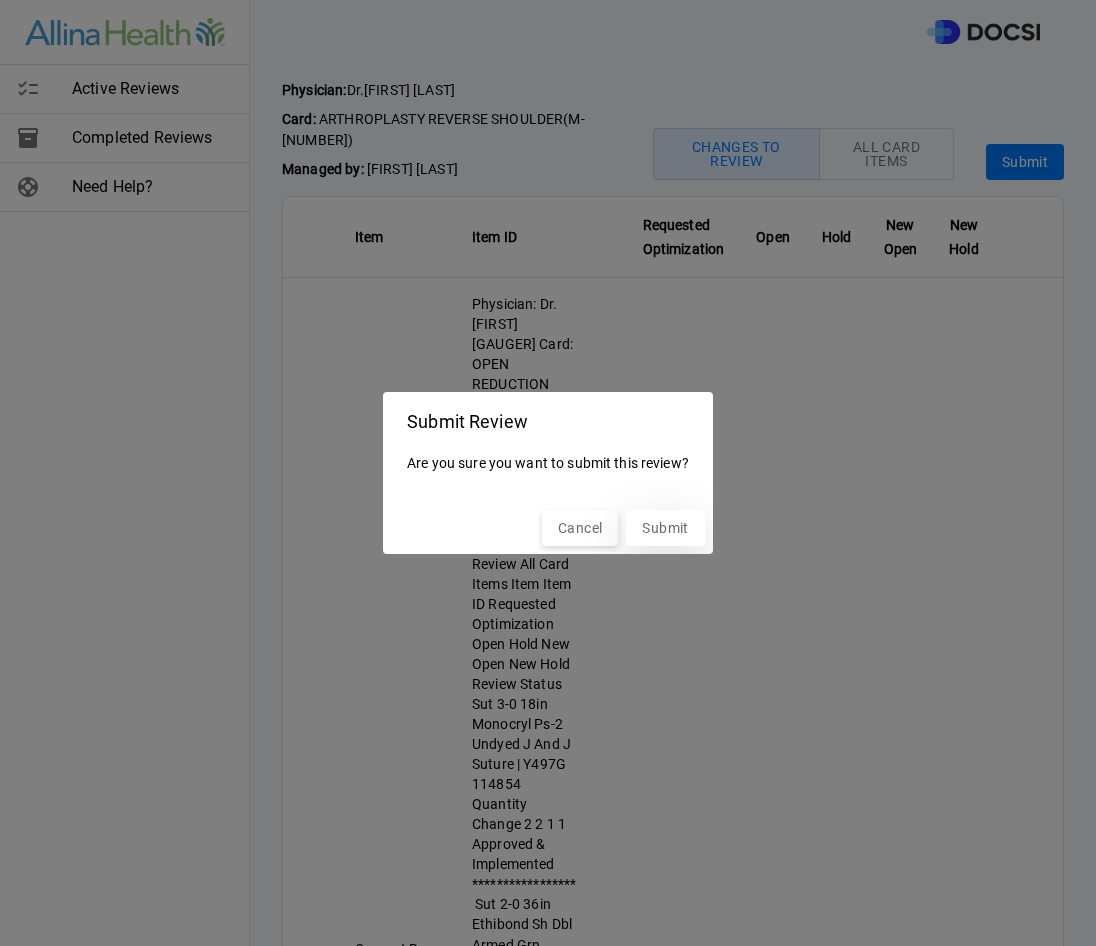 click on "Submit" at bounding box center [665, 528] 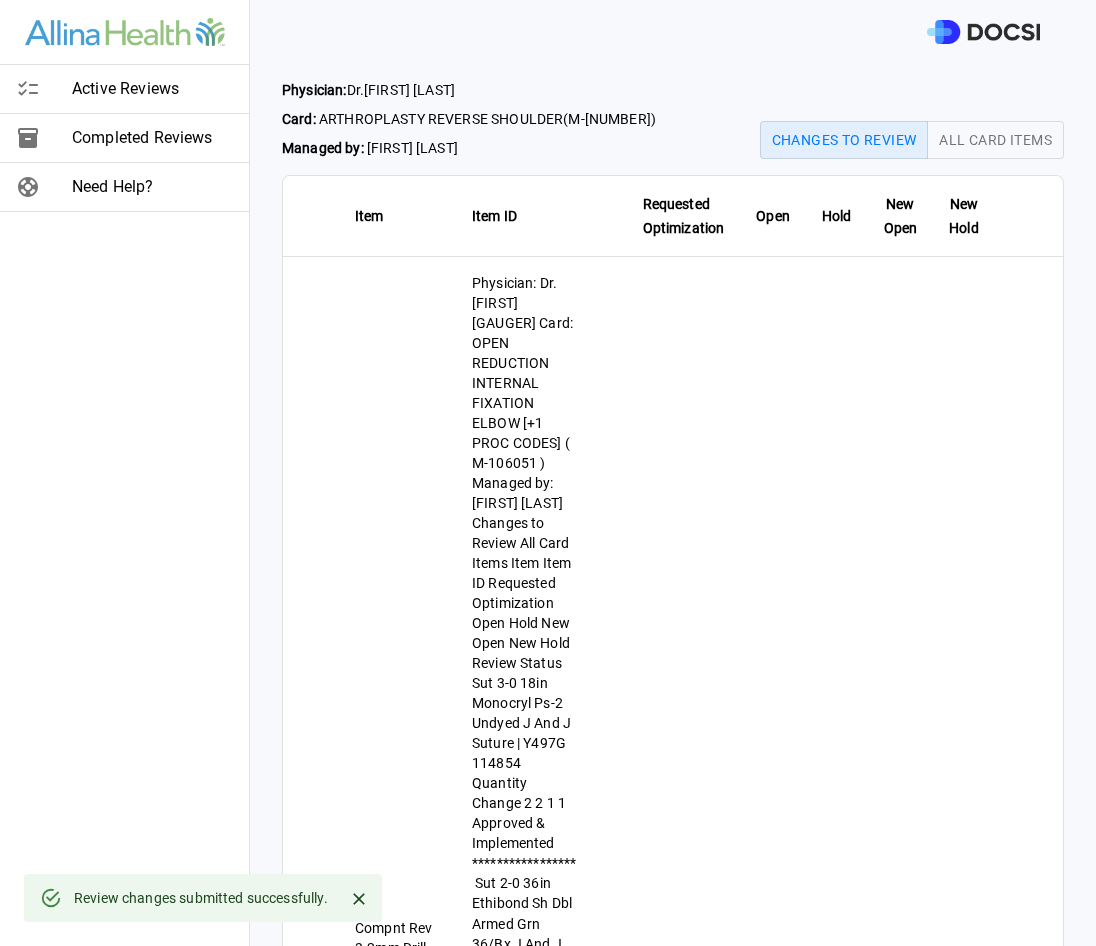 click on "Active Reviews" at bounding box center [152, 89] 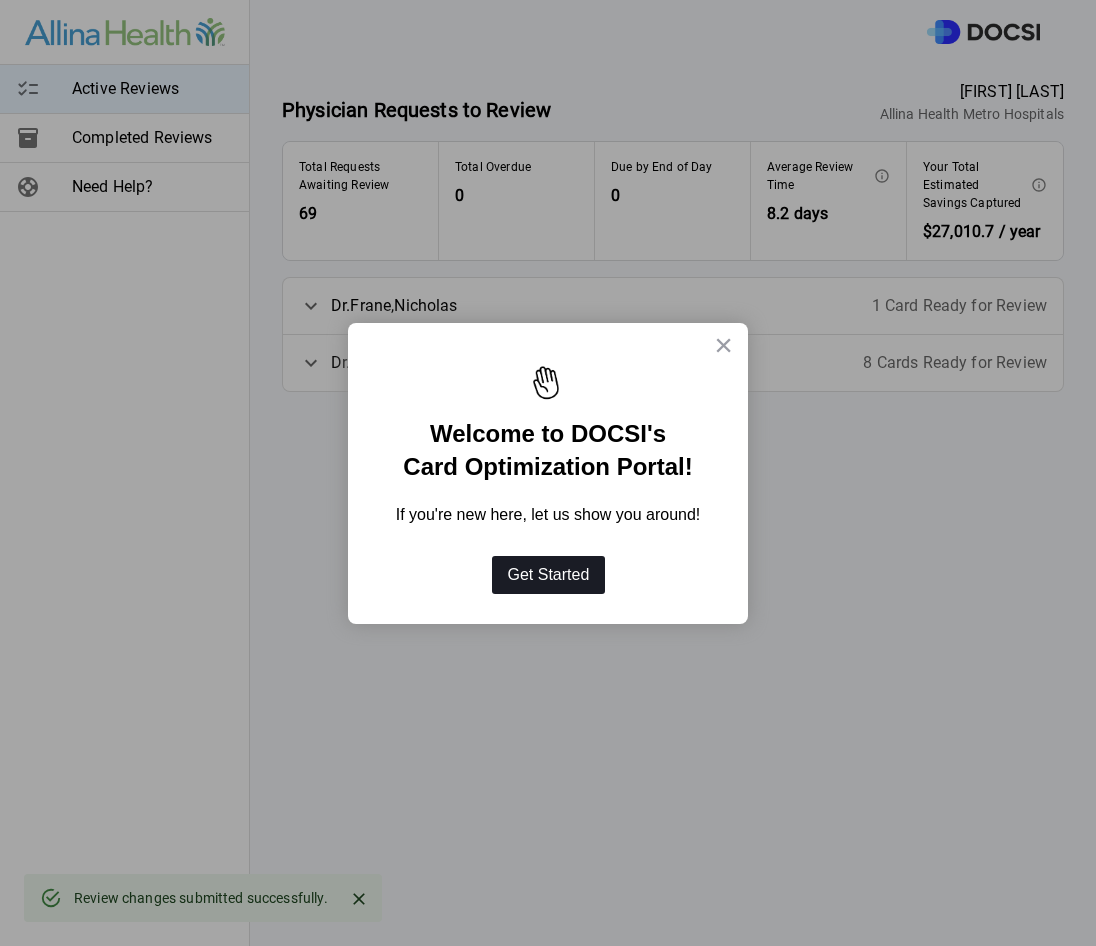 click on "Get Started" at bounding box center [549, 575] 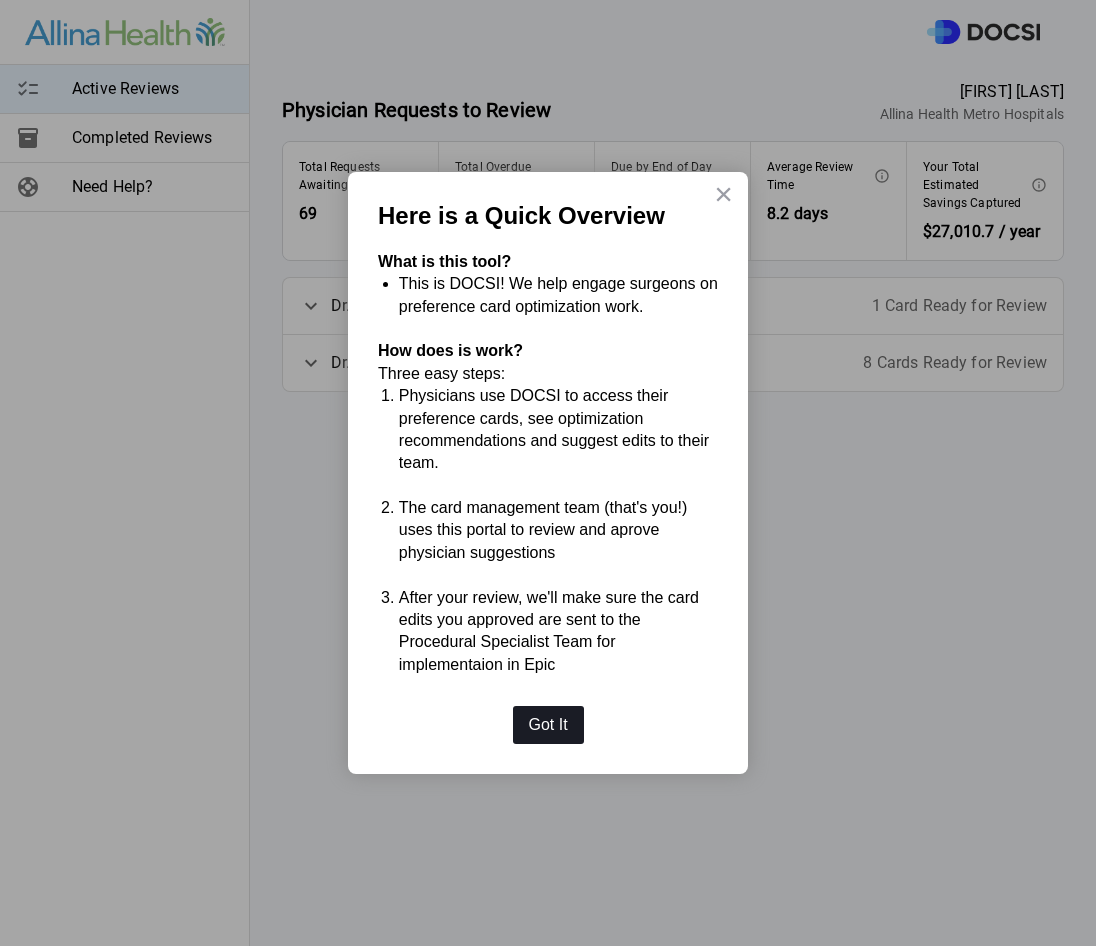 click on "Got It" at bounding box center [548, 725] 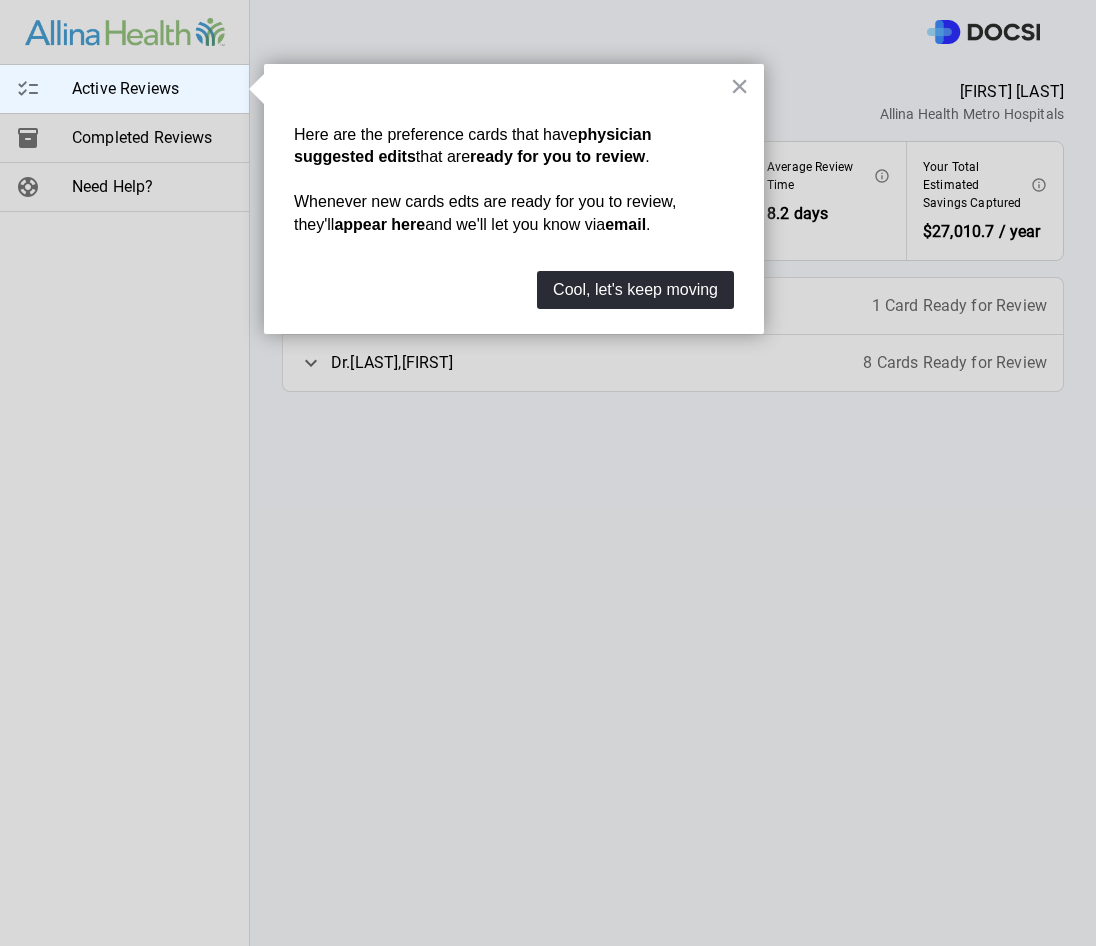 click on "Cool, let's keep moving" at bounding box center (635, 290) 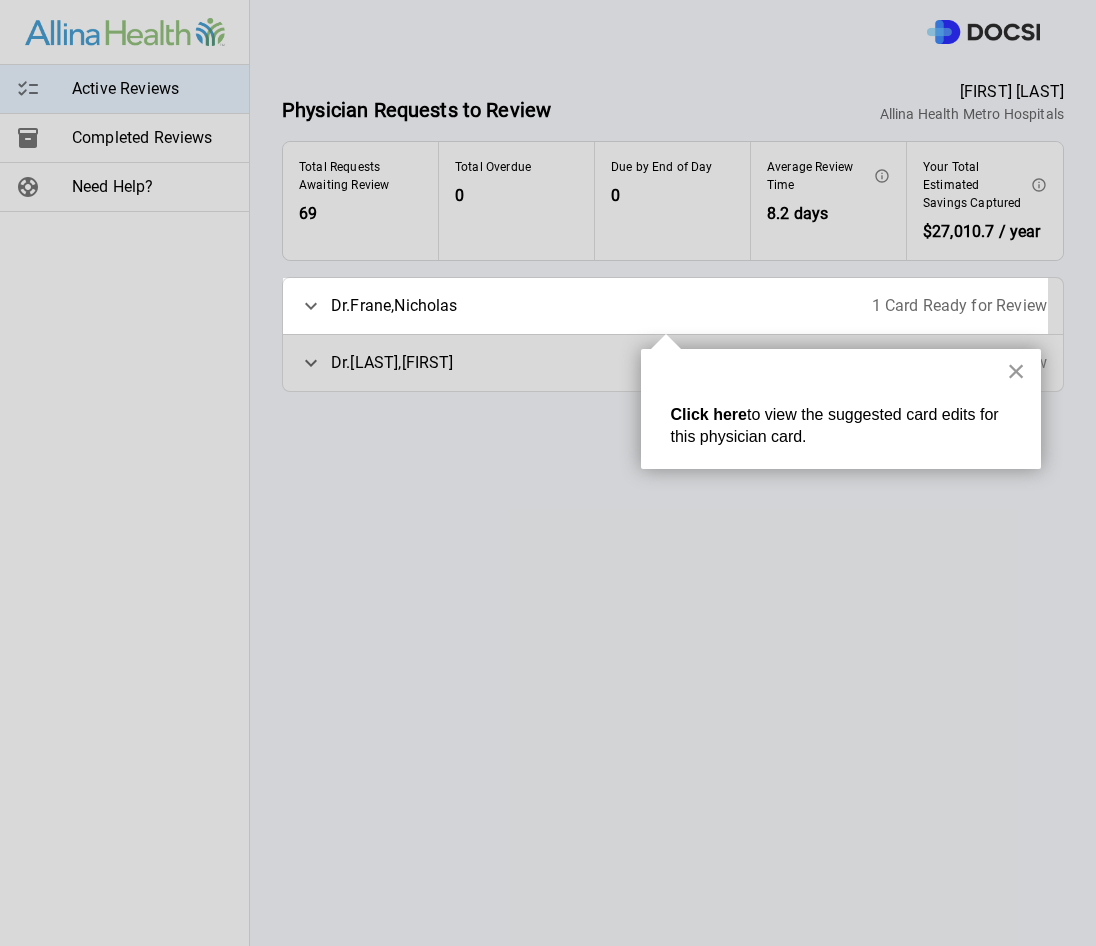 click on "×" at bounding box center (1016, 371) 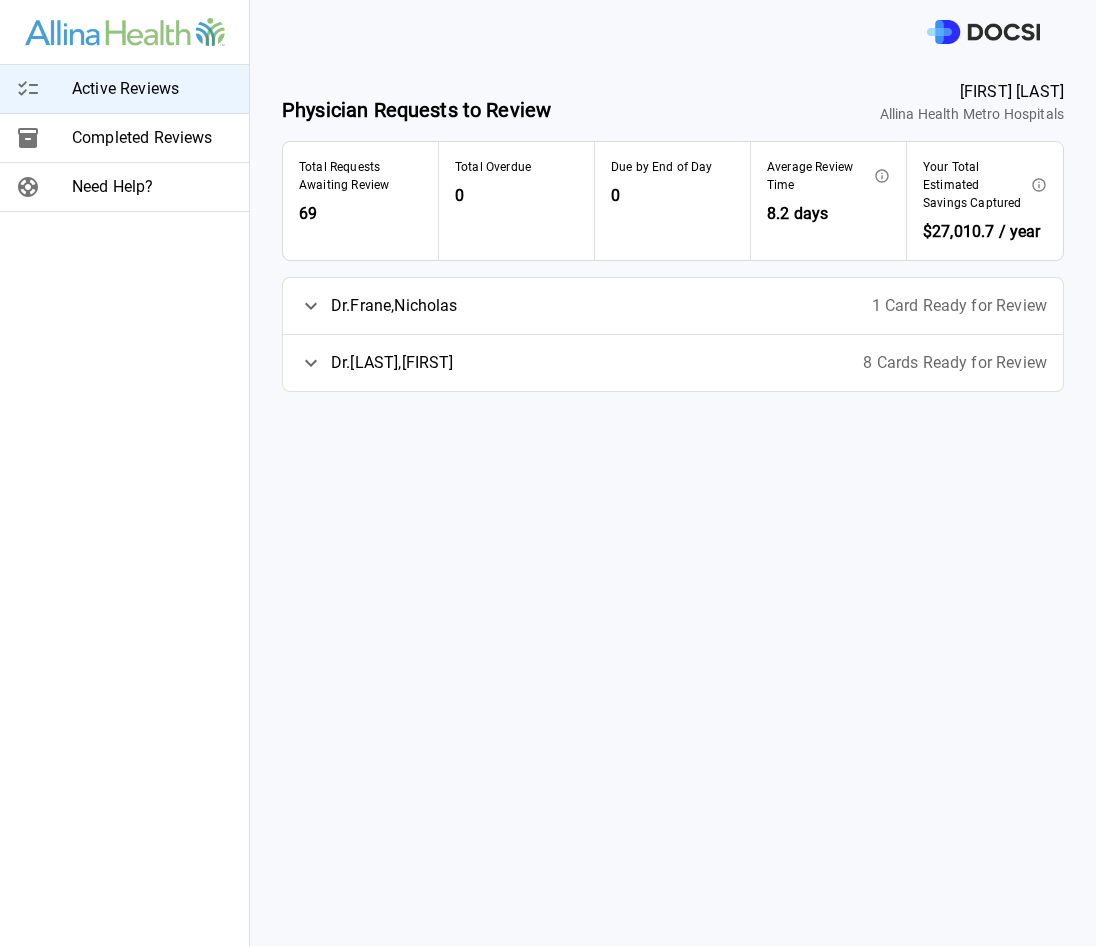 click on "Dr.  [LAST] ,  [FIRST]" at bounding box center [392, 363] 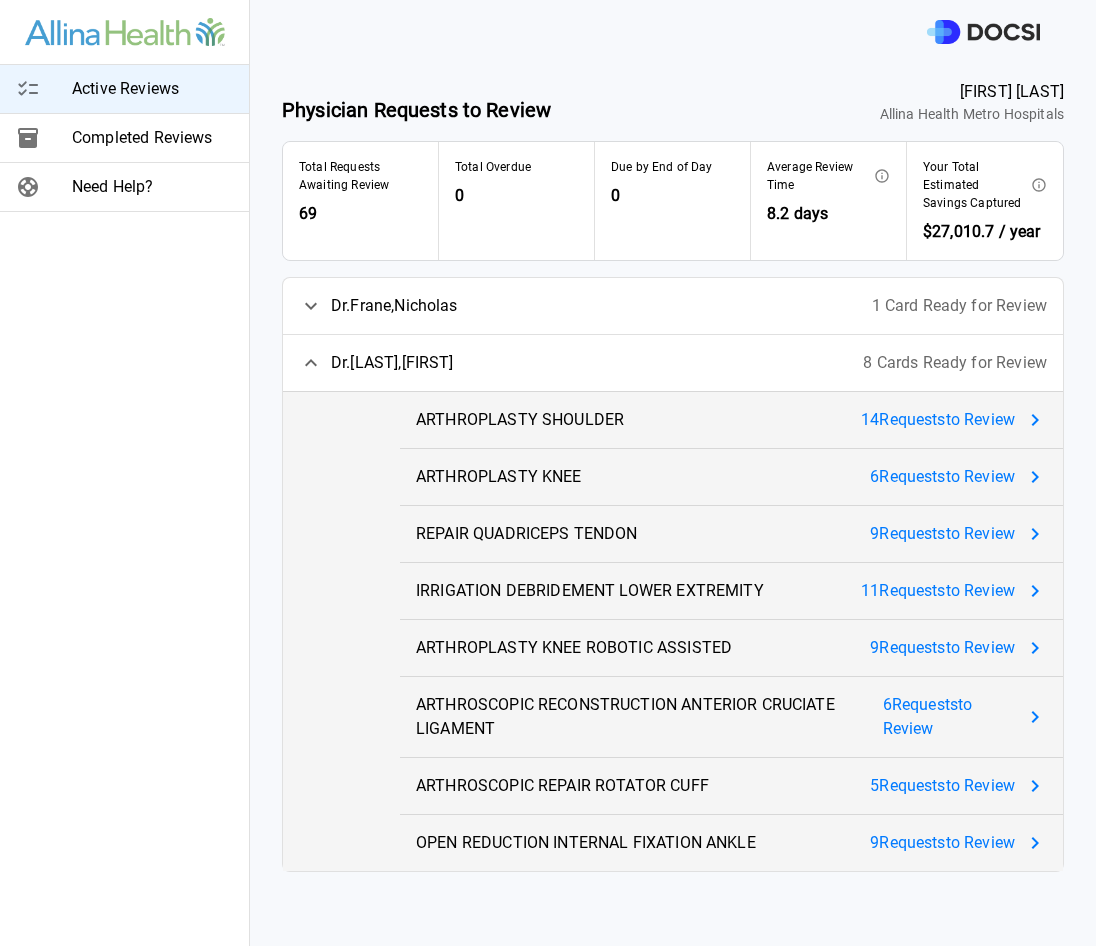 click on "ARTHROPLASTY SHOULDER" at bounding box center [520, 420] 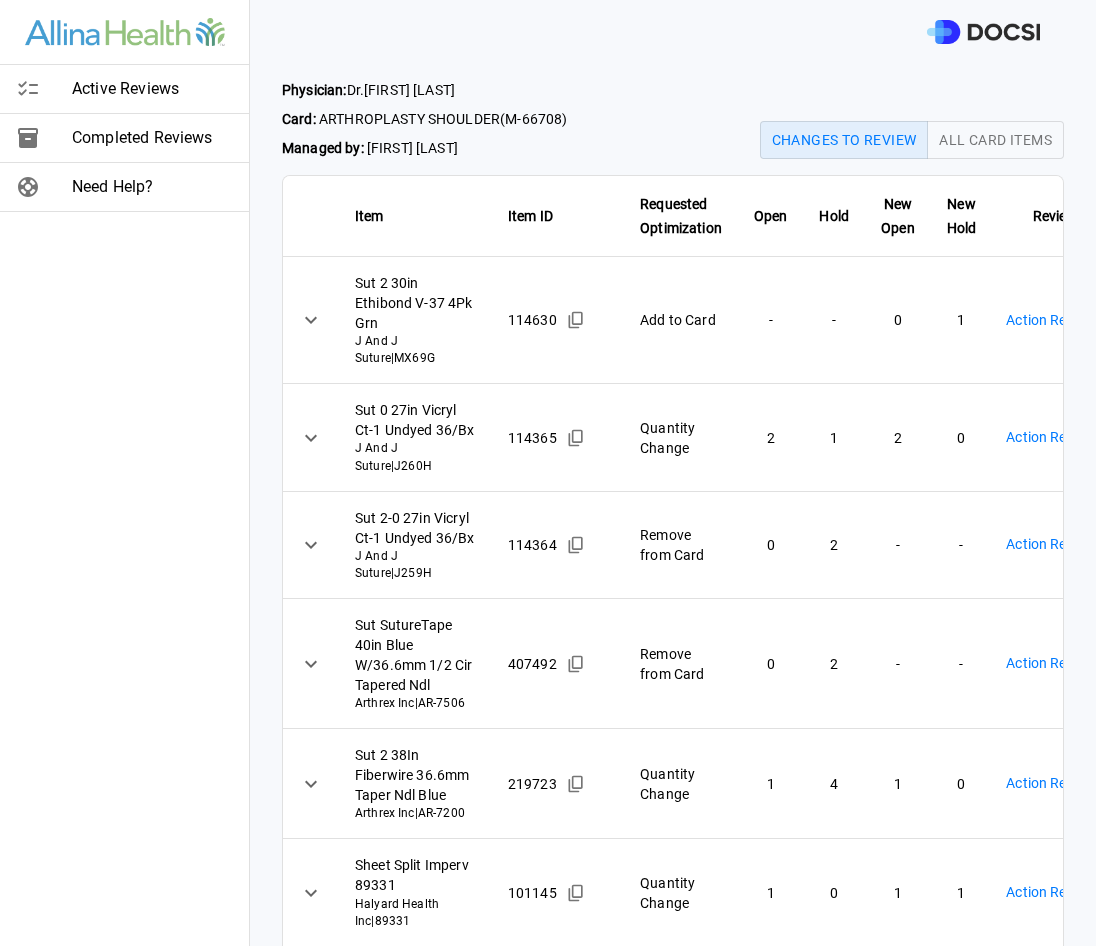 click on "Physician:   Dr.  [FIRST] [LAST] Card:    [PROCEDURE]  ( M-66708 ) Managed by:    [FIRST] [LAST] Changes to Review All Card Items Item Item ID Requested Optimization Open Hold New Open New Hold Review Status Sut 2 30in Ethibond V-37 4Pk Grn J And J Suture  |  MX69G 114630 Add to Card - - 0 1 Action Required **** ​ Sut 0 27in Vicryl Ct-1 Undyed 36/Bx J And J Suture  |  J260H 114365 Quantity Change 2 1 2 0 Action Required **** ​ Sut 2-0 27in Vicryl Ct-1 Undyed 36/Bx J And J Suture  |  J259H 114364 Remove from Card 0 2 - - Action Required **** ​ Sut SutureTape 40in Blue W/36.6mm 1/2 Cir Tapered Ndl Arthrex Inc  |  AR-7506 407492 Remove from Card 0 2 - - Action Required **** ​ Sut 2 38In Fiberwire 36.6mm Taper Ndl Blue Arthrex Inc  |  AR-7200 219723 Quantity Change 1 4 1 0 Action Required **** ​ Sheet Split Imperv 89331 Halyard Health Inc  |  89331 101145 Quantity Change 1 0 1 1 Action Required **** ​ Halyard Health Inc  |  89601 3" at bounding box center (548, 473) 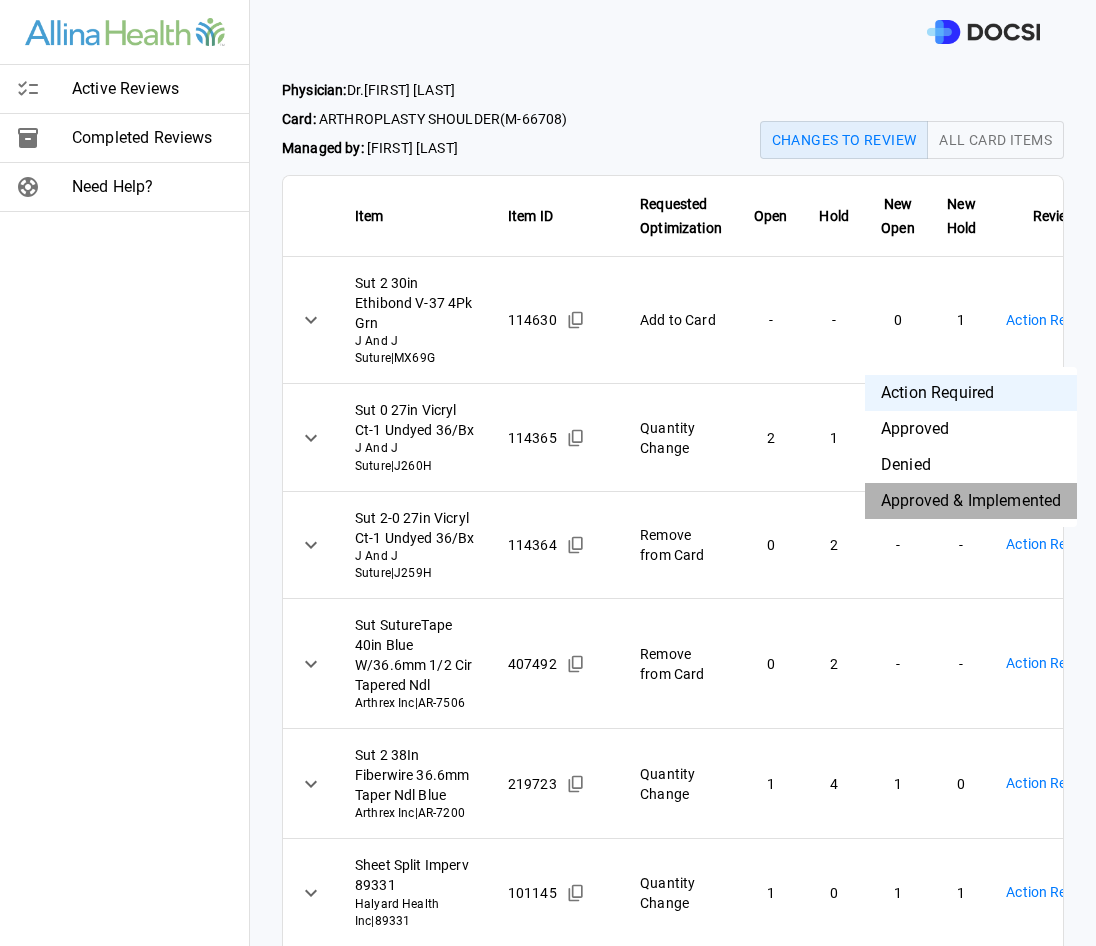 click on "Approved & Implemented" at bounding box center [971, 501] 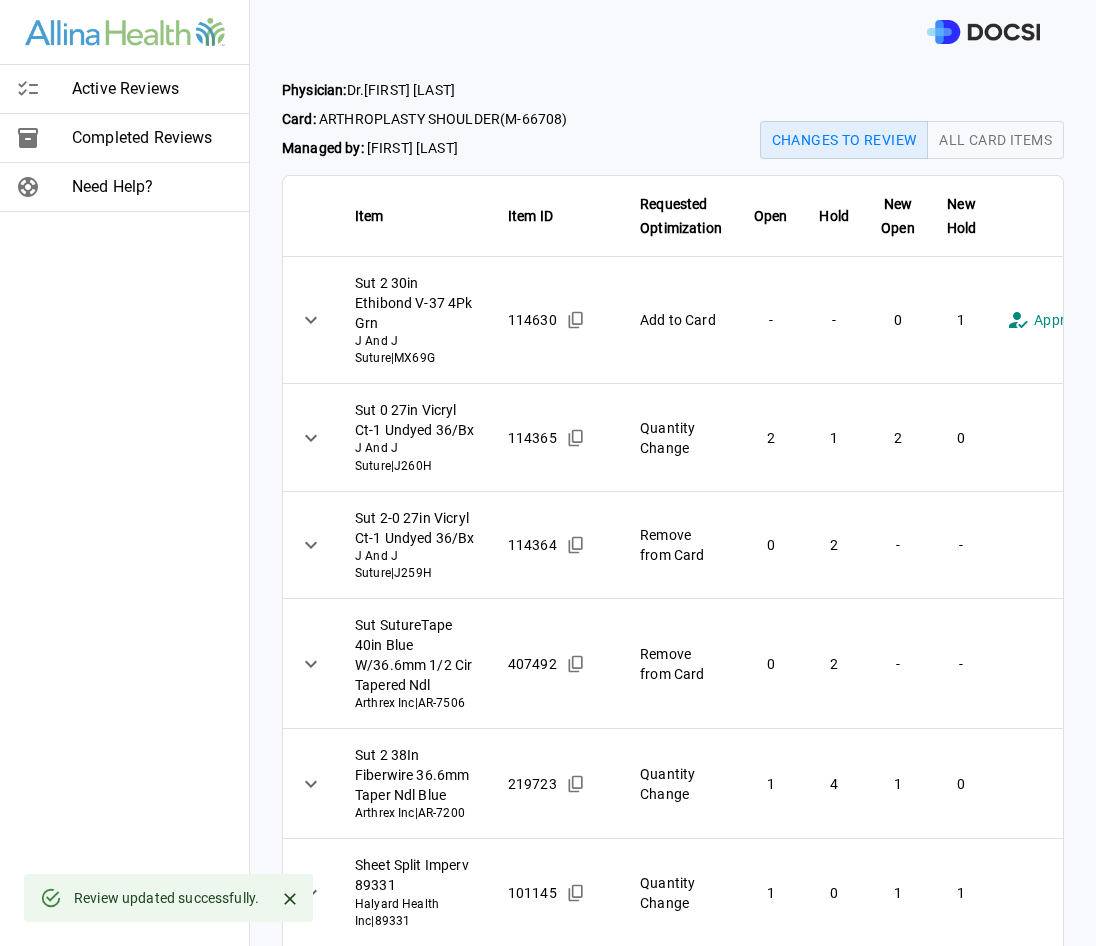 click on "**********" at bounding box center (548, 473) 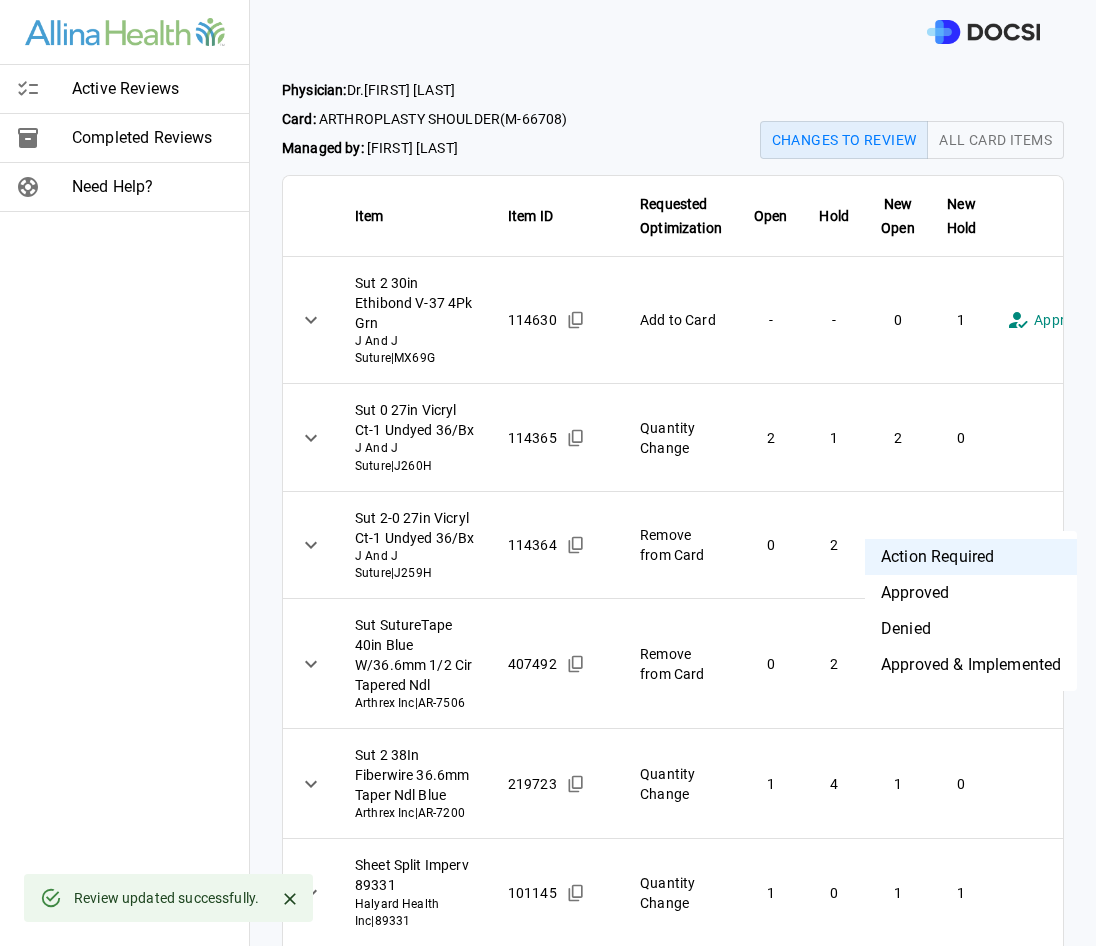 click on "Denied" at bounding box center [971, 629] 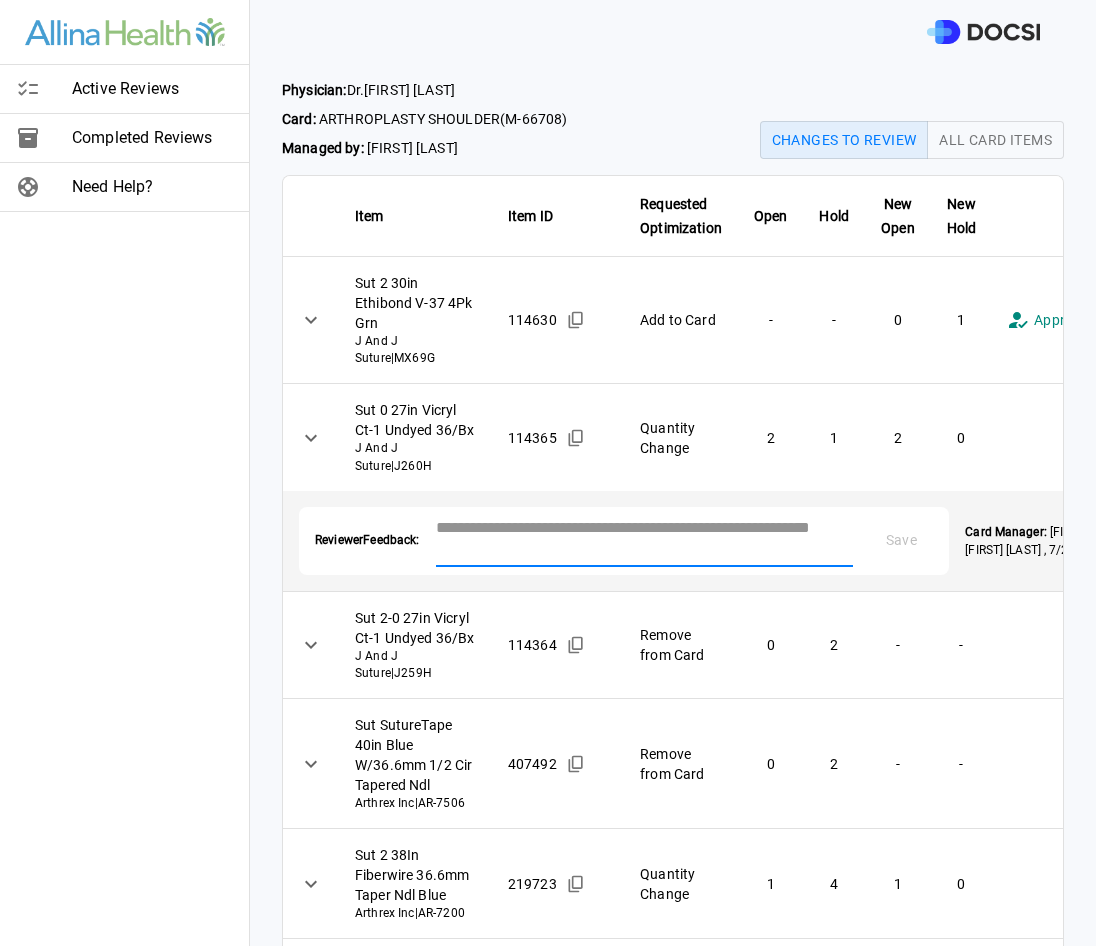 click at bounding box center (645, 539) 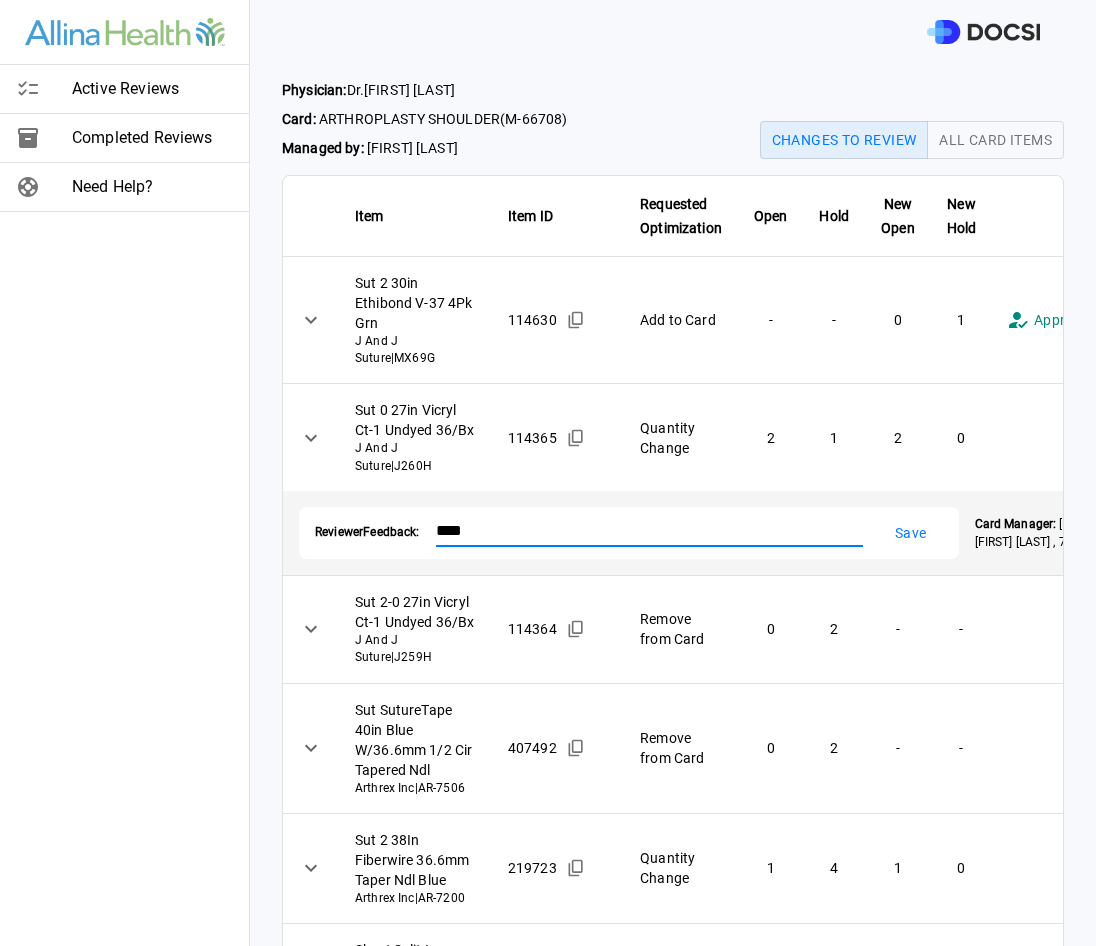 type on "****" 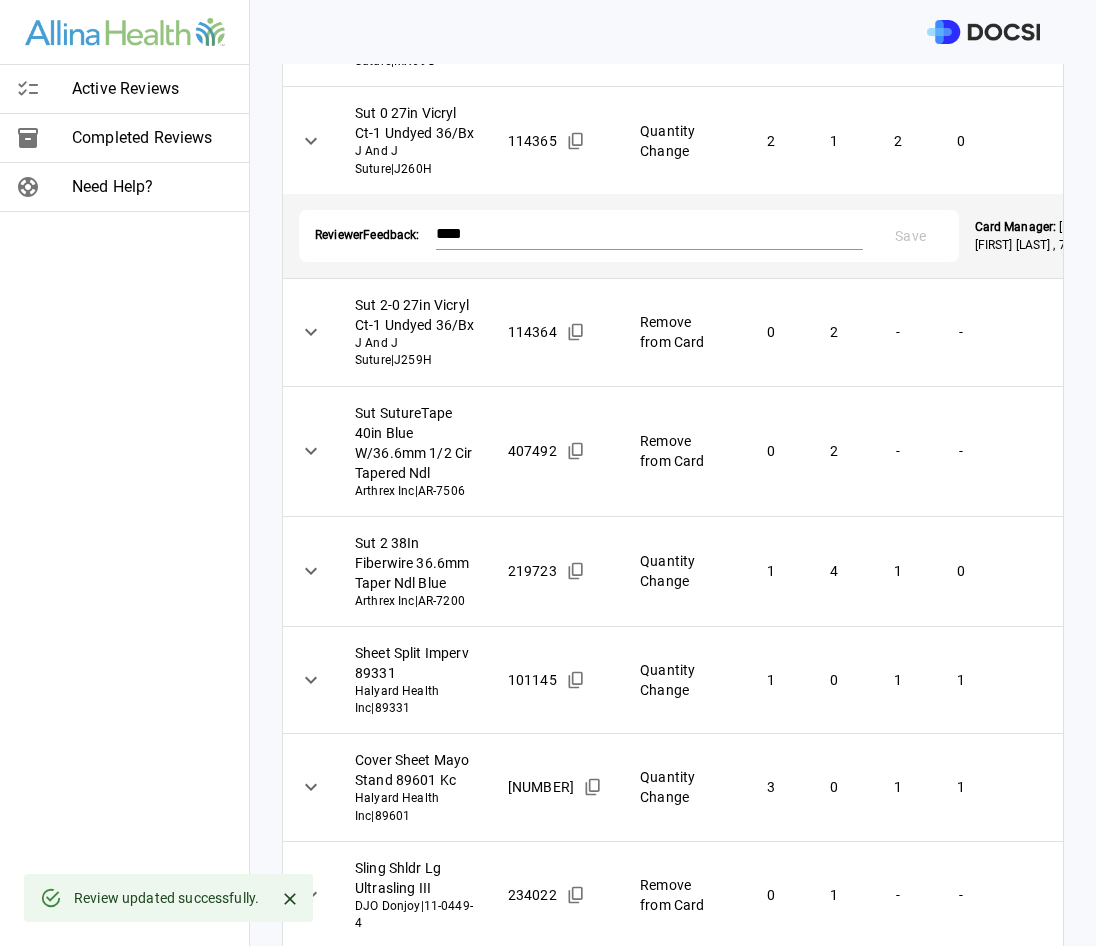 scroll, scrollTop: 300, scrollLeft: 0, axis: vertical 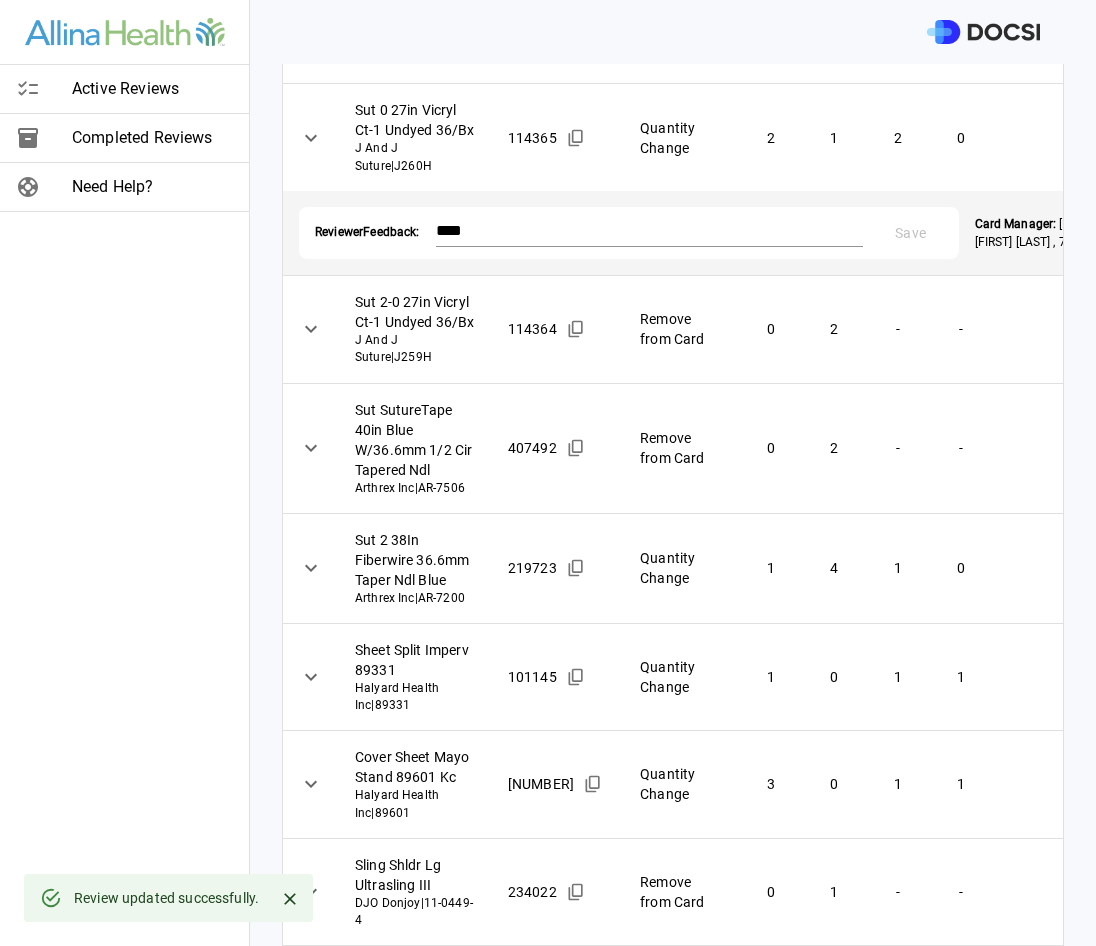 click on "**********" at bounding box center [548, 473] 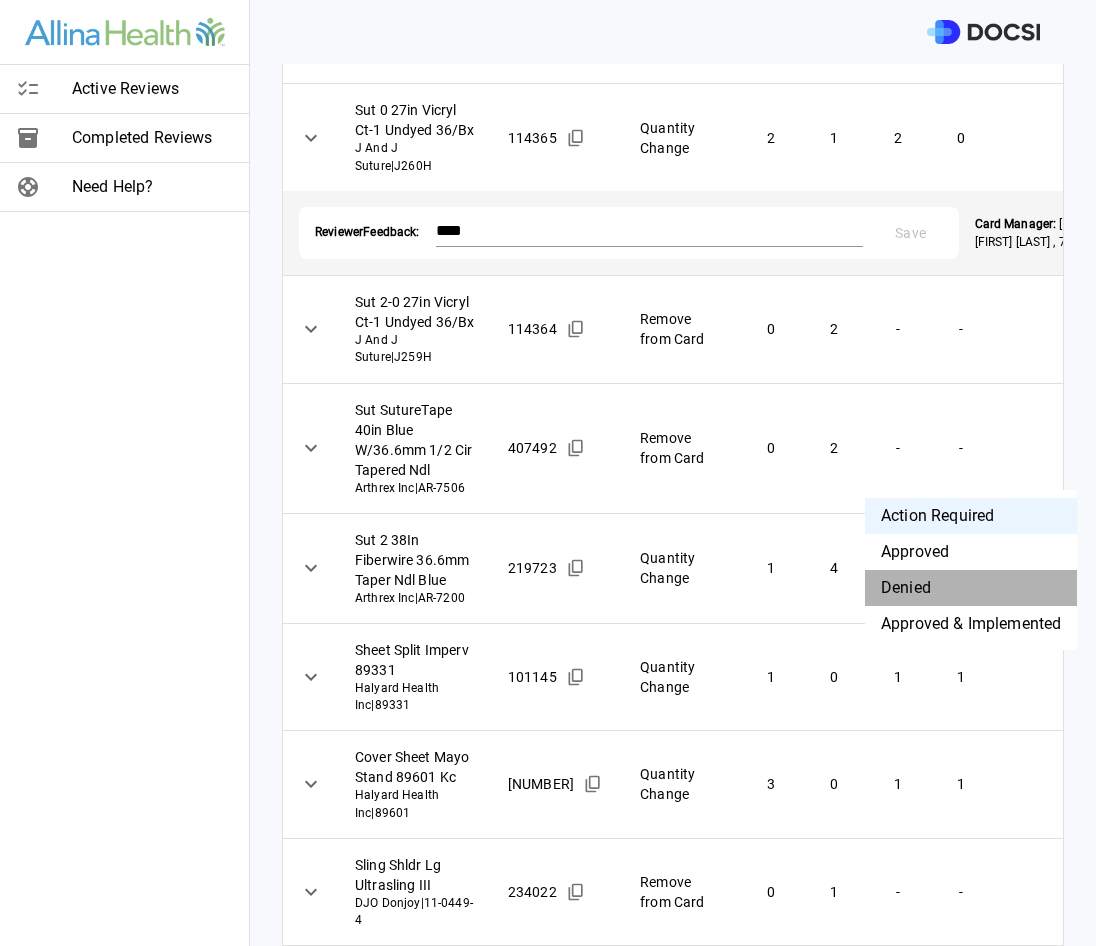 click on "Denied" at bounding box center (971, 588) 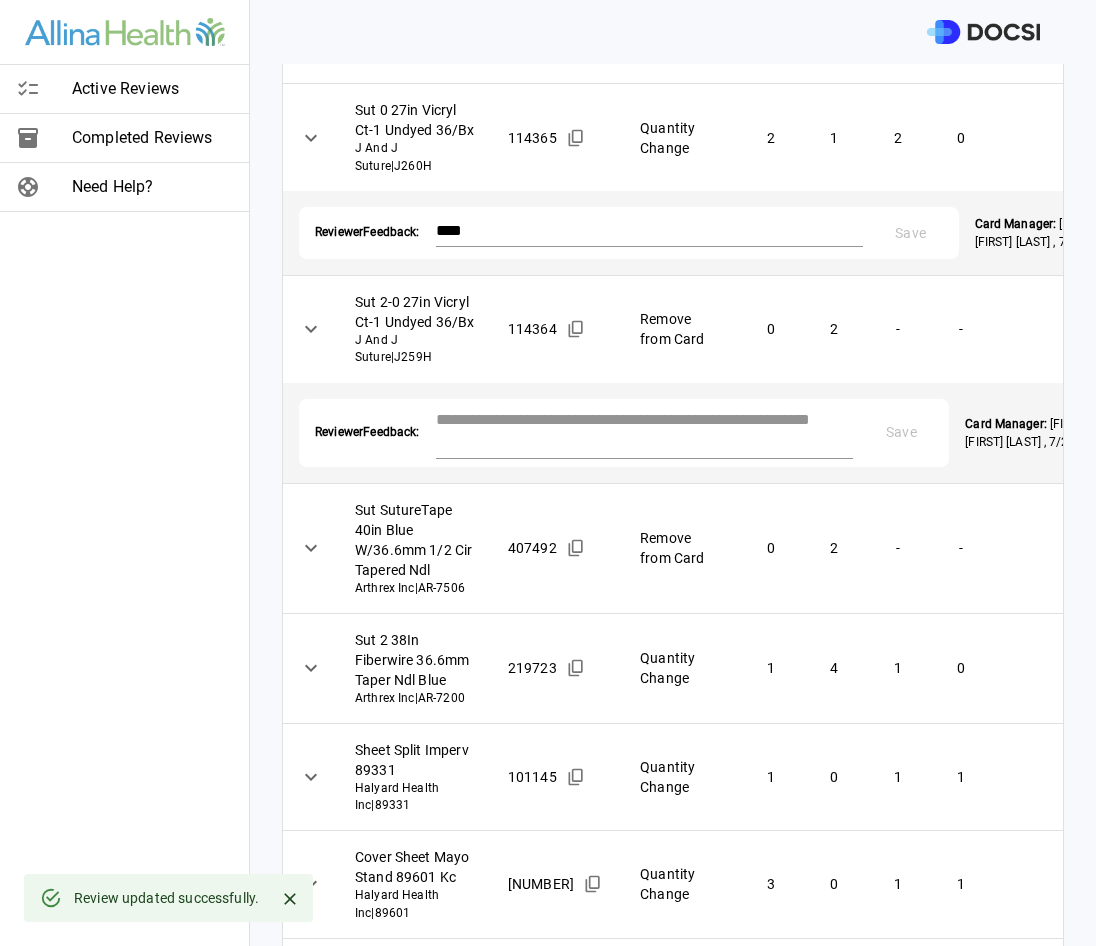 click at bounding box center (645, 431) 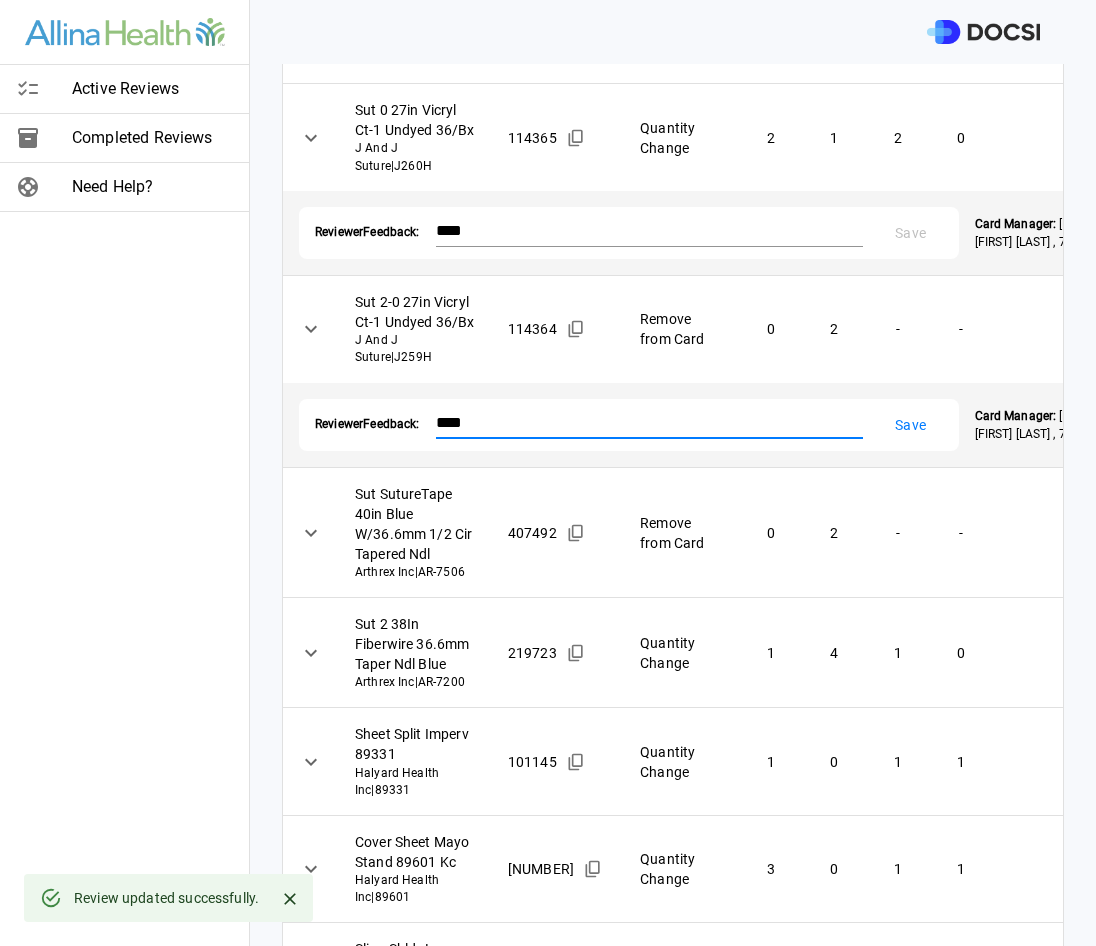 type on "****" 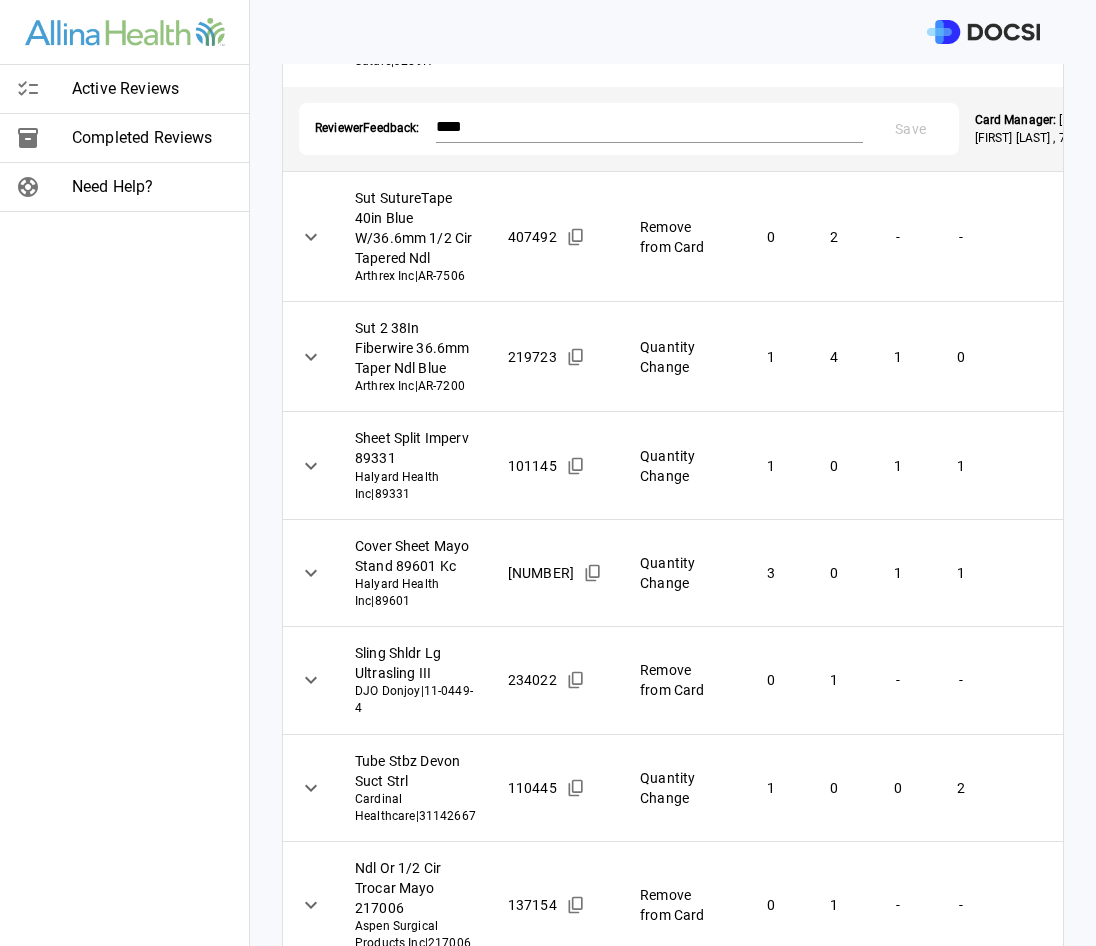 scroll, scrollTop: 600, scrollLeft: 0, axis: vertical 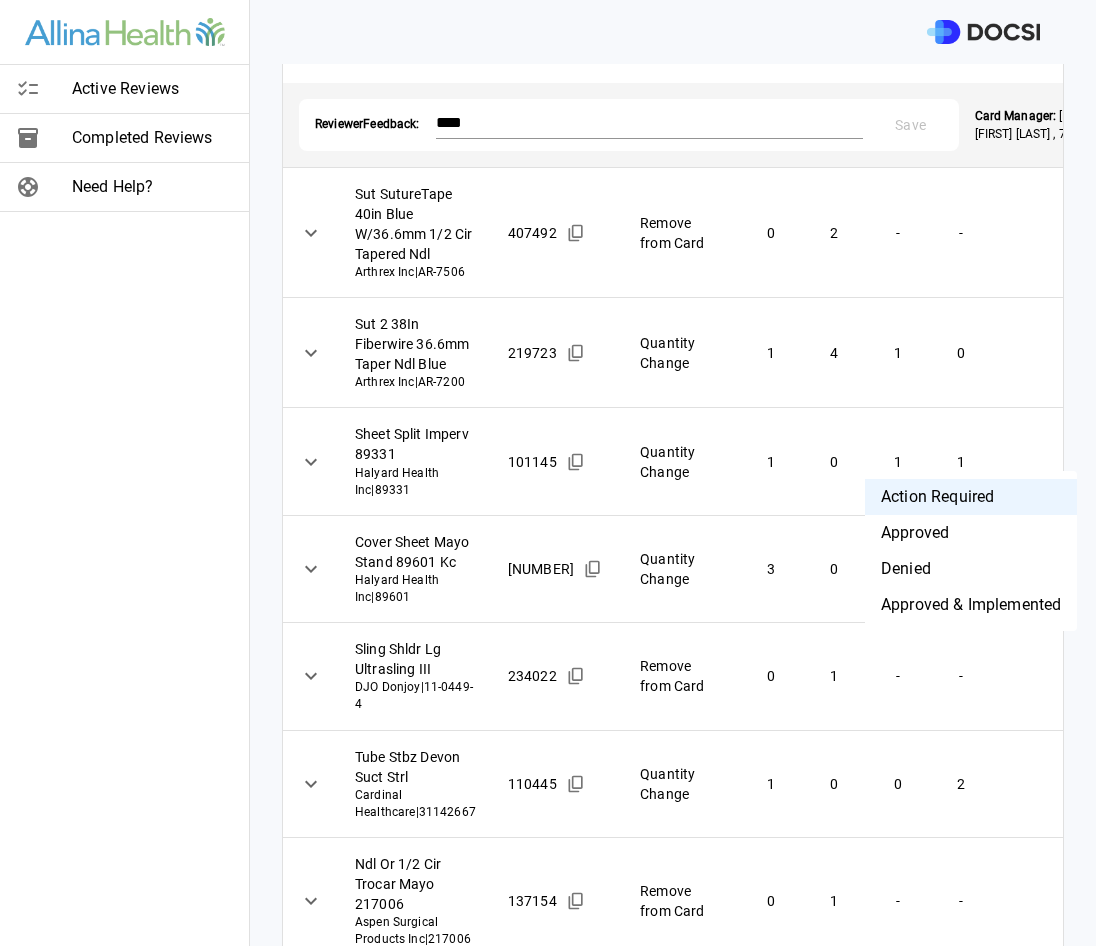 click on "**********" at bounding box center (548, 473) 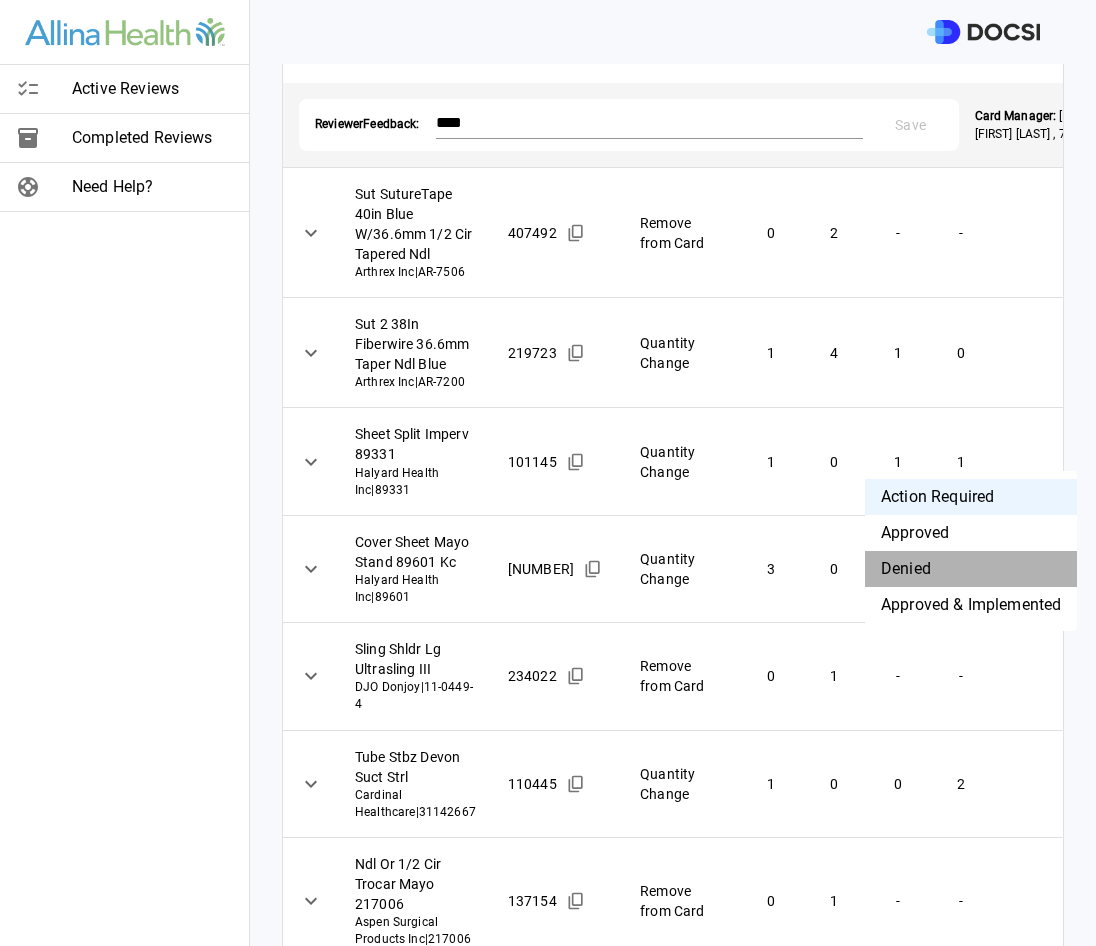 click on "Denied" at bounding box center [971, 569] 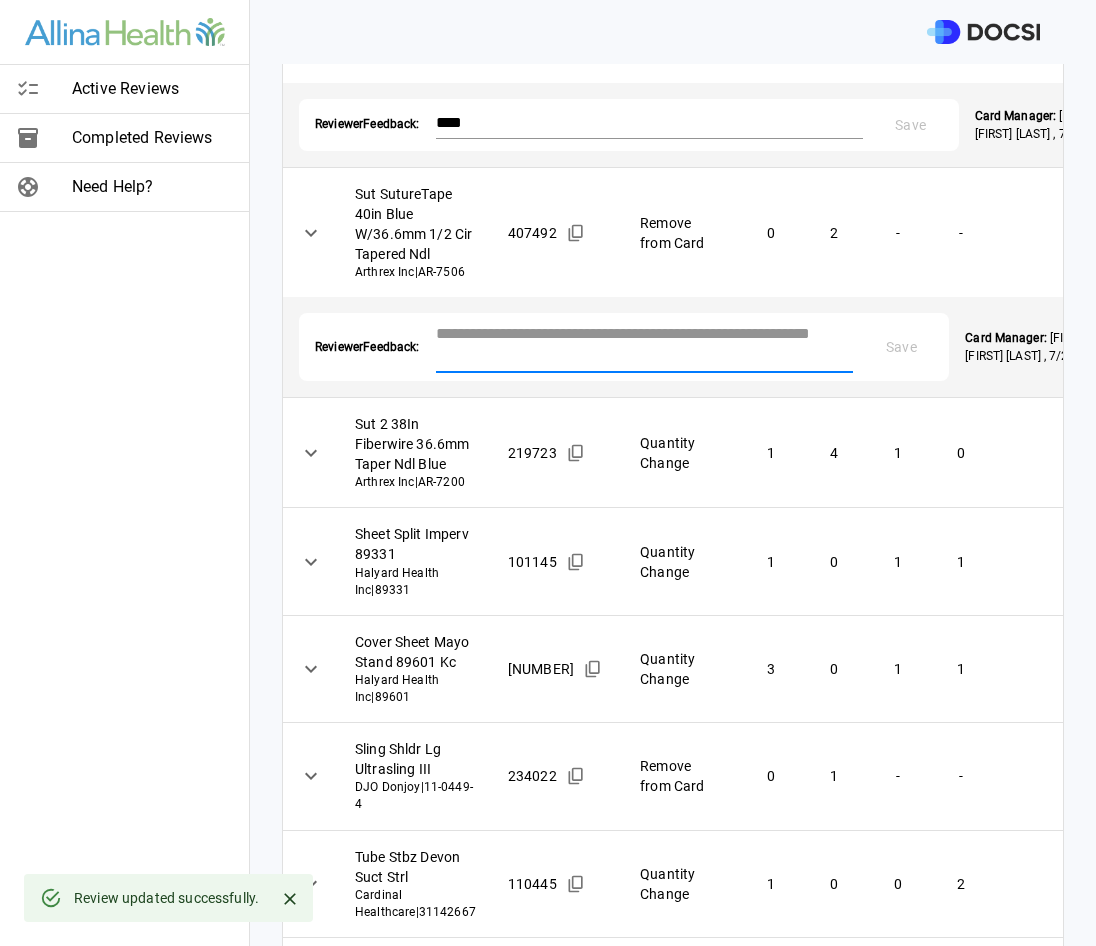 click at bounding box center [645, 345] 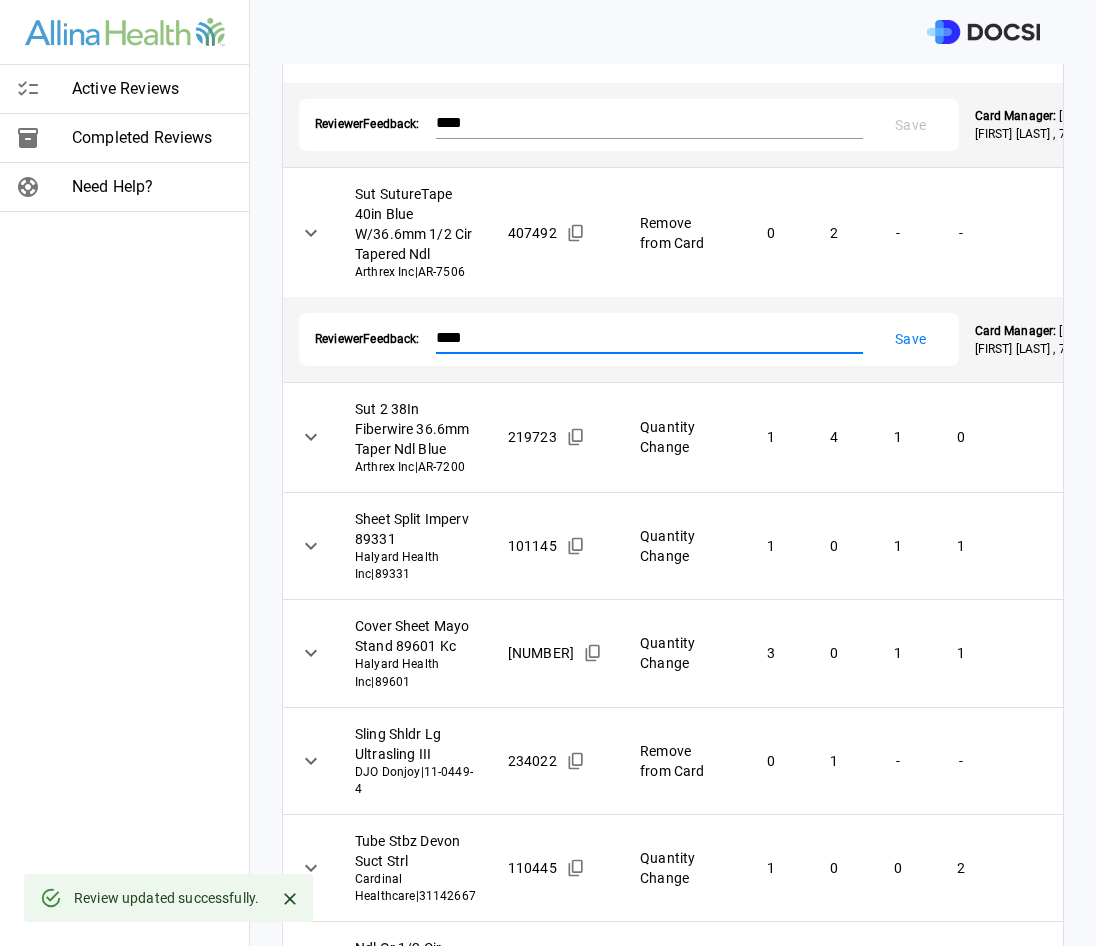 type on "****" 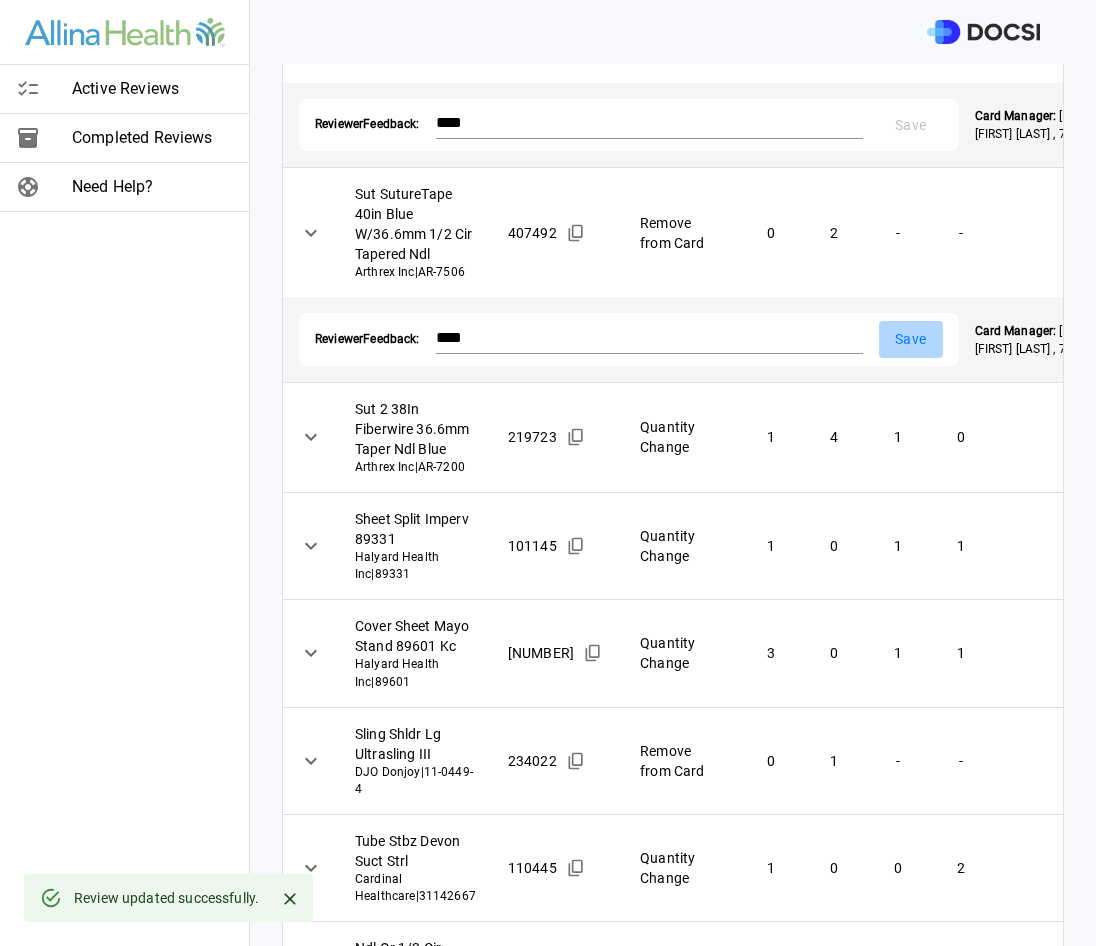 click on "Save" at bounding box center (911, 339) 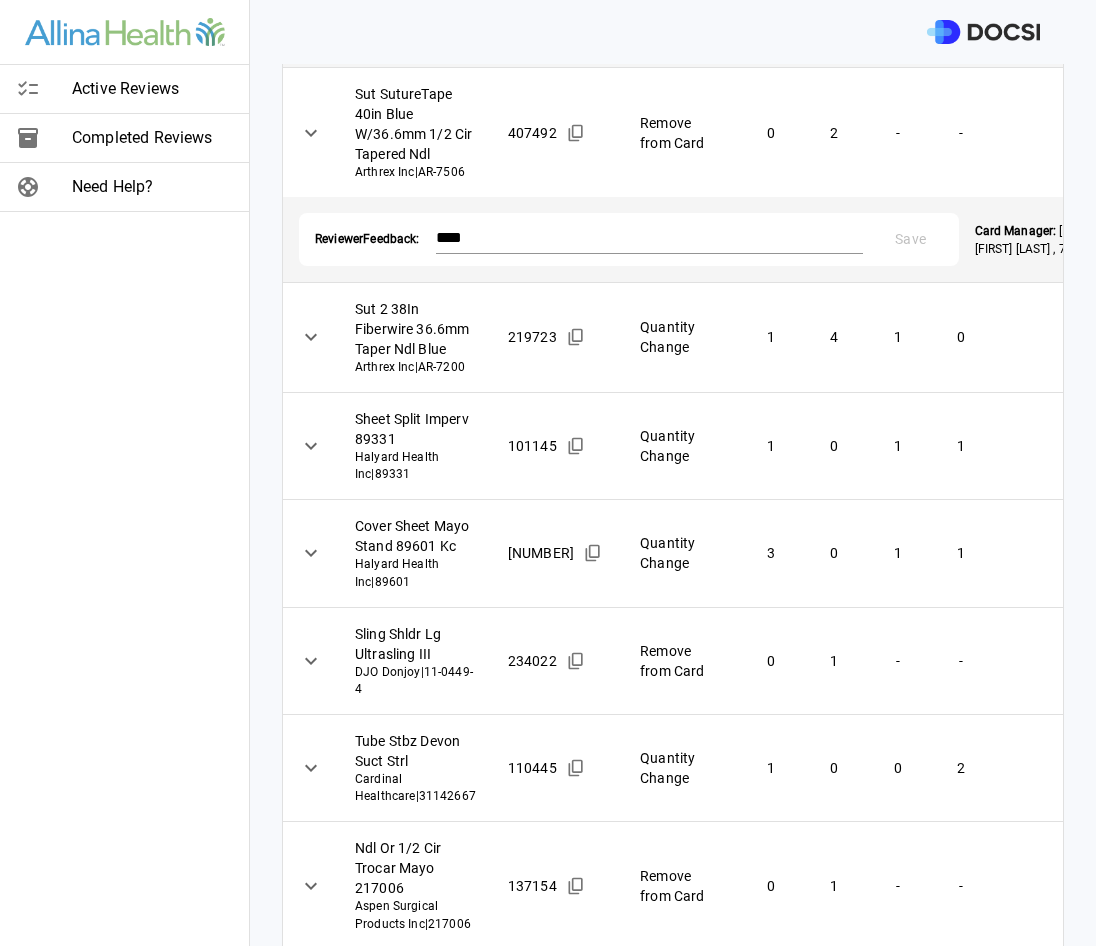 scroll, scrollTop: 800, scrollLeft: 0, axis: vertical 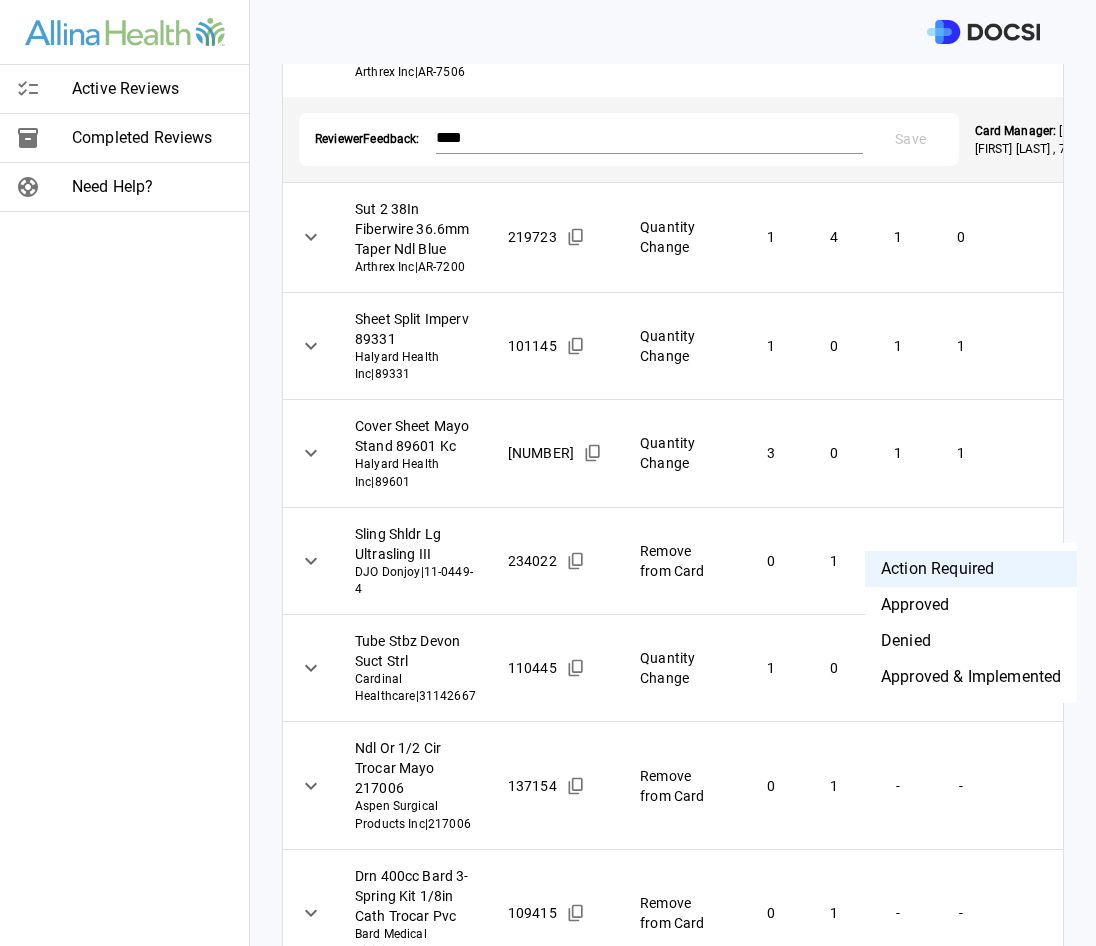 click on "**********" at bounding box center (548, 473) 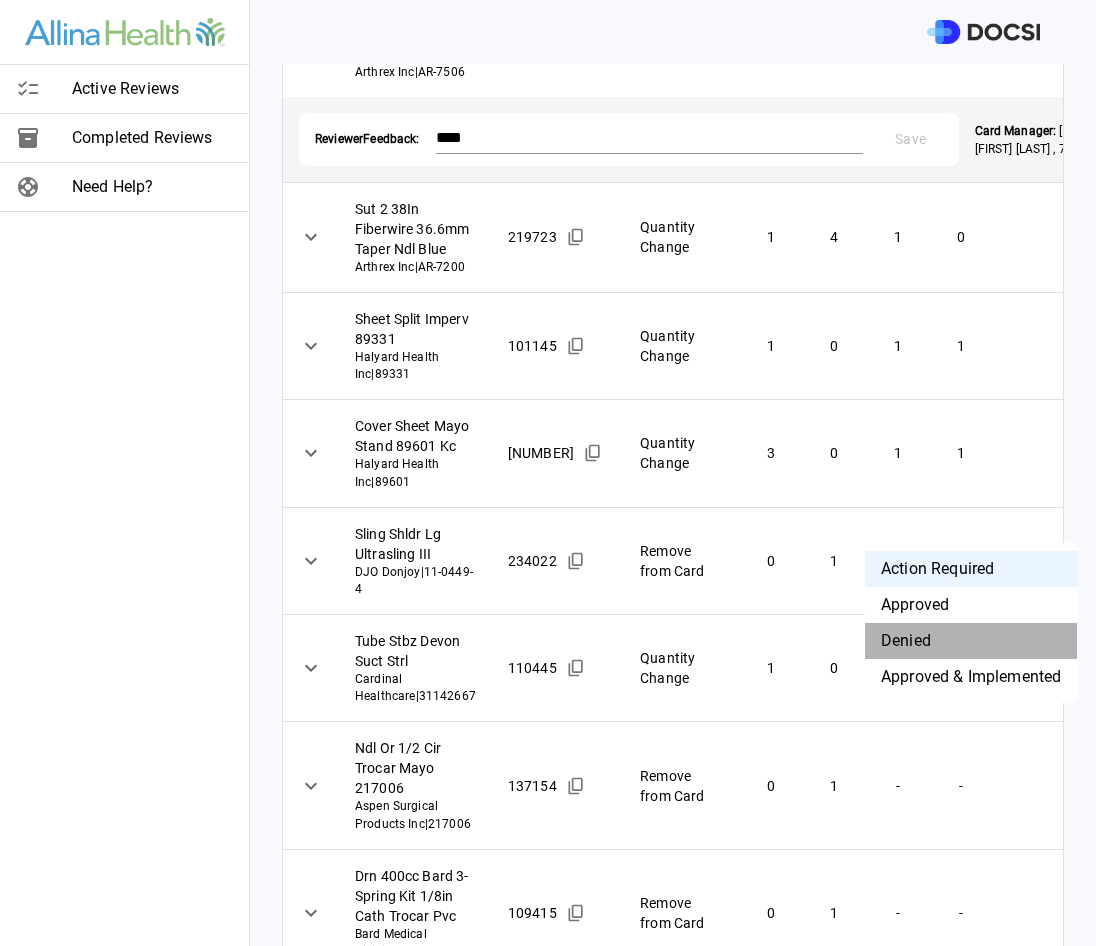 click on "Denied" at bounding box center [971, 641] 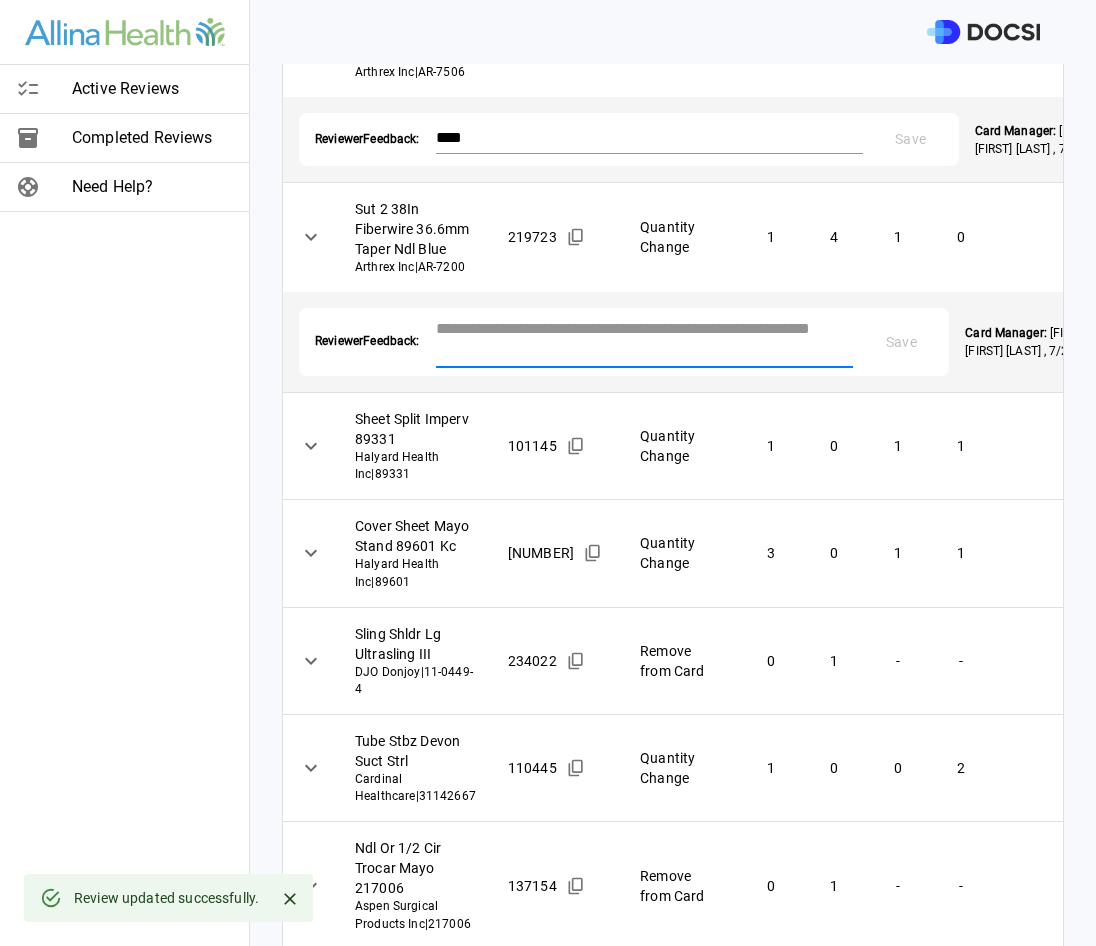 click at bounding box center [645, 340] 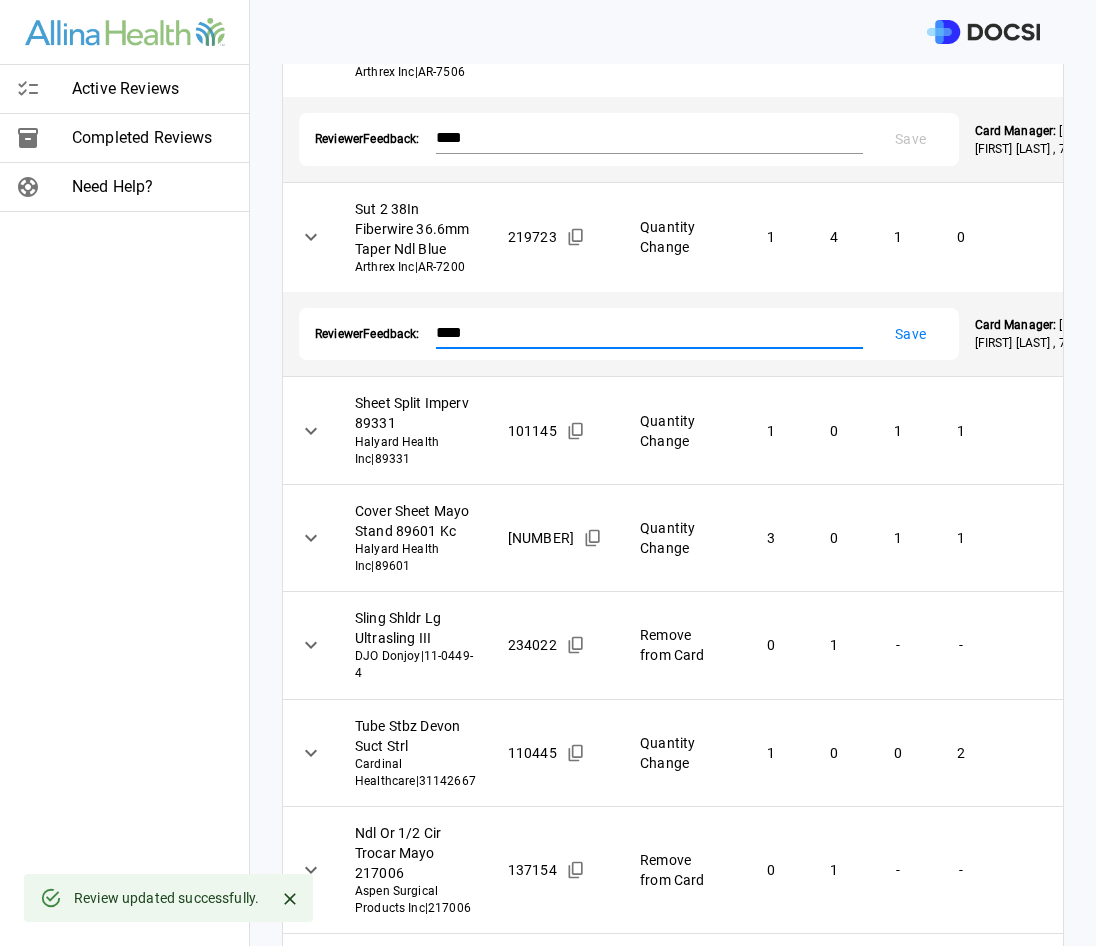 type on "****" 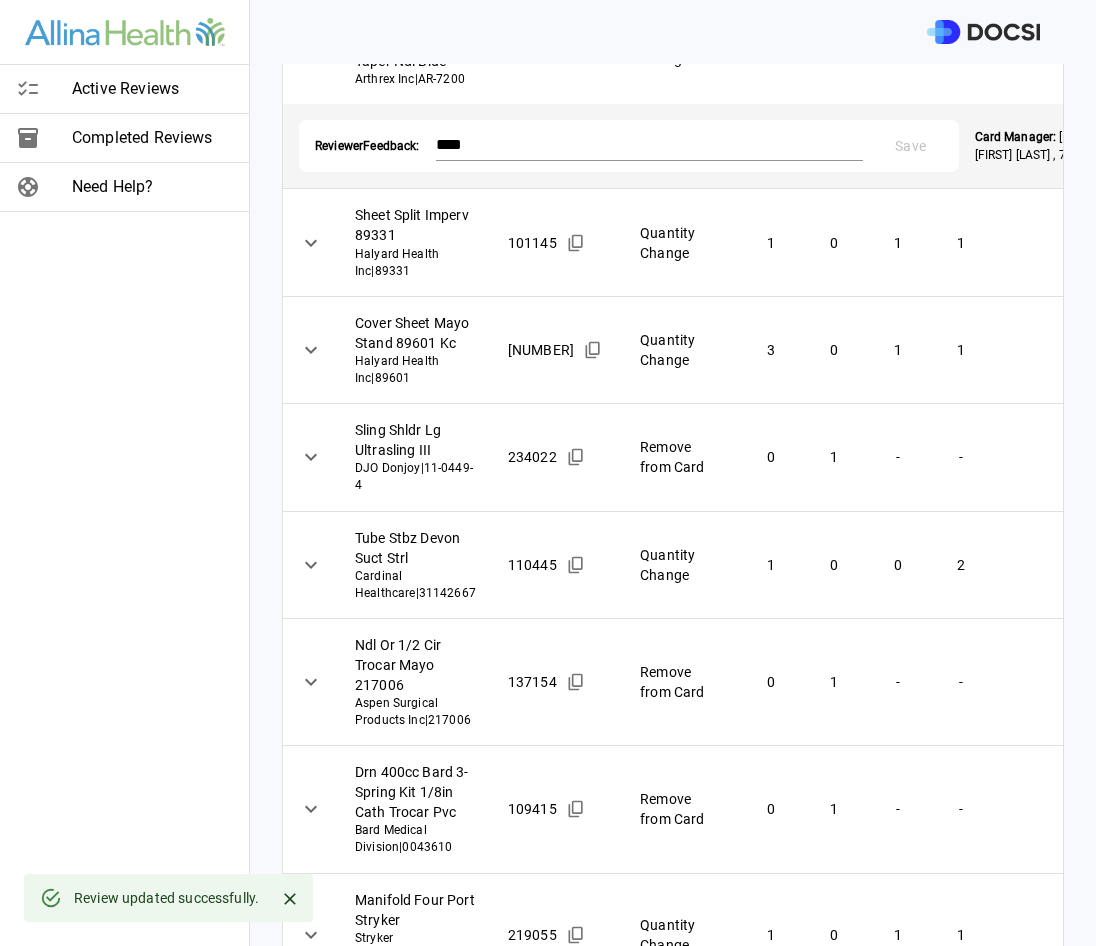 scroll, scrollTop: 1000, scrollLeft: 0, axis: vertical 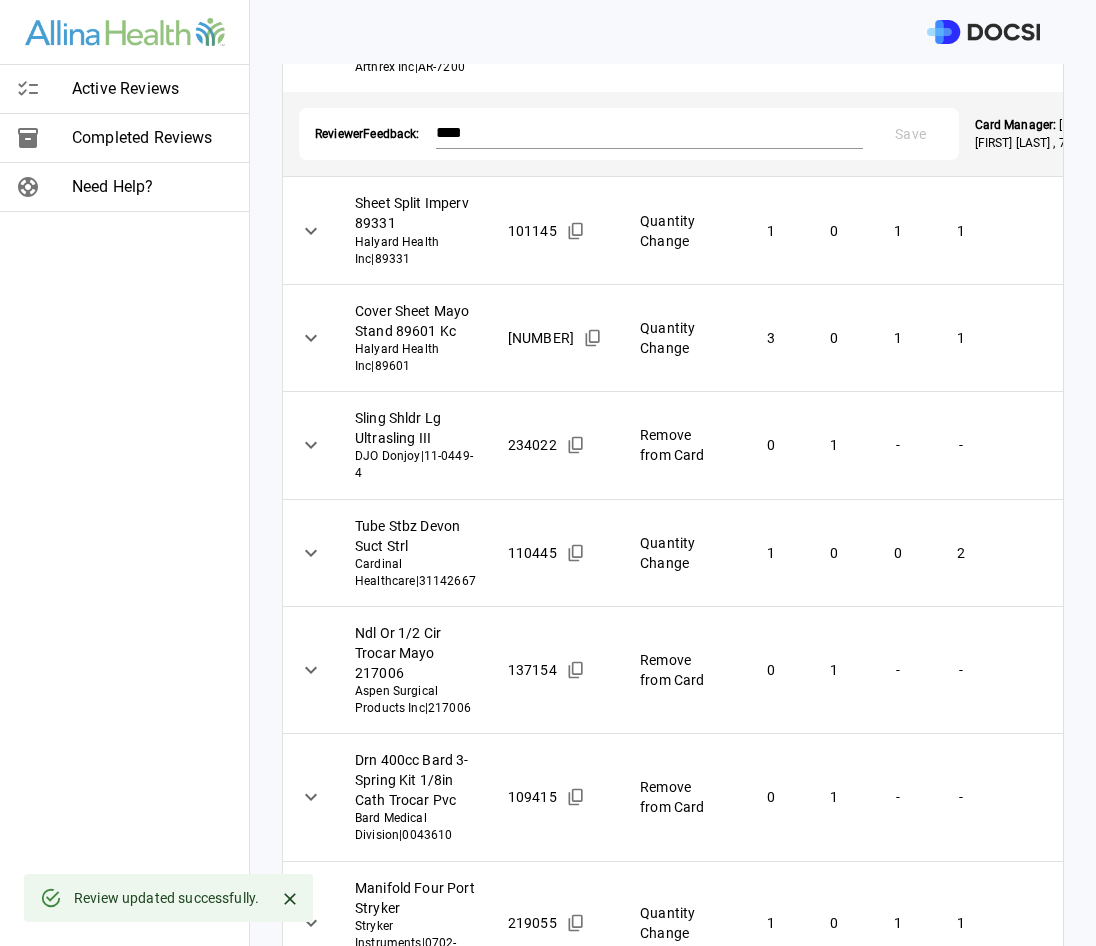 click on "**********" at bounding box center (548, 473) 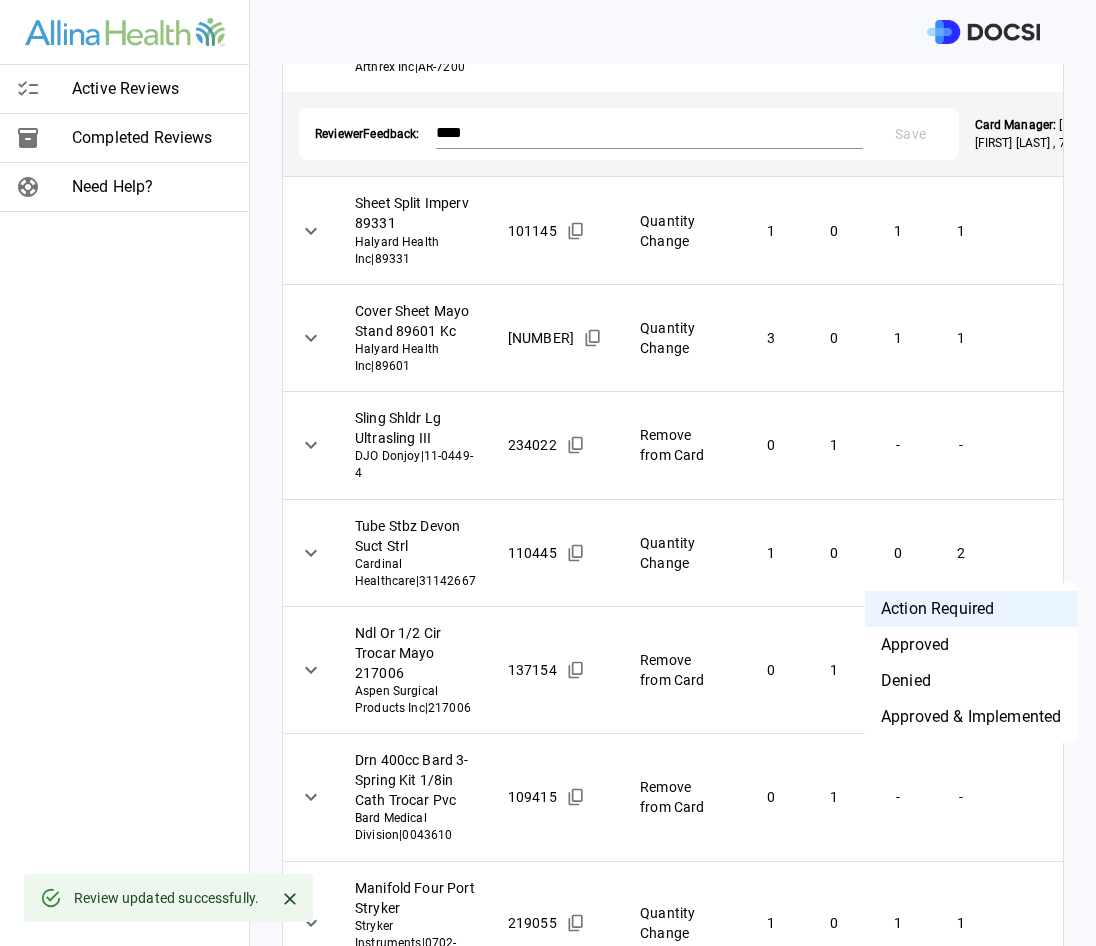 click on "Denied" at bounding box center (971, 681) 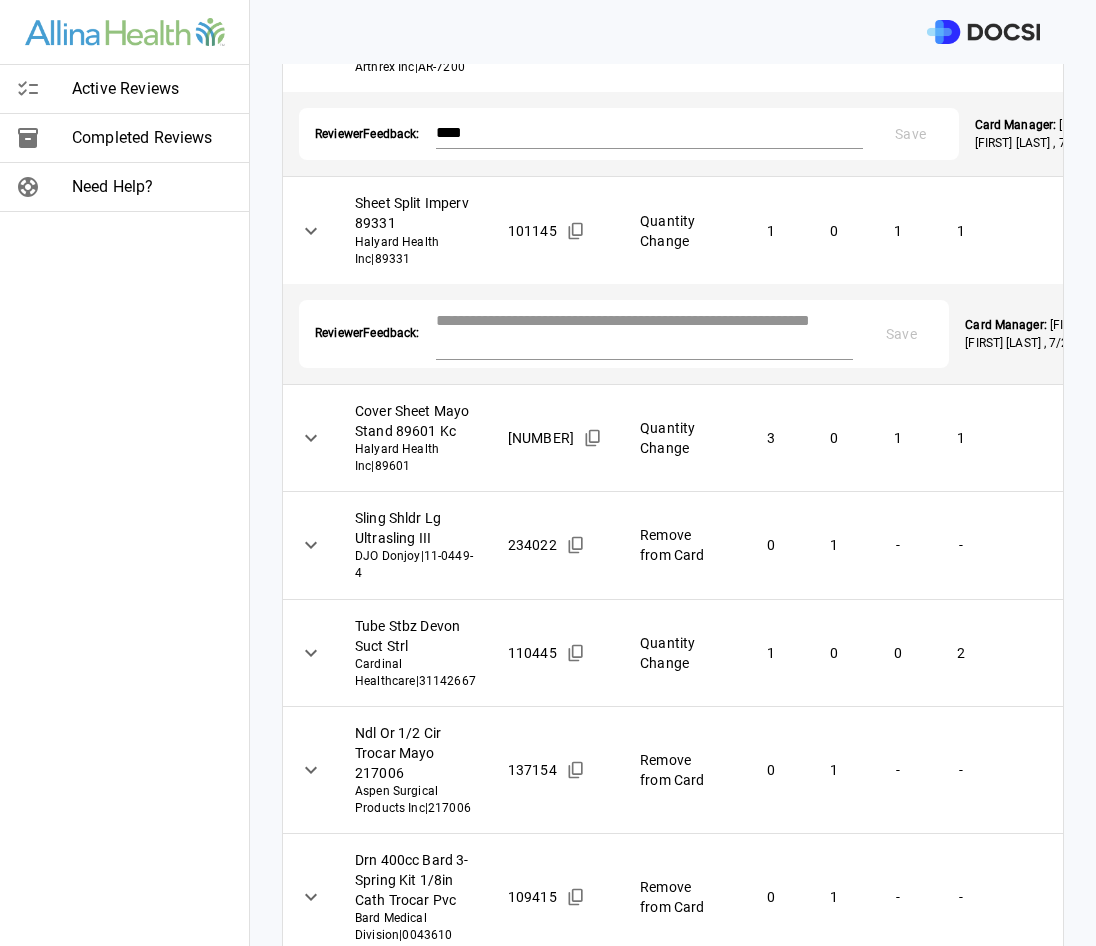 click at bounding box center (645, 332) 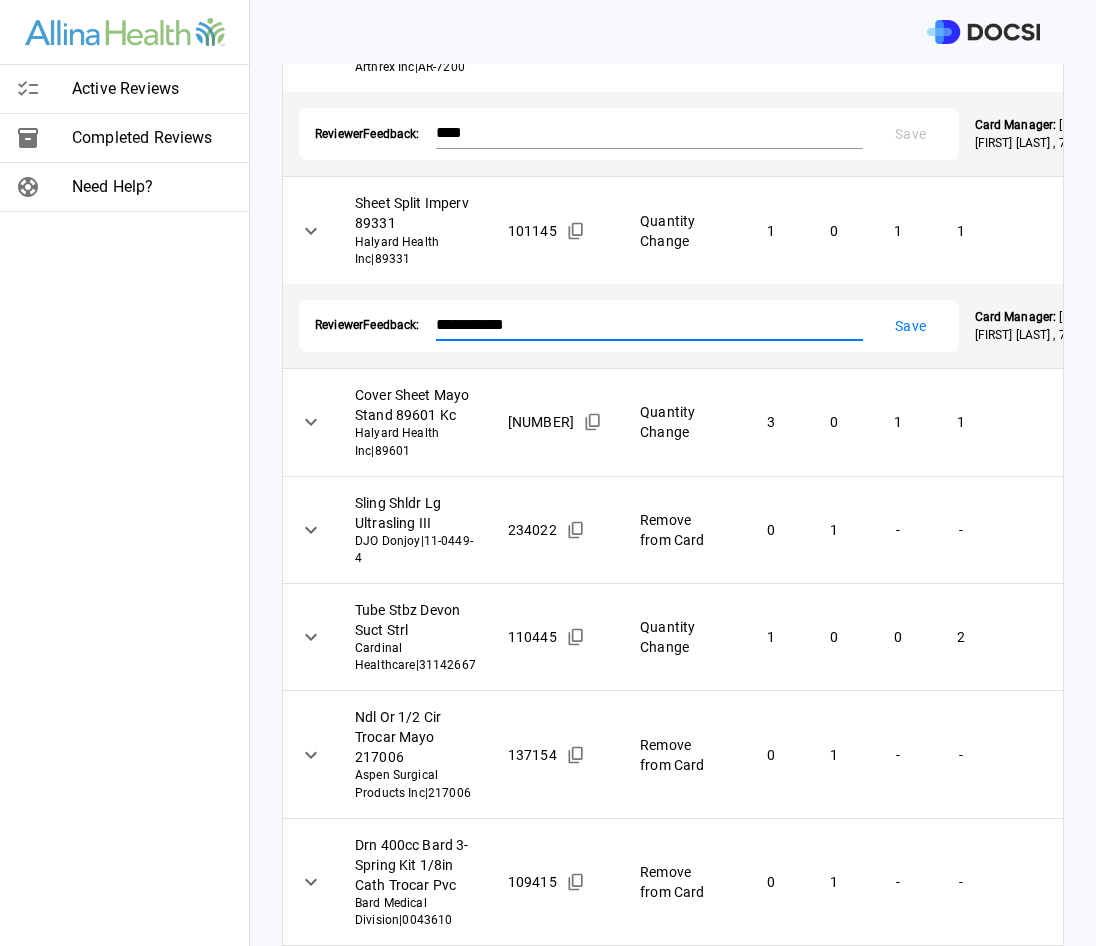 type on "**********" 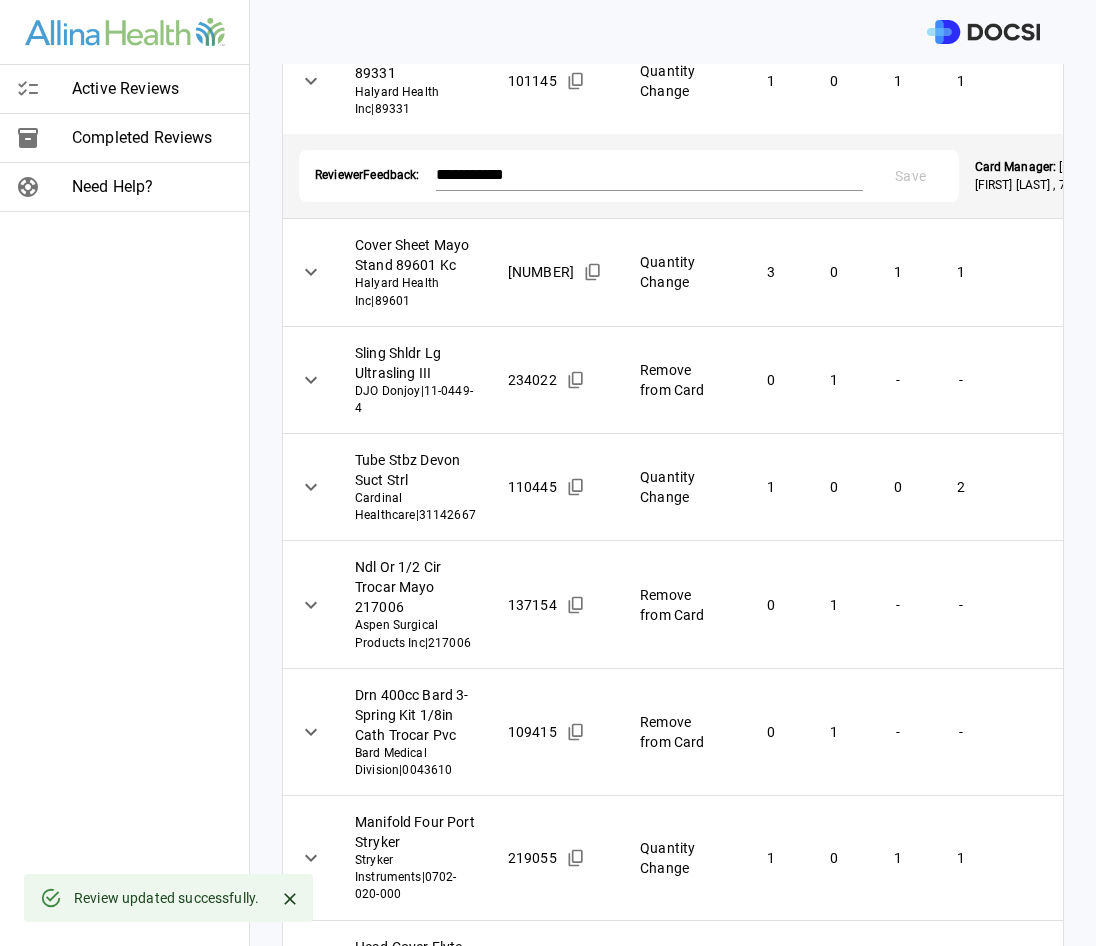 scroll, scrollTop: 1200, scrollLeft: 0, axis: vertical 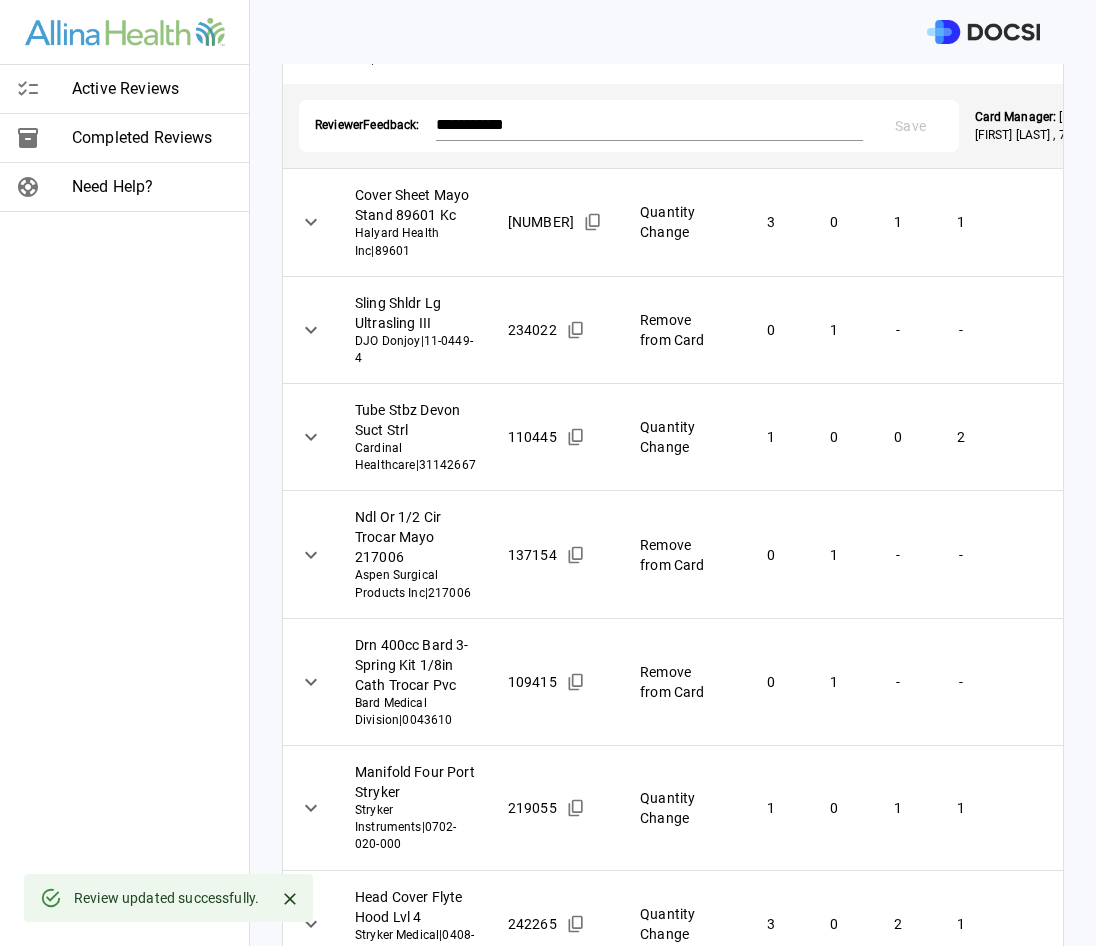click on "**********" at bounding box center [548, 473] 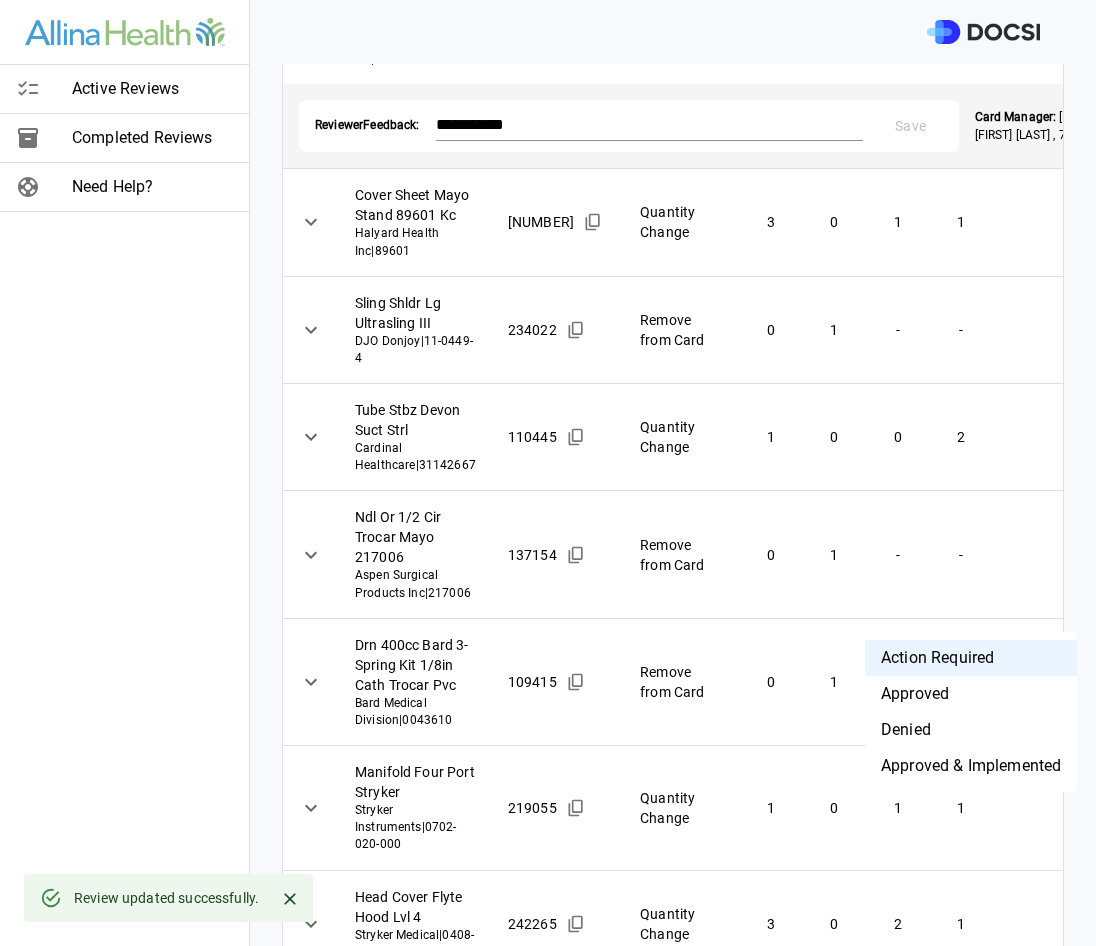 click on "Denied" at bounding box center (971, 730) 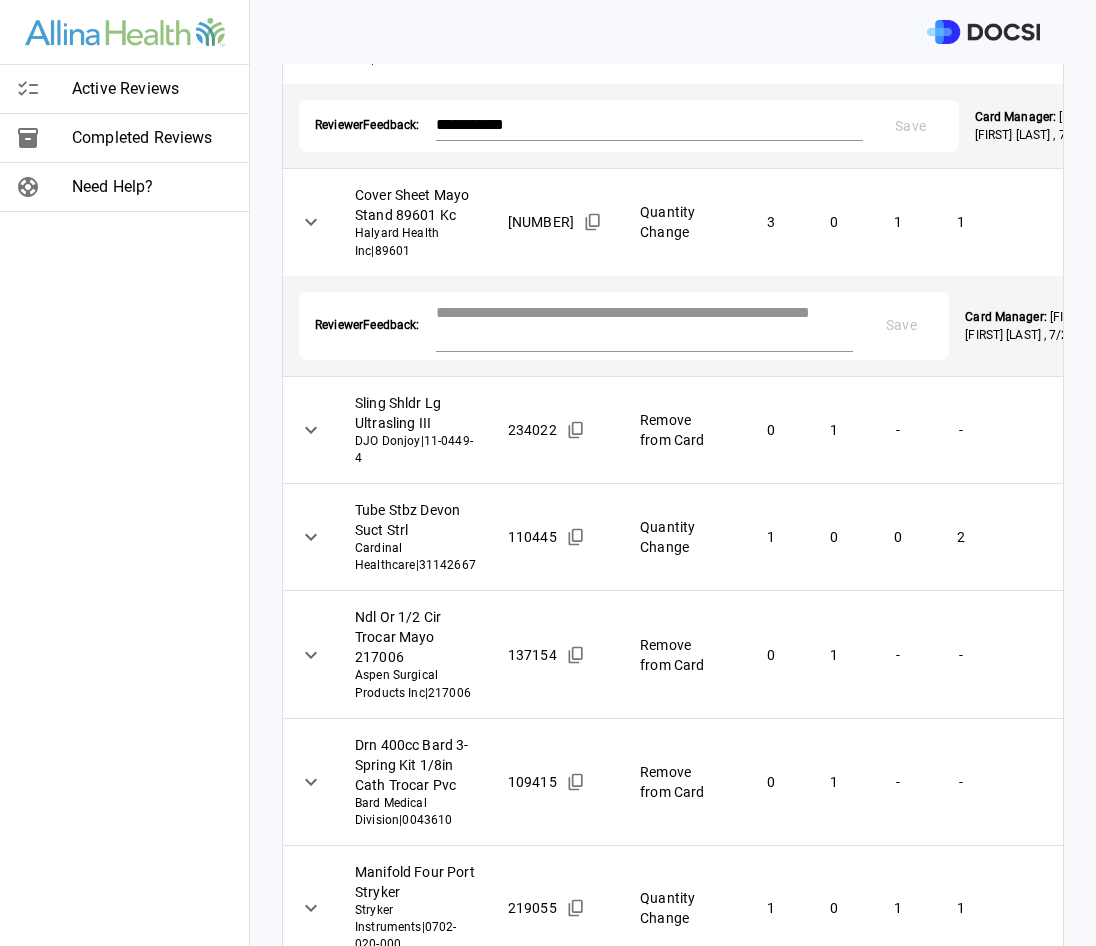 click at bounding box center [645, 324] 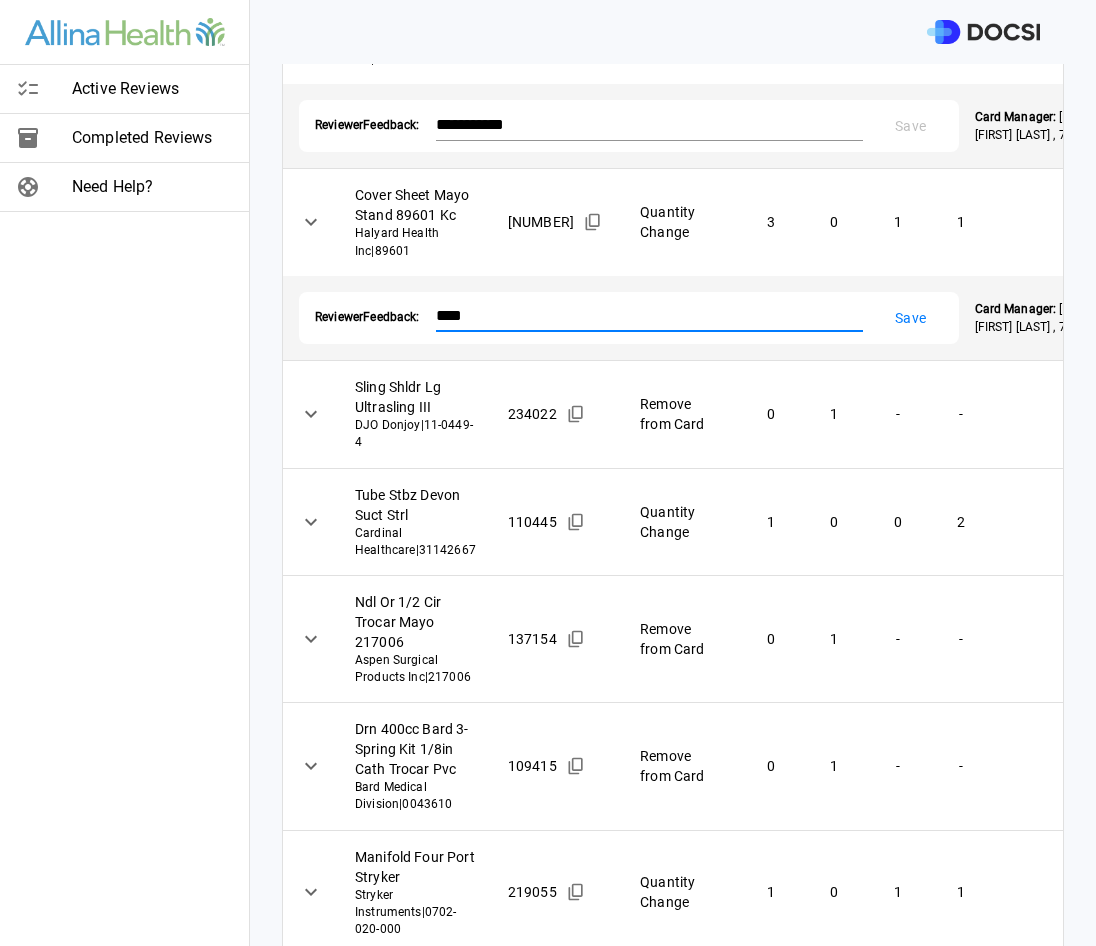 type on "****" 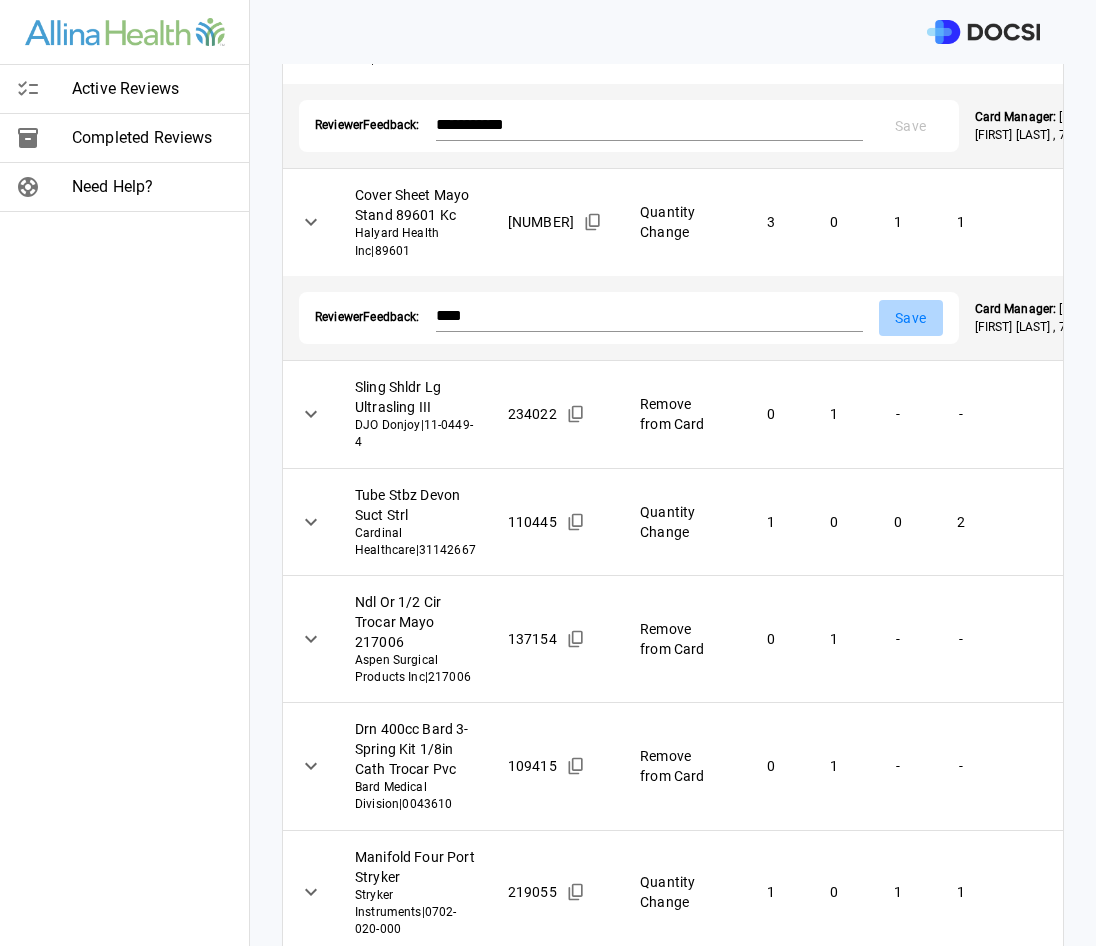 click on "Save" at bounding box center (911, 318) 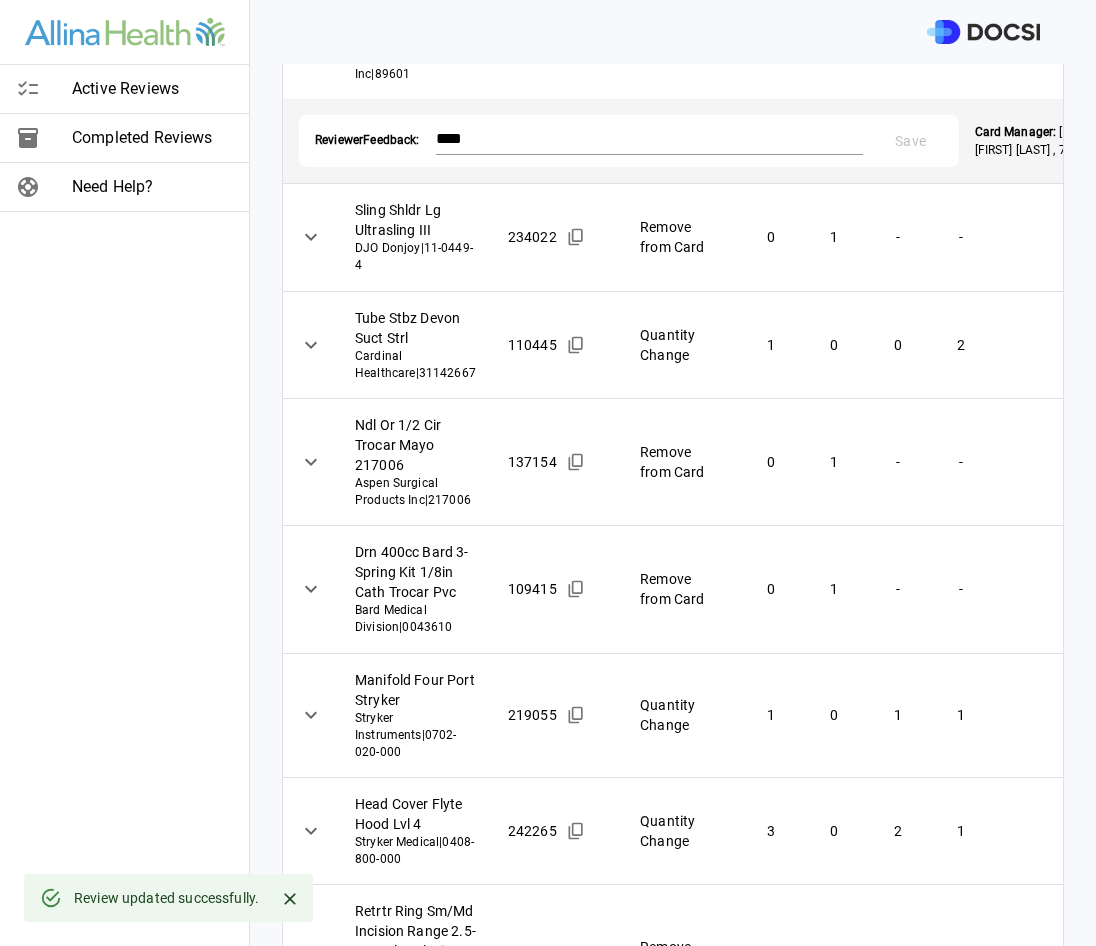 scroll, scrollTop: 1500, scrollLeft: 0, axis: vertical 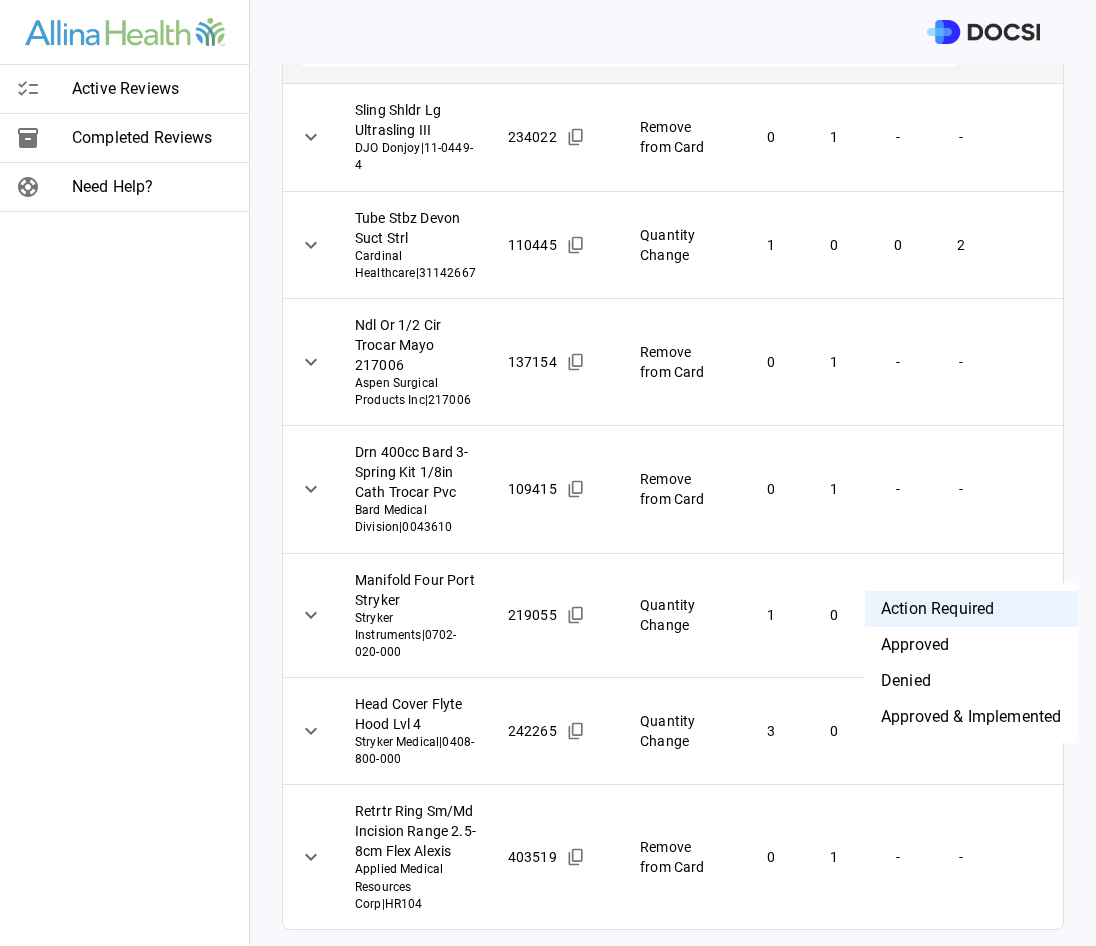 click on "**********" at bounding box center [548, 473] 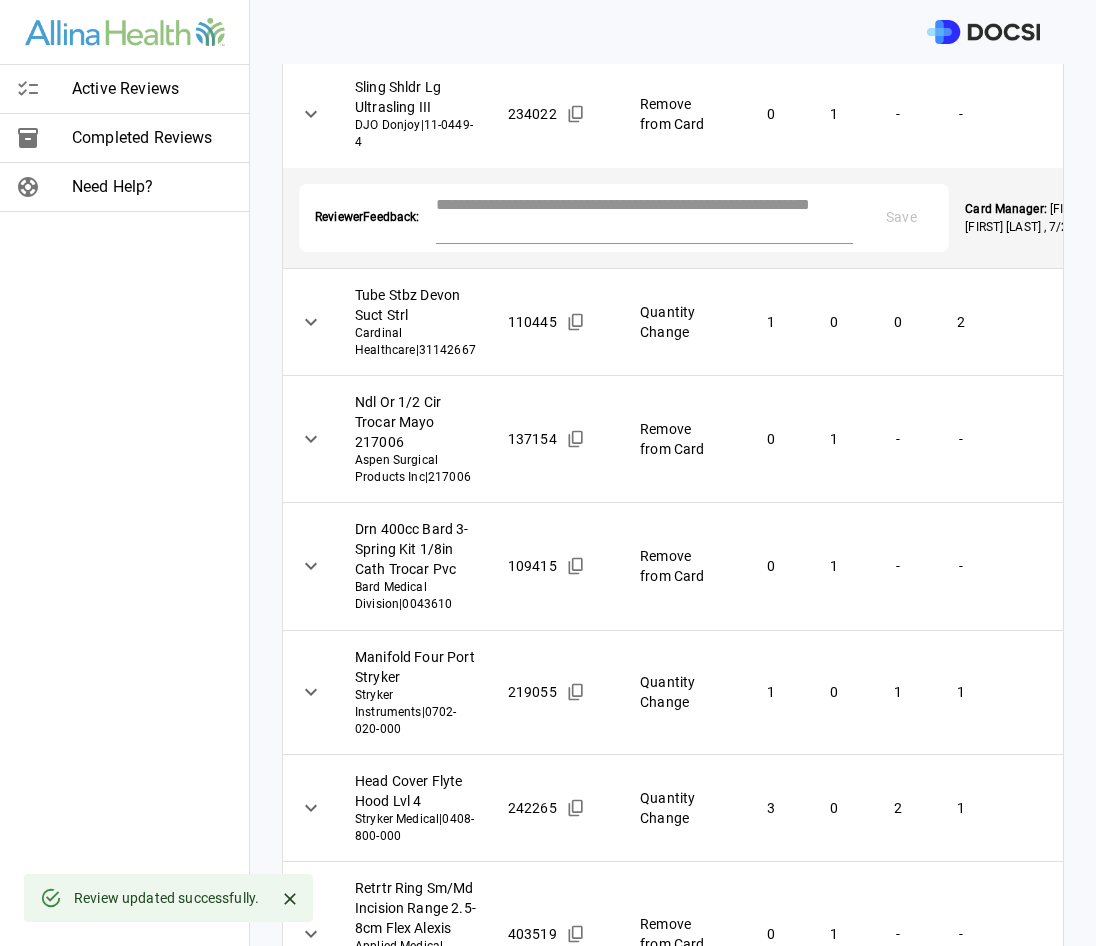 click at bounding box center (645, 216) 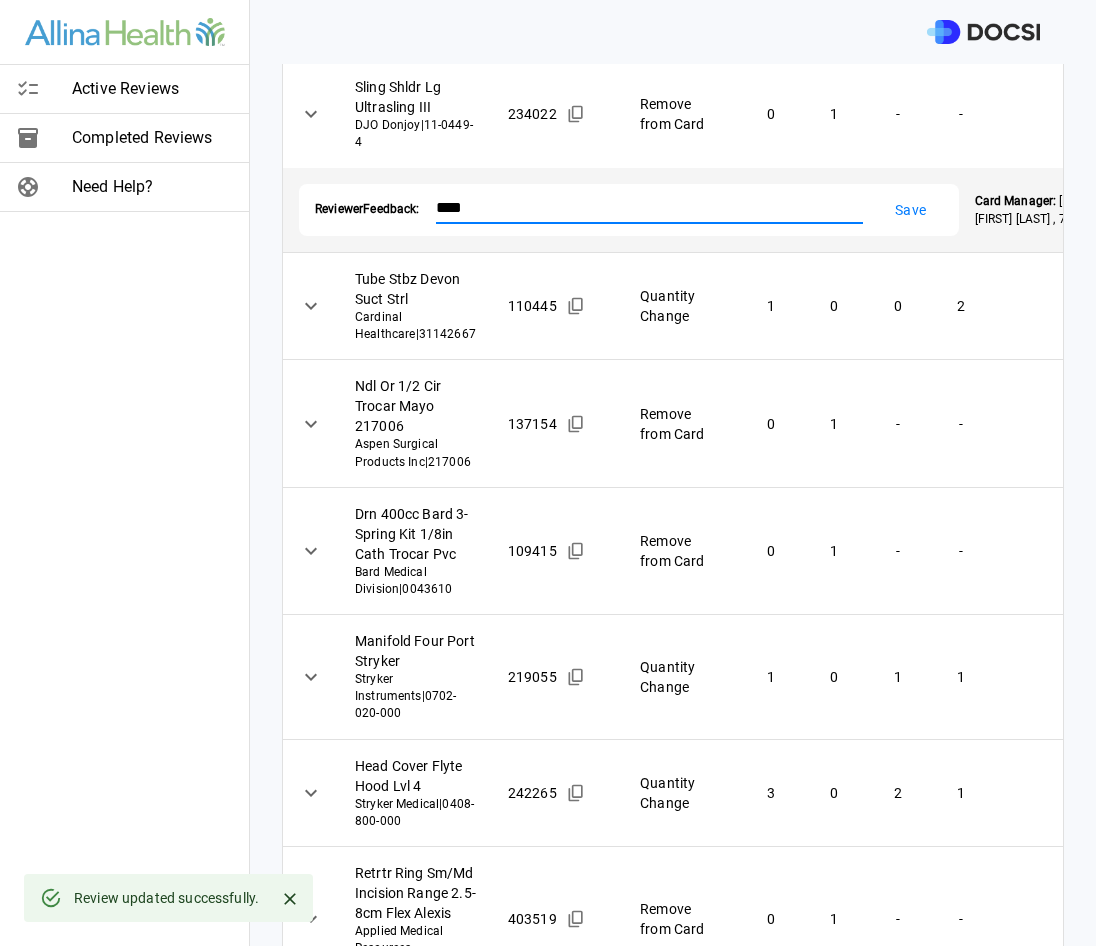 type on "****" 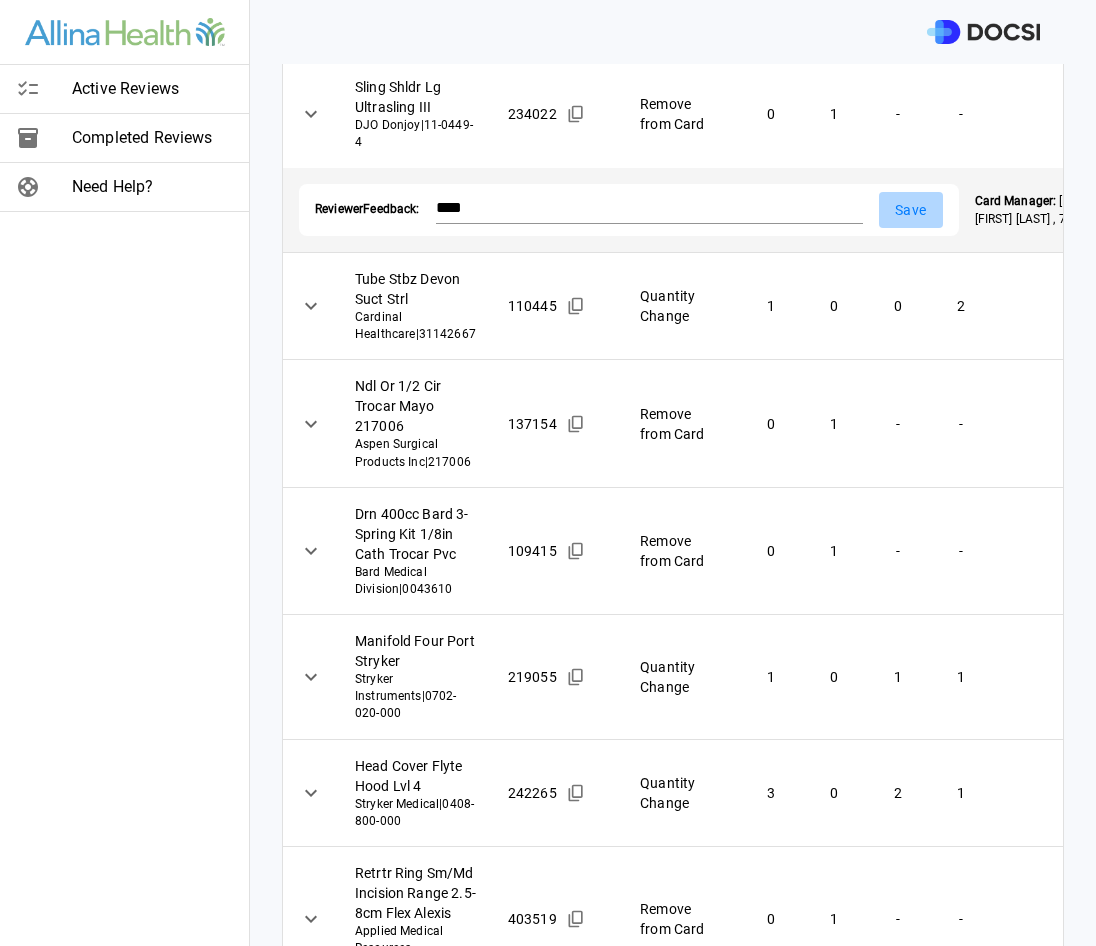 click on "Save" at bounding box center [911, 210] 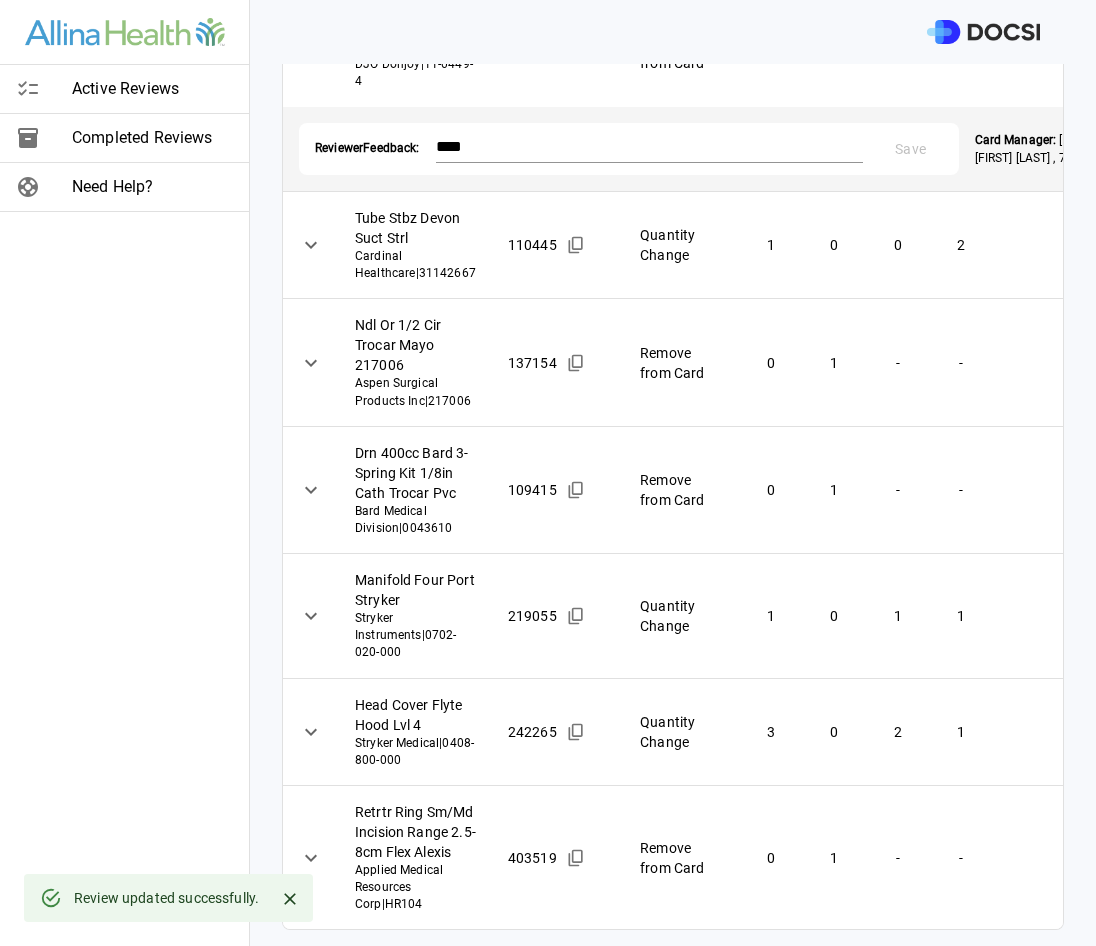 scroll, scrollTop: 1700, scrollLeft: 0, axis: vertical 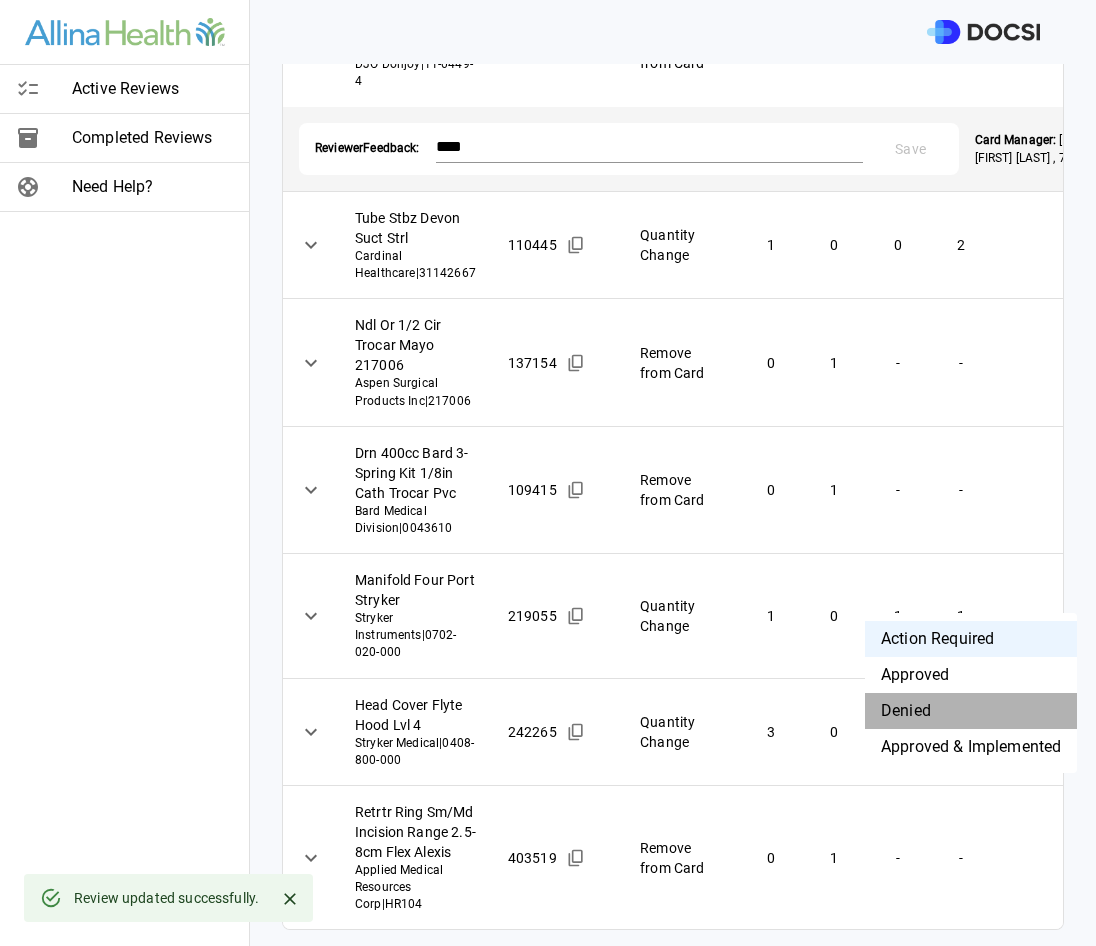 click on "Denied" at bounding box center [971, 711] 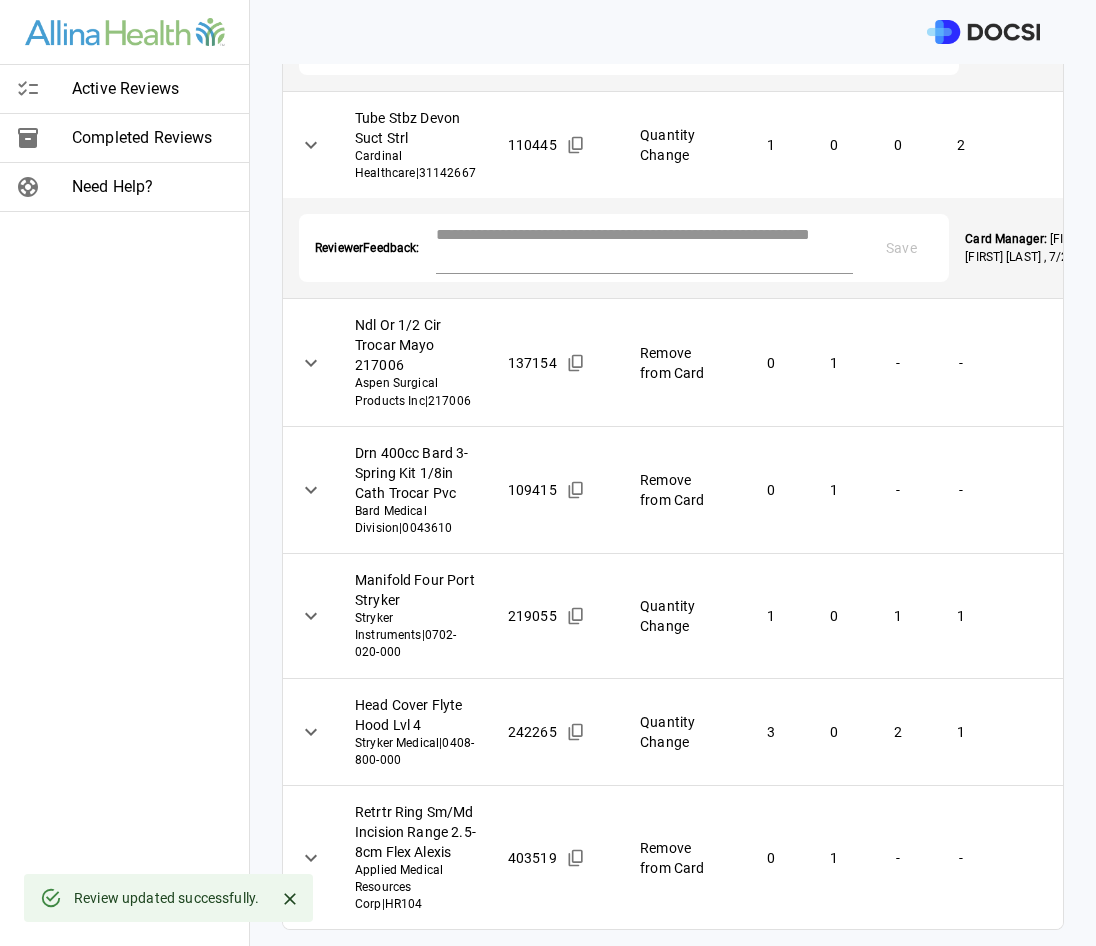 click at bounding box center [645, 246] 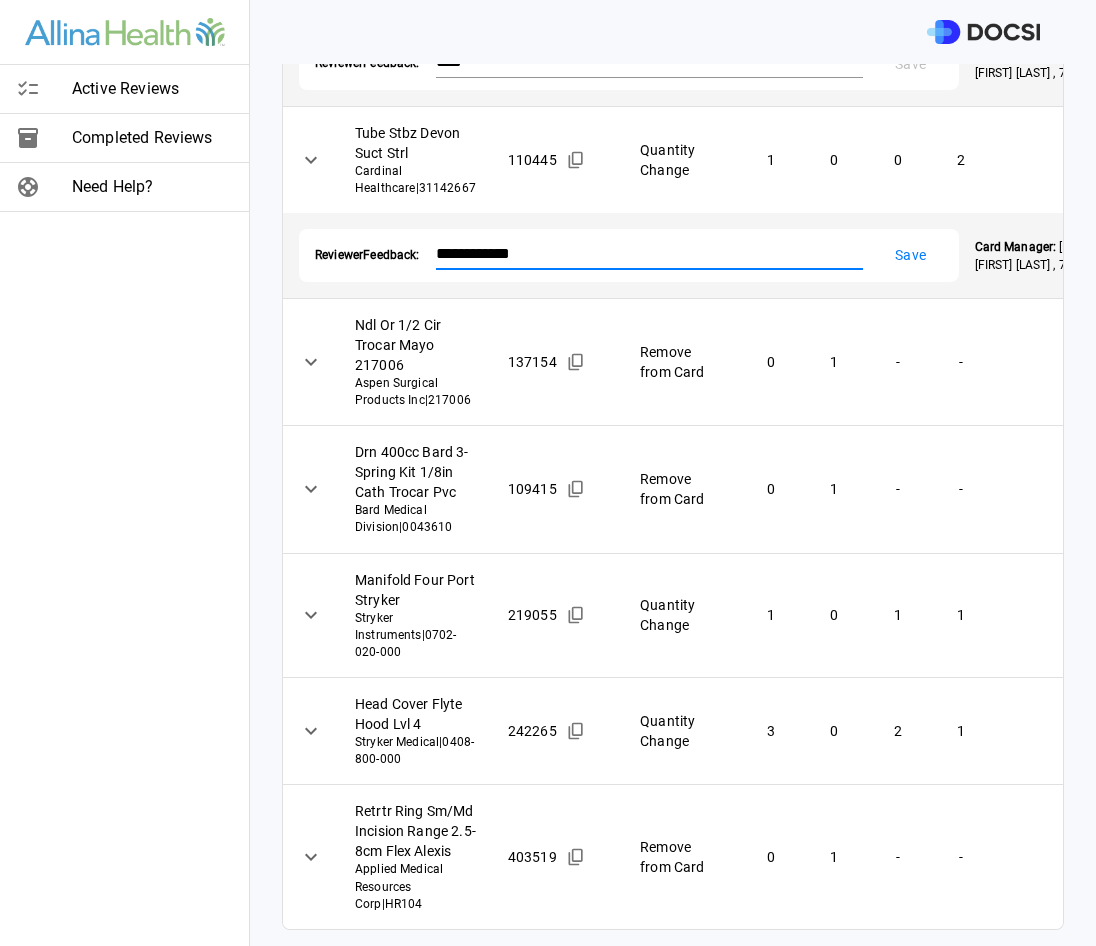 type on "**********" 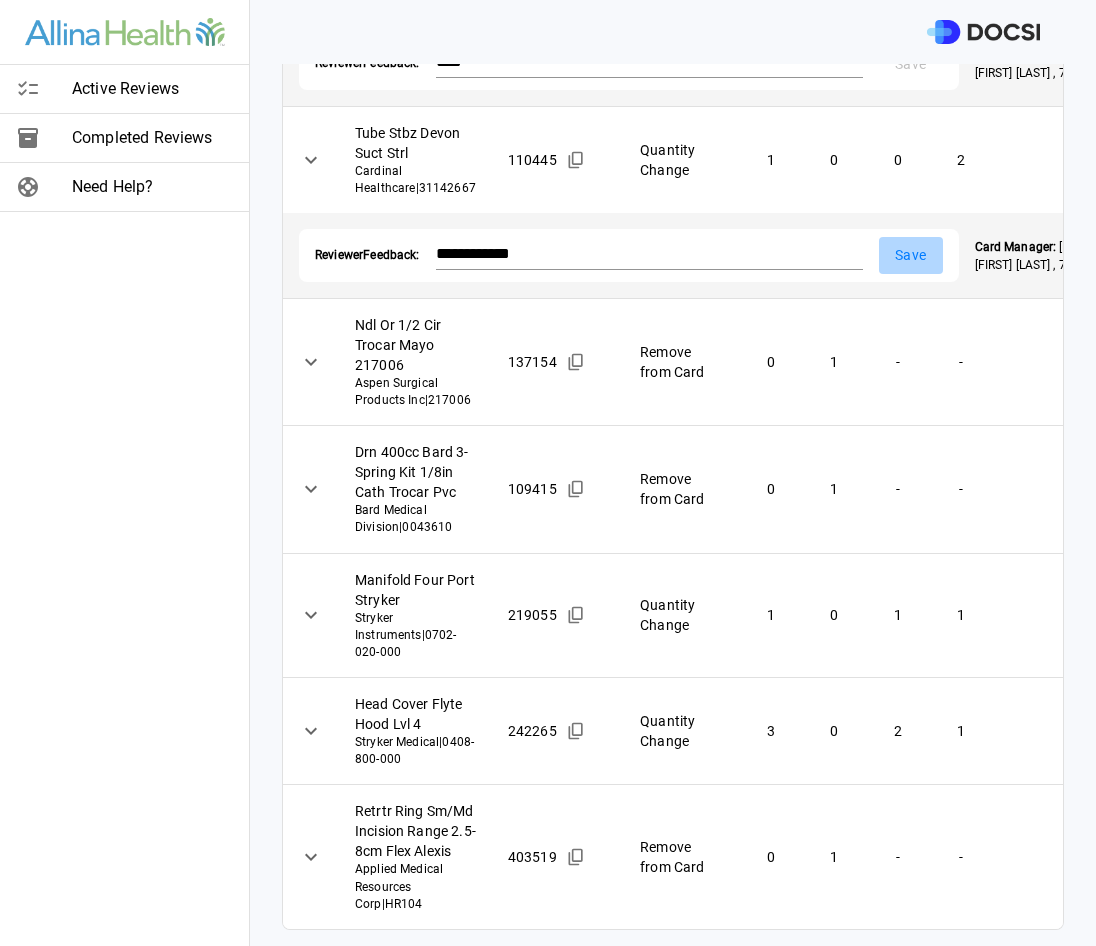 click on "Save" at bounding box center [911, 255] 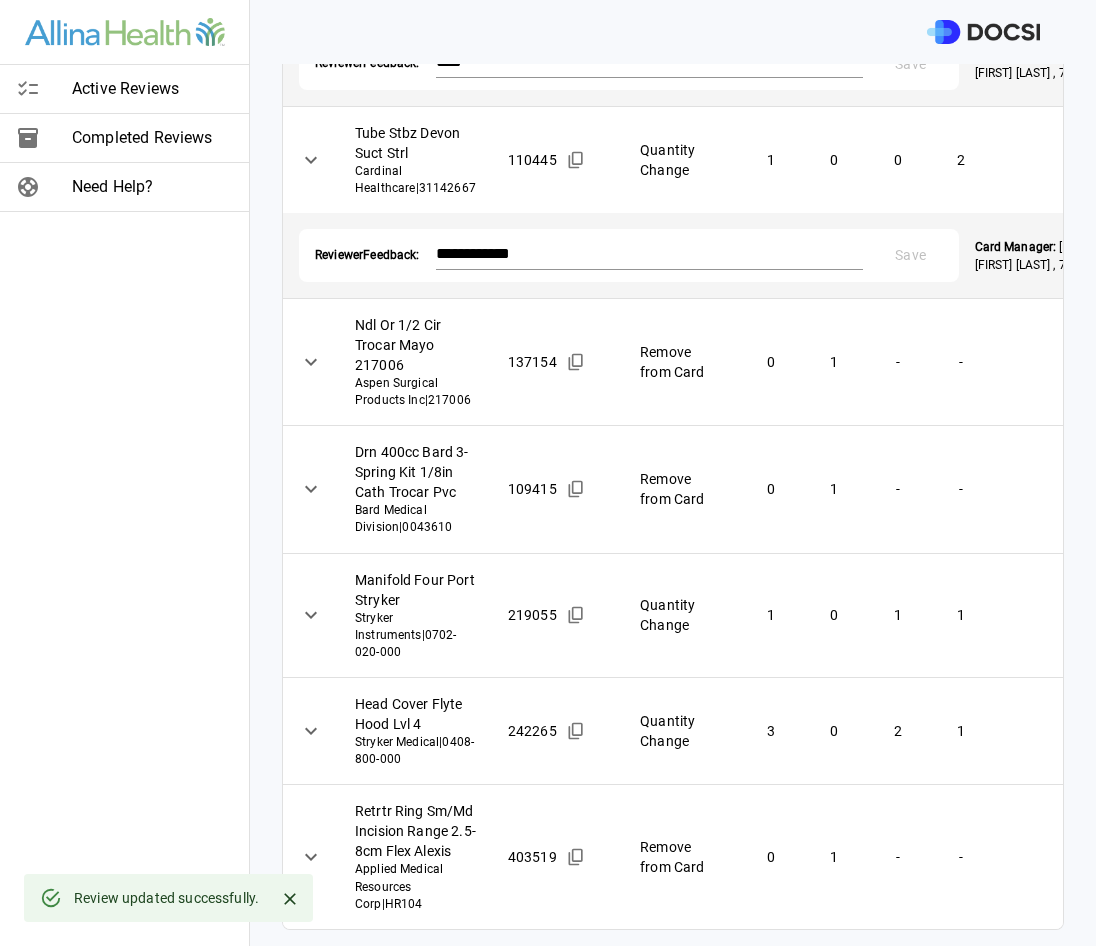 scroll, scrollTop: 1900, scrollLeft: 0, axis: vertical 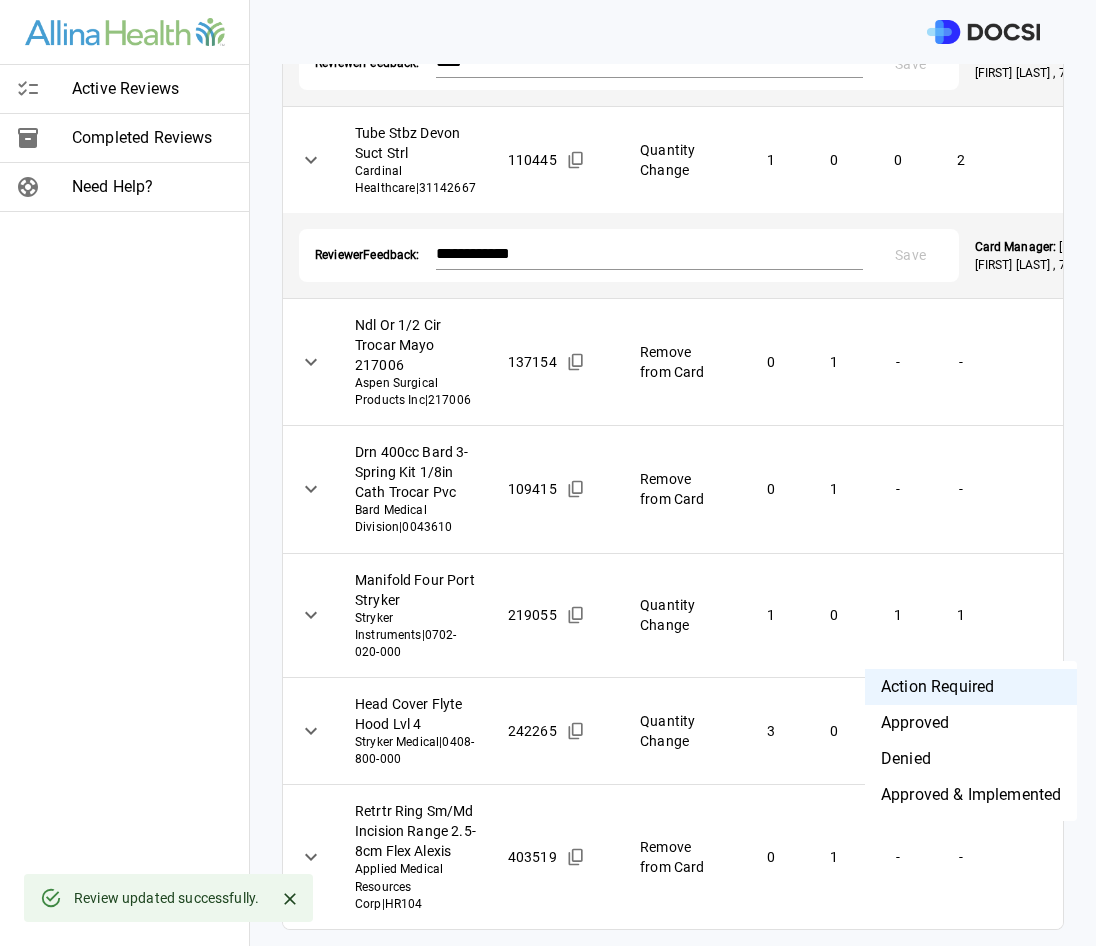 click on "Denied" at bounding box center (971, 759) 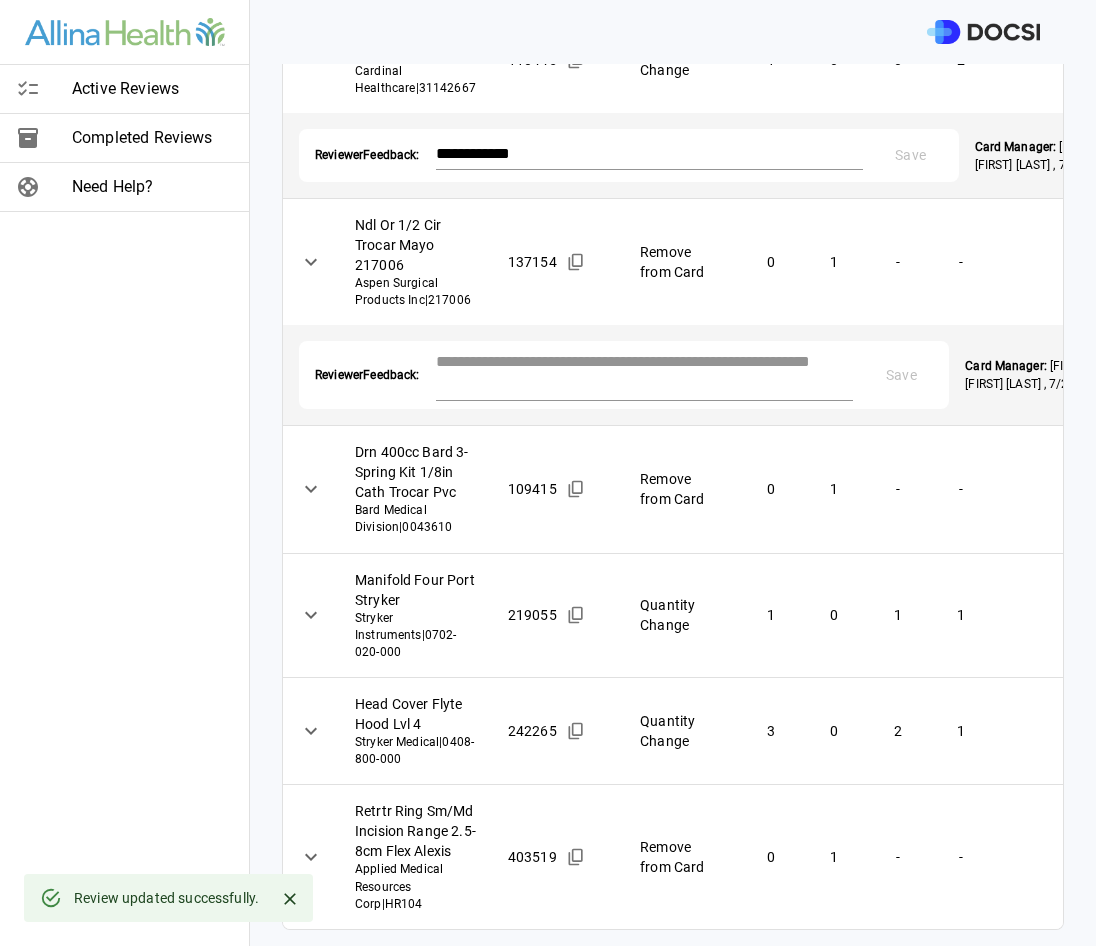 click at bounding box center (645, 373) 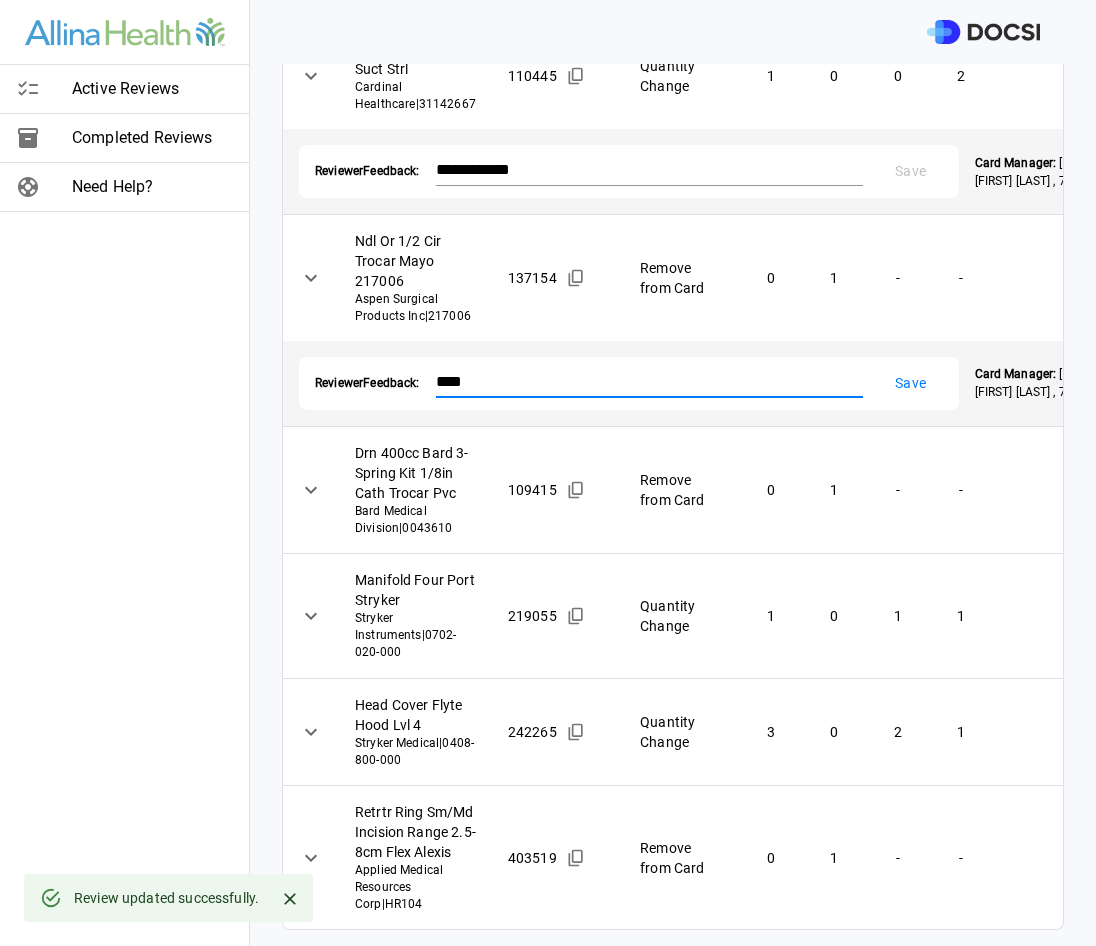 type on "****" 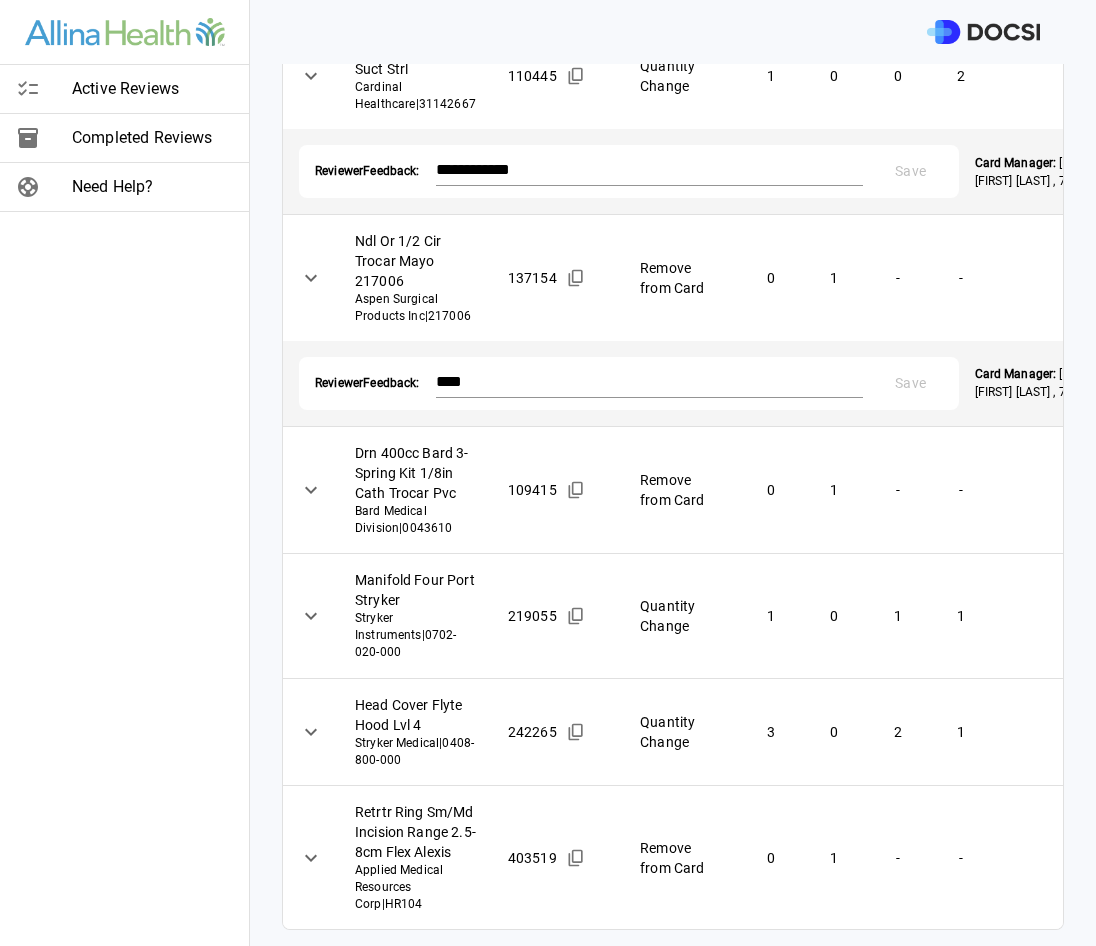 scroll, scrollTop: 2300, scrollLeft: 0, axis: vertical 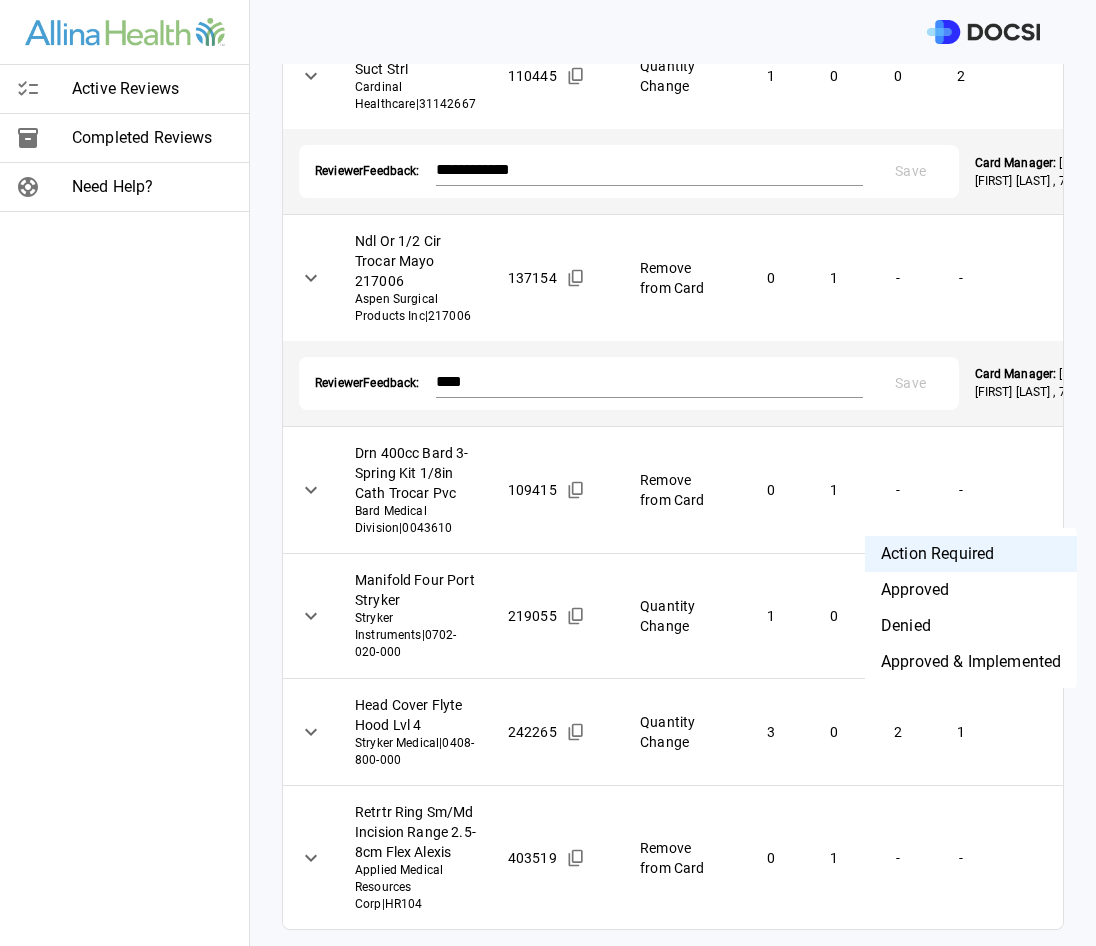click on "Denied" at bounding box center [971, 626] 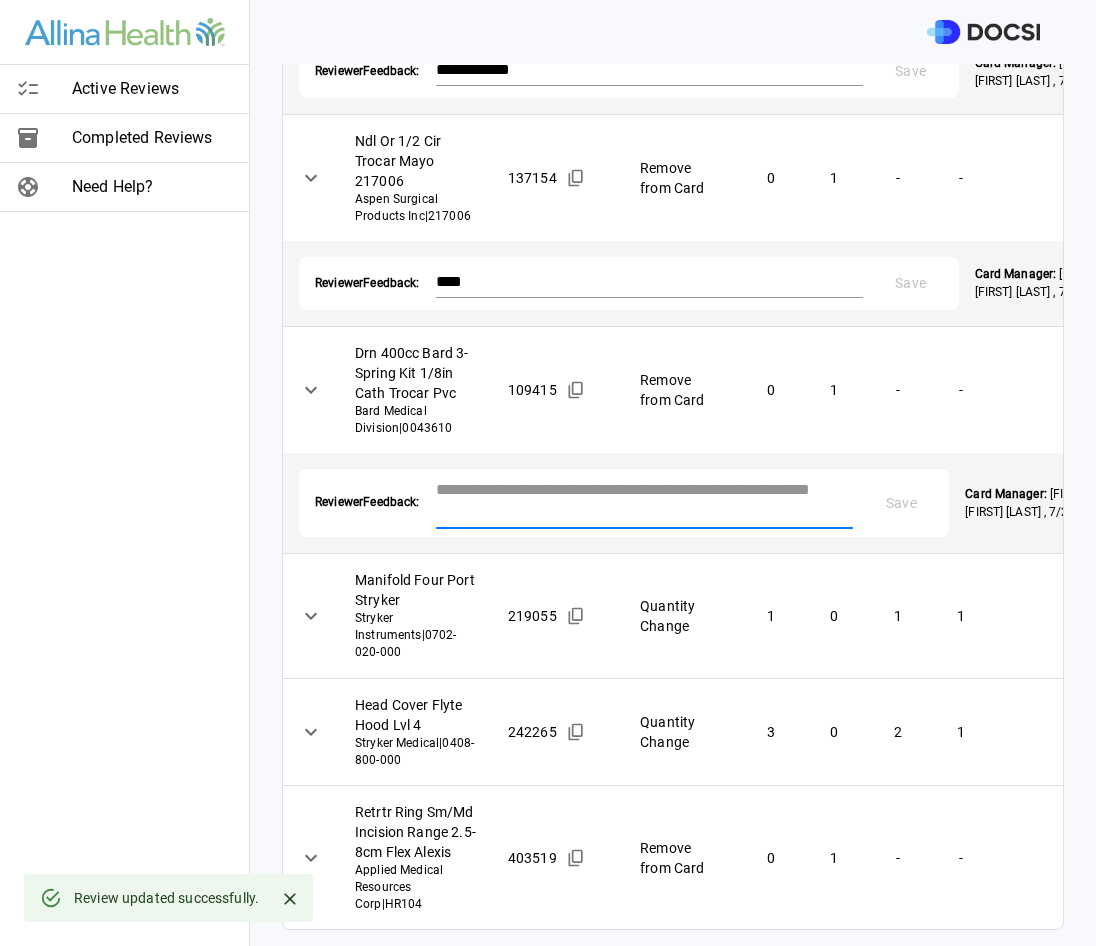 click at bounding box center (645, 501) 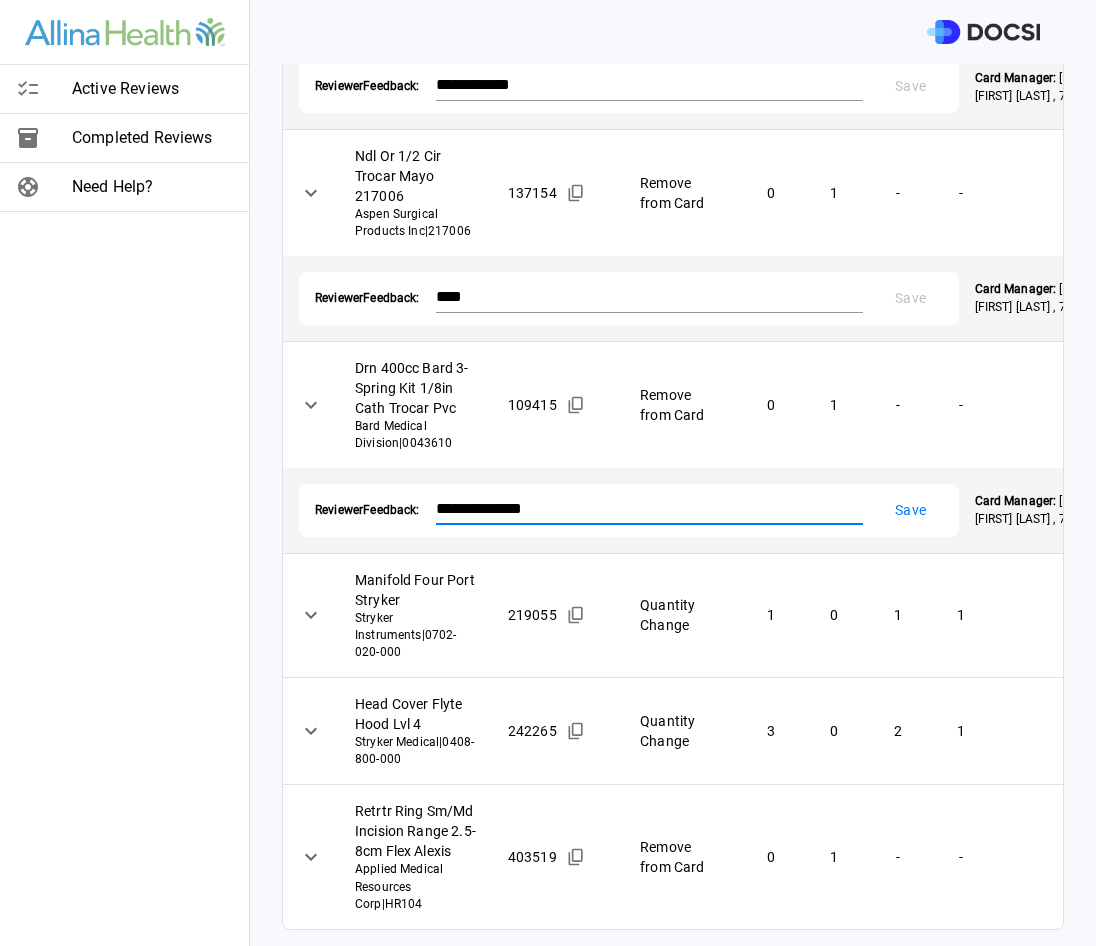 type on "**********" 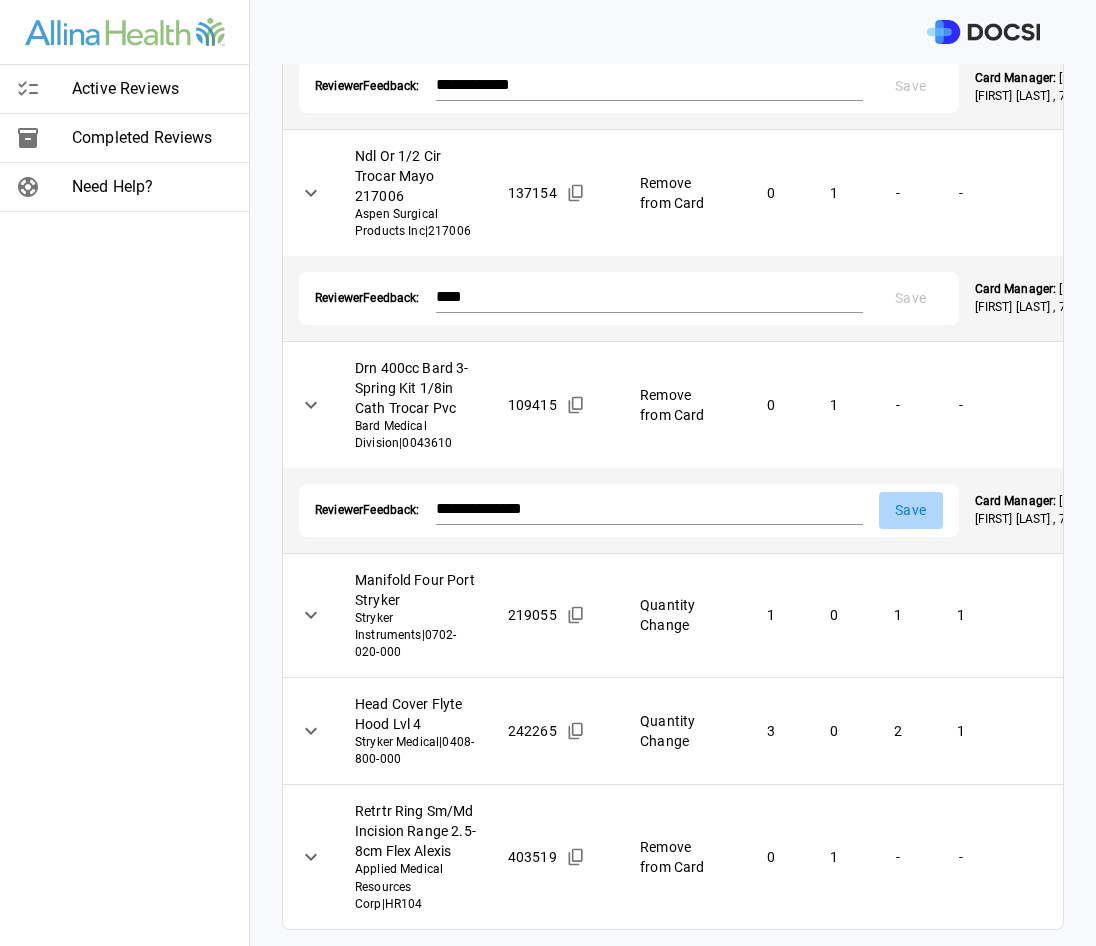 click on "Save" at bounding box center [911, 510] 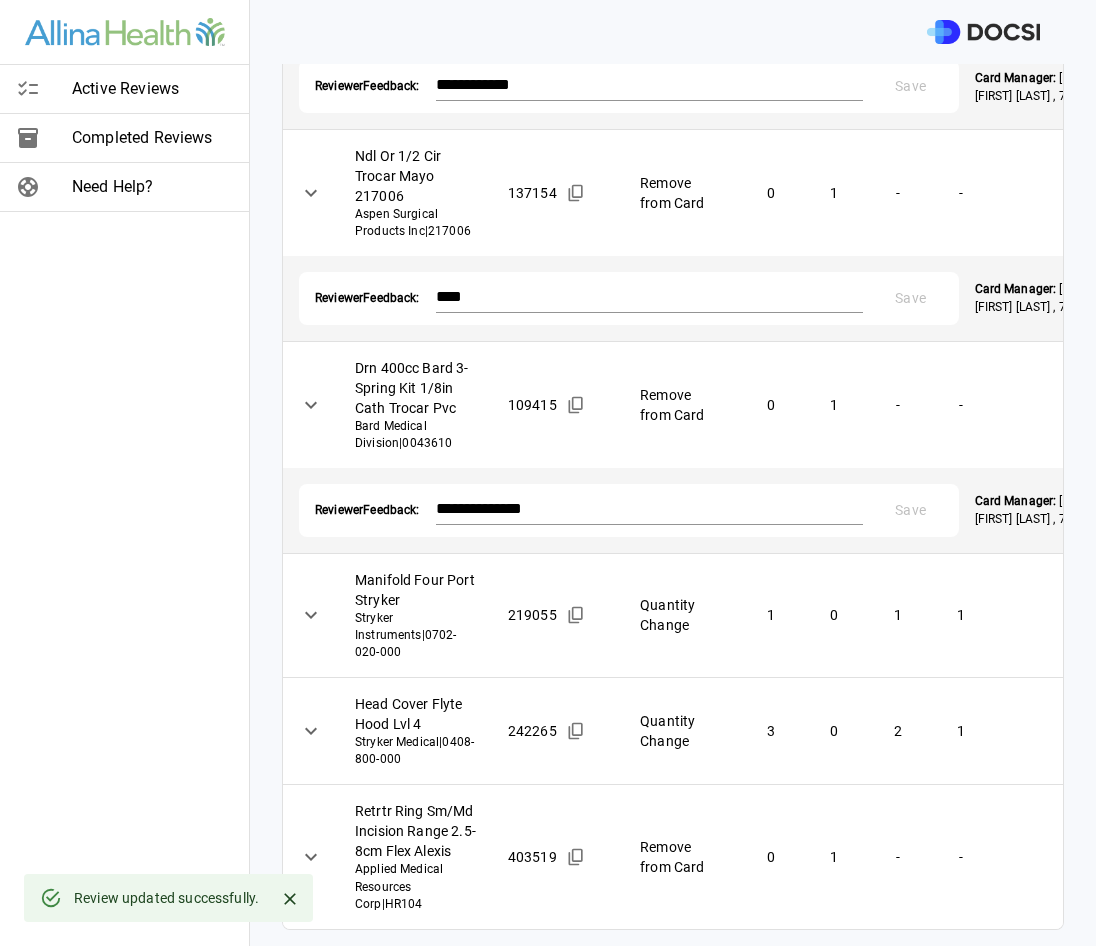 scroll, scrollTop: 2500, scrollLeft: 0, axis: vertical 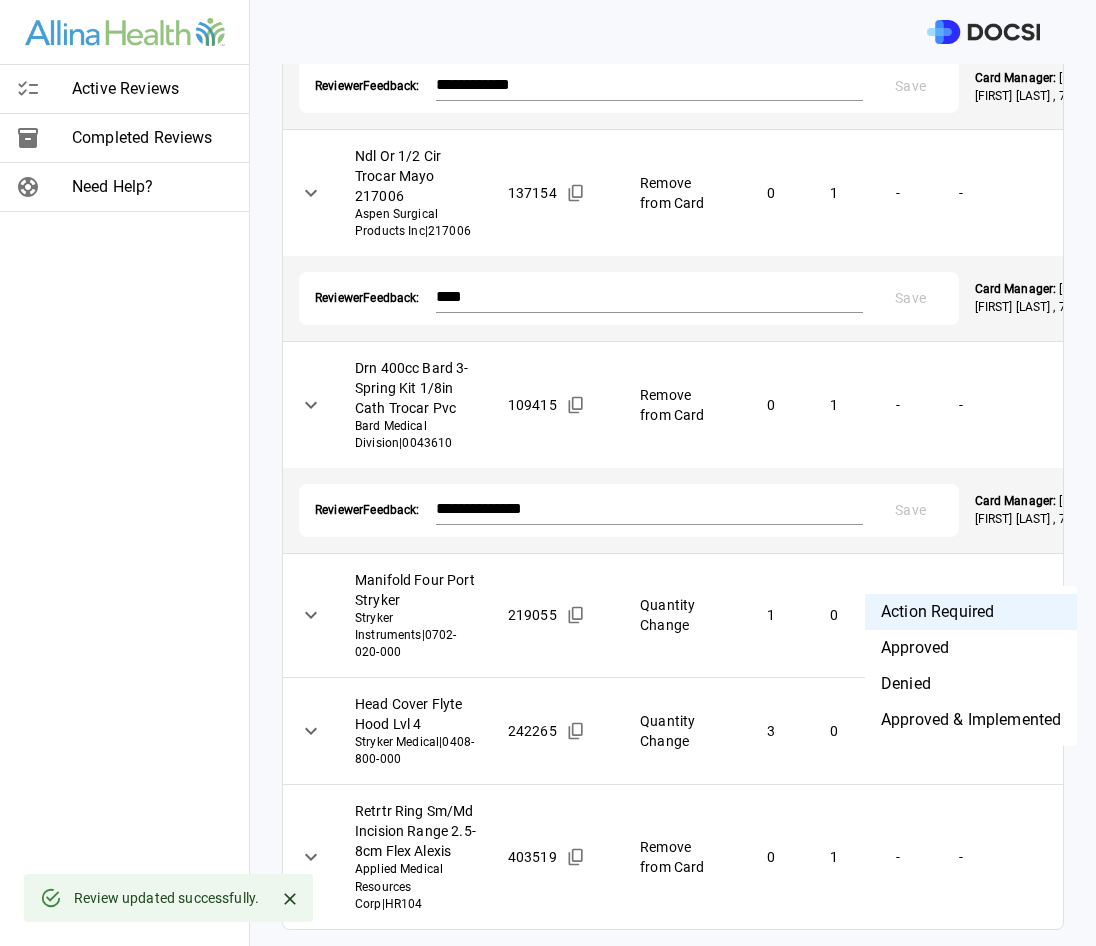 click on "**********" at bounding box center [548, 473] 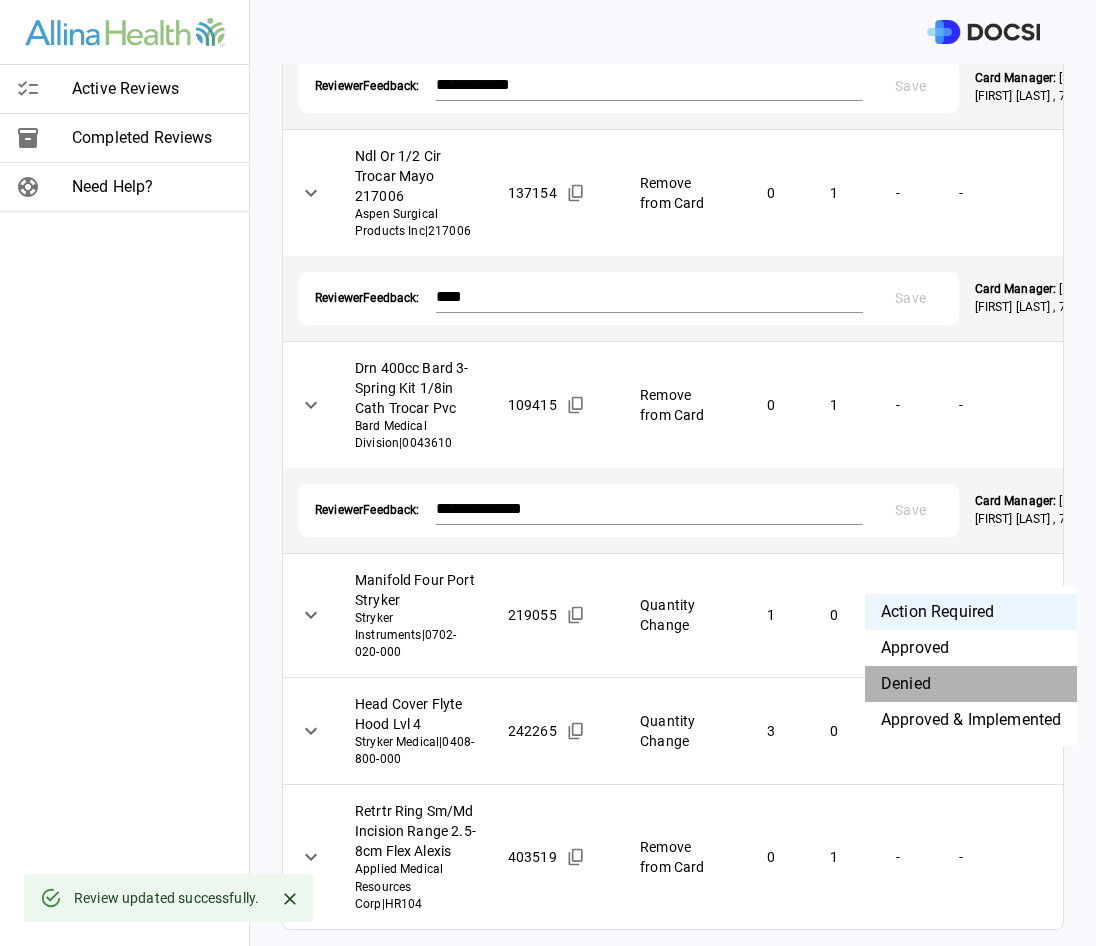 click on "Denied" at bounding box center (971, 684) 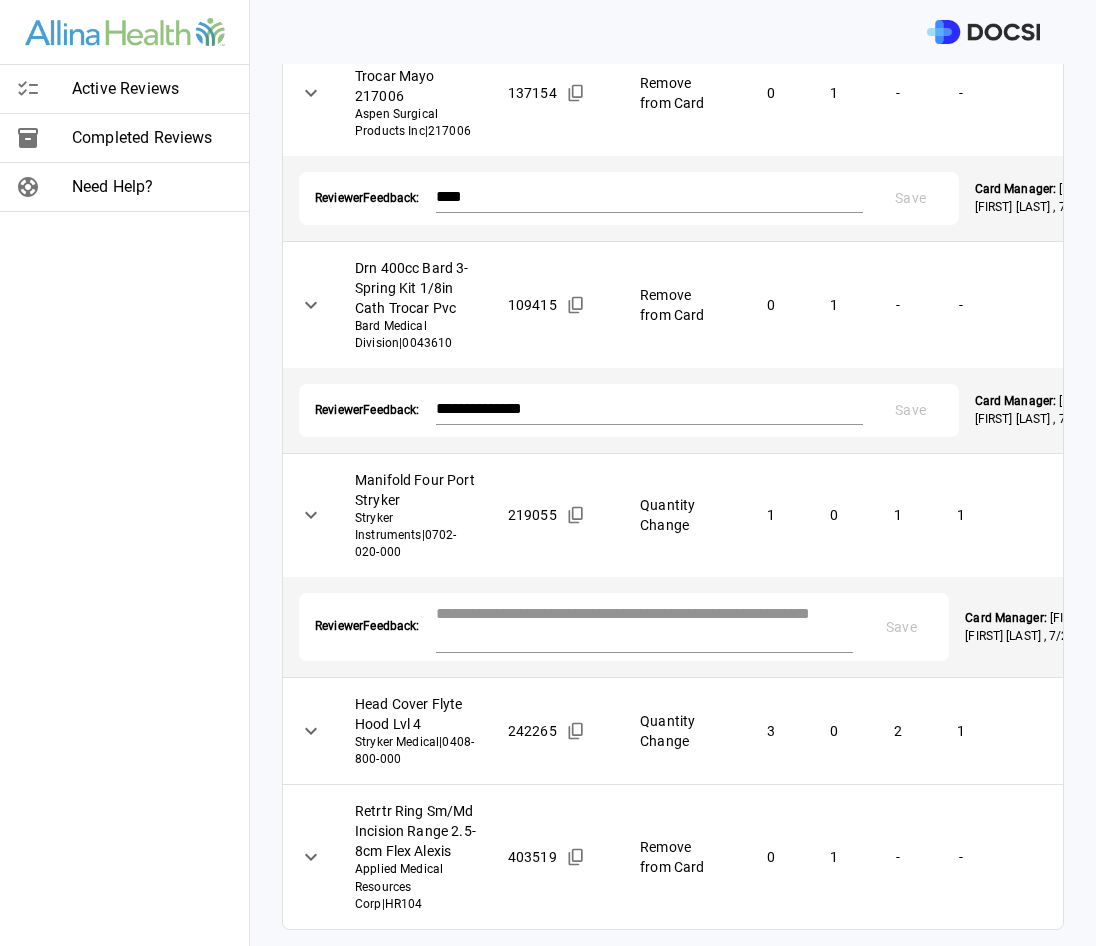 click at bounding box center [645, 625] 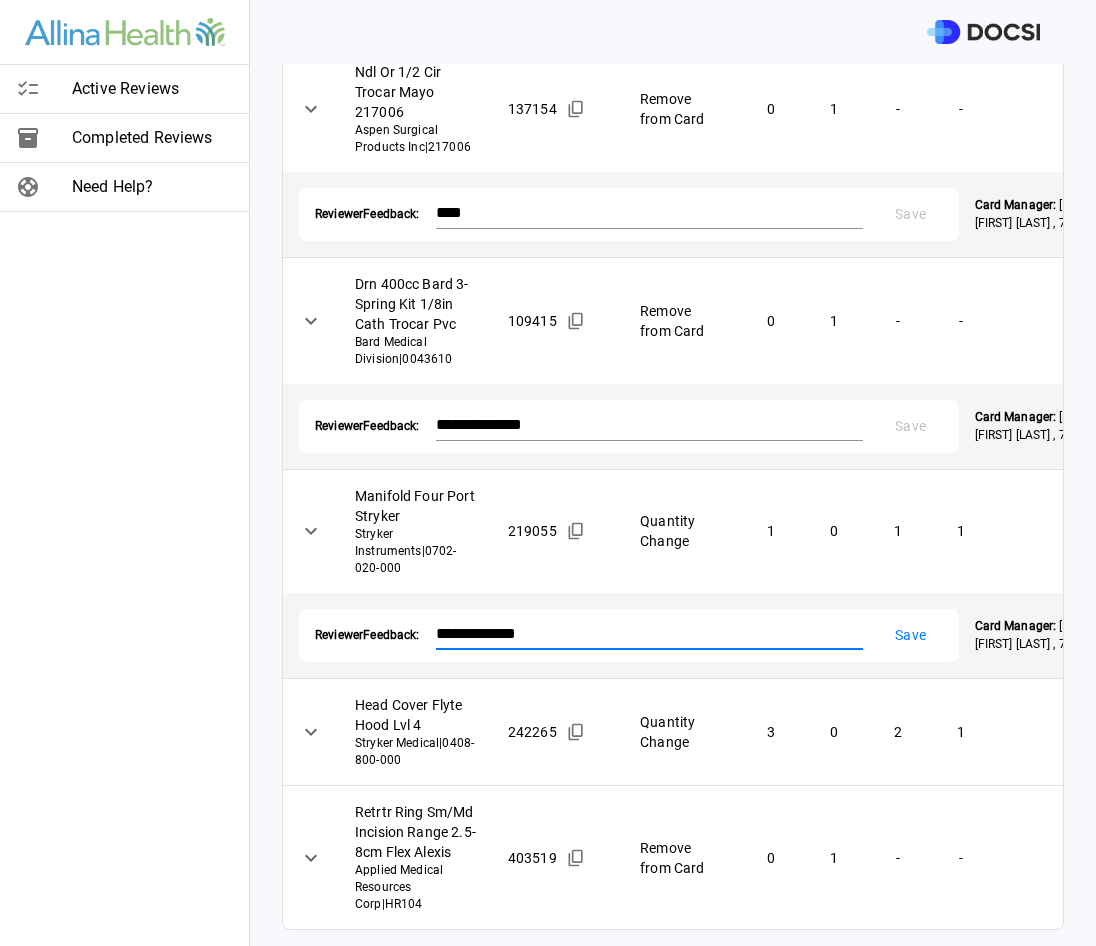 type on "**********" 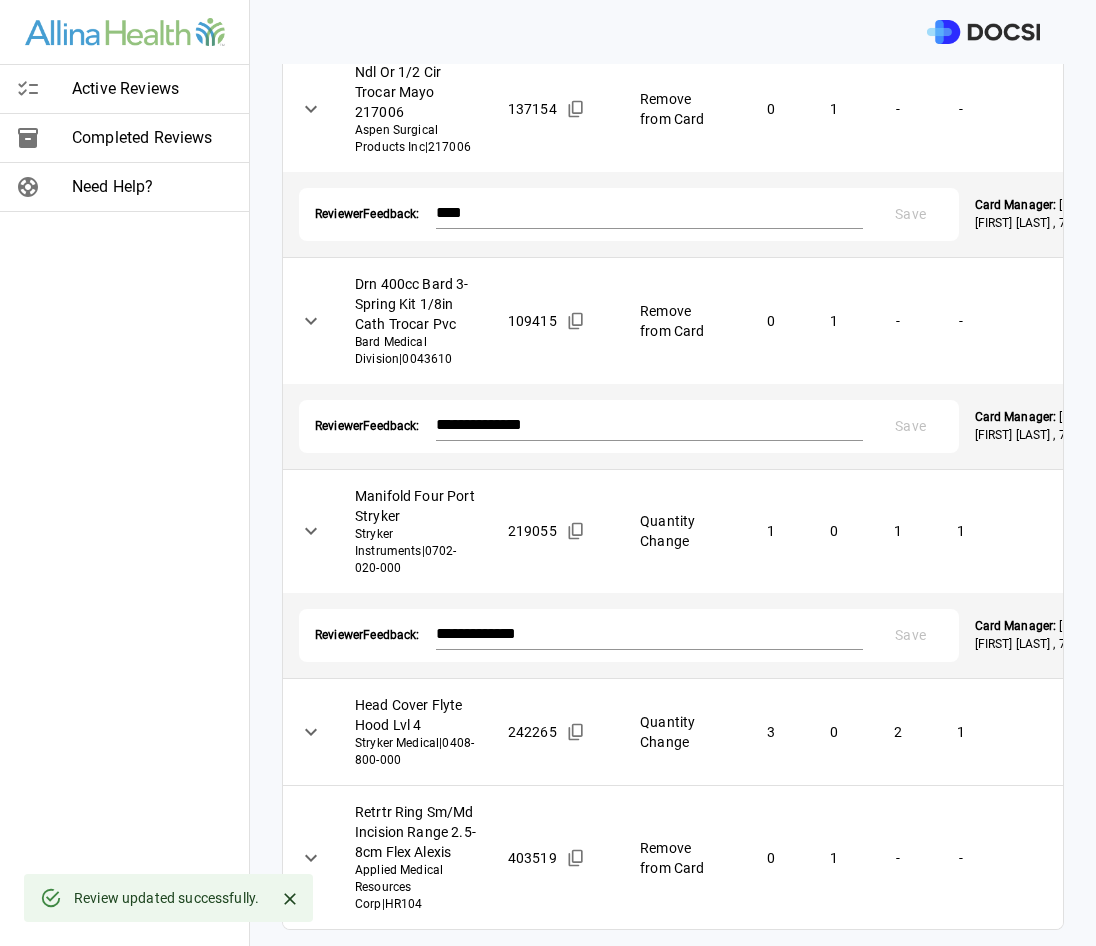 scroll, scrollTop: 2692, scrollLeft: 0, axis: vertical 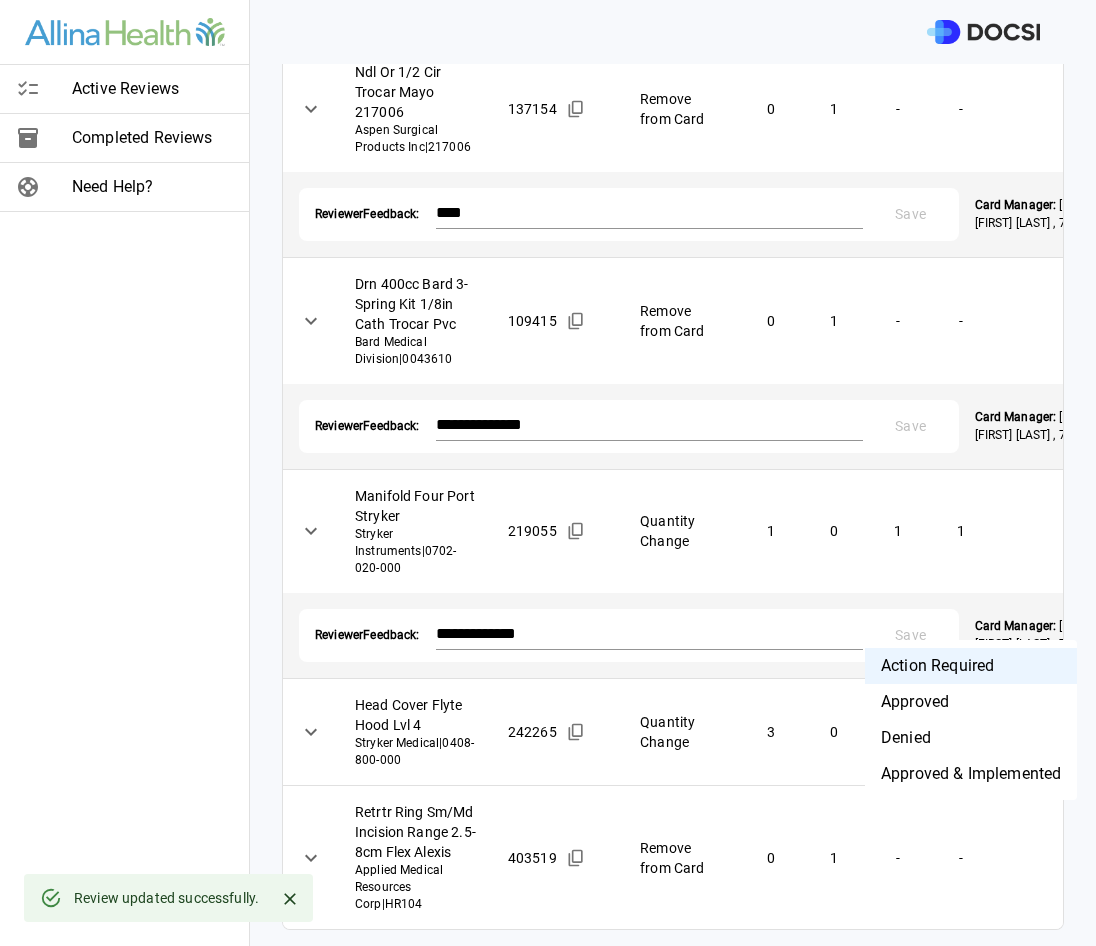 click on "Denied" at bounding box center [971, 738] 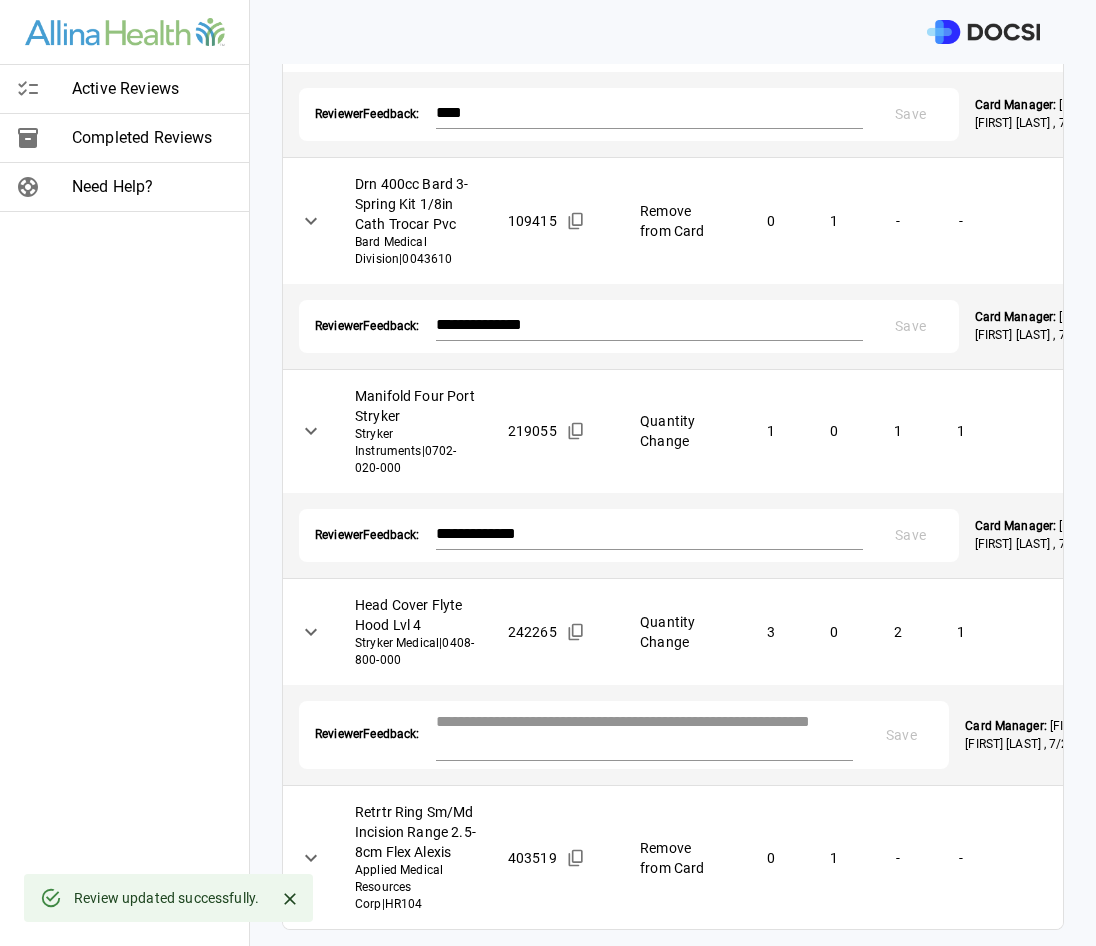 click at bounding box center (645, 733) 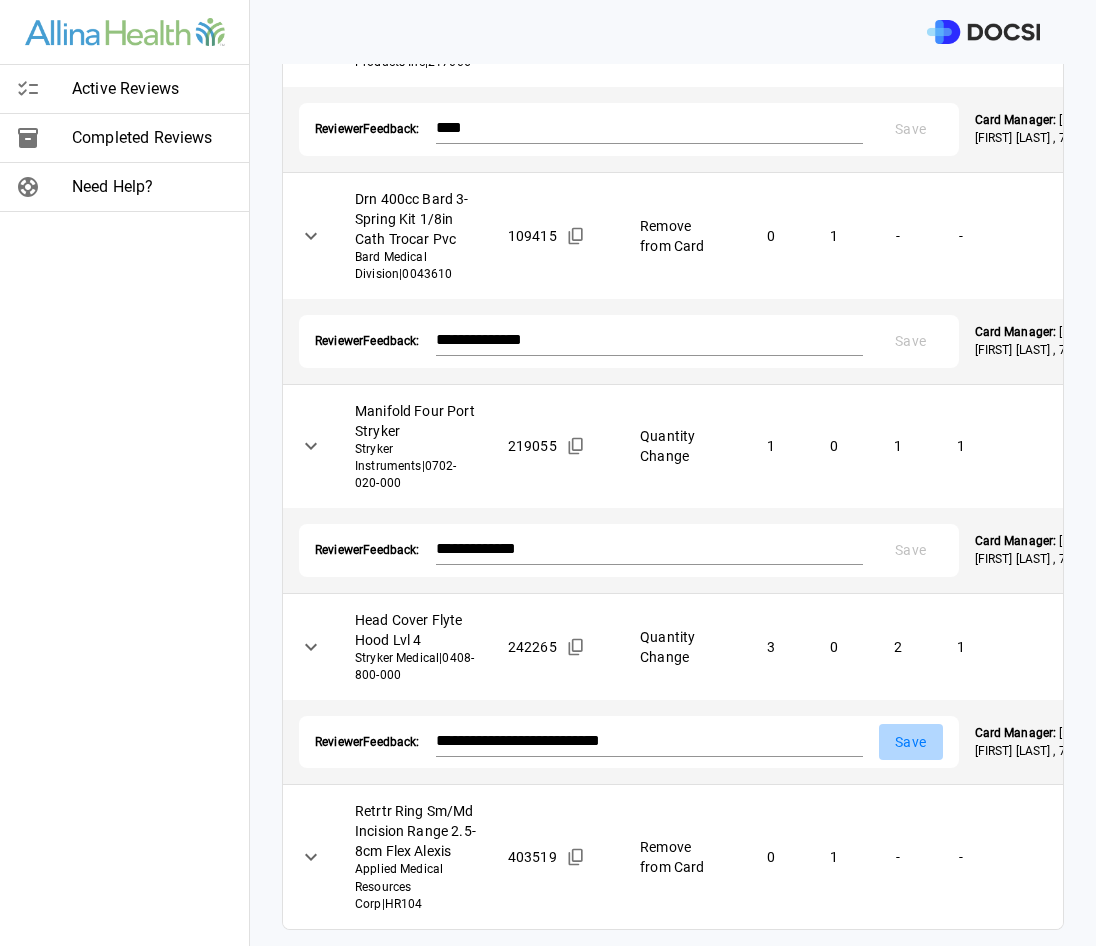 click on "Save" at bounding box center [911, 742] 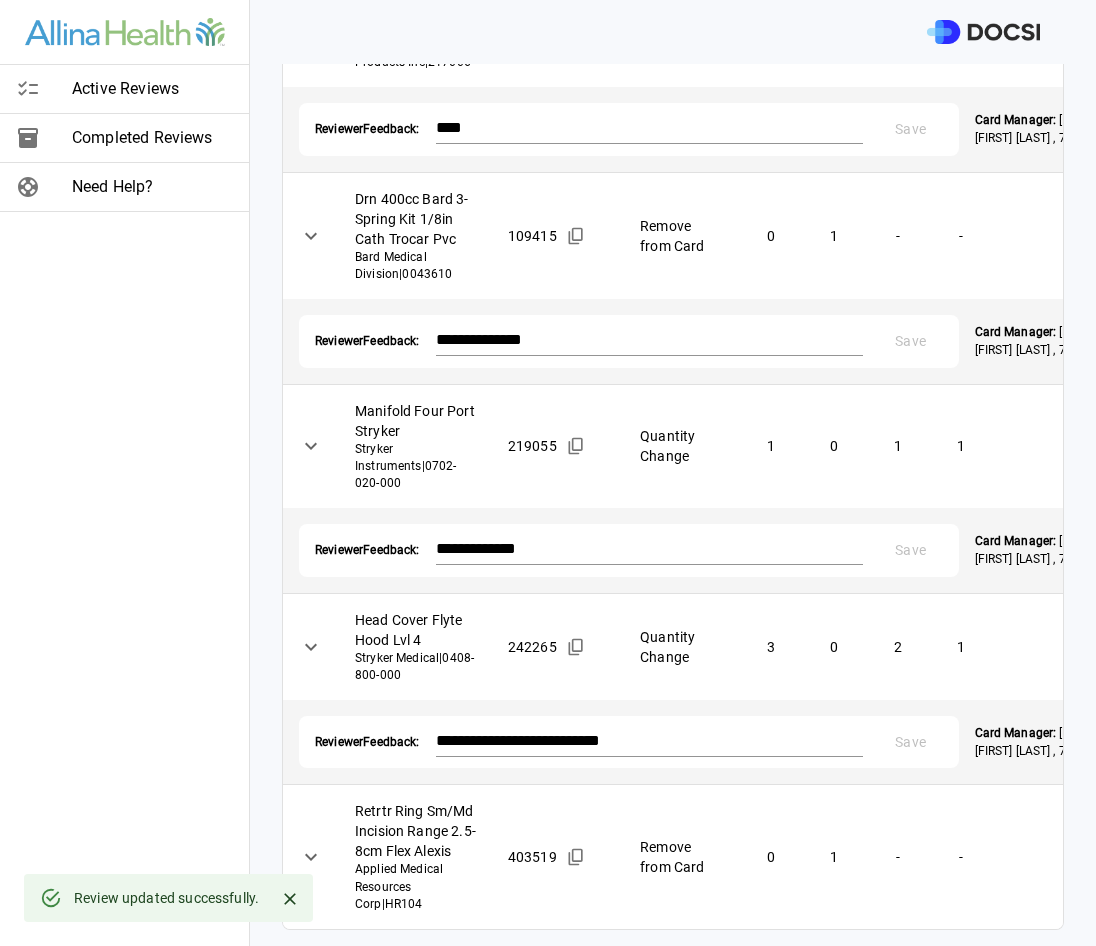 scroll, scrollTop: 2777, scrollLeft: 0, axis: vertical 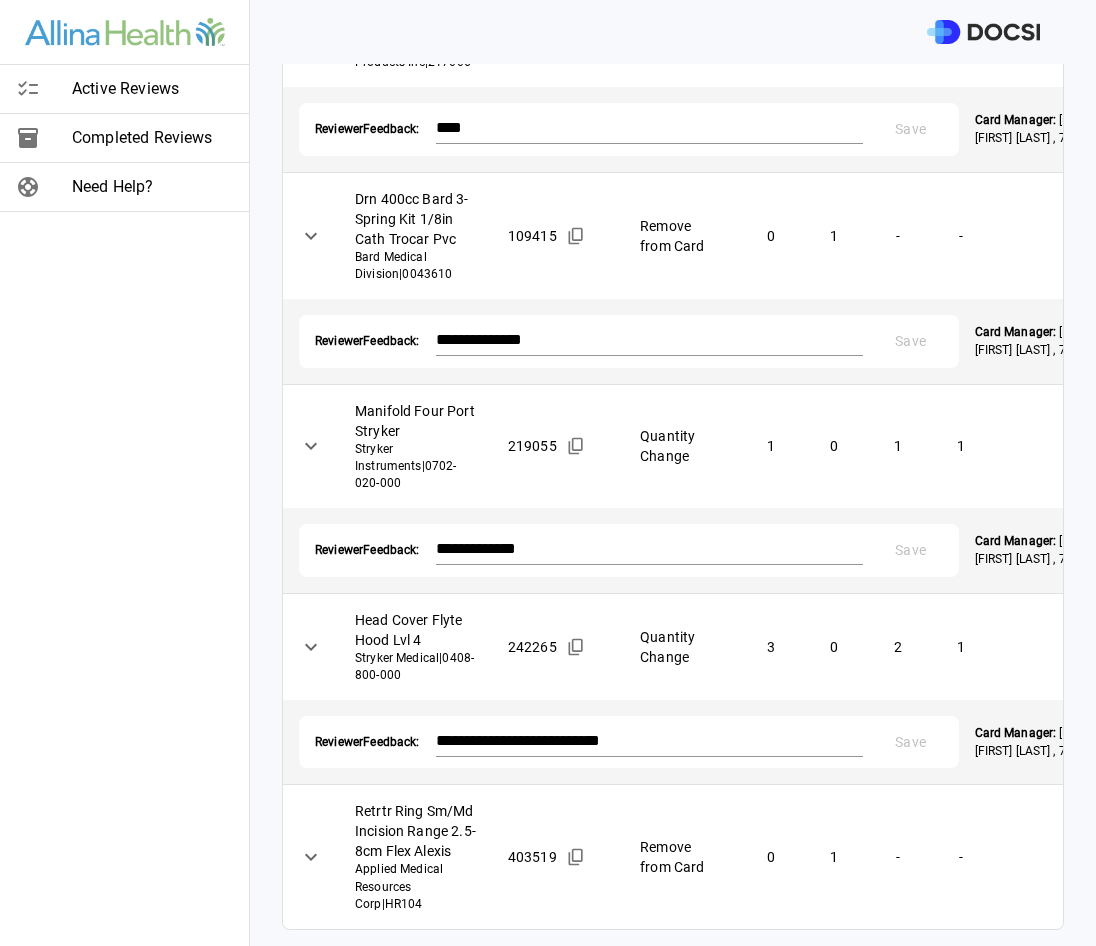 click on "**********" at bounding box center [548, 473] 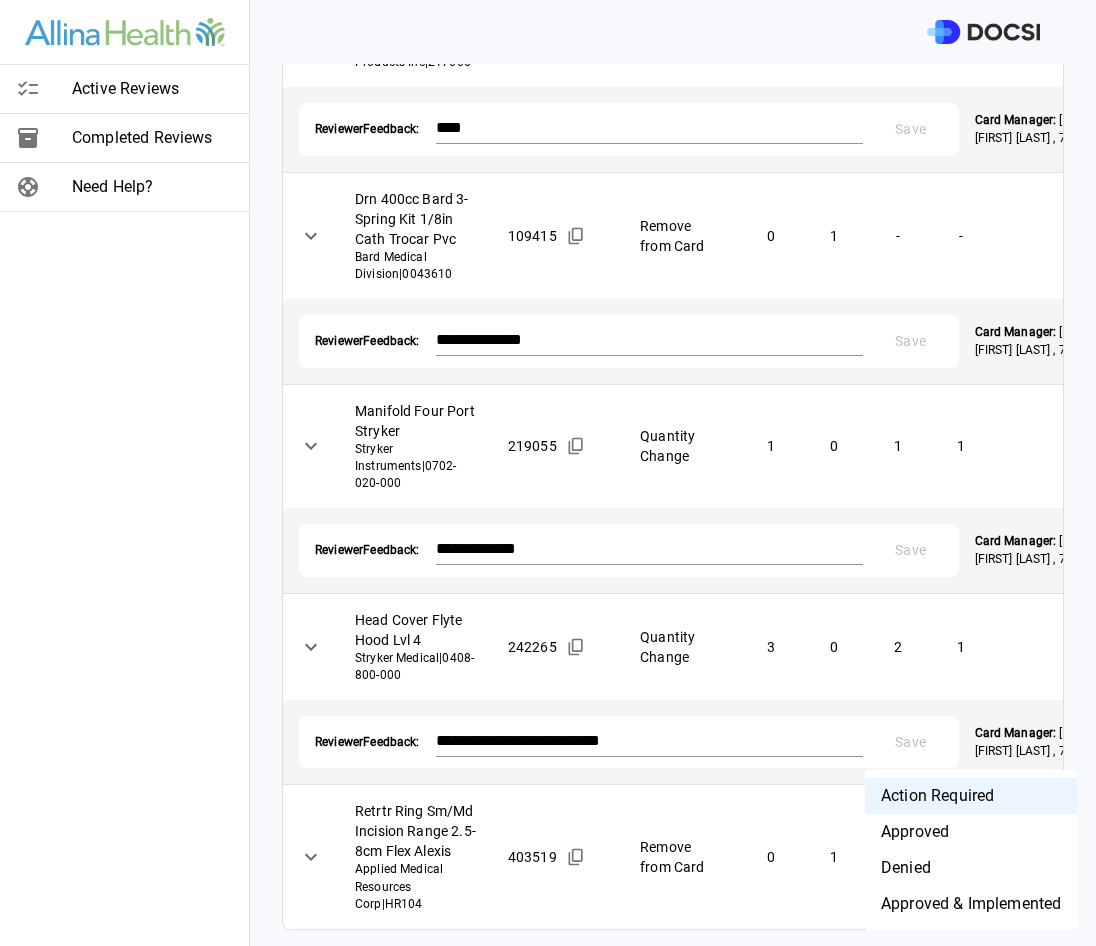 click on "Approved & Implemented" at bounding box center (971, 904) 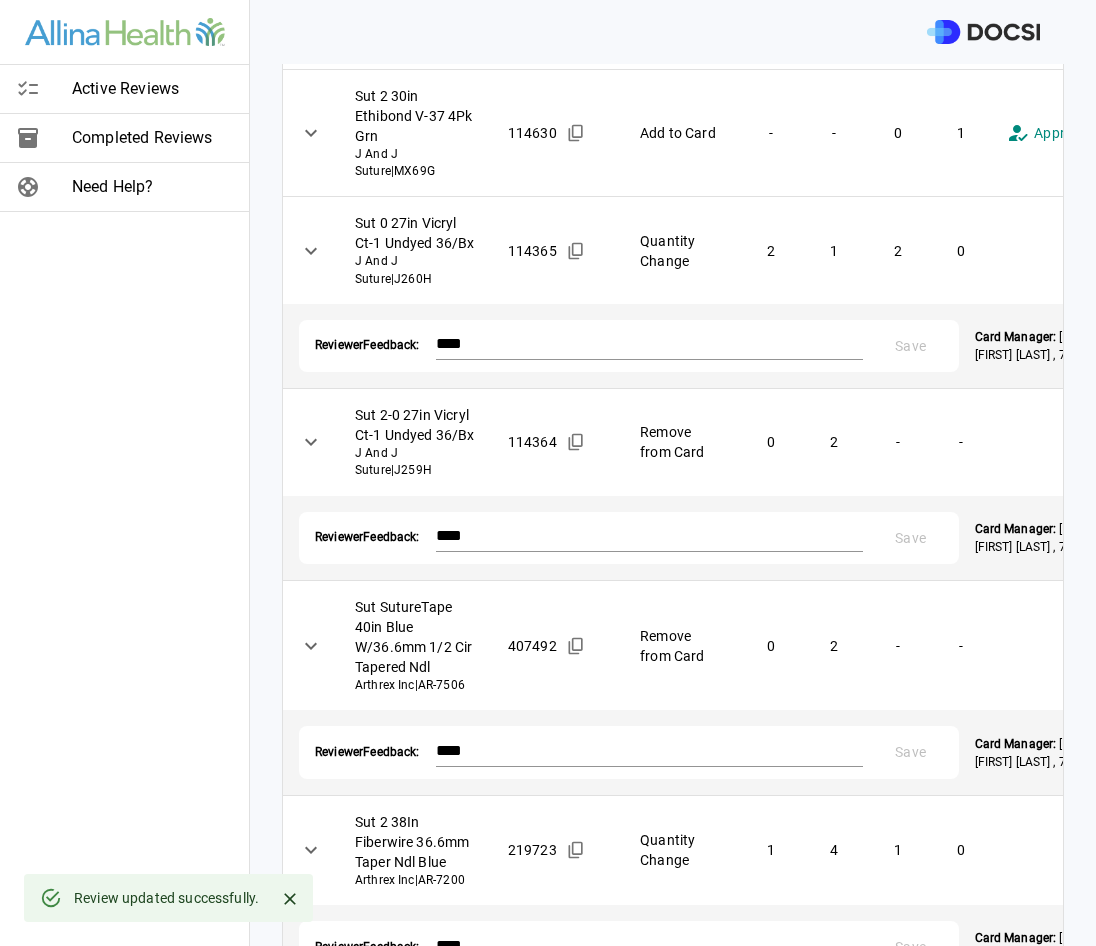 scroll, scrollTop: 0, scrollLeft: 0, axis: both 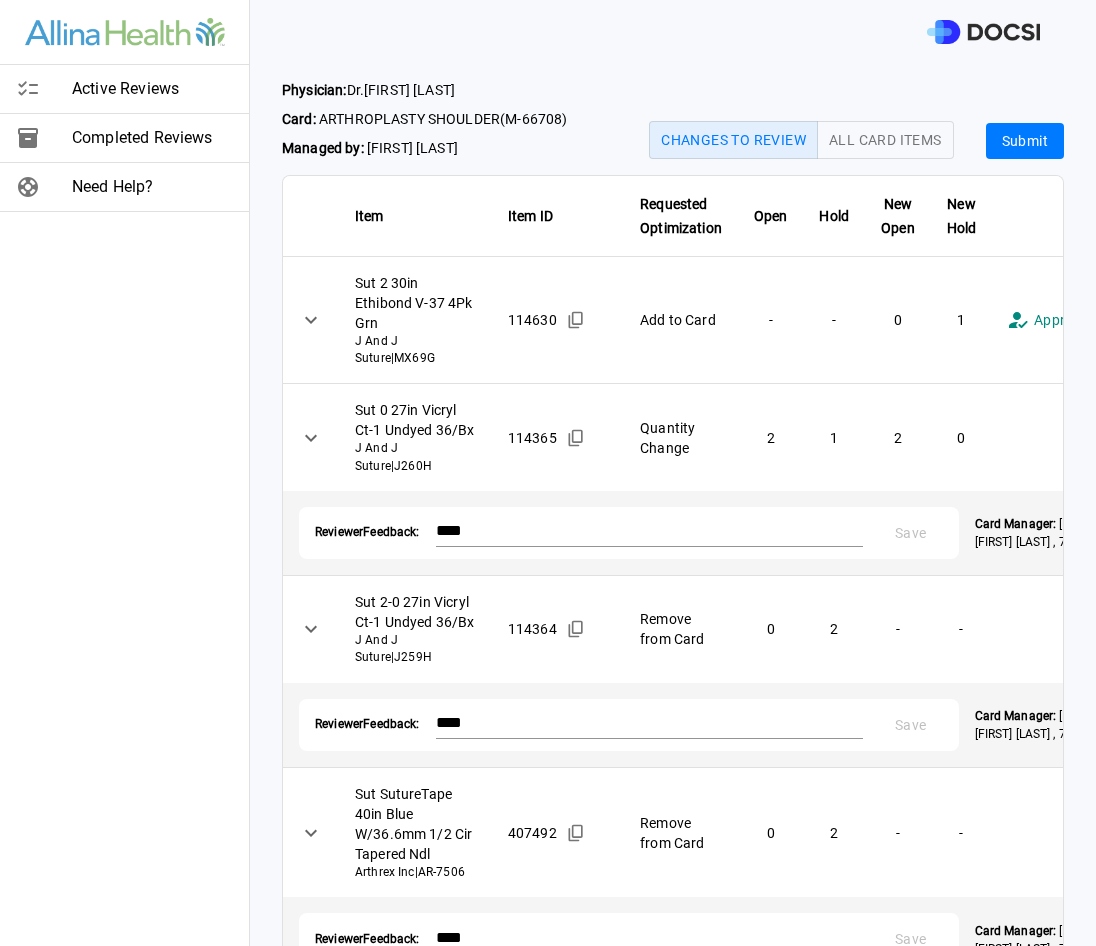 click on "Submit" at bounding box center (1025, 141) 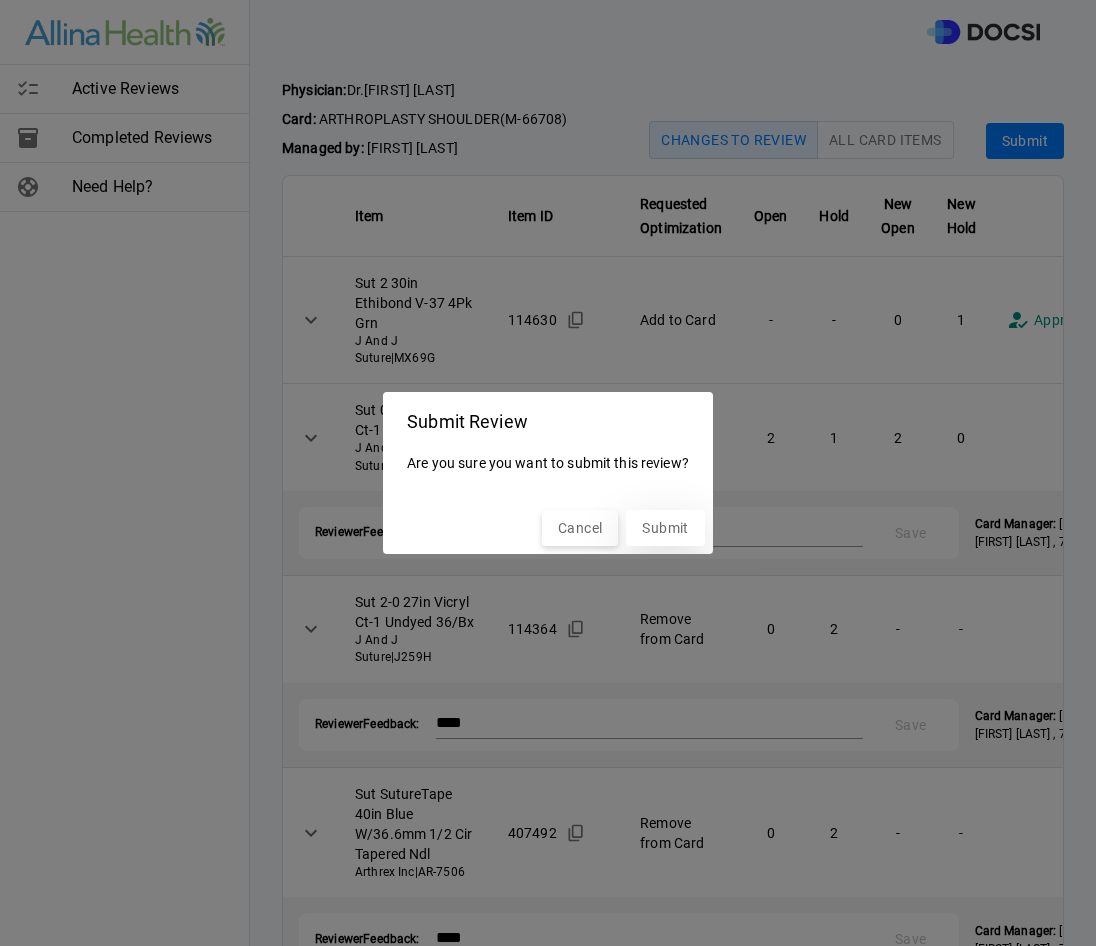 click on "Submit" at bounding box center [665, 528] 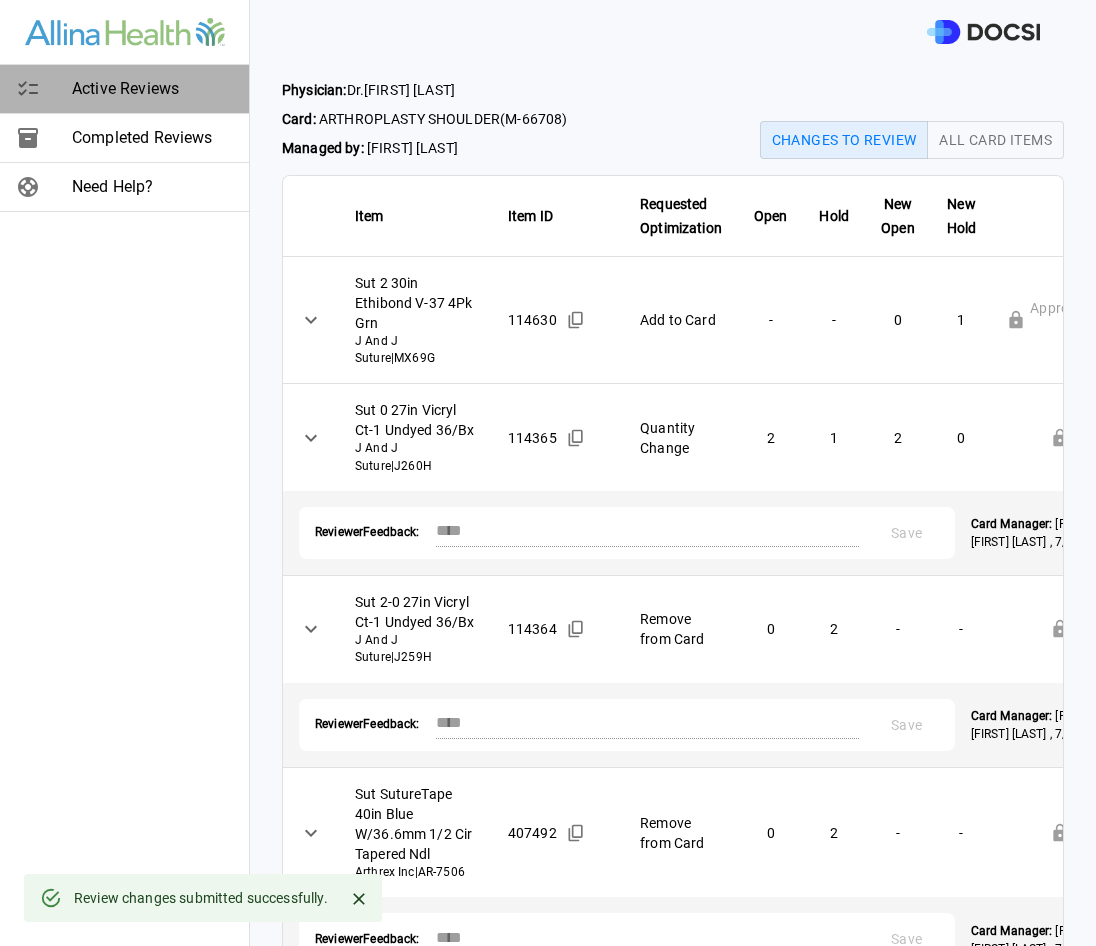 click on "Active Reviews" at bounding box center (124, 89) 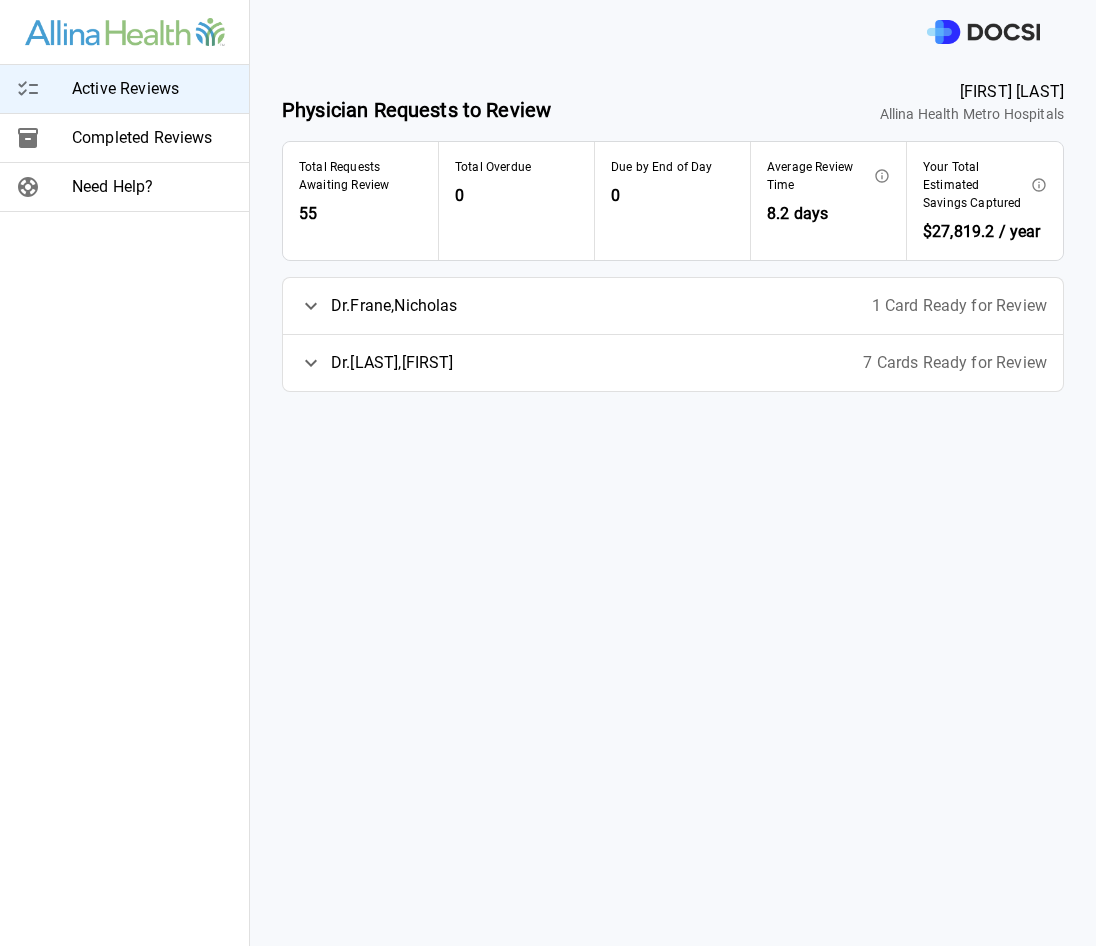 click on "Dr.  [LAST] ,  [FIRST] [NUMBER] Cards Ready for Review" at bounding box center (673, 363) 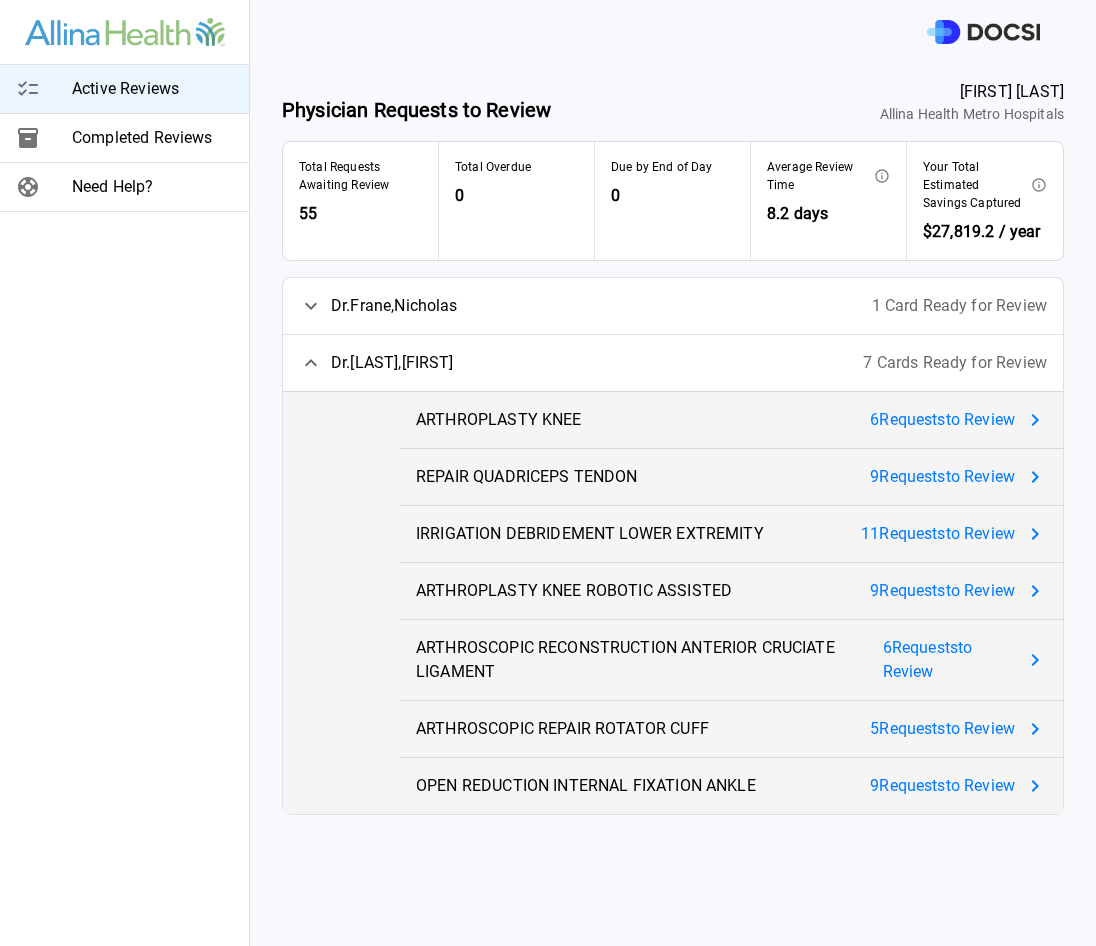 click on "6  Request s  to Review" at bounding box center [942, 420] 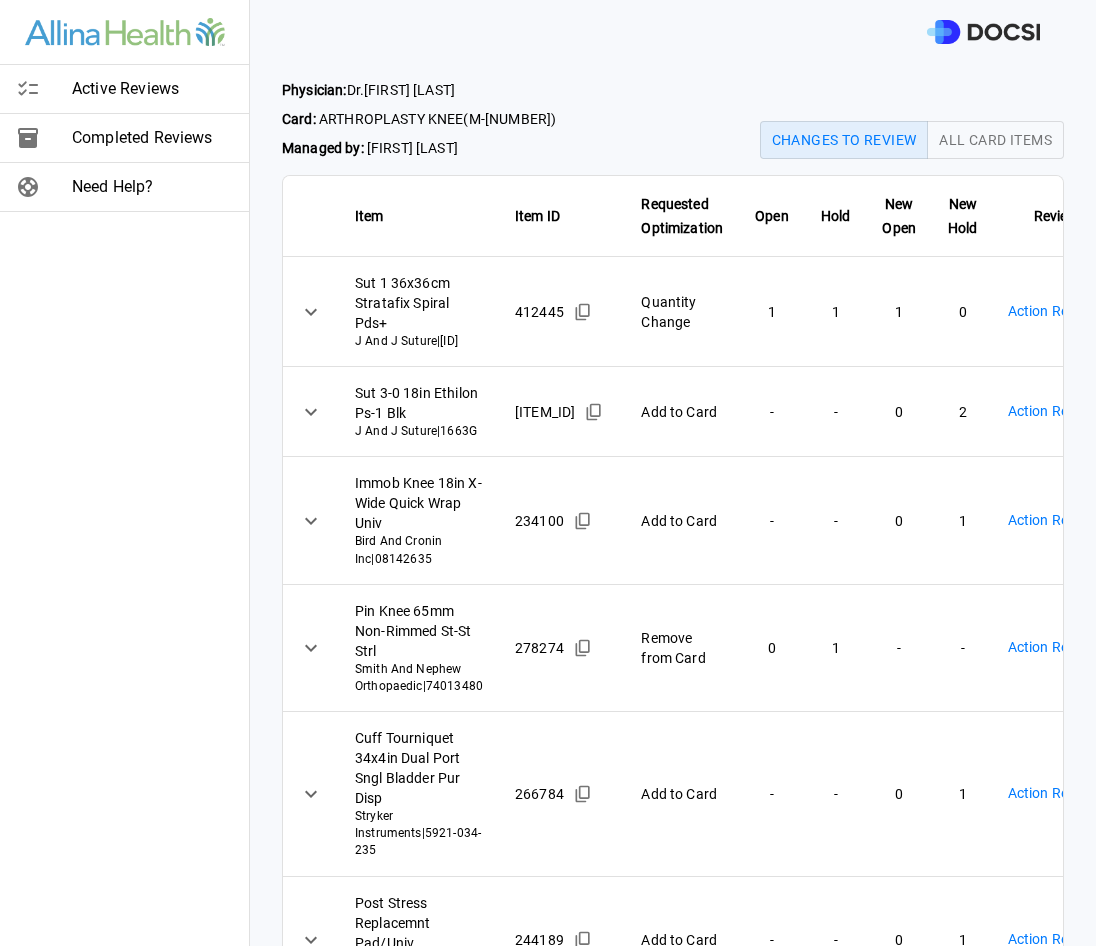 click on "Physician:   Dr.  [FIRST]   [LAST] Card:    [PROCEDURE]  ( [ID] ) Managed by:    [FIRST] Changes to Review All Card Items Item Item ID Requested Optimization Open Hold New Open New Hold Review Status Sut 1 36x36cm Stratafix Spiral Pds+ J And J Suture  |  [ID] [NUMBER] Change [NUMBER] [NUMBER] [NUMBER] [NUMBER] Action Required **** ​ Sut 3-0 18in Ethilon Ps-1 Blk J And J Suture  |  [ID] [NUMBER] Add to Card - - [NUMBER] [NUMBER] Action Required **** ​ Immob Knee 18in X-Wide Quick Wrap Univ Bird And Cronin Inc  |  [ID] [NUMBER] Add to Card - - [NUMBER] [NUMBER] Action Required **** ​ Pin Knee 65mm Non-Rimmed St-St Strl Smith And Nephew Orthopaedic  |  [ID] [NUMBER] Remove from Card [NUMBER] [NUMBER] - - Action Required **** ​ Cuff Tourniquet 34x4in Dual Port Sngl Bladder Pur Disp Stryker Instruments  |  [ID] [NUMBER] Add to Card - - [NUMBER] [NUMBER] Action Required **** ​ Post Stress Replacemnt Pad/Univ Conmed Corporation  |  [ID] [NUMBER] Add to Card - - [NUMBER] [NUMBER] Action Required **** ​" at bounding box center (548, 473) 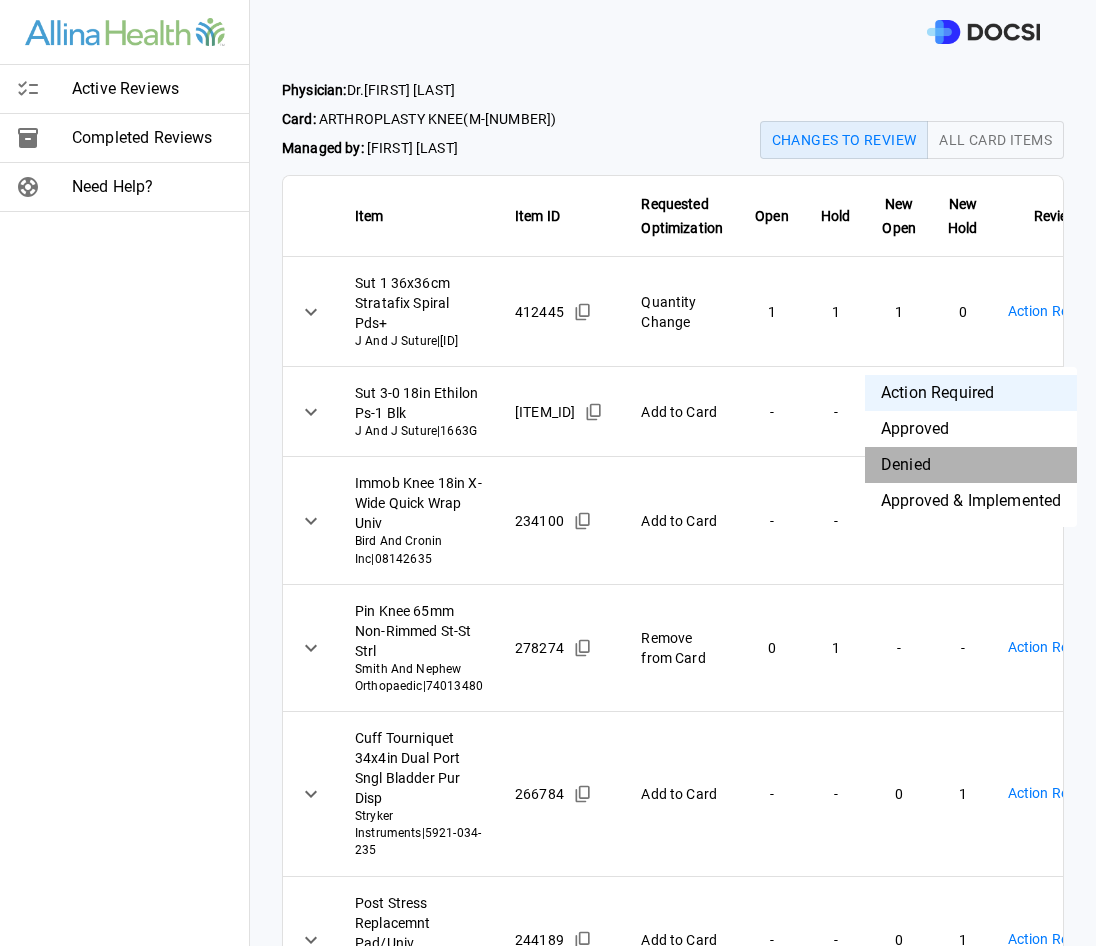 click on "Denied" at bounding box center [971, 465] 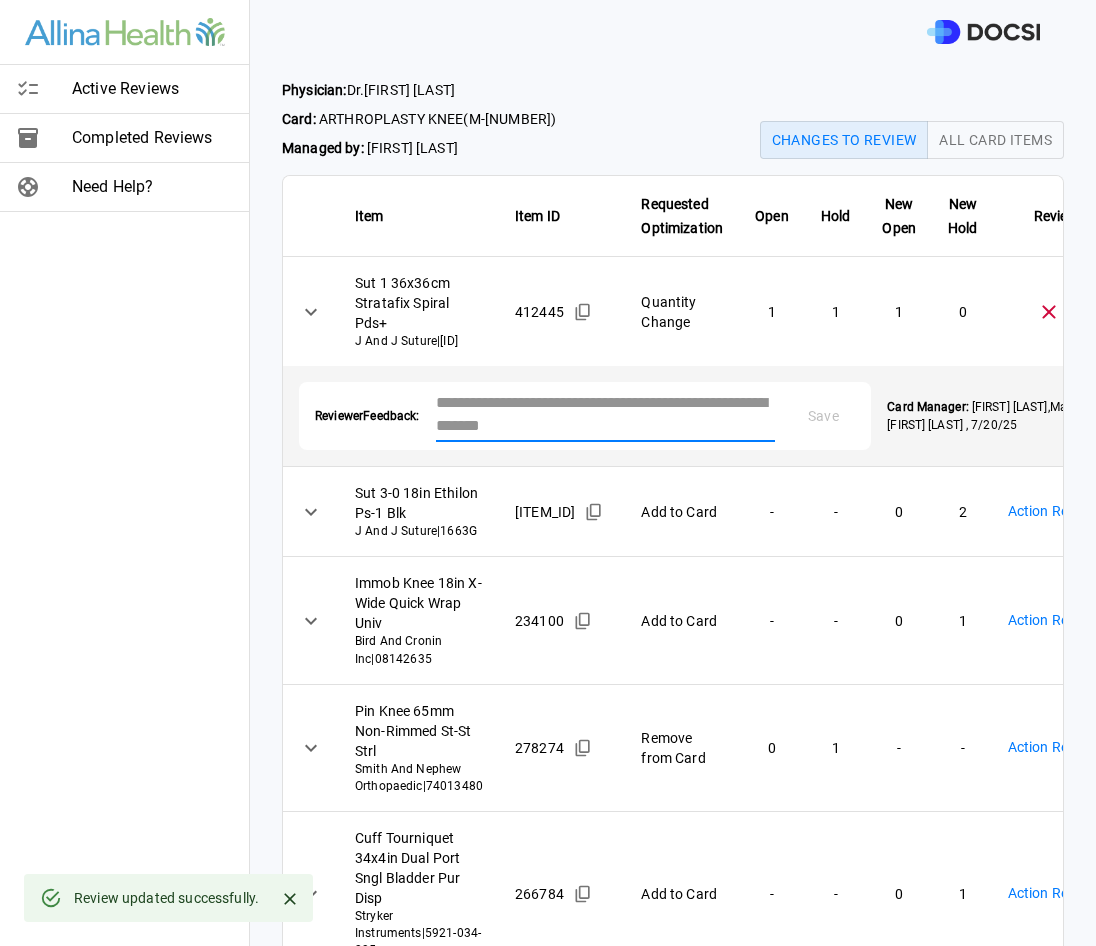 click at bounding box center [606, 414] 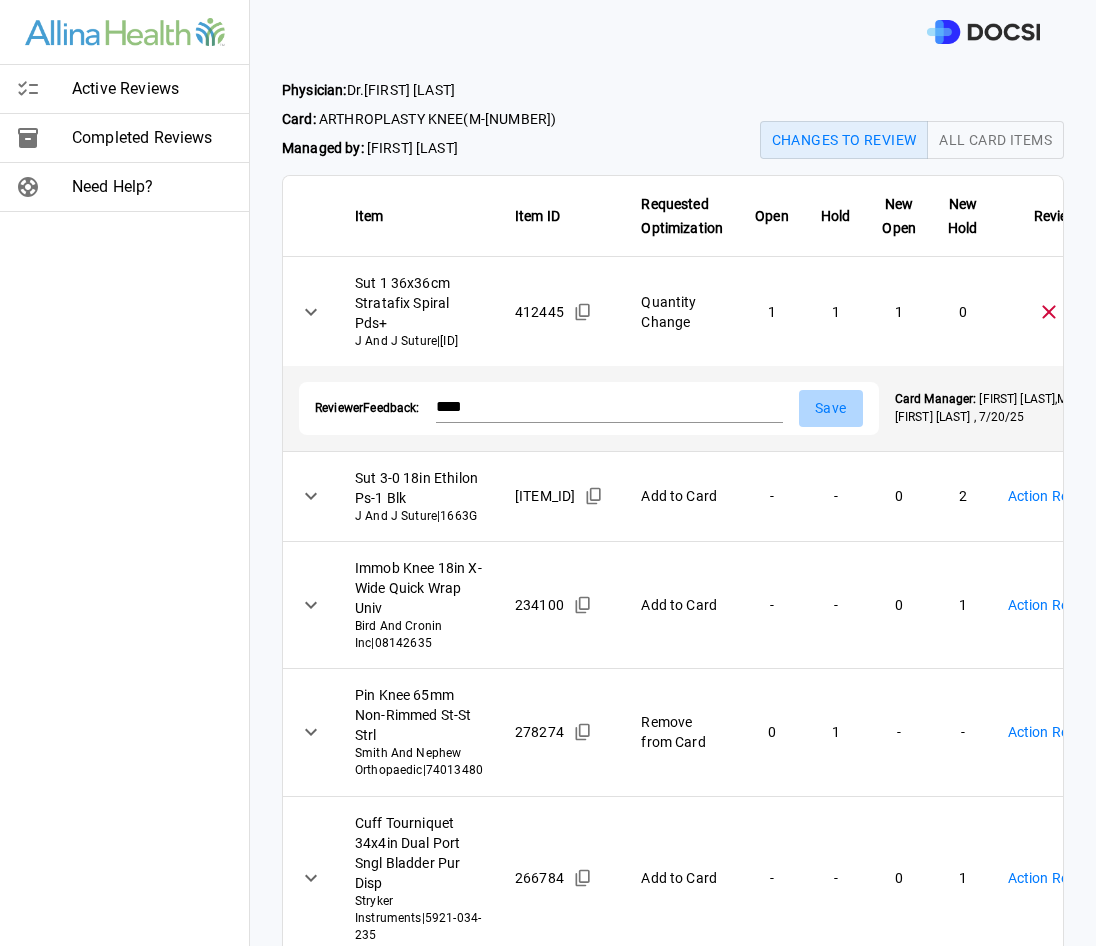 click on "Save" at bounding box center [831, 408] 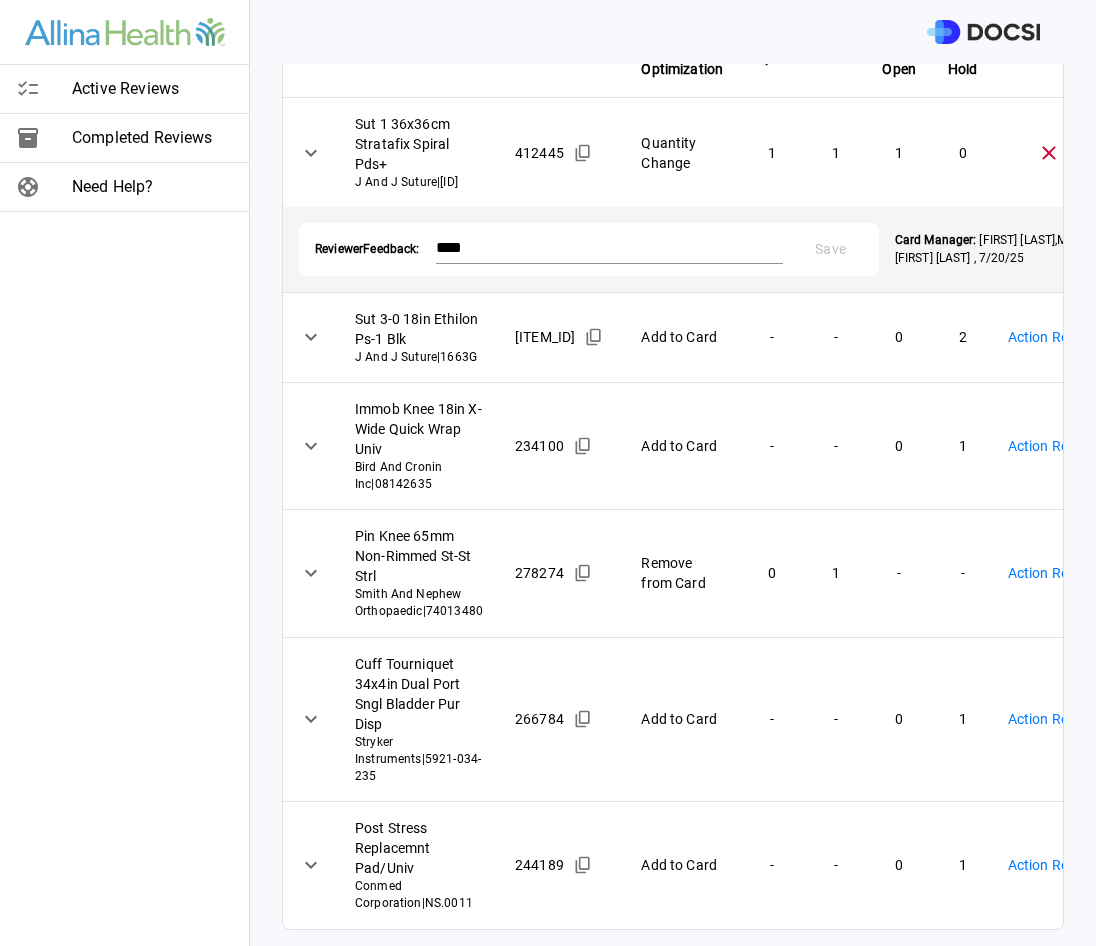 scroll, scrollTop: 100, scrollLeft: 0, axis: vertical 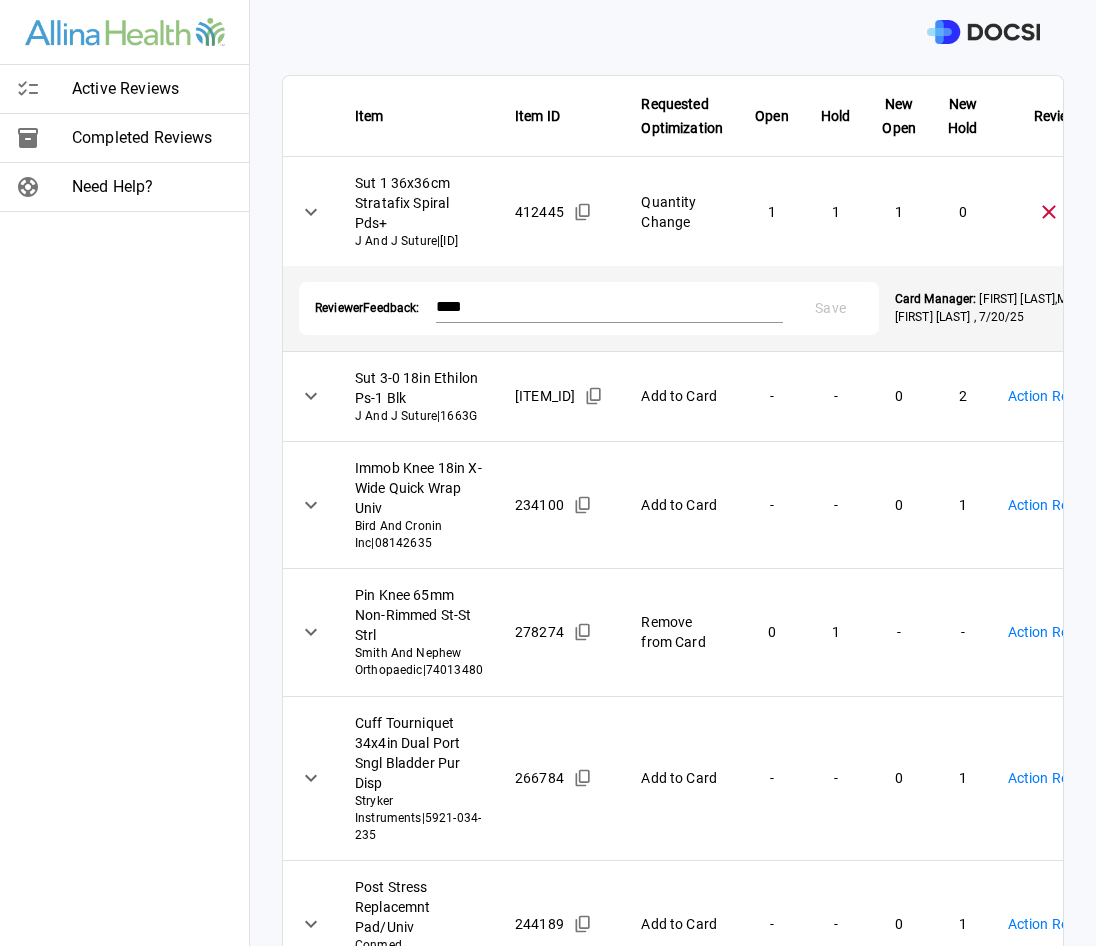 click on "**********" at bounding box center [548, 473] 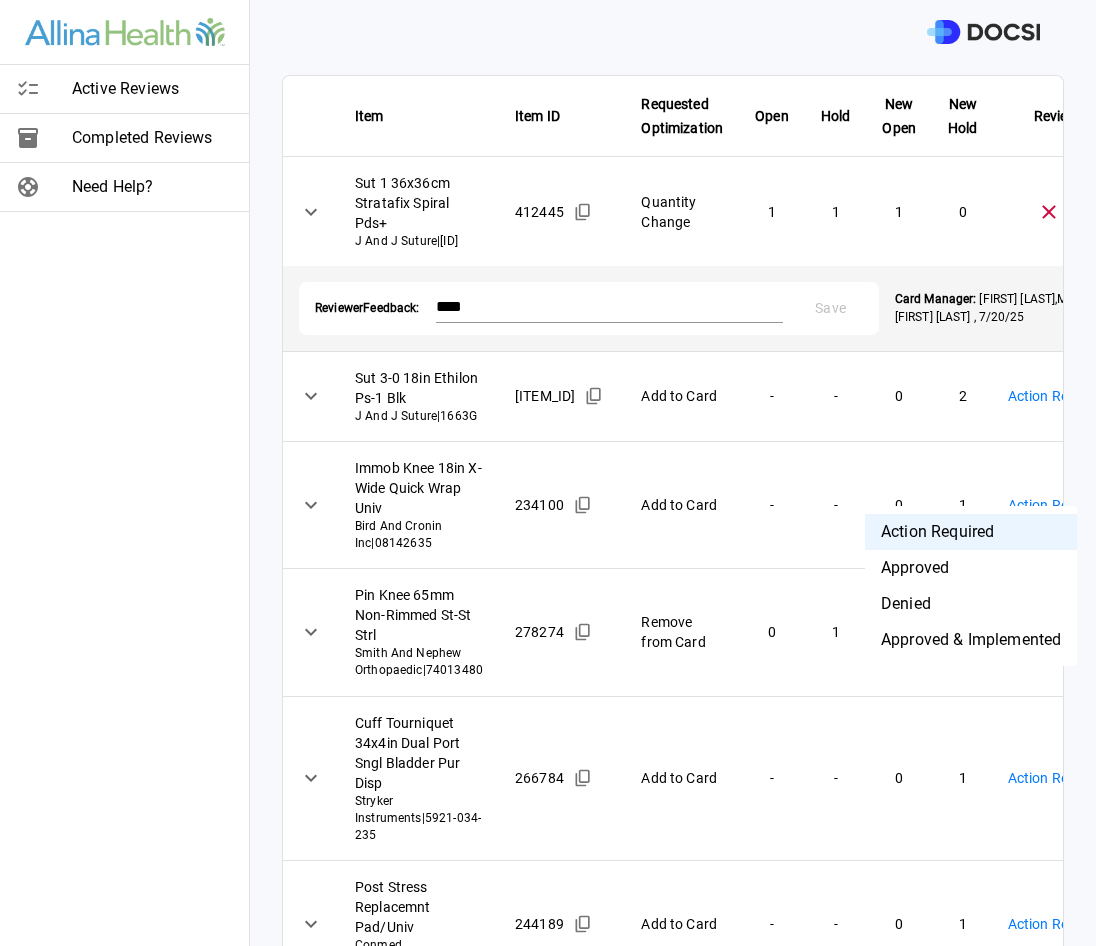 click on "Denied" at bounding box center [971, 604] 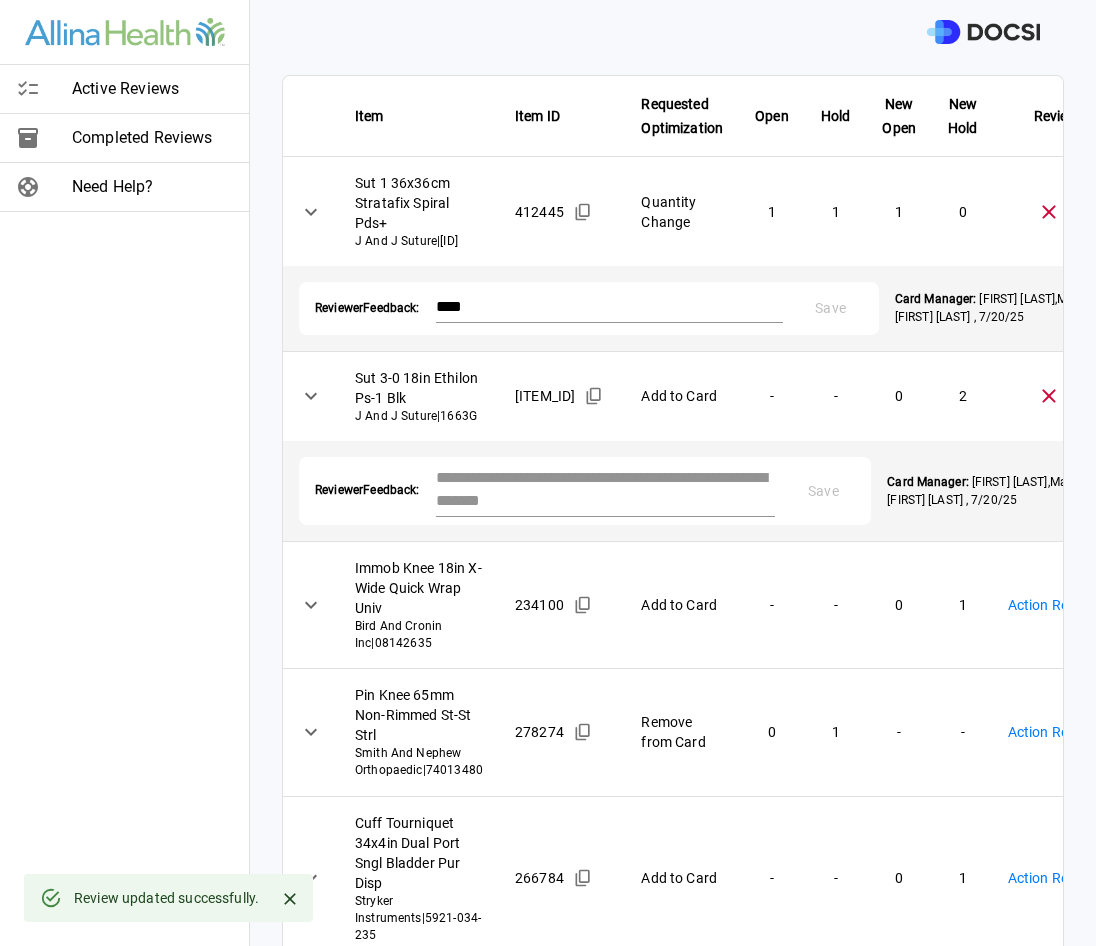 click on "*" at bounding box center (606, 491) 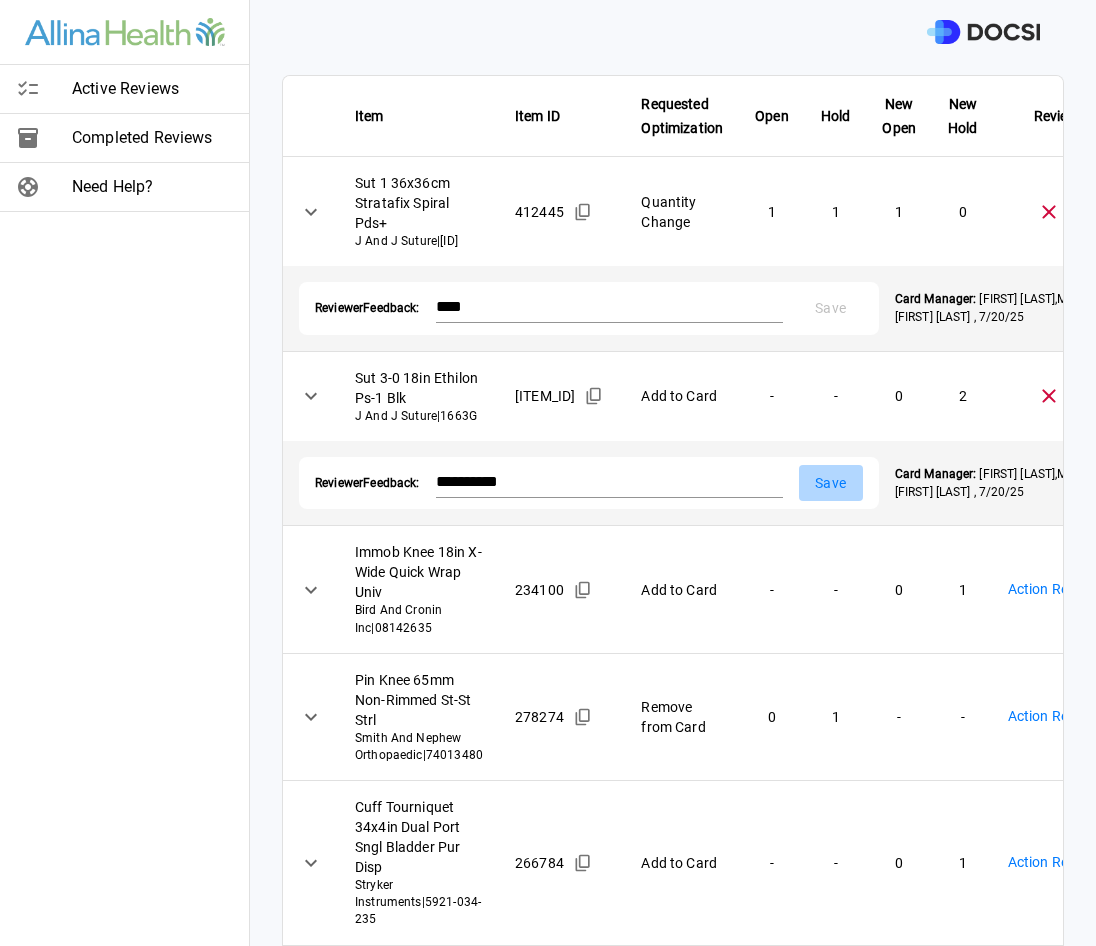 click on "Save" at bounding box center [831, 483] 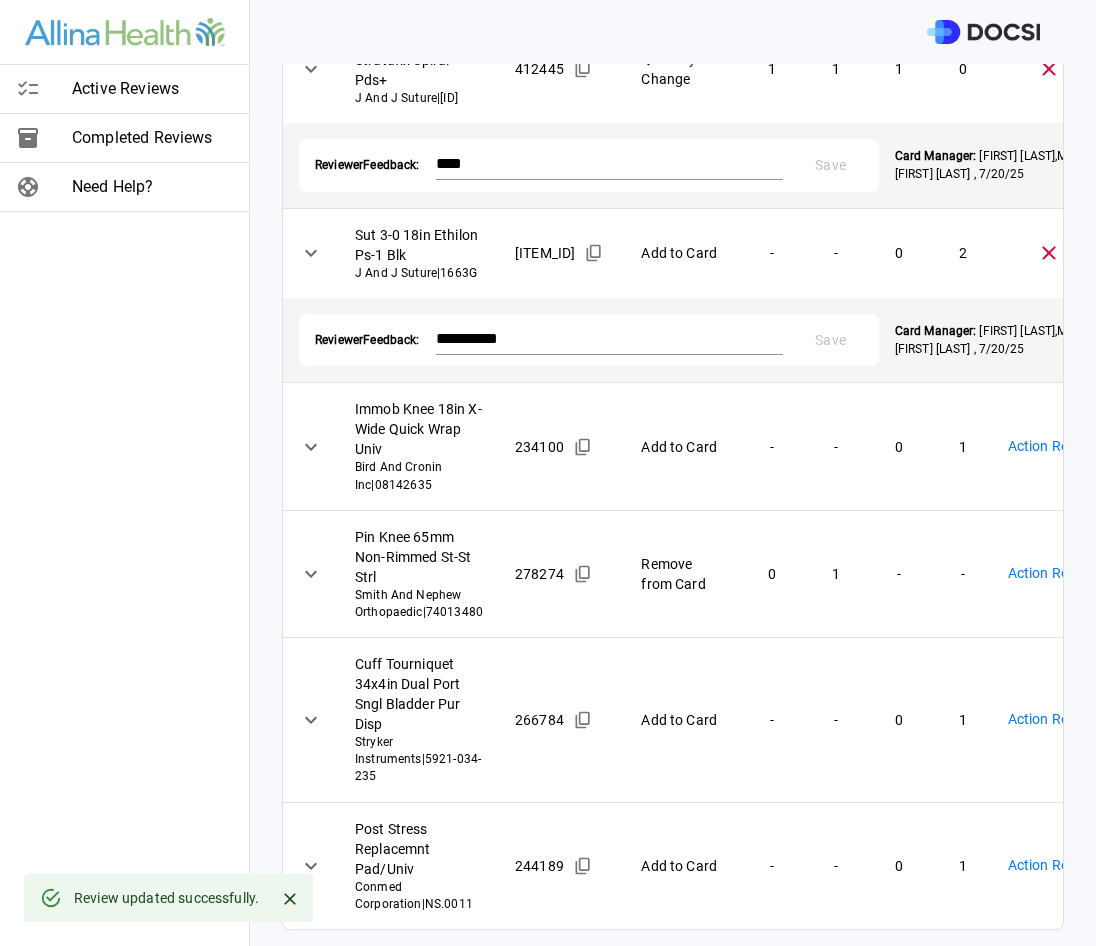 scroll, scrollTop: 300, scrollLeft: 0, axis: vertical 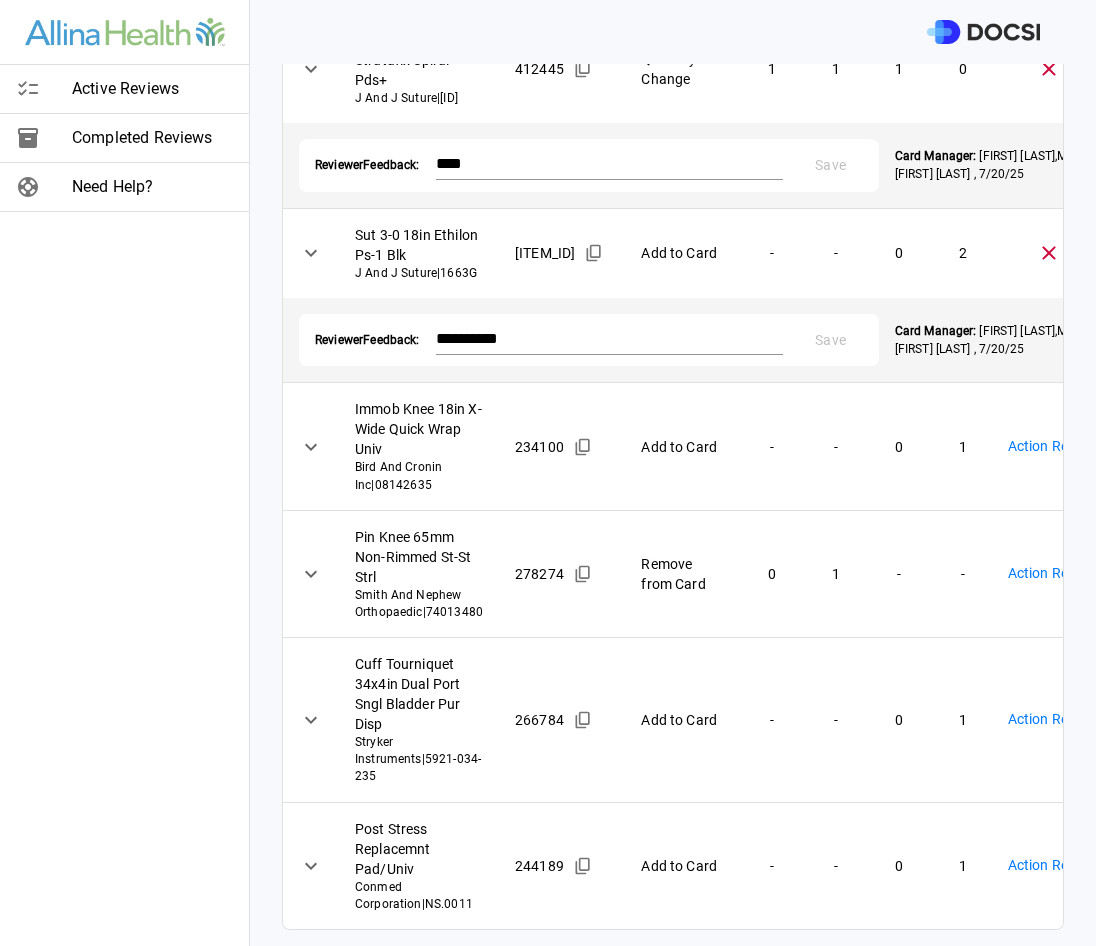 click on "**********" at bounding box center (548, 473) 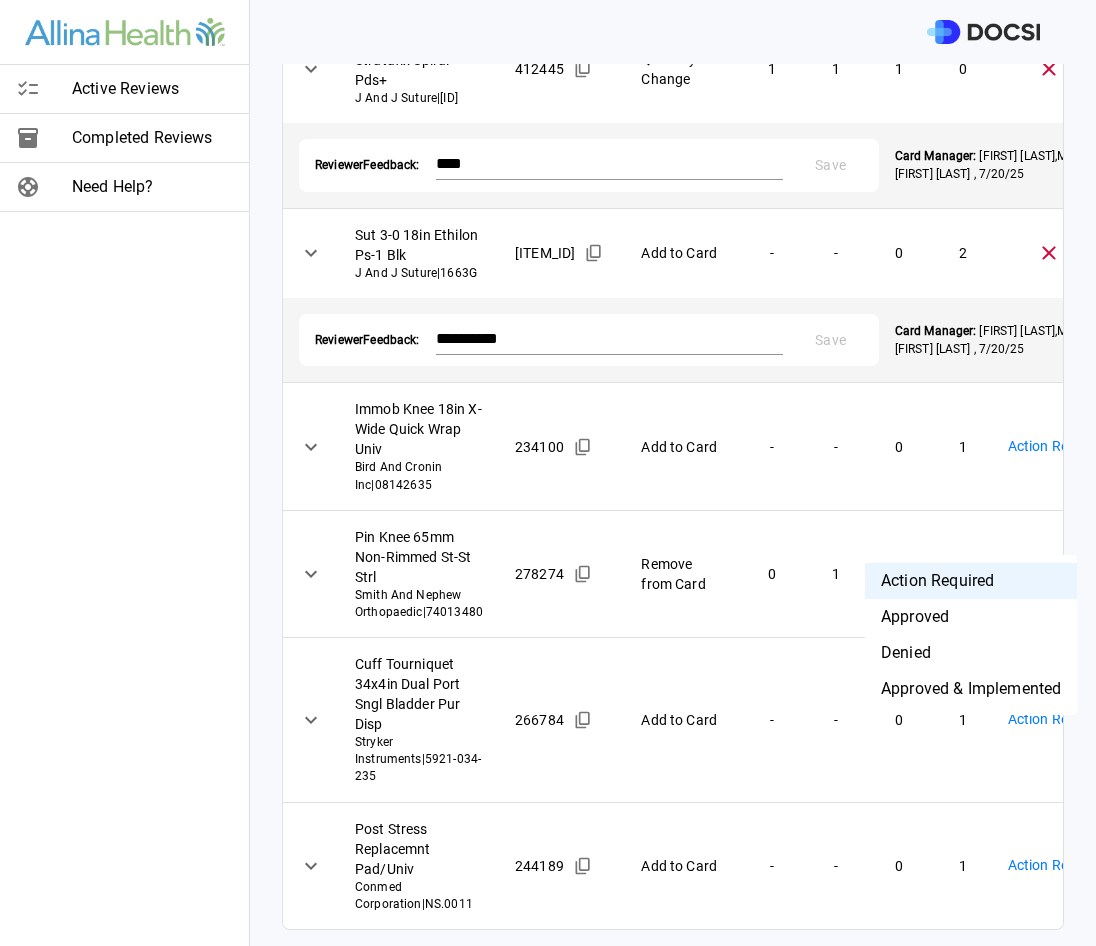 click on "Denied" at bounding box center [971, 653] 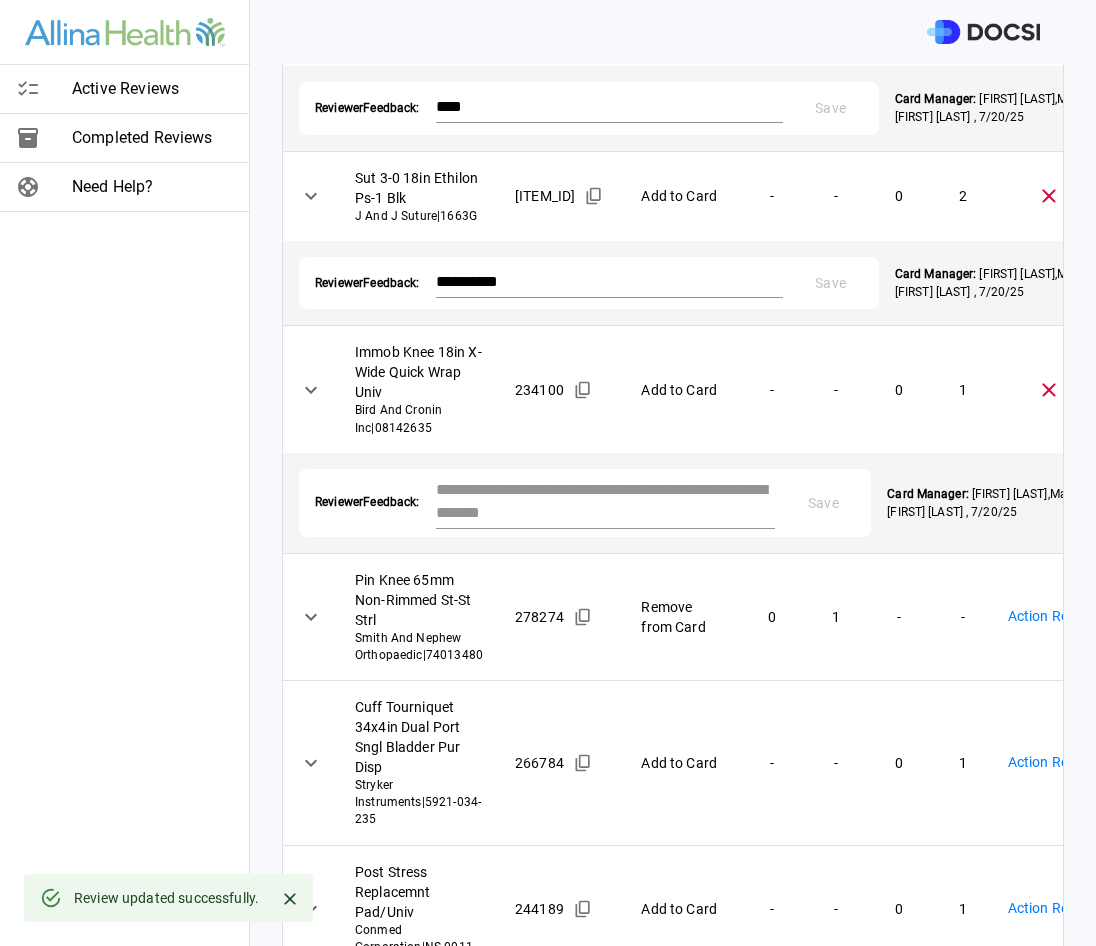 click at bounding box center (606, 501) 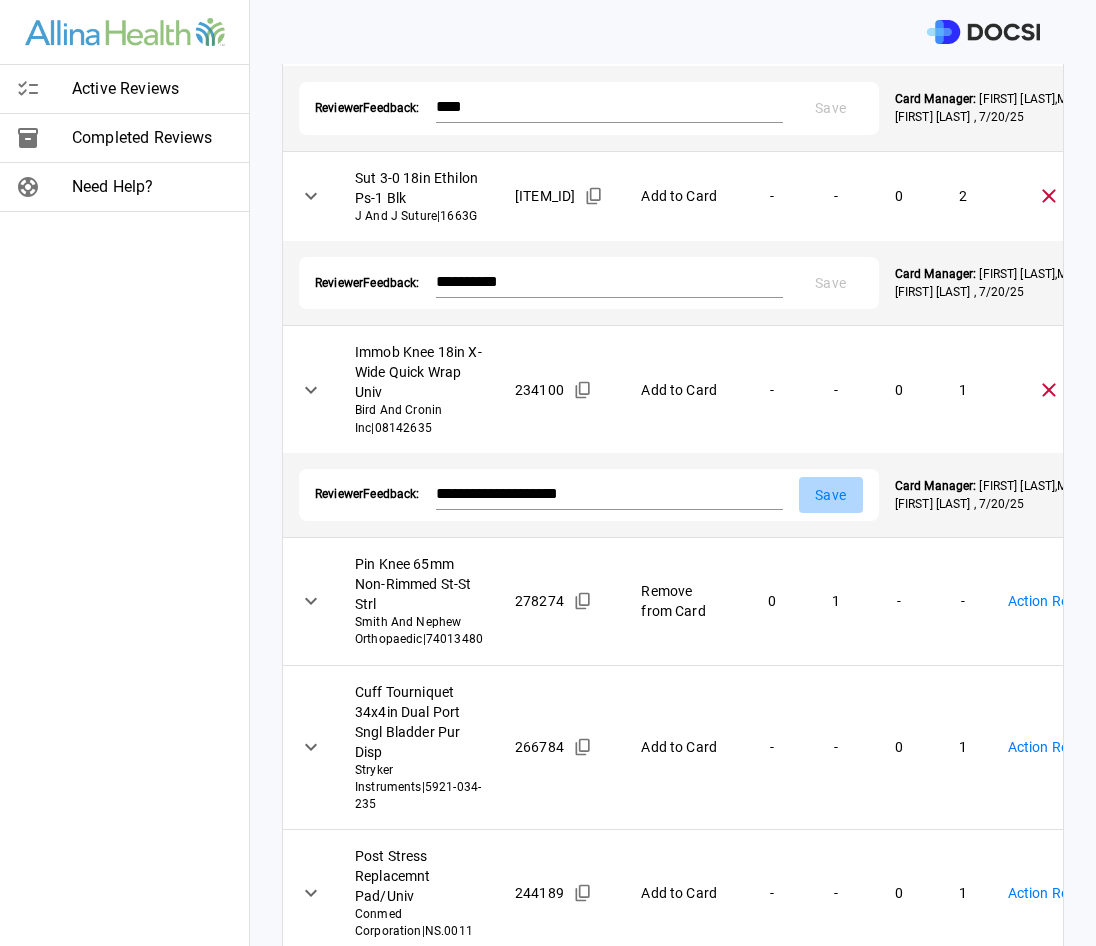 click on "Save" at bounding box center (831, 495) 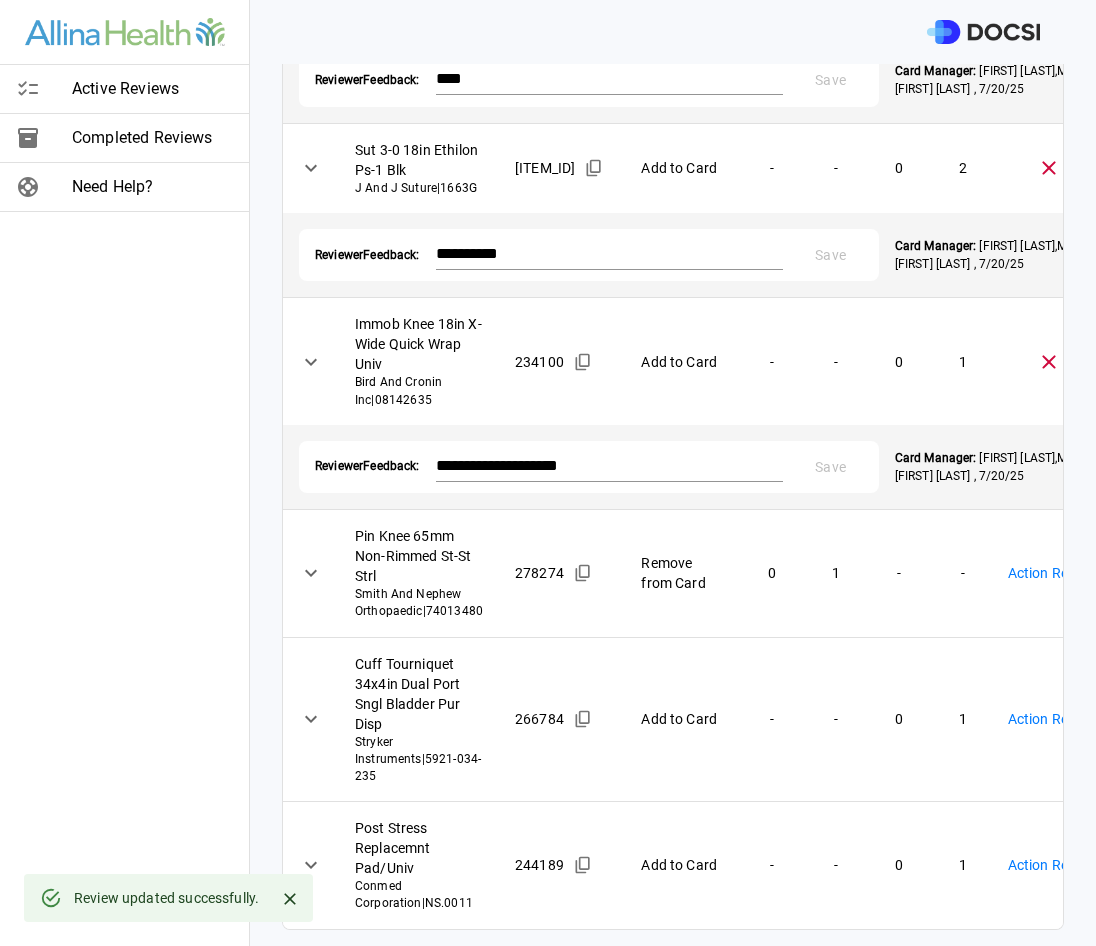 scroll, scrollTop: 500, scrollLeft: 0, axis: vertical 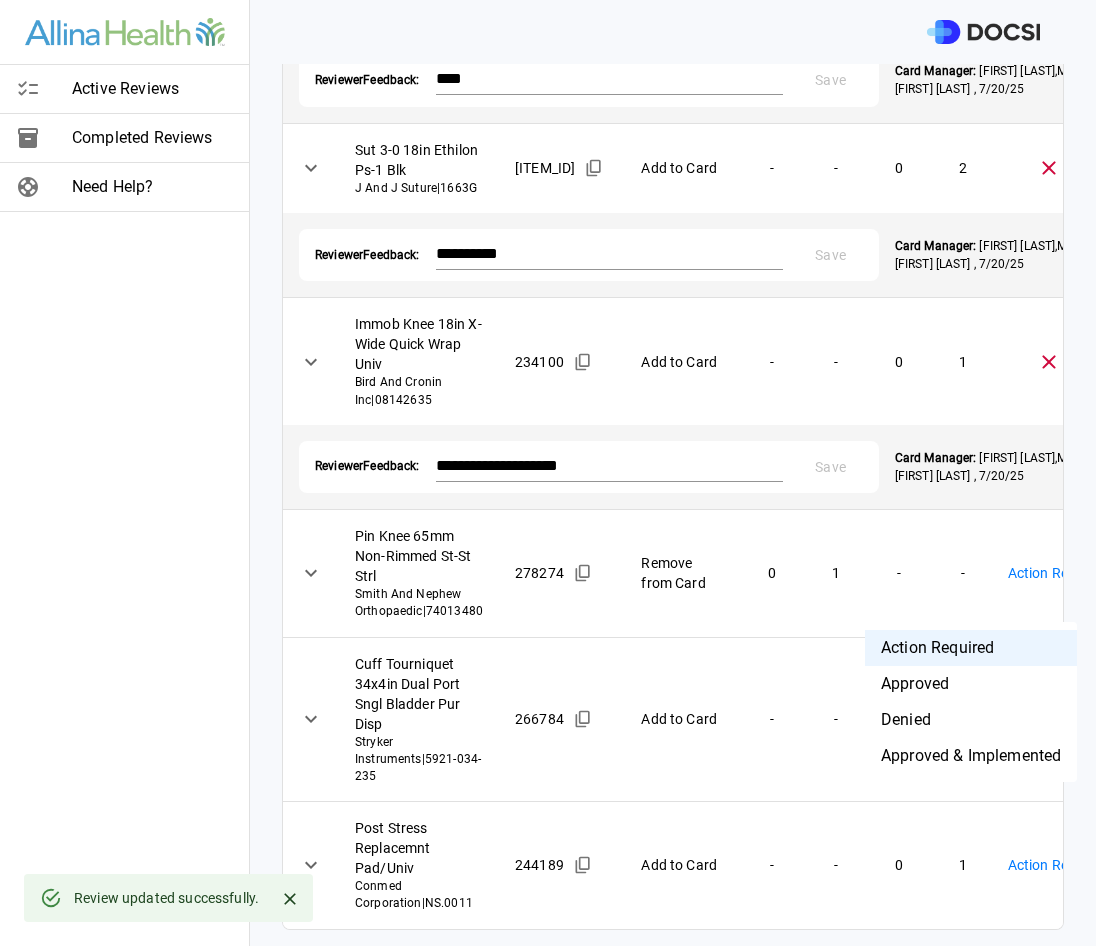 click on "**********" at bounding box center (548, 473) 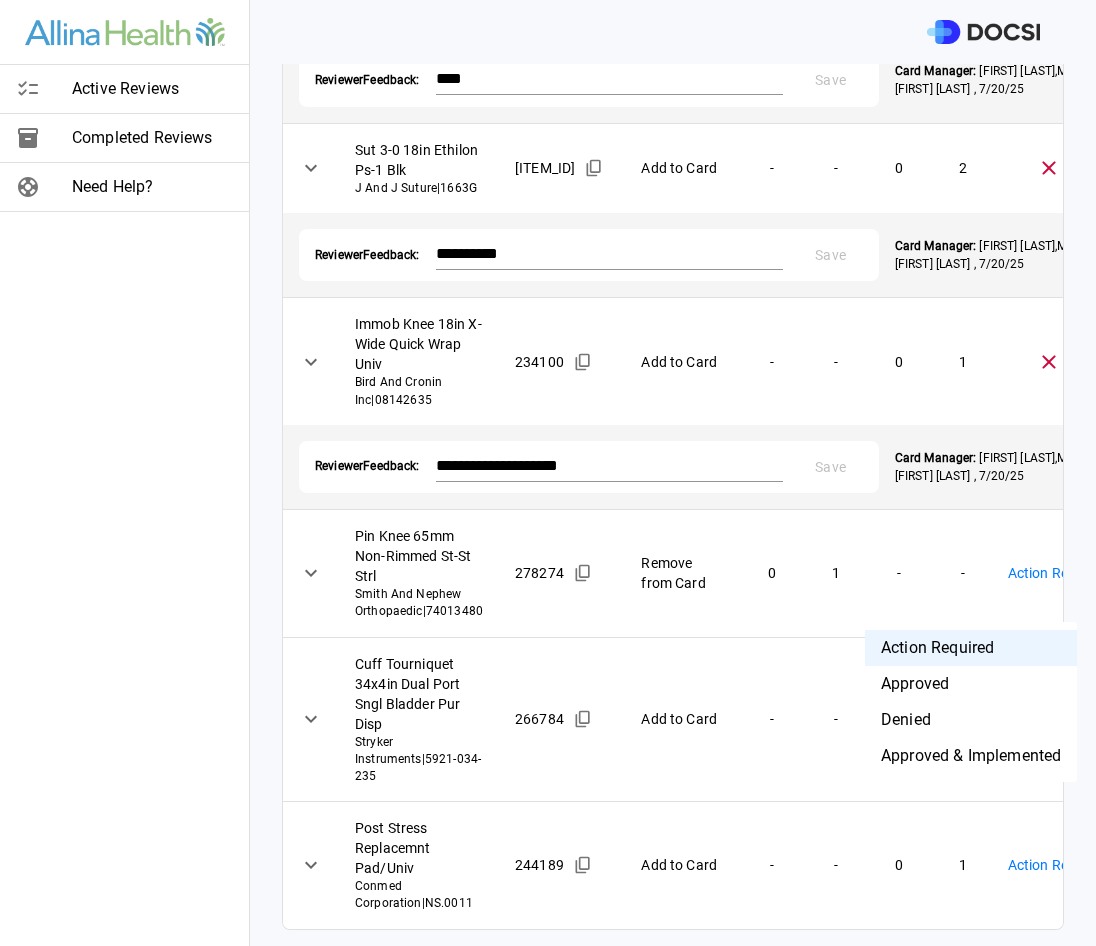 click on "Denied" at bounding box center (971, 720) 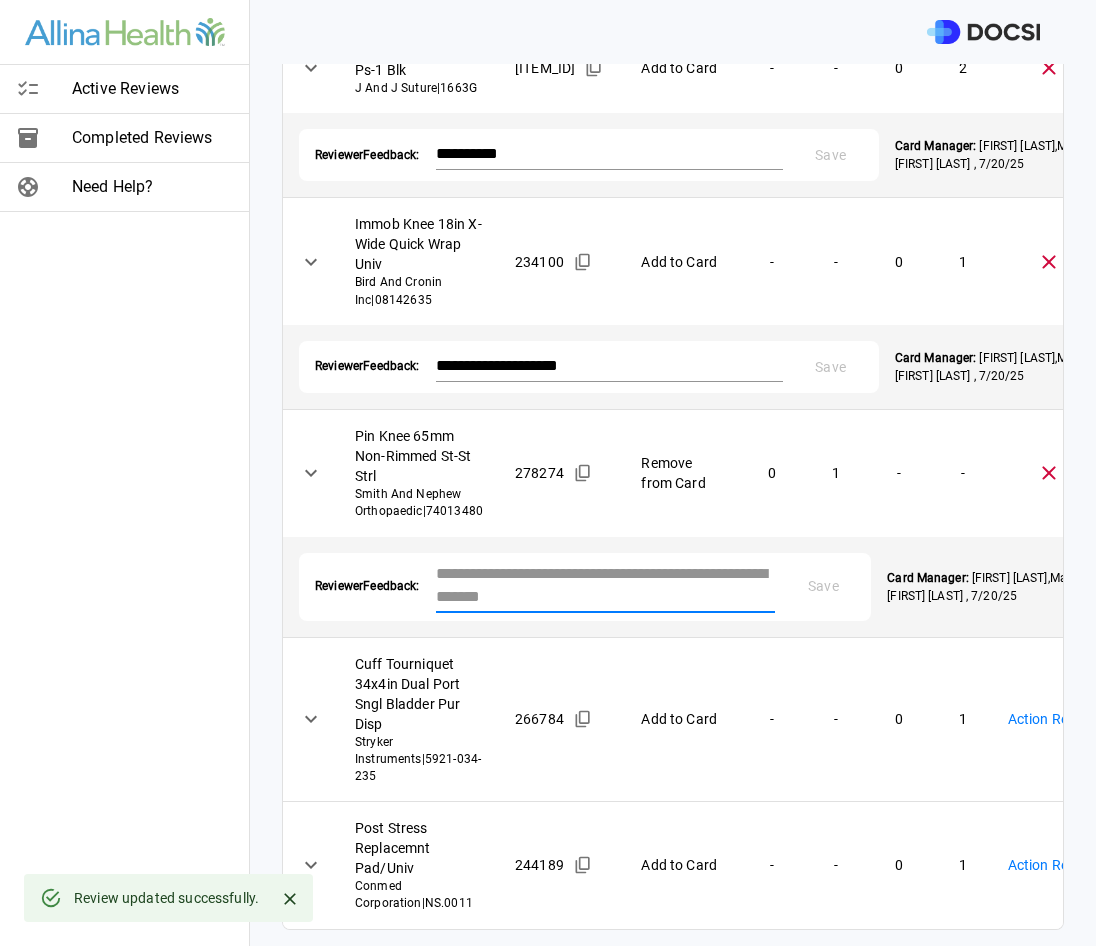 click at bounding box center (606, 585) 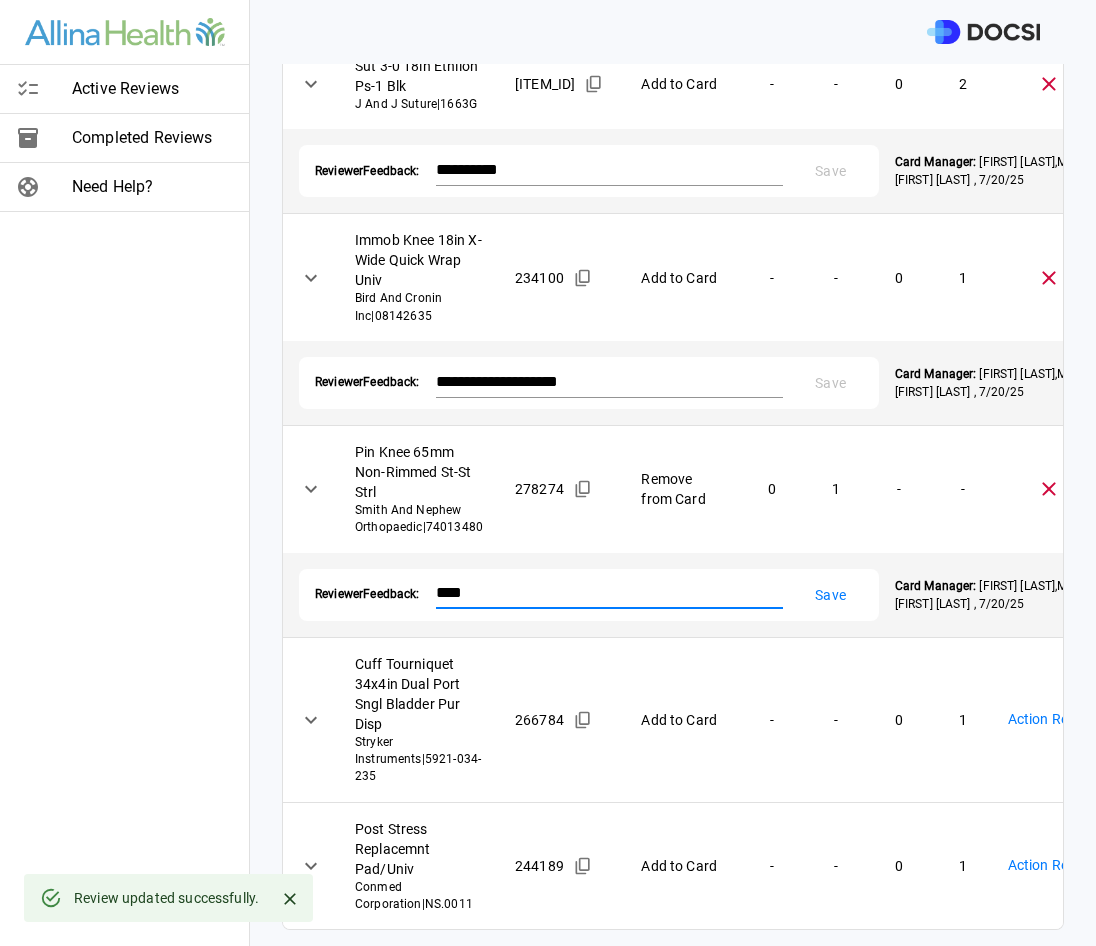 click on "Save" at bounding box center (831, 595) 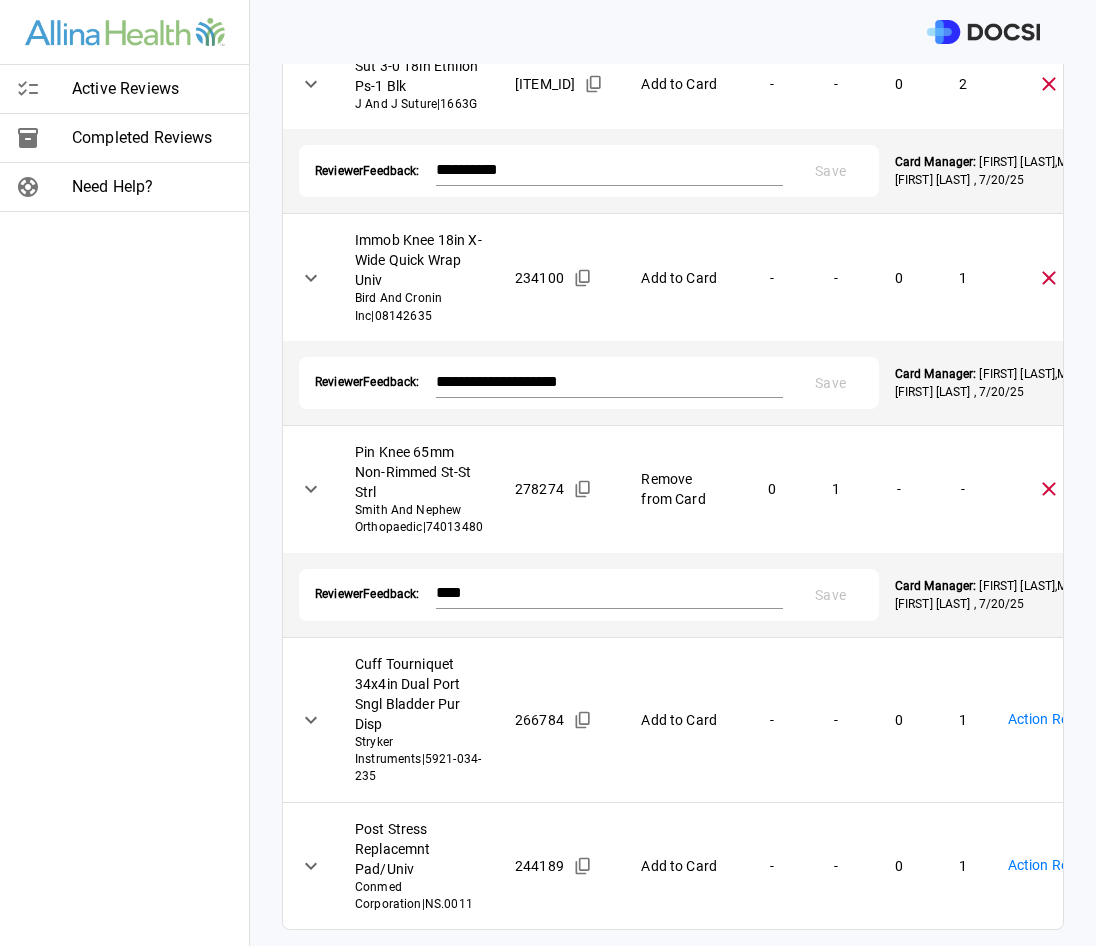 scroll, scrollTop: 722, scrollLeft: 0, axis: vertical 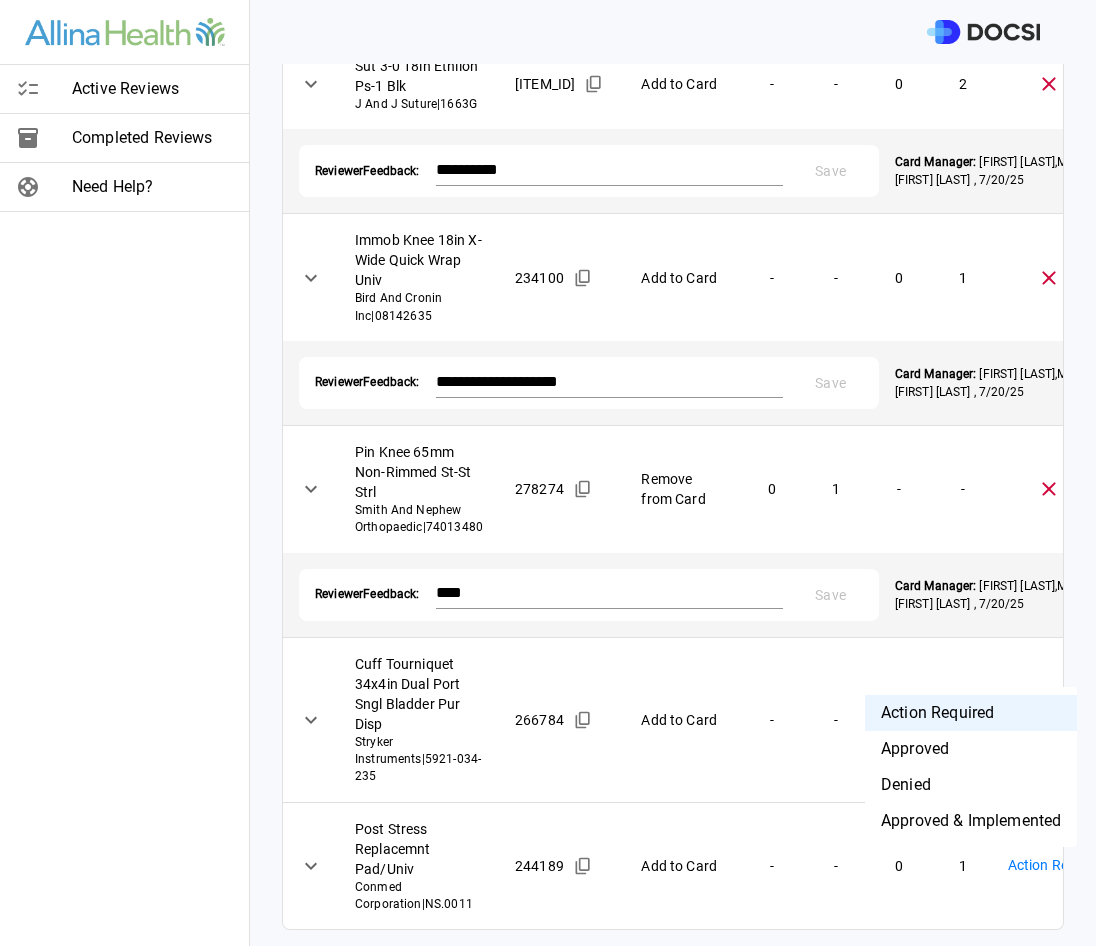 click on "Denied" at bounding box center (971, 785) 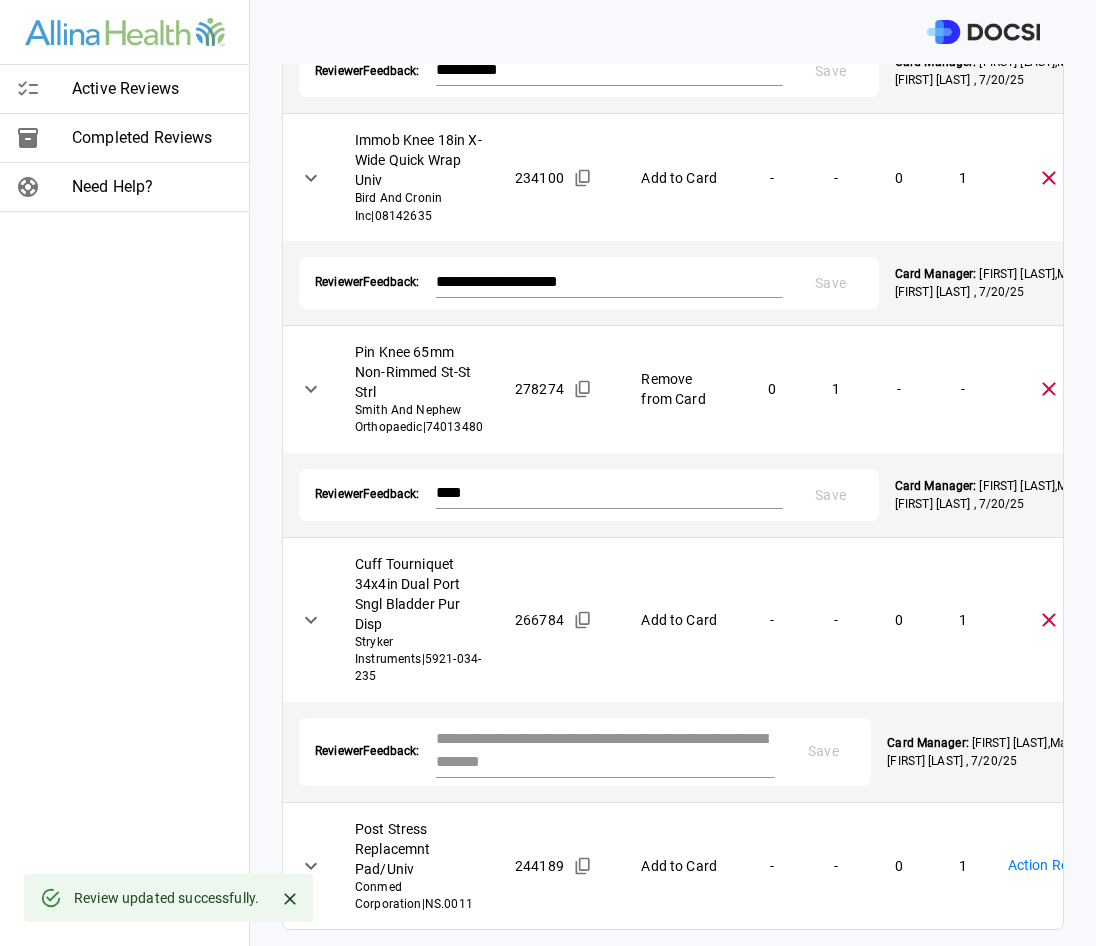 click at bounding box center (606, 750) 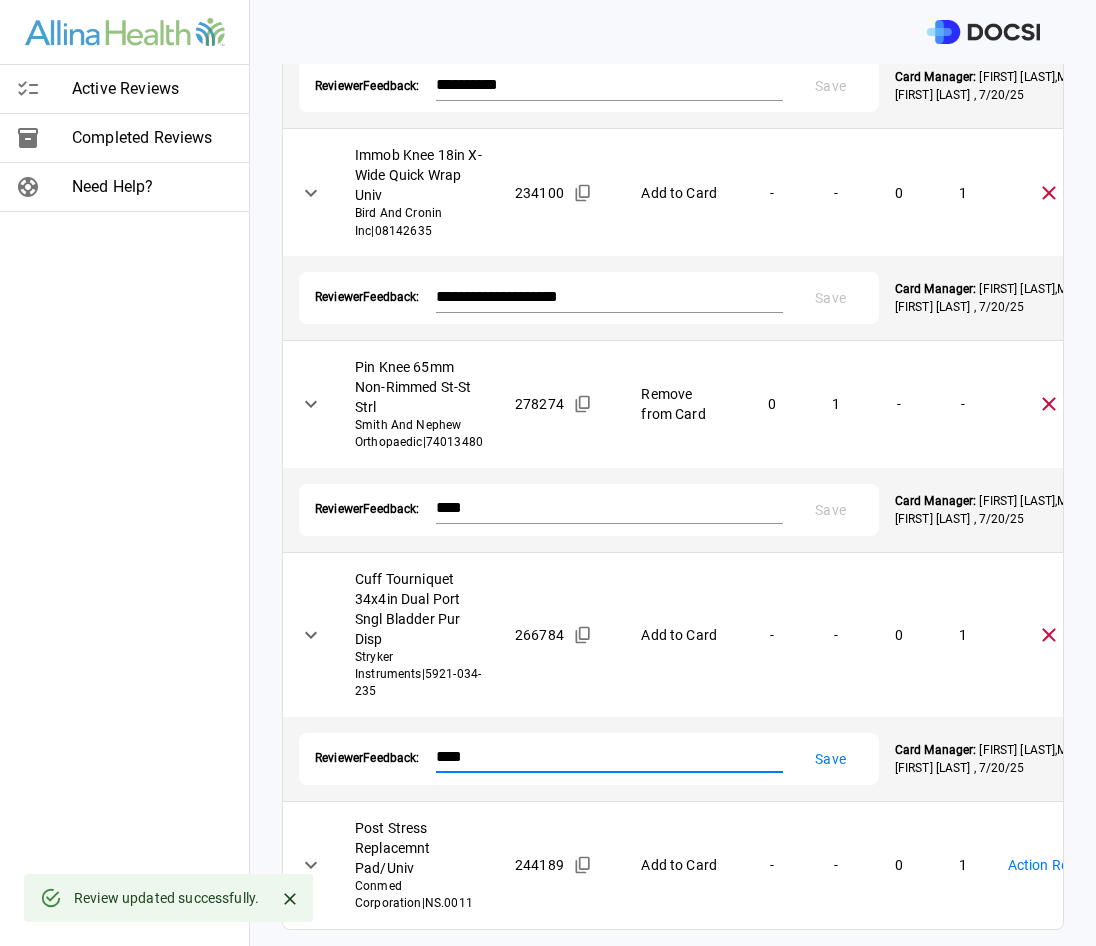 click on "Save" at bounding box center (831, 759) 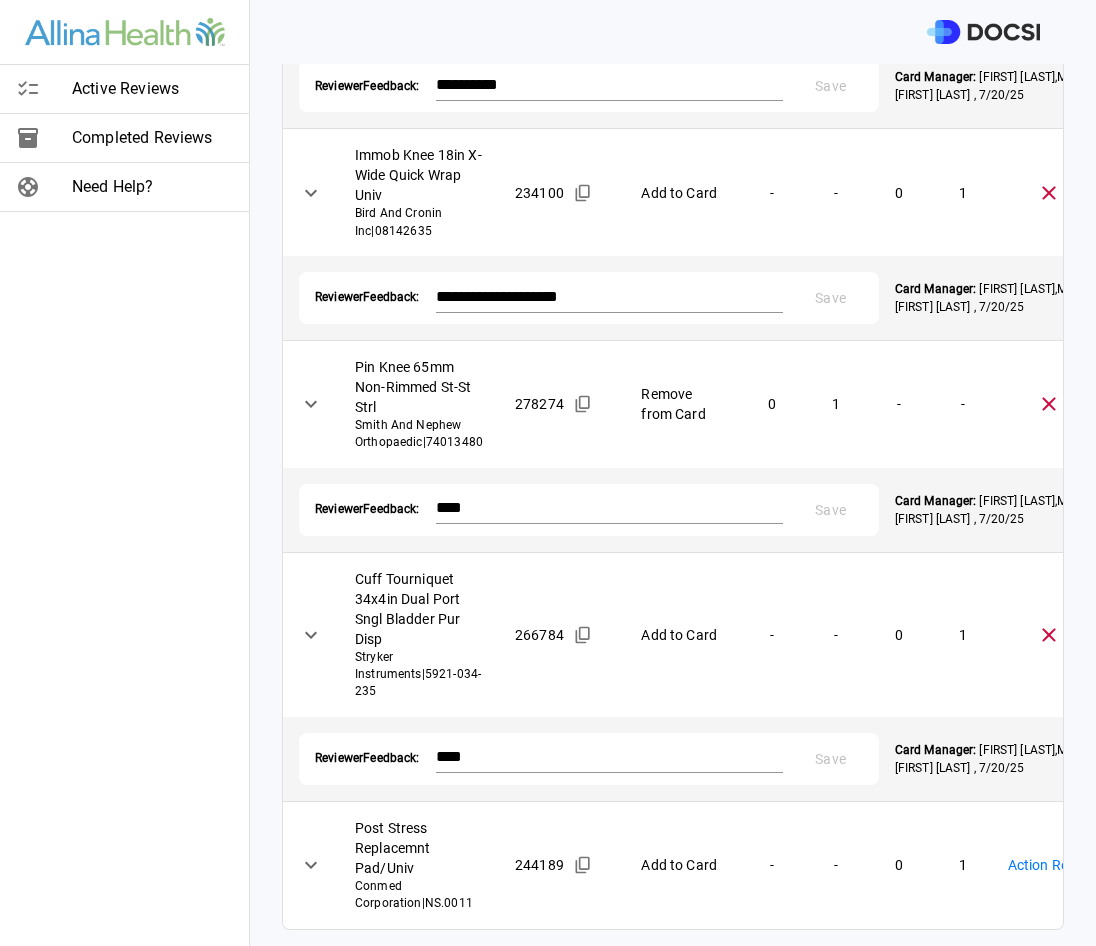 scroll, scrollTop: 806, scrollLeft: 0, axis: vertical 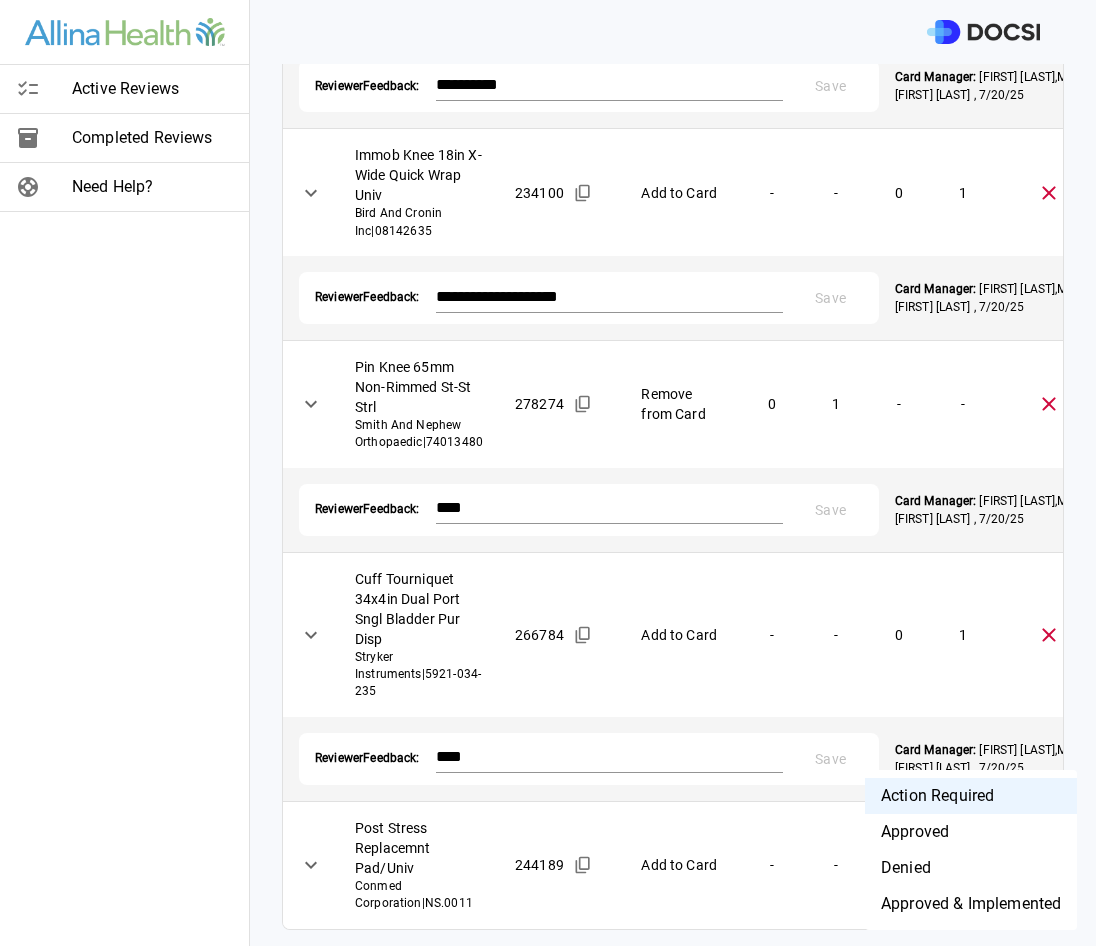 click on "Denied" at bounding box center (971, 868) 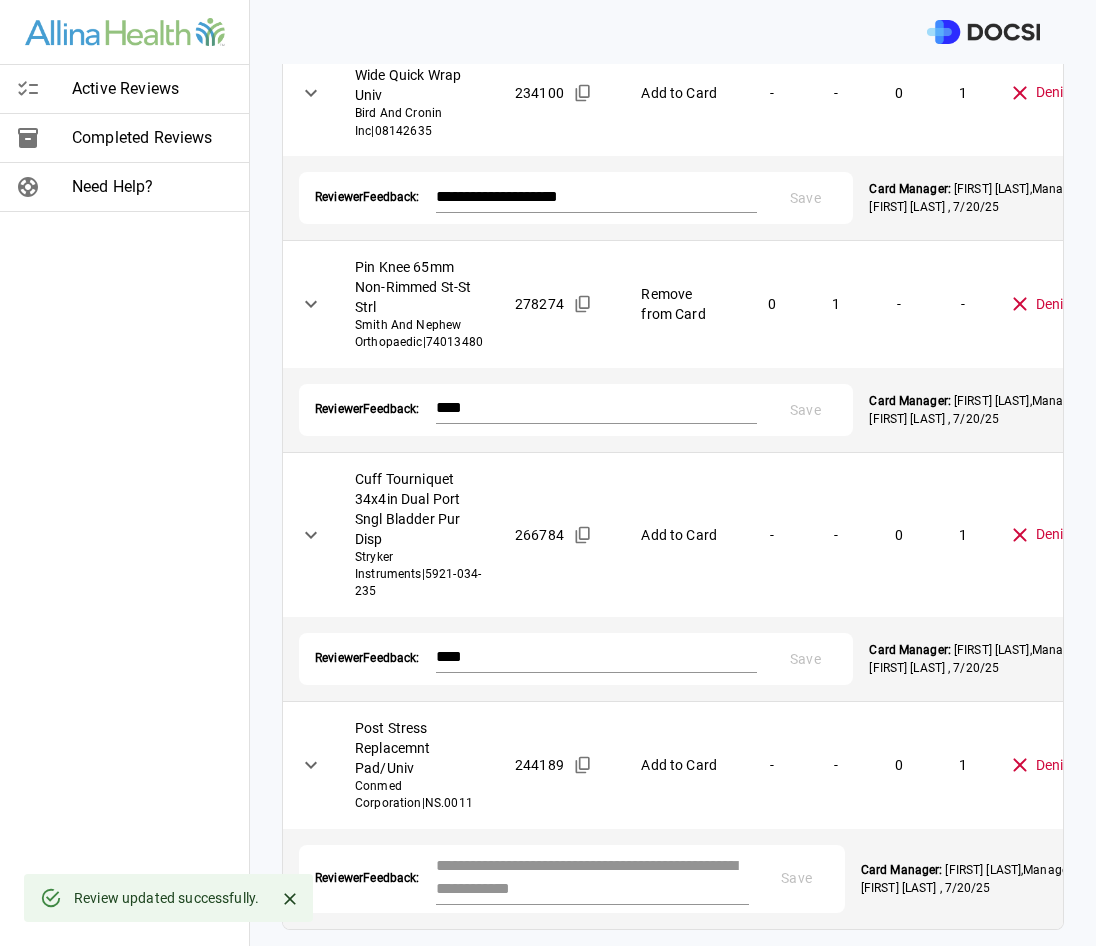 scroll, scrollTop: 874, scrollLeft: 0, axis: vertical 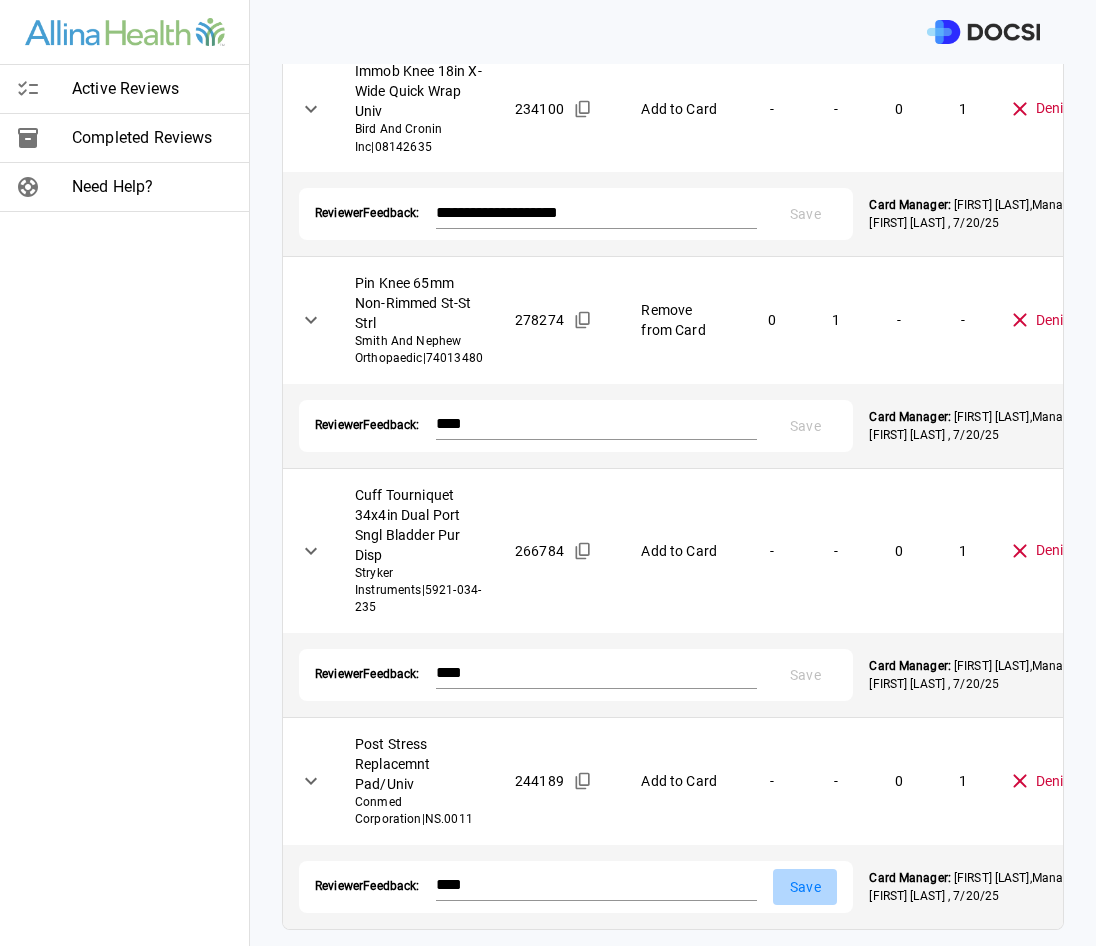 click on "Save" at bounding box center [805, 887] 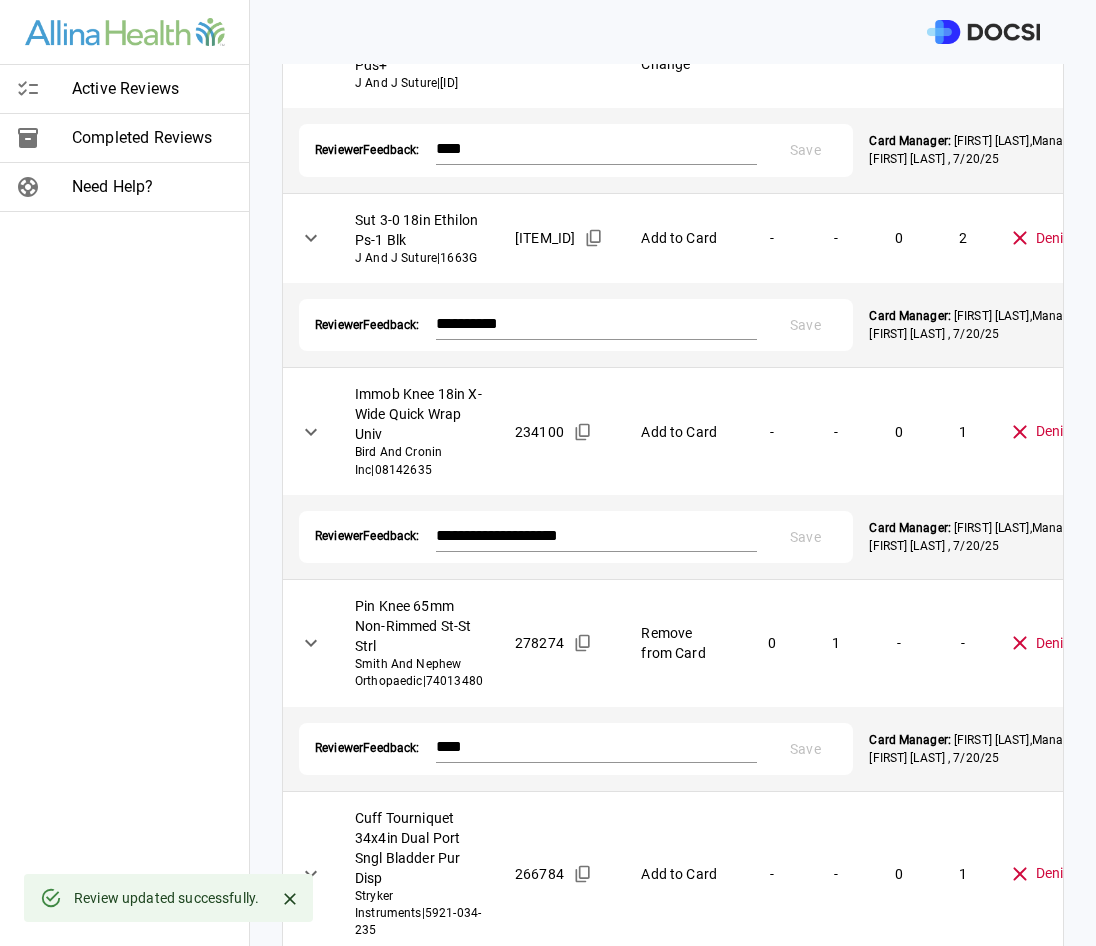 scroll, scrollTop: 0, scrollLeft: 0, axis: both 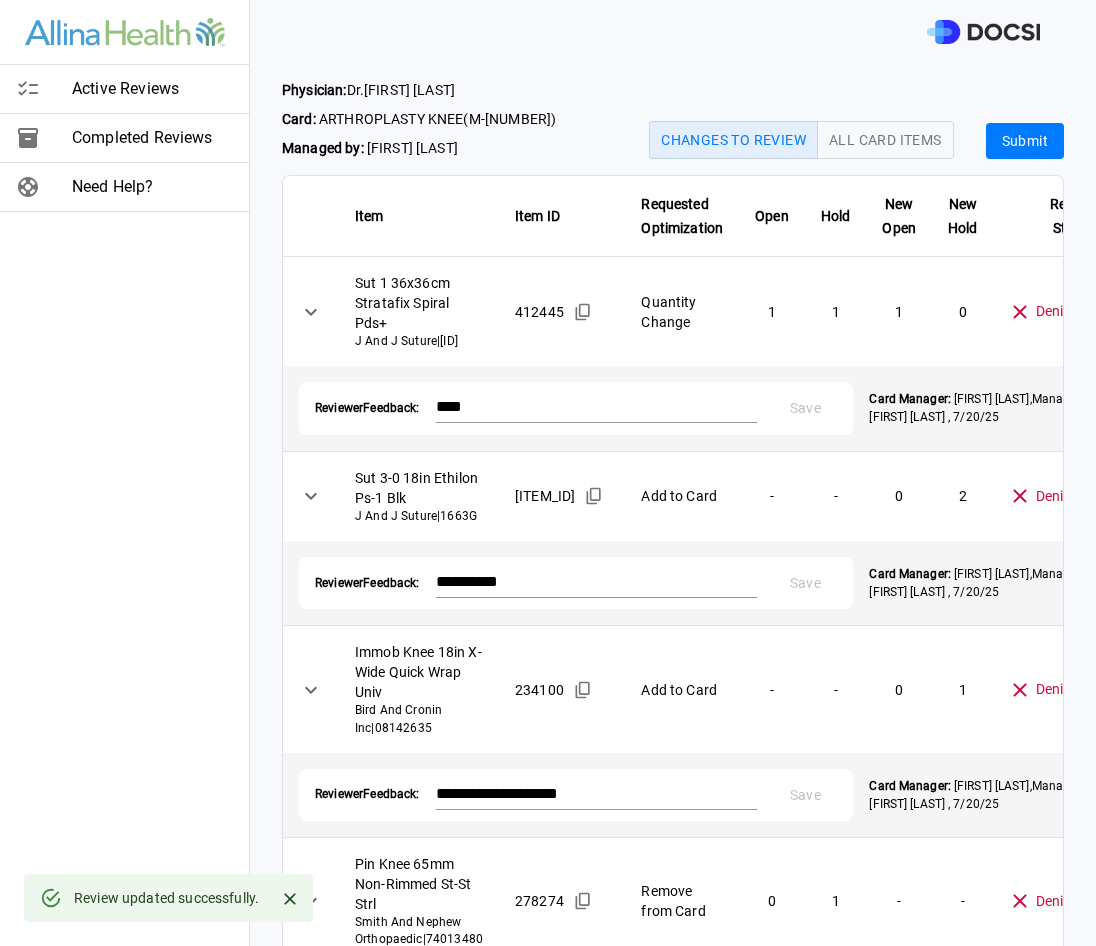 click on "Submit" at bounding box center [1025, 141] 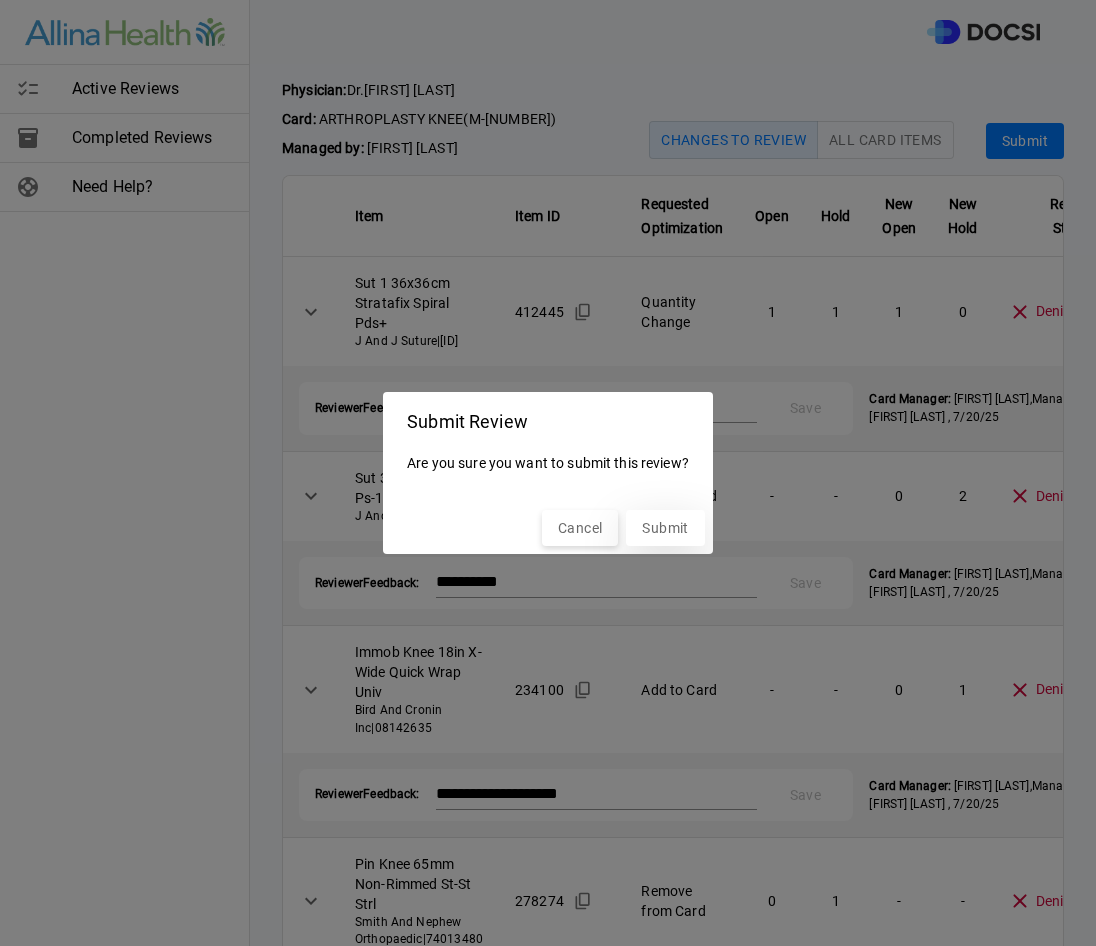 click on "Submit" at bounding box center (665, 528) 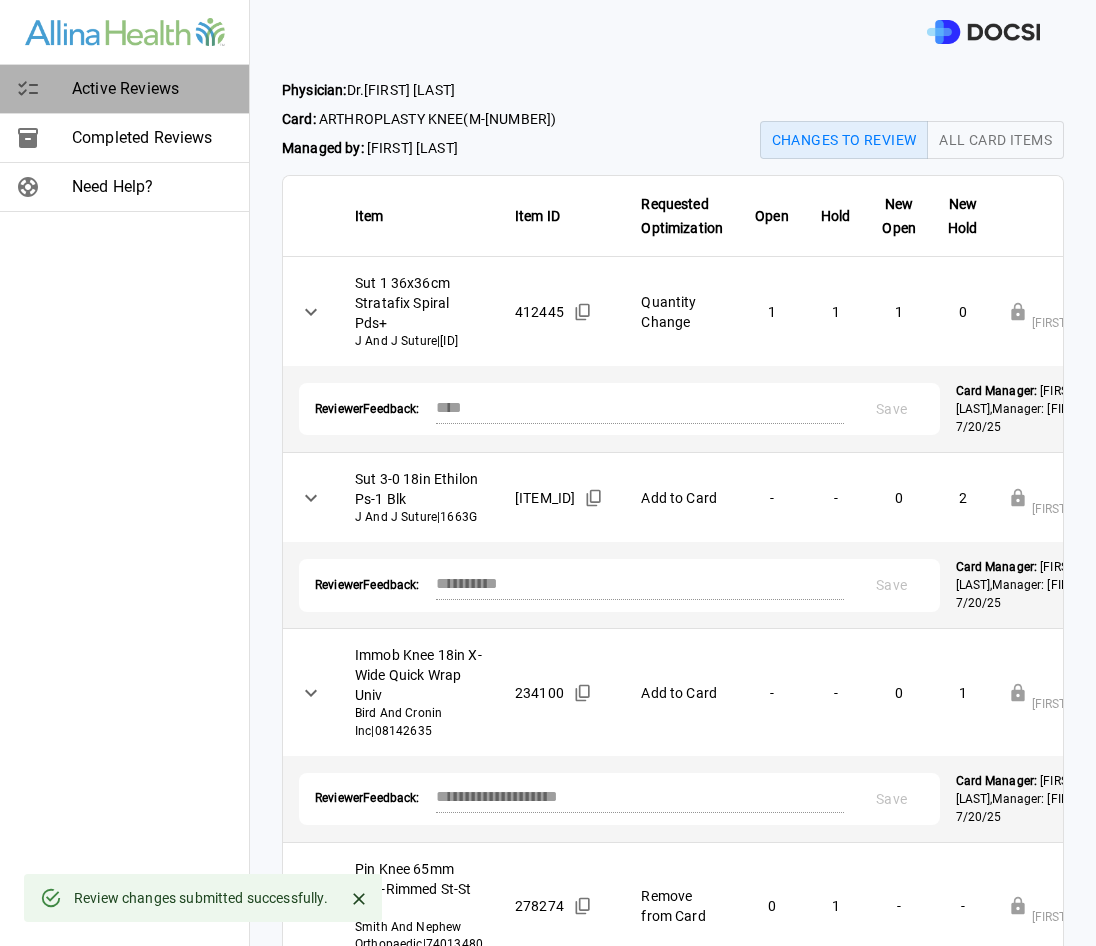 click on "Active Reviews" at bounding box center [152, 89] 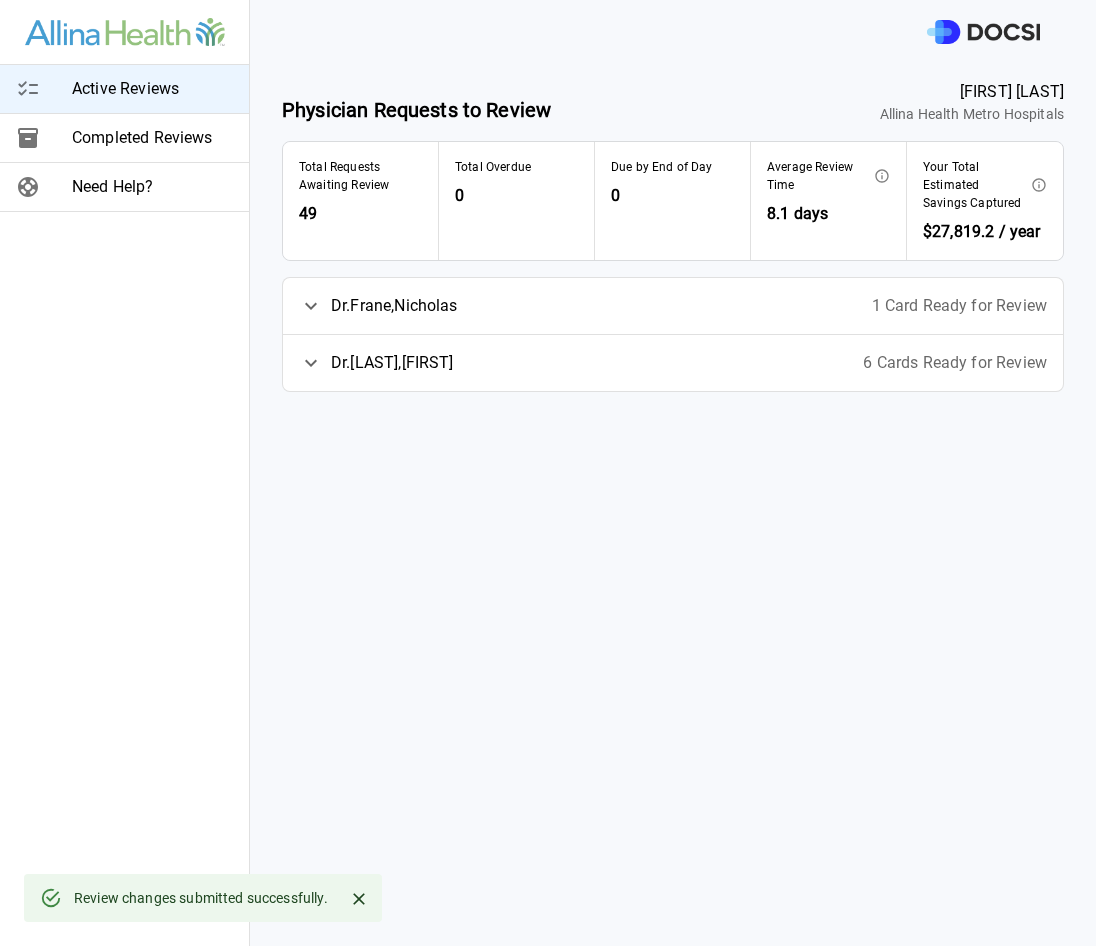 click on "Dr.  [LAST] ,  [FIRST] 6 Cards Ready for Review" at bounding box center (673, 363) 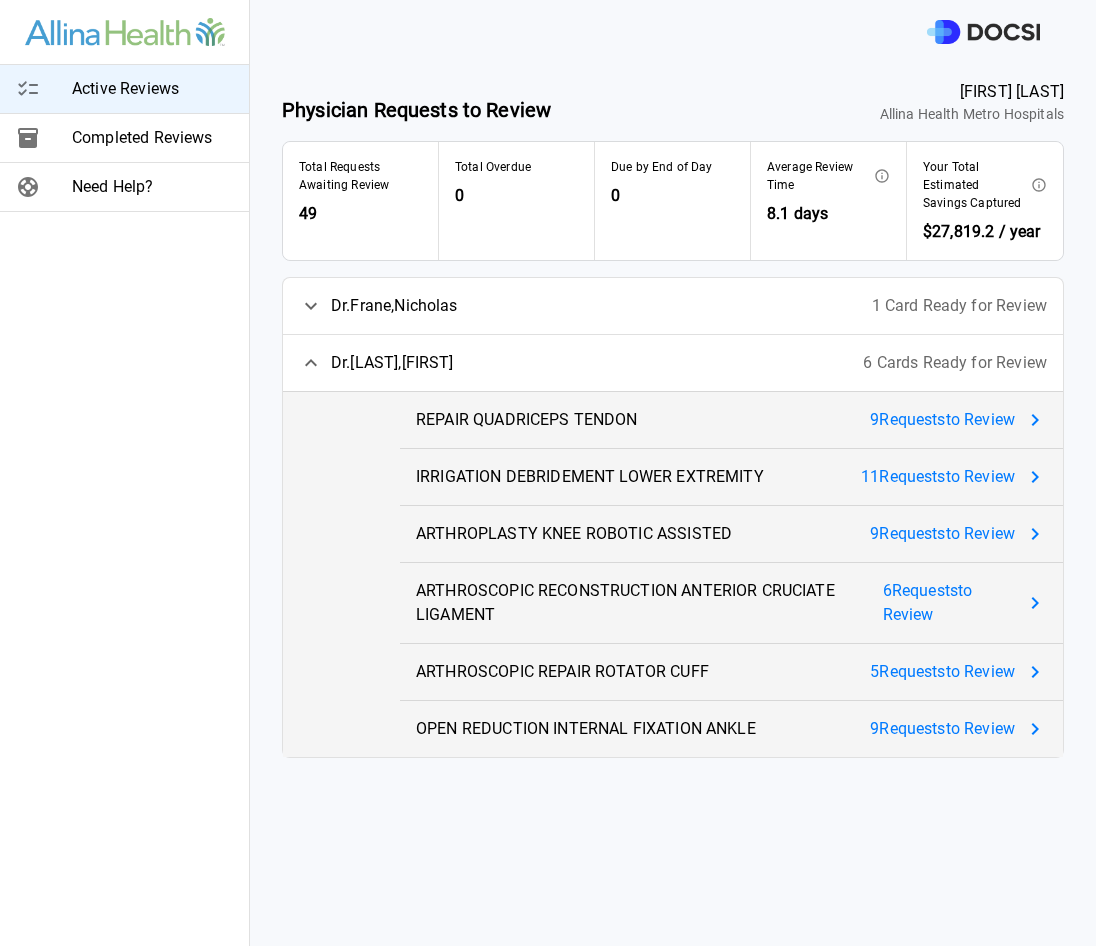 click on "9  Request s  to Review" at bounding box center (942, 420) 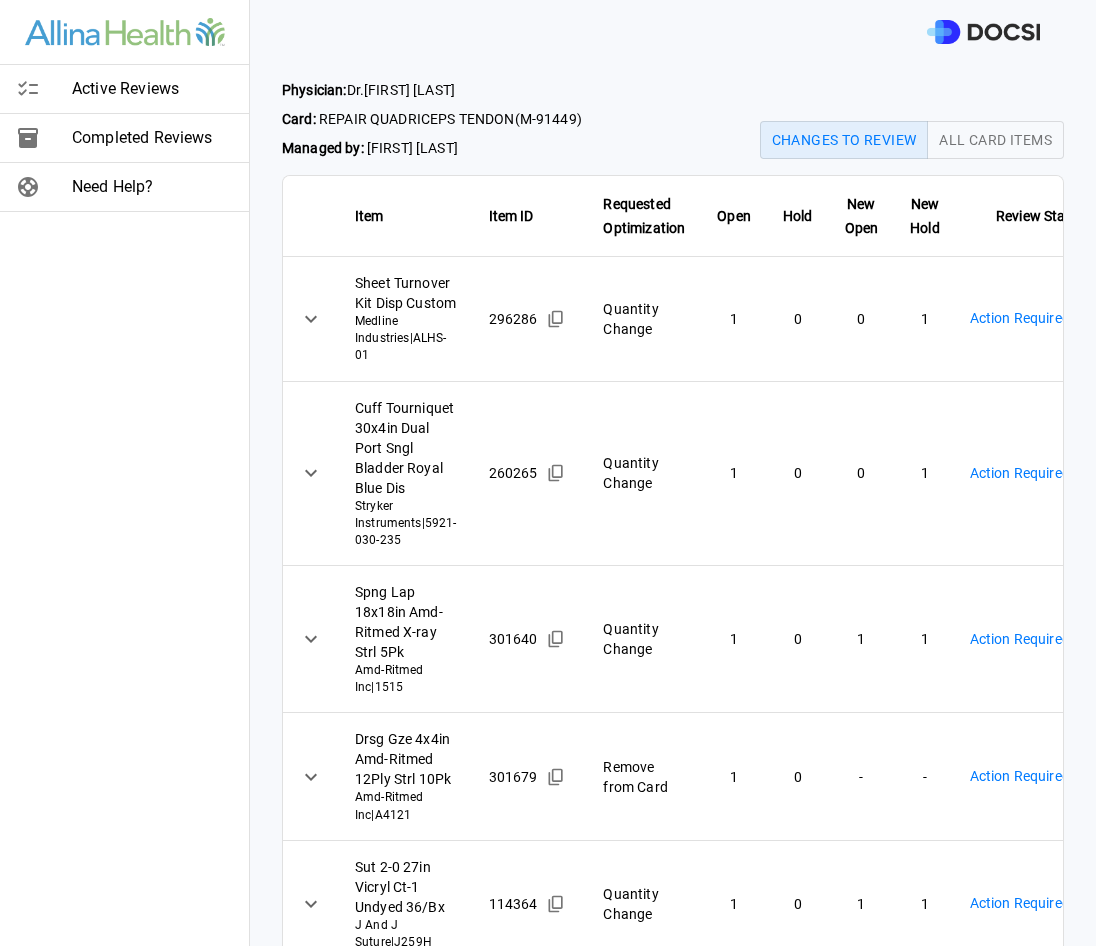 click on "Physician:   Dr.  [FIRST]   [LAST] Card:    REPAIR QUADRICEPS TENDON  ( M-91449 ) Managed by:    [FIRST] [LAST] Changes to Review All Card Items Item Item ID Requested Optimization Open Hold New Open New Hold Review Status Sheet Turnover Kit Disp Custom Medline Industries  |  ALHS-01 296286 Quantity Change 1 0 0 1 Action Required **** ​ Cuff Tourniquet 30x4in Dual Port Sngl Bladder Royal Blue Dis Stryker Instruments  |  5921-030-235 260265 Quantity Change 1 0 0 1 Action Required **** ​ Spng Lap 18x18in Amd-Ritmed X-ray Strl 5Pk Amd-Ritmed Inc  |  1515 301640 Quantity Change 1 0 1 1 Action Required **** ​ Drsg Gze 4x4in Amd-Ritmed 12Ply Strl 10Pk Amd-Ritmed Inc  |  A4121 301679 Remove from Card 1 0 - - Action Required **** ​ Sut 2-0 27in Vicryl Ct-1 Undyed 36/Bx J And J Suture  |  J259H 114364 Quantity Change 1 0 1 1 Action Required **** ​ Syr Bulb 60cc W/Tip Prottr Strl LSL Healthcare  |  2110 402803 Quantity Change 2 0 1 0 Action Required 2" at bounding box center (548, 473) 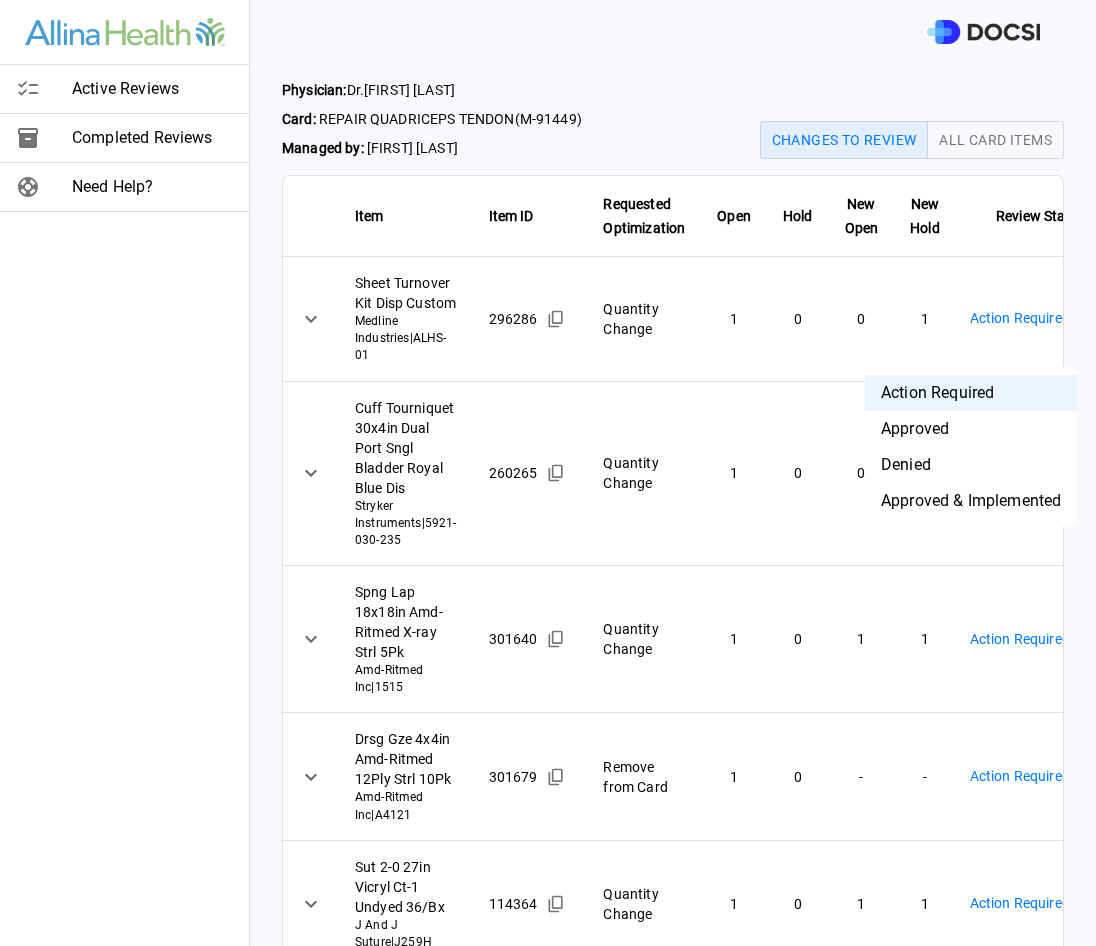 click on "Denied" at bounding box center [971, 465] 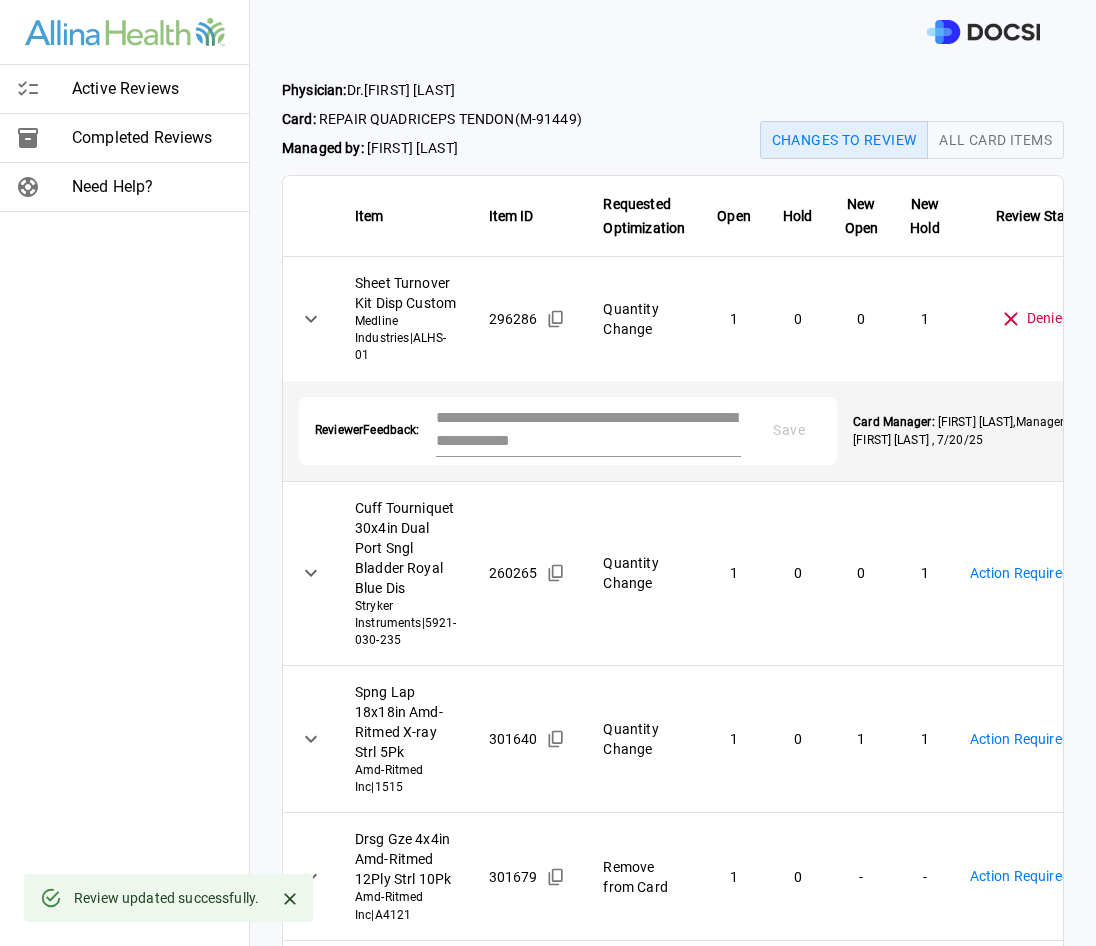 click at bounding box center (589, 429) 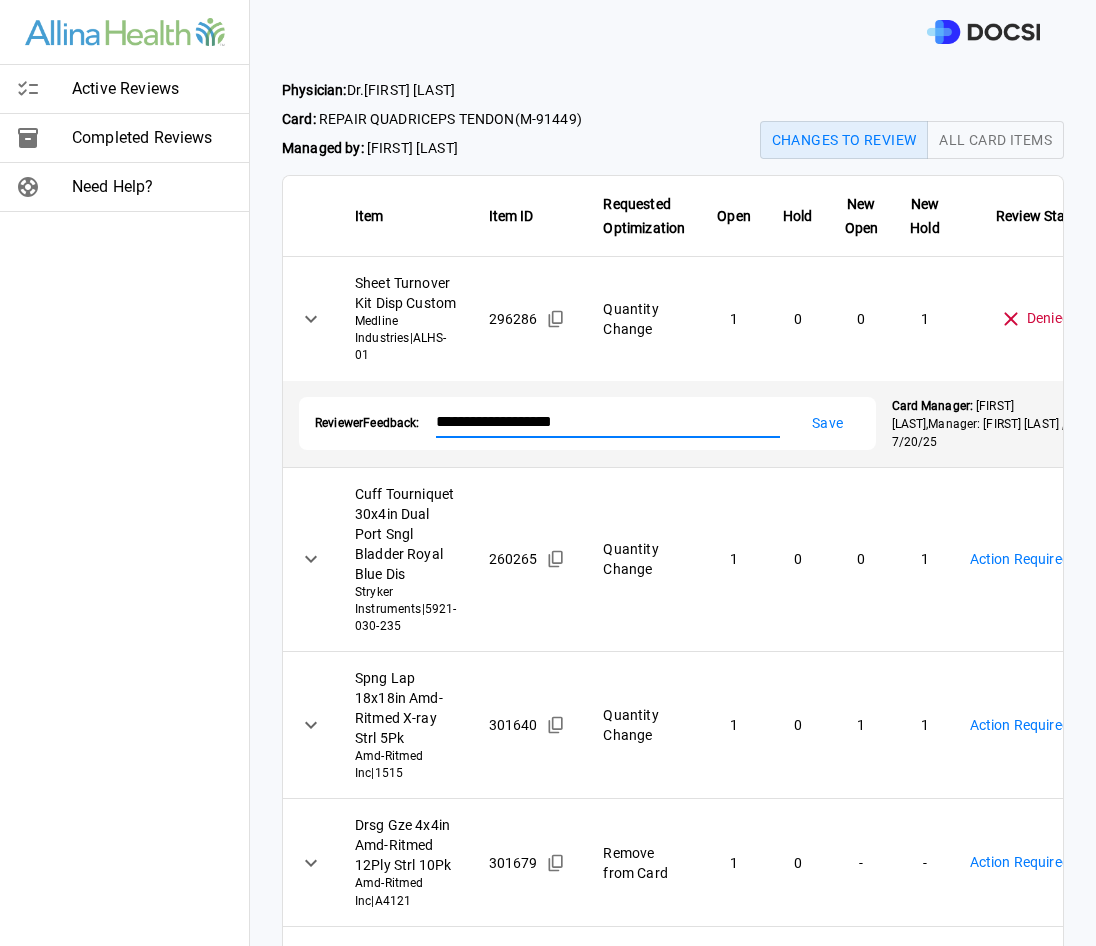 click on "Save" at bounding box center (828, 423) 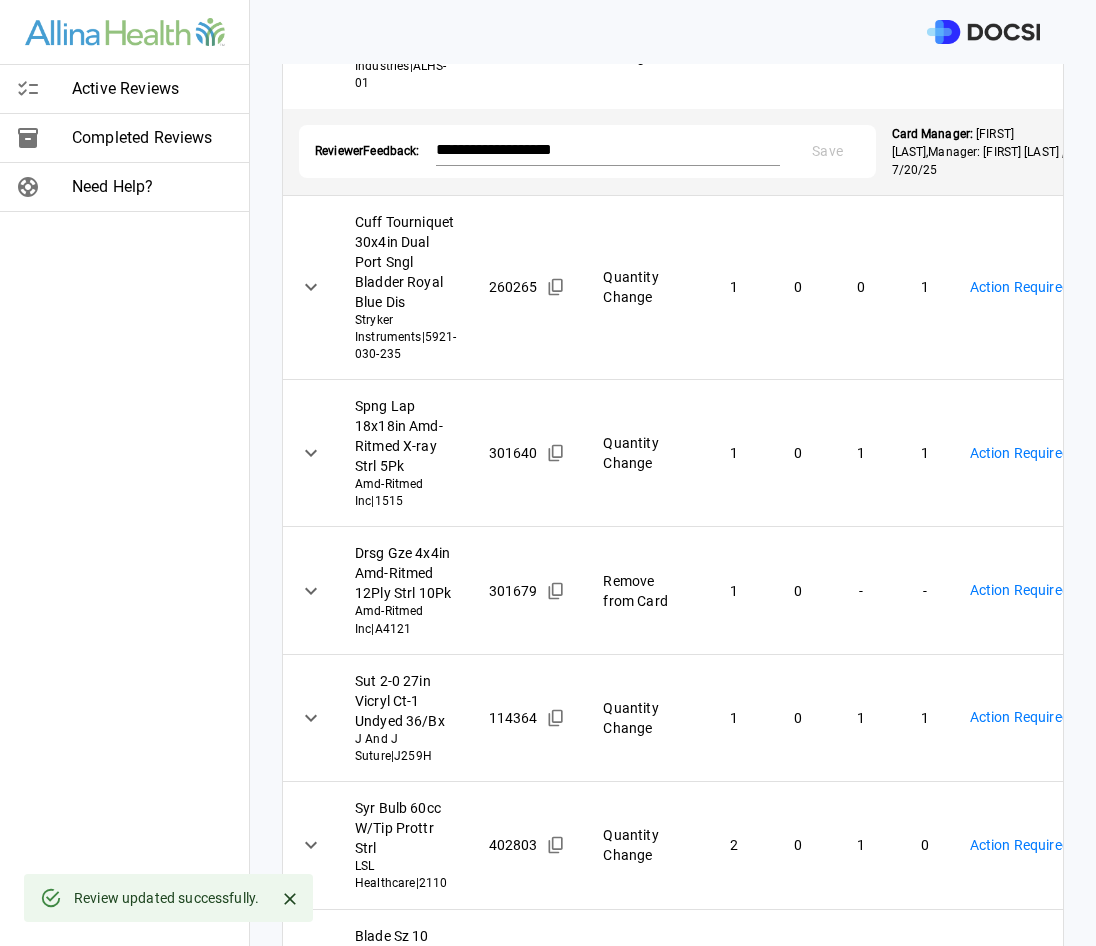 scroll, scrollTop: 300, scrollLeft: 0, axis: vertical 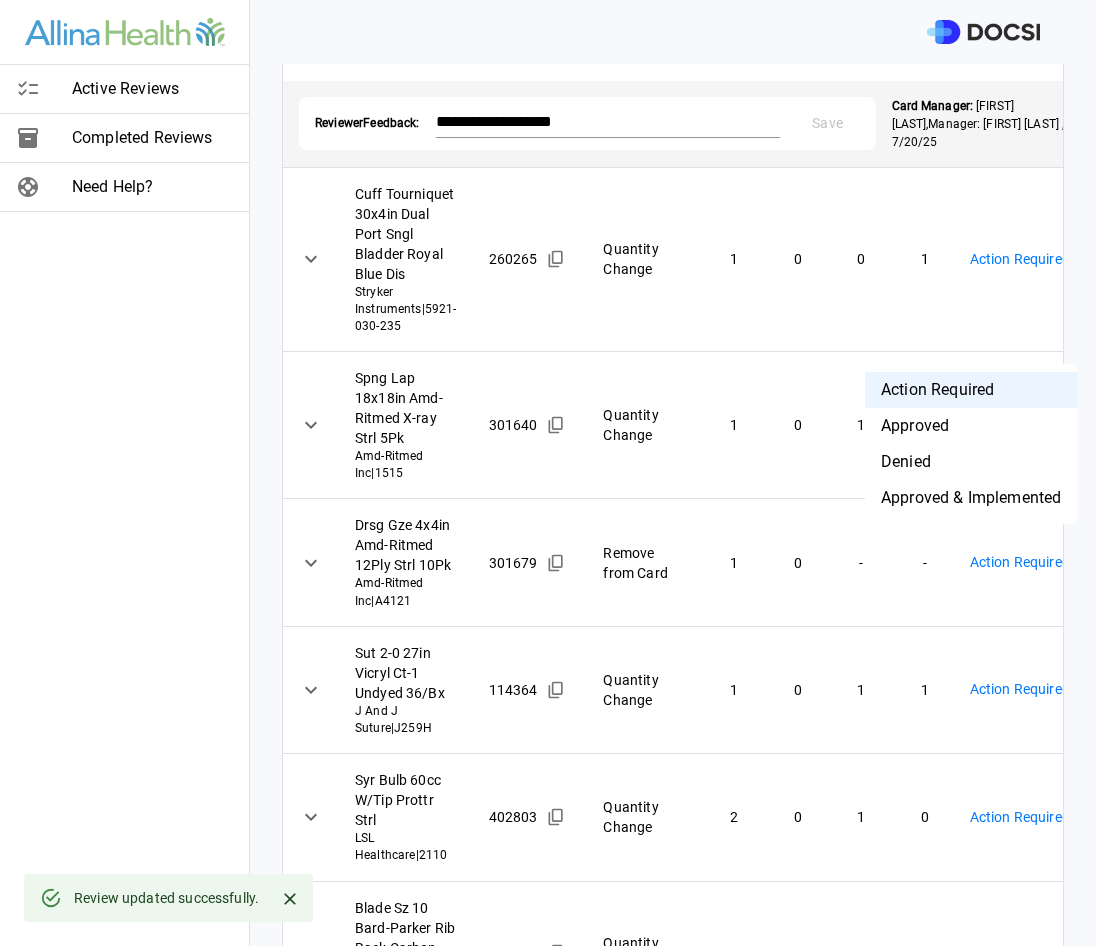 click on "**********" at bounding box center (548, 473) 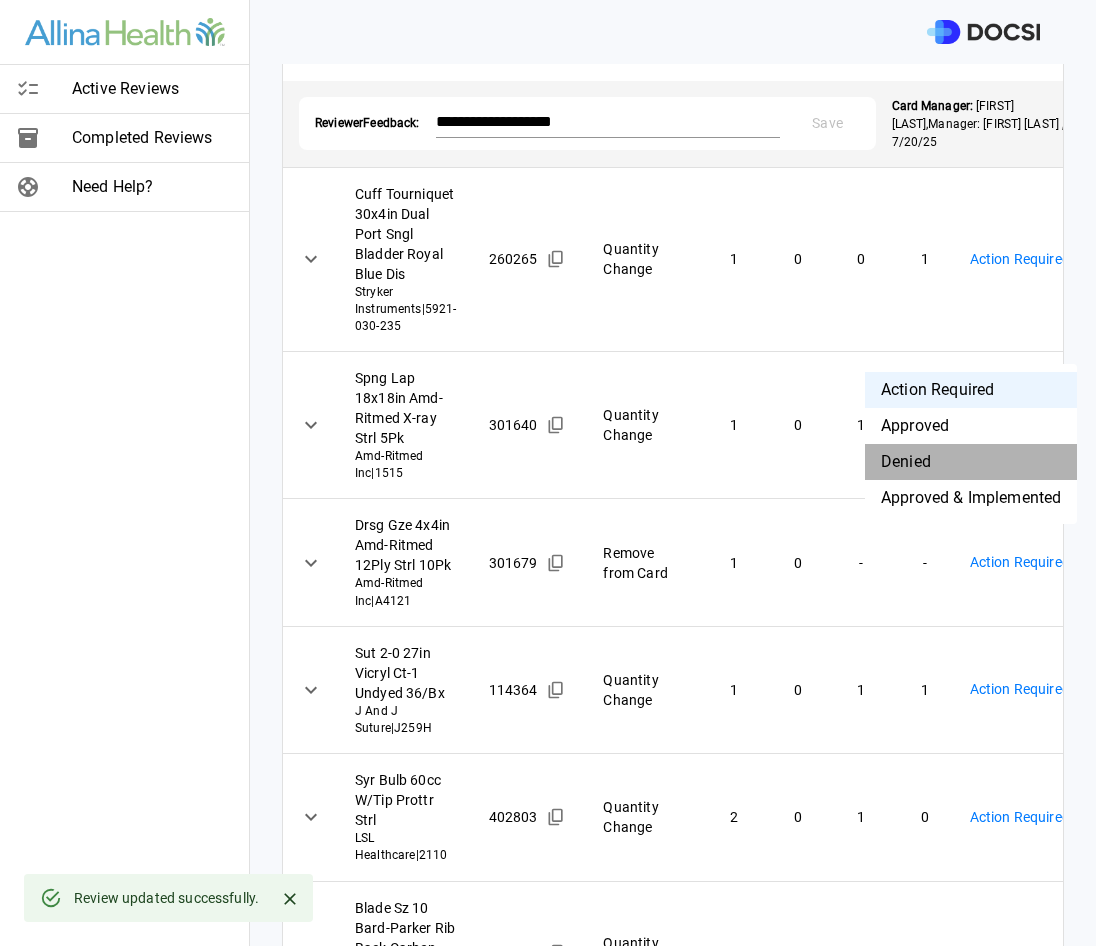 click on "Denied" at bounding box center [971, 462] 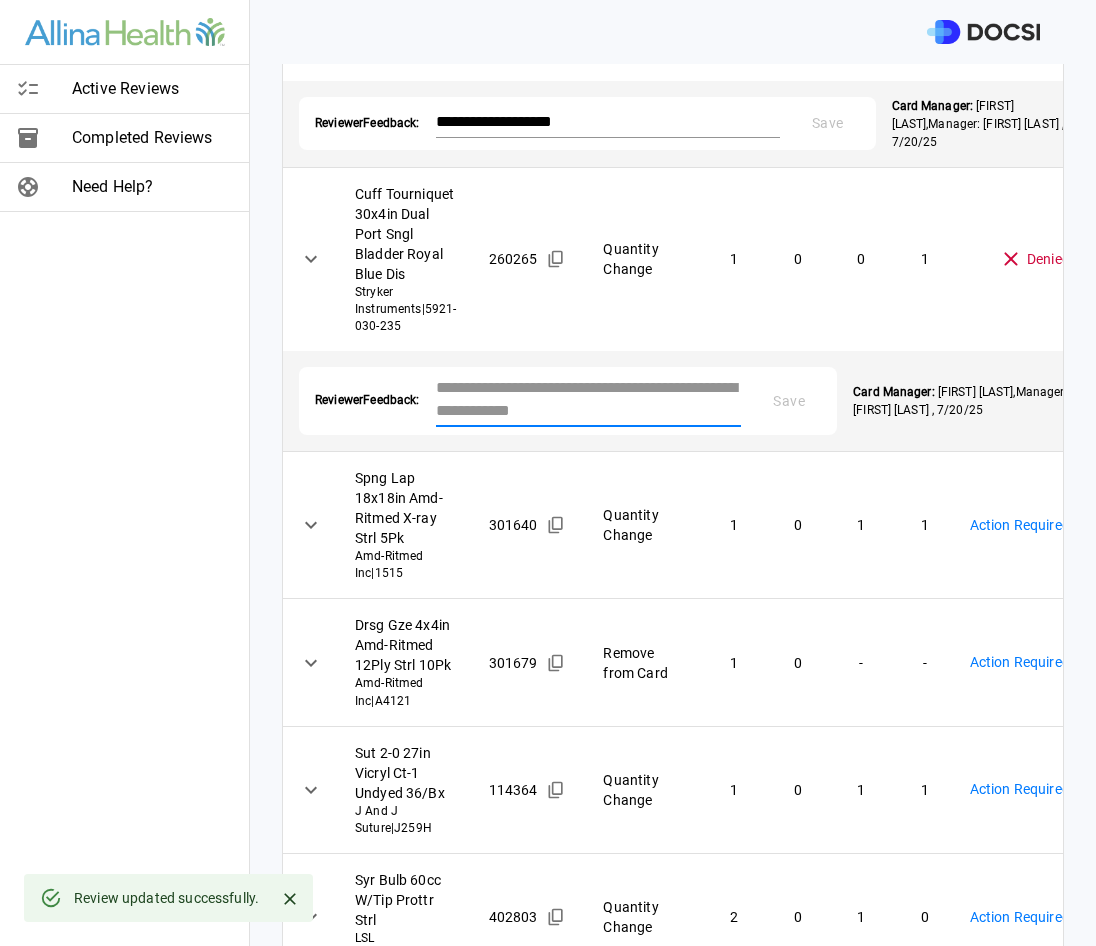 click at bounding box center (589, 399) 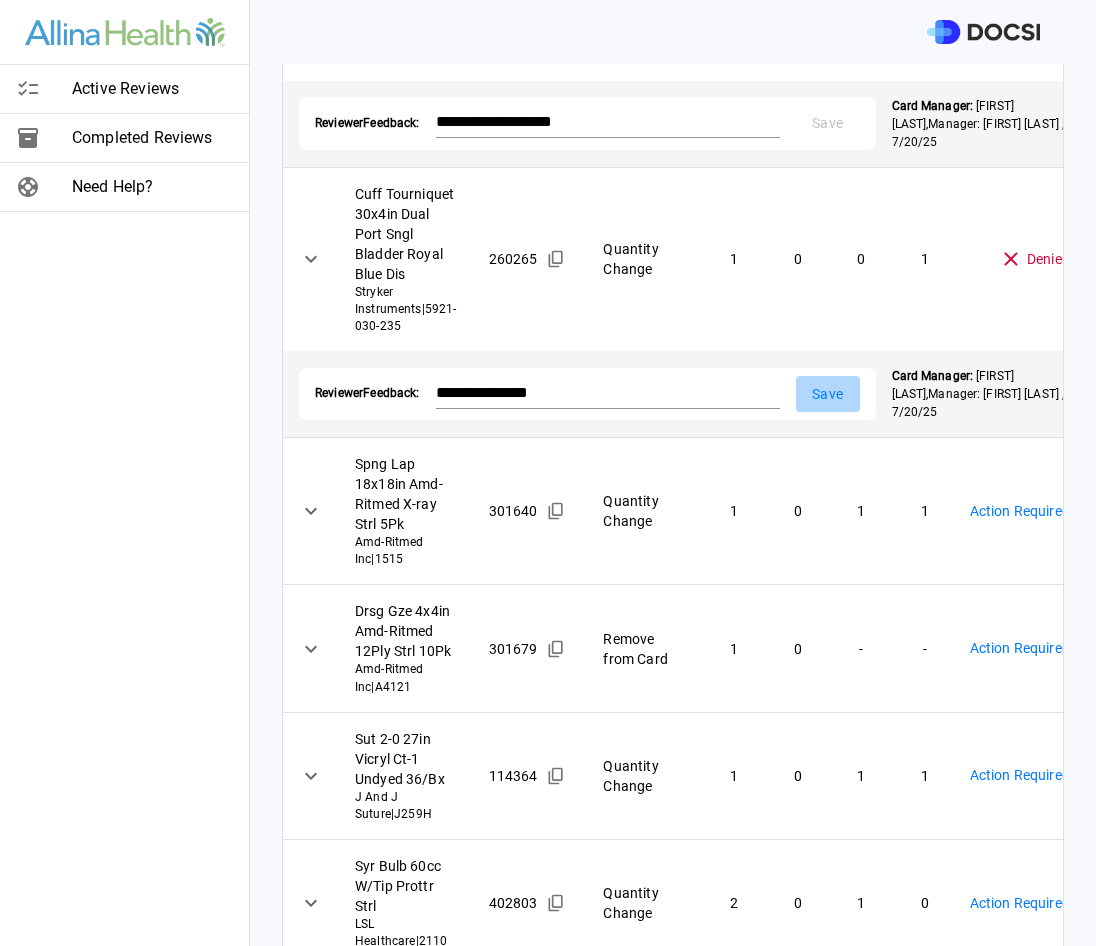 click on "Save" at bounding box center [828, 394] 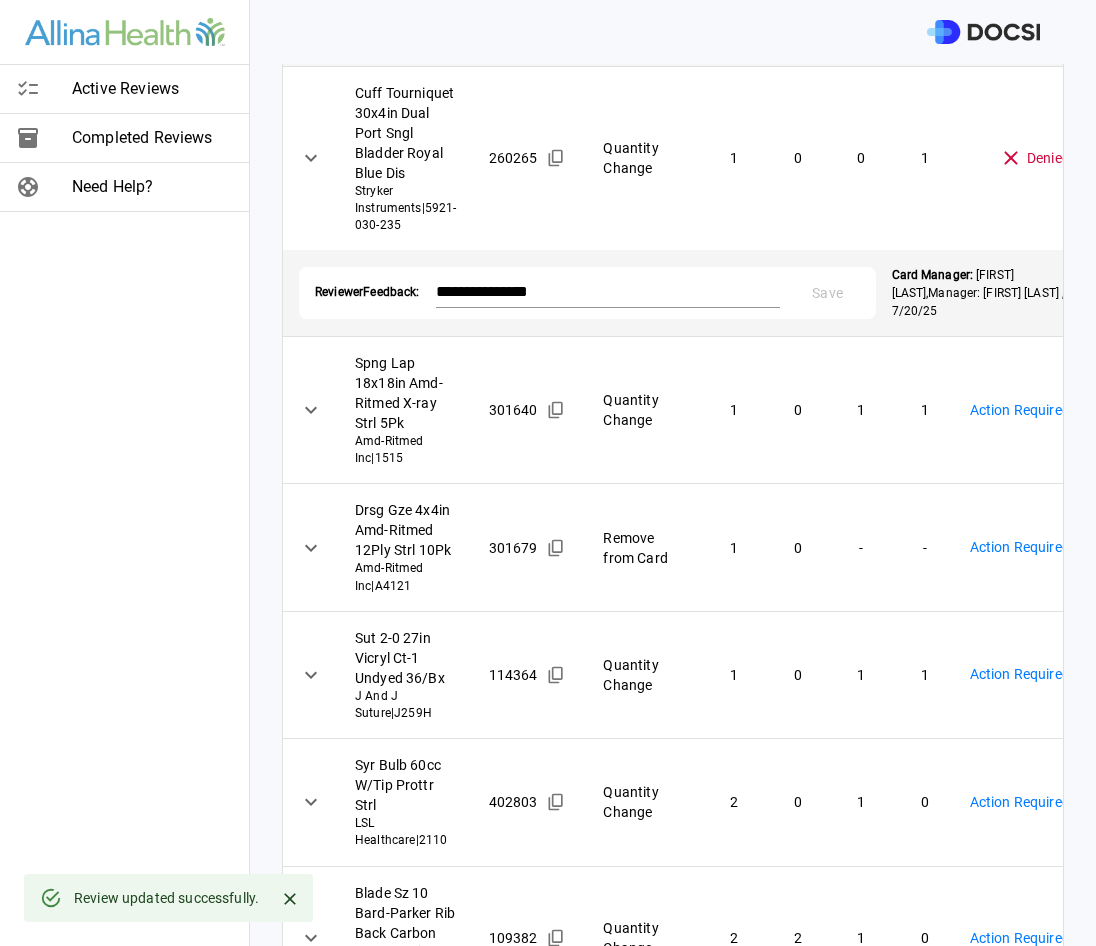 scroll, scrollTop: 500, scrollLeft: 0, axis: vertical 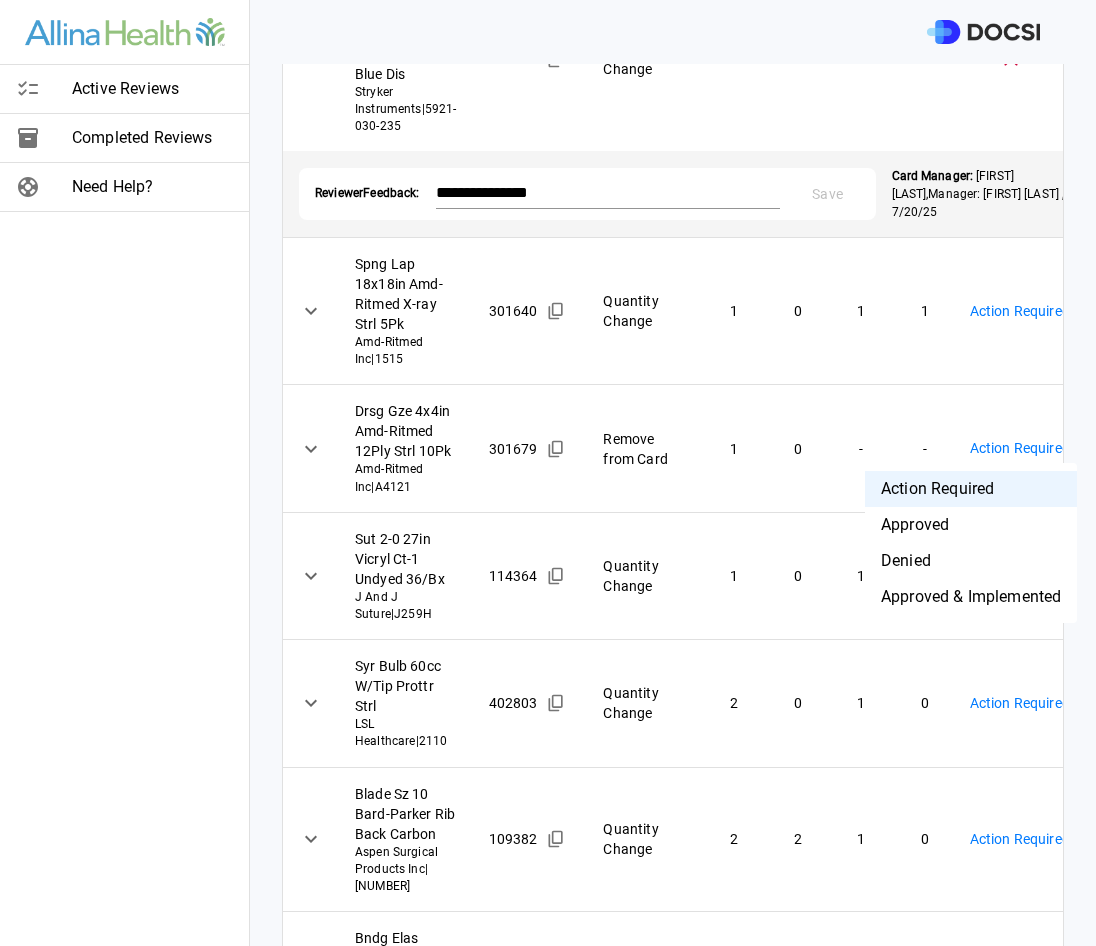 click on "**********" at bounding box center (548, 473) 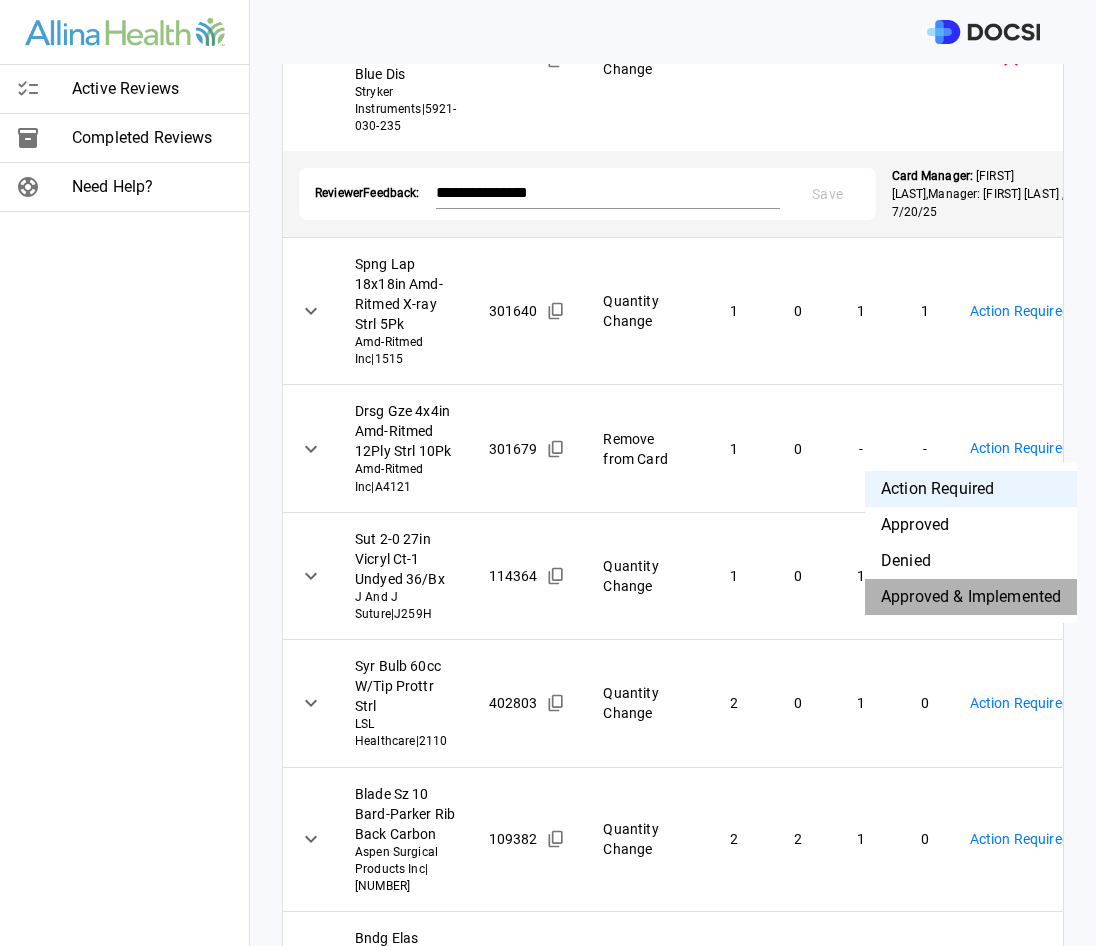 click on "Approved & Implemented" at bounding box center (971, 597) 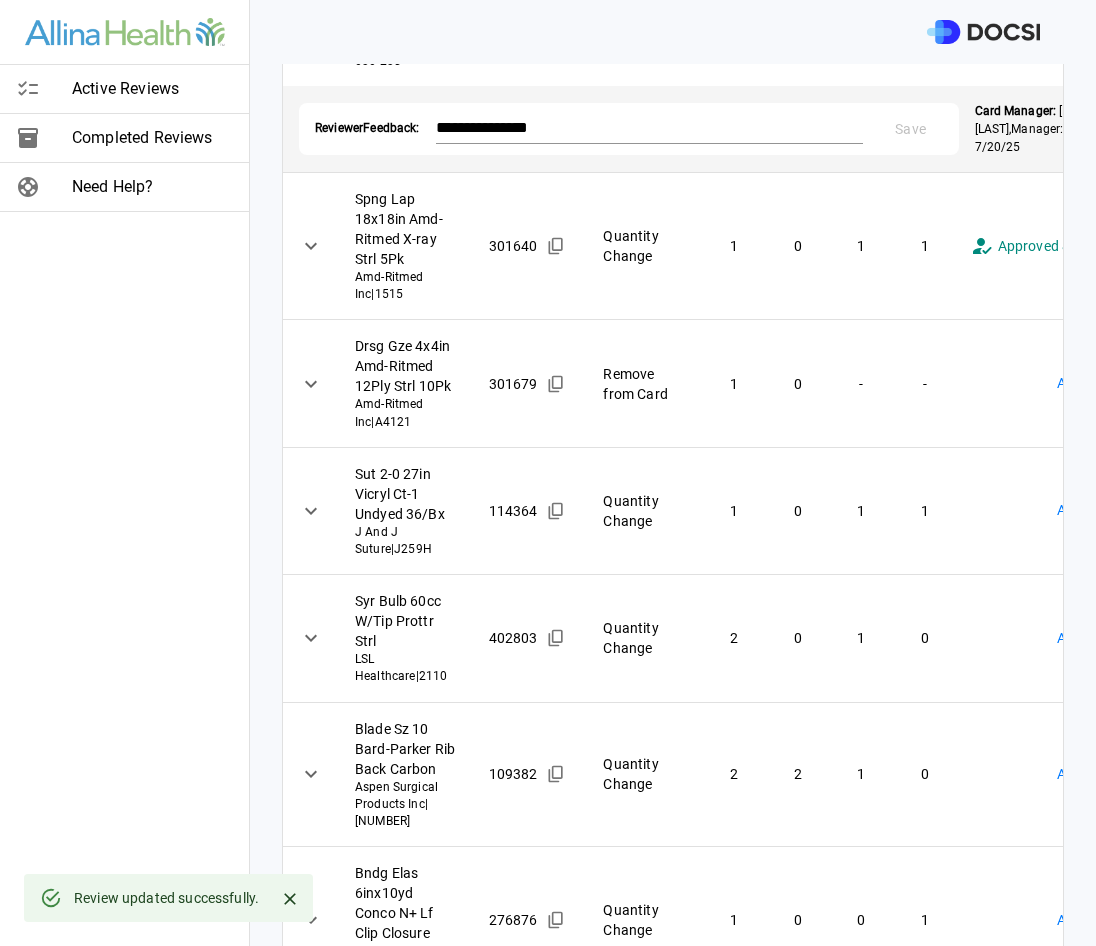 scroll, scrollTop: 600, scrollLeft: 0, axis: vertical 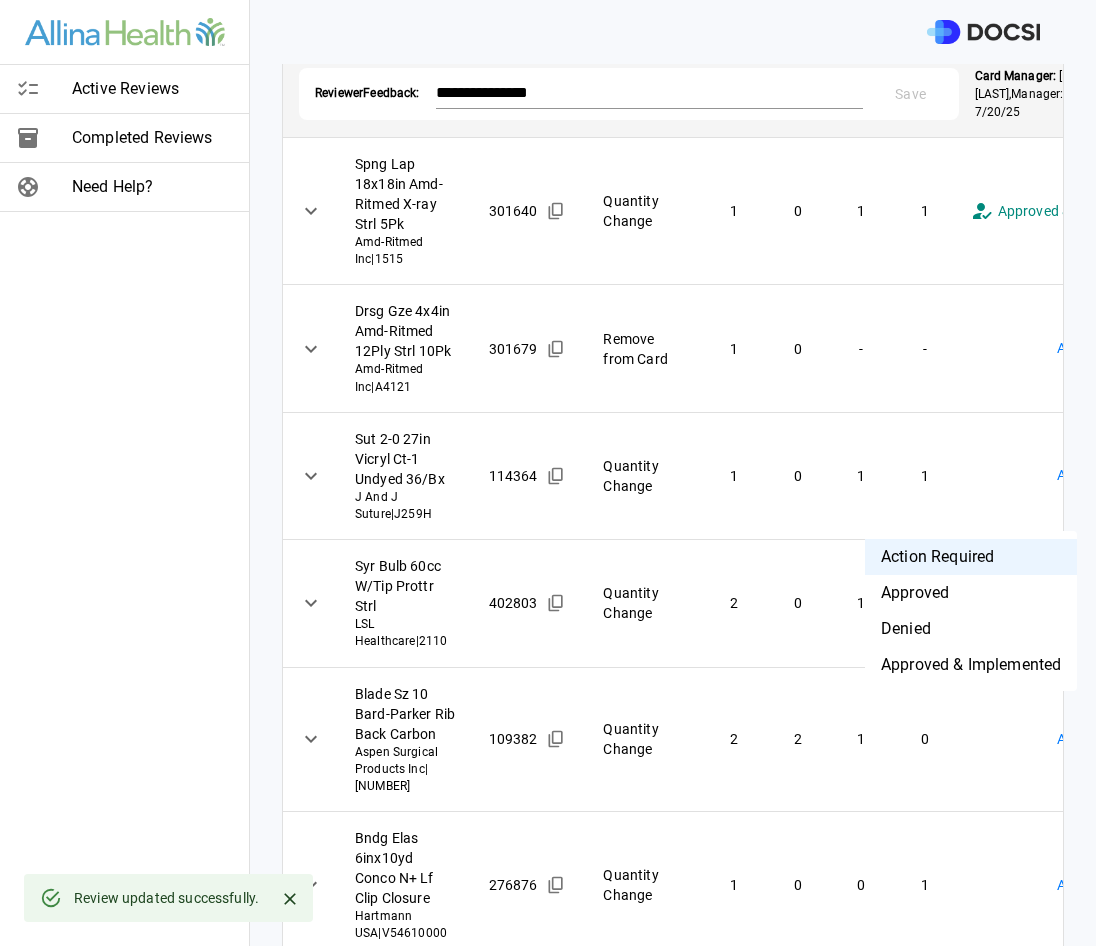 click on "**********" at bounding box center [548, 473] 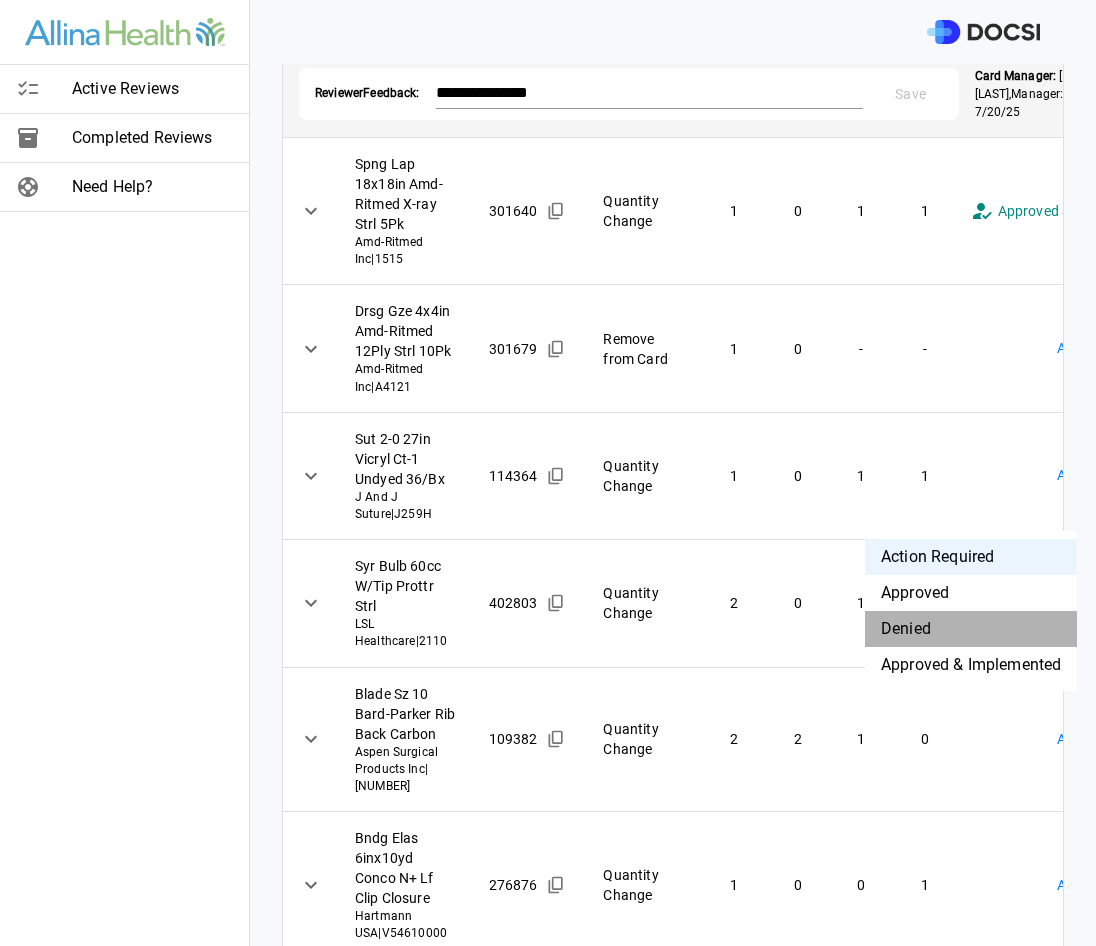 click on "Denied" at bounding box center (971, 629) 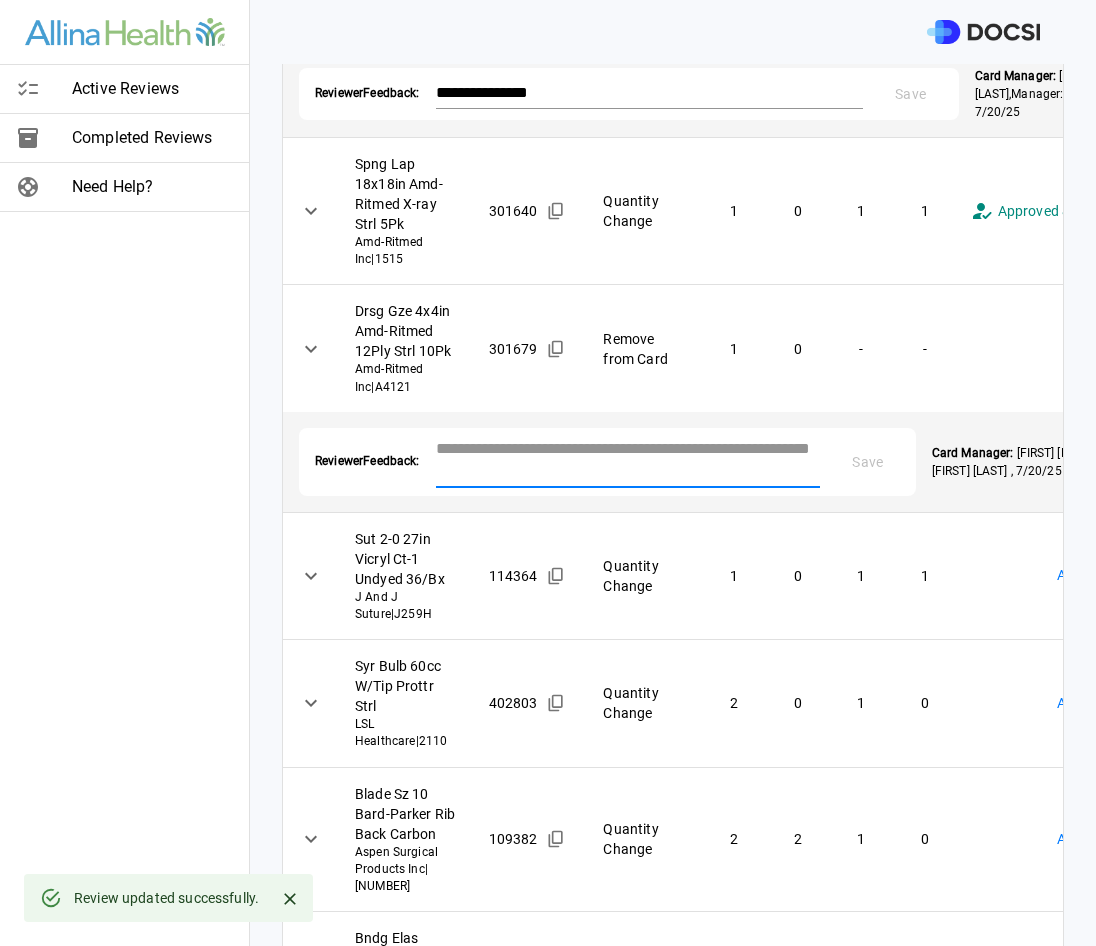 click at bounding box center (628, 460) 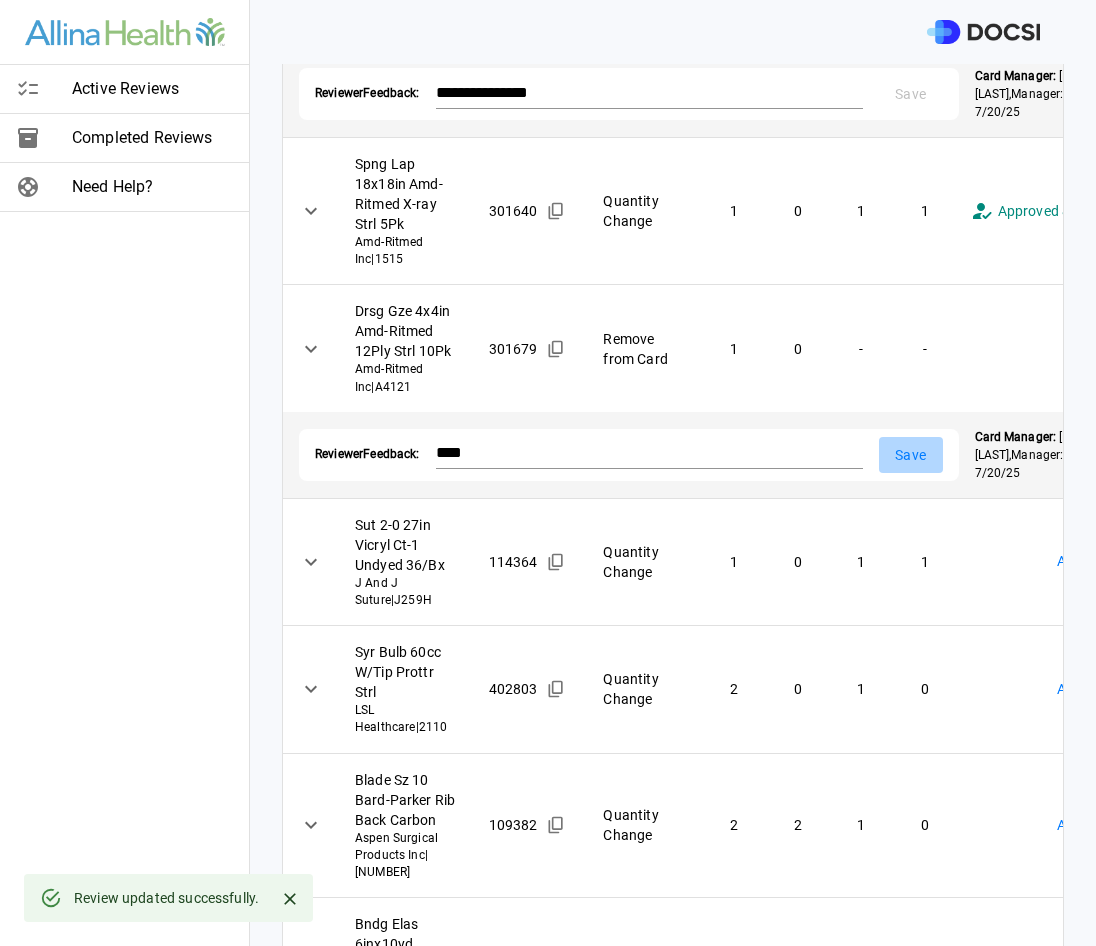 click on "Save" at bounding box center [911, 455] 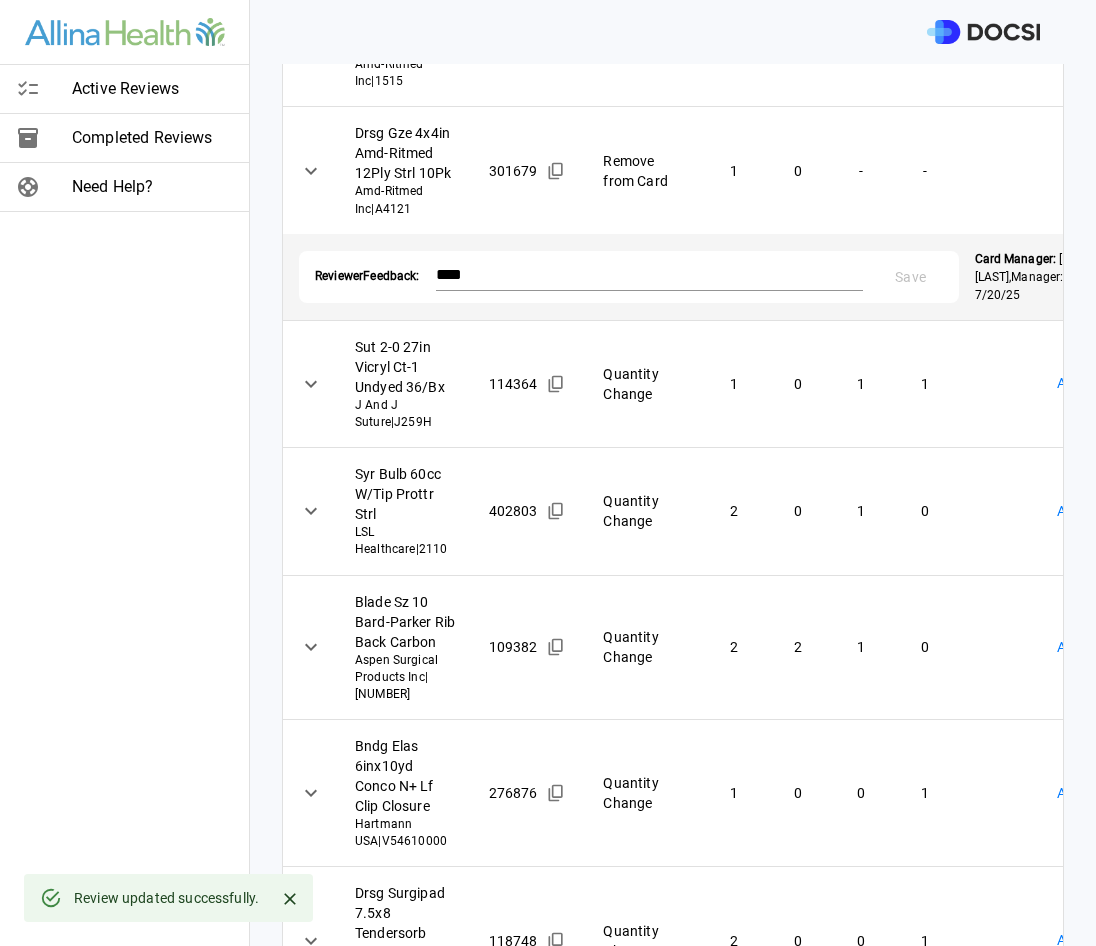 scroll, scrollTop: 900, scrollLeft: 0, axis: vertical 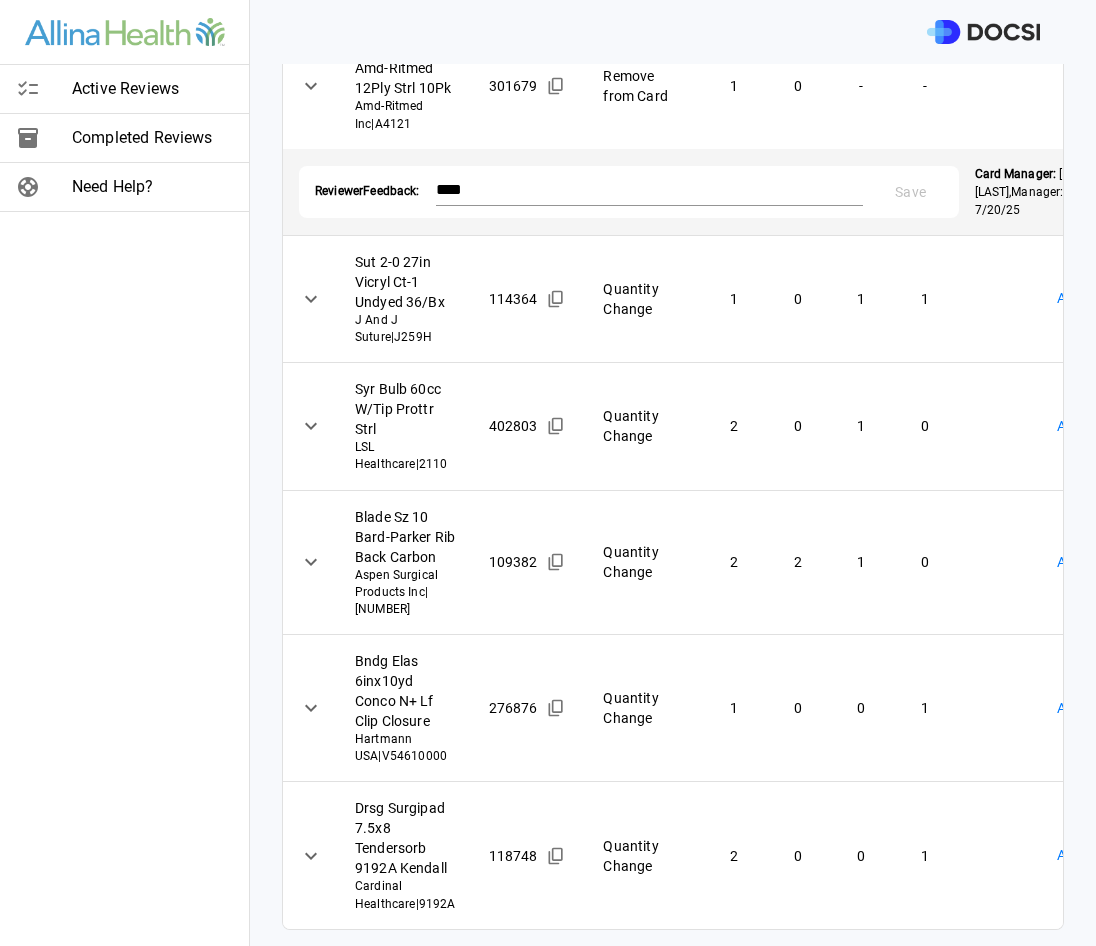 click on "**********" at bounding box center (548, 473) 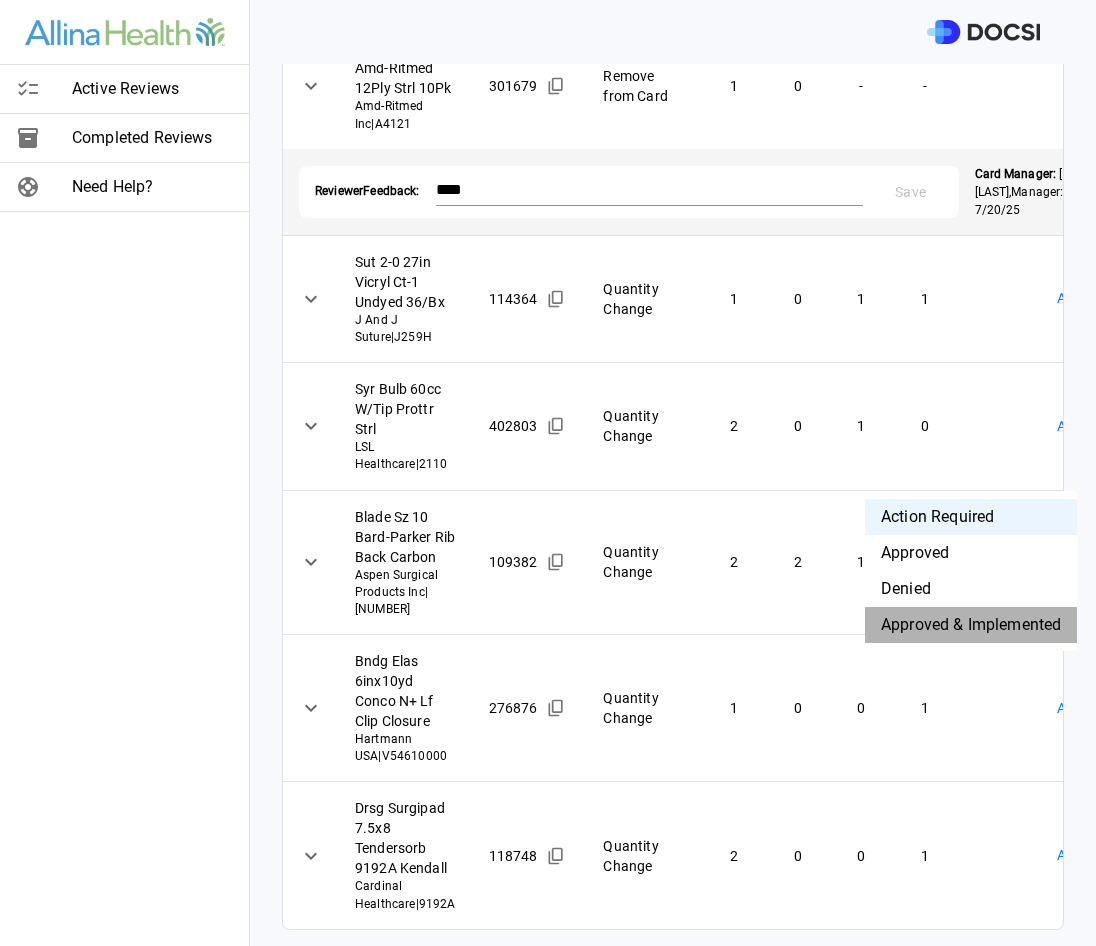 click on "Approved & Implemented" at bounding box center [971, 625] 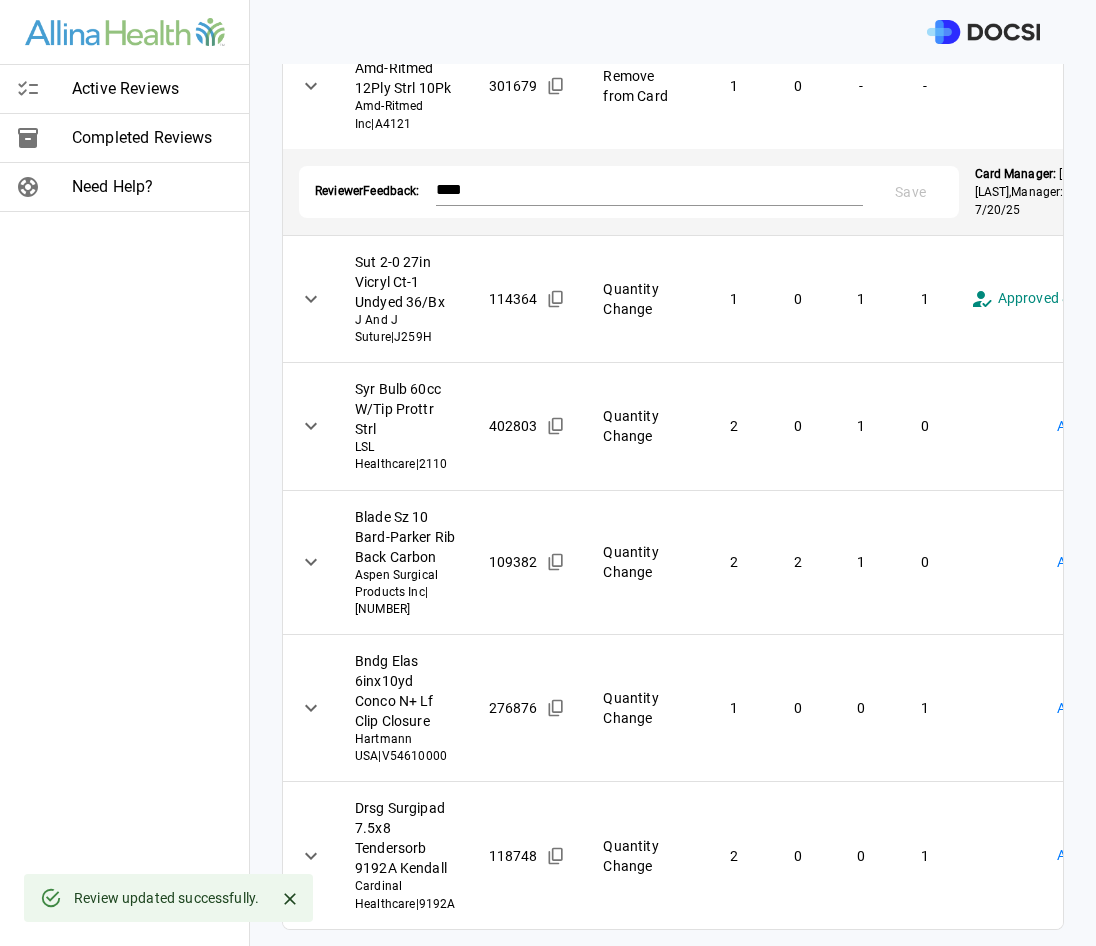 click on "**********" at bounding box center [548, 473] 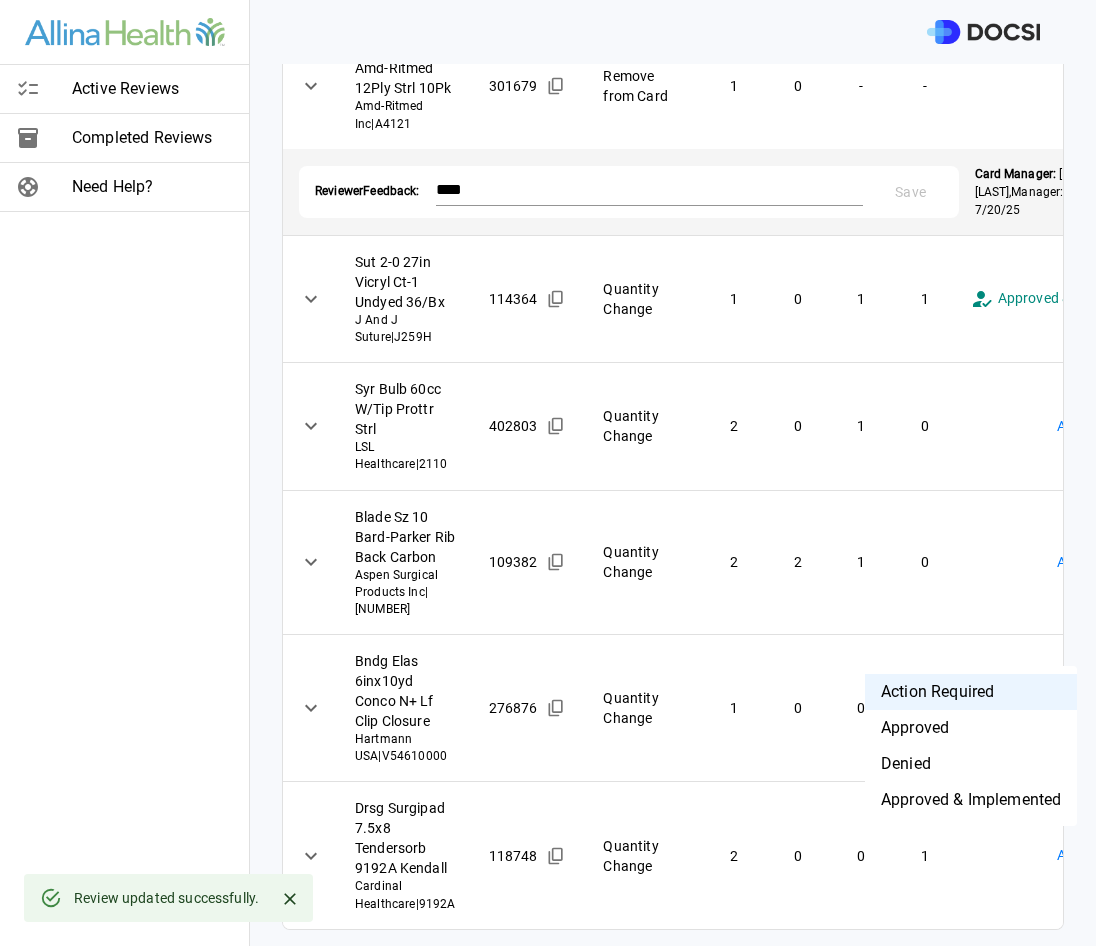 click on "Denied" at bounding box center (971, 764) 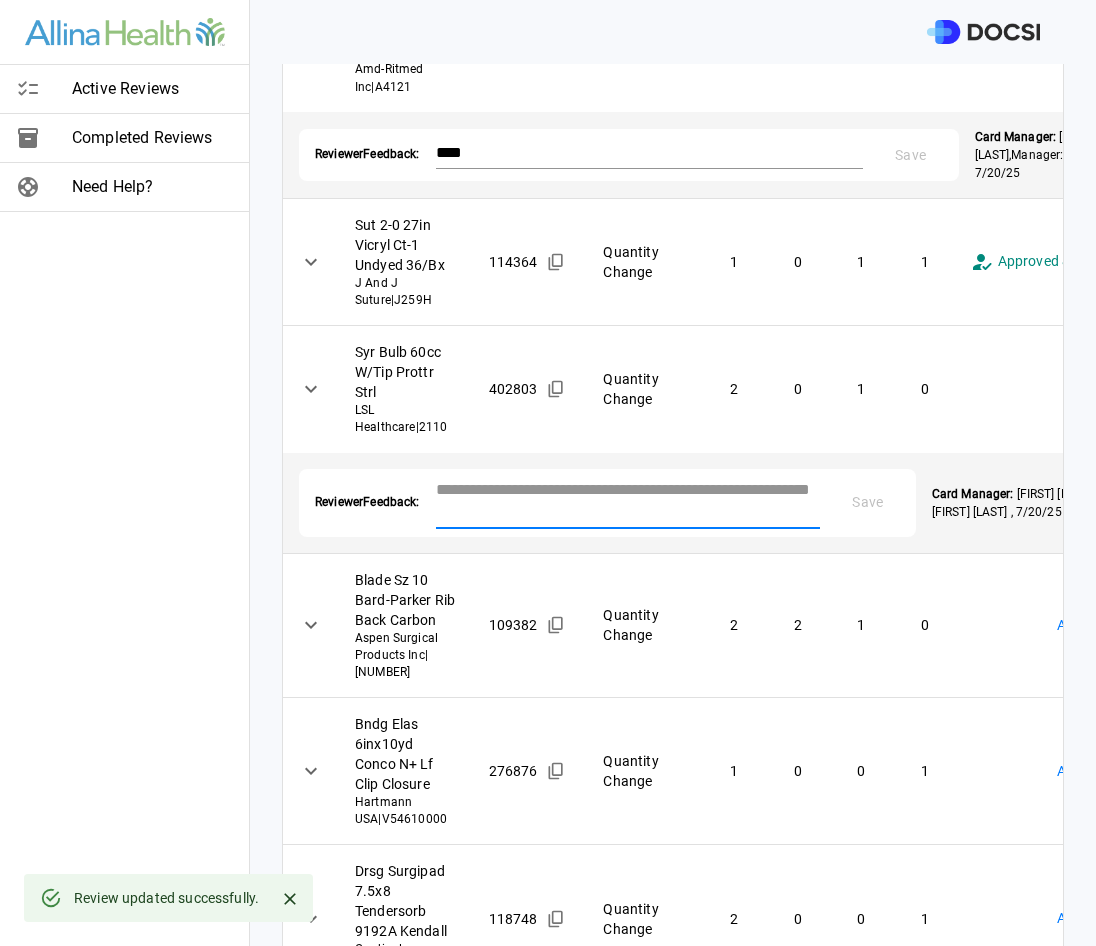 click at bounding box center (628, 501) 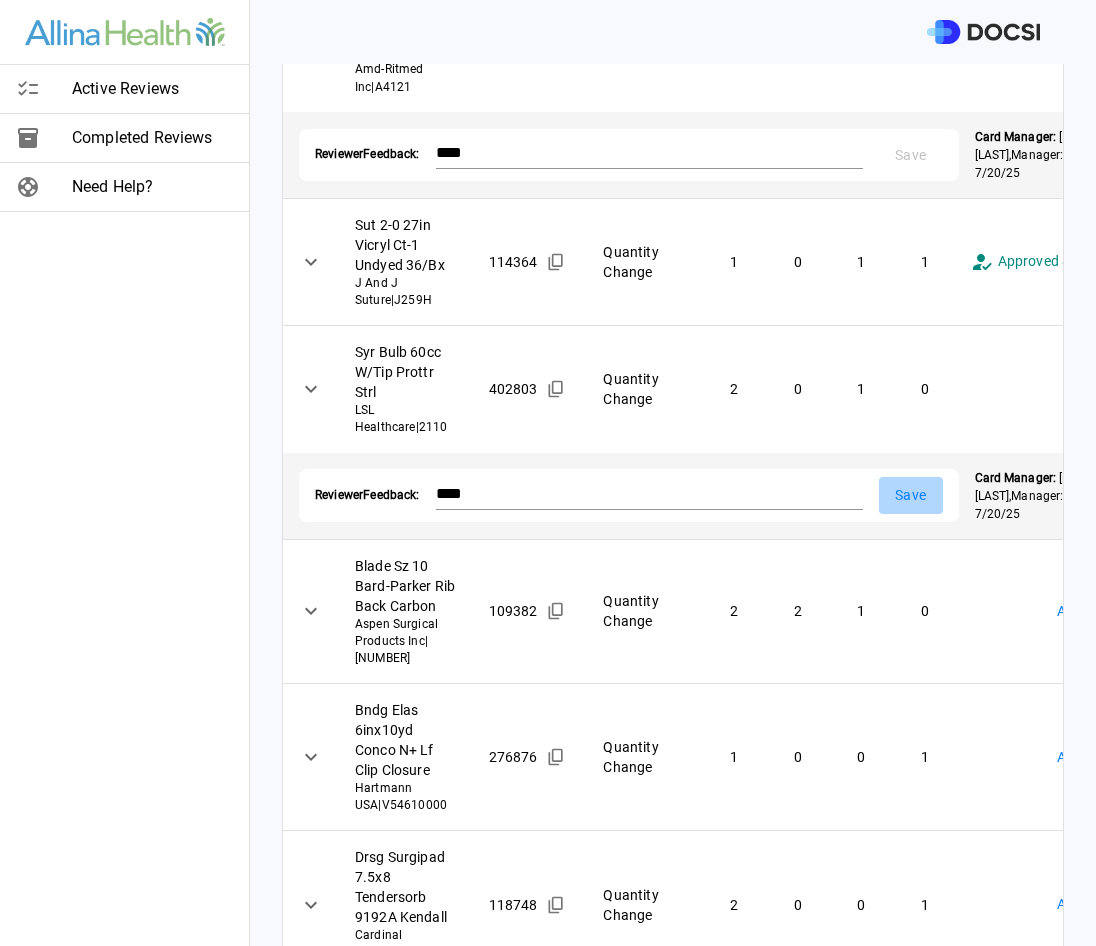 click on "Save" at bounding box center (911, 495) 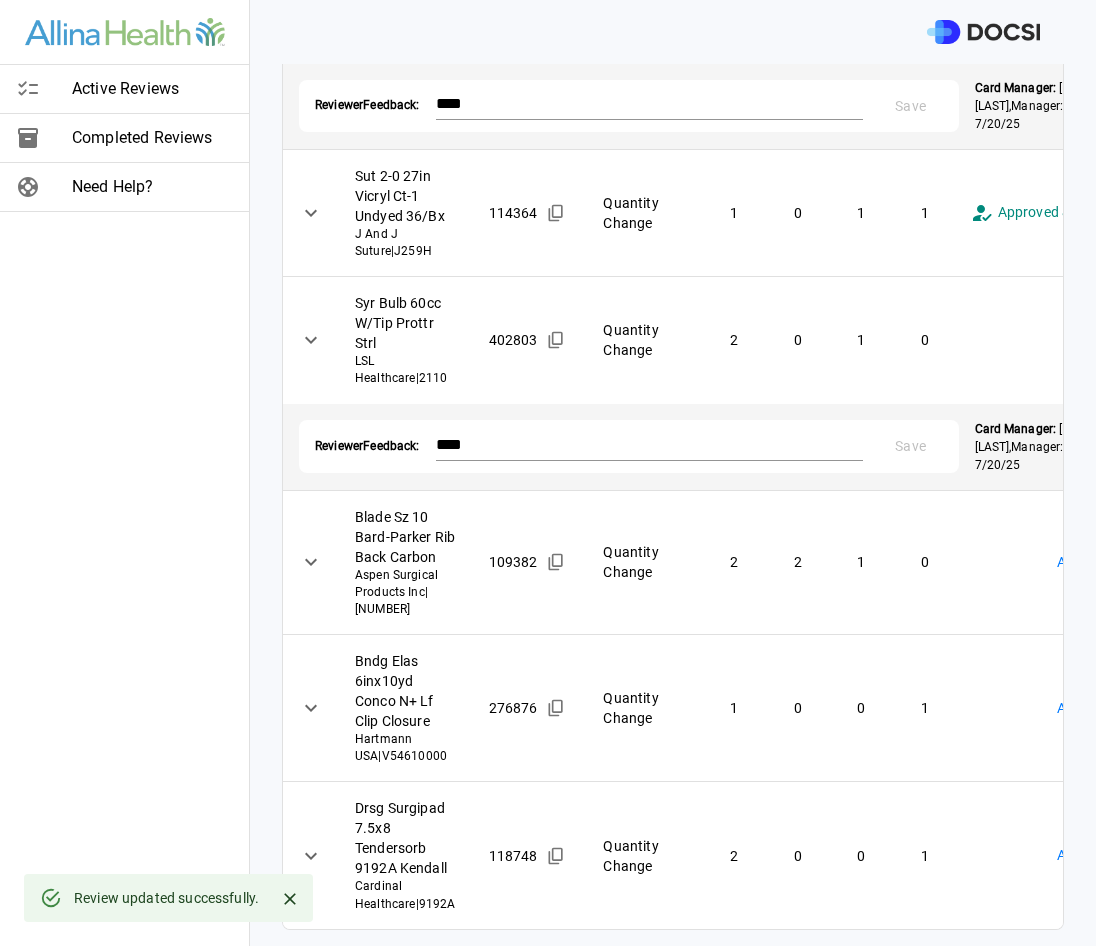 scroll, scrollTop: 1381, scrollLeft: 0, axis: vertical 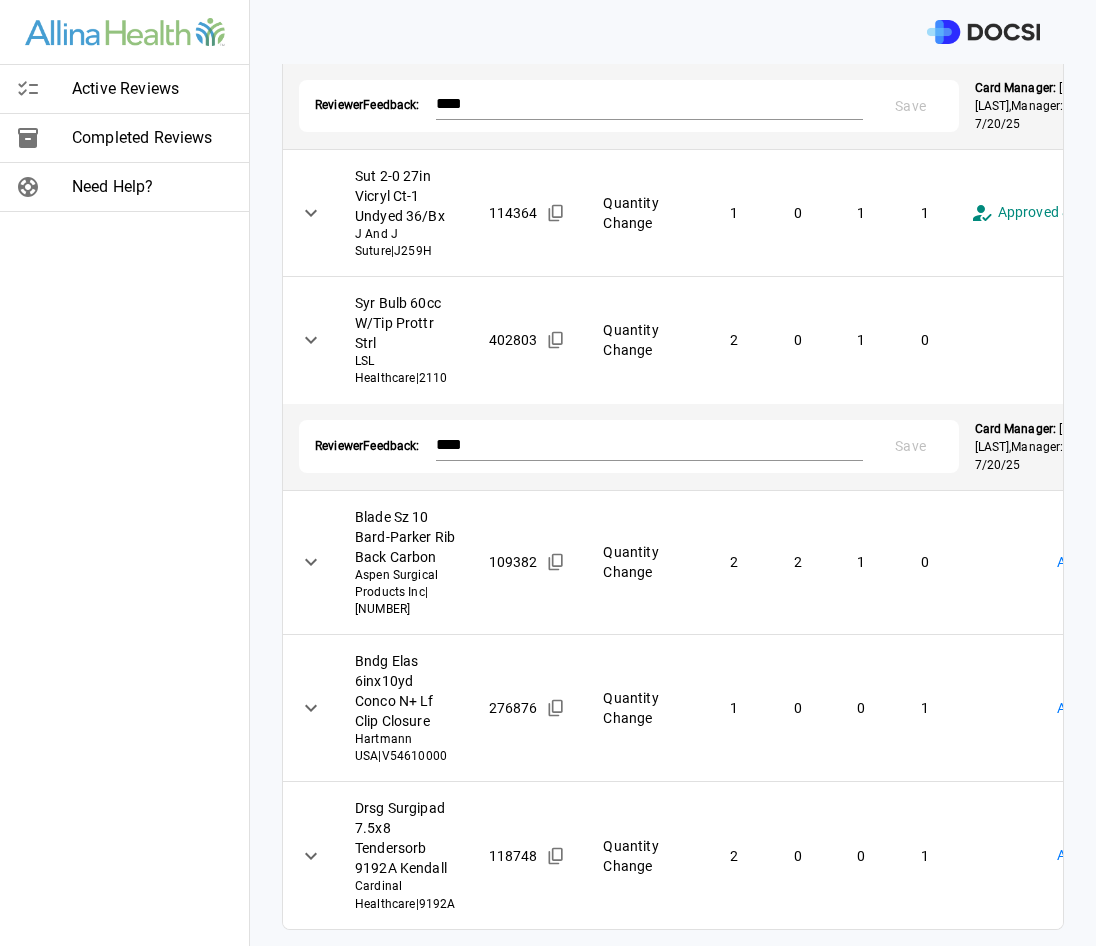 click on "**********" at bounding box center (548, 473) 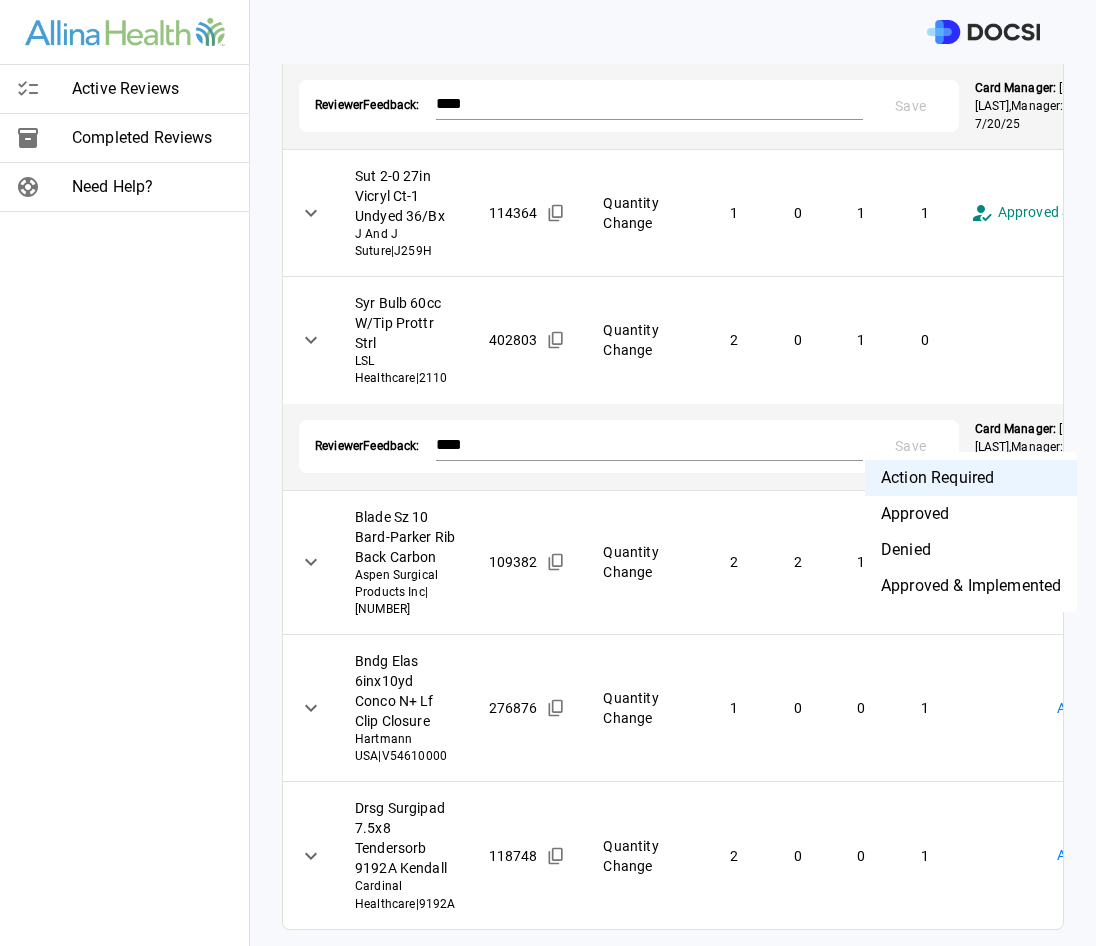 click on "Denied" at bounding box center [971, 550] 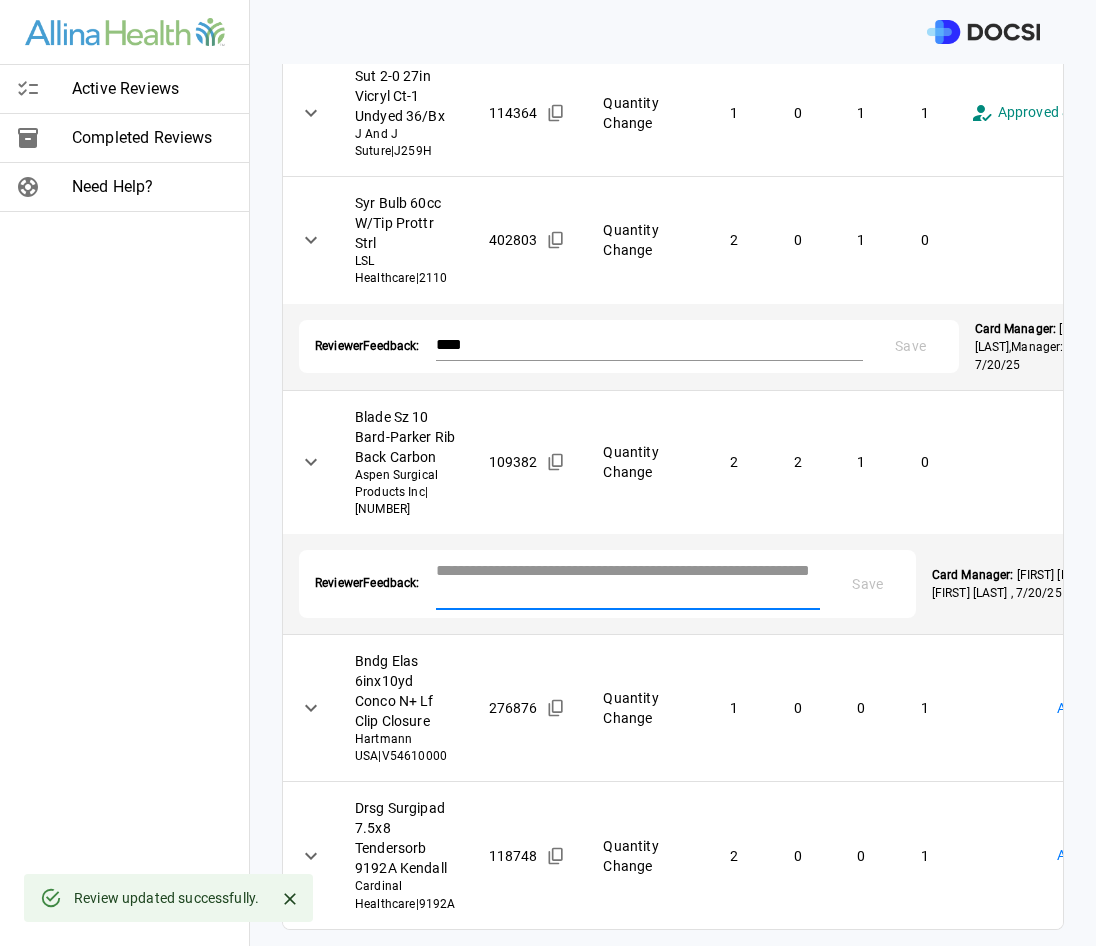 click at bounding box center [628, 582] 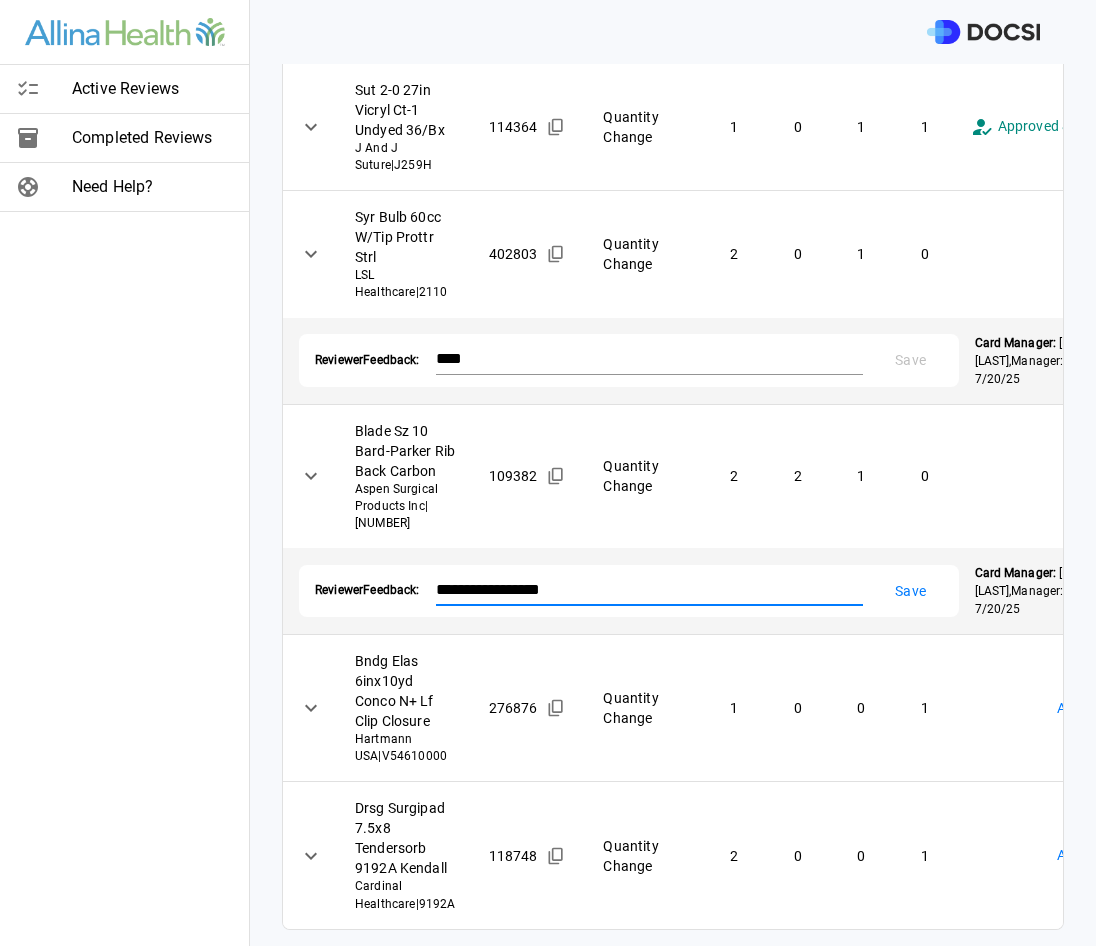 click on "**********" at bounding box center [649, 589] 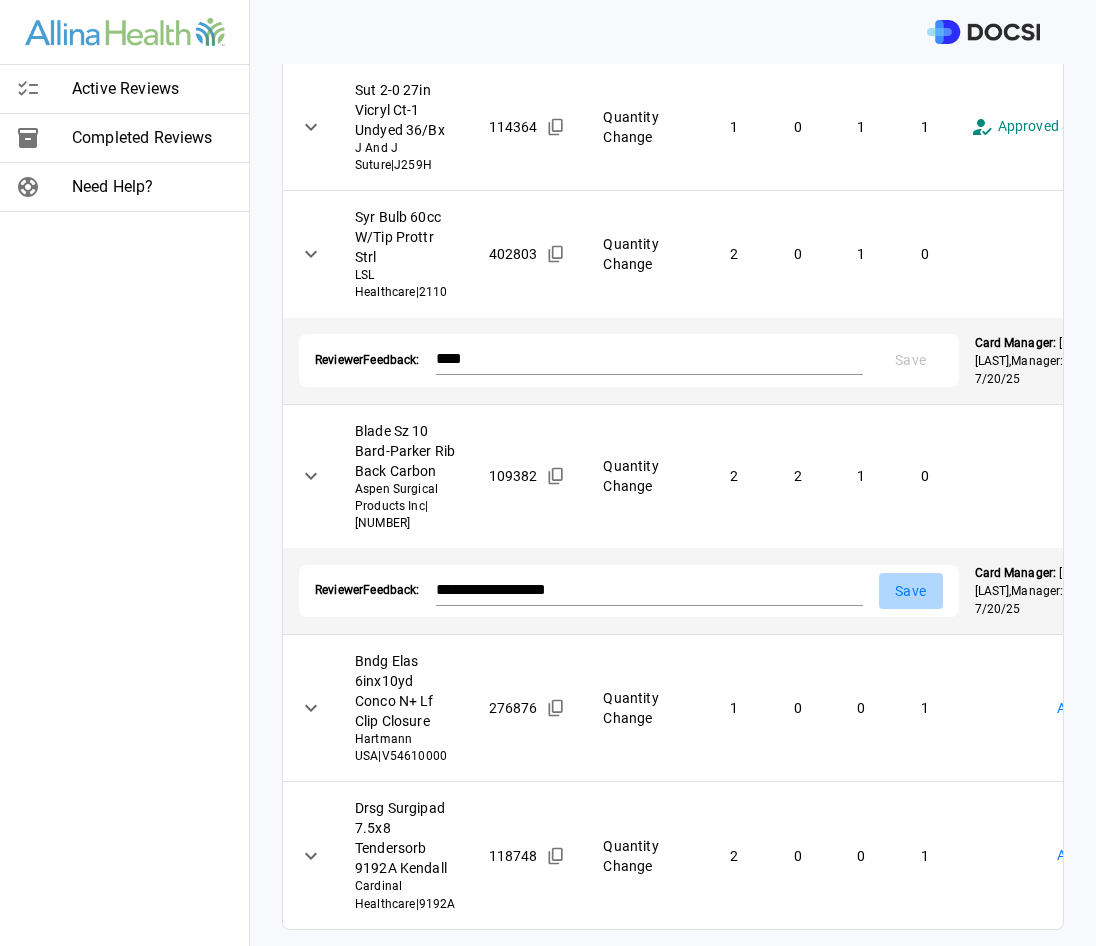 click on "Save" at bounding box center [911, 591] 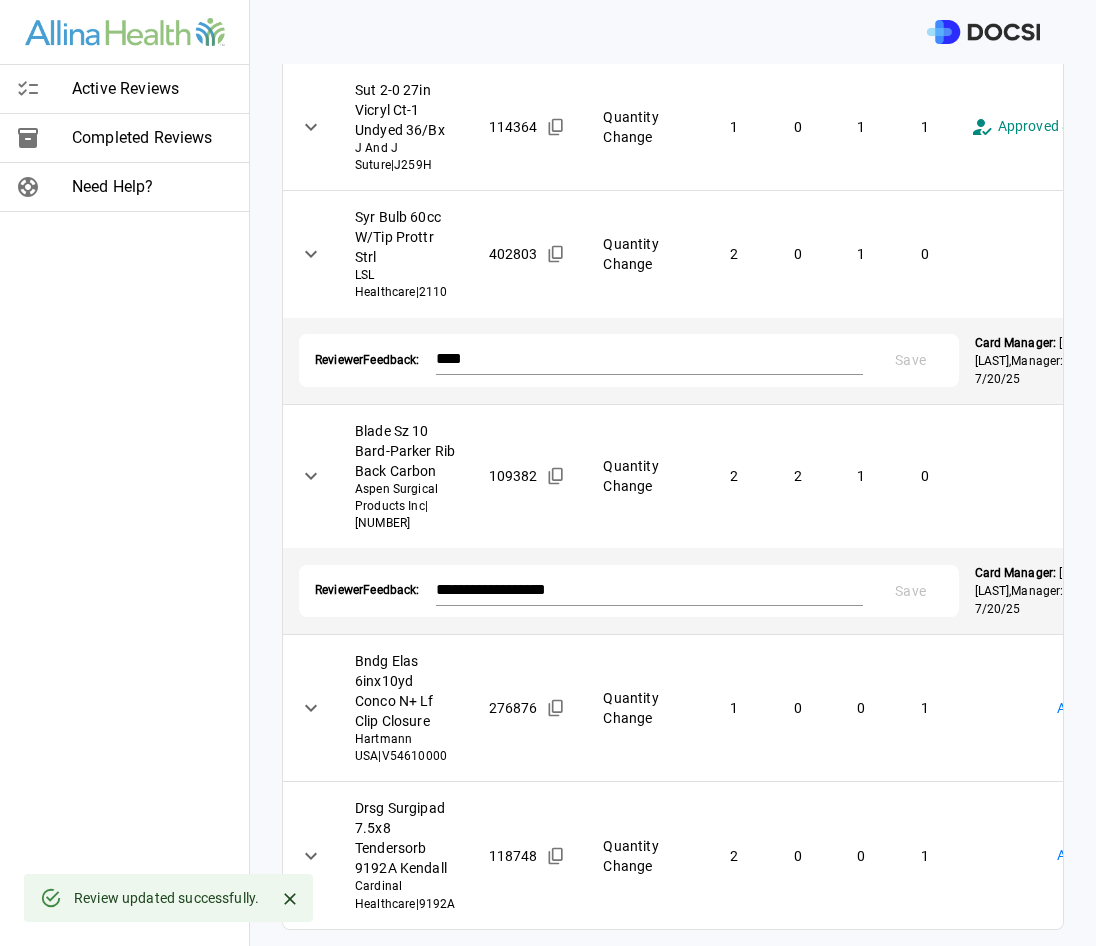 scroll, scrollTop: 1465, scrollLeft: 0, axis: vertical 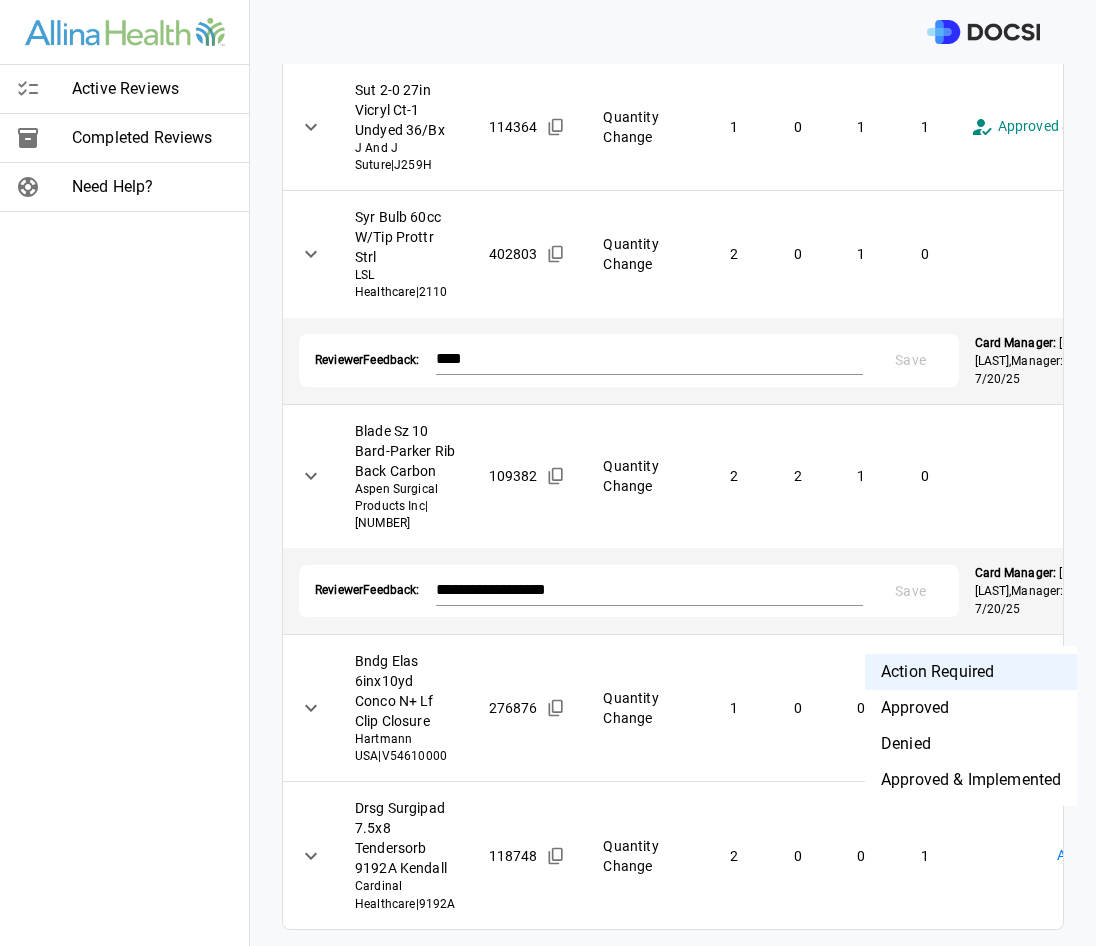 click on "**********" at bounding box center [548, 473] 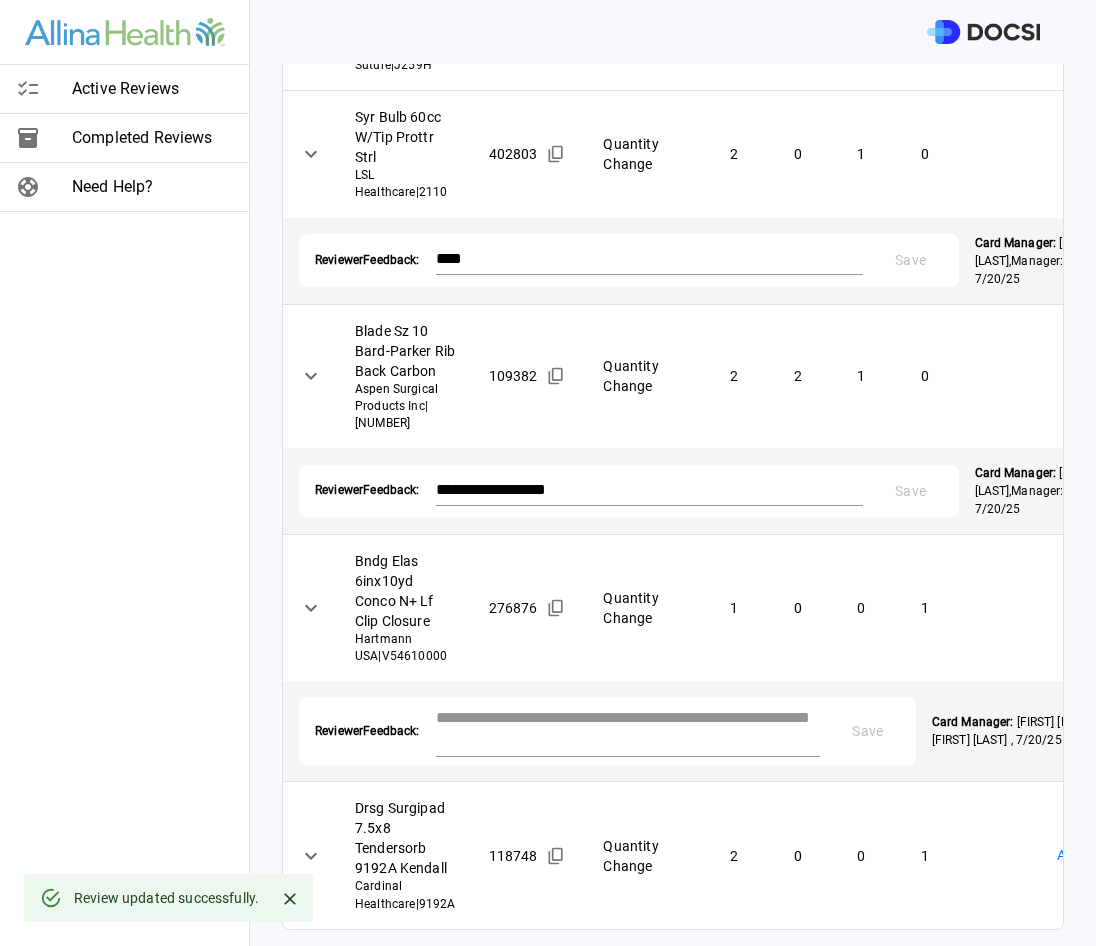 click at bounding box center [628, 729] 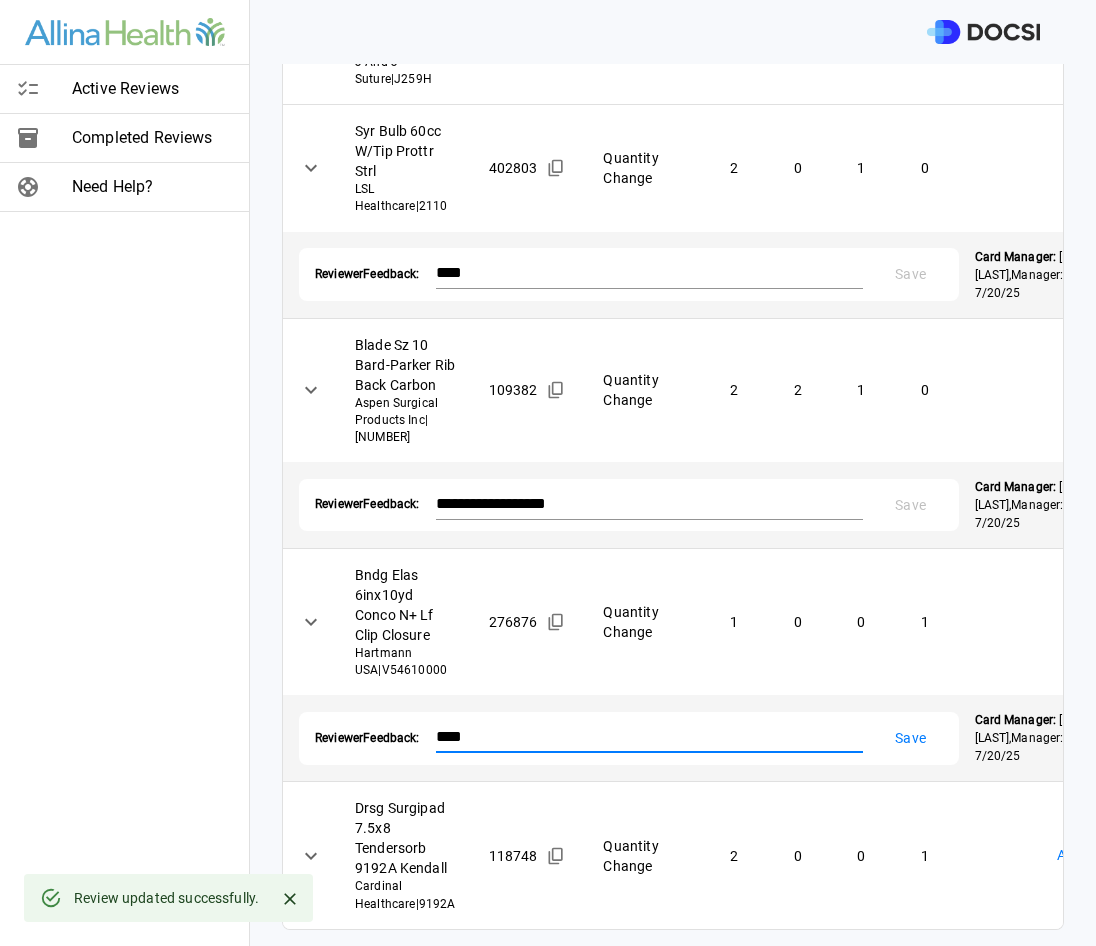 click on "Save" at bounding box center [911, 738] 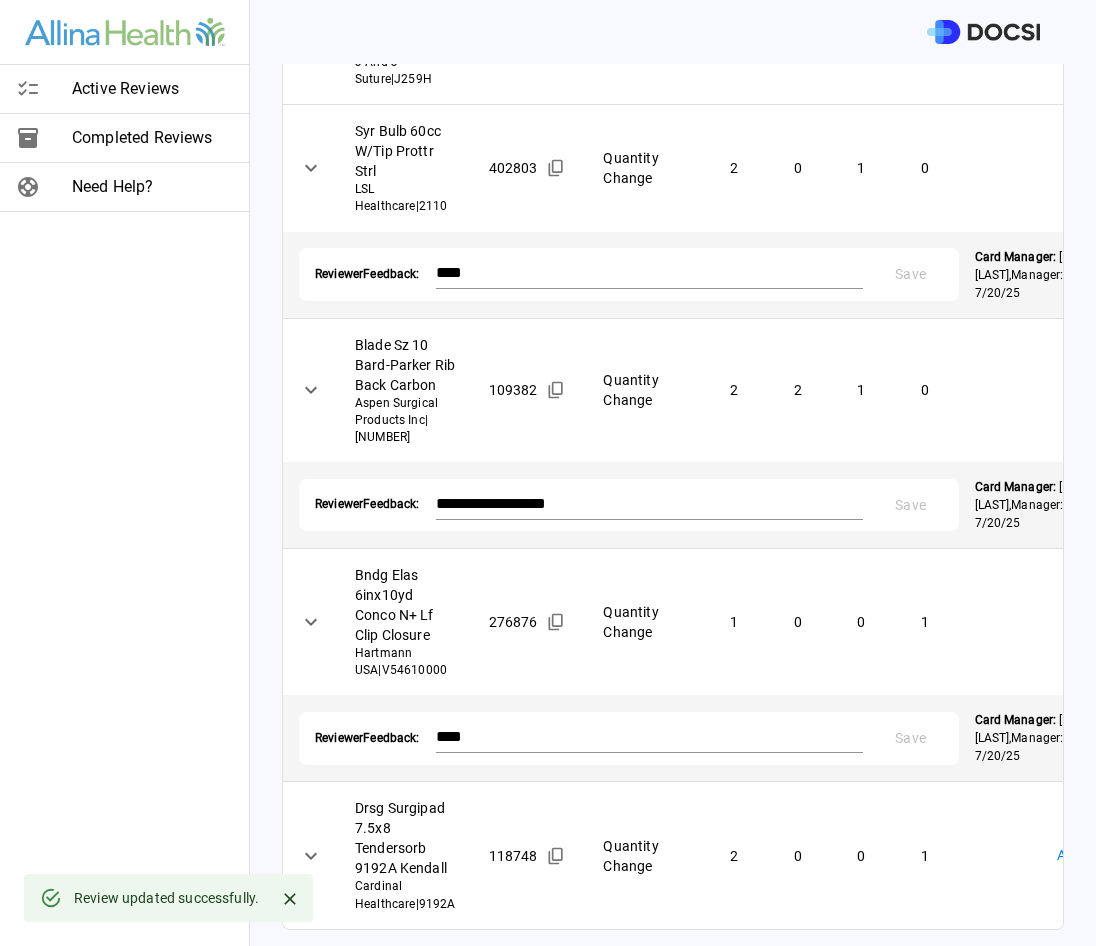 scroll, scrollTop: 1550, scrollLeft: 0, axis: vertical 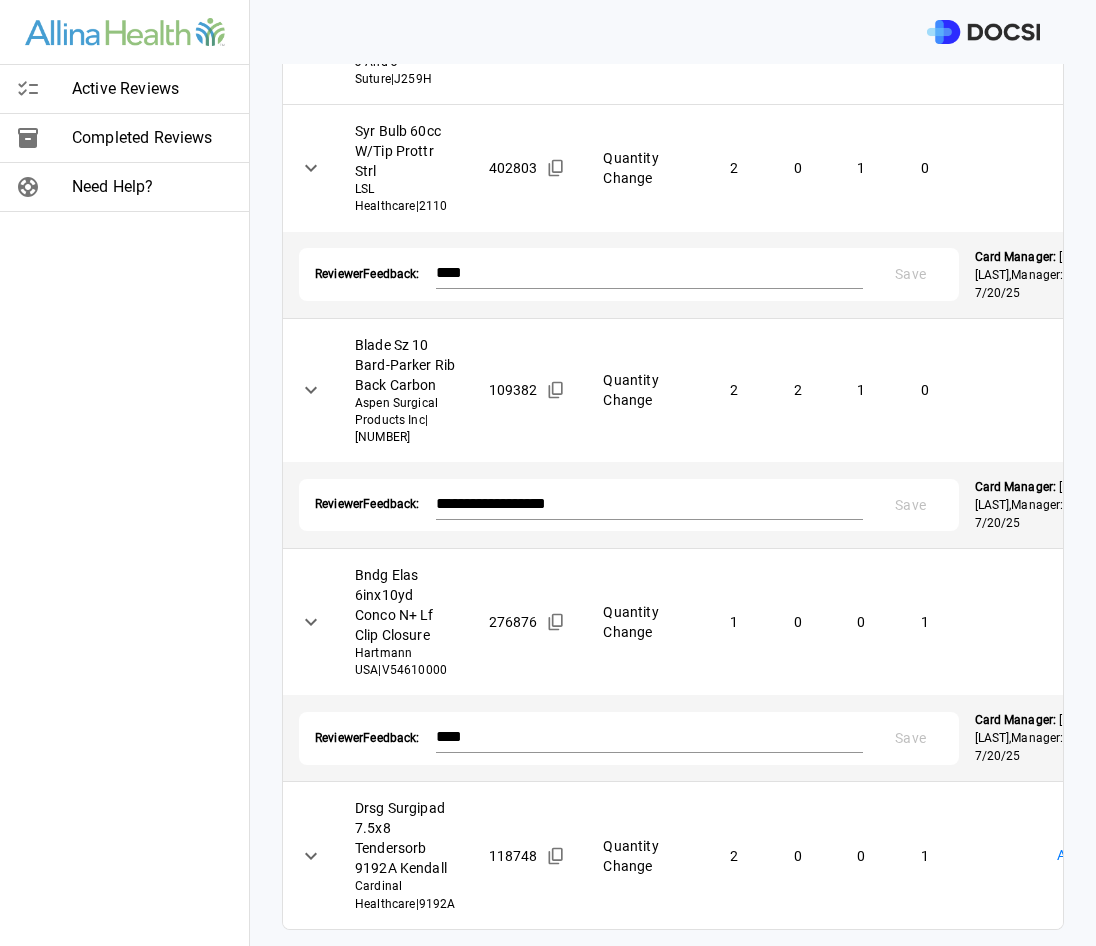 click on "**********" at bounding box center [548, 473] 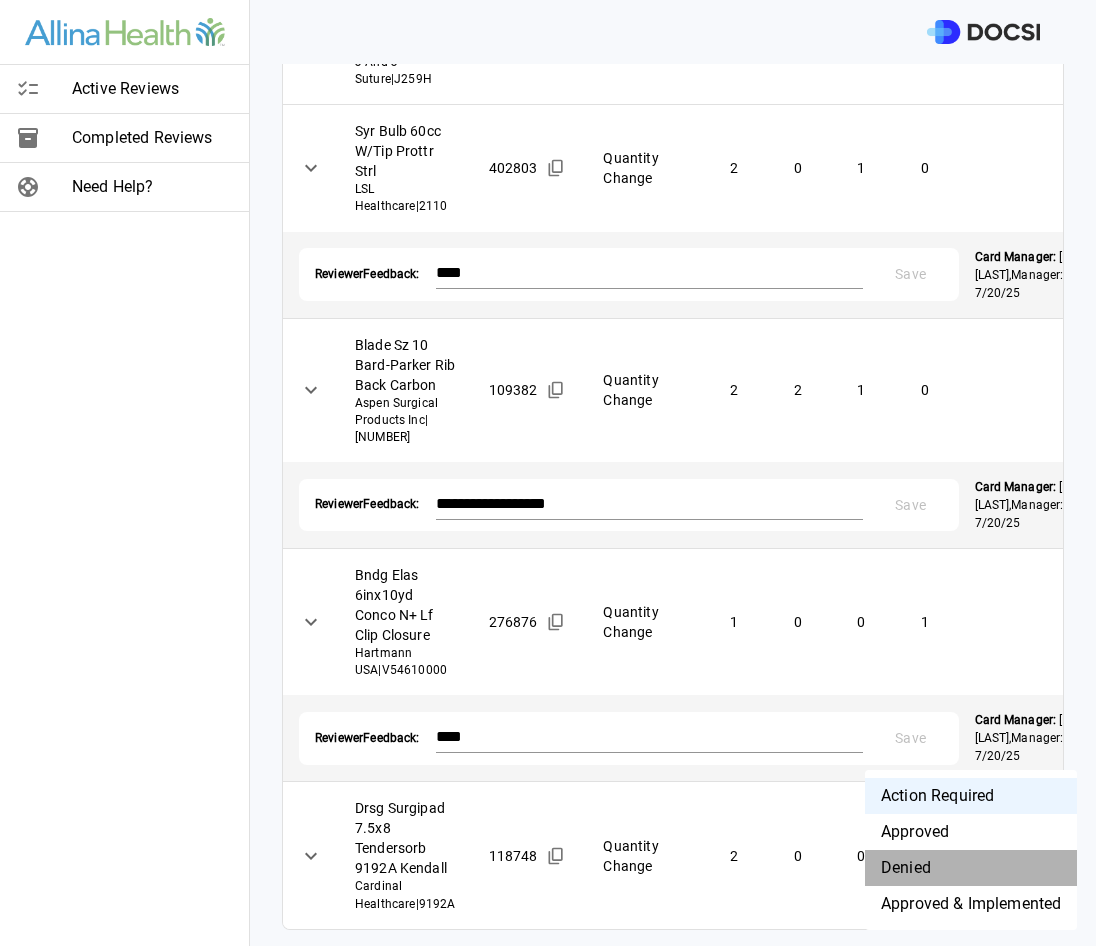 click on "Denied" at bounding box center [971, 868] 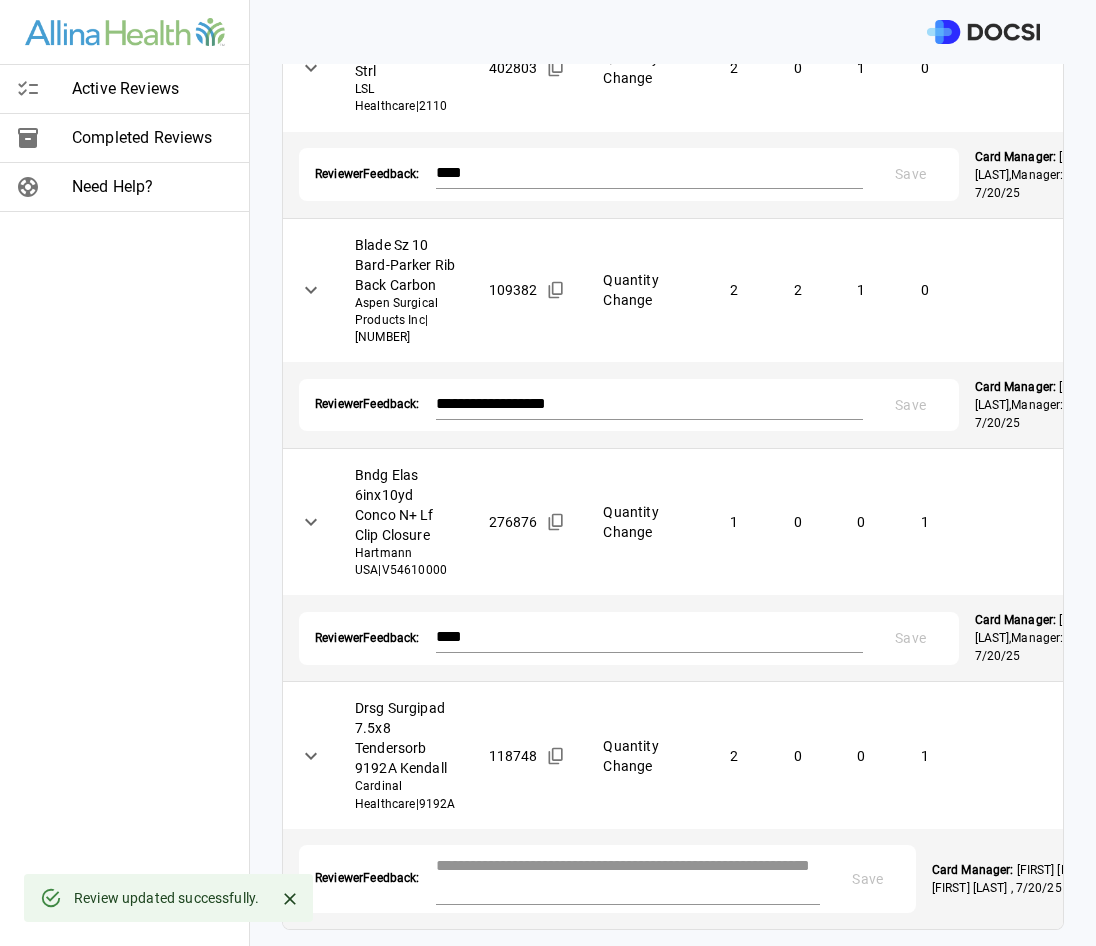 scroll, scrollTop: 1650, scrollLeft: 0, axis: vertical 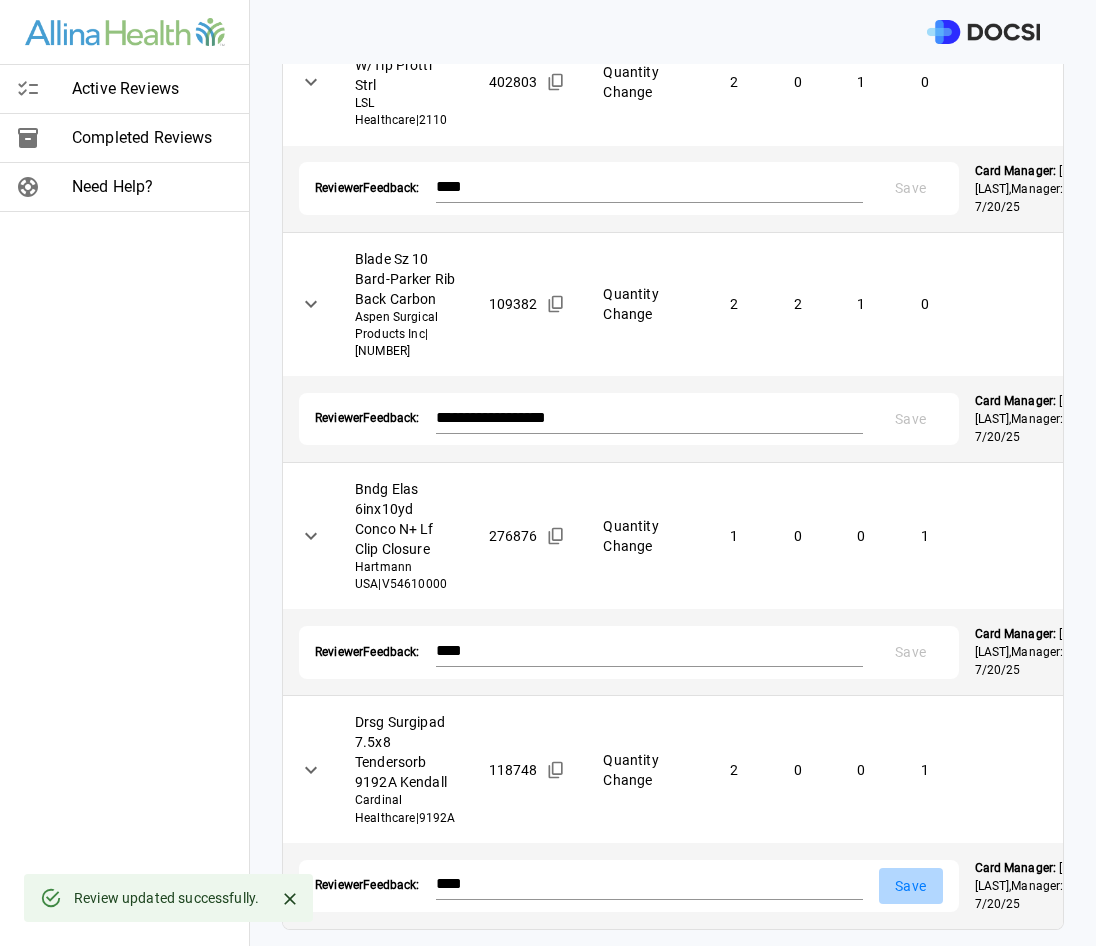 click on "Save" at bounding box center (911, 886) 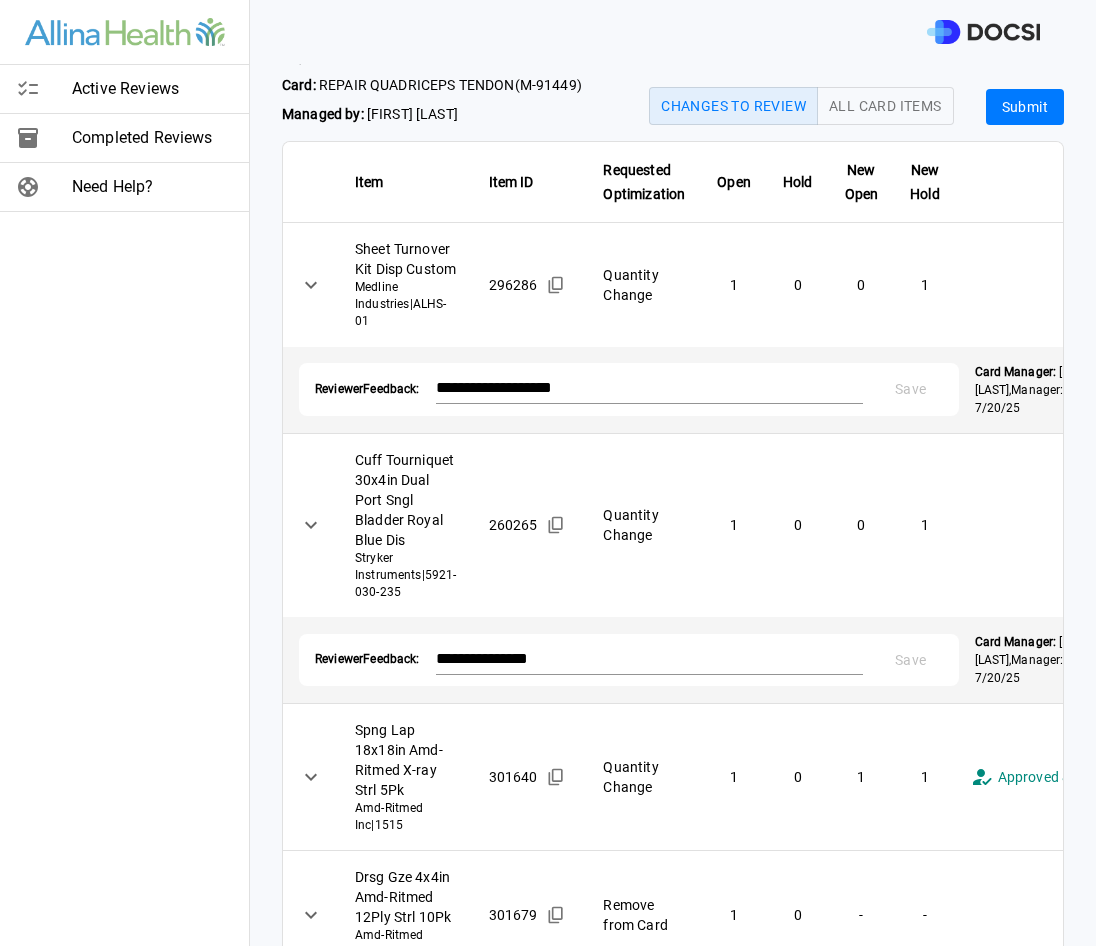 scroll, scrollTop: 0, scrollLeft: 0, axis: both 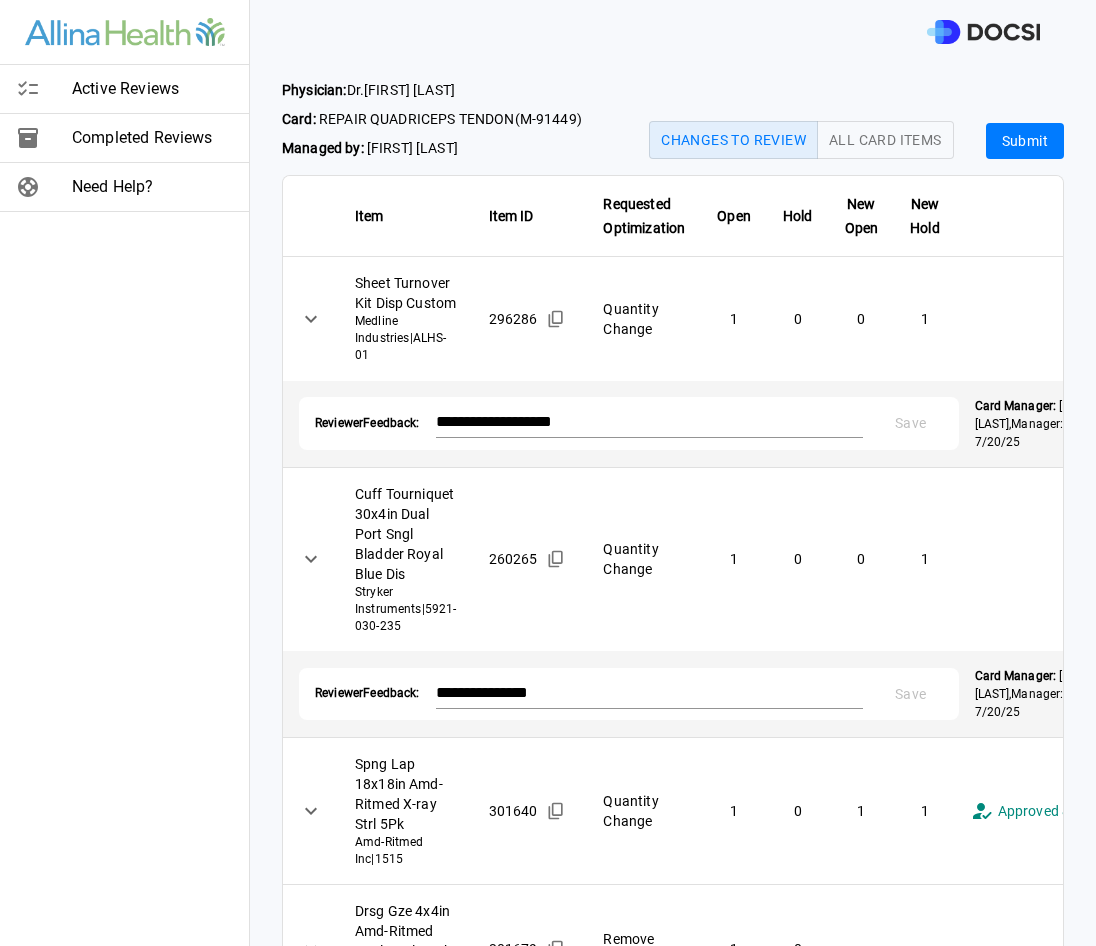 click on "Submit" at bounding box center (1025, 141) 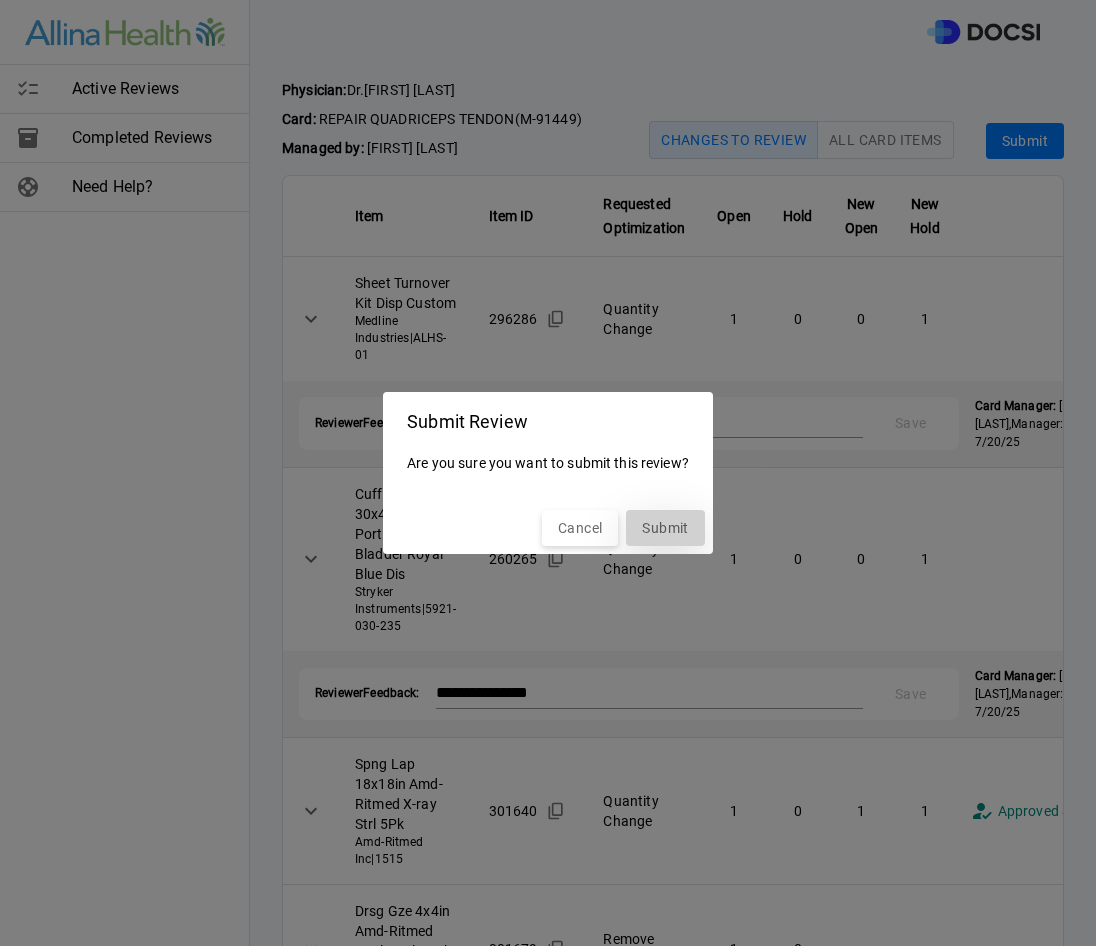 click on "Submit" at bounding box center (665, 528) 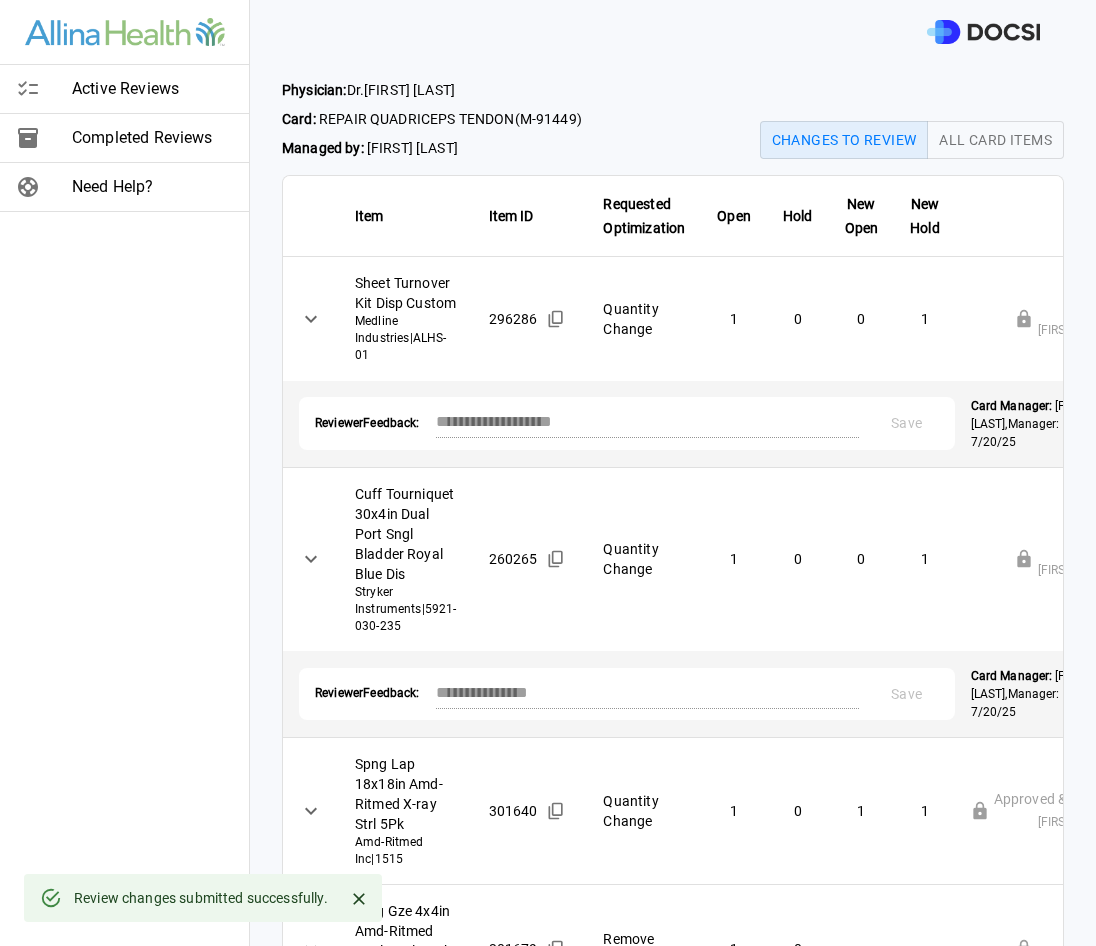 click on "Active Reviews" at bounding box center [152, 89] 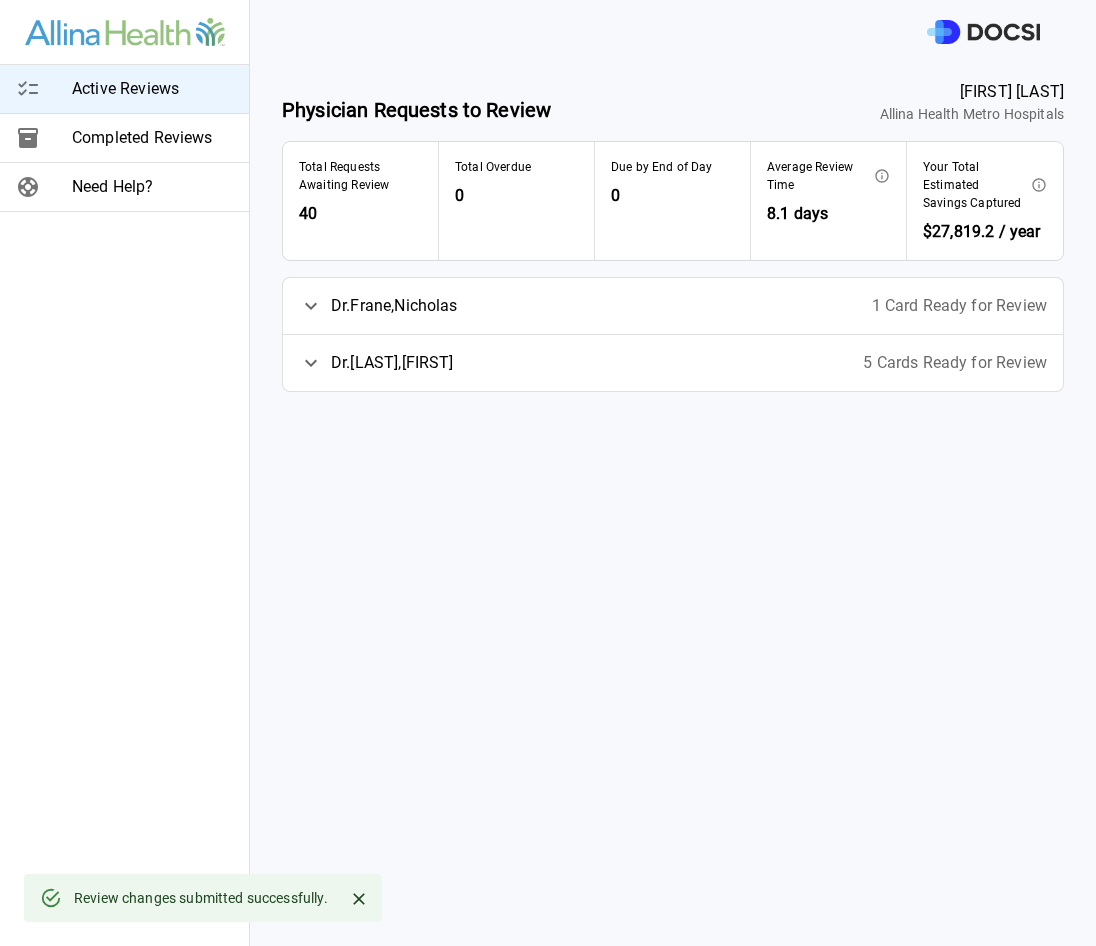 click on "Dr.  [LAST] ,  [FIRST] 5 Cards Ready for Review" at bounding box center [673, 363] 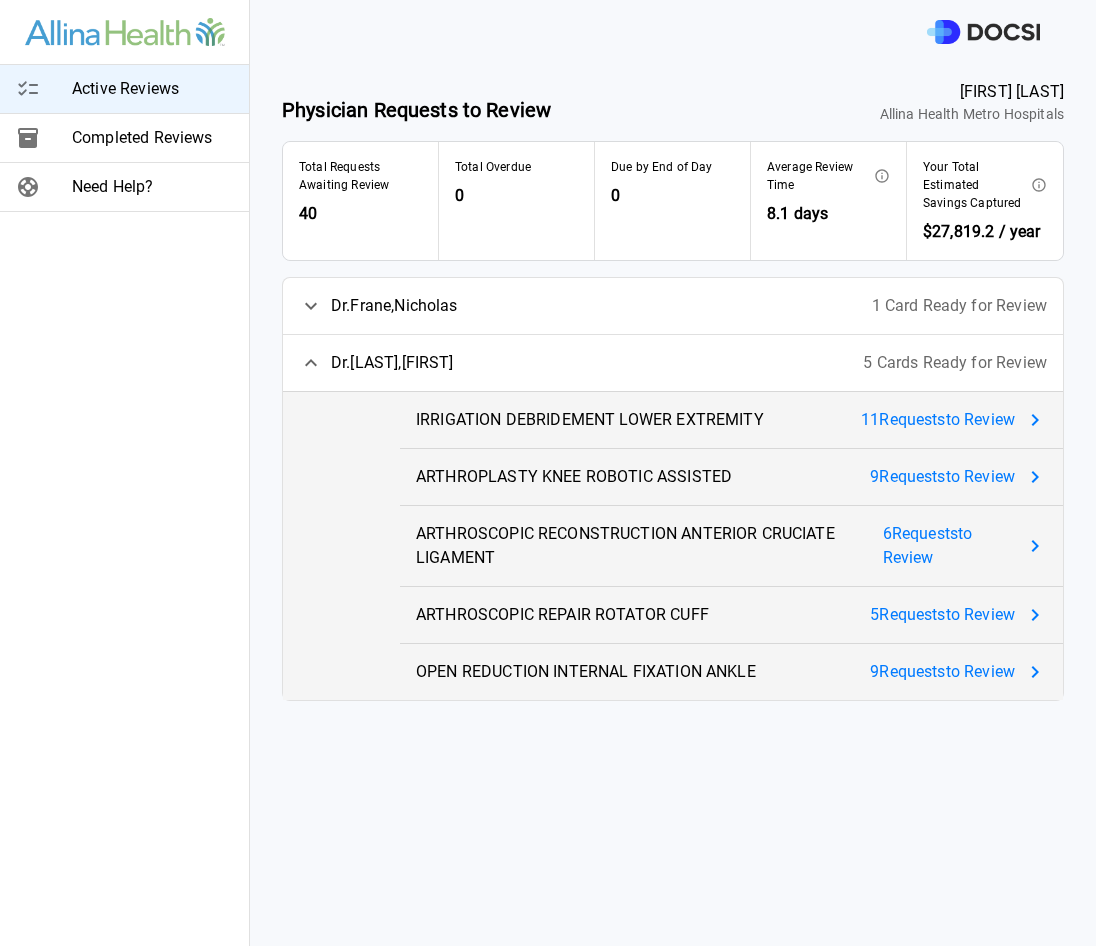 click on "IRRIGATION DEBRIDEMENT LOWER EXTREMITY" at bounding box center [590, 420] 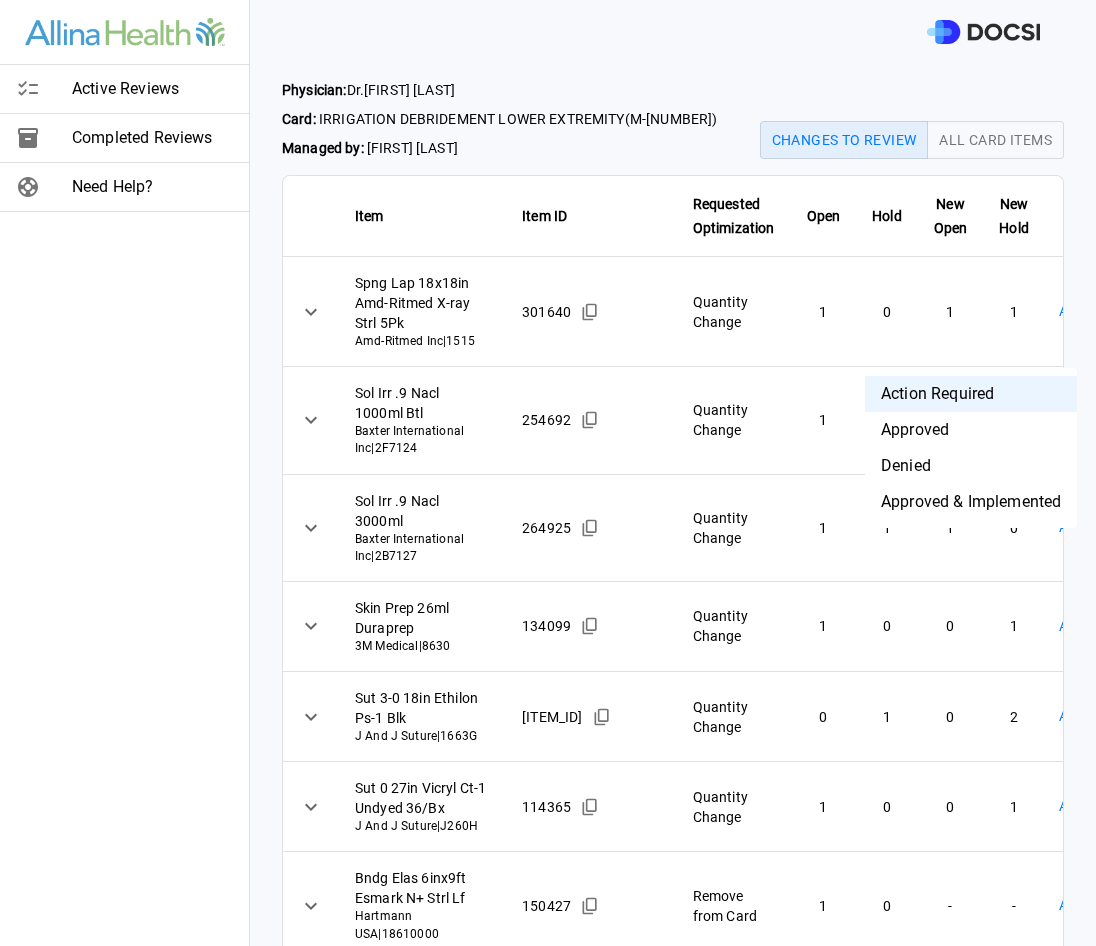 click on "Physician:   Dr.  [FIRST]   [LAST] Card:    IRRIGATION DEBRIDEMENT LOWER EXTREMITY  ( M-96069 ) Managed by:    [FIRST] [LAST] Changes to Review All Card Items Item Item ID Requested Optimization Open Hold New Open New Hold Review Status Spng Lap 18x18in Amd-Ritmed X-ray Strl 5Pk Amd-Ritmed Inc  |  1515 301640 Quantity Change 1 0 1 1 Action Required **** ​ Sol Irr .9 Nacl 1000ml Btl Baxter International Inc  |  2F7124 254692 Quantity Change 1 0 0 1 Action Required **** ​ Sol Irr .9 Nacl 3000ml Baxter International Inc  |  2B7127 264925 Quantity Change 1 1 1 0 Action Required **** ​ Skin Prep 26ml Duraprep 3M Medical  |  8630 134099 Quantity Change 1 0 0 1 Action Required **** ​ Sut 3-0 18in Ethilon Ps-1 Blk J And J Suture  |  1663G 115275 Quantity Change 0 1 0 2 Action Required **** ​ Sut 0 27in Vicryl Ct-1 Undyed 36/Bx  |  J260H" at bounding box center (548, 473) 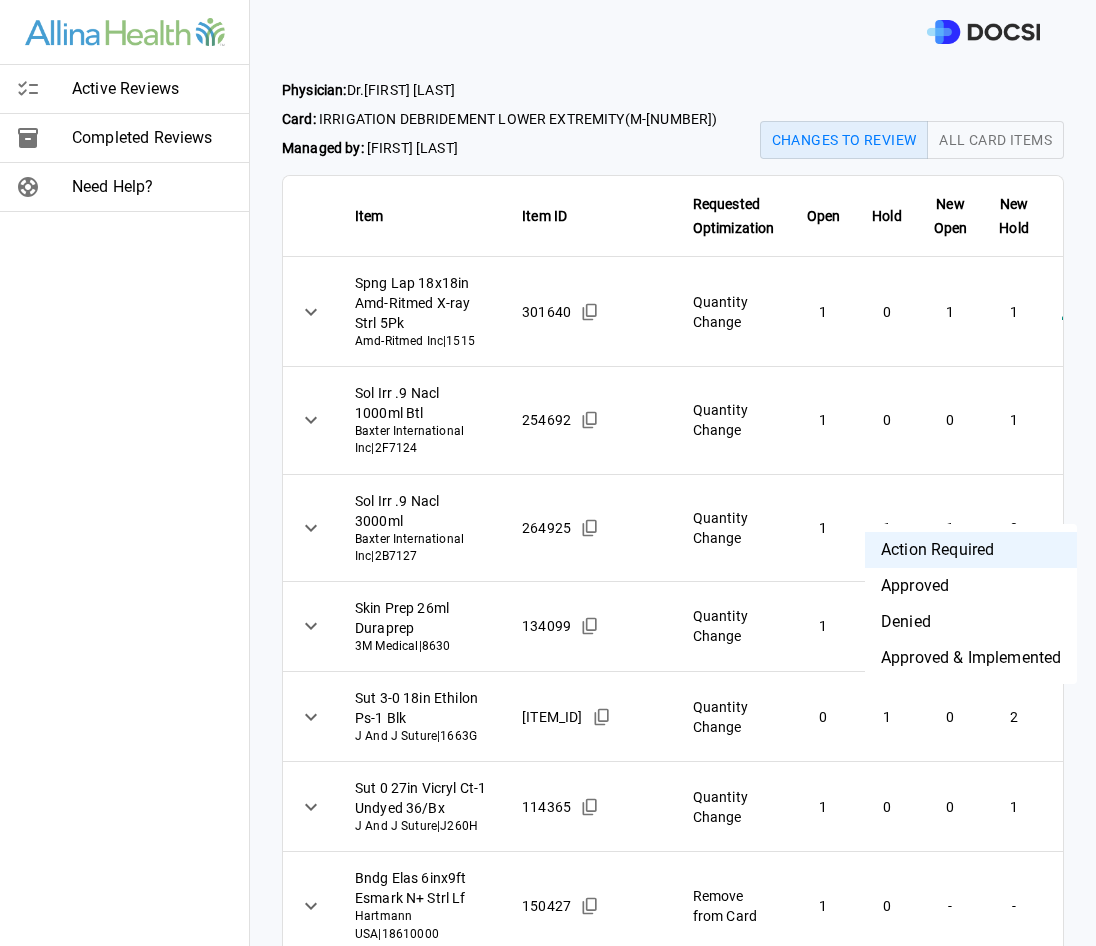 click on "**********" at bounding box center [548, 473] 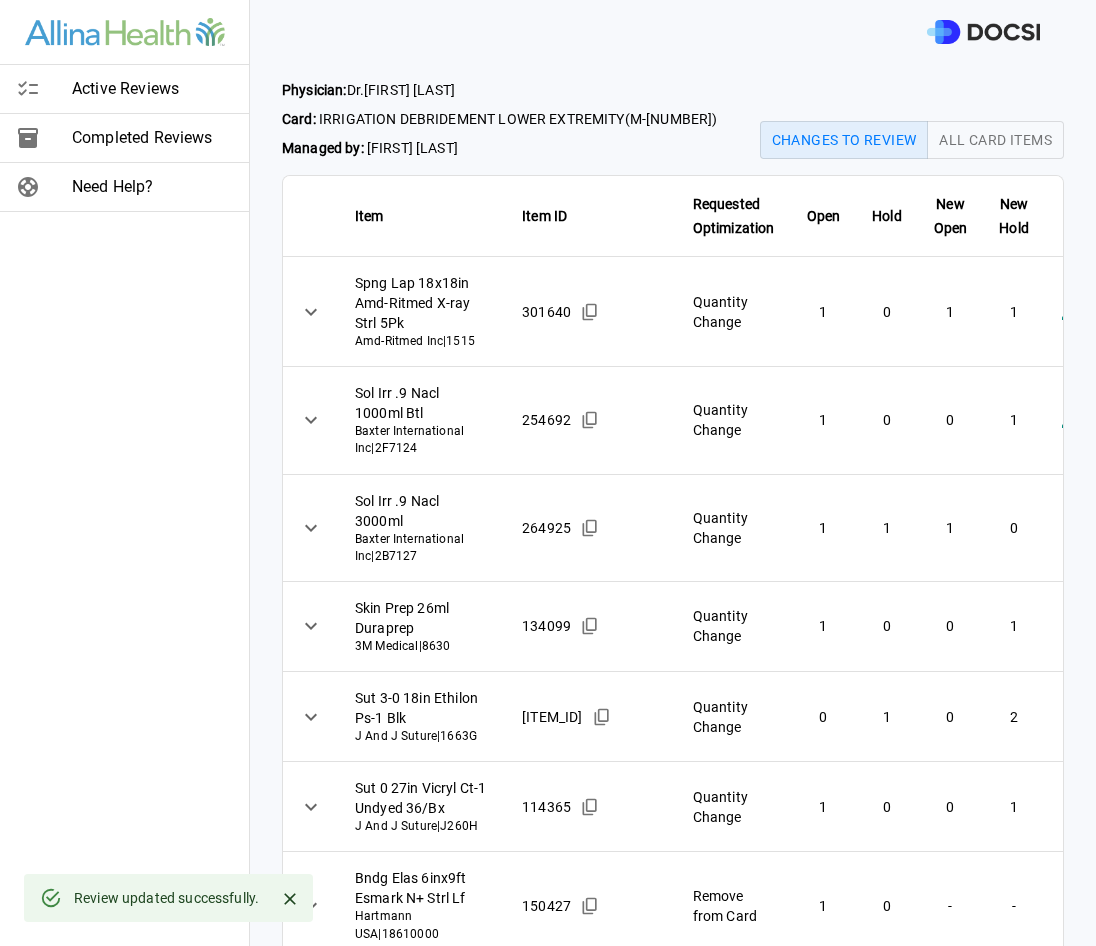 click on "**********" at bounding box center [548, 473] 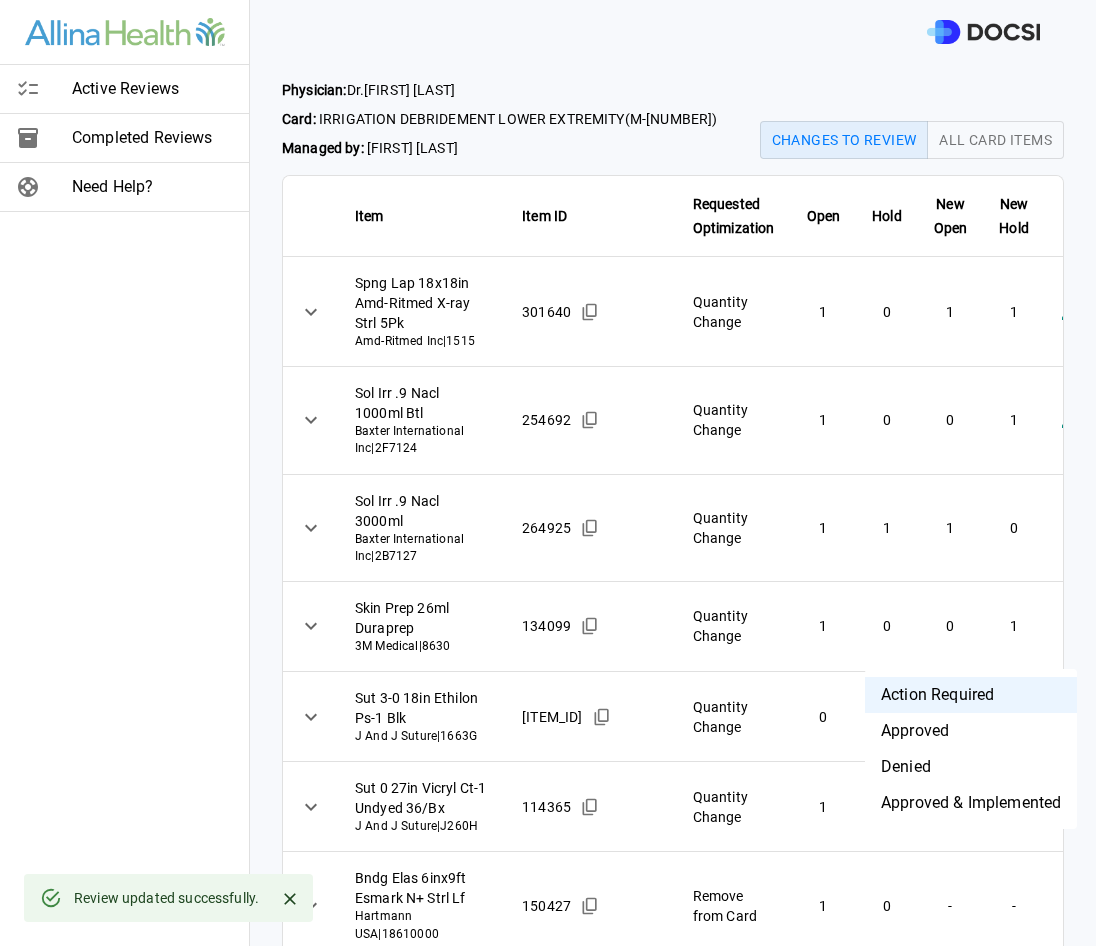 click on "Denied" at bounding box center [971, 767] 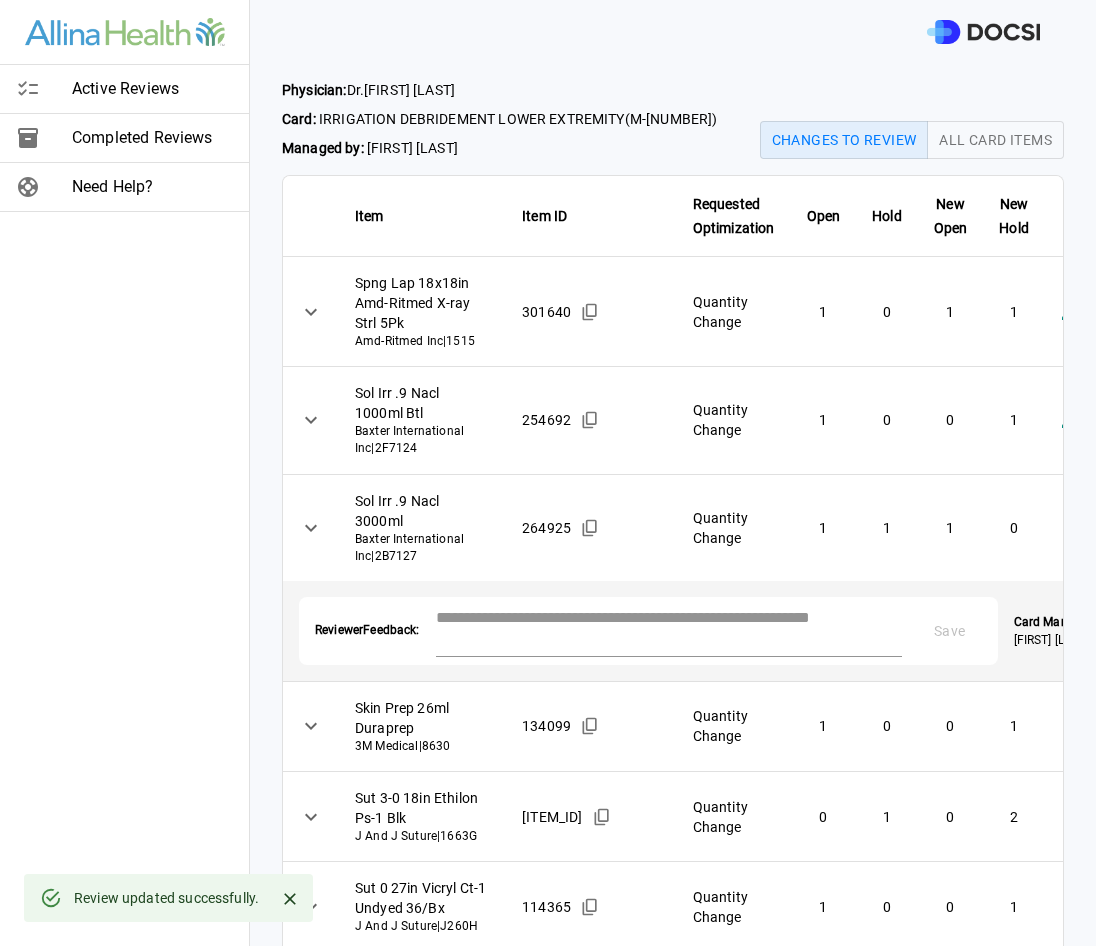 click at bounding box center (669, 629) 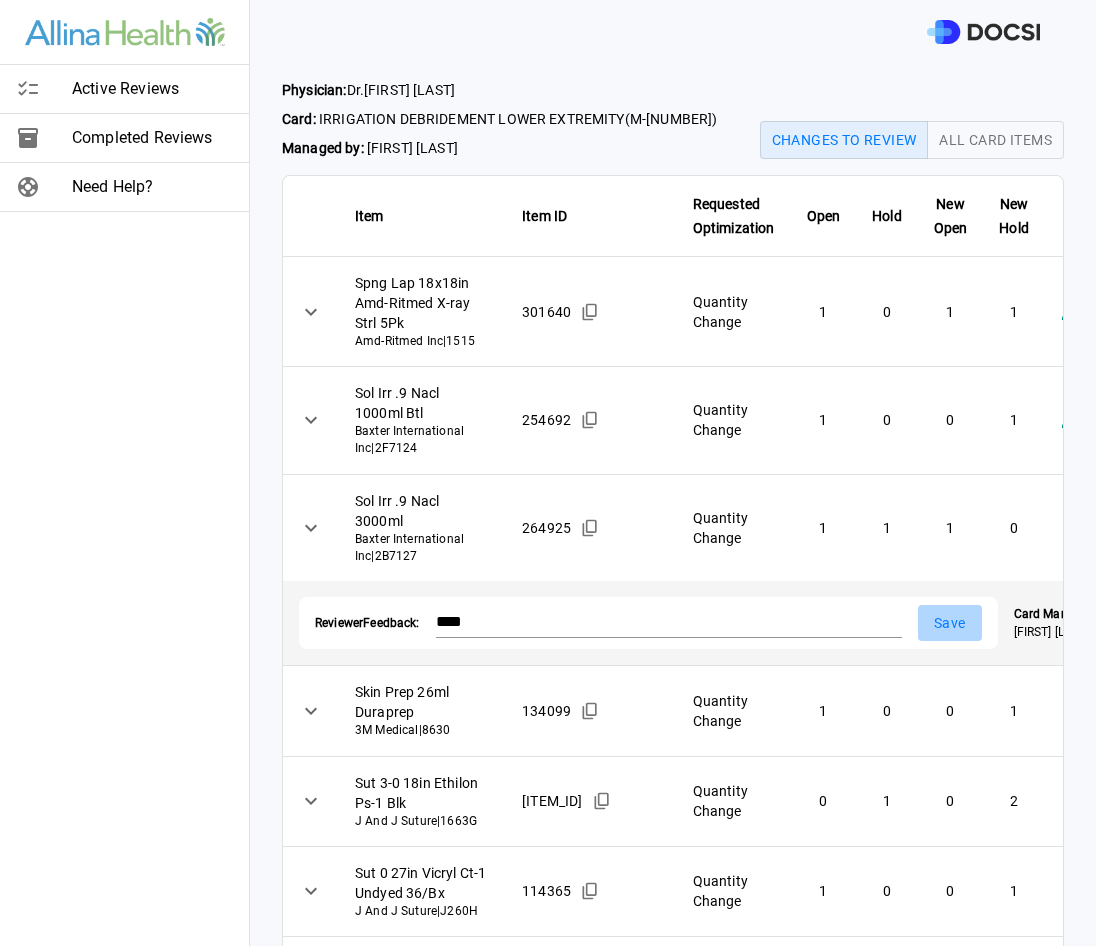 click on "Save" at bounding box center [950, 623] 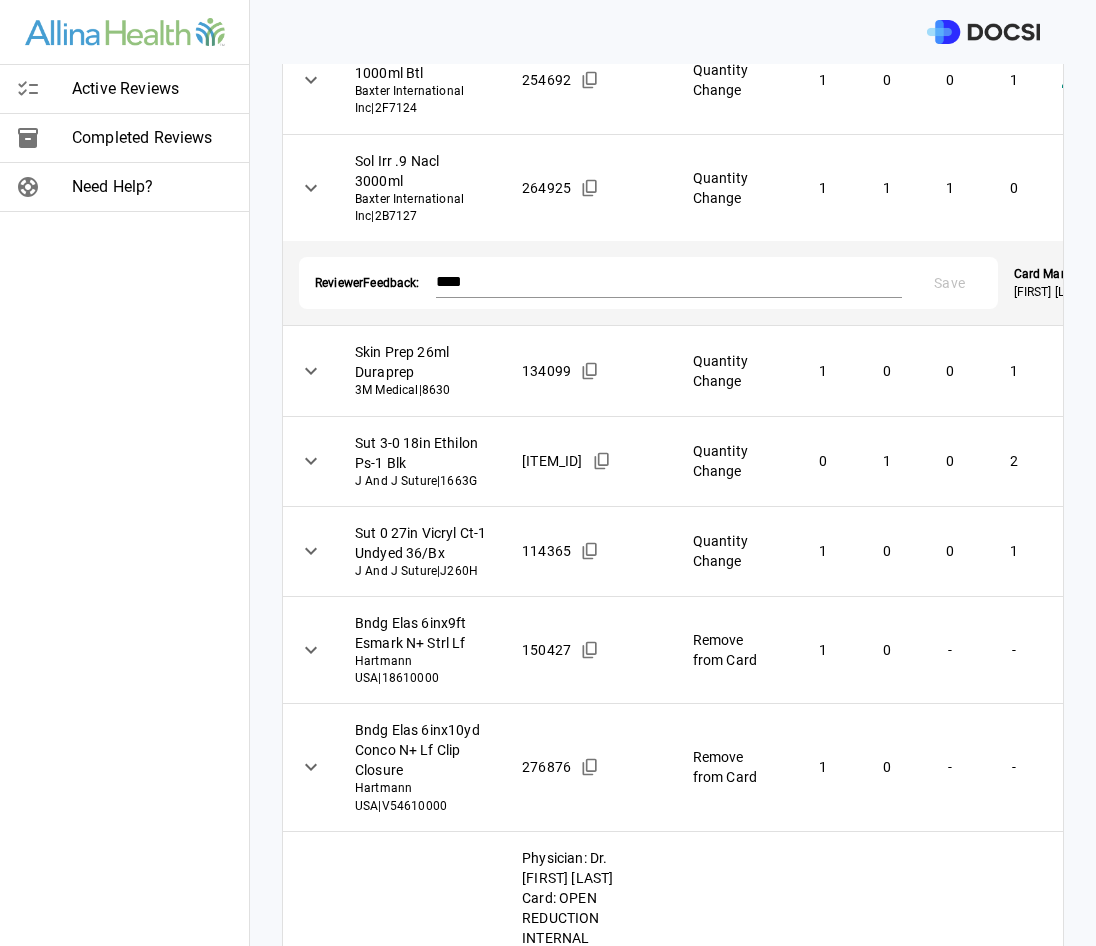 scroll, scrollTop: 400, scrollLeft: 0, axis: vertical 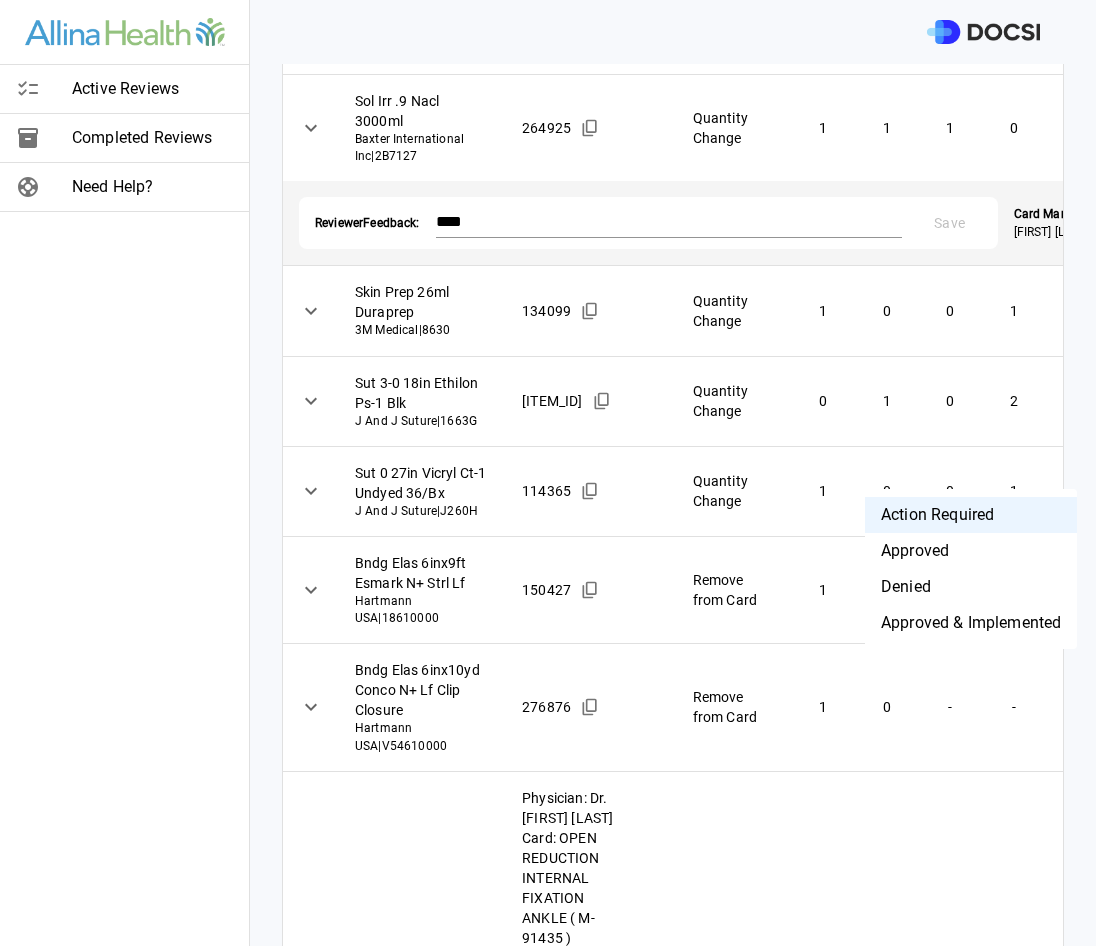click on "**********" at bounding box center [548, 473] 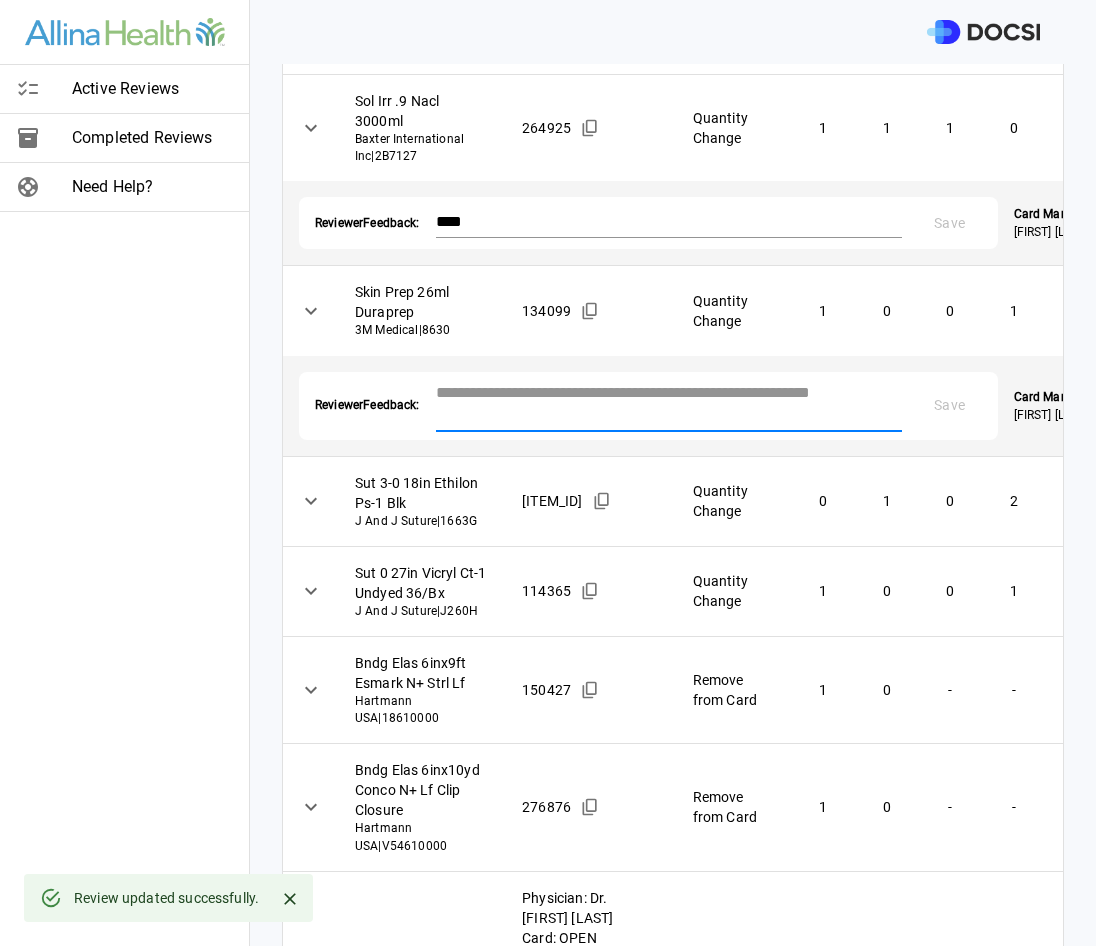 click at bounding box center (669, 404) 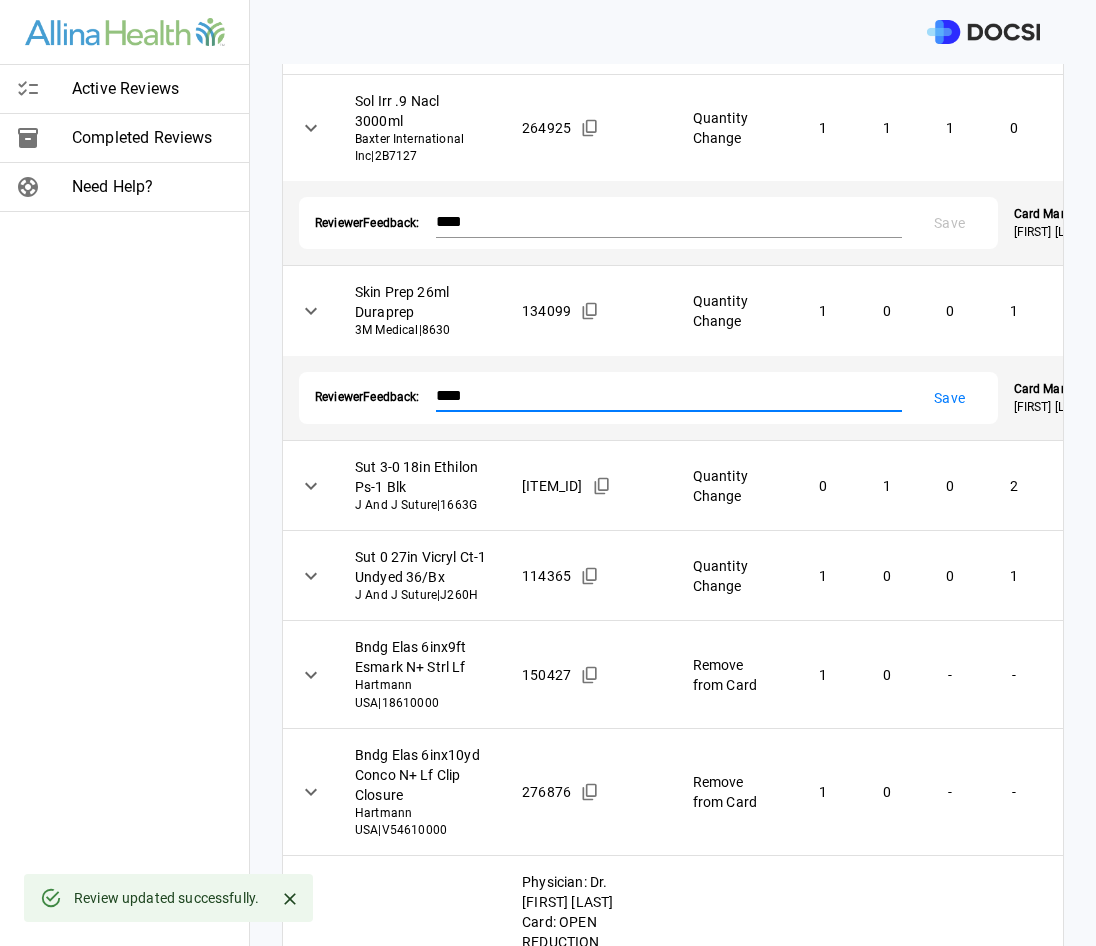 click on "Save" at bounding box center (950, 398) 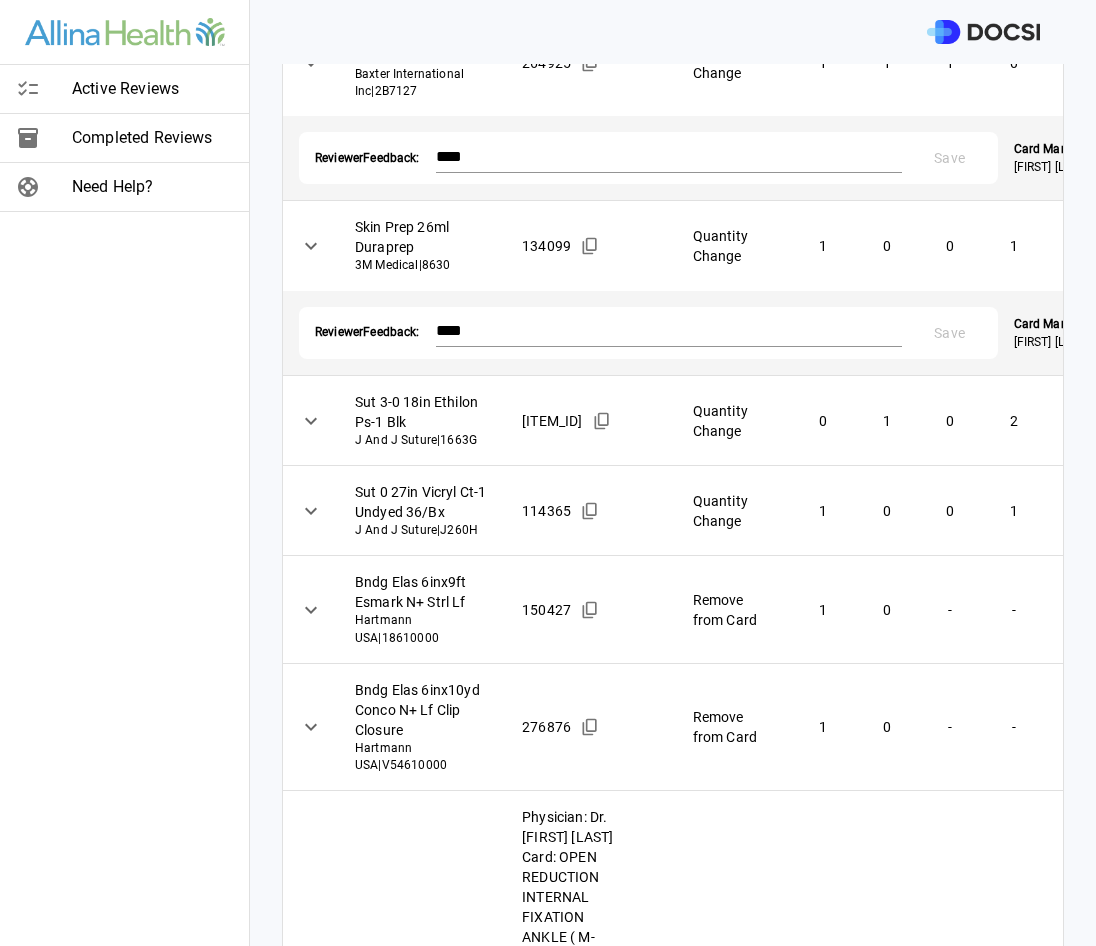 scroll, scrollTop: 500, scrollLeft: 0, axis: vertical 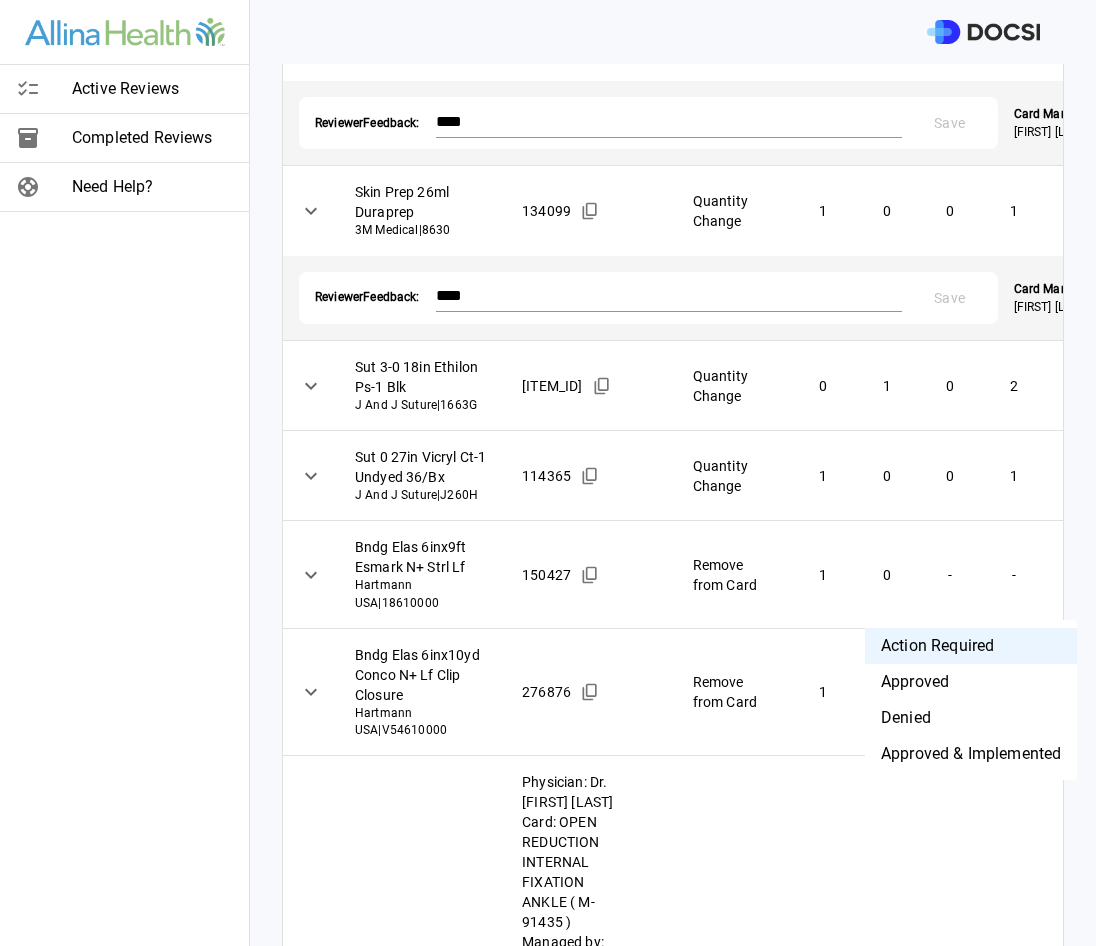 click on "**********" at bounding box center (548, 473) 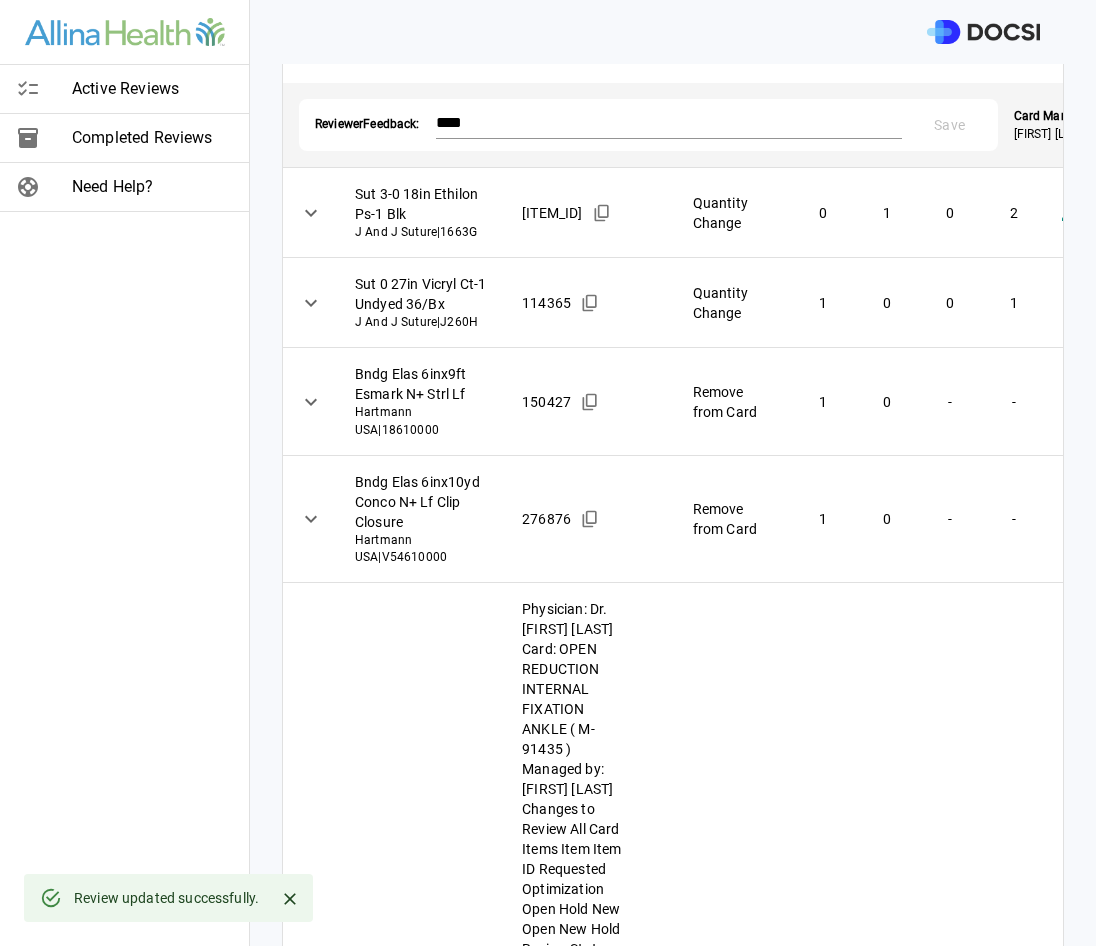 scroll, scrollTop: 800, scrollLeft: 0, axis: vertical 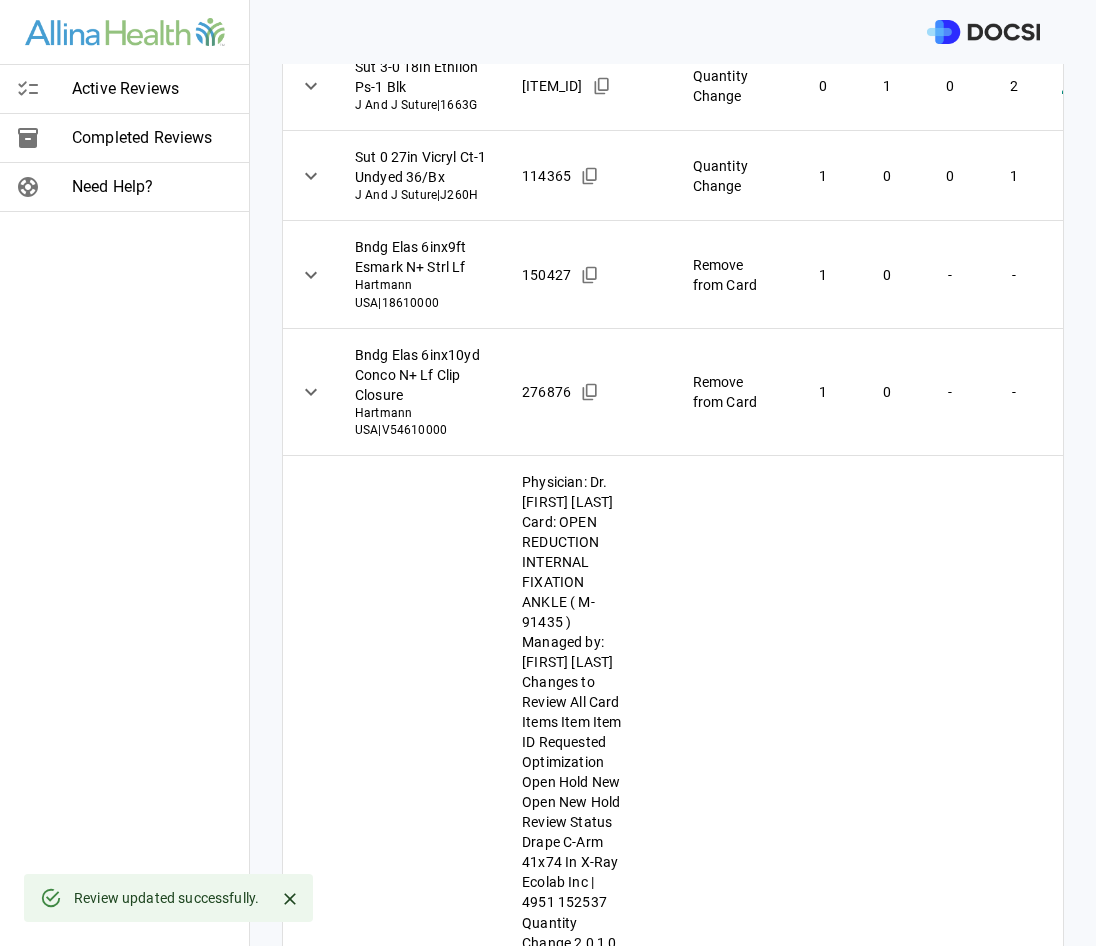 click on "**********" at bounding box center (548, 473) 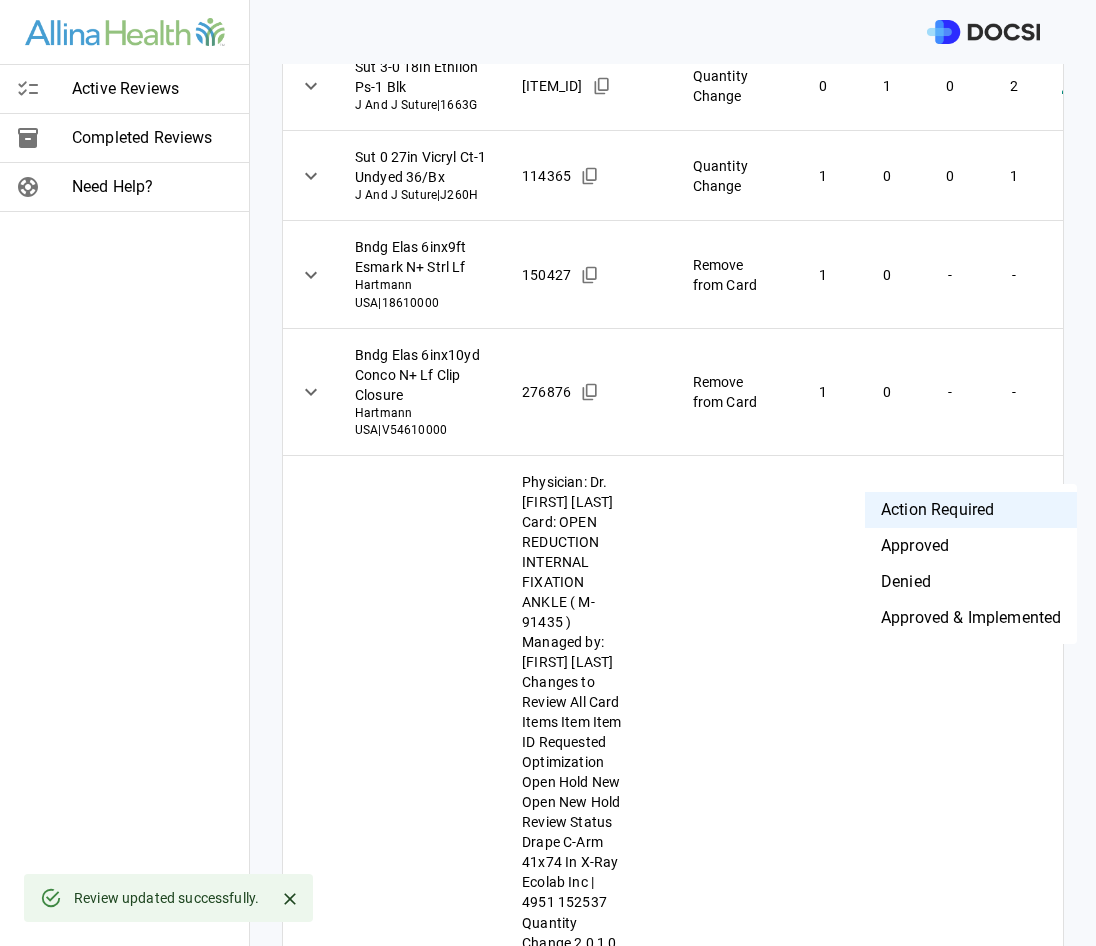 click on "Denied" at bounding box center [971, 582] 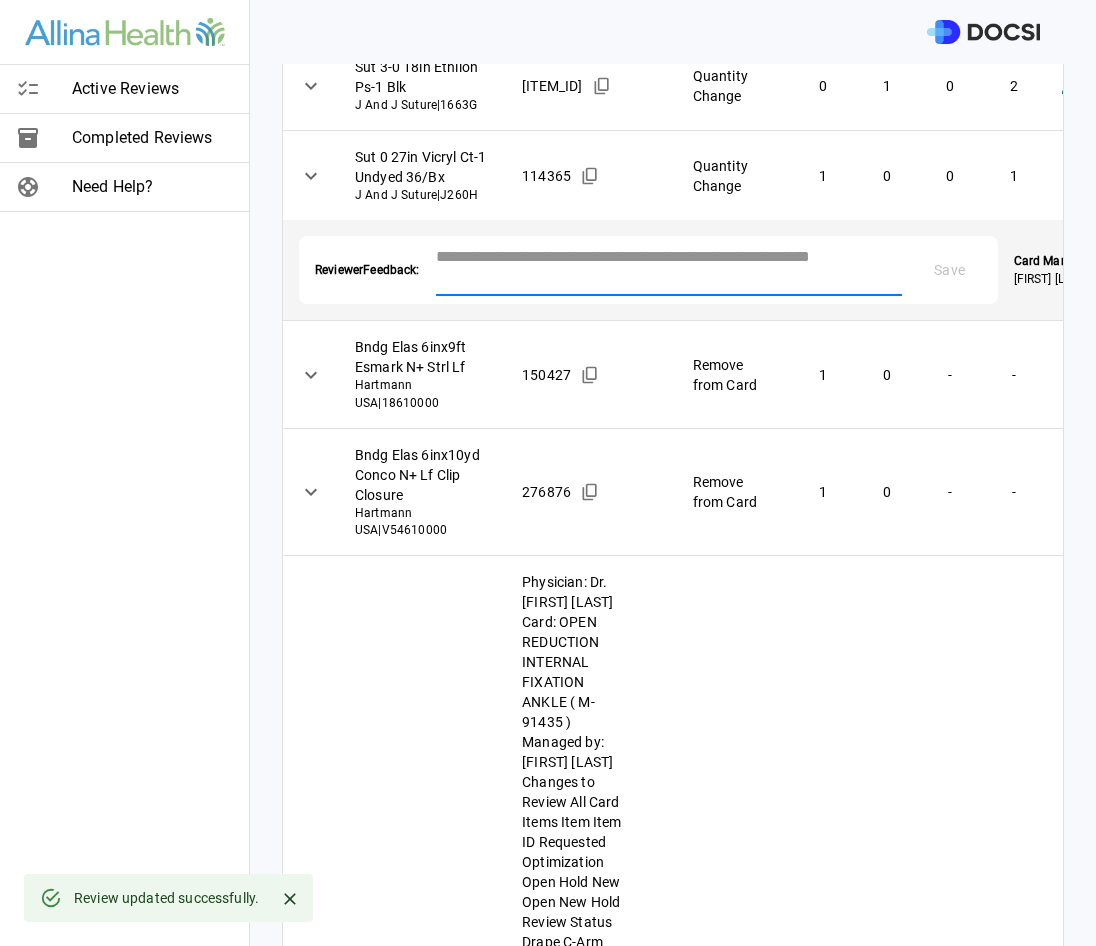 click at bounding box center (669, 268) 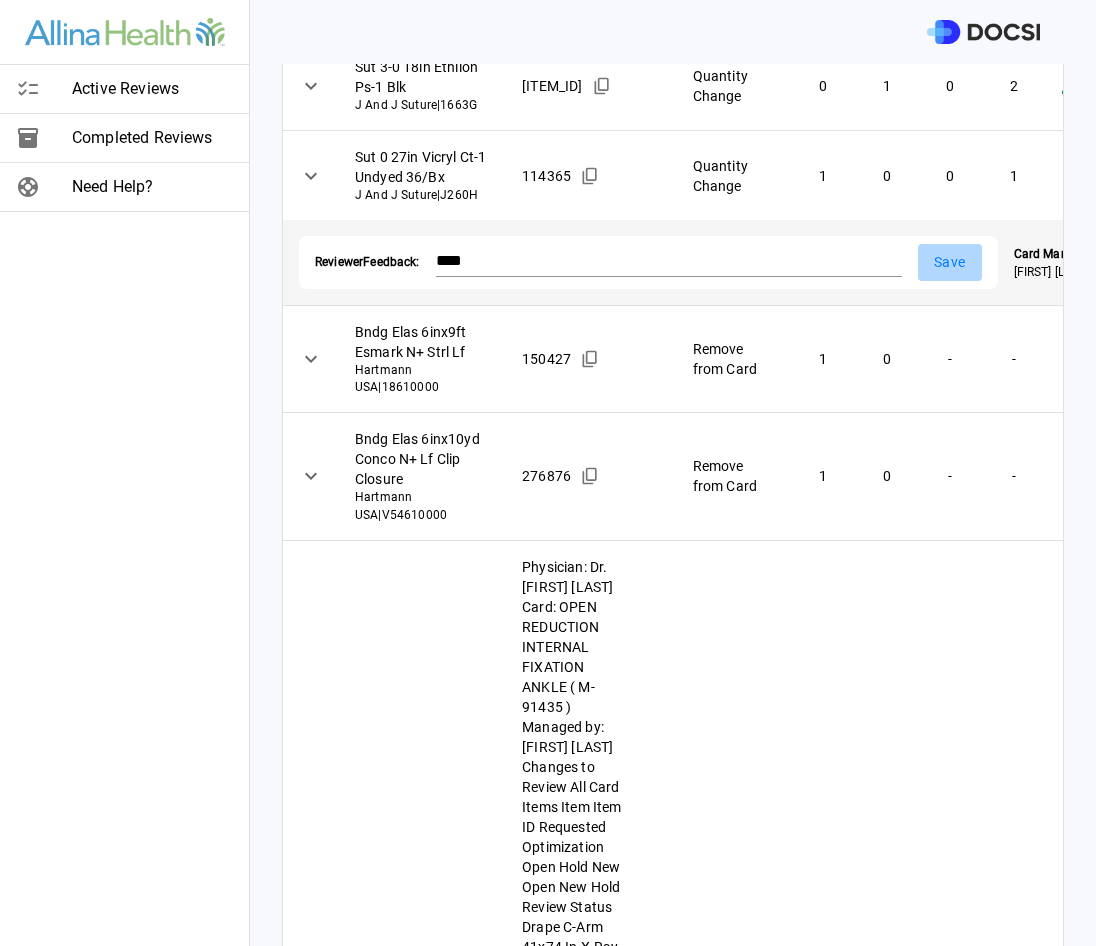 click on "Save" at bounding box center [950, 262] 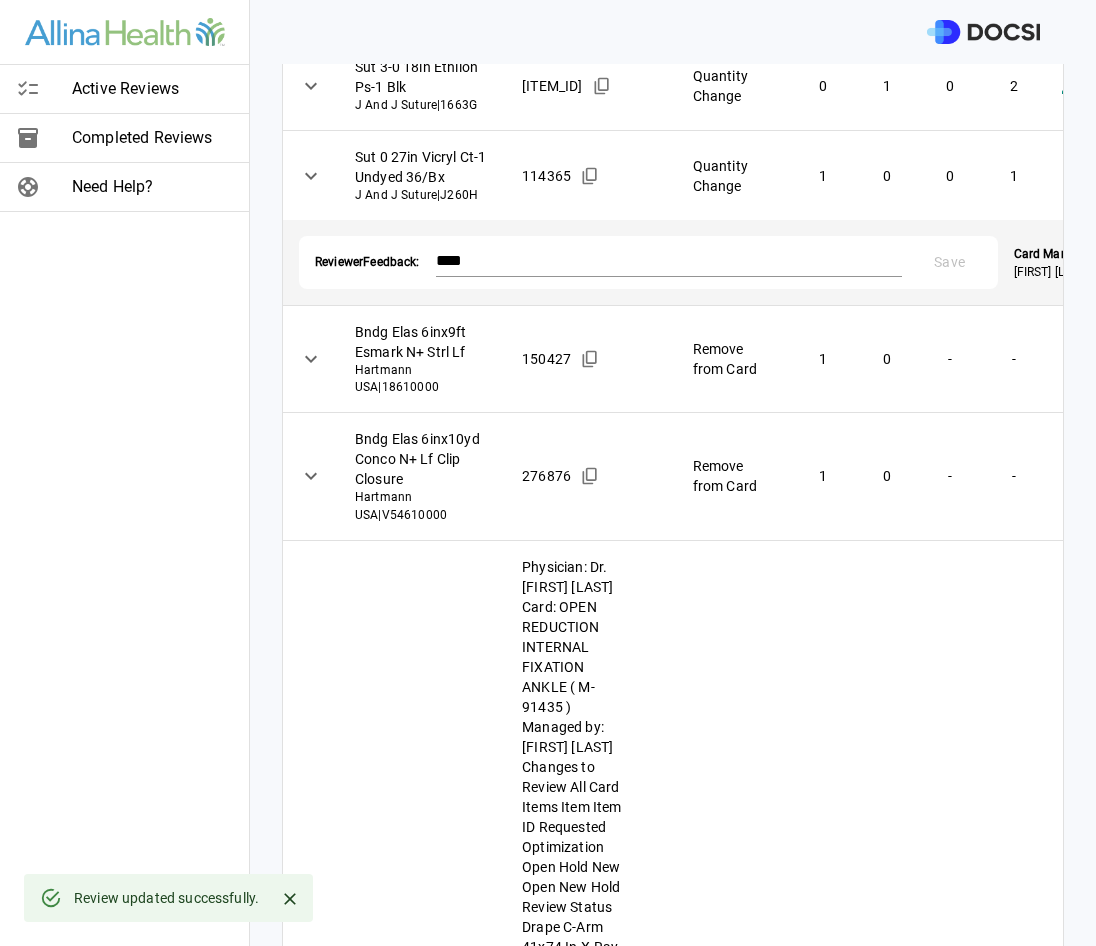 click on "**********" at bounding box center [548, 473] 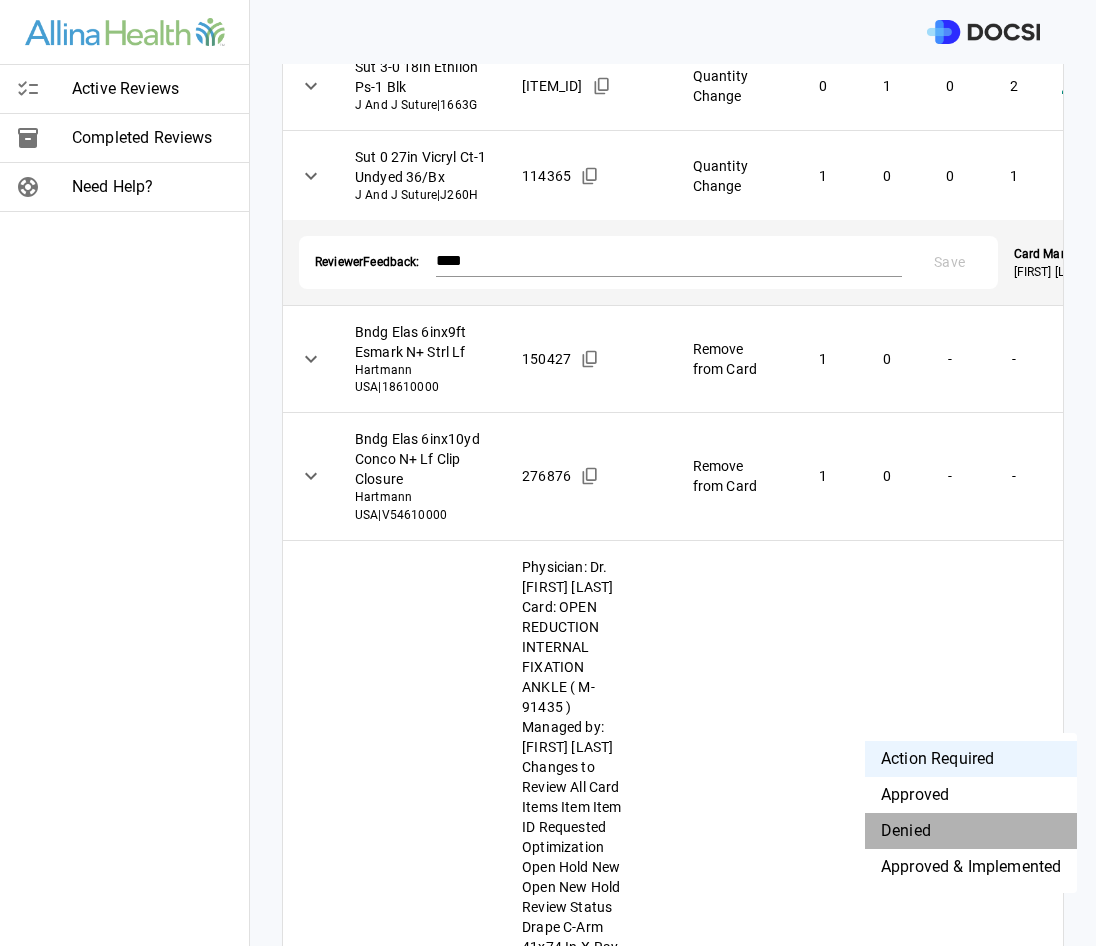 click on "Denied" at bounding box center (971, 831) 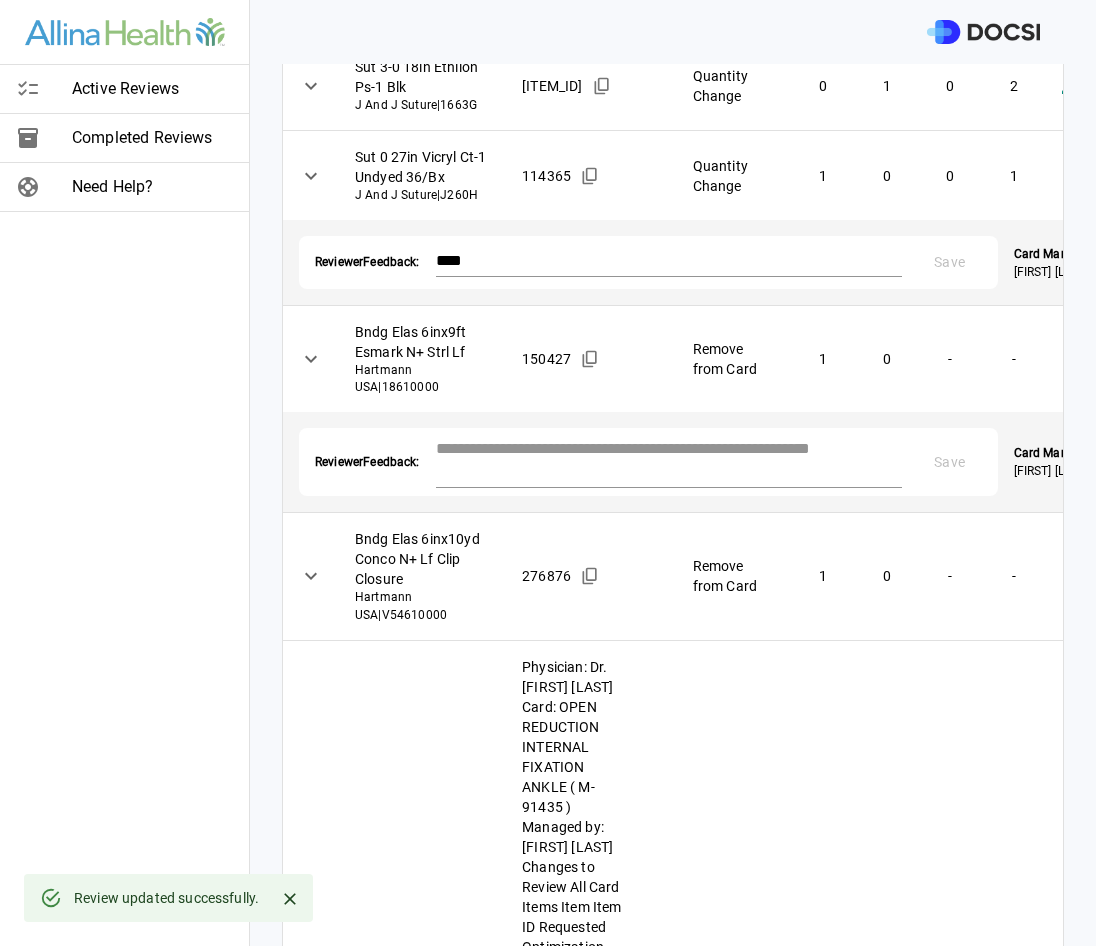 click at bounding box center (669, 460) 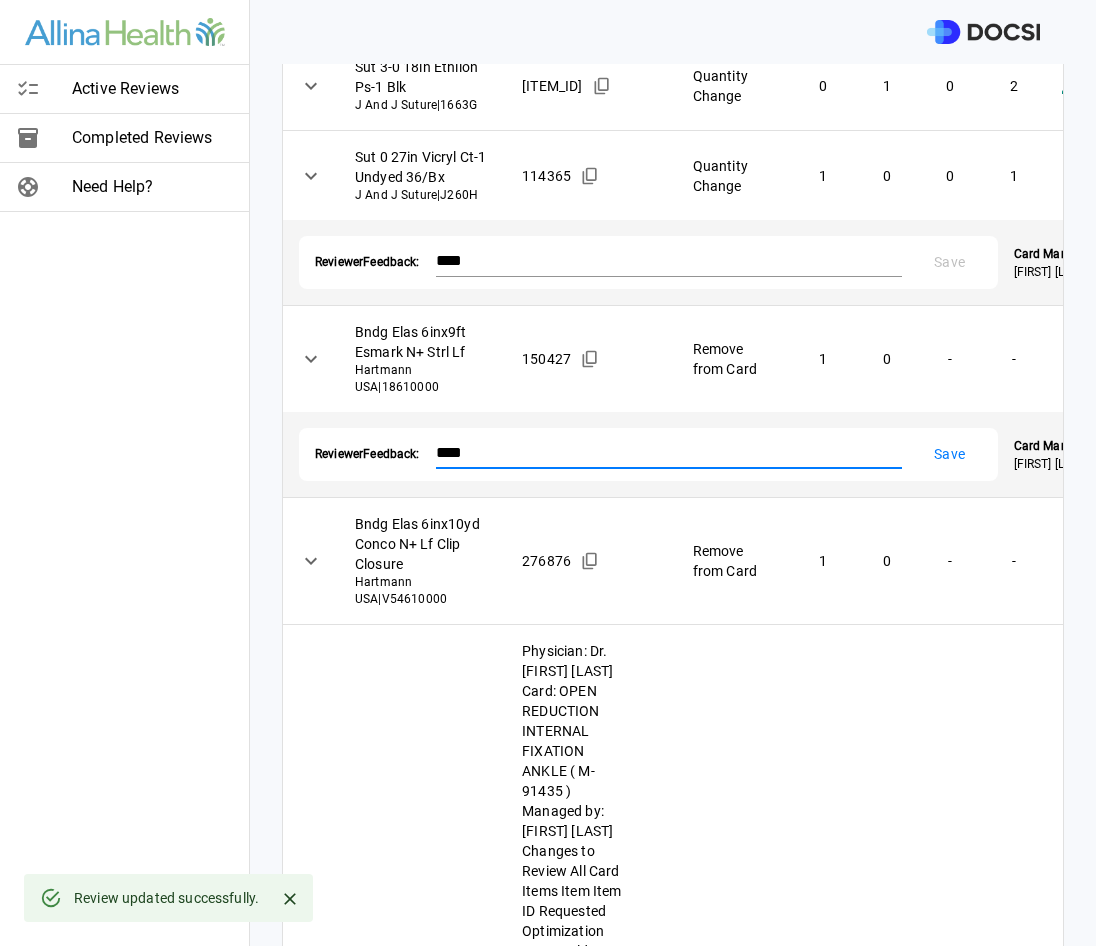 click on "Save" at bounding box center (950, 454) 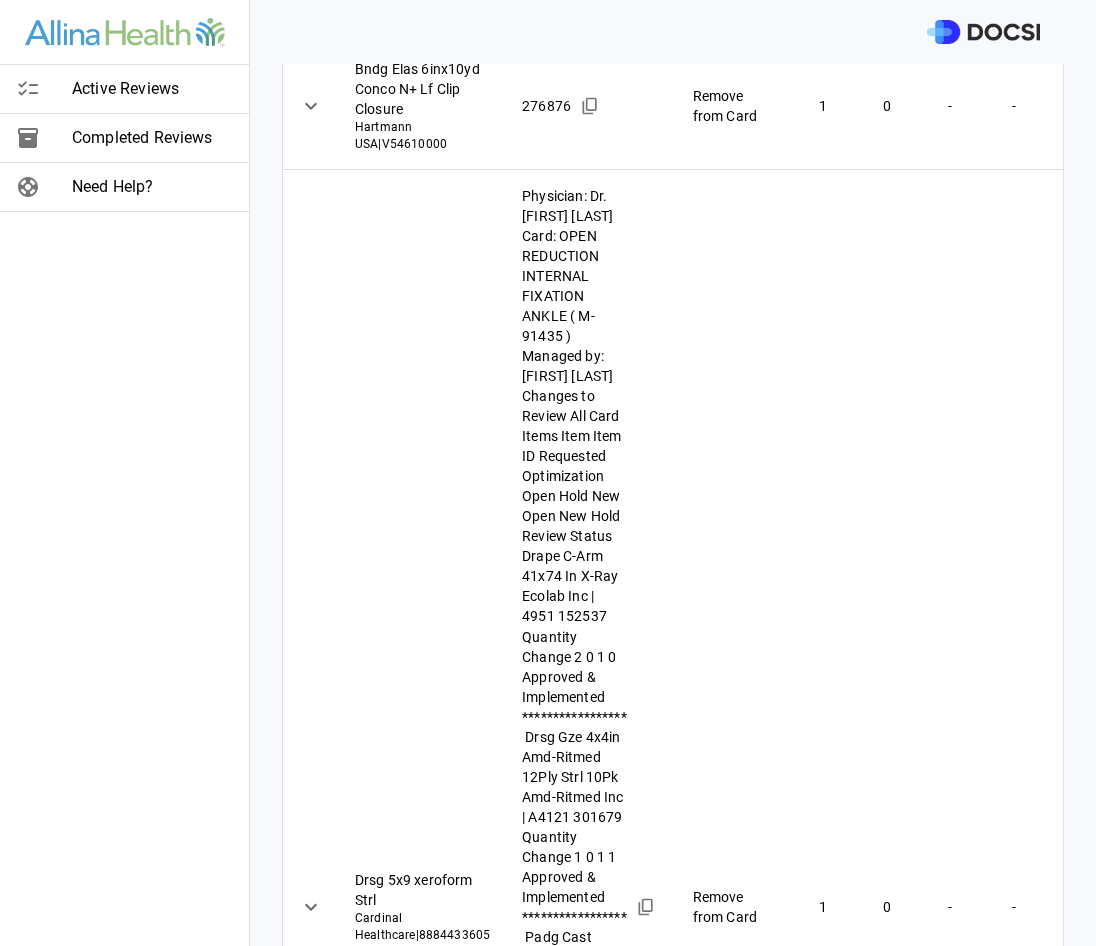 scroll, scrollTop: 1300, scrollLeft: 0, axis: vertical 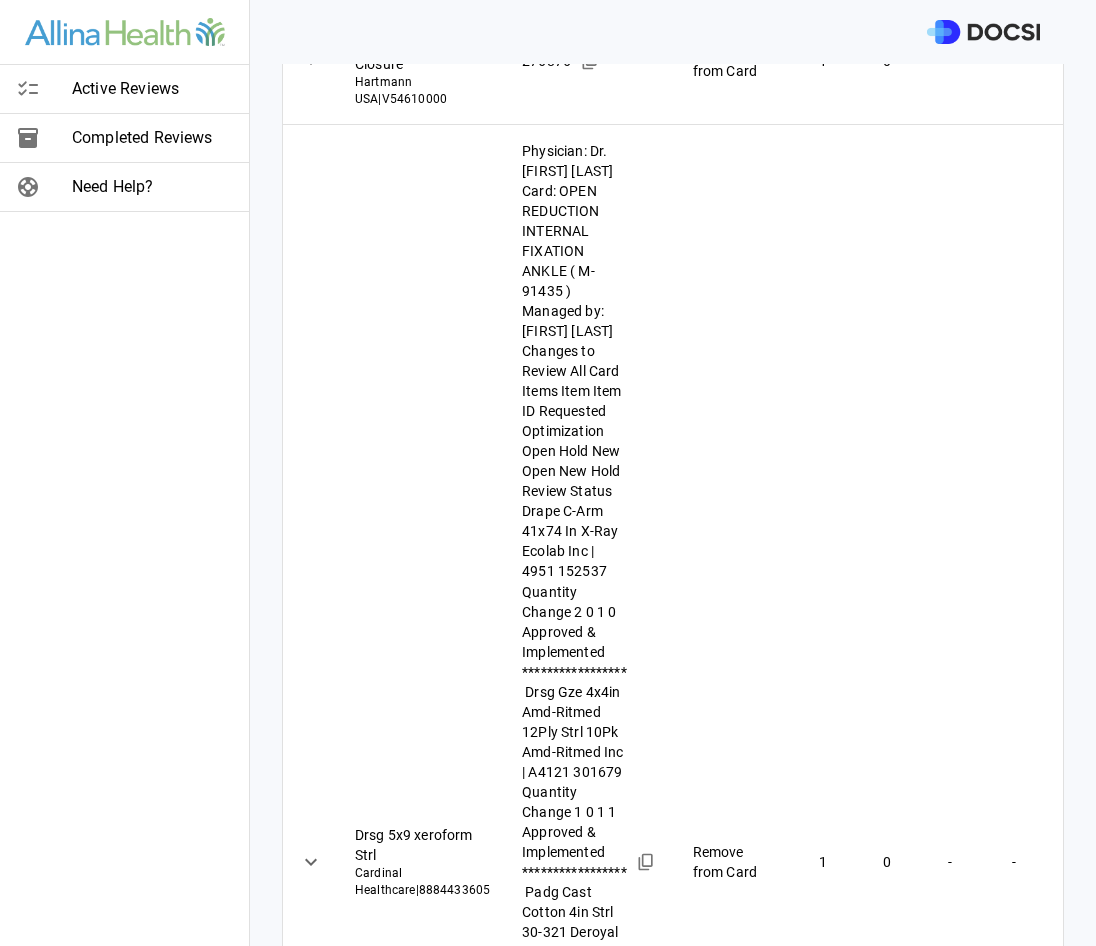 click on "**********" at bounding box center [548, 473] 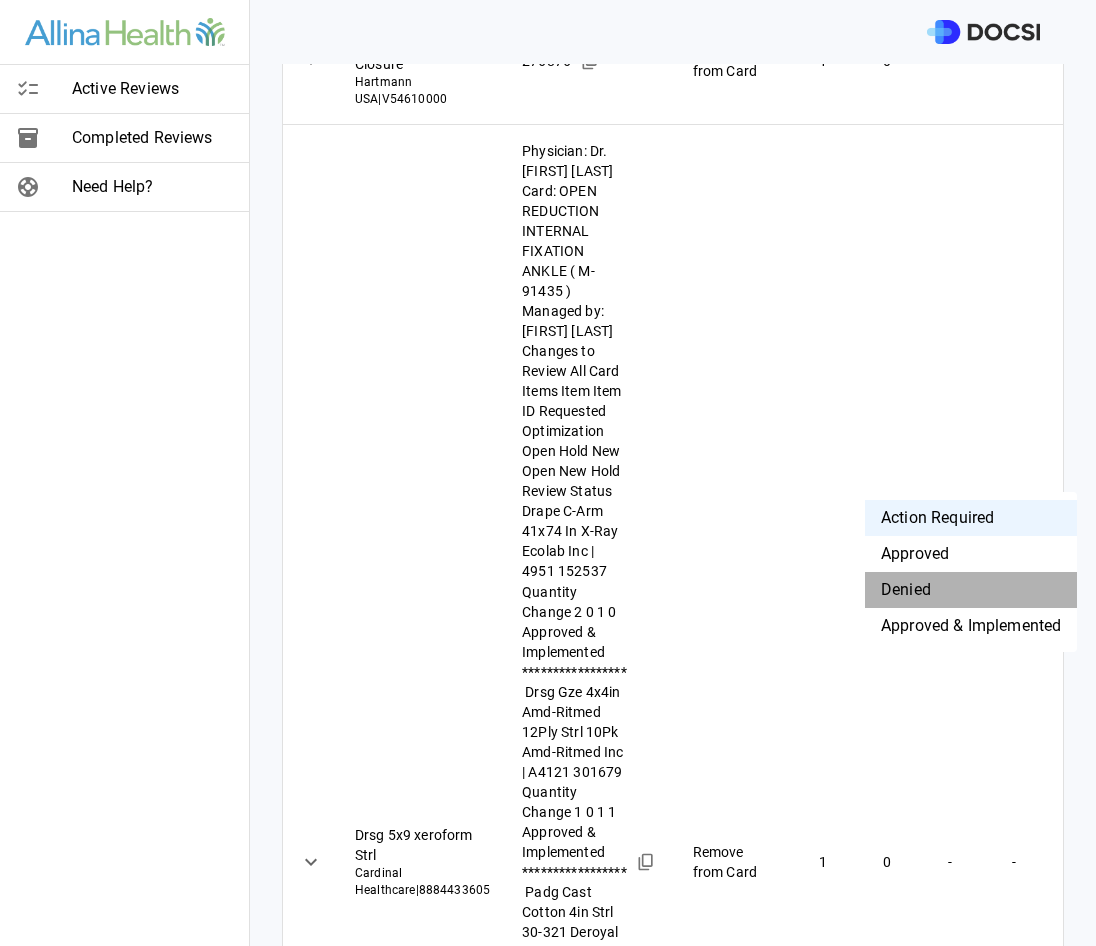 click on "Denied" at bounding box center [971, 590] 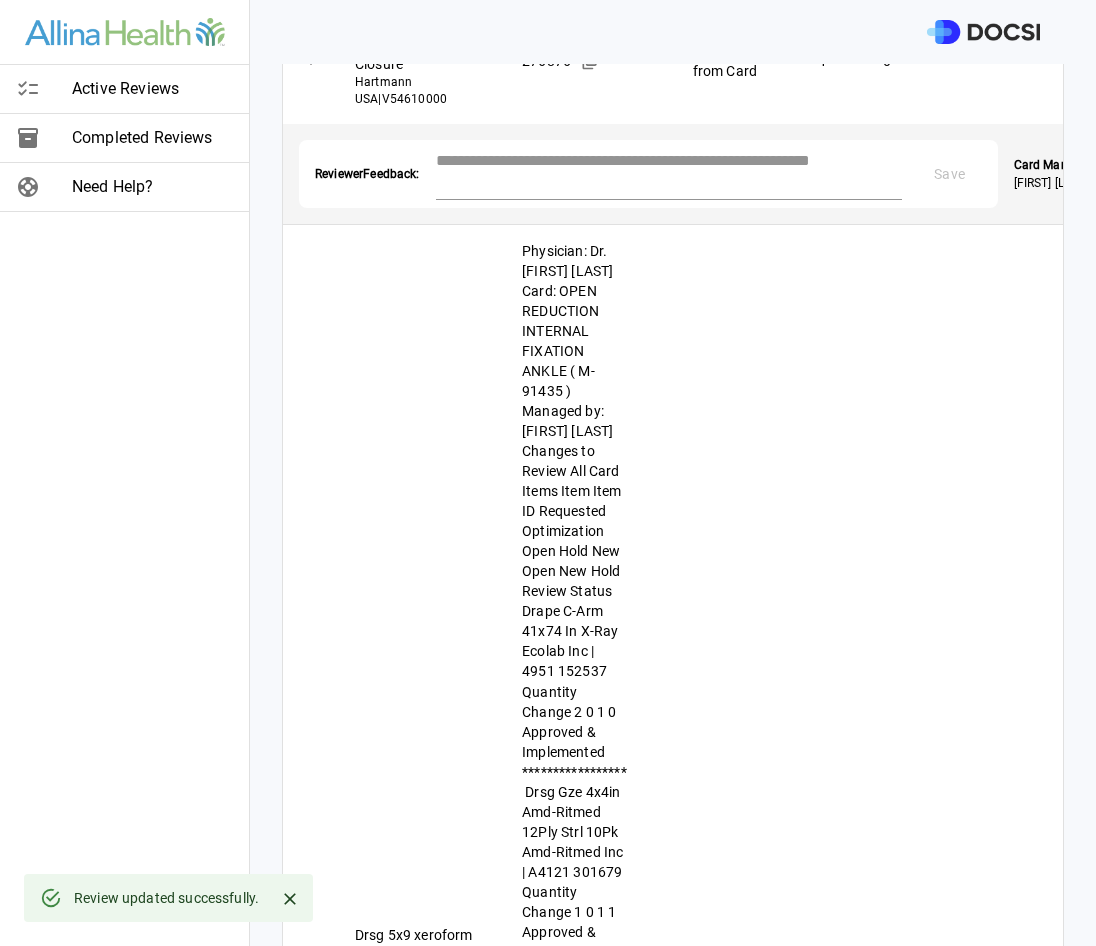 click at bounding box center (669, 172) 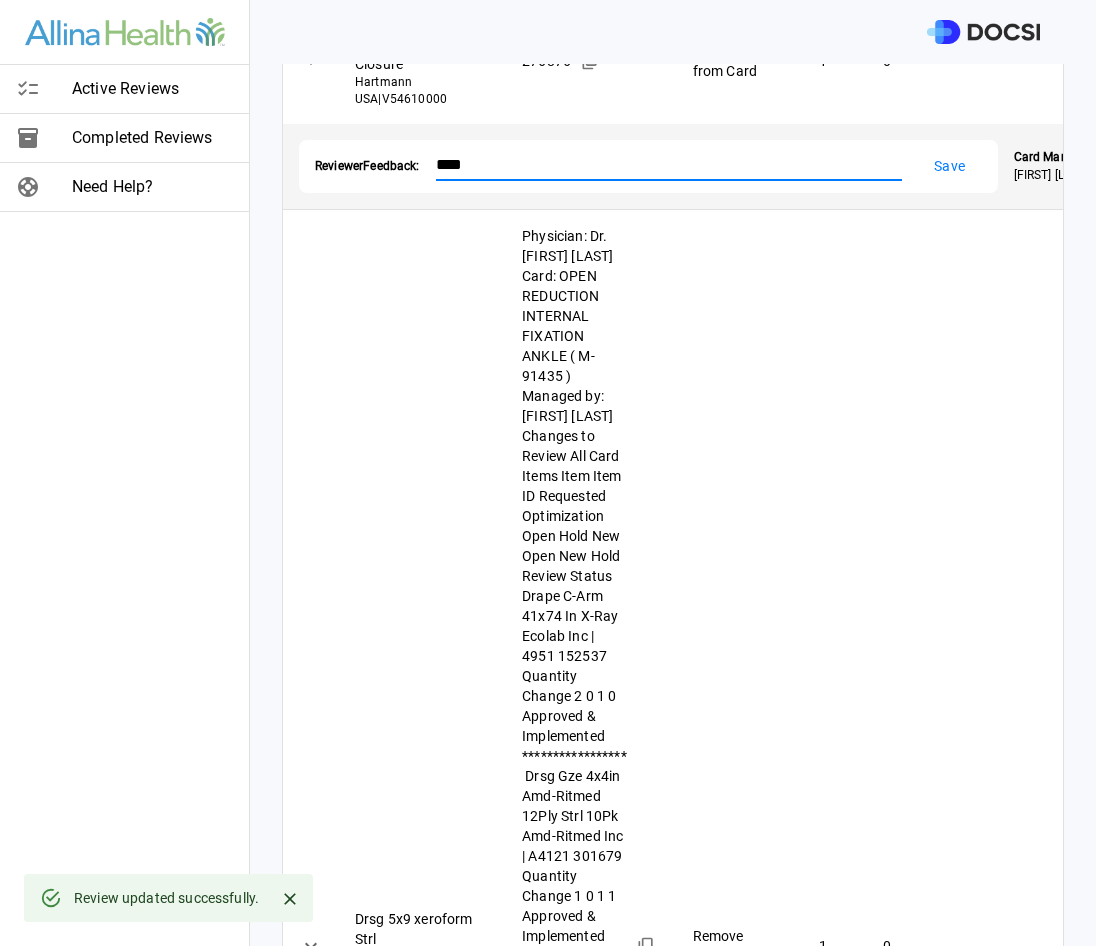 click on "Save" at bounding box center [950, 166] 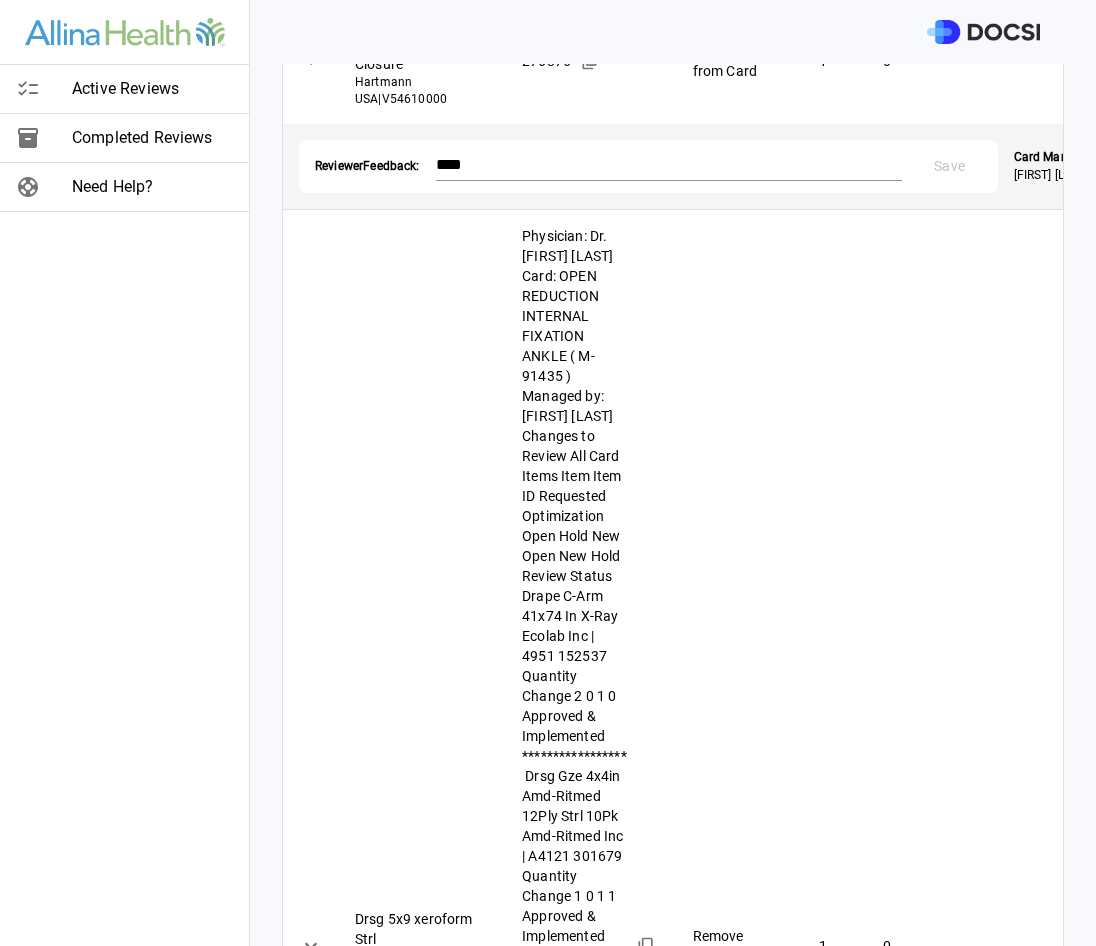 click on "**********" at bounding box center (548, 473) 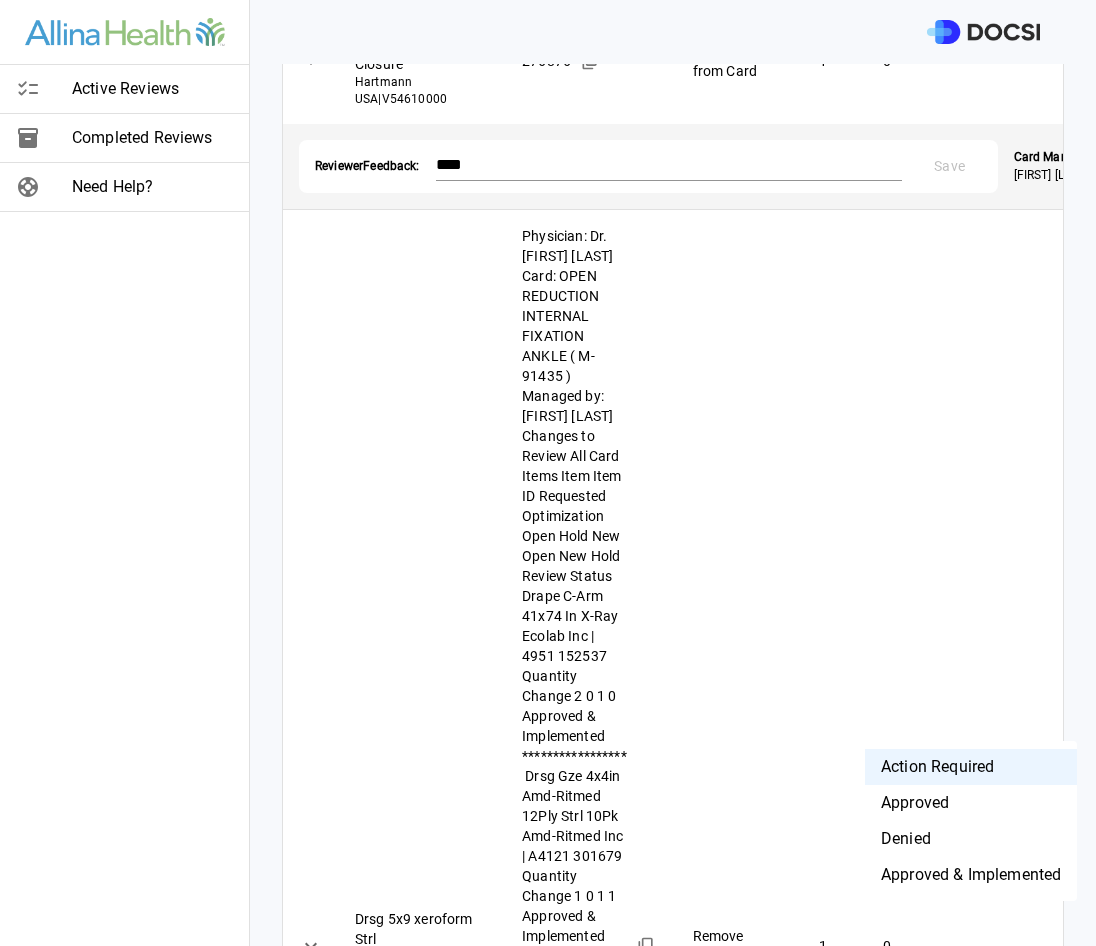 click on "Denied" at bounding box center (971, 839) 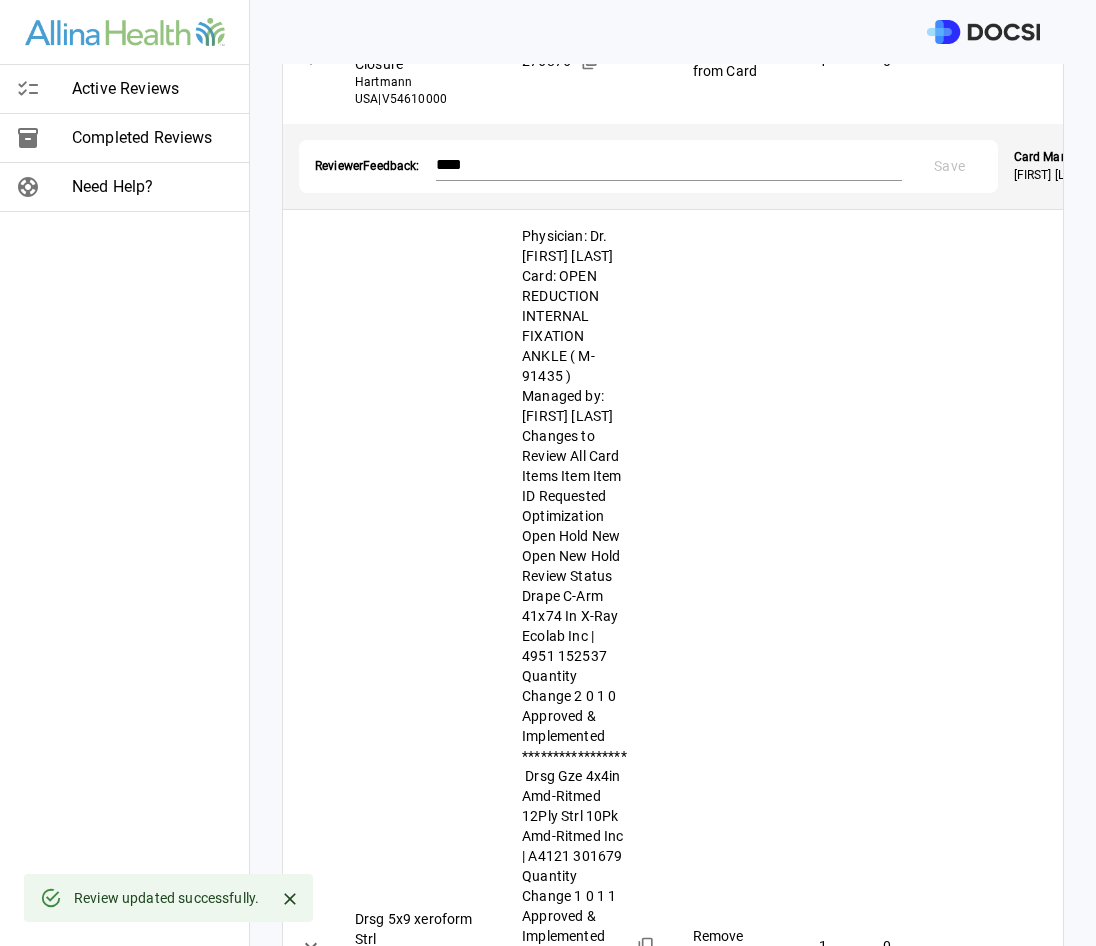 click at bounding box center [669, 1731] 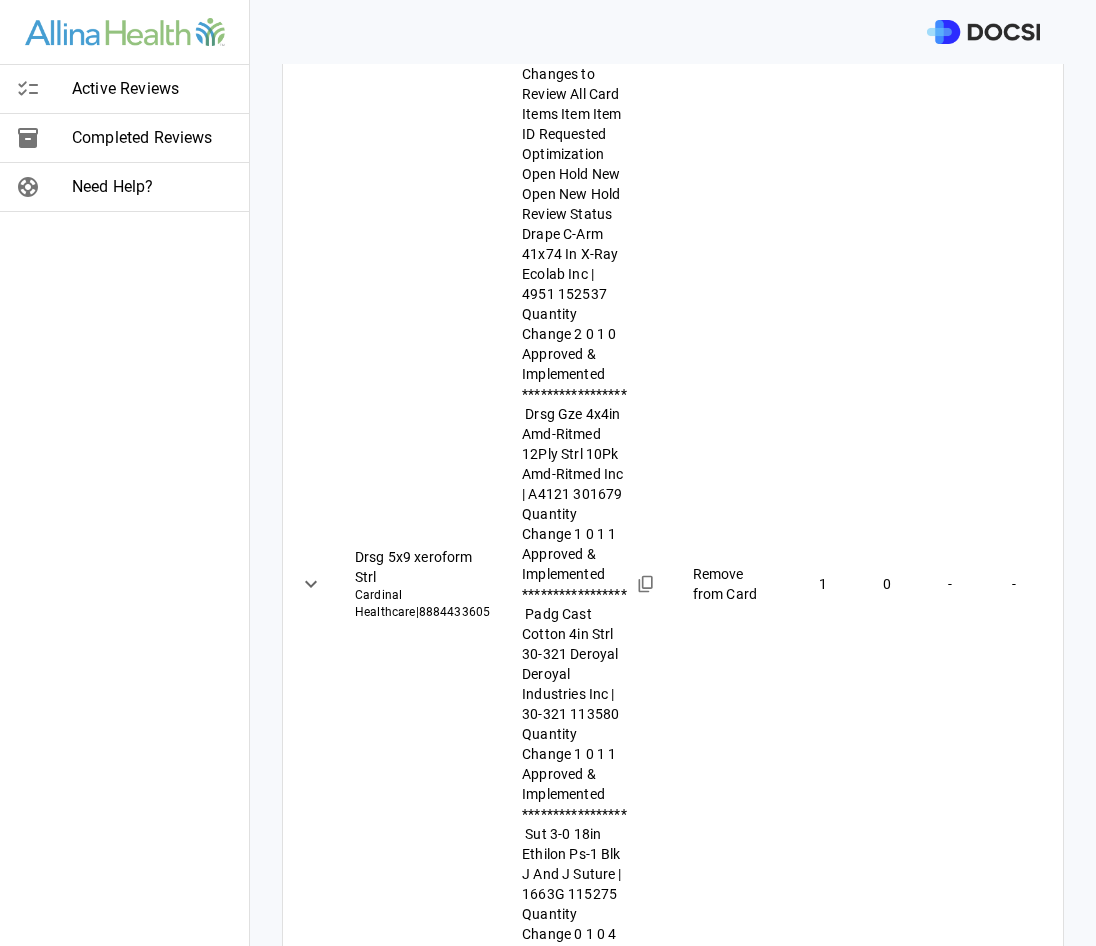 scroll, scrollTop: 1700, scrollLeft: 0, axis: vertical 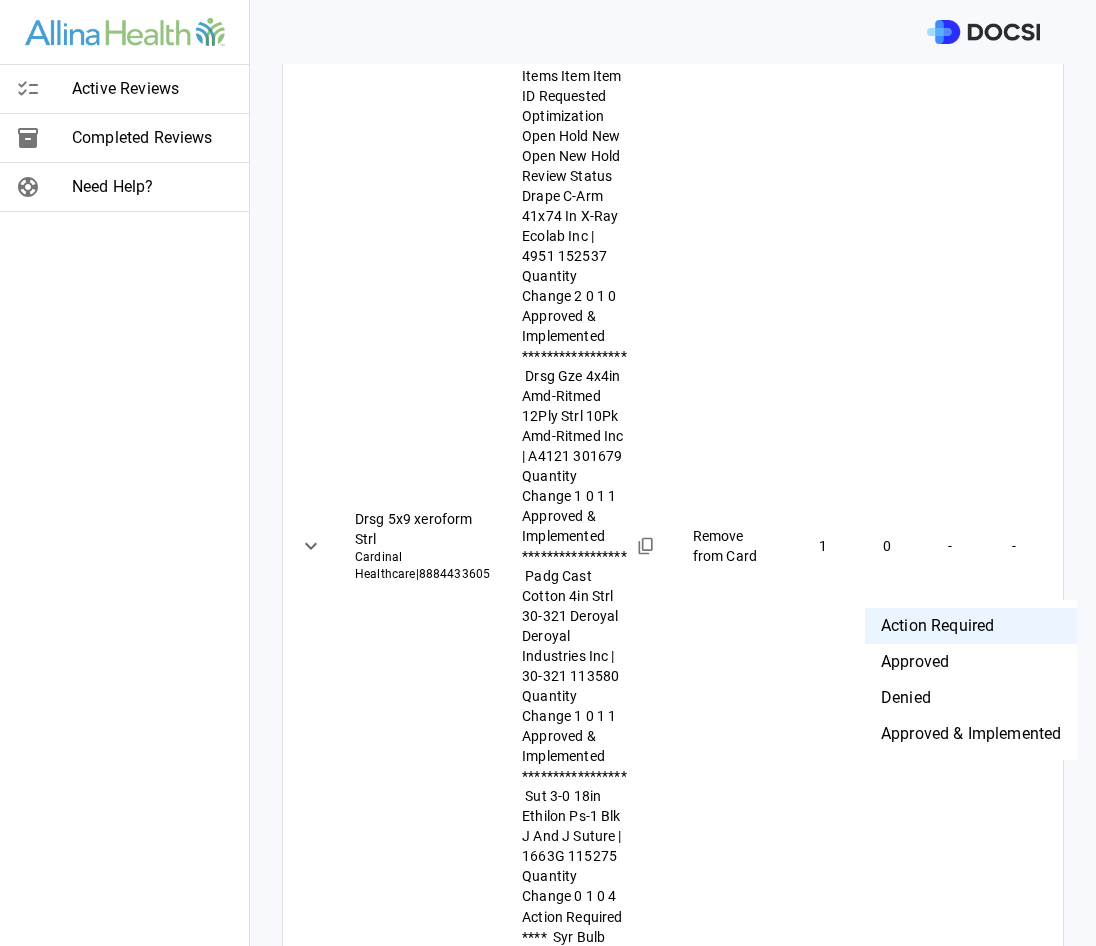 click on "**********" at bounding box center (548, 473) 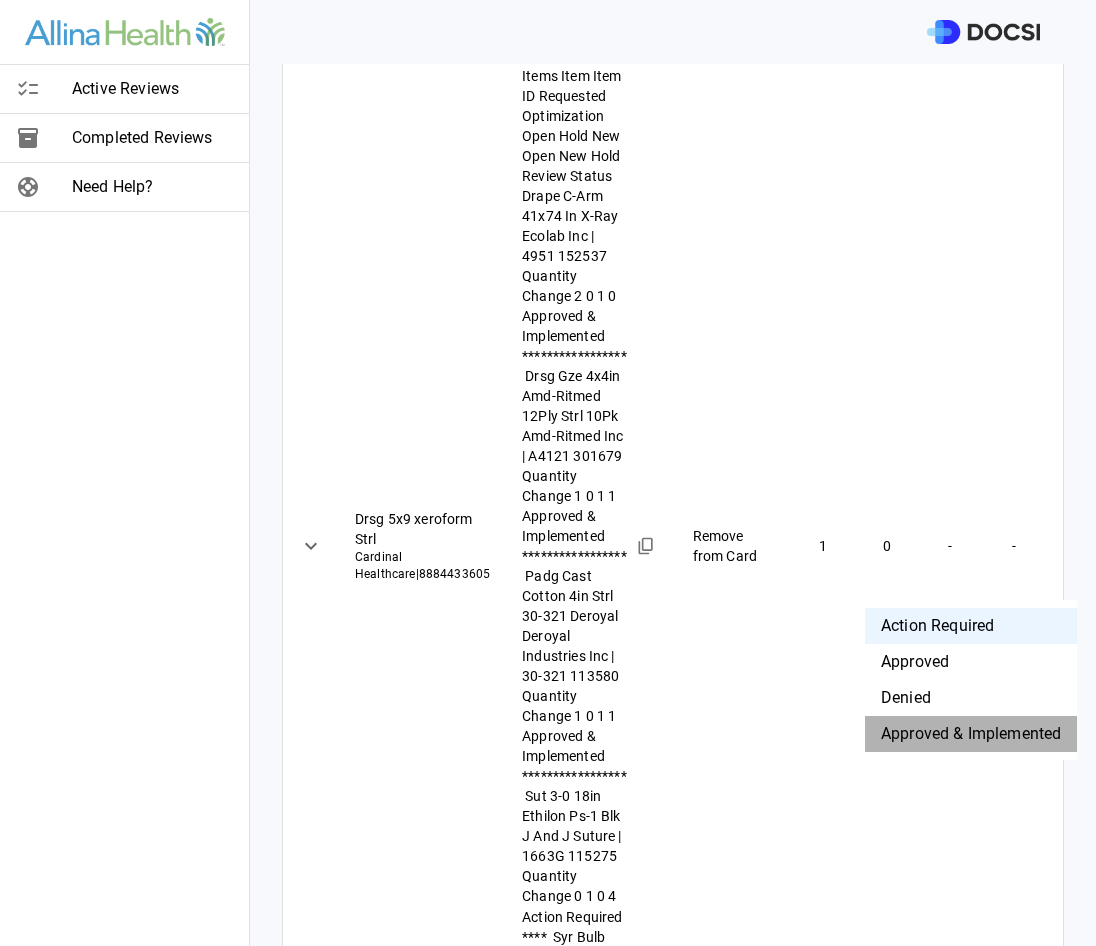 click on "Approved & Implemented" at bounding box center (971, 734) 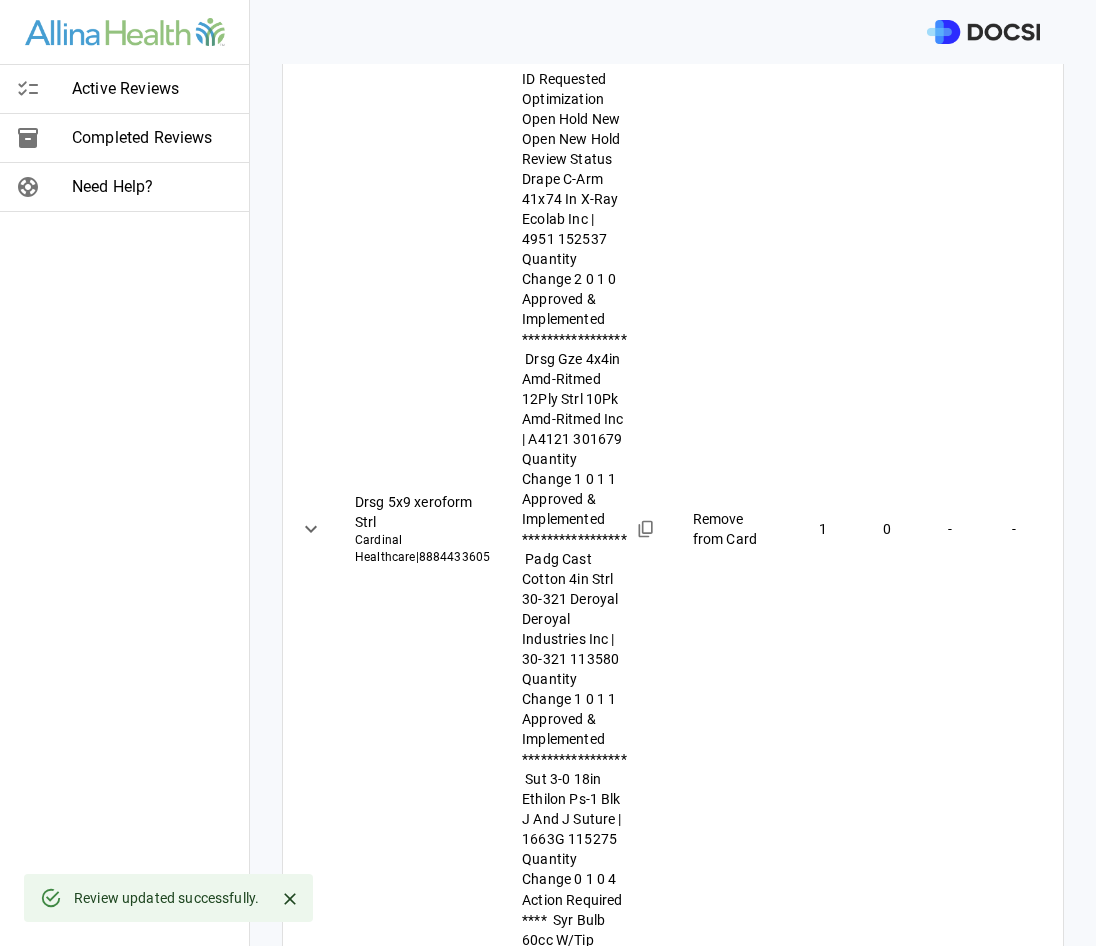 scroll, scrollTop: 1722, scrollLeft: 0, axis: vertical 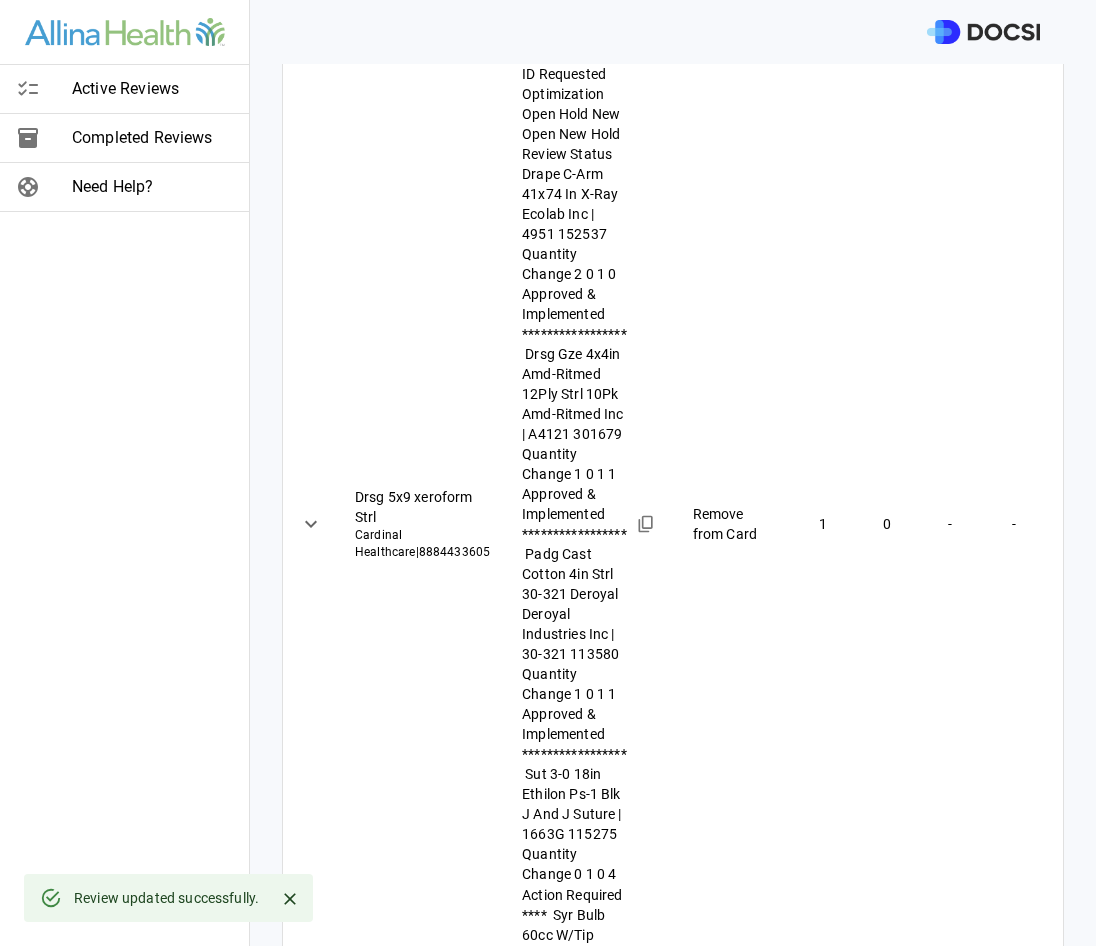 click on "**********" at bounding box center [548, 473] 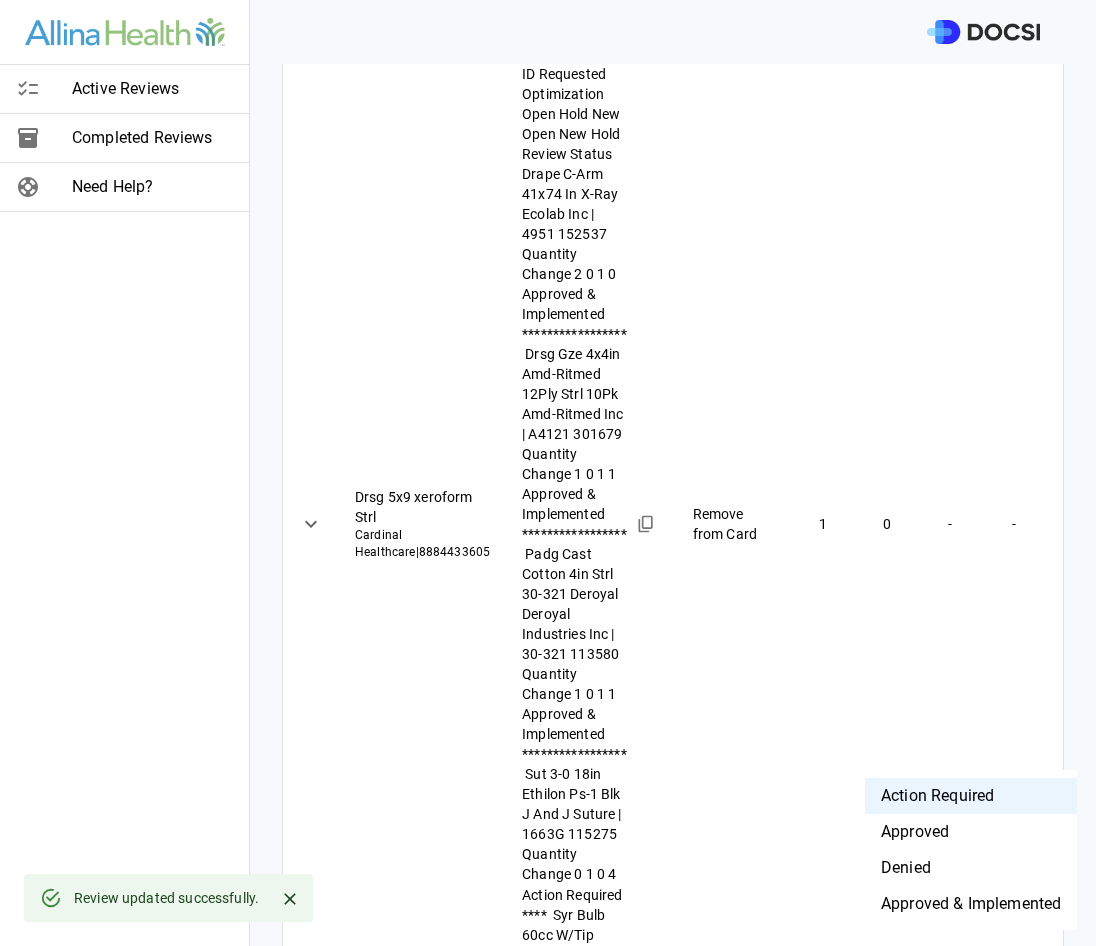 click on "Denied" at bounding box center (971, 868) 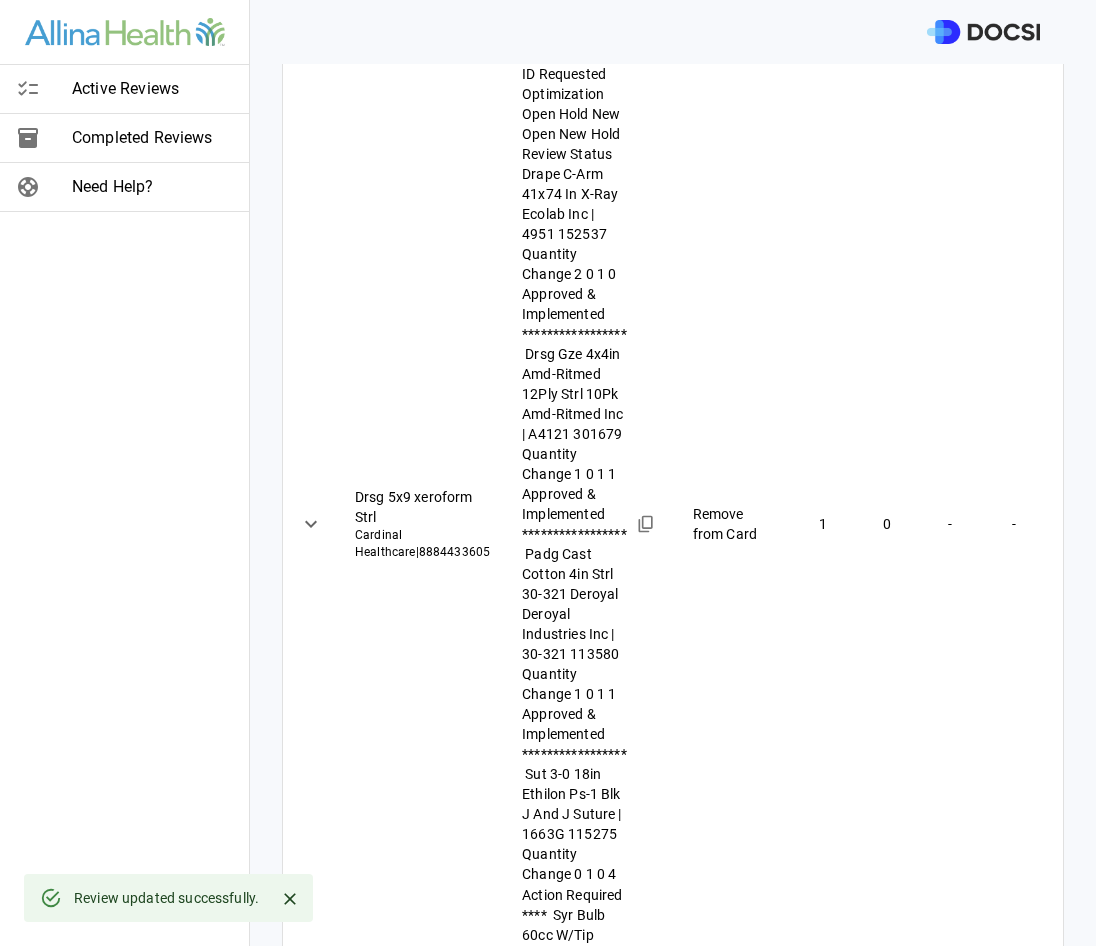 scroll, scrollTop: 1822, scrollLeft: 0, axis: vertical 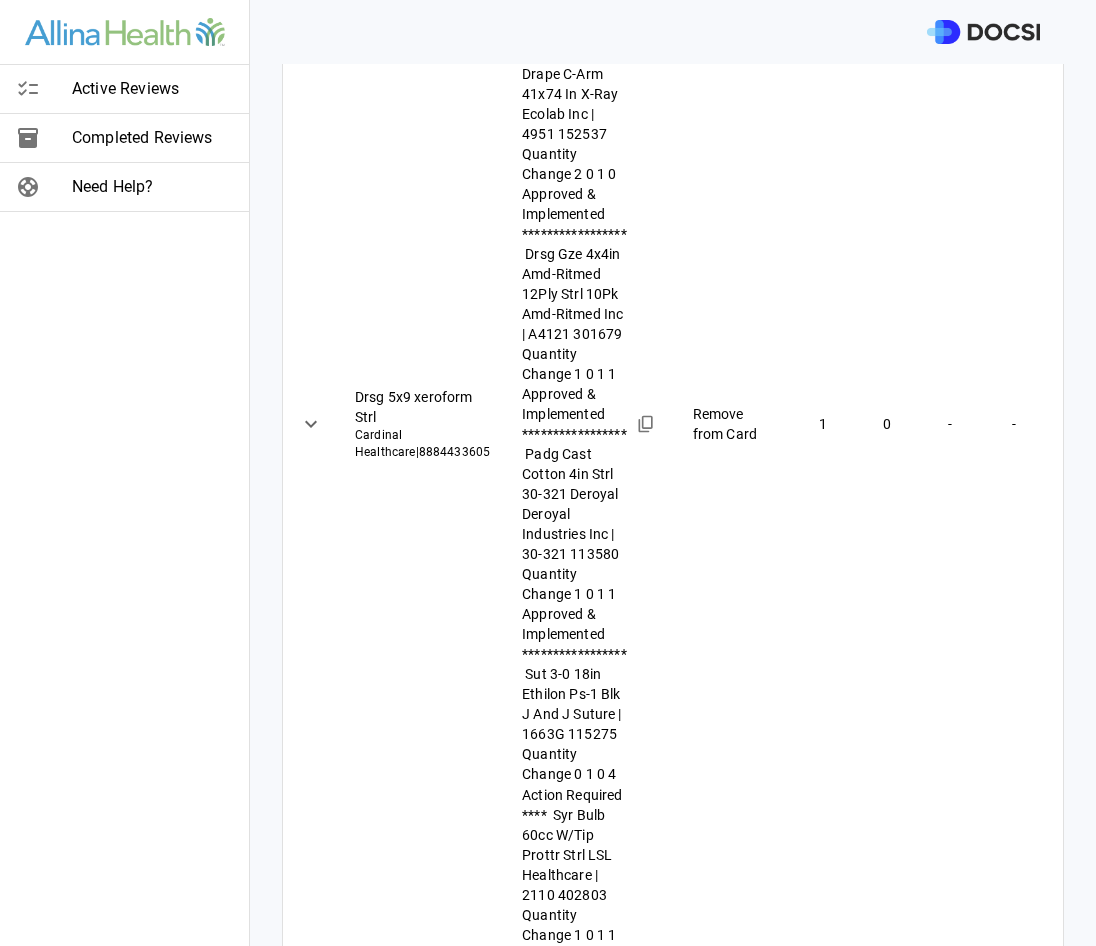 click at bounding box center [669, 1585] 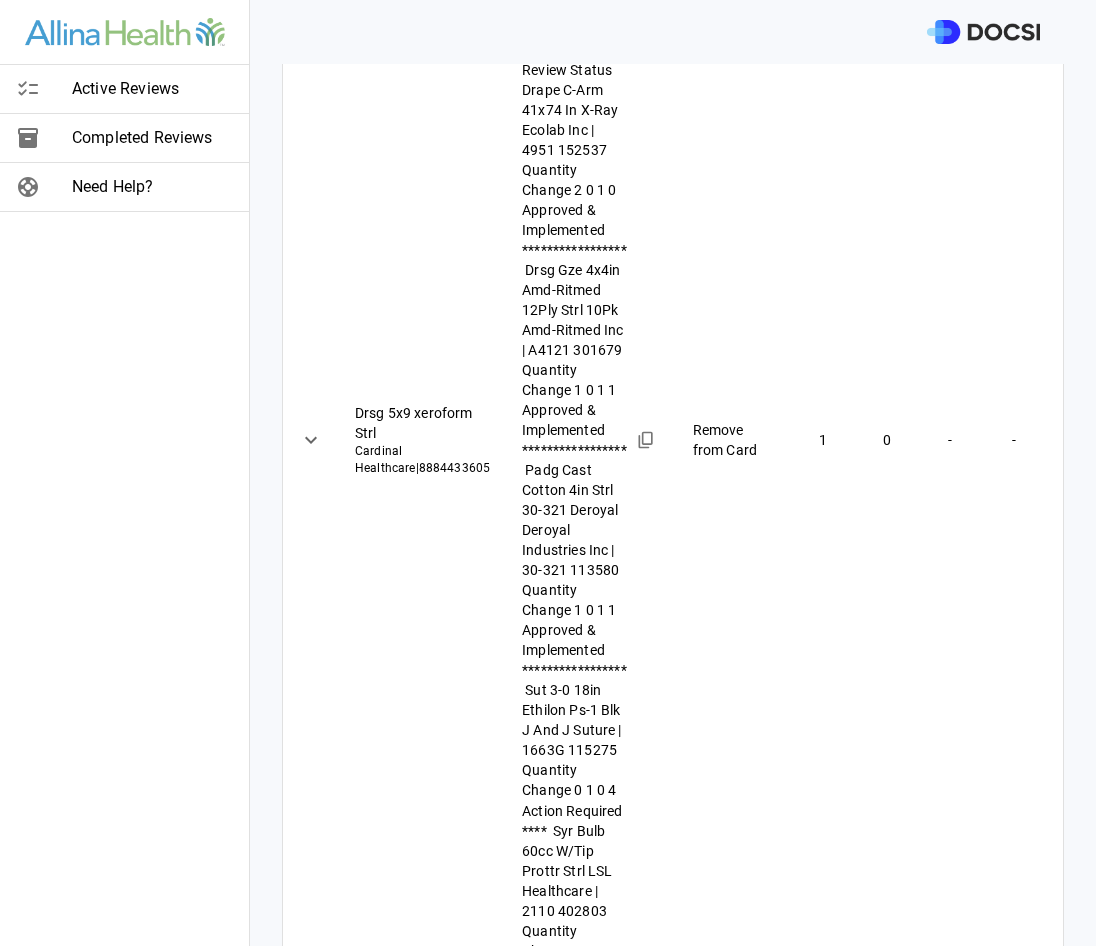 click on "Save" at bounding box center (950, 1595) 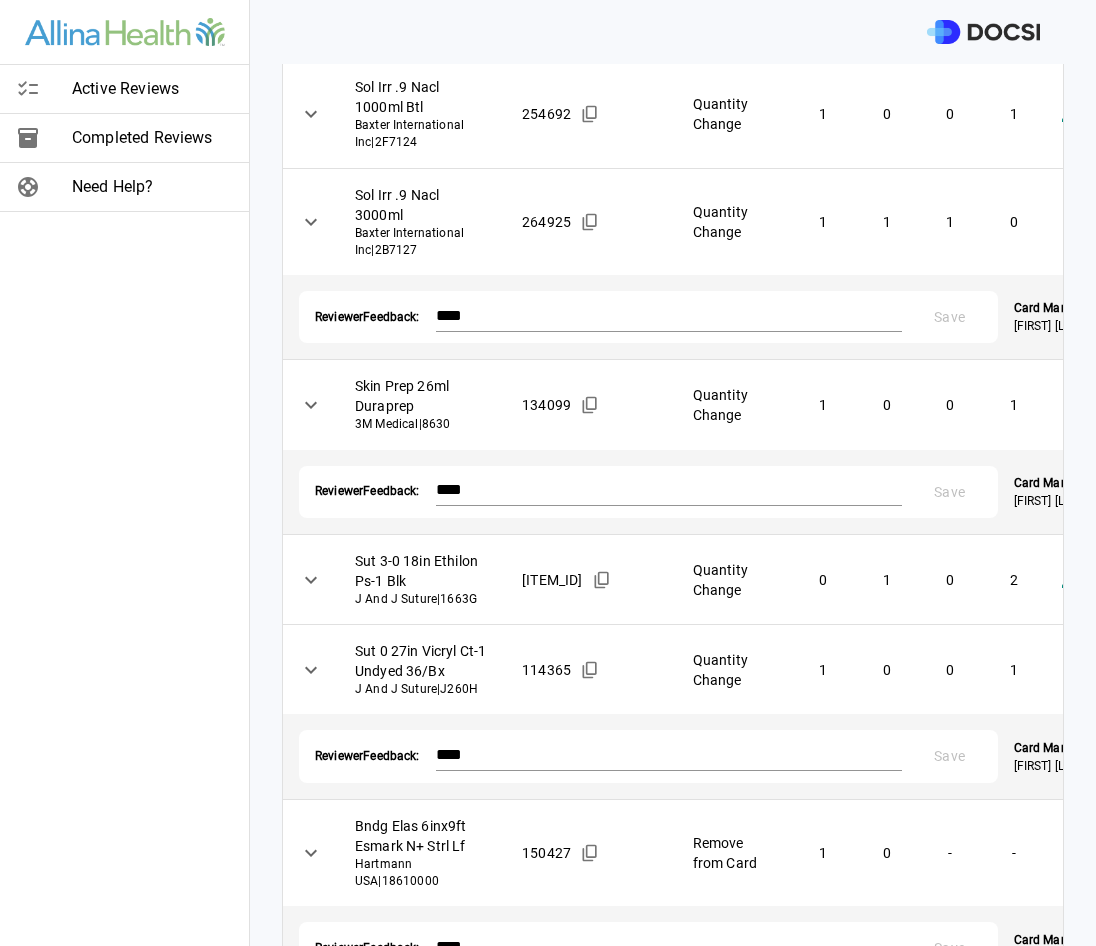 scroll, scrollTop: 0, scrollLeft: 0, axis: both 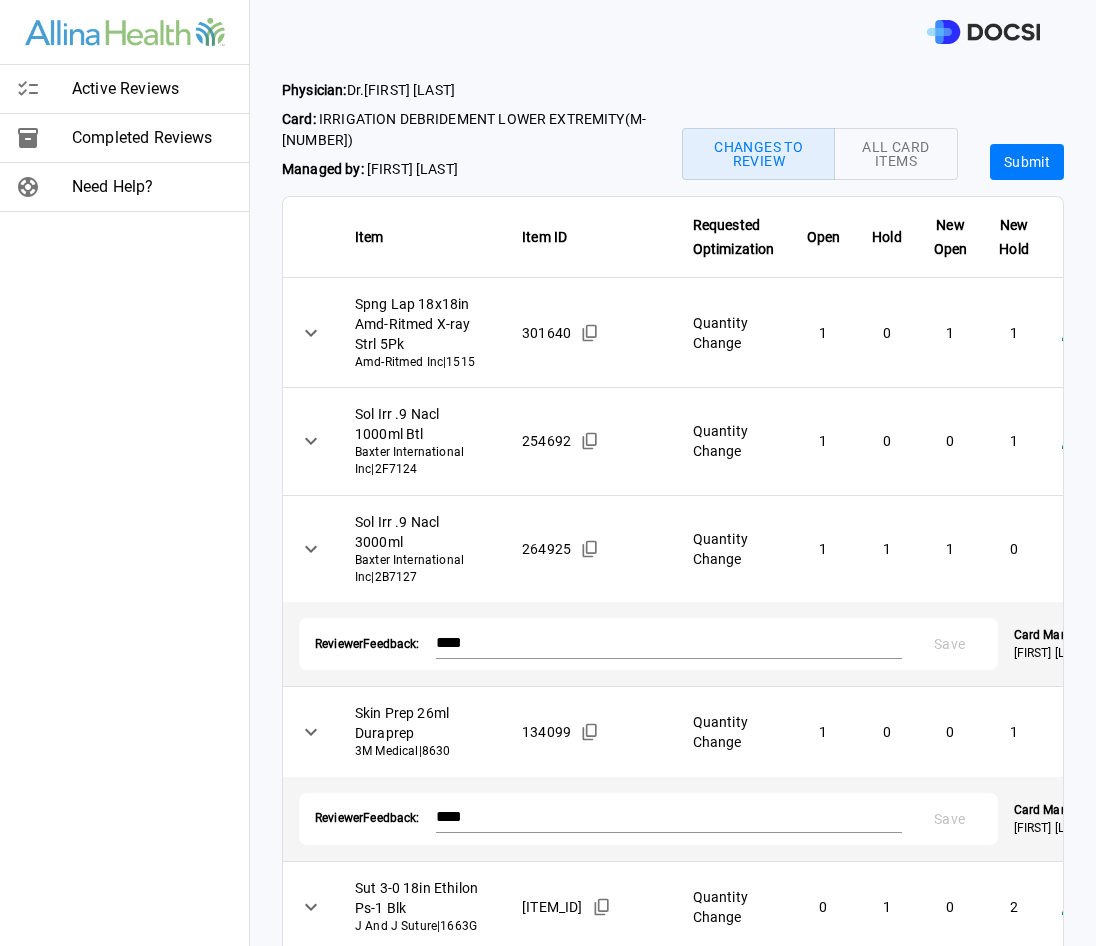 click on "Submit" at bounding box center [1027, 162] 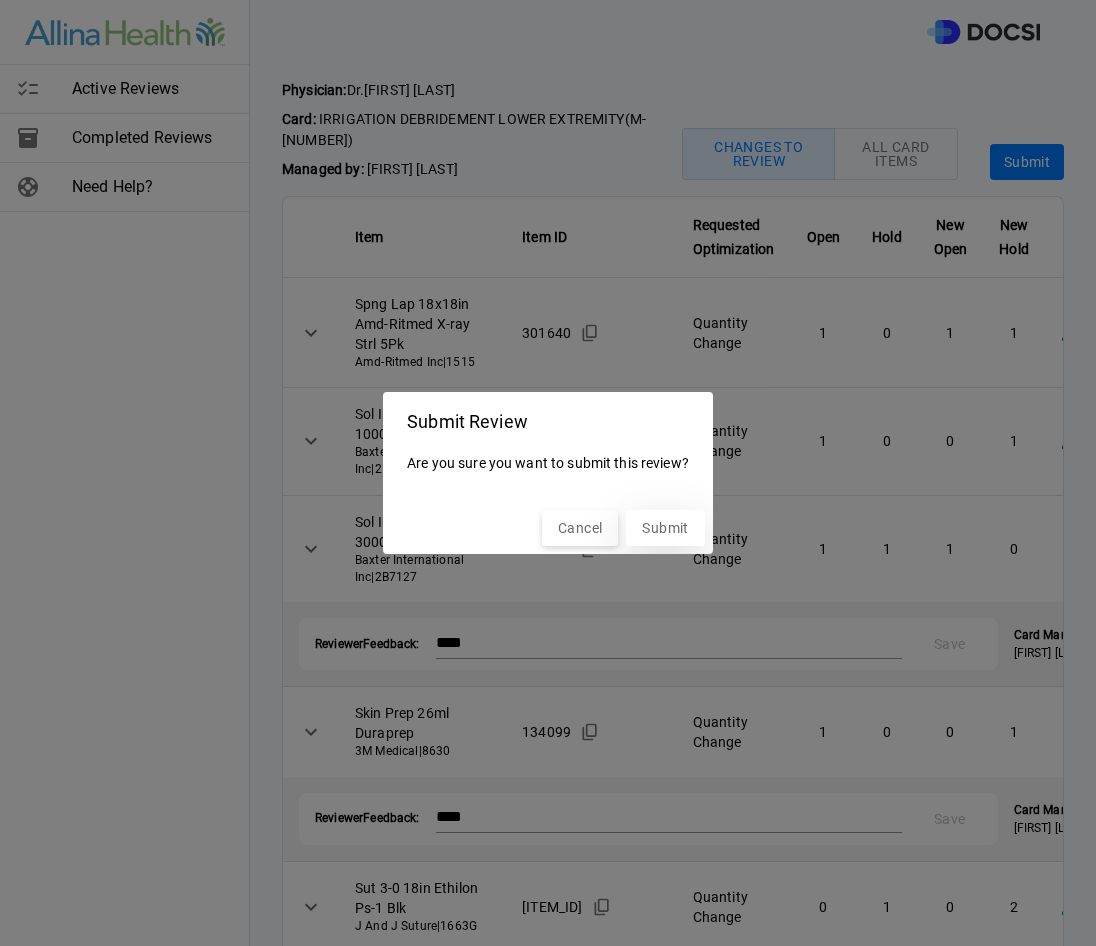 click on "Submit" at bounding box center (665, 528) 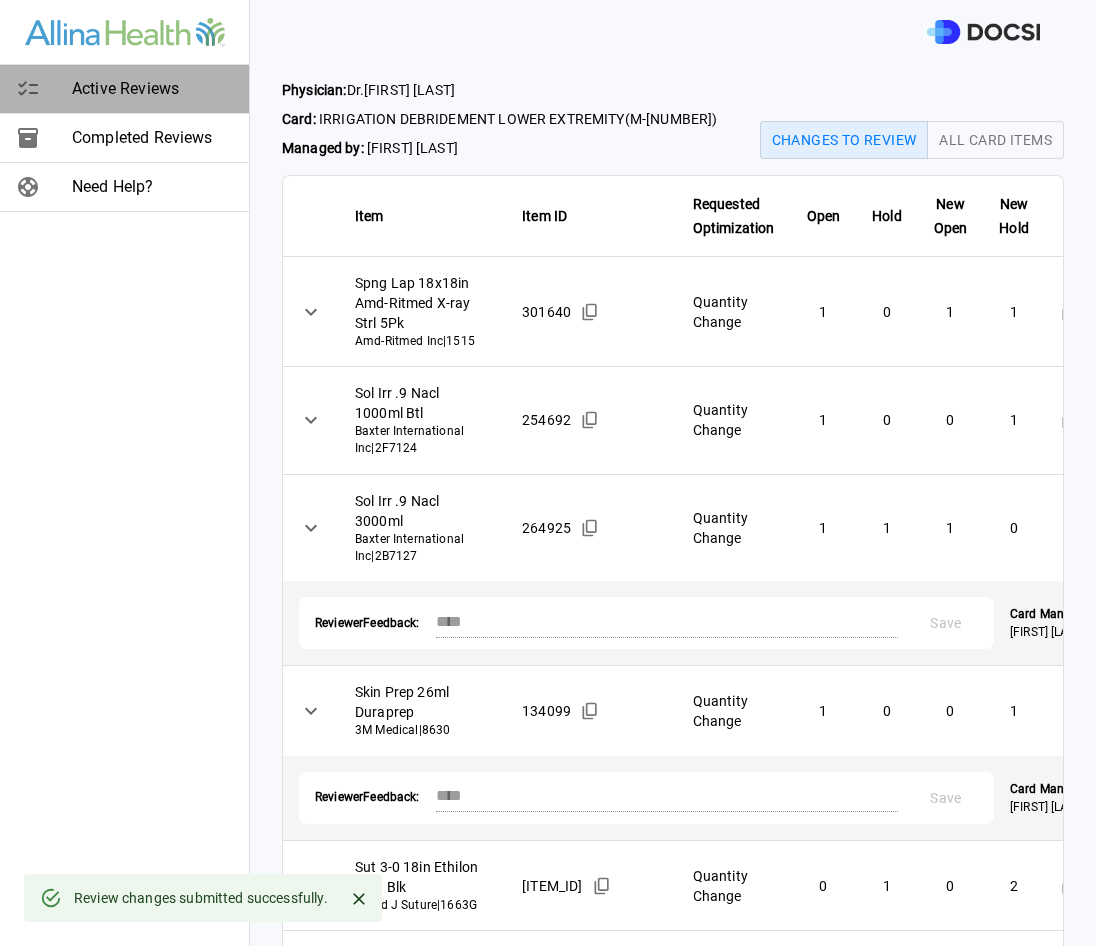 click on "Active Reviews" at bounding box center (152, 89) 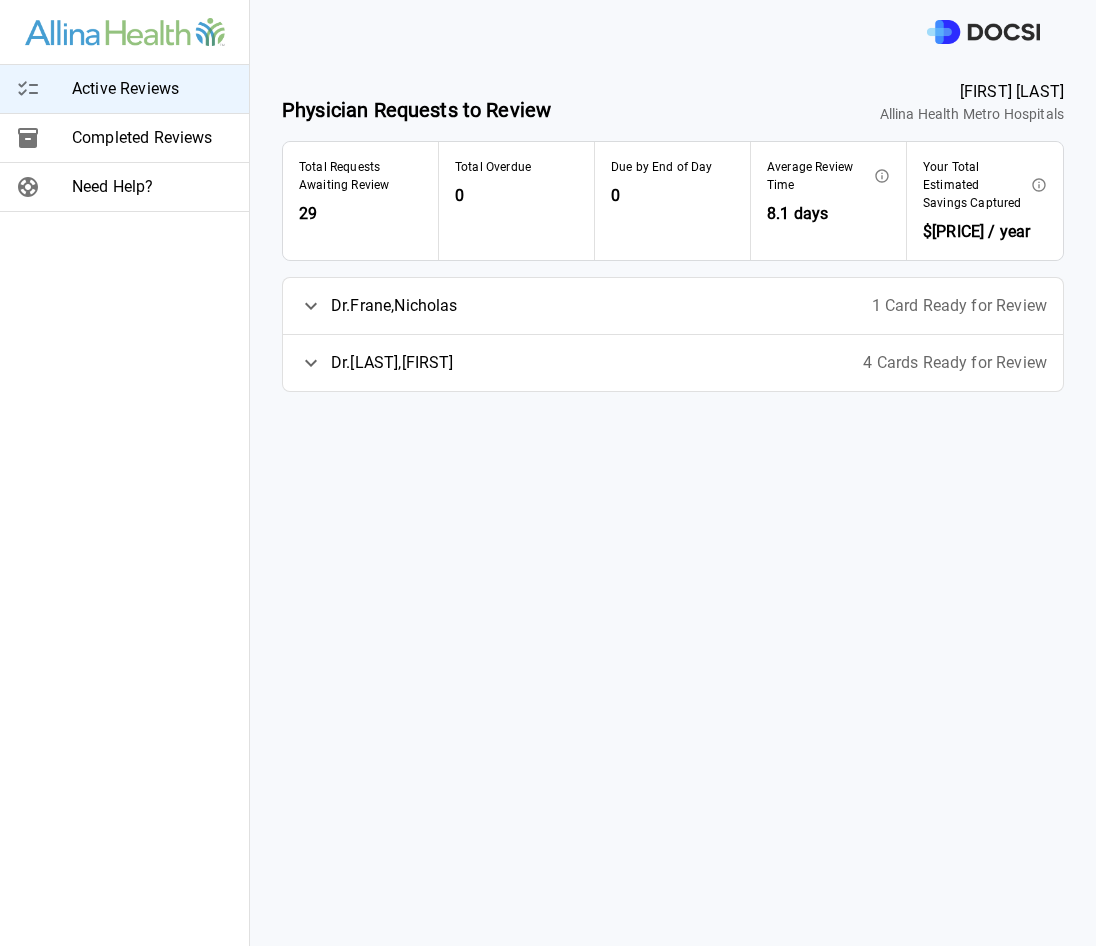 click on "Dr.  [LAST] ,  [FIRST]" at bounding box center [392, 363] 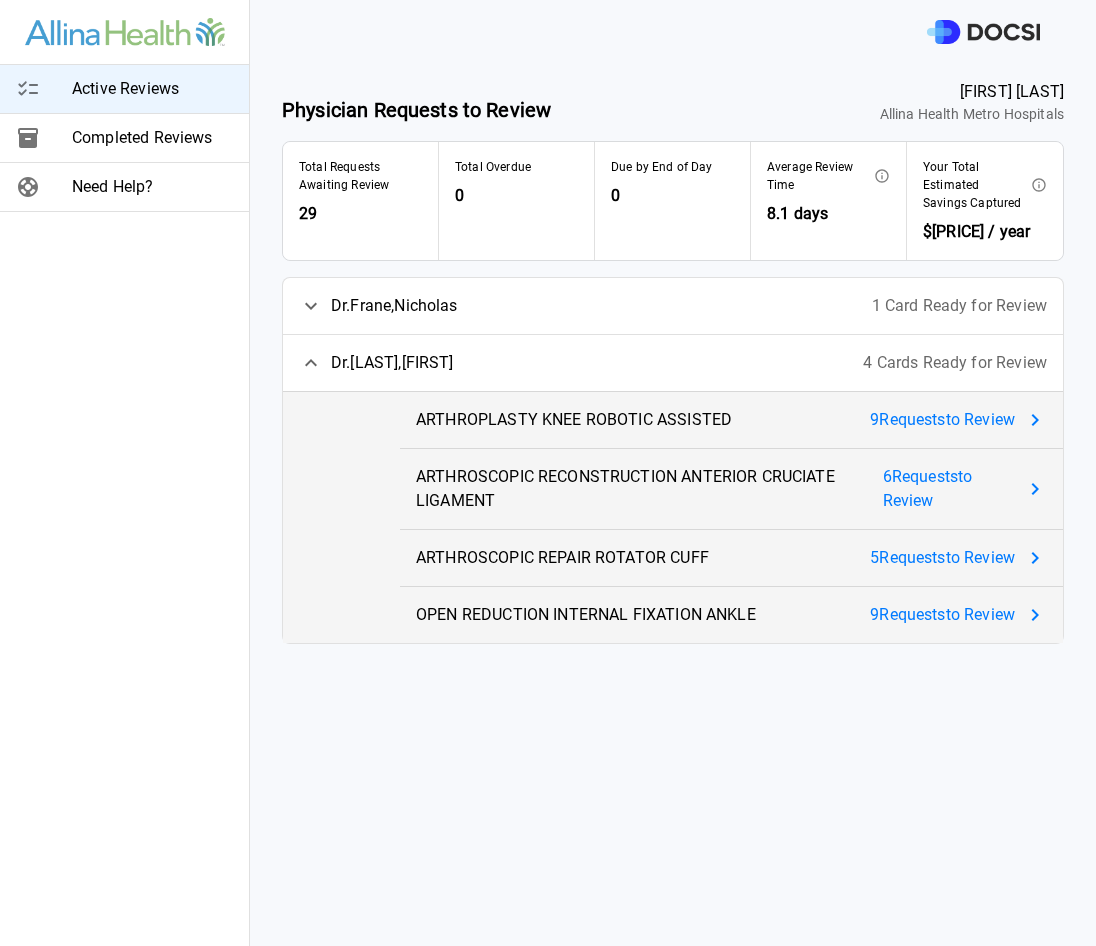click on "9  Request s  to Review" at bounding box center (942, 420) 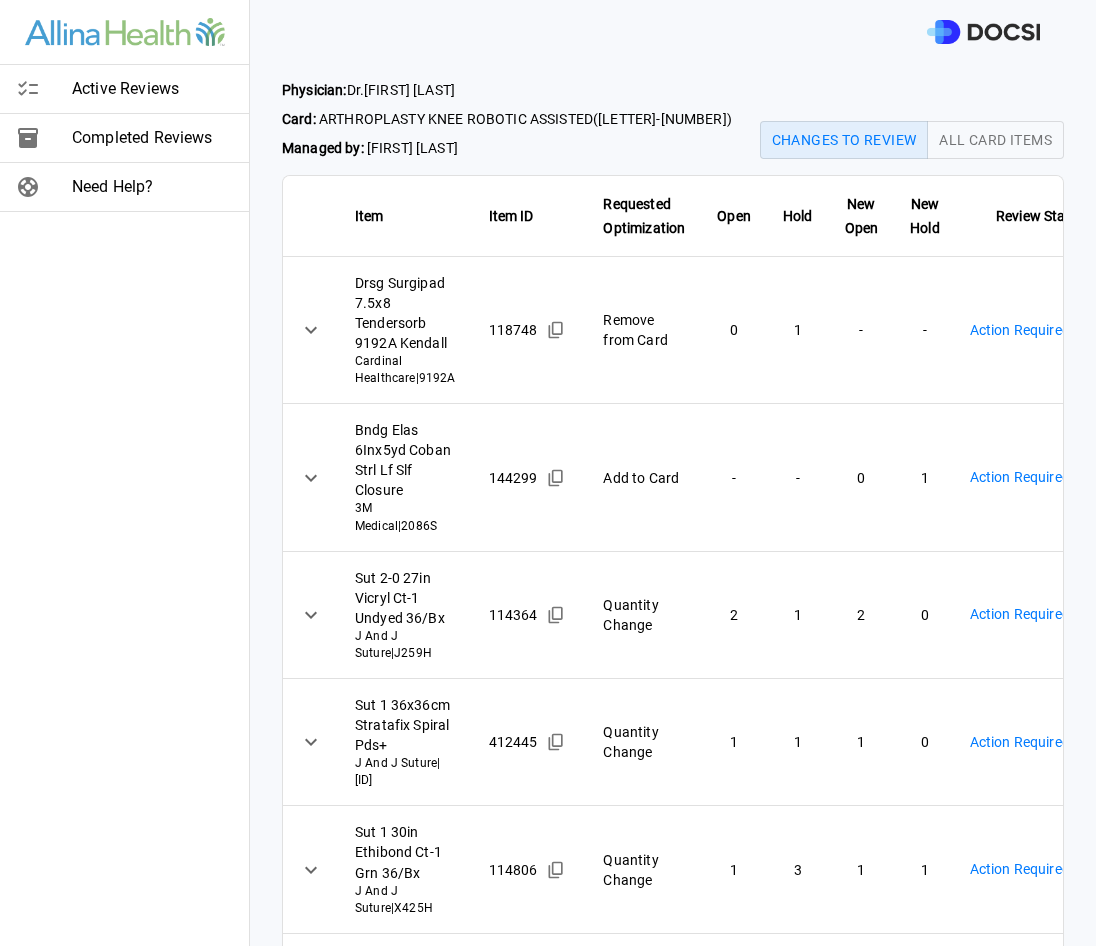 click on "Active Reviews Completed Reviews Need Help? Physician:   Dr.  [LAST] [LAST] Card:    ARTHROPLASTY KNEE ROBOTIC ASSISTED  ( M-127995 ) Managed by:    [FIRST] [LAST] Changes to Review All Card Items Item Item ID Requested Optimization Open Hold New Open New Hold Review Status Drsg Surgipad 7.5x8 Tendersorb 9192A Kendall Cardinal Healthcare  |  9192A 118748 Remove from Card 0 1 - - Action Required **** ​ Bndg Elas 6Inx5yd Coban Strl Lf Slf Closure 3M Medical  |  2086S 144299 Add to Card - - 0 1 Action Required **** ​ Sut 2-0 27in Vicryl Ct-1 Undyed 36/Bx J And J Suture  |  J259H 114364 Quantity Change 2 1 2 0 Action Required **** ​ Sut 1 36x36cm Stratafix Spiral Pds+ J And J Suture  |  SXPP2B405 412445 Quantity Change 1 1 1 0 Action Required **** ​ Sut 1 30in Ethibond Ct-1 Grn 36/Bx J And J Suture  |  X425H 114806 Quantity Change 1 3 1 1 Action Required **** ​ Padg Cast Cotton 6in Strl 30D322 Deroyal Deroyal Industries Inc  |  30-322 113581 Quantity Change 2 0 1 1 Action Required ****" at bounding box center (548, 473) 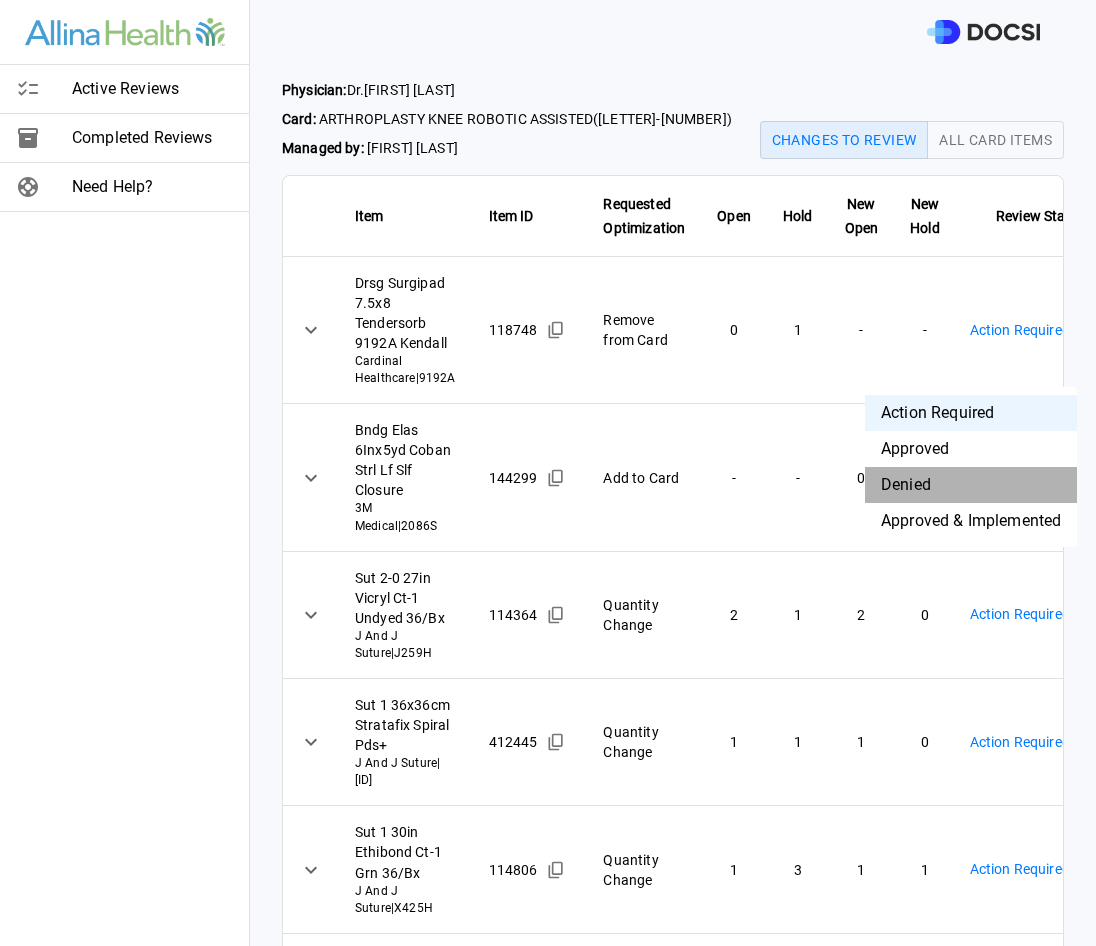 click on "Denied" at bounding box center (971, 485) 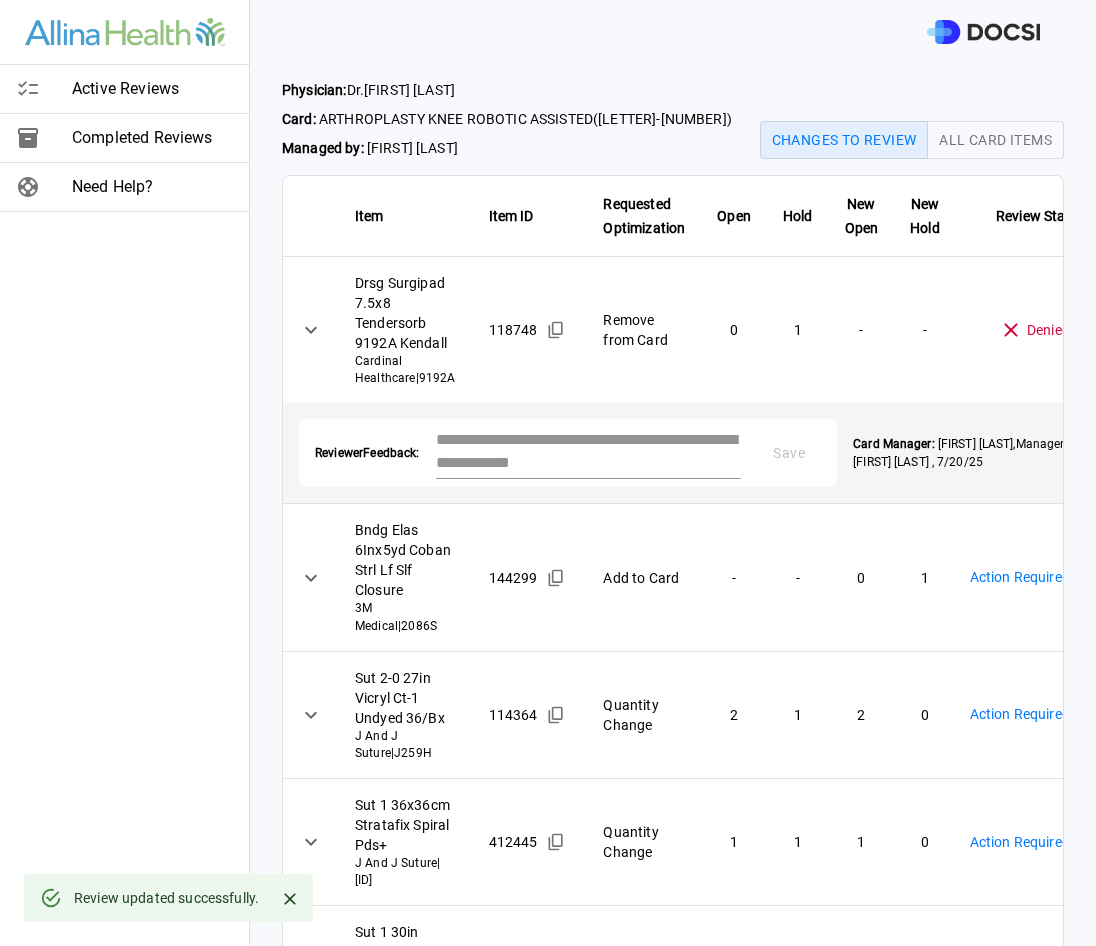 click at bounding box center (589, 451) 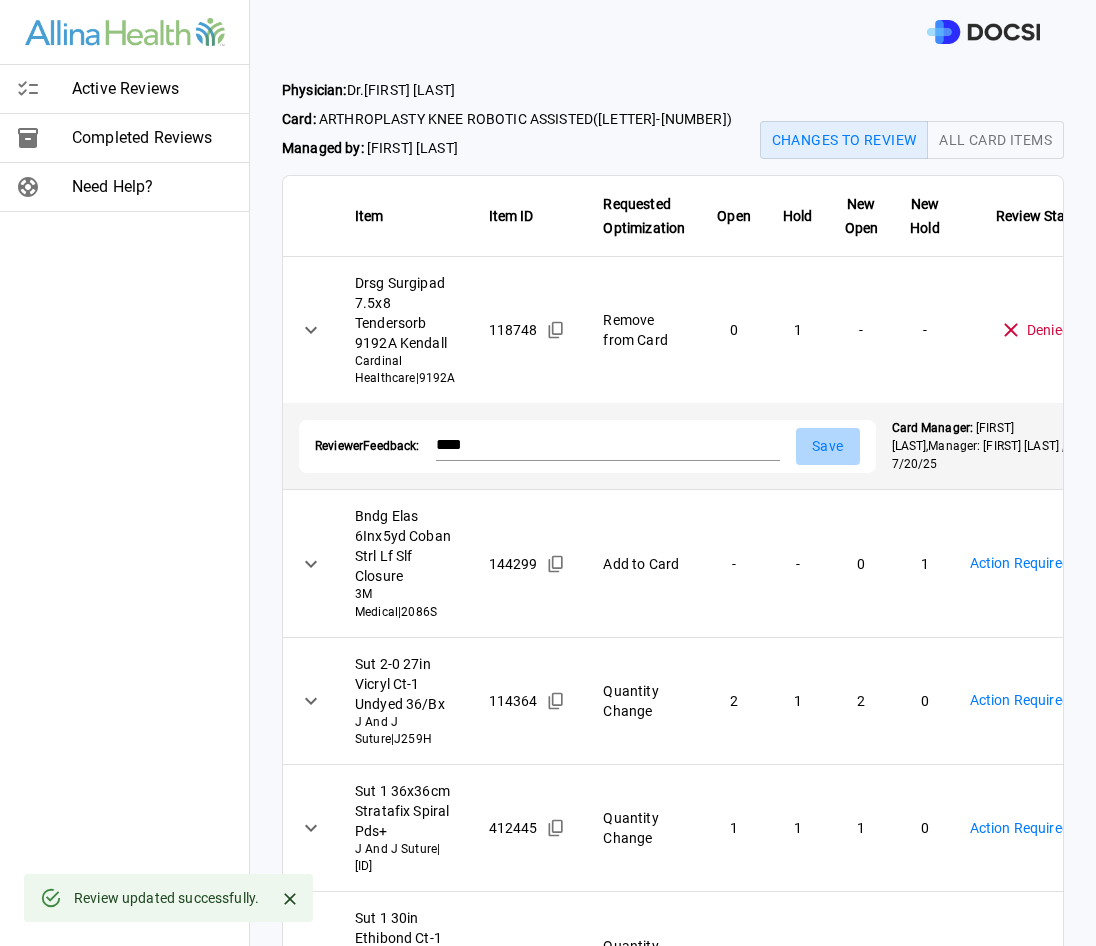 click on "Save" at bounding box center [828, 446] 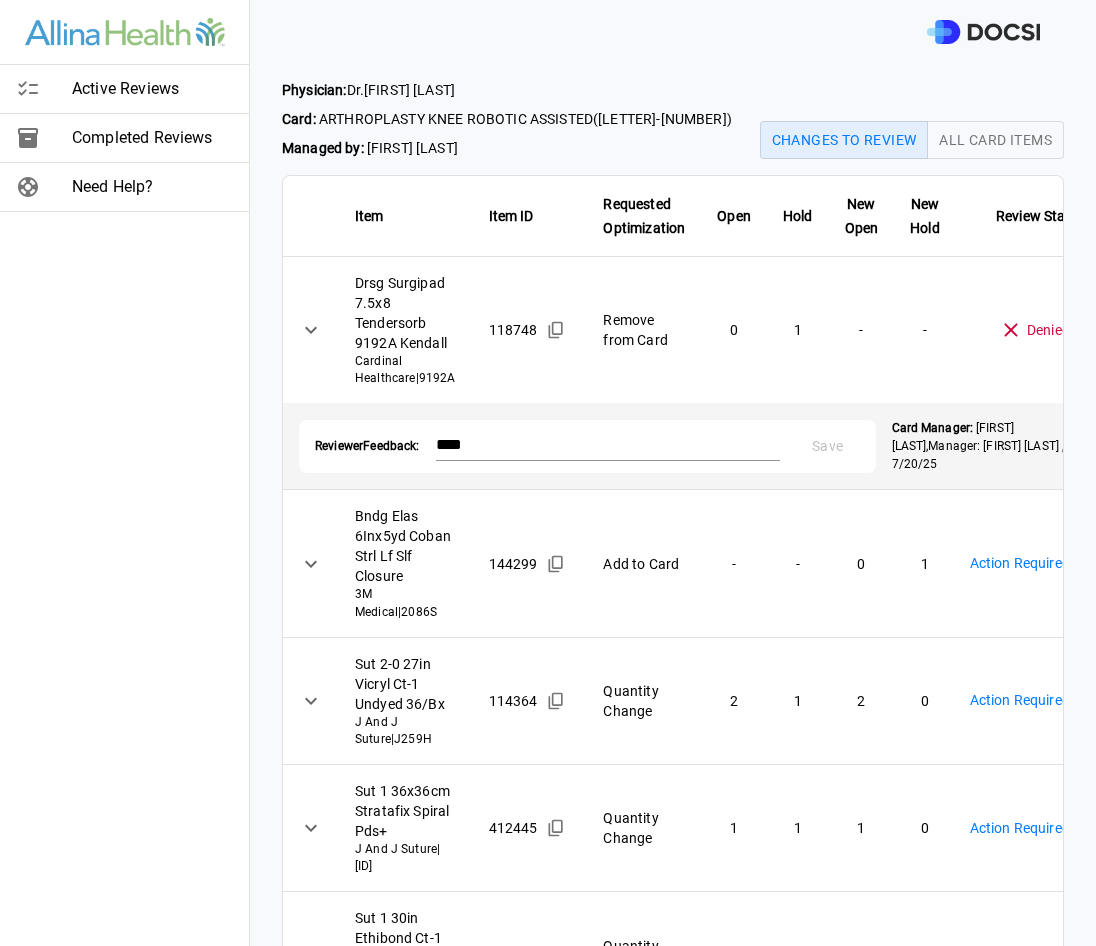 click on "Physician:   Dr.  [FIRST]   [LAST] Card:    ARTHROPLASTY KNEE ROBOTIC ASSISTED  ( M-127995 ) Managed by:    [FIRST] [LAST] Changes to Review All Card Items Item Item ID Requested Optimization Open Hold New Open New Hold Review Status Drsg Surgipad 7.5x8 Tendersorb 9192A Kendall Cardinal Healthcare  |  9192A 118748 Remove from Card 0 1 - - Denied ******** ​ Reviewer  Feedback:  **** * Save Card Manager:    [FIRST]   [LAST] ,  [DATE]   Bndg Elas 6Inx5yd Coban Strl Lf Slf Closure 3M Medical  |  2086S 144299 Add to Card - - 0 1 Action Required **** ​ Sut 2-0 27in Vicryl Ct-1 Undyed 36/Bx J And J Suture  |  J259H 114364 Quantity Change 2 1 2 0 Action Required **** ​ Sut 1 36x36cm Stratafix Spiral Pds+ J And J Suture  |  SXPP2B405 412445 Quantity Change 1 1 1 0 Action Required **** ​ Sut 1 30in Ethibond Ct-1 Grn 36/Bx J And J Suture  |  X425H 114806 Quantity Change 1 3 1 1 Action Required **** ​ Padg Cast Cotton 6in Strl 30D322 Deroyal  |  30-322" at bounding box center (548, 473) 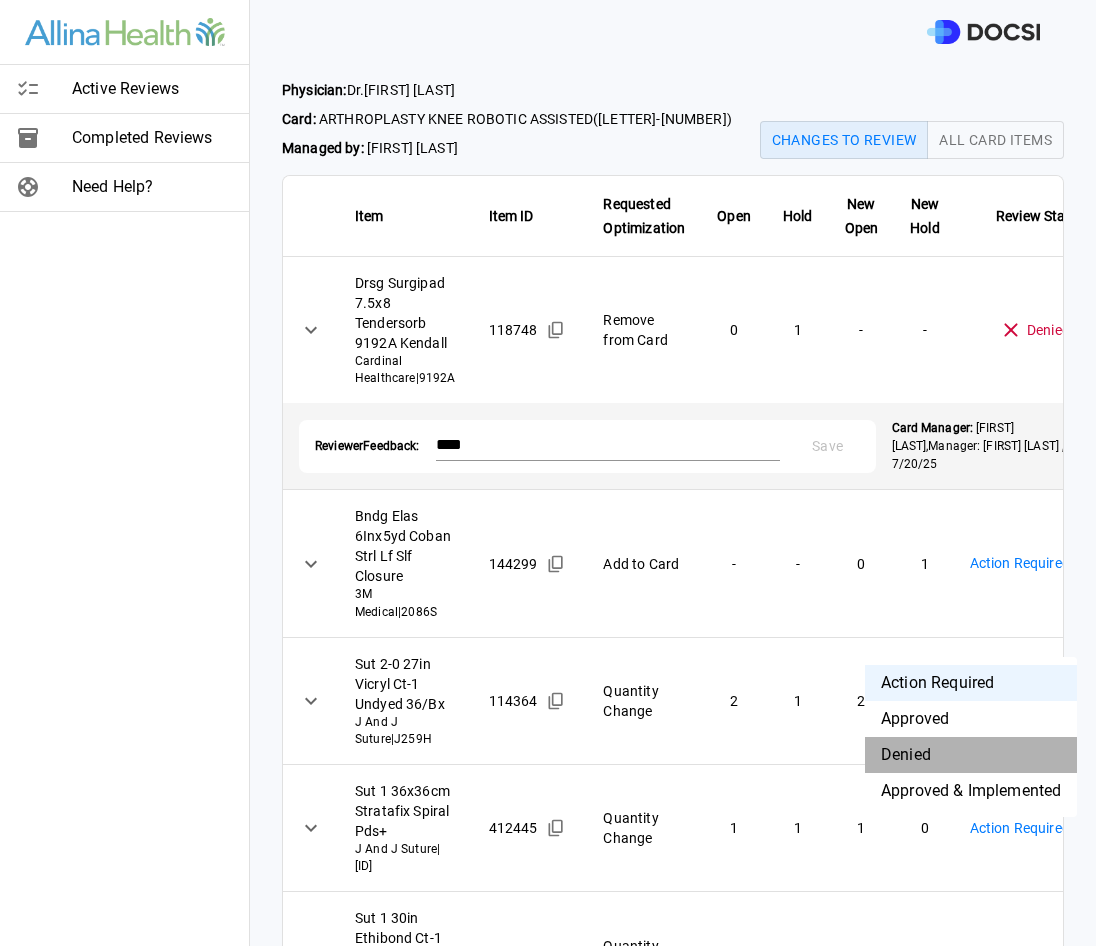 click on "Denied" at bounding box center (971, 755) 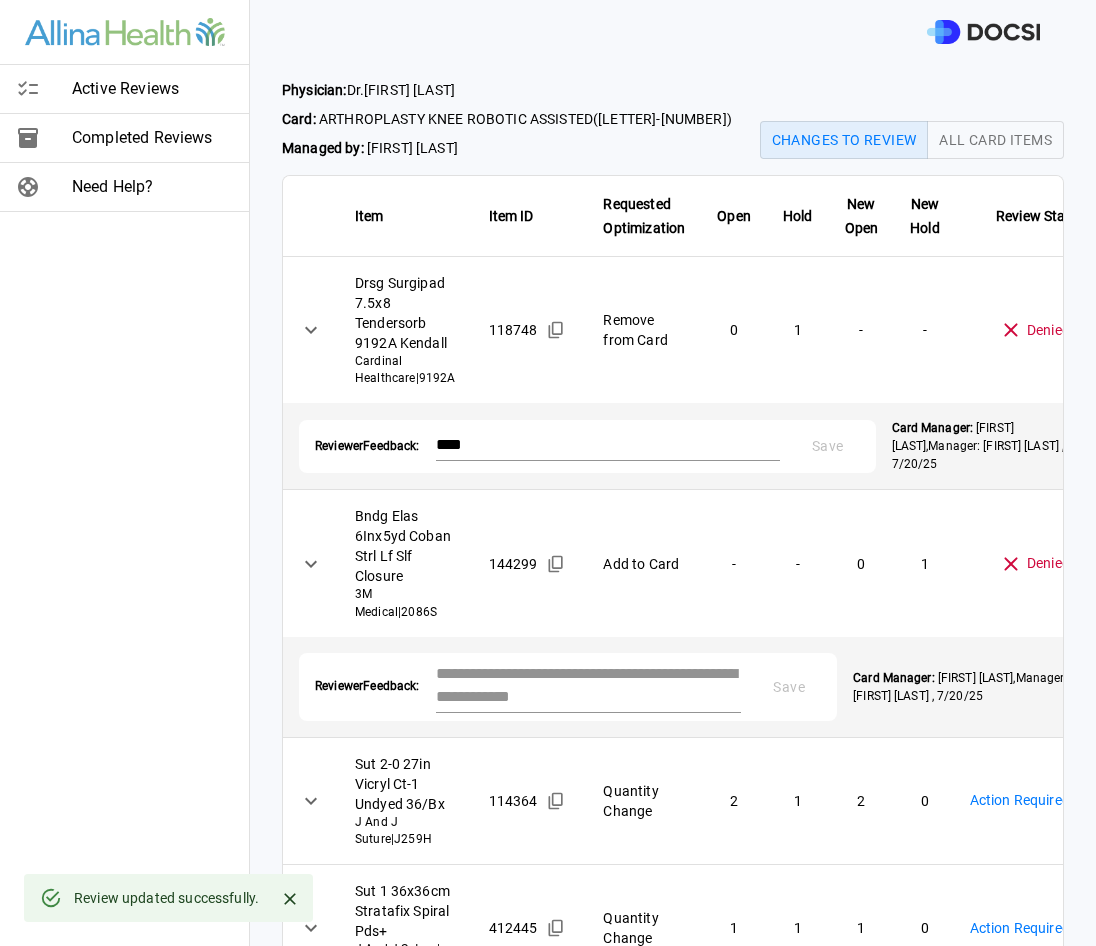 click at bounding box center (589, 685) 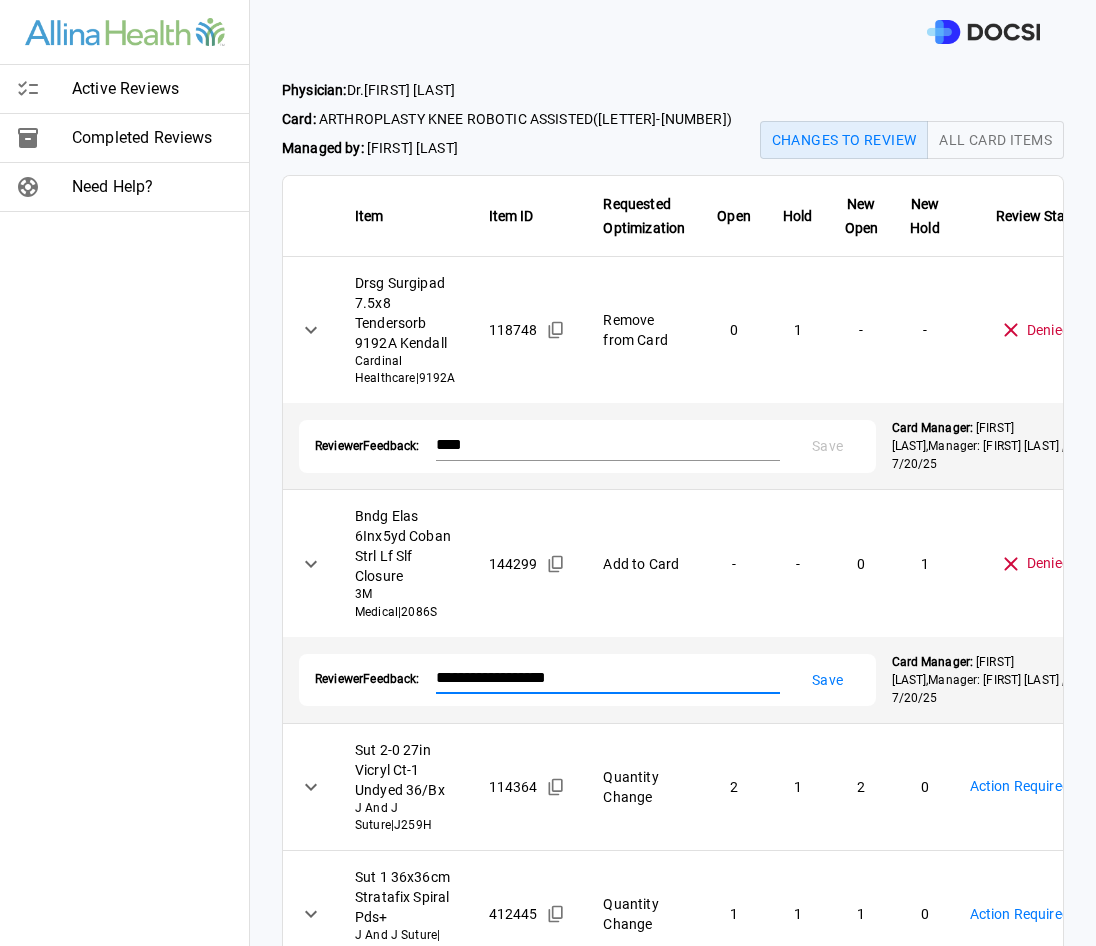 click on "**********" at bounding box center [608, 677] 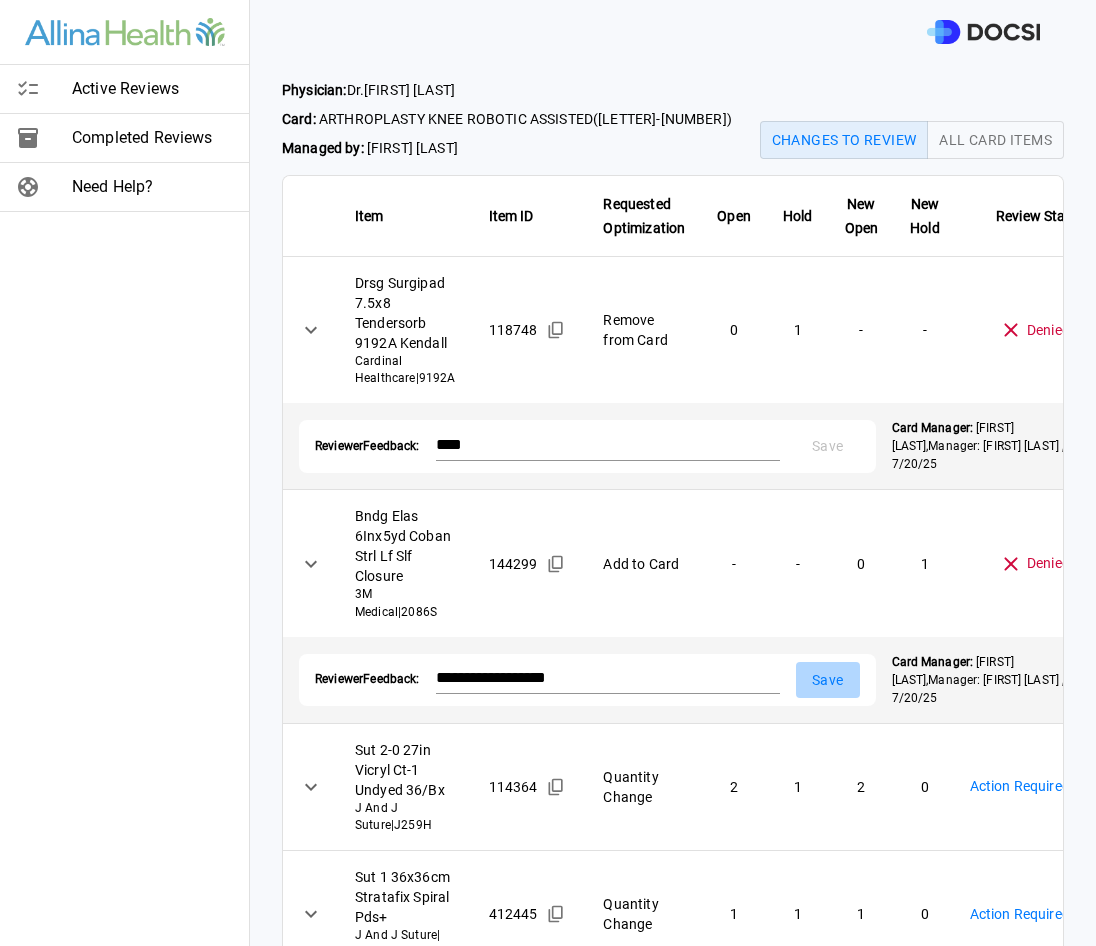 click on "Save" at bounding box center (828, 680) 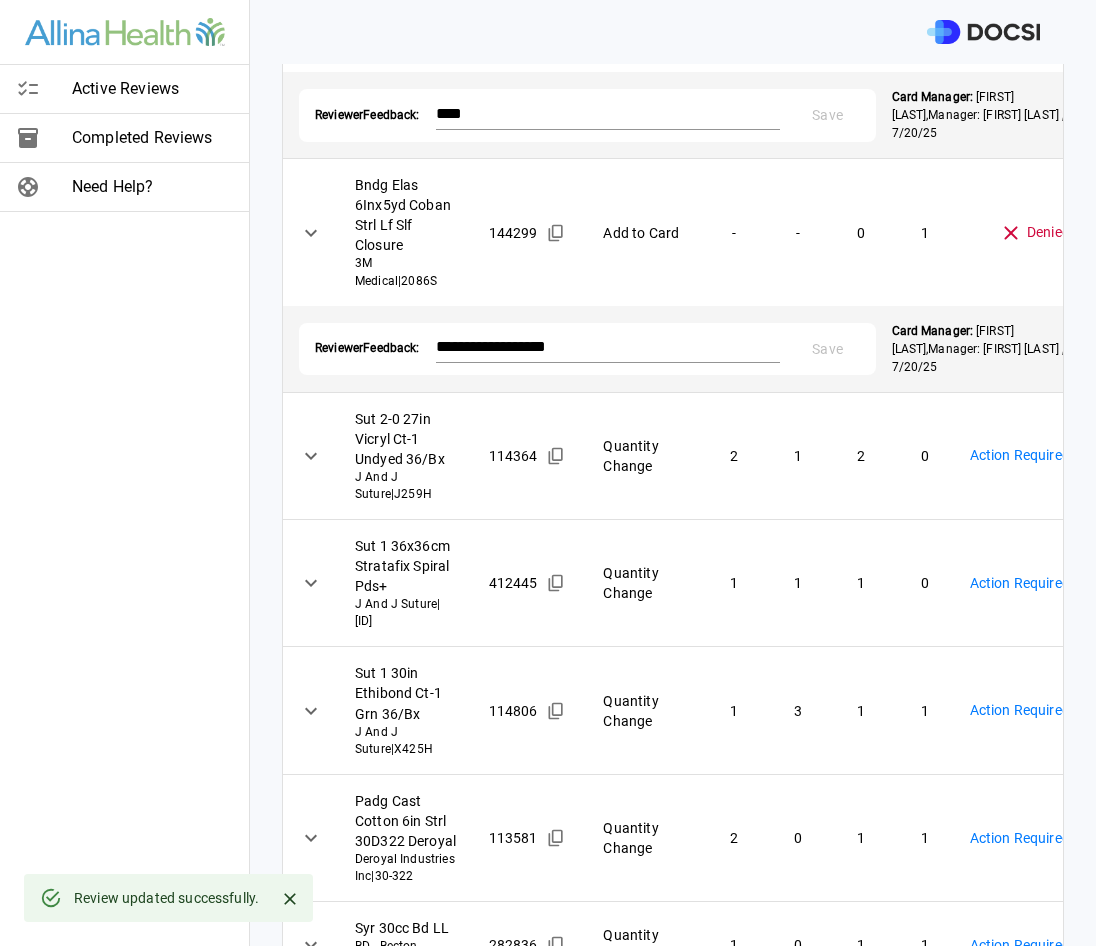 scroll, scrollTop: 400, scrollLeft: 0, axis: vertical 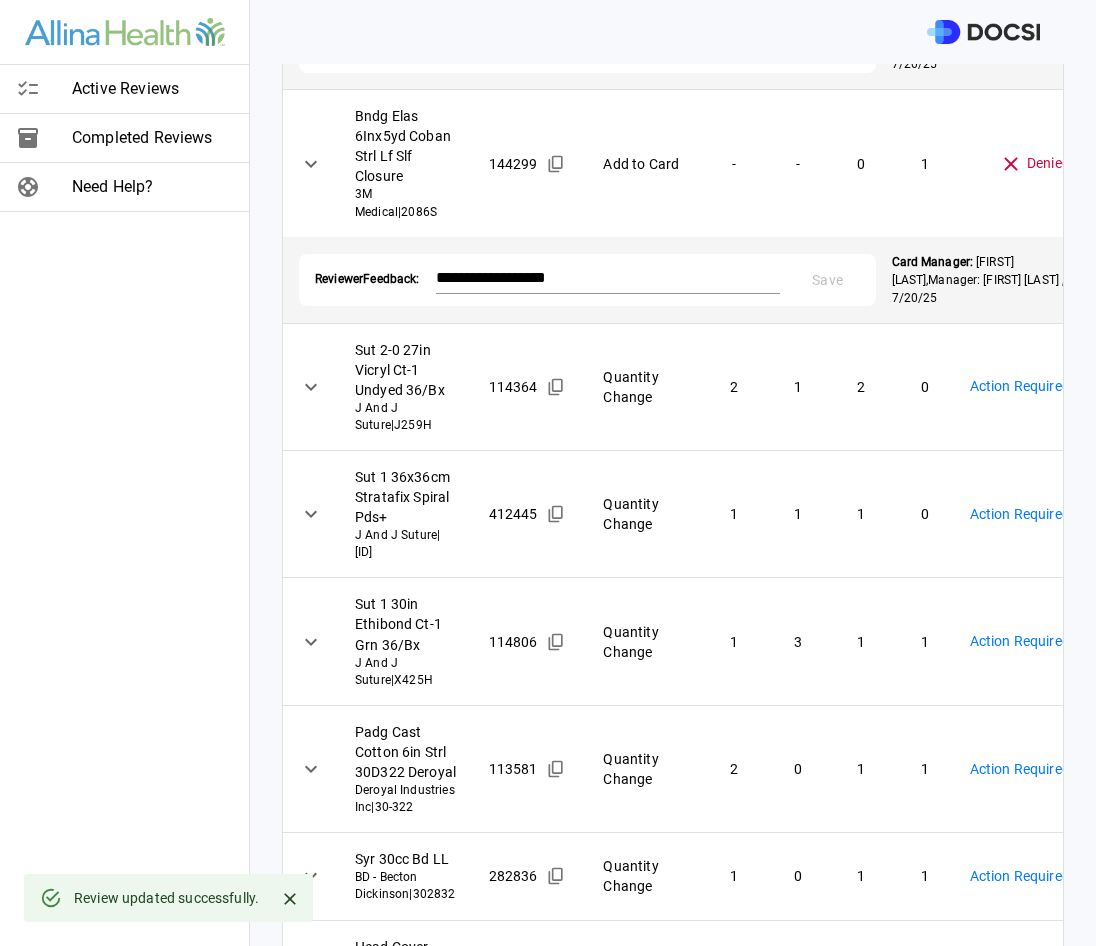 click on "**********" at bounding box center (548, 473) 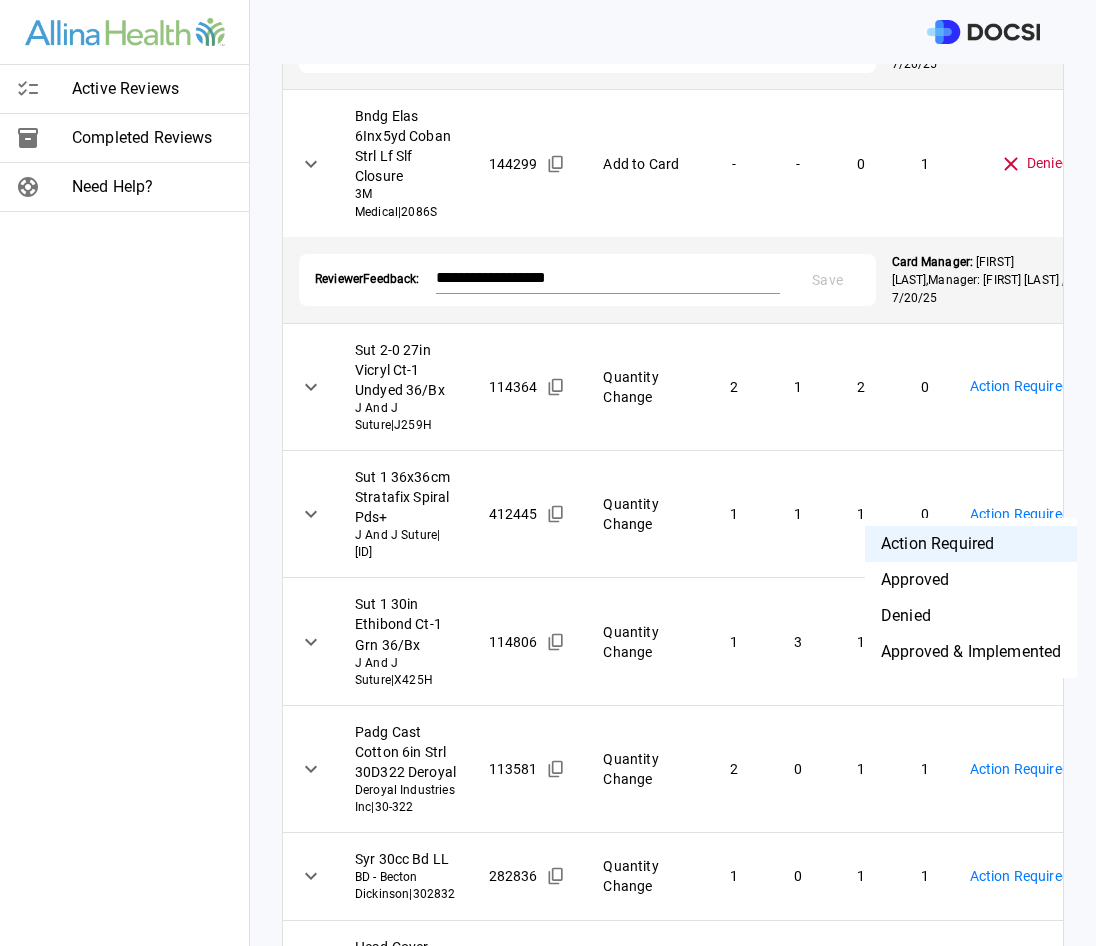 click on "Denied" at bounding box center [971, 616] 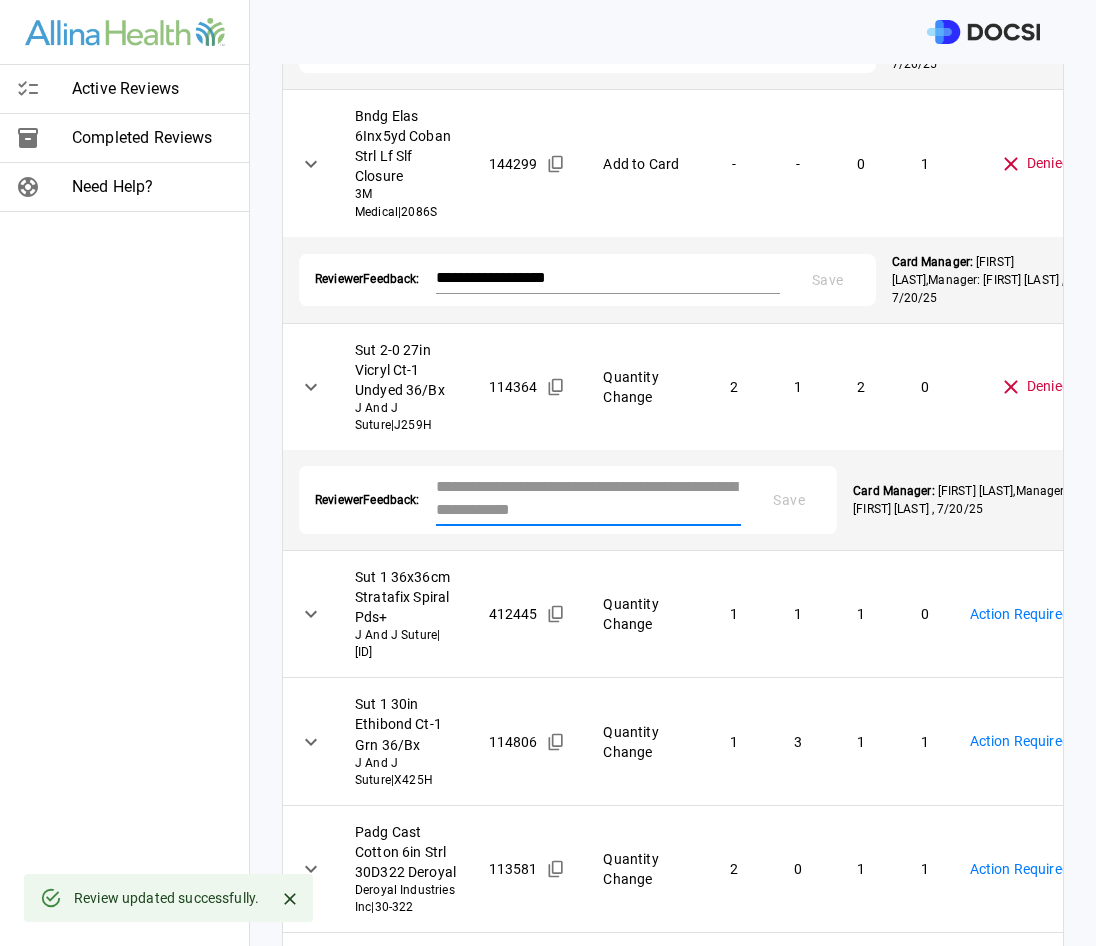 drag, startPoint x: 594, startPoint y: 639, endPoint x: 602, endPoint y: 631, distance: 11.313708 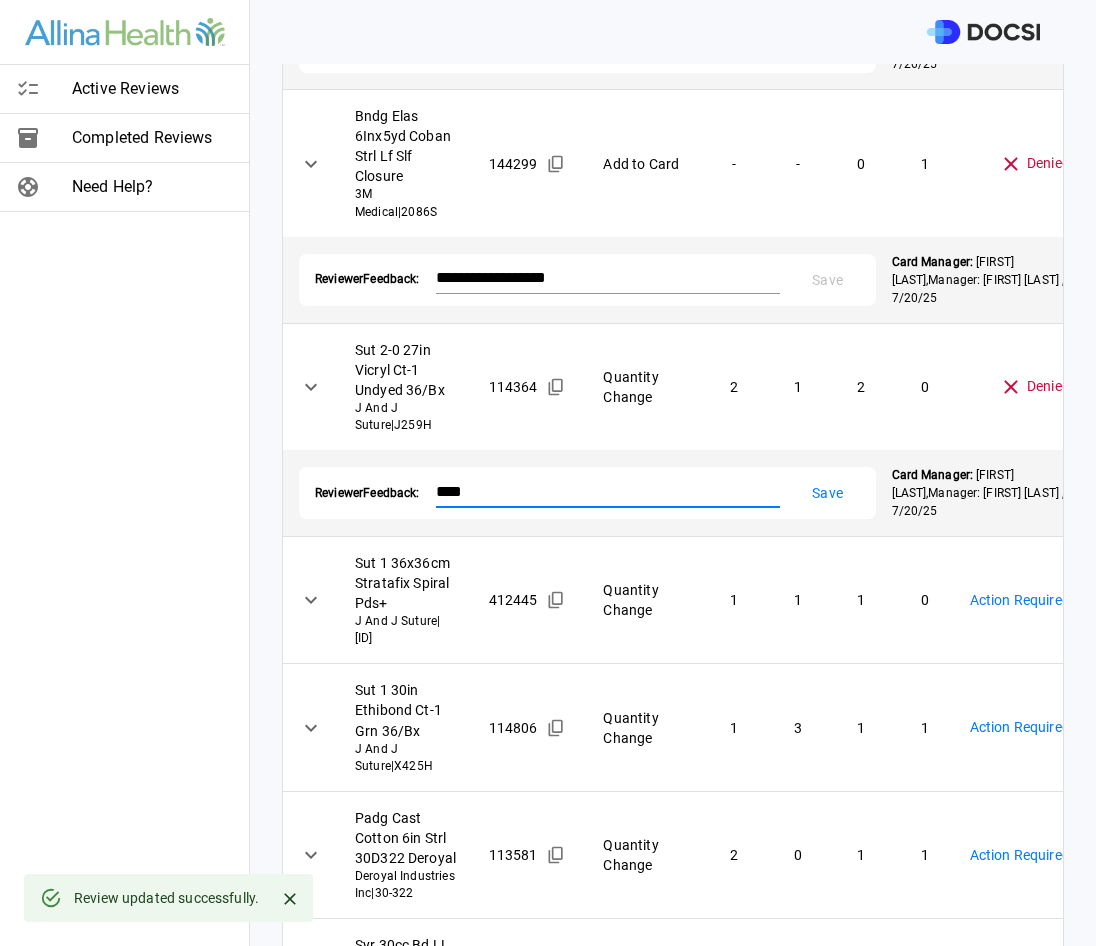 click on "Save" at bounding box center (828, 493) 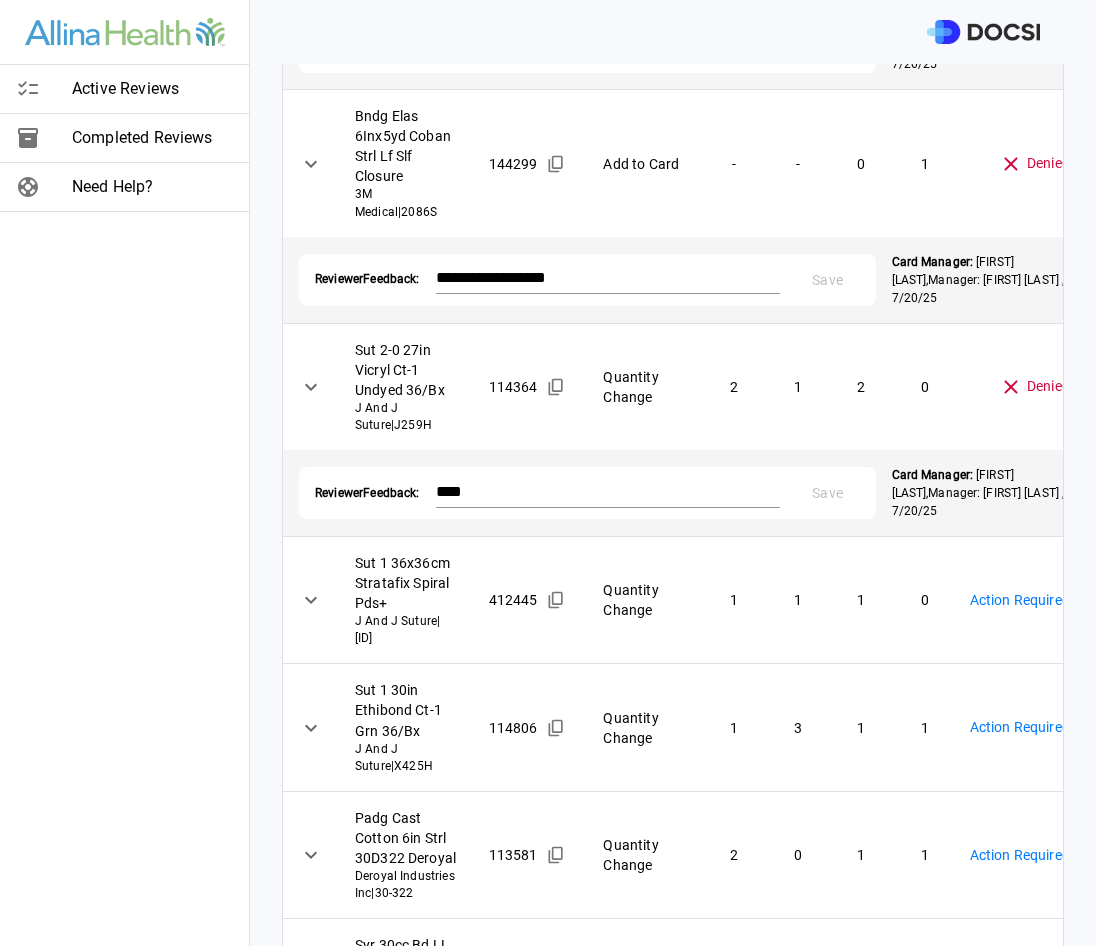 click on "**********" at bounding box center (548, 473) 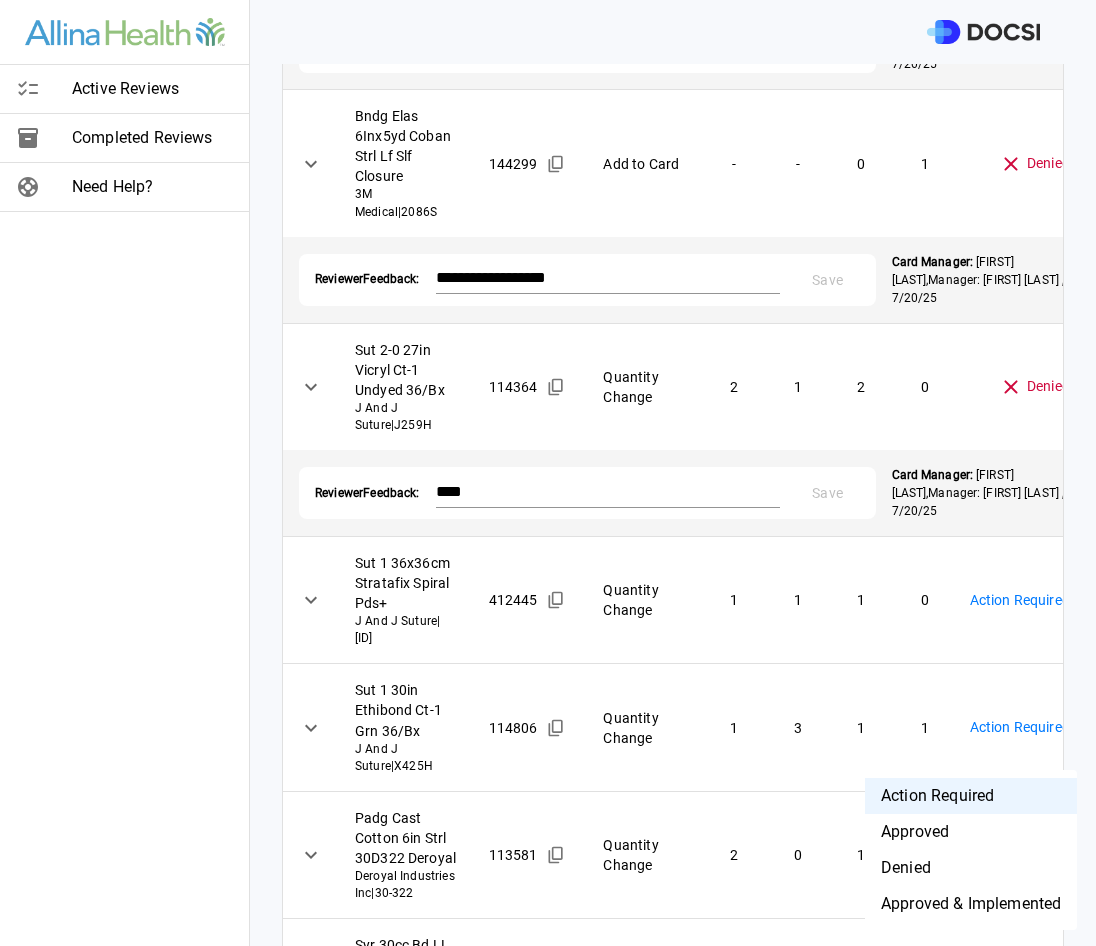 click on "Denied" at bounding box center [971, 868] 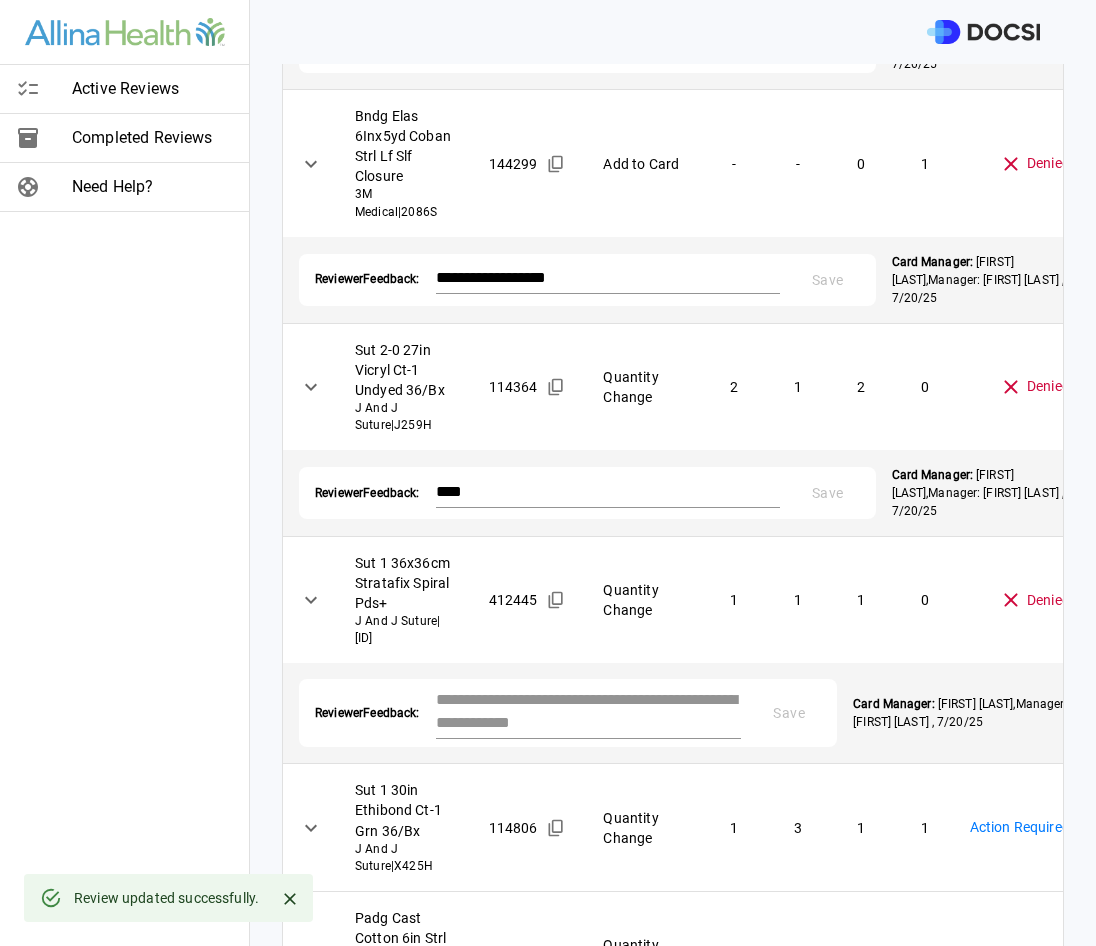 click at bounding box center (589, 711) 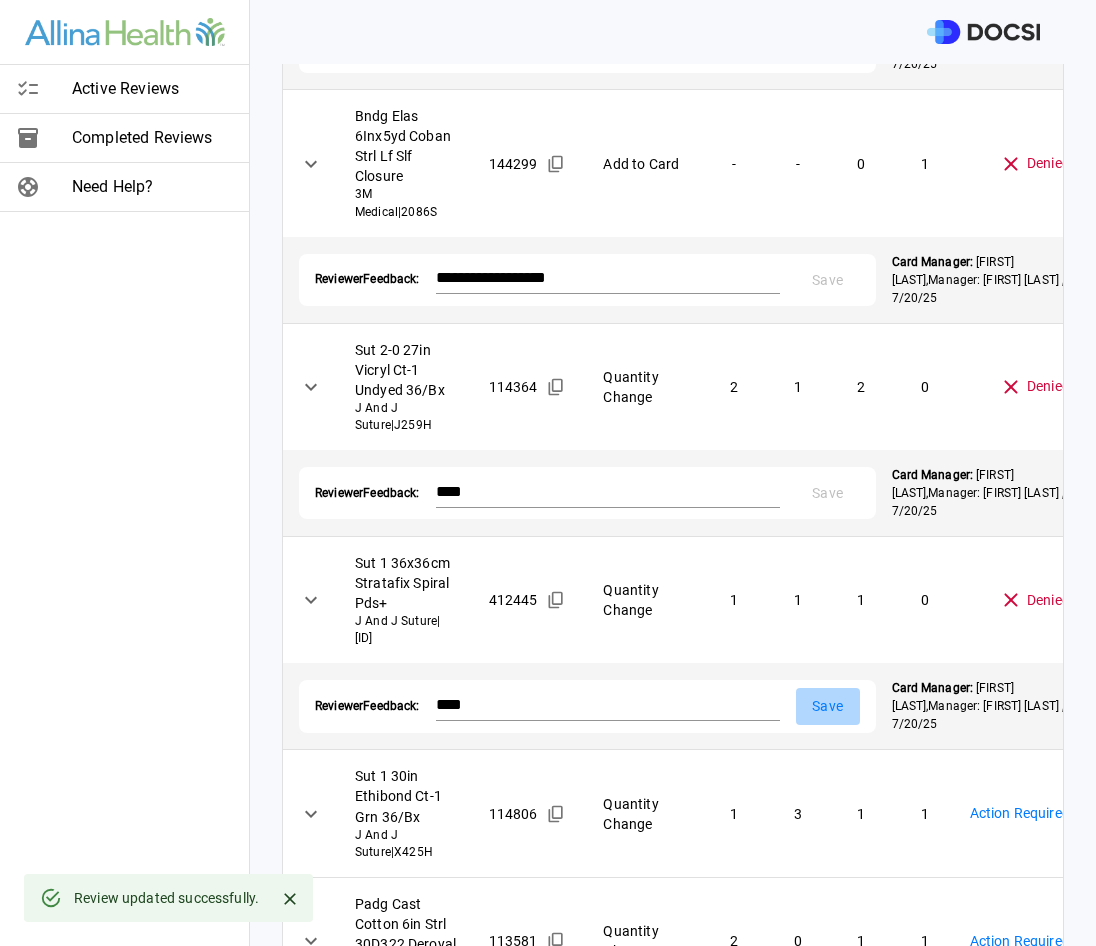 click on "Save" at bounding box center (828, 706) 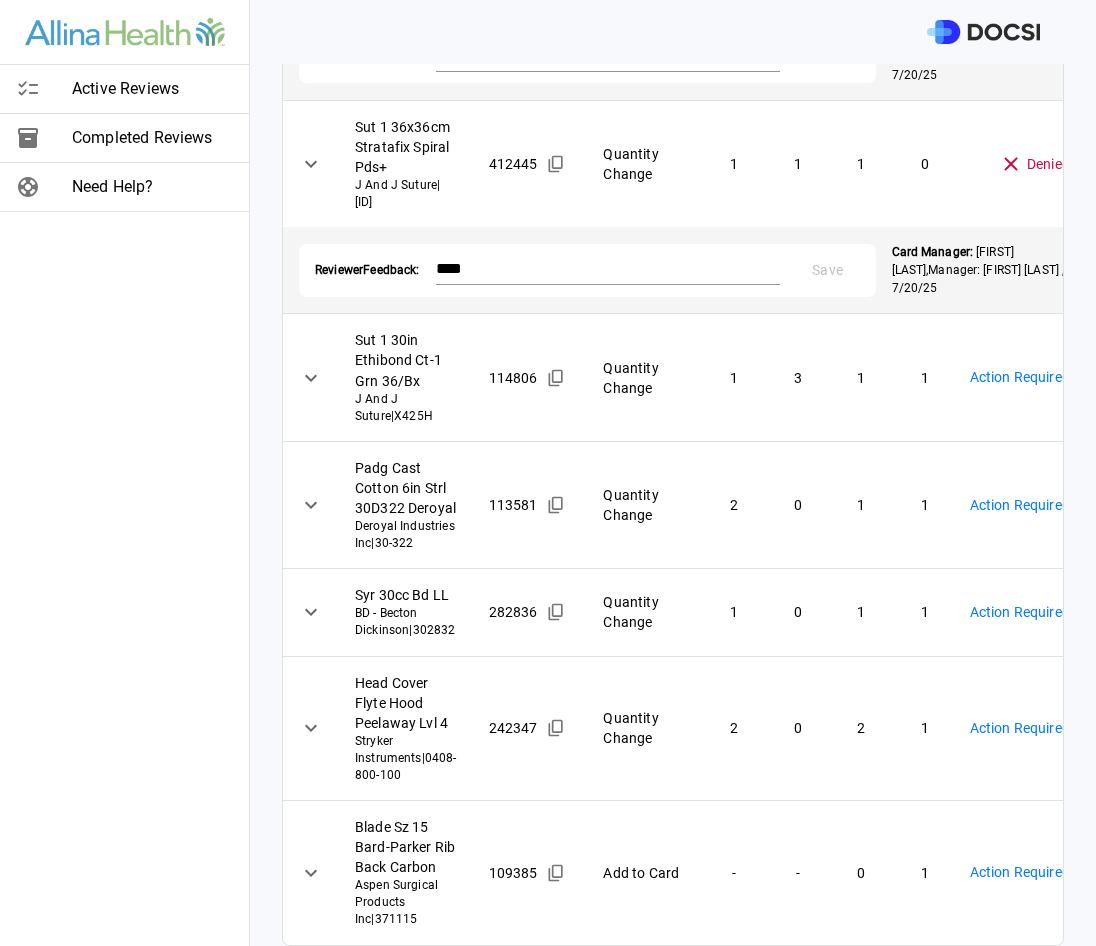 scroll, scrollTop: 900, scrollLeft: 0, axis: vertical 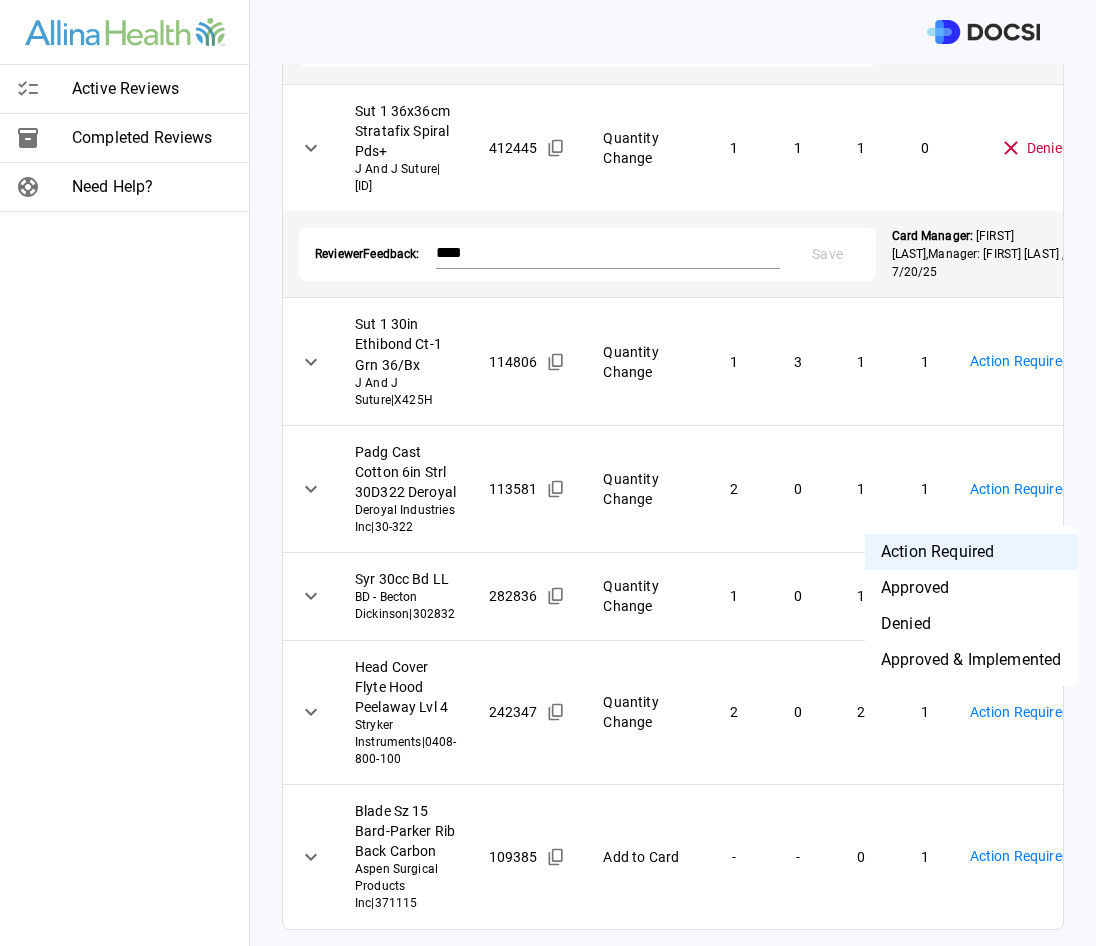 click on "**********" at bounding box center [548, 473] 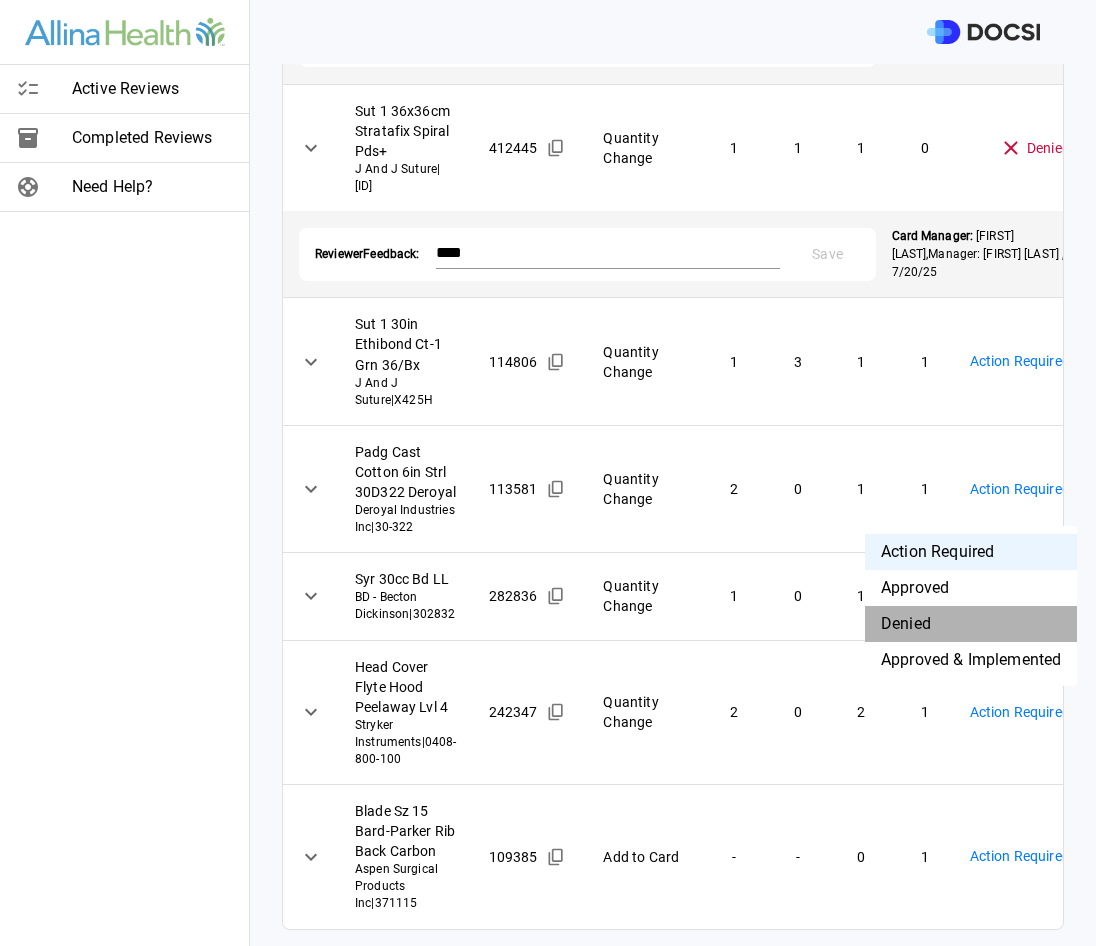 click on "Denied" at bounding box center [971, 624] 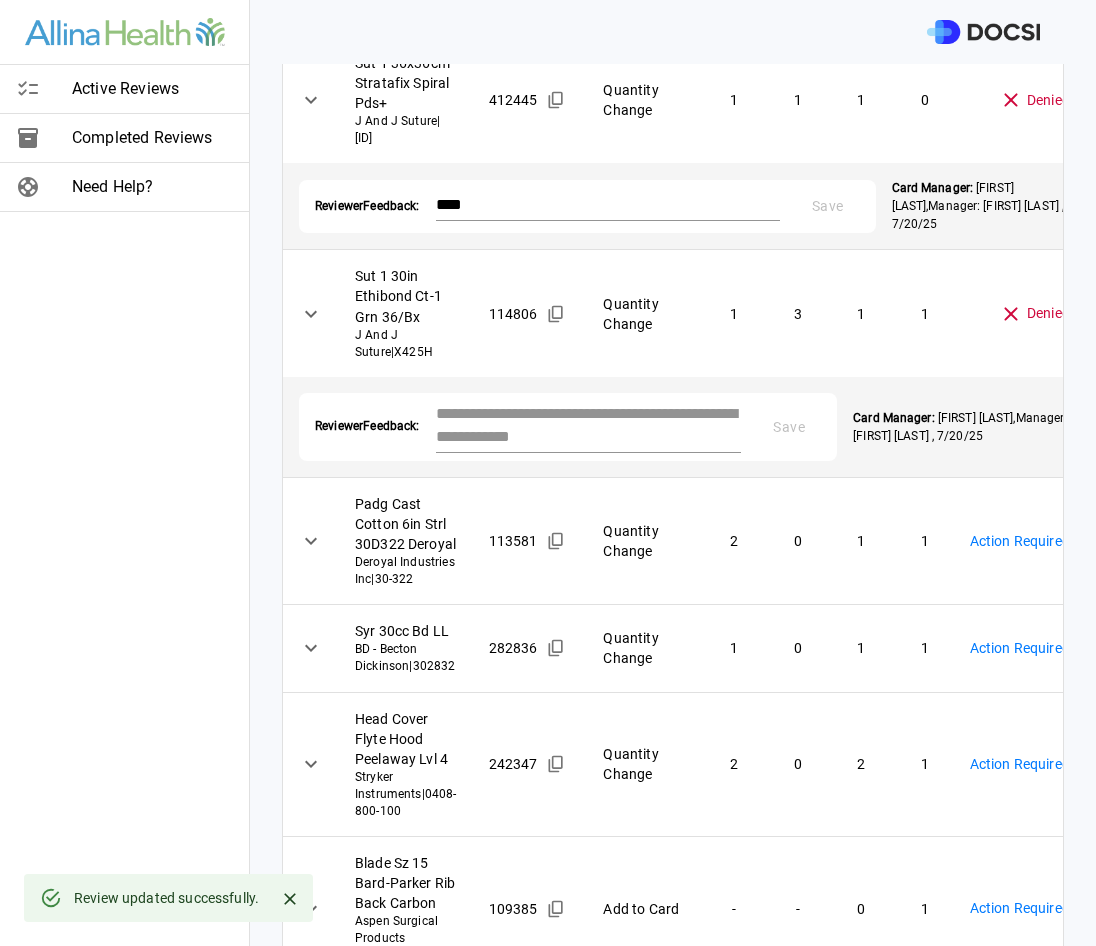 click at bounding box center [589, 425] 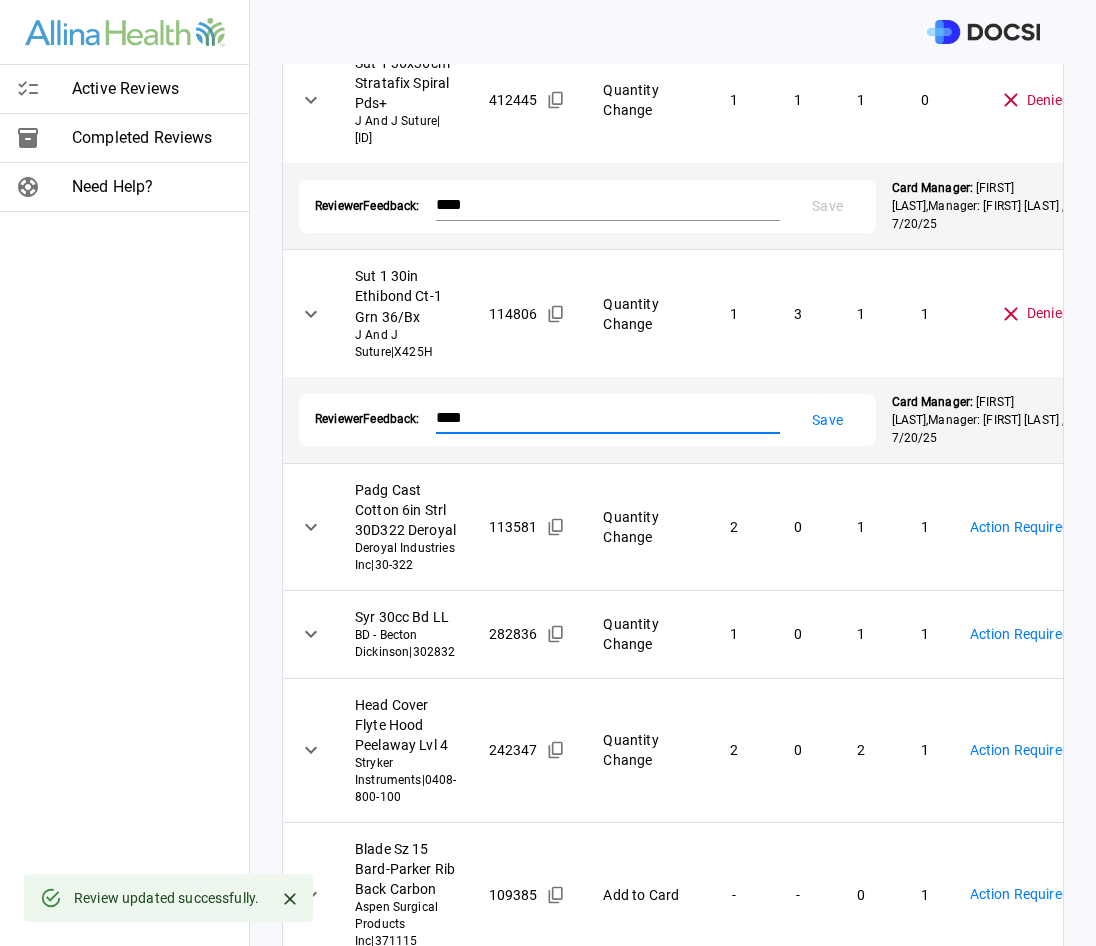 click on "Save" at bounding box center [828, 420] 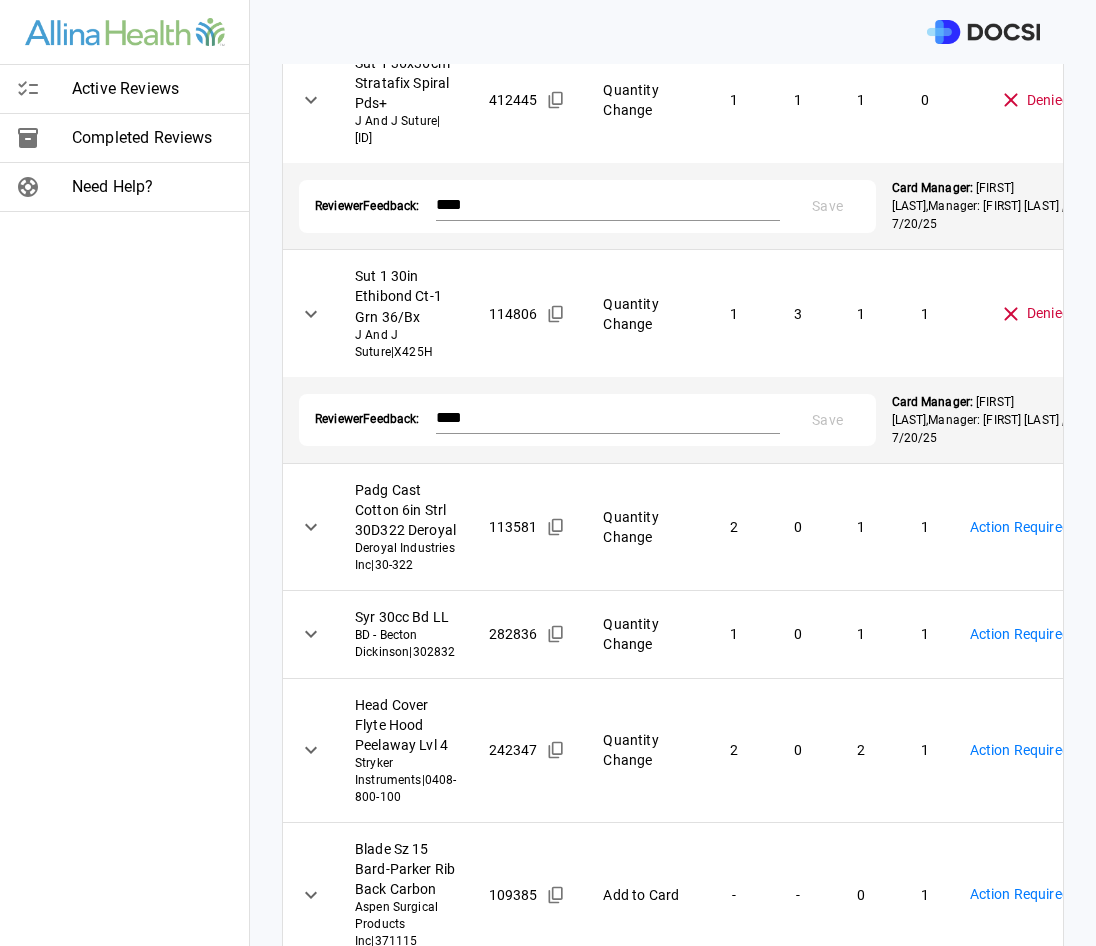 click on "**********" at bounding box center (548, 473) 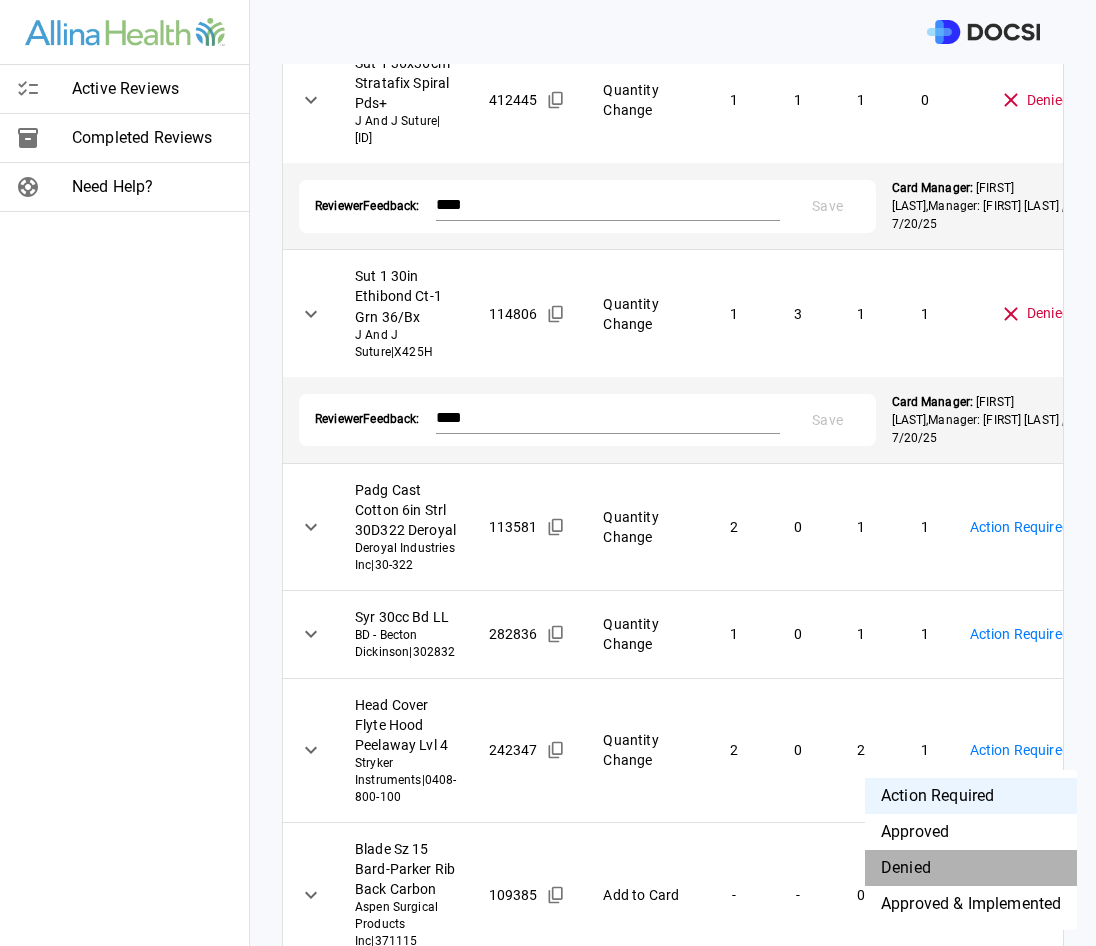 click on "Denied" at bounding box center (971, 868) 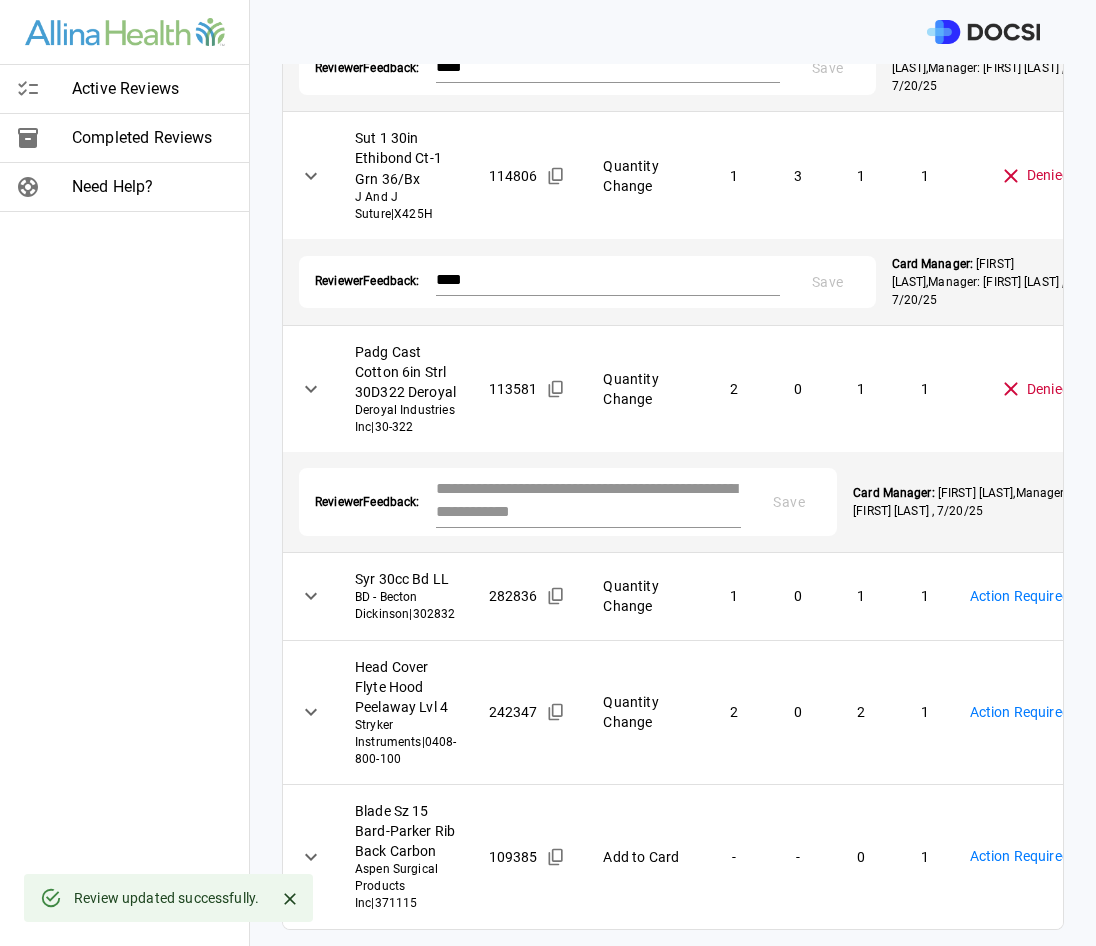 scroll, scrollTop: 1400, scrollLeft: 0, axis: vertical 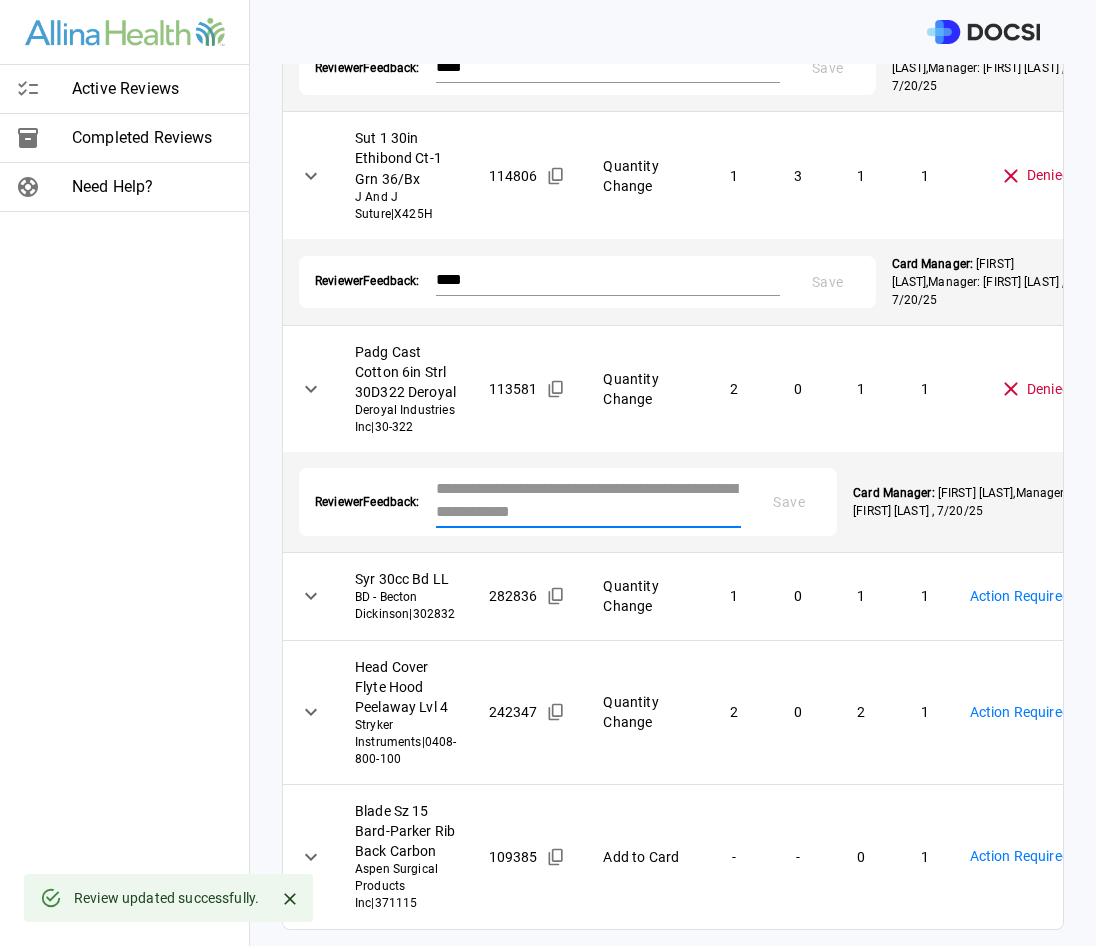 click at bounding box center [589, 500] 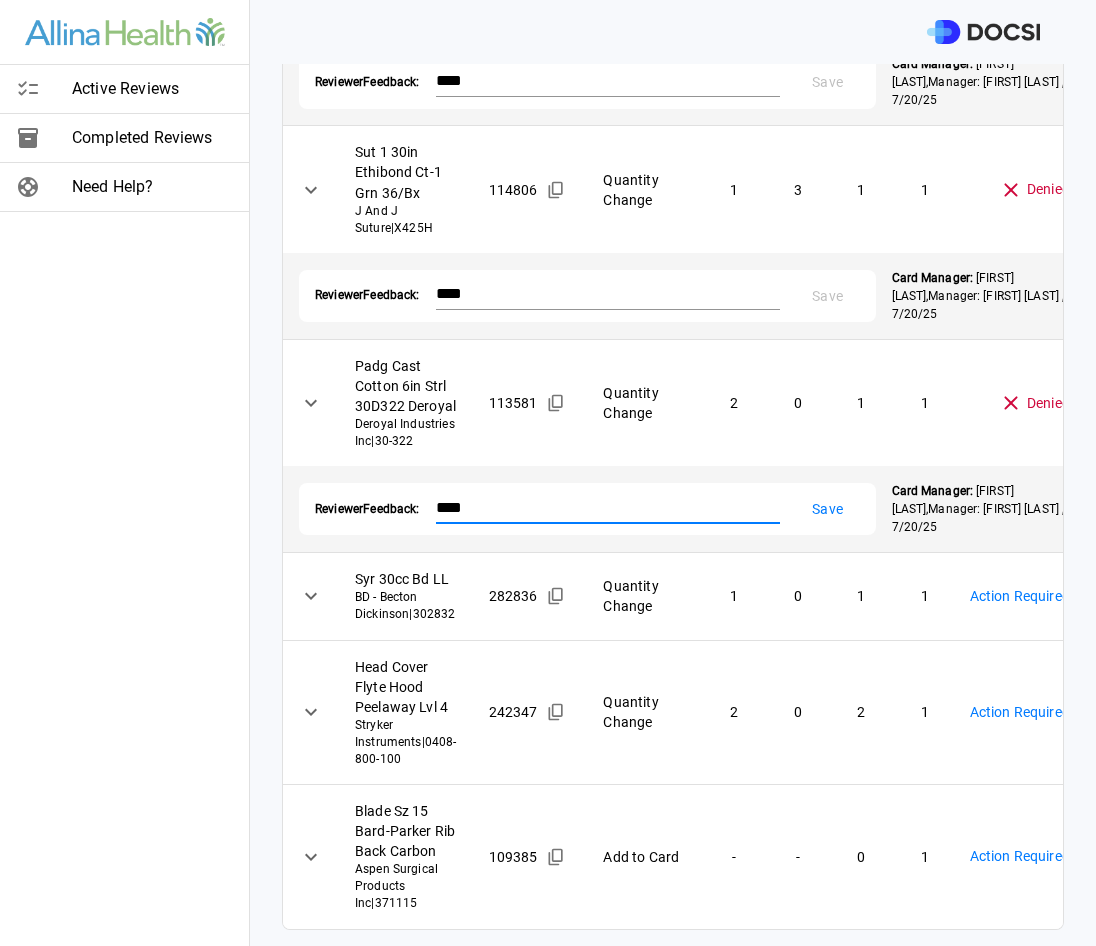 click on "Save" at bounding box center (828, 509) 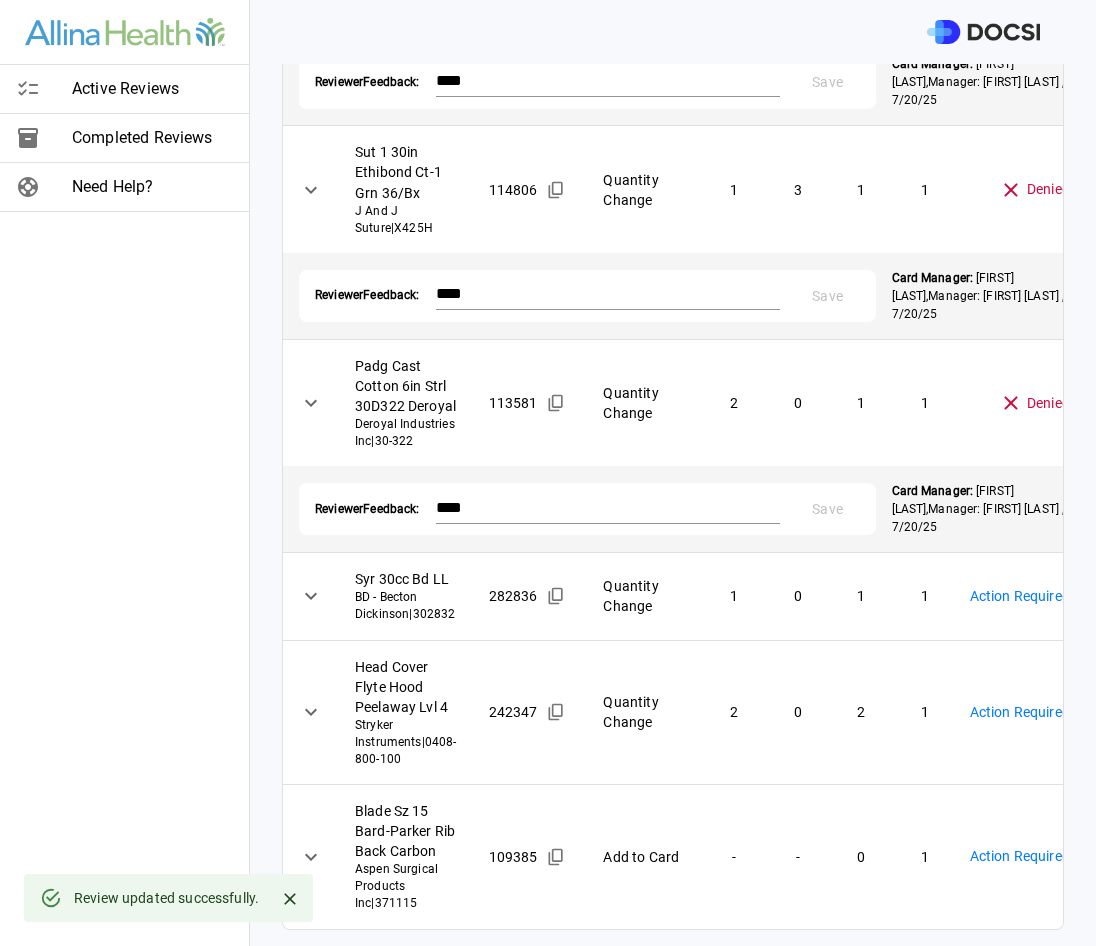click on "**********" at bounding box center [548, 473] 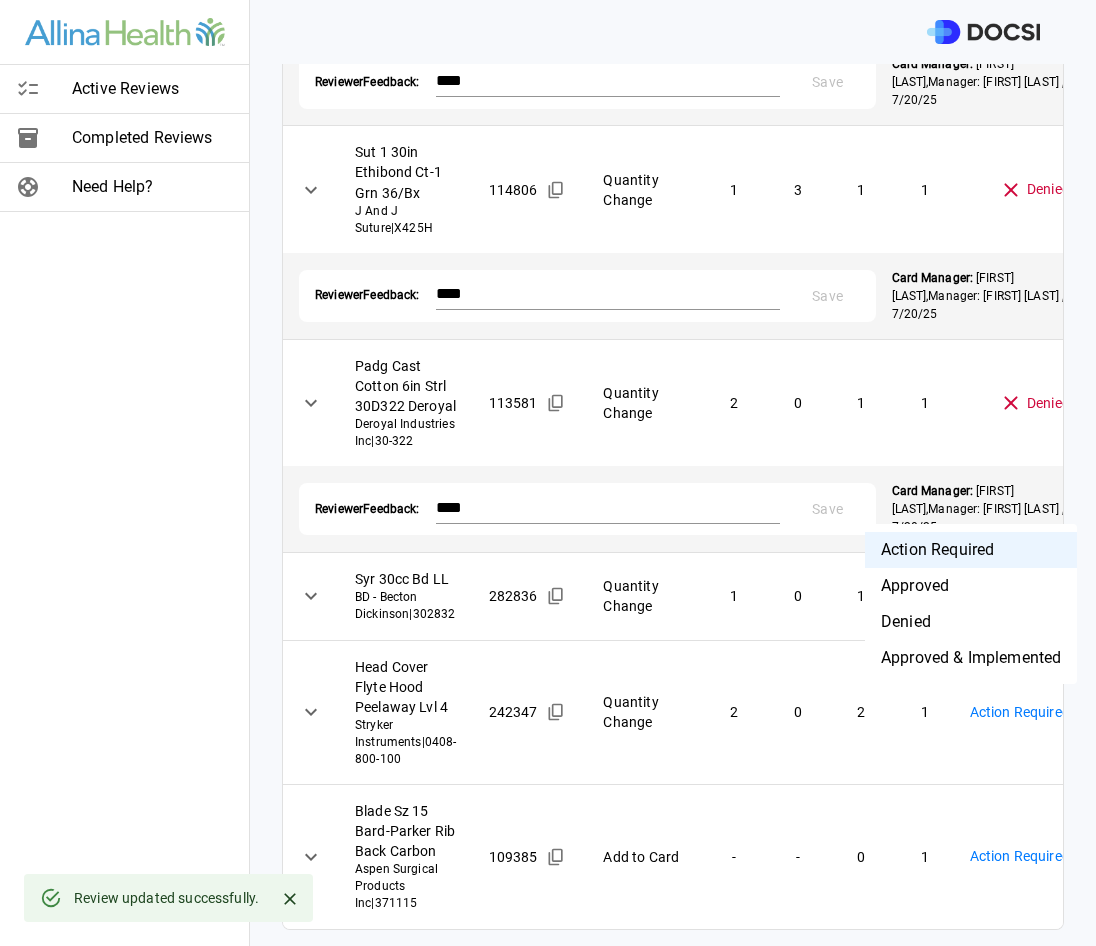 click on "Denied" at bounding box center [971, 622] 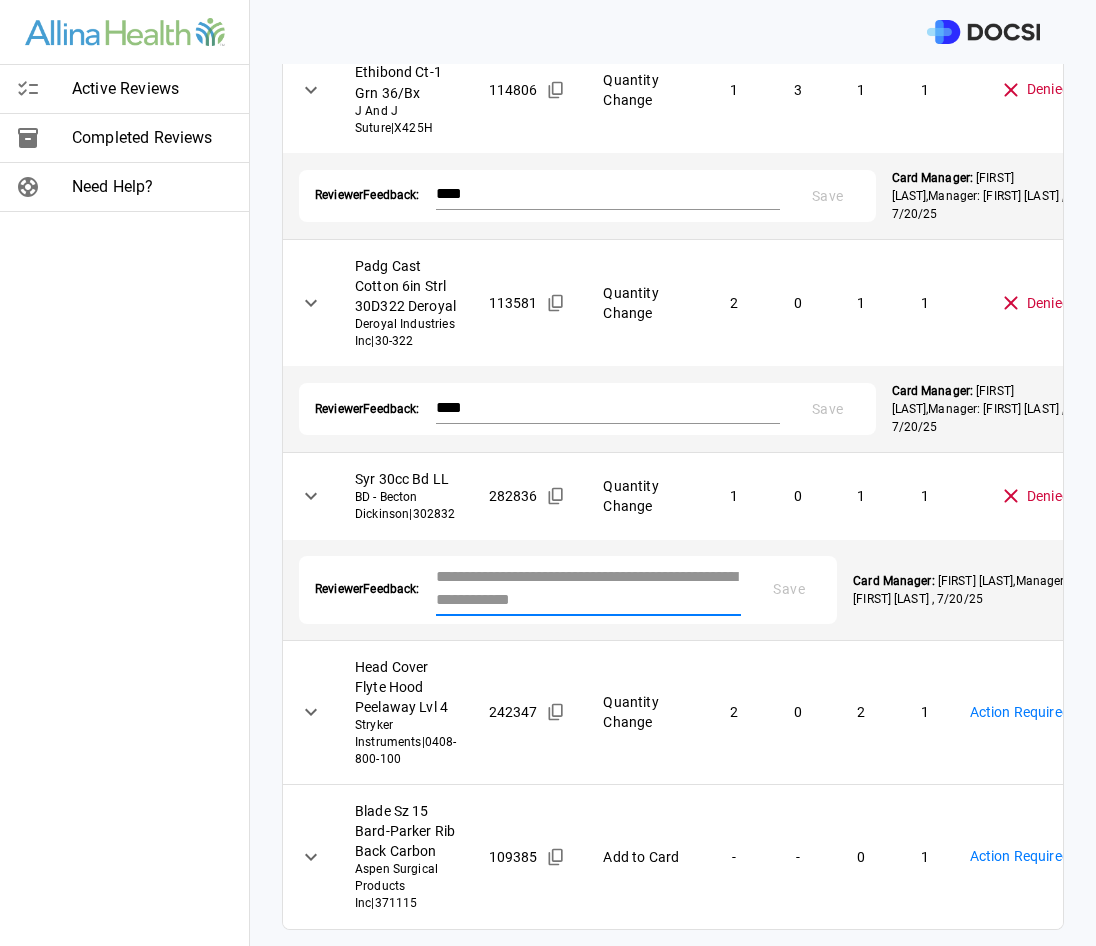 click at bounding box center (589, 588) 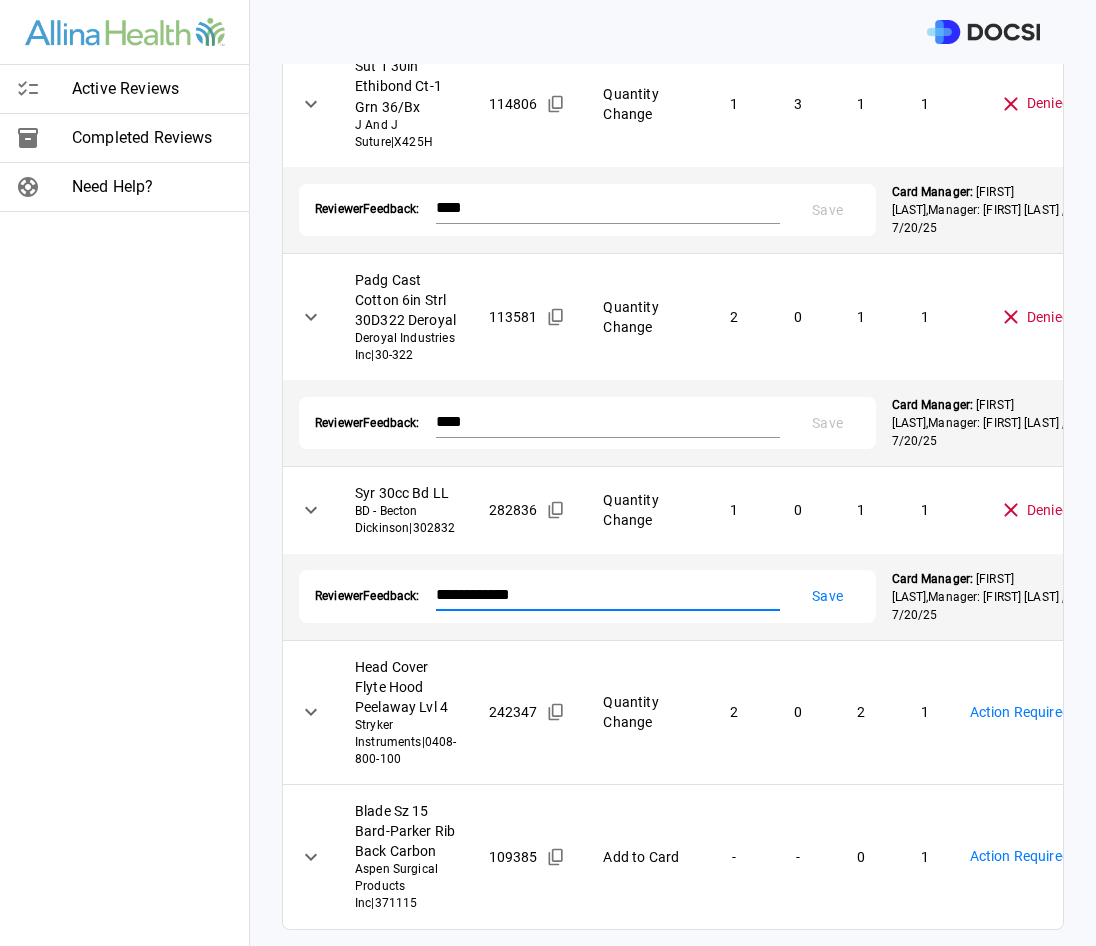 click on "Save" at bounding box center [828, 596] 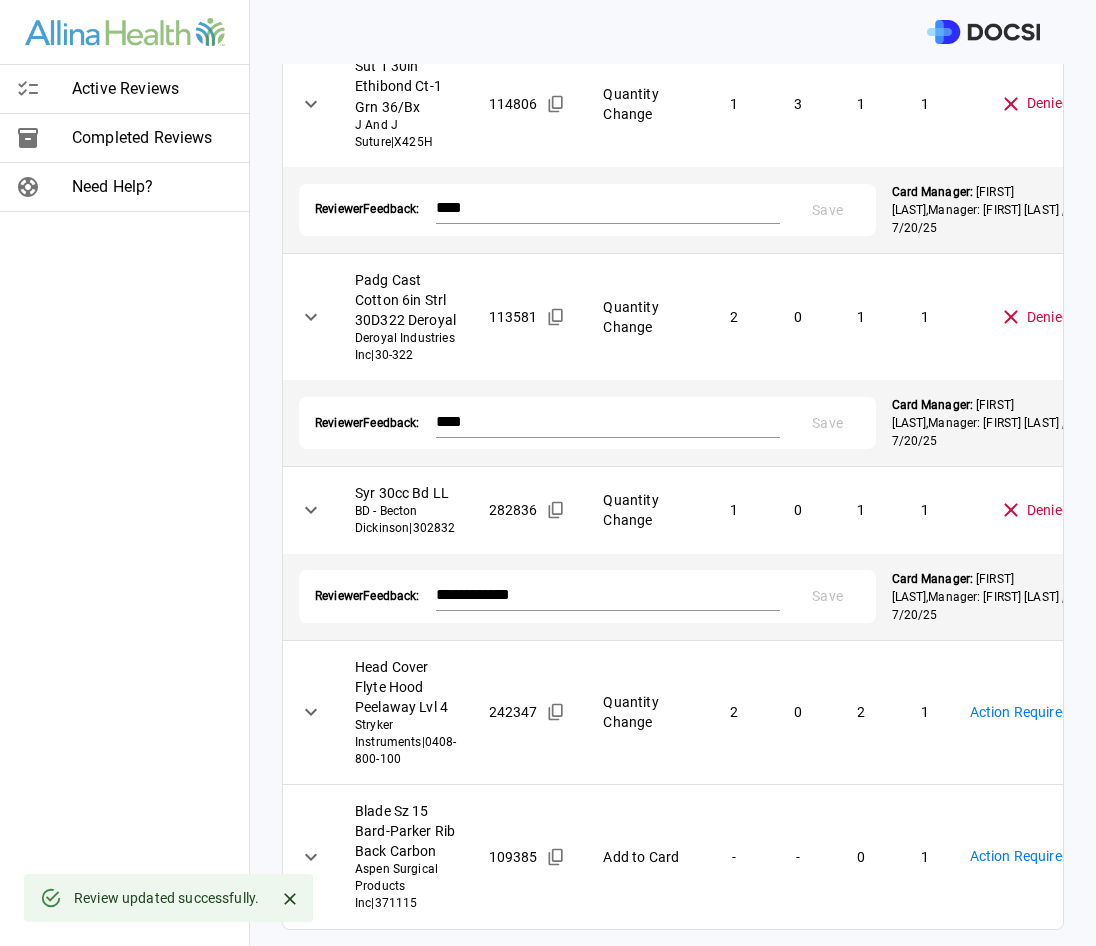 scroll, scrollTop: 1532, scrollLeft: 0, axis: vertical 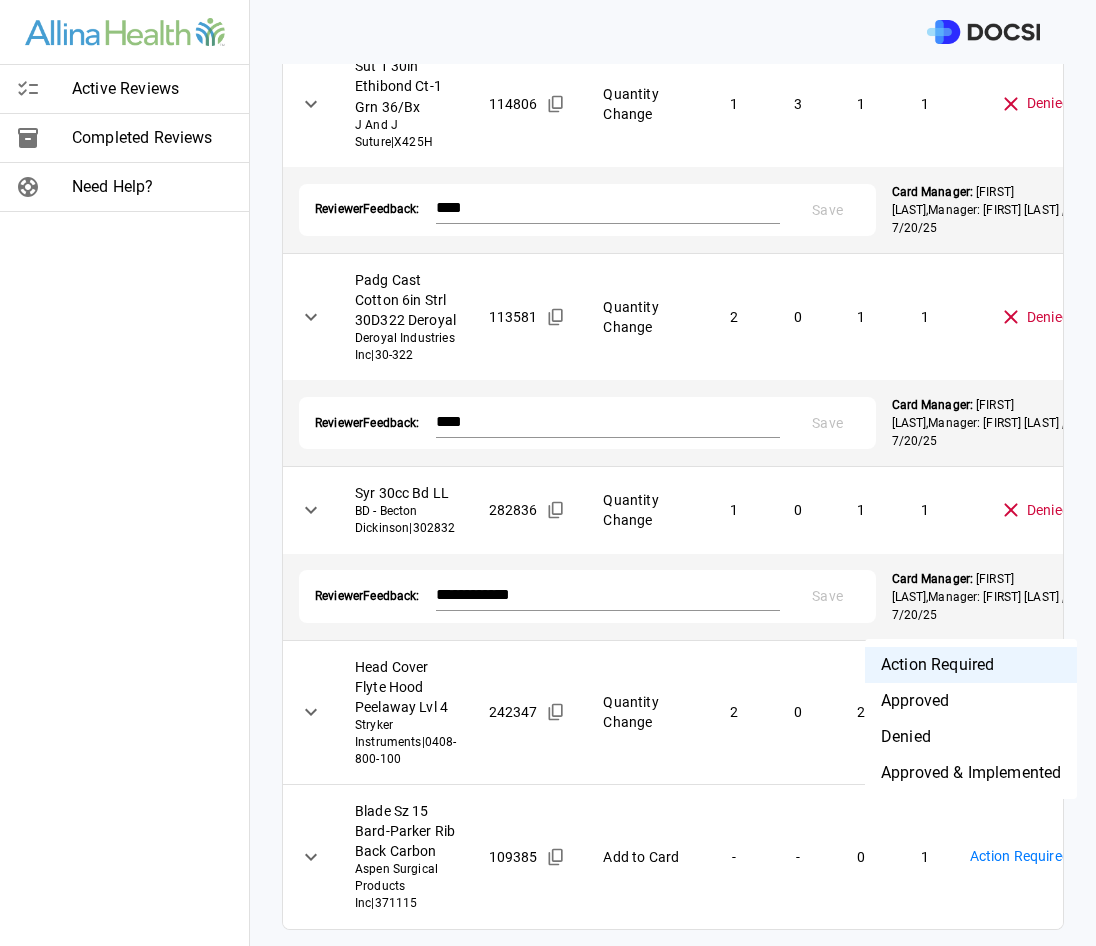 click on "Denied" at bounding box center [971, 737] 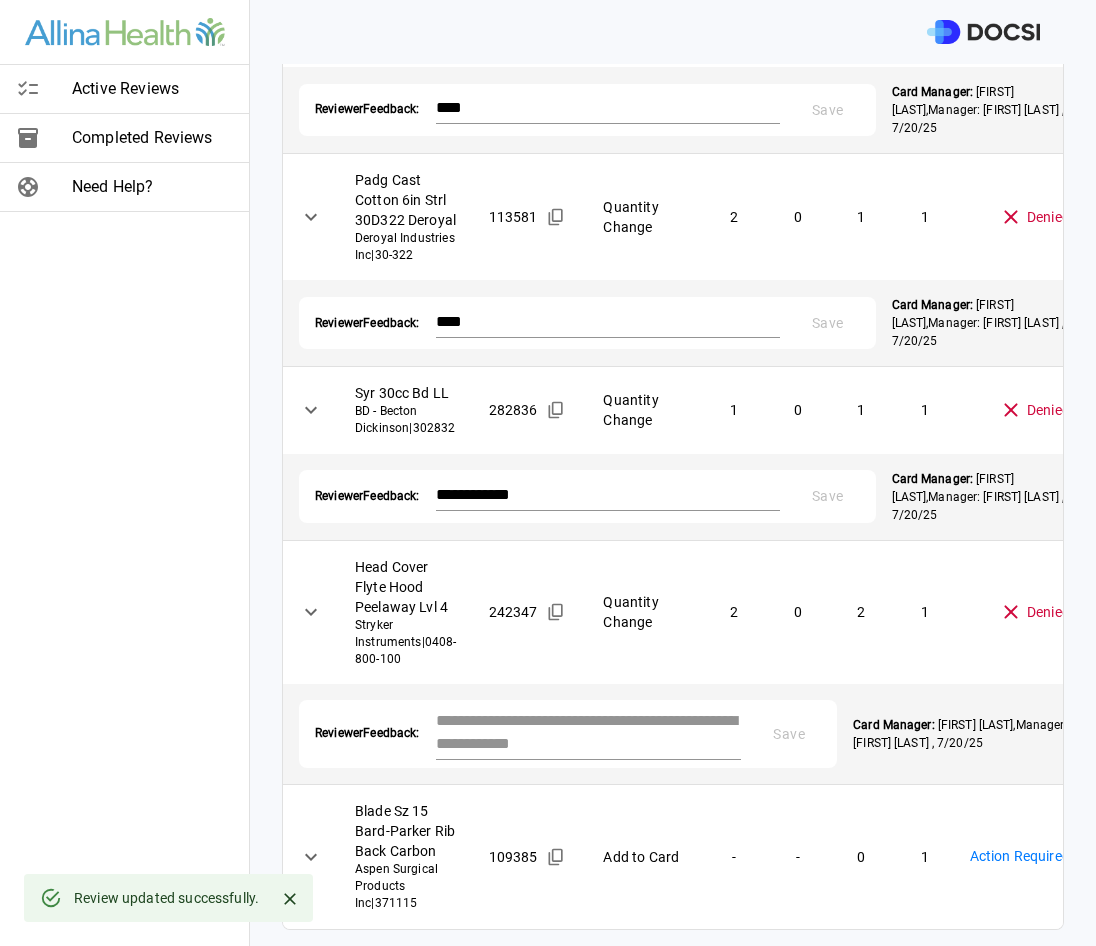 click at bounding box center (589, 732) 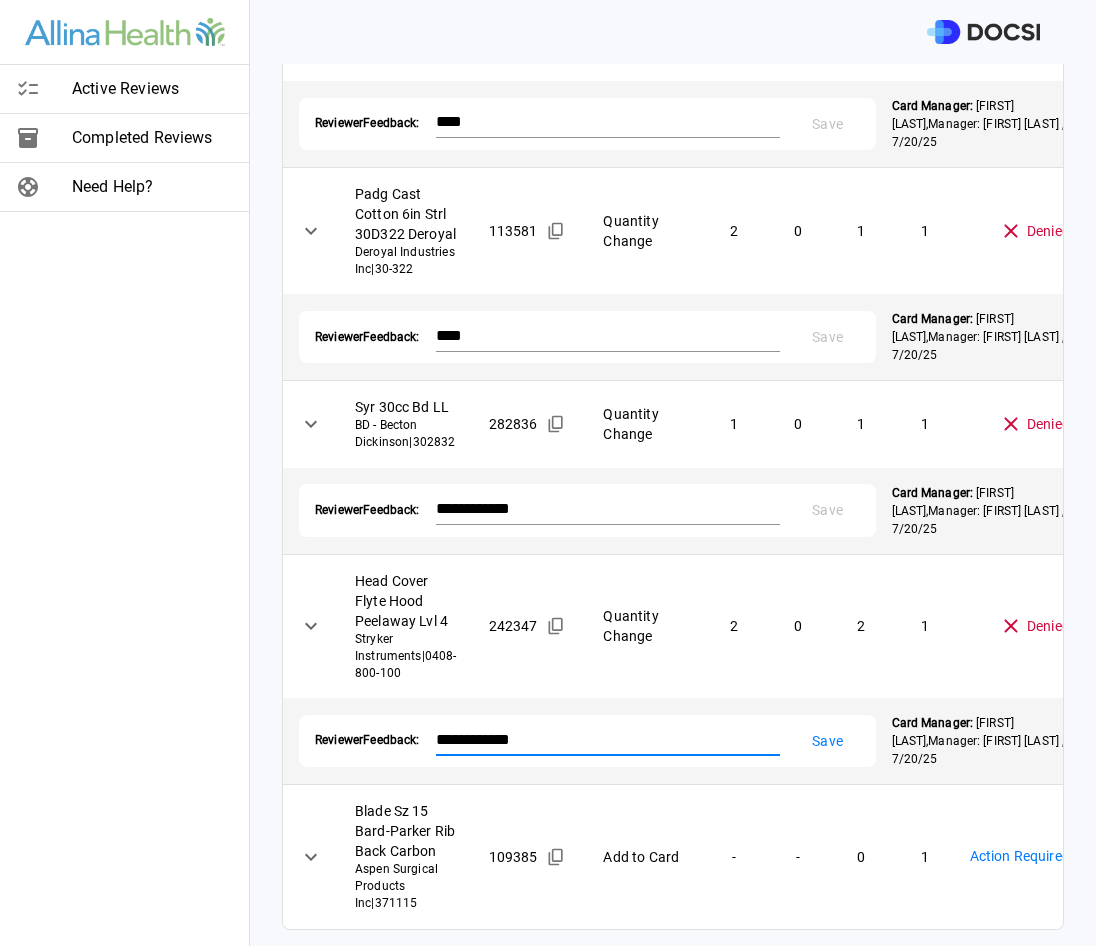 click on "Save" at bounding box center [828, 741] 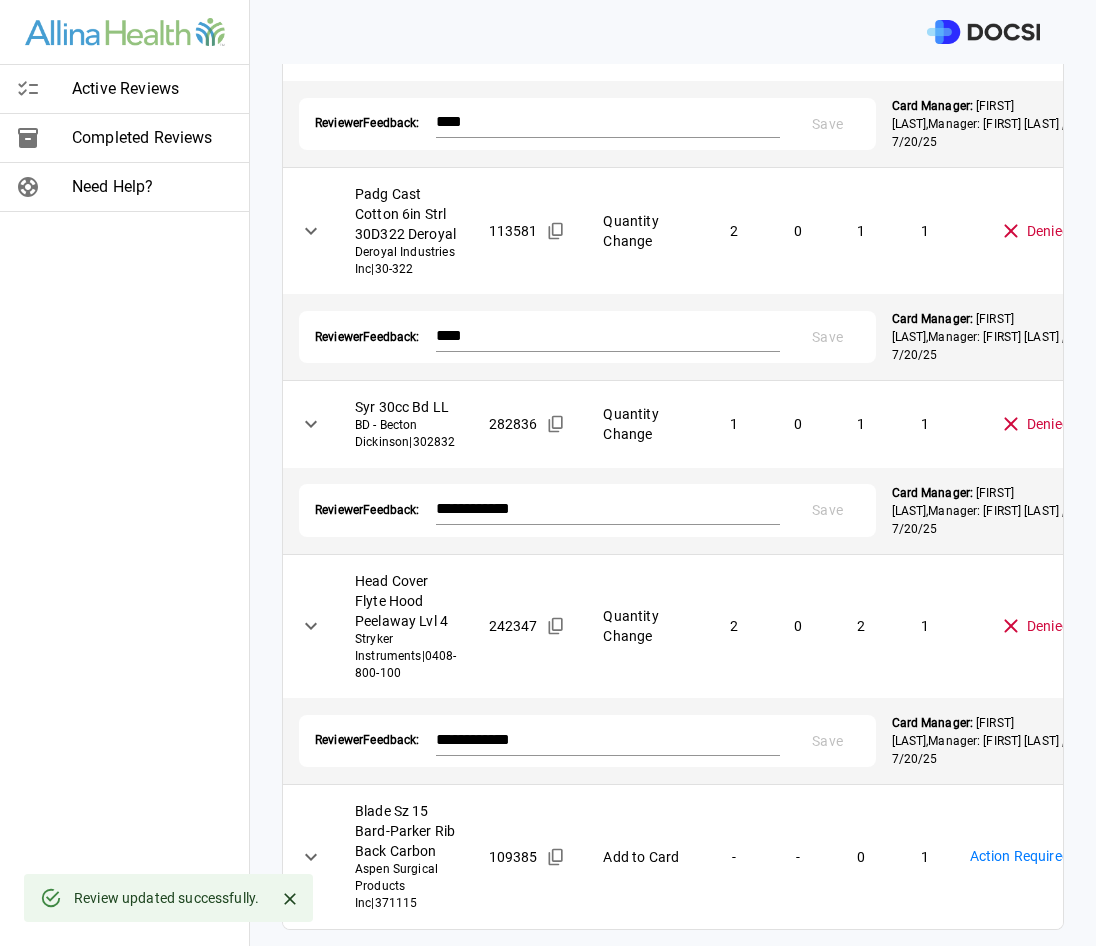 scroll, scrollTop: 1616, scrollLeft: 0, axis: vertical 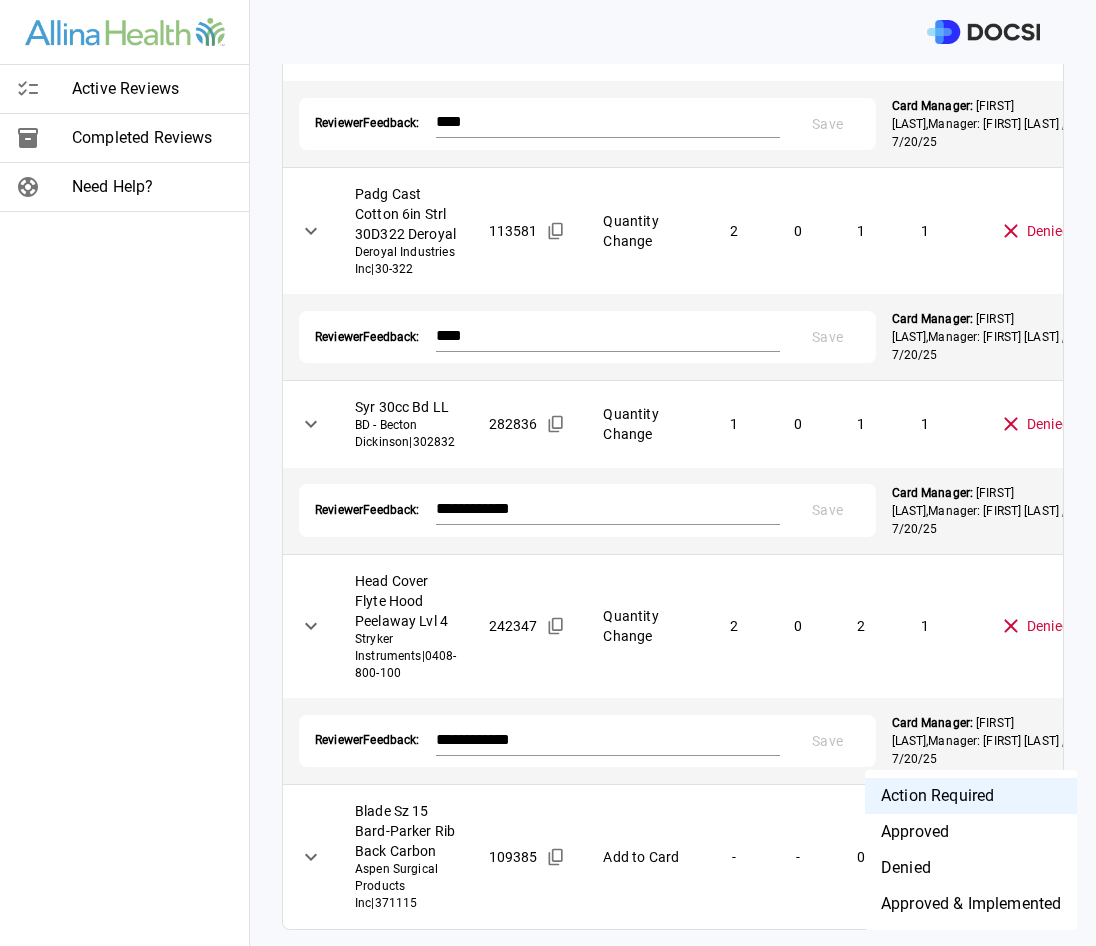 click on "**********" at bounding box center [548, 473] 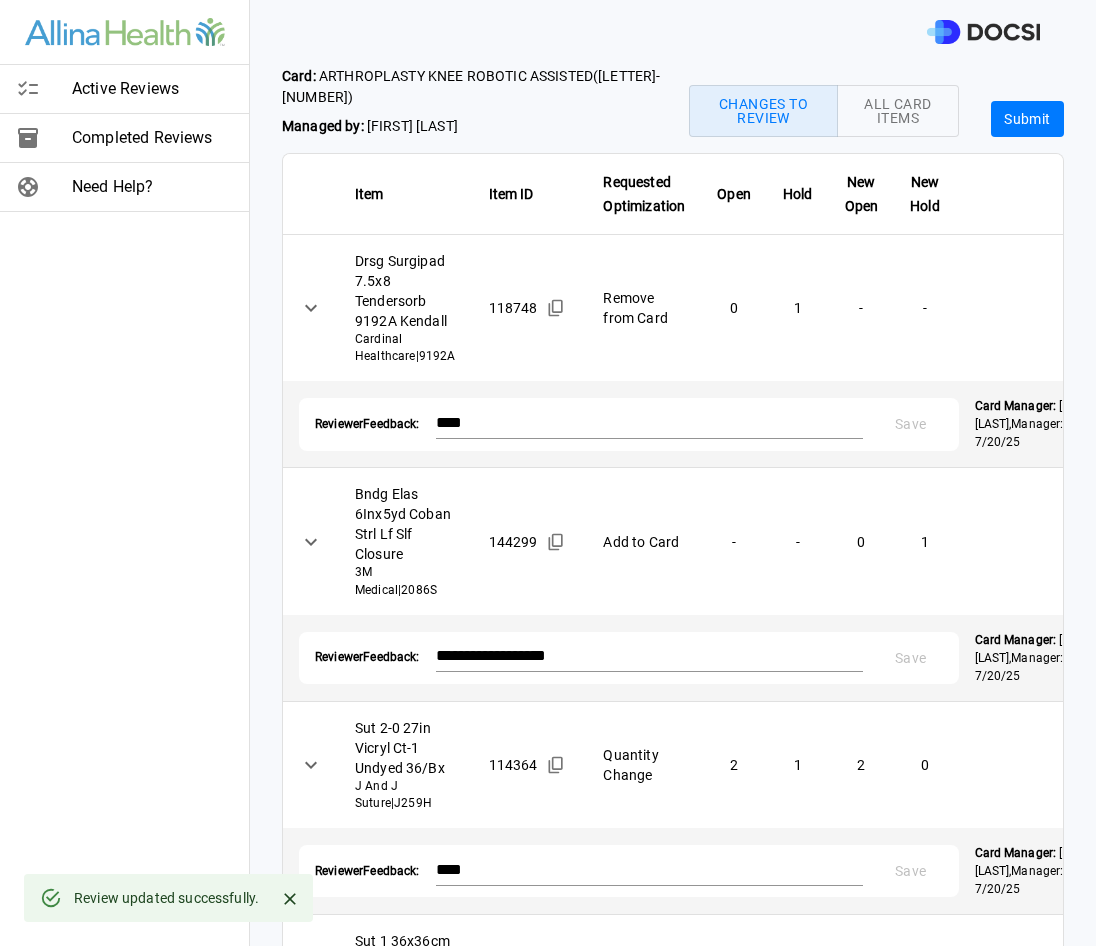 scroll, scrollTop: 37, scrollLeft: 0, axis: vertical 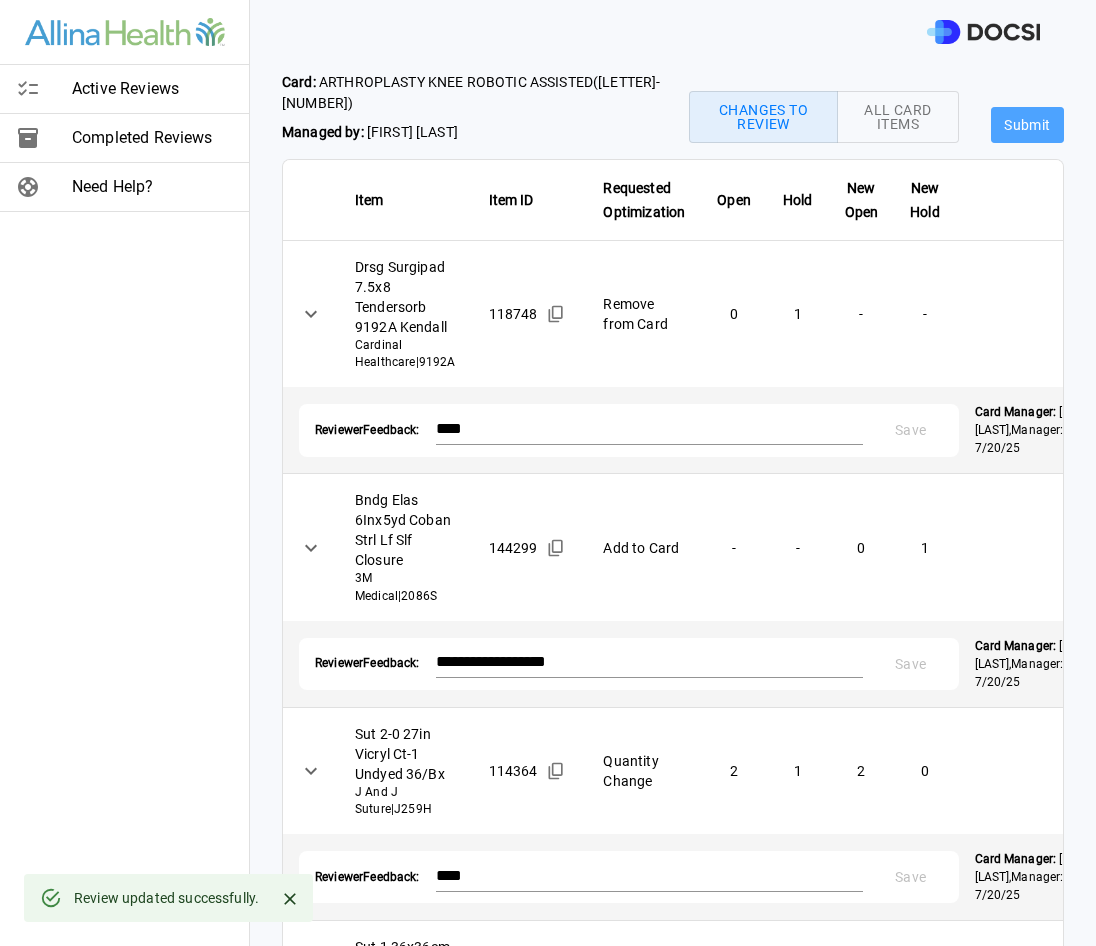 click on "Submit" at bounding box center [1027, 125] 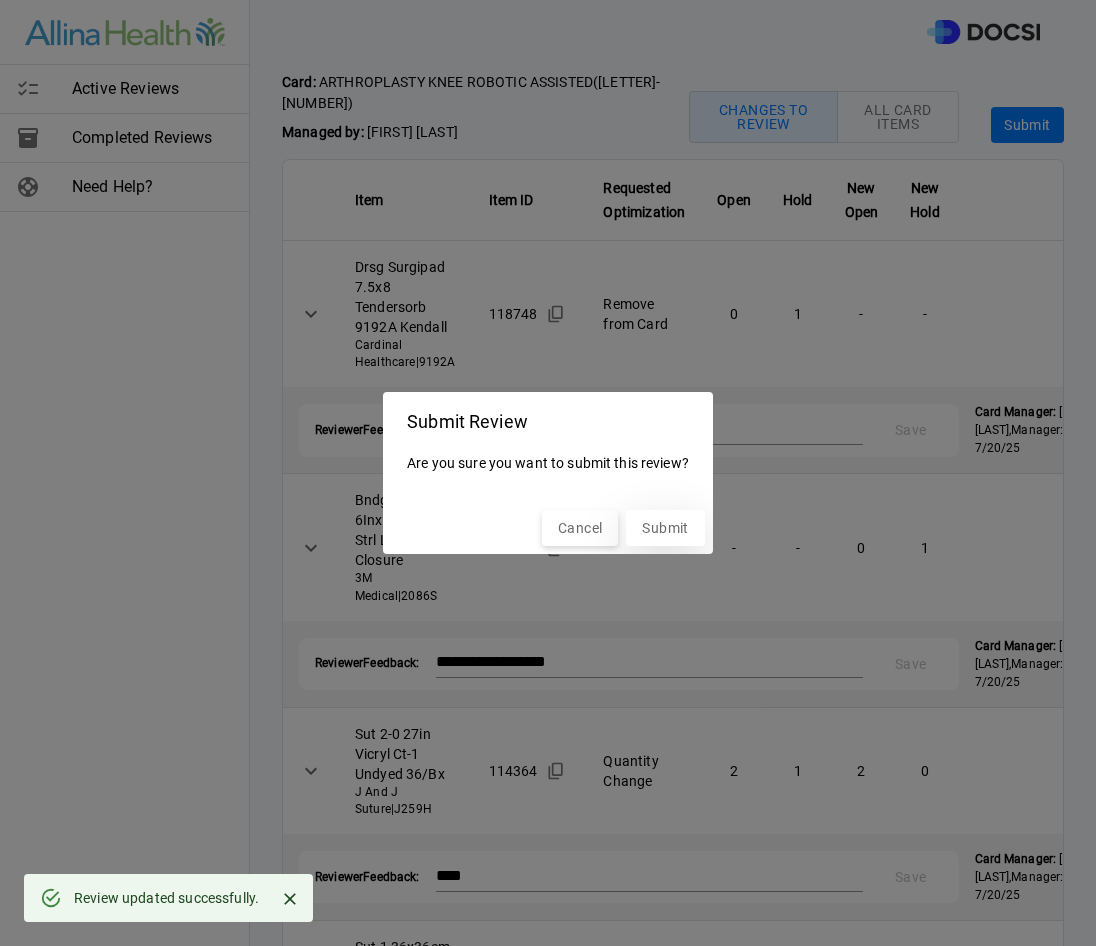 click on "Submit" at bounding box center [665, 528] 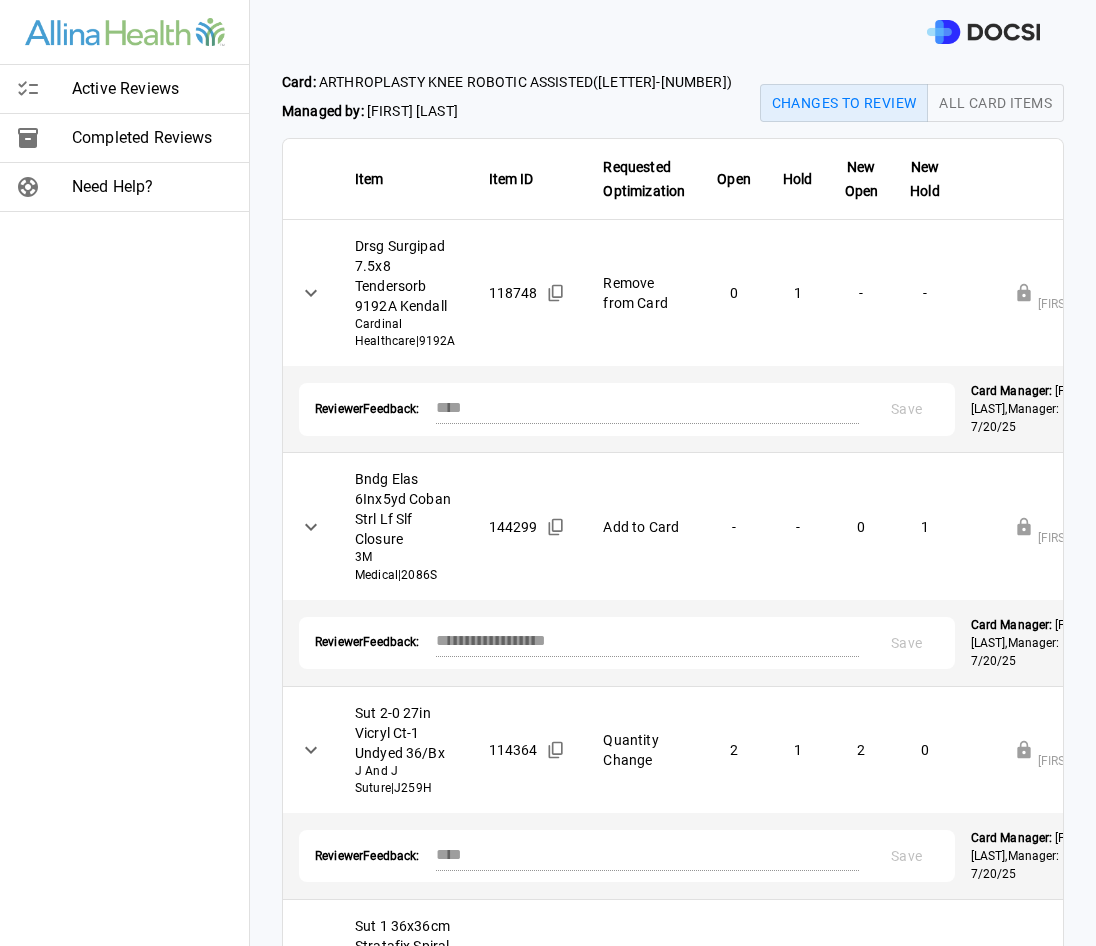 click on "Active Reviews" at bounding box center [152, 89] 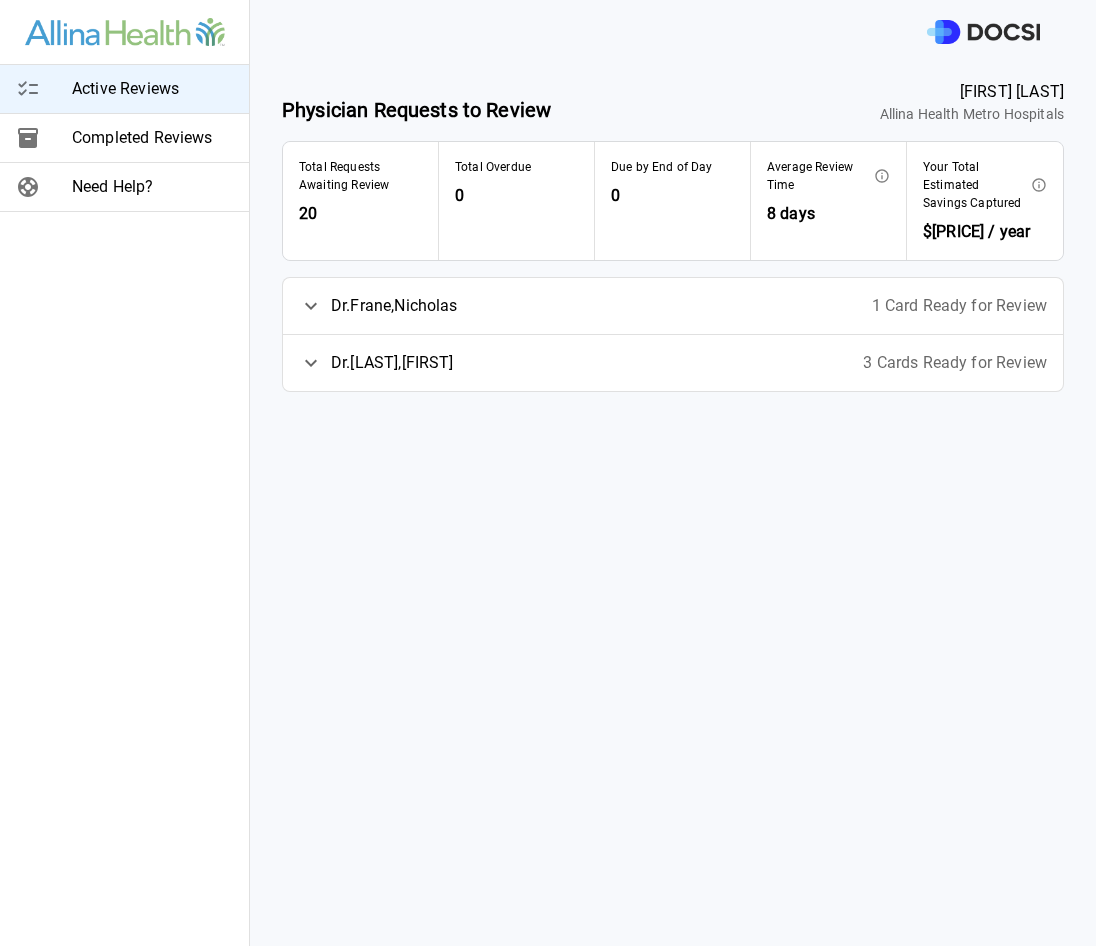 click on "Dr.  [LAST] ,  [FIRST]" at bounding box center (392, 363) 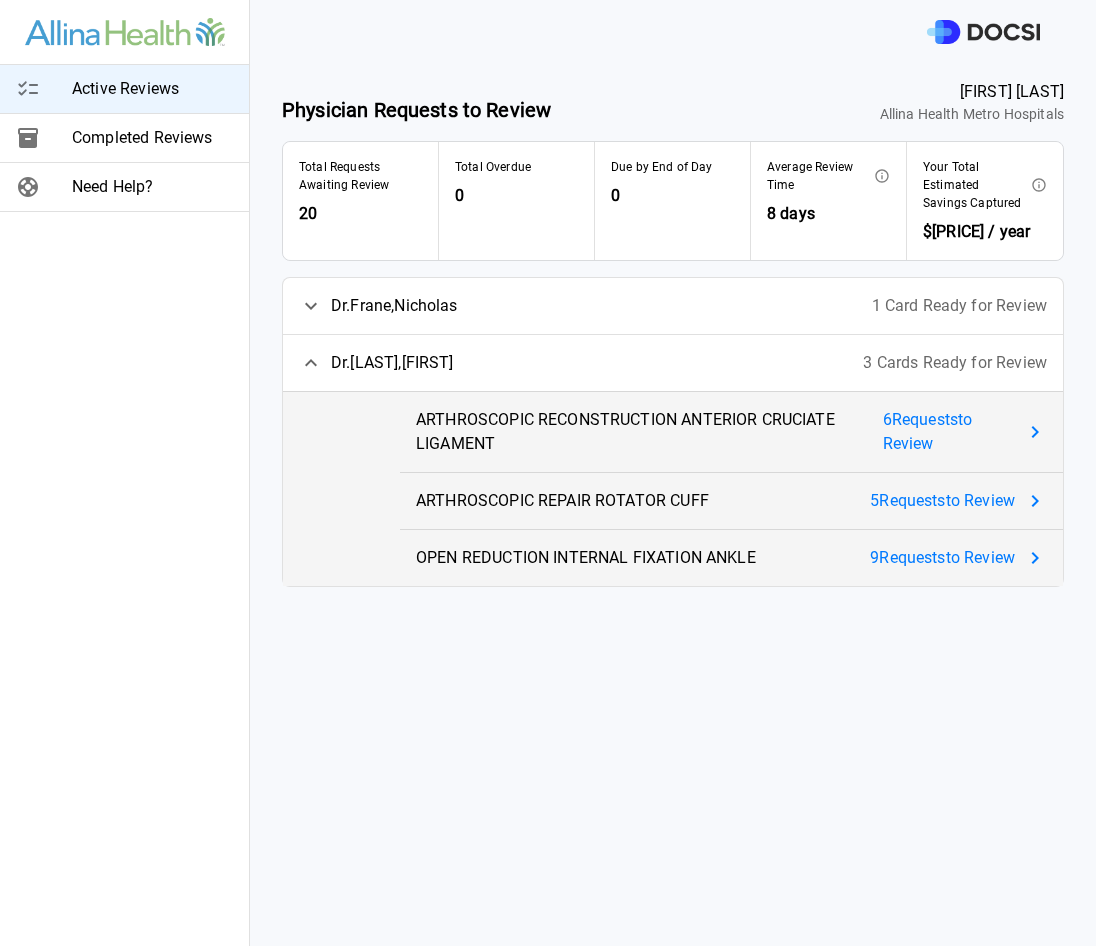 click on "6  Request s  to Review" at bounding box center [949, 432] 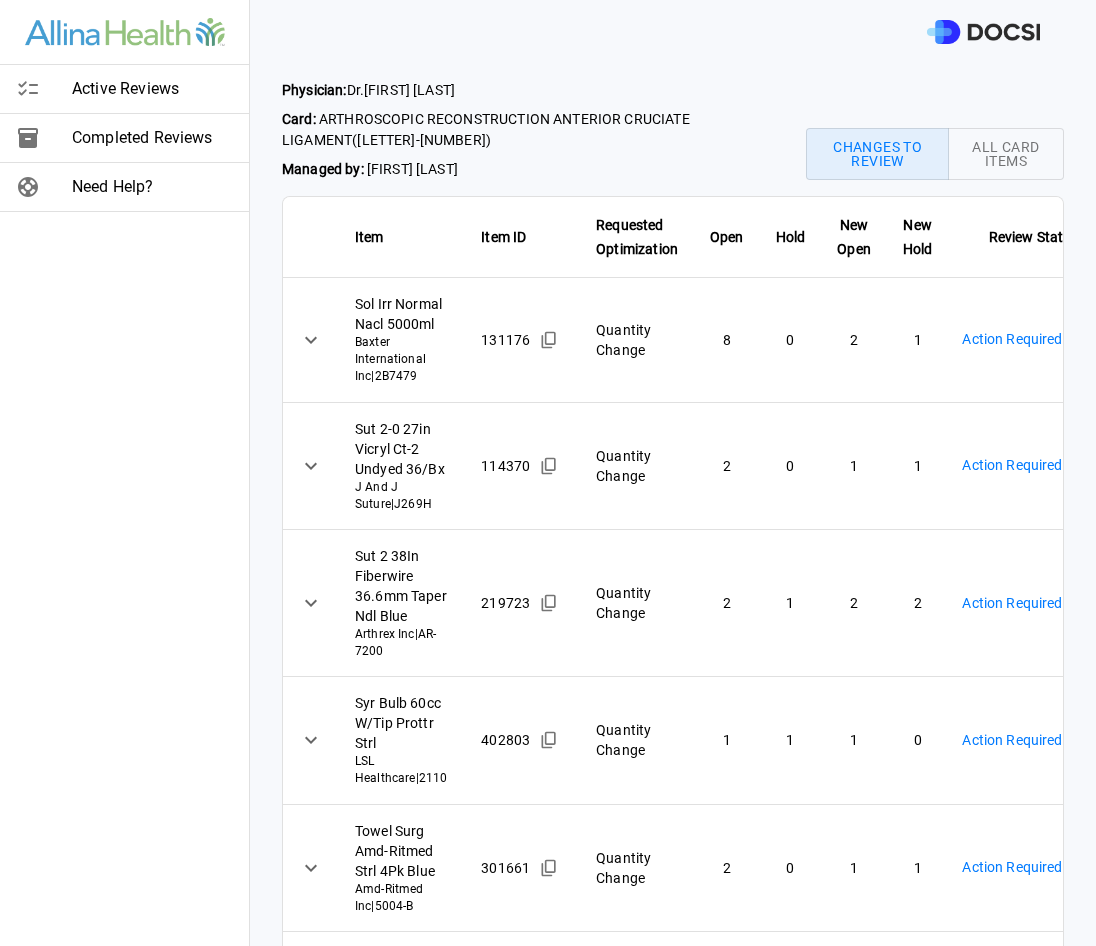 scroll, scrollTop: 100, scrollLeft: 0, axis: vertical 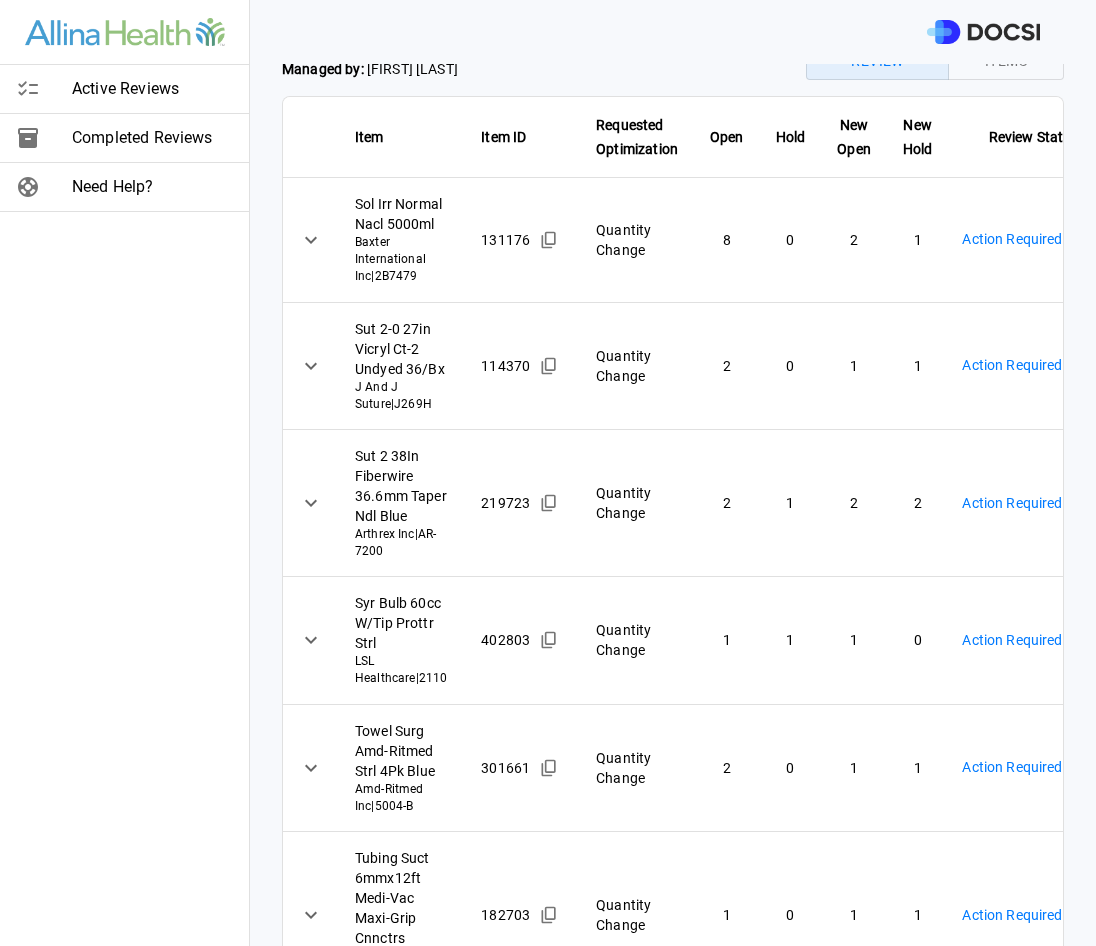 click on "Physician:   Dr.  [FIRST]   [LAST] Card:    [PROCEDURE]  ( [ID] ) Managed by:    [FIRST] Changes to Review All Card Items Item Item ID Requested Optimization Open Hold New Open New Hold Review Status Sol Irr Normal Nacl 5000ml Baxter International Inc  |  [ID] [NUMBER] Change [NUMBER] [NUMBER] [NUMBER] [NUMBER] Action Required **** ​ Sut 2-0 27in Vicryl Ct-2 Undyed 36/Bx J And J Suture  |  [ID] [NUMBER] Change [NUMBER] [NUMBER] [NUMBER] [NUMBER] Action Required **** ​ Sut 2 38In Fiberwire 36.6mm Taper Ndl Blue Arthrex Inc  |  [ID] [NUMBER] Change [NUMBER] [NUMBER] [NUMBER] [NUMBER] Action Required **** ​ Syr Bulb 60cc W/Tip Prottr Strl LSL Healthcare  |  [ID] [NUMBER] Change [NUMBER] [NUMBER] [NUMBER] [NUMBER] Action Required **** ​ Towel Surg Amd-Ritmed Strl 4Pk Blue Amd-Ritmed Inc  |  [ID] [NUMBER] Change [NUMBER] [NUMBER] [NUMBER] [NUMBER] Action Required **** ​ Tubing Suct 6mmx12ft Medi-Vac Maxi-Grip Cnnctrs Cardinal Healthcare  |  [ID] [NUMBER] [NUMBER] [NUMBER]" at bounding box center (548, 473) 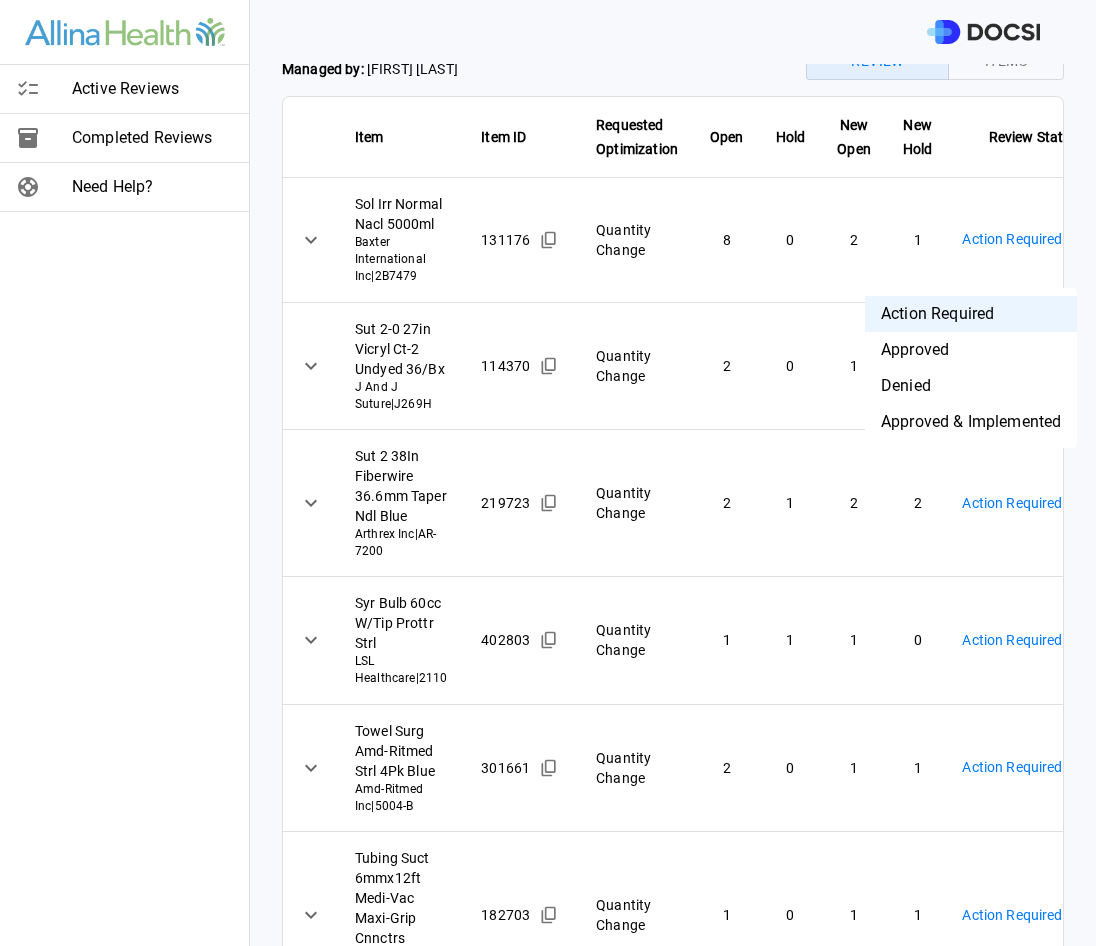 click on "Approved & Implemented" at bounding box center [971, 422] 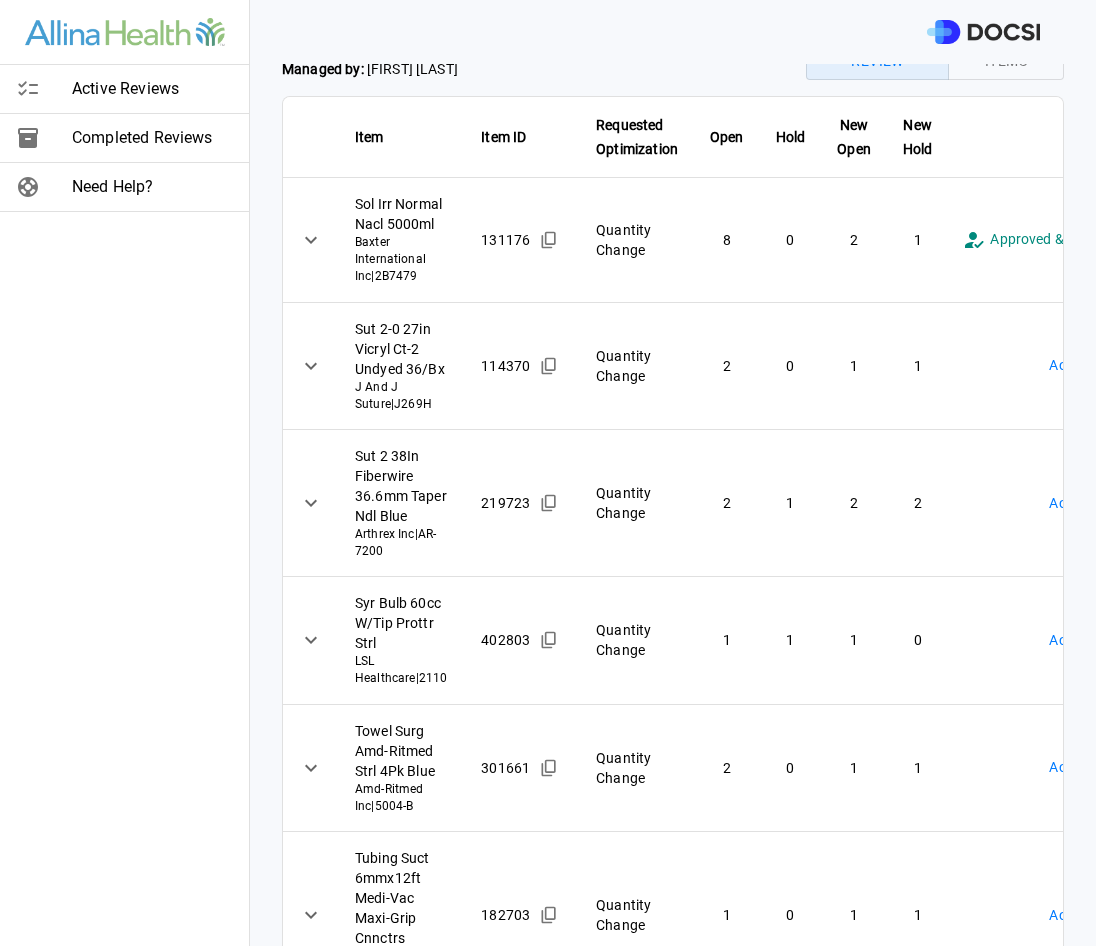 click on "**********" at bounding box center [548, 473] 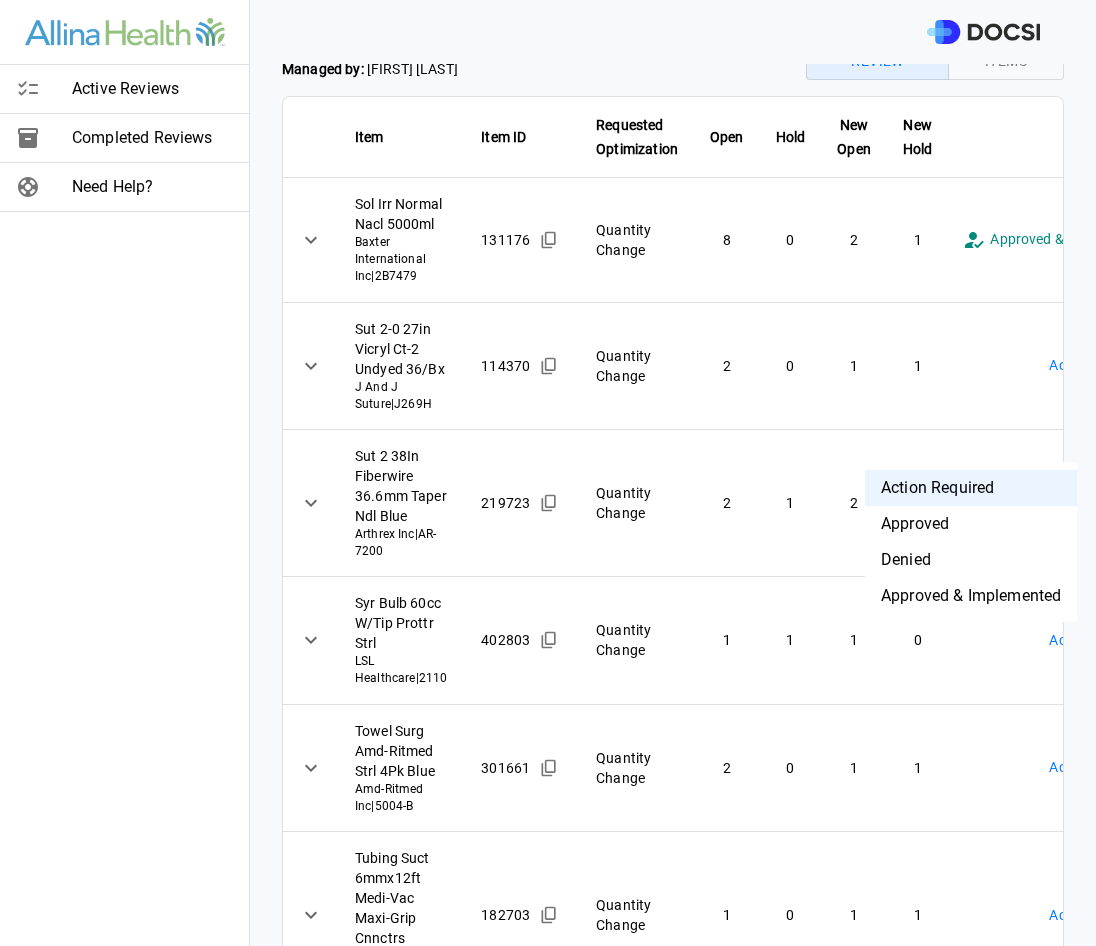 click on "Approved & Implemented" at bounding box center (971, 596) 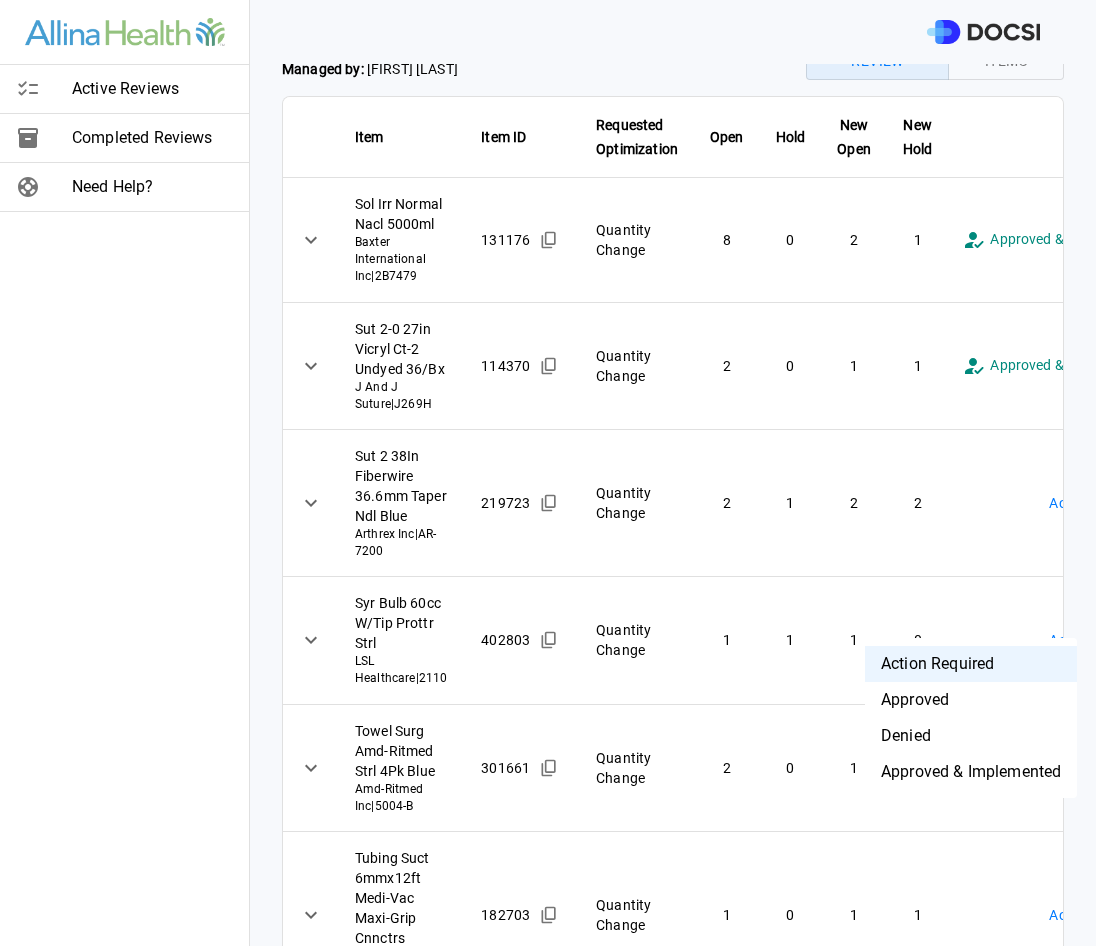 click on "**********" at bounding box center [548, 473] 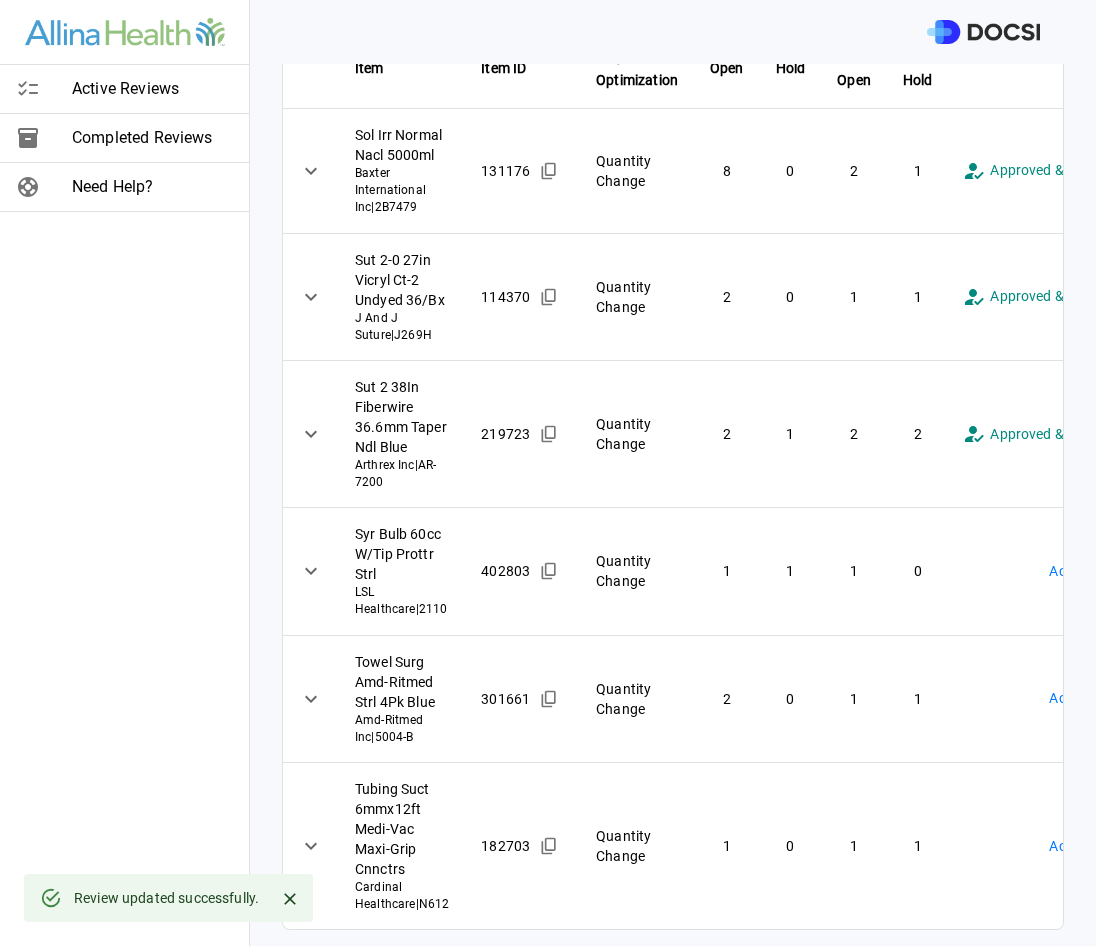 scroll, scrollTop: 300, scrollLeft: 0, axis: vertical 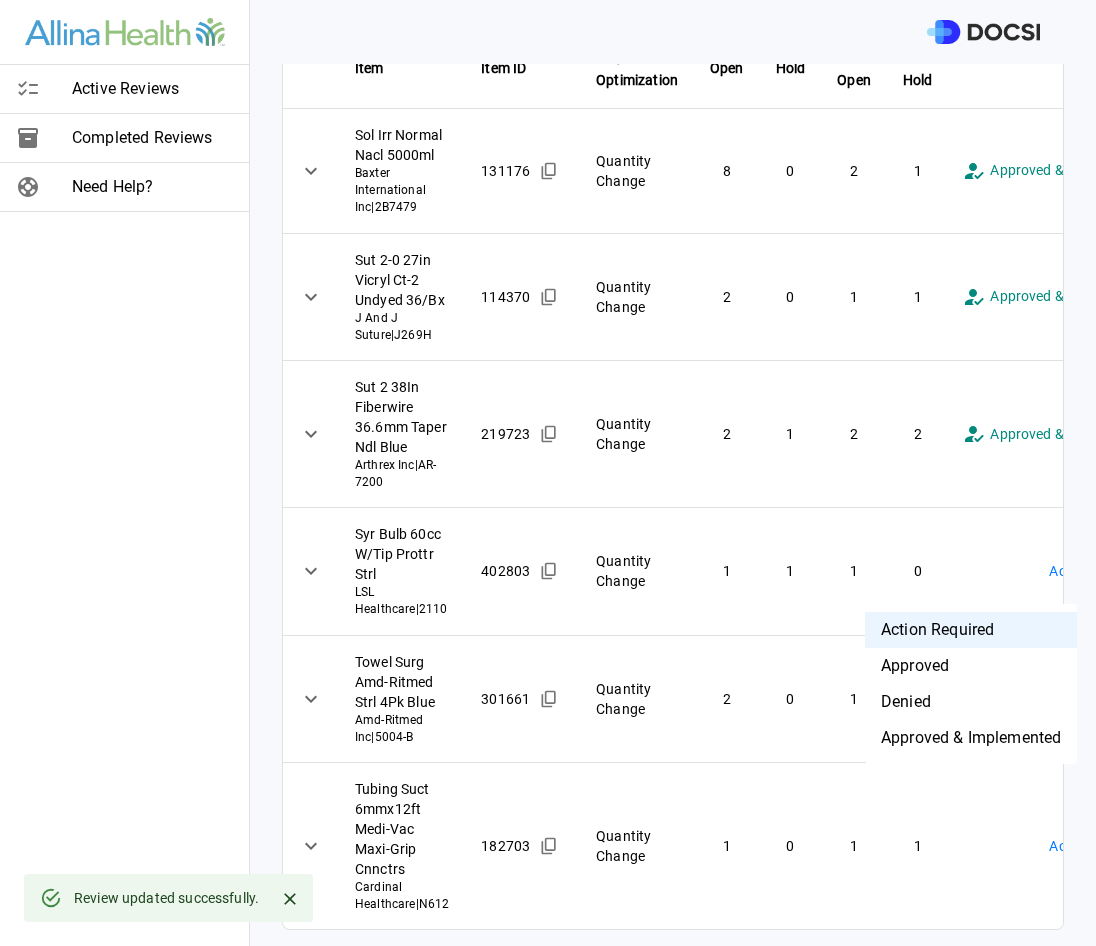 click on "**********" at bounding box center (548, 473) 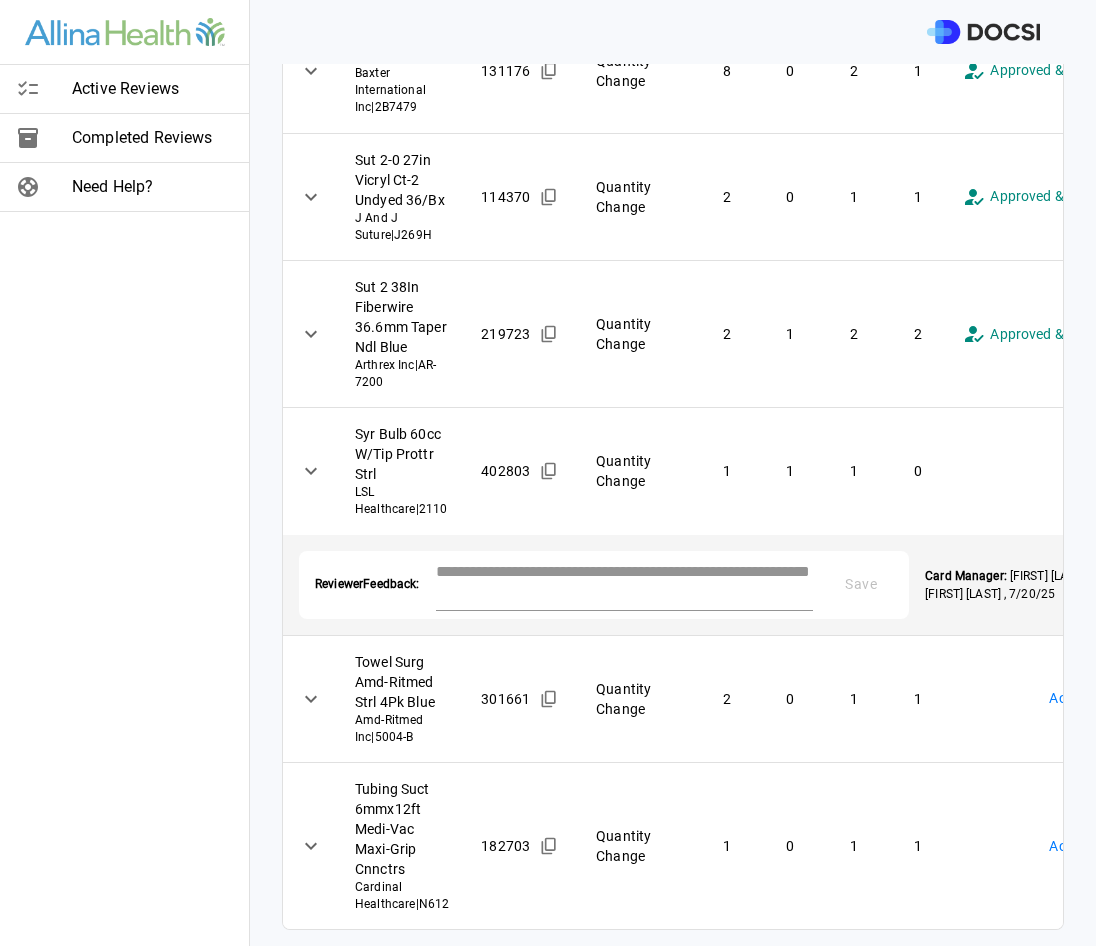 click at bounding box center [625, 583] 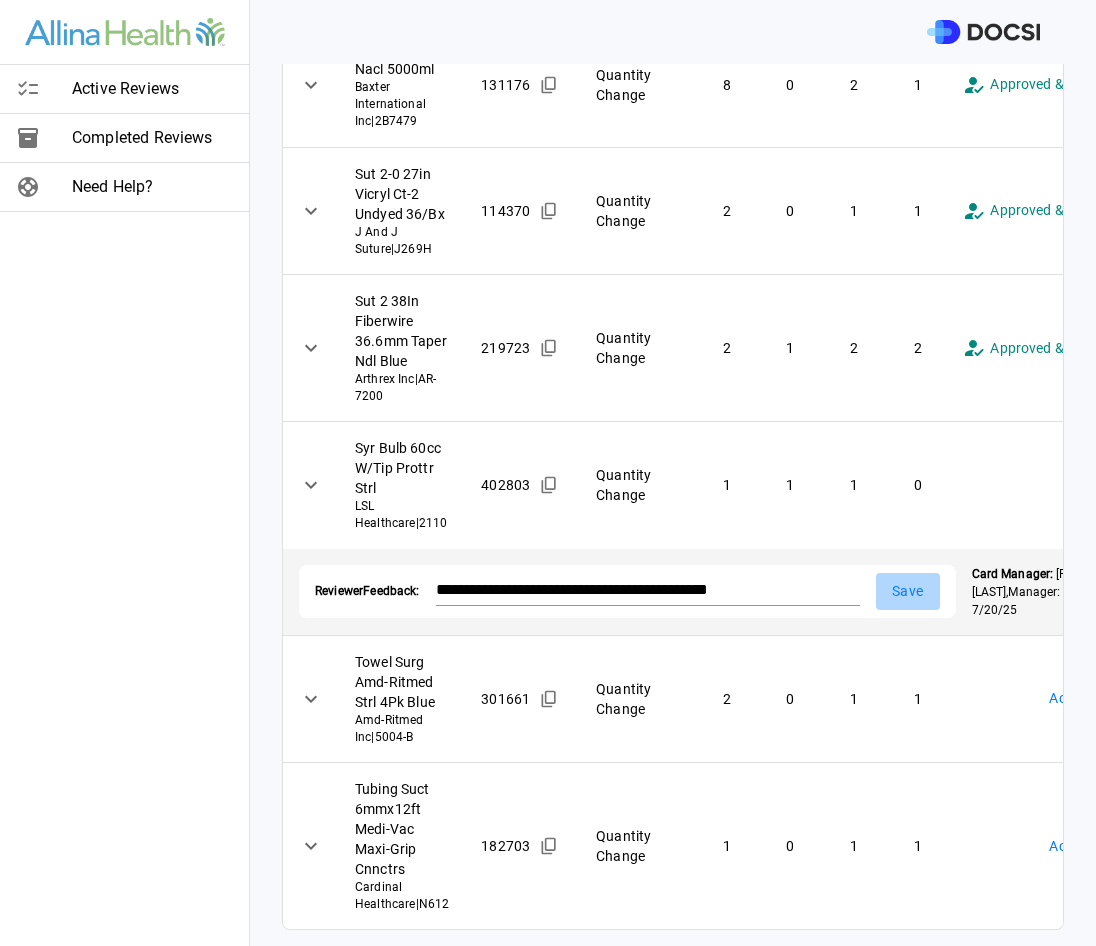 click on "Save" at bounding box center [908, 591] 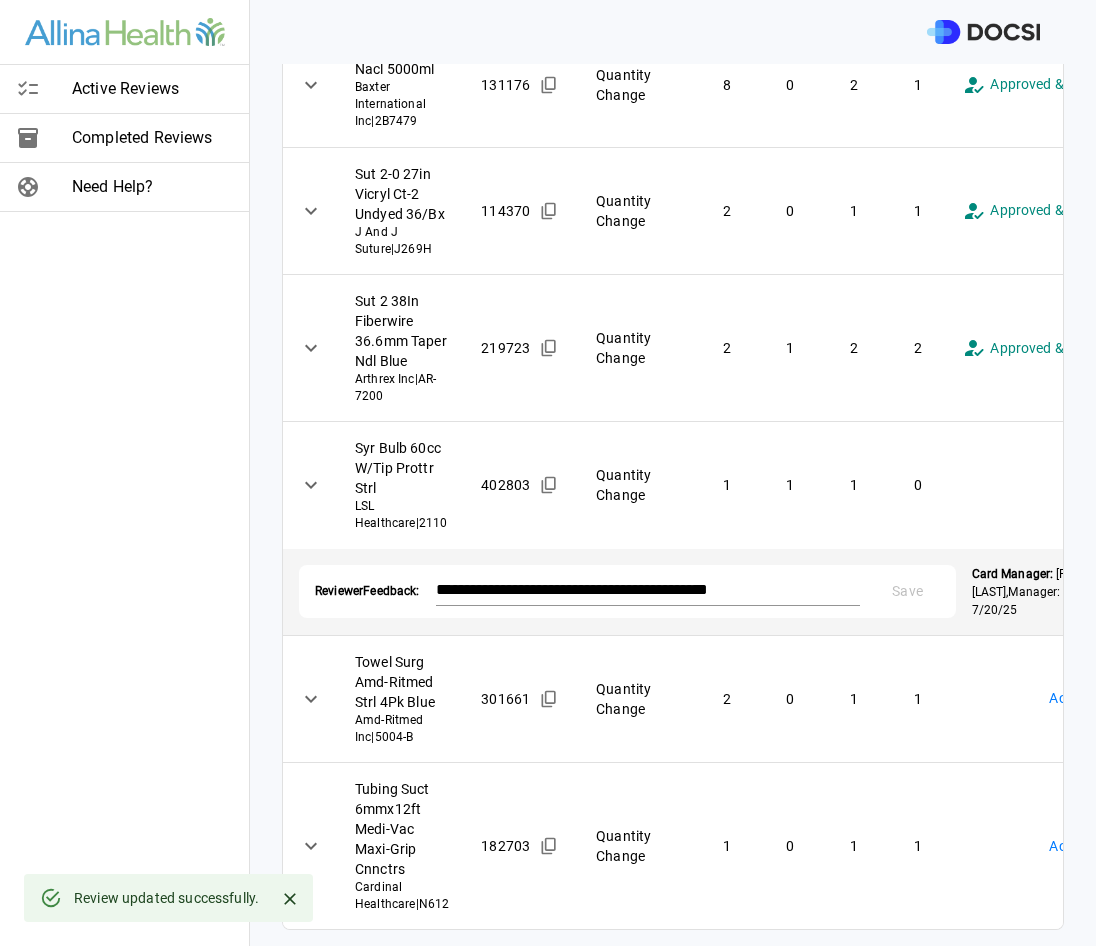 scroll, scrollTop: 500, scrollLeft: 0, axis: vertical 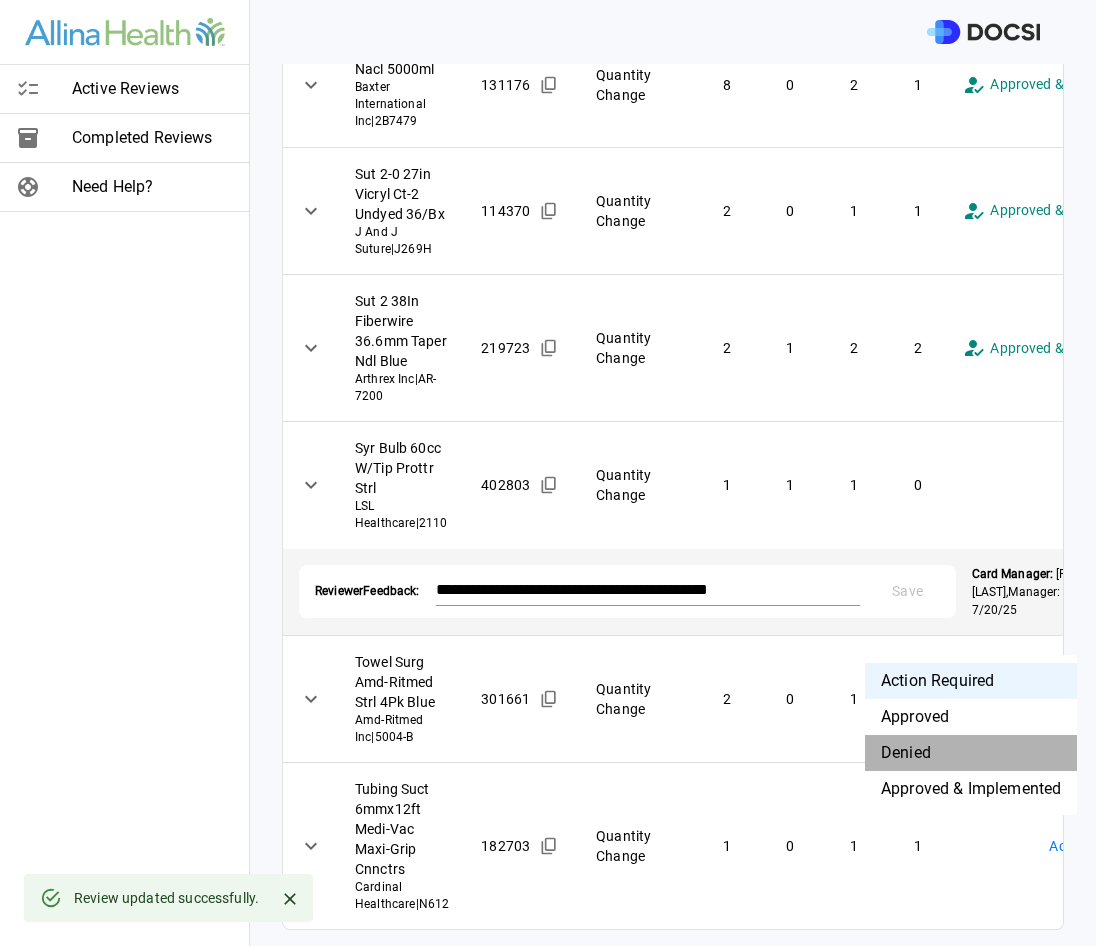 click on "Denied" at bounding box center [971, 753] 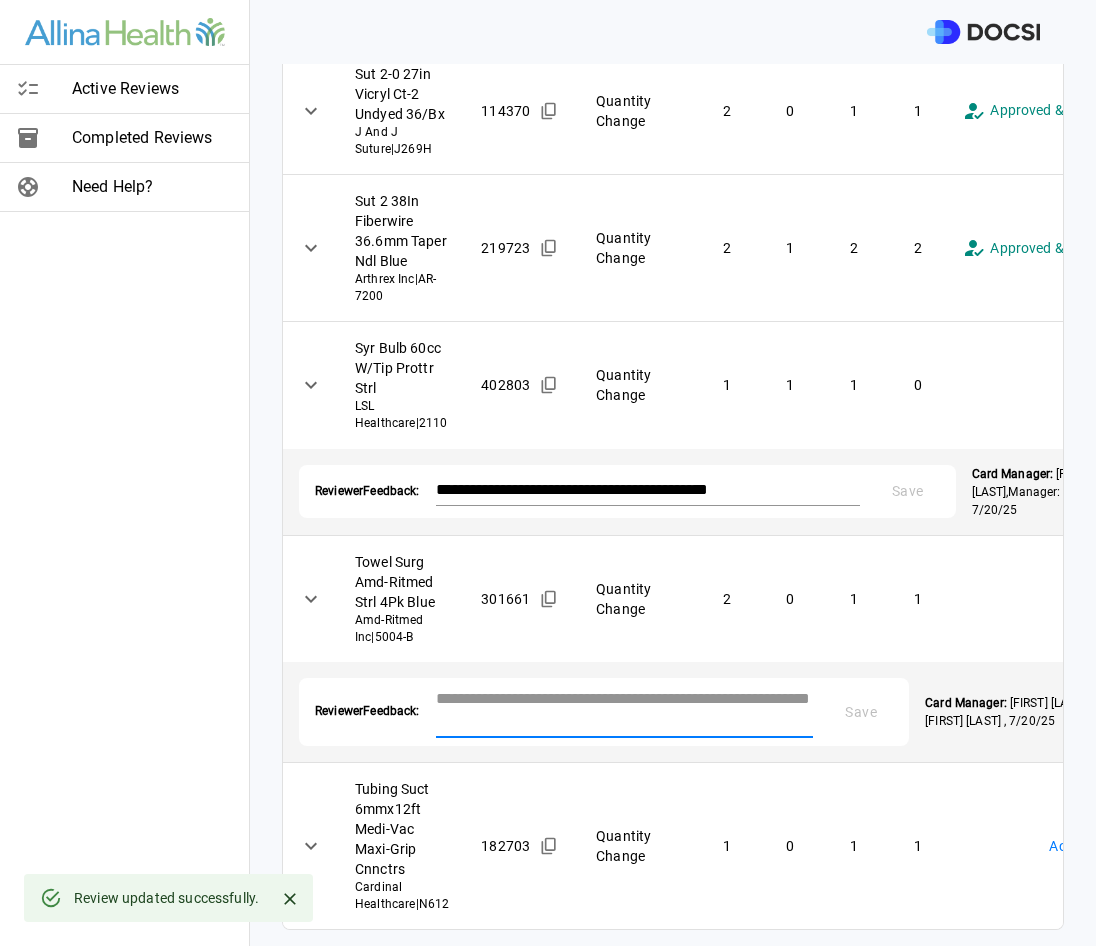 click at bounding box center (625, 710) 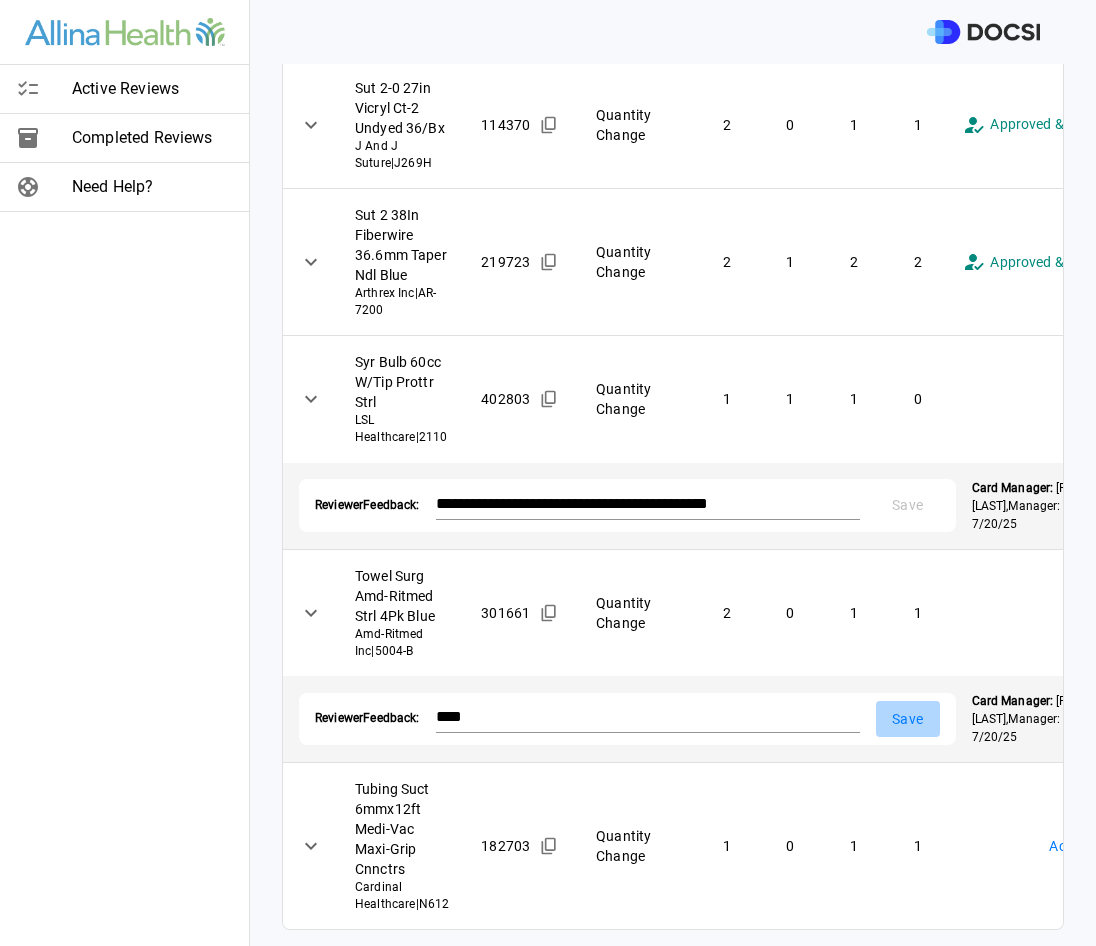 click on "Save" at bounding box center (908, 719) 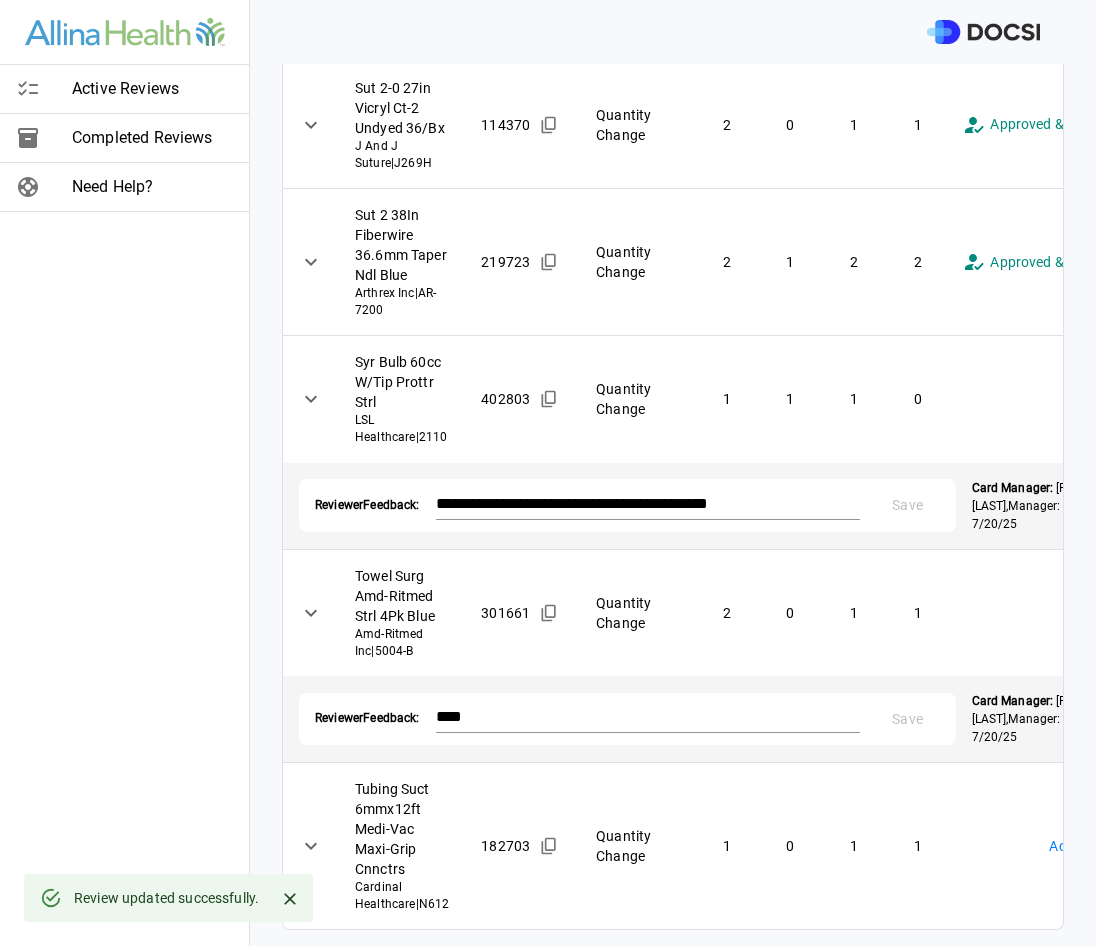 scroll, scrollTop: 585, scrollLeft: 0, axis: vertical 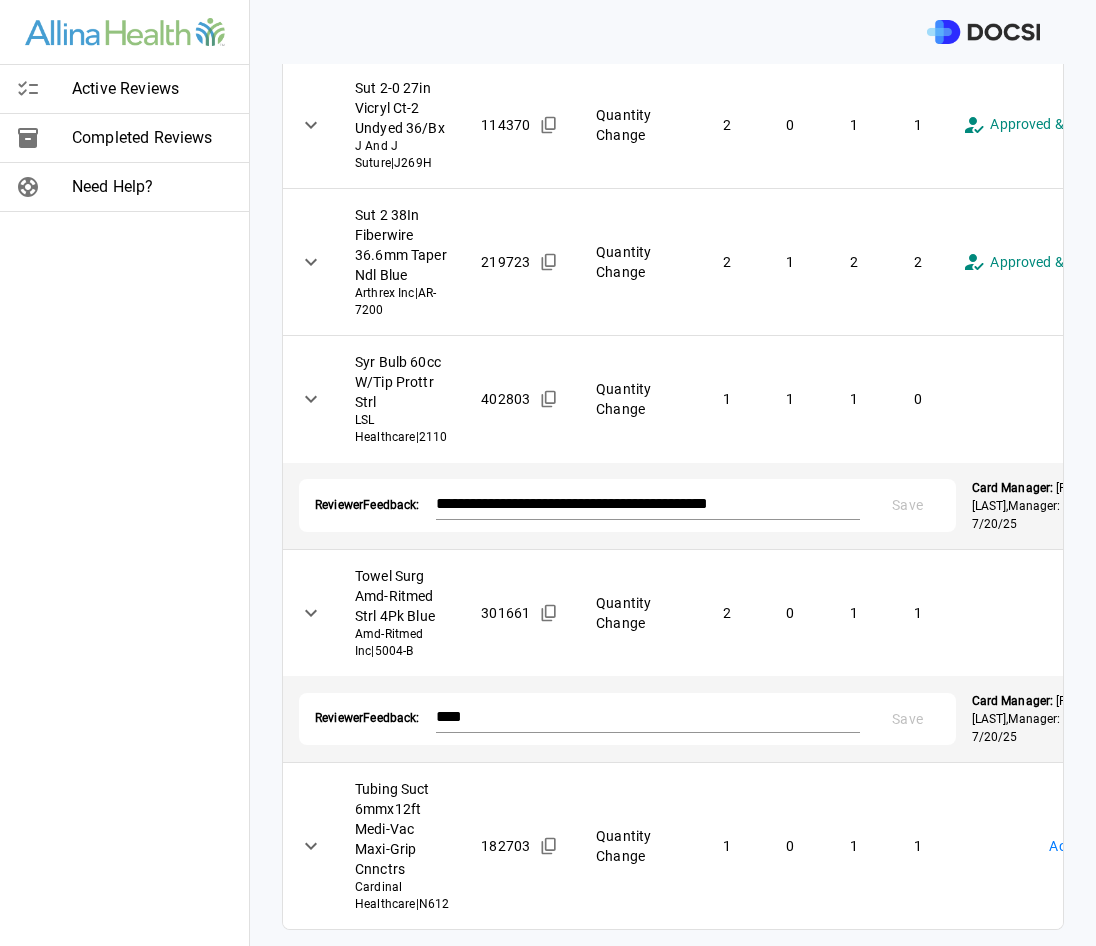 click on "**********" at bounding box center (548, 473) 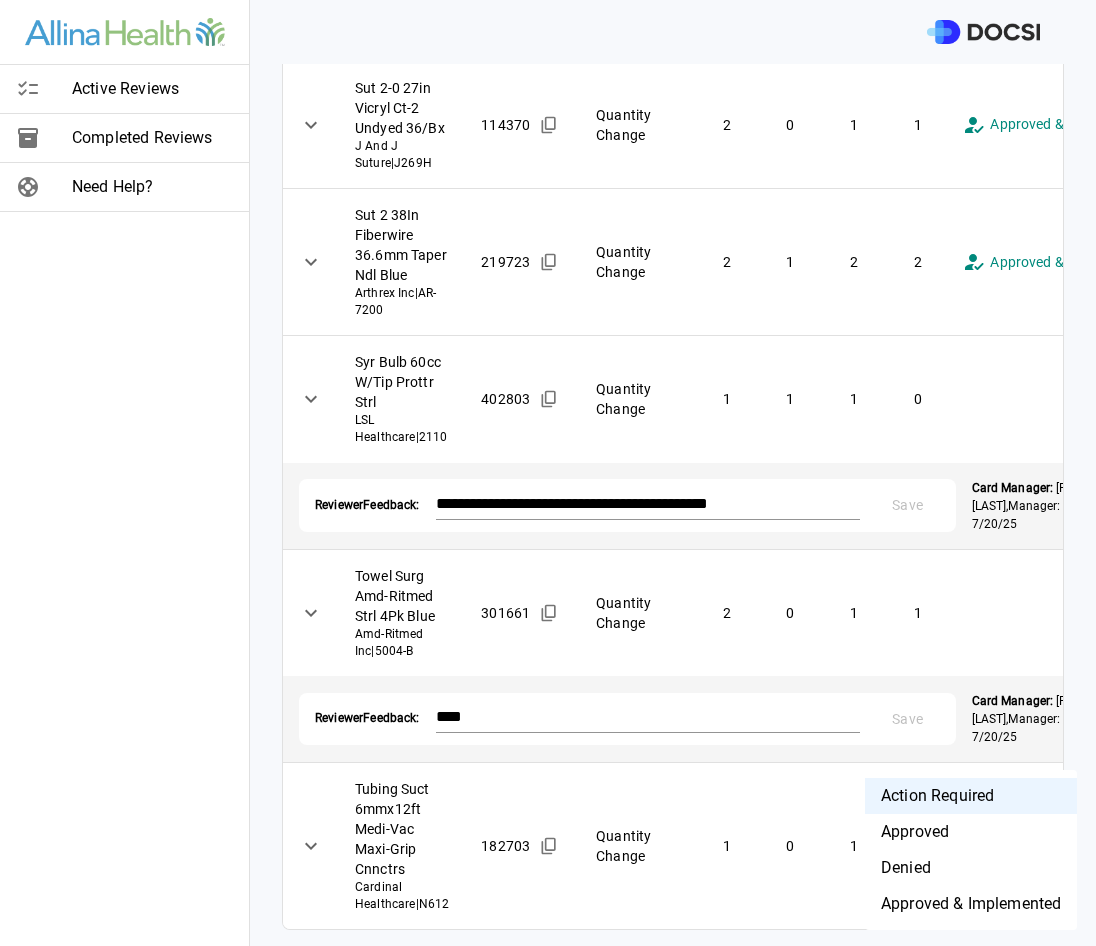 click on "Approved & Implemented" at bounding box center (971, 904) 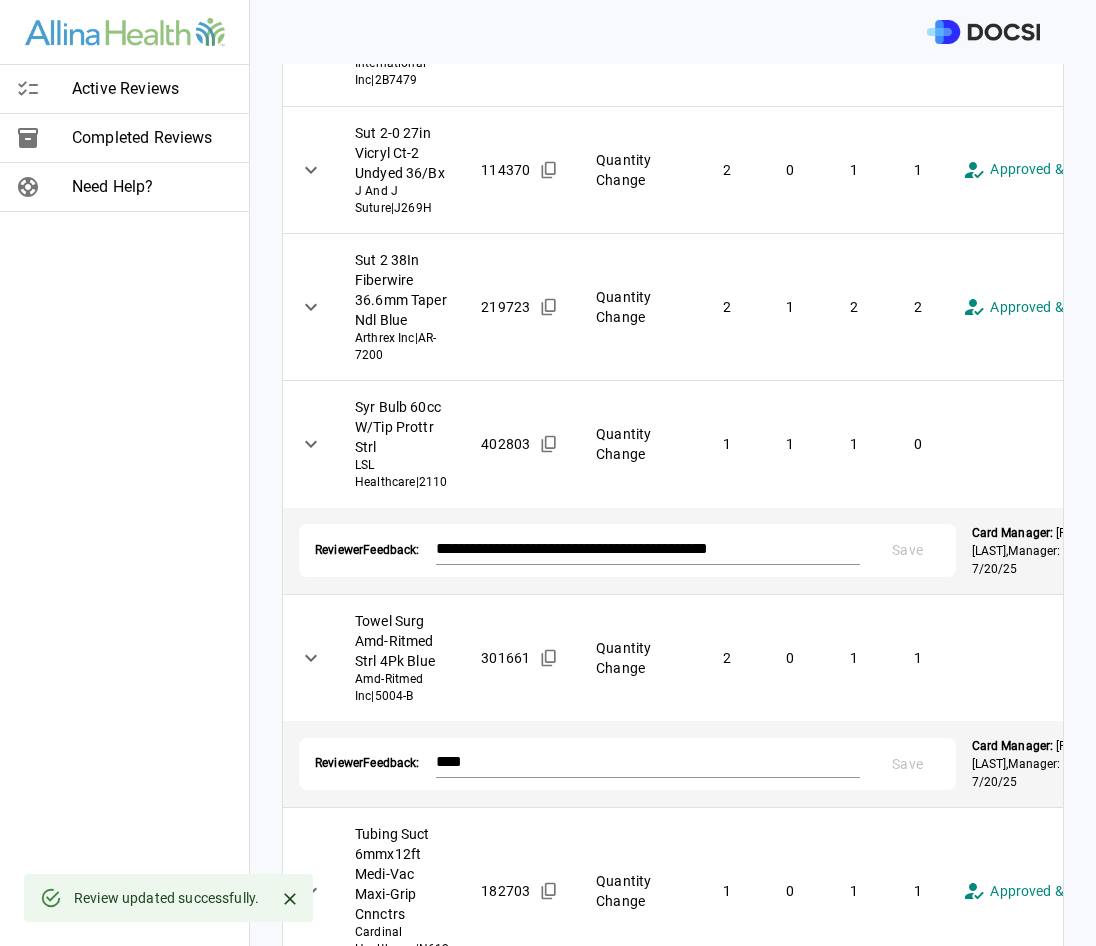scroll, scrollTop: 0, scrollLeft: 0, axis: both 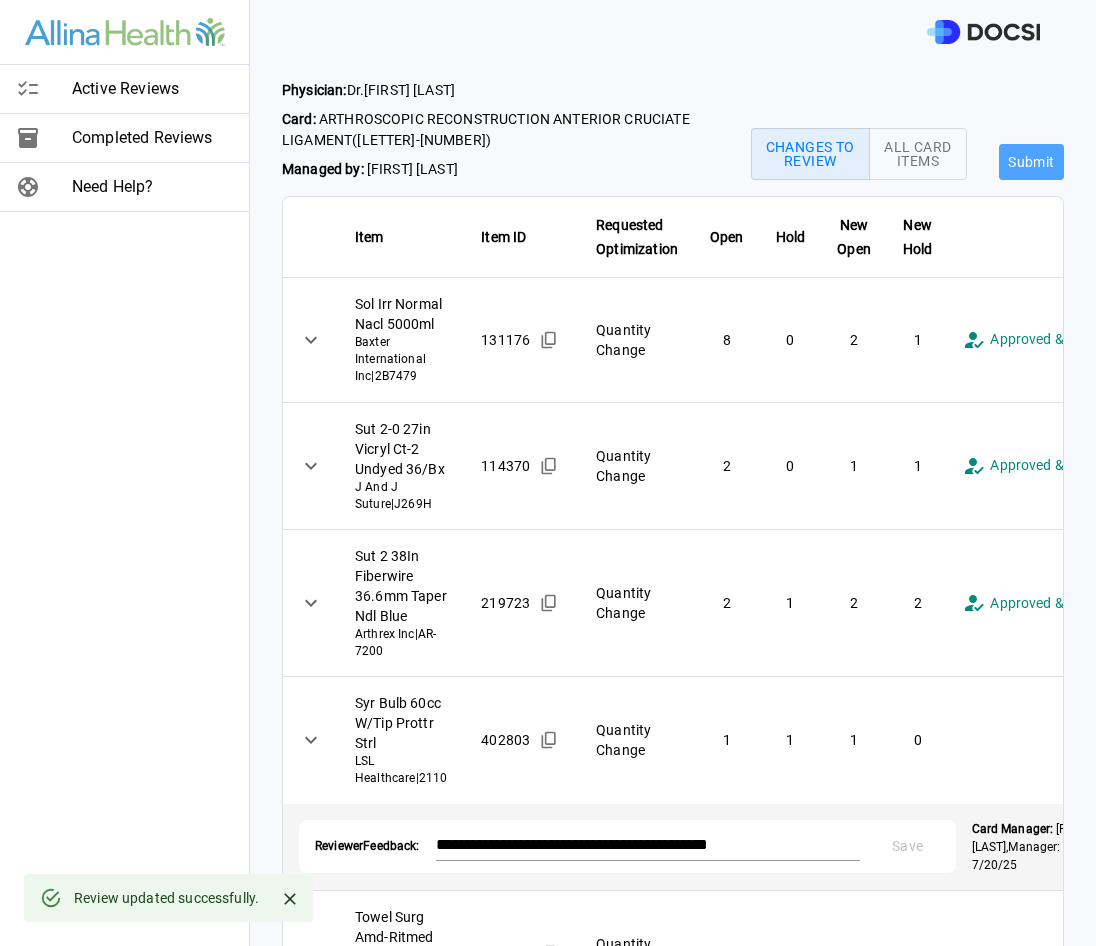 click on "Submit" at bounding box center (1031, 162) 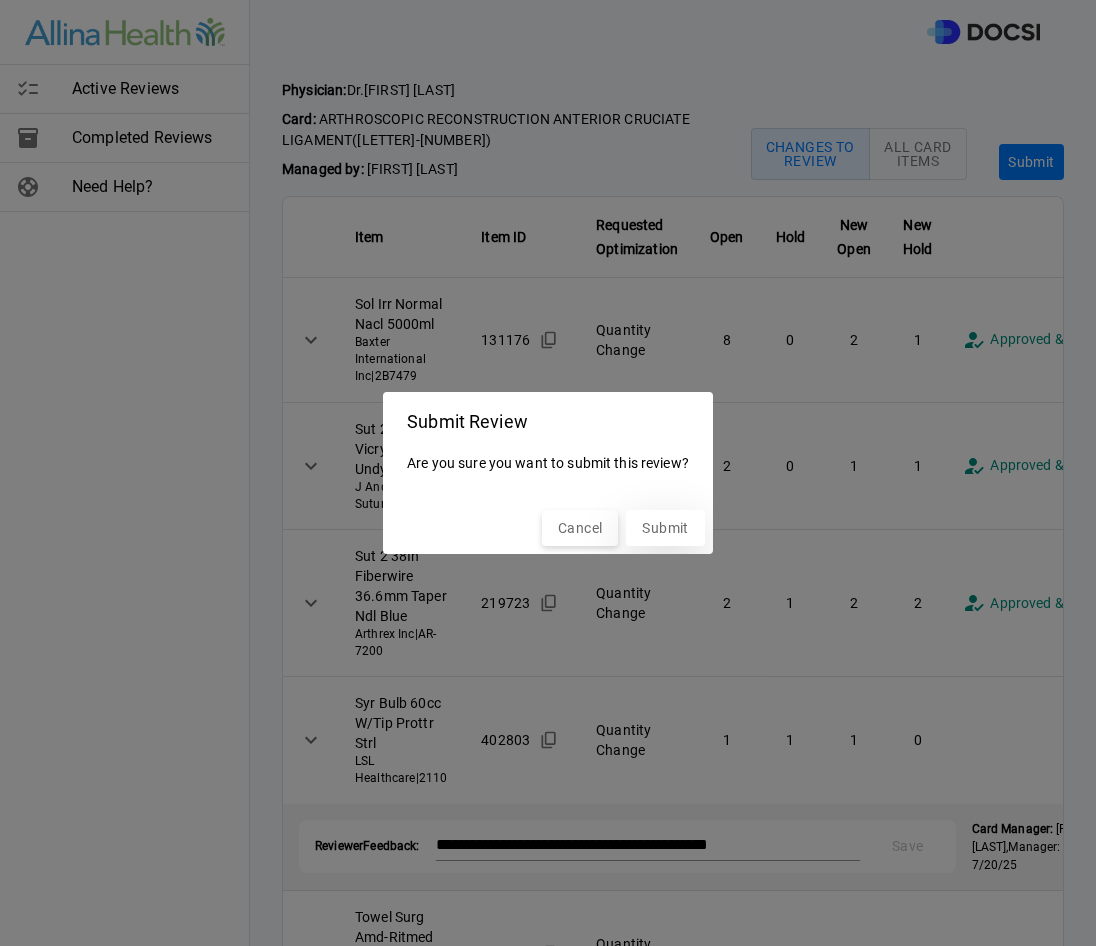 click on "Submit" at bounding box center (665, 528) 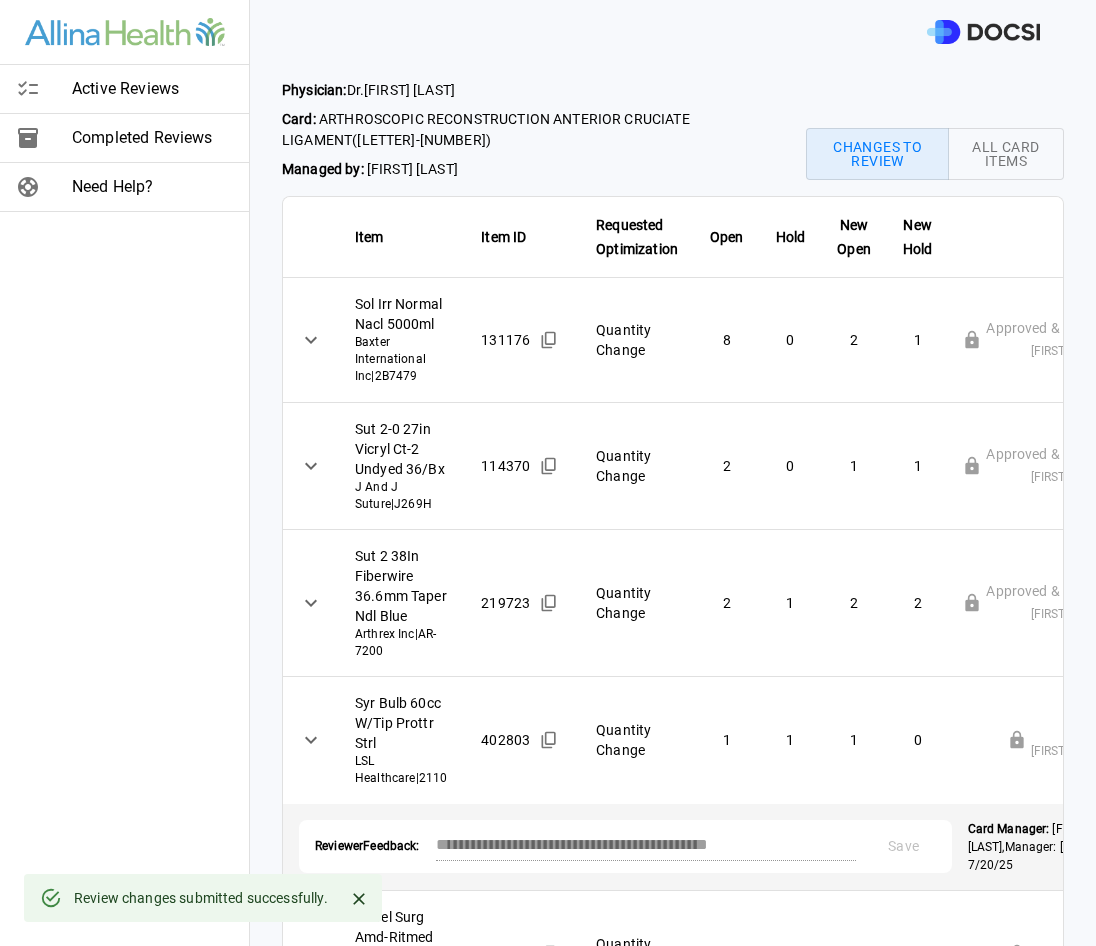 click on "Active Reviews" at bounding box center [152, 89] 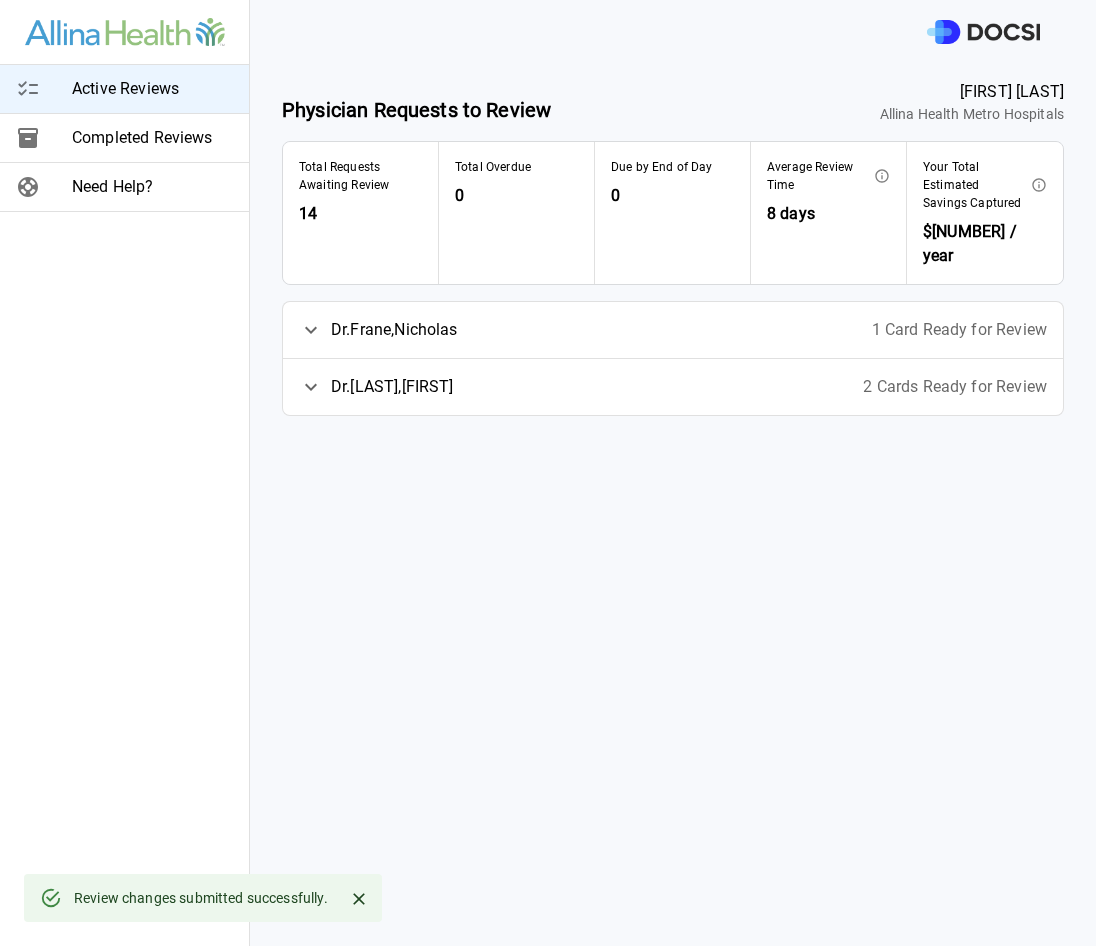 click on "Dr.  [LAST] ,  [FIRST] 2 Cards Ready for Review" at bounding box center [673, 387] 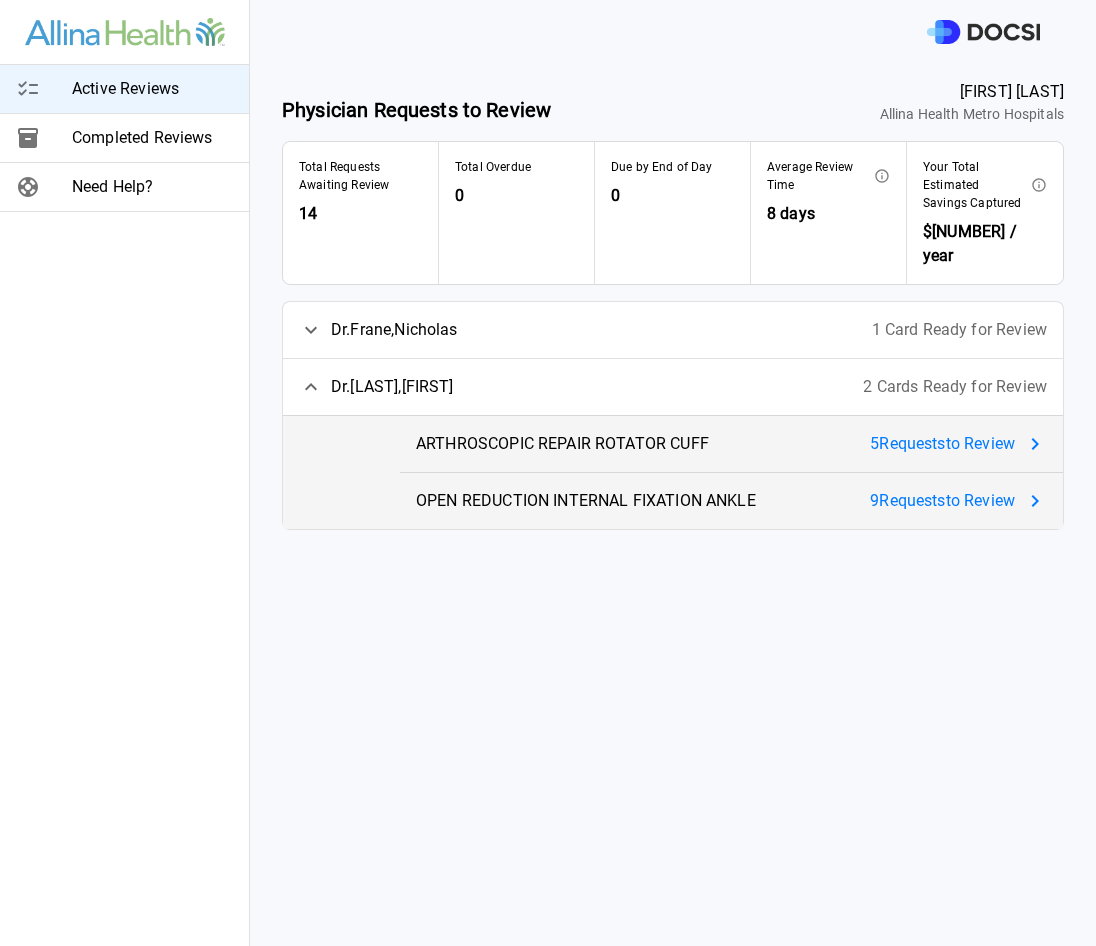 click on "5 Request s  to Review" at bounding box center [942, 444] 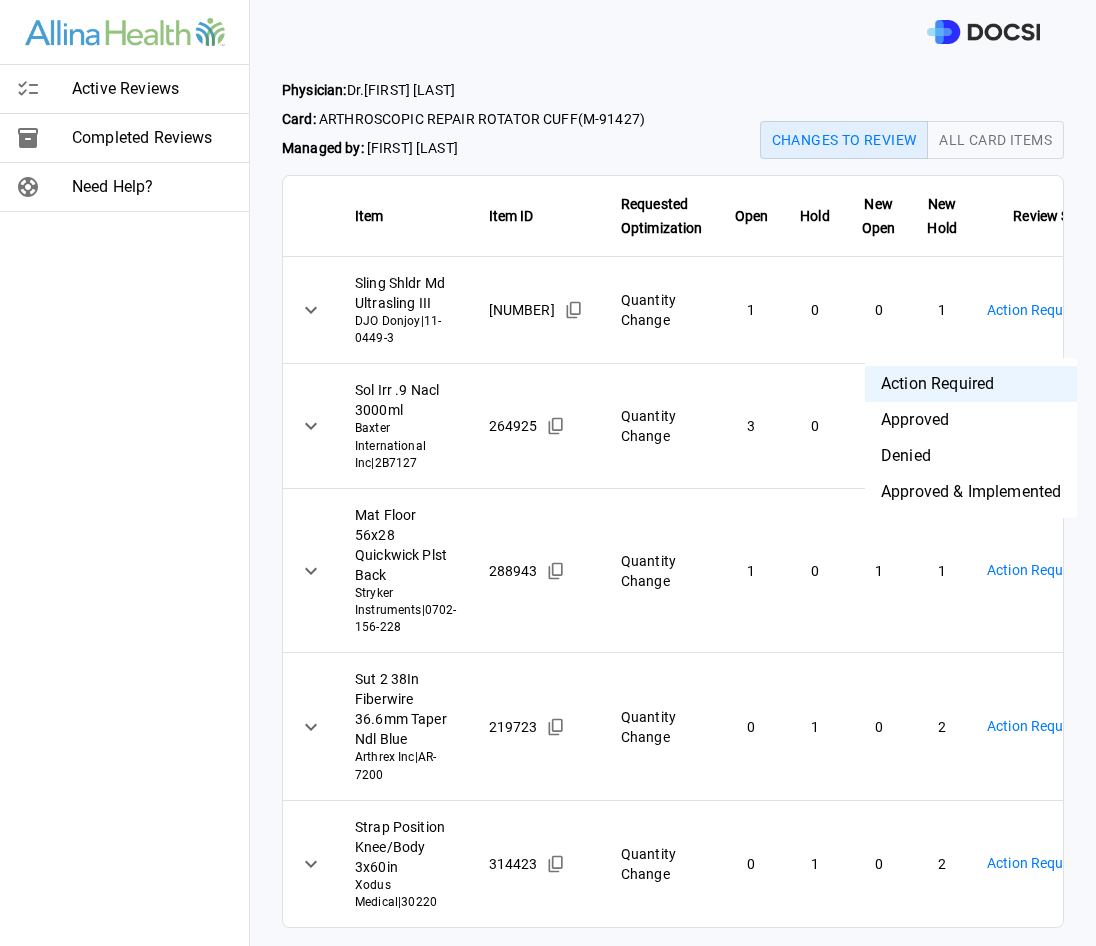 click on "Physician:   Dr.  [FIRST]   [LAST] Card:    ARTHROSCOPIC REPAIR ROTATOR CUFF  ( M-91427 ) Managed by:    [FIRST] [LAST] Changes to Review All Card Items Item Item ID Requested Optimization Open Hold New Open New Hold Review Status Sling Shldr Md Ultrasling III DJO Donjoy  |  11-0449-3 234021 Quantity Change 1 0 0 1 Action Required **** ​ Sol Irr .9 Nacl 3000ml Baxter International Inc  |  2B7127 264925 Quantity Change 3 0 3 3 Action Required **** ​ Mat Floor 56x28 Quickwick Plst Back Stryker Instruments  |  0702-156-228 288943 Quantity Change 1 0 1 1 Action Required **** ​ Sut 2 38In Fiberwire 36.6mm Taper Ndl Blue Arthrex Inc  |  AR-7200 219723 Quantity Change 0 1 0 2 Action Required **** ​ Strap Position Knee/Body 3x60in Xodus Medical  |  30220 314423 Quantity Change 0 1 0 2 Action Required ****
Active Reviews Completed Reviews Need Help? Action Required Approved Denied Approved & Implemented" at bounding box center [548, 473] 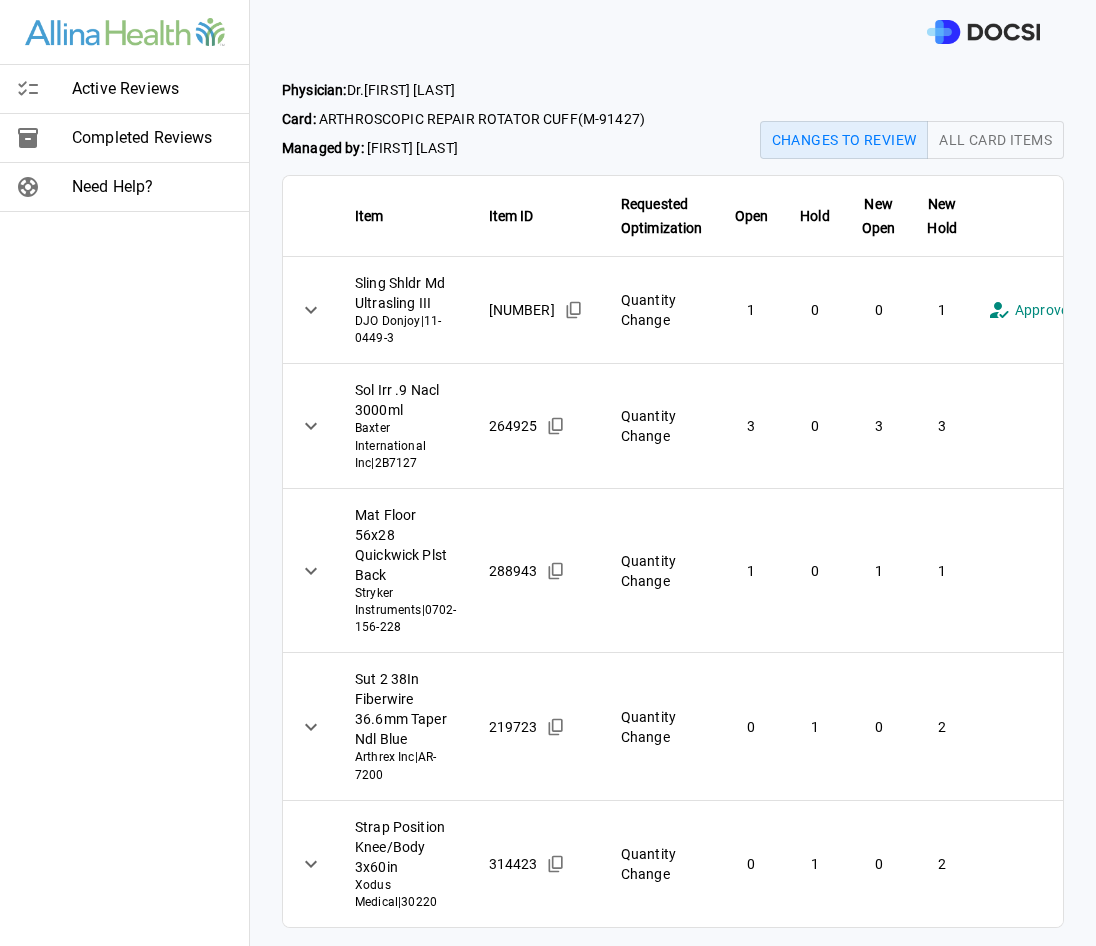 click on "**********" at bounding box center [548, 473] 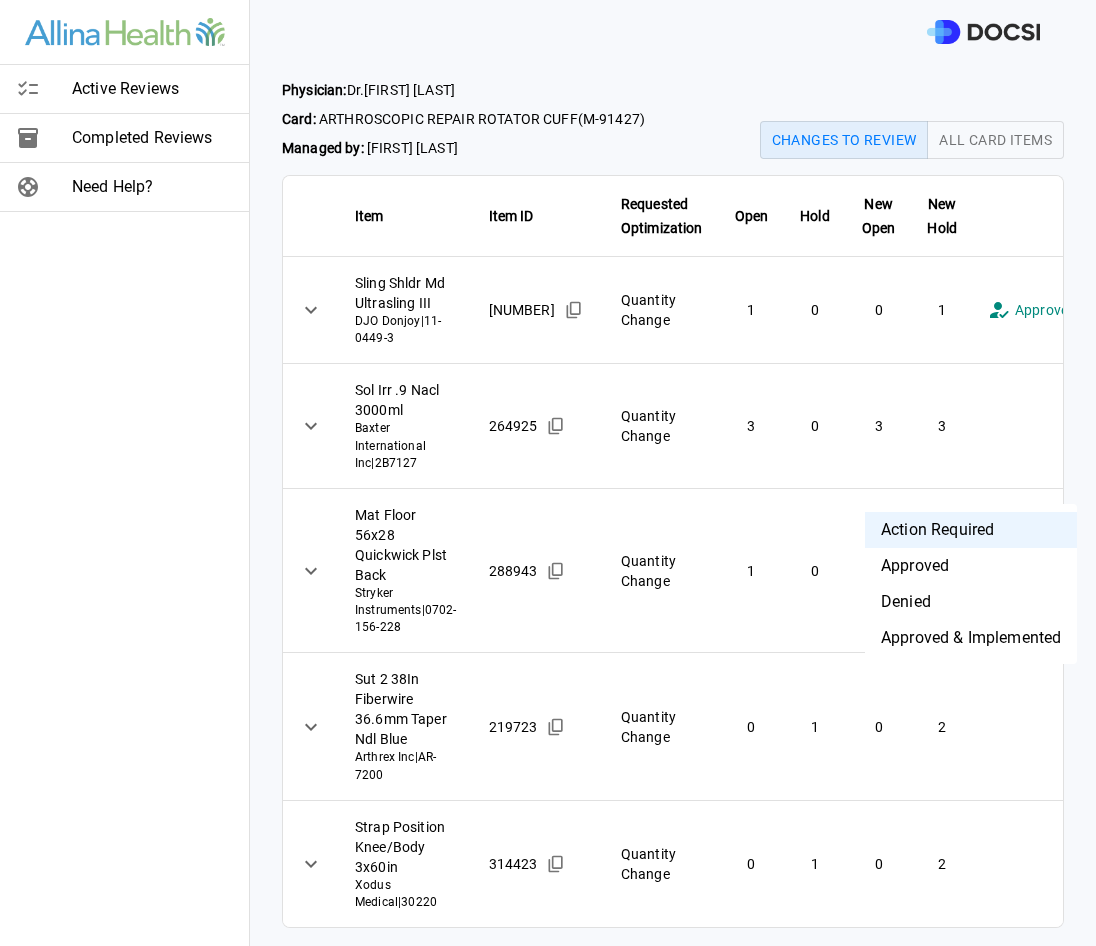 click on "Approved & Implemented" at bounding box center [971, 638] 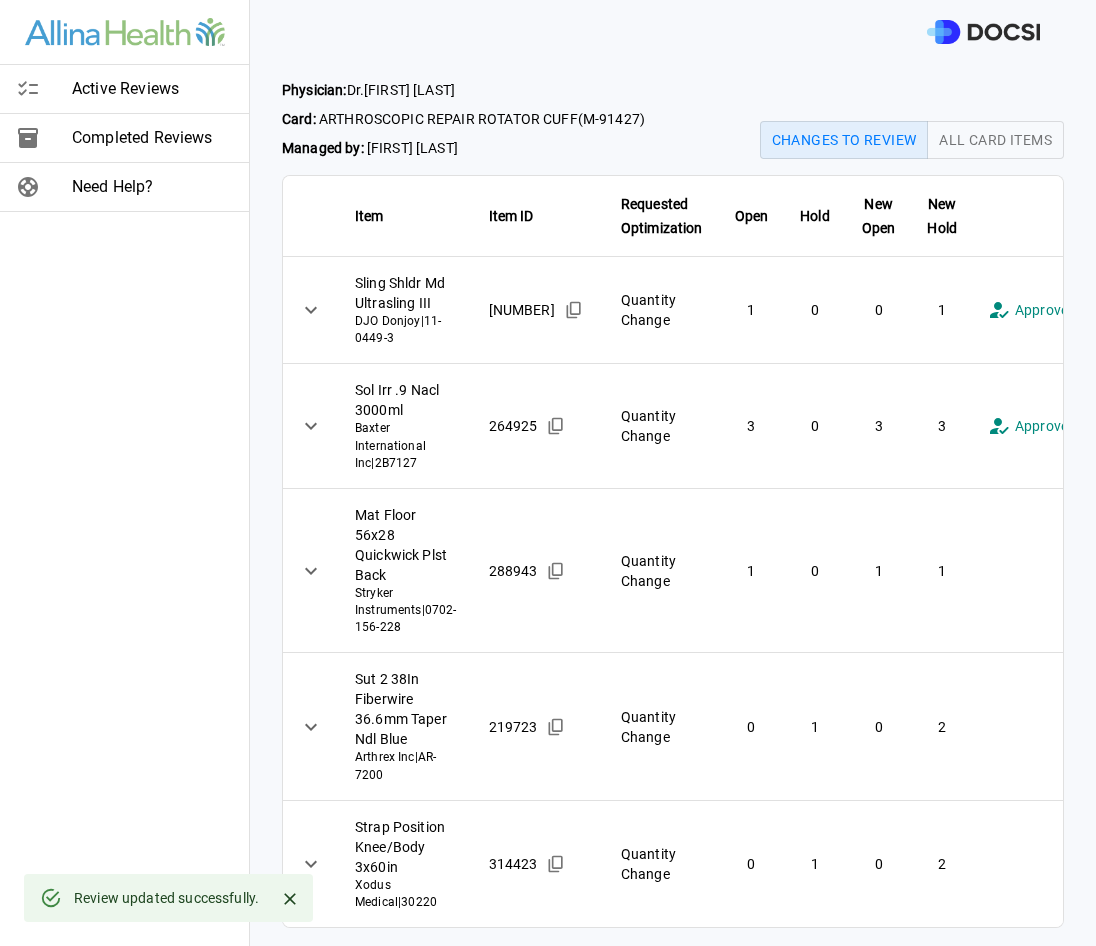 scroll, scrollTop: 148, scrollLeft: 0, axis: vertical 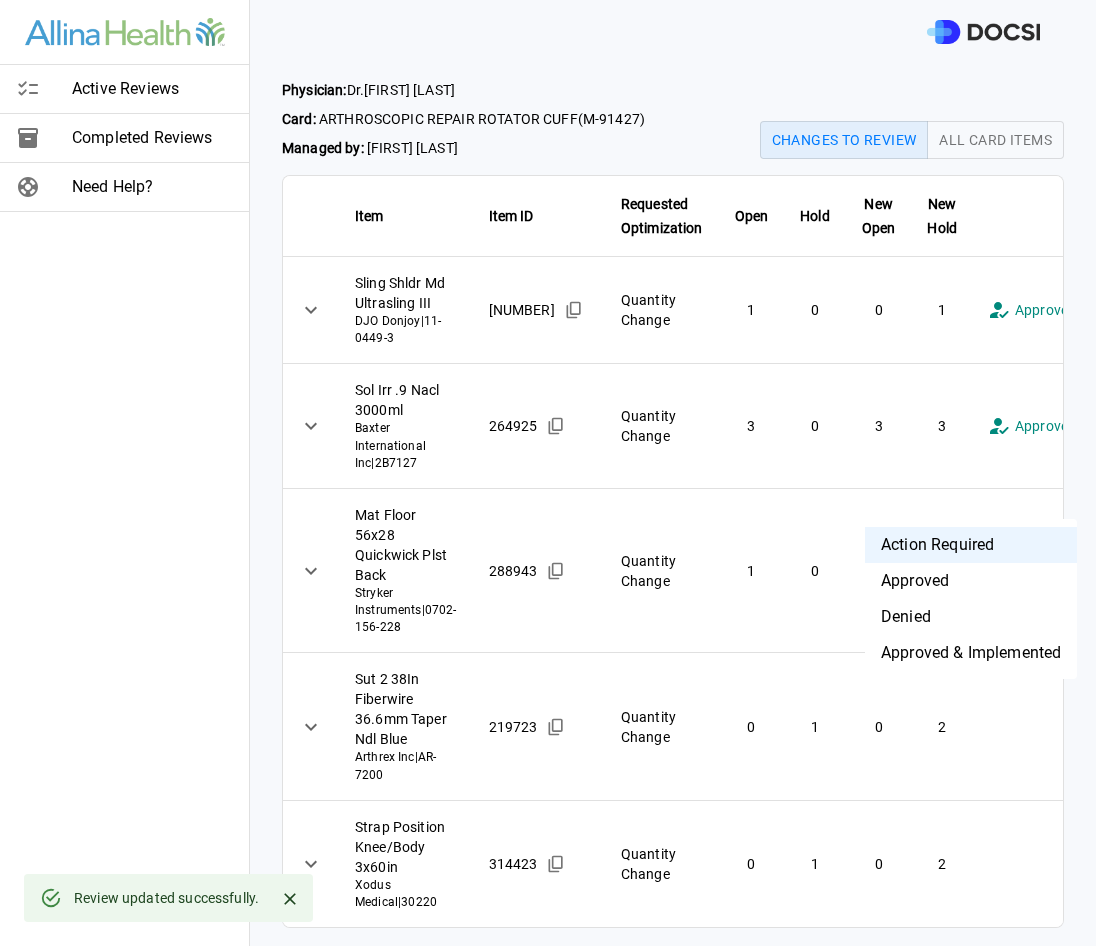 click on "**********" at bounding box center (548, 473) 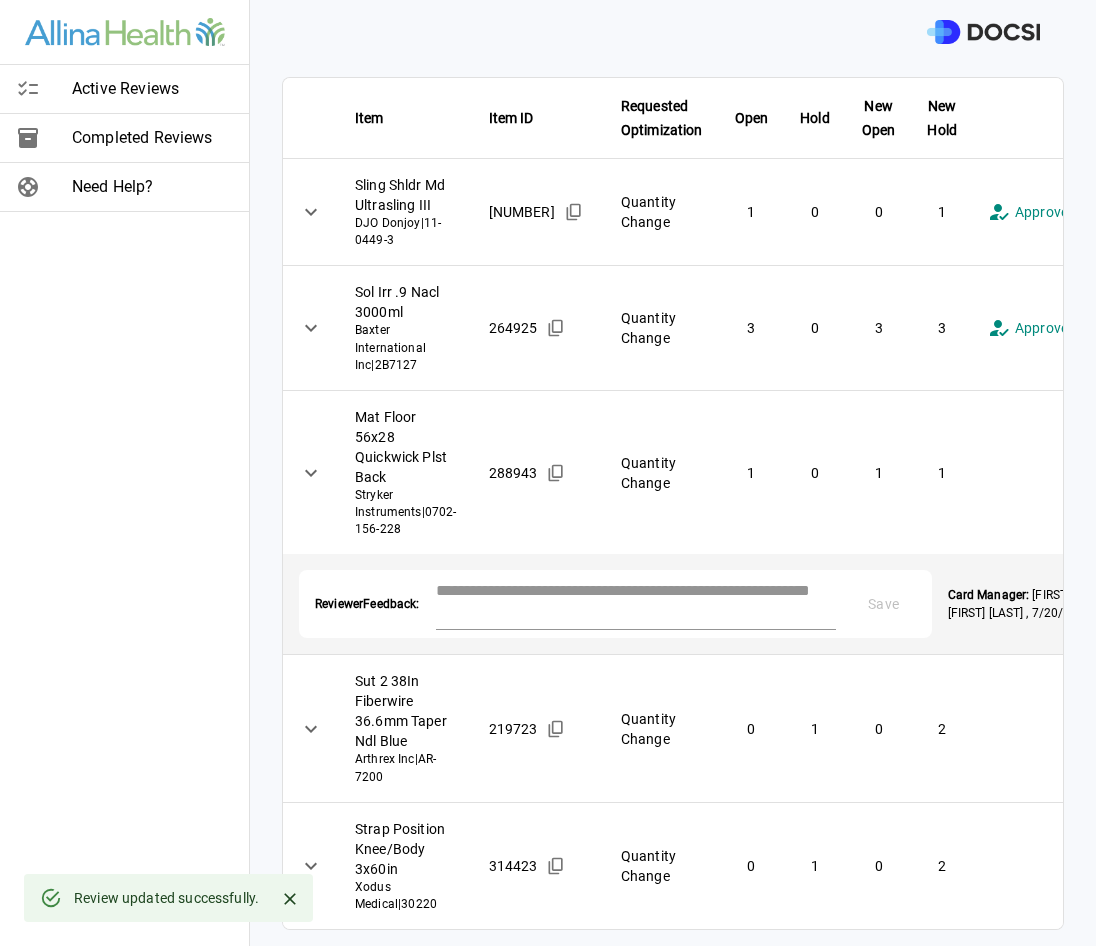 click at bounding box center (636, 602) 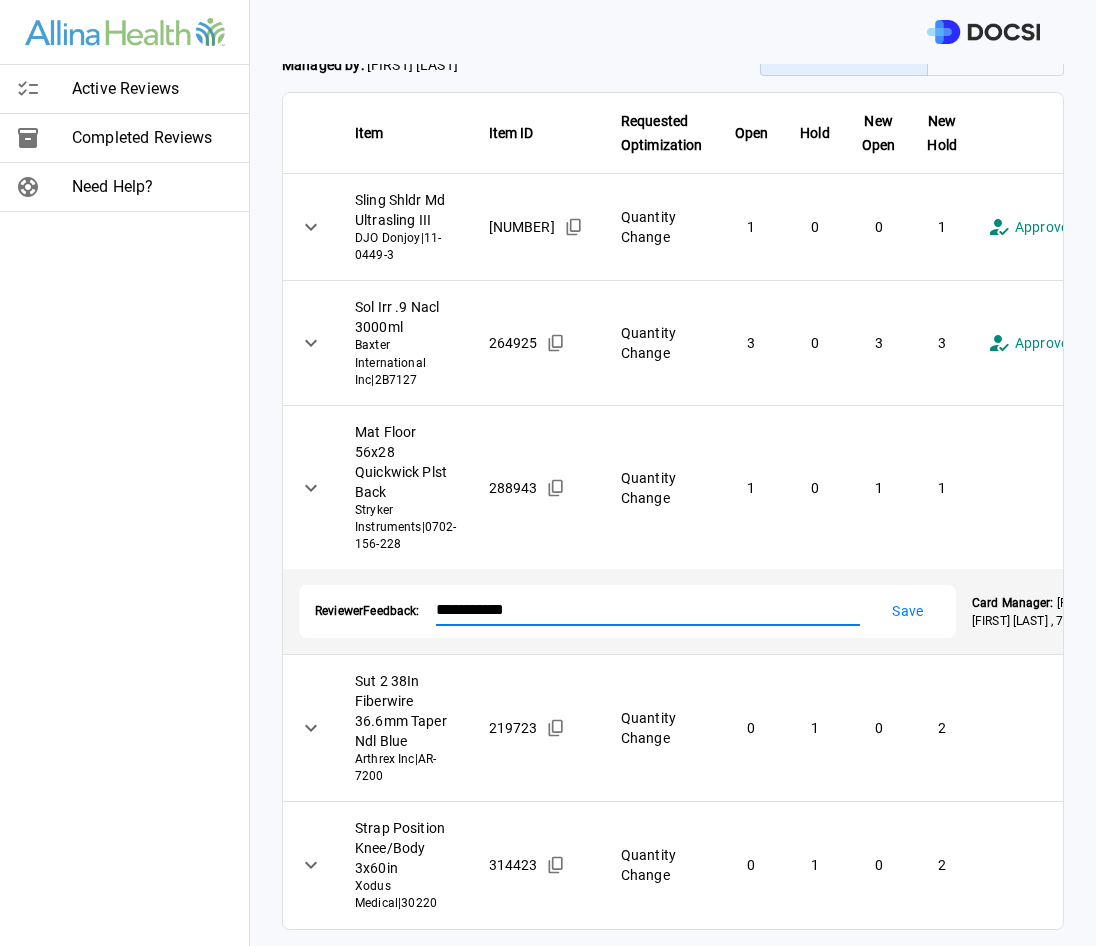 click on "Save" at bounding box center (908, 611) 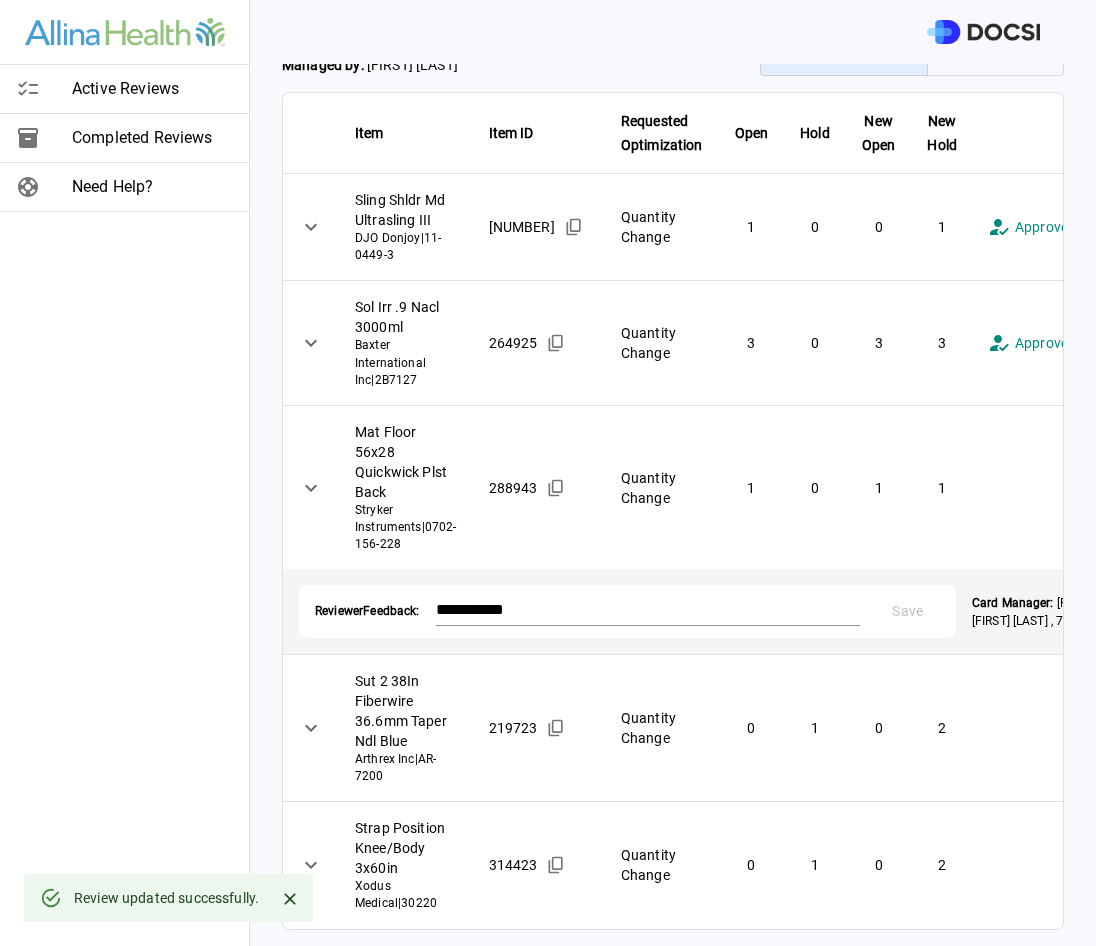 scroll, scrollTop: 232, scrollLeft: 0, axis: vertical 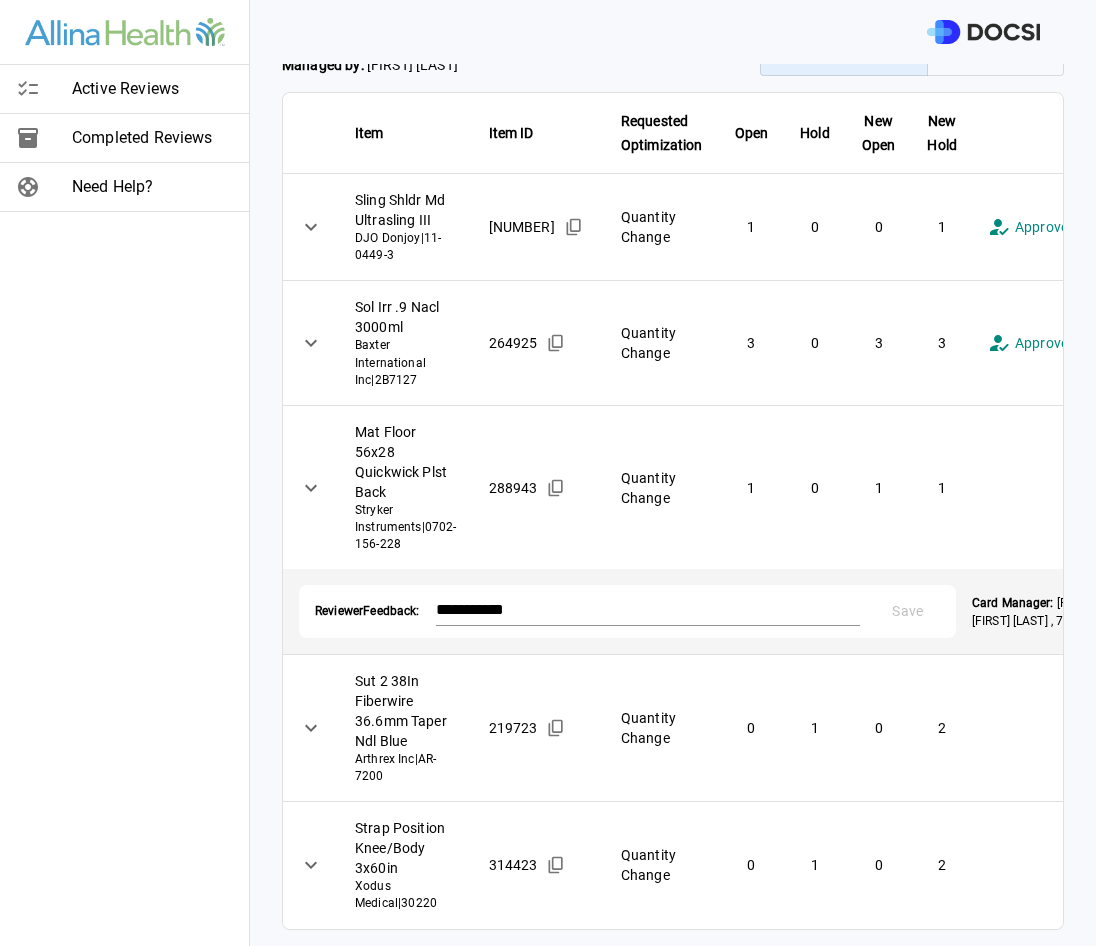 click on "**********" at bounding box center [548, 473] 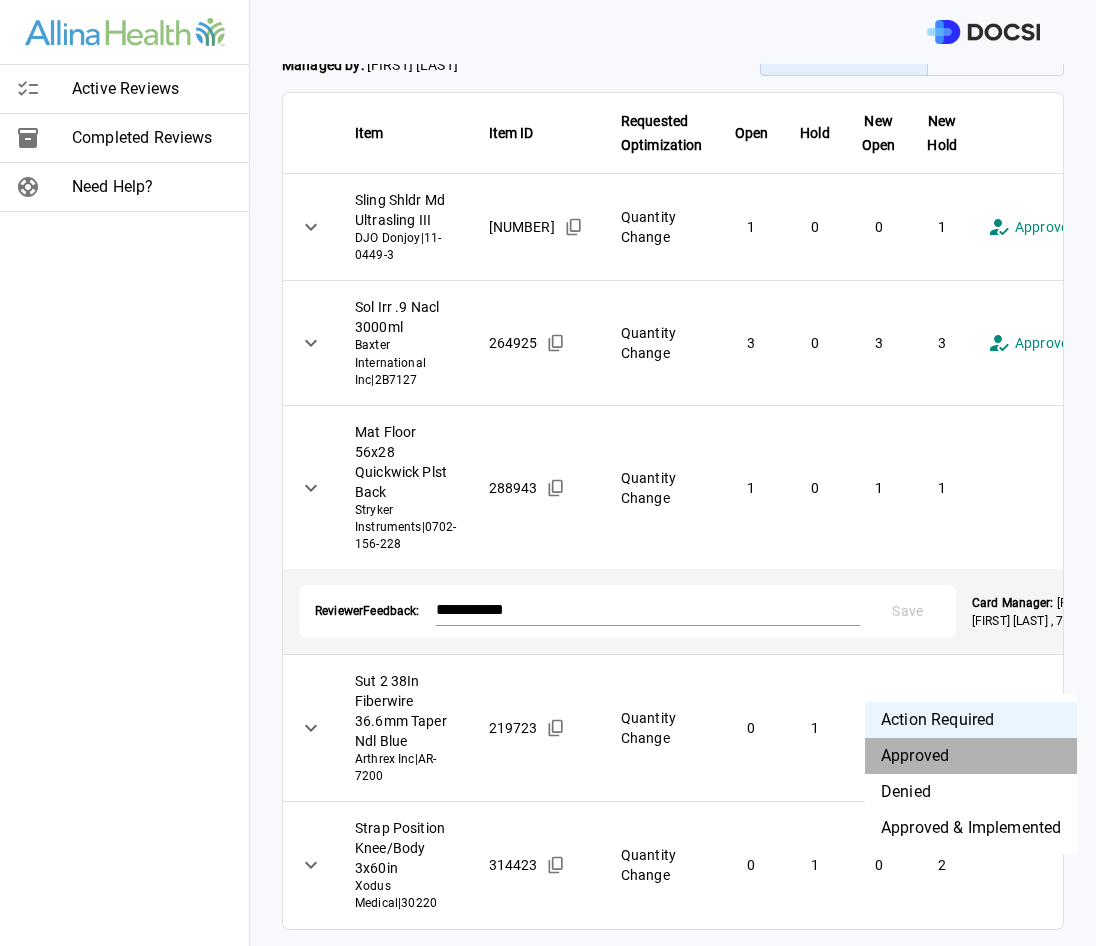 click on "Approved" at bounding box center (971, 756) 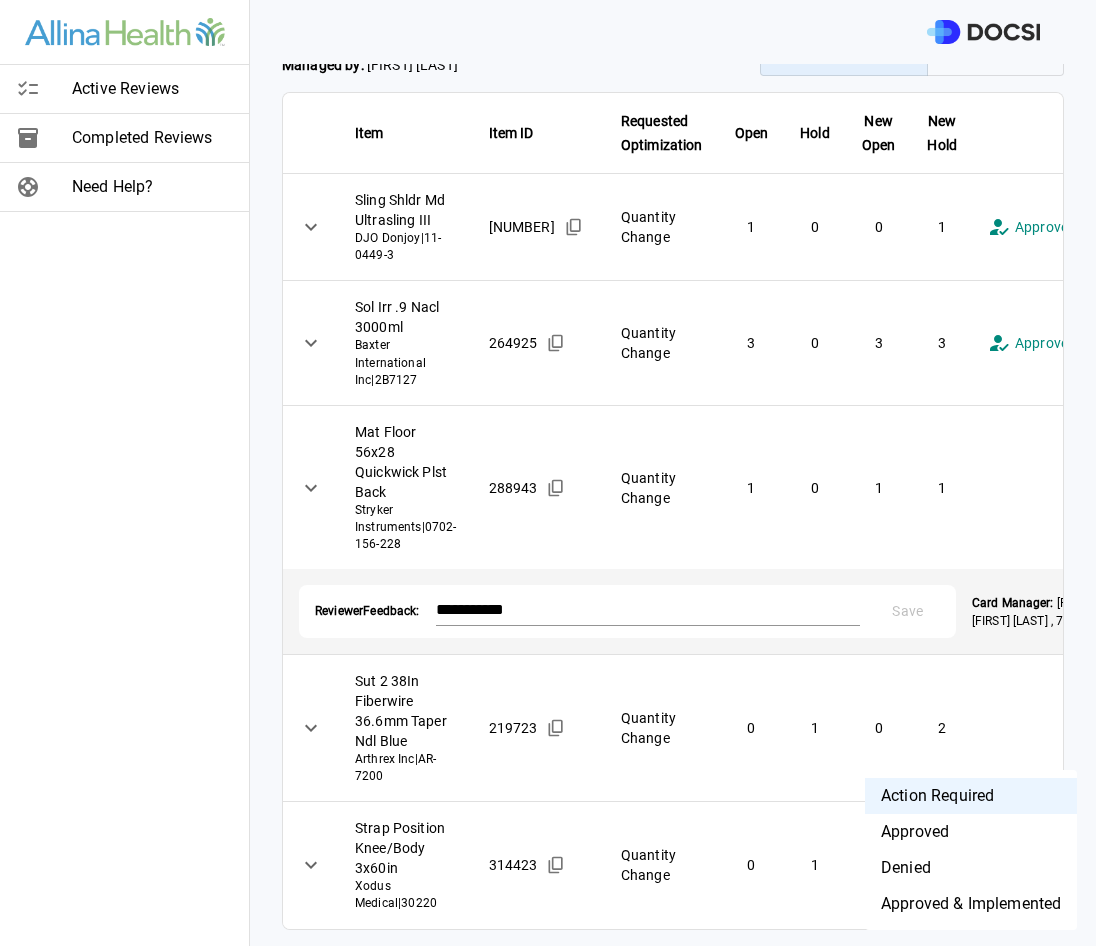 click on "**********" at bounding box center (548, 473) 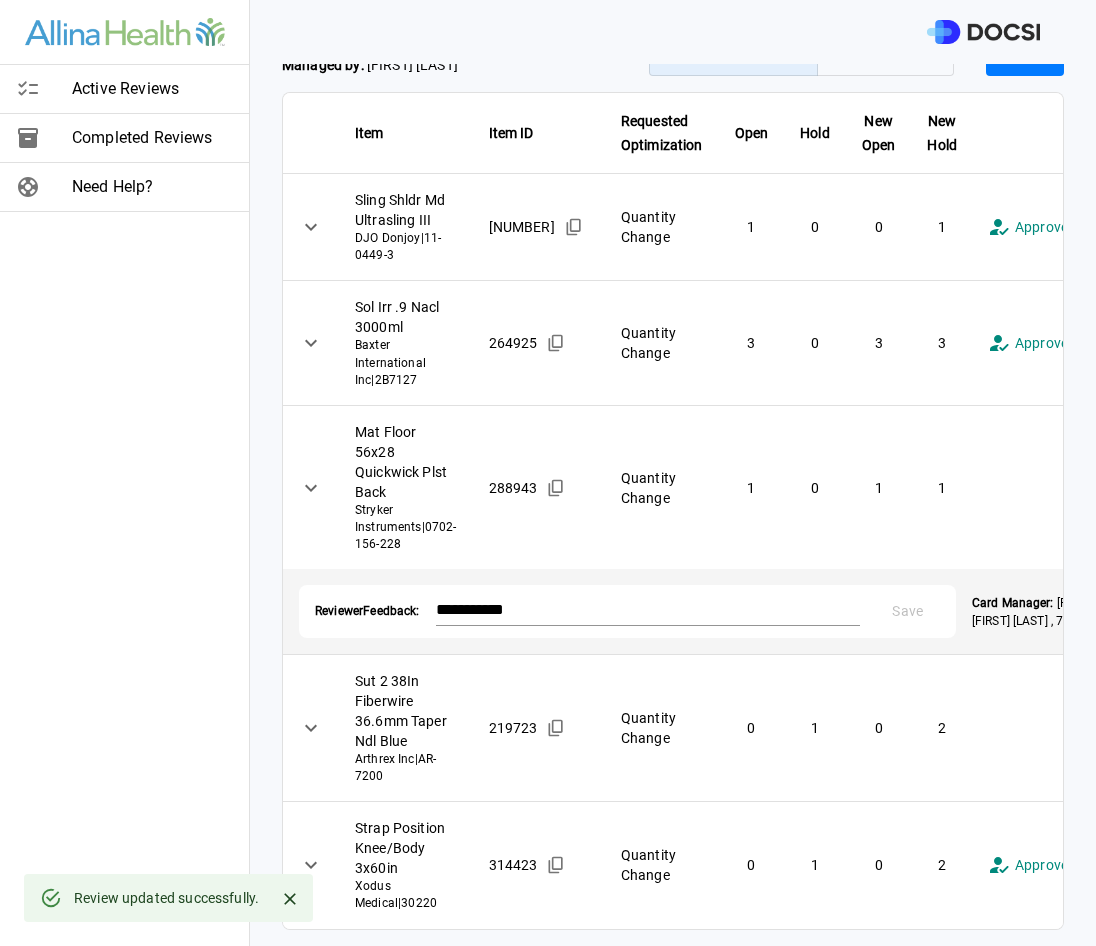 scroll, scrollTop: 0, scrollLeft: 0, axis: both 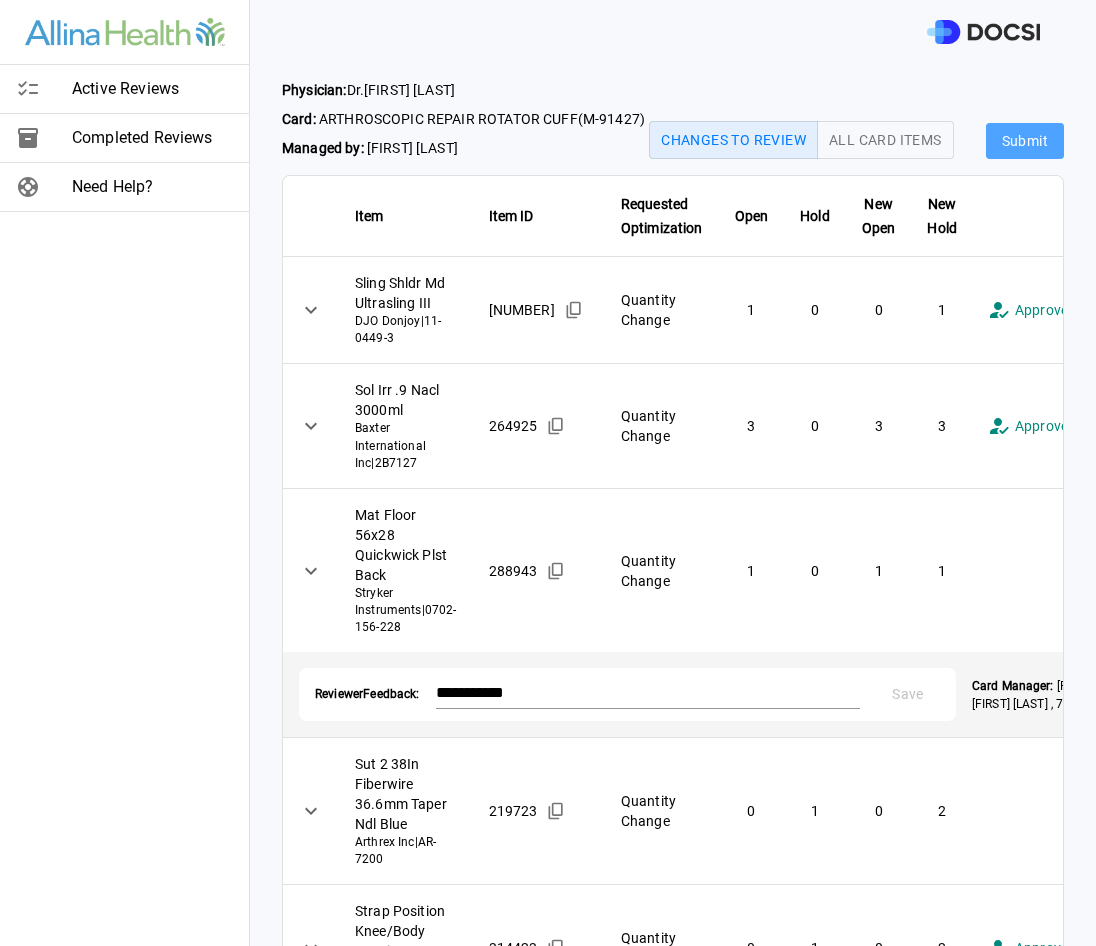click on "Submit" at bounding box center (1025, 141) 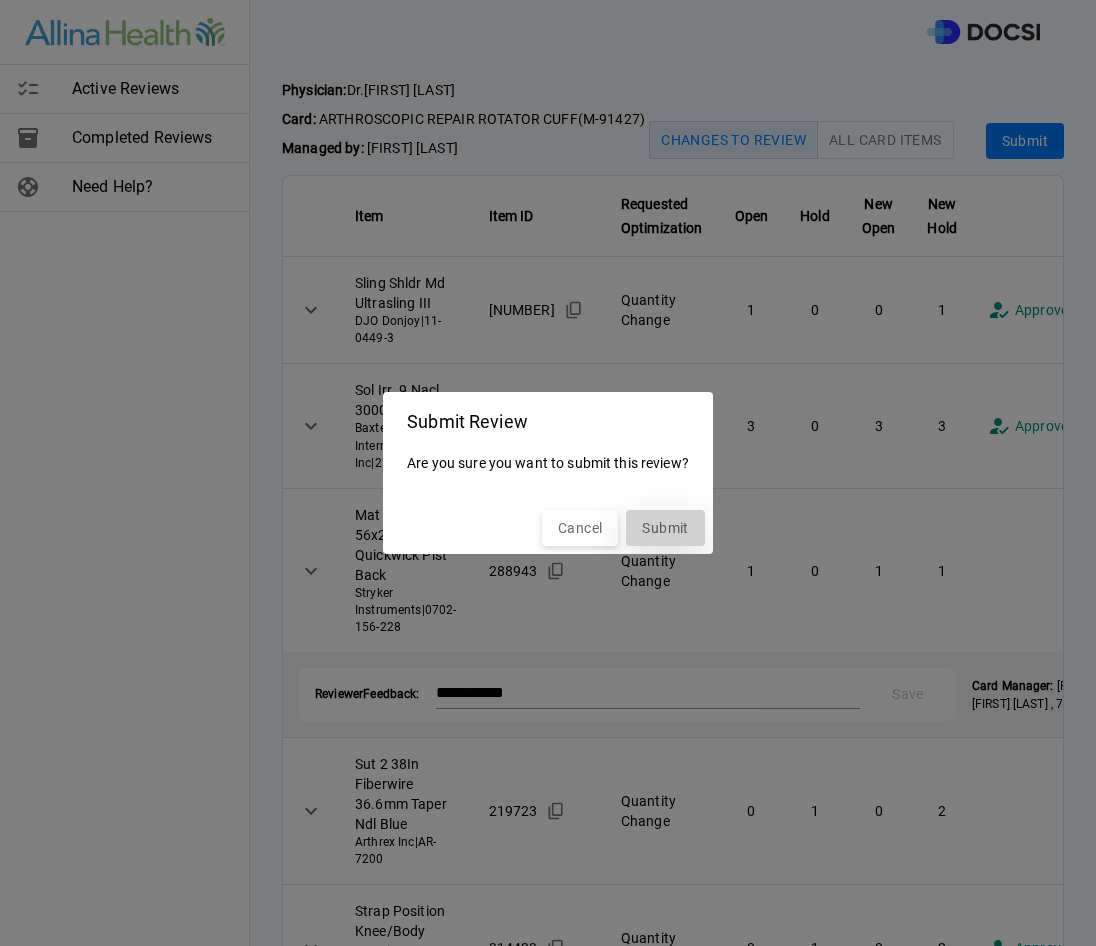 click on "Submit" at bounding box center [665, 528] 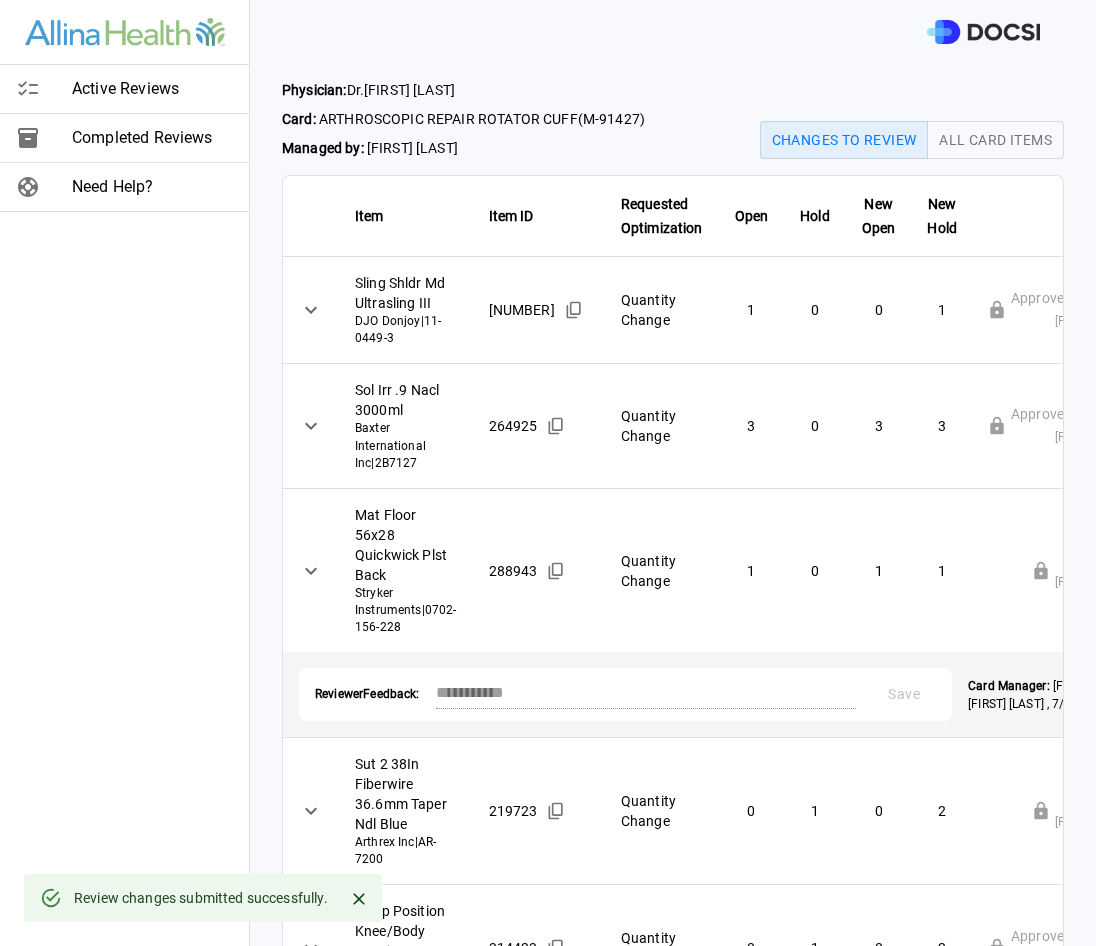 click on "Active Reviews" at bounding box center (152, 89) 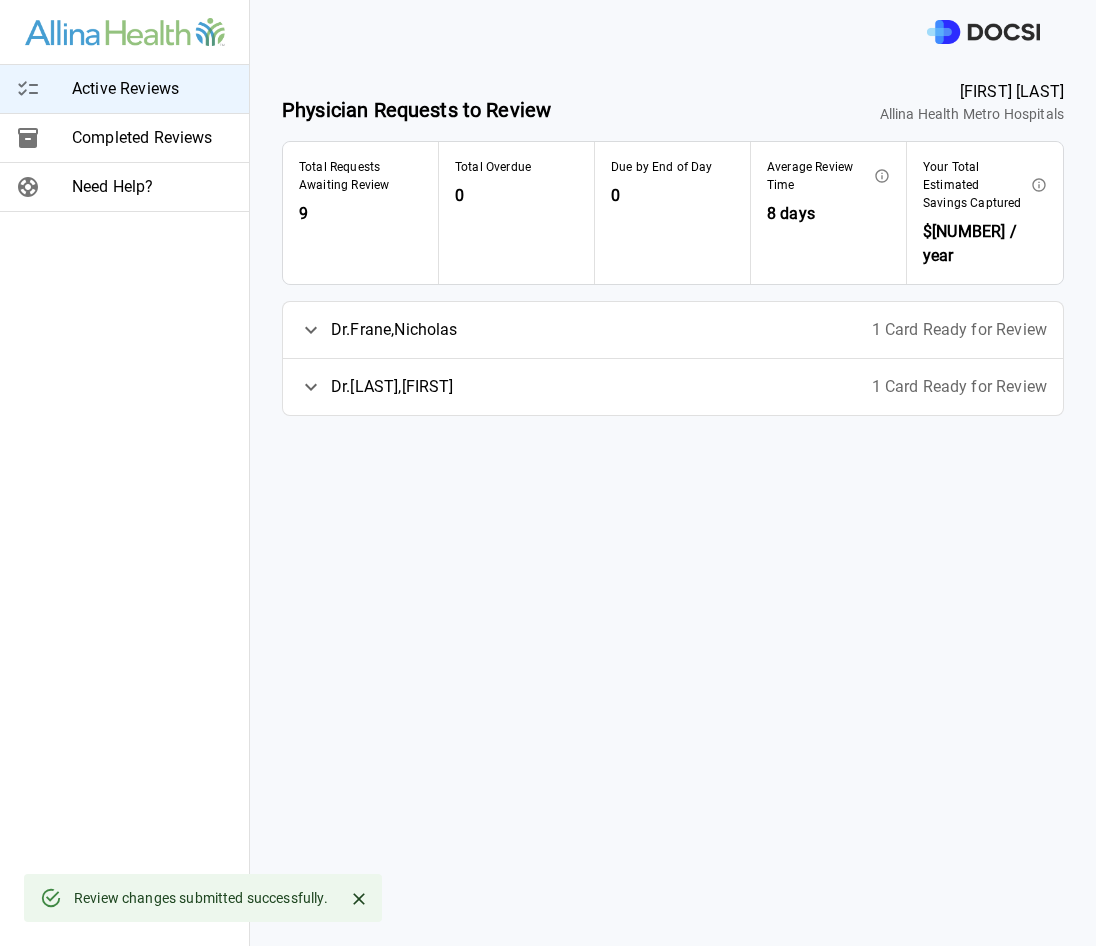 click on "Dr.  [LAST] ,  [FIRST]" at bounding box center (392, 387) 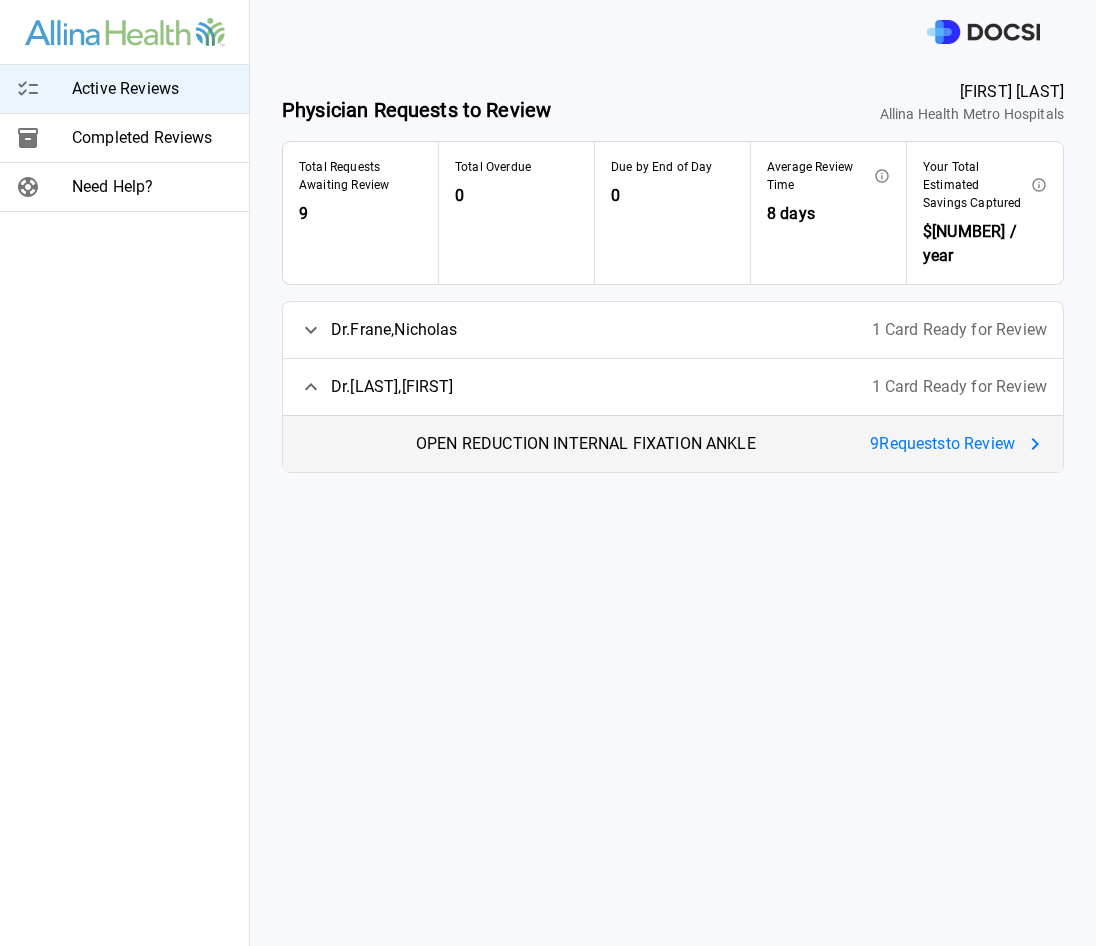 click on "OPEN REDUCTION INTERNAL FIXATION ANKLE" at bounding box center (586, 444) 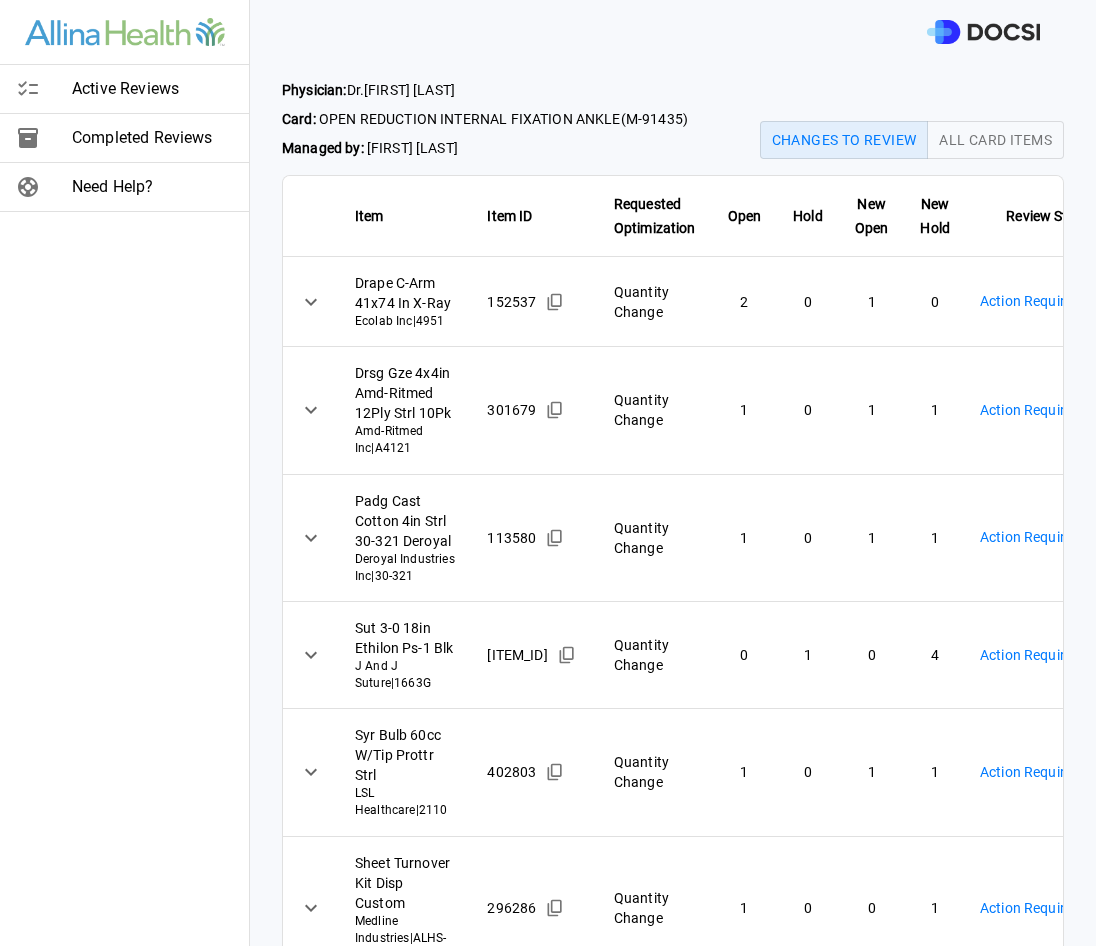 click on "**********" at bounding box center (548, 473) 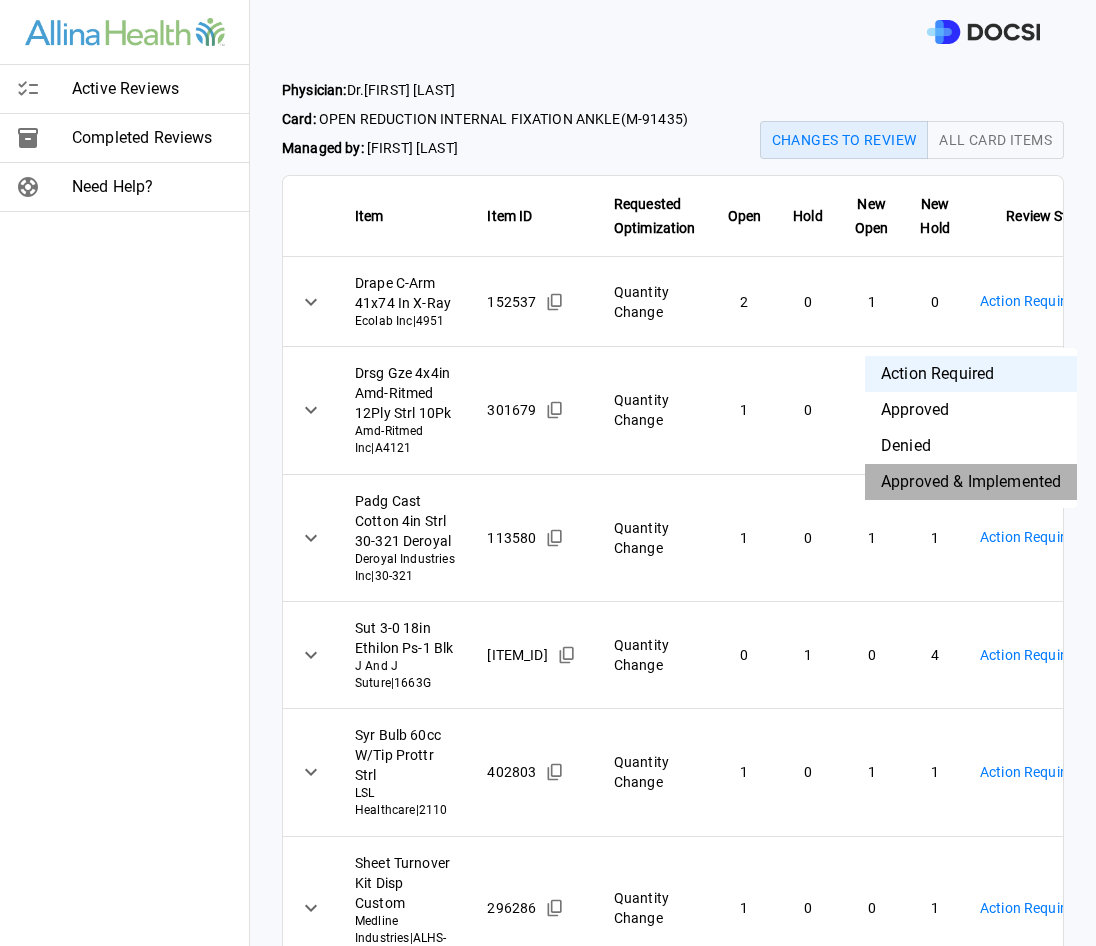 click on "Approved & Implemented" at bounding box center [971, 482] 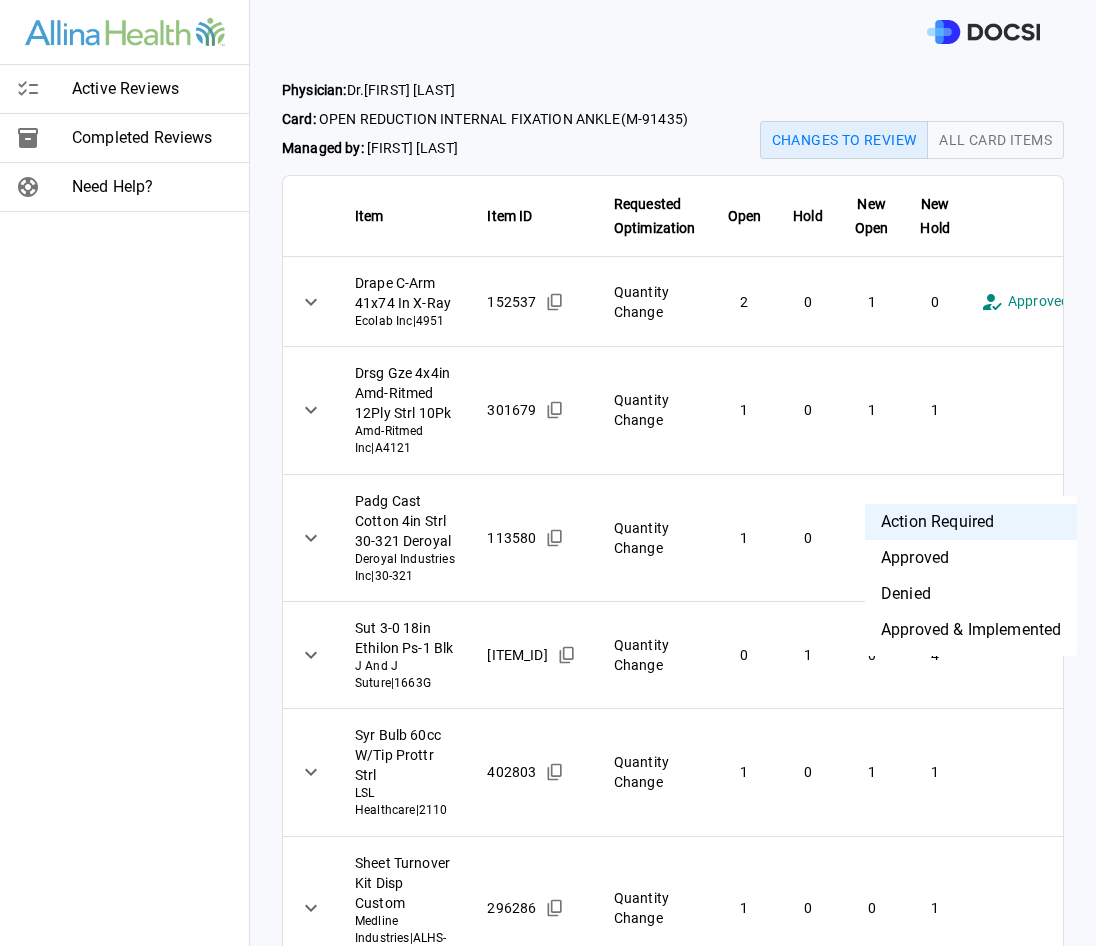 click on "**********" at bounding box center [548, 473] 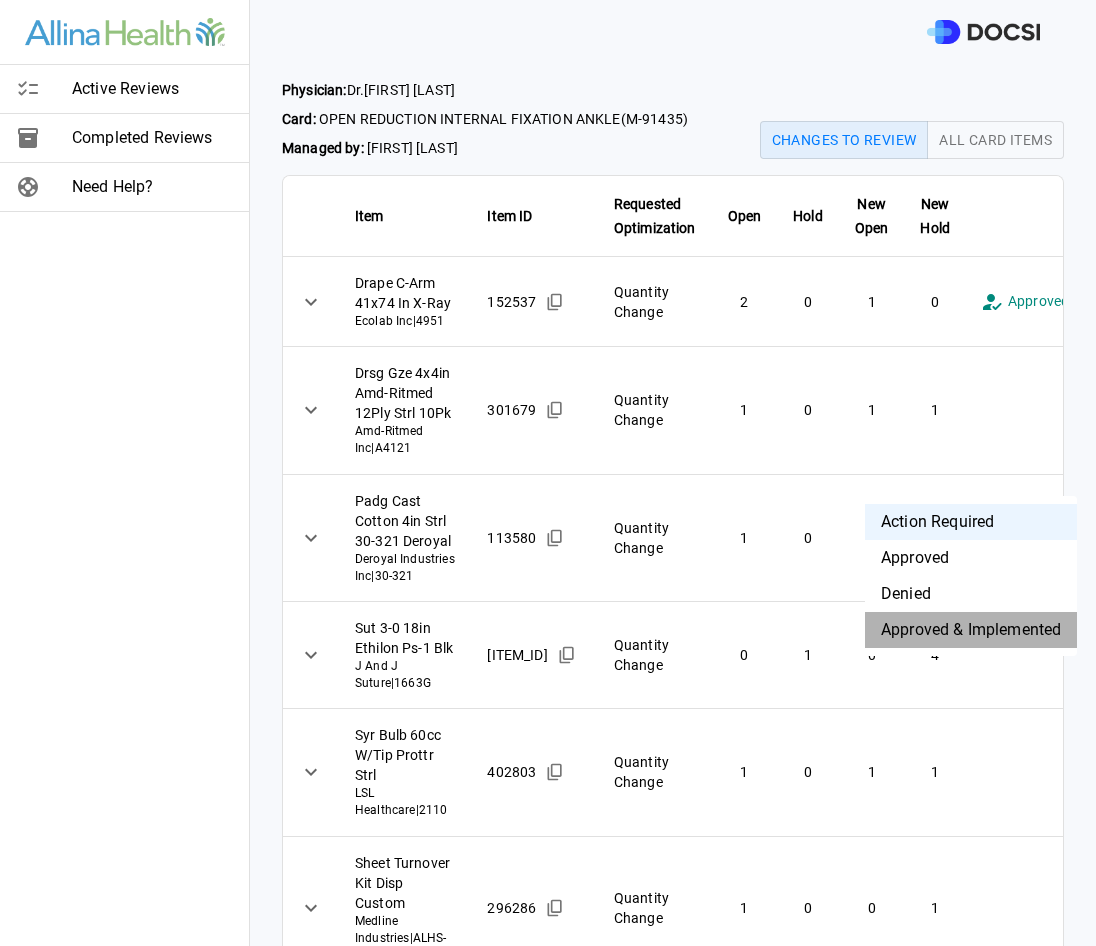 click on "Approved & Implemented" at bounding box center (971, 630) 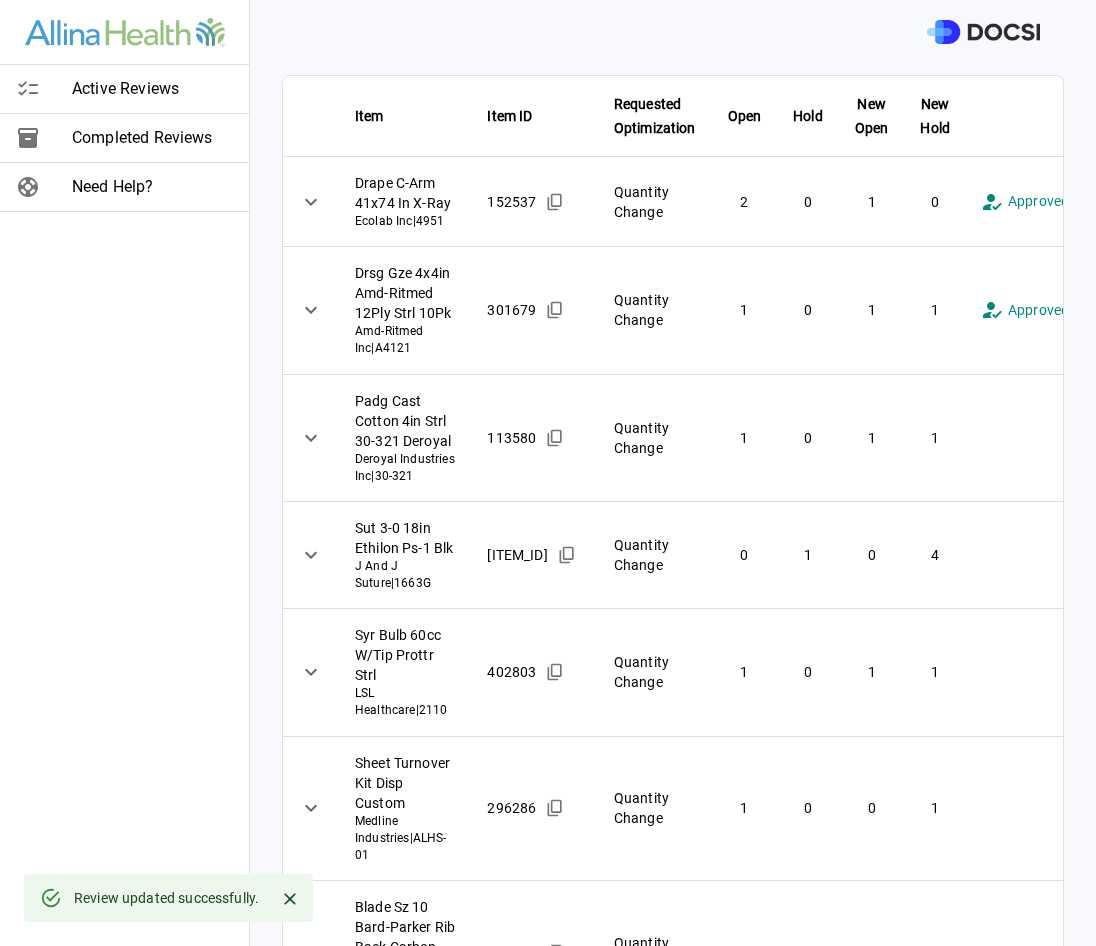 scroll, scrollTop: 200, scrollLeft: 0, axis: vertical 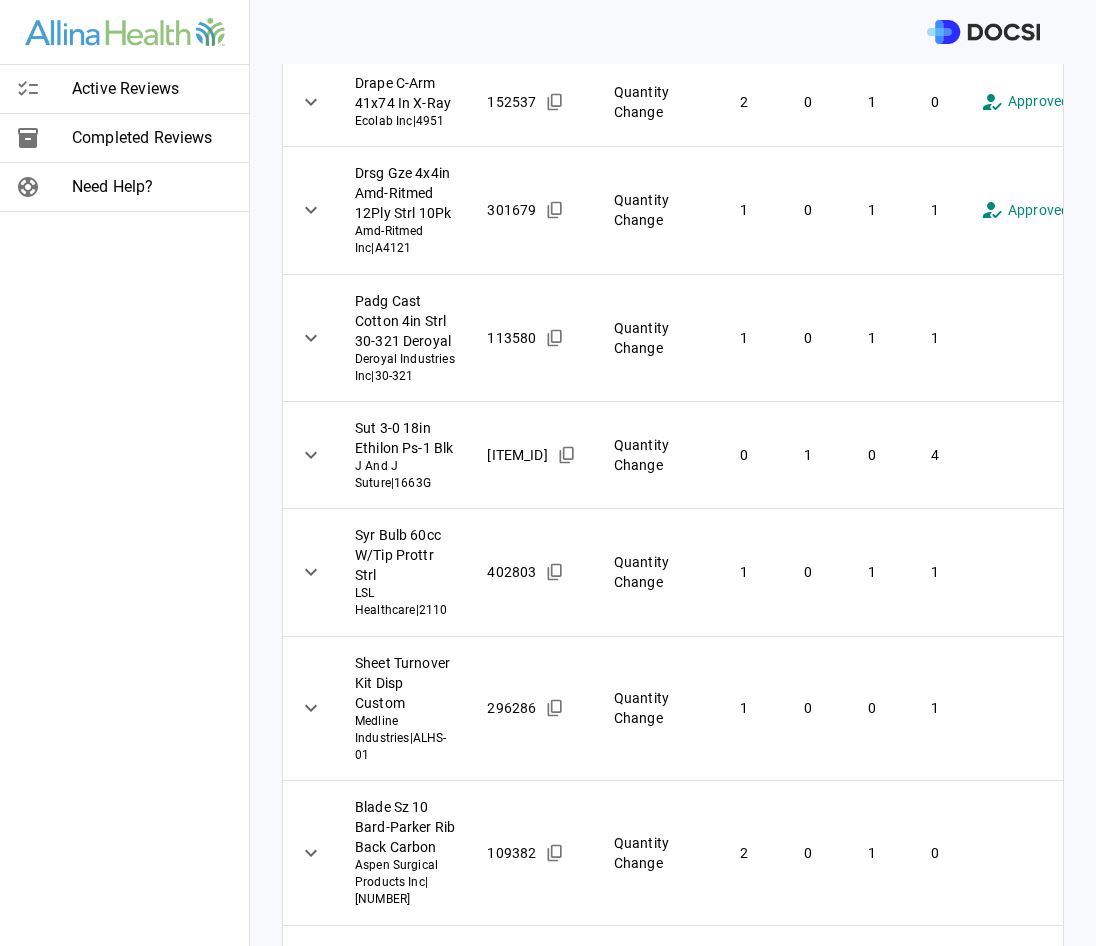 click on "**********" at bounding box center [548, 473] 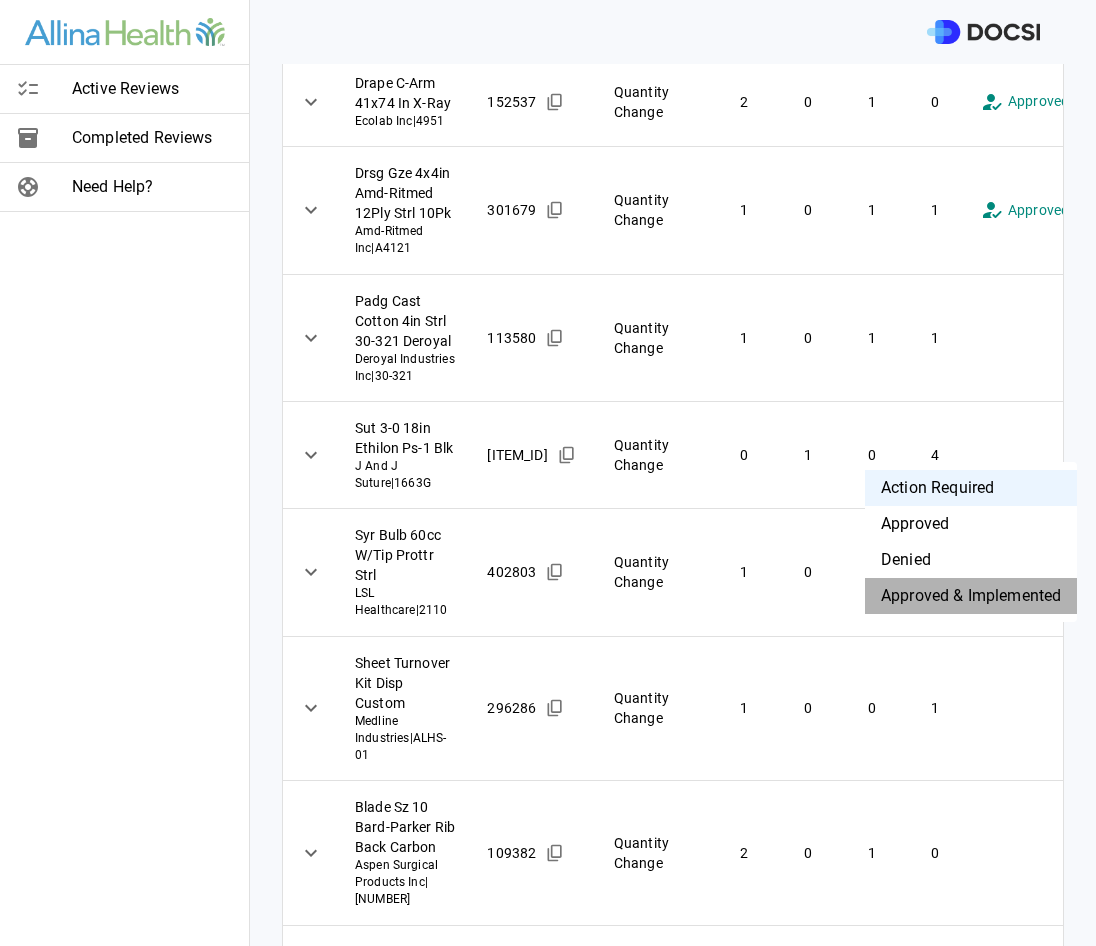 click on "Approved & Implemented" at bounding box center (971, 596) 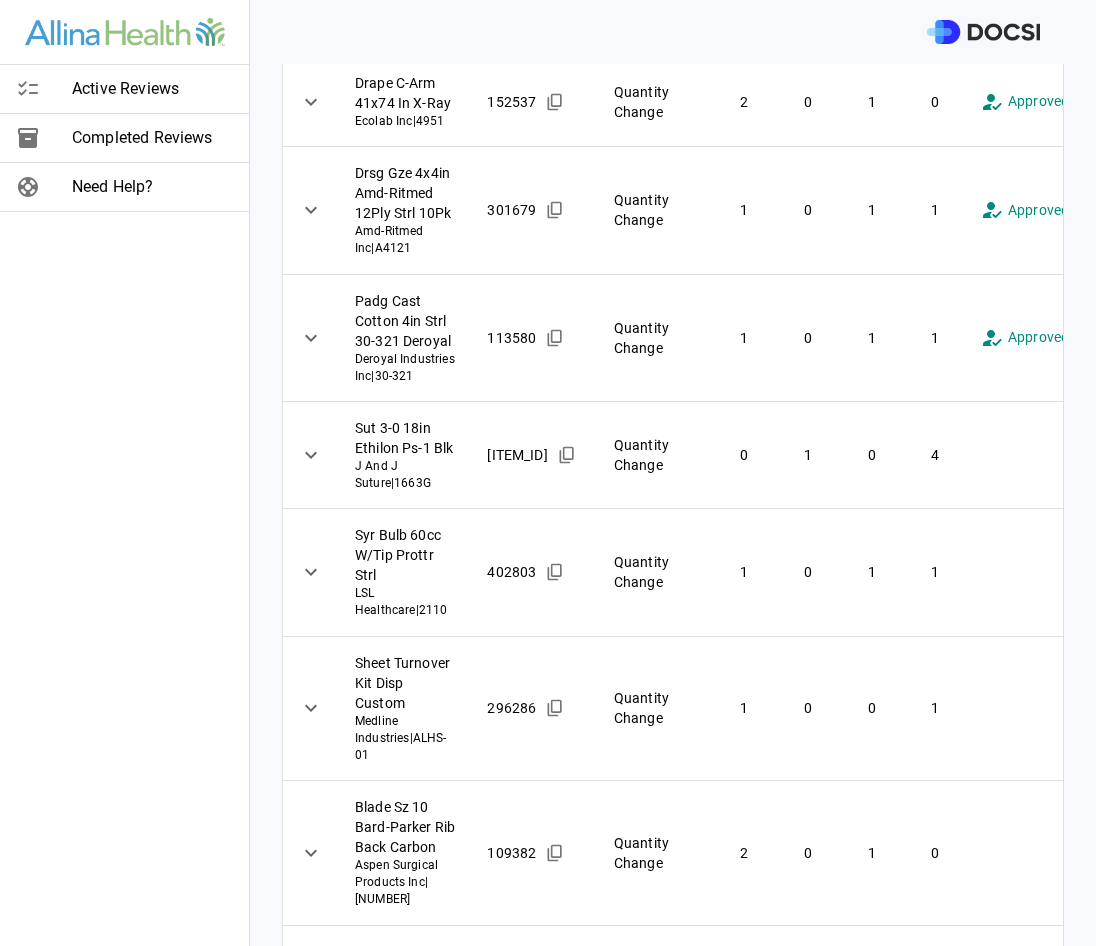 click on "**********" at bounding box center [548, 473] 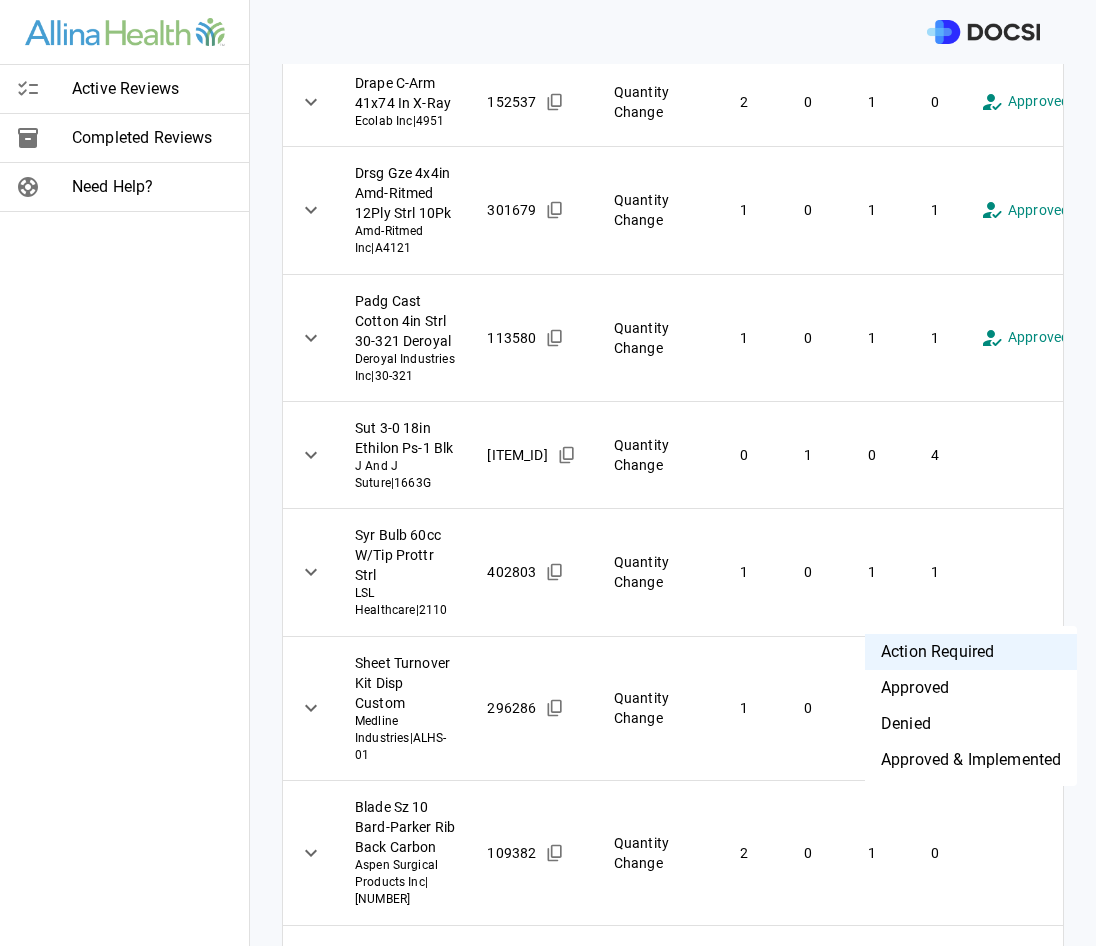 click on "Approved & Implemented" at bounding box center (971, 760) 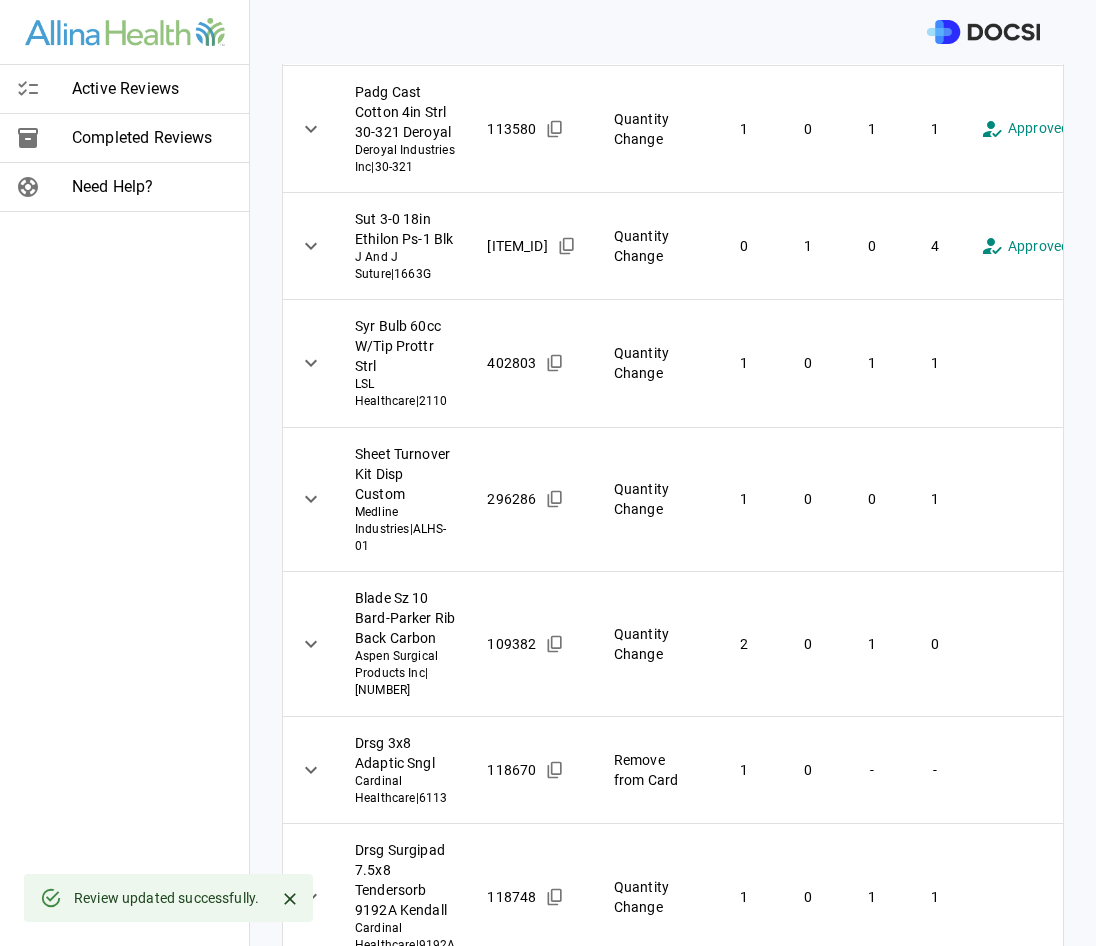 scroll, scrollTop: 500, scrollLeft: 0, axis: vertical 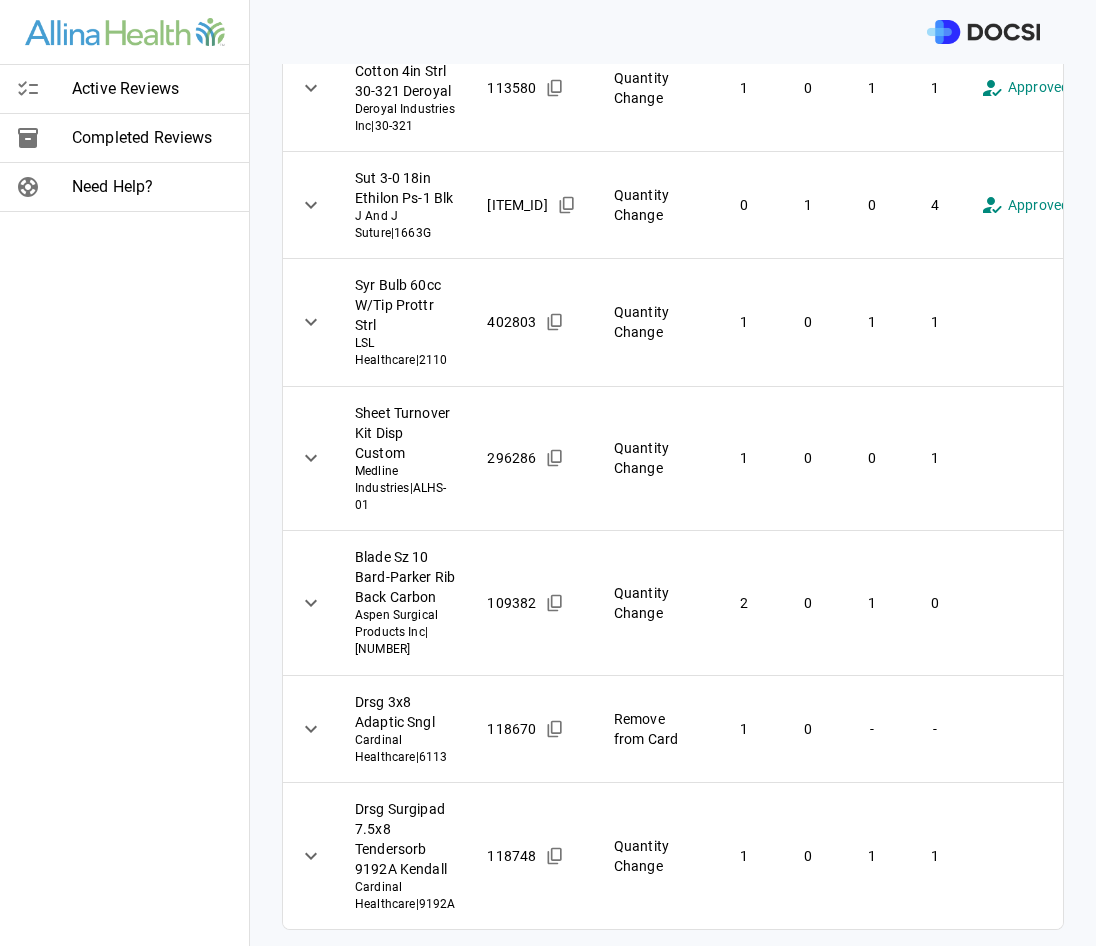 click on "**********" at bounding box center [548, 473] 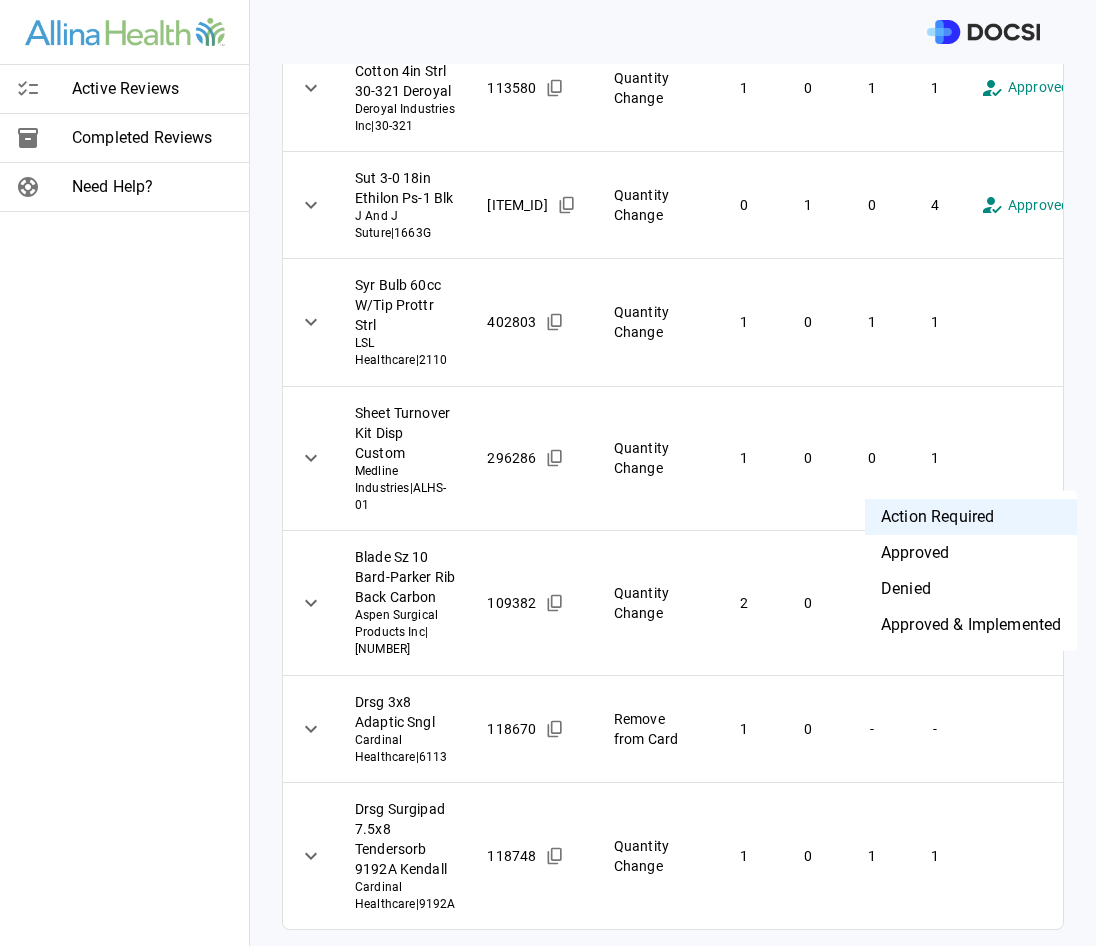click on "Approved & Implemented" at bounding box center [971, 625] 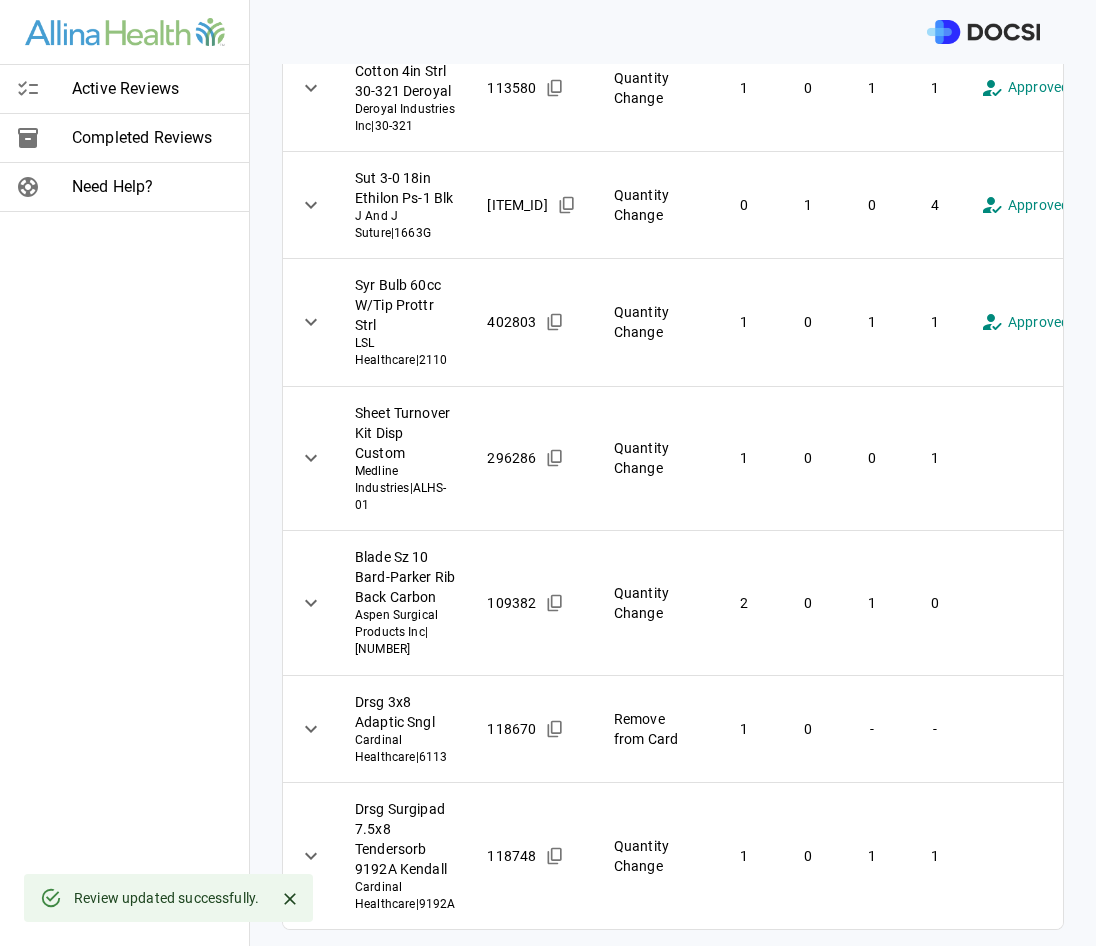 click on "**********" at bounding box center [548, 473] 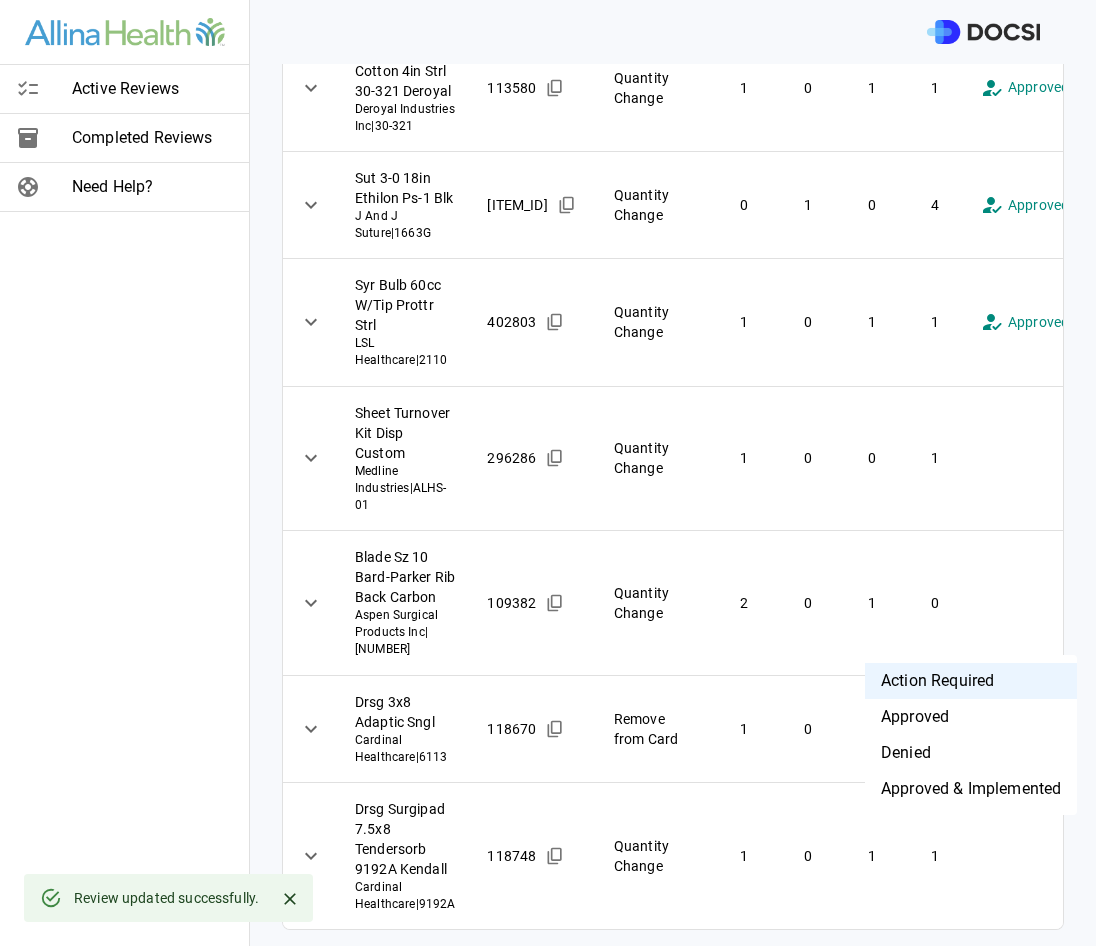 click on "Denied" at bounding box center (971, 753) 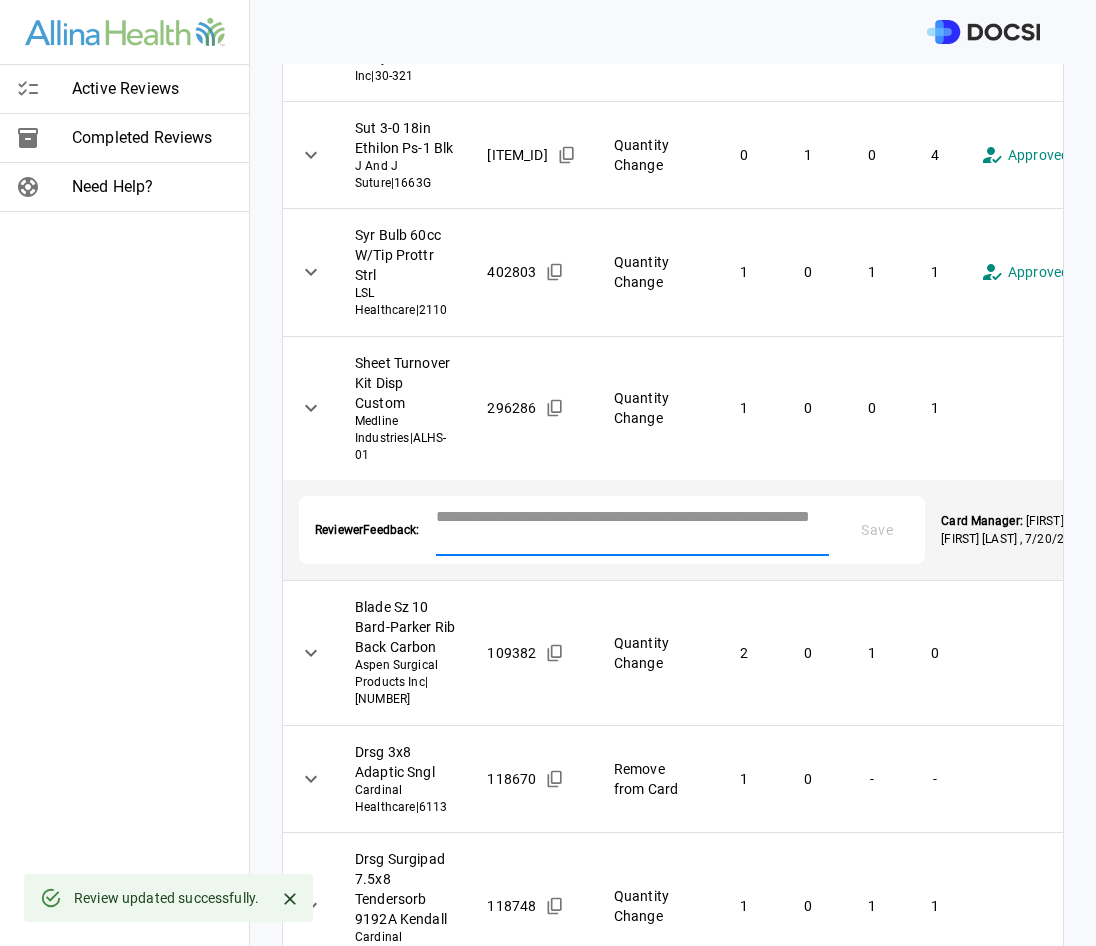 click at bounding box center [633, 528] 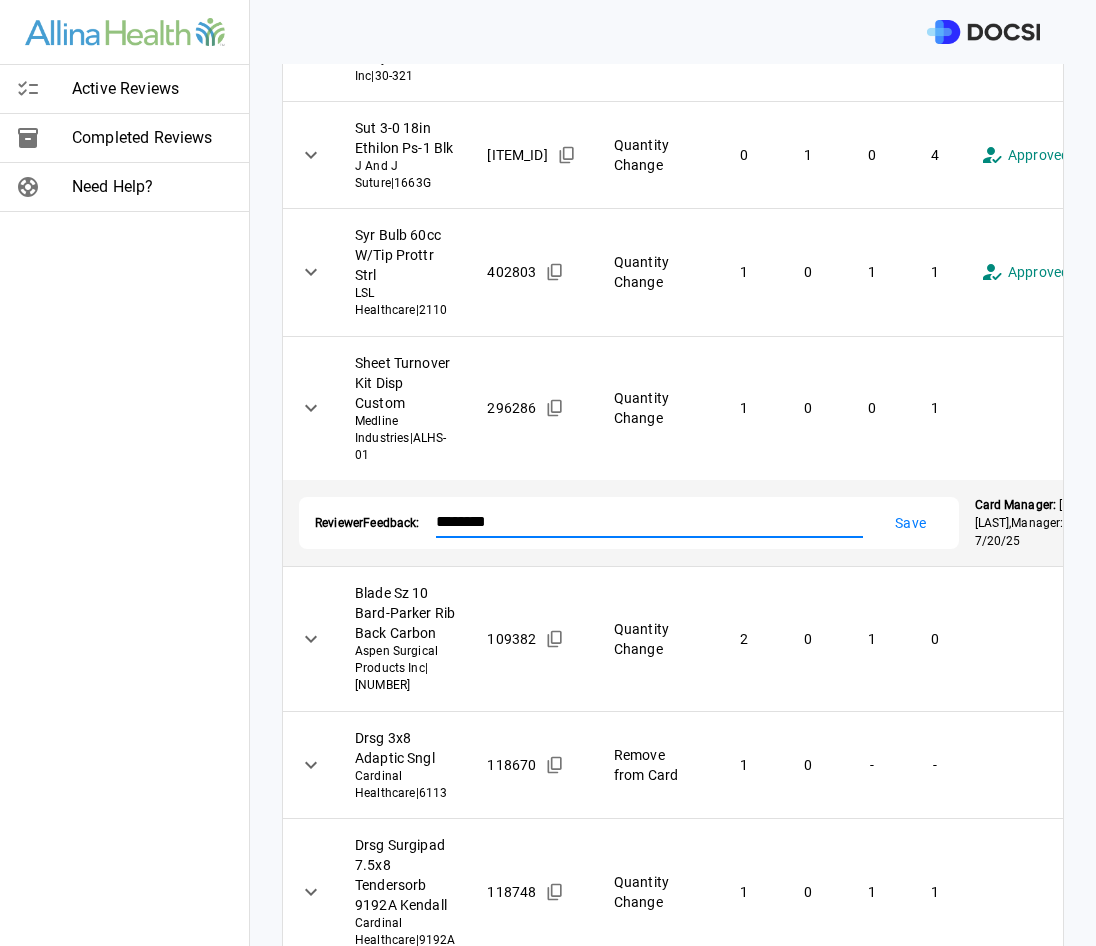 click on "Save" at bounding box center [911, 523] 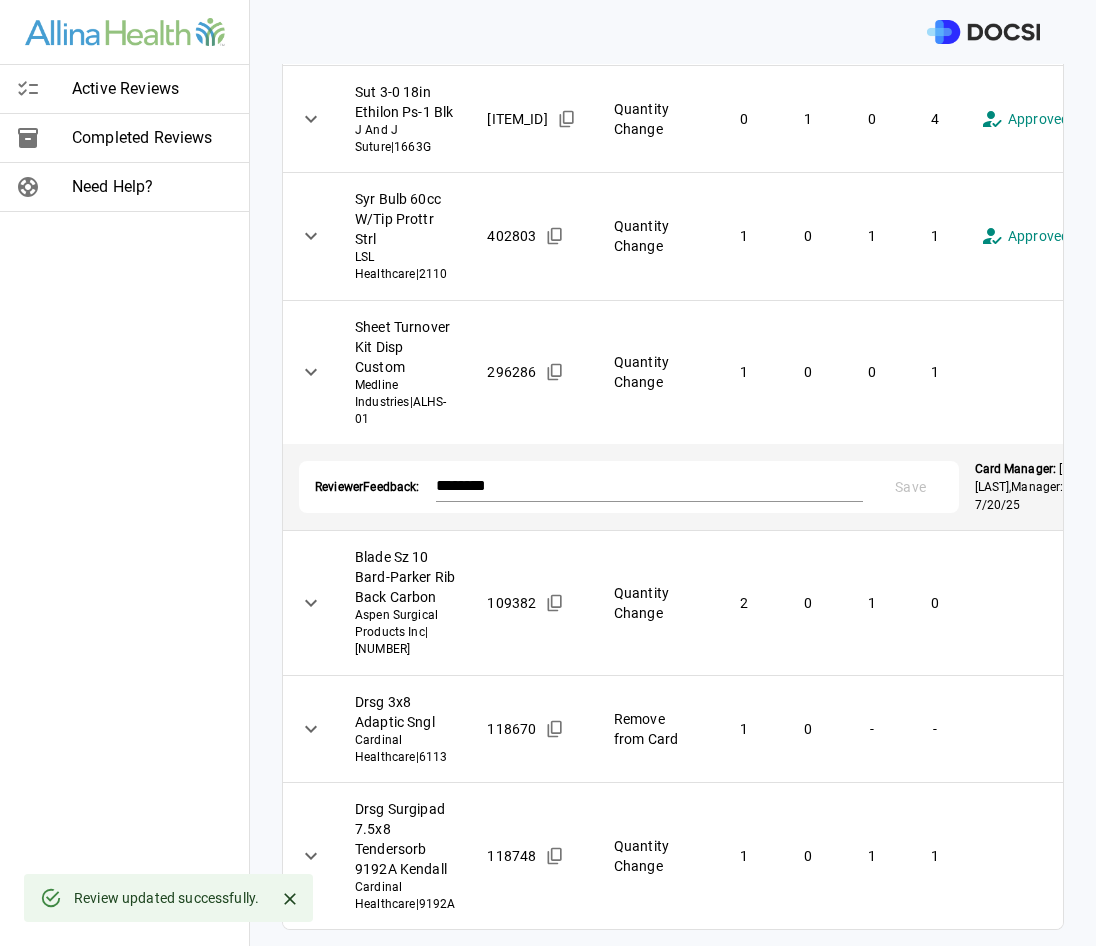 scroll, scrollTop: 800, scrollLeft: 0, axis: vertical 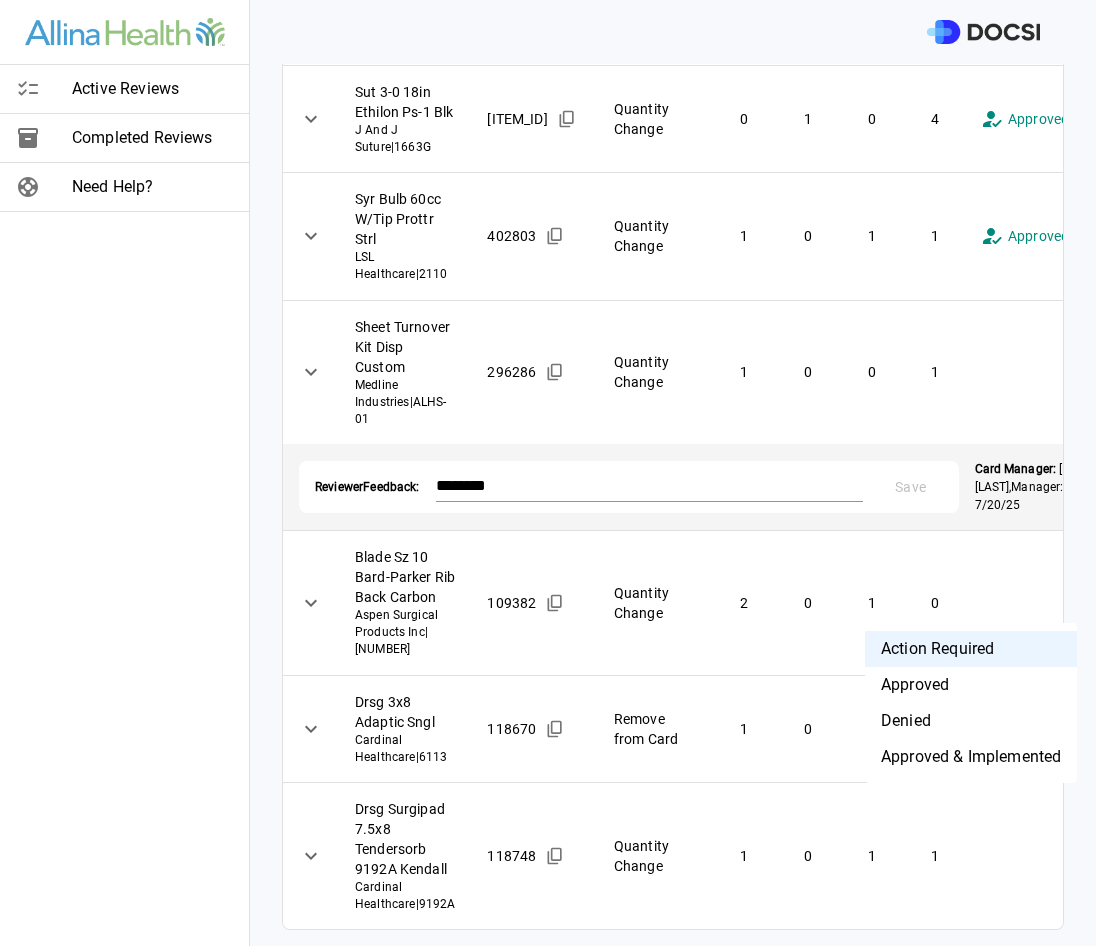 click on "Denied" at bounding box center (971, 721) 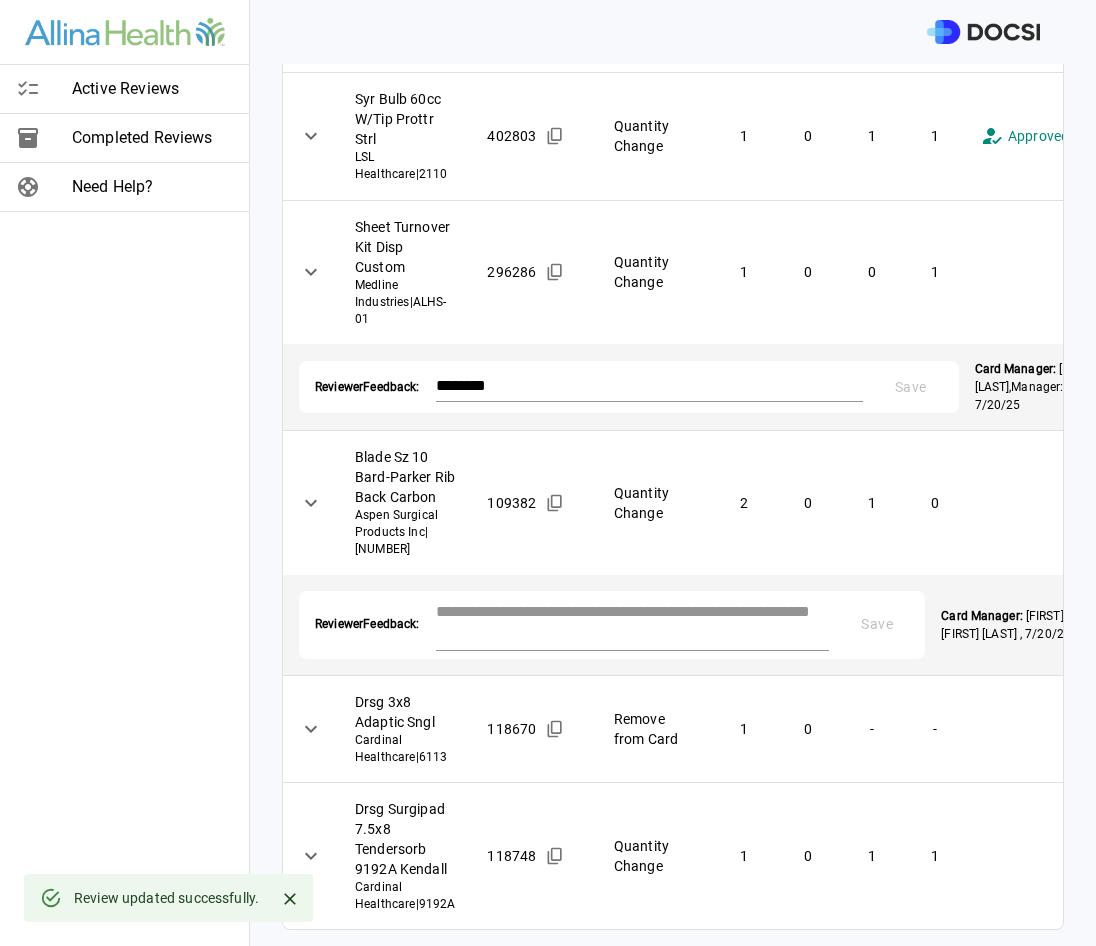 click at bounding box center [633, 623] 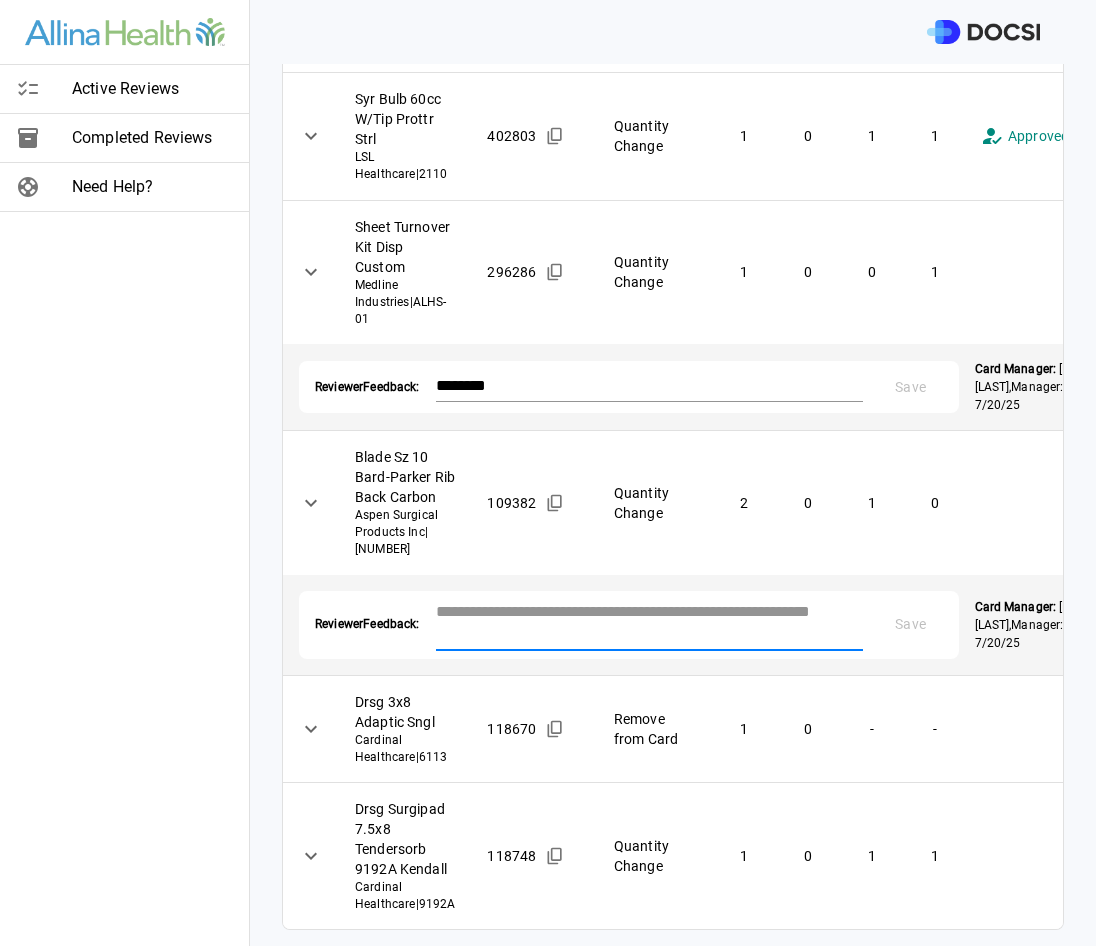 scroll, scrollTop: 1030, scrollLeft: 0, axis: vertical 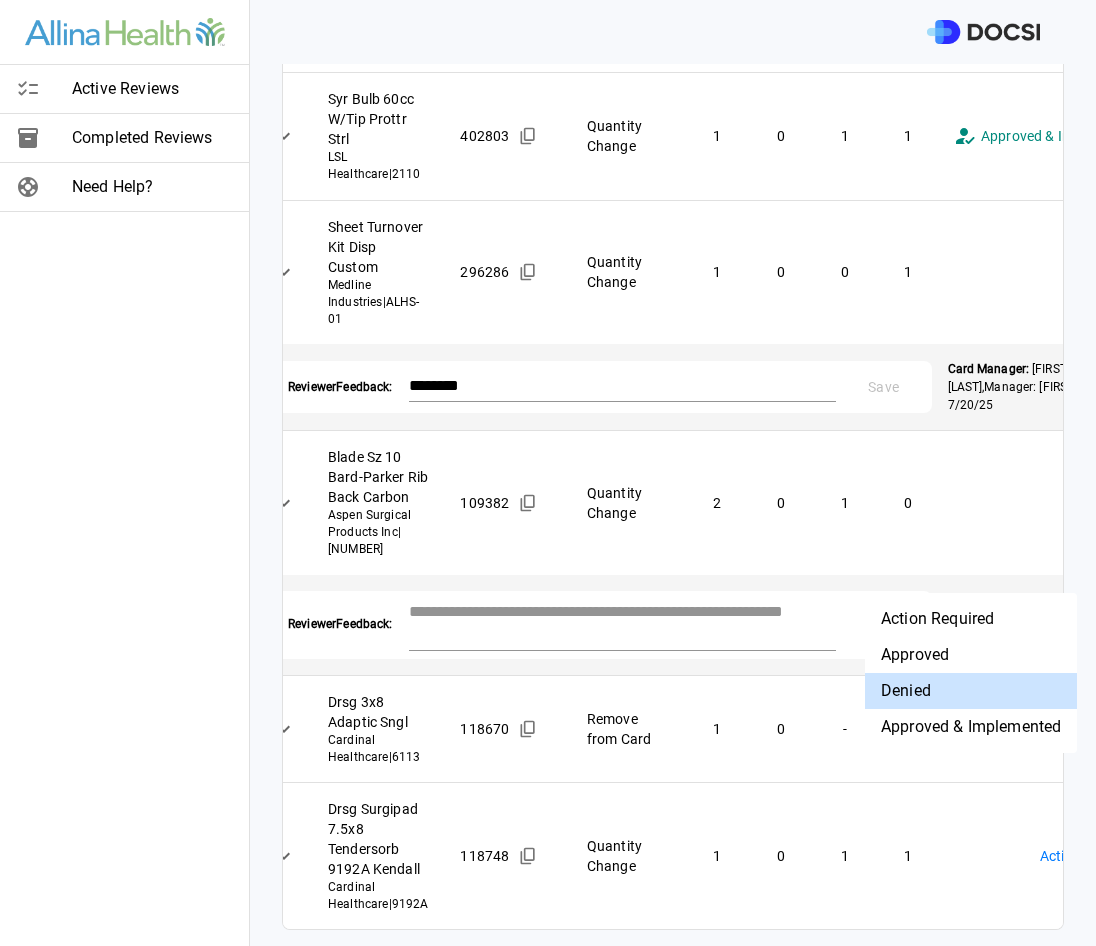 click on "**********" at bounding box center [548, 473] 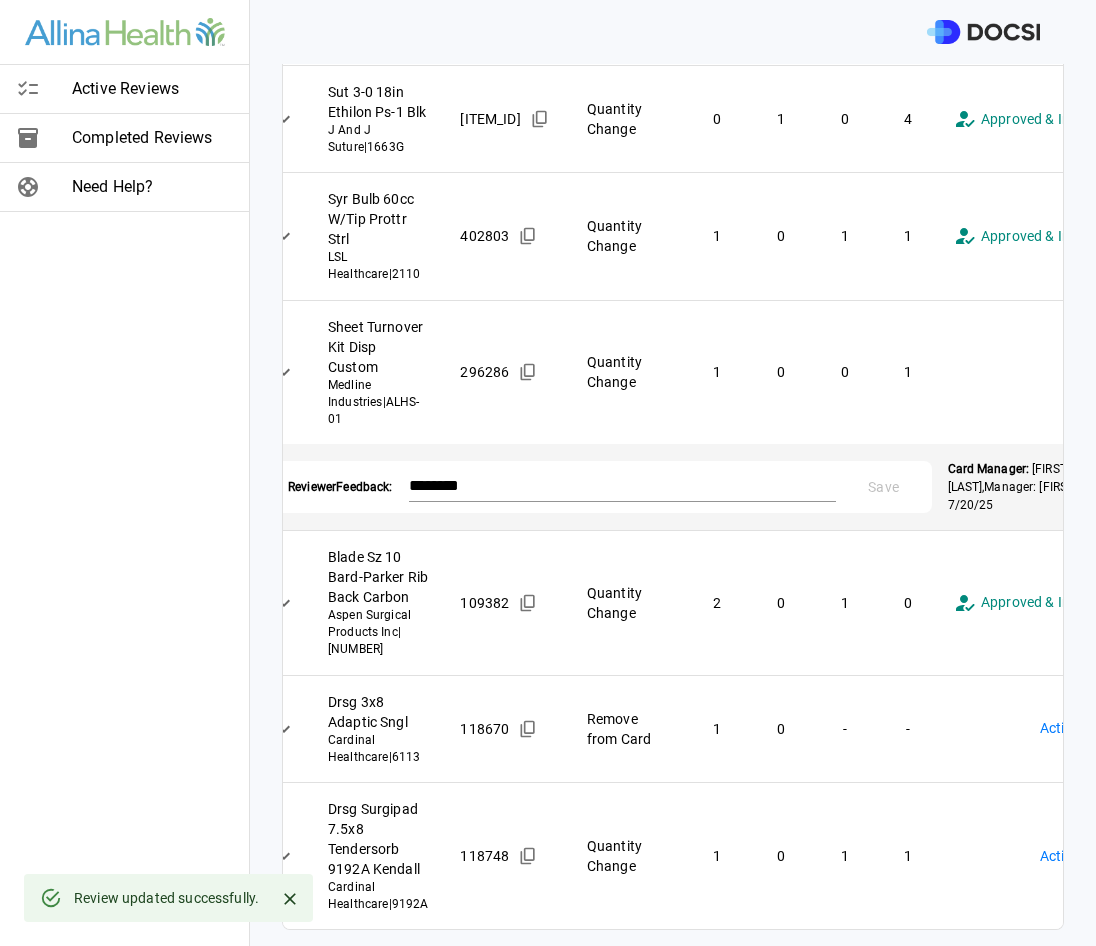 scroll, scrollTop: 930, scrollLeft: 0, axis: vertical 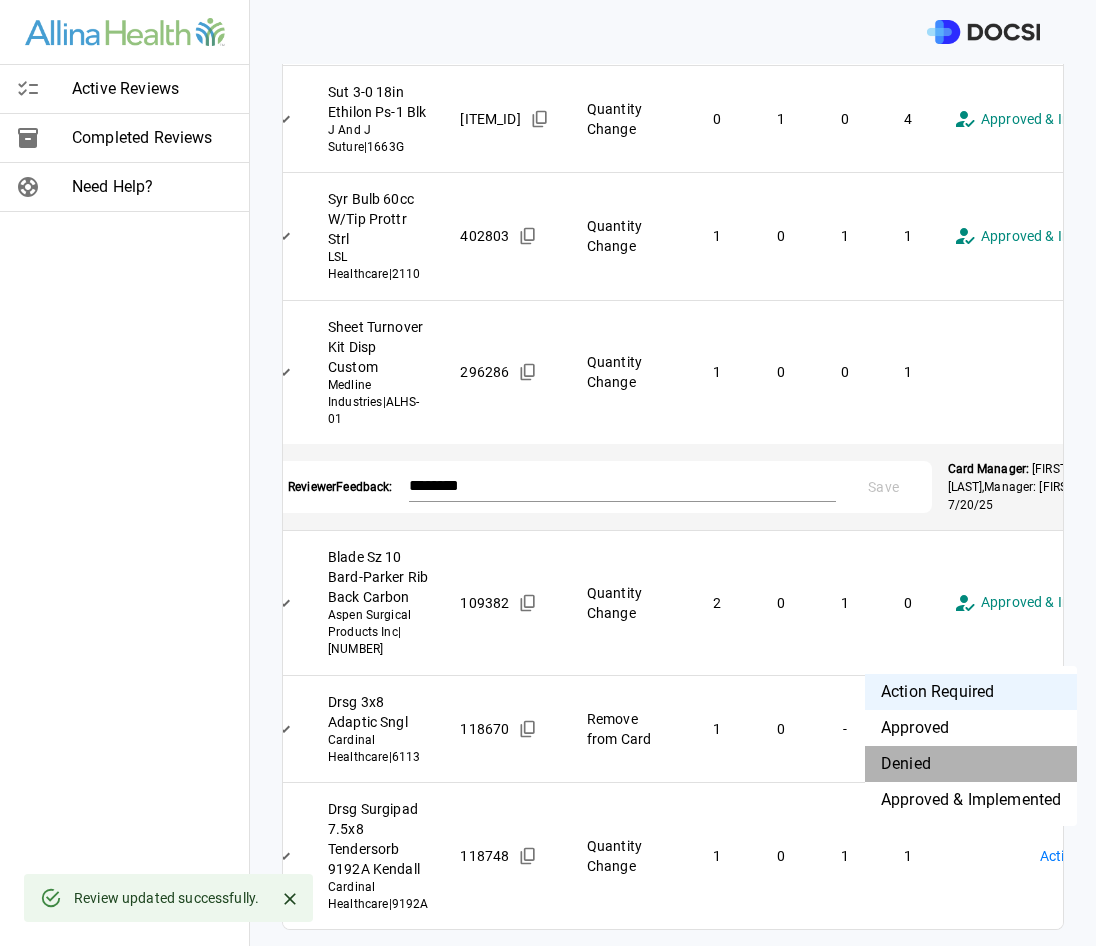 click on "Denied" at bounding box center (971, 764) 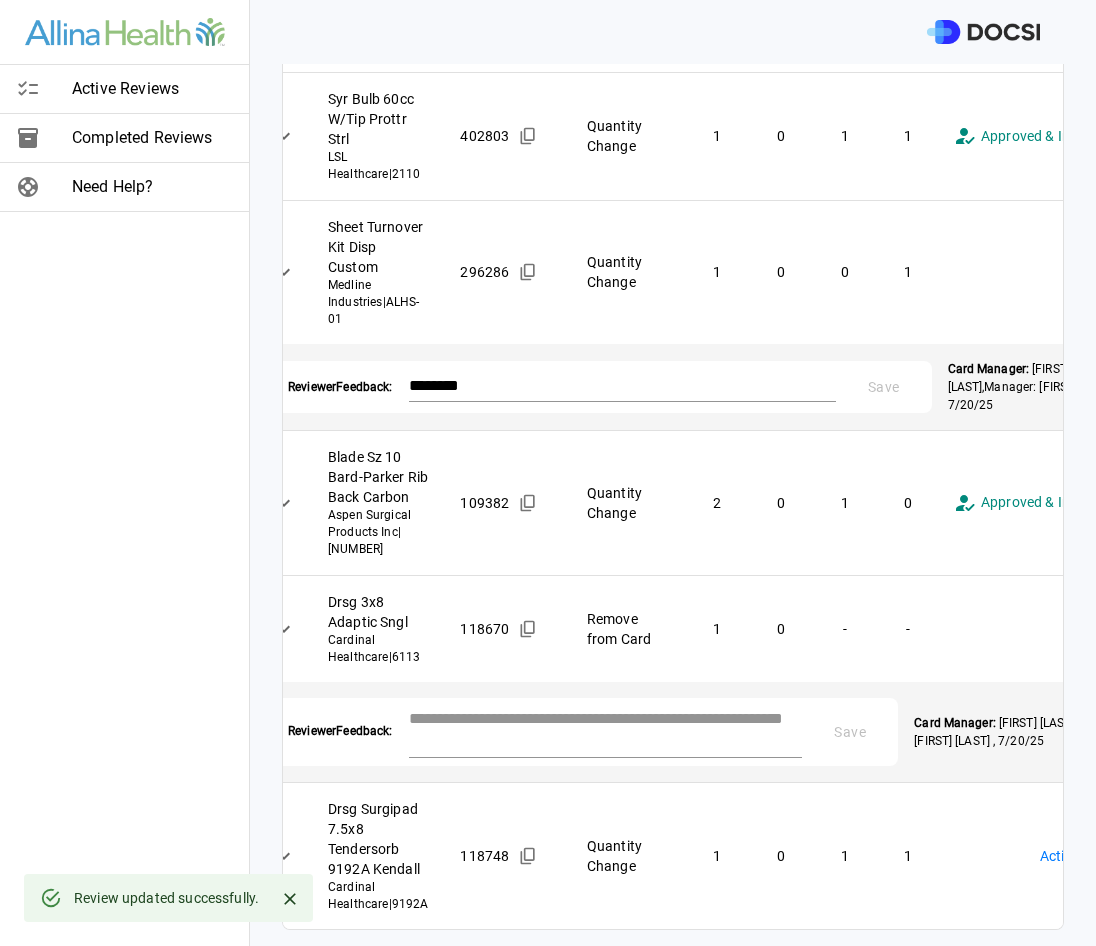 click at bounding box center [606, 730] 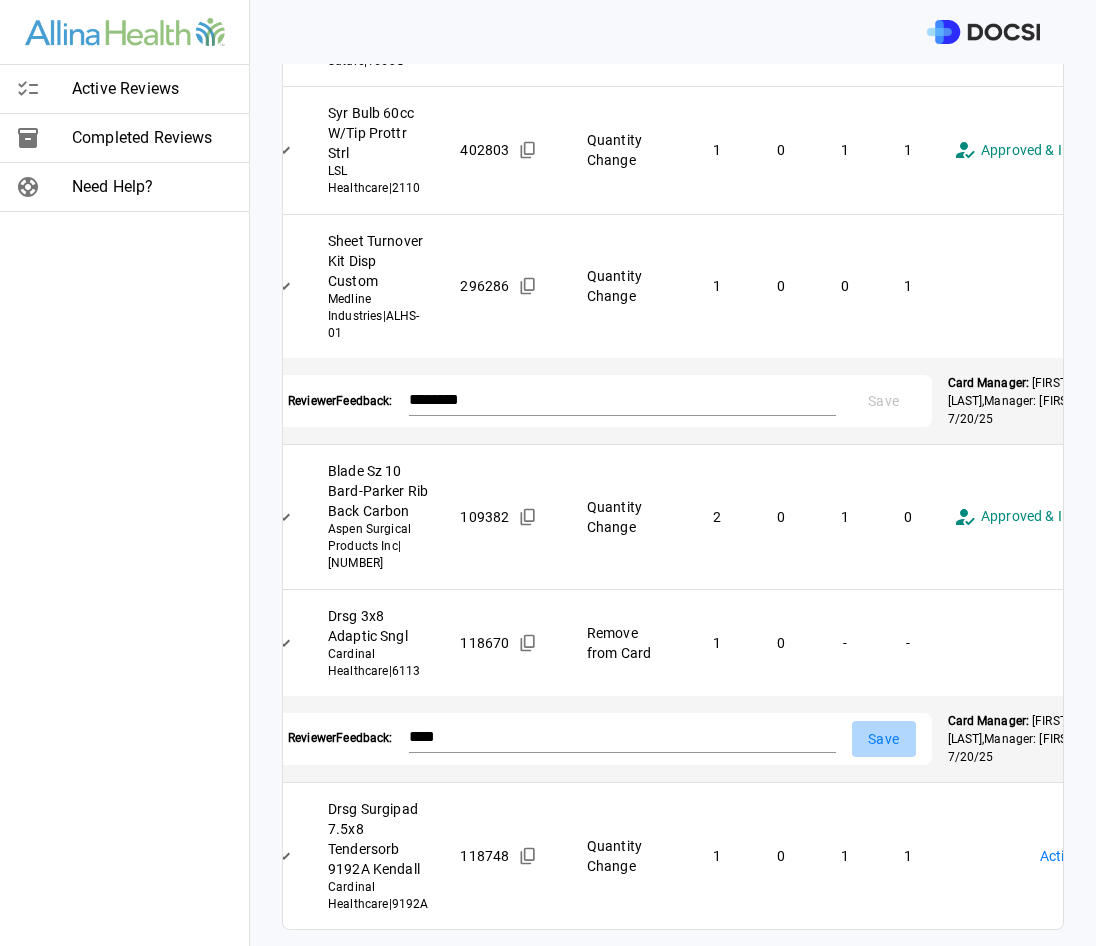 click on "Save" at bounding box center (884, 739) 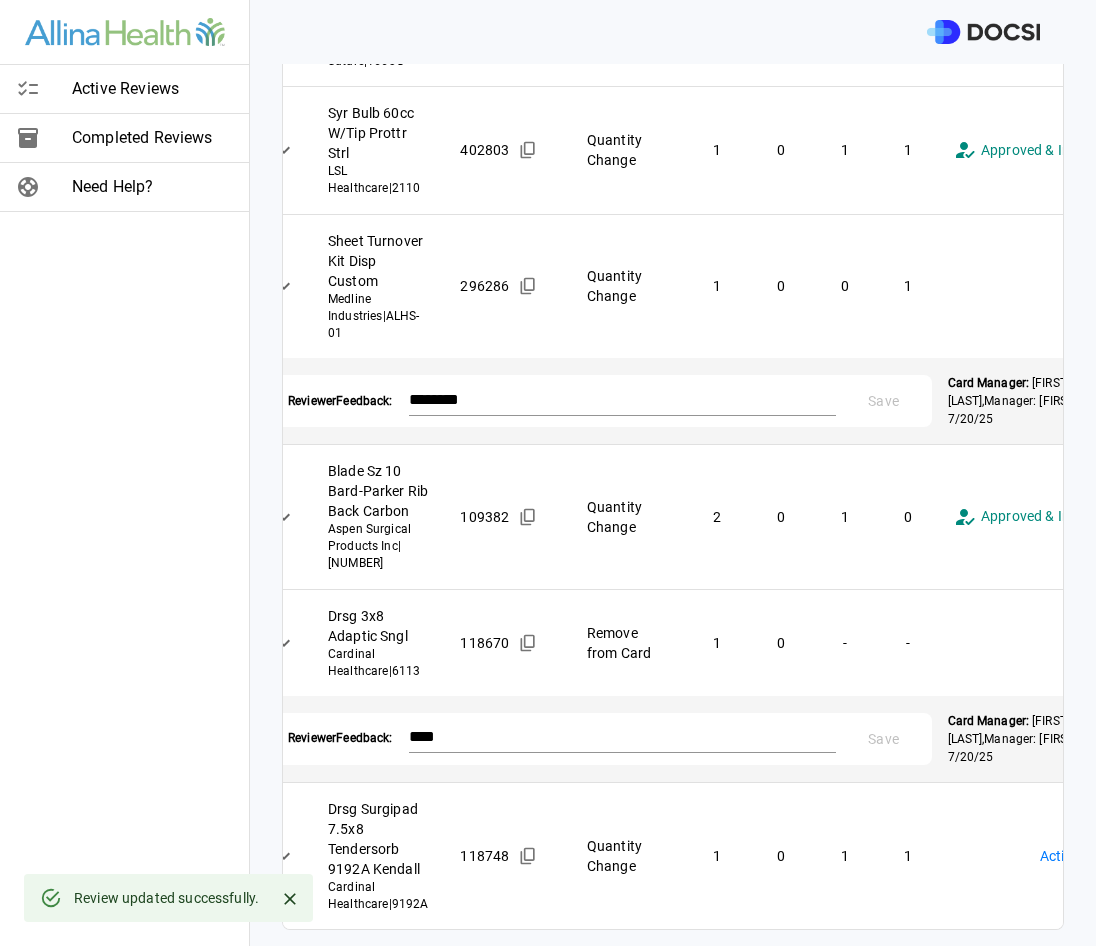 scroll, scrollTop: 1015, scrollLeft: 0, axis: vertical 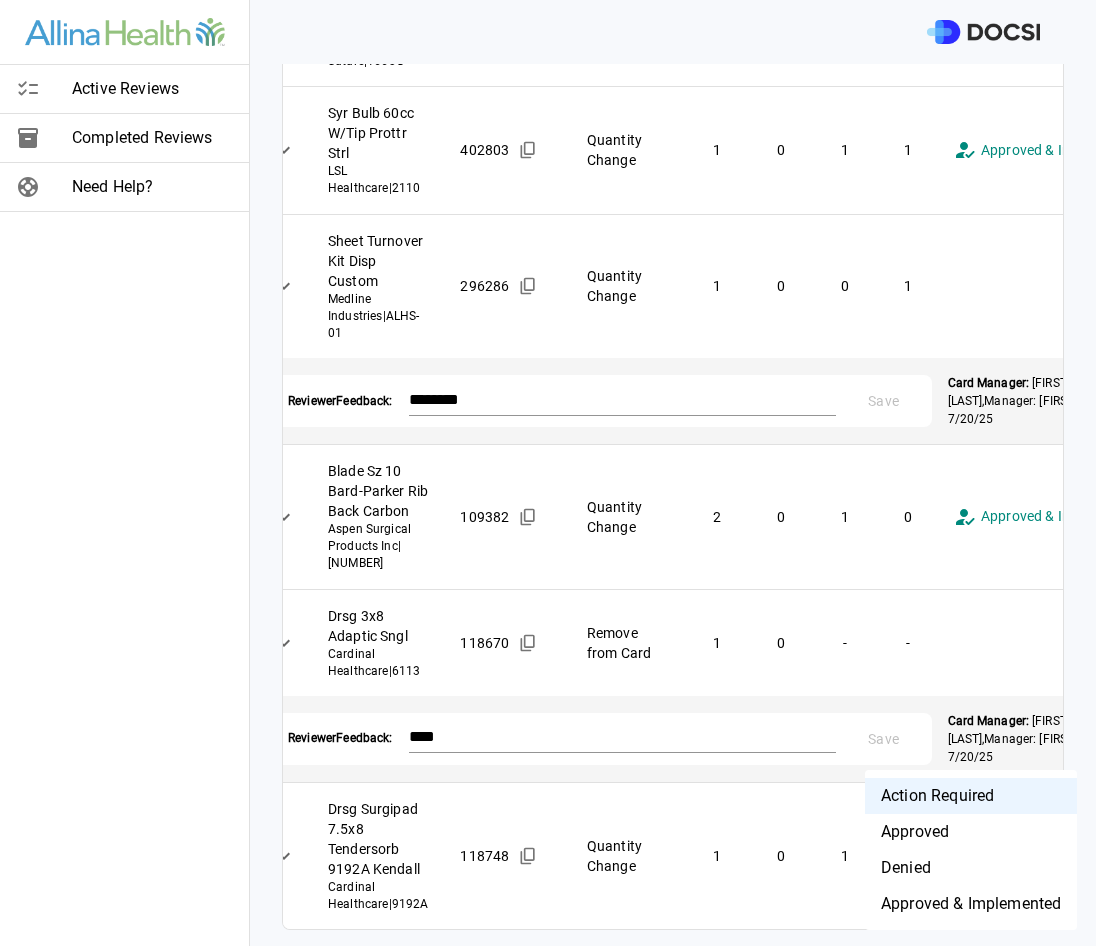 click on "**********" at bounding box center [548, 473] 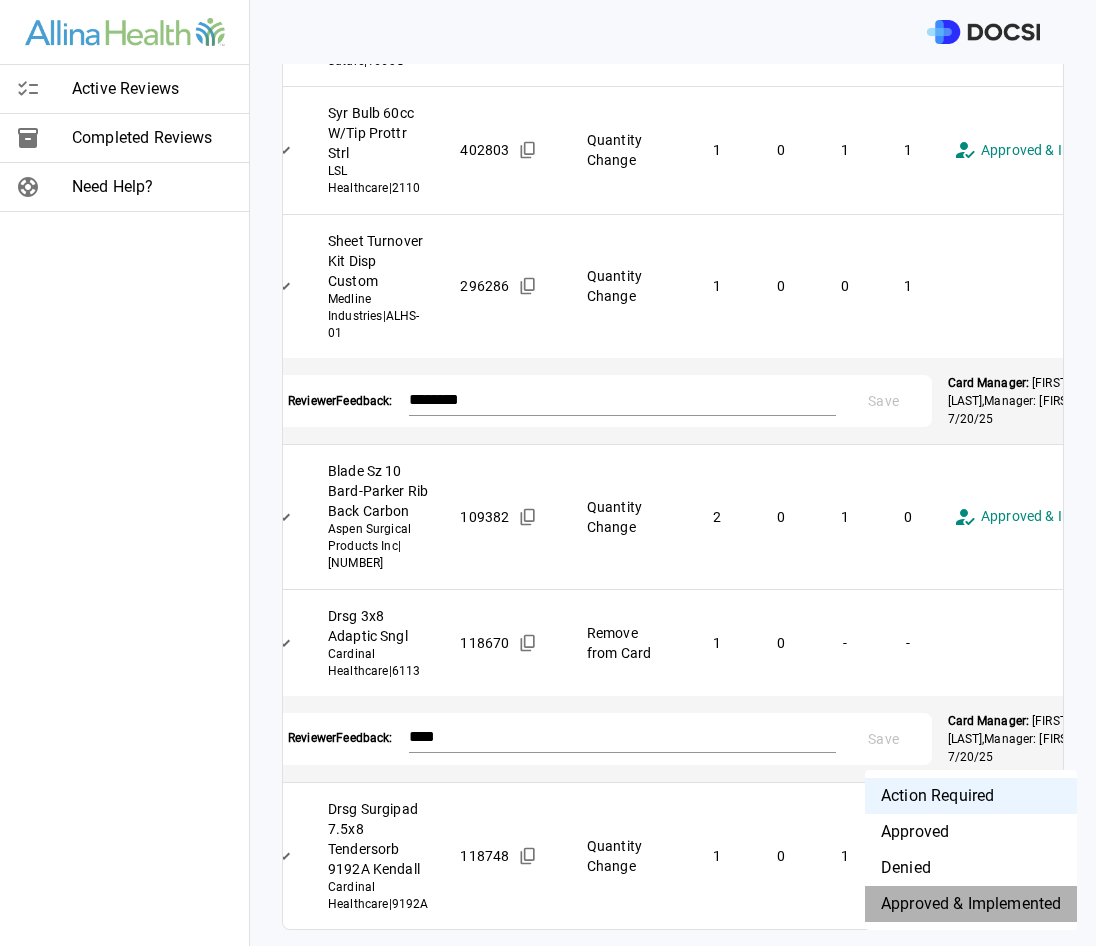 click on "Approved & Implemented" at bounding box center [971, 904] 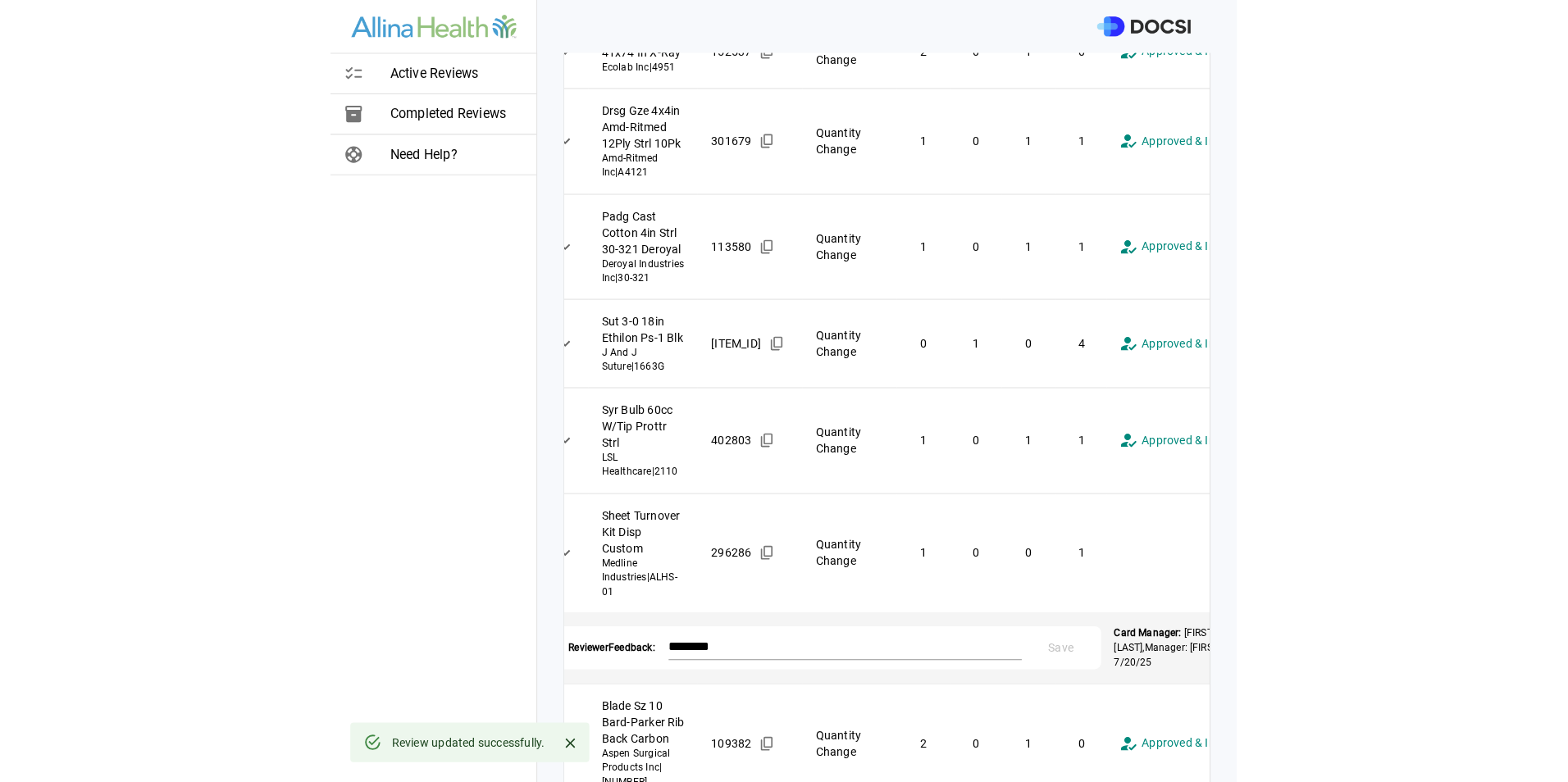scroll, scrollTop: 0, scrollLeft: 0, axis: both 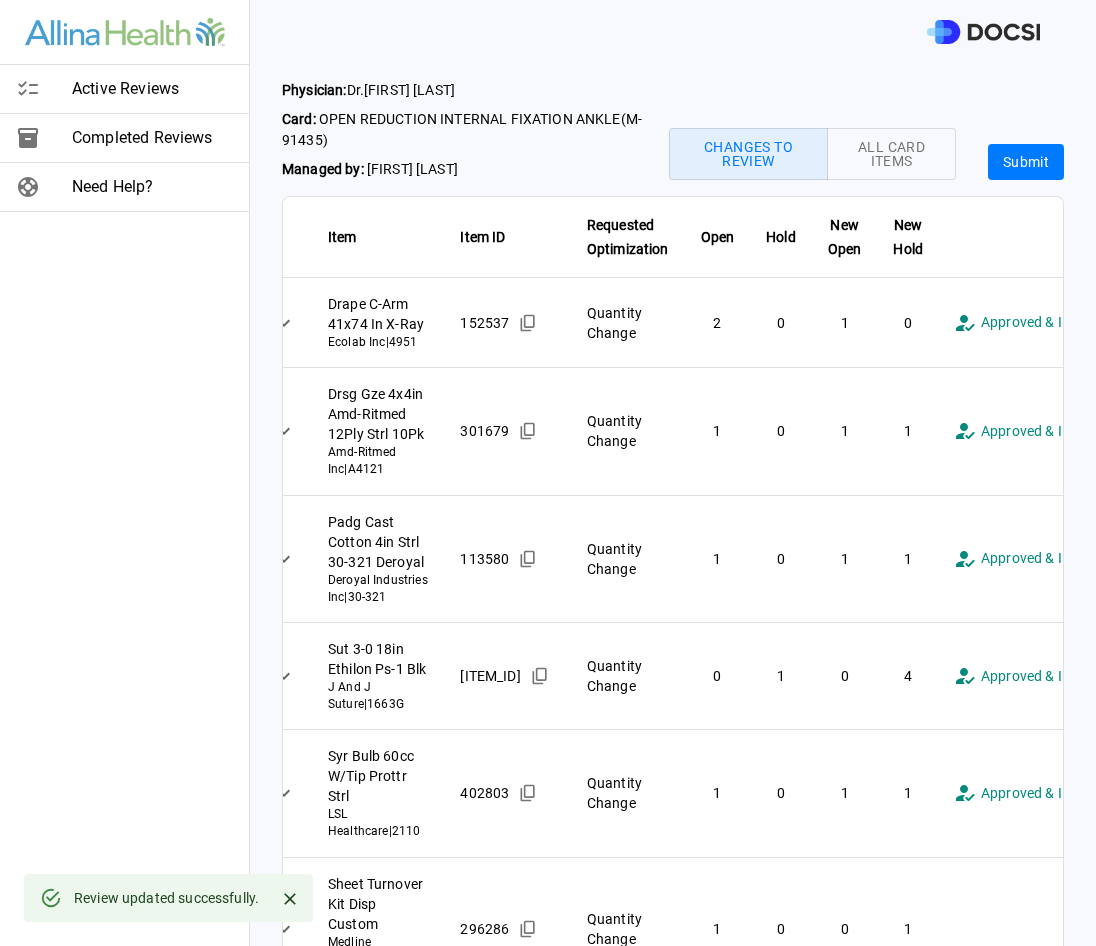 click on "Submit" at bounding box center (1026, 162) 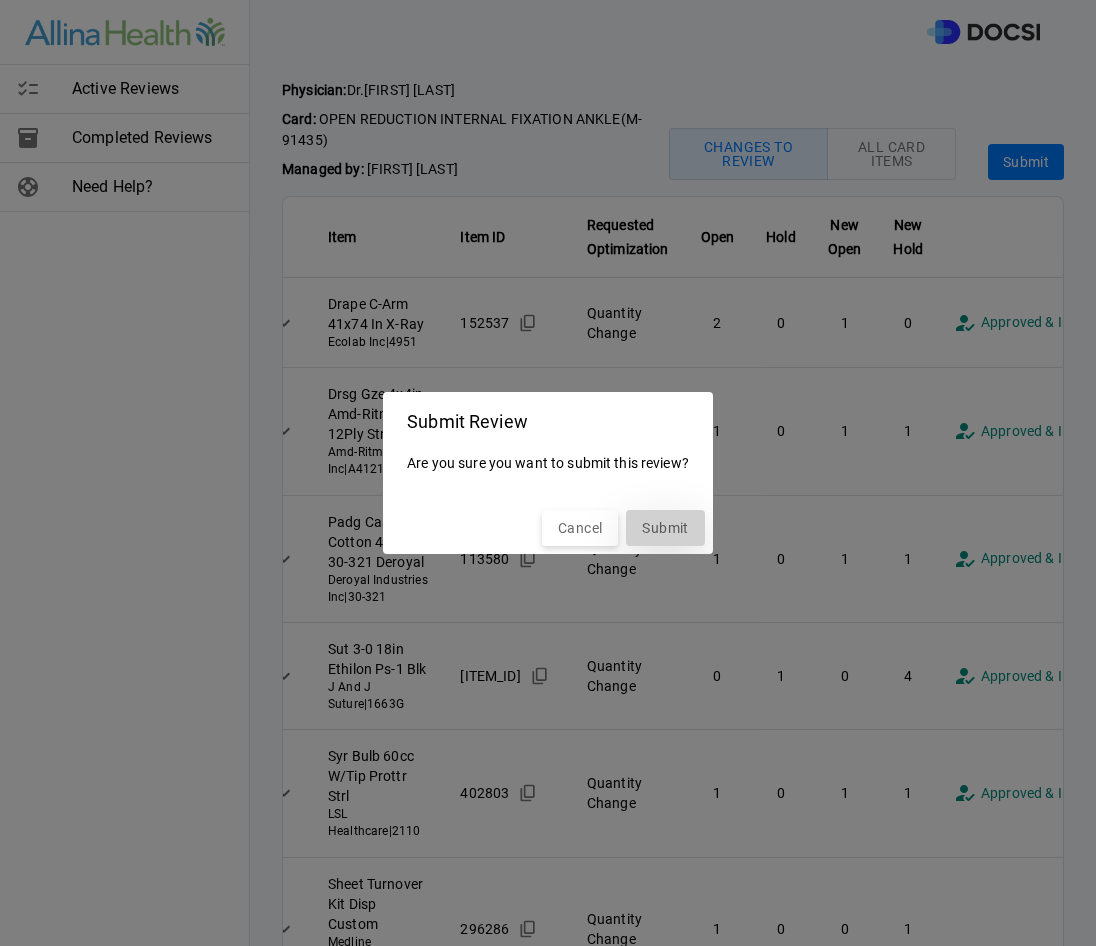 click on "Submit" at bounding box center [665, 528] 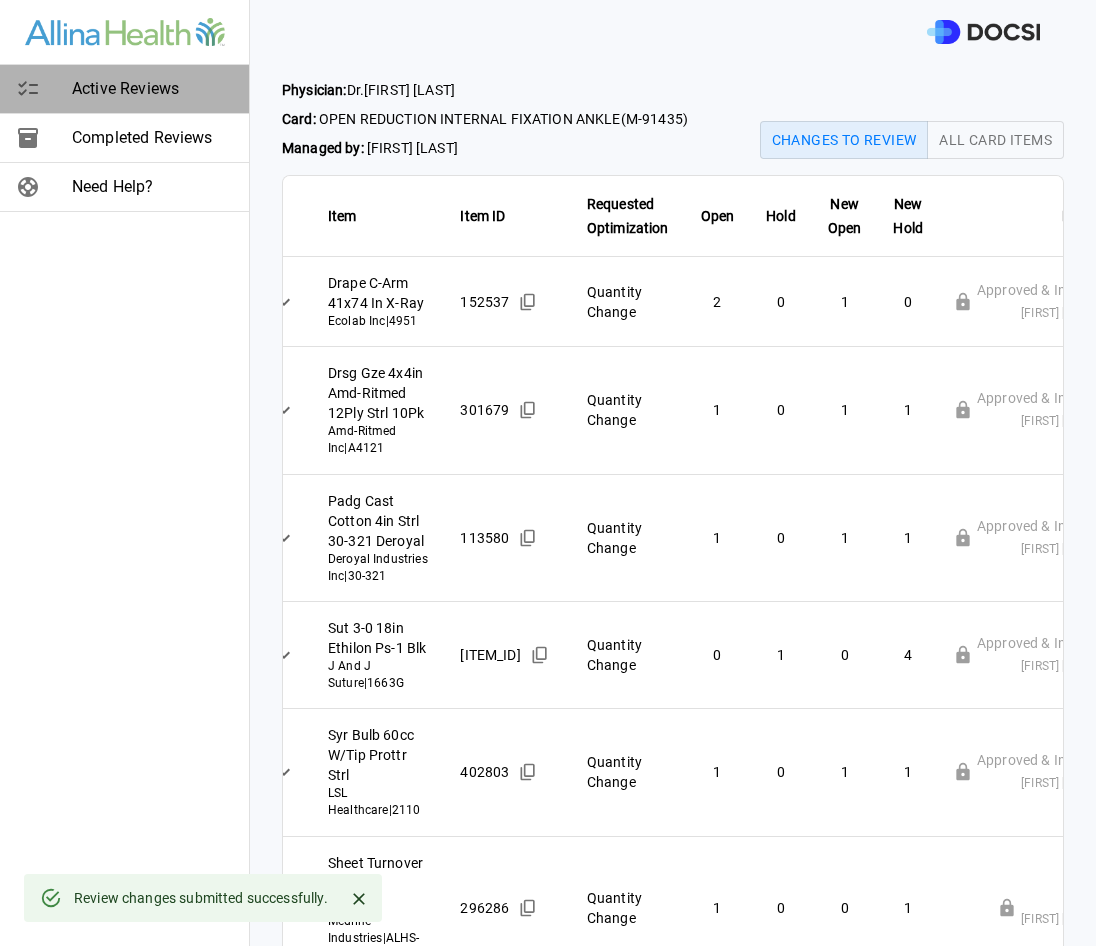 click on "Active Reviews" at bounding box center (152, 89) 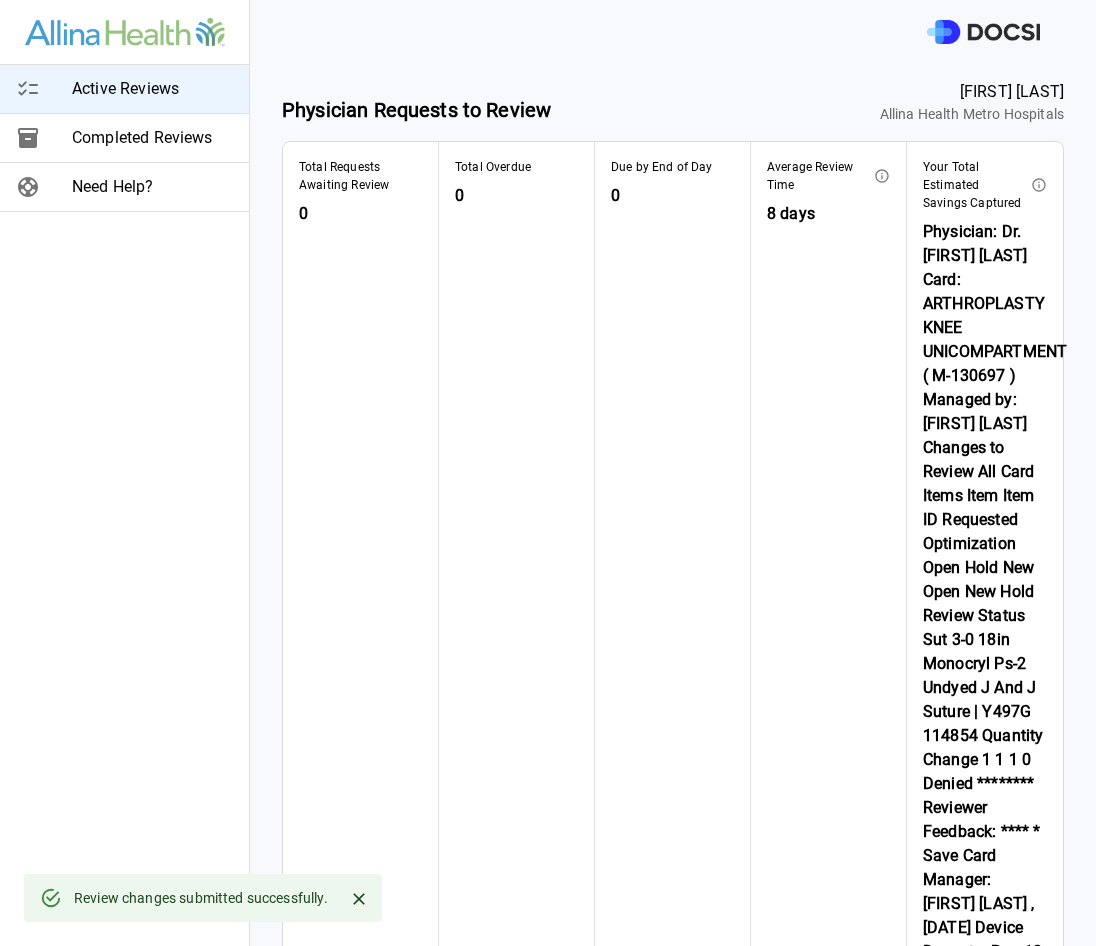 click on "Dr.  [FIRST] ,  [LAST]" at bounding box center [394, 1410] 